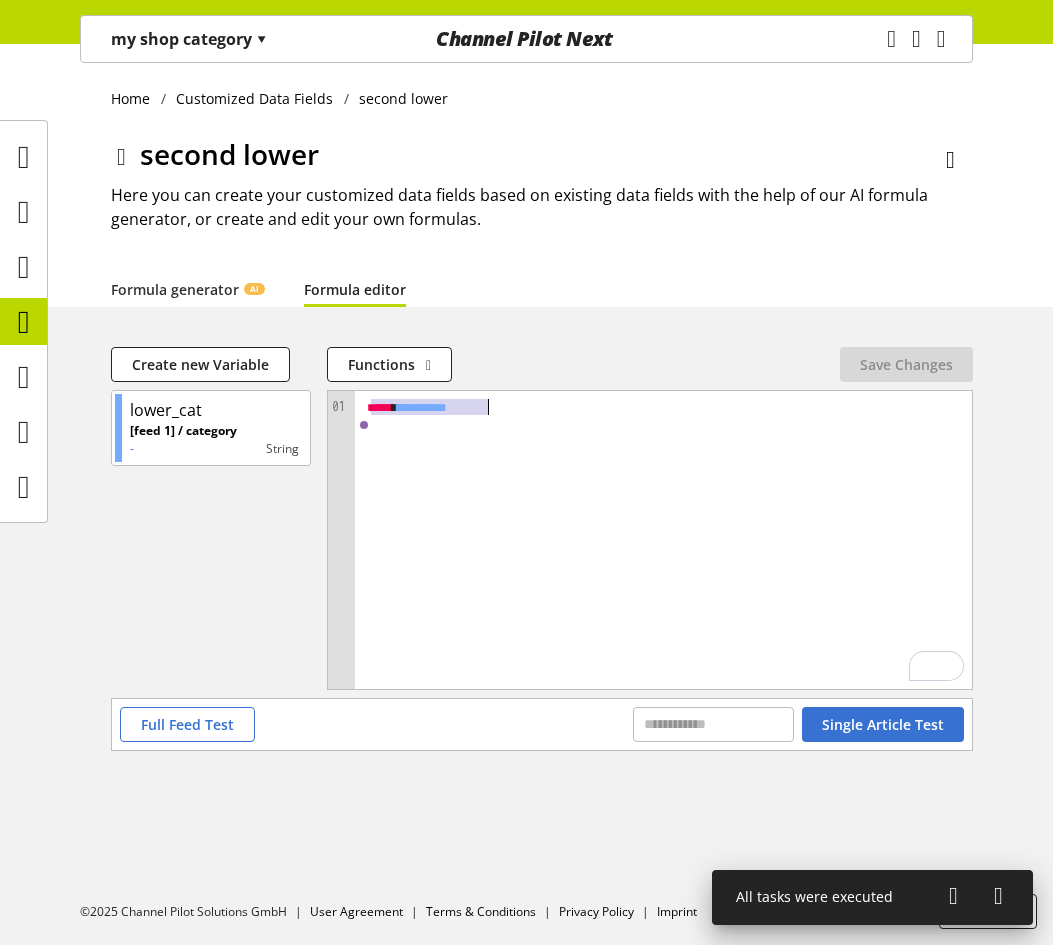 scroll, scrollTop: 0, scrollLeft: 0, axis: both 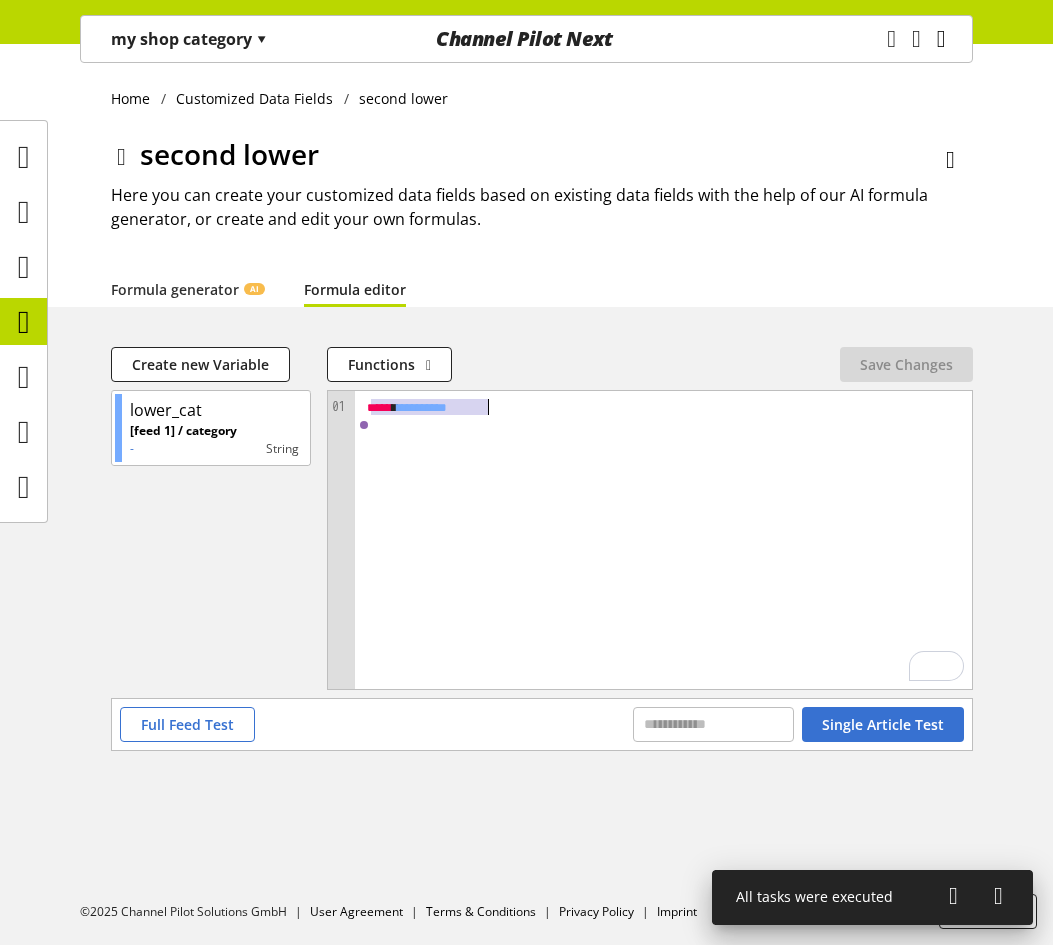 click at bounding box center [941, 39] 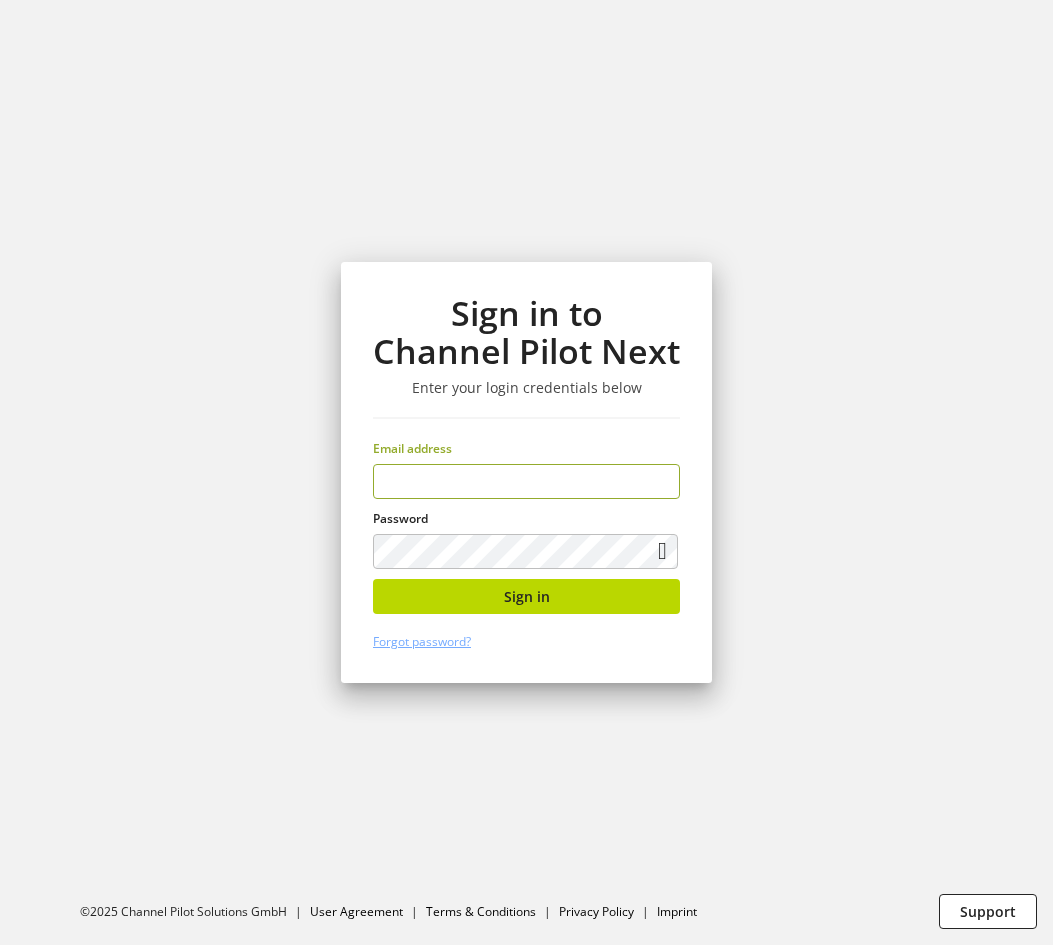 scroll, scrollTop: 0, scrollLeft: 0, axis: both 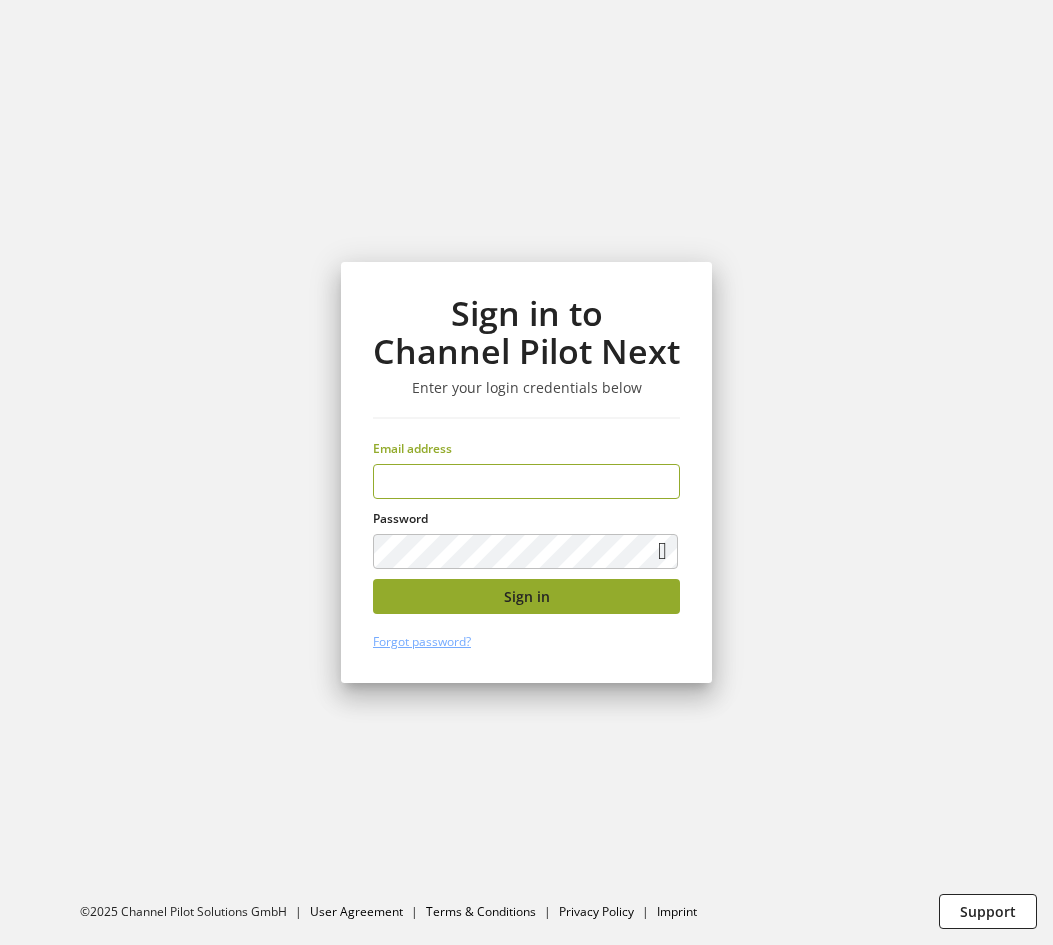 type on "**********" 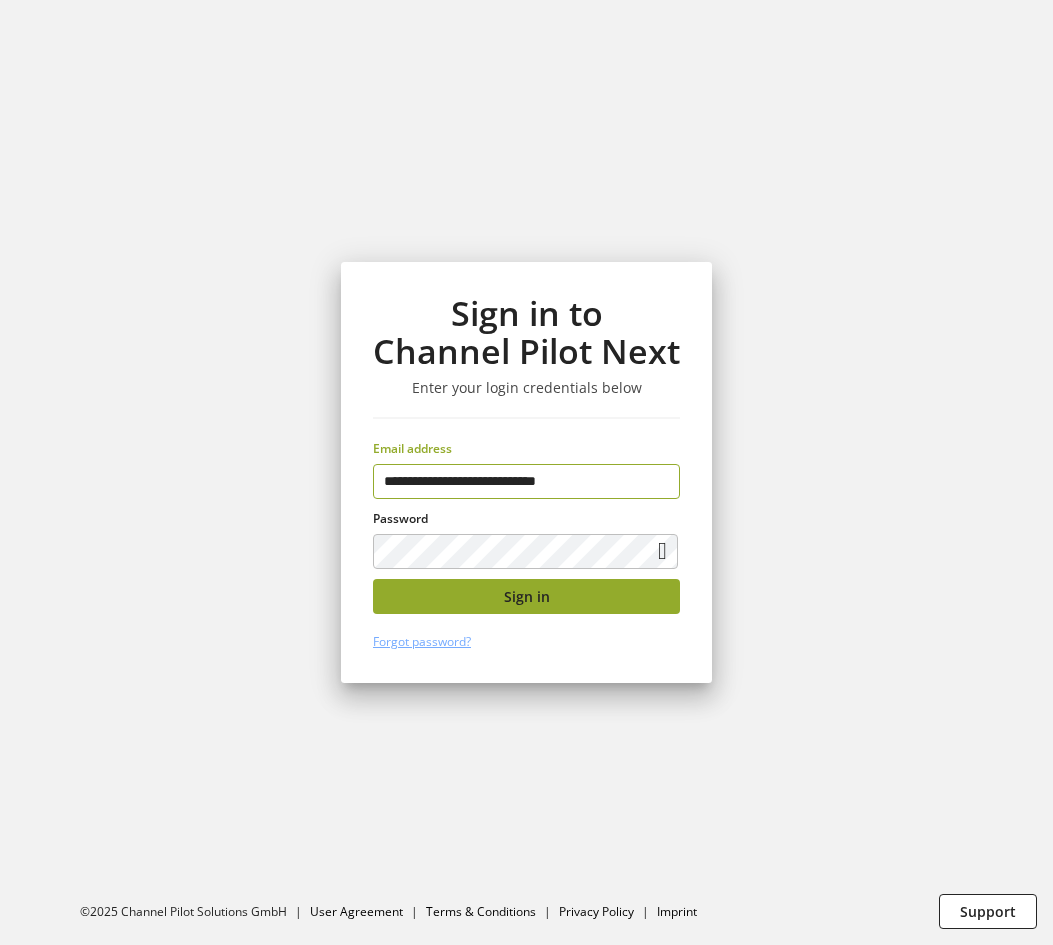 click on "Sign in" at bounding box center [526, 596] 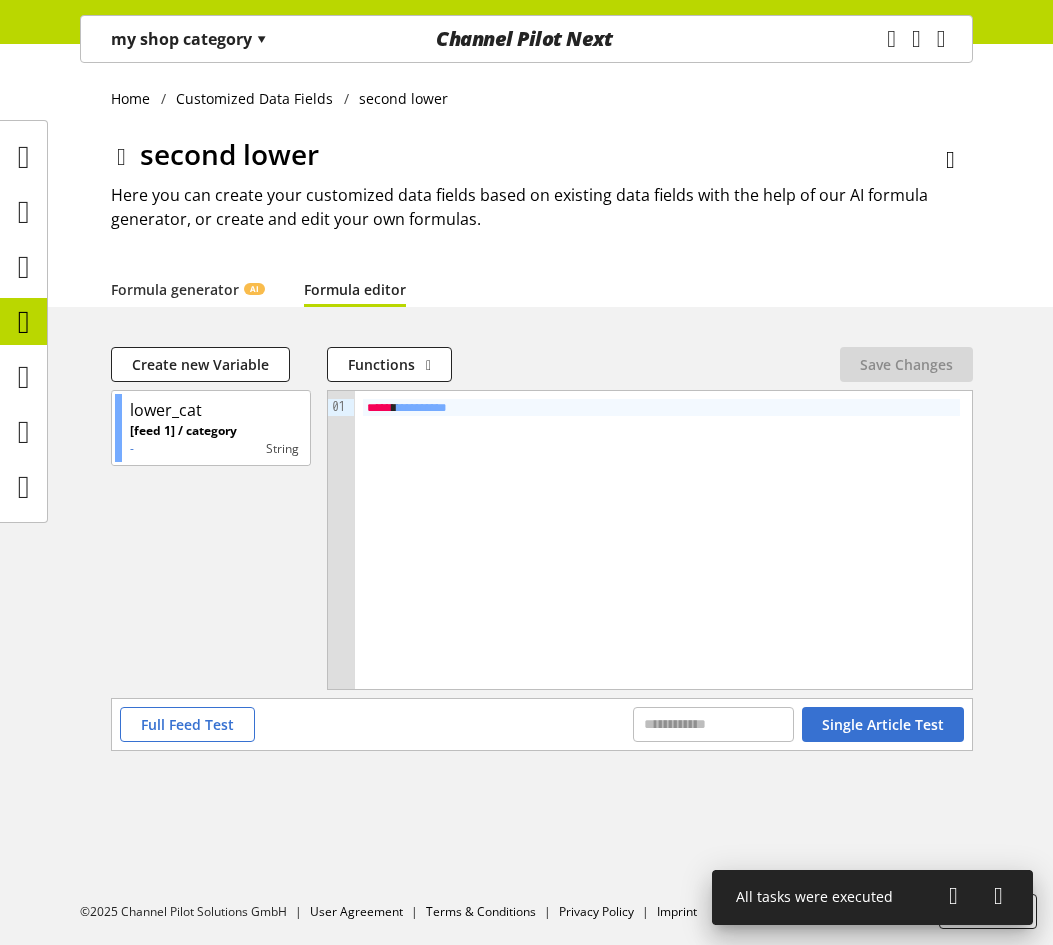 click on "my shop category ▾" at bounding box center (189, 39) 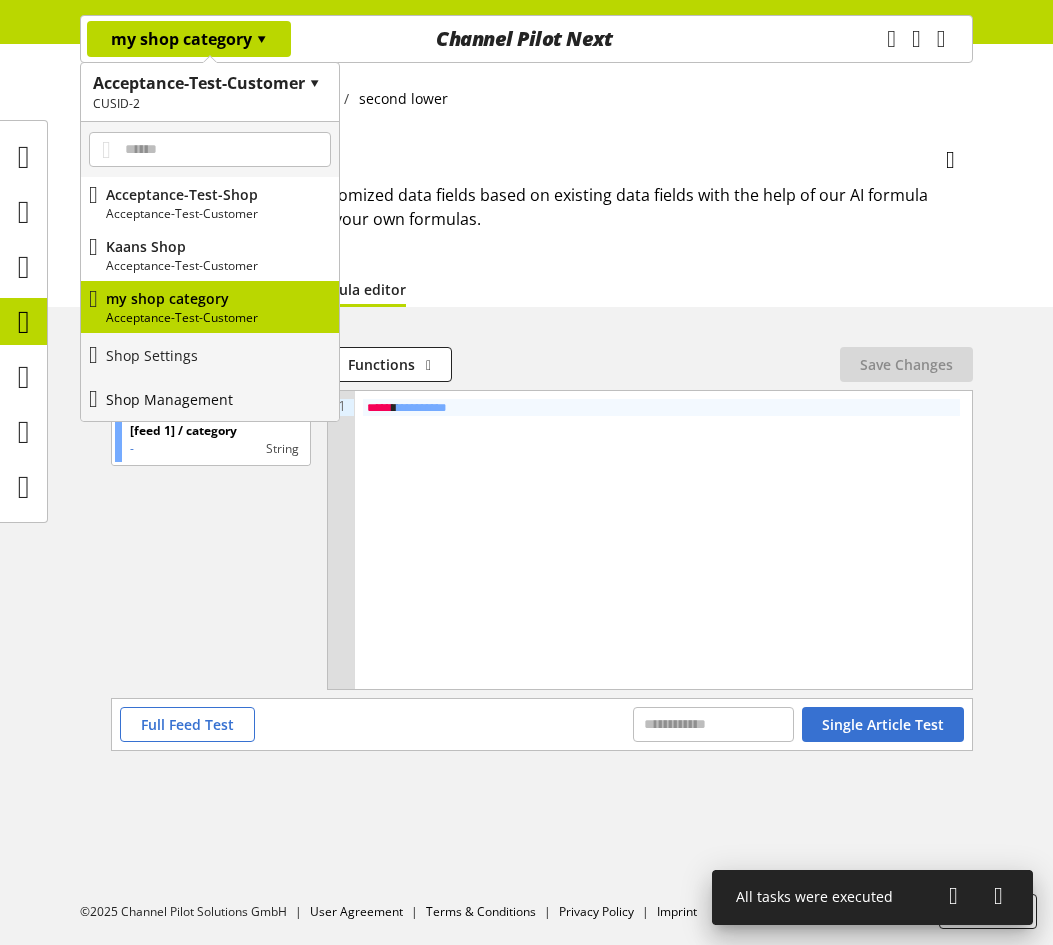 click on "Shop Management" at bounding box center [169, 399] 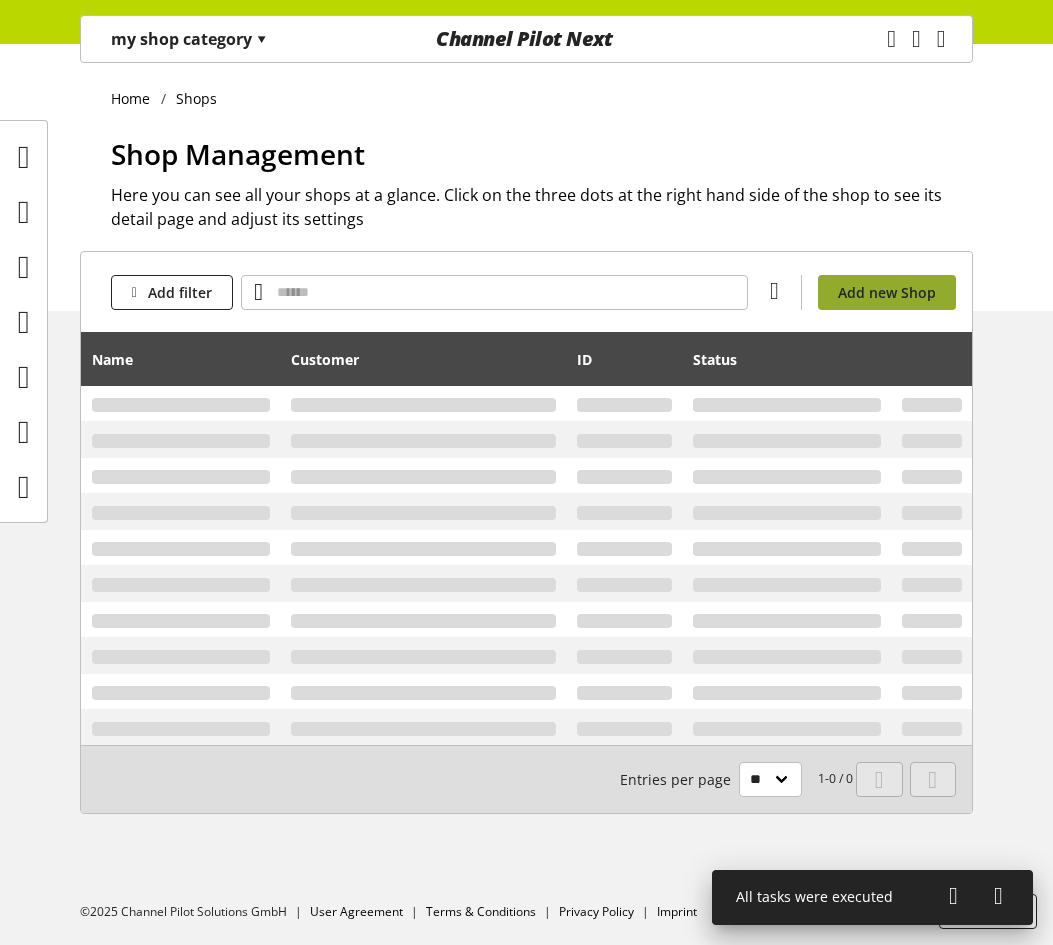 click on "Add new Shop" at bounding box center (887, 292) 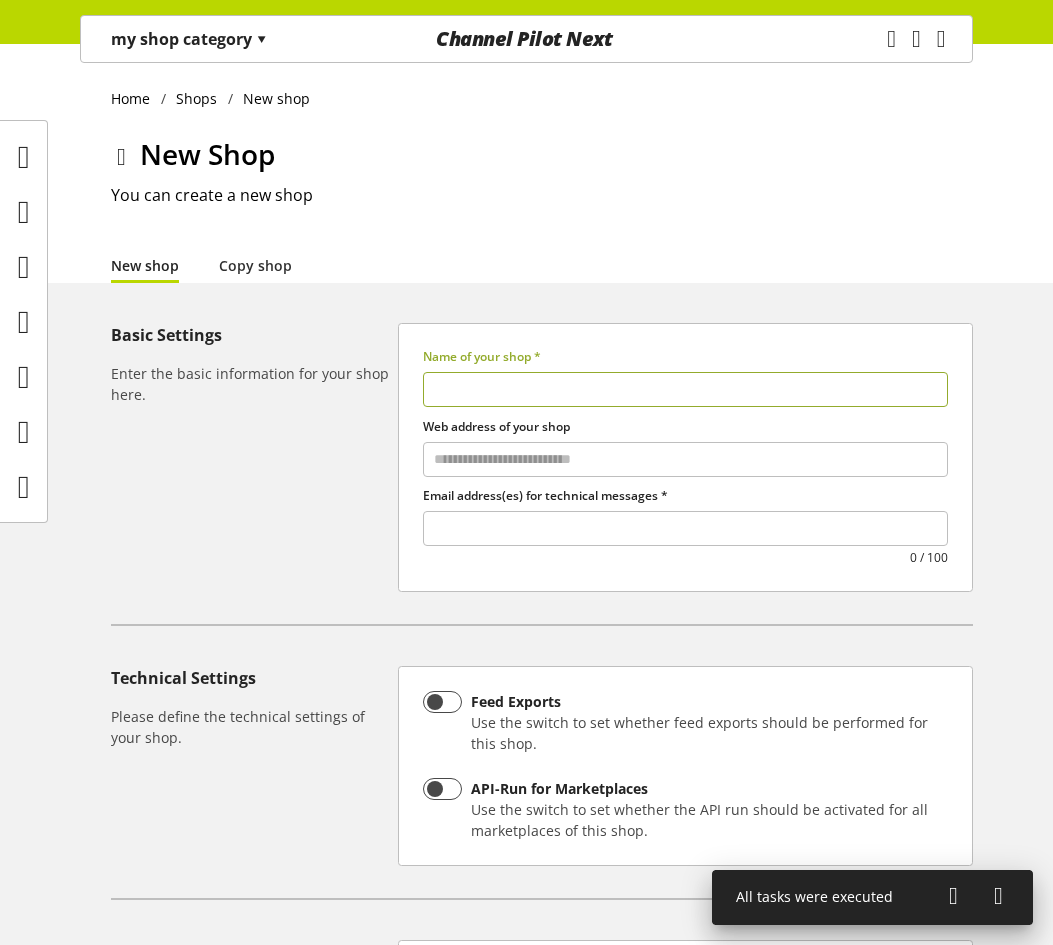 click at bounding box center (685, 389) 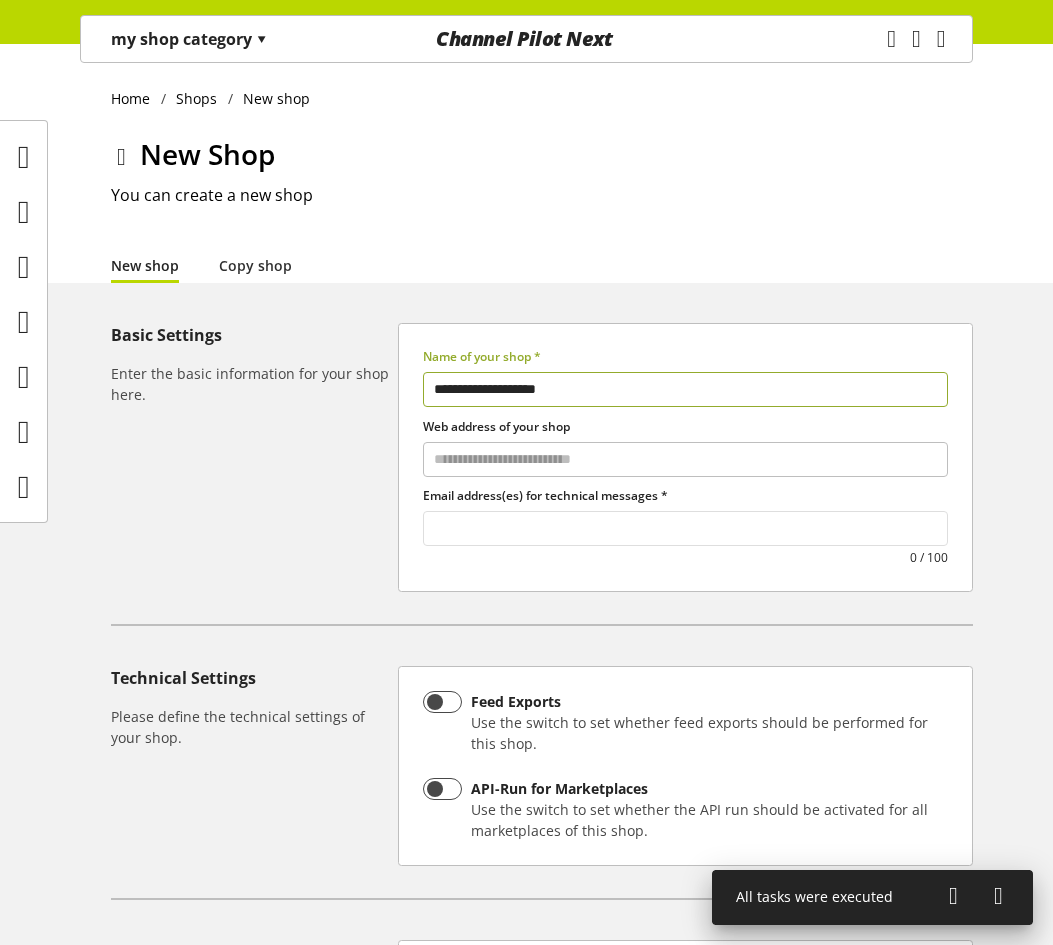 type on "**********" 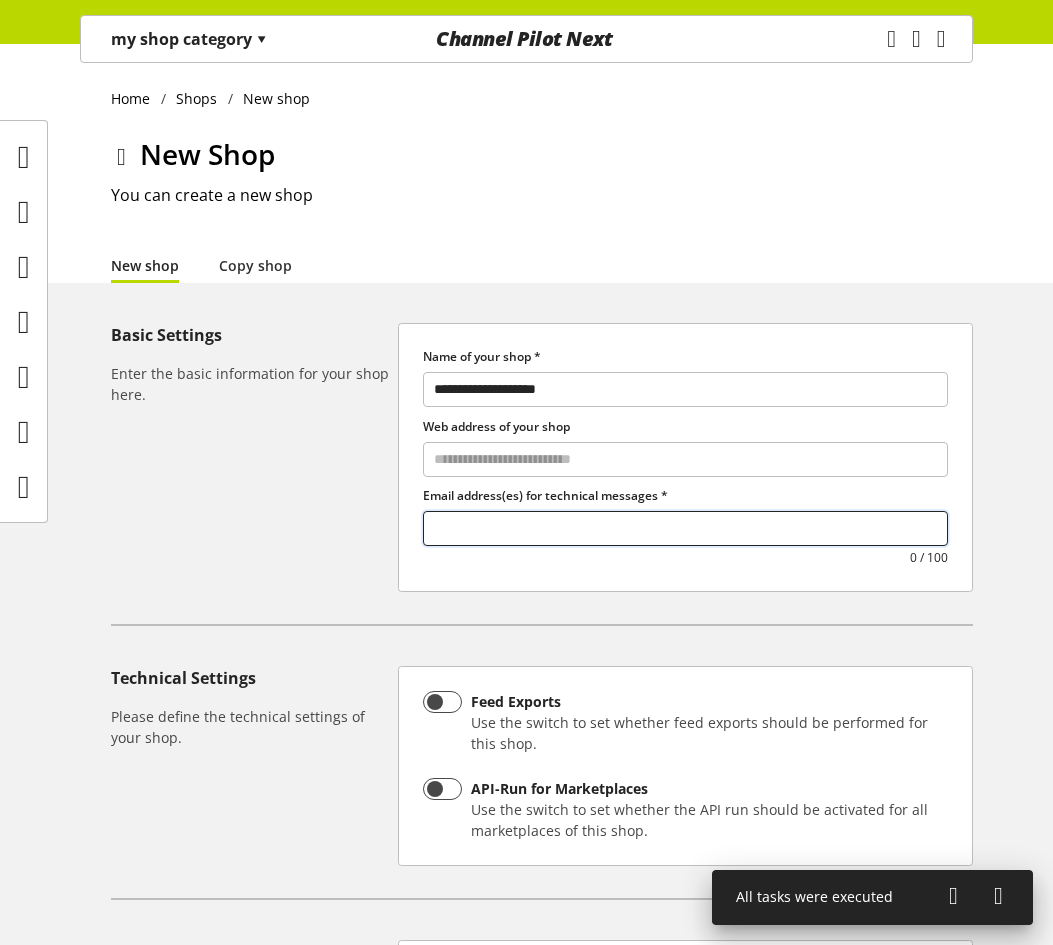 click at bounding box center [685, 528] 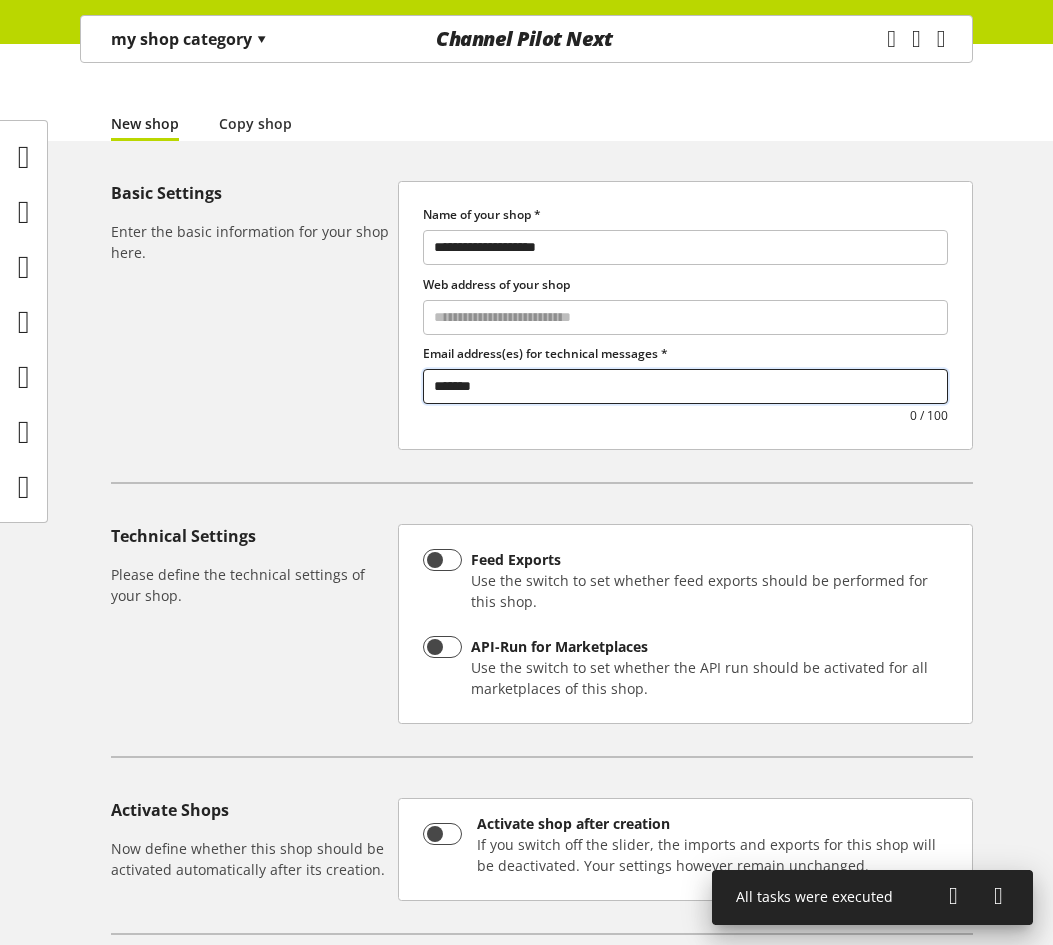scroll, scrollTop: 354, scrollLeft: 0, axis: vertical 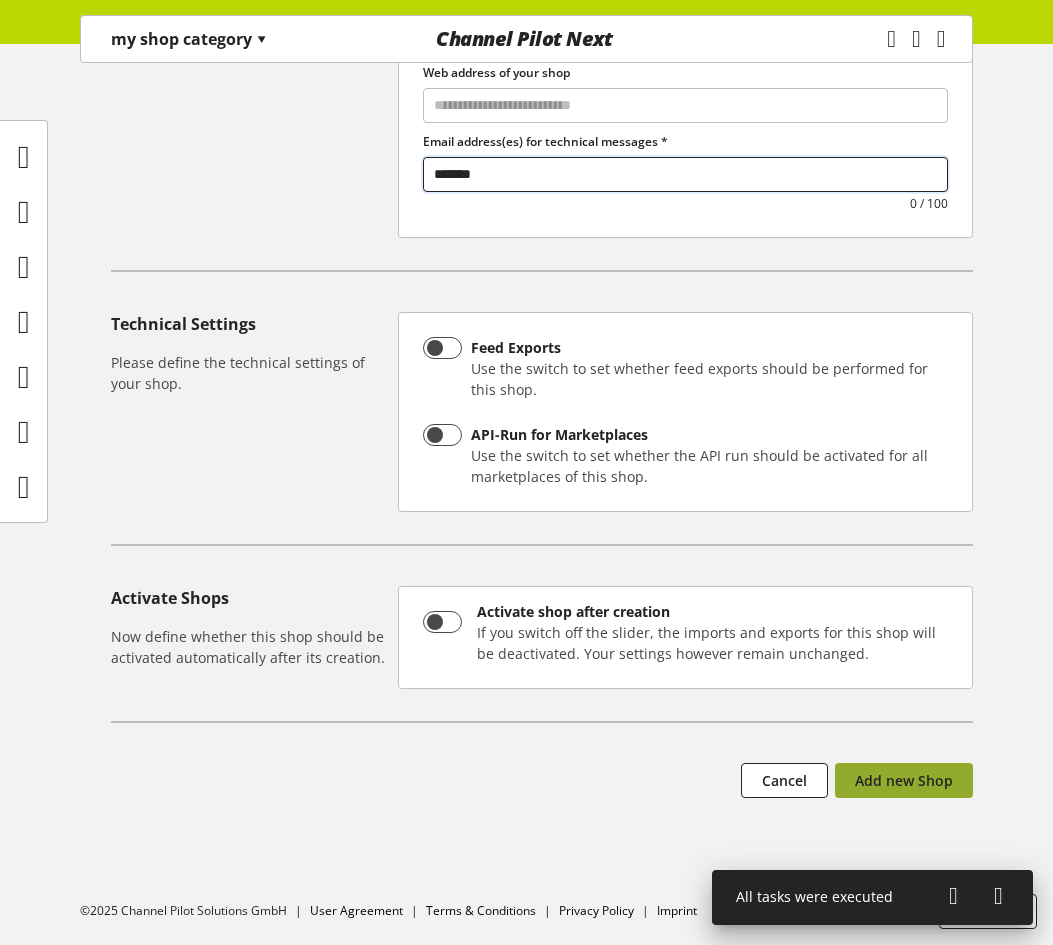 type on "*******" 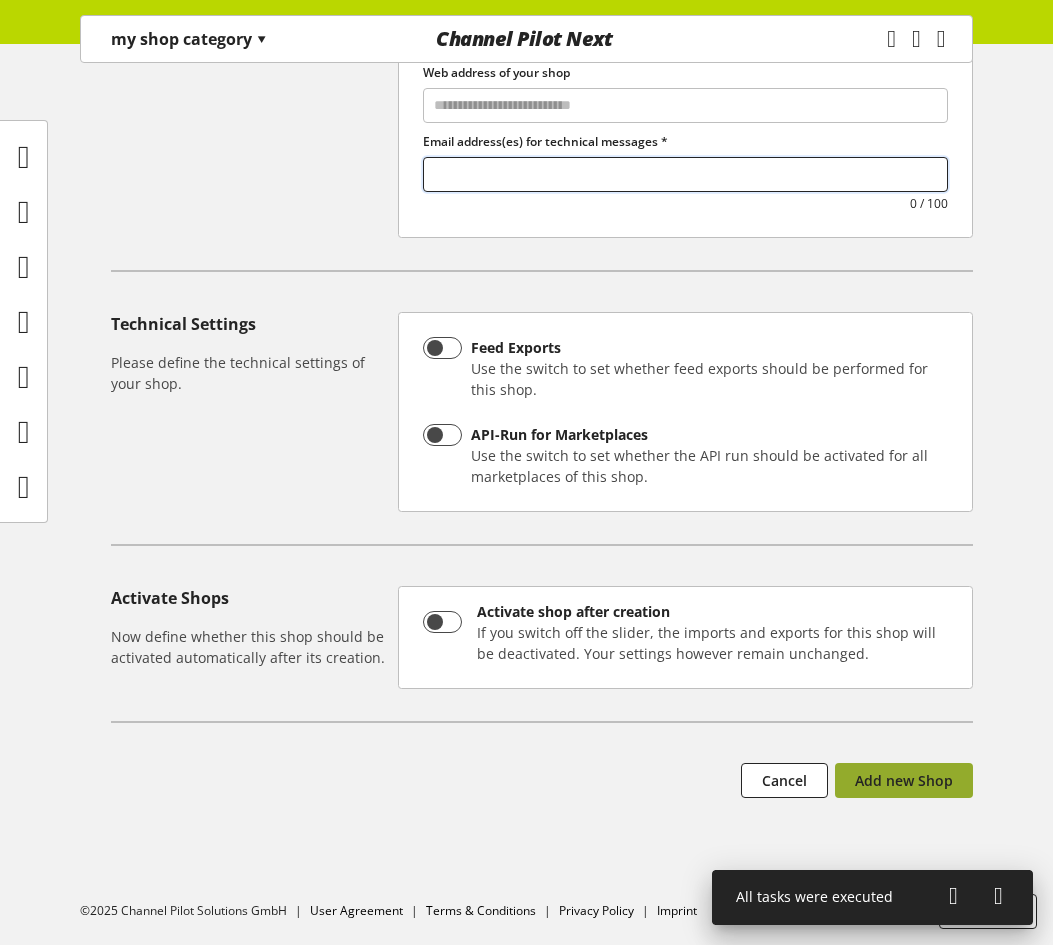 click on "Add new Shop" at bounding box center (904, 780) 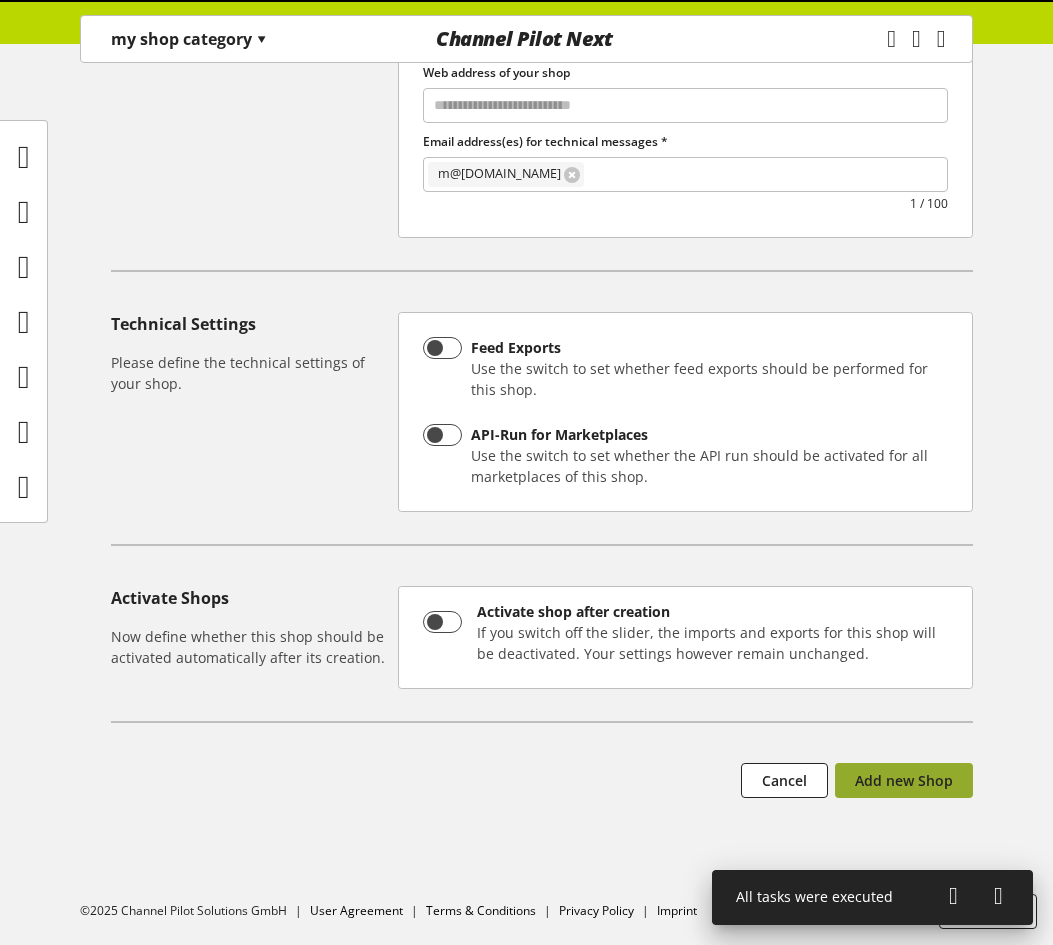 scroll, scrollTop: 0, scrollLeft: 0, axis: both 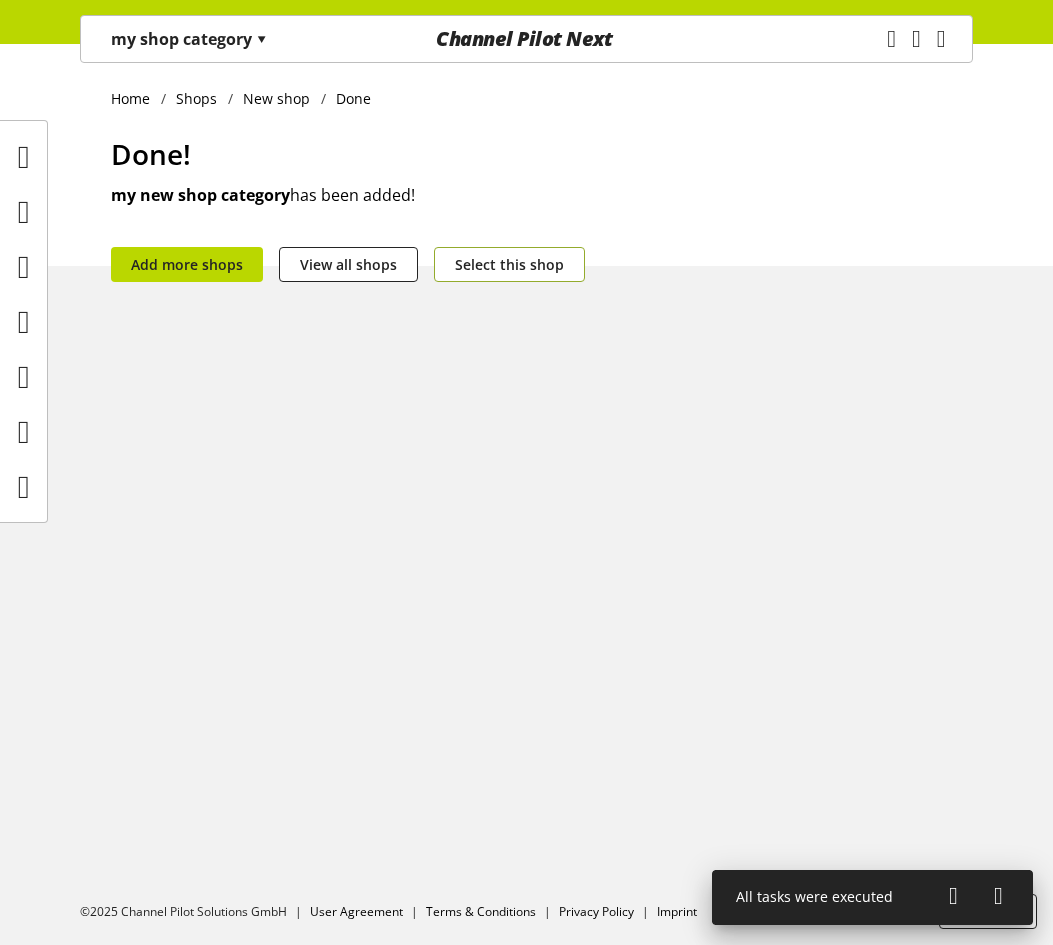 click on "Select this shop" at bounding box center [509, 264] 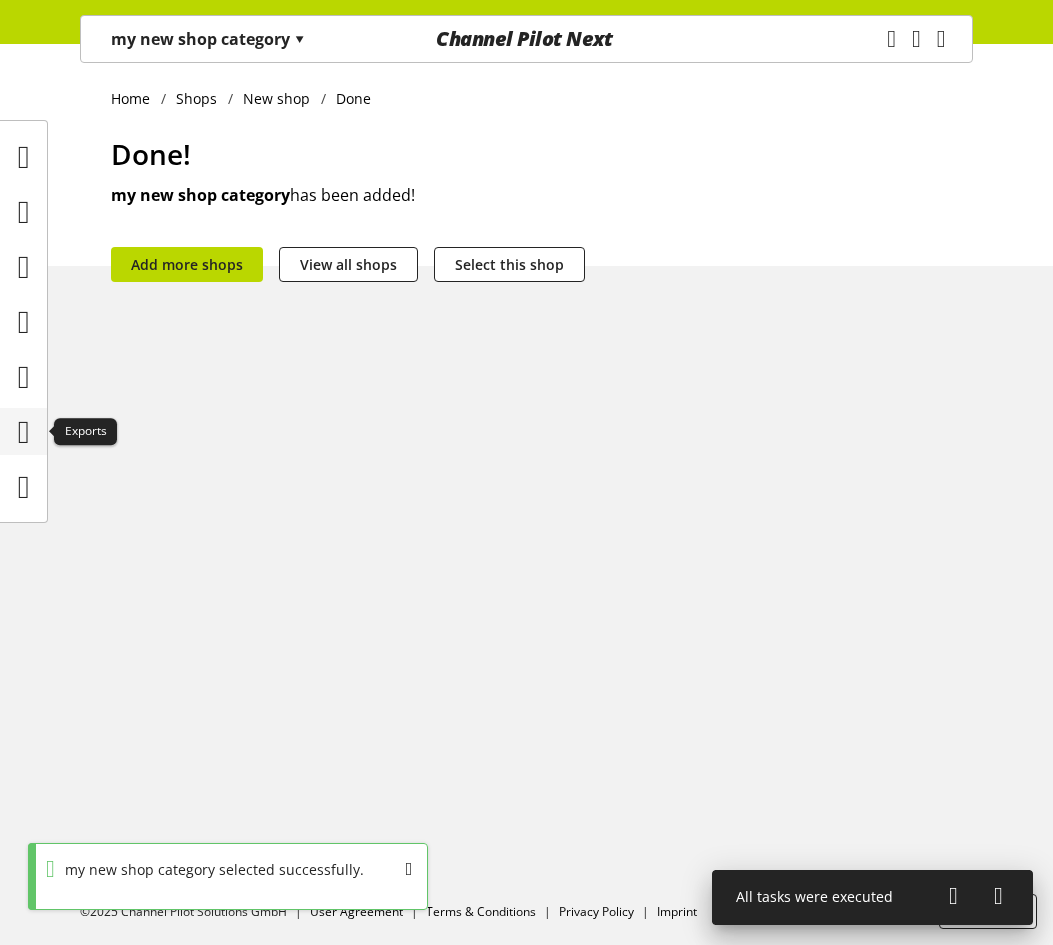 click at bounding box center (24, 432) 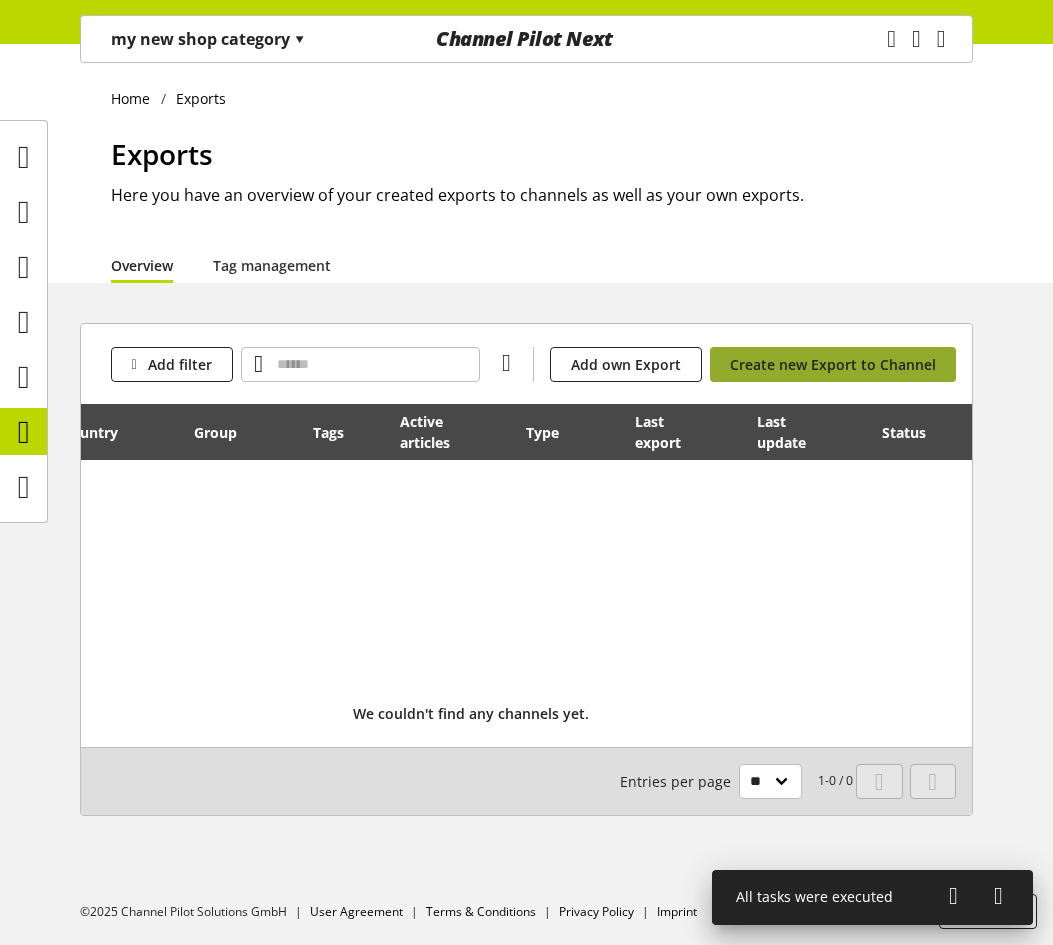 click on "Create new Export to Channel" at bounding box center (833, 364) 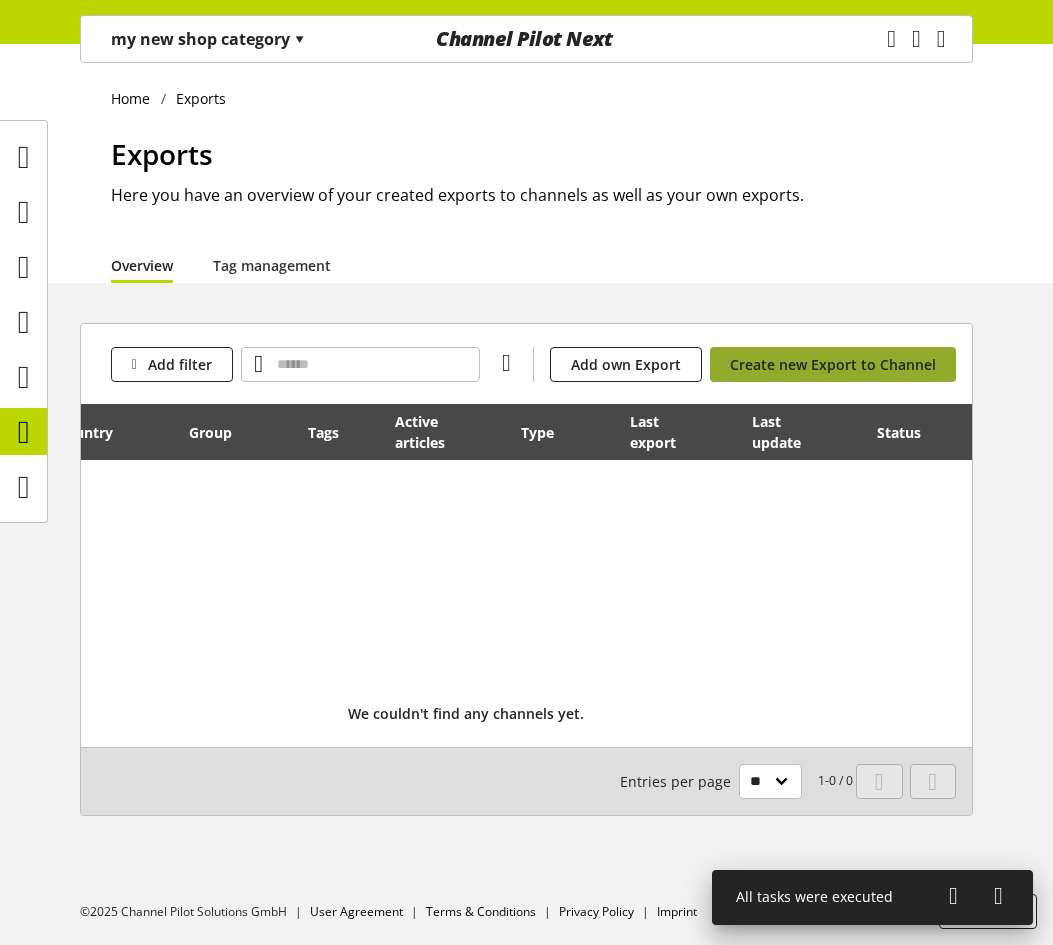 select on "**" 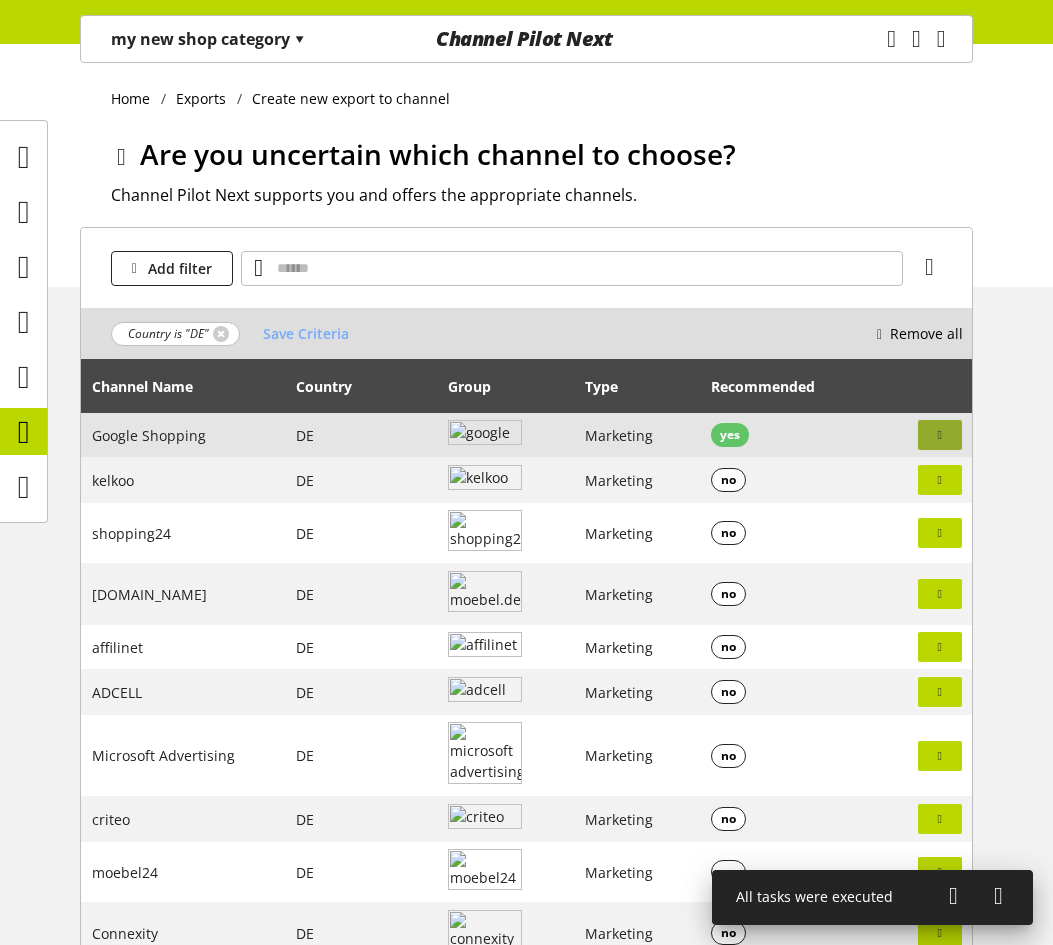 click at bounding box center [940, 435] 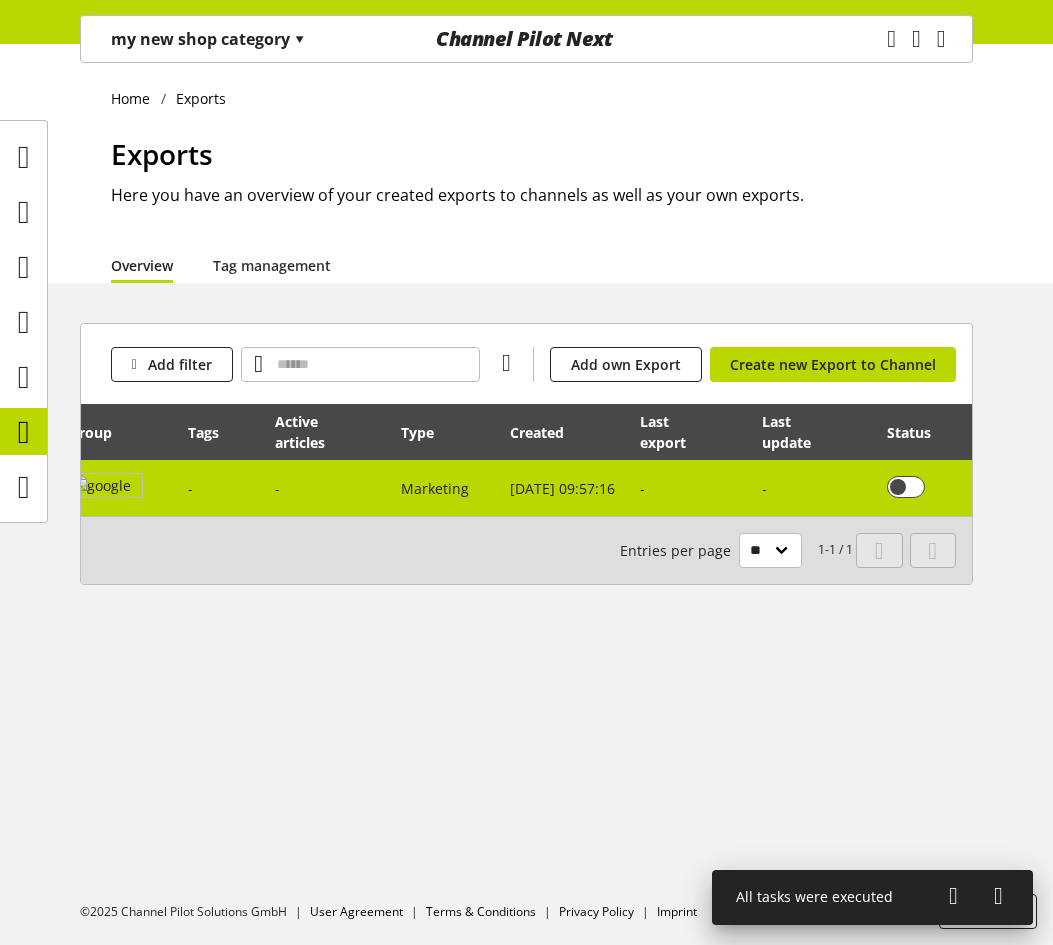 scroll, scrollTop: 0, scrollLeft: 349, axis: horizontal 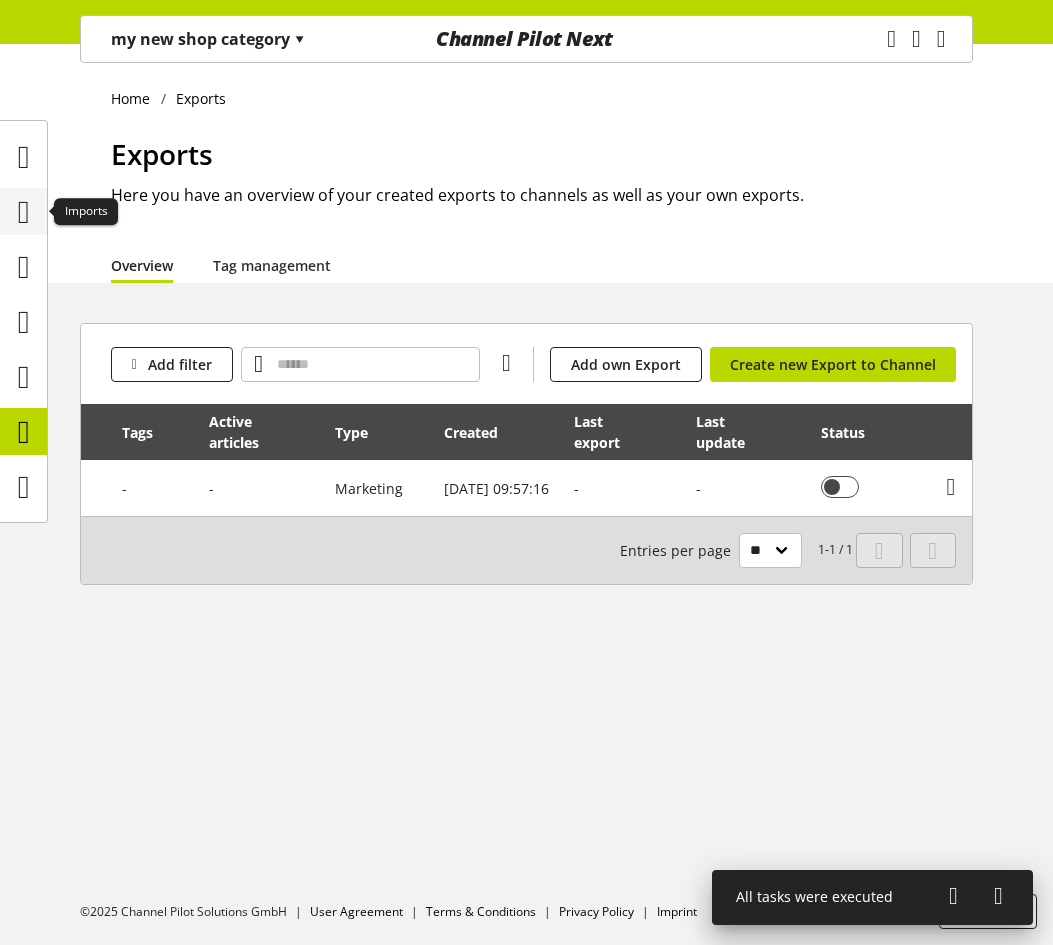 click at bounding box center (24, 212) 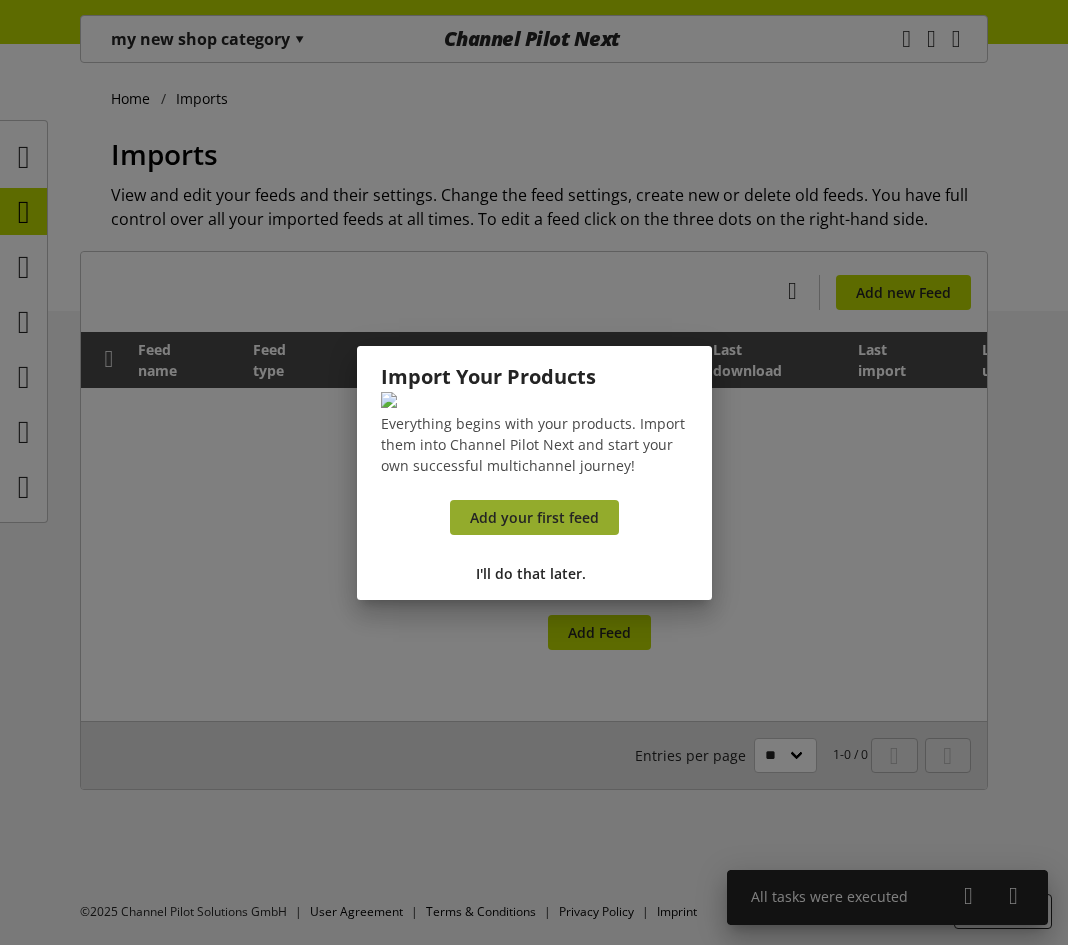 click on "Add your first feed" at bounding box center [534, 517] 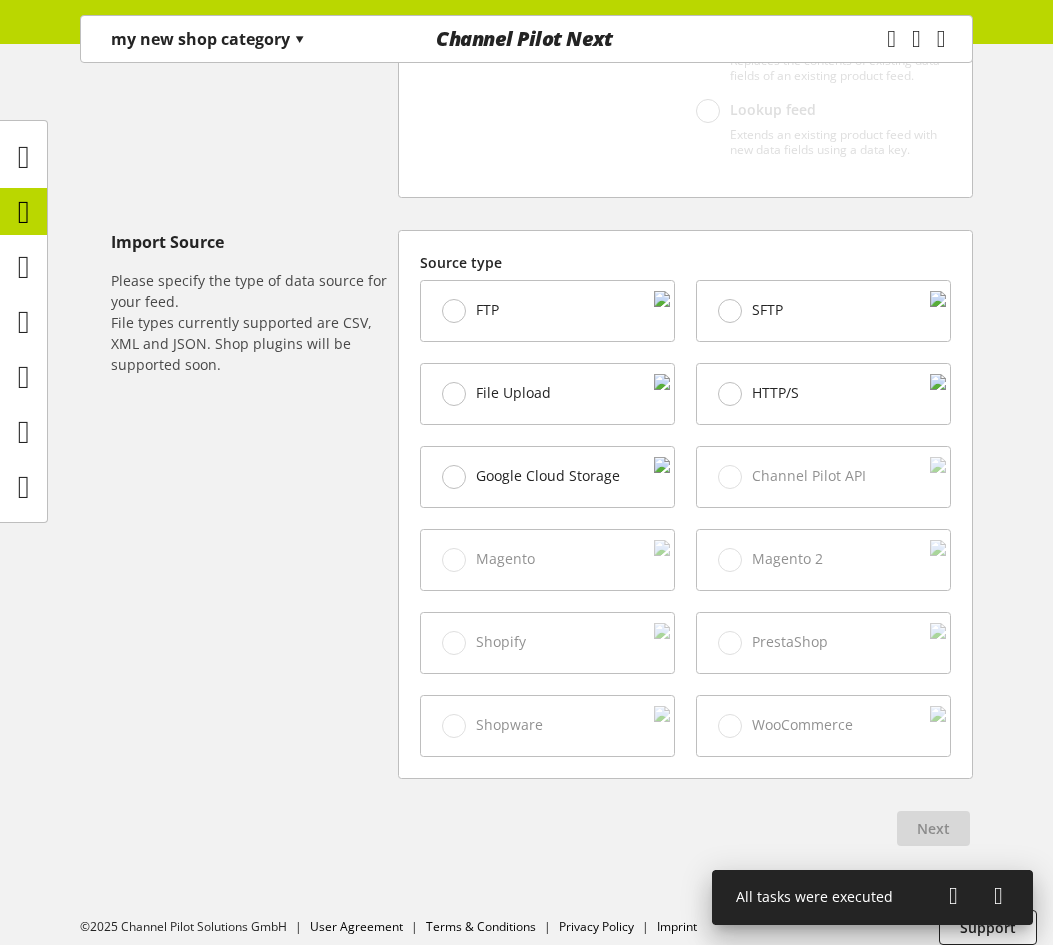 scroll, scrollTop: 450, scrollLeft: 0, axis: vertical 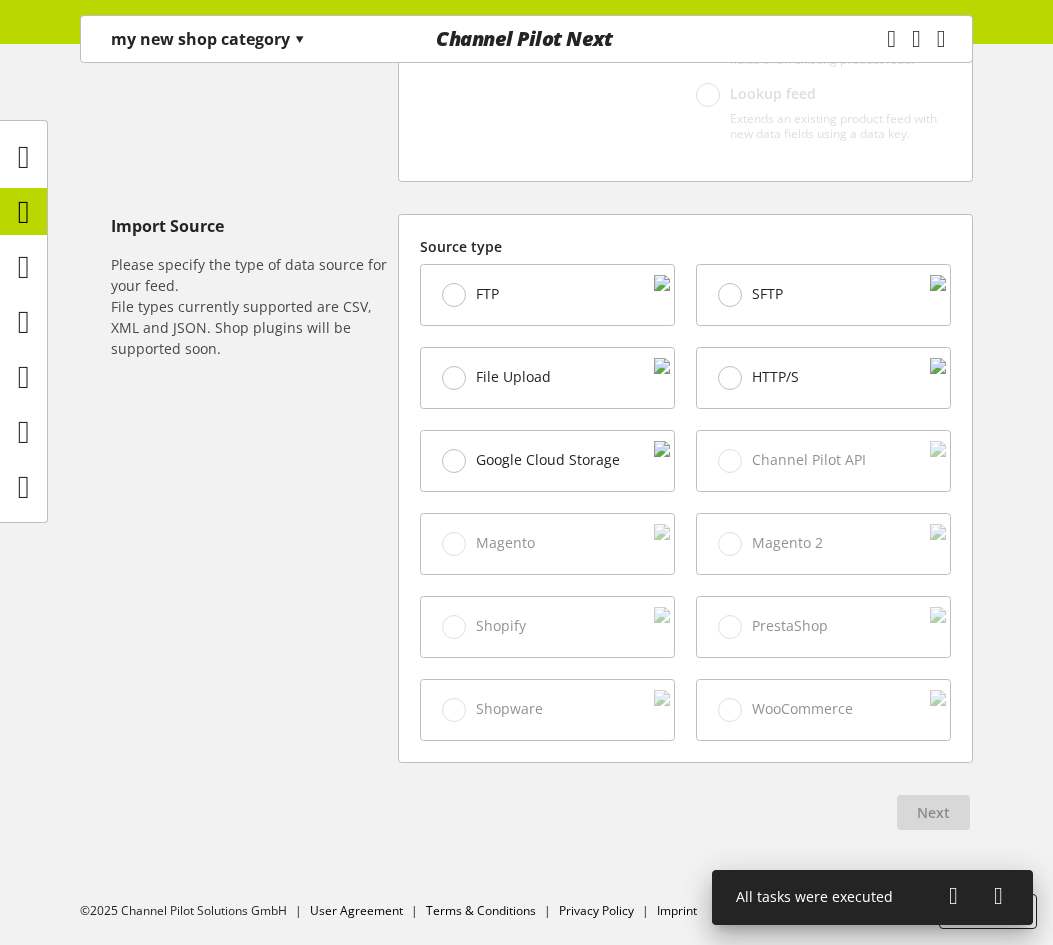 type on "**********" 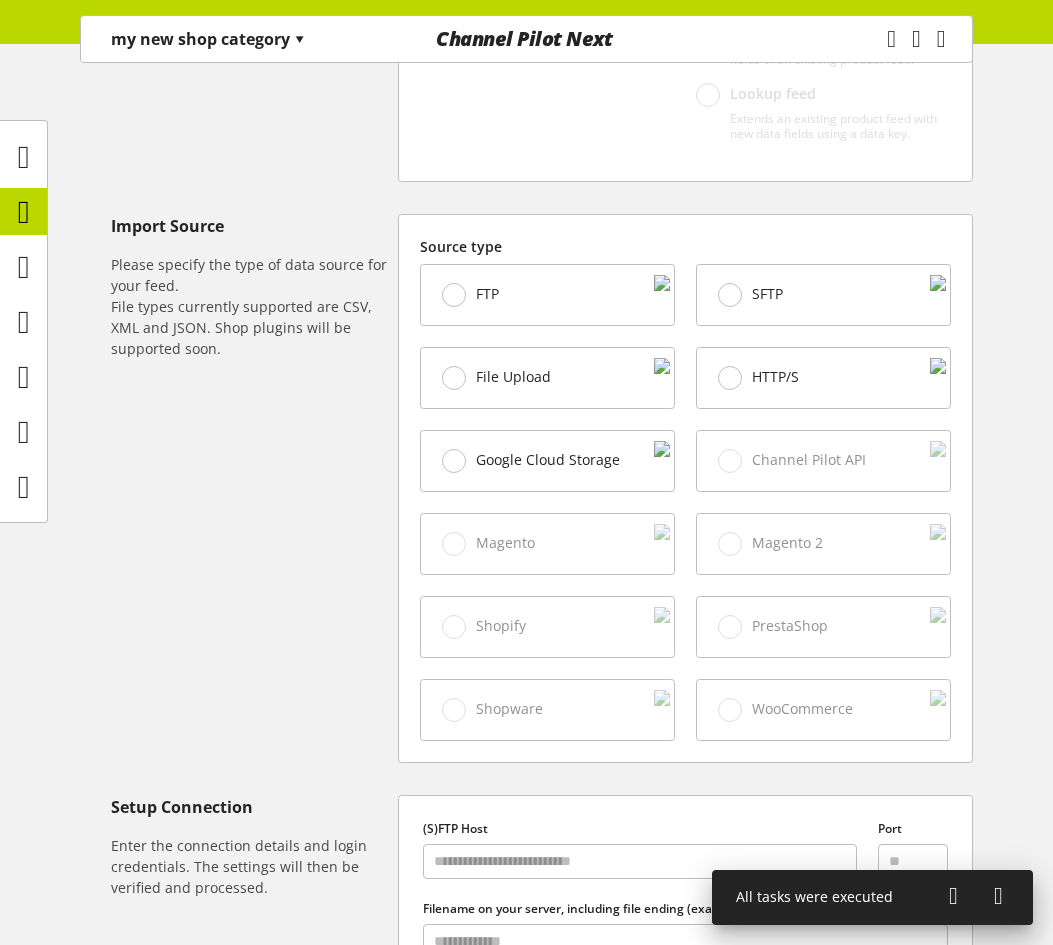 click on "FTP" at bounding box center (547, 295) 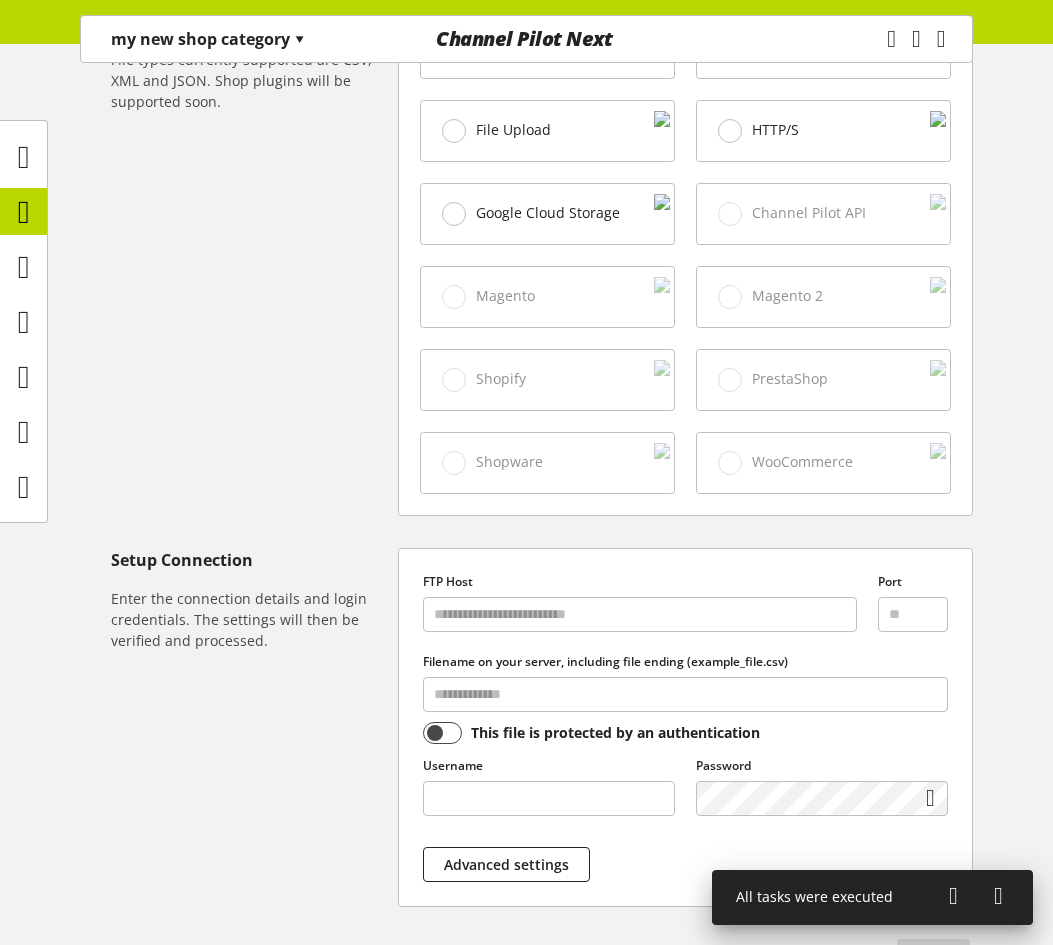 scroll, scrollTop: 750, scrollLeft: 0, axis: vertical 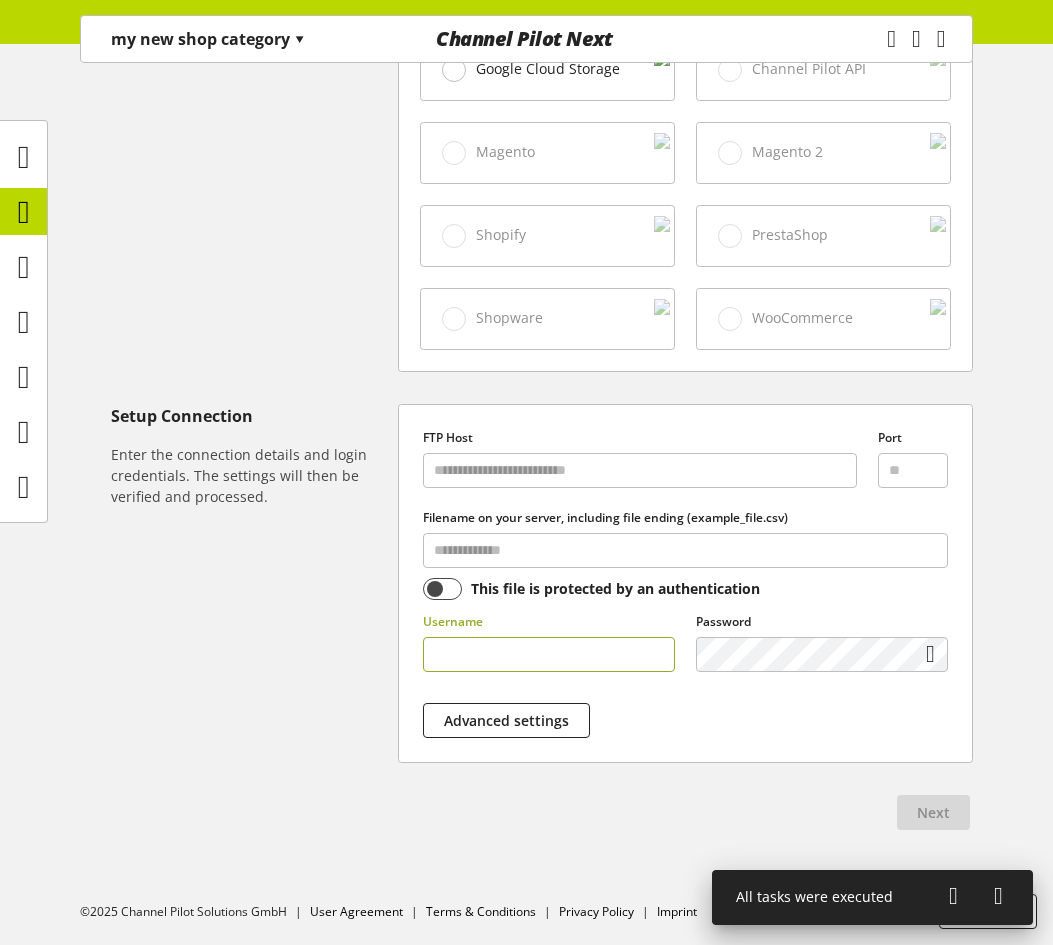 click at bounding box center [549, 654] 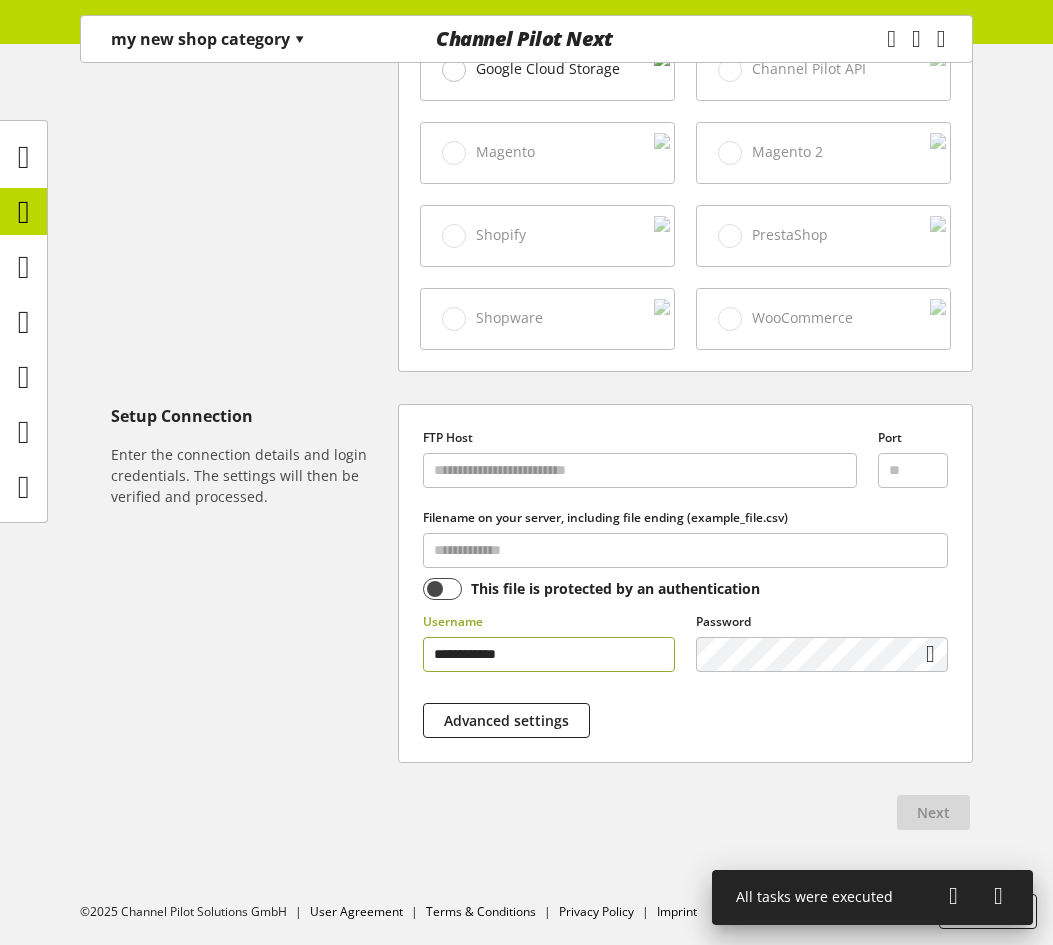 type on "**********" 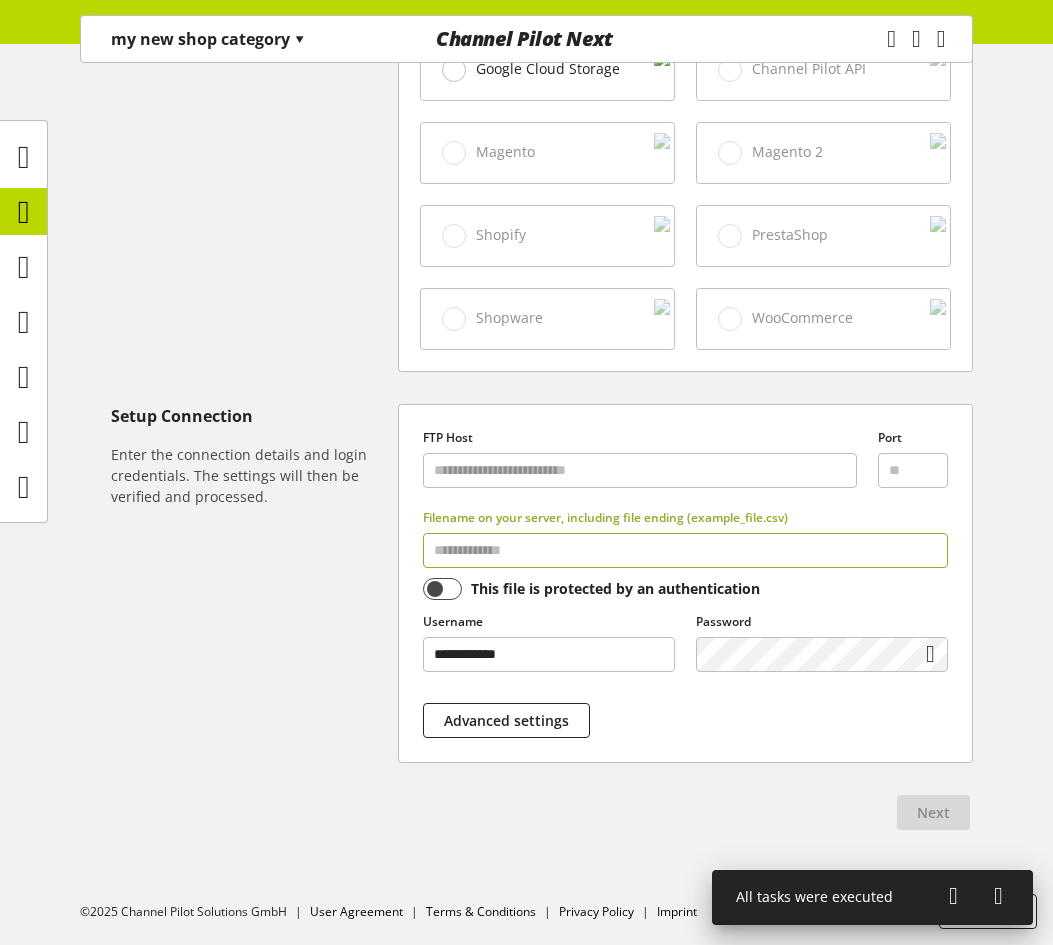click at bounding box center (685, 550) 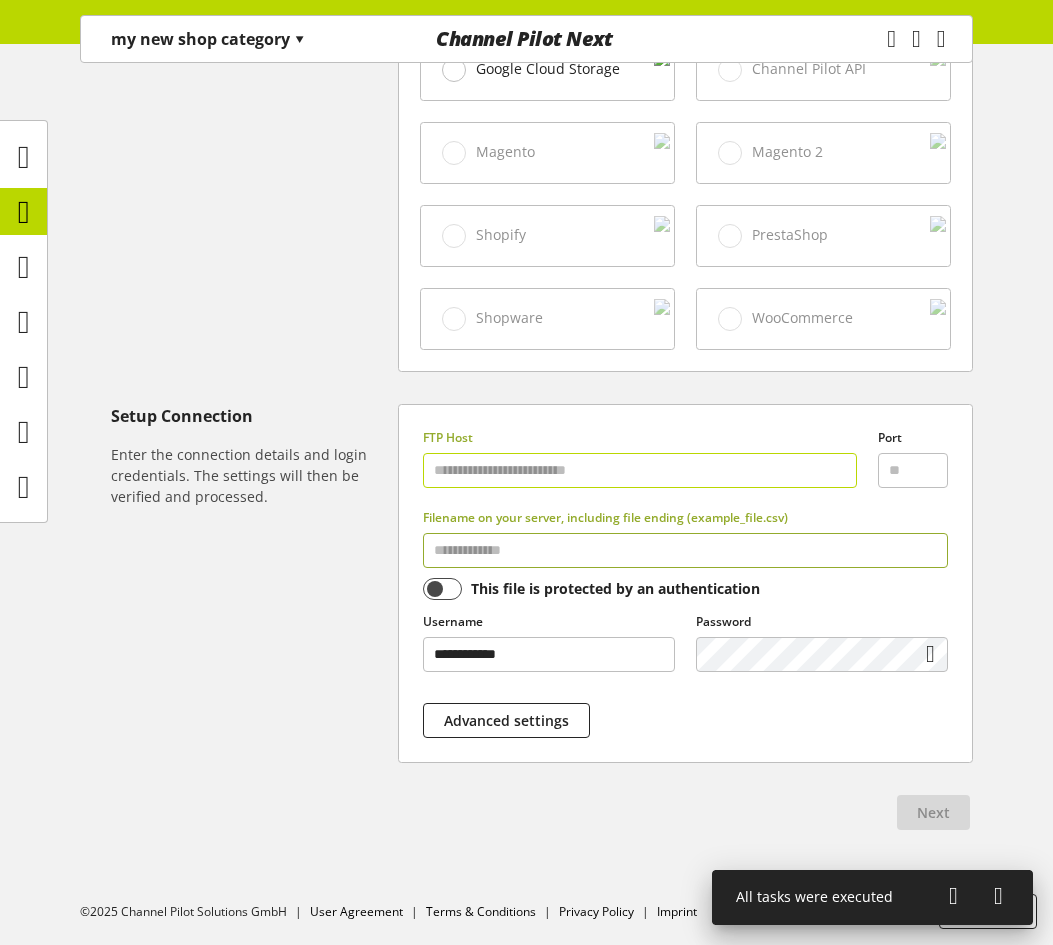 click at bounding box center [640, 470] 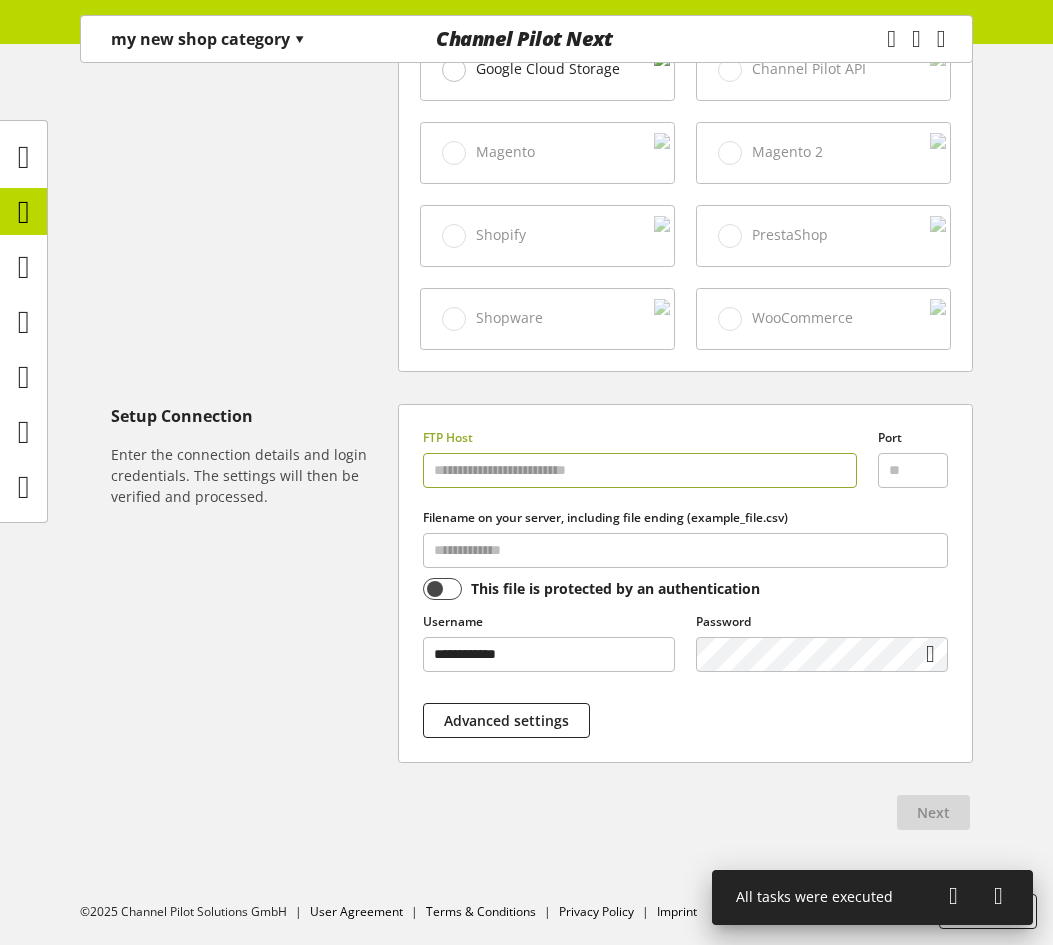 paste on "**********" 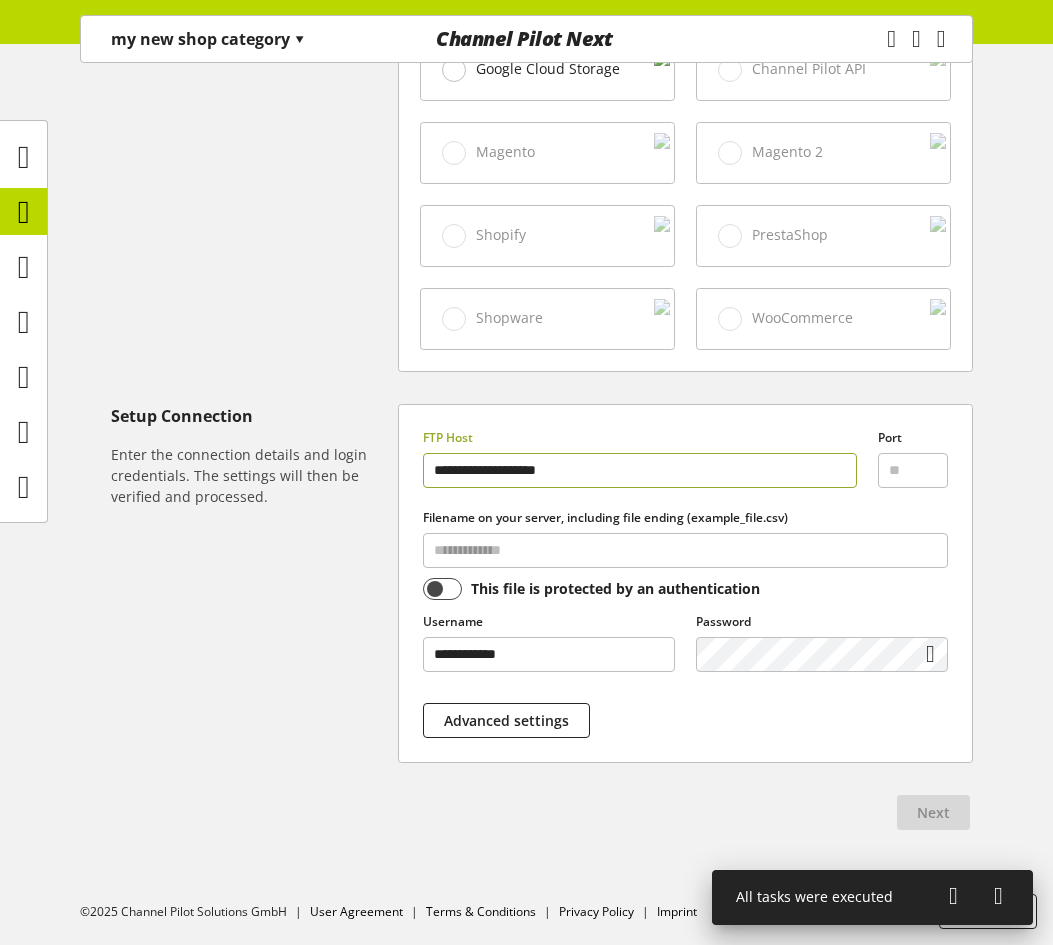 type on "**********" 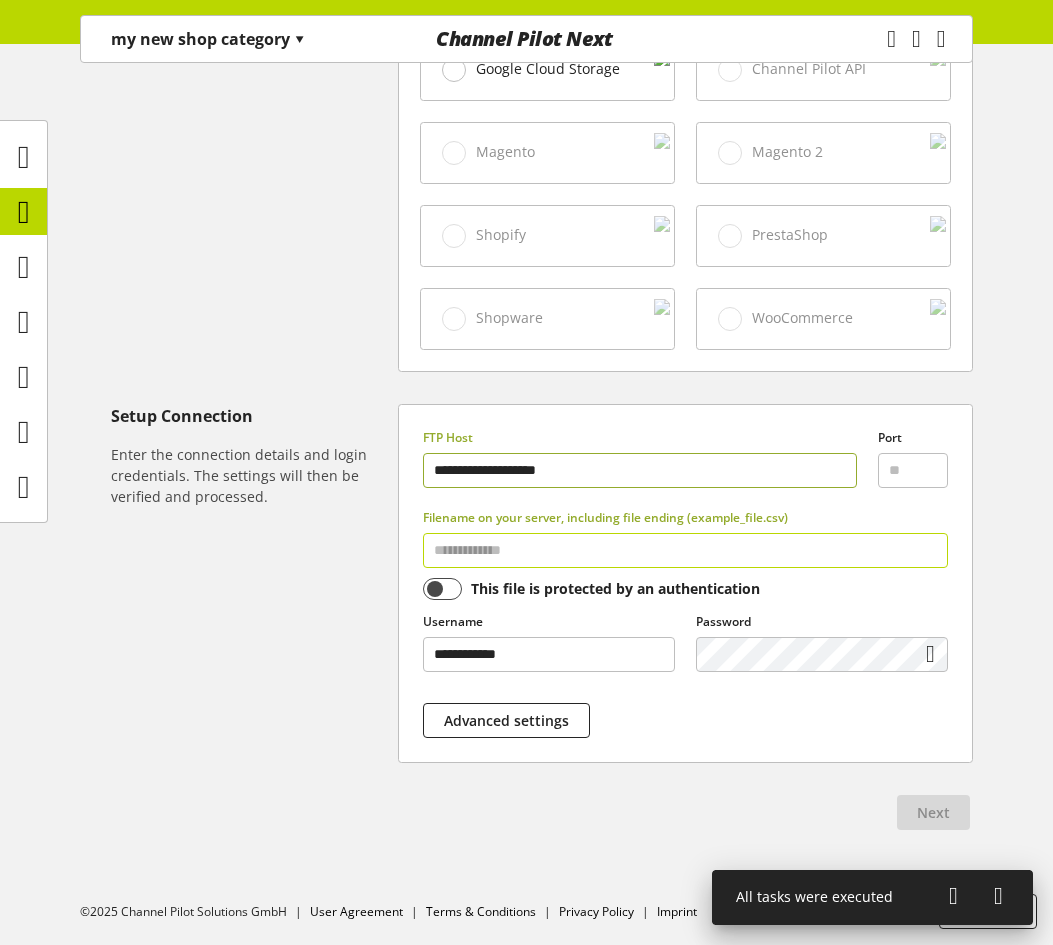 click at bounding box center (685, 550) 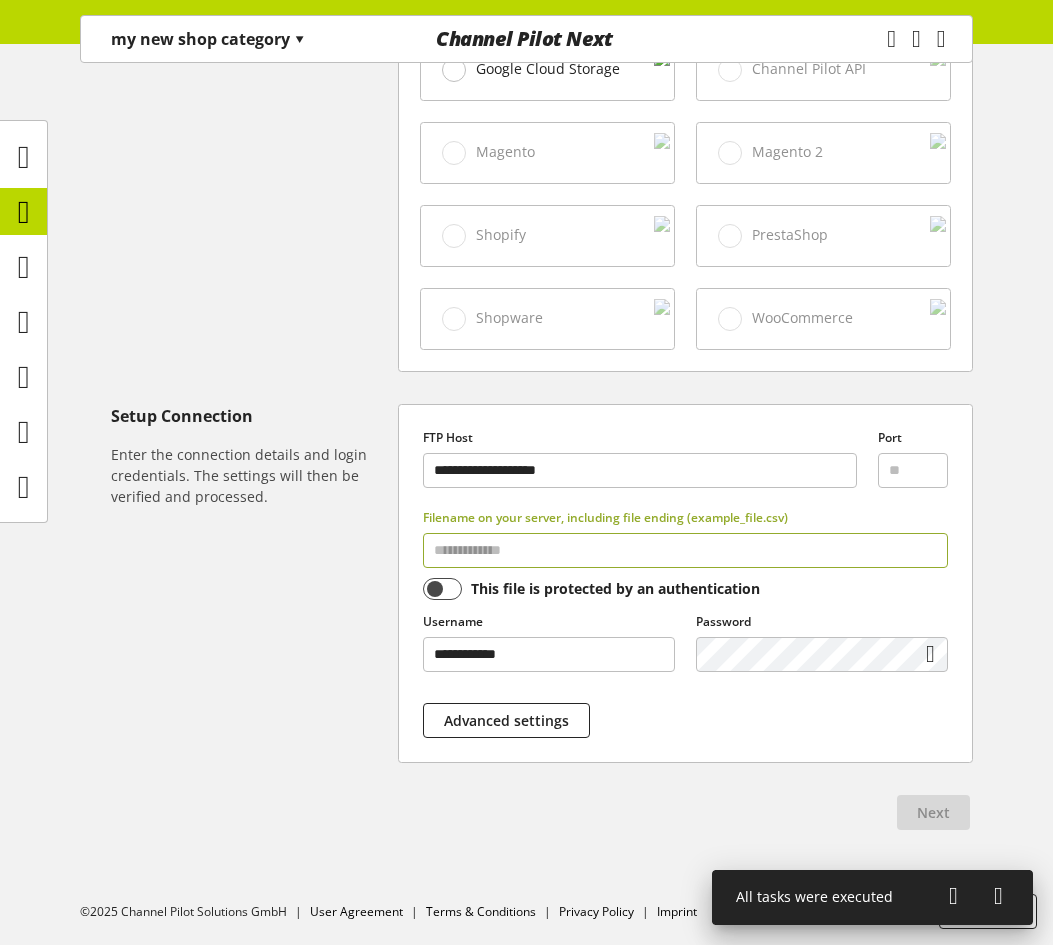 paste on "**********" 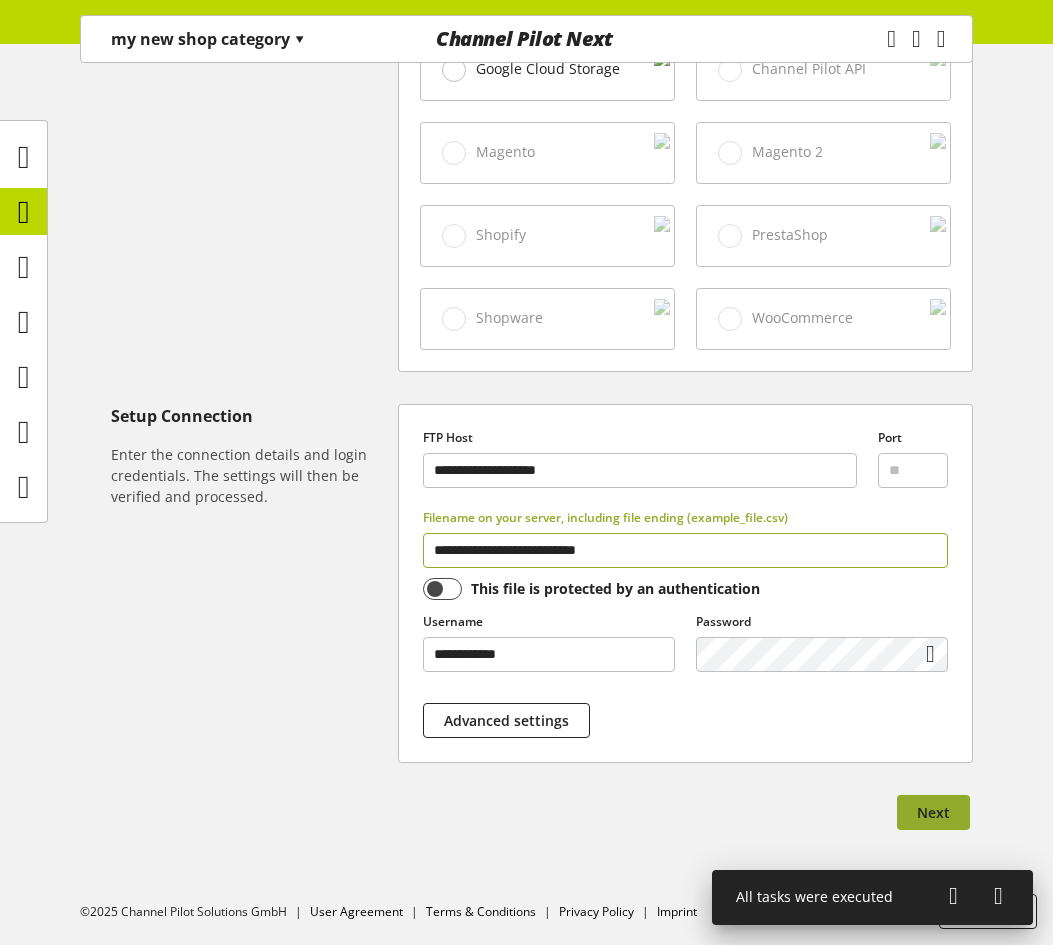 type on "**********" 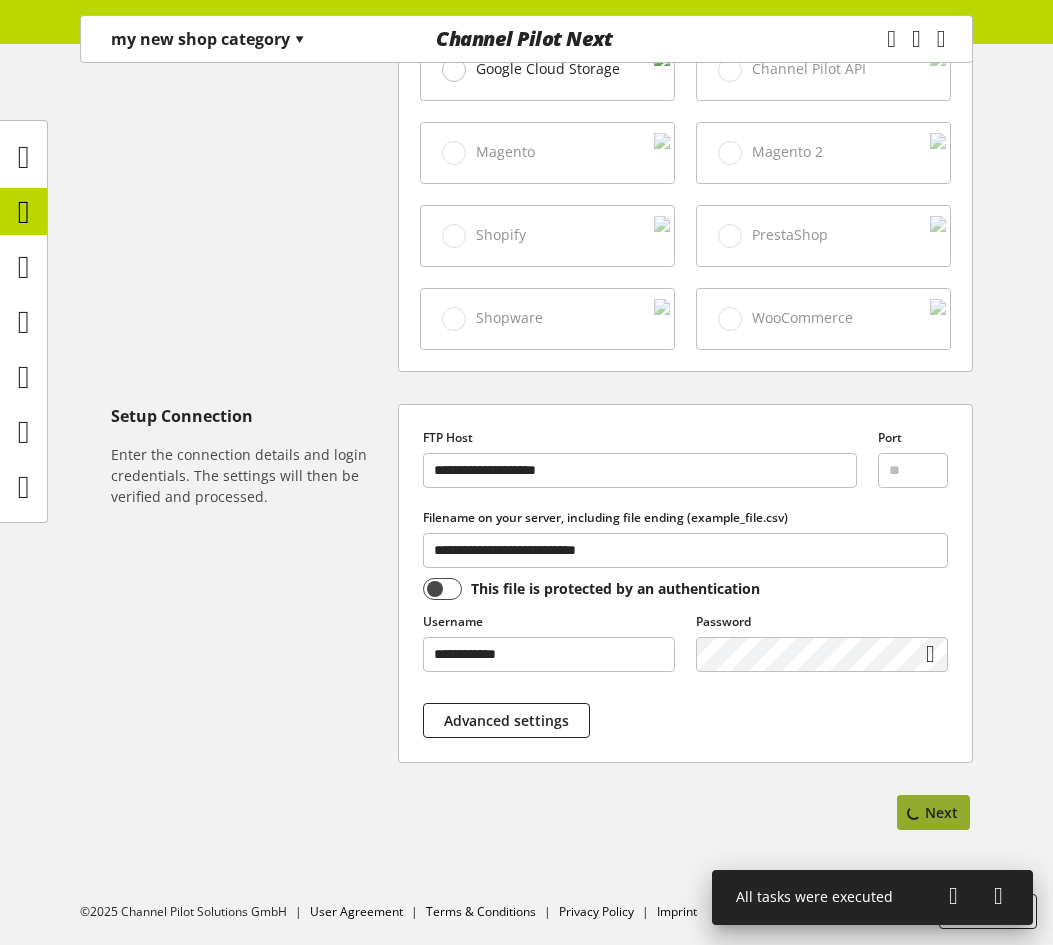 scroll, scrollTop: 0, scrollLeft: 0, axis: both 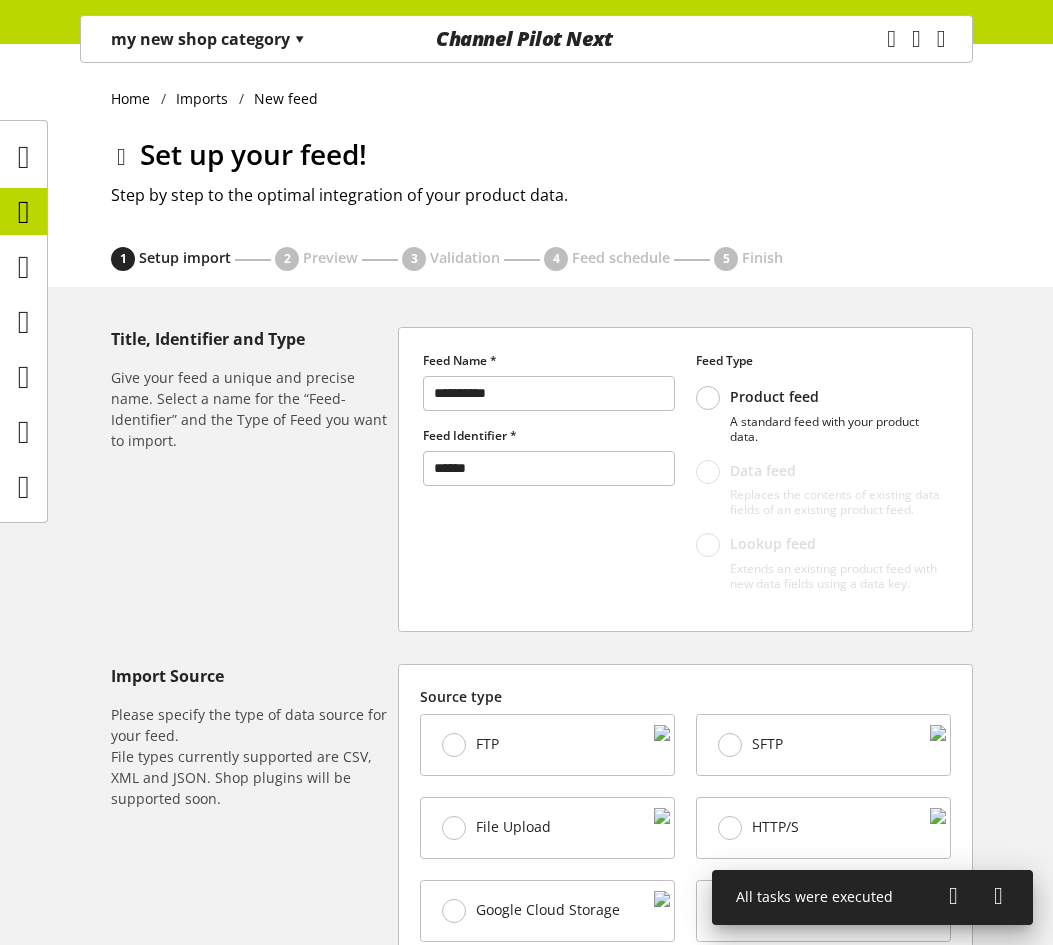select on "*****" 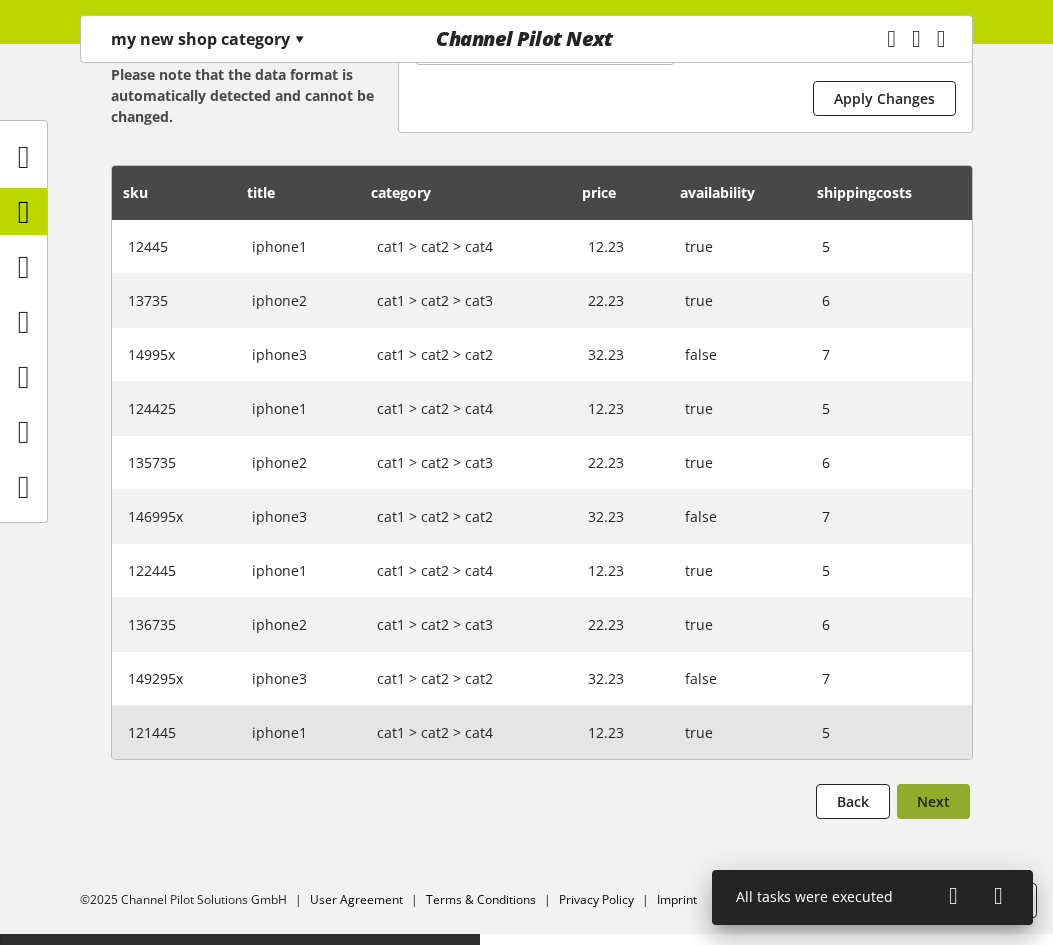 scroll, scrollTop: 412, scrollLeft: 0, axis: vertical 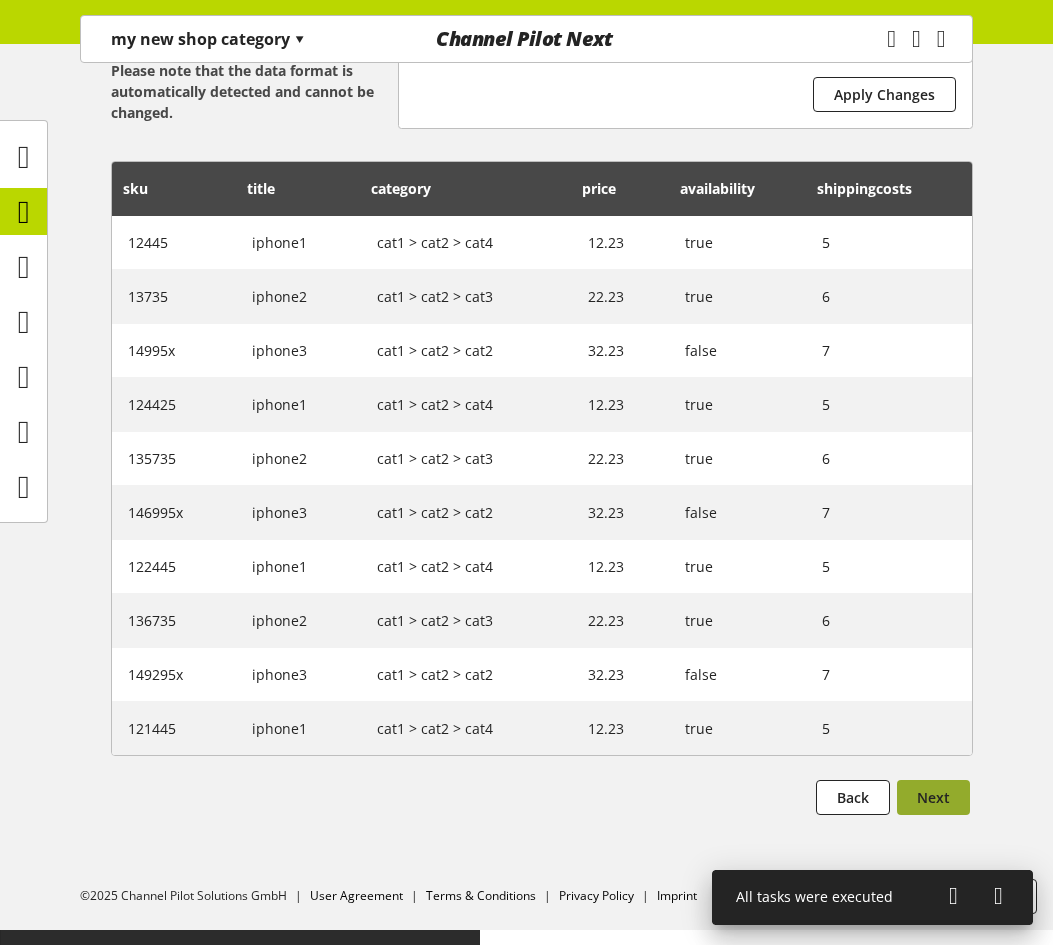 click on "Next" at bounding box center [933, 797] 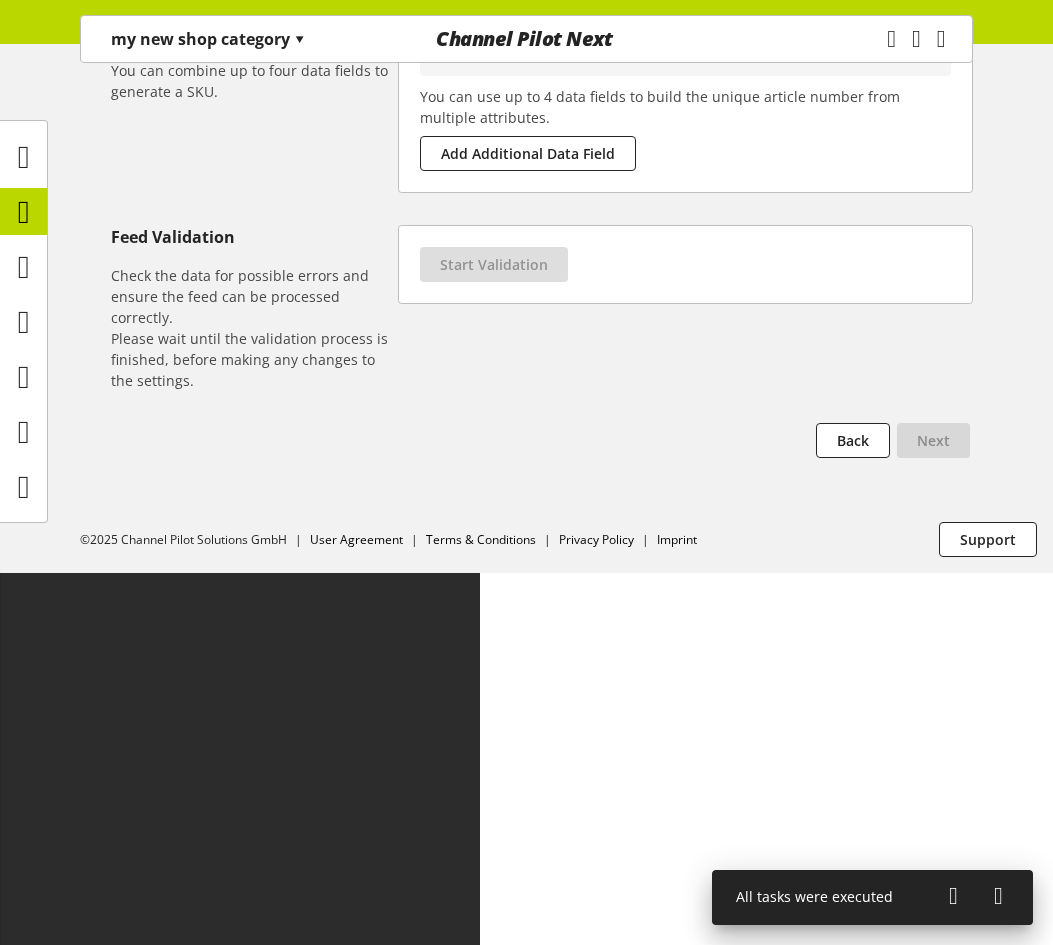 scroll, scrollTop: 0, scrollLeft: 0, axis: both 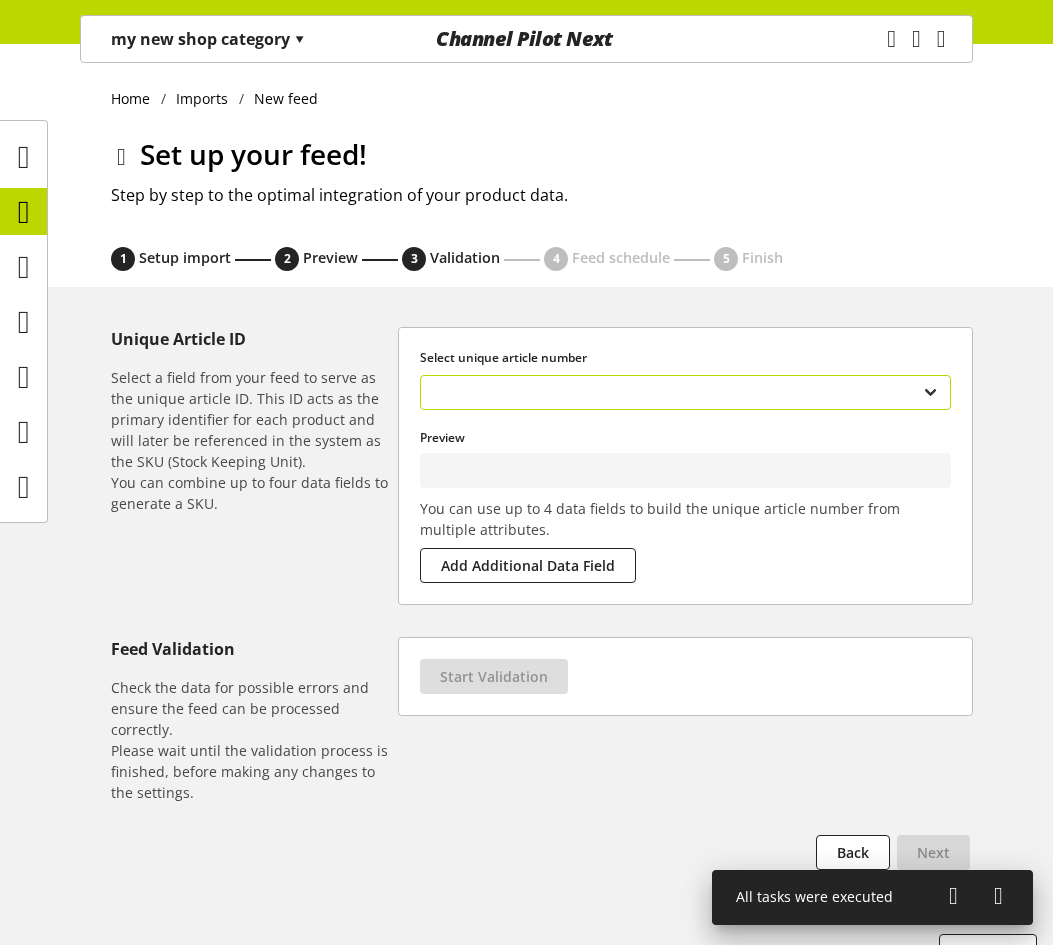 click on "**********" at bounding box center (685, 392) 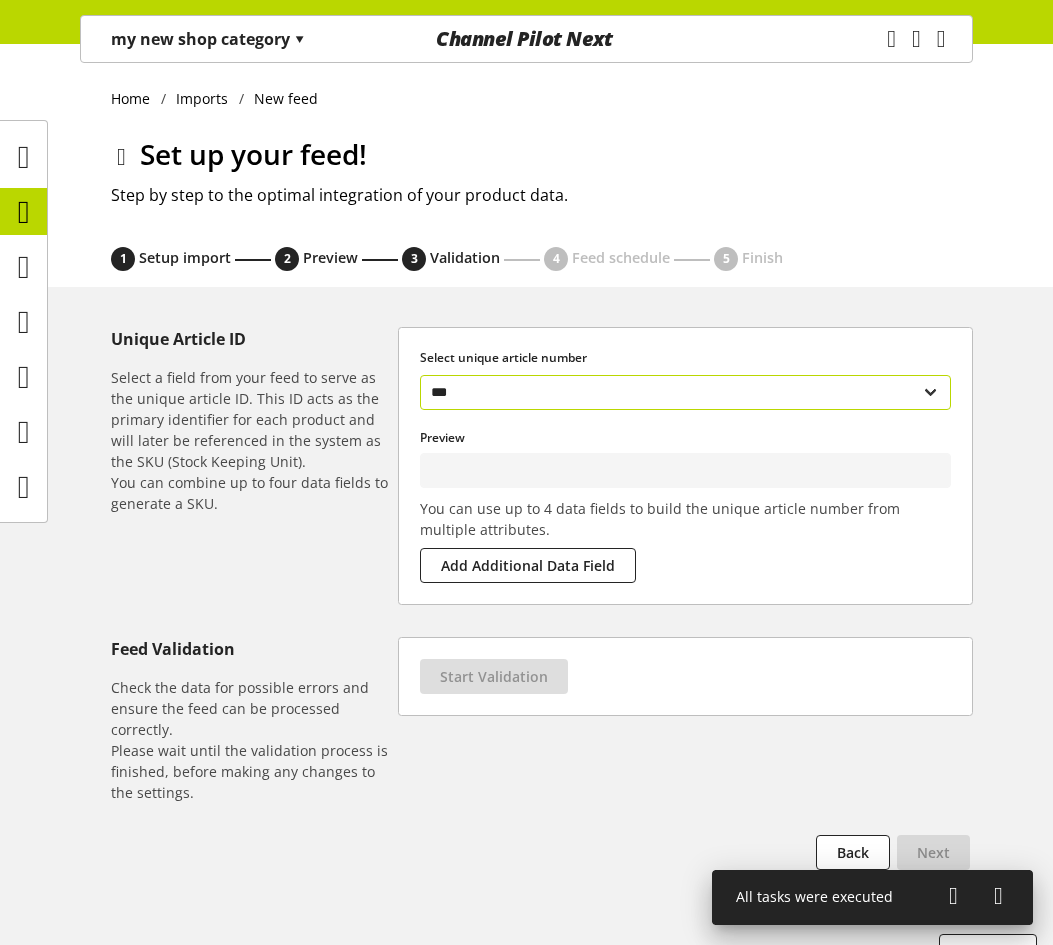 type on "*****" 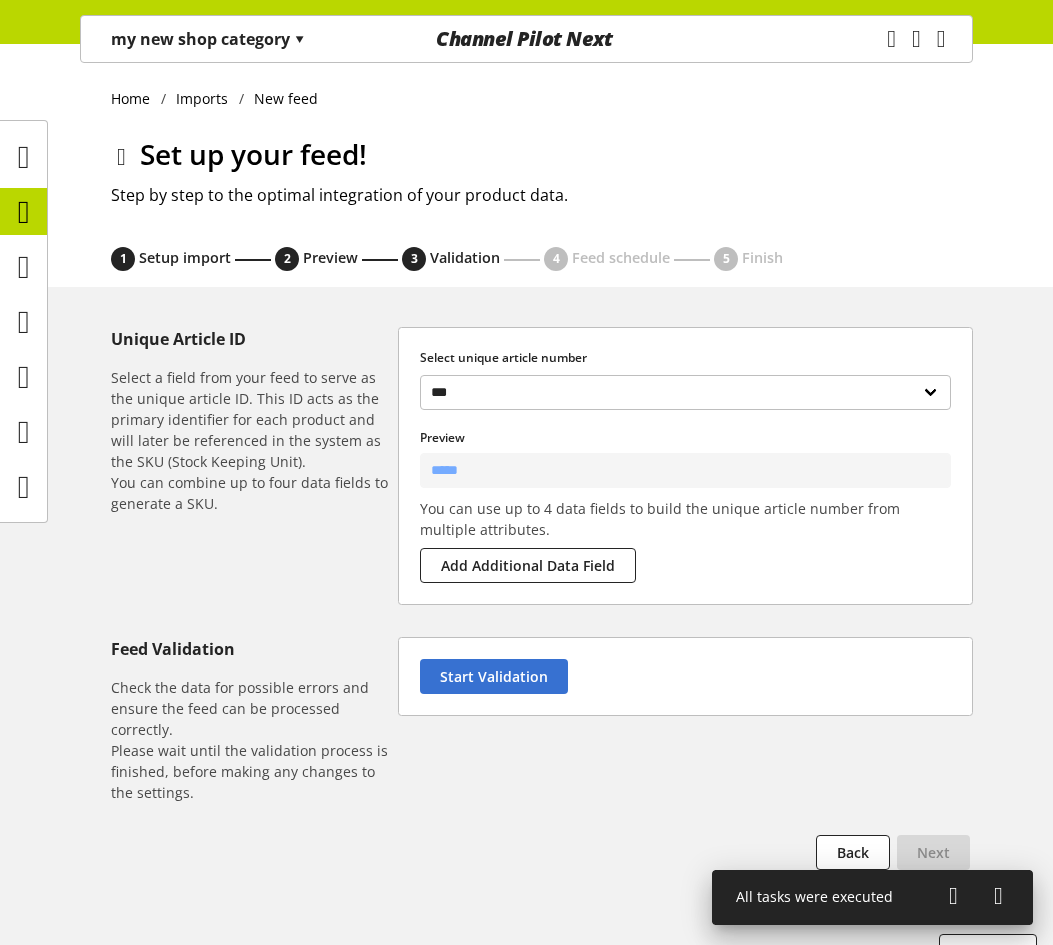 click on "Start Validation" at bounding box center (685, 676) 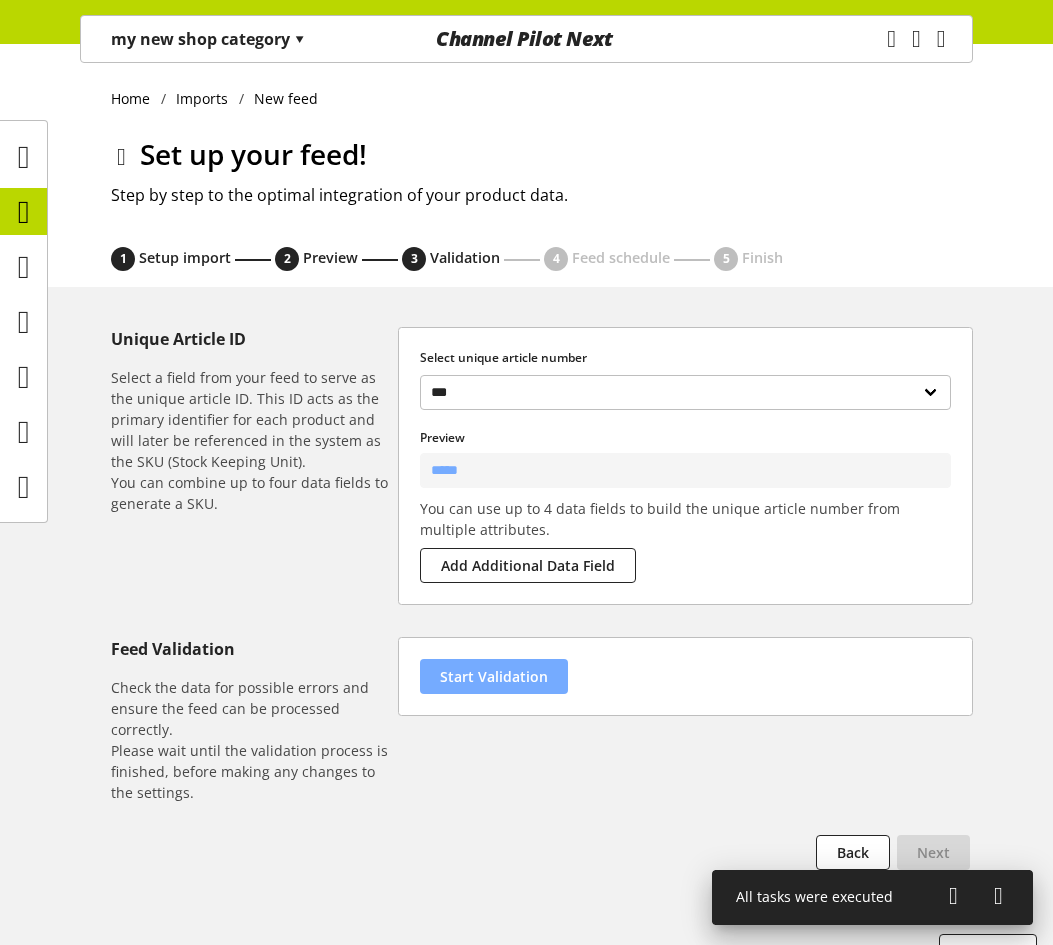 click on "Start Validation" at bounding box center [494, 676] 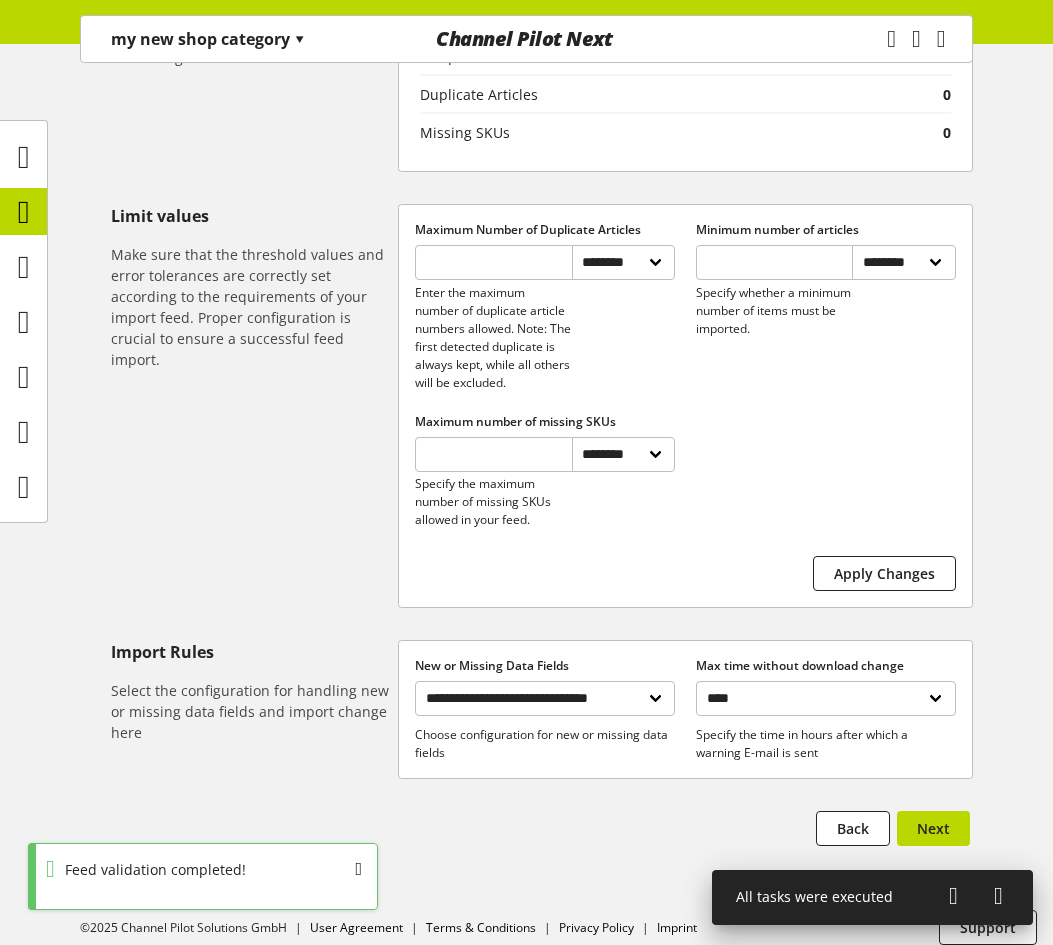 scroll, scrollTop: 769, scrollLeft: 0, axis: vertical 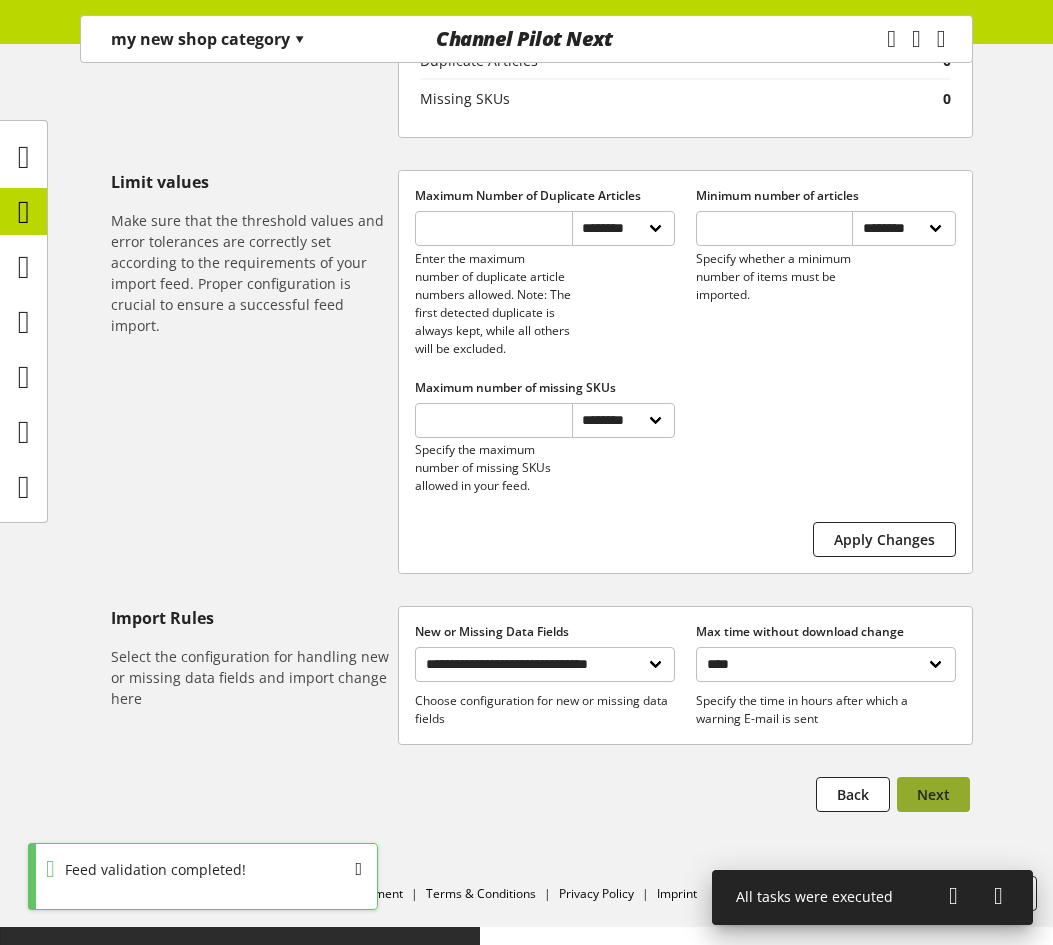click on "Next" at bounding box center (933, 794) 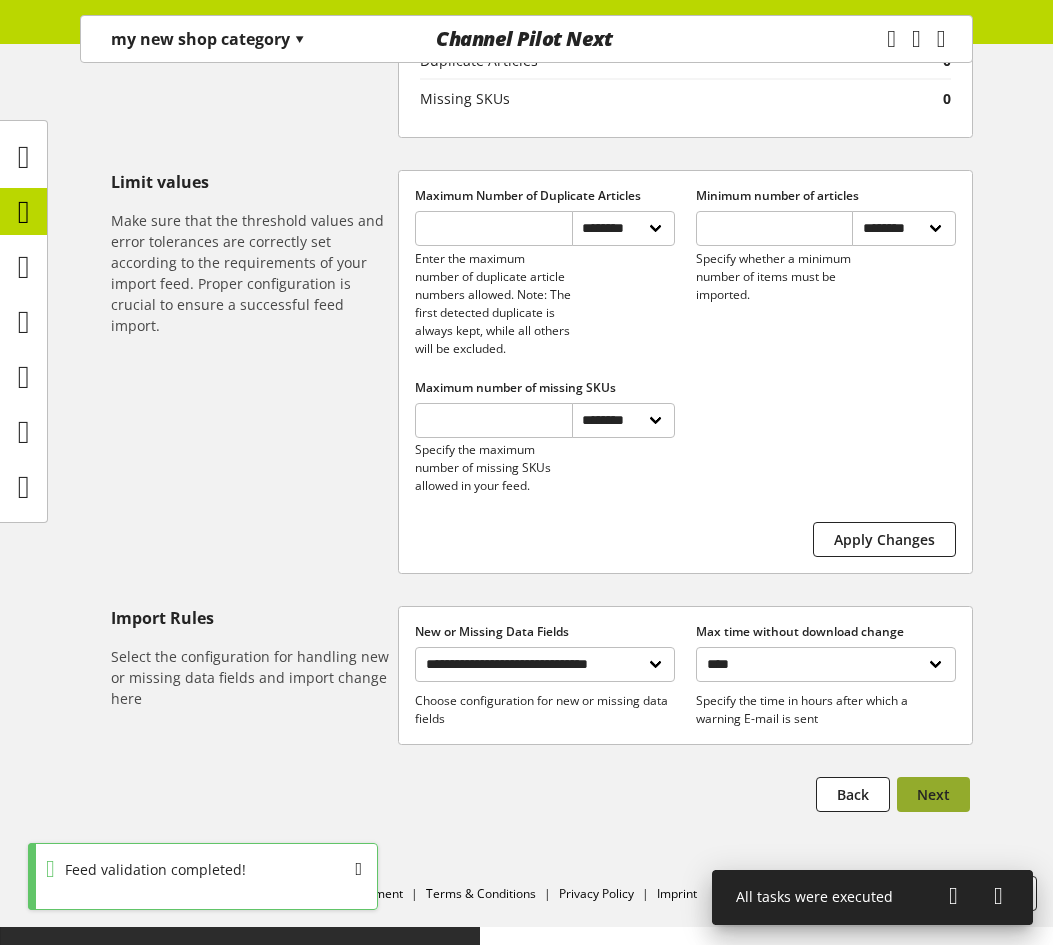 select on "****" 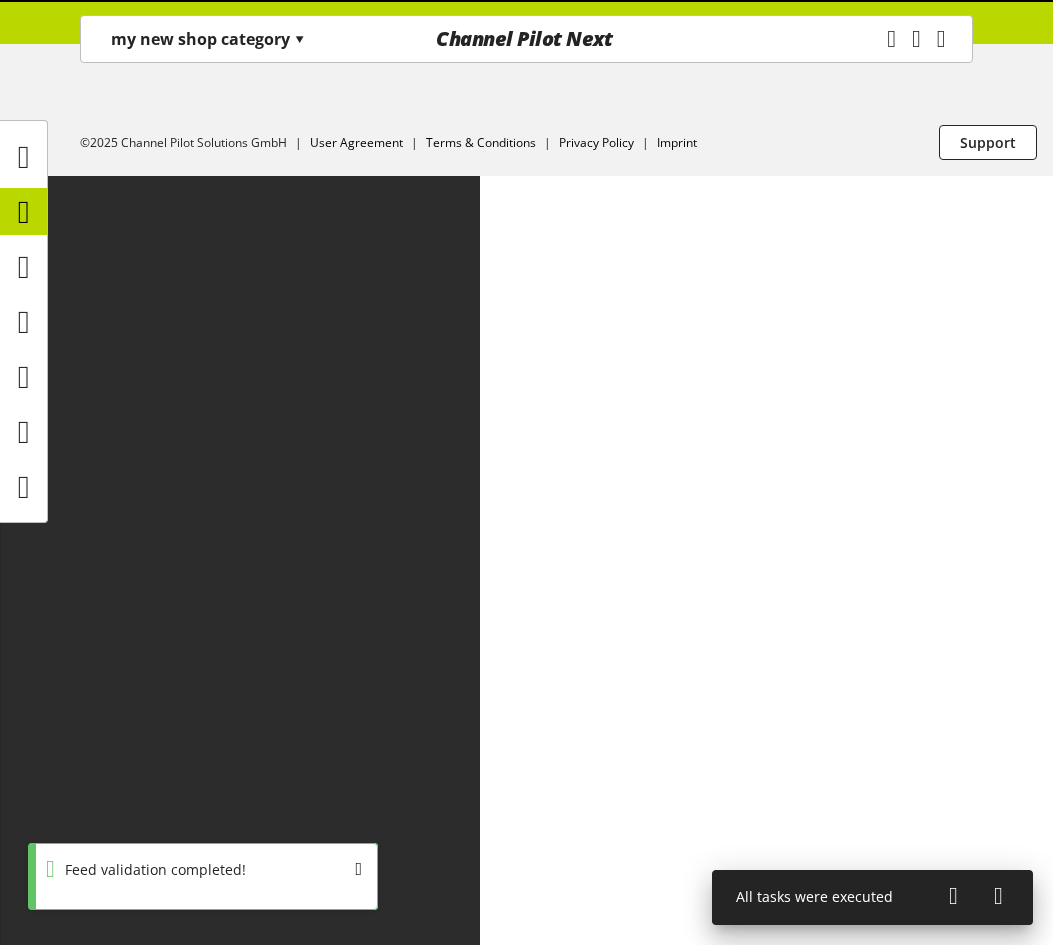 scroll, scrollTop: 0, scrollLeft: 0, axis: both 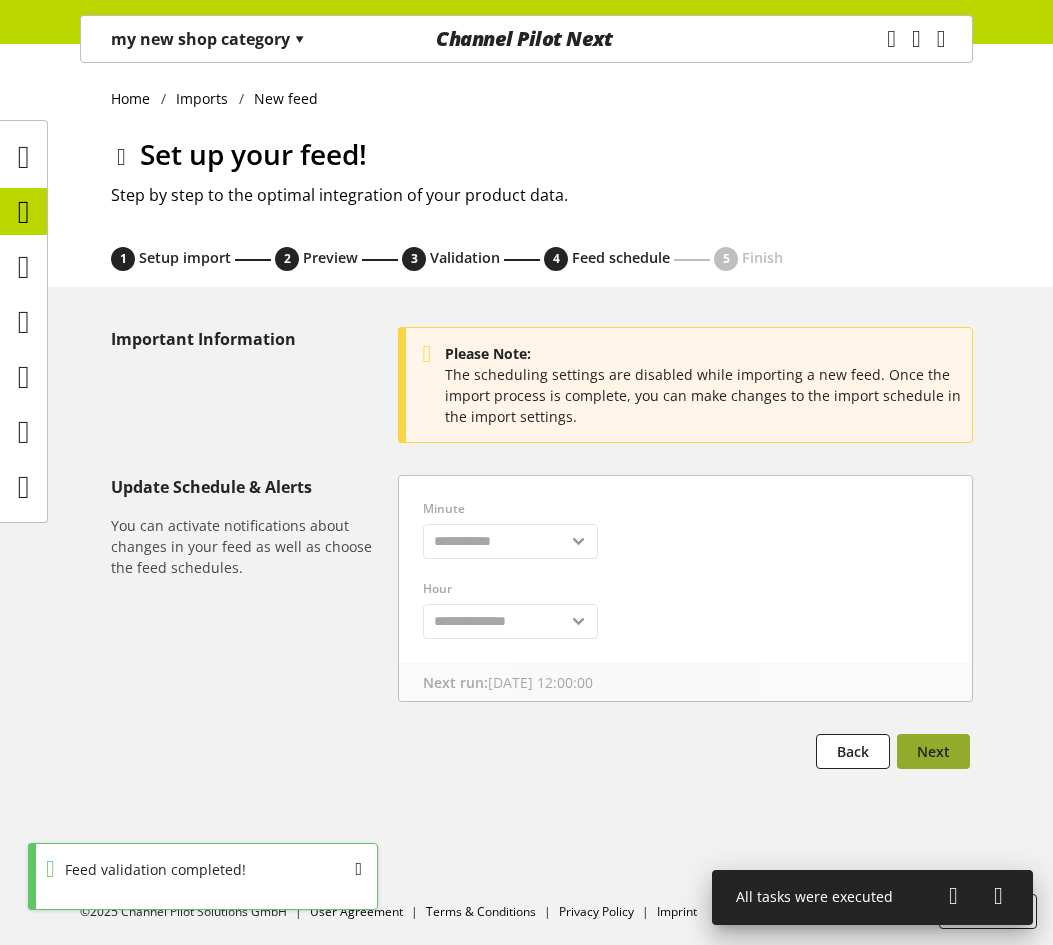 click on "Next" at bounding box center [933, 751] 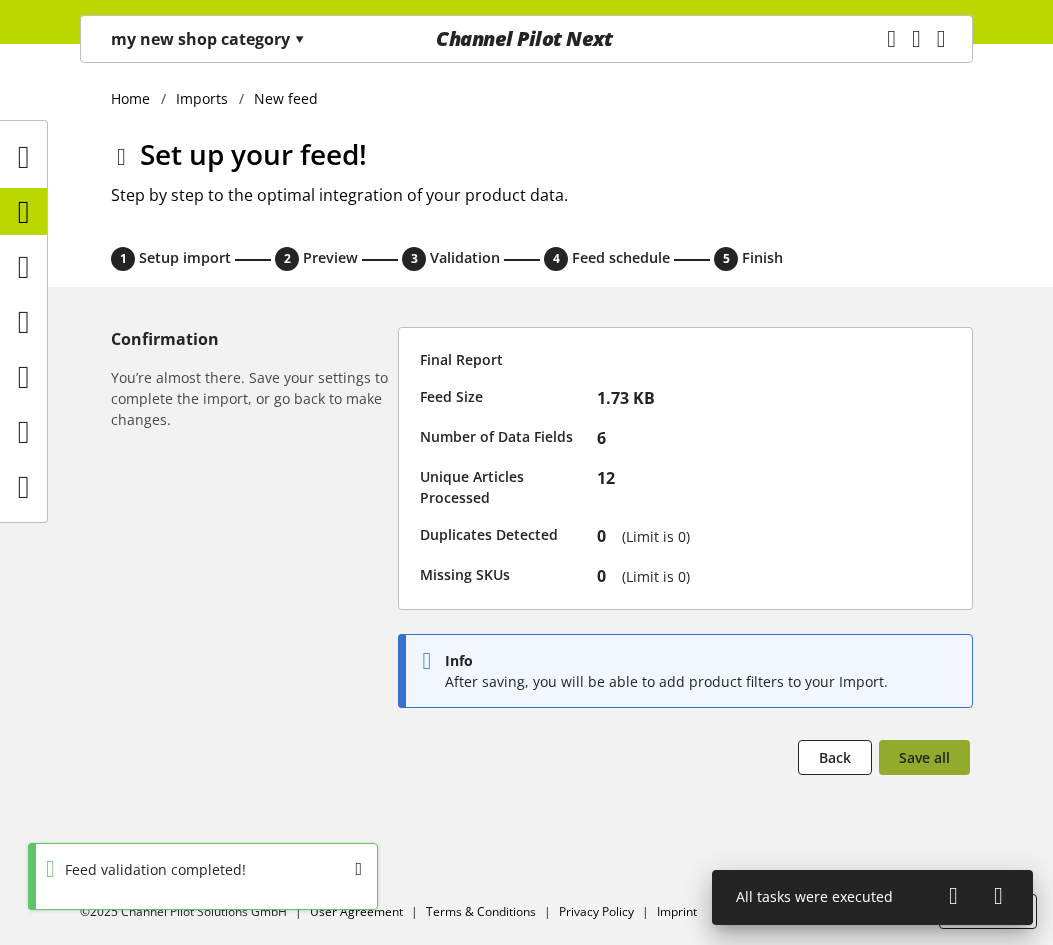 click on "Save all" at bounding box center (924, 757) 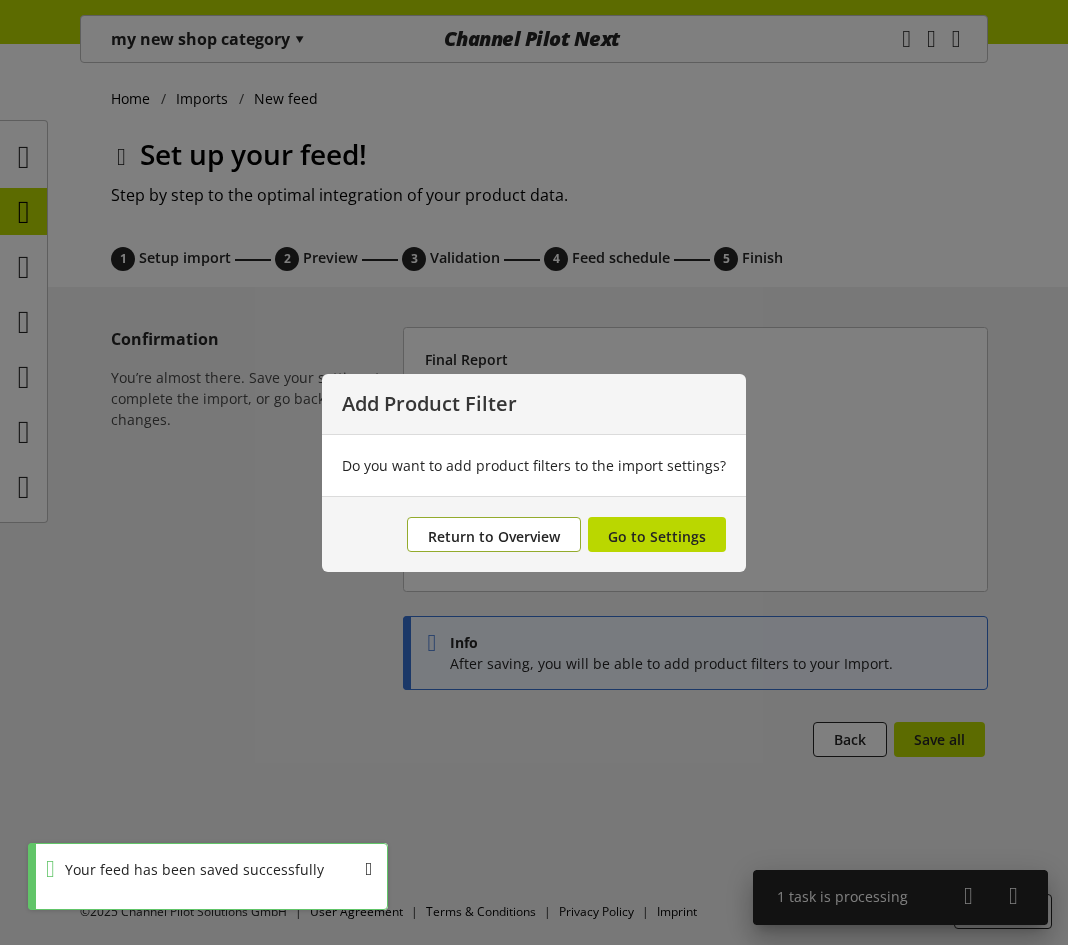 click on "Return to Overview" at bounding box center (494, 536) 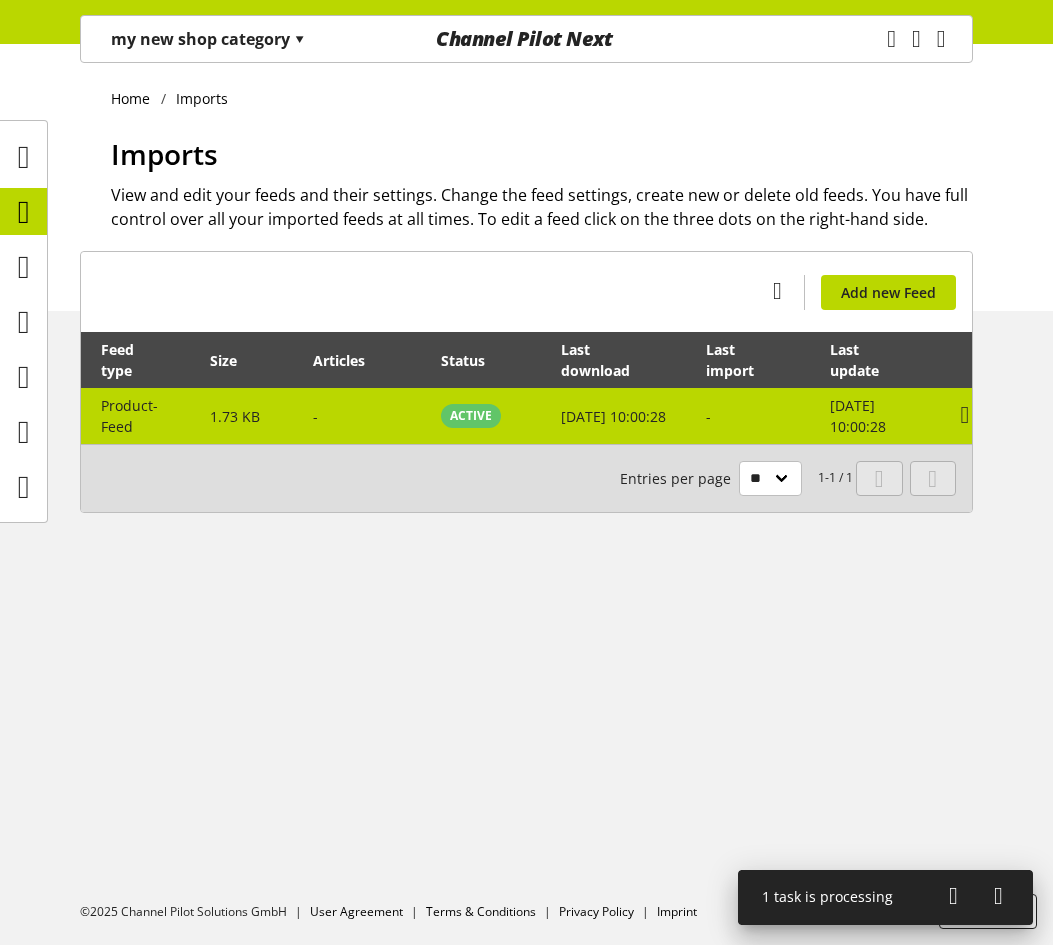 scroll, scrollTop: 0, scrollLeft: 169, axis: horizontal 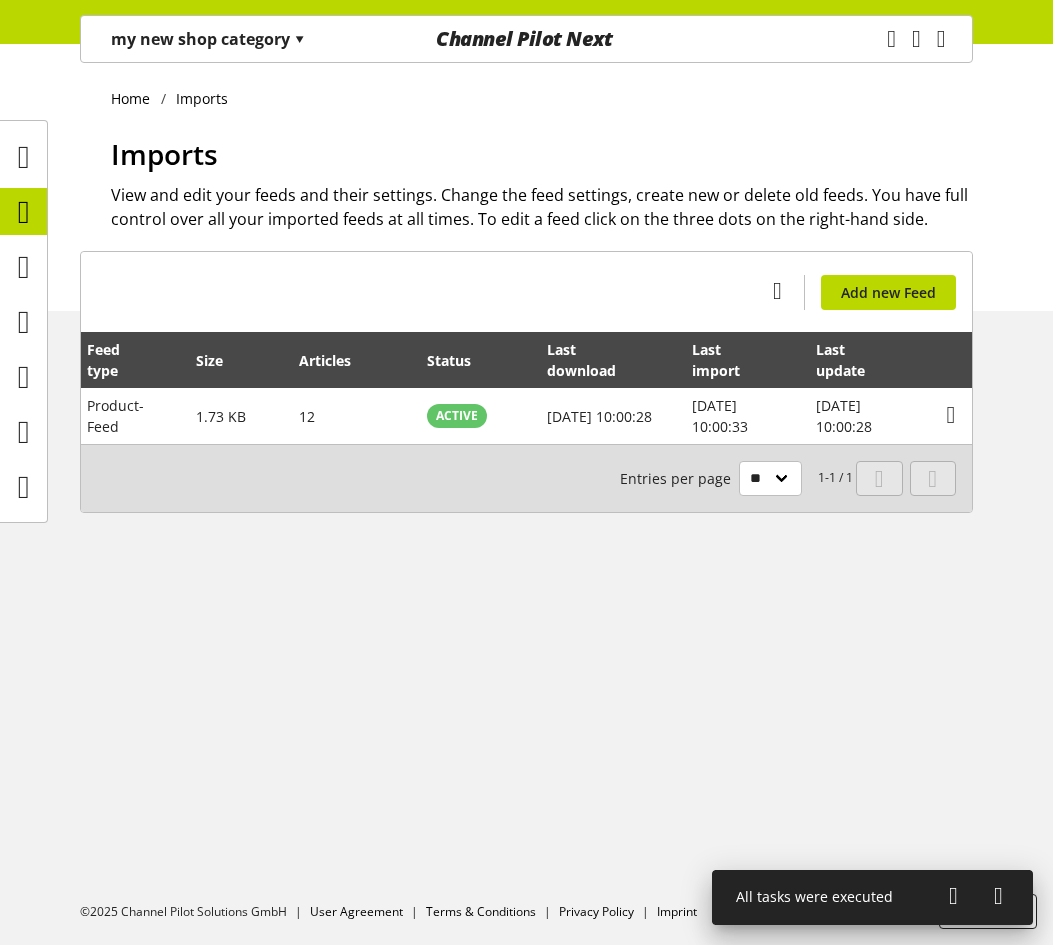 click on "▾" at bounding box center [299, 39] 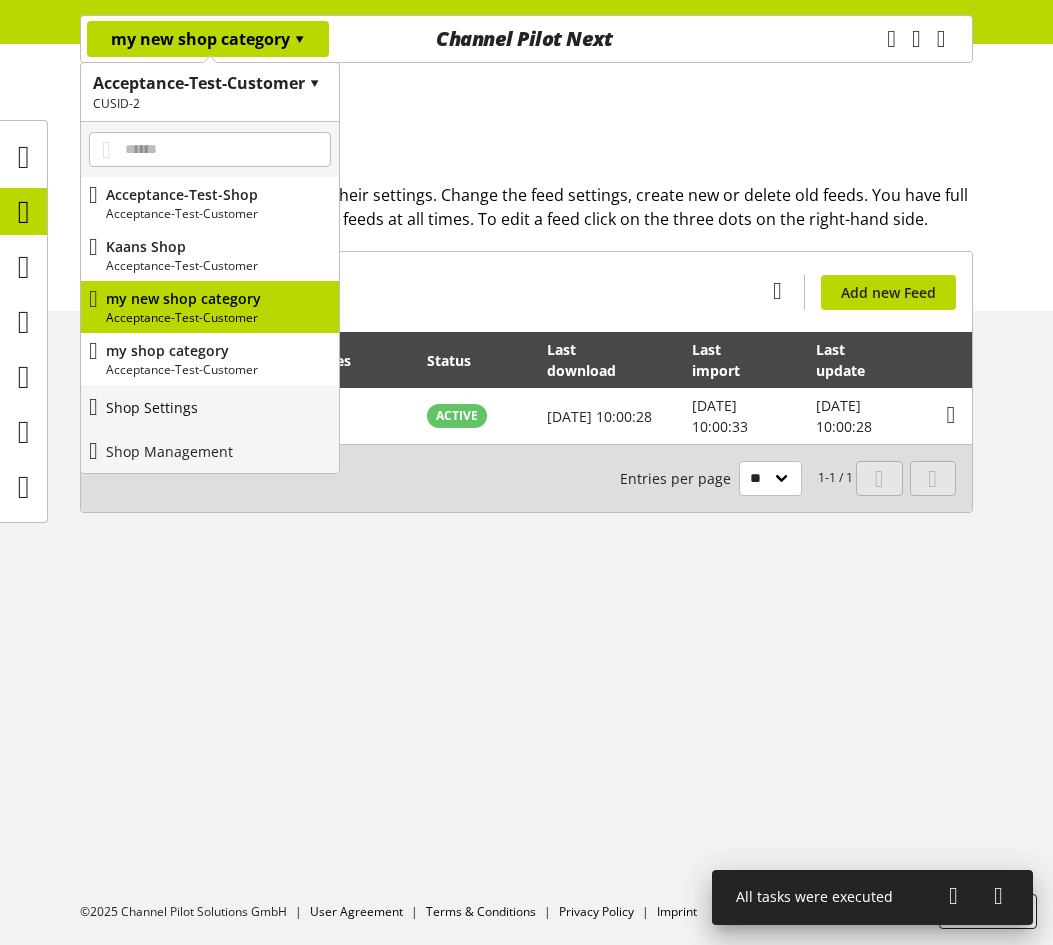 click on "Shop Settings" at bounding box center (210, 407) 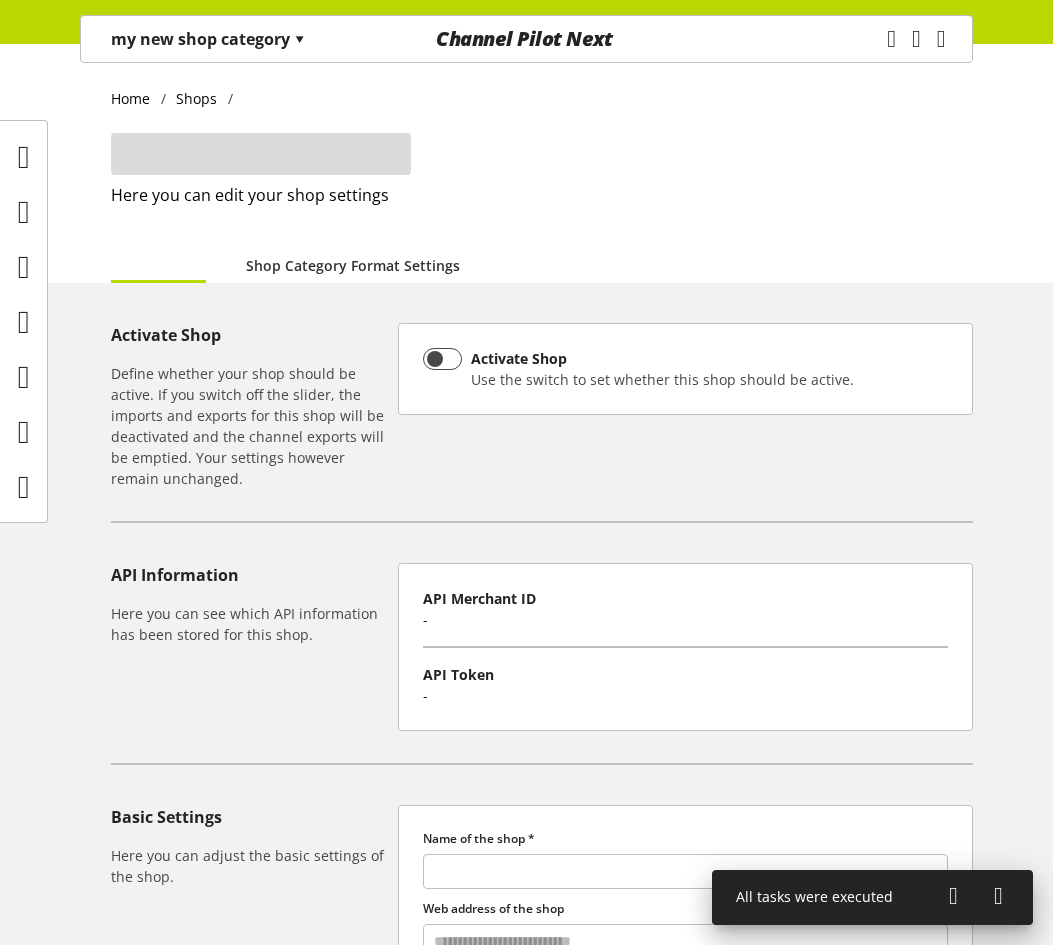 type on "**********" 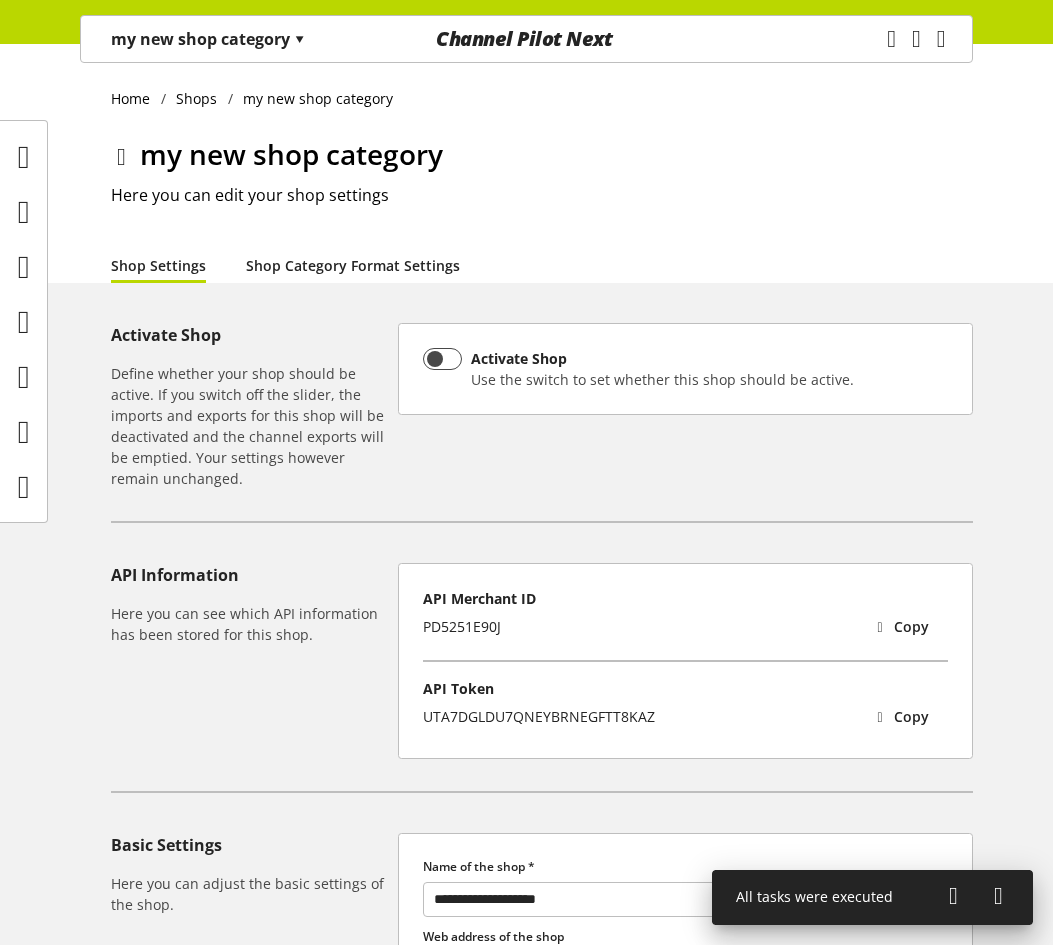 click on "Shop Category Format Settings" at bounding box center [353, 265] 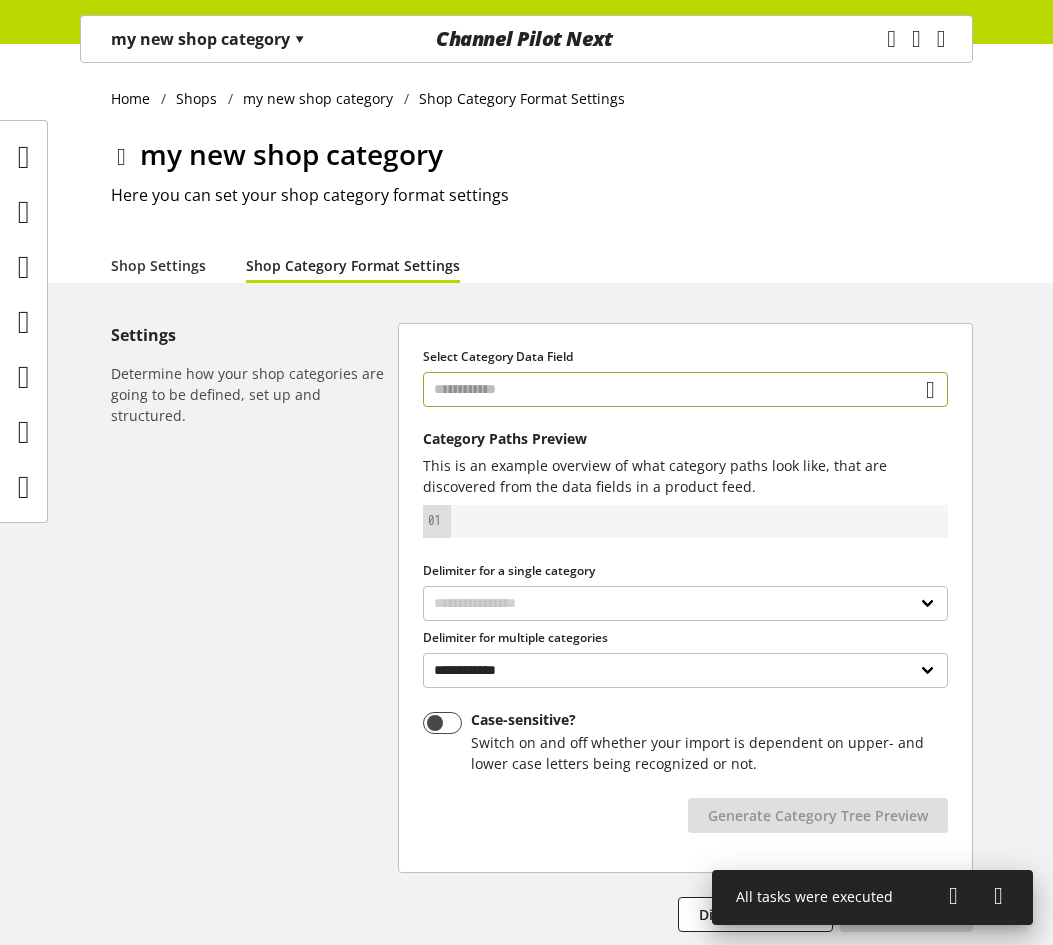click at bounding box center [685, 389] 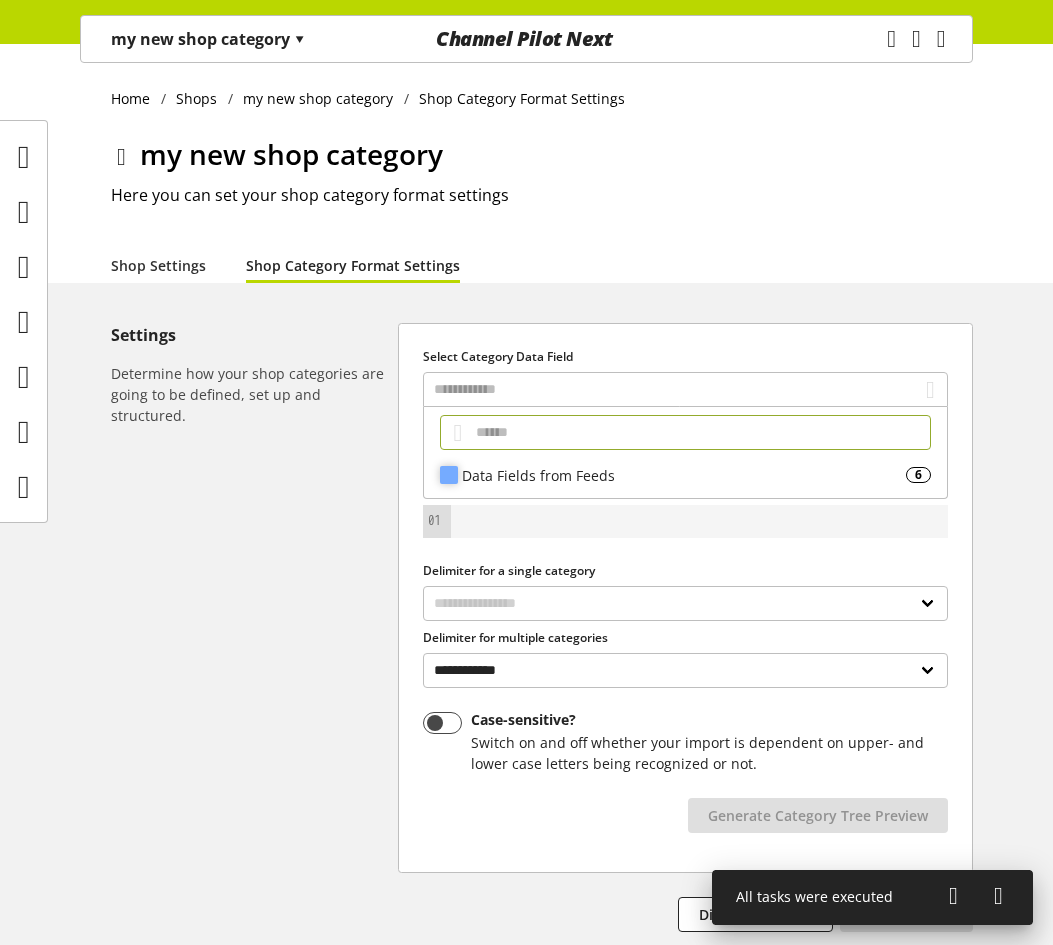 click on "Data Fields from Feeds" at bounding box center (684, 475) 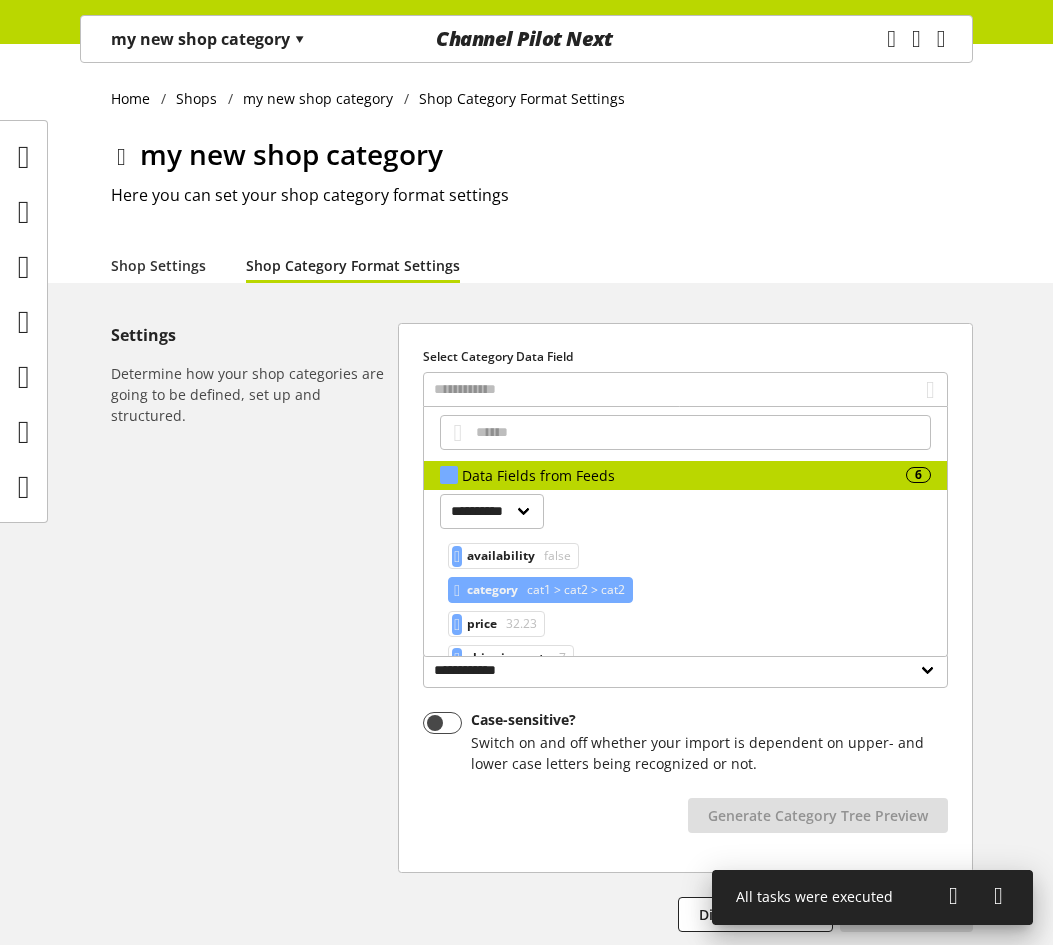 click on "cat1 > cat2 > cat2" at bounding box center [574, 590] 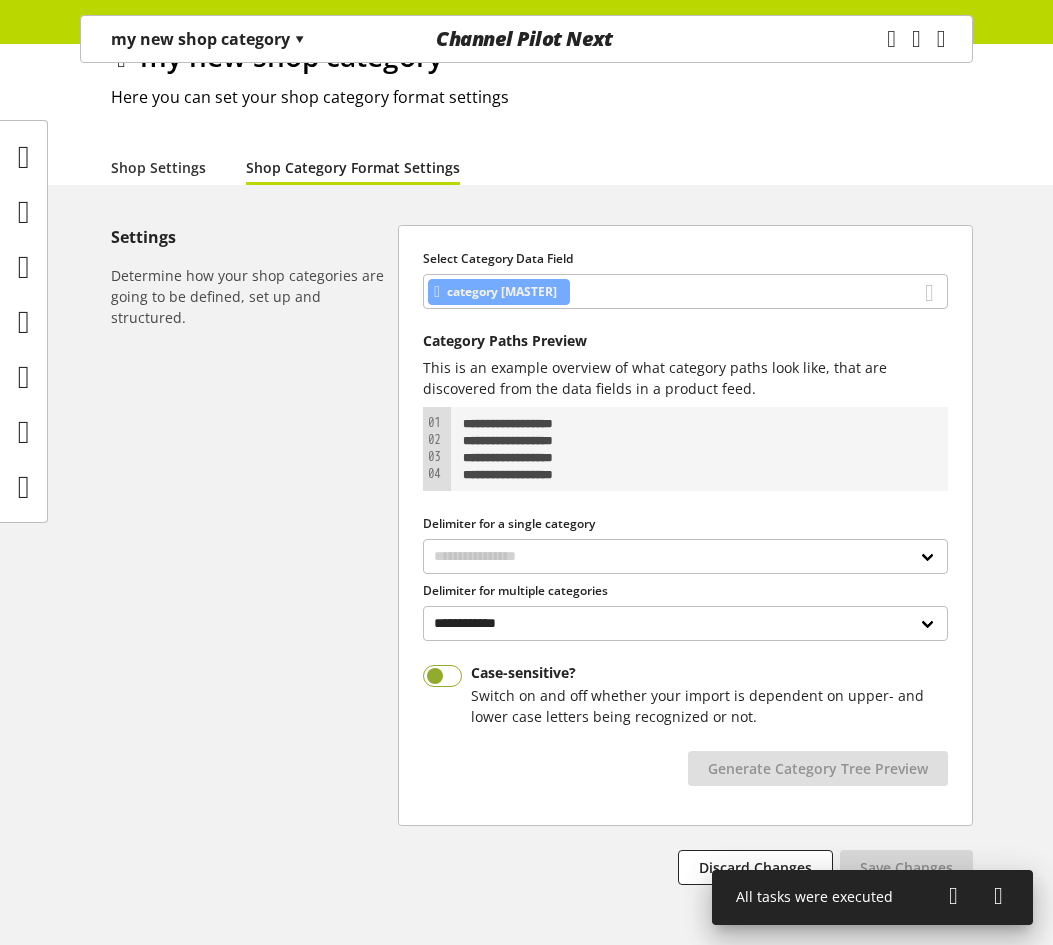 scroll, scrollTop: 185, scrollLeft: 0, axis: vertical 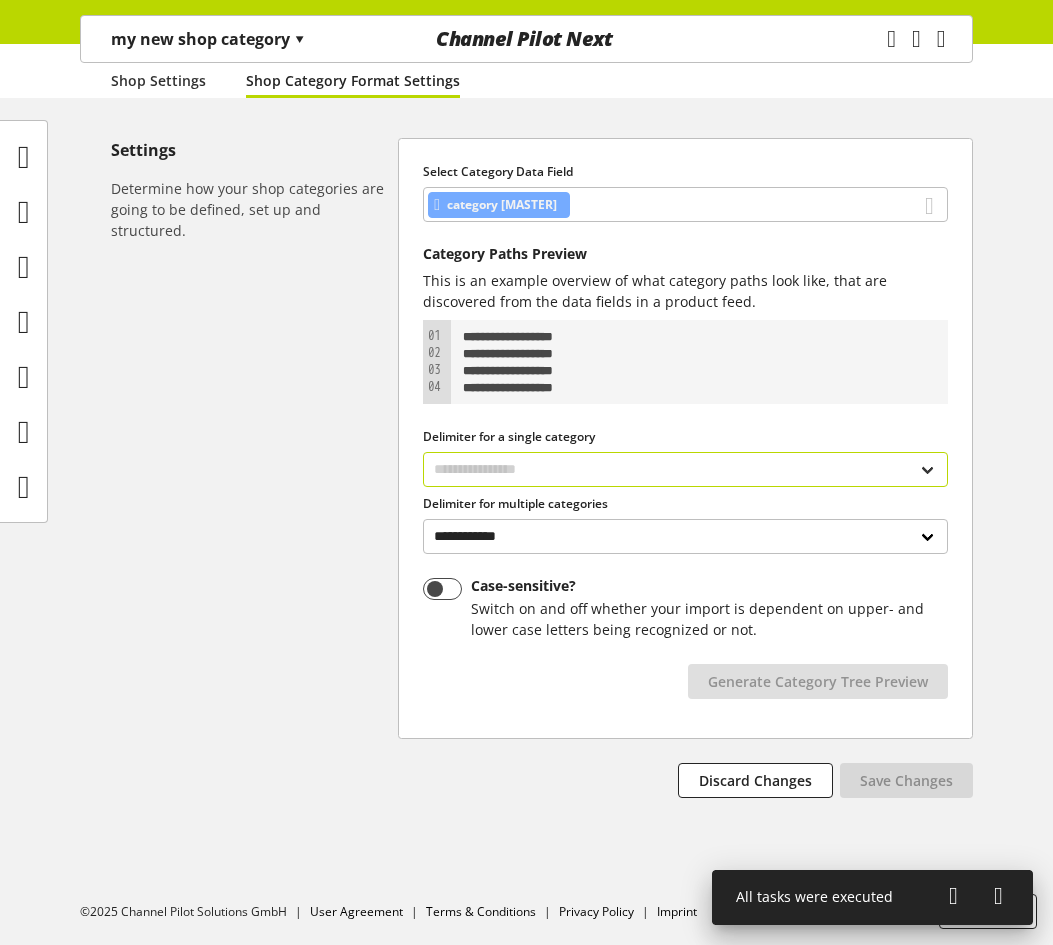 click on "**********" at bounding box center [685, 469] 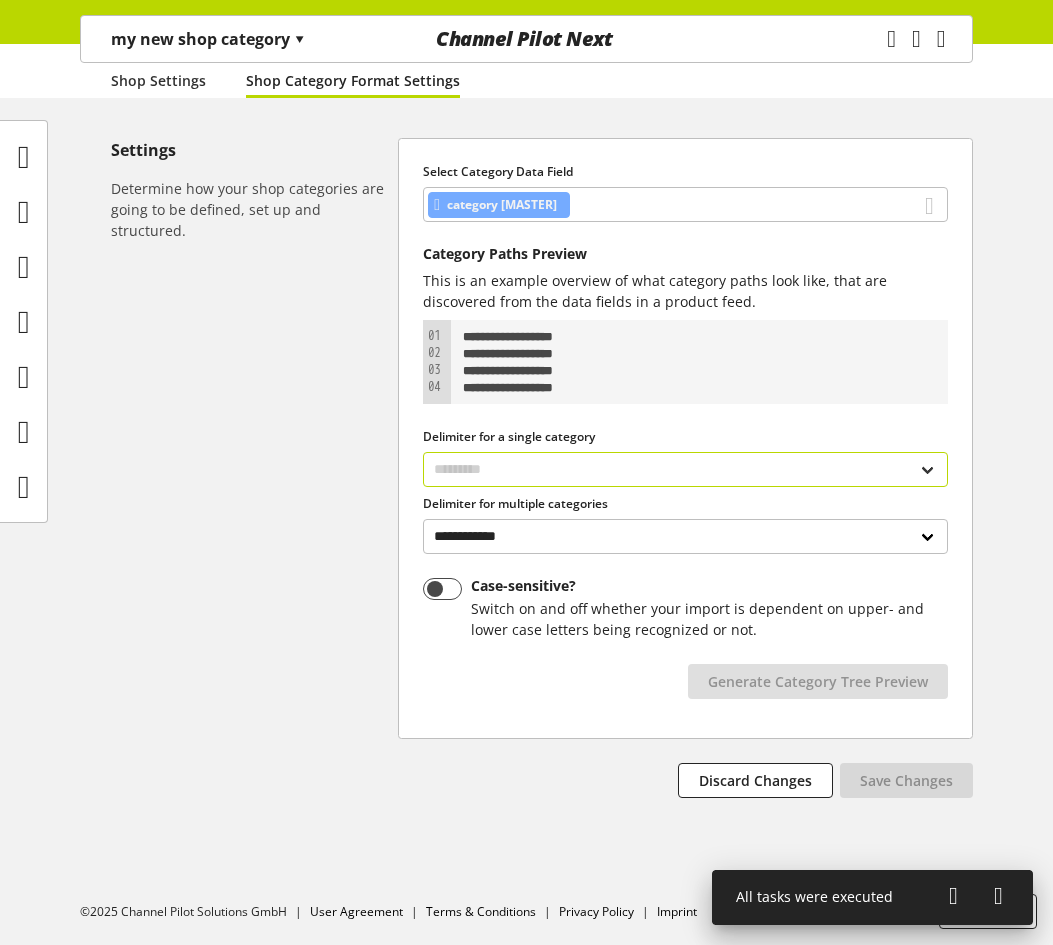 click on "**********" at bounding box center (685, 469) 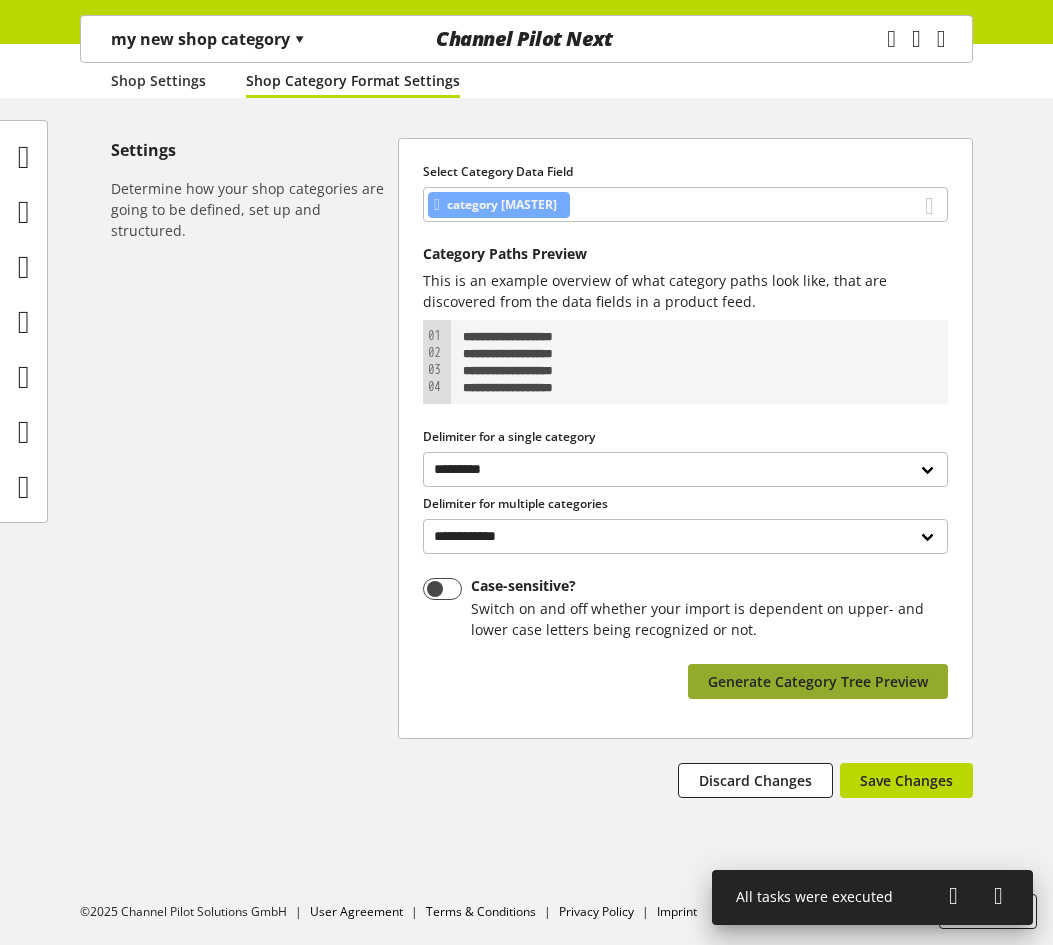 click on "Generate Category Tree Preview" at bounding box center (818, 681) 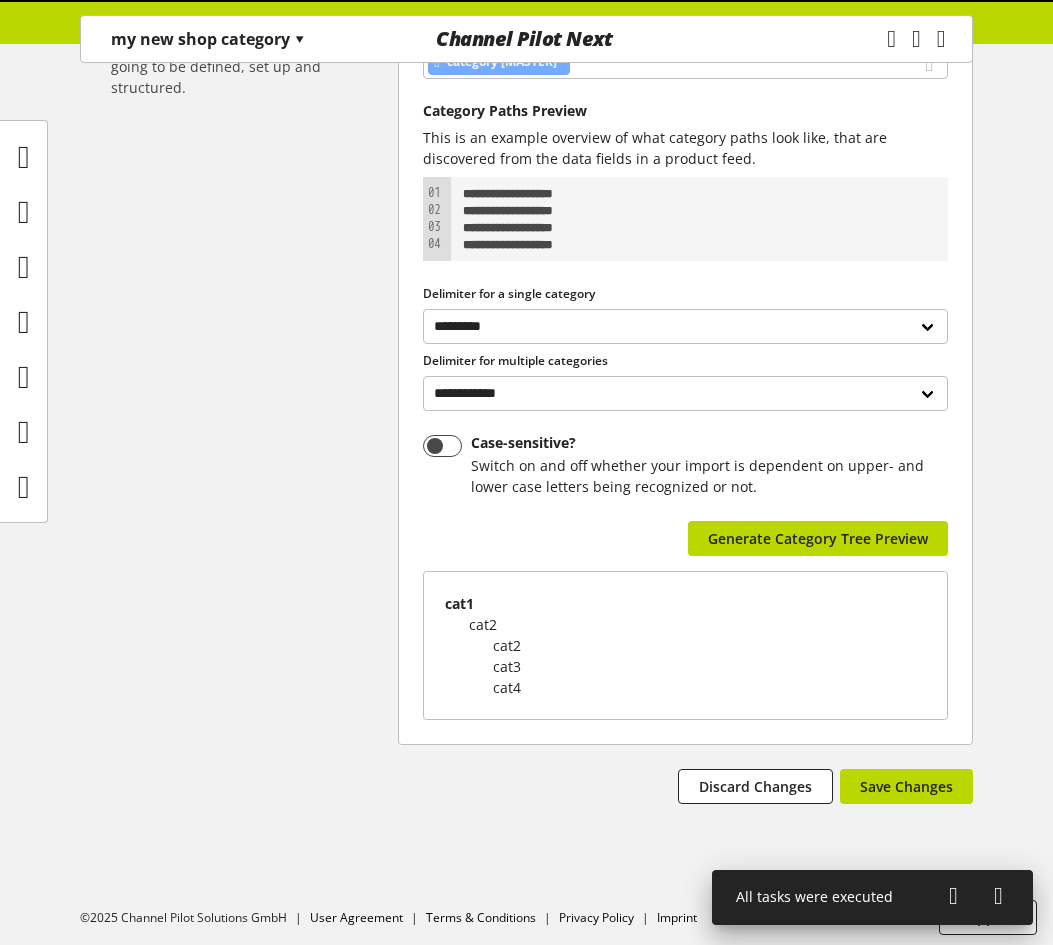 scroll, scrollTop: 334, scrollLeft: 0, axis: vertical 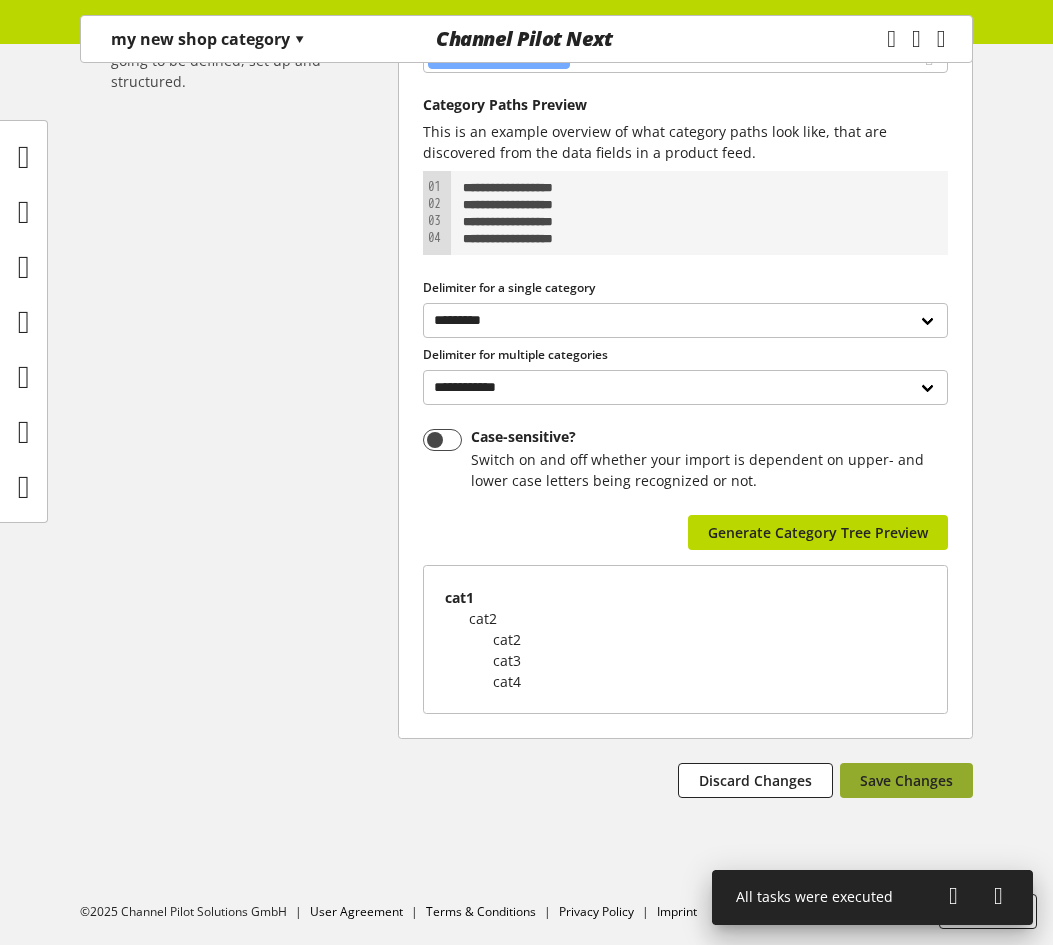 click on "Save Changes" at bounding box center (906, 780) 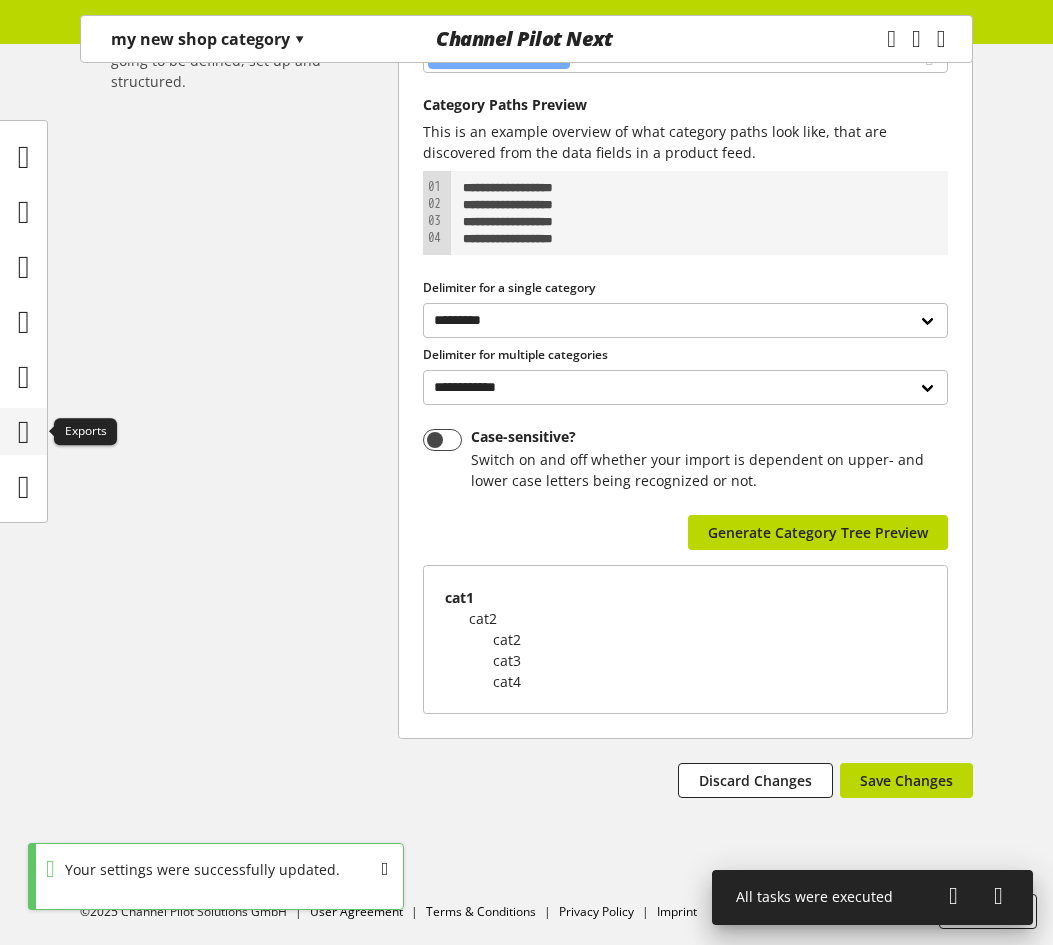 click at bounding box center (24, 432) 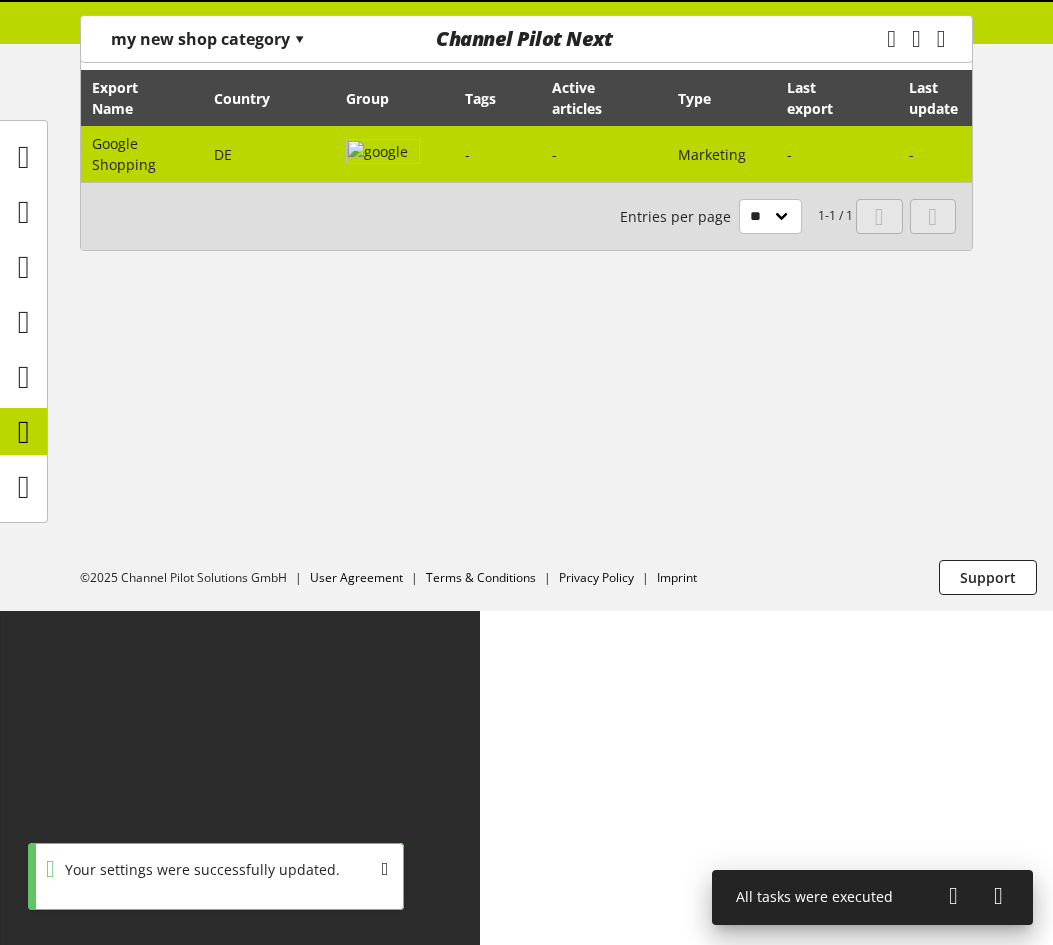 scroll, scrollTop: 0, scrollLeft: 0, axis: both 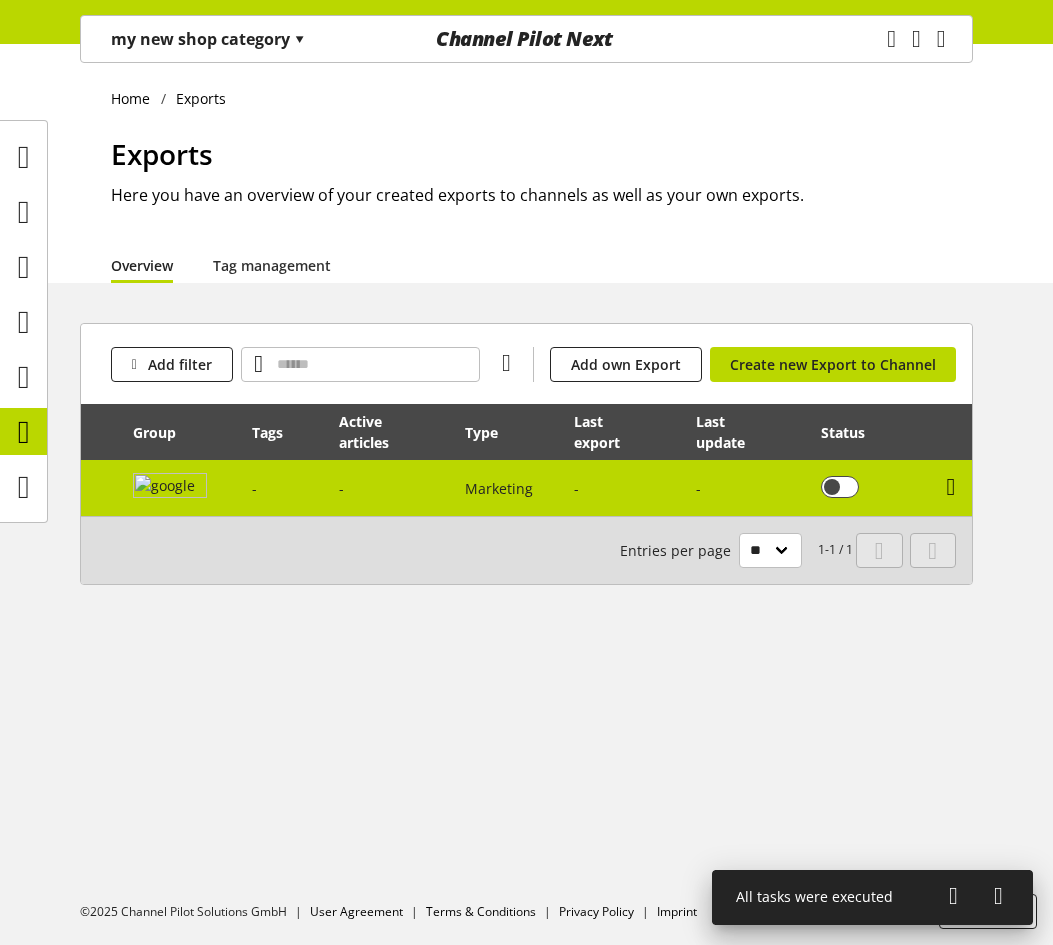 click at bounding box center [951, 487] 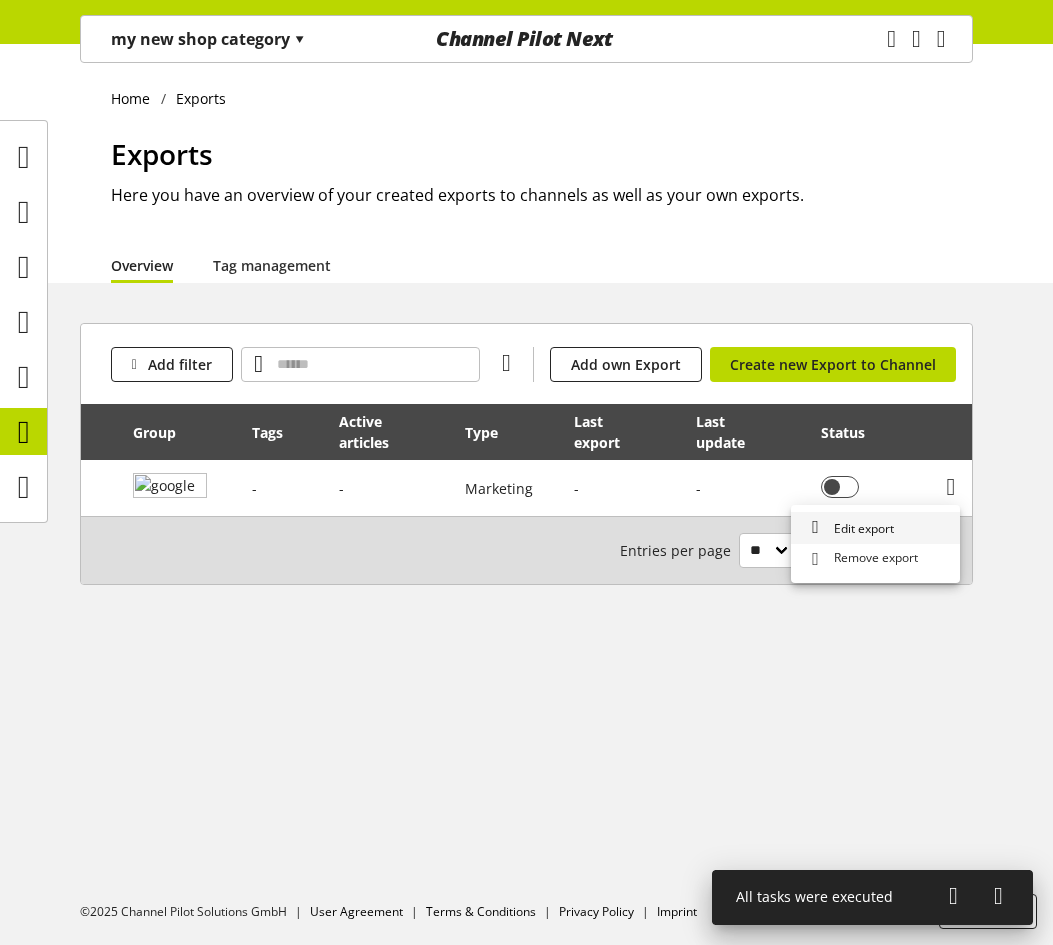 click on "Edit export" at bounding box center (875, 528) 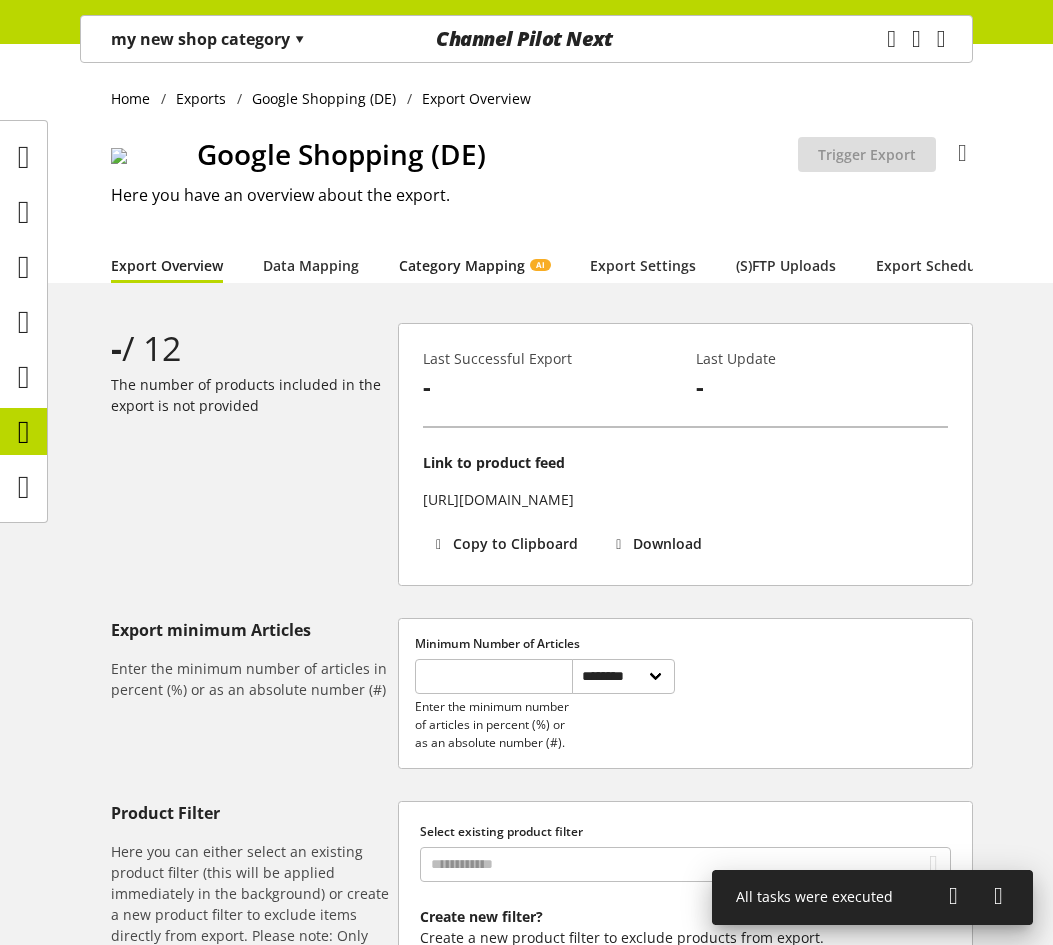 click on "Category Mapping AI" at bounding box center (474, 265) 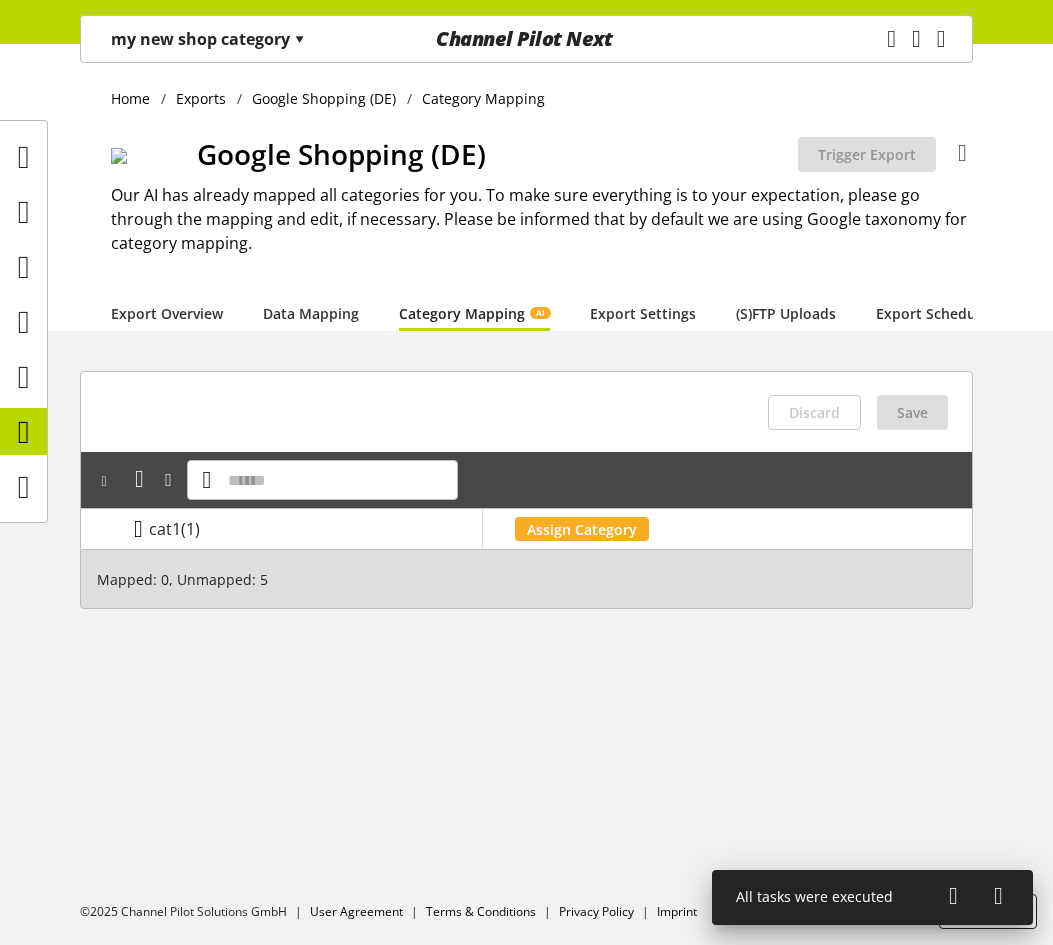 click at bounding box center (138, 529) 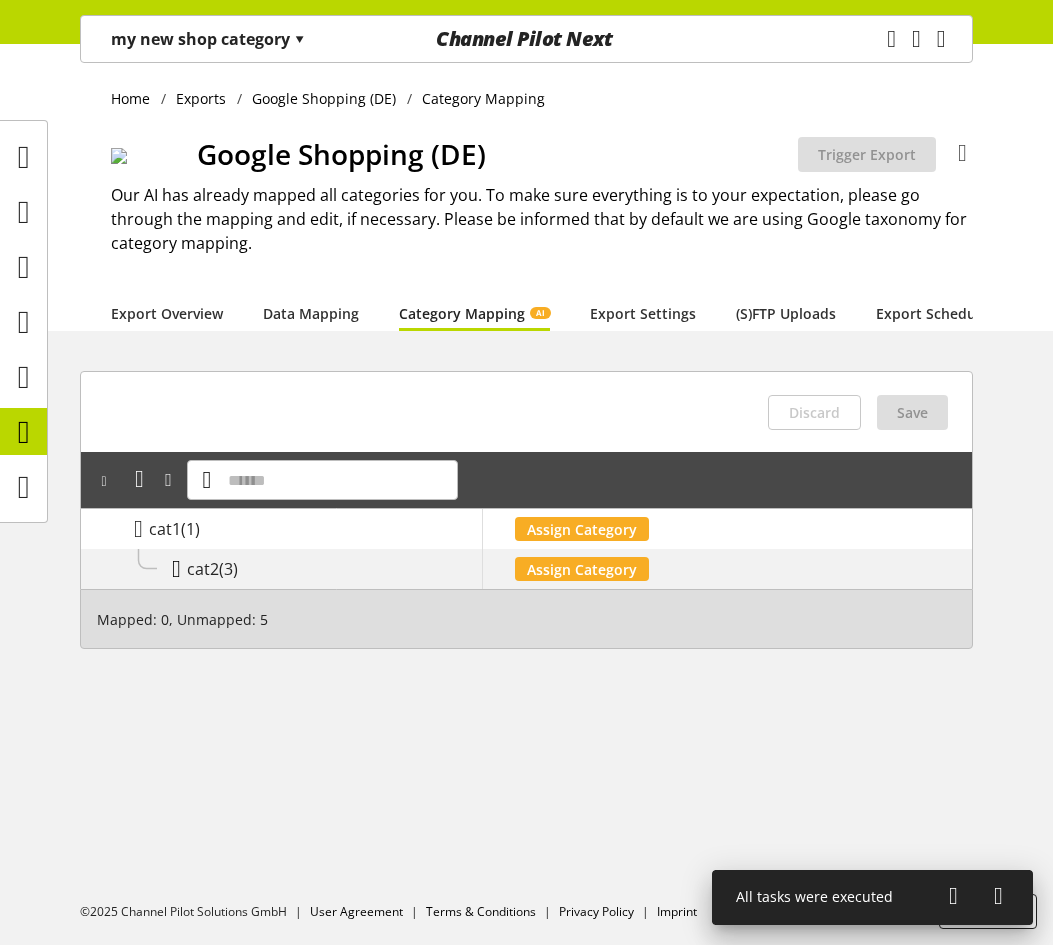 click at bounding box center (176, 569) 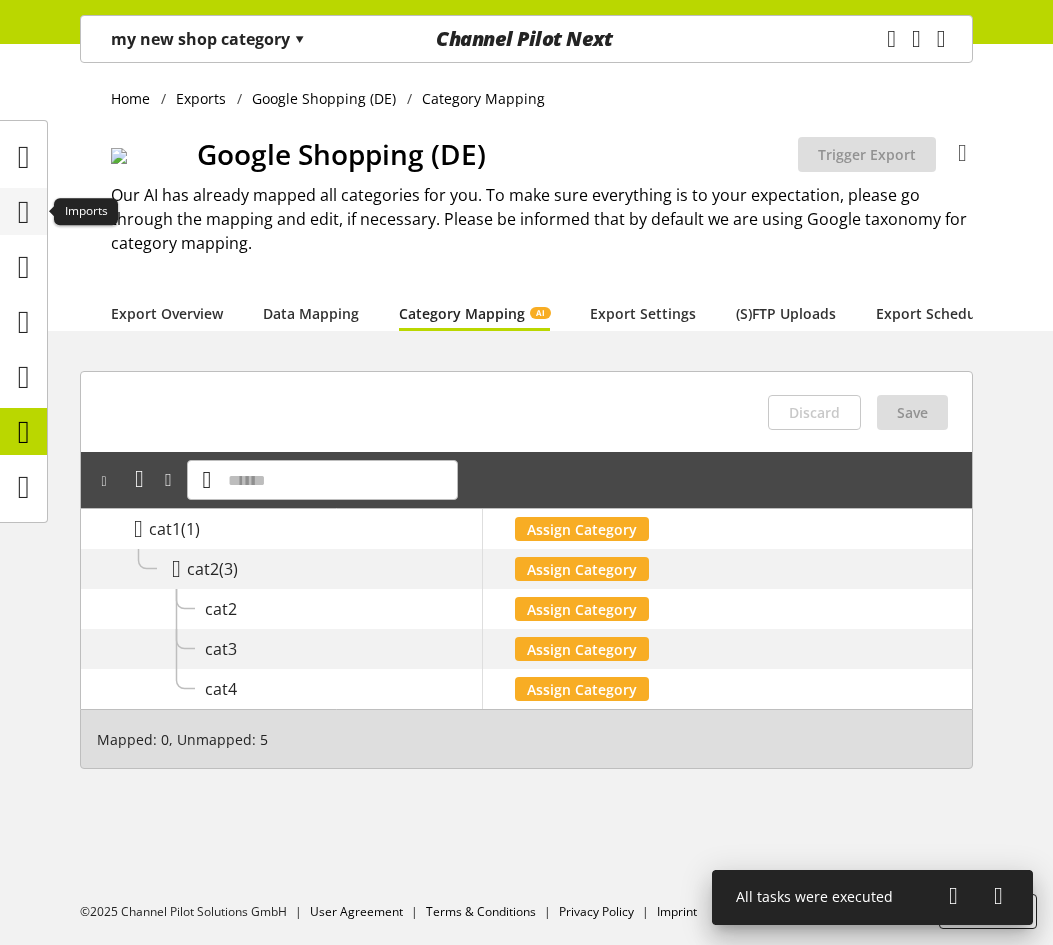 click at bounding box center (23, 211) 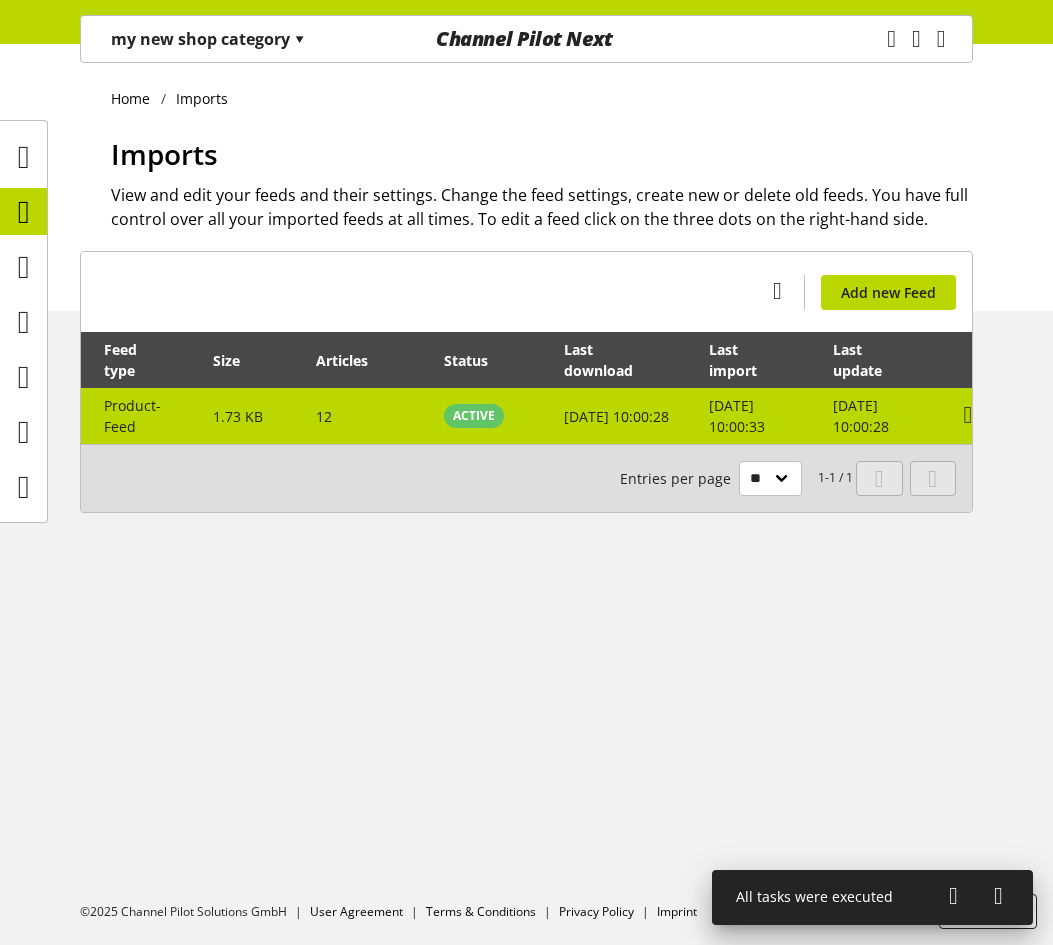 scroll, scrollTop: 0, scrollLeft: 169, axis: horizontal 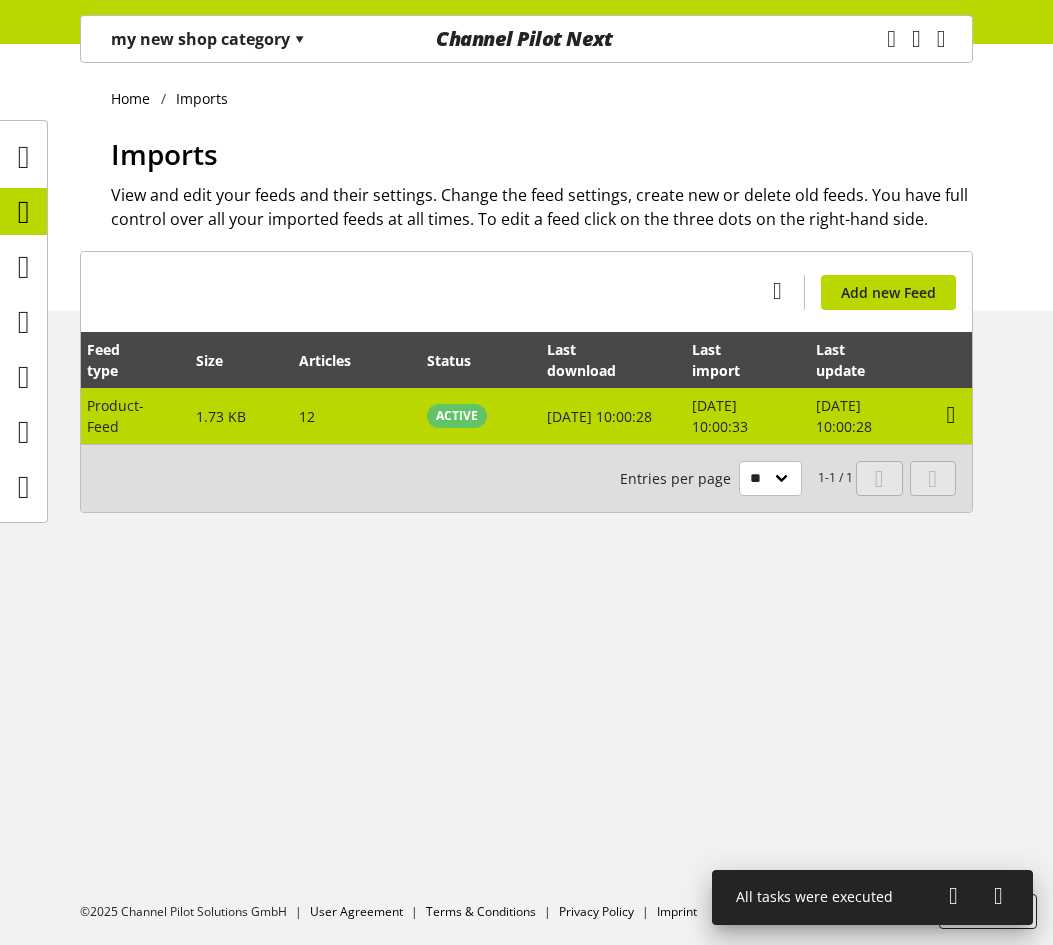 click at bounding box center [951, 415] 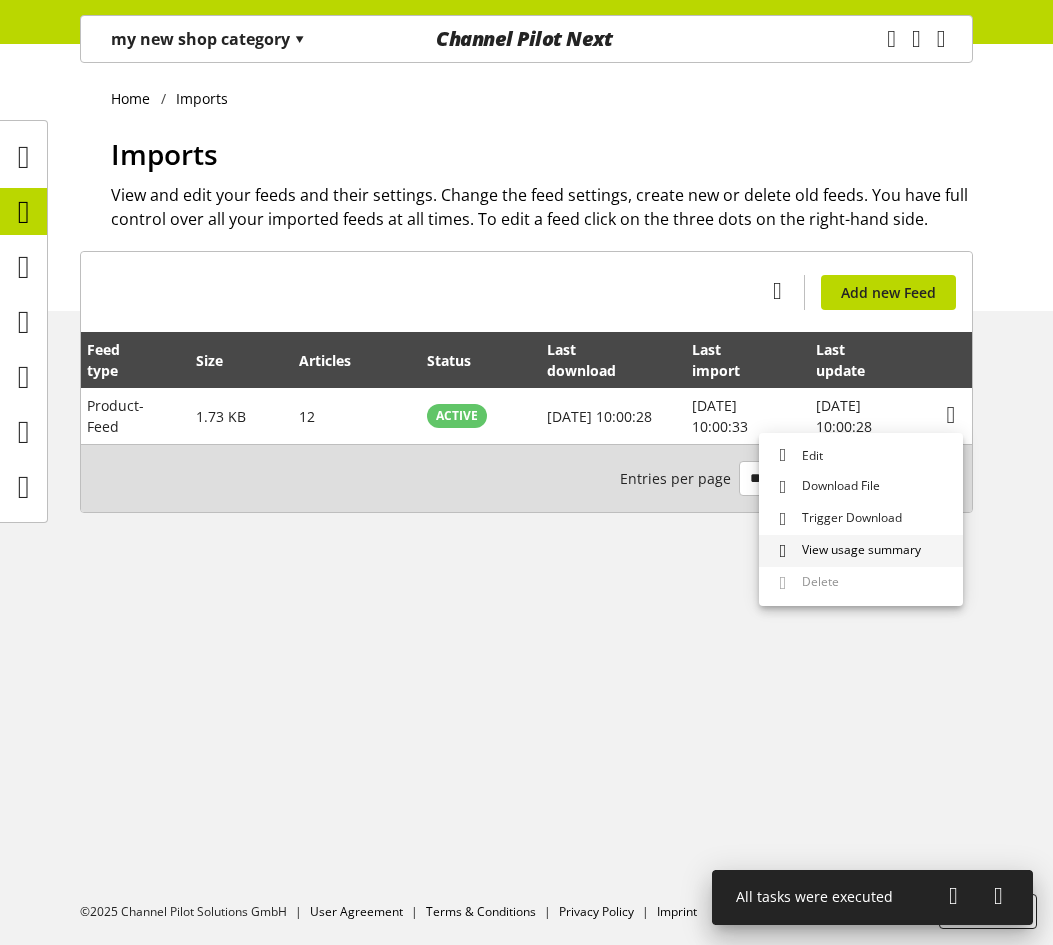 click on "View usage summary" at bounding box center [857, 551] 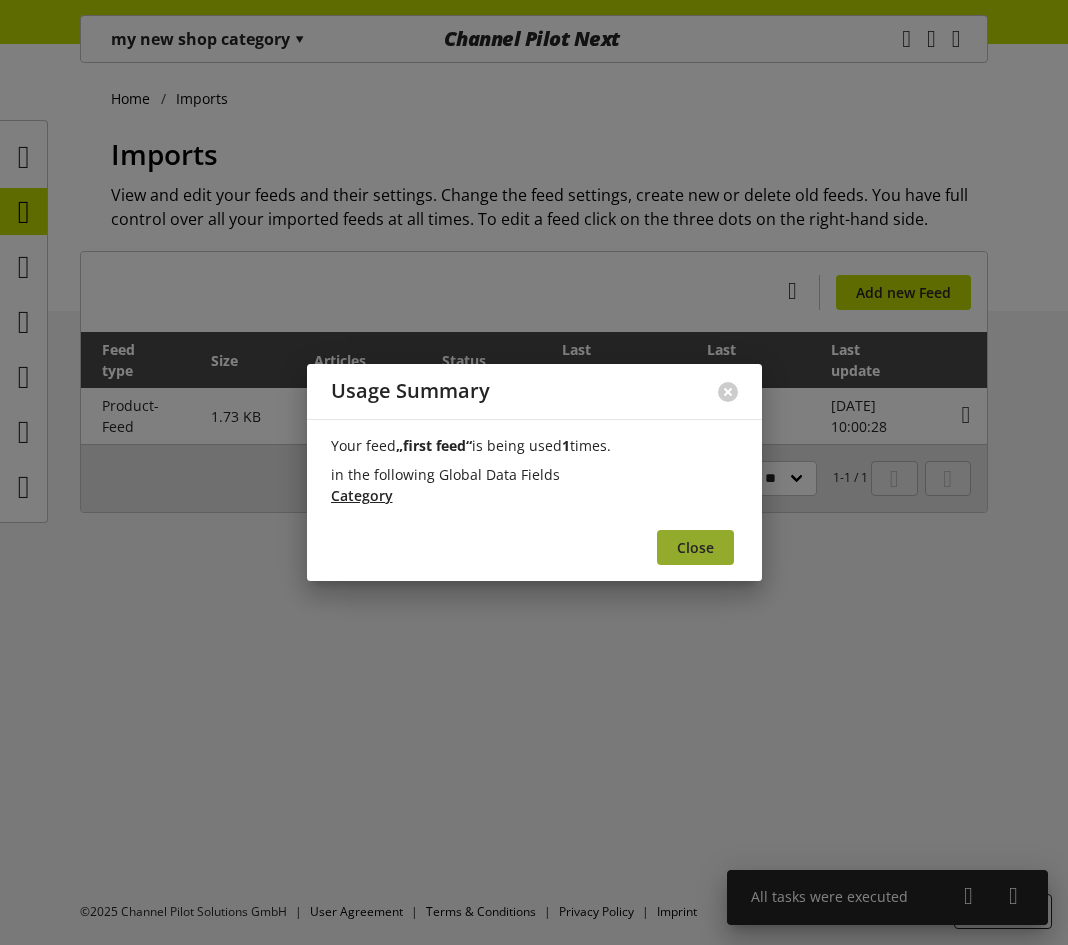 click on "Close" at bounding box center (695, 547) 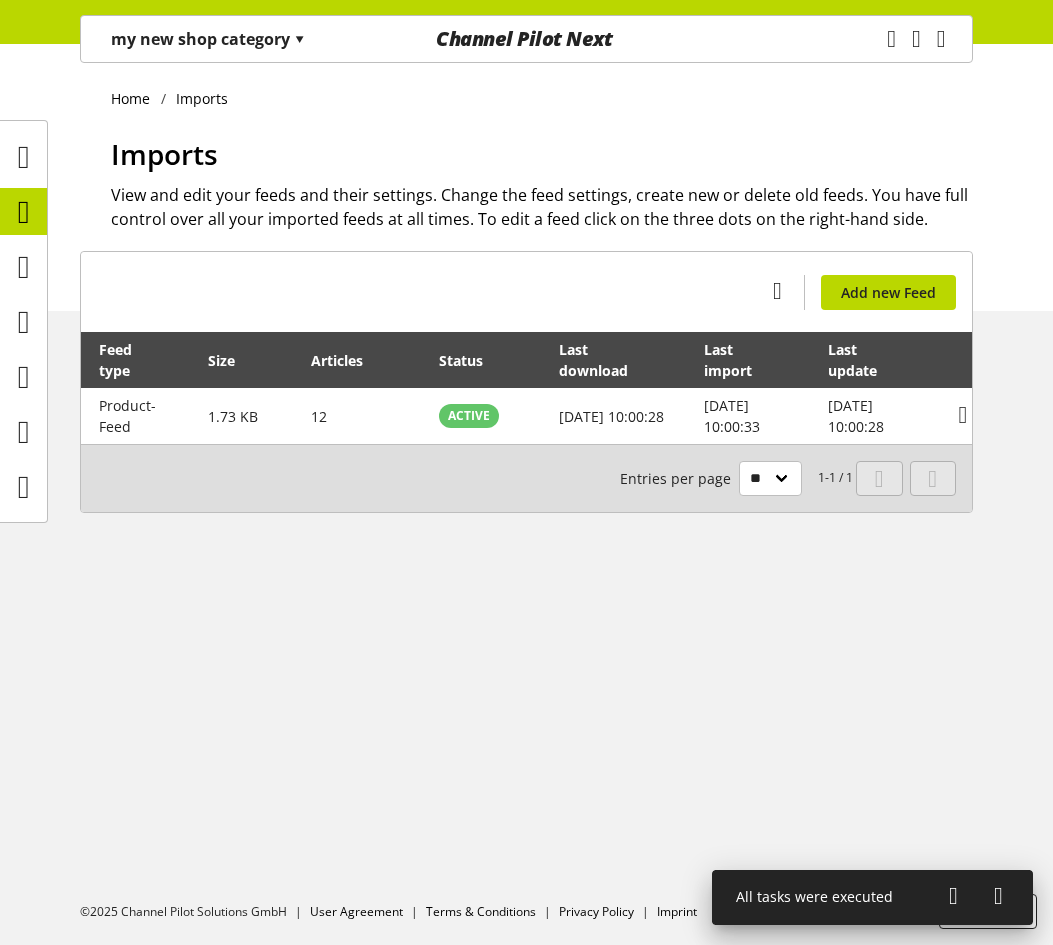 click on "my new shop category ▾" at bounding box center [208, 39] 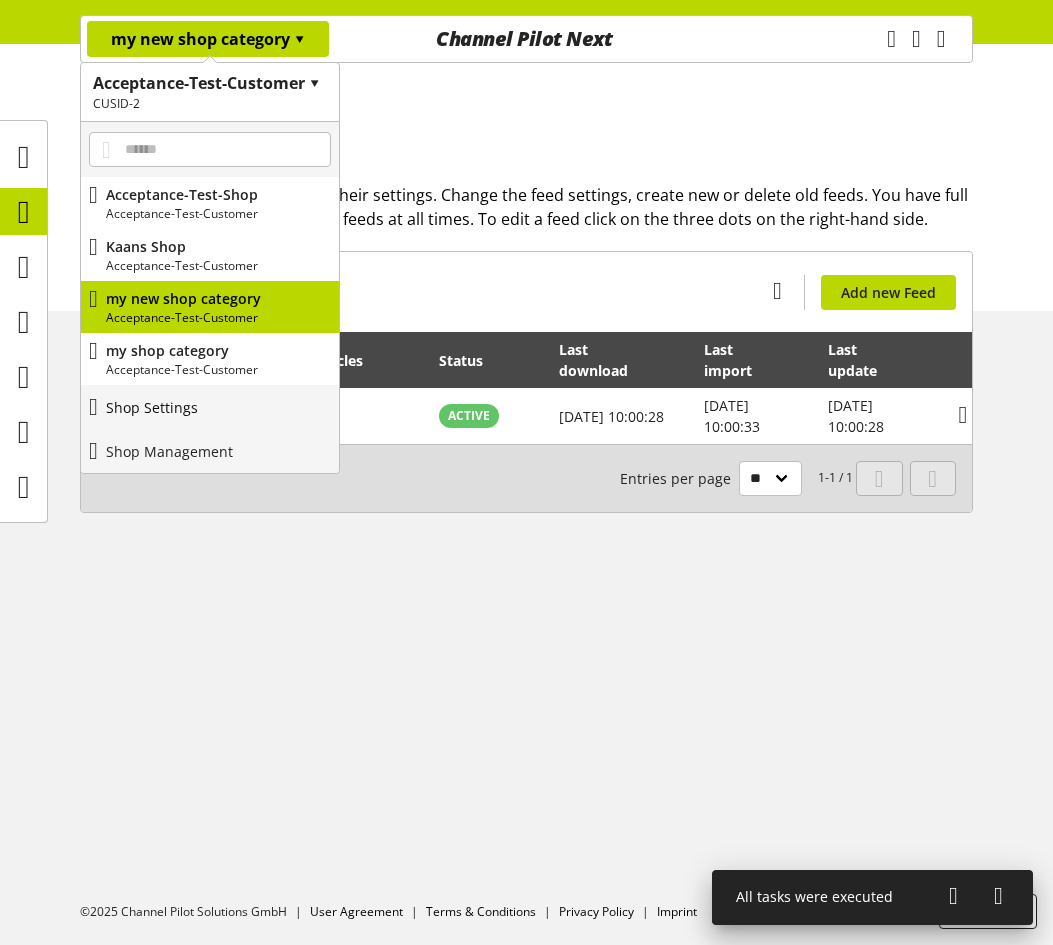 click on "Shop Settings" at bounding box center (152, 407) 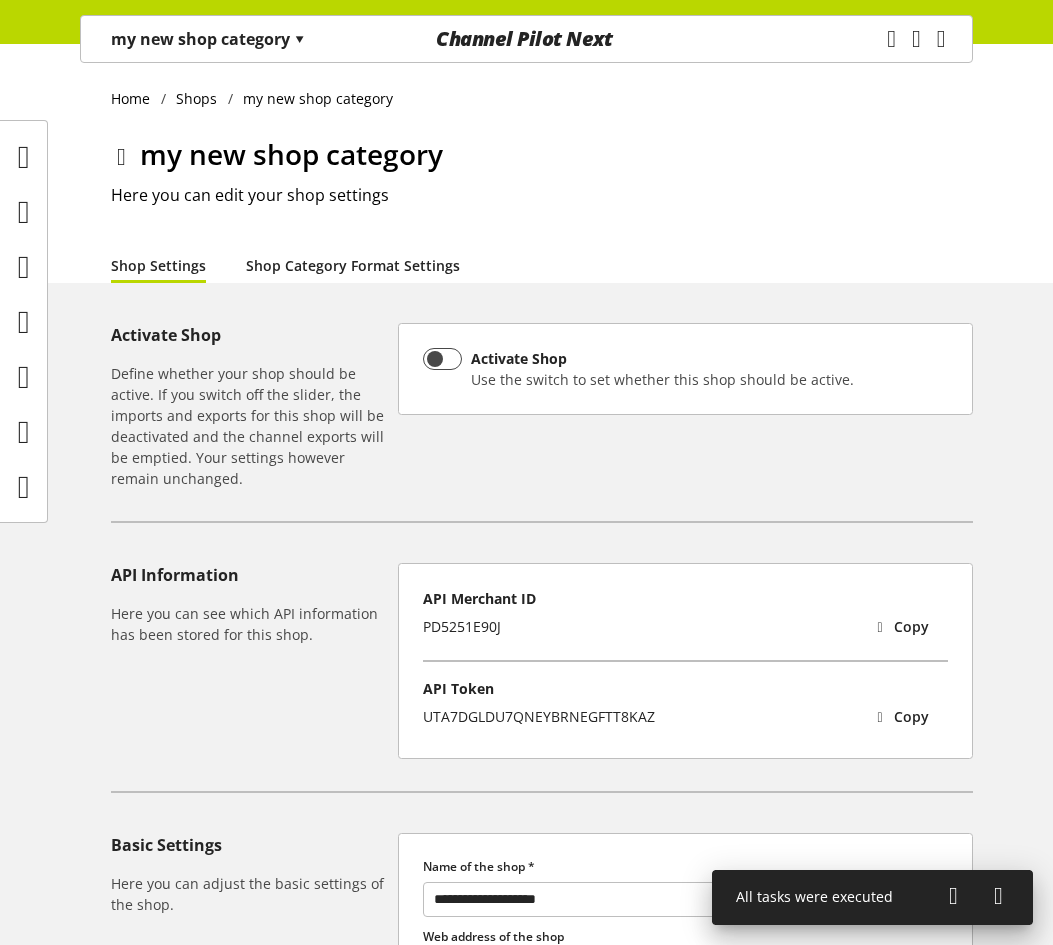 click on "Shop Category Format Settings" at bounding box center [353, 265] 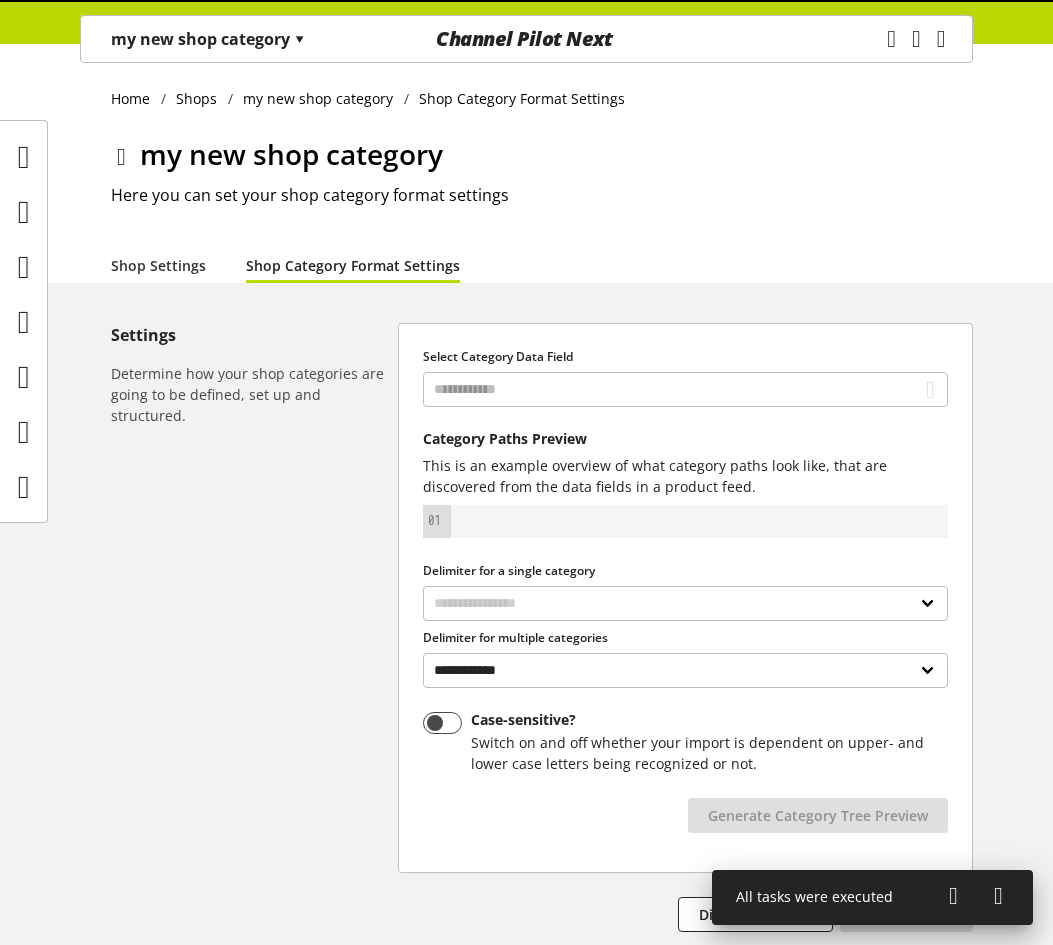 select 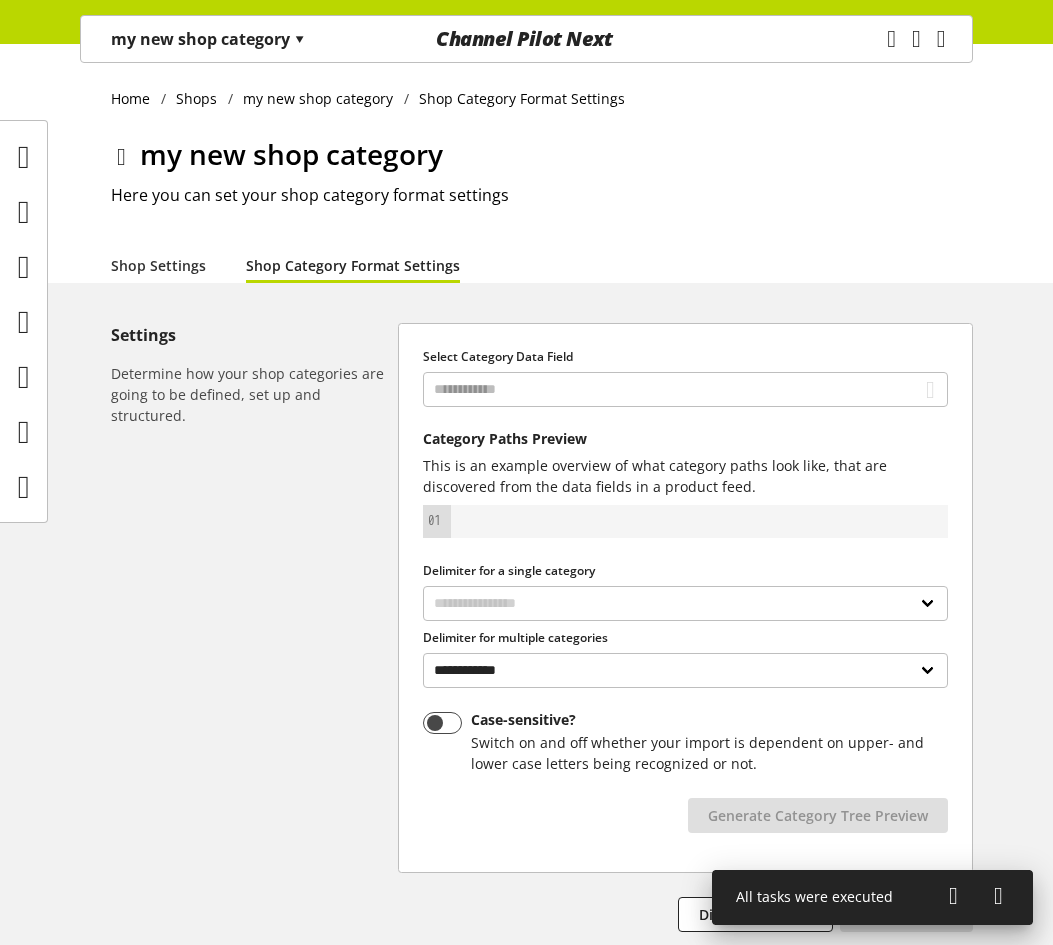 scroll, scrollTop: 65, scrollLeft: 0, axis: vertical 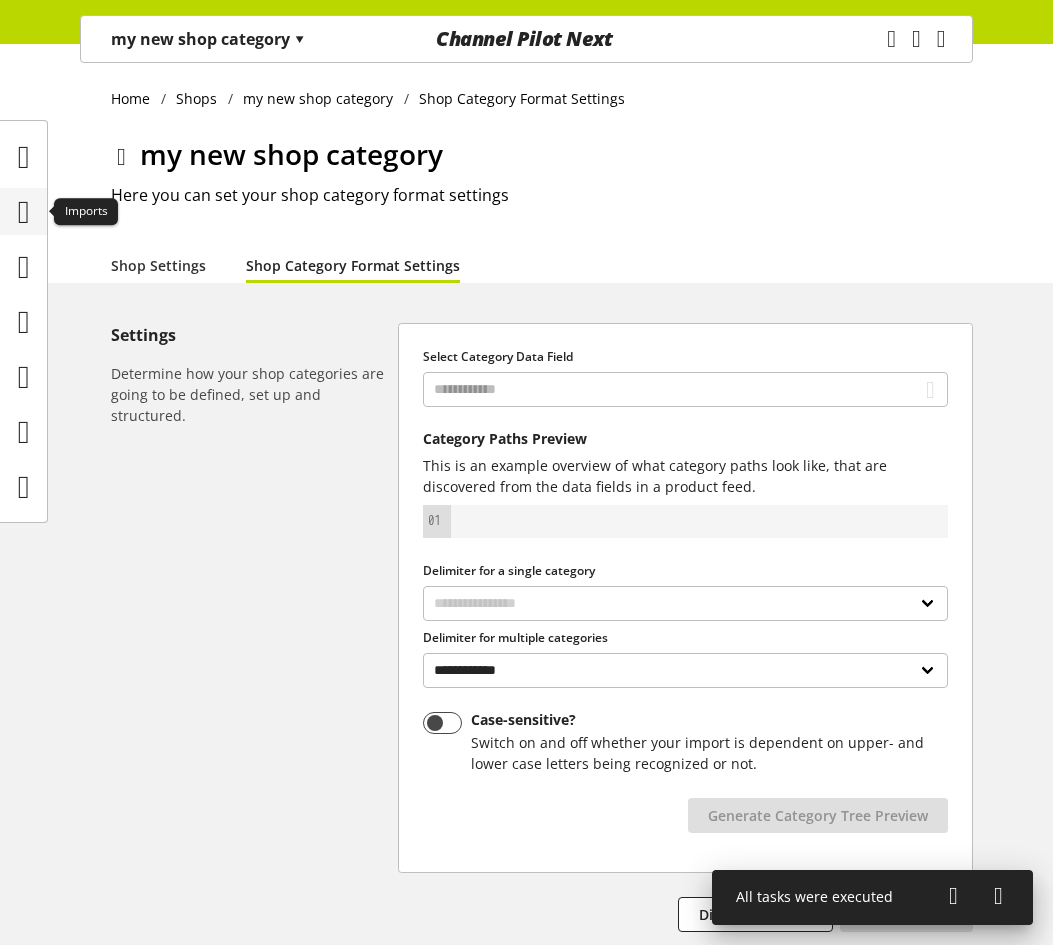 click at bounding box center [24, 212] 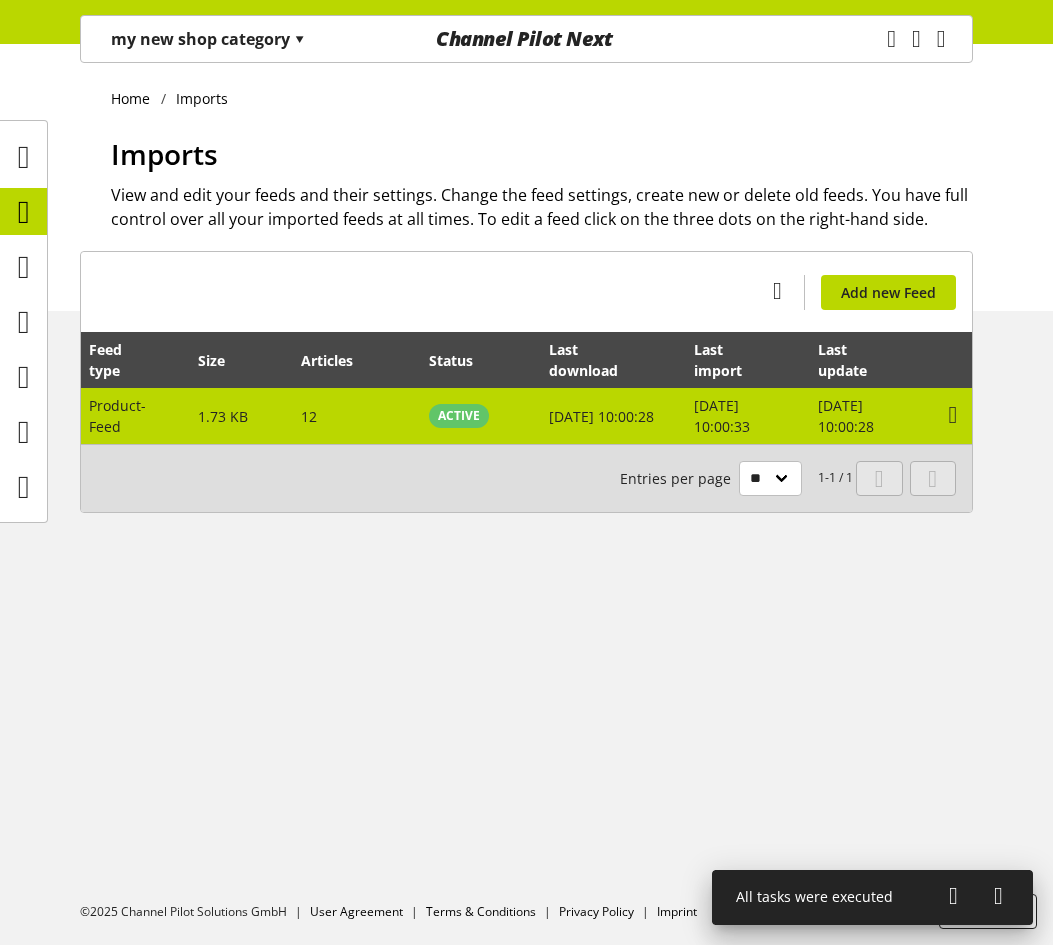 scroll, scrollTop: 0, scrollLeft: 169, axis: horizontal 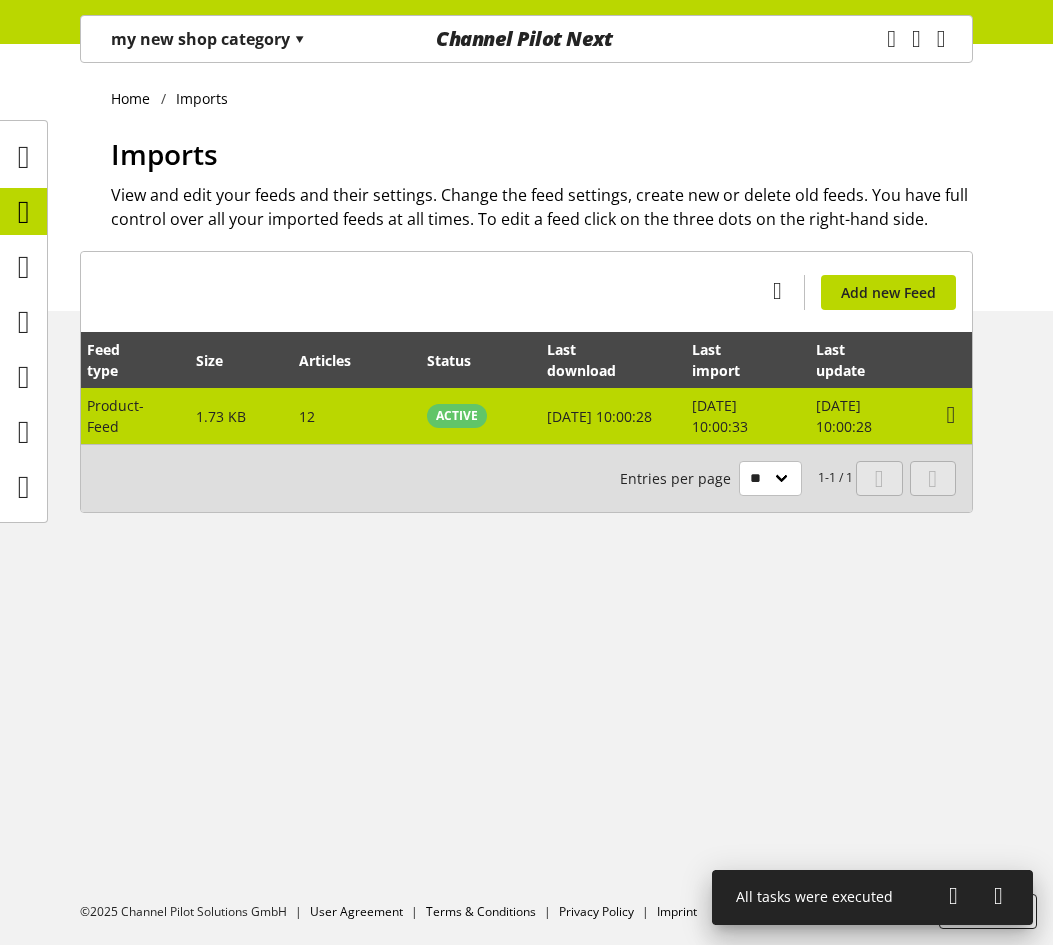 click at bounding box center (951, 416) 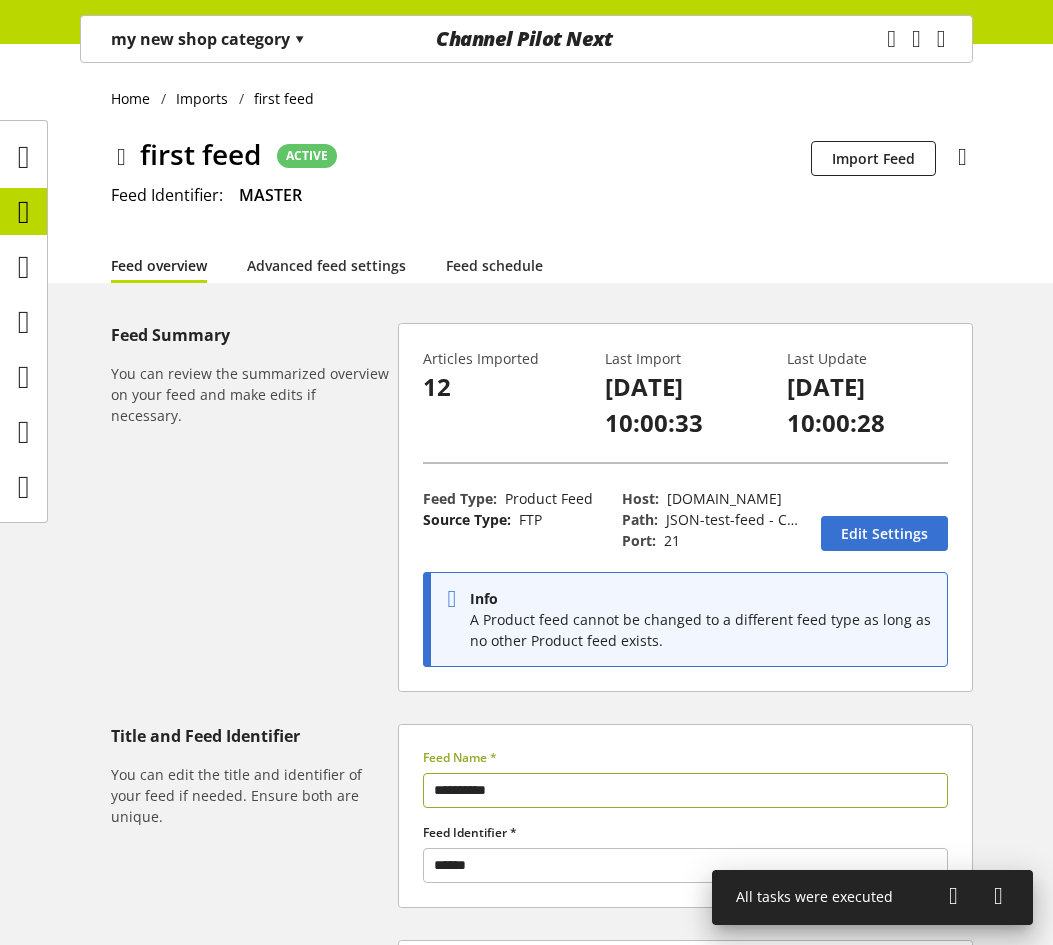 click at bounding box center [121, 157] 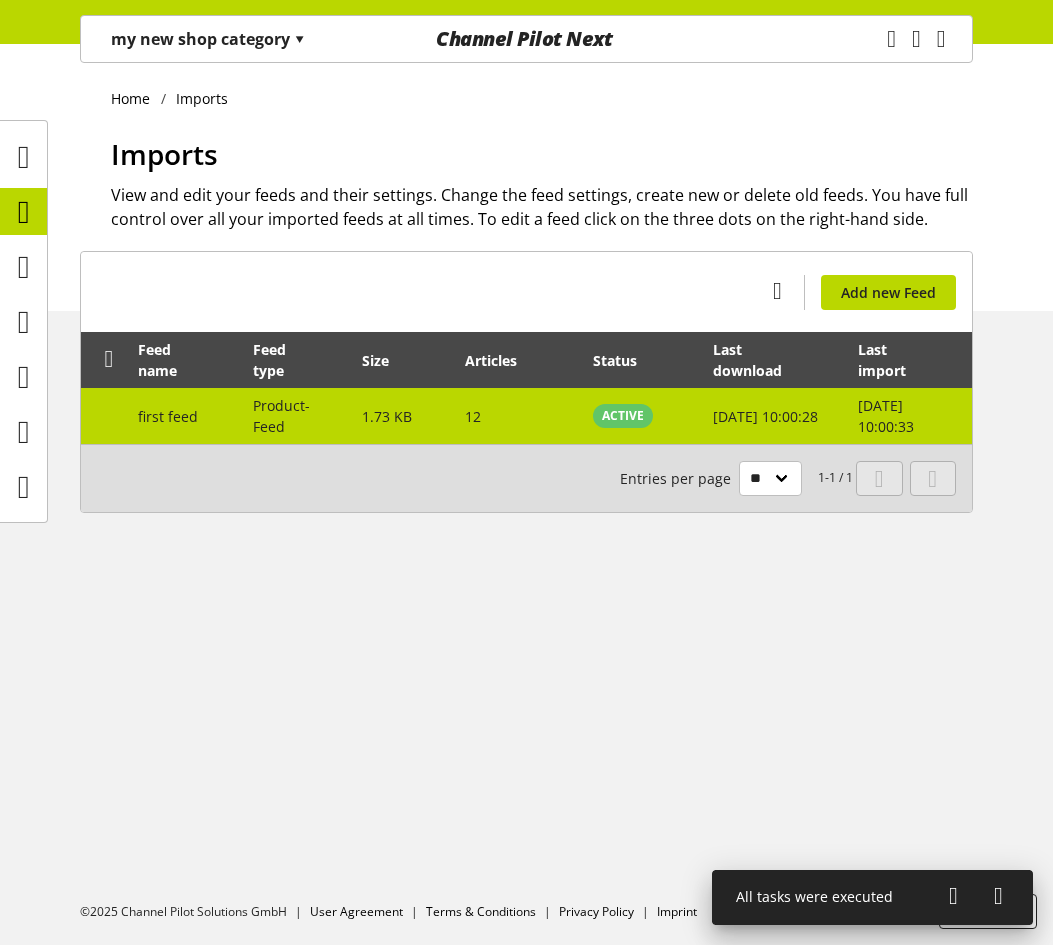 scroll, scrollTop: 0, scrollLeft: 169, axis: horizontal 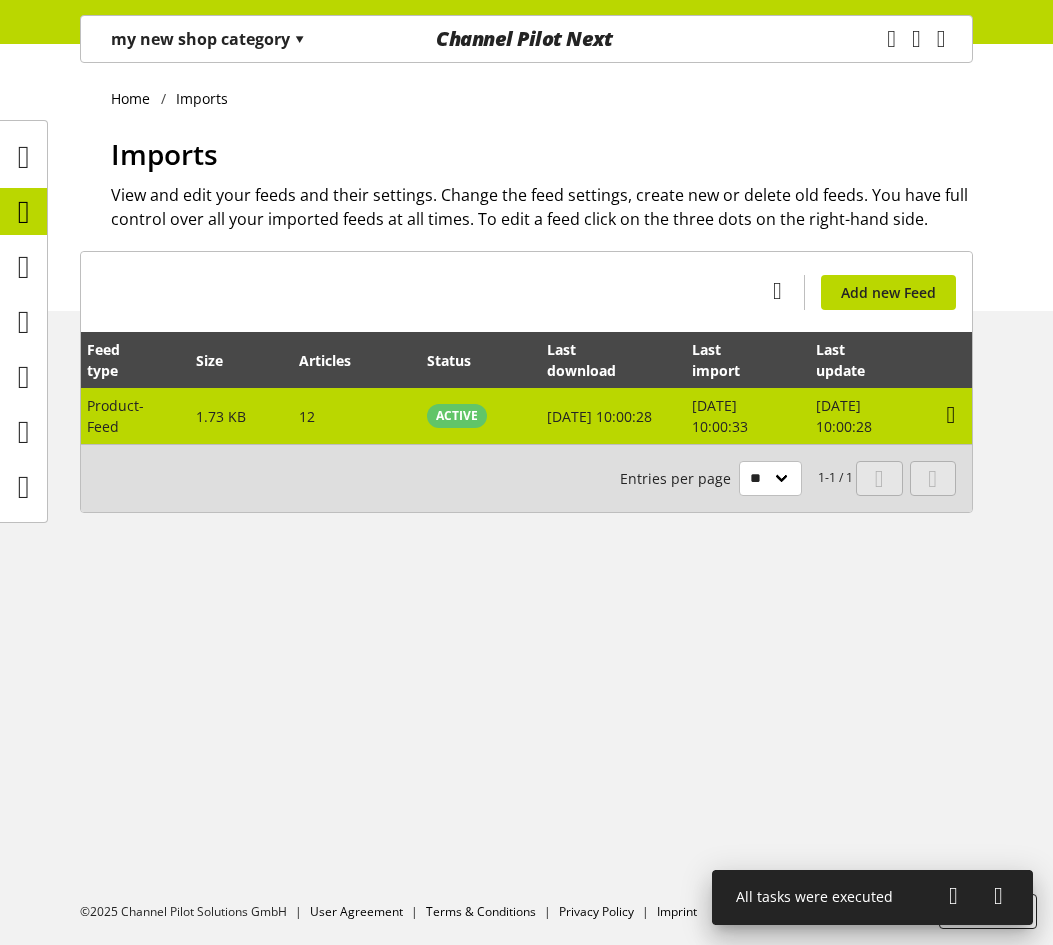 click at bounding box center (951, 415) 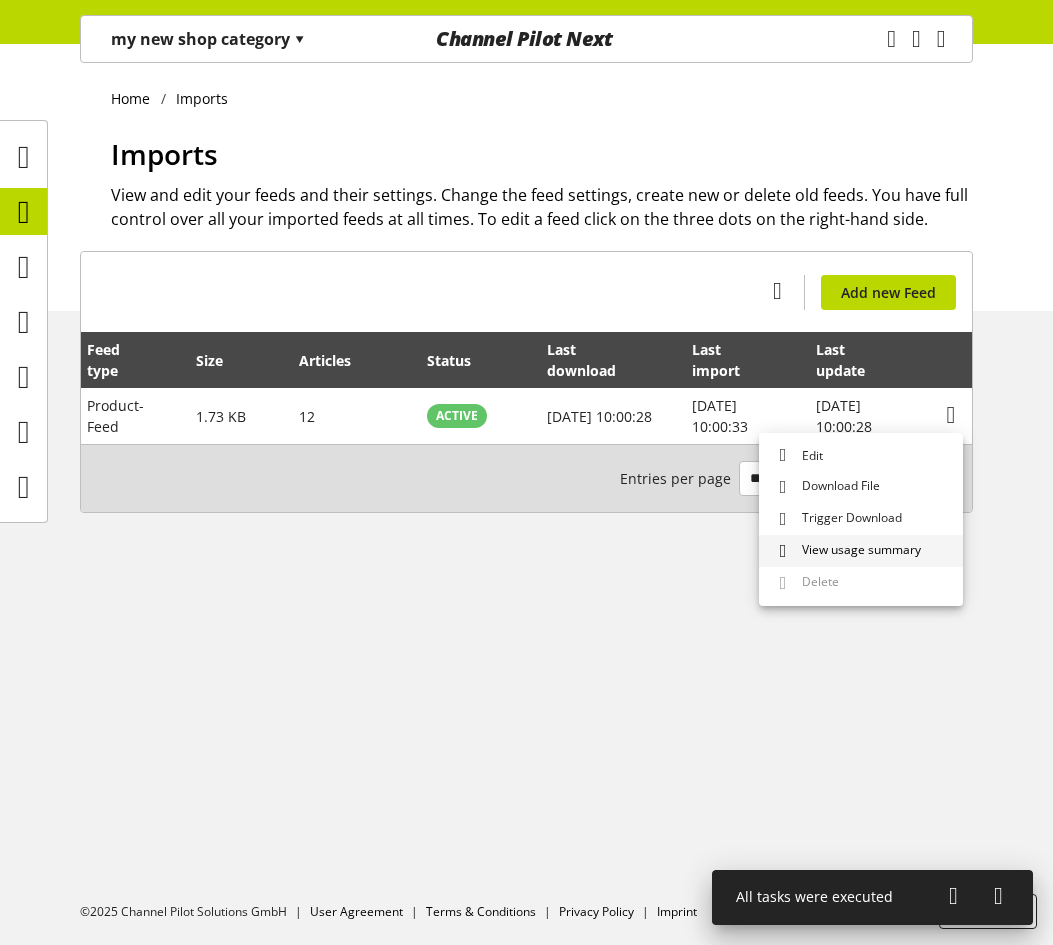 click on "View usage summary" at bounding box center (857, 551) 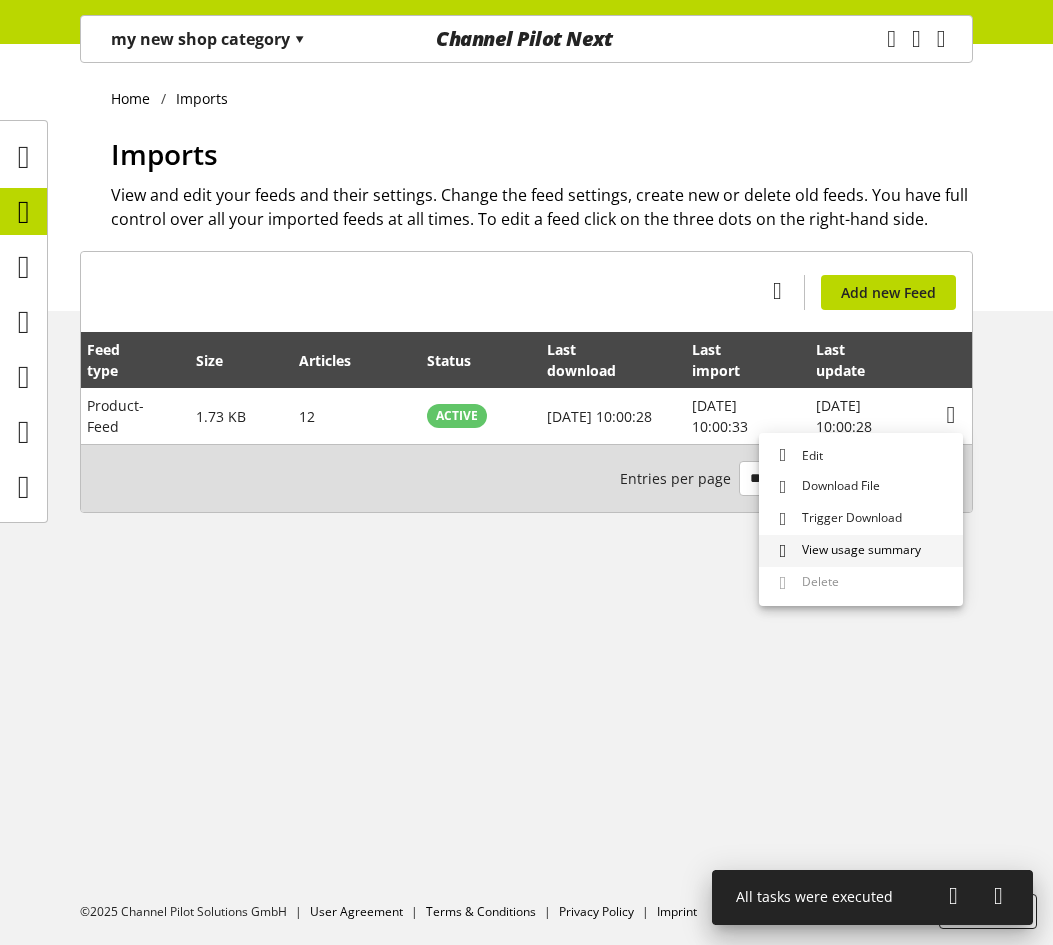scroll, scrollTop: 0, scrollLeft: 154, axis: horizontal 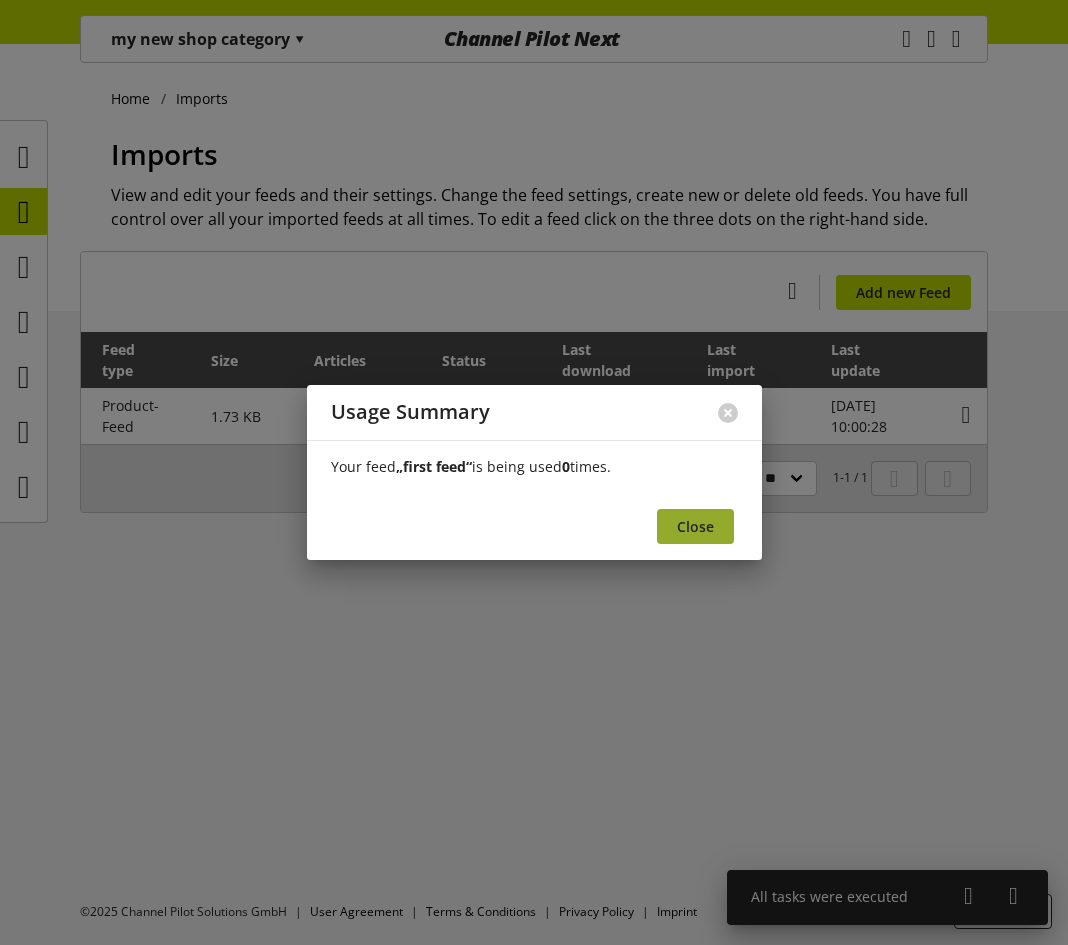click on "Close" at bounding box center [695, 526] 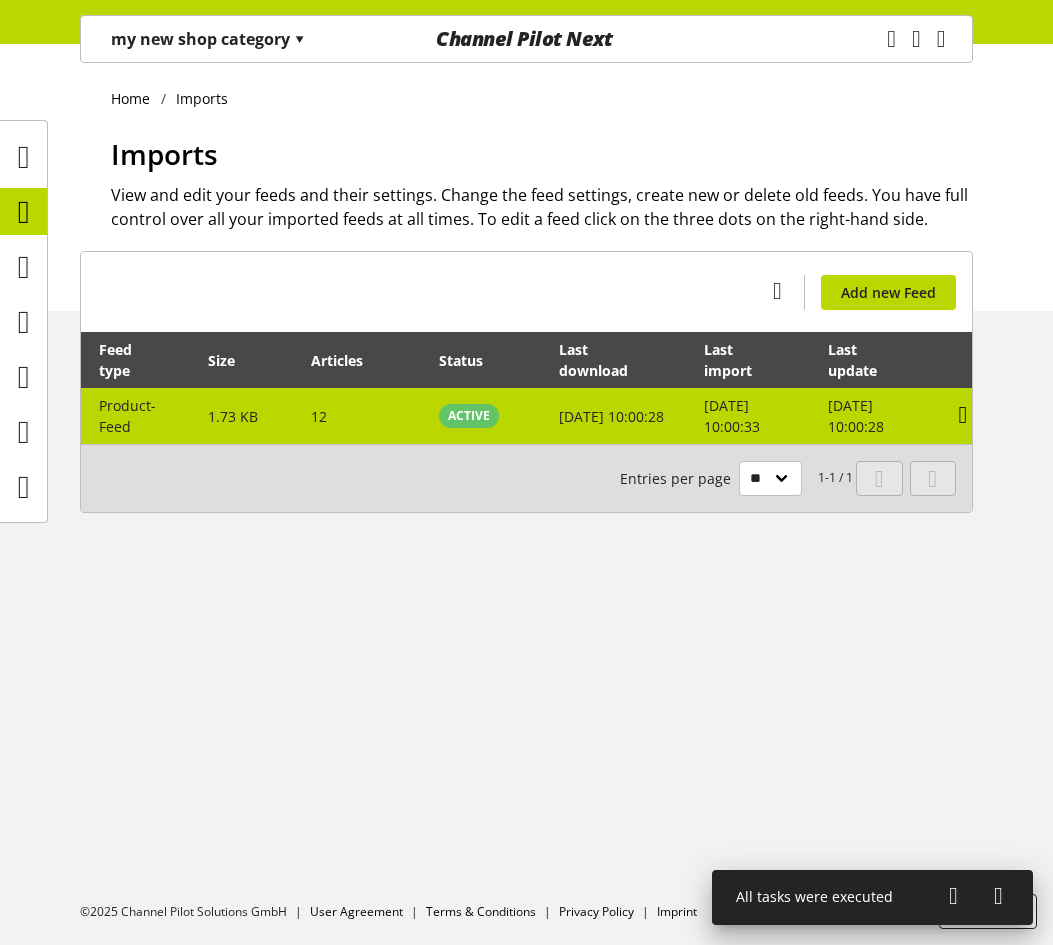 click at bounding box center (963, 415) 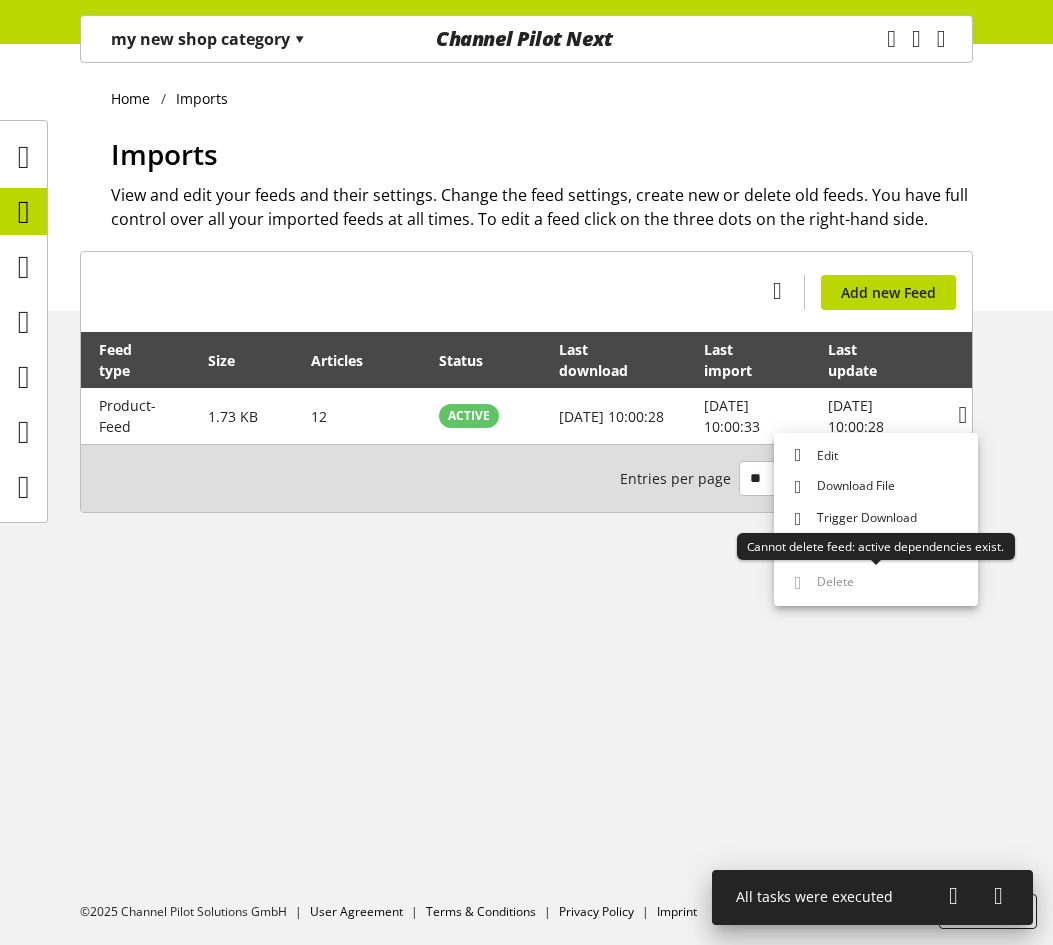 click on "Delete" at bounding box center (876, 583) 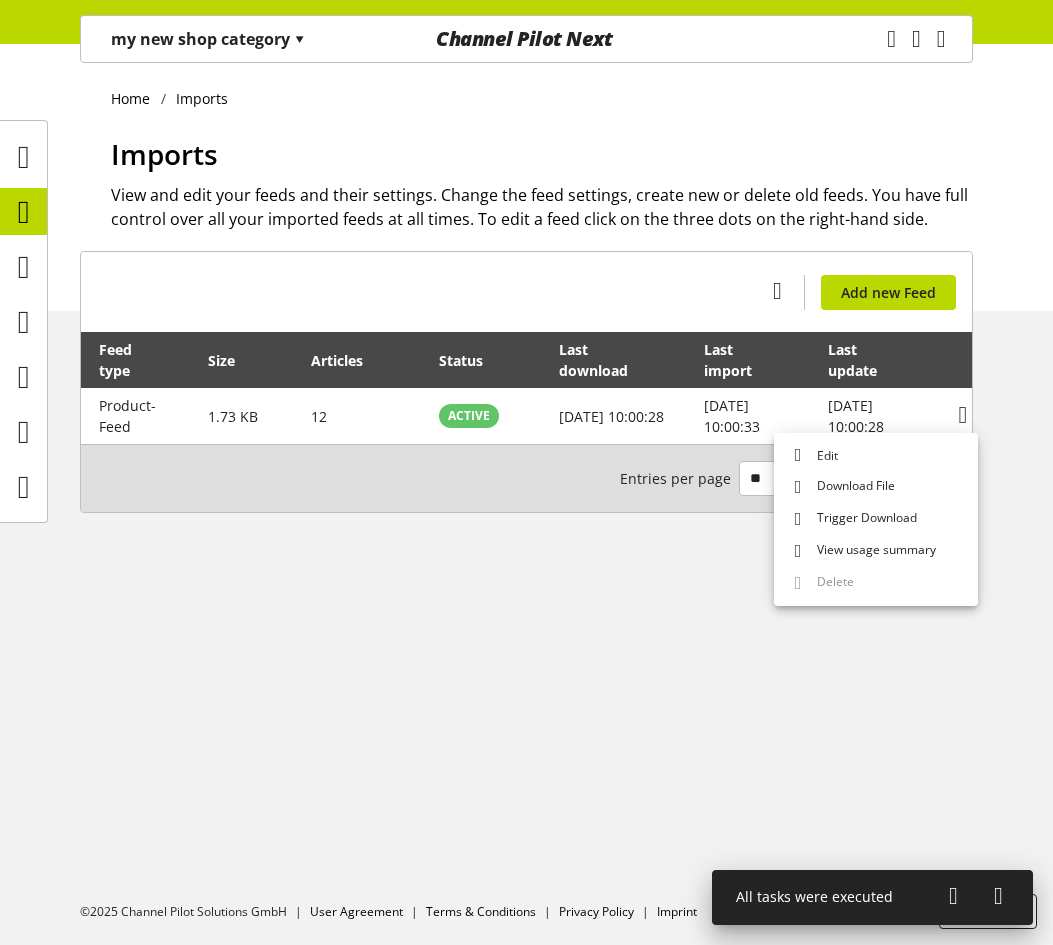 click on "Home Imports Imports View and edit your feeds and their settings. Change the feed settings, create new or delete old feeds. You have full control over all your imported feeds at all times. To edit a feed click on the three dots on the right-hand side. You don't have permission to create an import feed. Add new Feed Feed name Feed type Size Articles Status Last download Last import Last update    first feed Product-Feed 1.73 KB 12 ACTIVE Jul 08, 2025, 10:00:28 Jul 08, 2025, 10:00:33 Jul 08, 2025, 10:00:28  1-1 / 1  Entries per page ** ** ** ***" at bounding box center (526, 494) 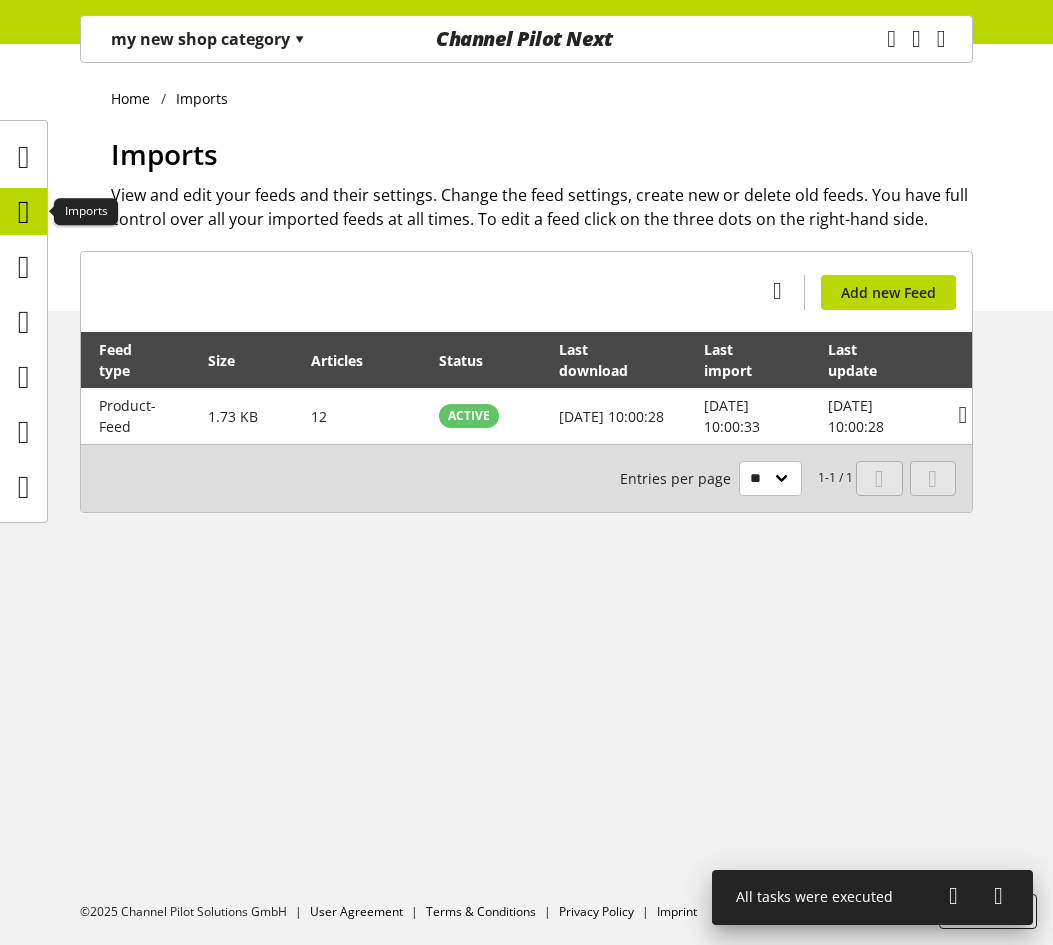 click at bounding box center (24, 212) 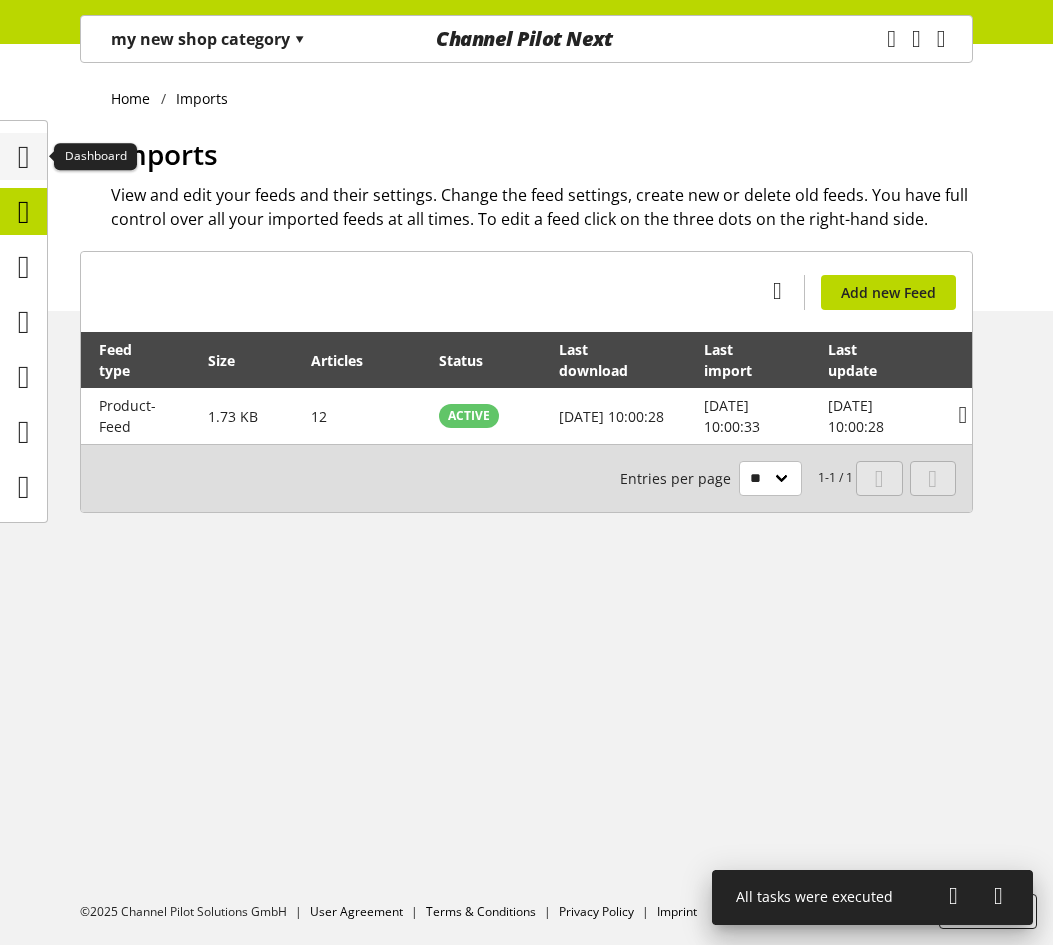 click at bounding box center [24, 157] 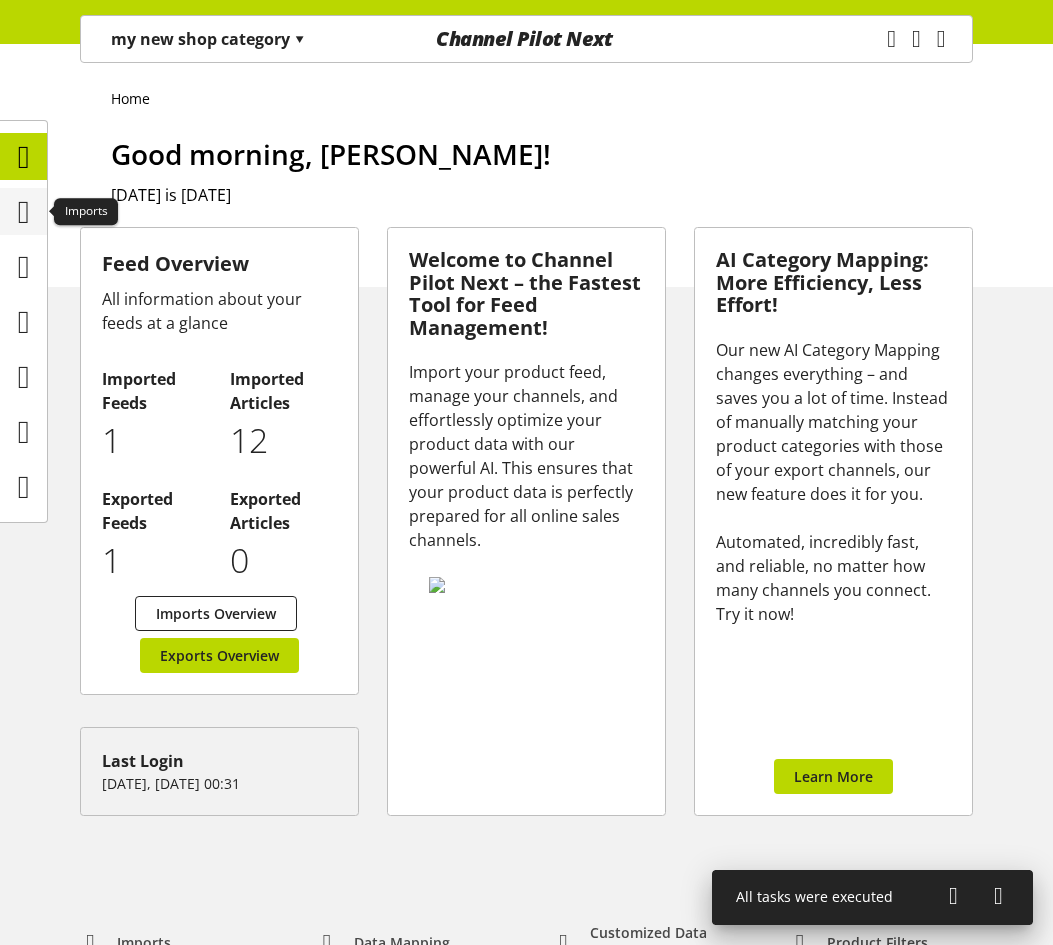 click at bounding box center (24, 212) 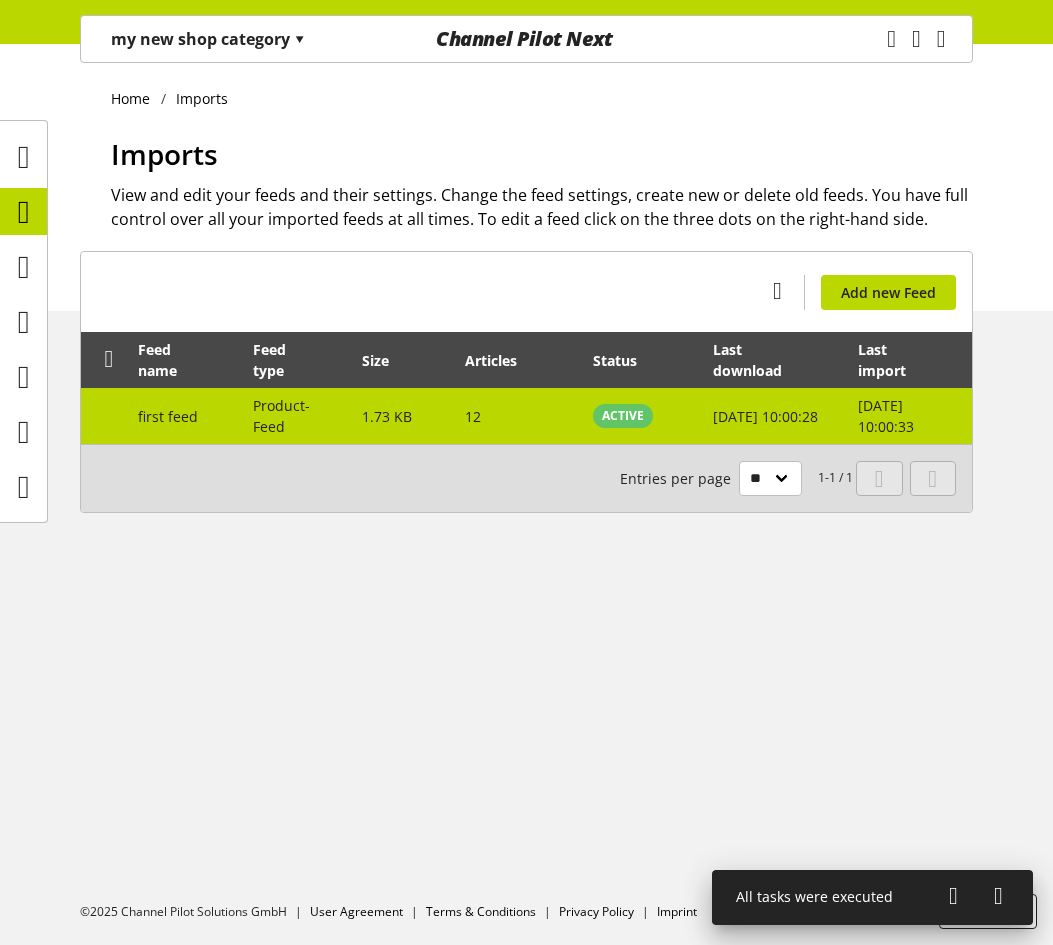 scroll, scrollTop: 0, scrollLeft: 169, axis: horizontal 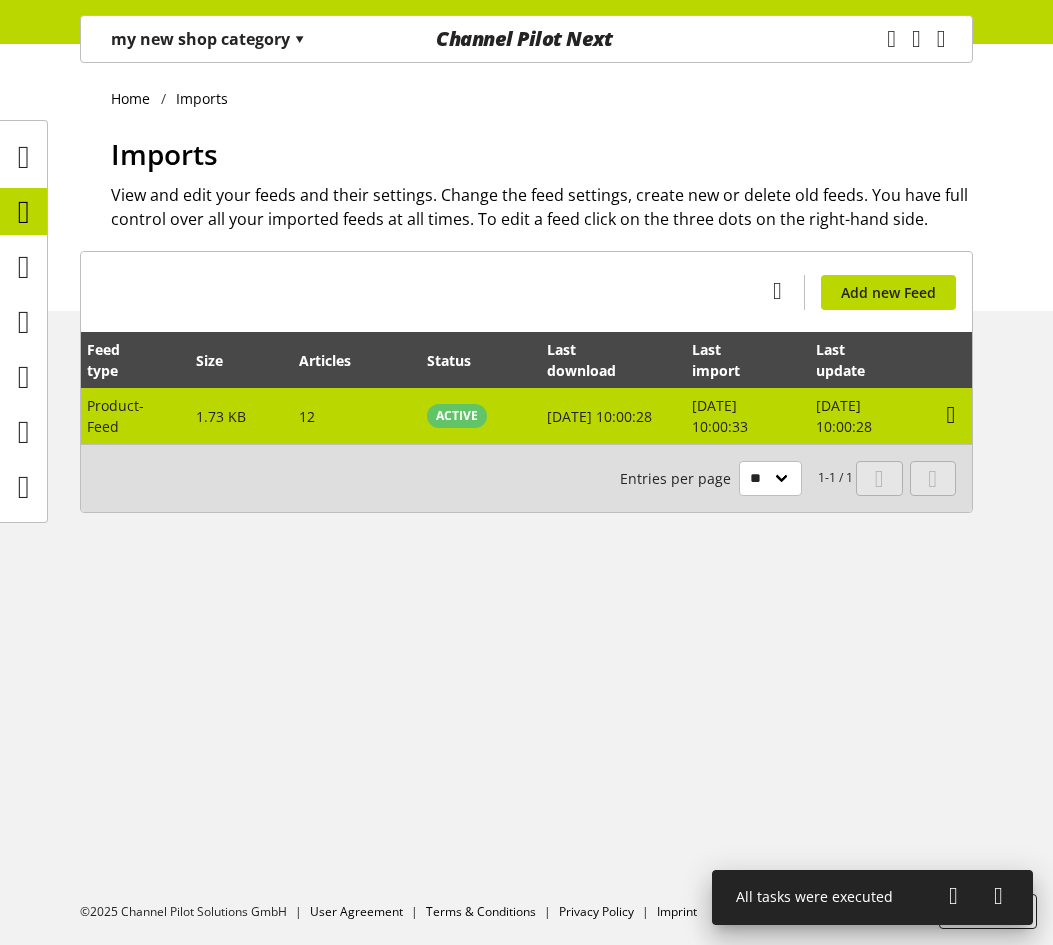 click at bounding box center (951, 415) 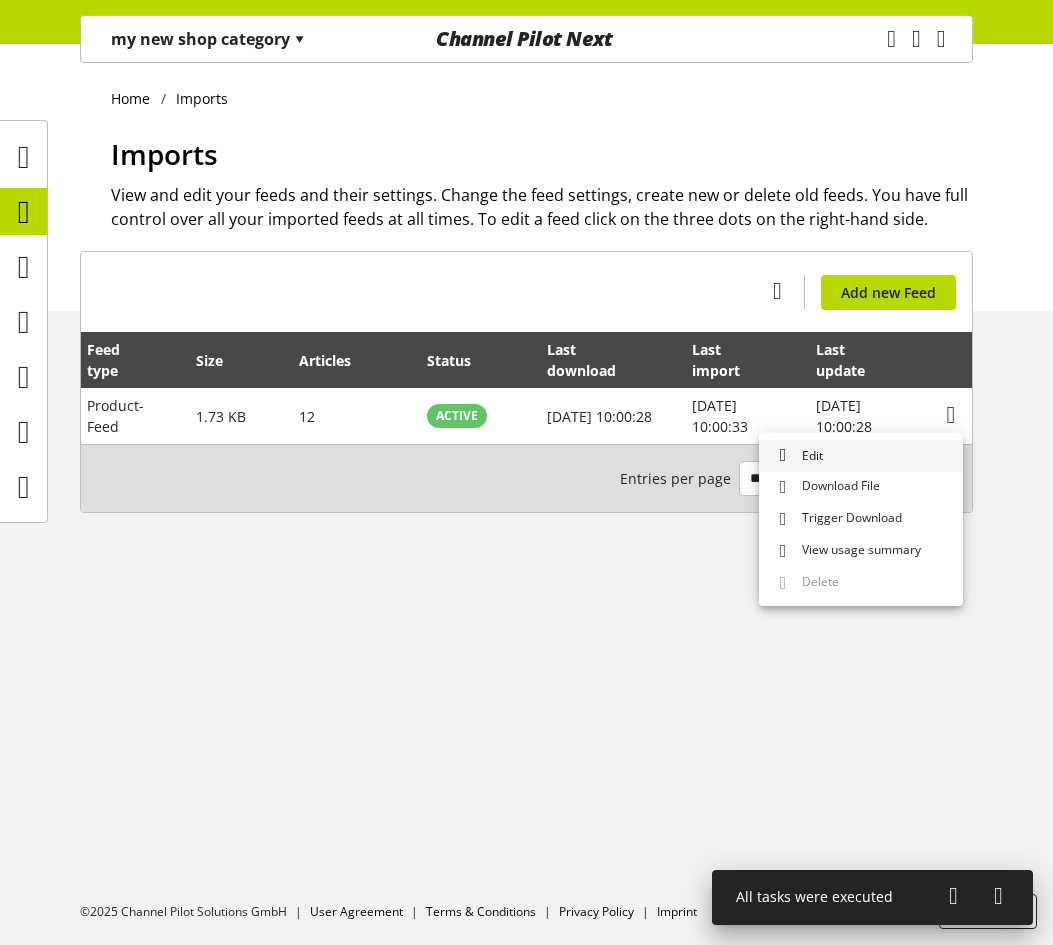 click on "Edit" at bounding box center (861, 456) 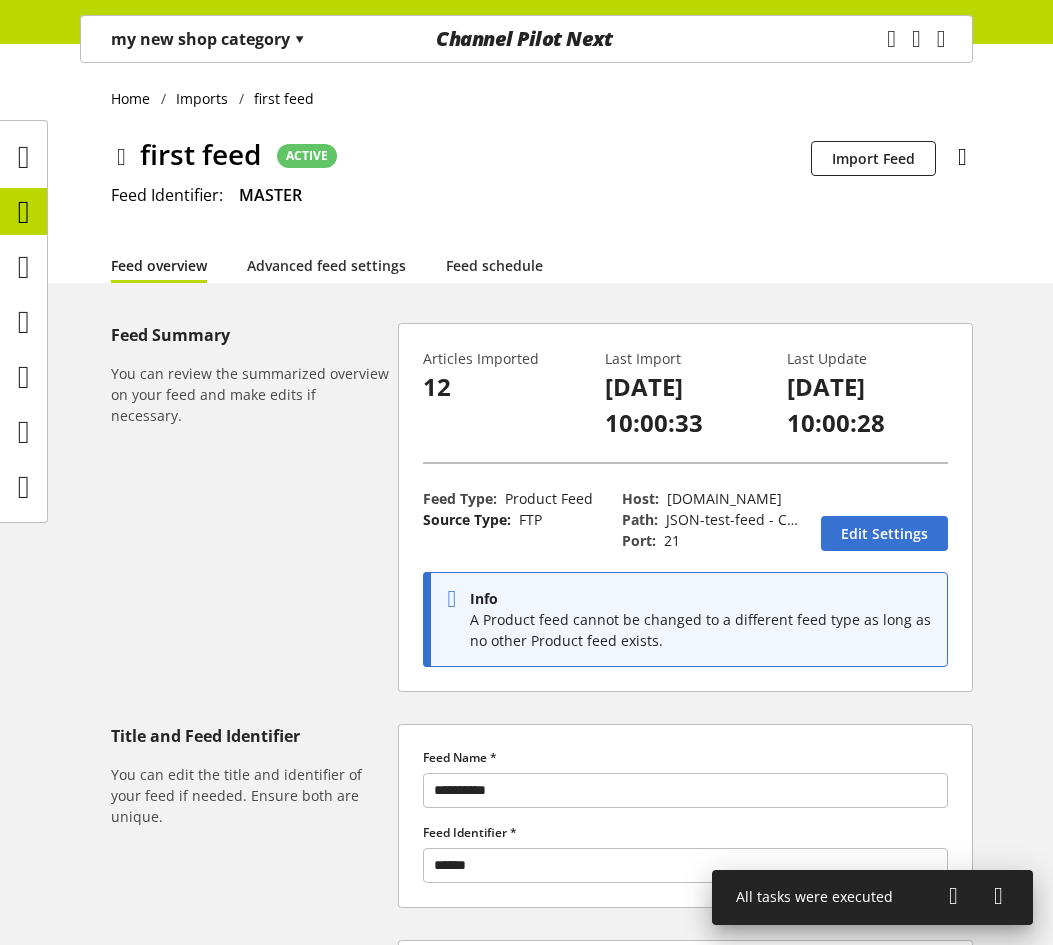 click at bounding box center [962, 157] 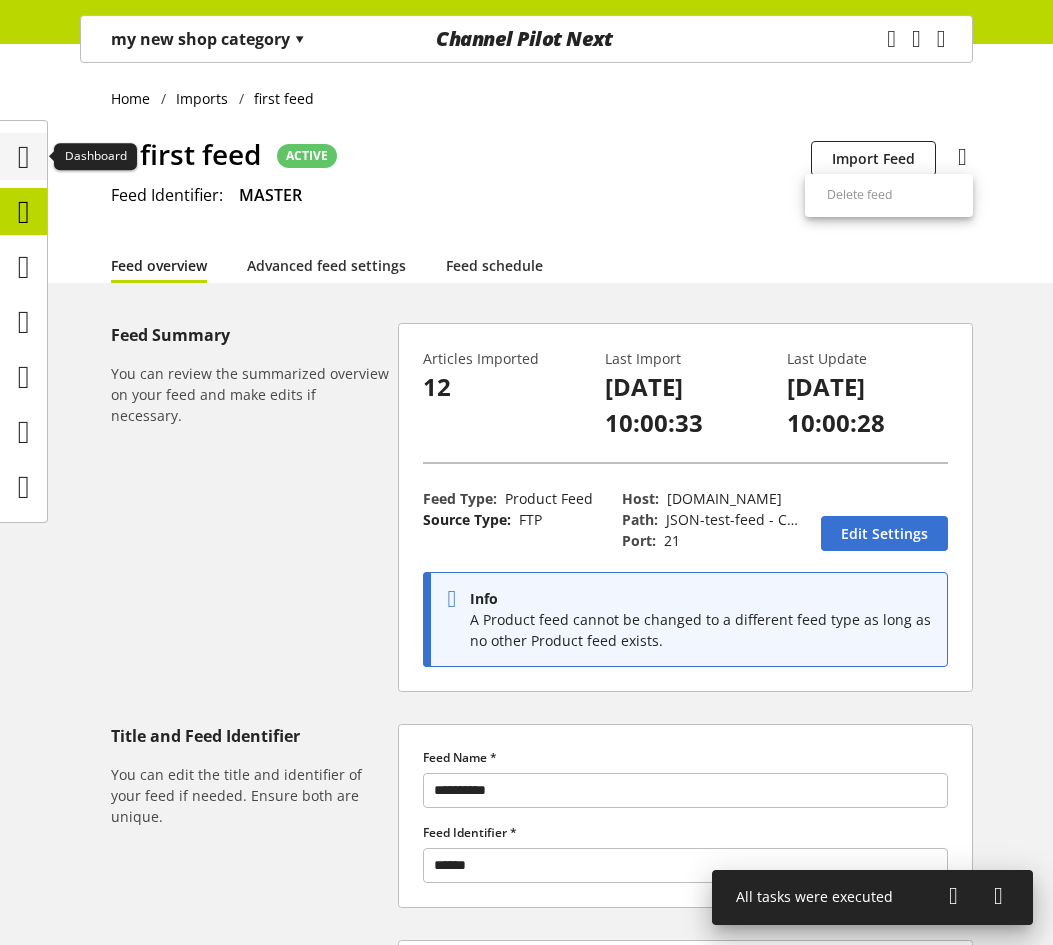 click at bounding box center (24, 157) 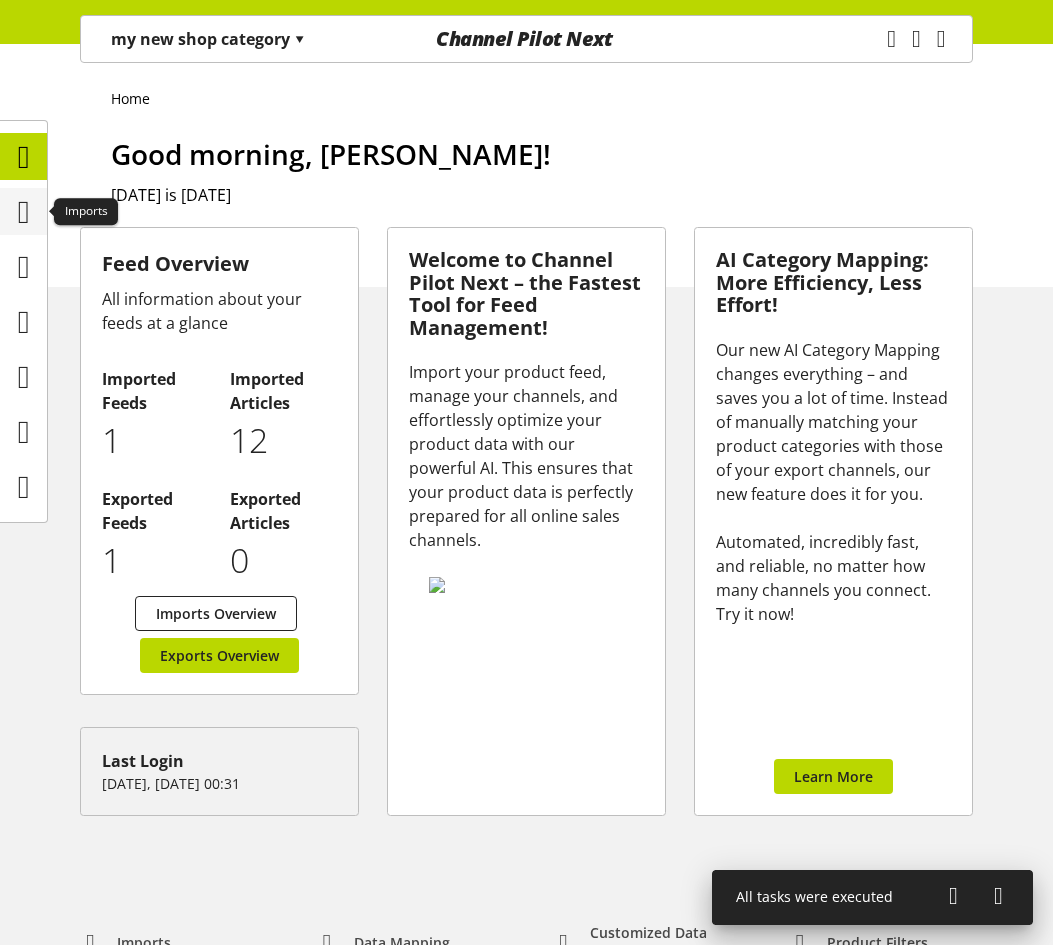 click at bounding box center [24, 212] 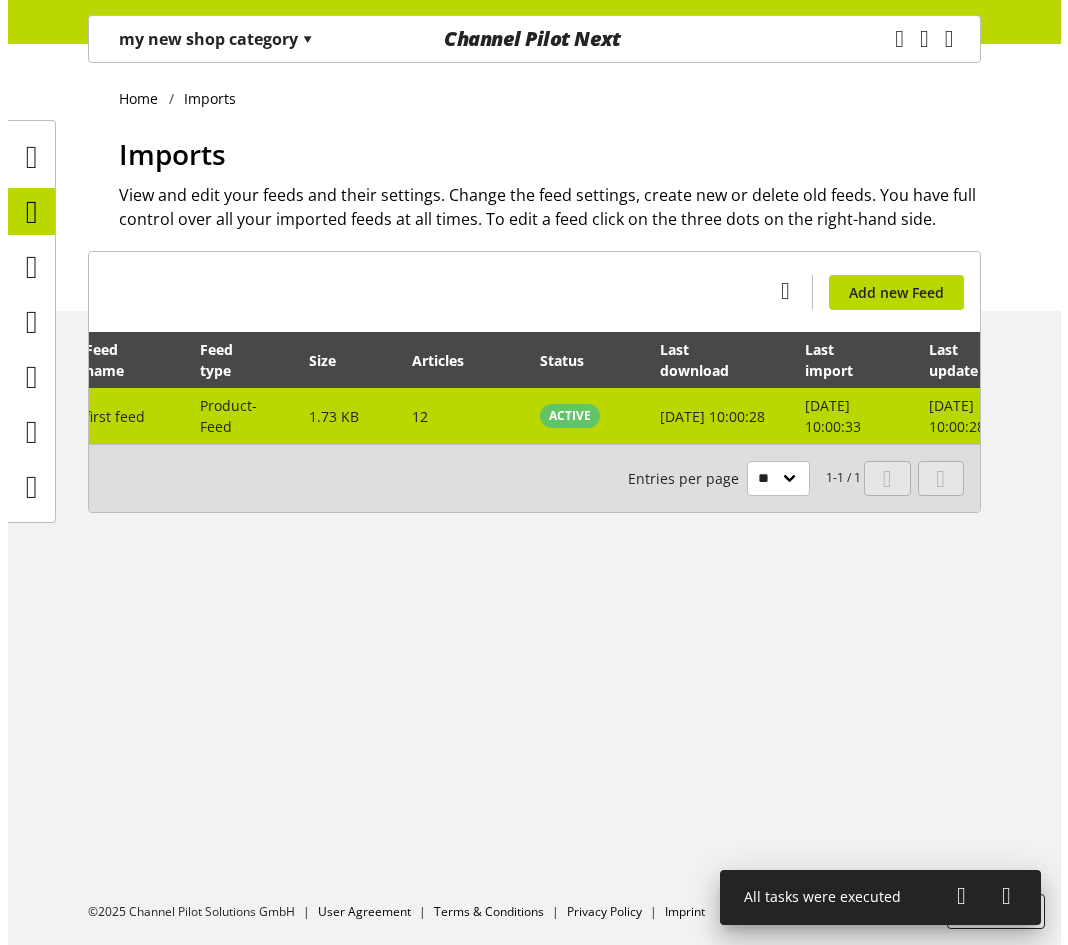 scroll, scrollTop: 0, scrollLeft: 169, axis: horizontal 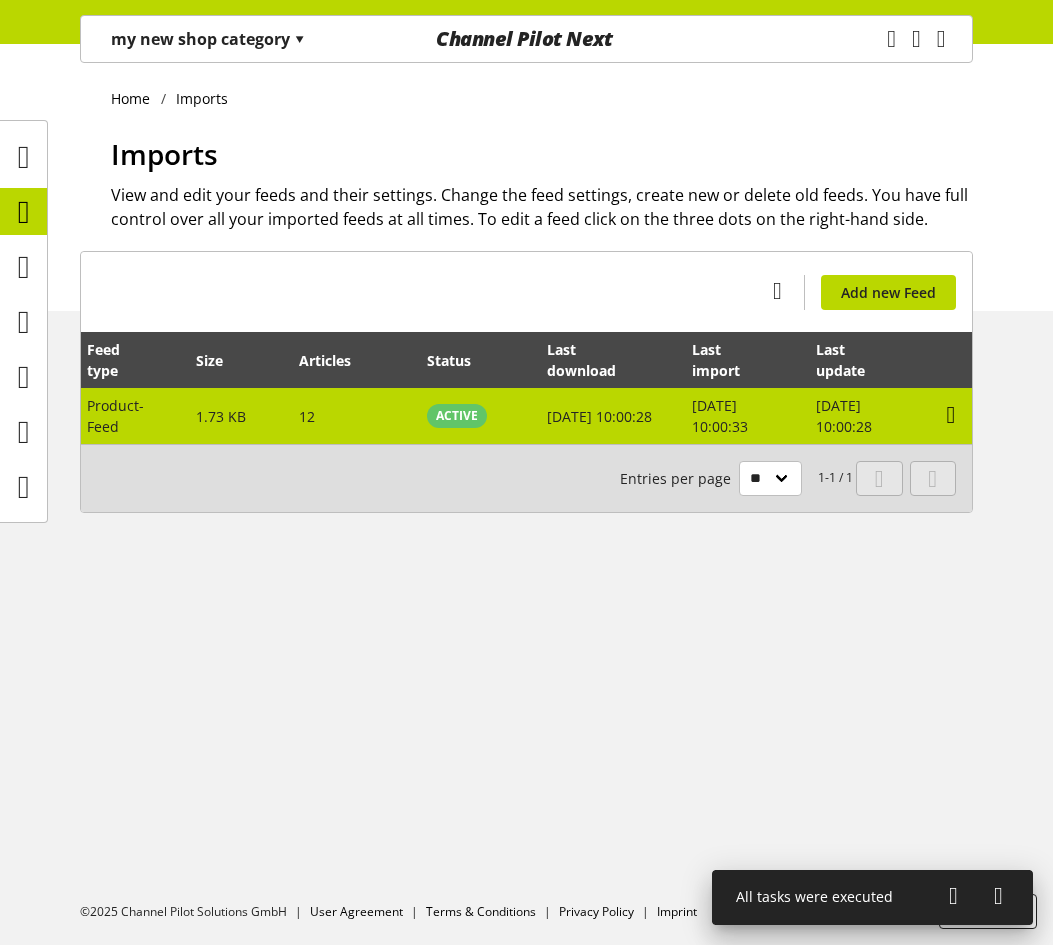 click at bounding box center [951, 415] 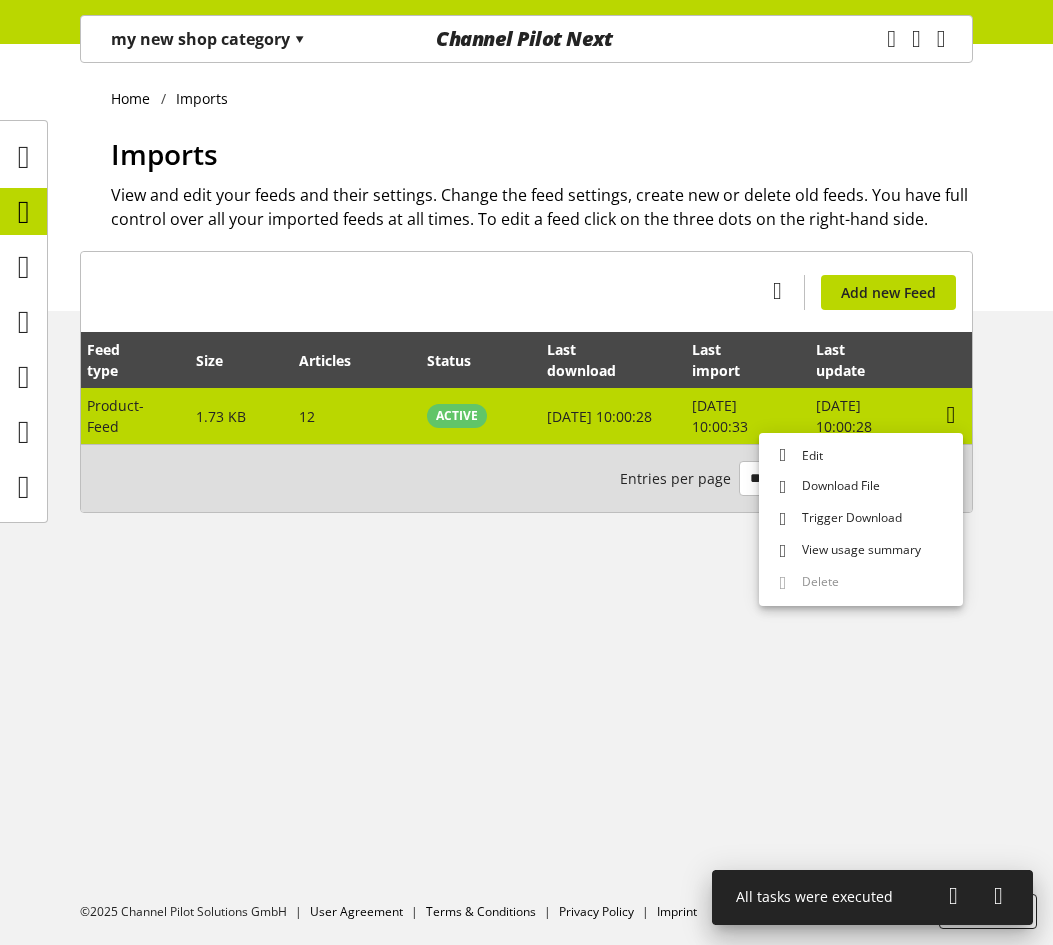 click at bounding box center (951, 415) 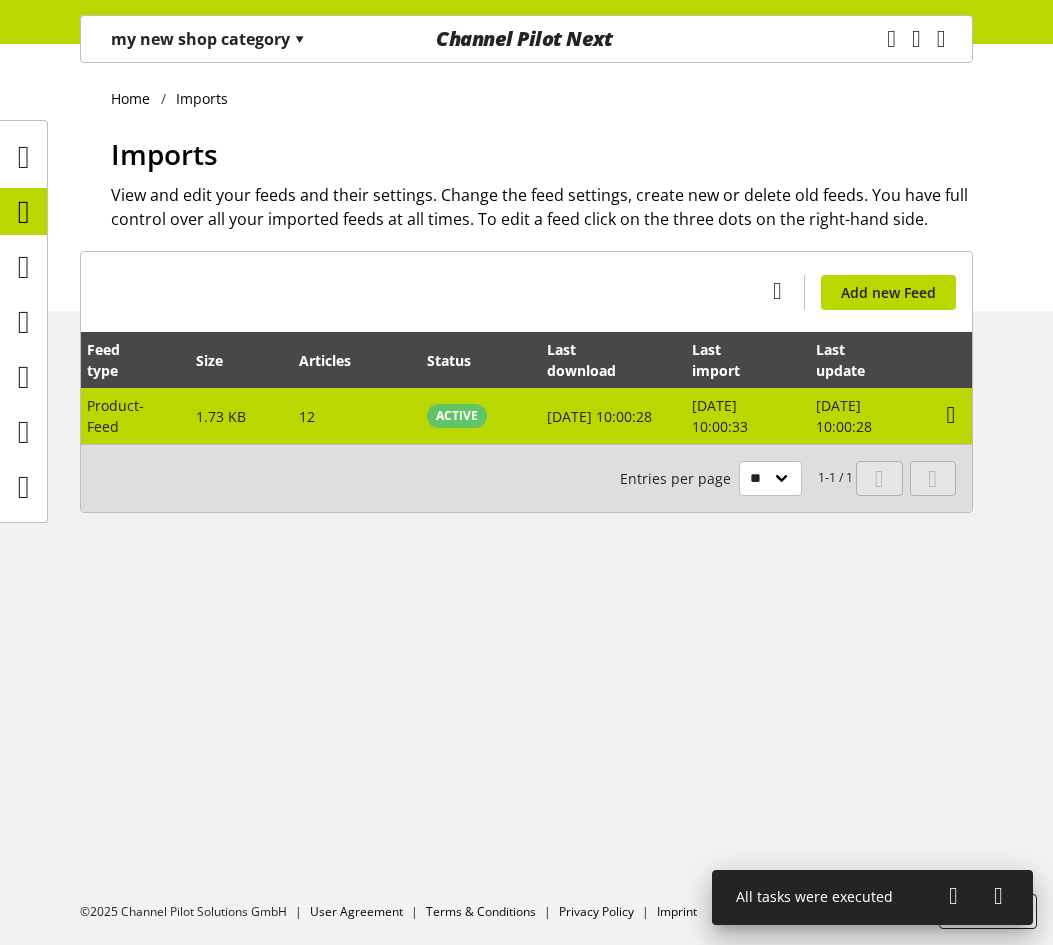 click at bounding box center (951, 415) 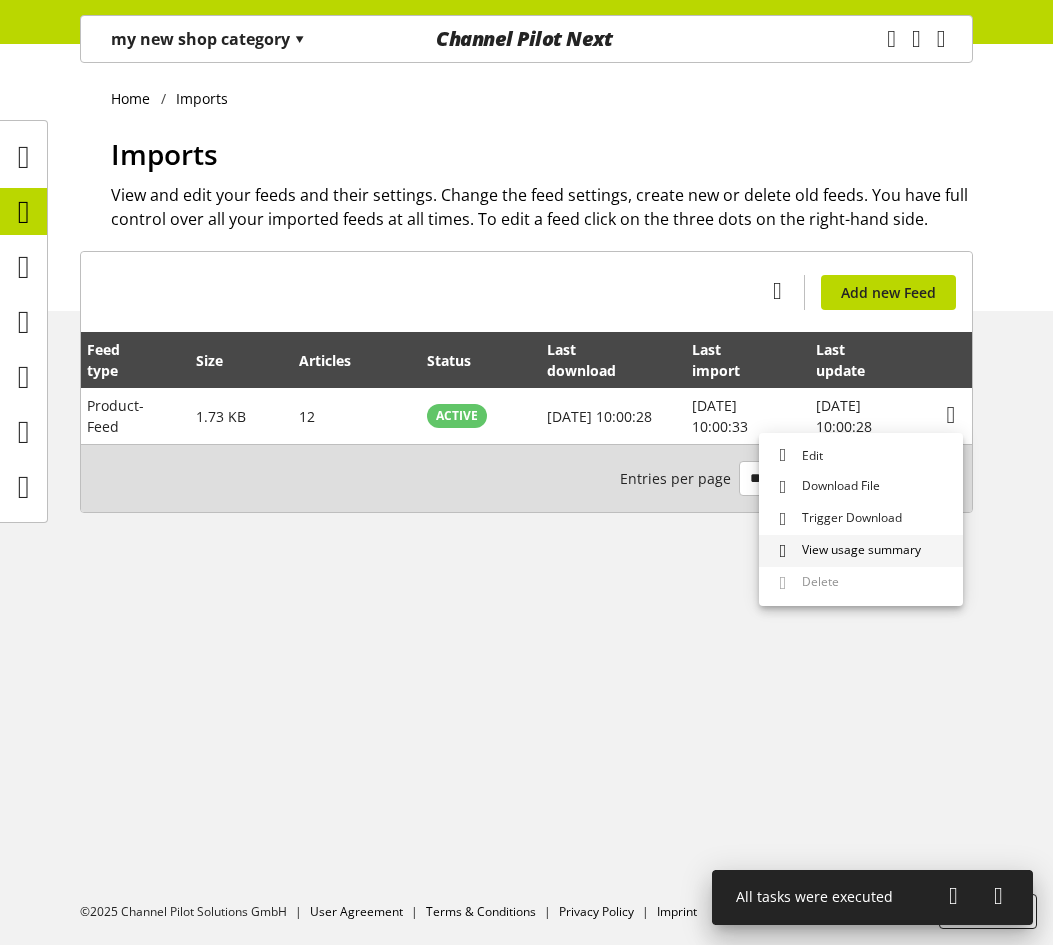click on "View usage summary" at bounding box center (857, 551) 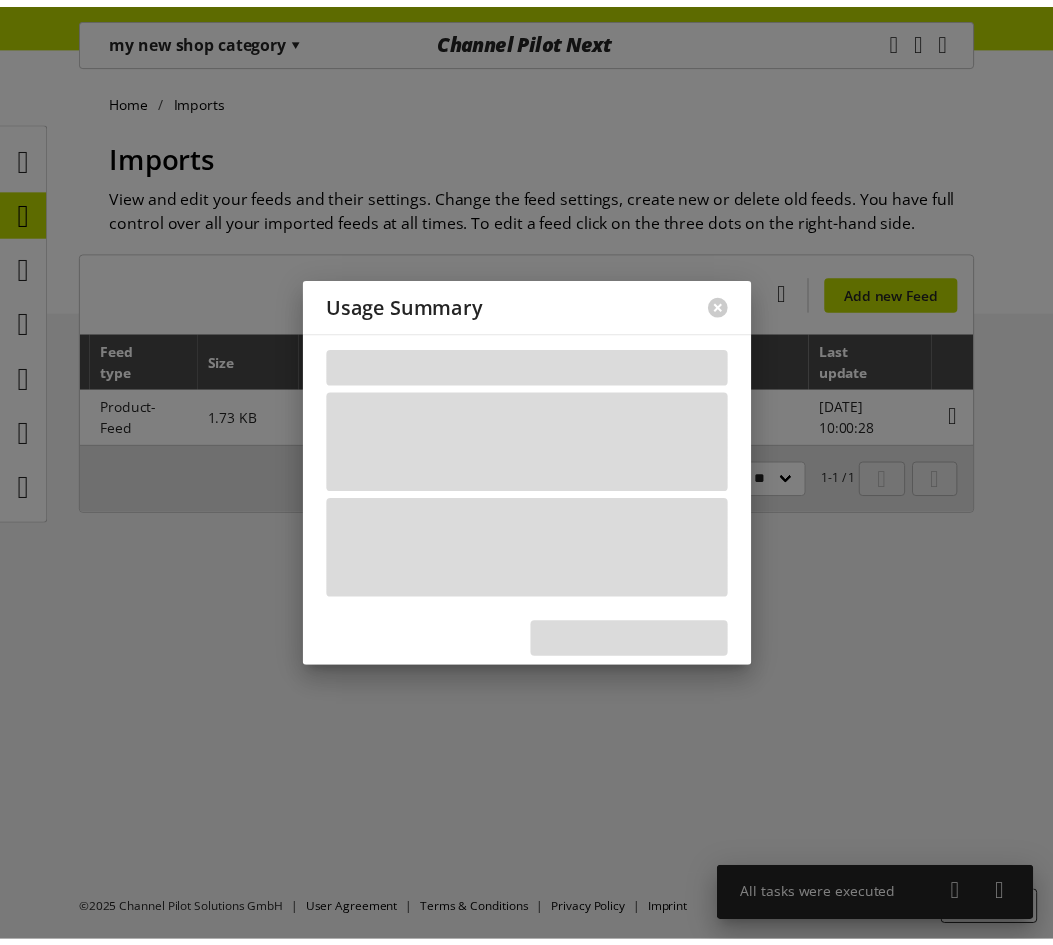 scroll, scrollTop: 0, scrollLeft: 154, axis: horizontal 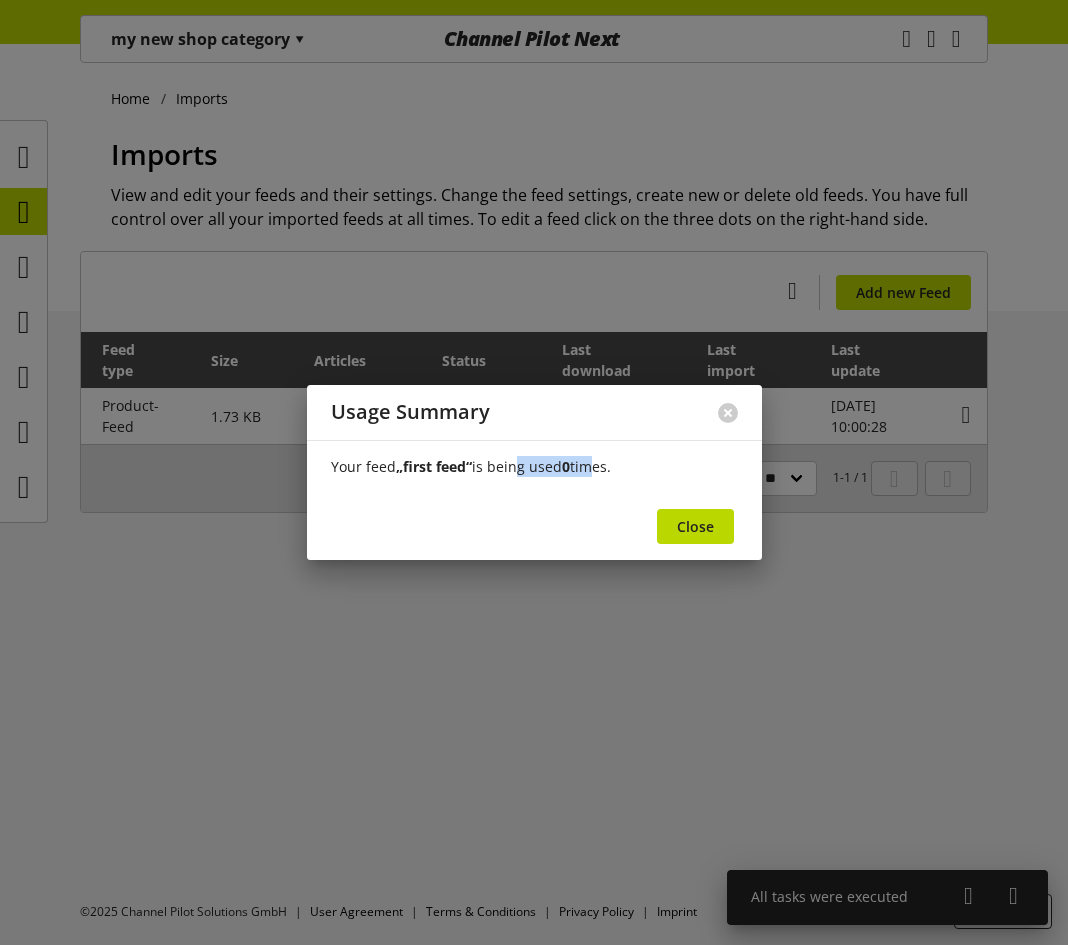 drag, startPoint x: 522, startPoint y: 472, endPoint x: 587, endPoint y: 471, distance: 65.00769 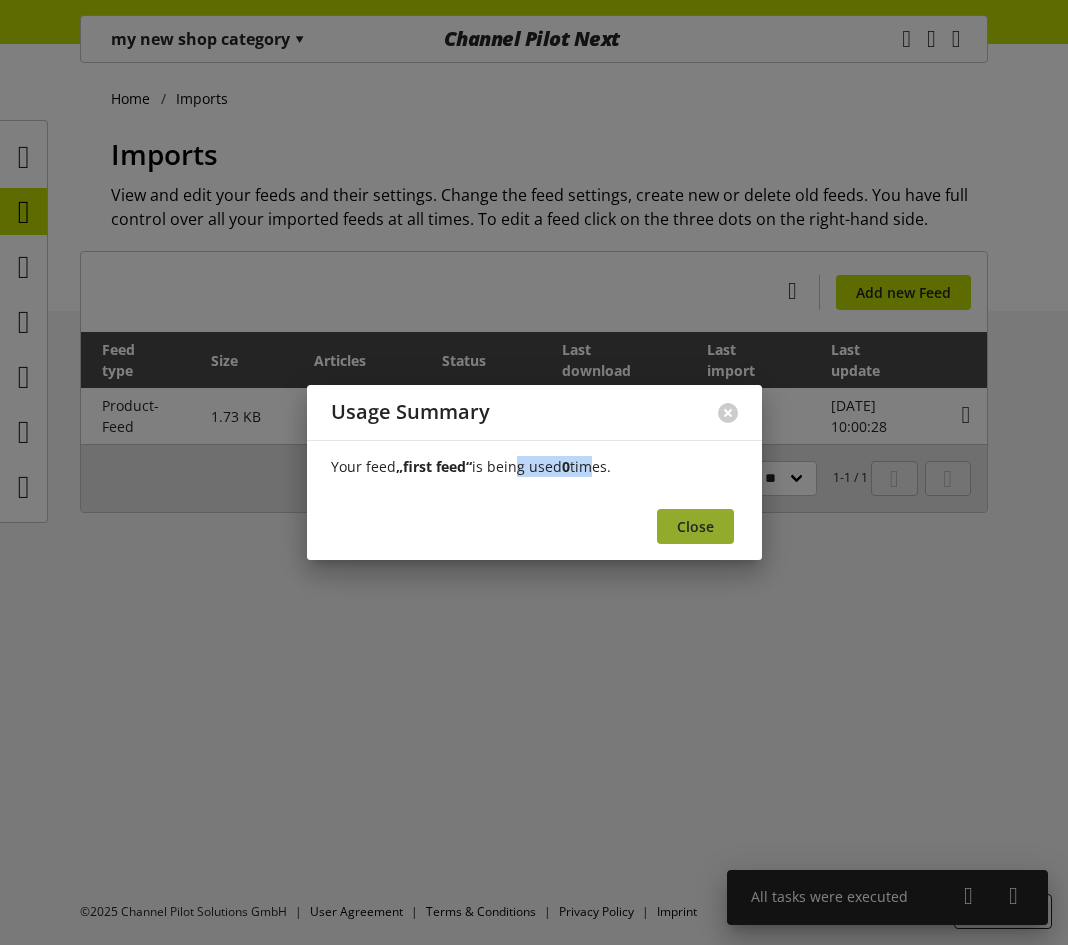 click on "Close" at bounding box center [695, 526] 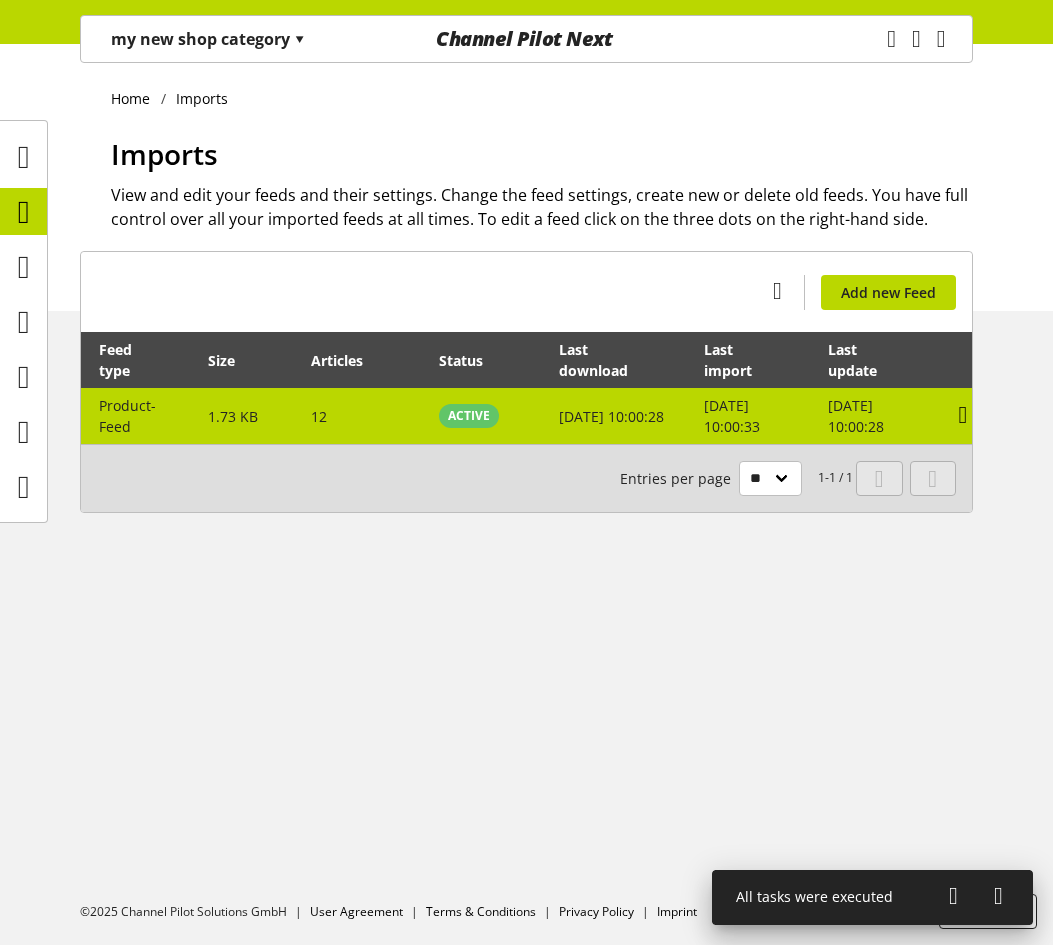 click at bounding box center [963, 415] 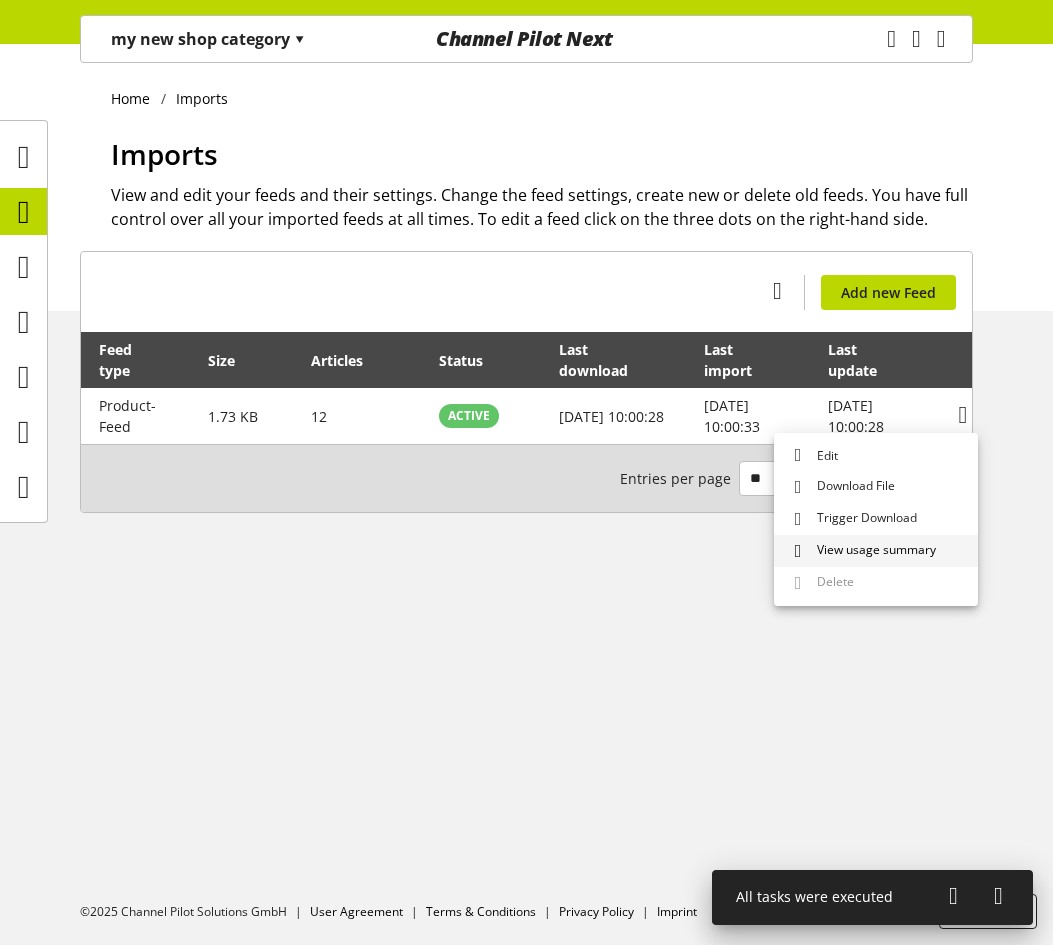 click on "View usage summary" at bounding box center [872, 551] 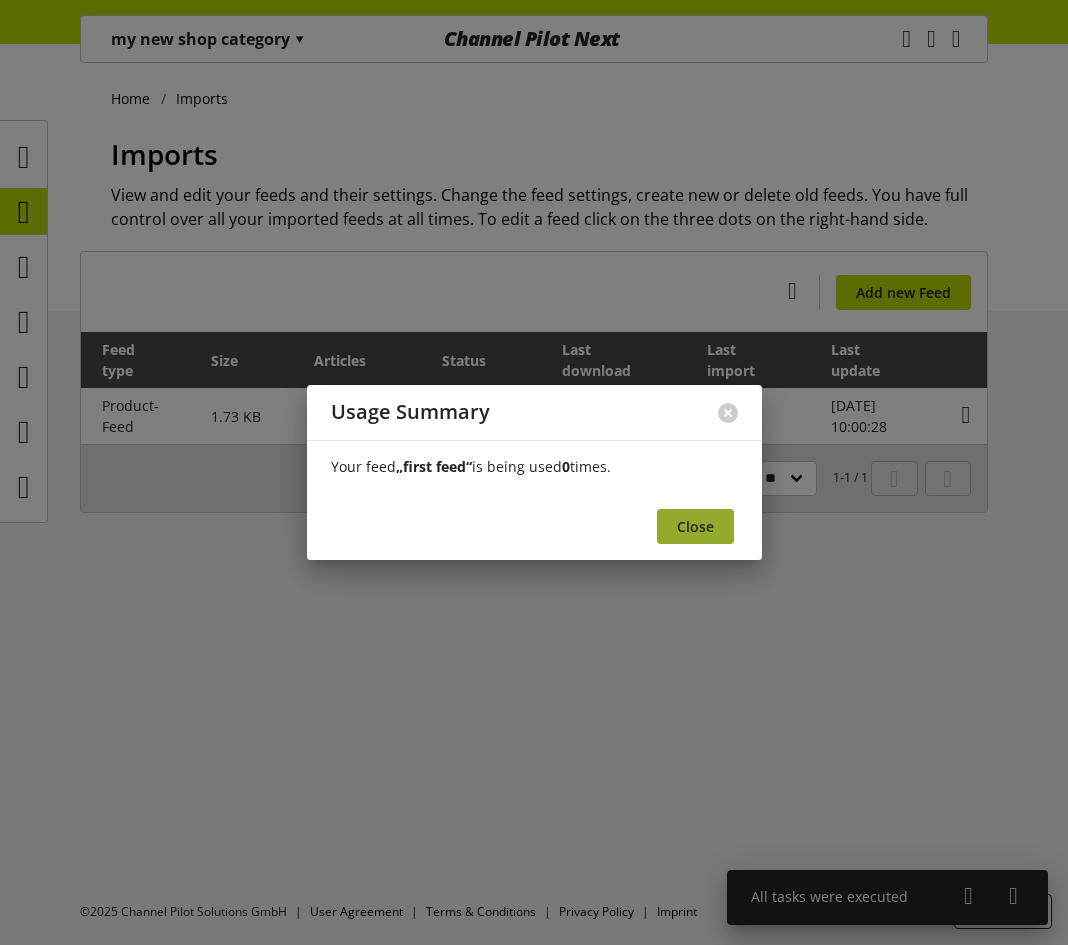 click on "Close" at bounding box center [695, 526] 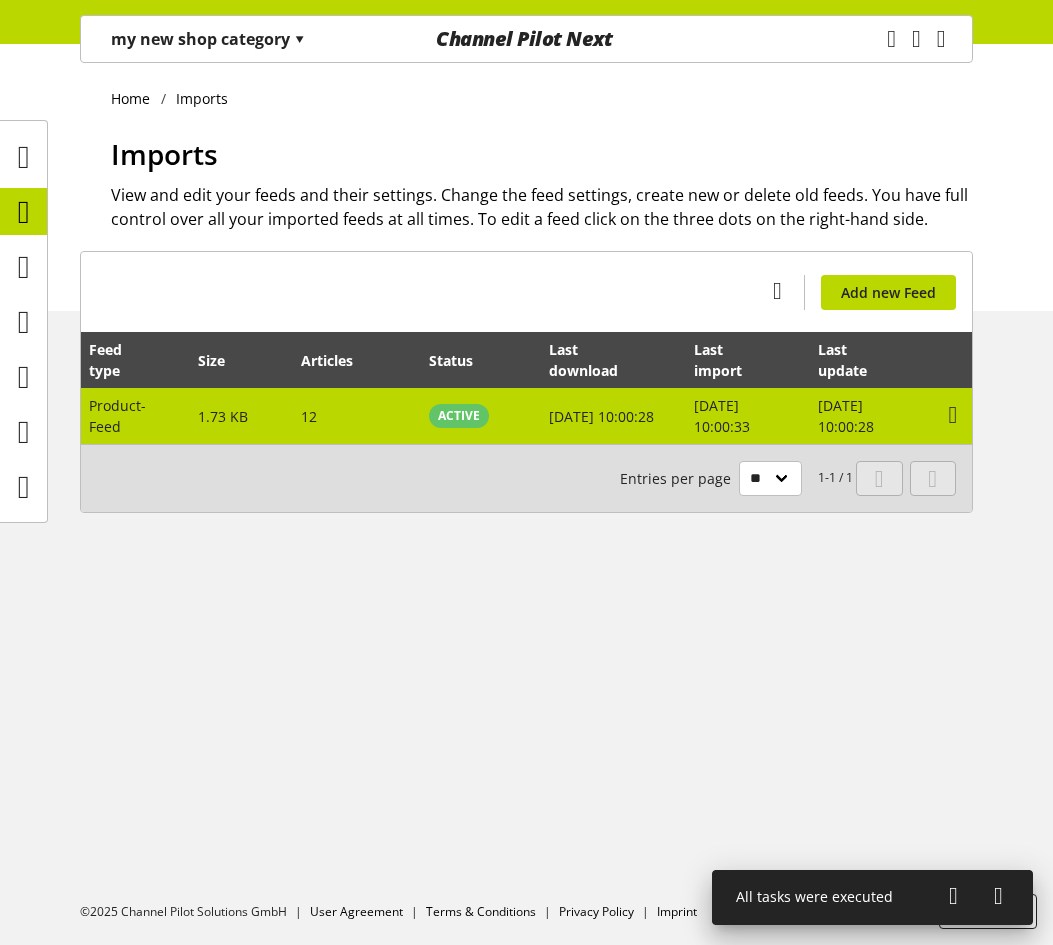 scroll, scrollTop: 0, scrollLeft: 169, axis: horizontal 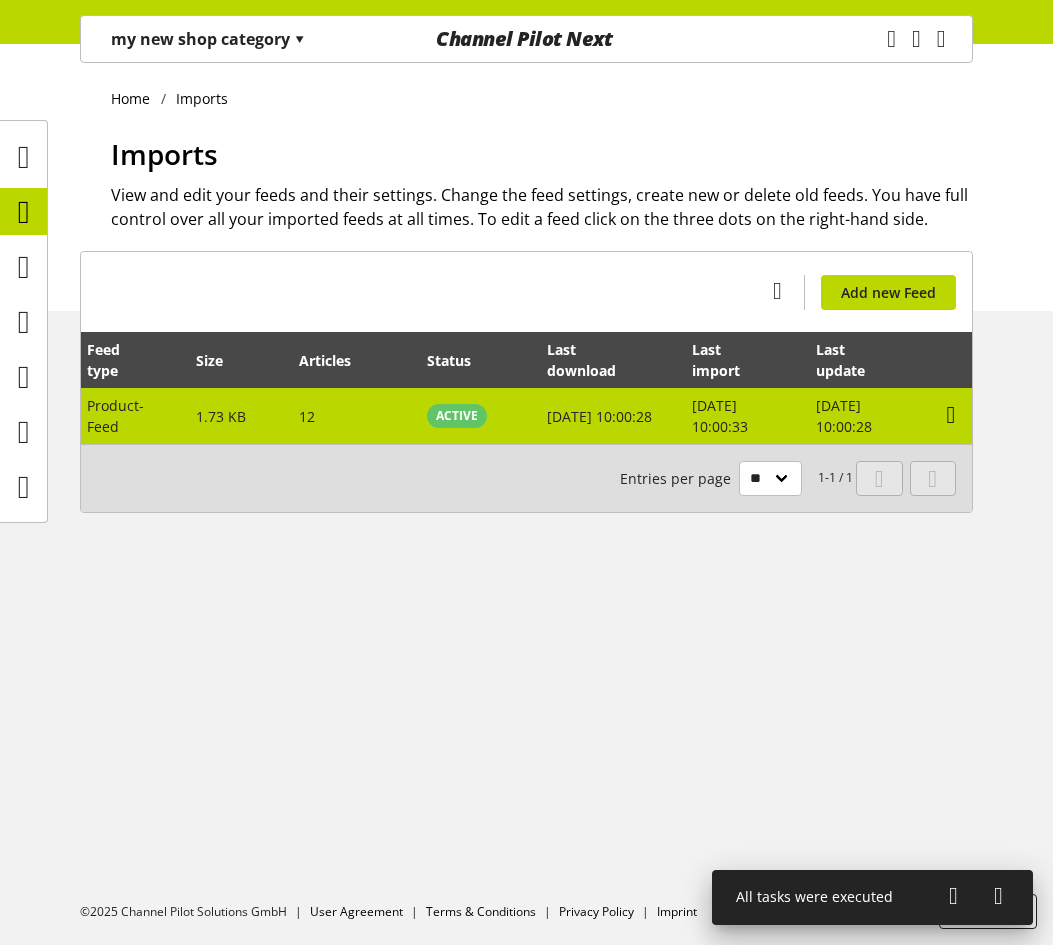 click at bounding box center (951, 415) 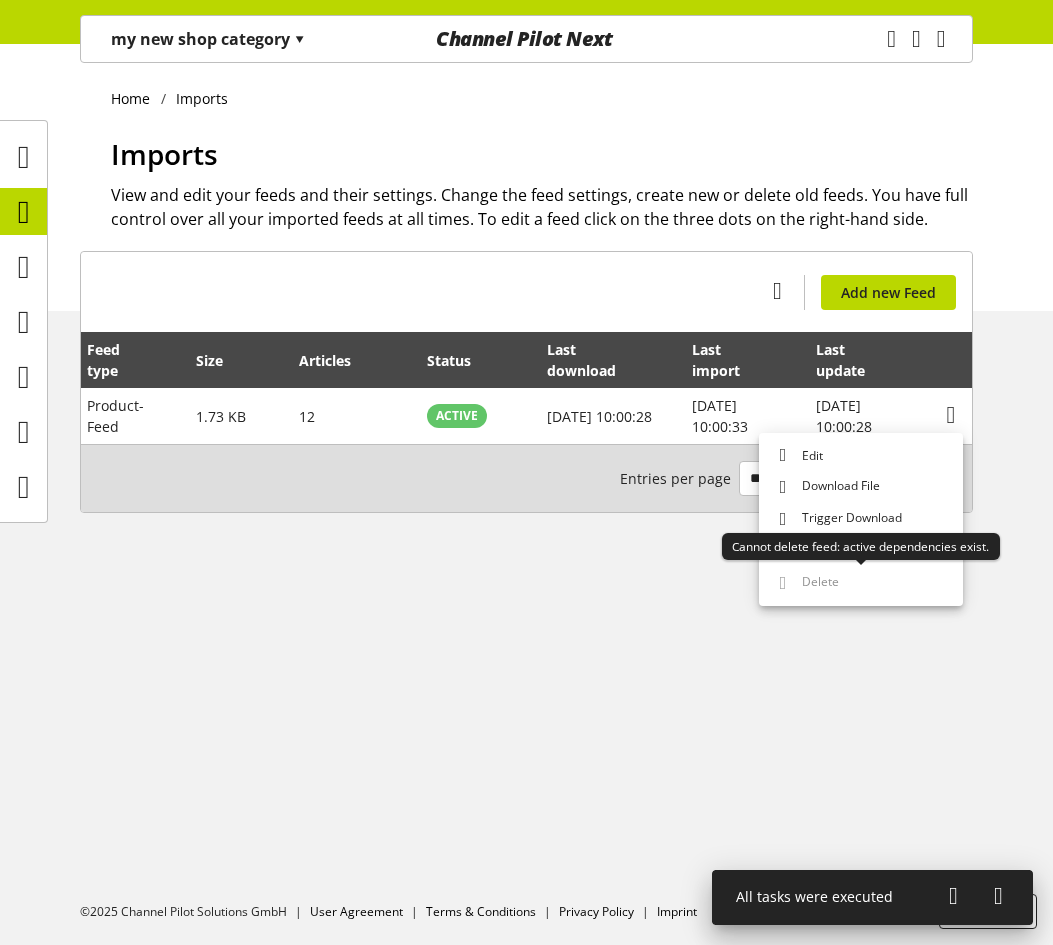 click on "Delete" at bounding box center (861, 583) 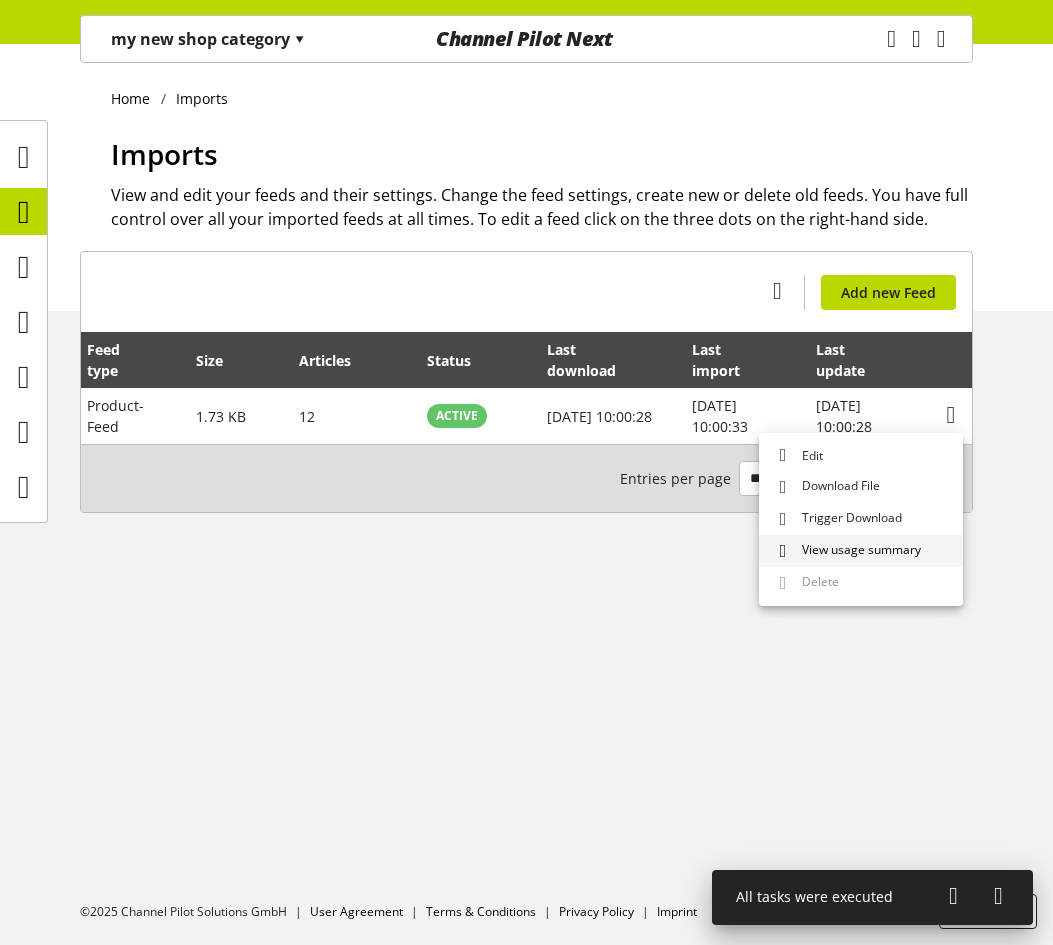 click on "View usage summary" at bounding box center (857, 551) 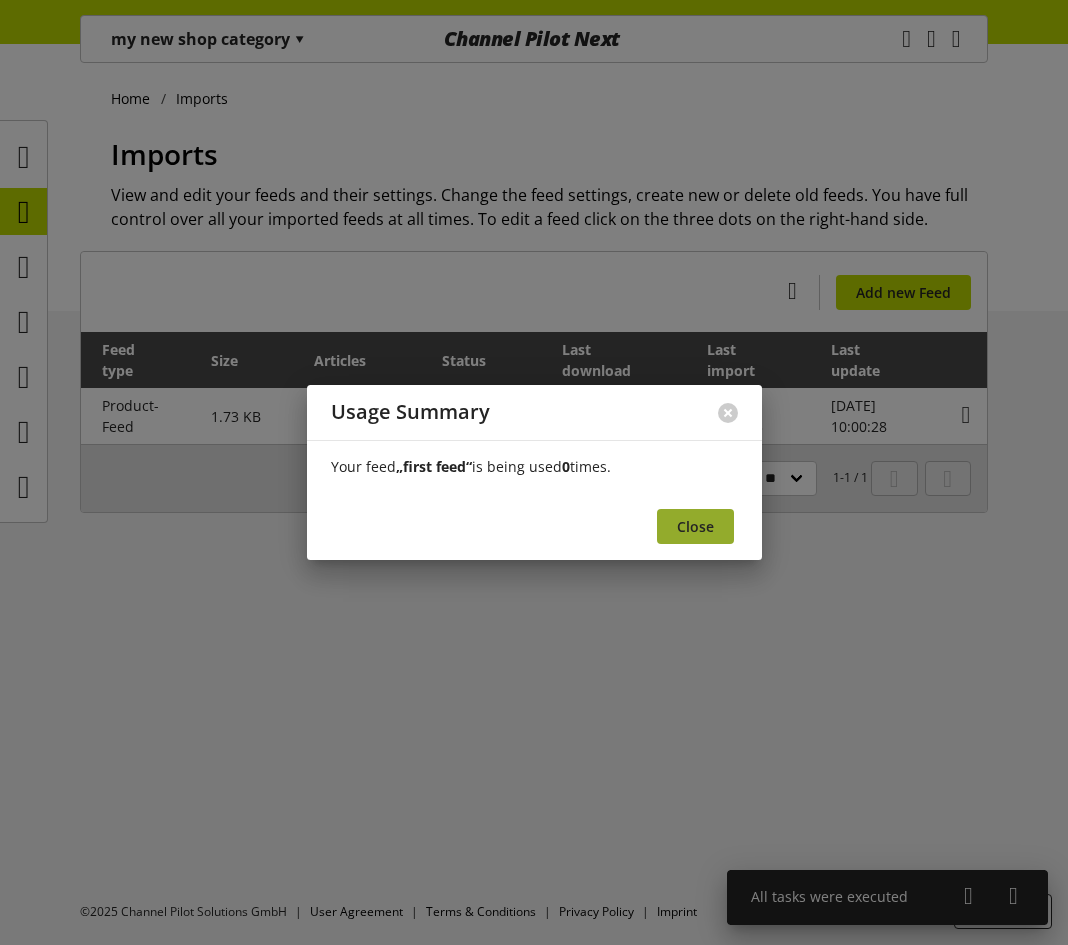 click on "Close" at bounding box center [695, 526] 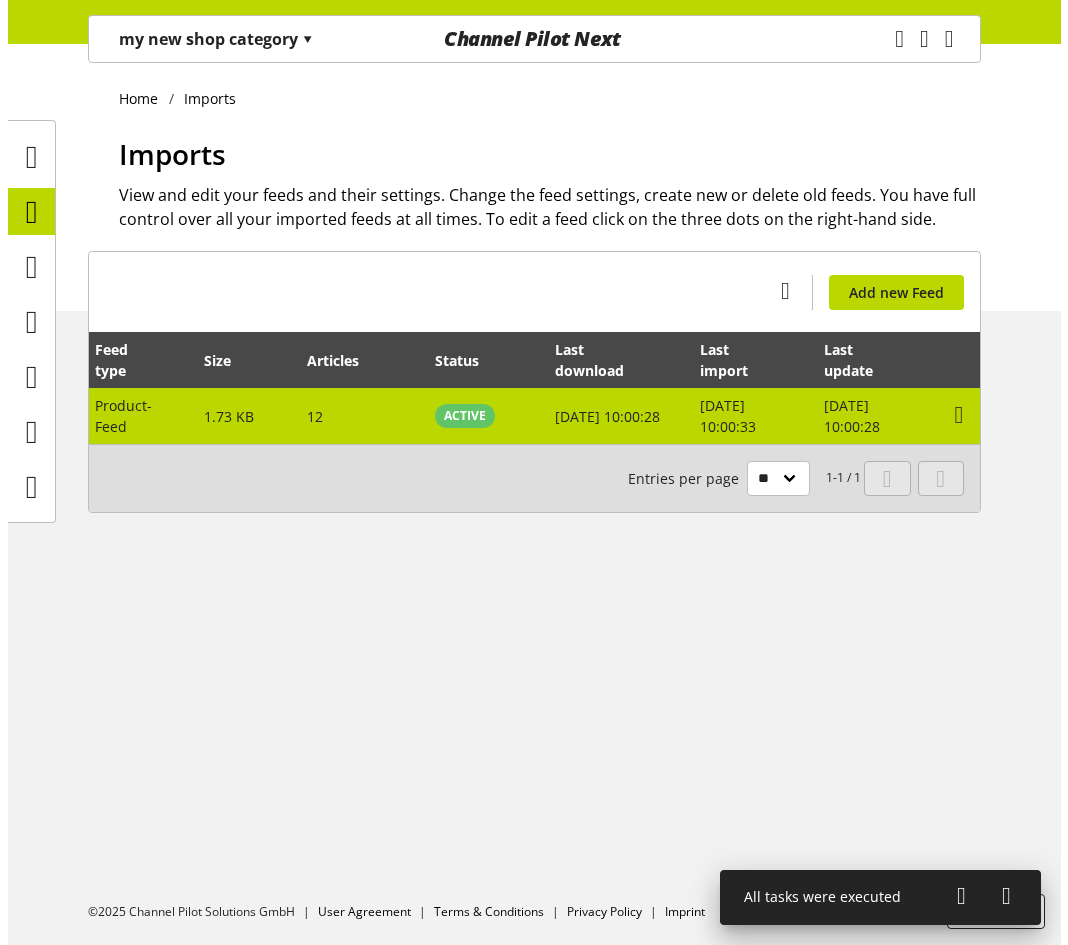 scroll, scrollTop: 0, scrollLeft: 169, axis: horizontal 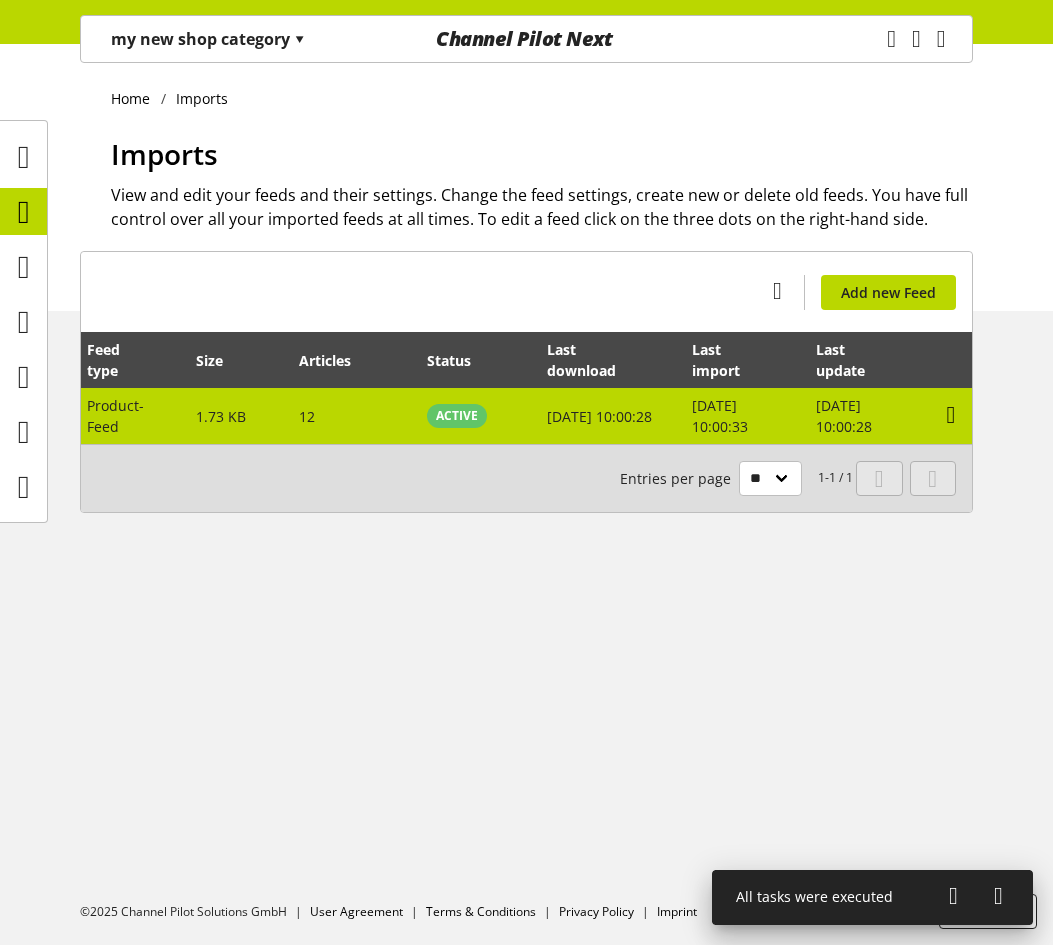 click at bounding box center (951, 415) 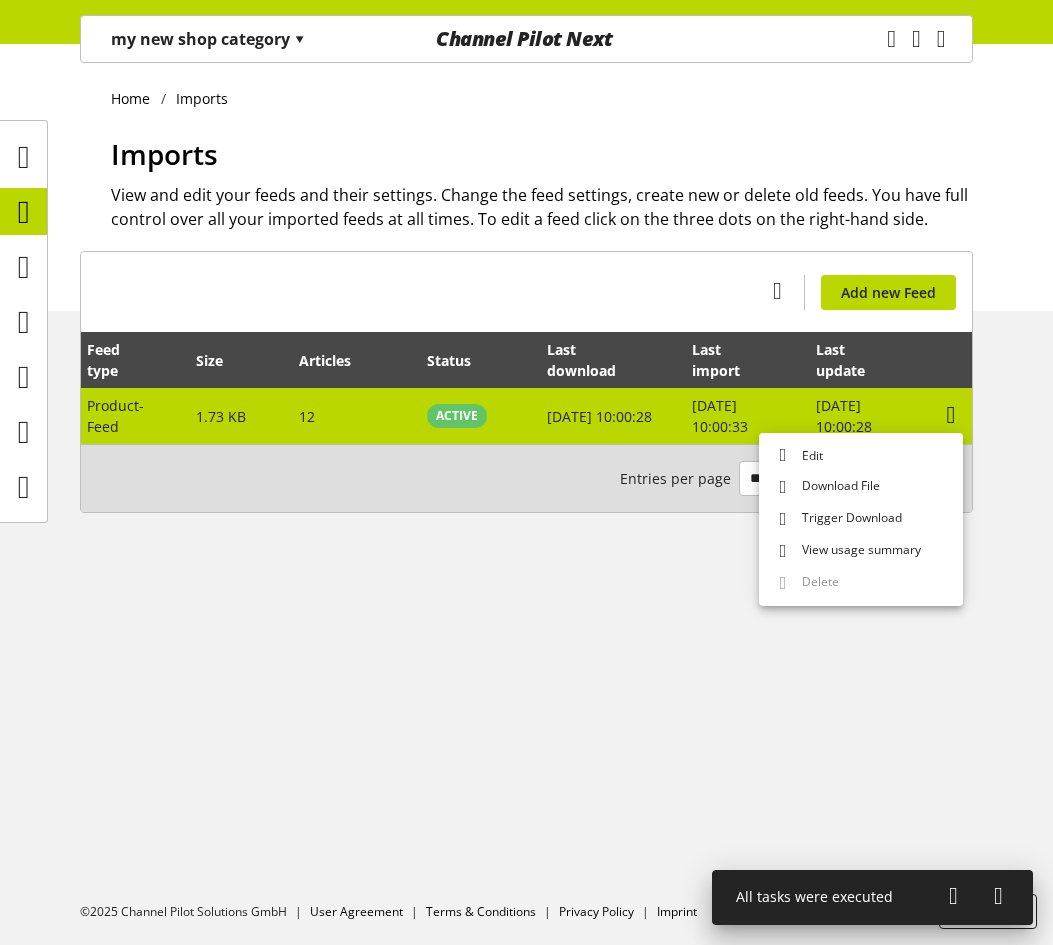 click at bounding box center (951, 415) 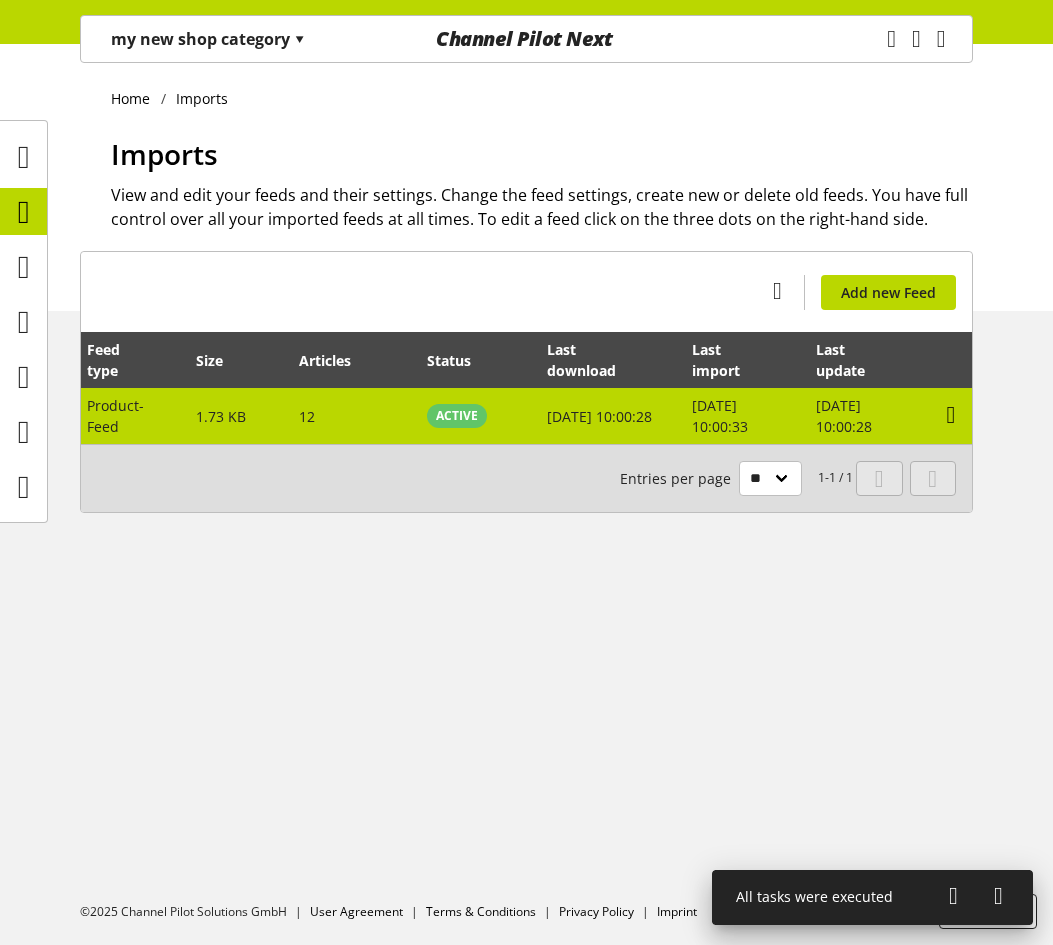 click at bounding box center [951, 415] 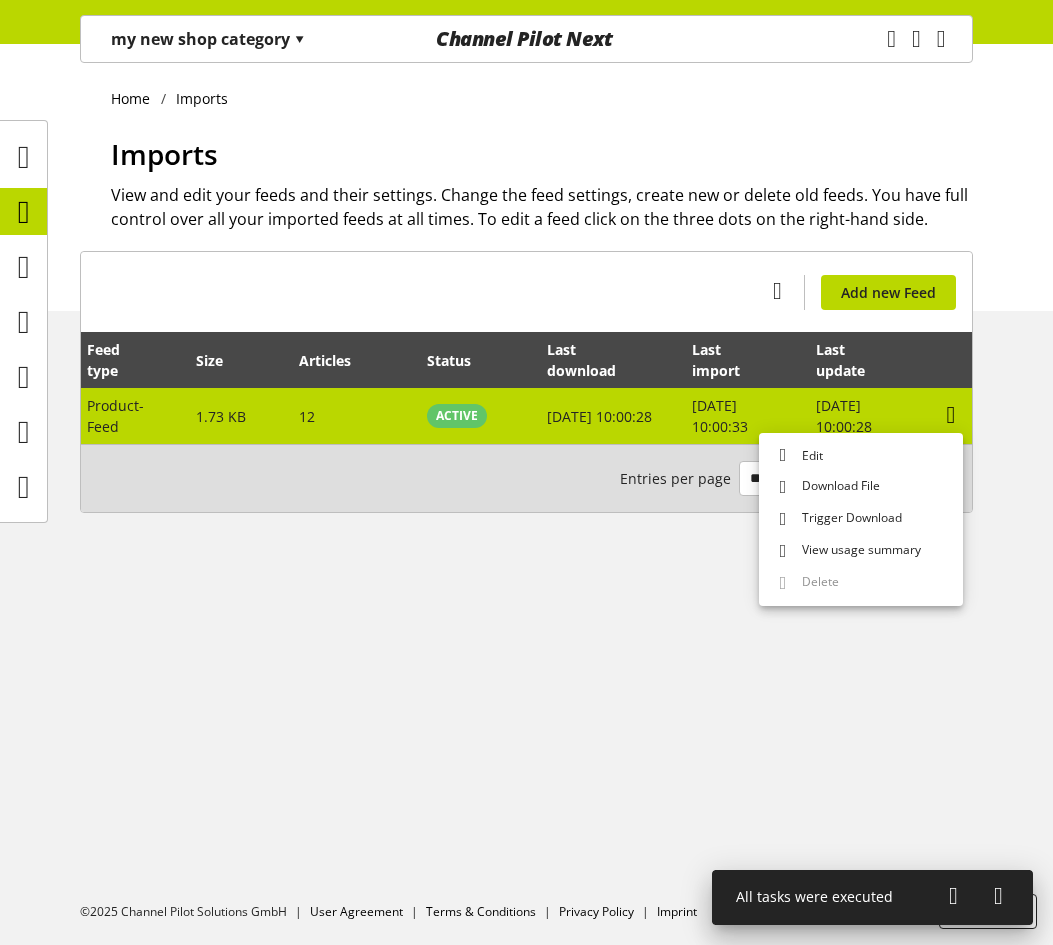 click at bounding box center [951, 415] 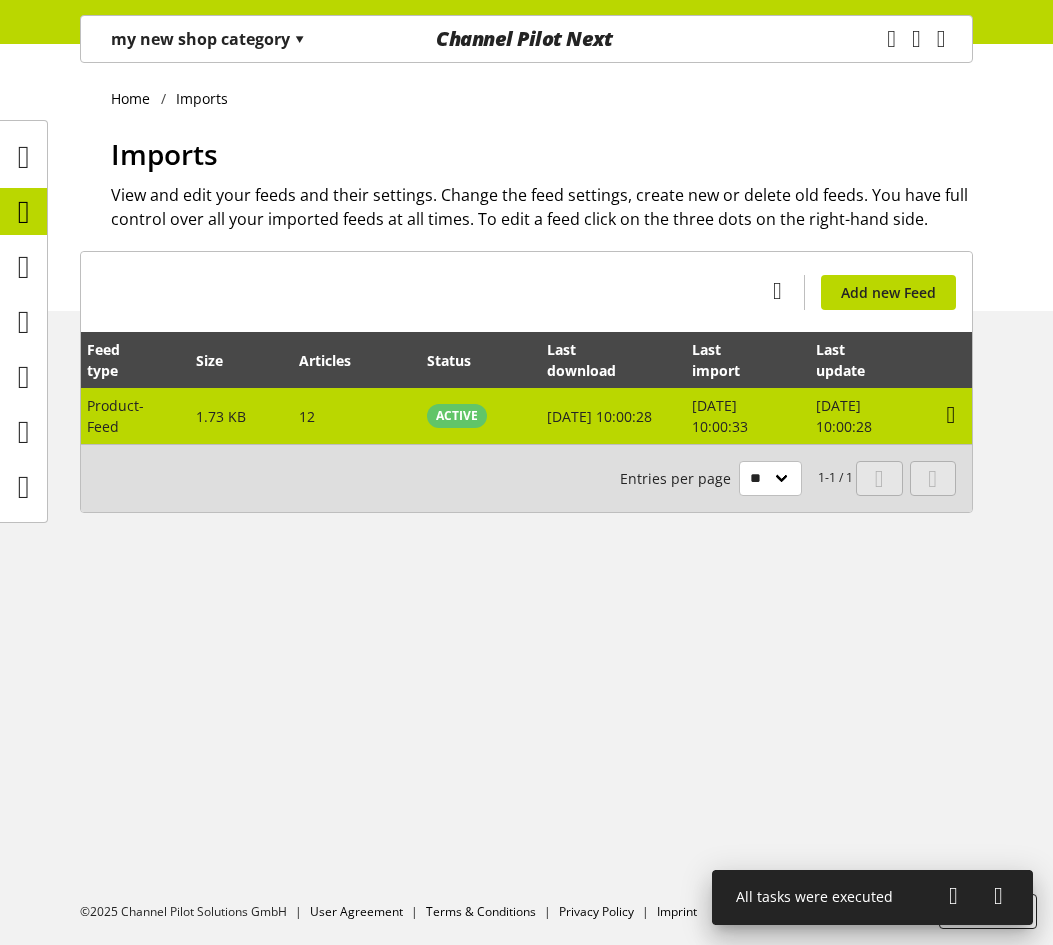 click at bounding box center (951, 415) 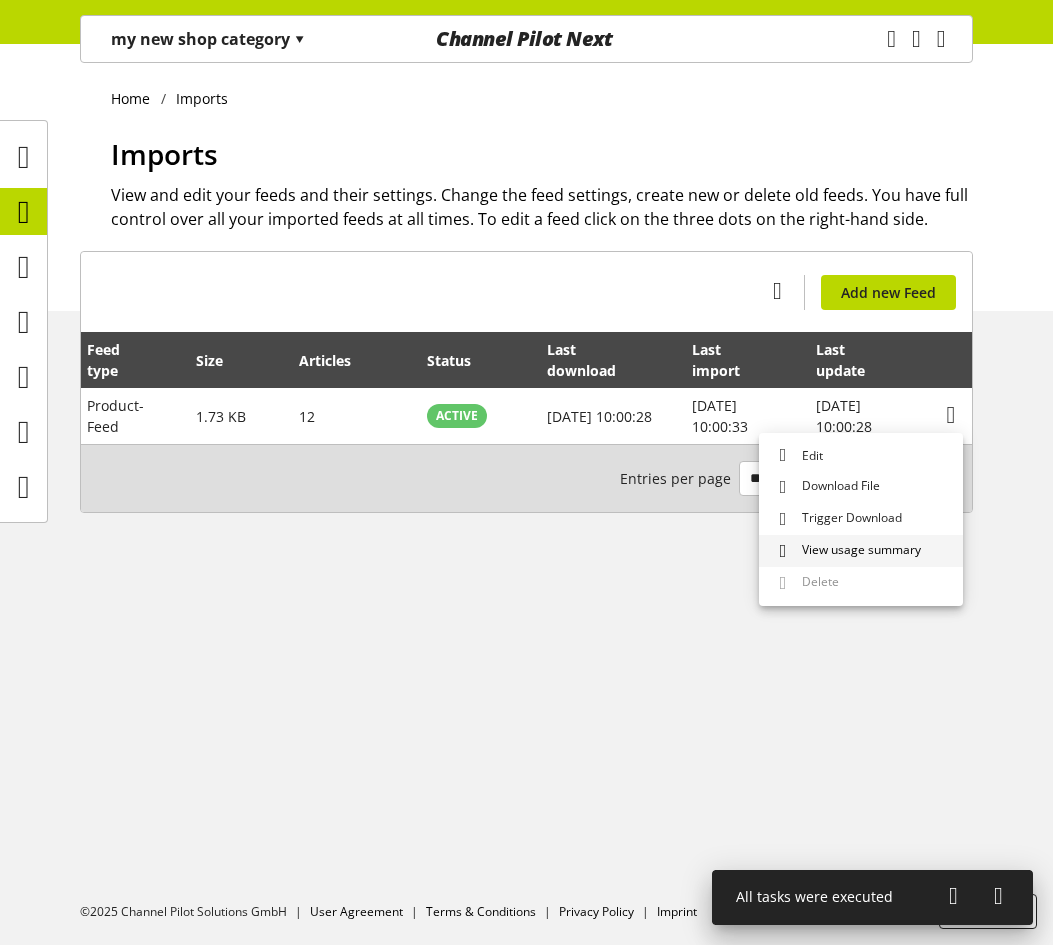 click on "View usage summary" at bounding box center [857, 551] 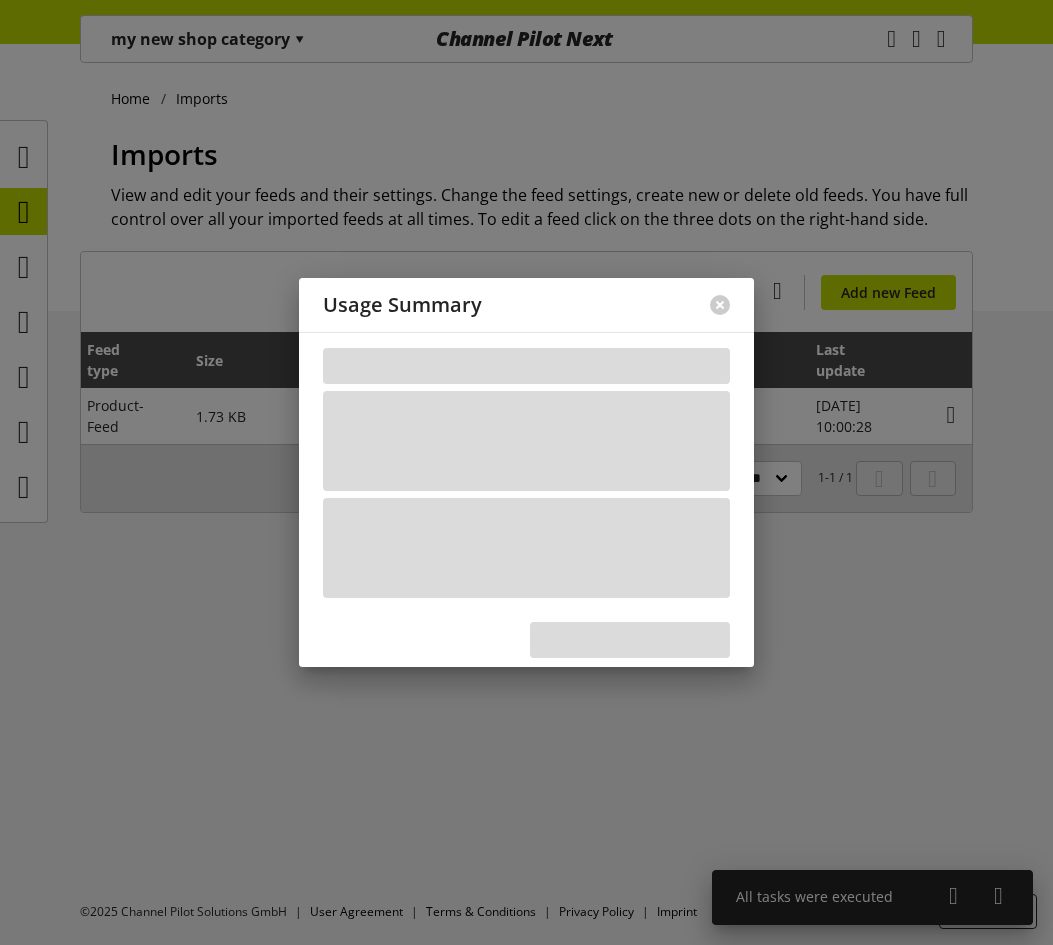 scroll, scrollTop: 0, scrollLeft: 154, axis: horizontal 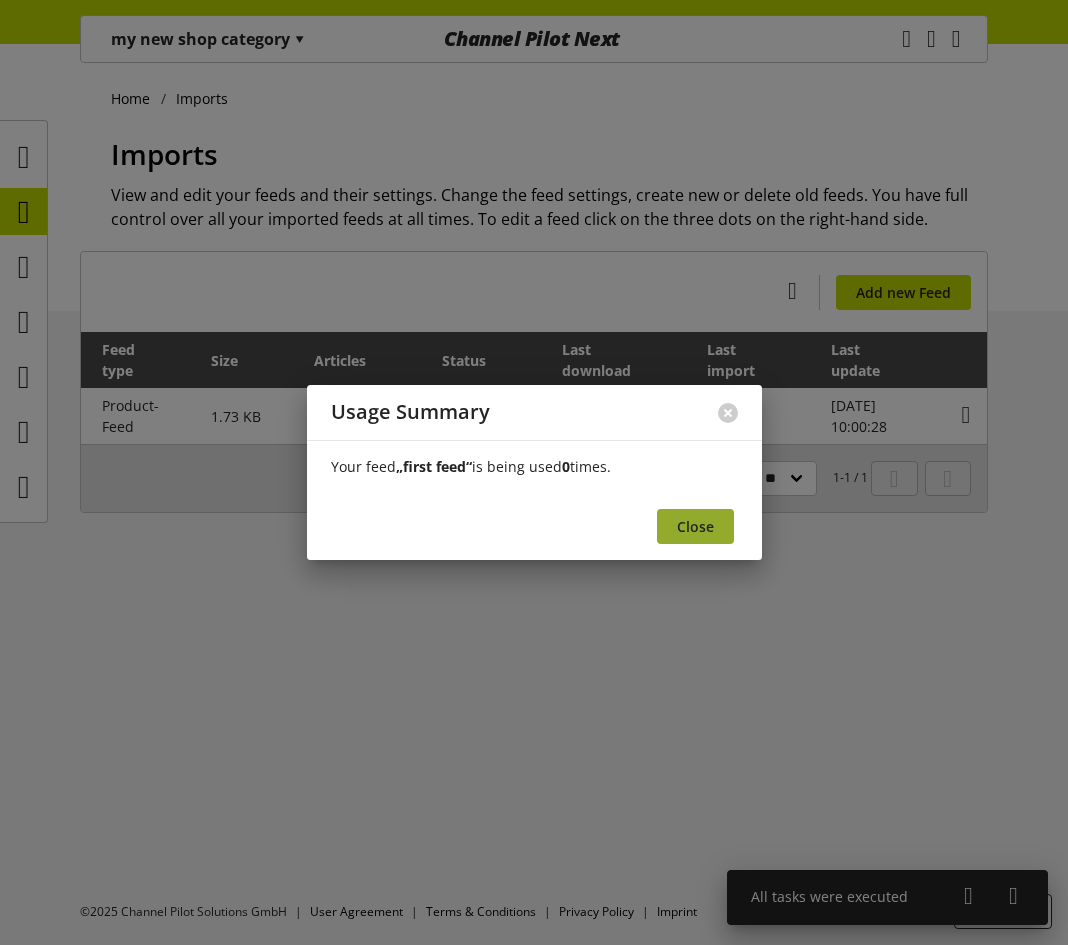 click on "Close" at bounding box center [695, 526] 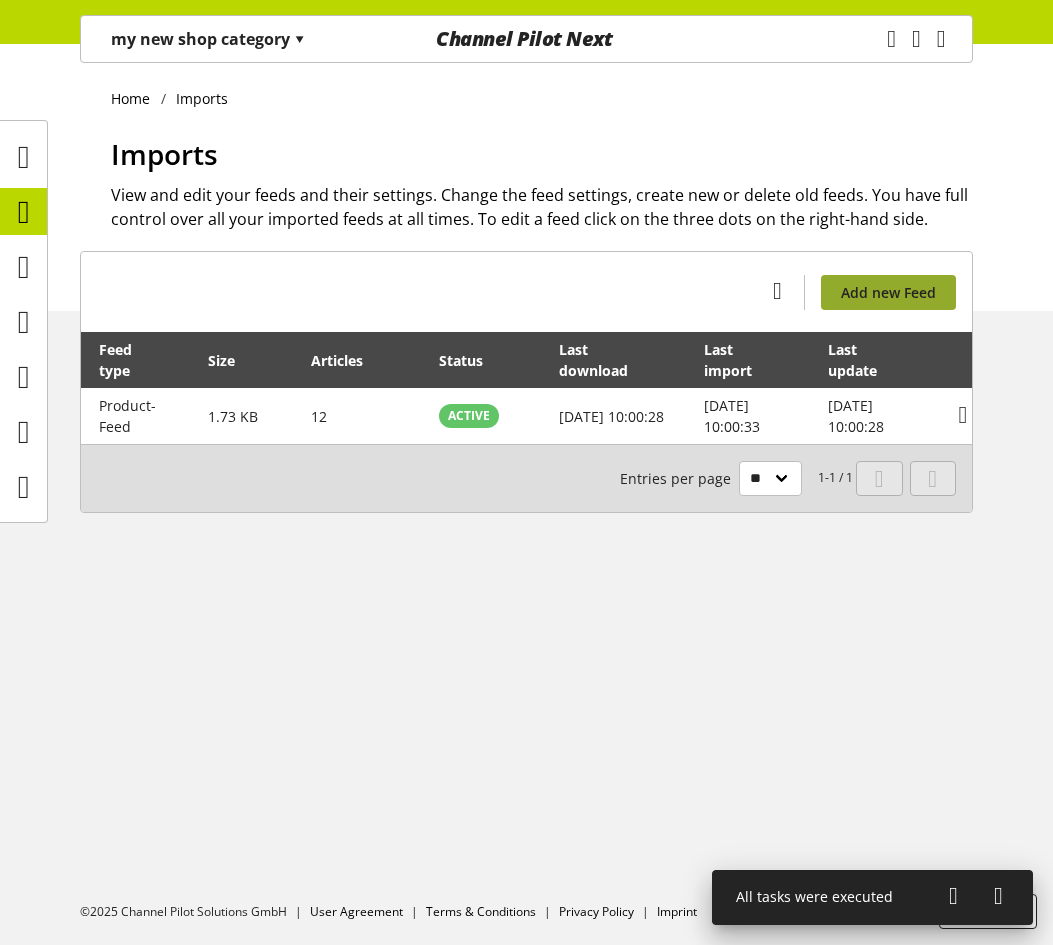 click on "Add new Feed" at bounding box center (888, 292) 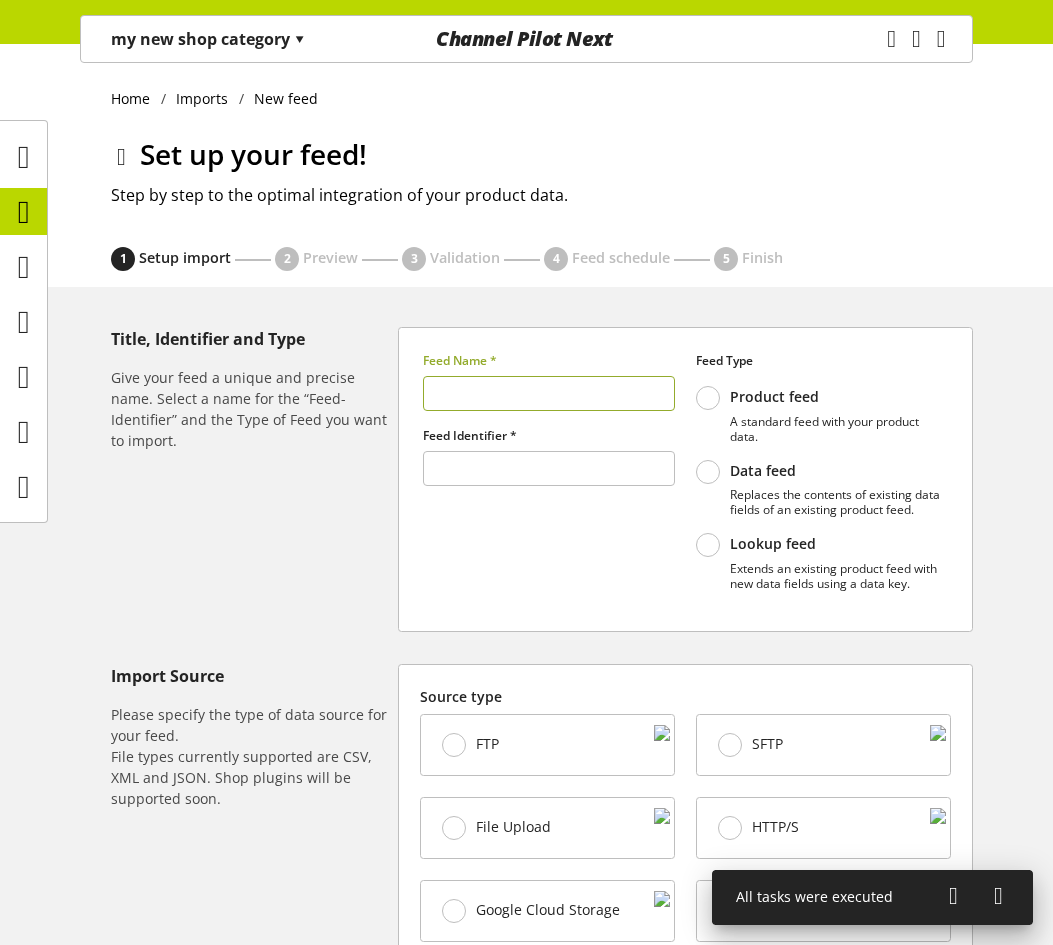 type on "******" 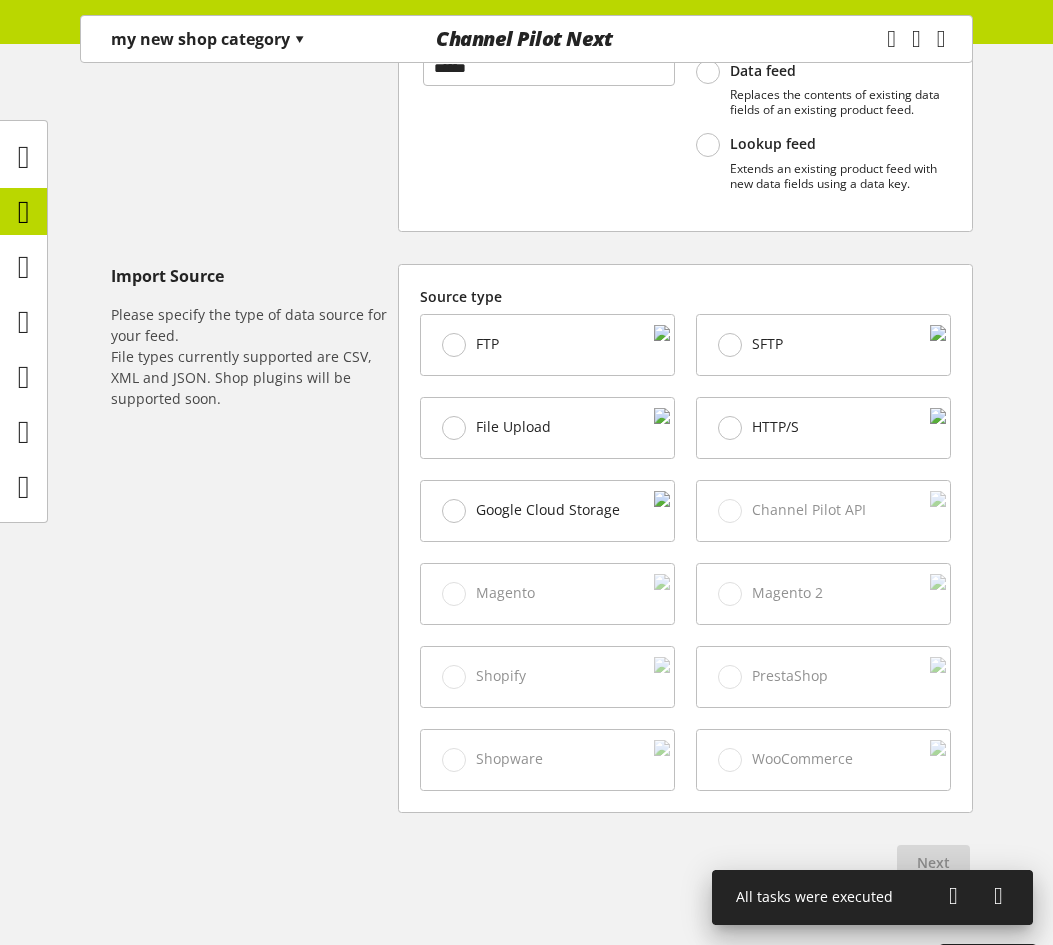 click on "File Upload" at bounding box center [547, 428] 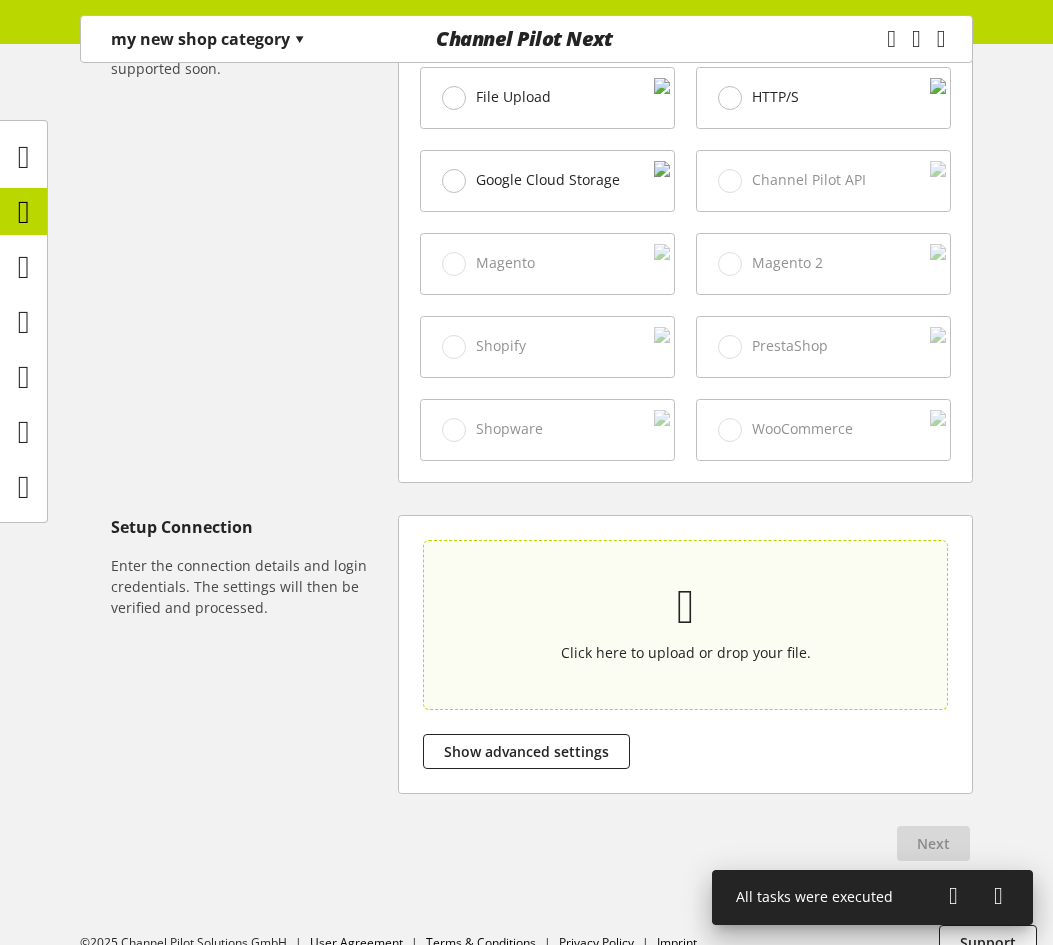 scroll, scrollTop: 763, scrollLeft: 0, axis: vertical 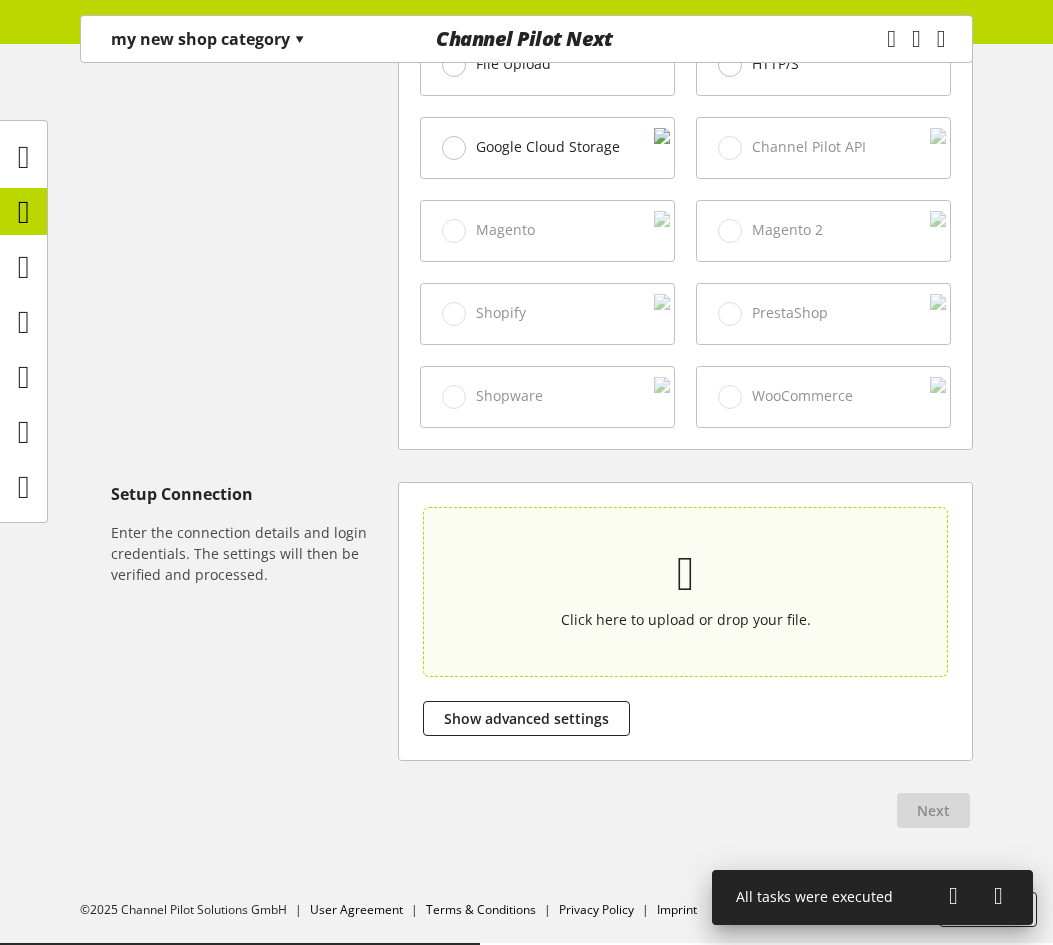 click on "Click here to upload or drop your file." at bounding box center (686, 591) 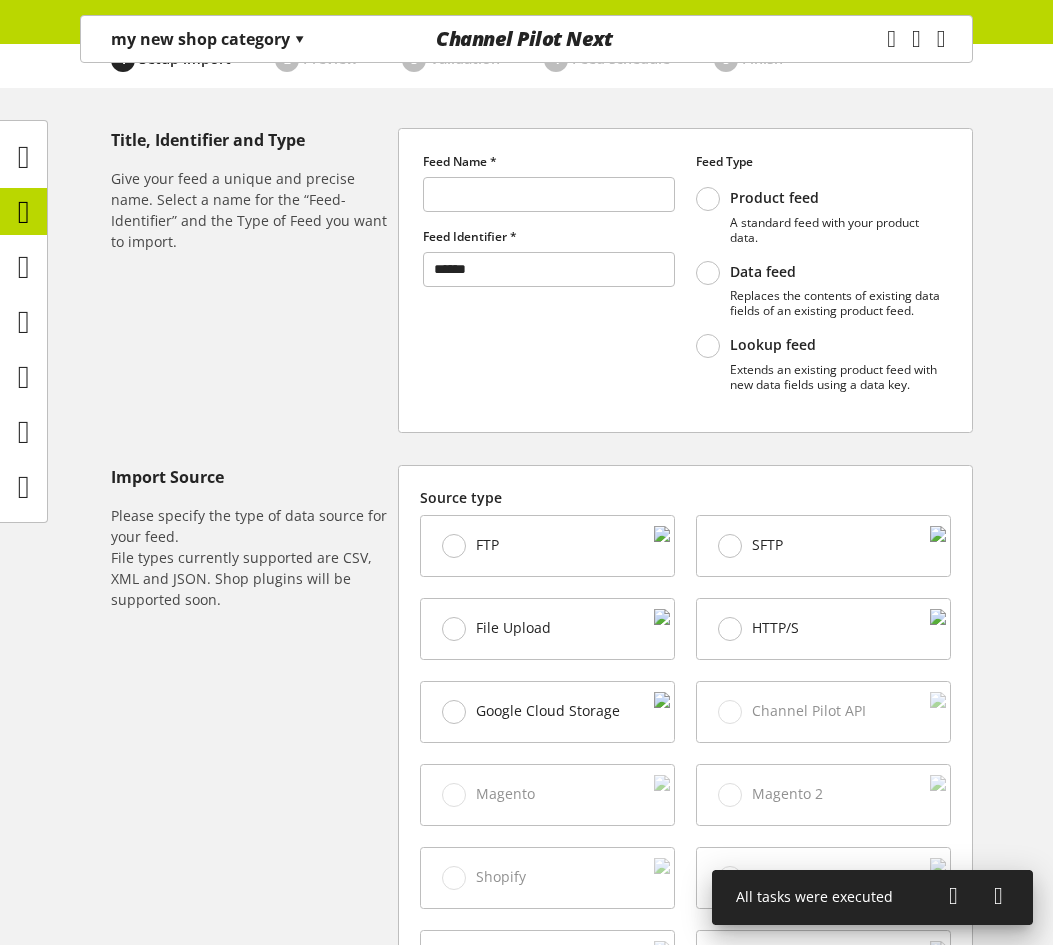 scroll, scrollTop: 163, scrollLeft: 0, axis: vertical 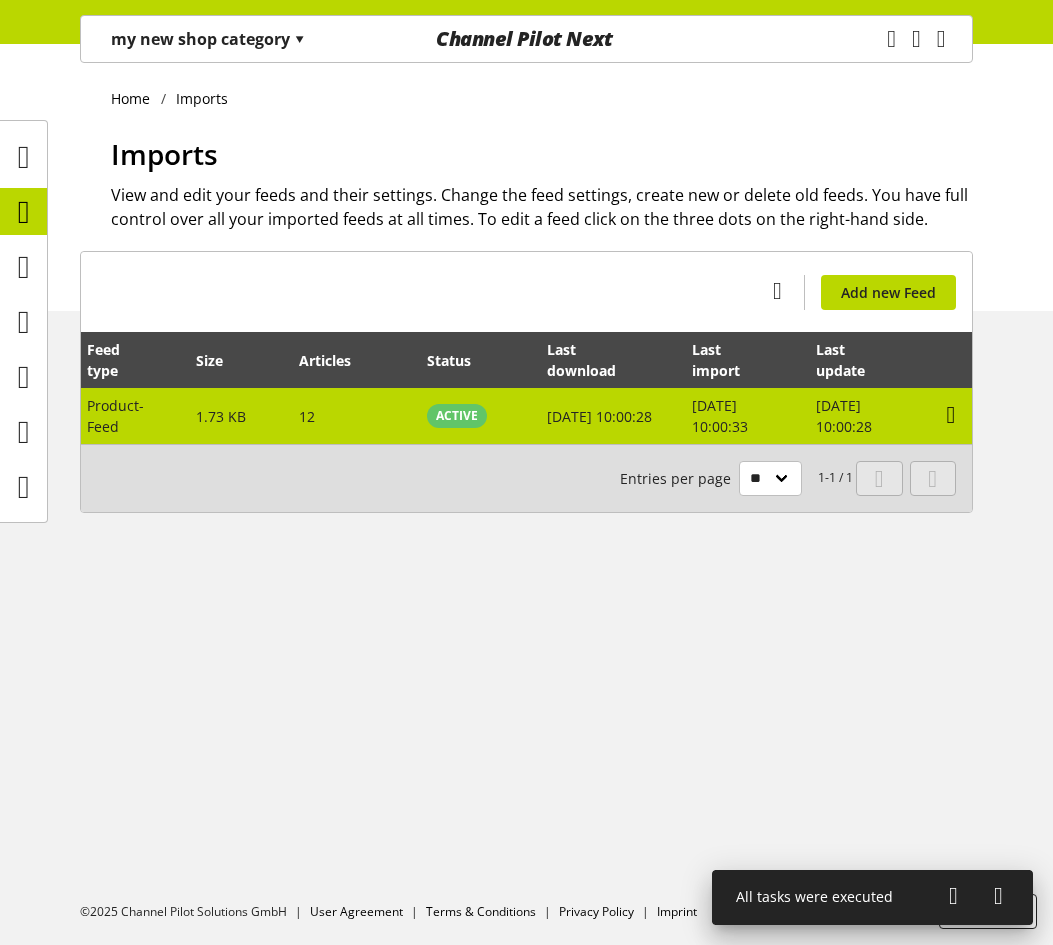 click at bounding box center [951, 415] 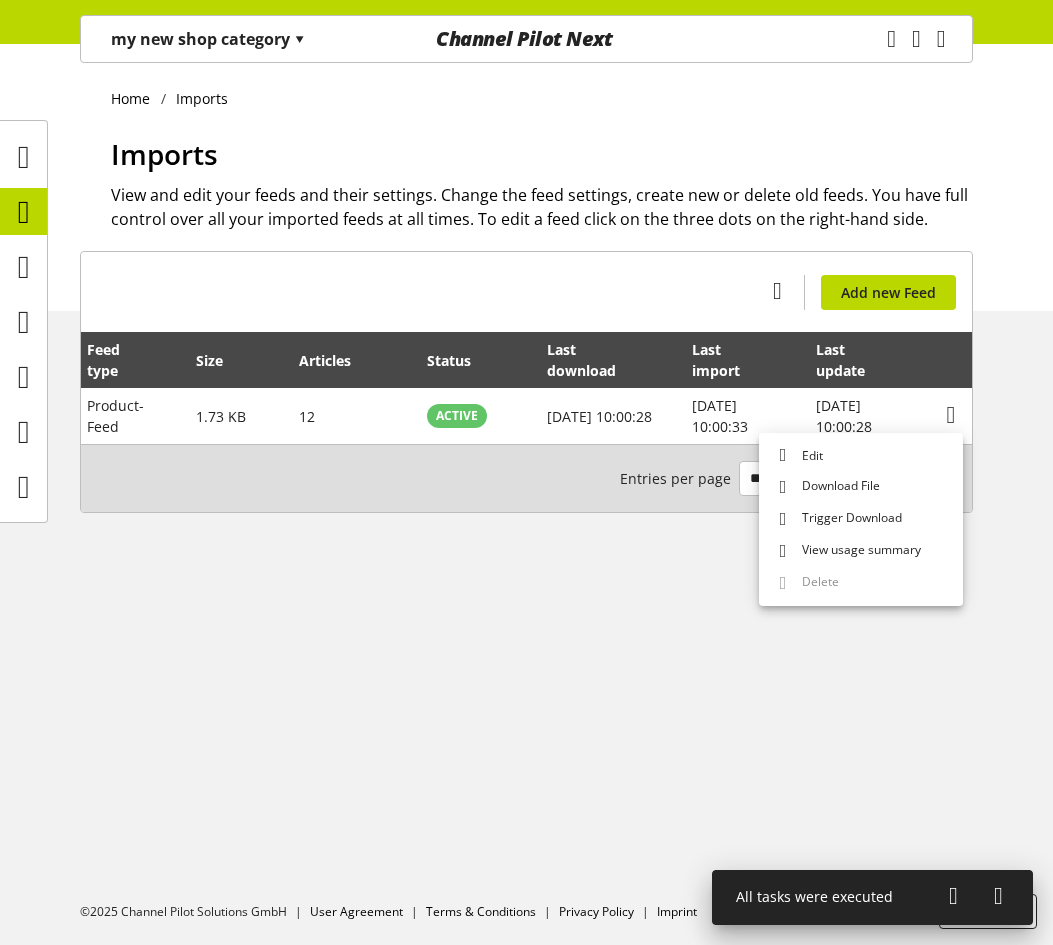 click on "Home Imports Imports View and edit your feeds and their settings. Change the feed settings, create new or delete old feeds. You have full control over all your imported feeds at all times. To edit a feed click on the three dots on the right-hand side. You don't have permission to create an import feed. Add new Feed Feed name Feed type Size Articles Status Last download Last import Last update    first feed Product-Feed 1.73 KB 12 ACTIVE Jul 08, 2025, 10:00:28 Jul 08, 2025, 10:00:33 Jul 08, 2025, 10:00:28  1-1 / 1  Entries per page ** ** ** ***" at bounding box center [526, 494] 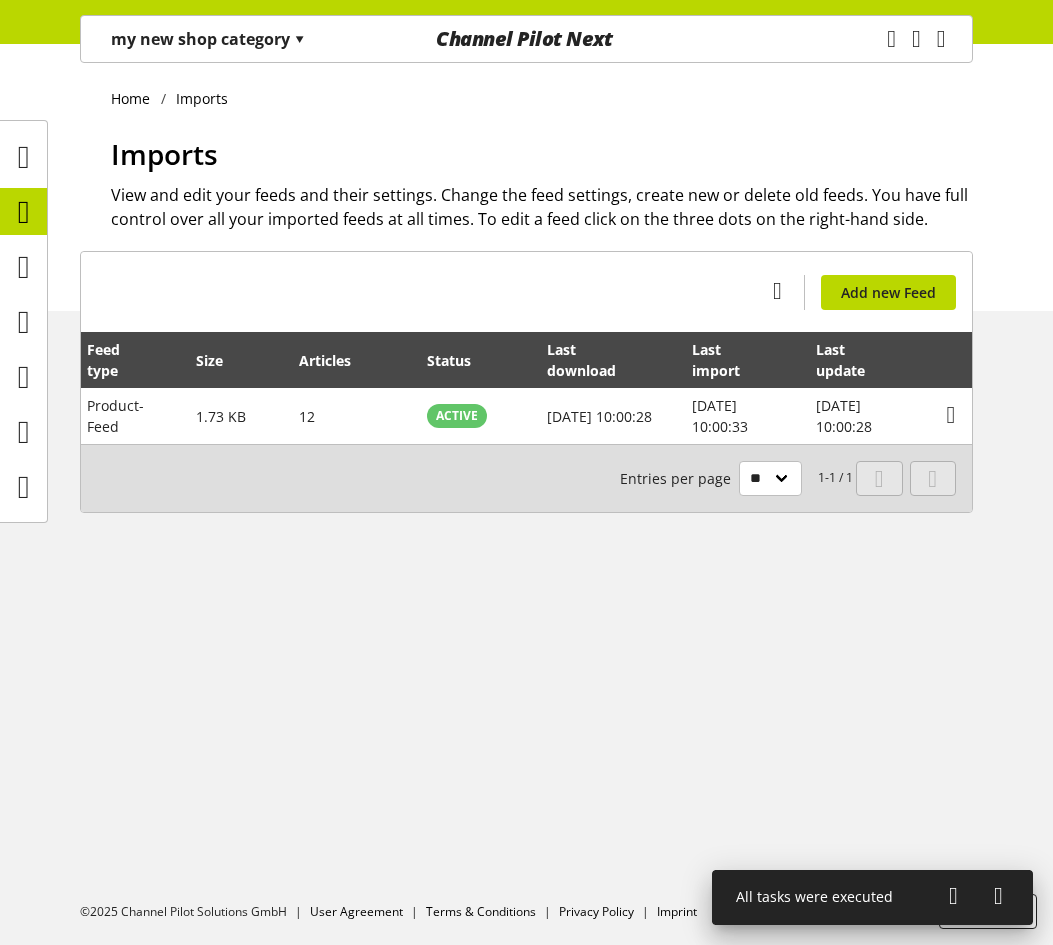 click on "my new shop category ▾" at bounding box center (208, 39) 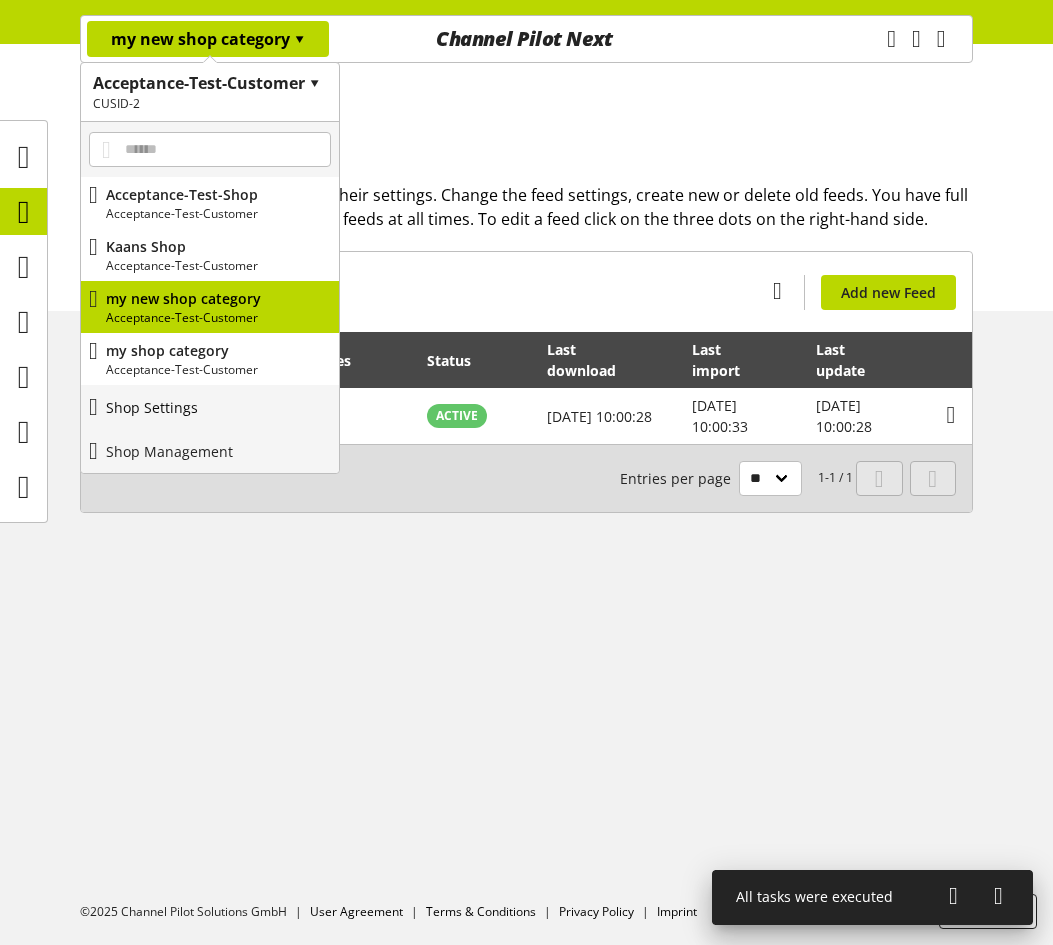 click on "Shop Settings" at bounding box center [152, 407] 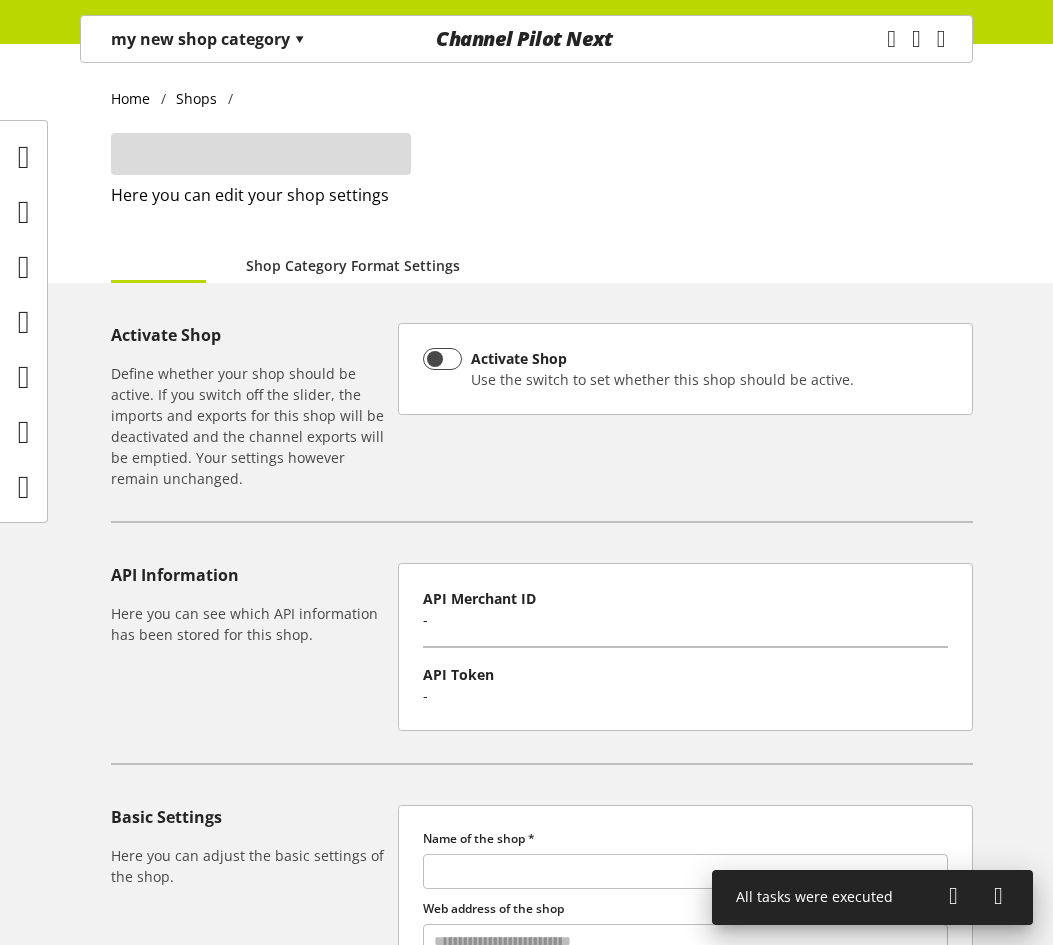 type on "**********" 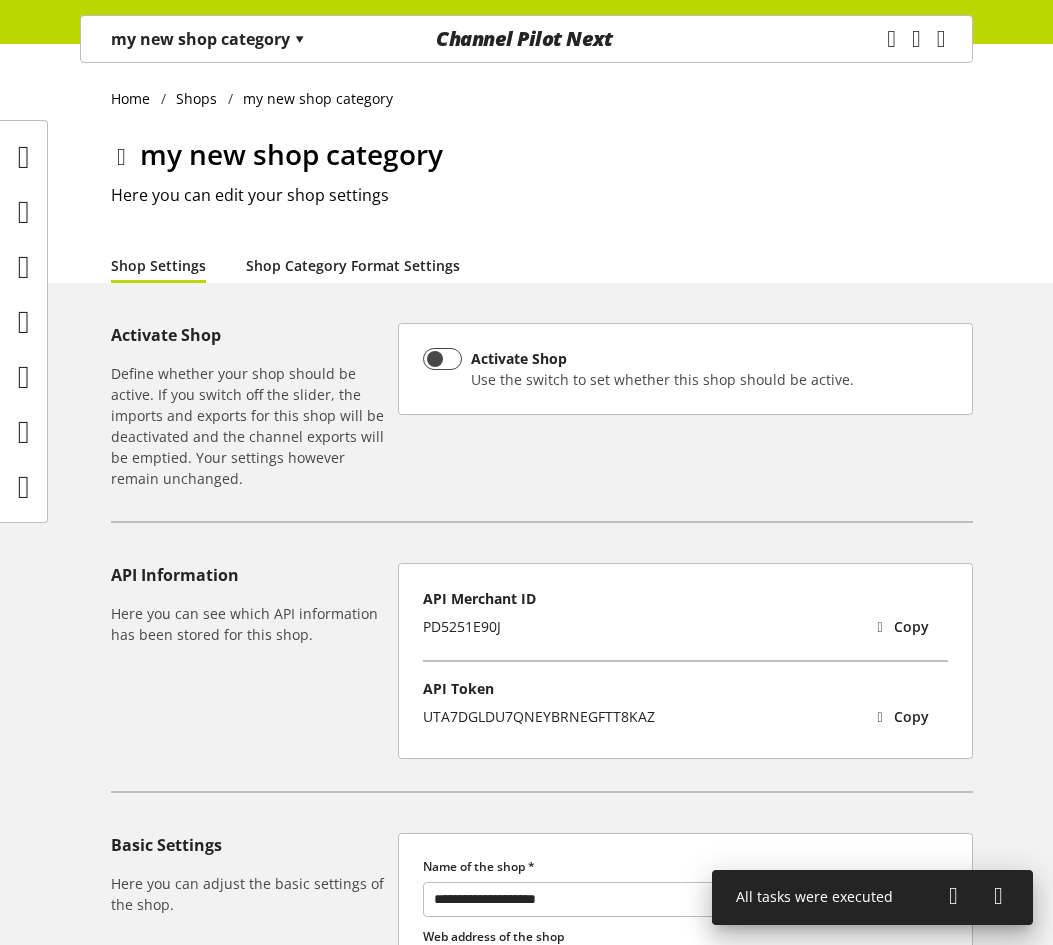 click on "Shop Category Format Settings" at bounding box center (353, 265) 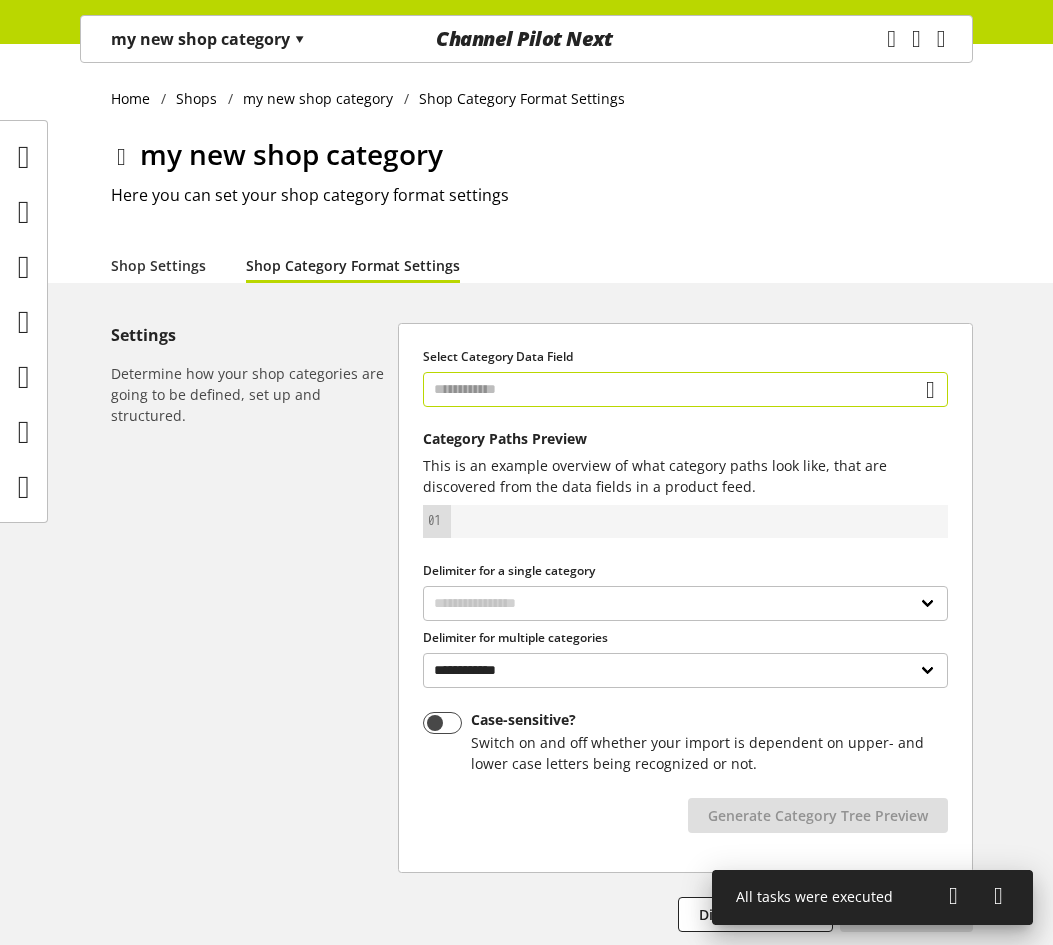 click at bounding box center [685, 389] 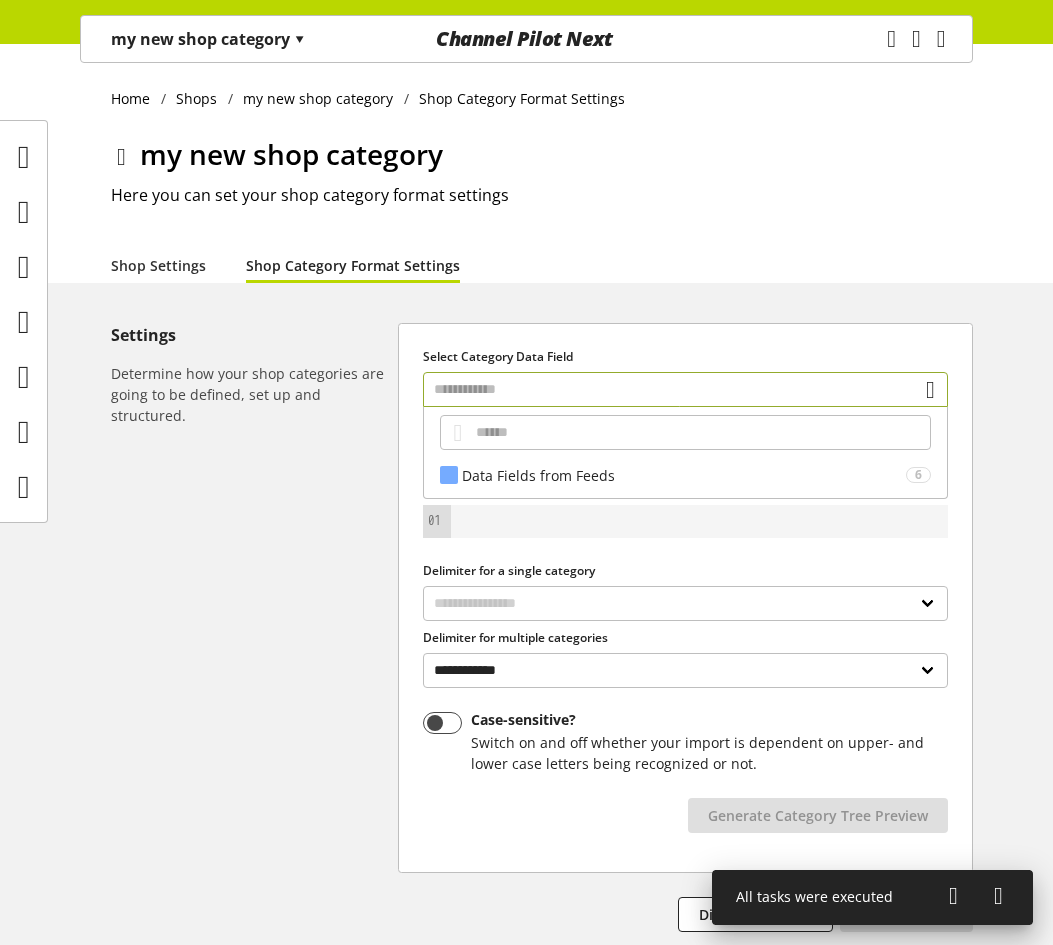 click at bounding box center [685, 389] 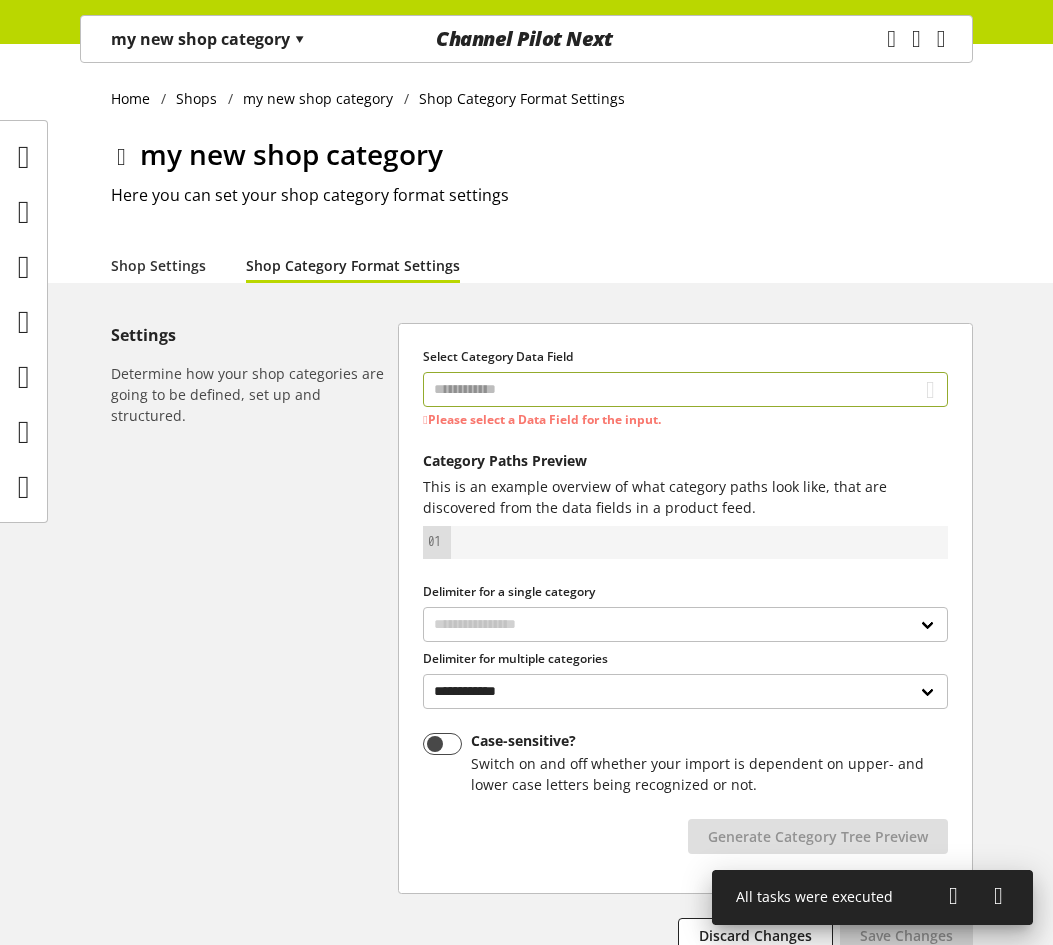 click on "Settings Determine how your shop categories are going to be defined, set up and structured." at bounding box center (254, 638) 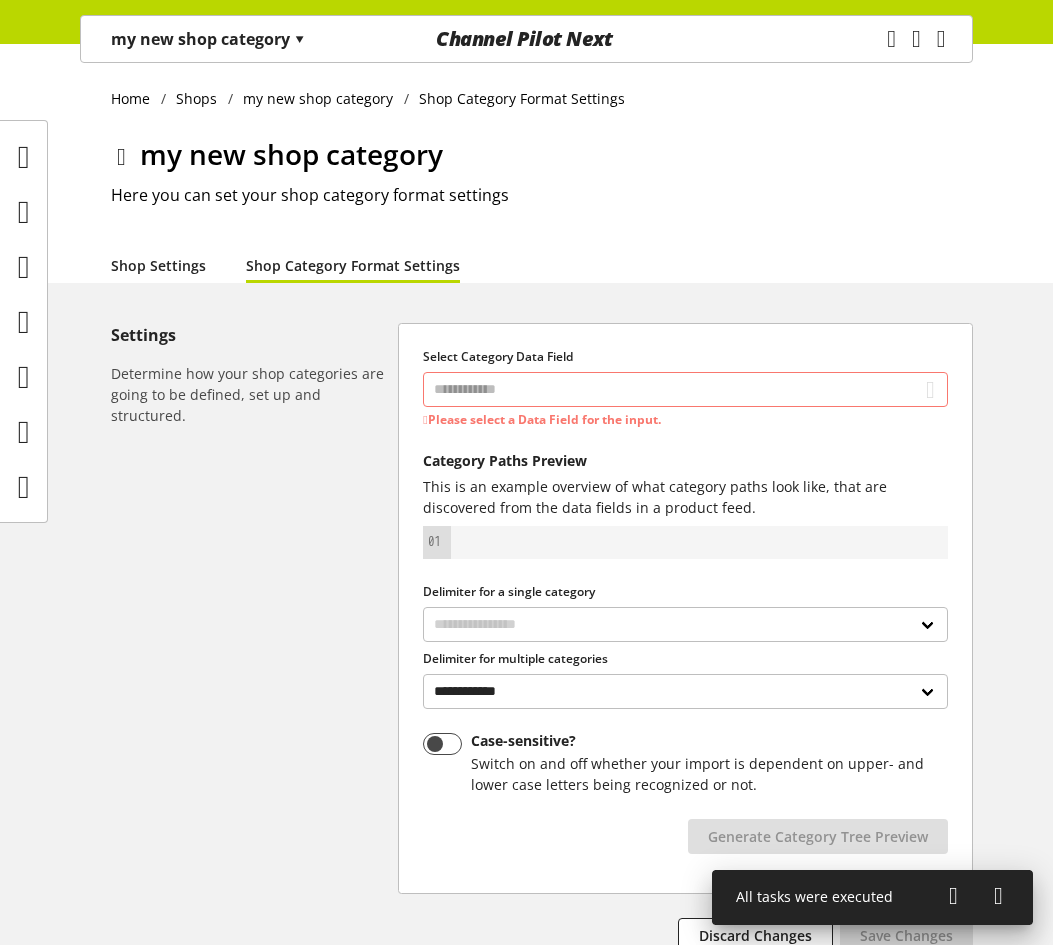 click on "Shop Settings" at bounding box center (158, 265) 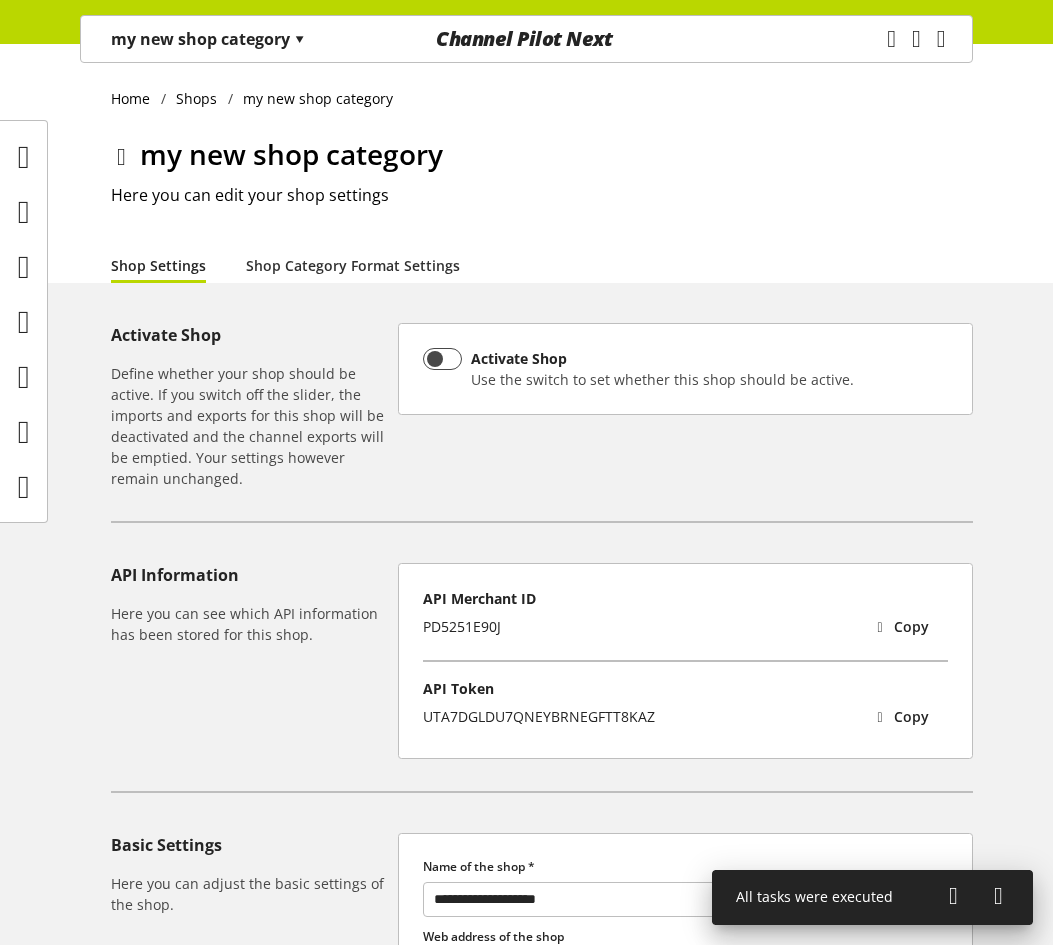 click on "Home Shops my new shop category my new shop category Here you can edit your shop settings Shop Settings Shop Category Format Settings" at bounding box center (526, 163) 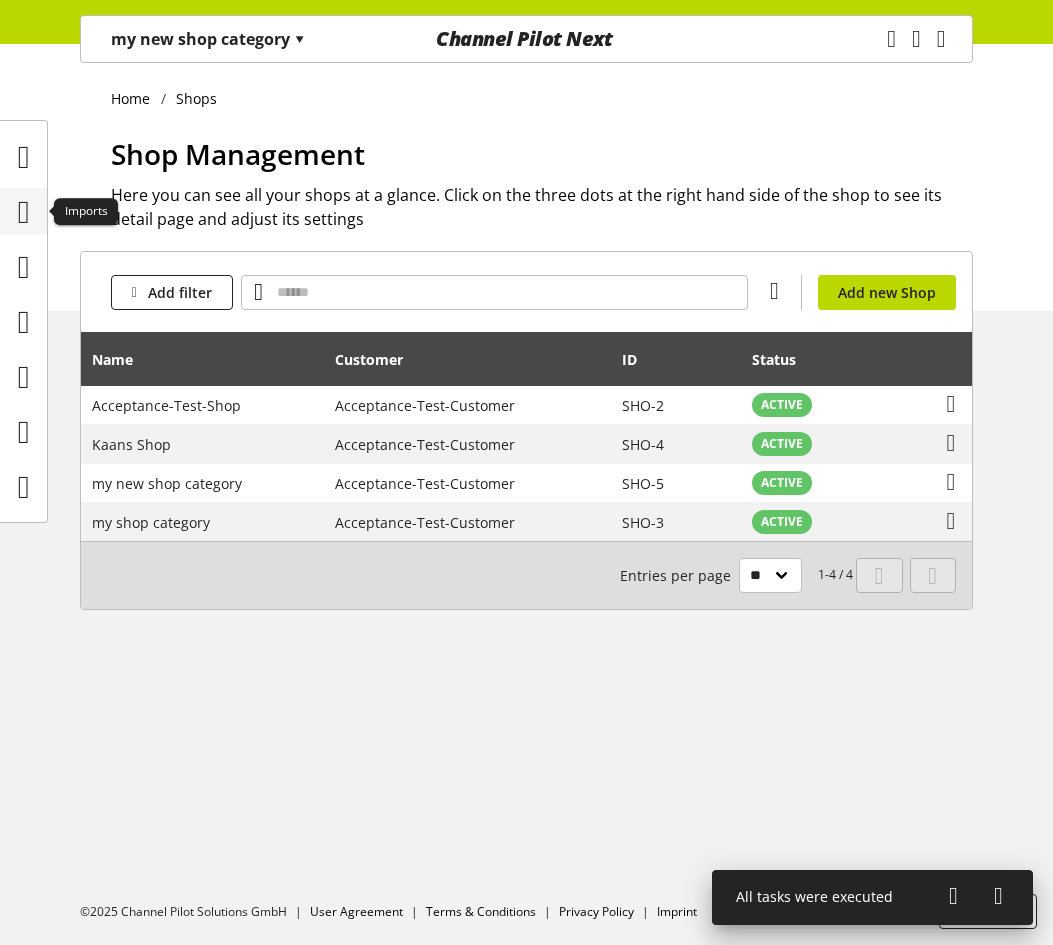 click at bounding box center [24, 212] 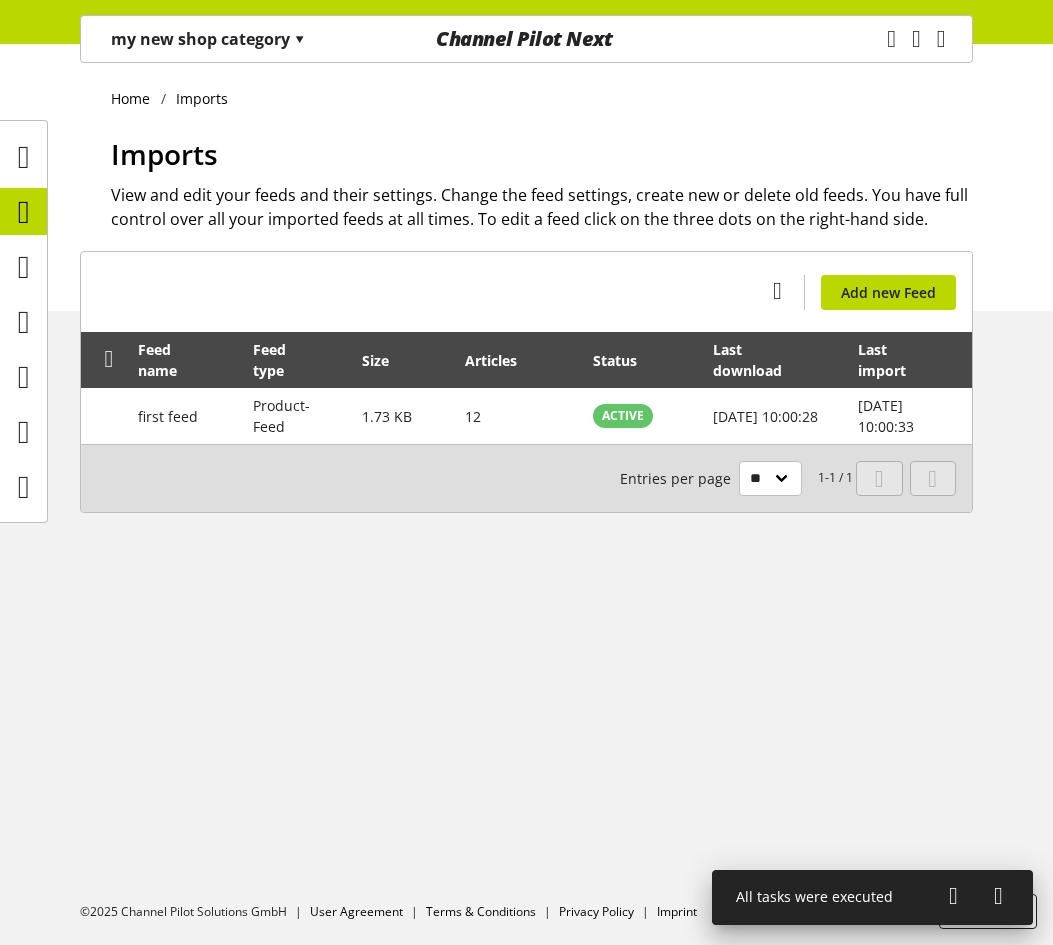 click on "Home Imports Imports View and edit your feeds and their settings. Change the feed settings, create new or delete old feeds. You have full control over all your imported feeds at all times. To edit a feed click on the three dots on the right-hand side. You don't have permission to create an import feed. Add new Feed Feed name Feed type Size Articles Status Last download Last import Last update    first feed Product-Feed 1.73 KB 12 ACTIVE Jul 08, 2025, 10:00:28 Jul 08, 2025, 10:00:33 Jul 08, 2025, 10:00:28  1-1 / 1  Entries per page ** ** ** ***" at bounding box center [526, 494] 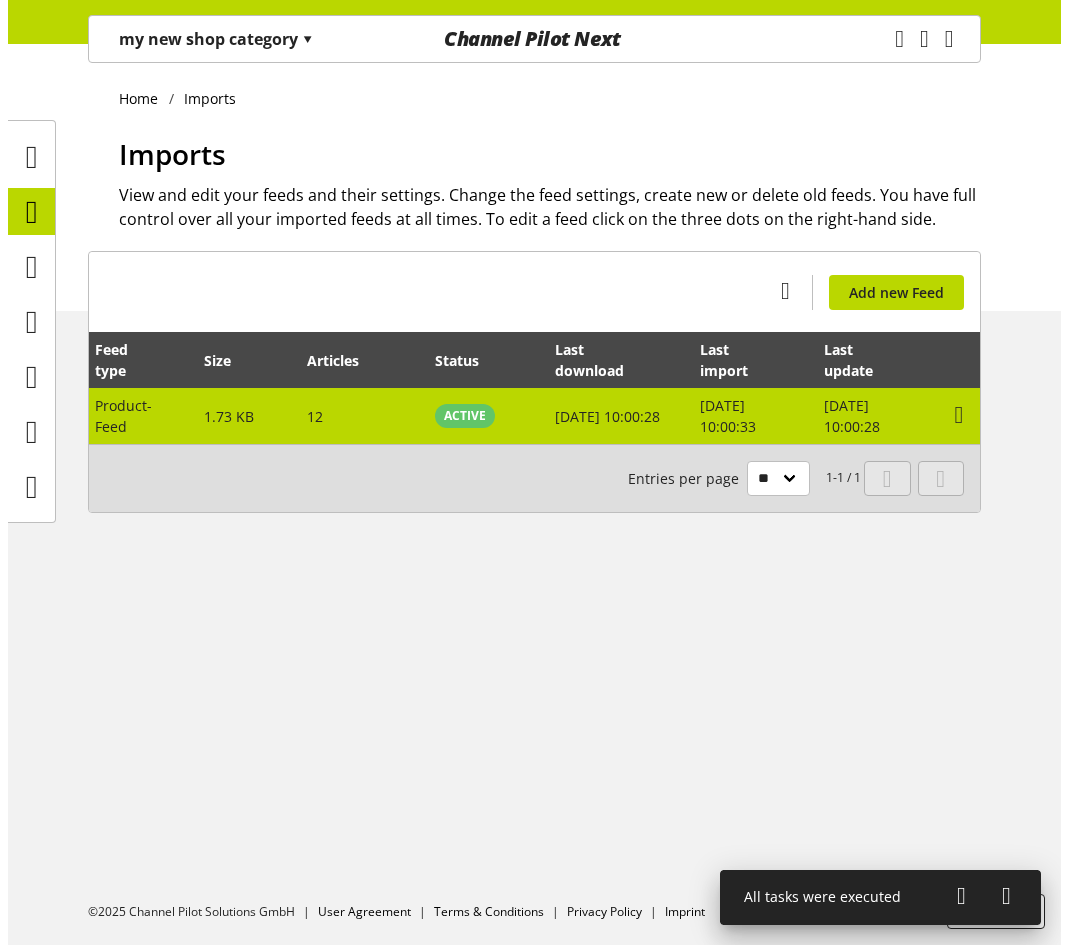 scroll, scrollTop: 0, scrollLeft: 169, axis: horizontal 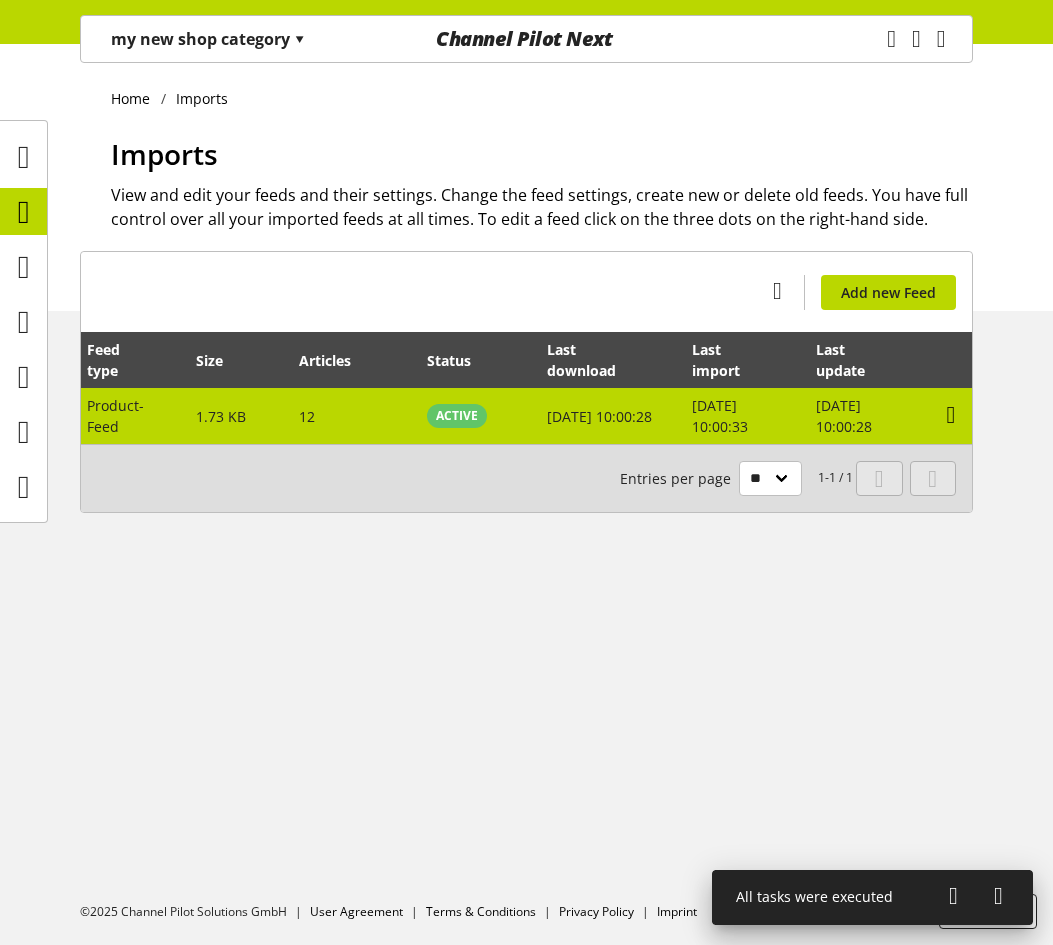 click at bounding box center [951, 415] 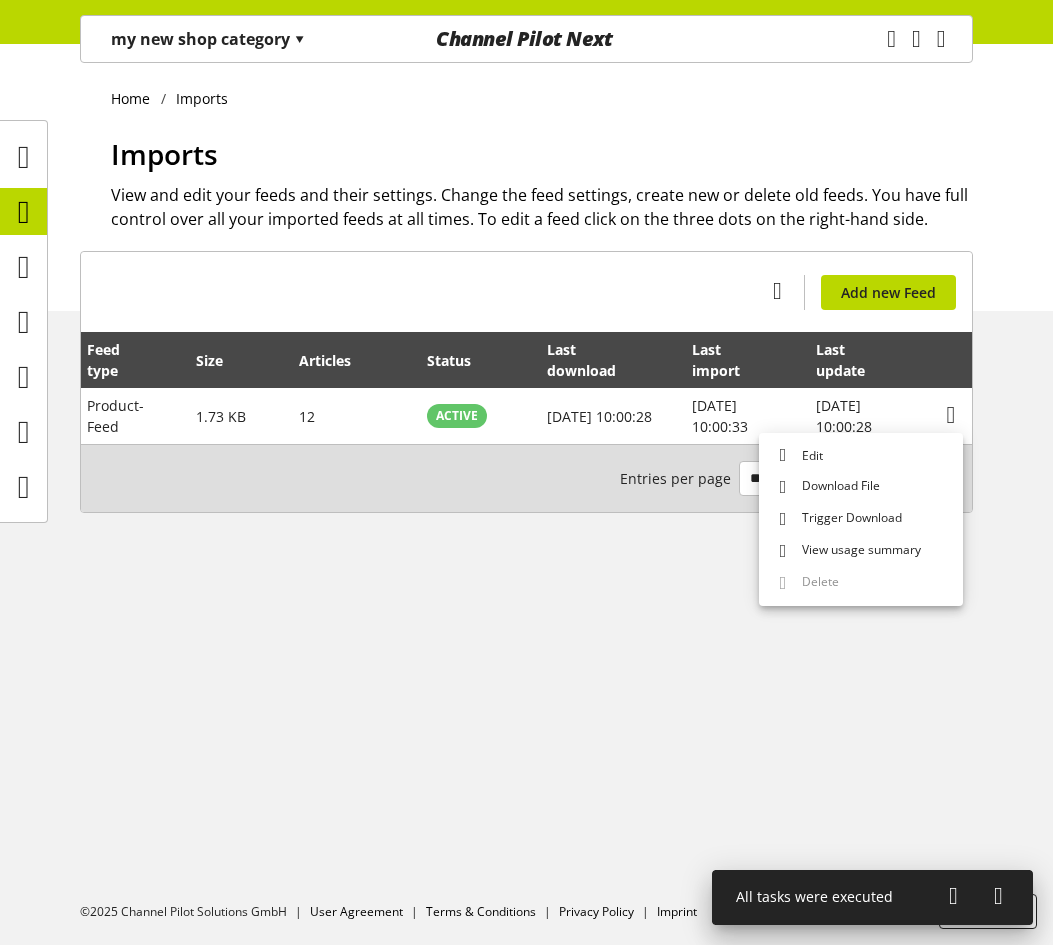 click on "You don't have permission to create an import feed. Add new Feed Feed name Feed type Size Articles Status Last download Last import Last update    first feed Product-Feed 1.73 KB 12 ACTIVE Jul 08, 2025, 10:00:28 Jul 08, 2025, 10:00:33 Jul 08, 2025, 10:00:28  1-1 / 1  Entries per page ** ** ** ***" at bounding box center [526, 406] 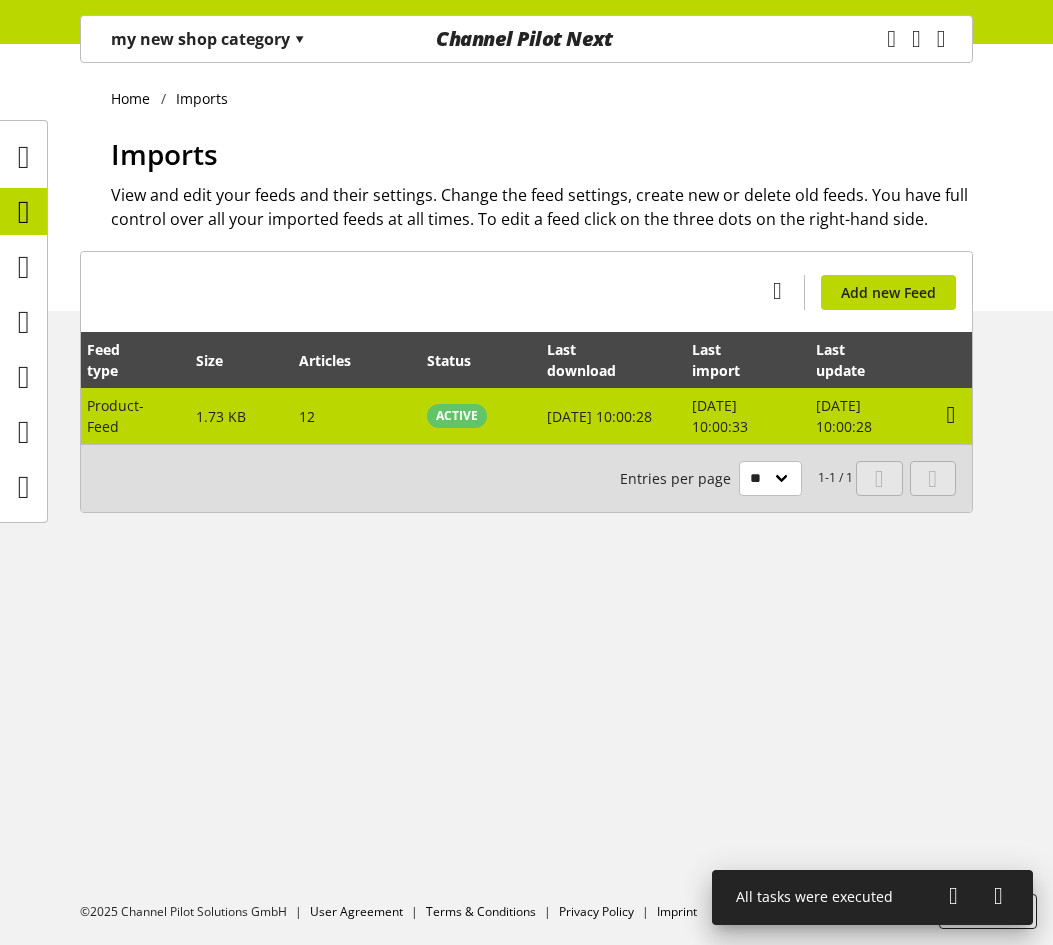 click at bounding box center (951, 415) 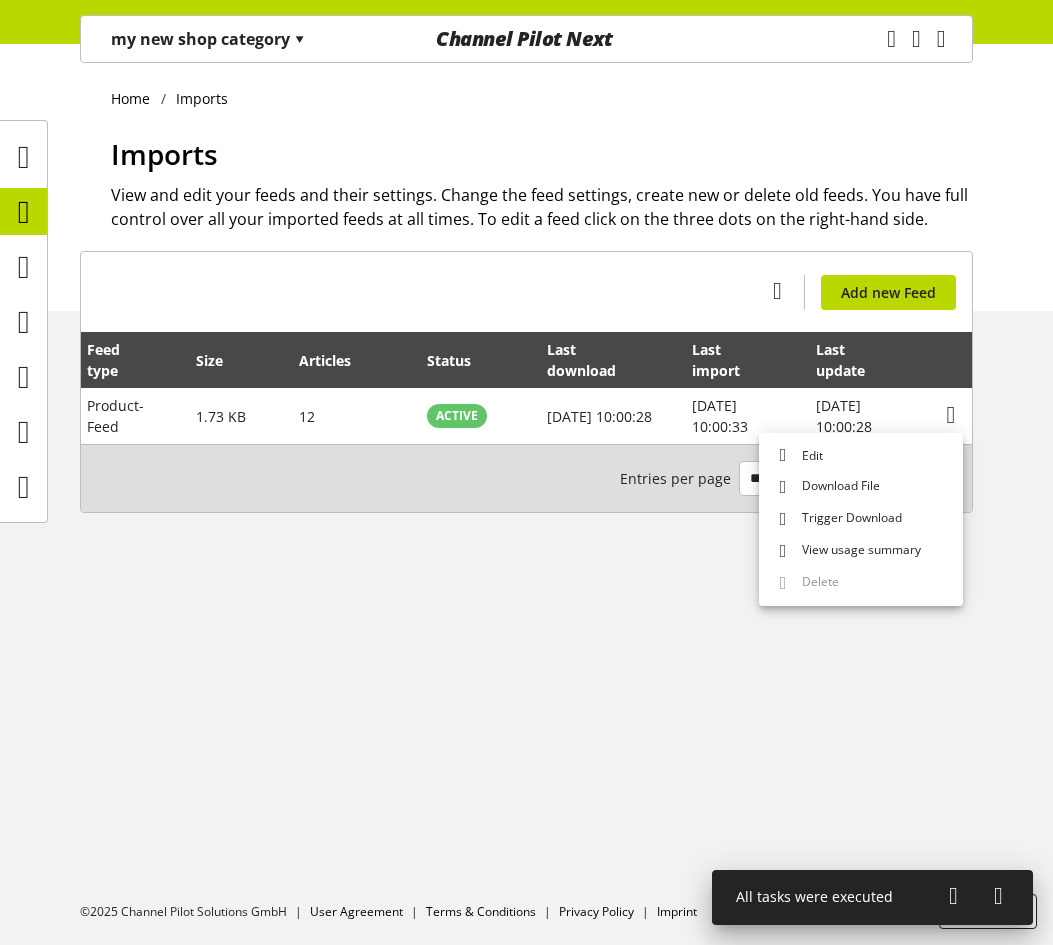 click on "Home Imports Imports View and edit your feeds and their settings. Change the feed settings, create new or delete old feeds. You have full control over all your imported feeds at all times. To edit a feed click on the three dots on the right-hand side. You don't have permission to create an import feed. Add new Feed Feed name Feed type Size Articles Status Last download Last import Last update    first feed Product-Feed 1.73 KB 12 ACTIVE Jul 08, 2025, 10:00:28 Jul 08, 2025, 10:00:33 Jul 08, 2025, 10:00:28  1-1 / 1  Entries per page ** ** ** ***" at bounding box center [526, 494] 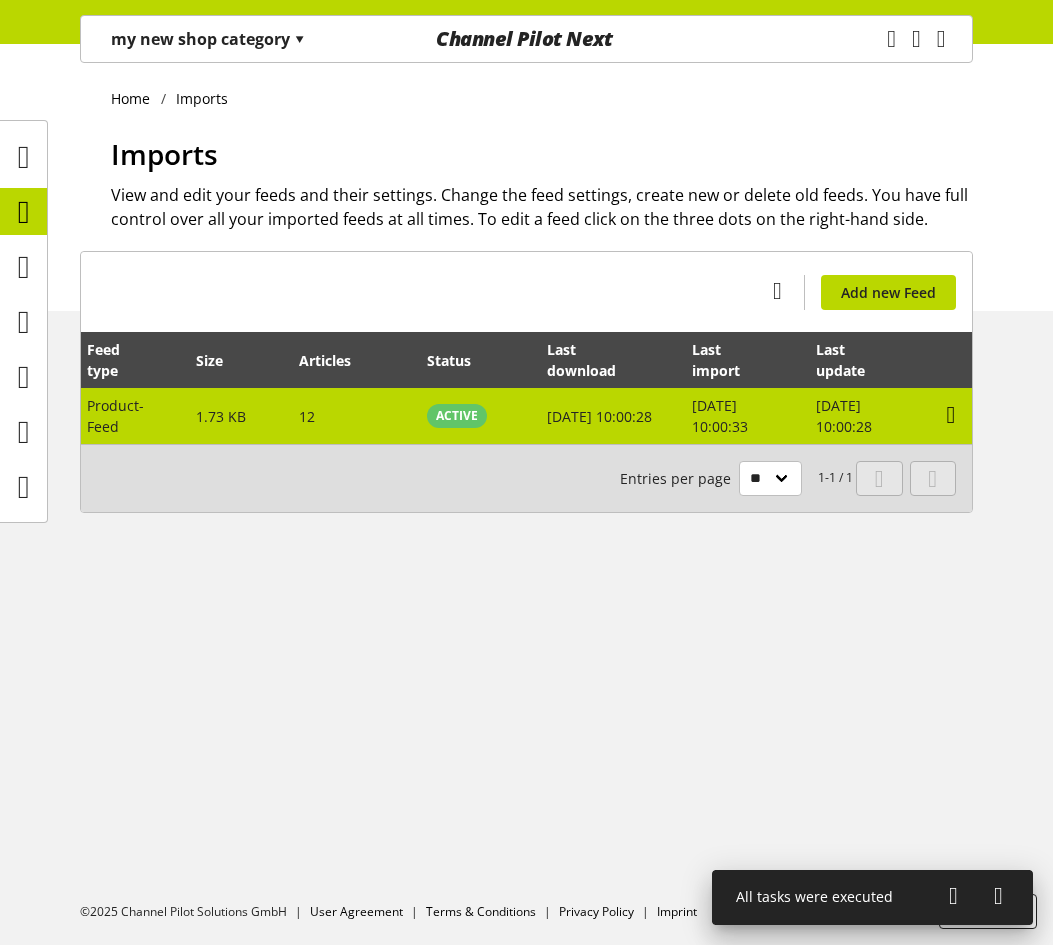 click at bounding box center (951, 415) 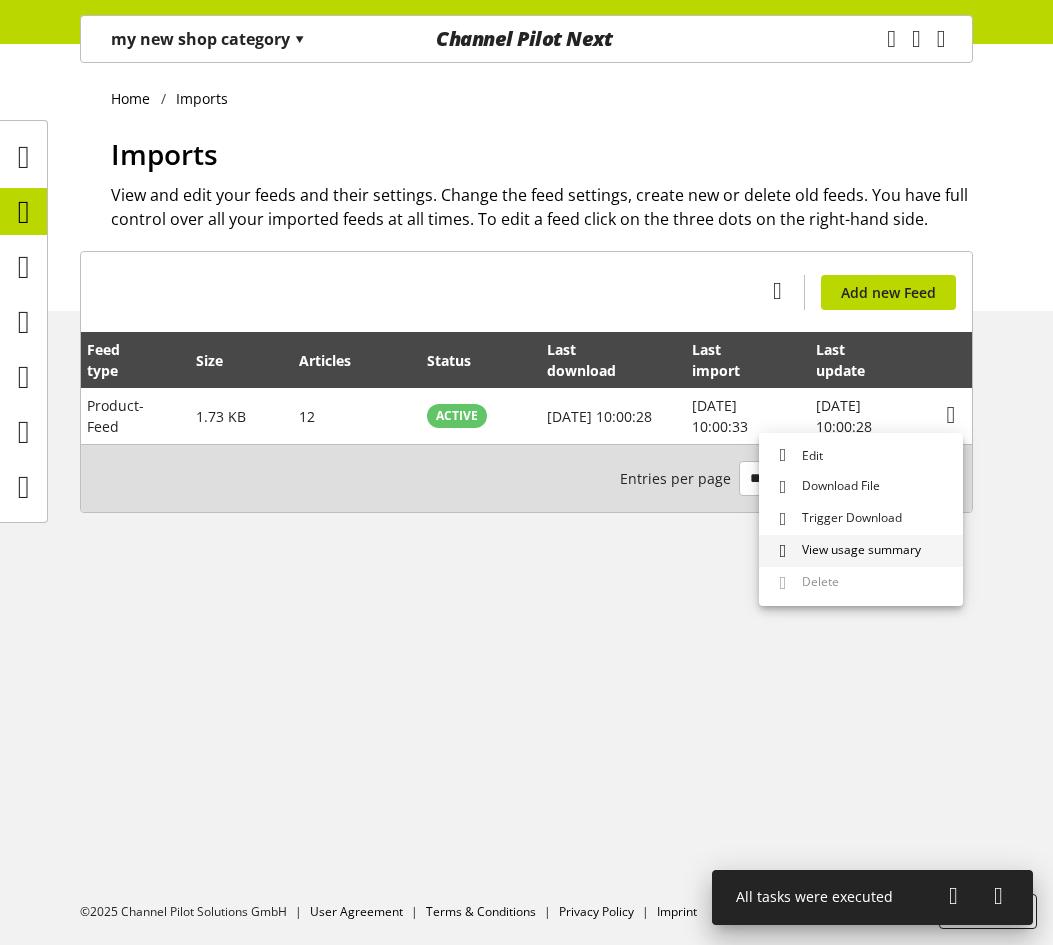 click on "View usage summary" at bounding box center [857, 551] 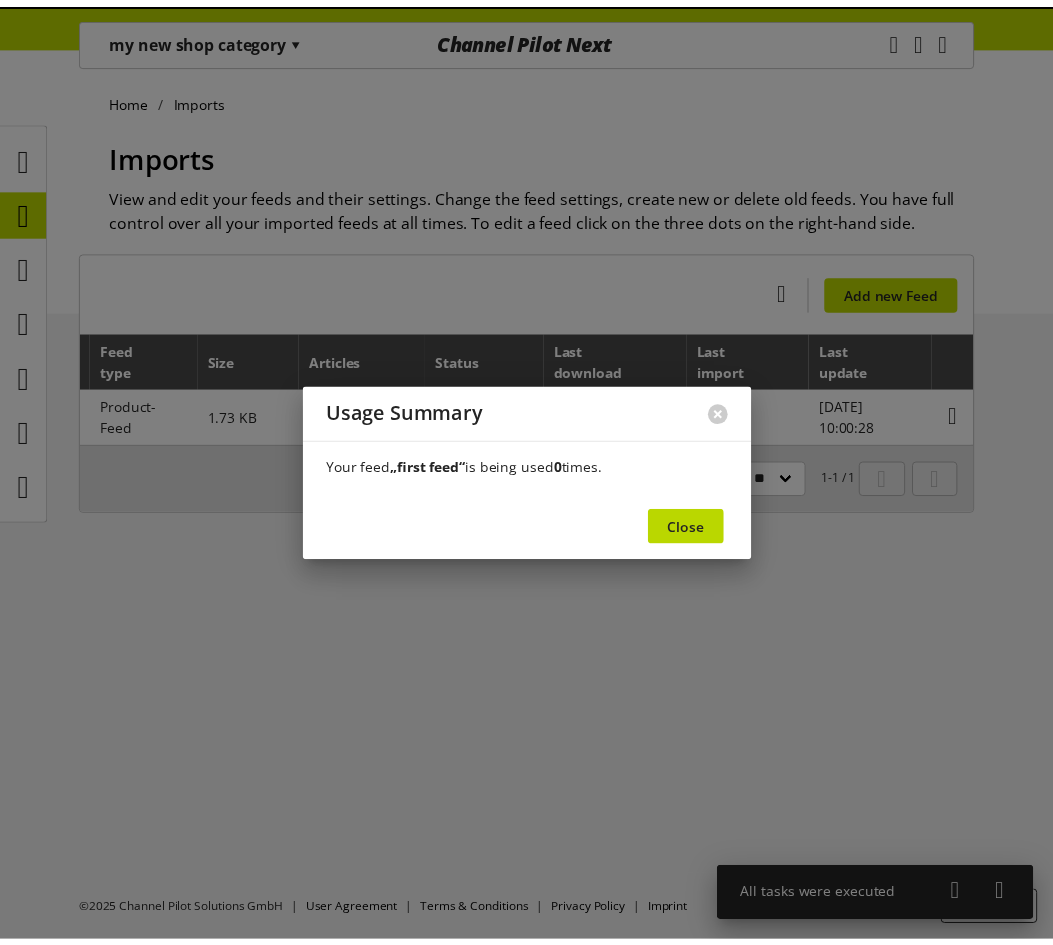 scroll, scrollTop: 0, scrollLeft: 154, axis: horizontal 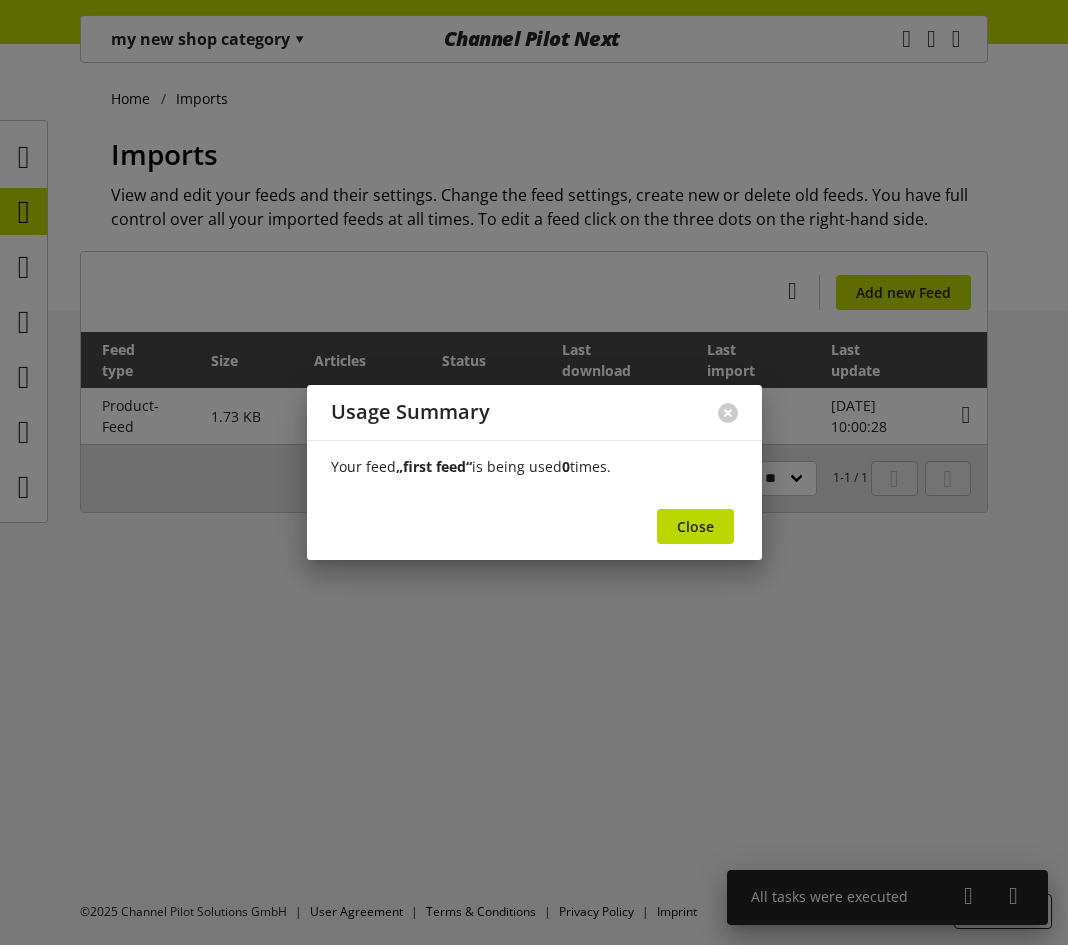 drag, startPoint x: 331, startPoint y: 469, endPoint x: 630, endPoint y: 467, distance: 299.00668 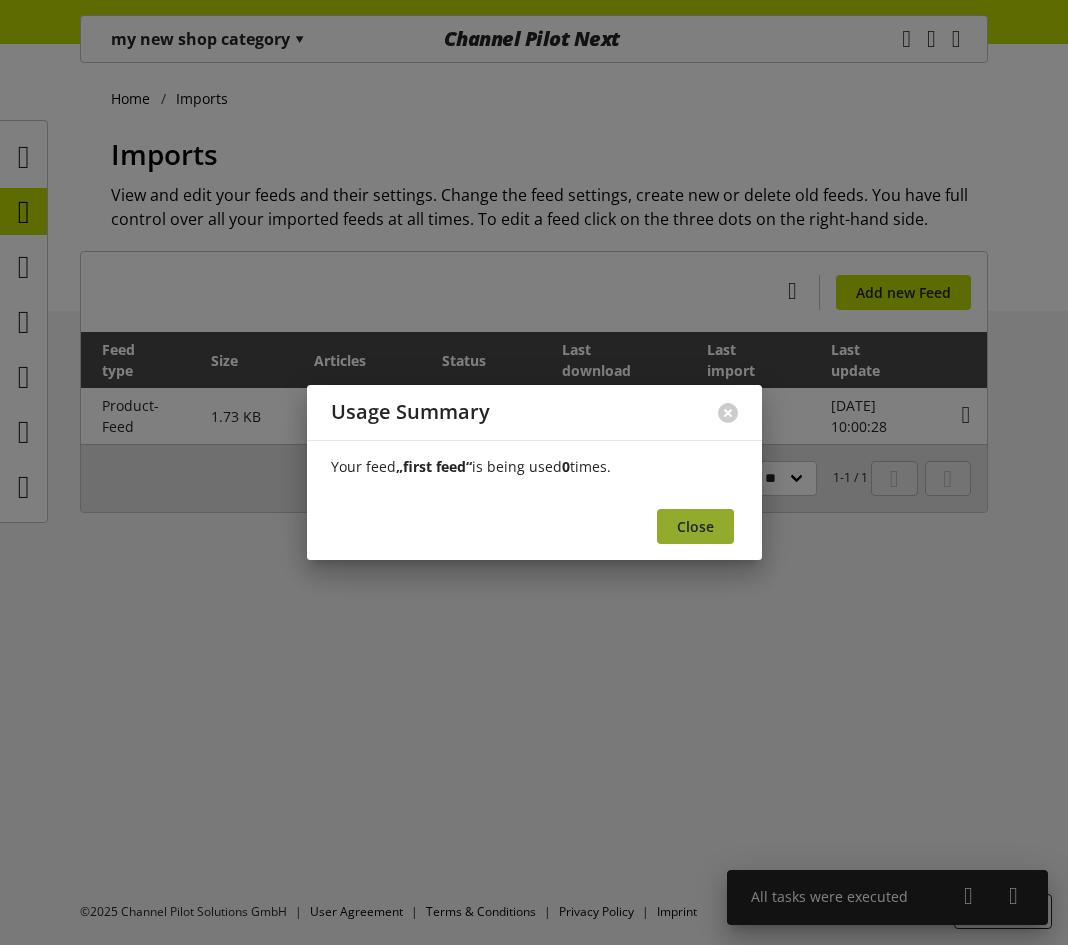 click on "Close" at bounding box center [695, 526] 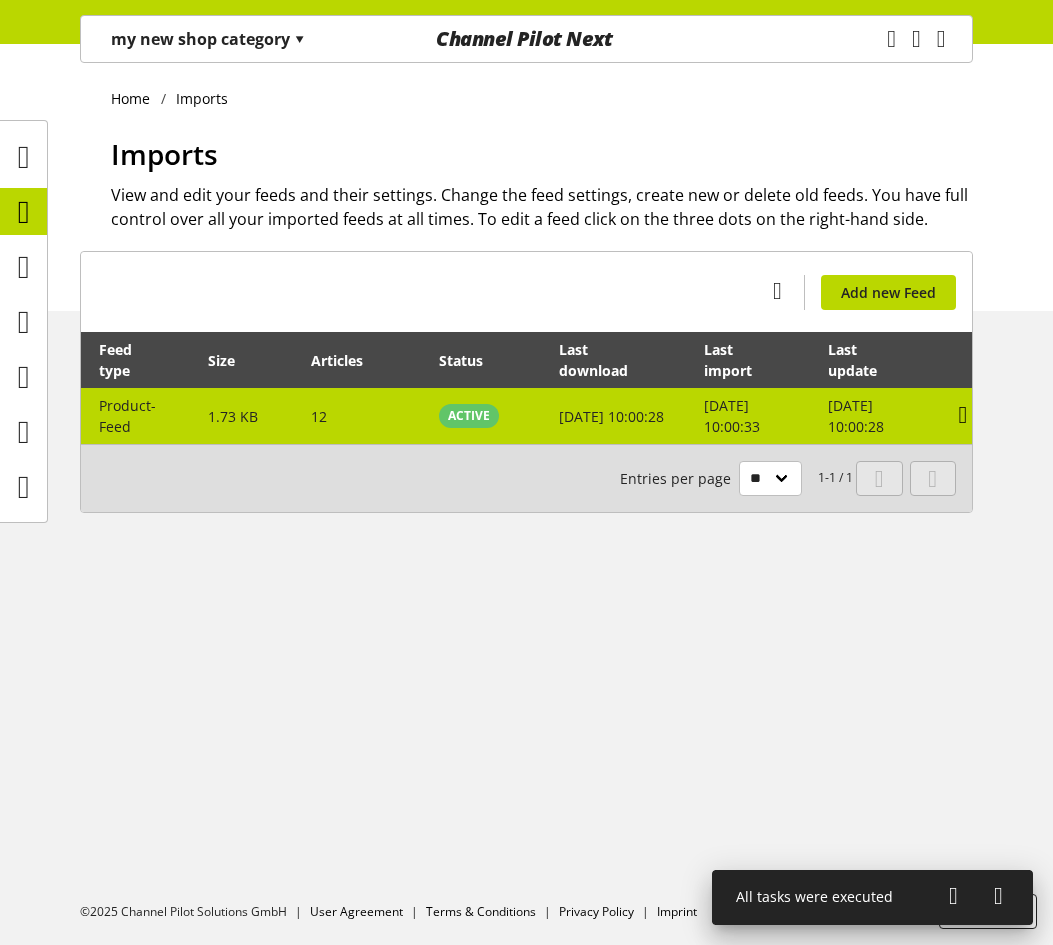 click at bounding box center (963, 415) 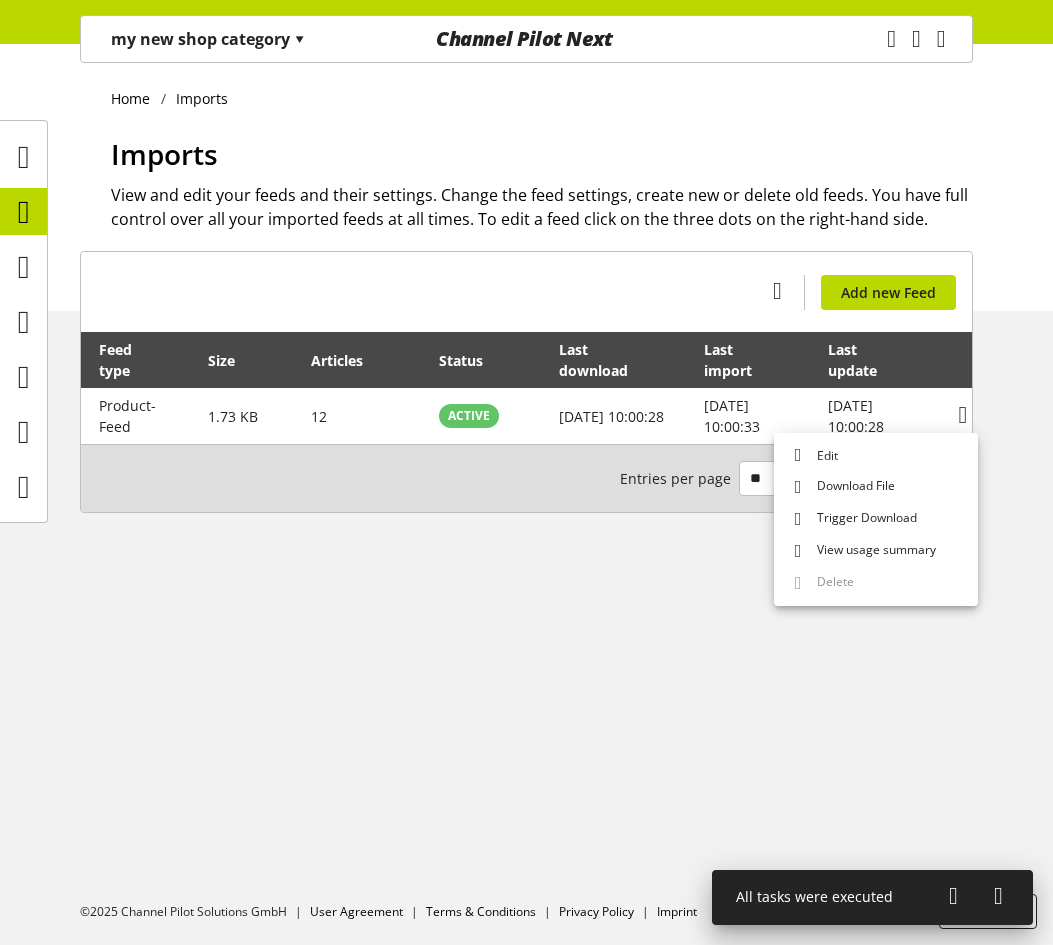 click on "Home Imports Imports View and edit your feeds and their settings. Change the feed settings, create new or delete old feeds. You have full control over all your imported feeds at all times. To edit a feed click on the three dots on the right-hand side. You don't have permission to create an import feed. Add new Feed Feed name Feed type Size Articles Status Last download Last import Last update    first feed Product-Feed 1.73 KB 12 ACTIVE Jul 08, 2025, 10:00:28 Jul 08, 2025, 10:00:33 Jul 08, 2025, 10:00:28  1-1 / 1  Entries per page ** ** ** ***" at bounding box center (526, 494) 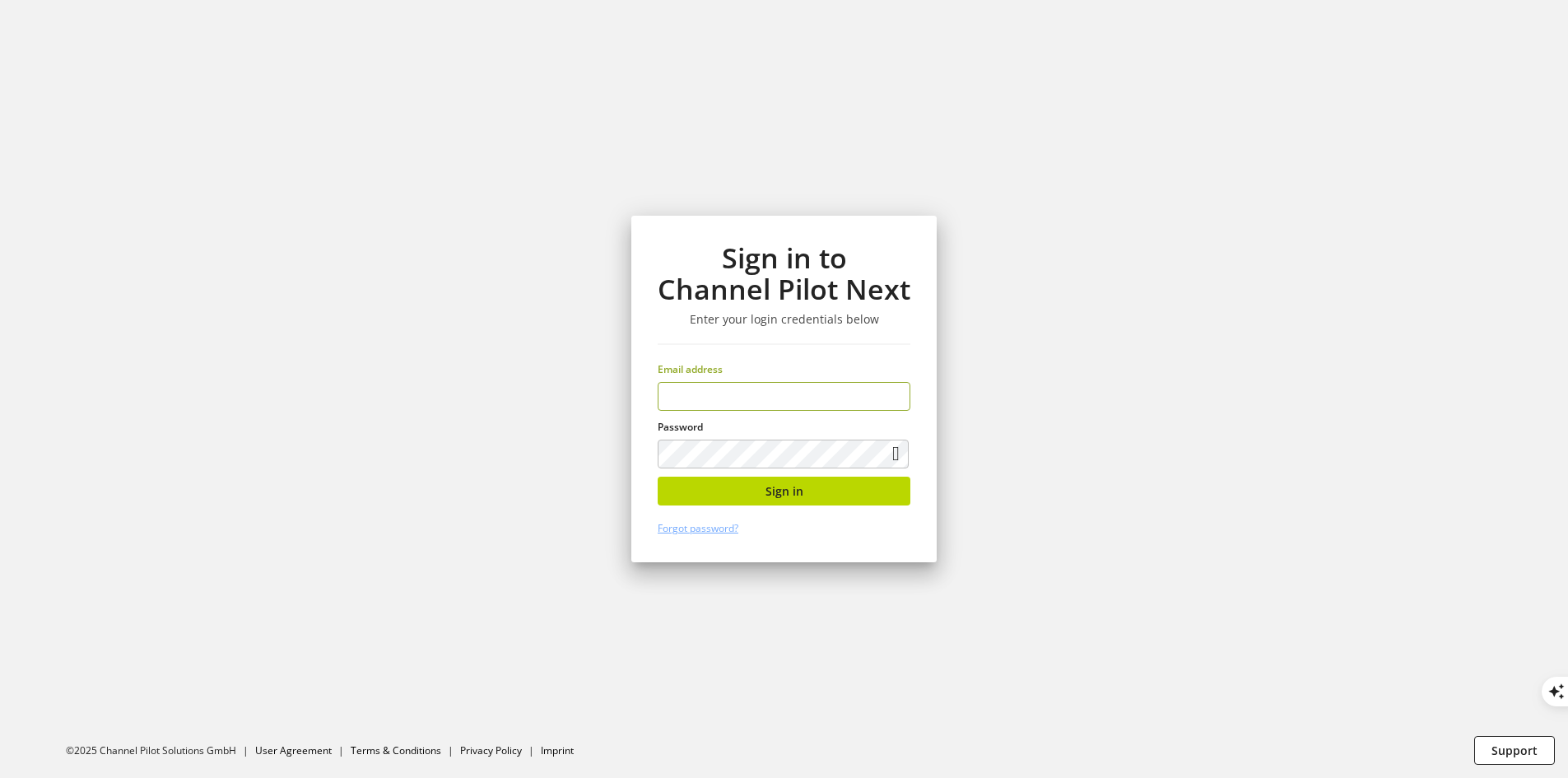 scroll, scrollTop: 0, scrollLeft: 0, axis: both 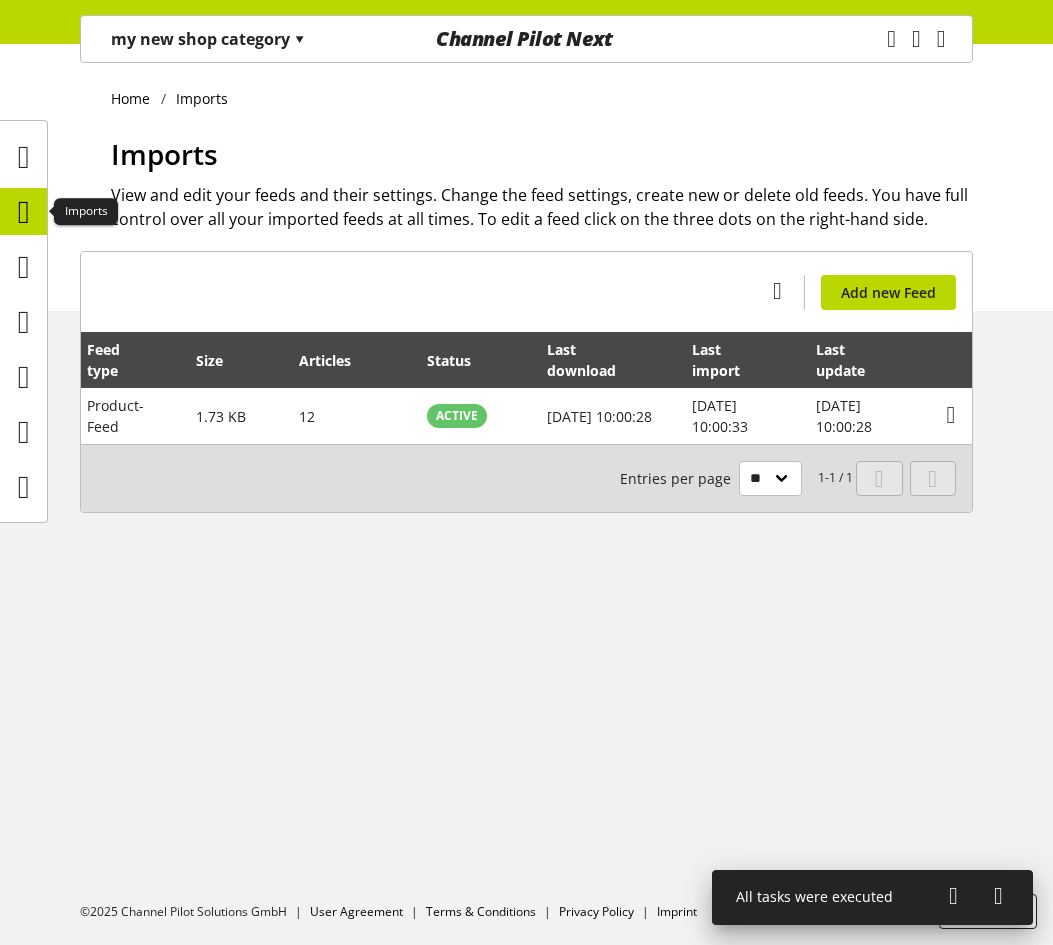 click at bounding box center [24, 212] 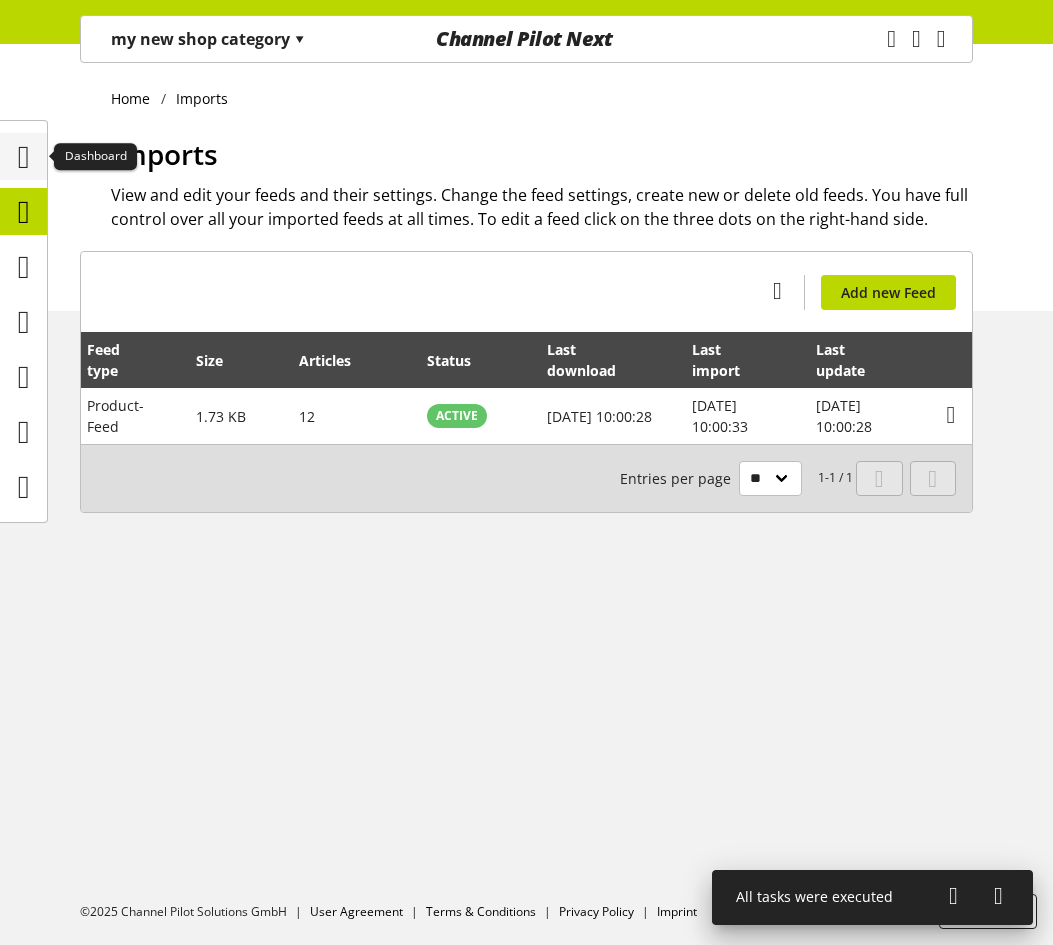 click at bounding box center [23, 156] 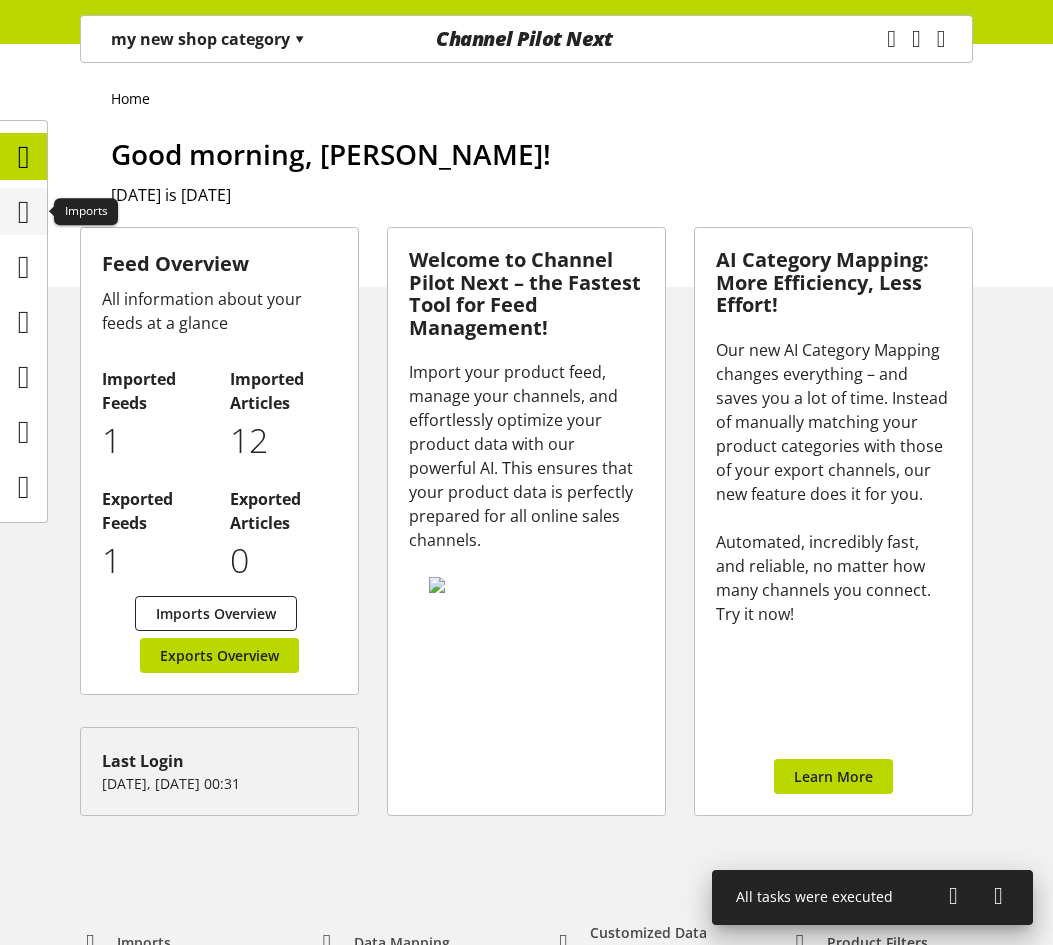 click at bounding box center (23, 211) 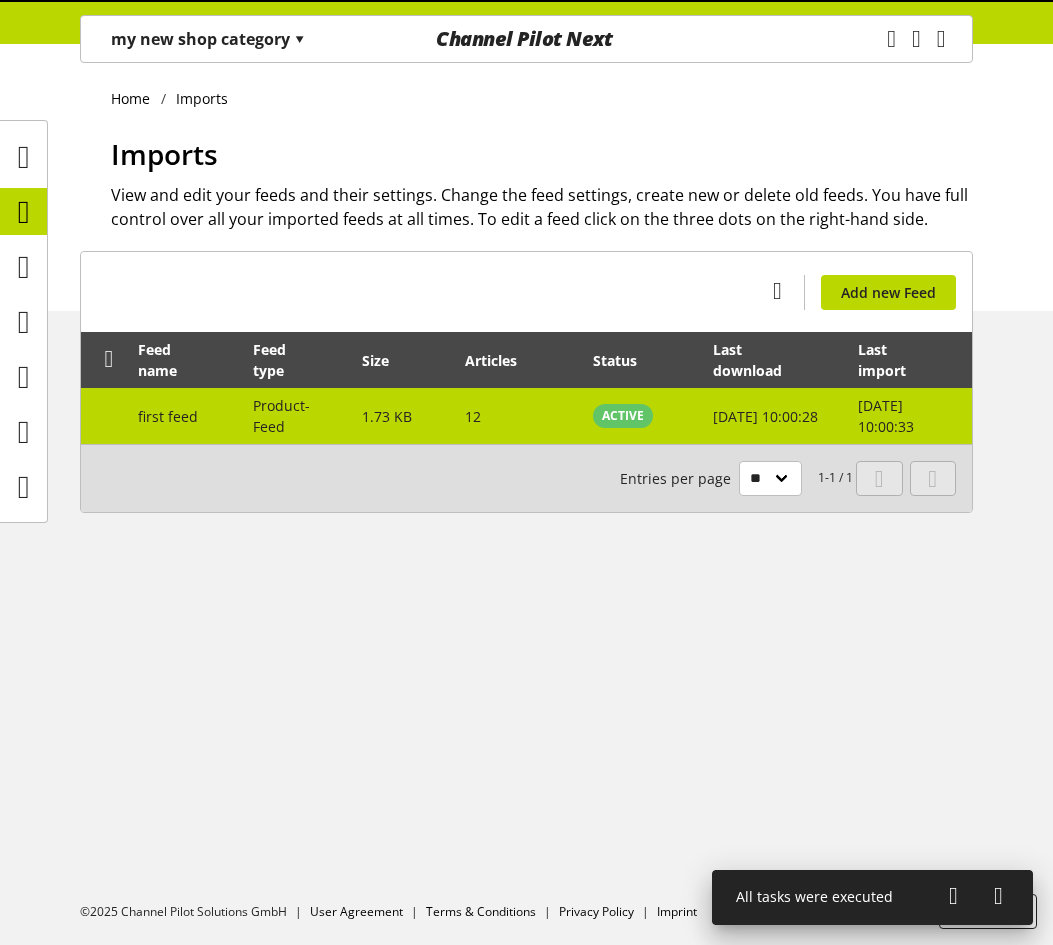 scroll, scrollTop: 0, scrollLeft: 0, axis: both 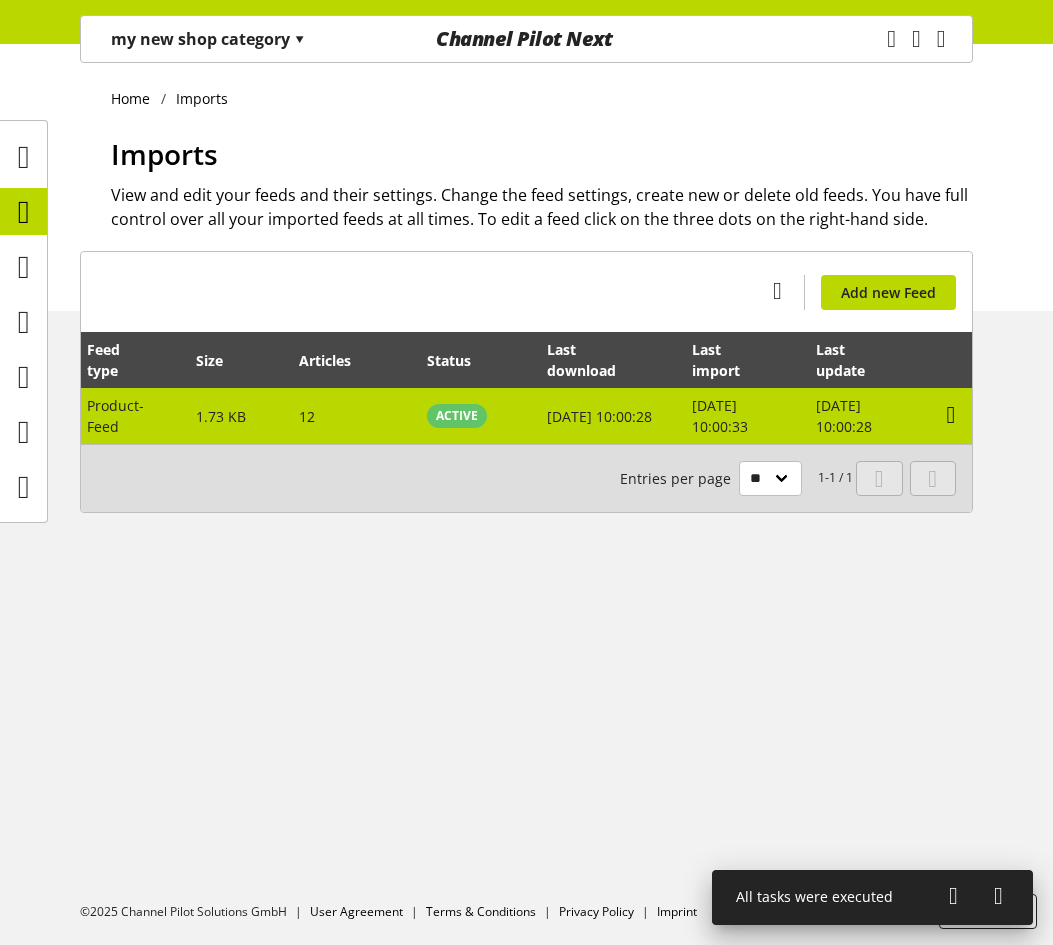 click at bounding box center [951, 415] 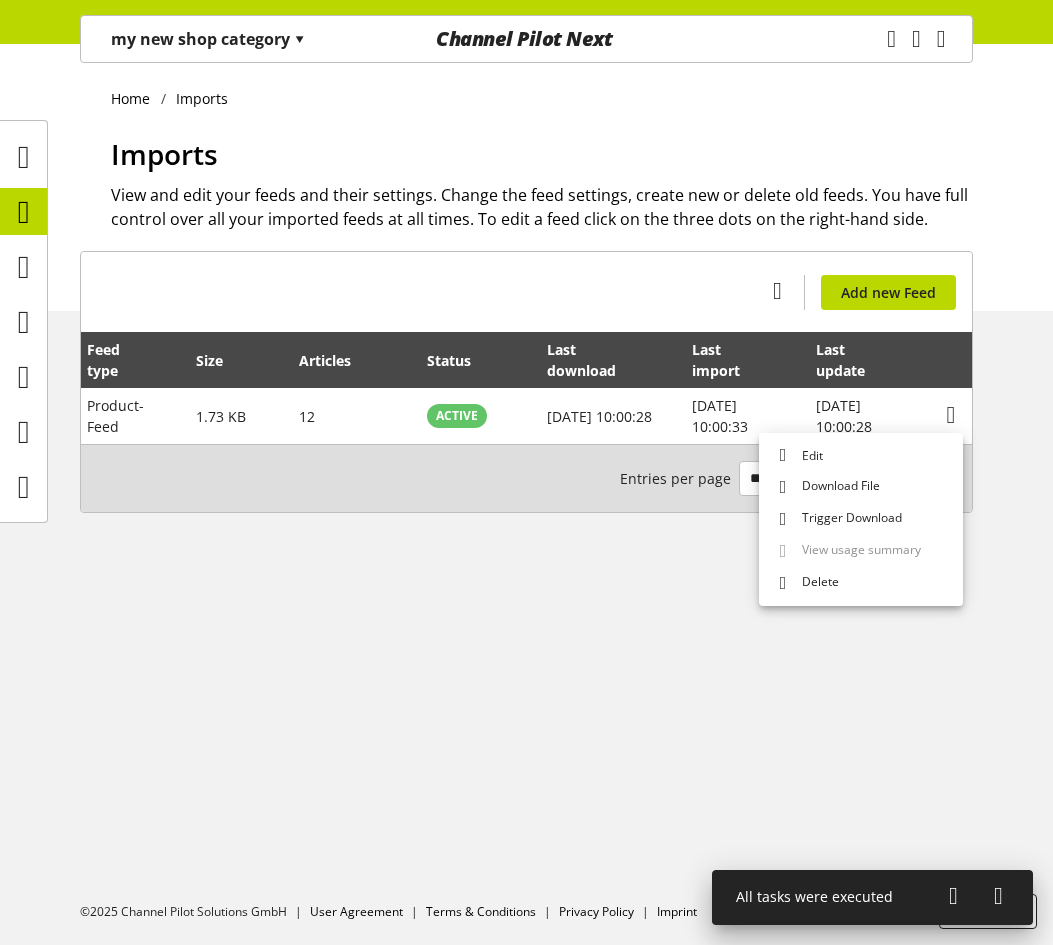 click on "Home Imports Imports View and edit your feeds and their settings. Change the feed settings, create new or delete old feeds. You have full control over all your imported feeds at all times. To edit a feed click on the three dots on the right-hand side. You don't have permission to create an import feed. Add new Feed Feed name Feed type Size Articles Status Last download Last import Last update    first feed Product-Feed 1.73 KB 12 ACTIVE [DATE] 10:00:28 [DATE] 10:00:33 [DATE] 10:00:28  1-1 / 1  Entries per page ** ** ** ***" at bounding box center (526, 494) 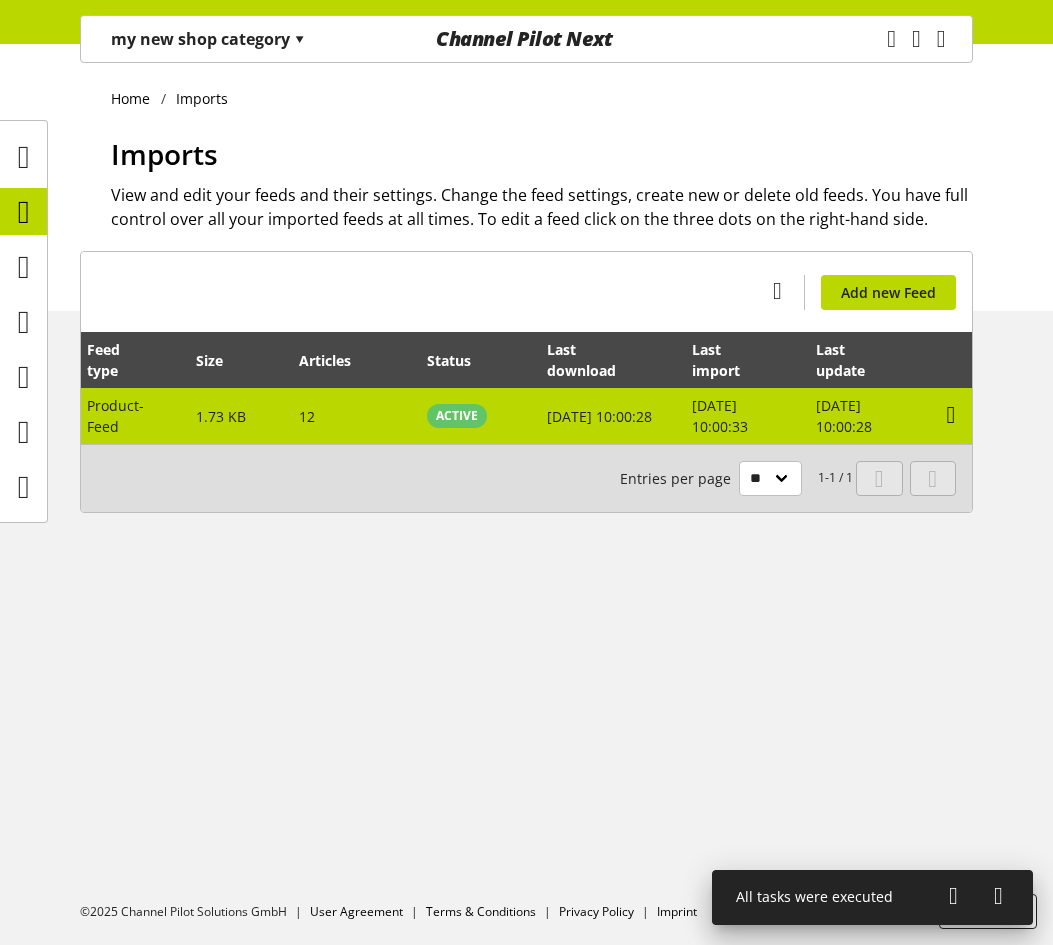 click at bounding box center [951, 415] 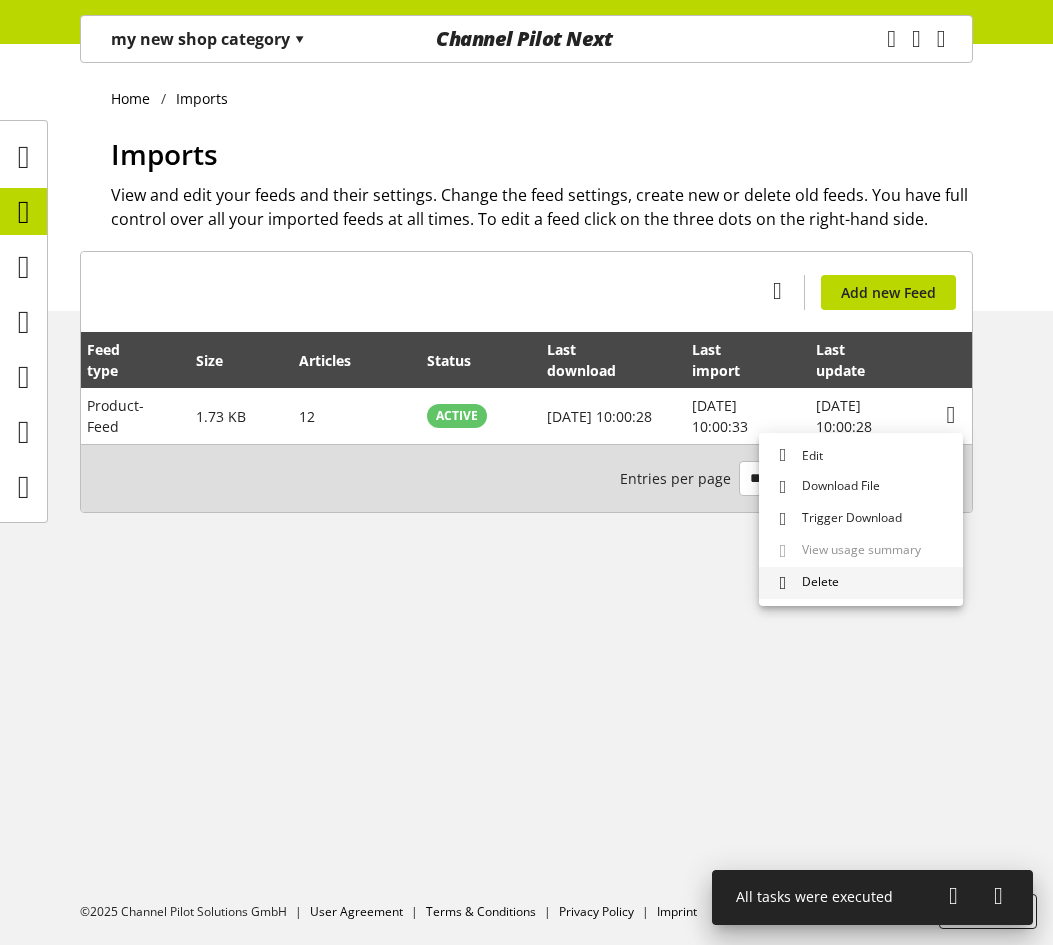 click on "Delete" at bounding box center (861, 583) 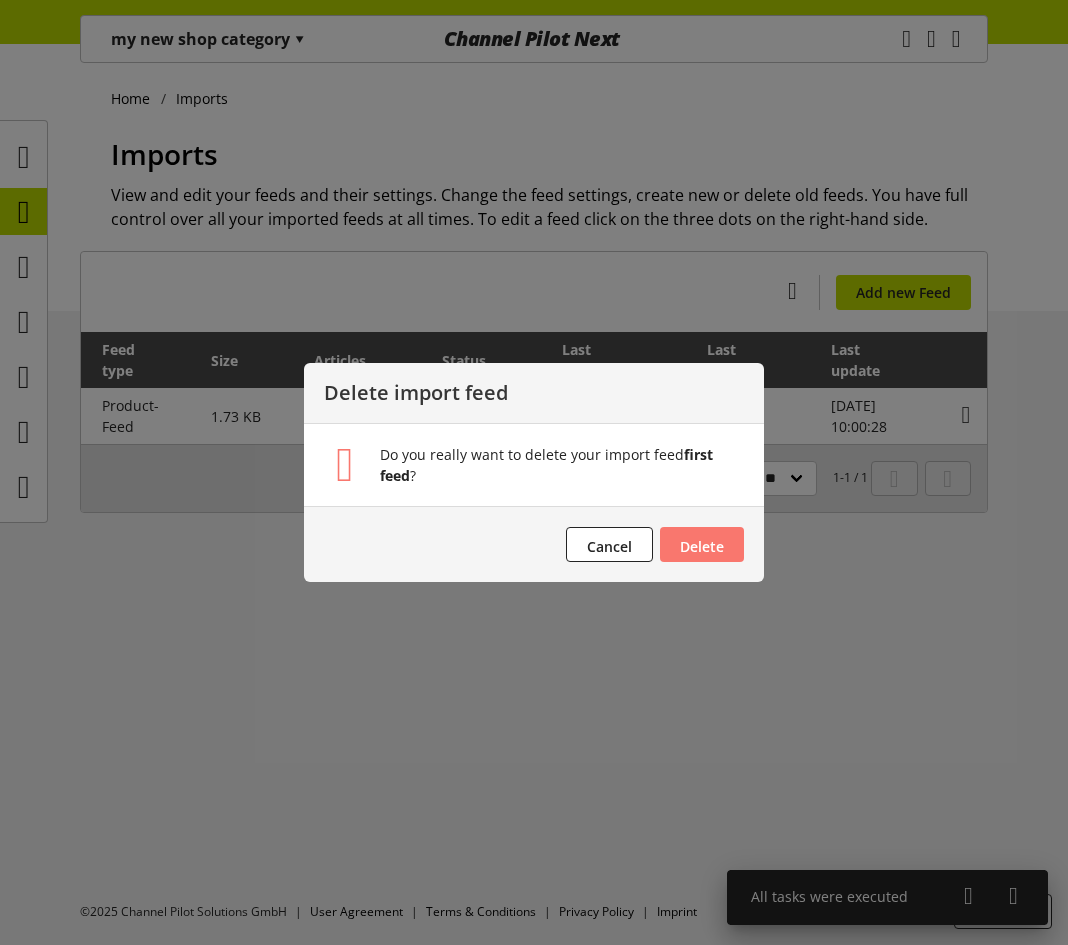 scroll, scrollTop: 0, scrollLeft: 154, axis: horizontal 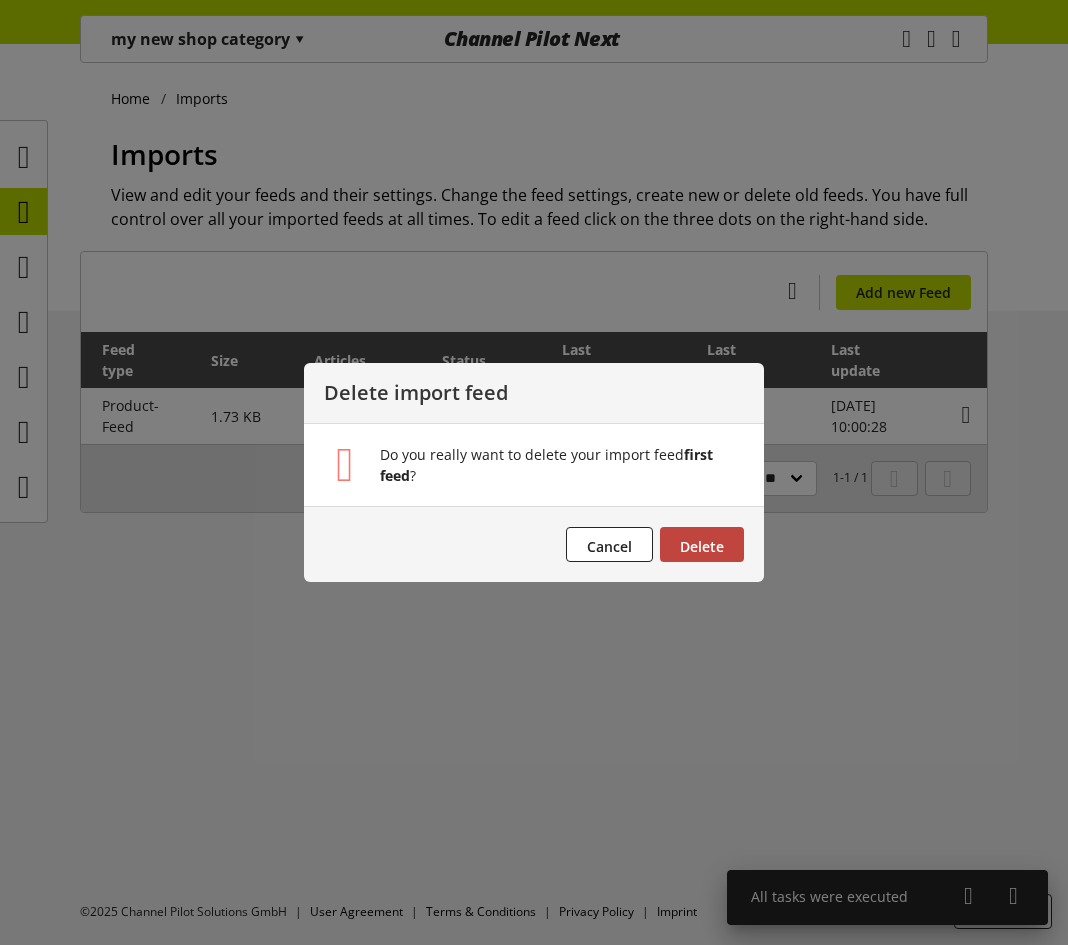 click on "Delete" at bounding box center (702, 546) 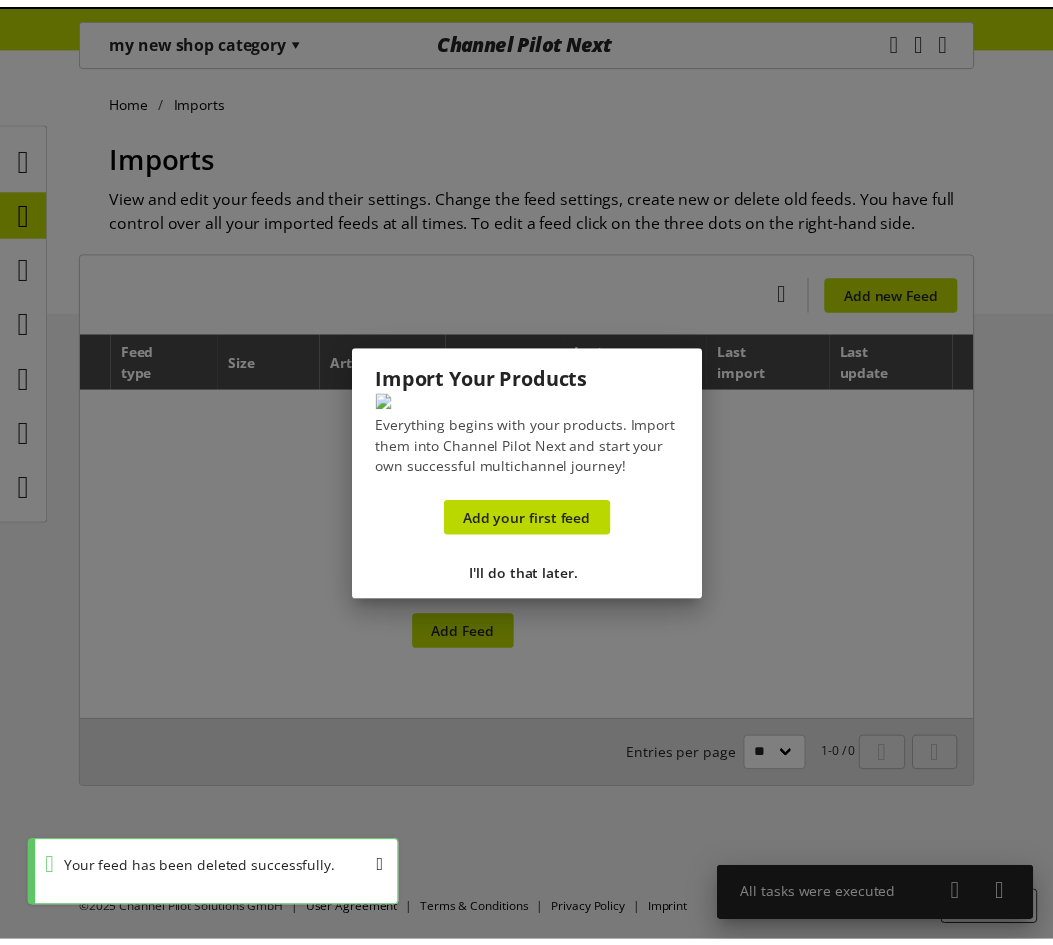 scroll, scrollTop: 0, scrollLeft: 133, axis: horizontal 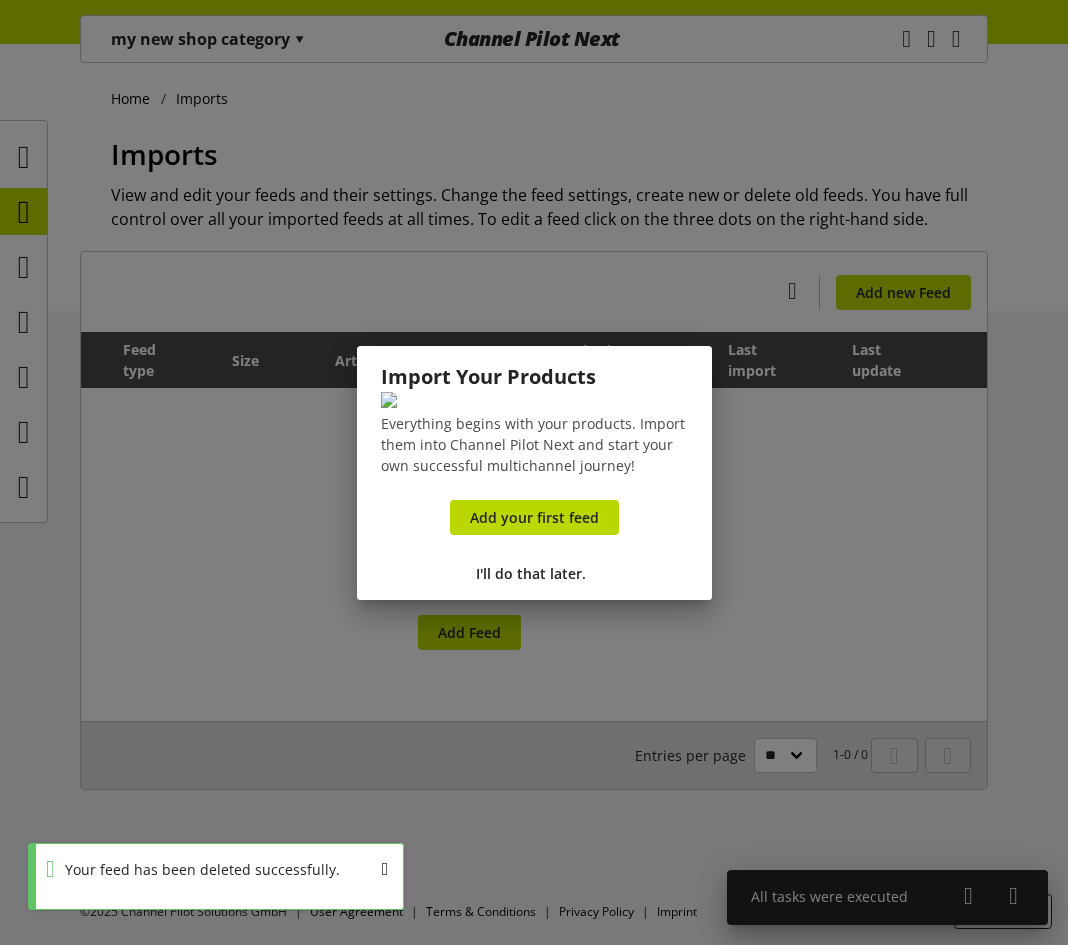 click at bounding box center [534, 472] 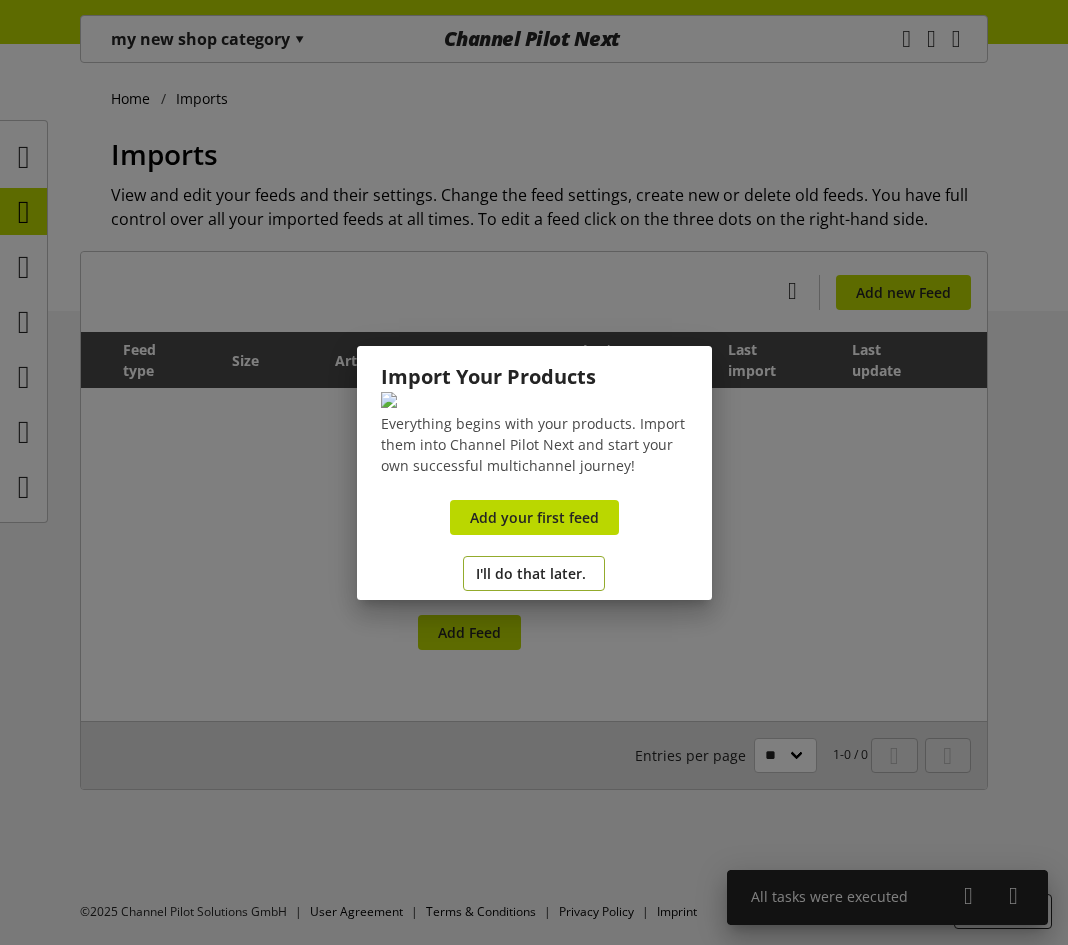 click on "I'll do that later." at bounding box center (531, 573) 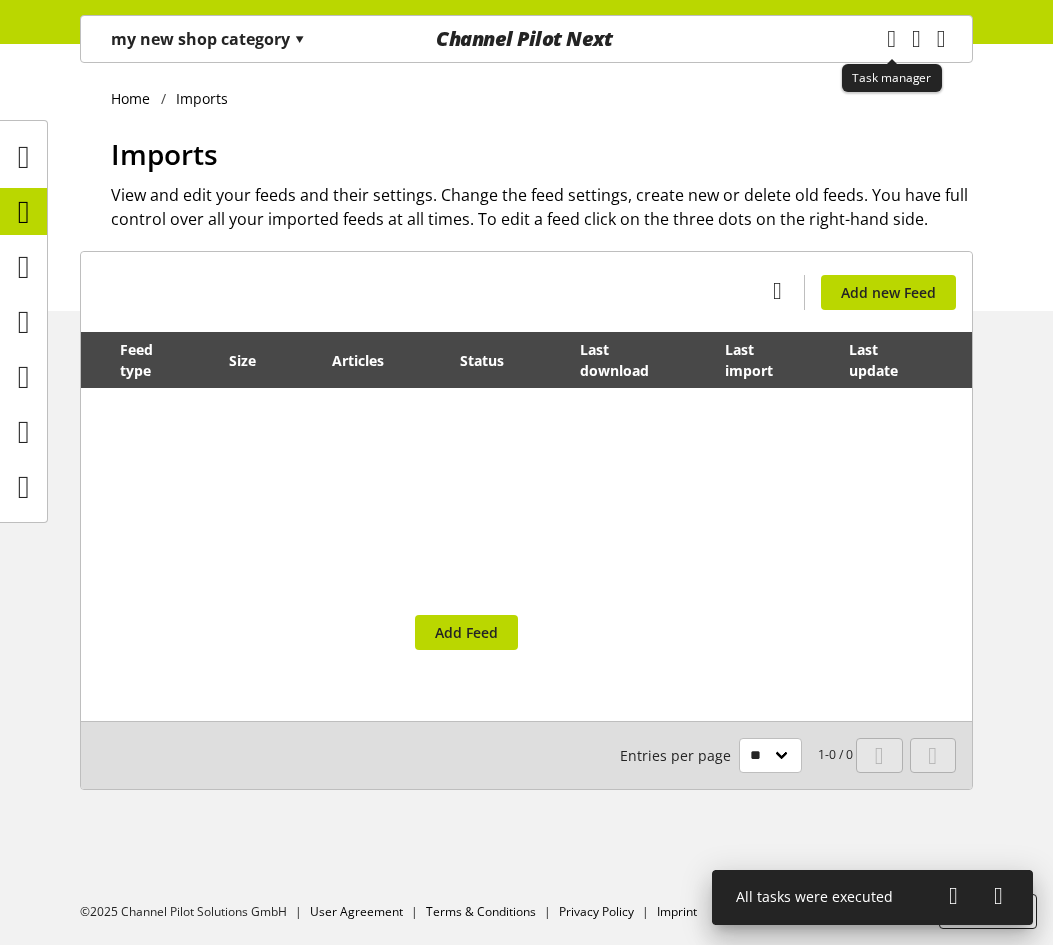 click at bounding box center (891, 39) 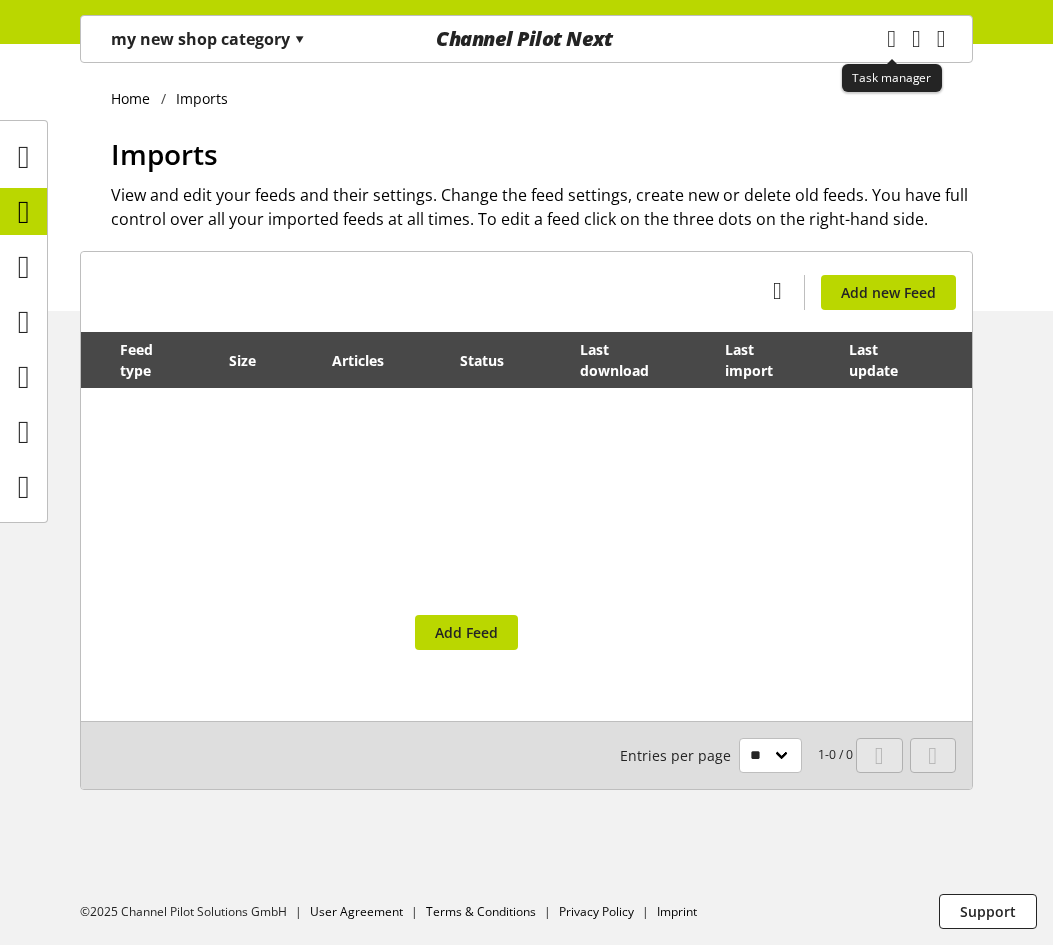 click at bounding box center [891, 39] 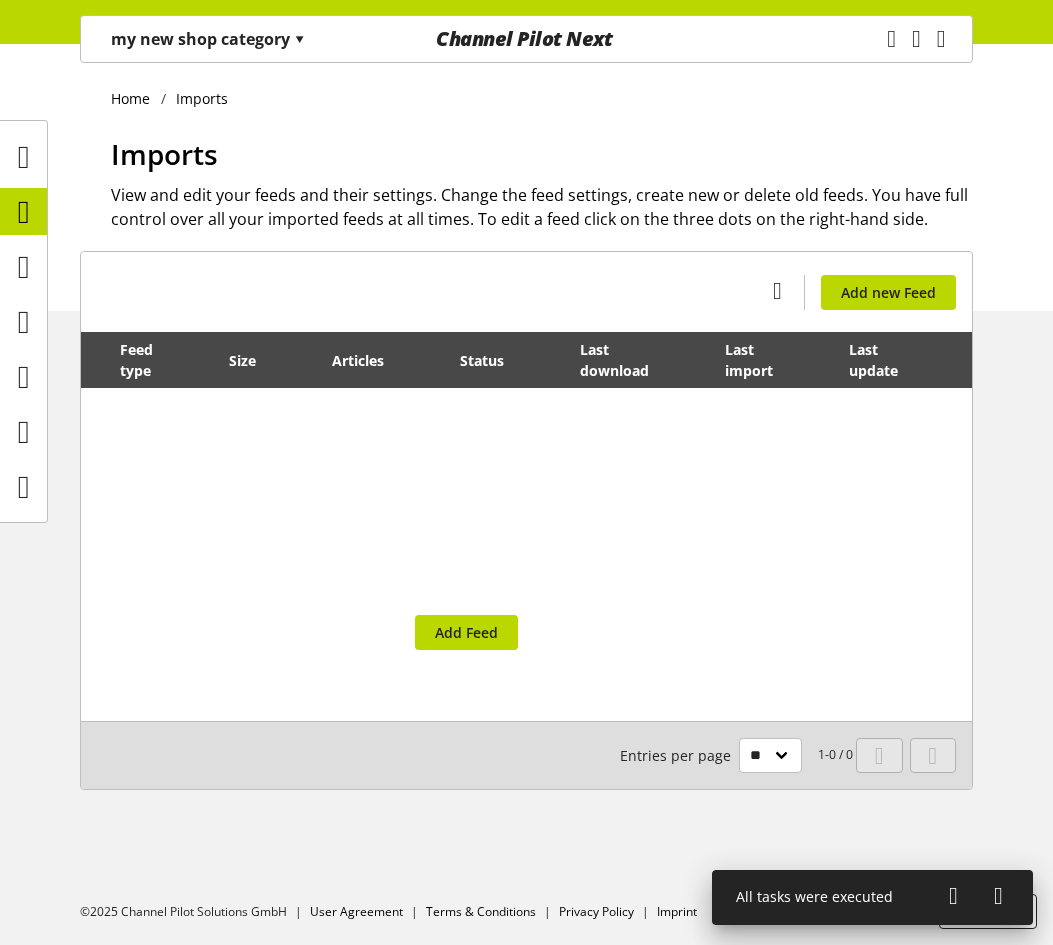 click at bounding box center (953, 896) 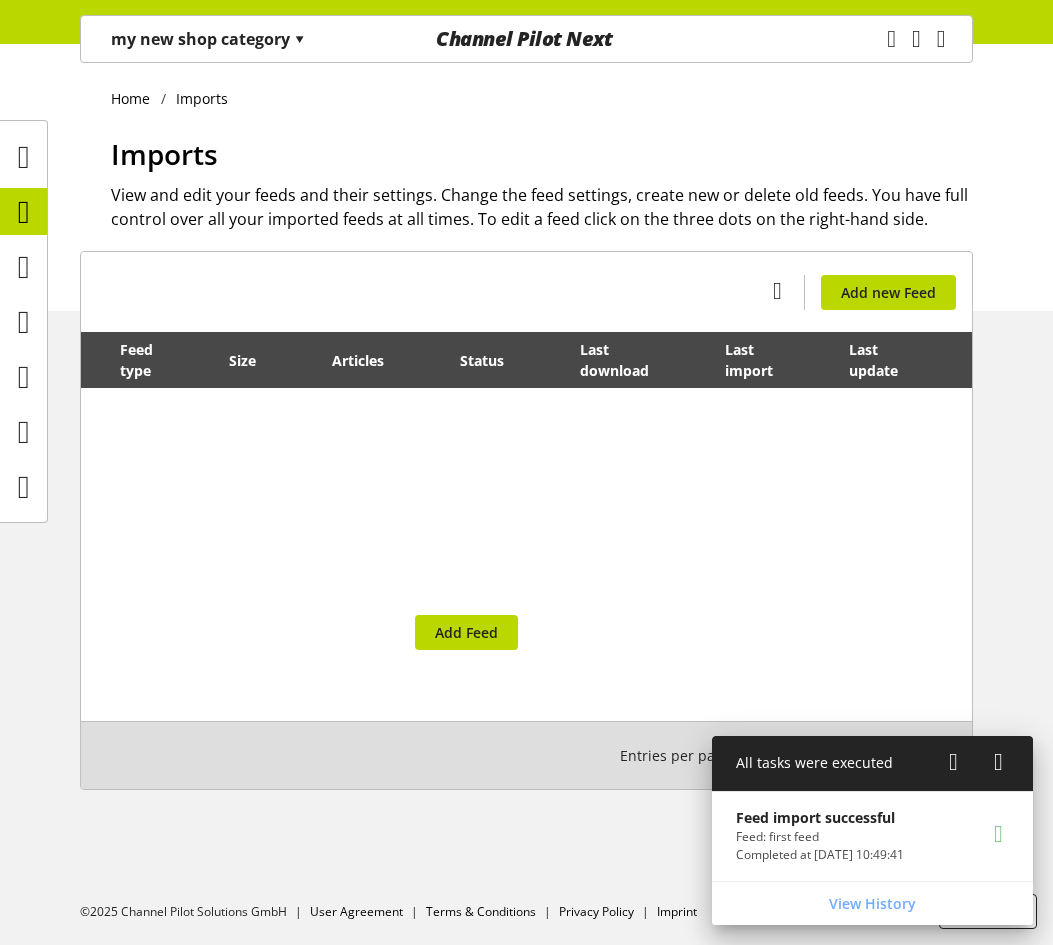 click on "my new shop category ▾" at bounding box center (208, 39) 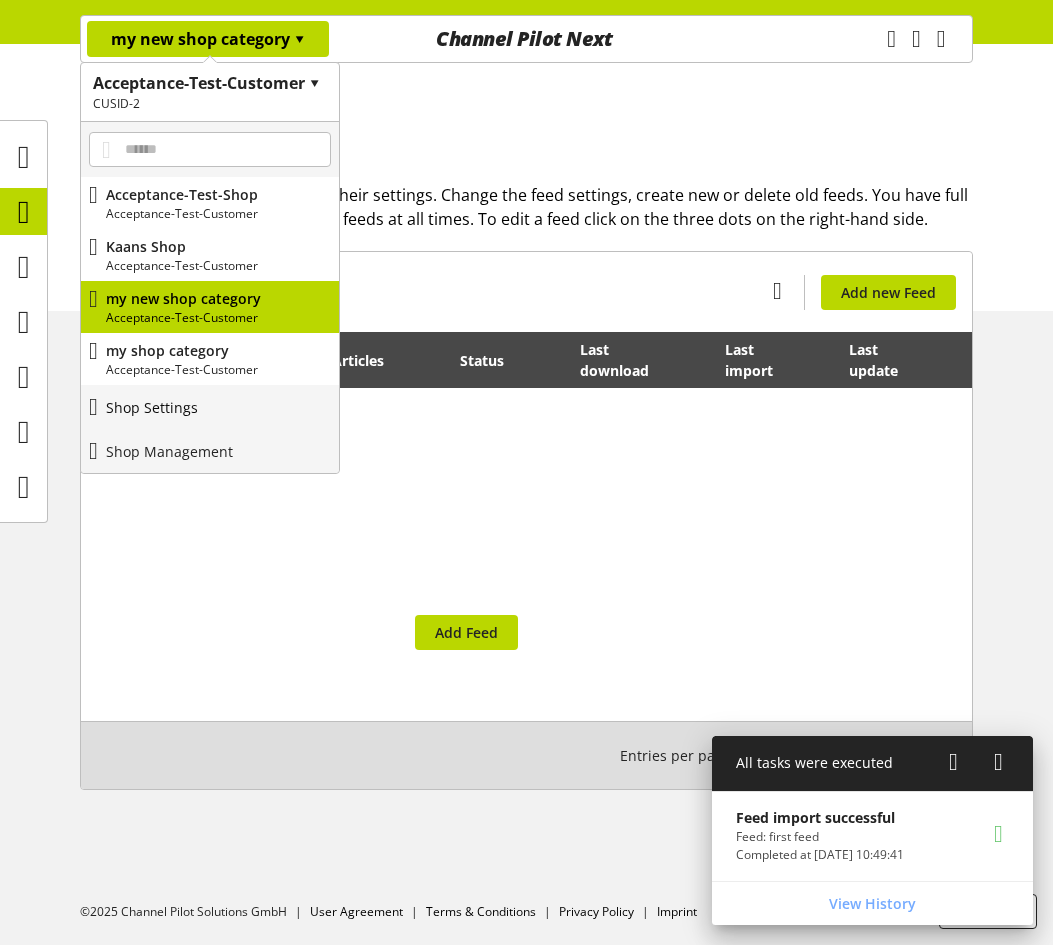 click on "Shop Settings" at bounding box center [210, 407] 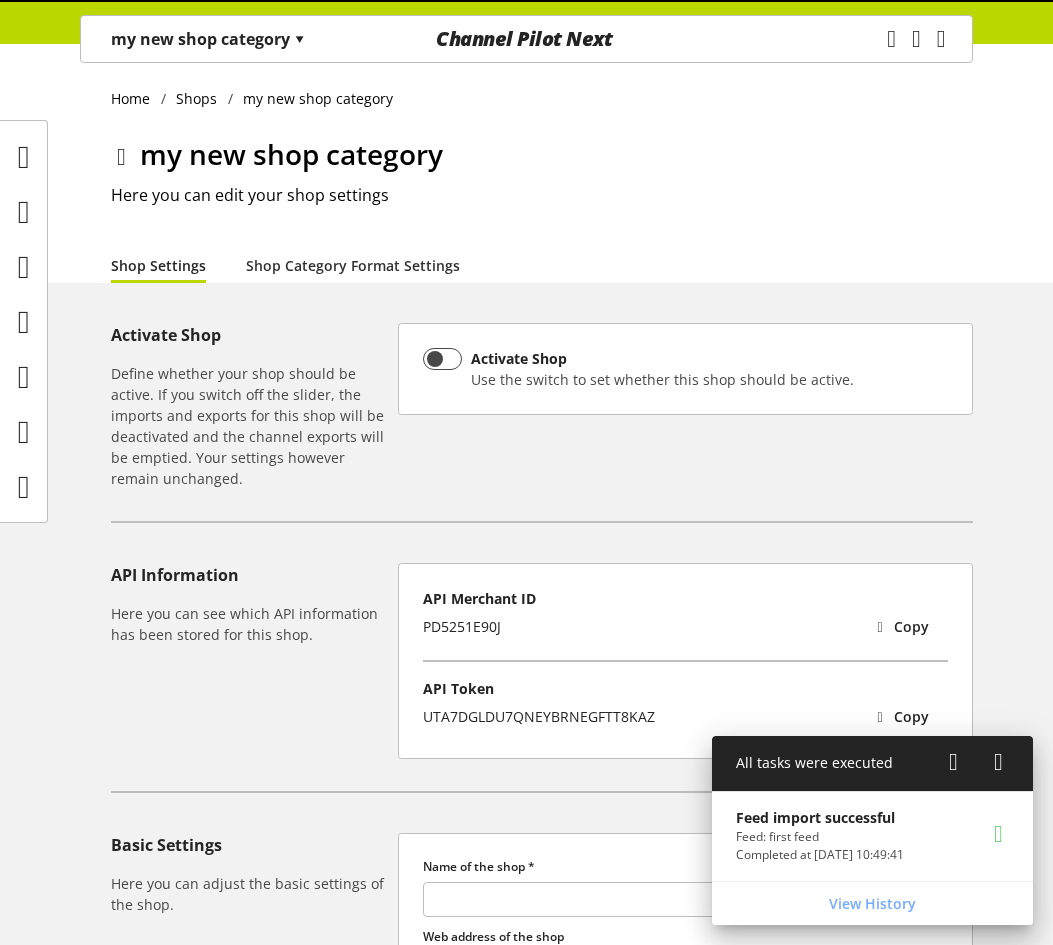type on "**********" 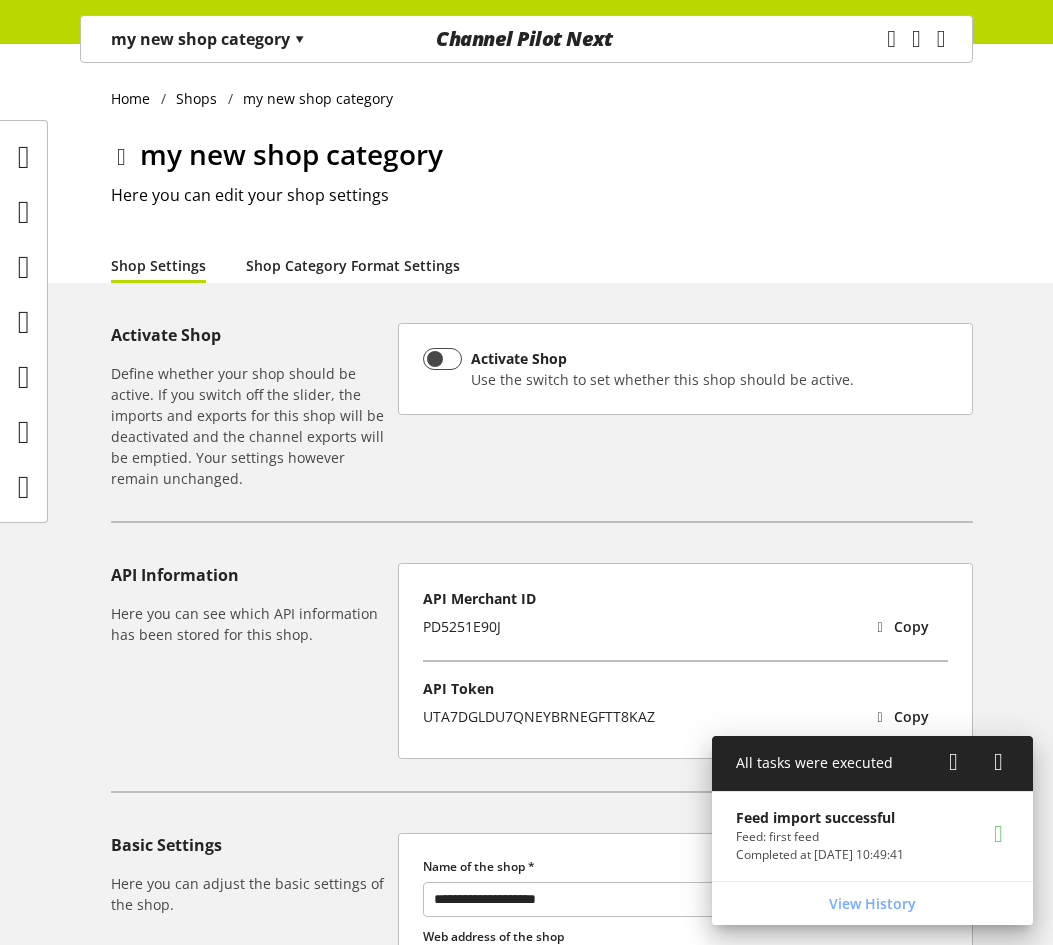 click on "Shop Category Format Settings" at bounding box center [353, 265] 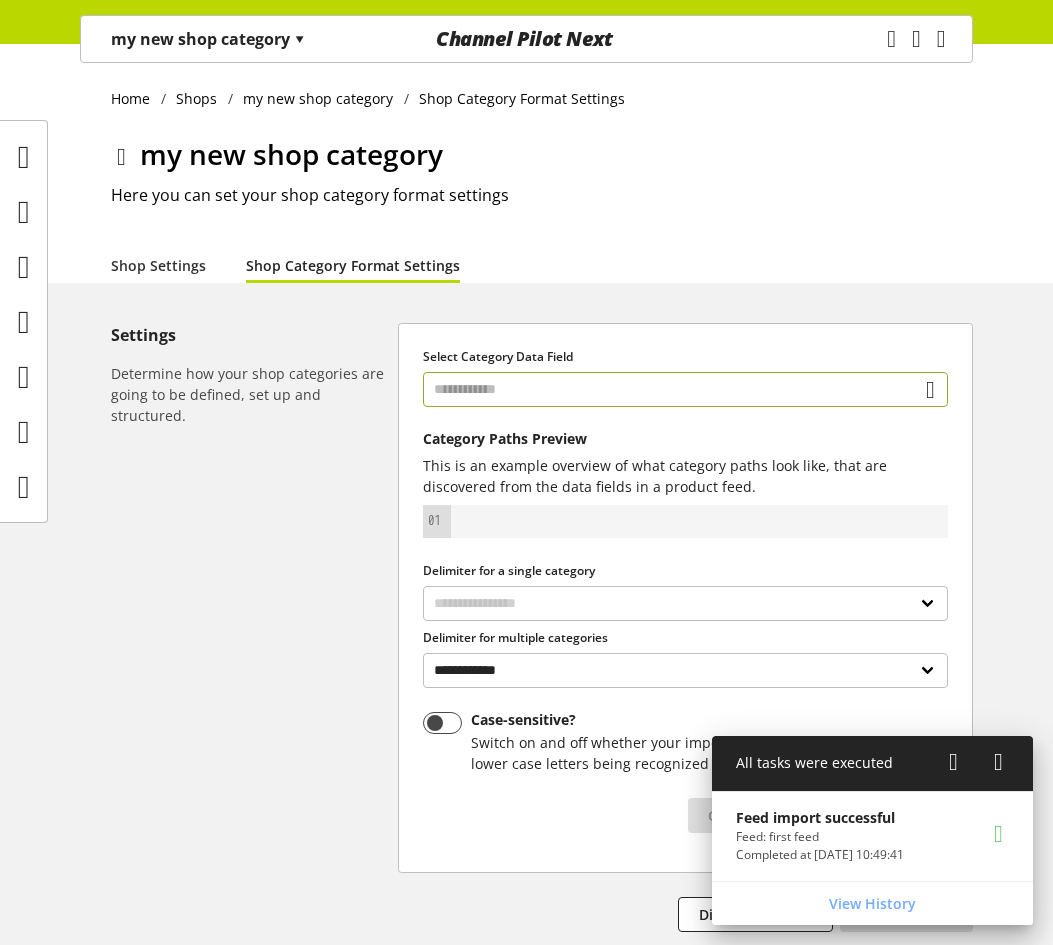 click at bounding box center (685, 389) 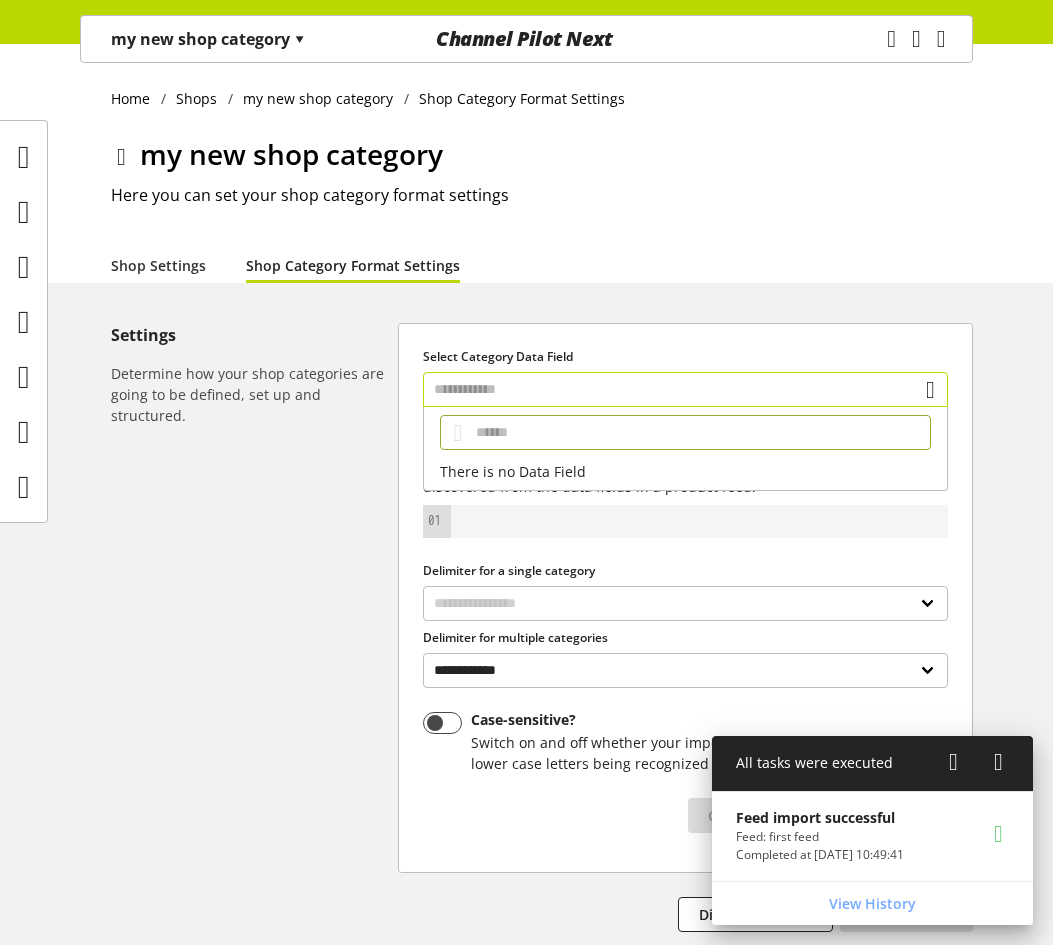 click at bounding box center (685, 389) 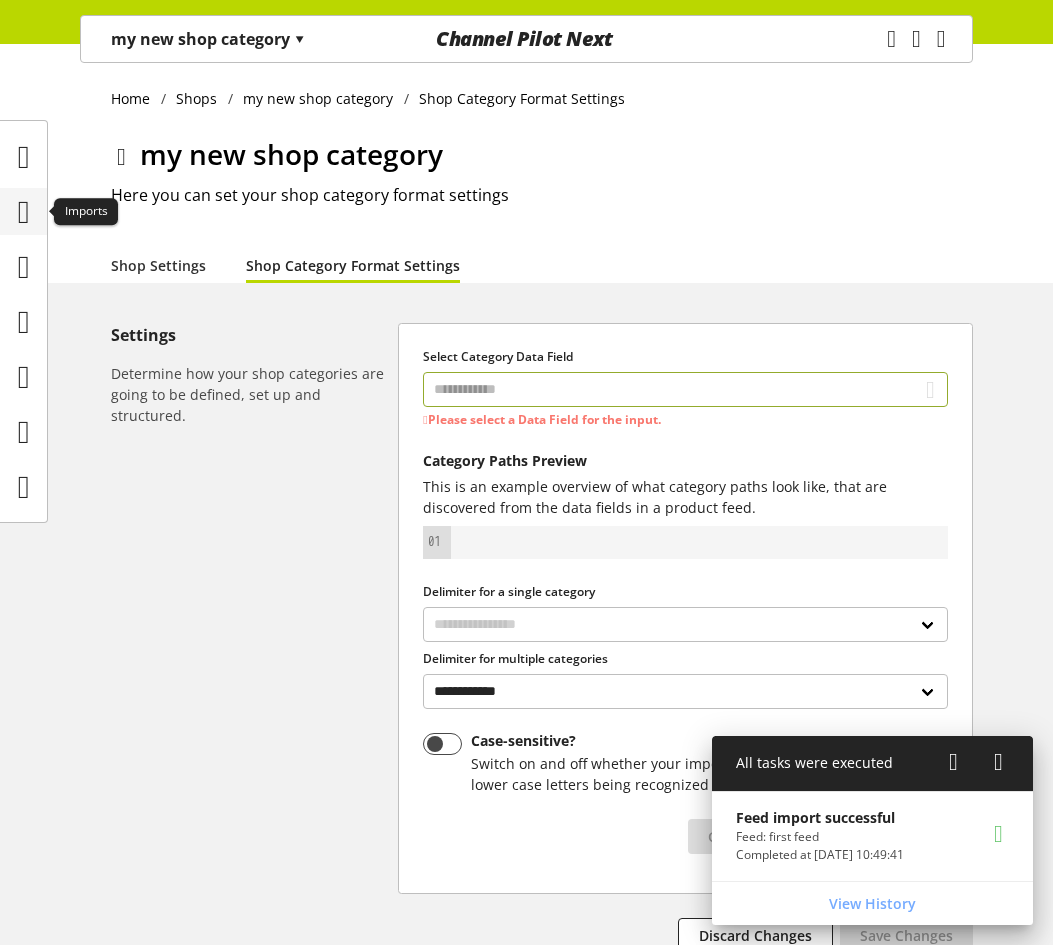 click at bounding box center [24, 212] 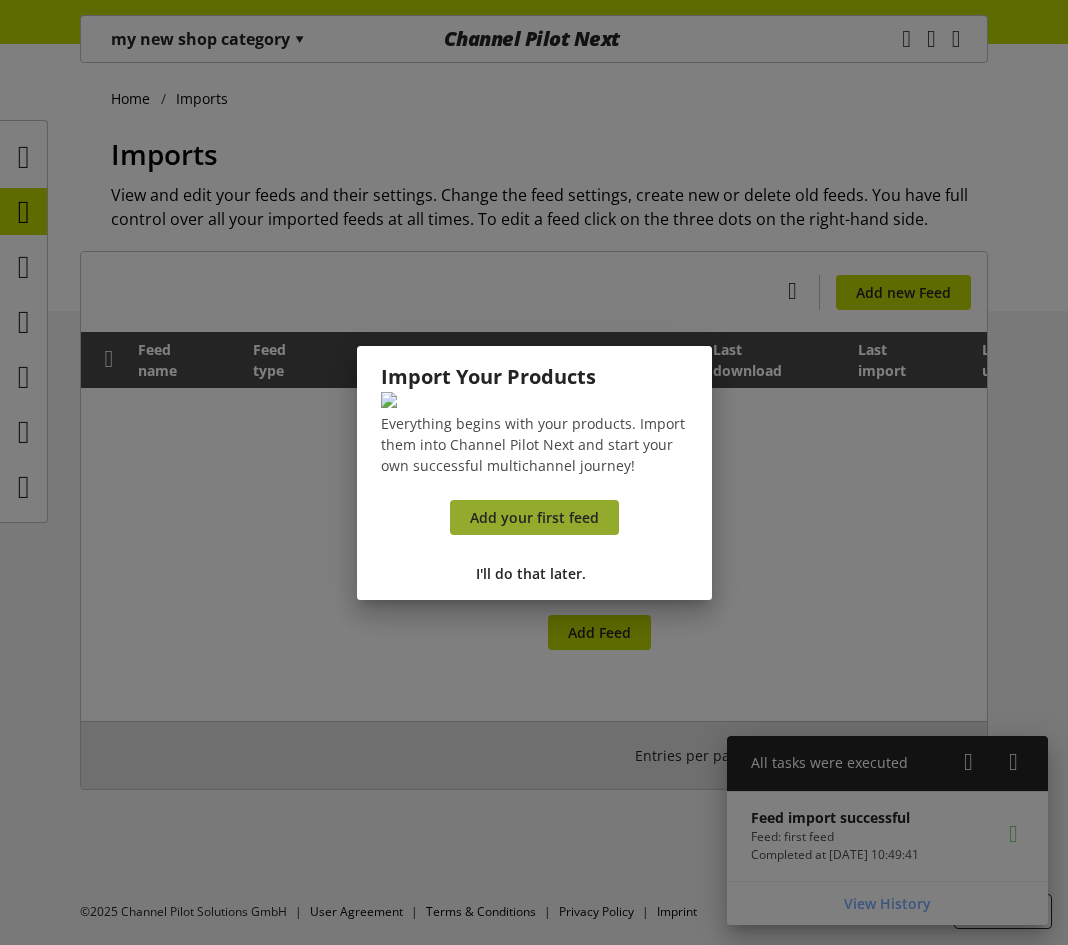 click on "Add your first feed" at bounding box center [534, 517] 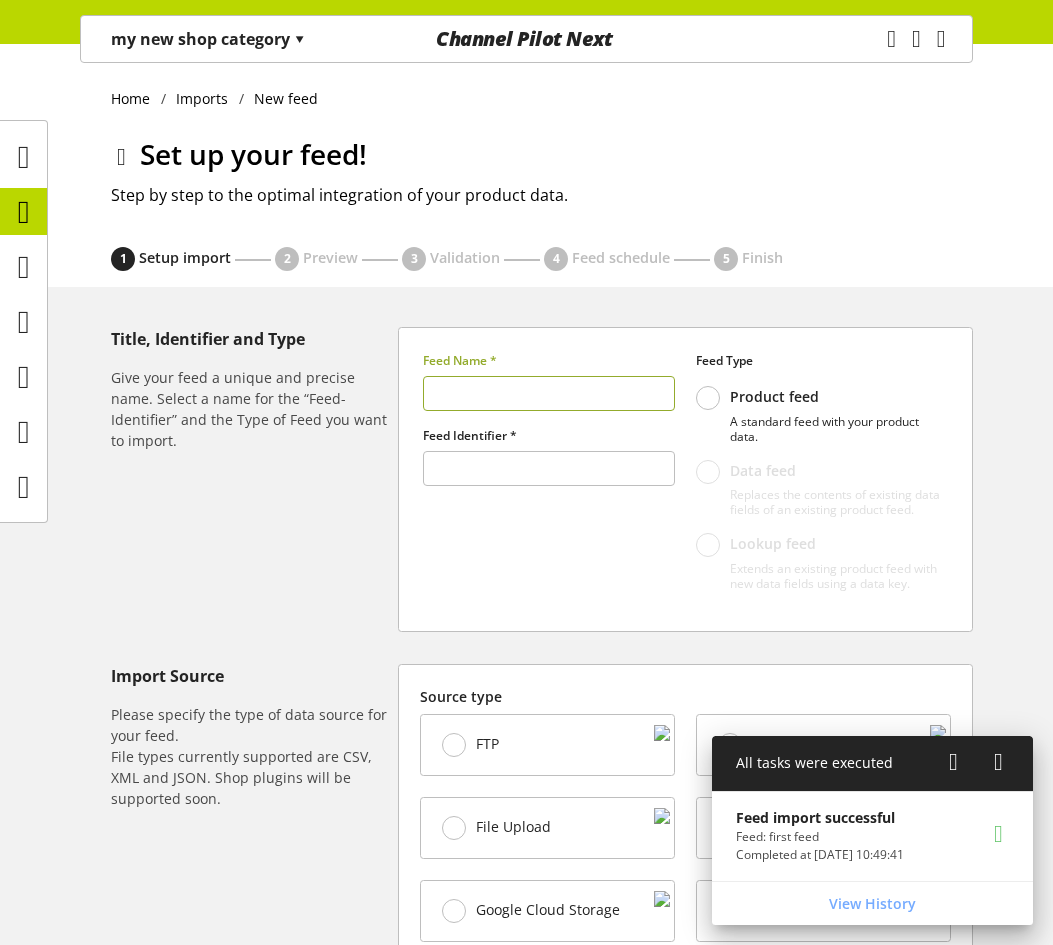 type on "******" 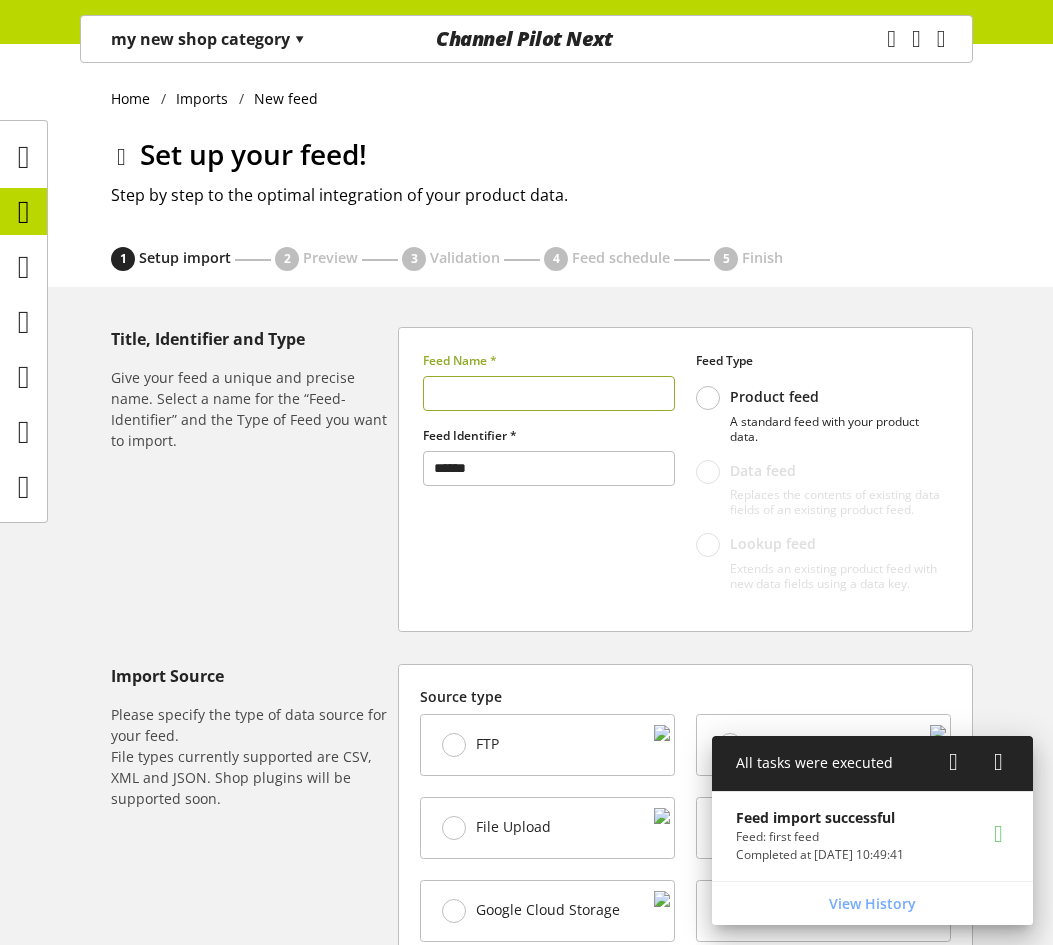 click at bounding box center (549, 393) 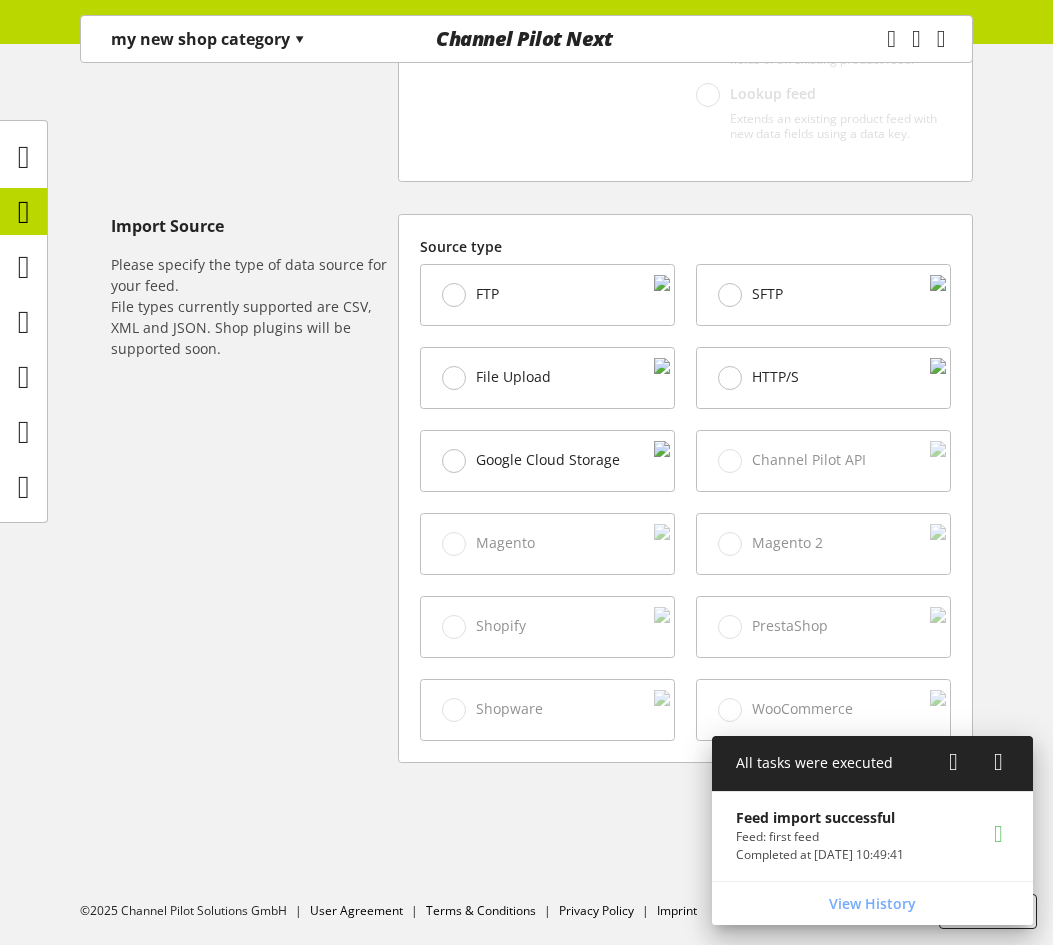 type on "*****" 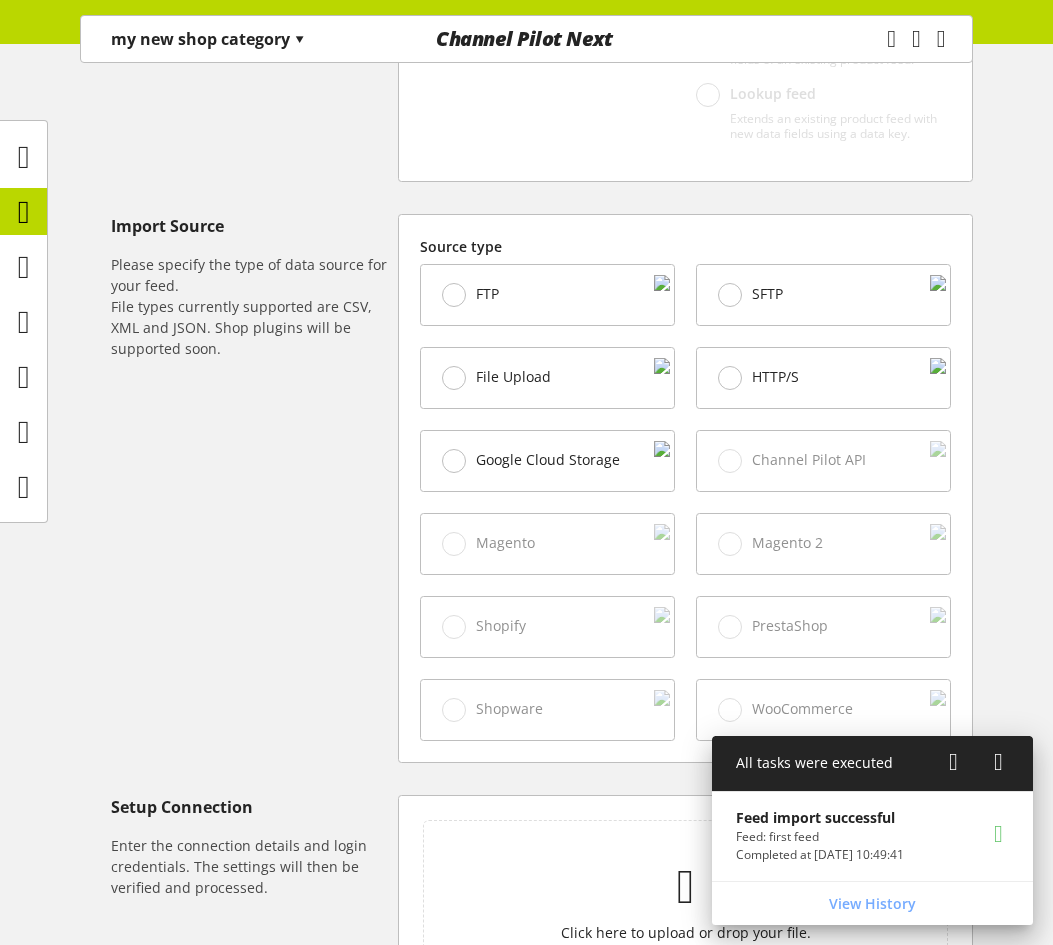 scroll, scrollTop: 763, scrollLeft: 0, axis: vertical 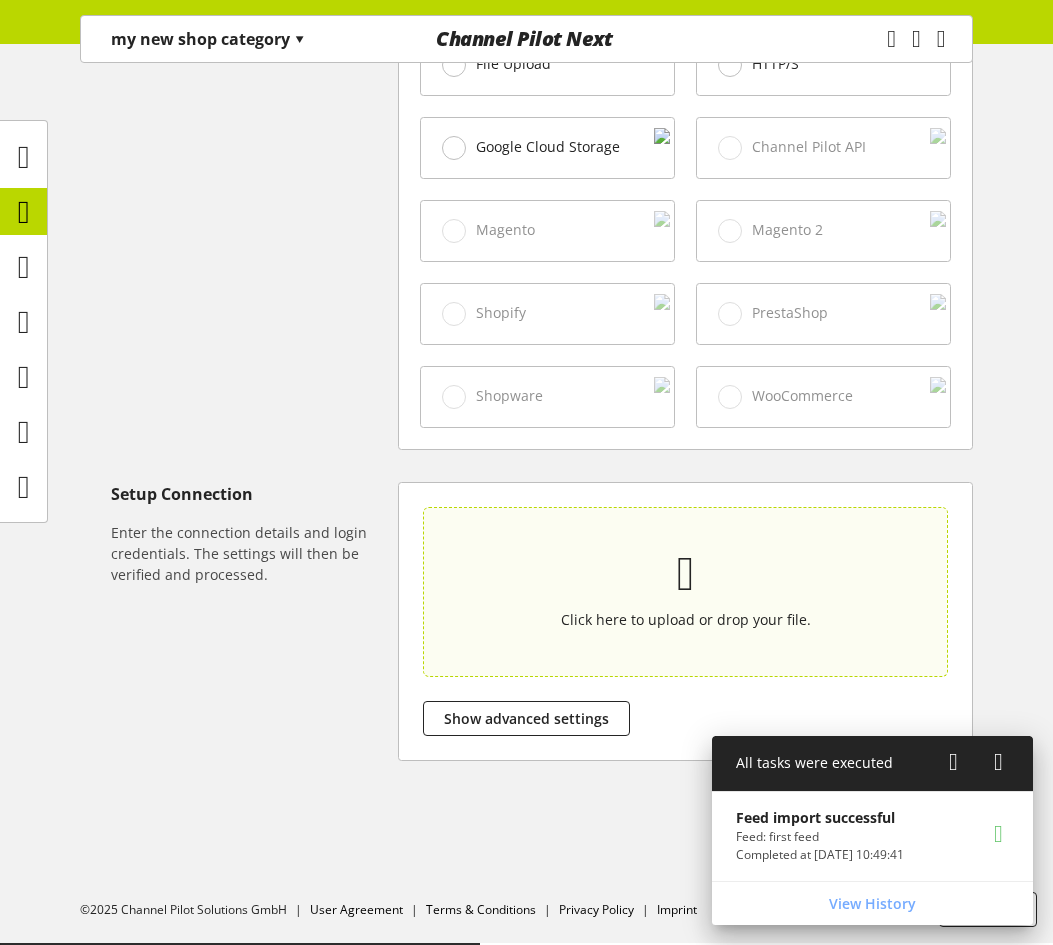 click on "Click here to upload or drop your file." at bounding box center (686, 591) 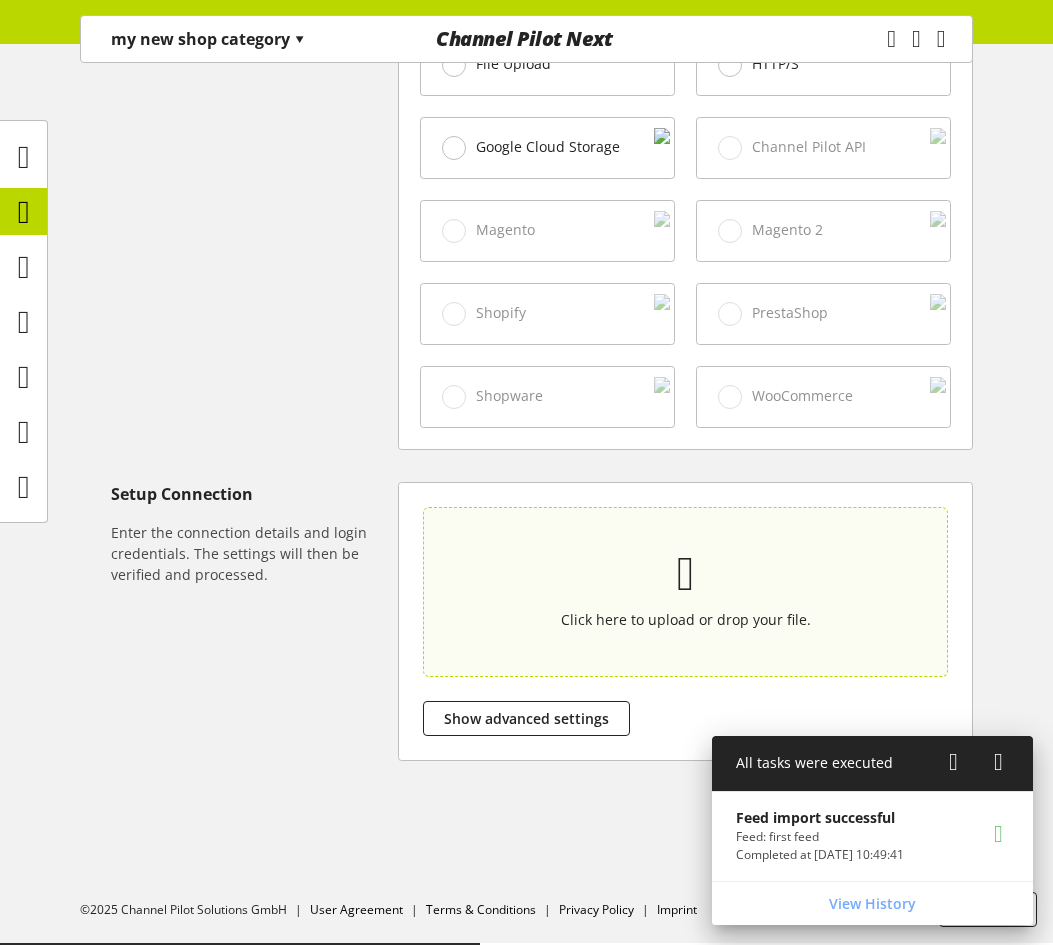 type on "**********" 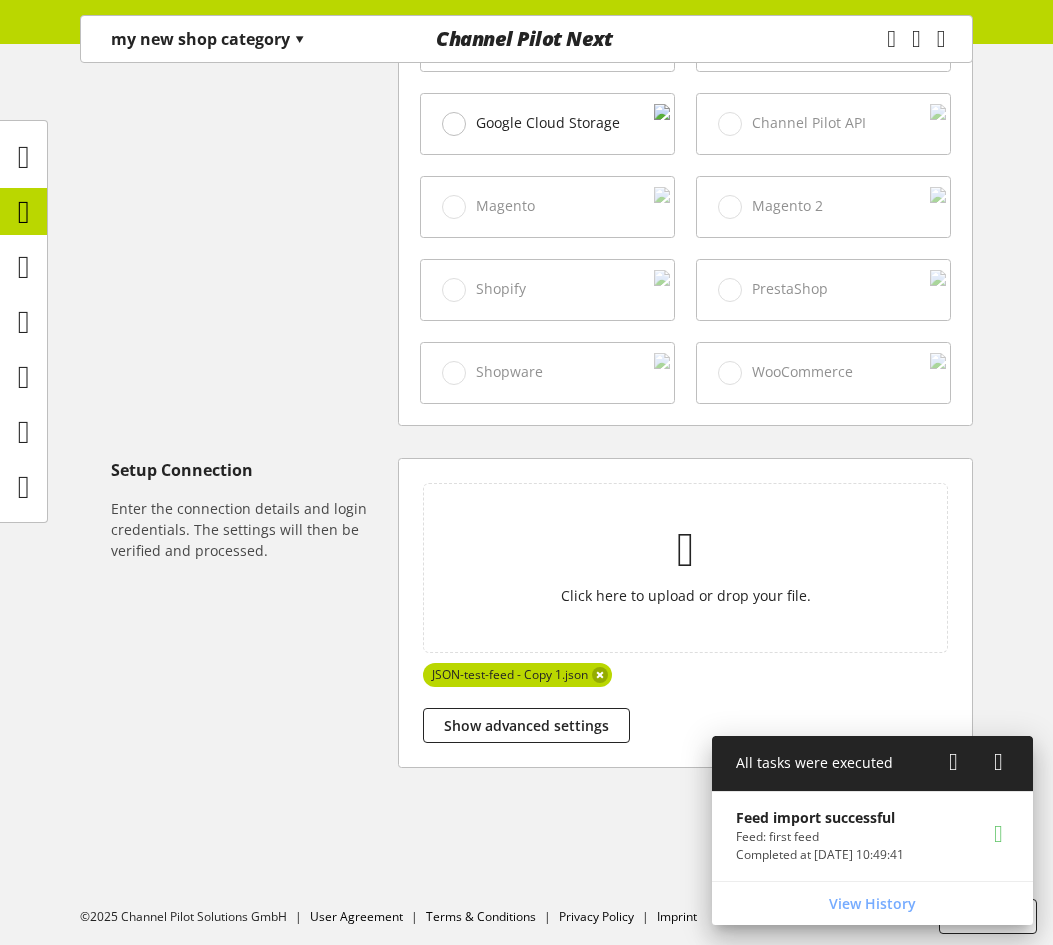 scroll, scrollTop: 794, scrollLeft: 0, axis: vertical 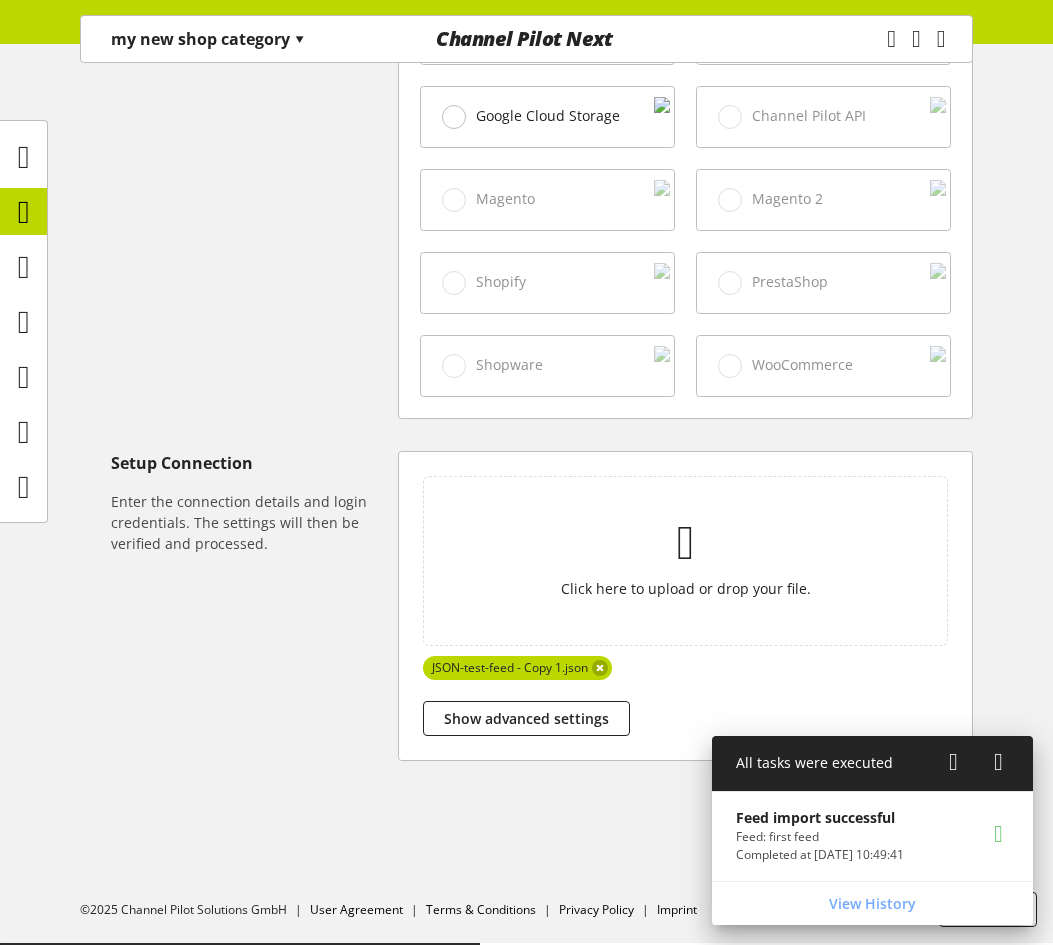 click at bounding box center (953, 762) 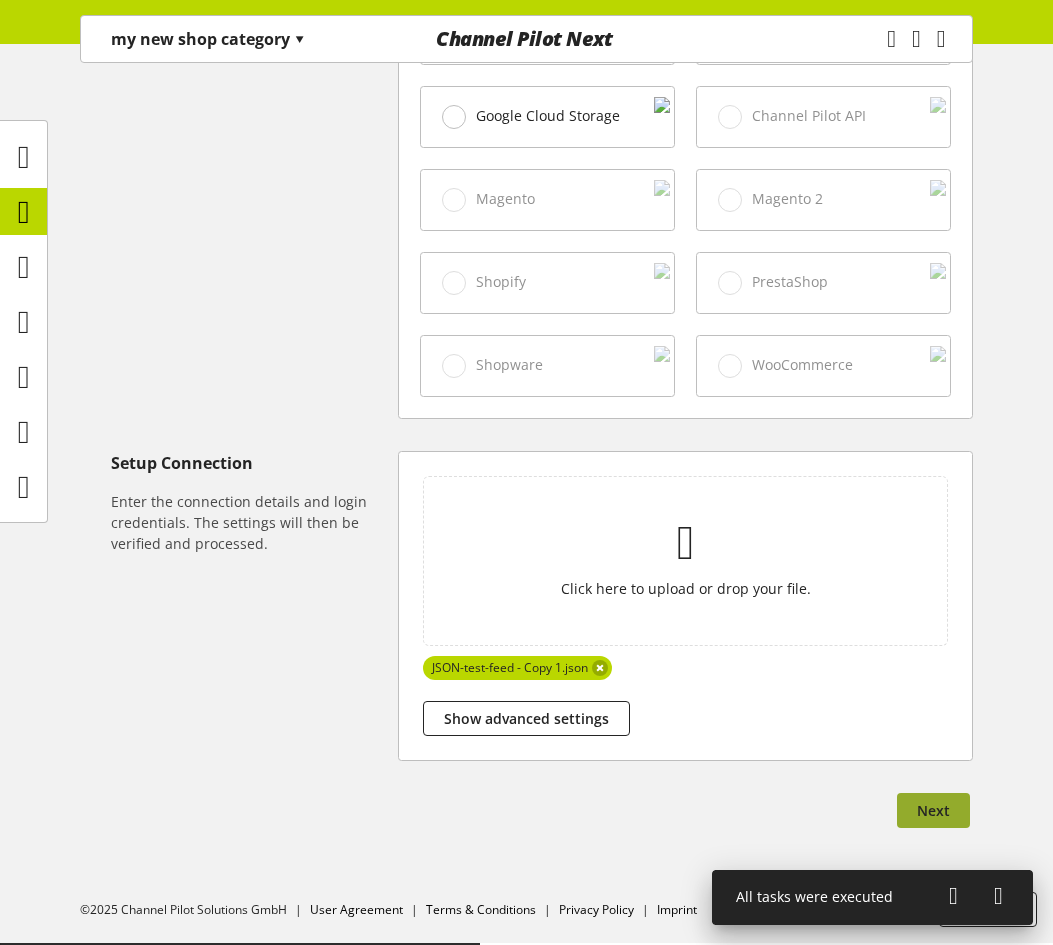 click on "Next" at bounding box center [933, 810] 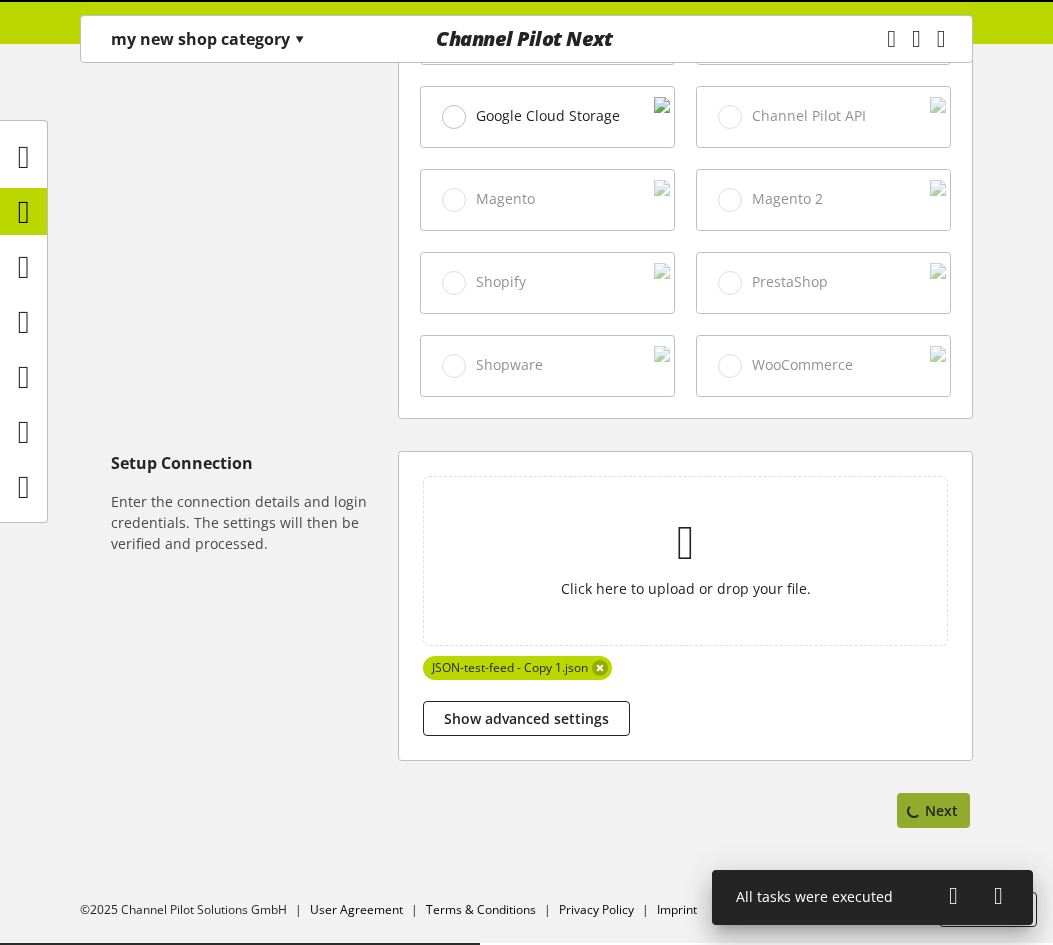 scroll, scrollTop: 0, scrollLeft: 0, axis: both 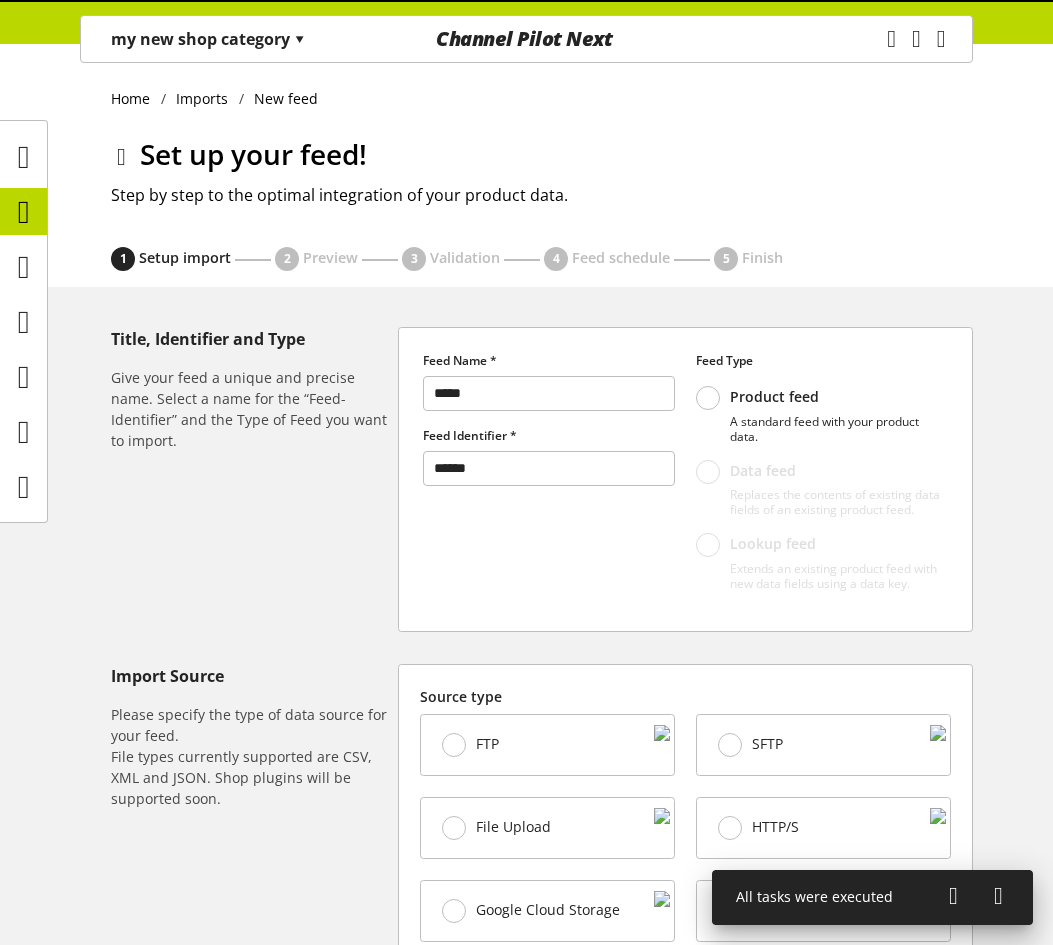 select on "*****" 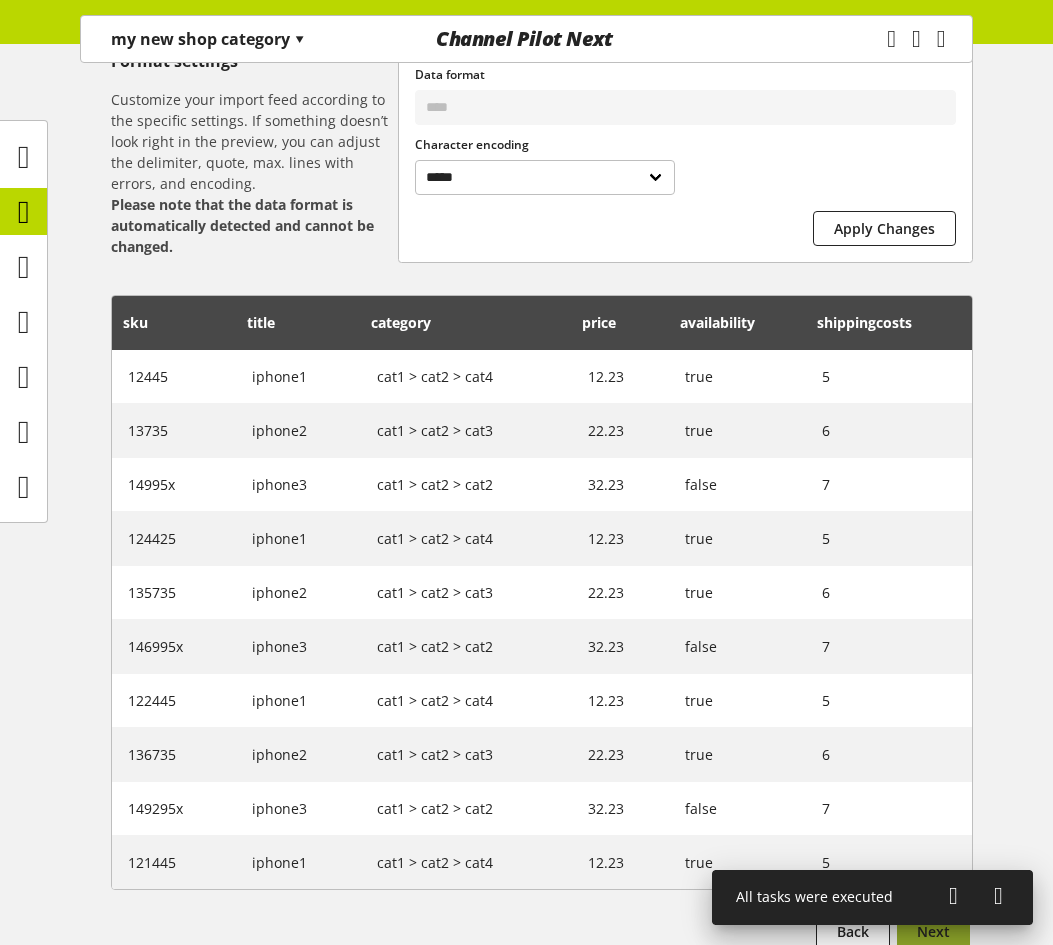 scroll, scrollTop: 412, scrollLeft: 0, axis: vertical 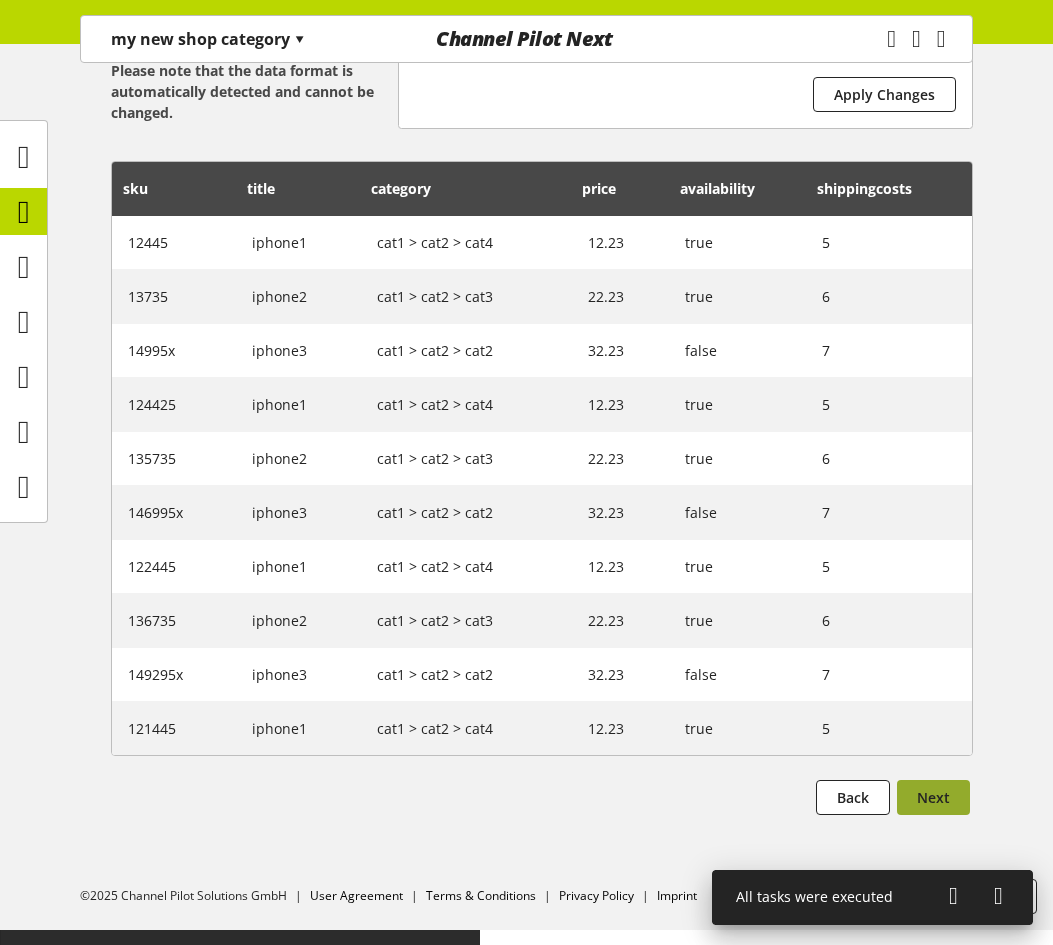 click on "Next" at bounding box center [933, 797] 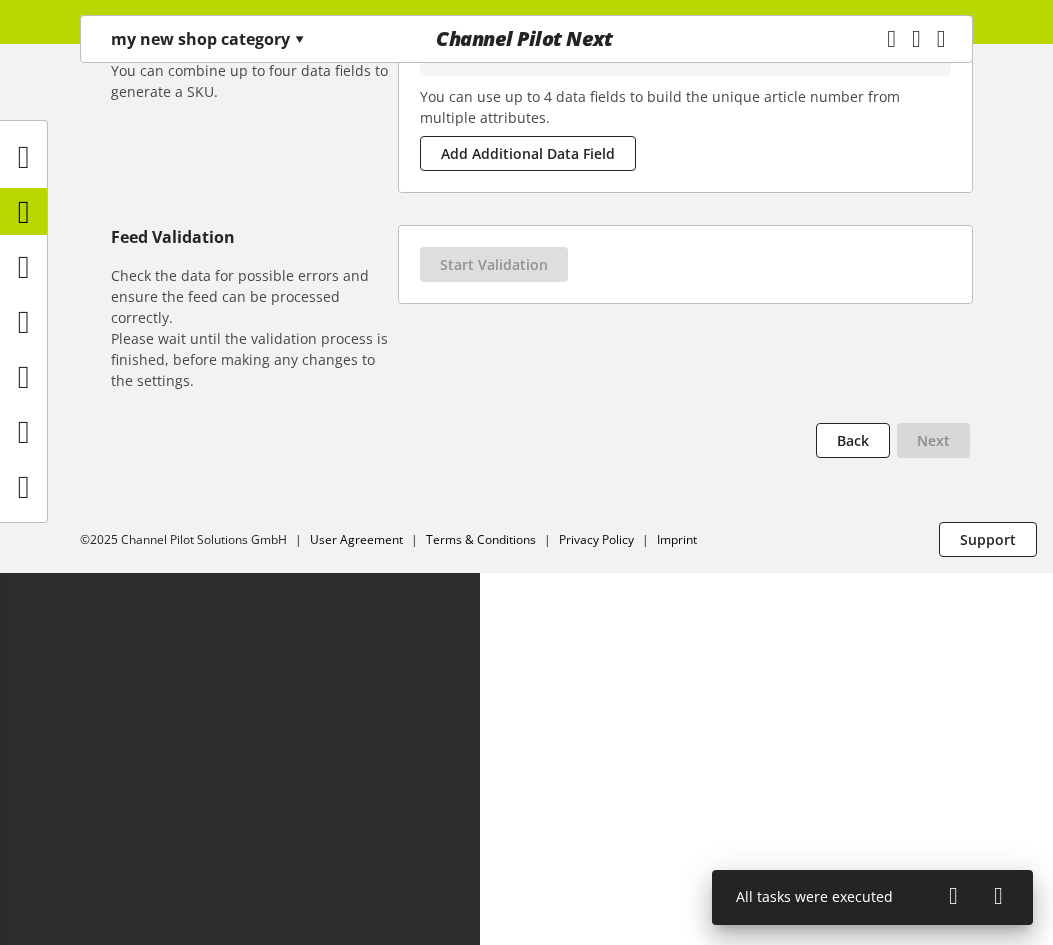 scroll, scrollTop: 0, scrollLeft: 0, axis: both 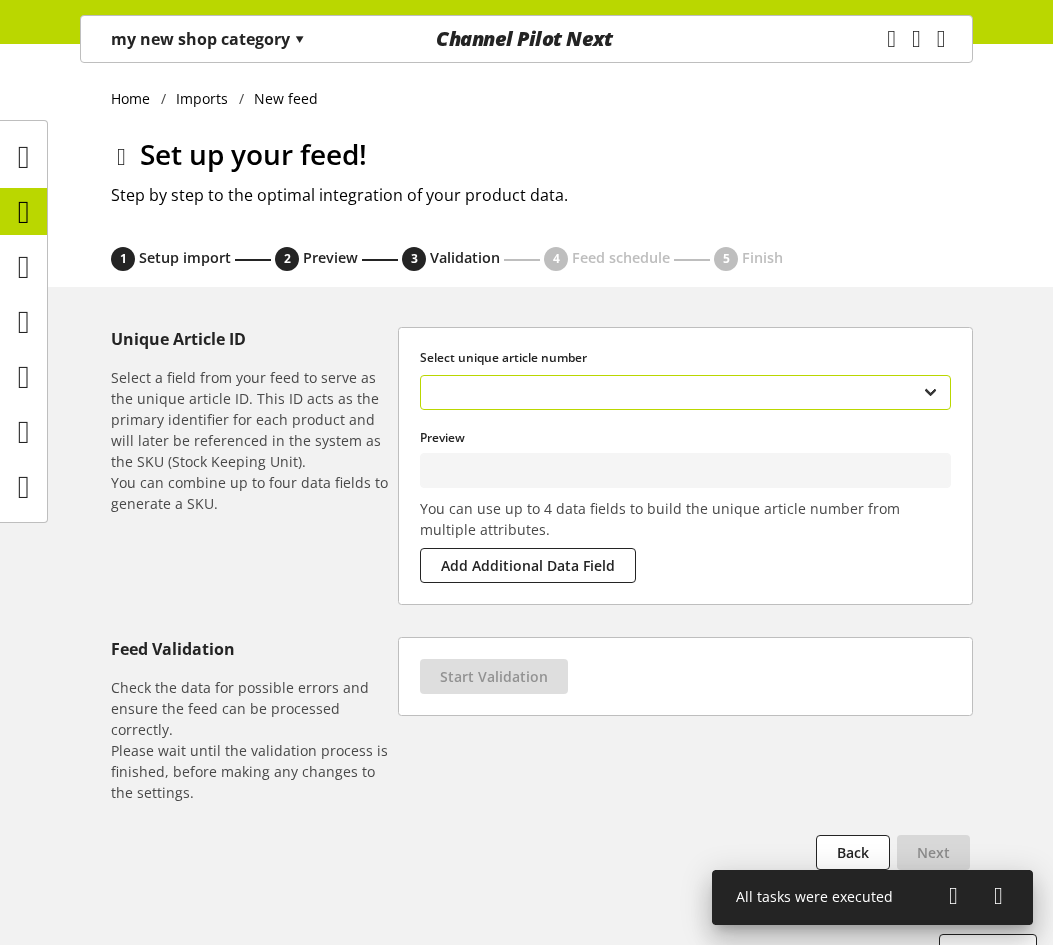 click on "**********" at bounding box center [685, 392] 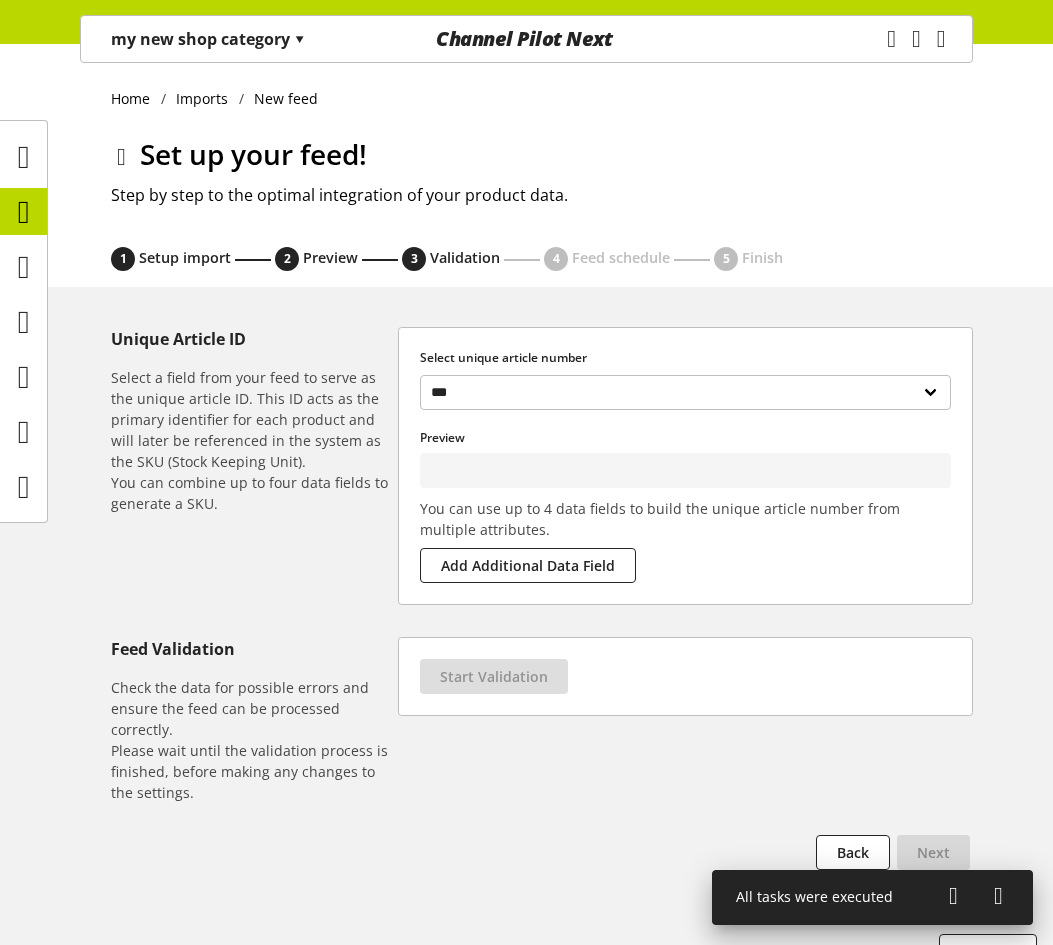 type on "*****" 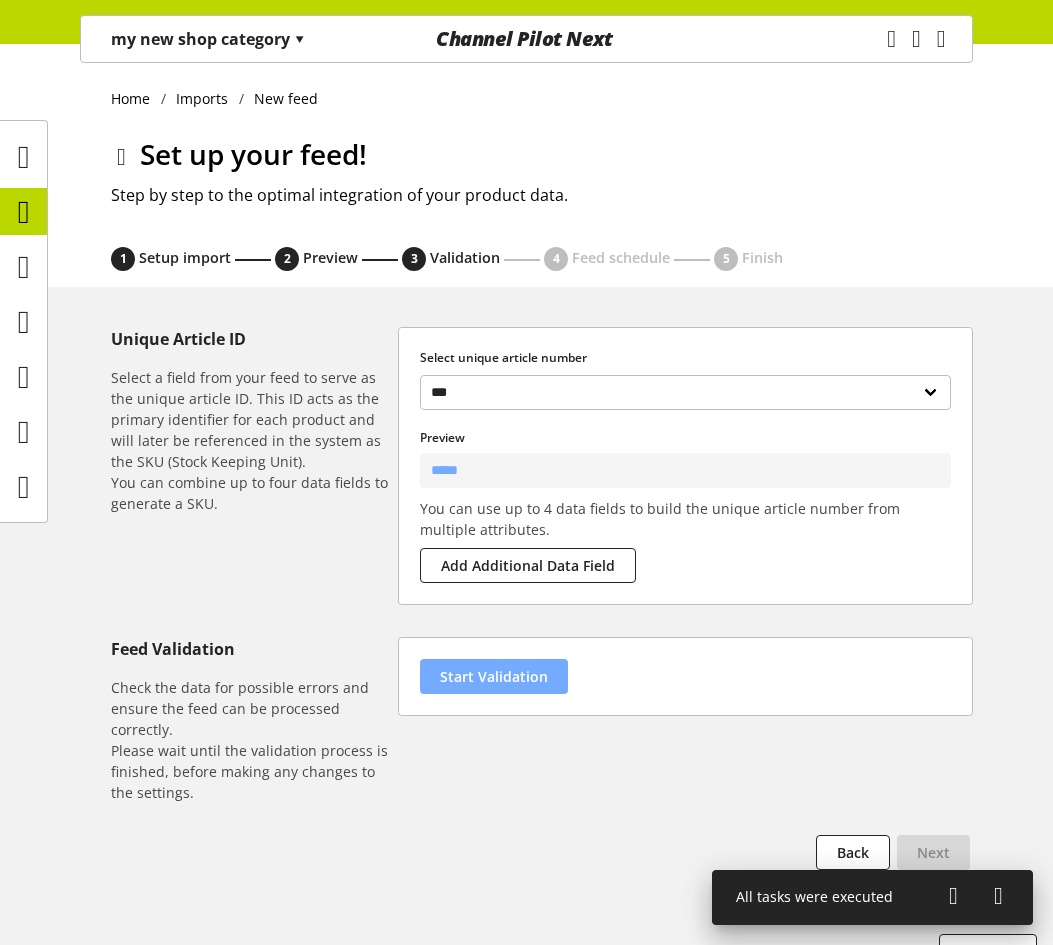 click on "Start Validation" at bounding box center [494, 676] 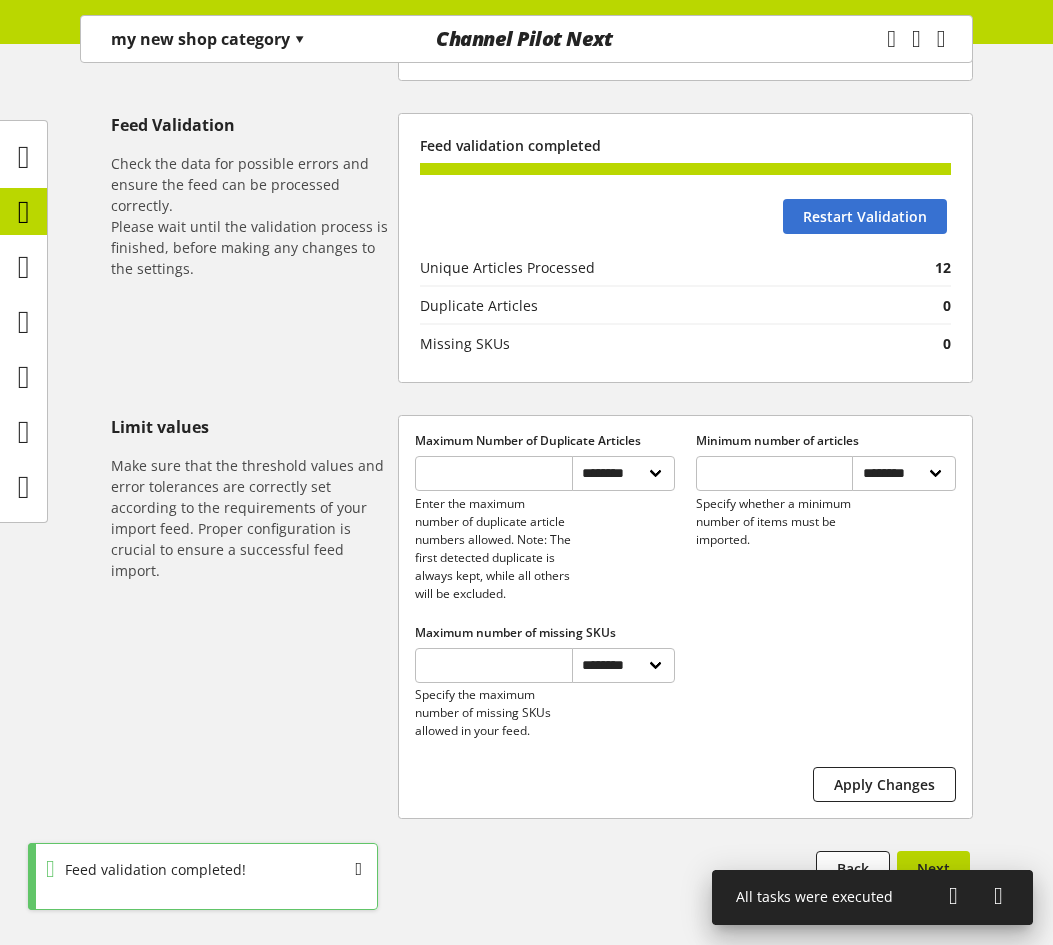 scroll, scrollTop: 598, scrollLeft: 0, axis: vertical 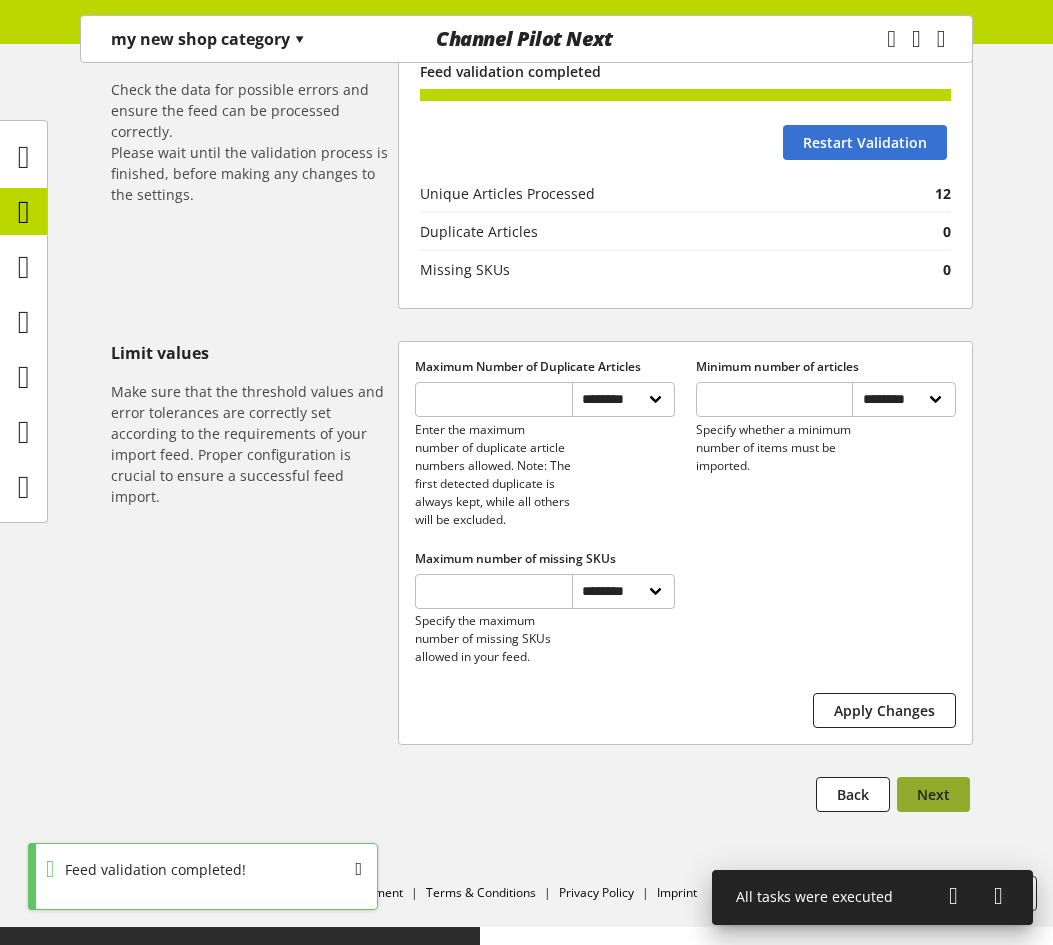 click on "Next" at bounding box center [933, 794] 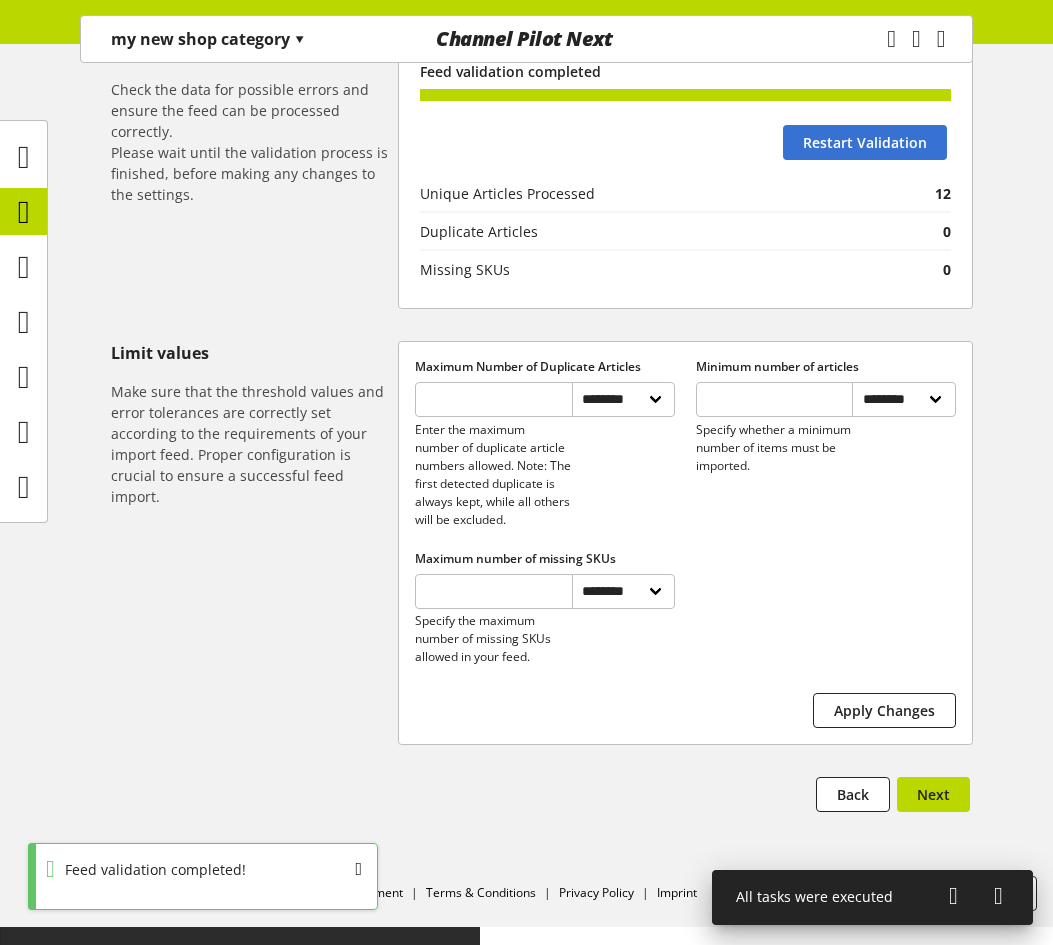 select on "****" 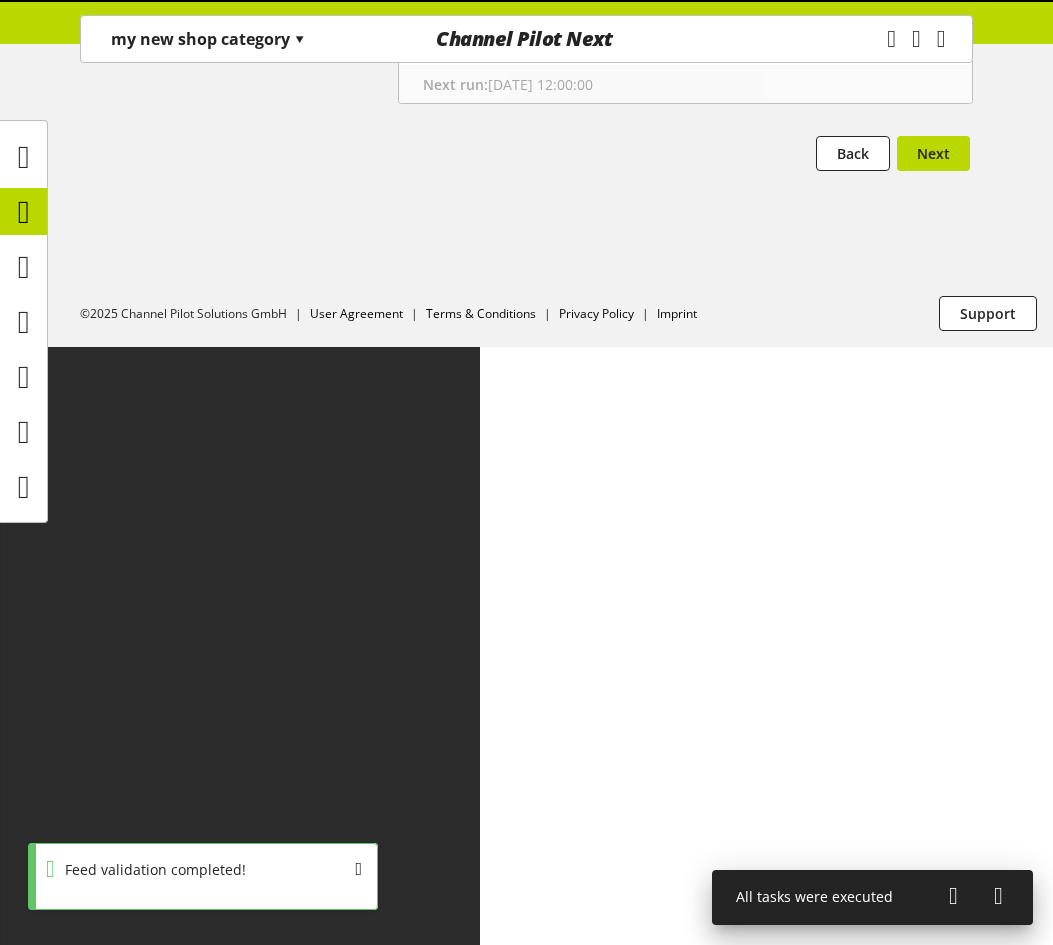 scroll, scrollTop: 0, scrollLeft: 0, axis: both 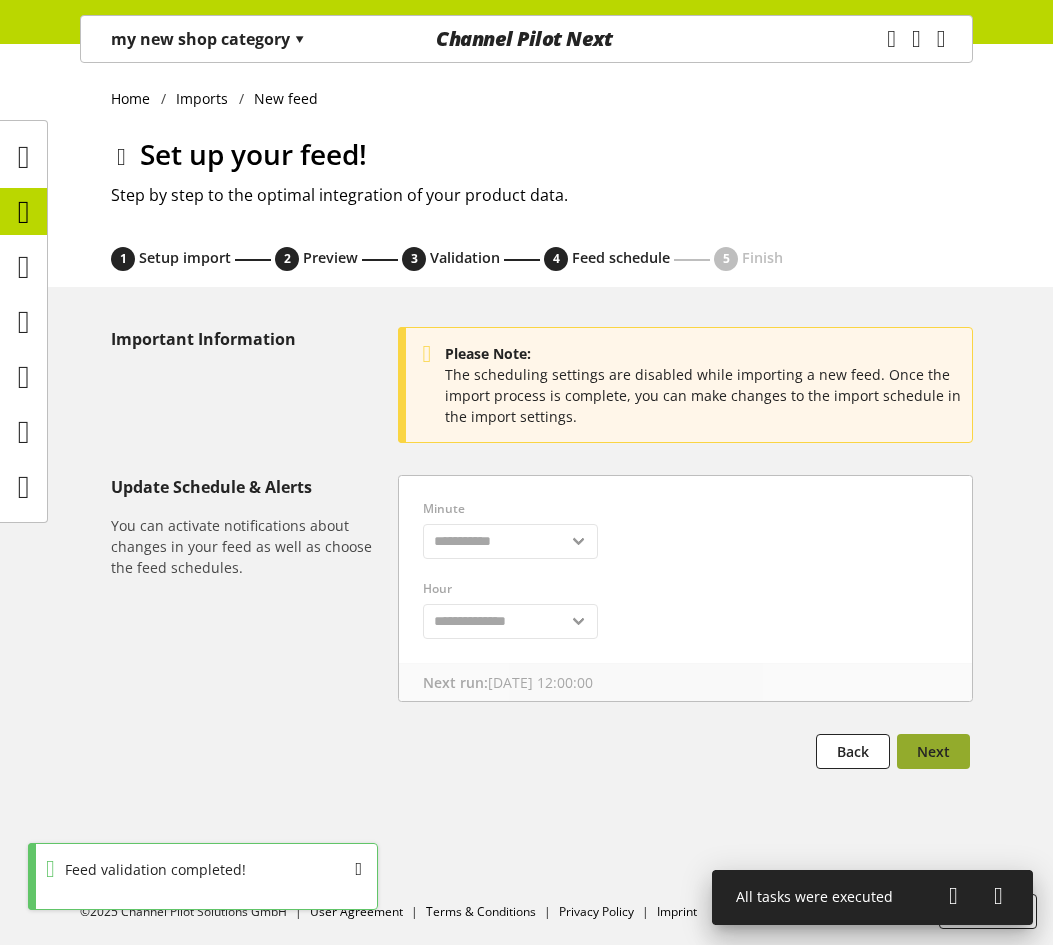 click on "Next" at bounding box center [933, 751] 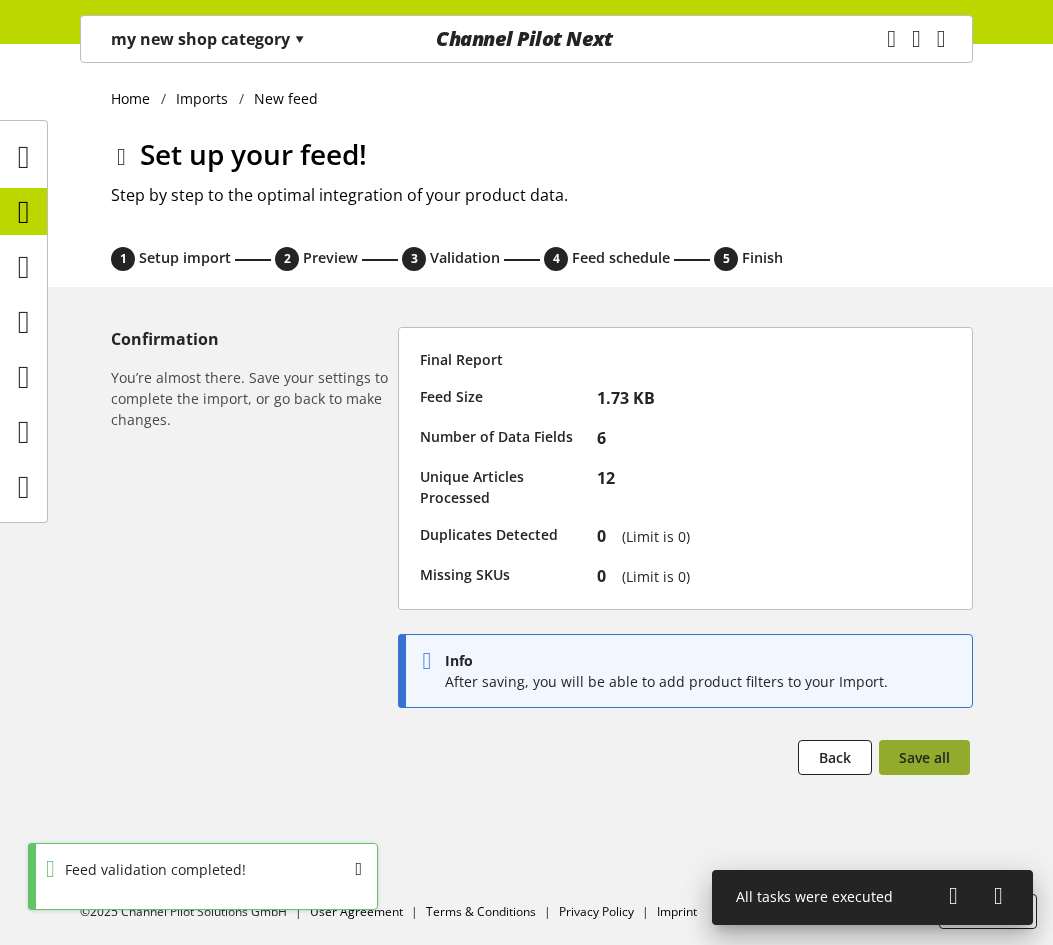 click on "Save all" at bounding box center [924, 757] 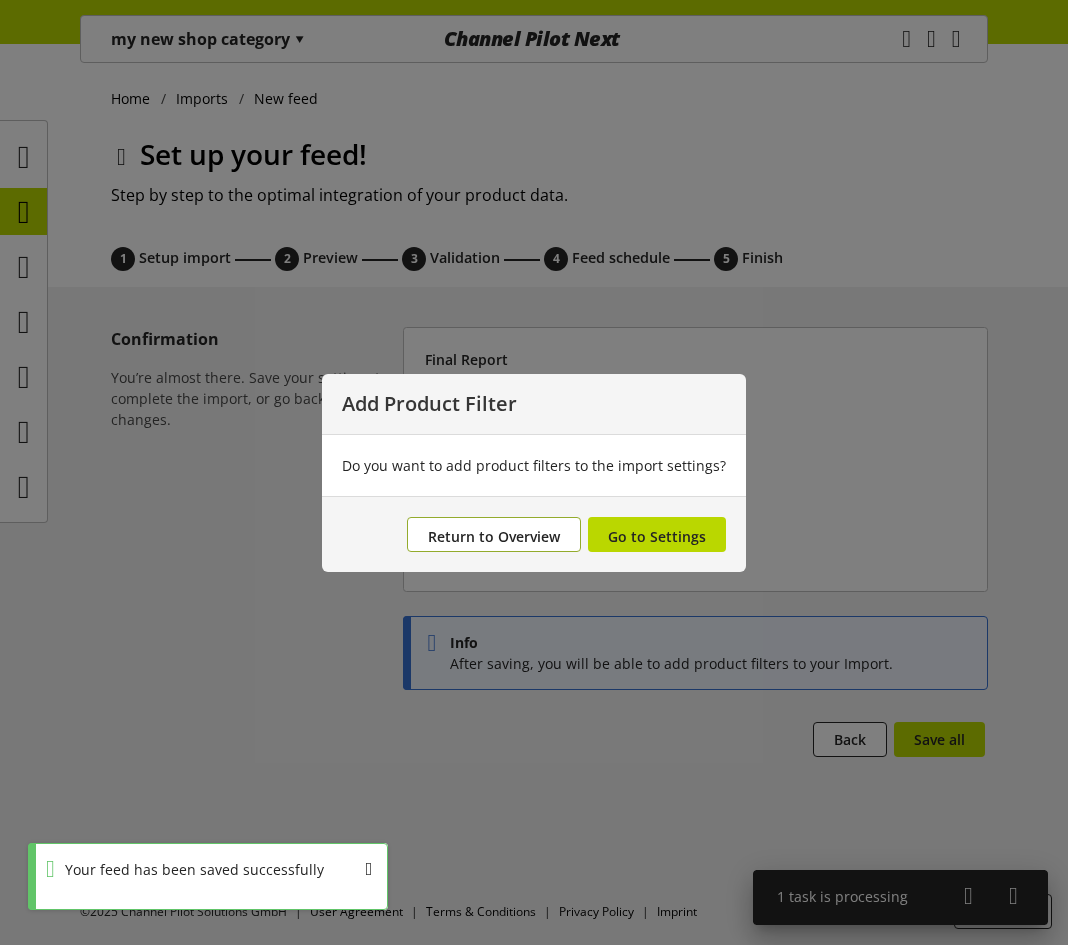 click on "Return to Overview" at bounding box center (494, 536) 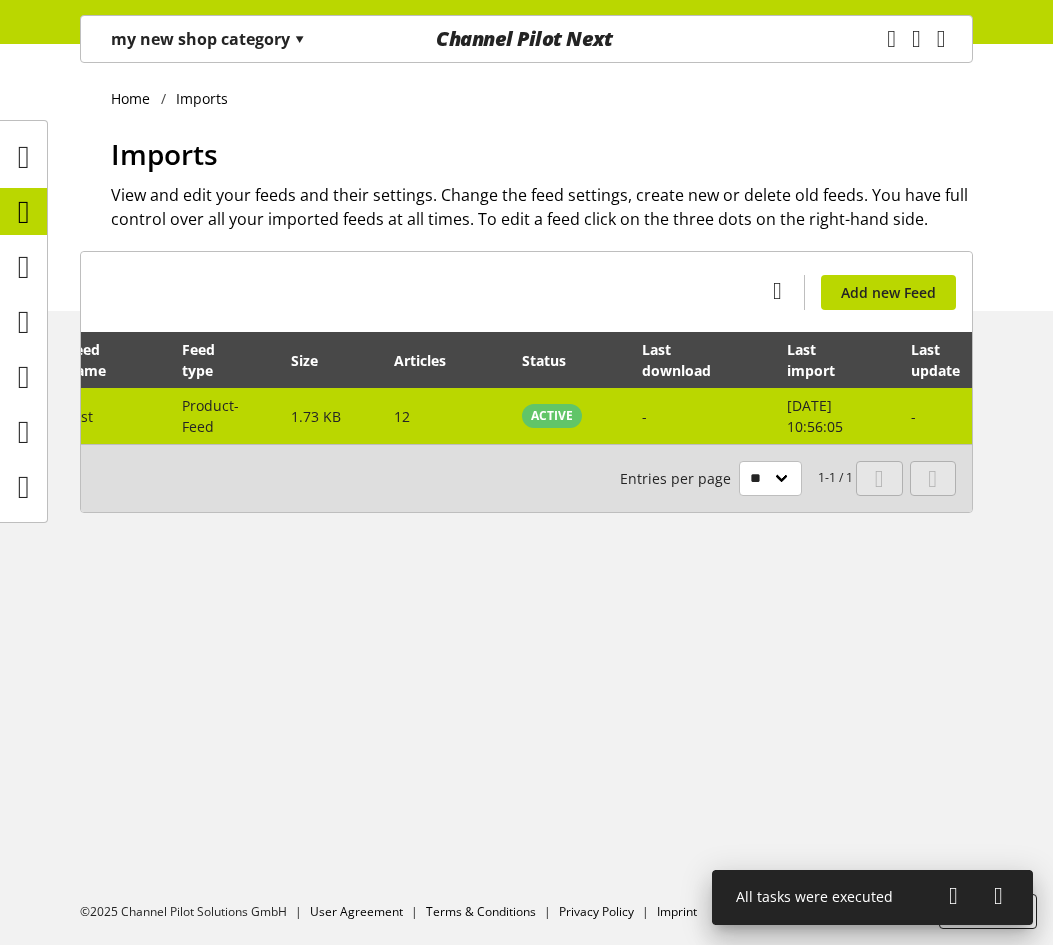 scroll, scrollTop: 0, scrollLeft: 169, axis: horizontal 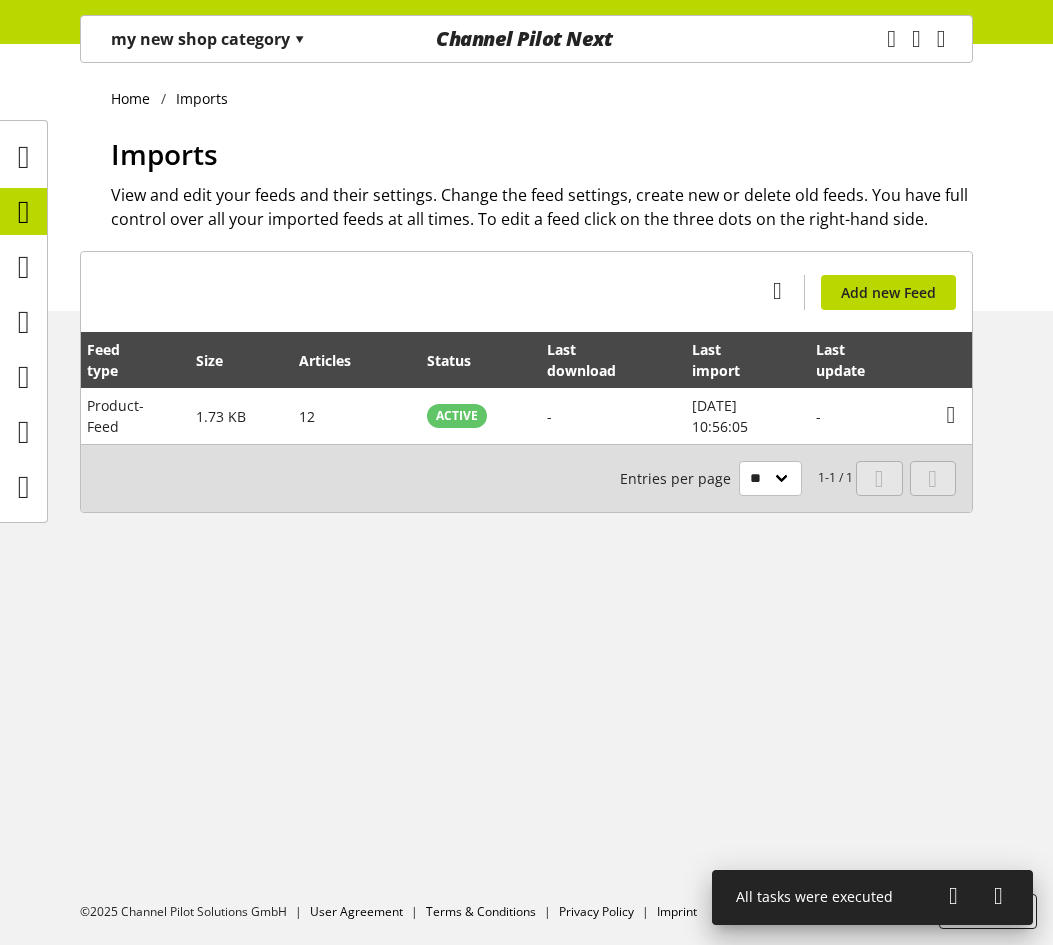 click on "my new shop category ▾" at bounding box center [208, 39] 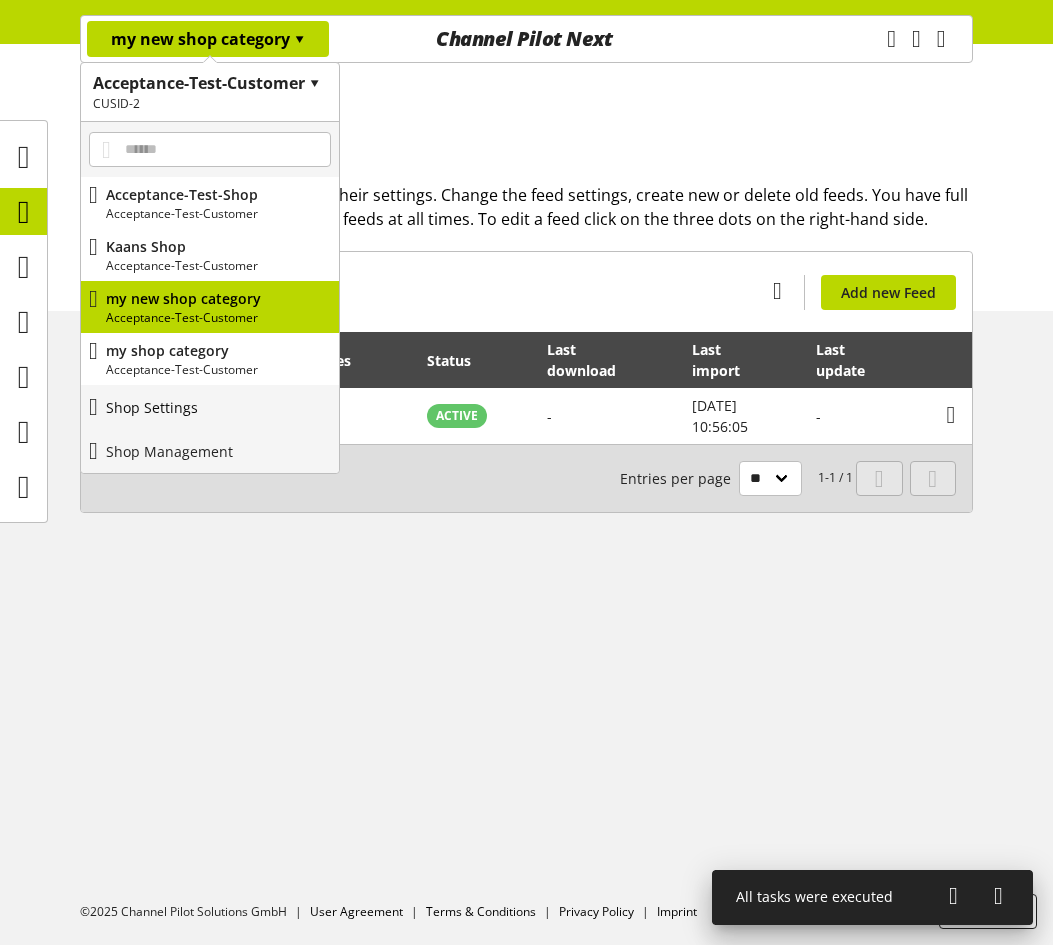click on "Shop Settings" at bounding box center [210, 407] 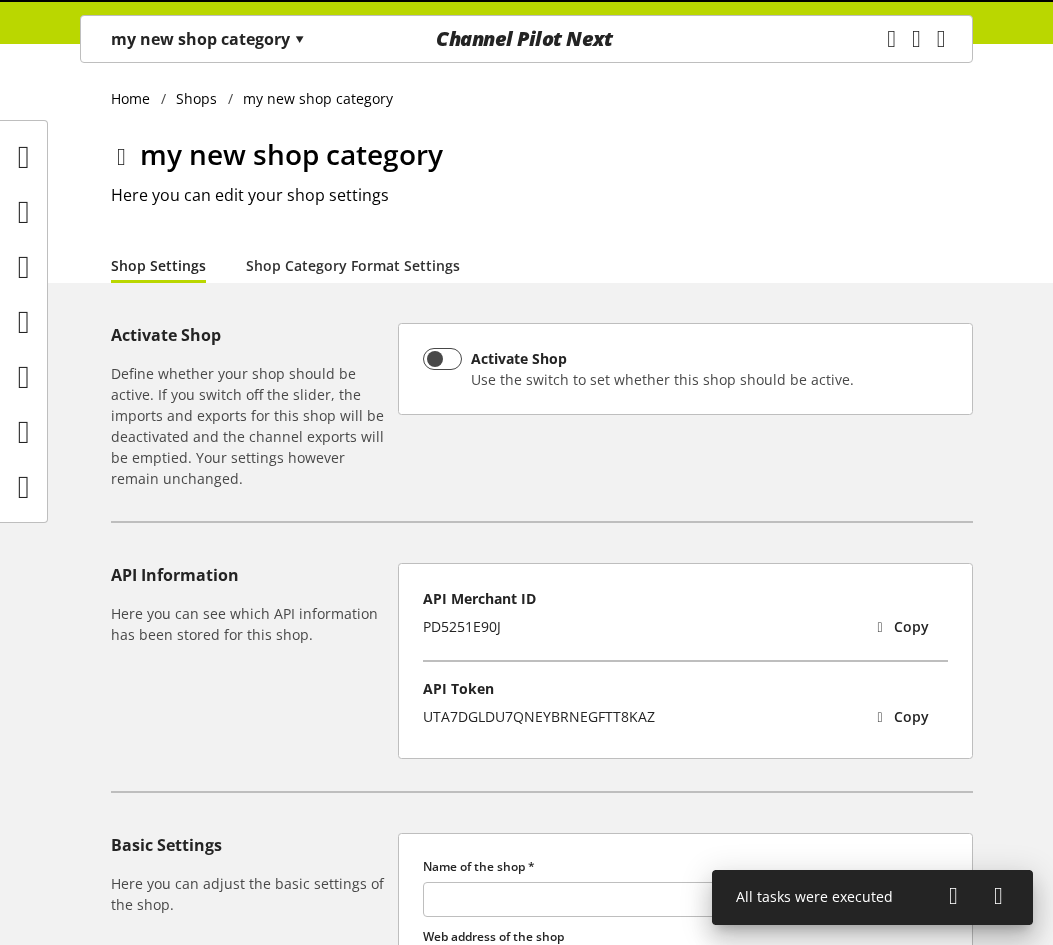 type on "**********" 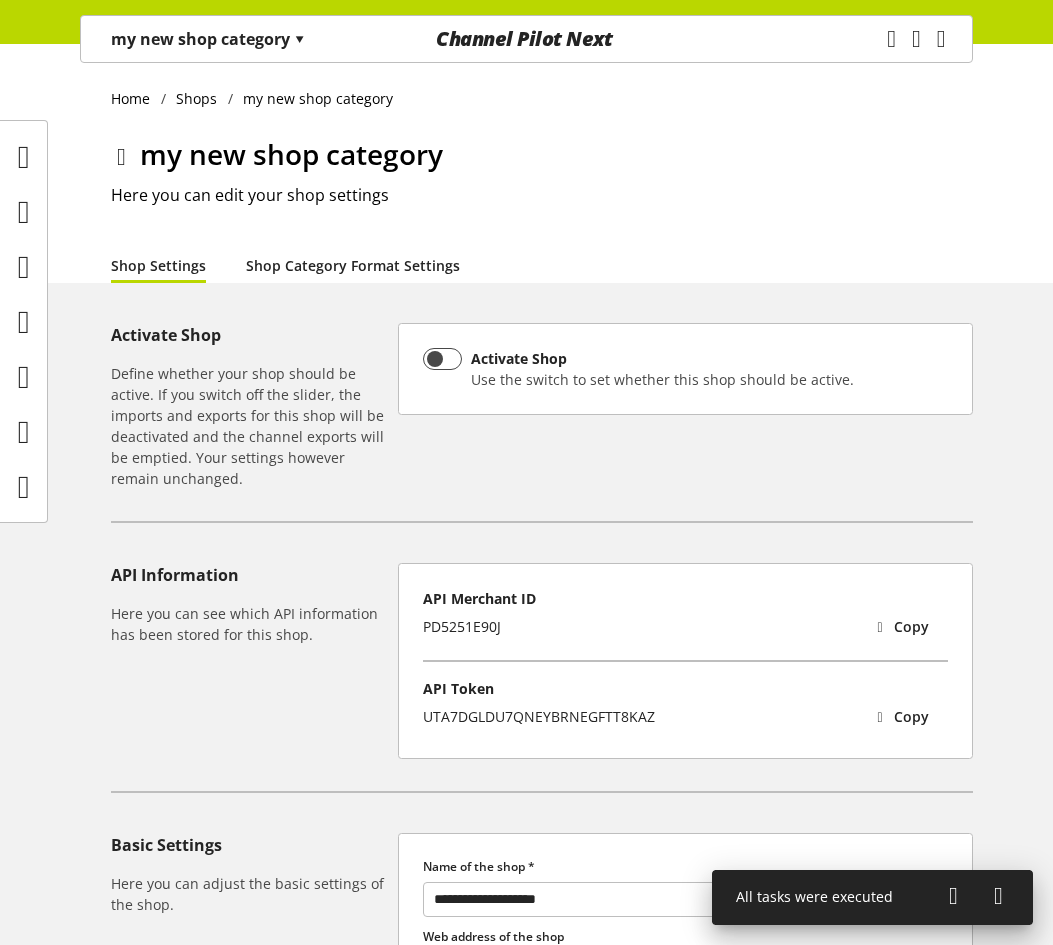 click on "Shop Category Format Settings" at bounding box center (353, 265) 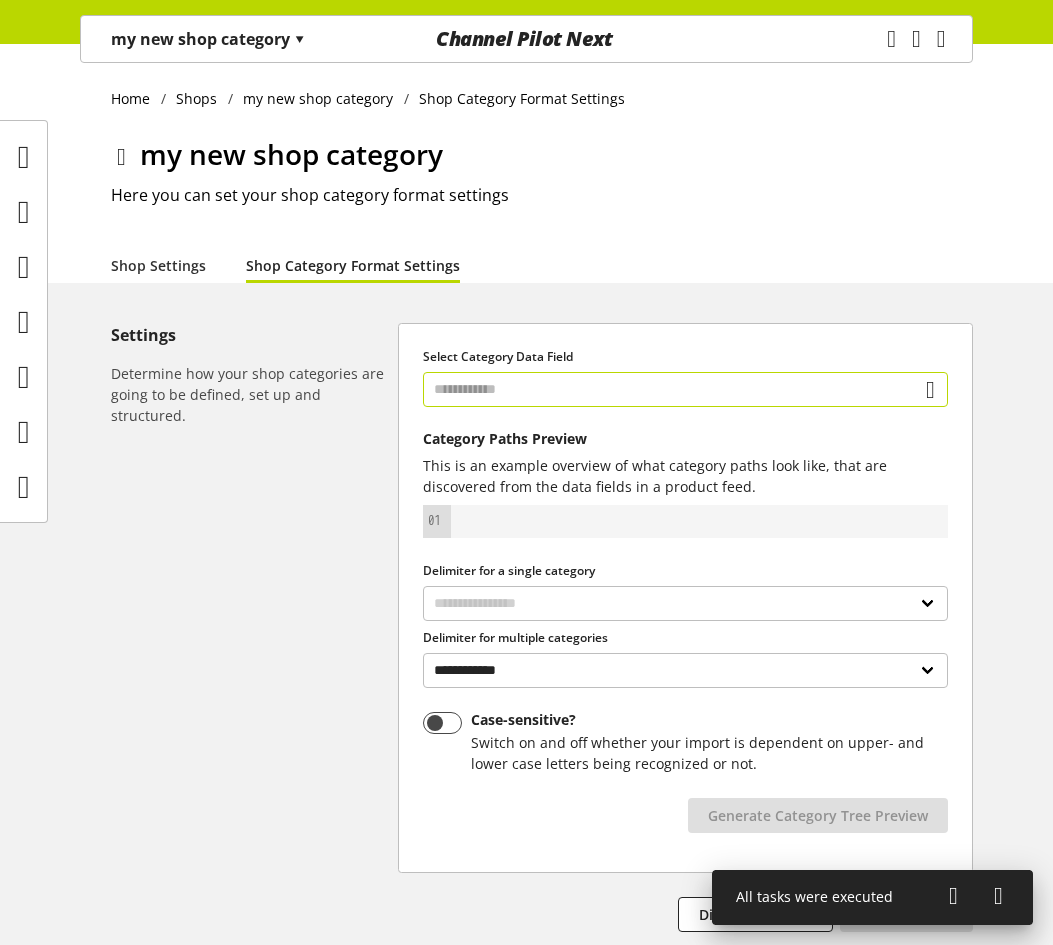 click at bounding box center [685, 389] 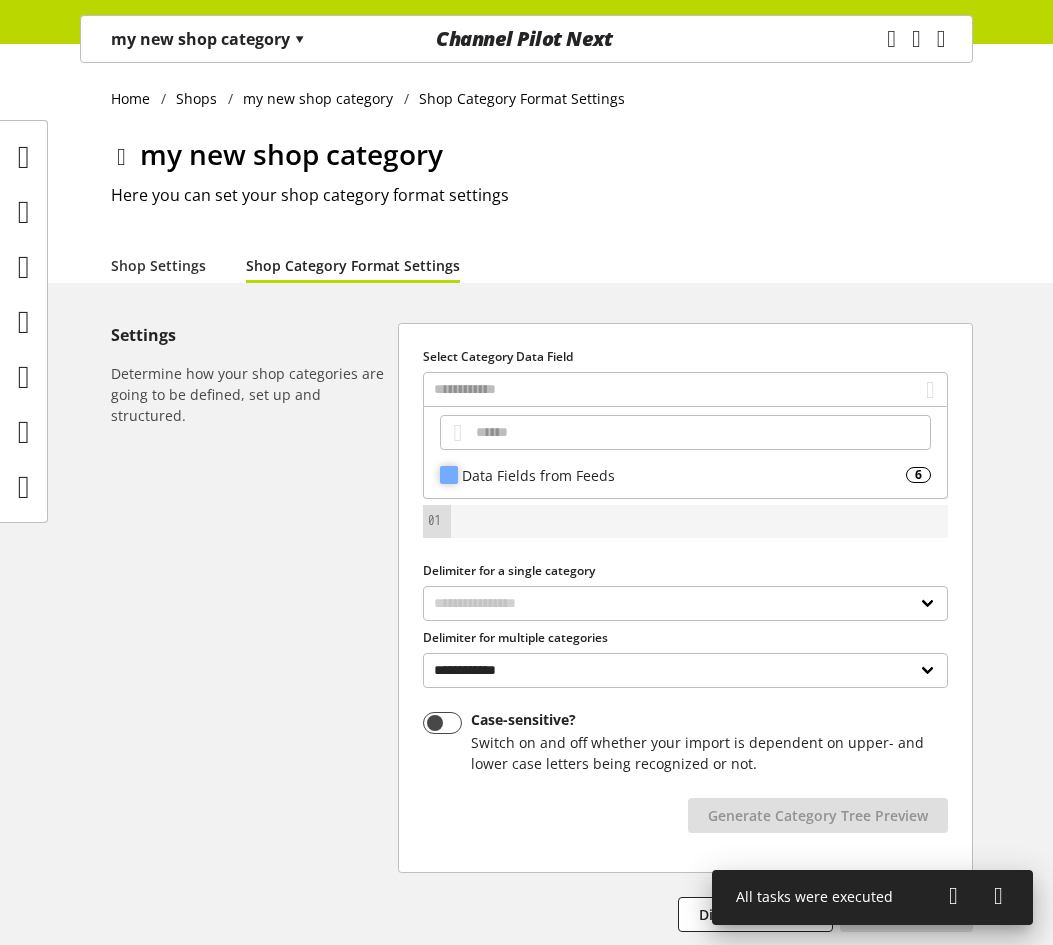 click on "Data Fields from Feeds 6" at bounding box center (685, 475) 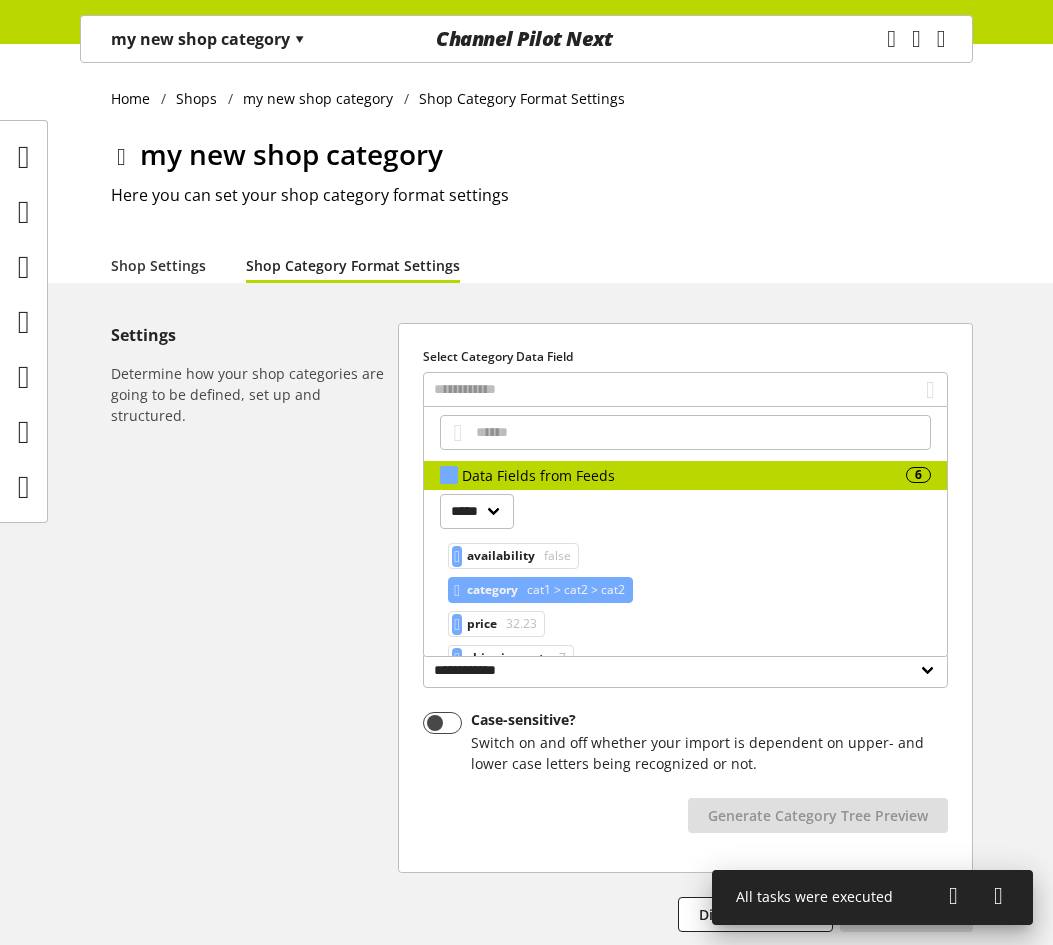 click on "category" at bounding box center (492, 590) 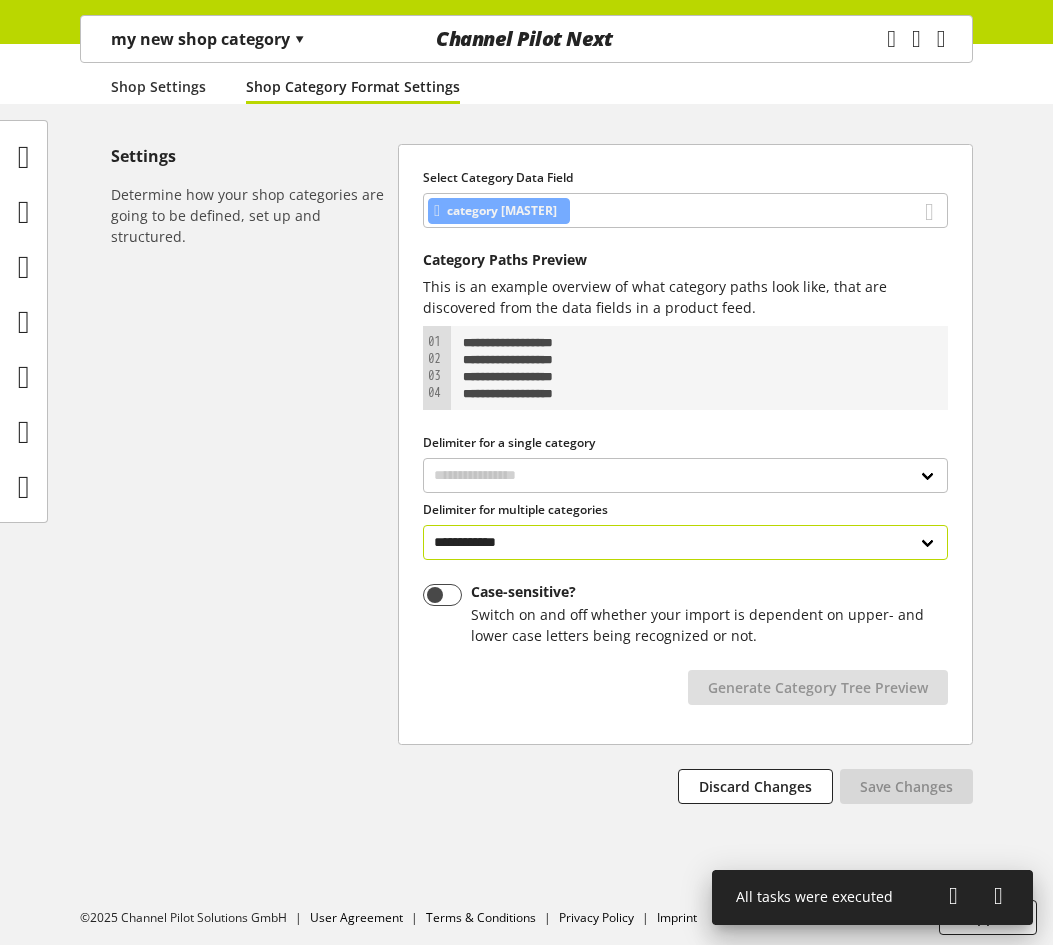 scroll, scrollTop: 185, scrollLeft: 0, axis: vertical 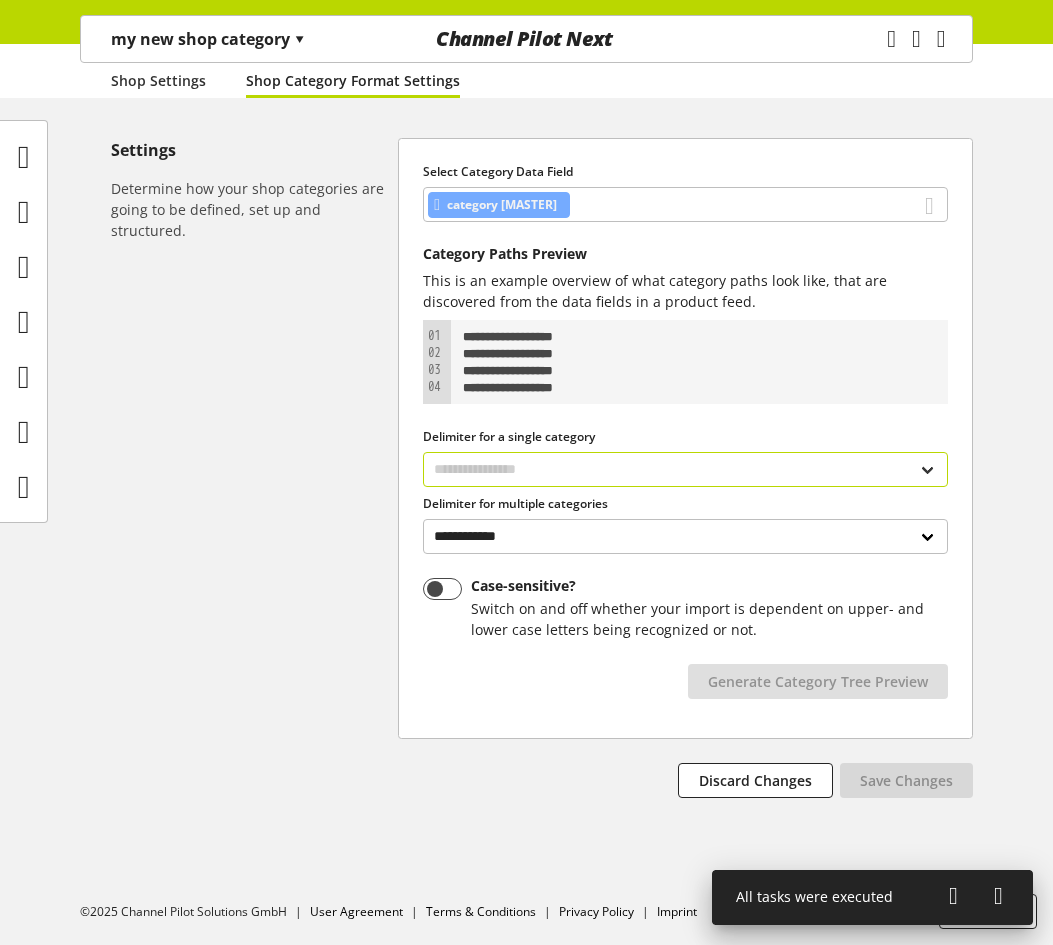 click on "**********" at bounding box center (685, 469) 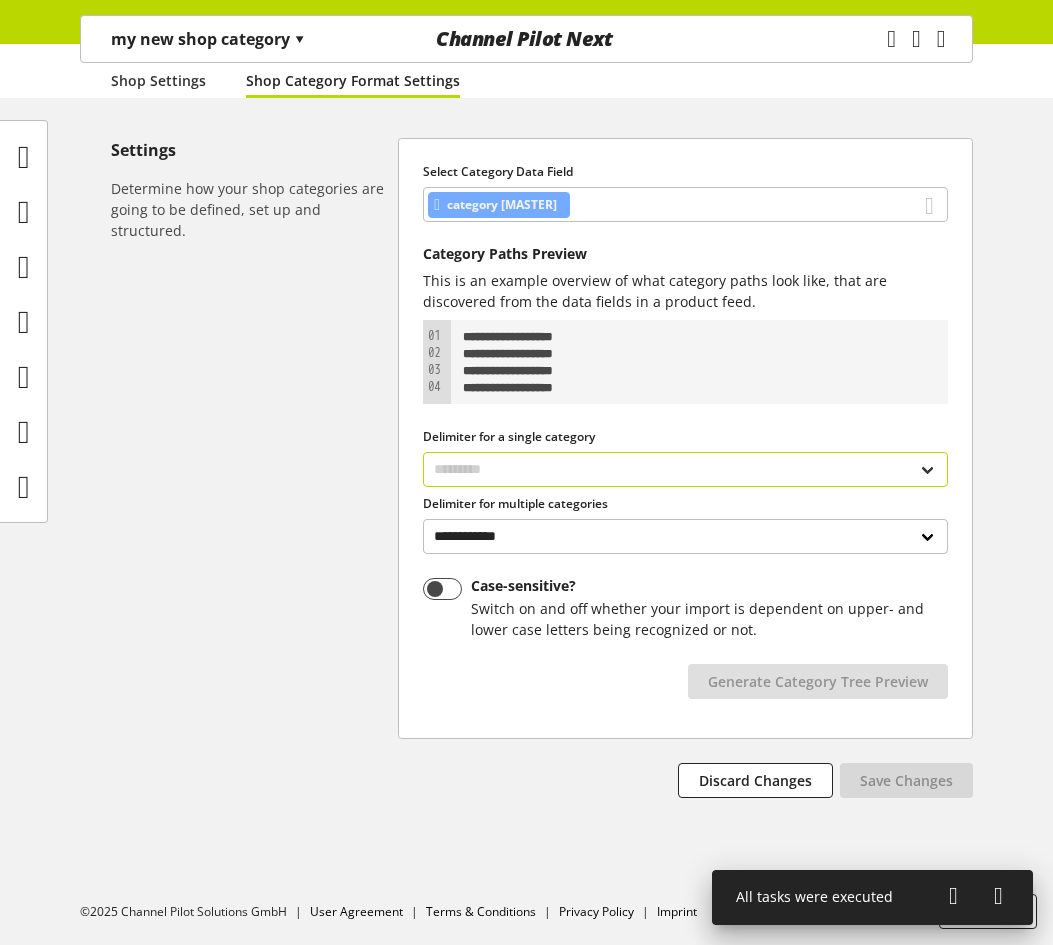 click on "**********" at bounding box center (685, 469) 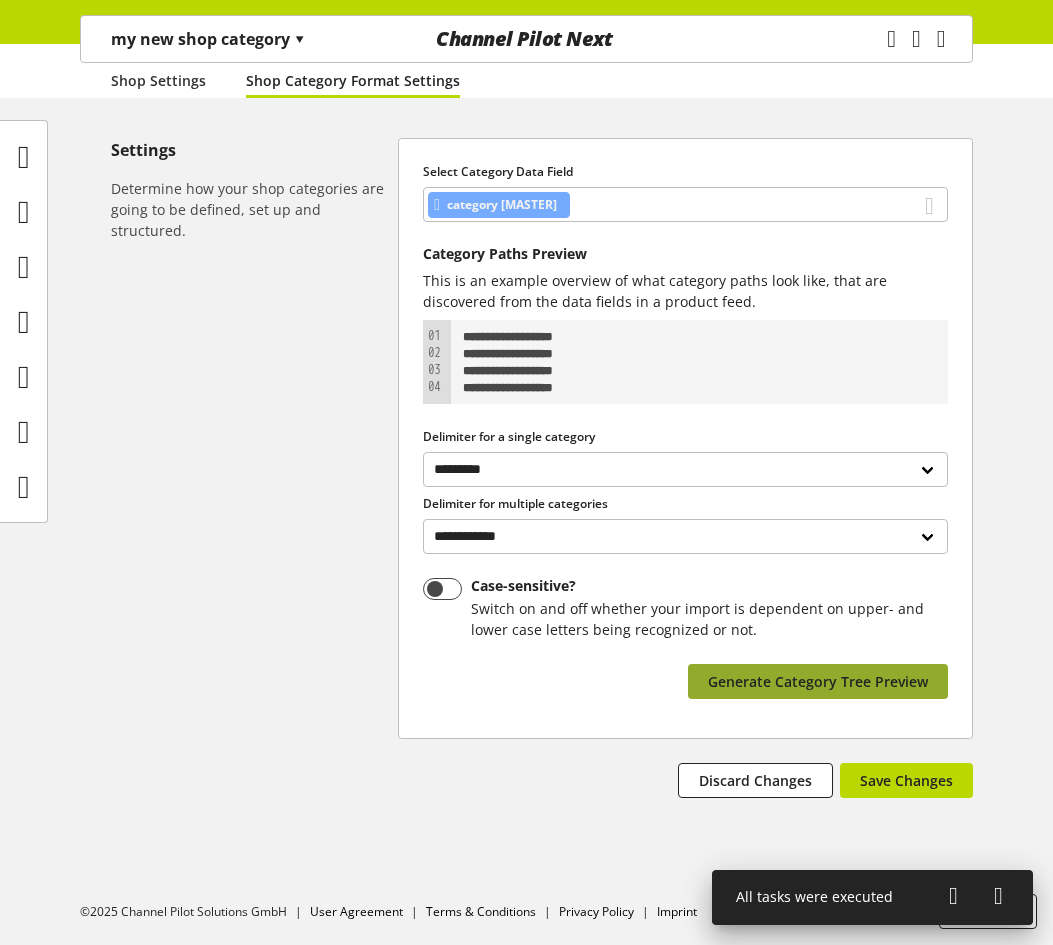 click on "Generate Category Tree Preview" at bounding box center (818, 681) 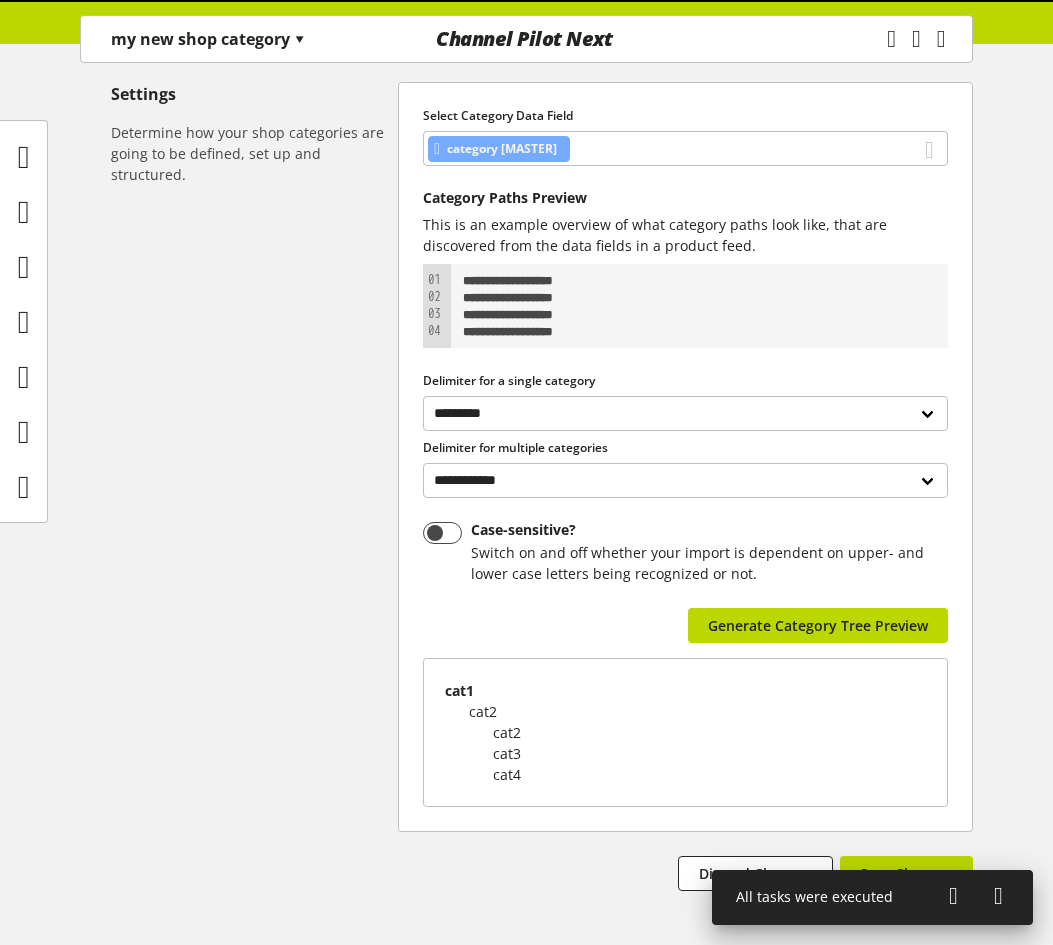 scroll, scrollTop: 334, scrollLeft: 0, axis: vertical 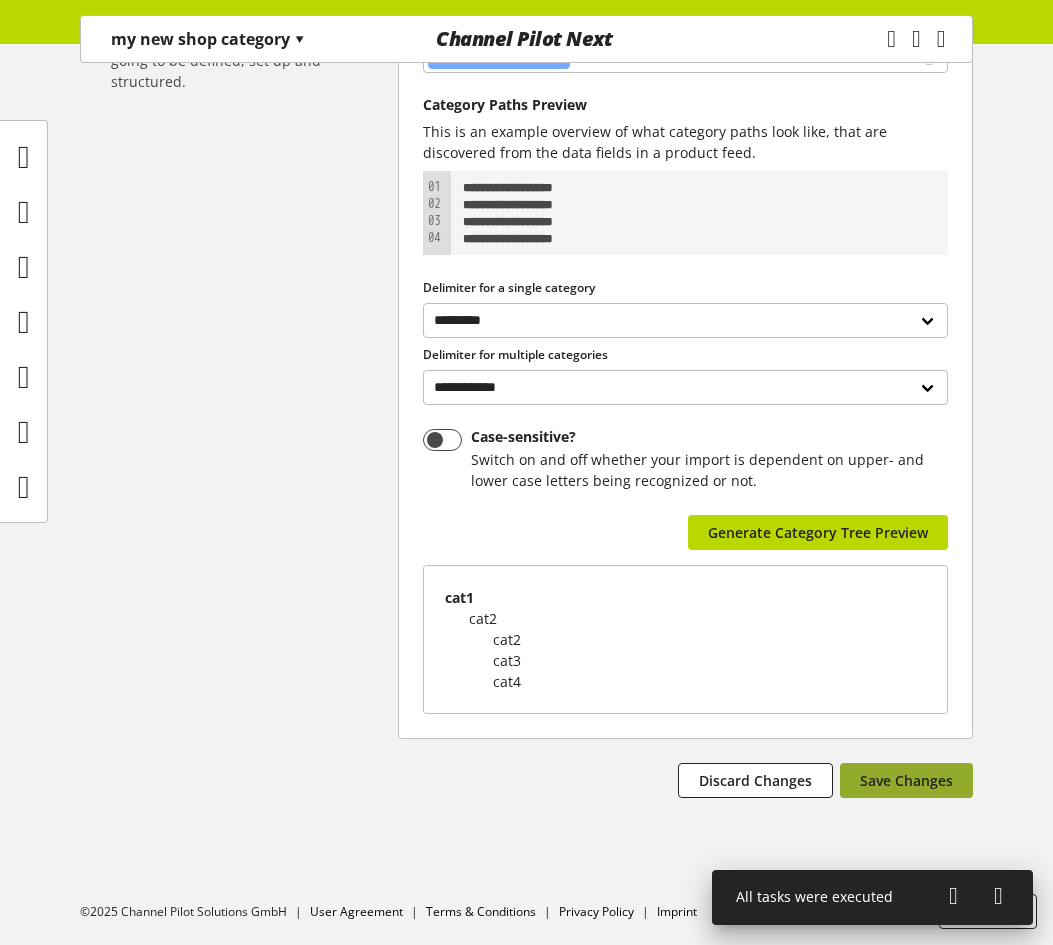 click on "Save Changes" at bounding box center (906, 780) 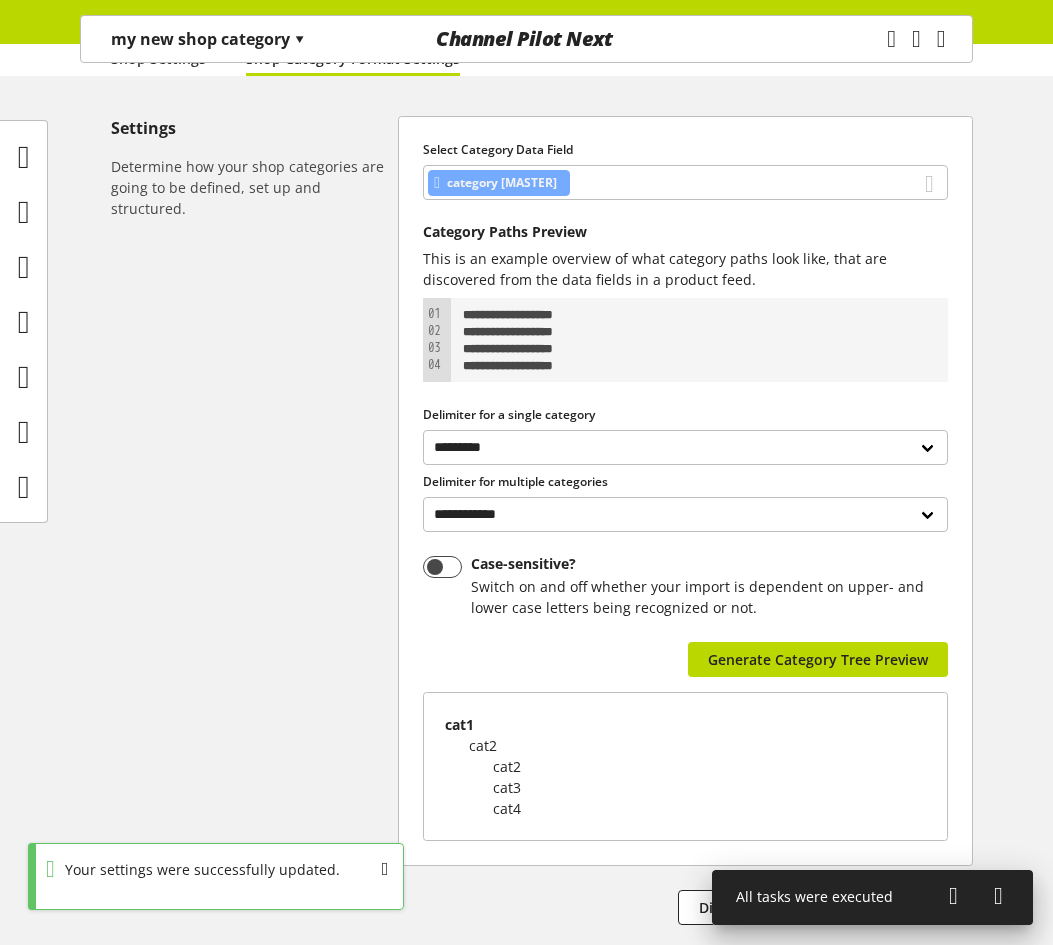 scroll, scrollTop: 0, scrollLeft: 0, axis: both 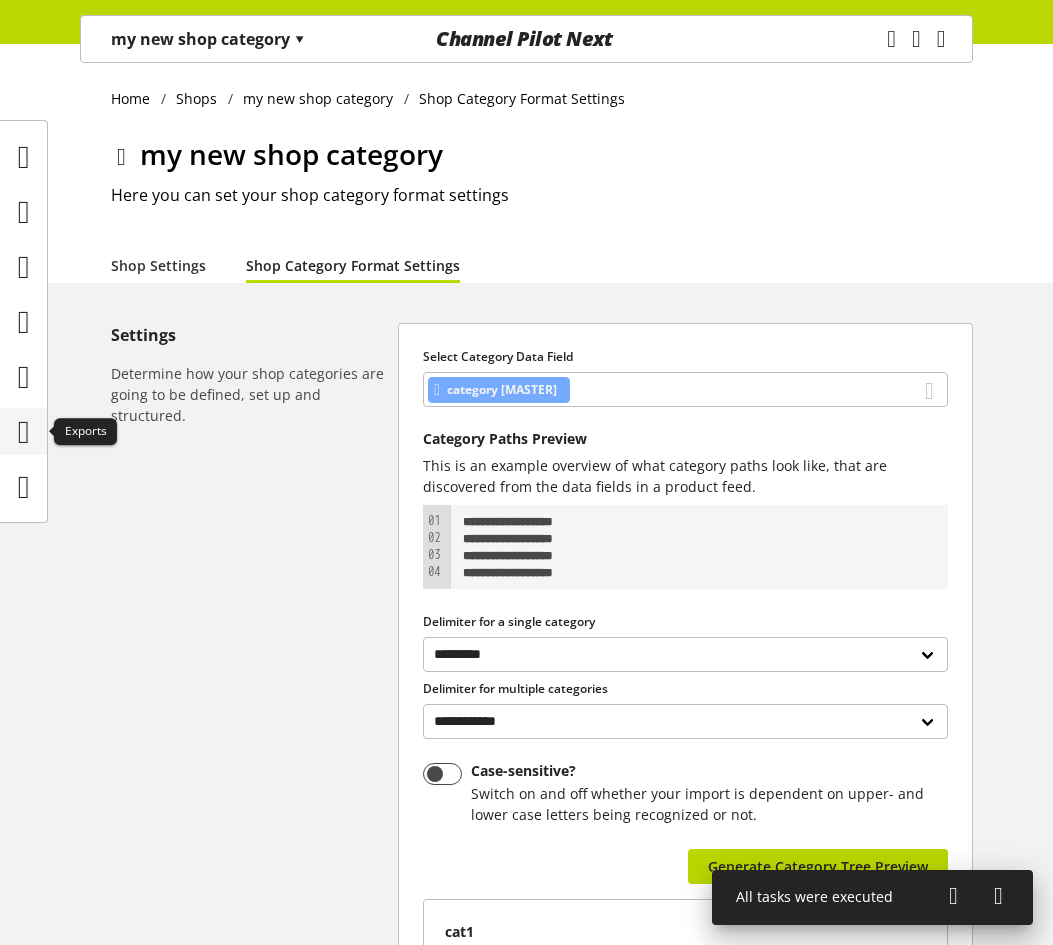 click at bounding box center (24, 432) 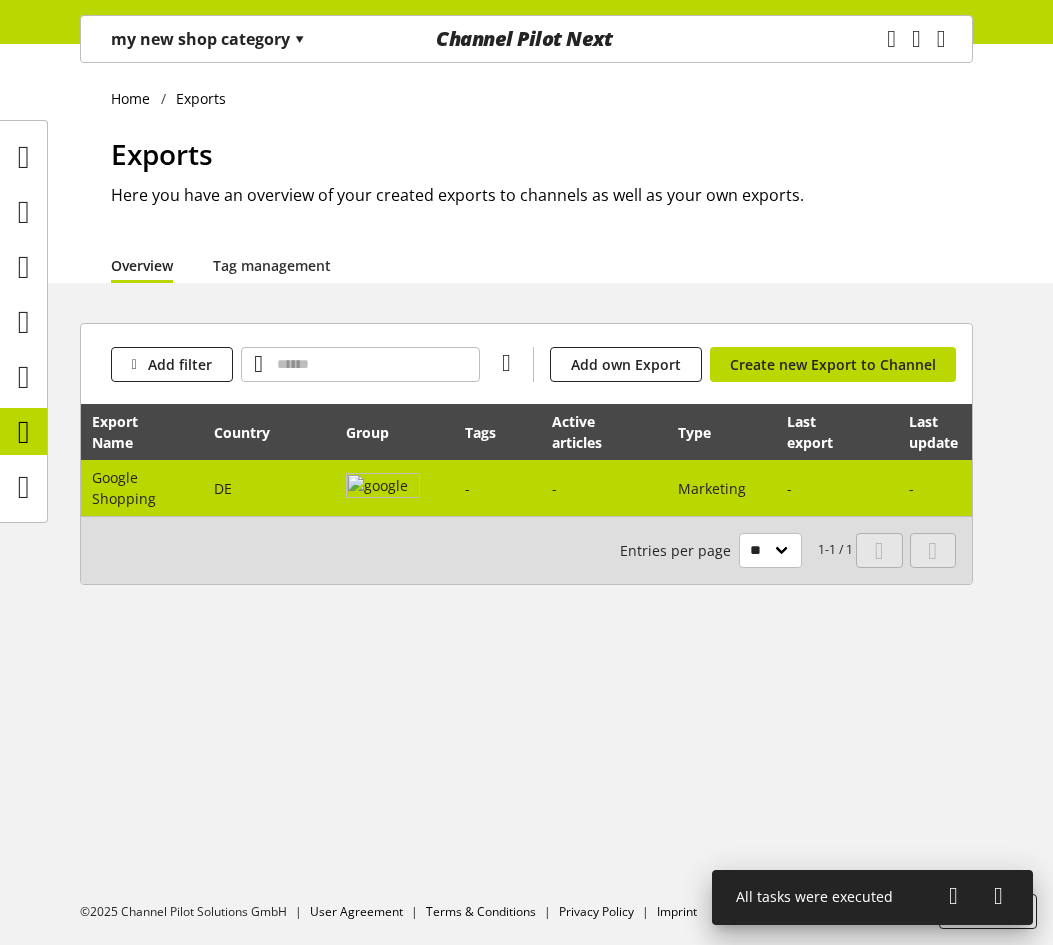 drag, startPoint x: 796, startPoint y: 485, endPoint x: 813, endPoint y: 491, distance: 18.027756 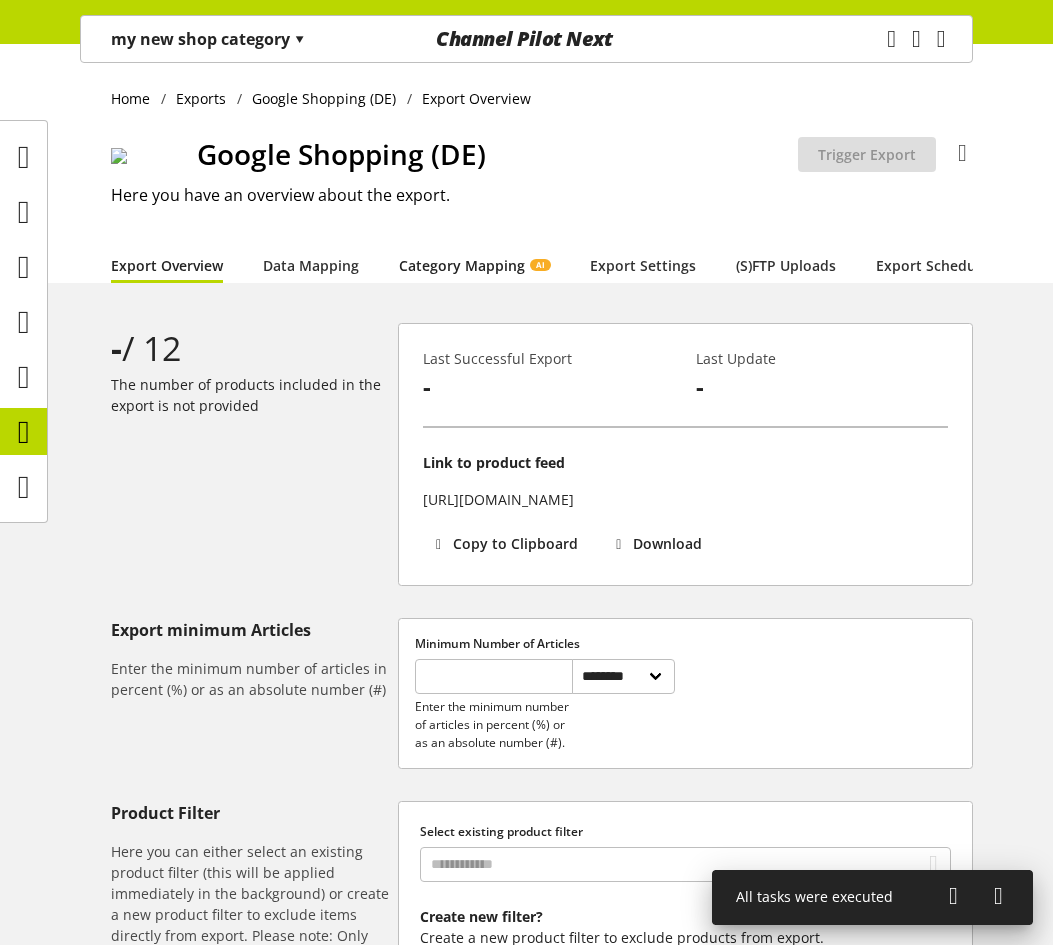 click on "Category Mapping AI" at bounding box center [474, 265] 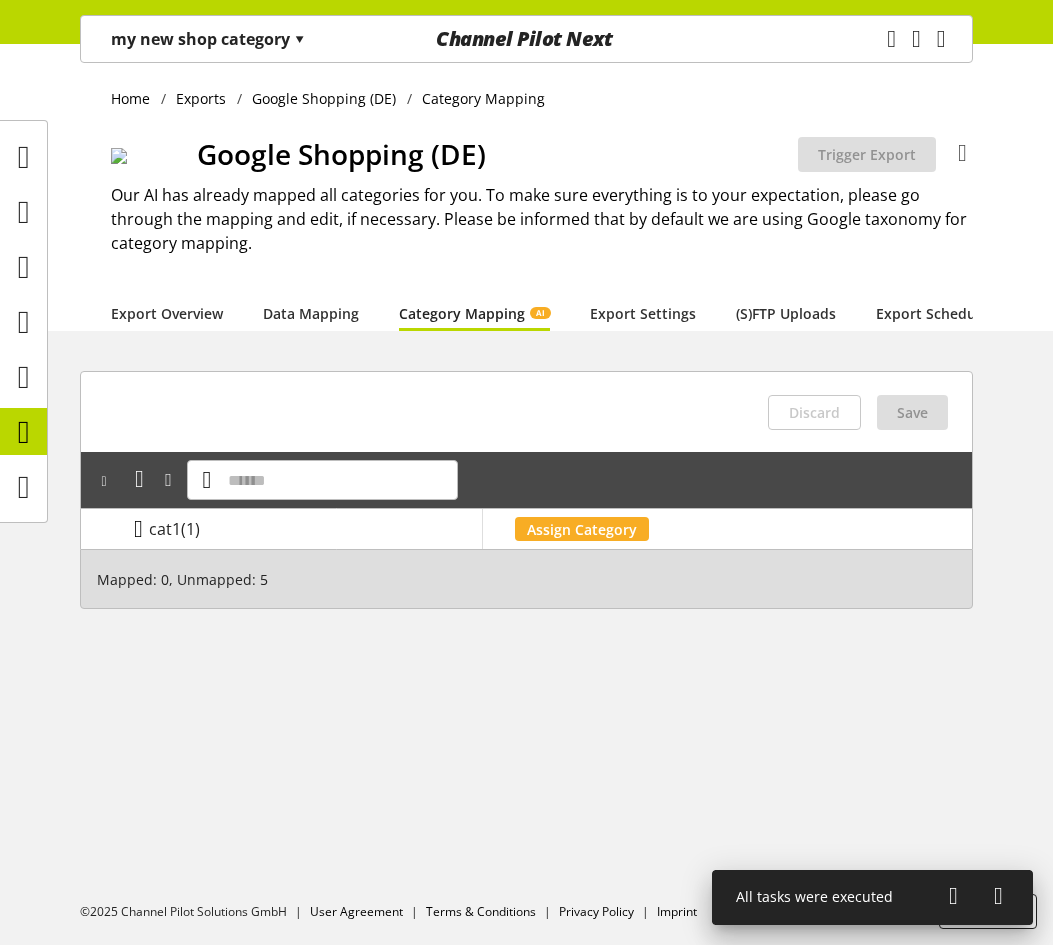 click at bounding box center (138, 529) 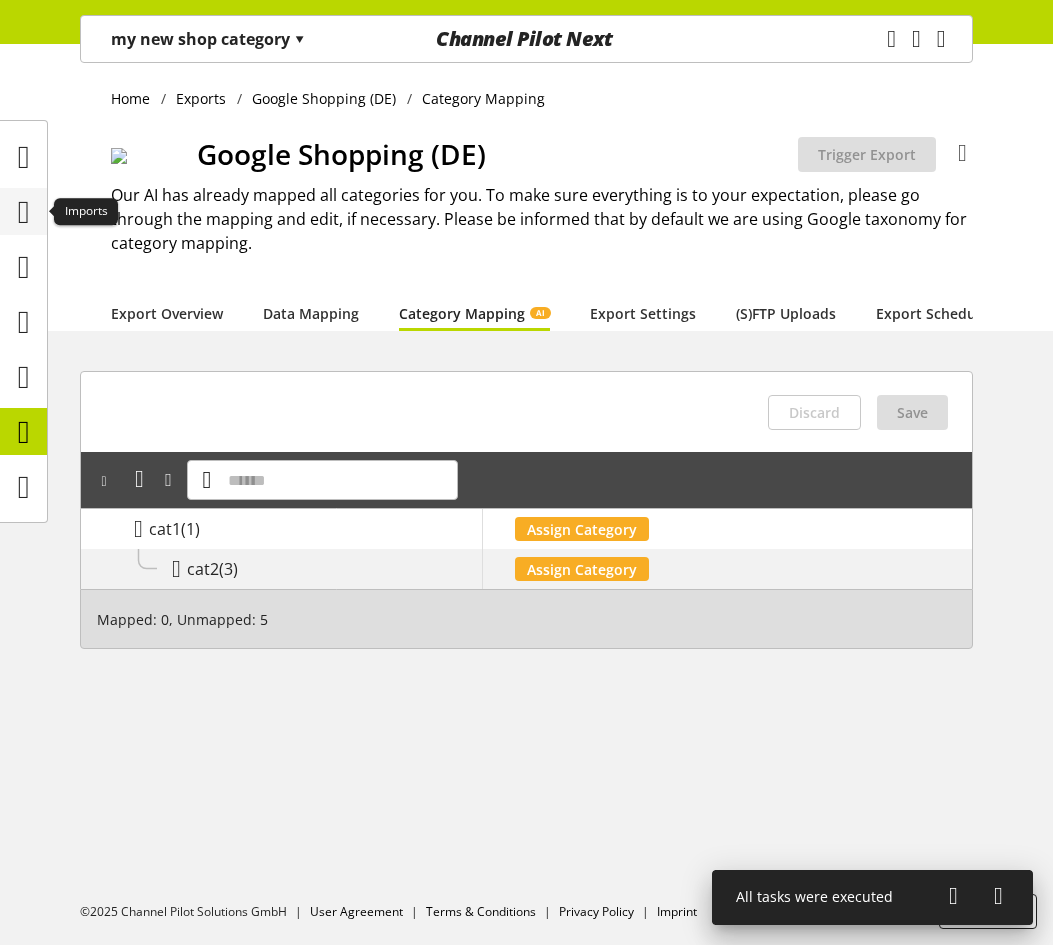 click at bounding box center [24, 212] 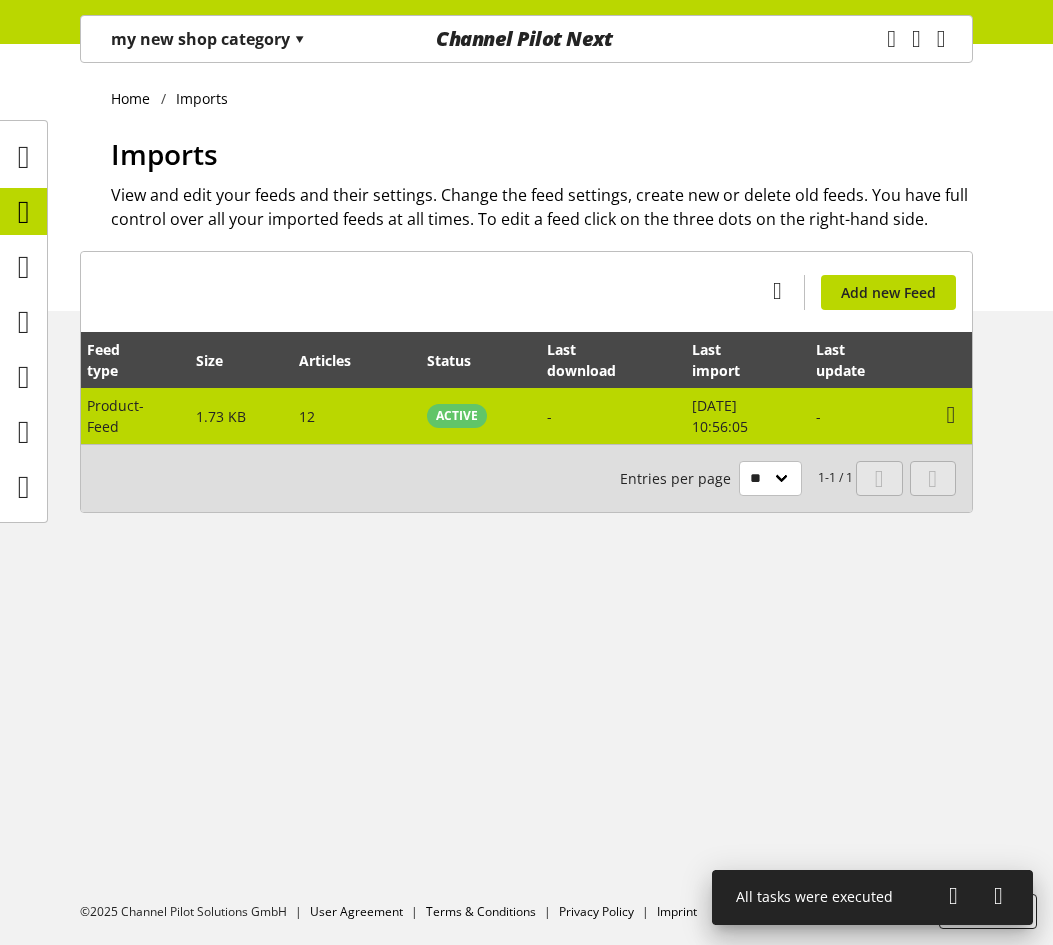 scroll, scrollTop: 0, scrollLeft: 169, axis: horizontal 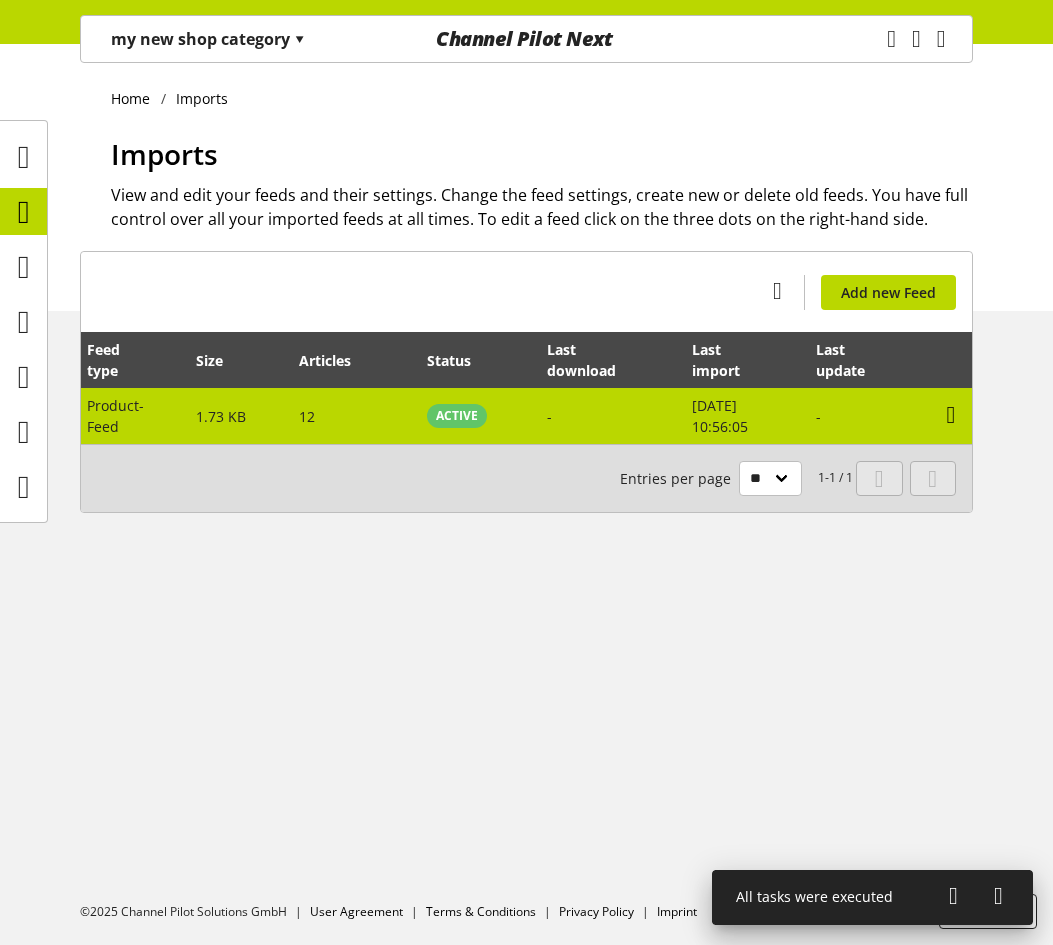 click at bounding box center [951, 415] 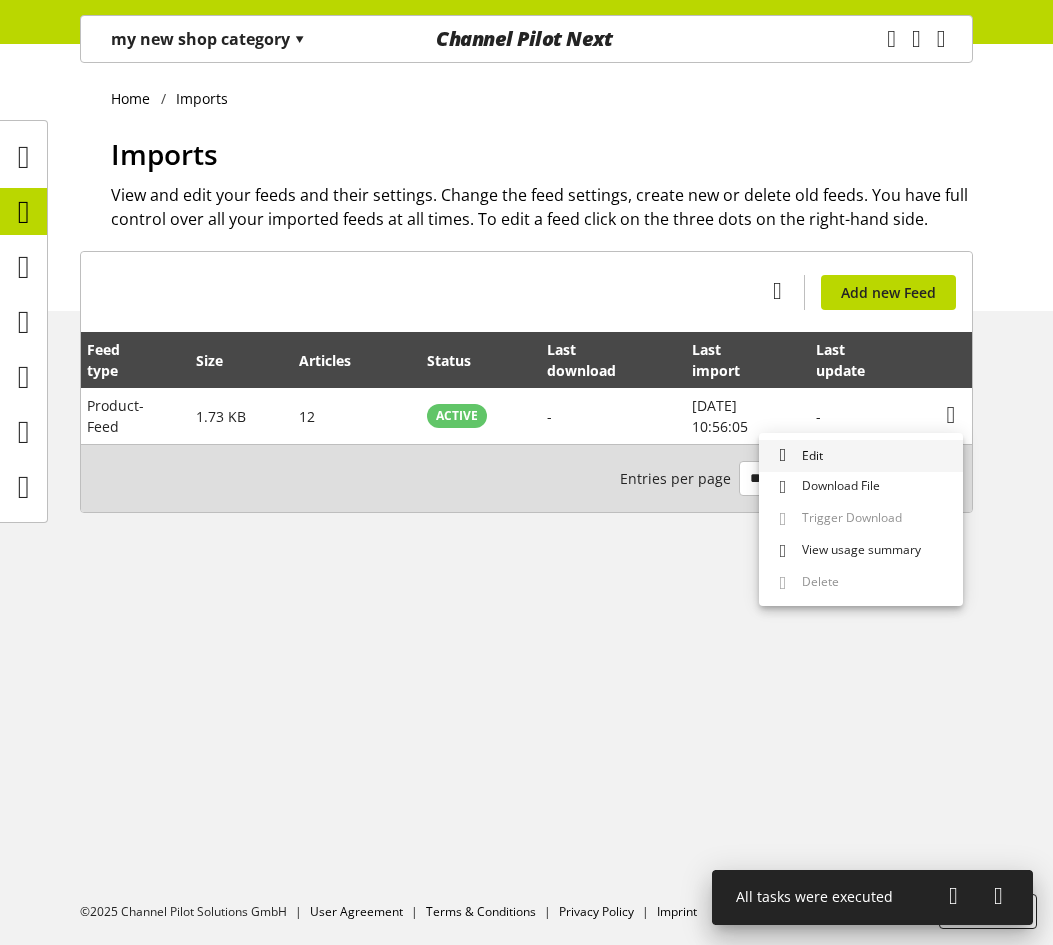 click on "Edit" at bounding box center (861, 456) 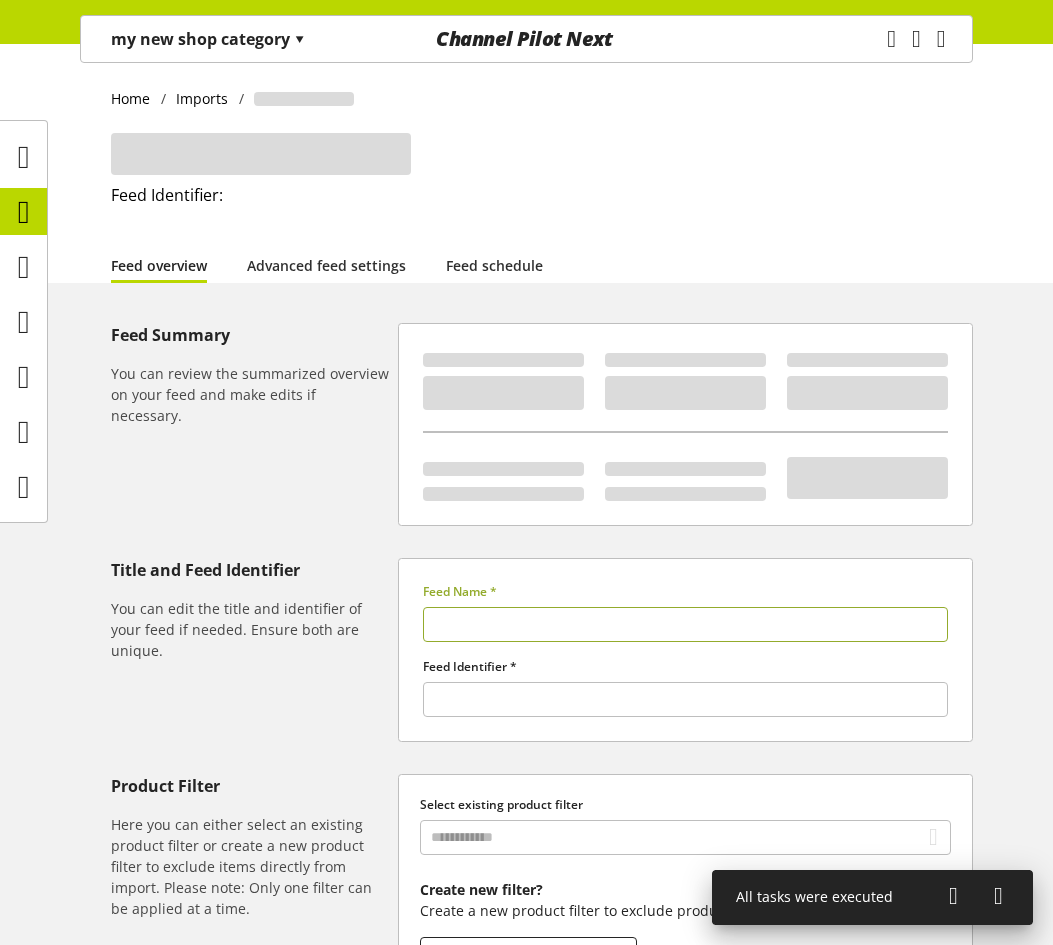 type on "*****" 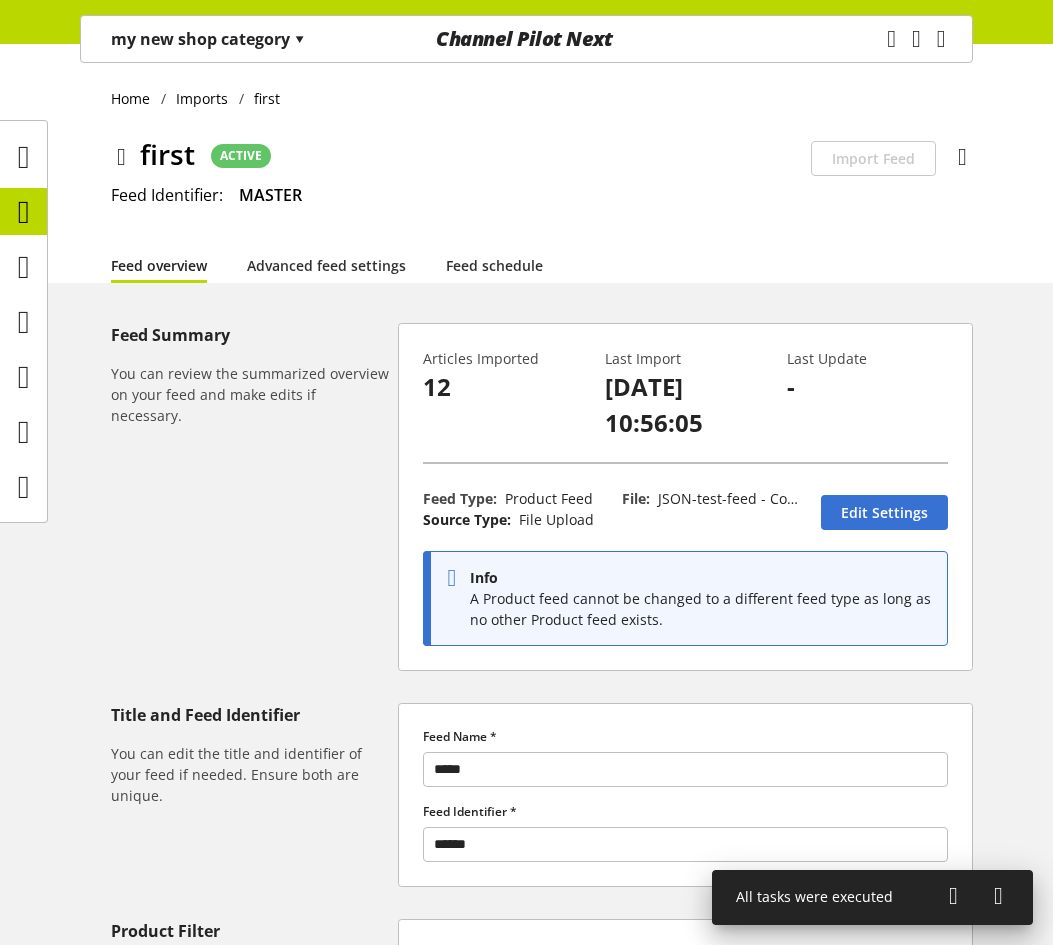 click on "▾" at bounding box center [299, 39] 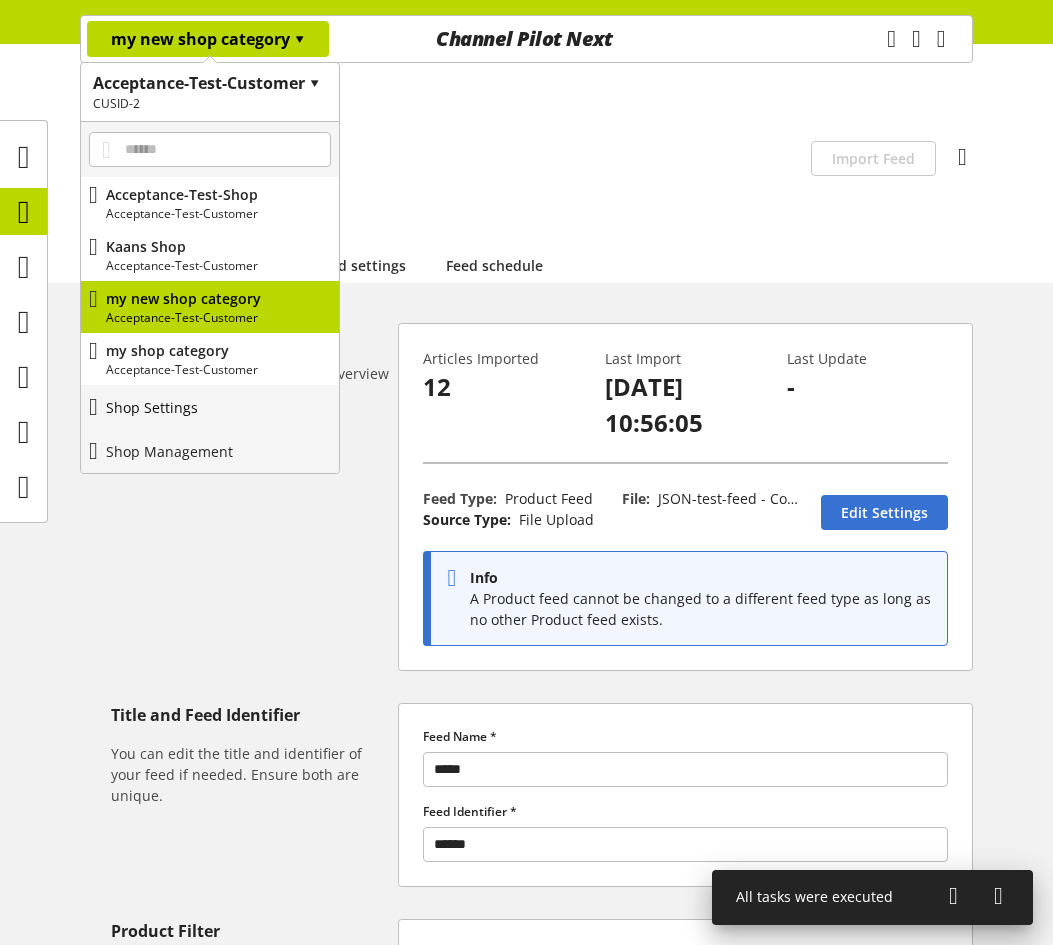 click on "Shop Settings" at bounding box center [210, 407] 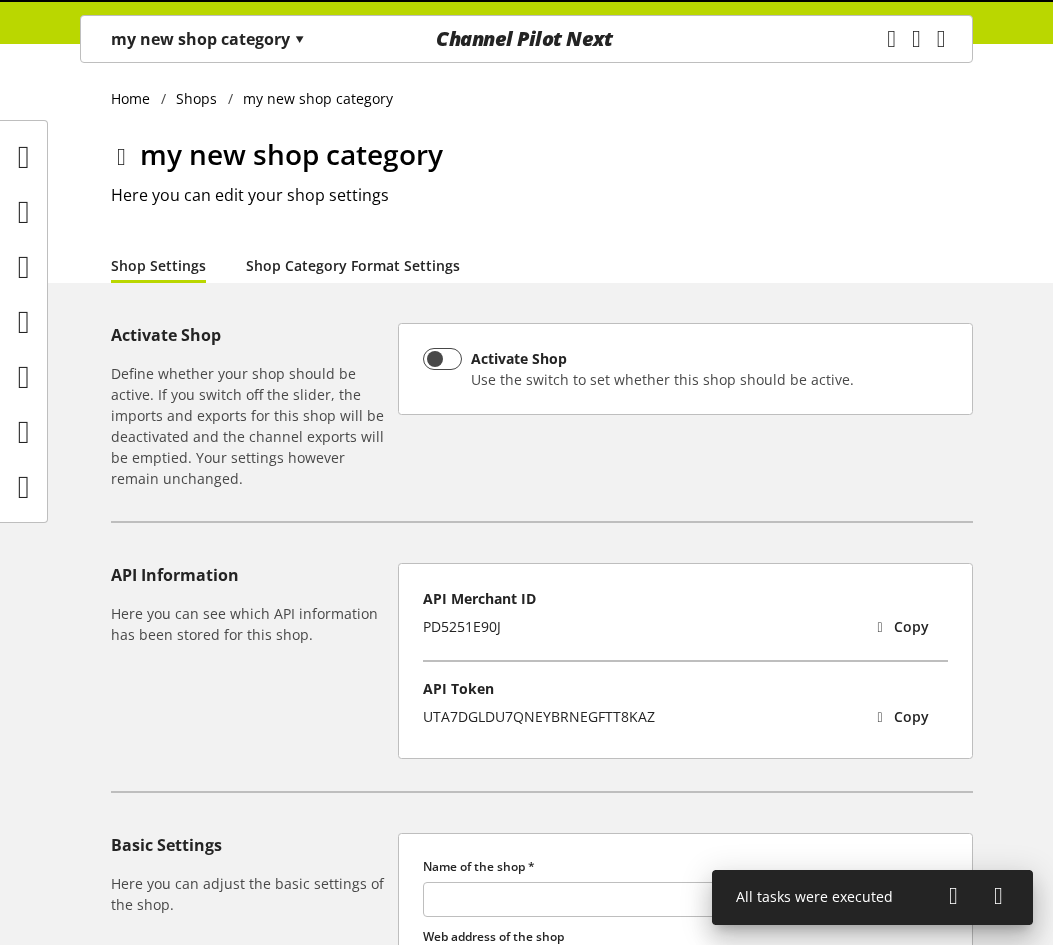 type on "**********" 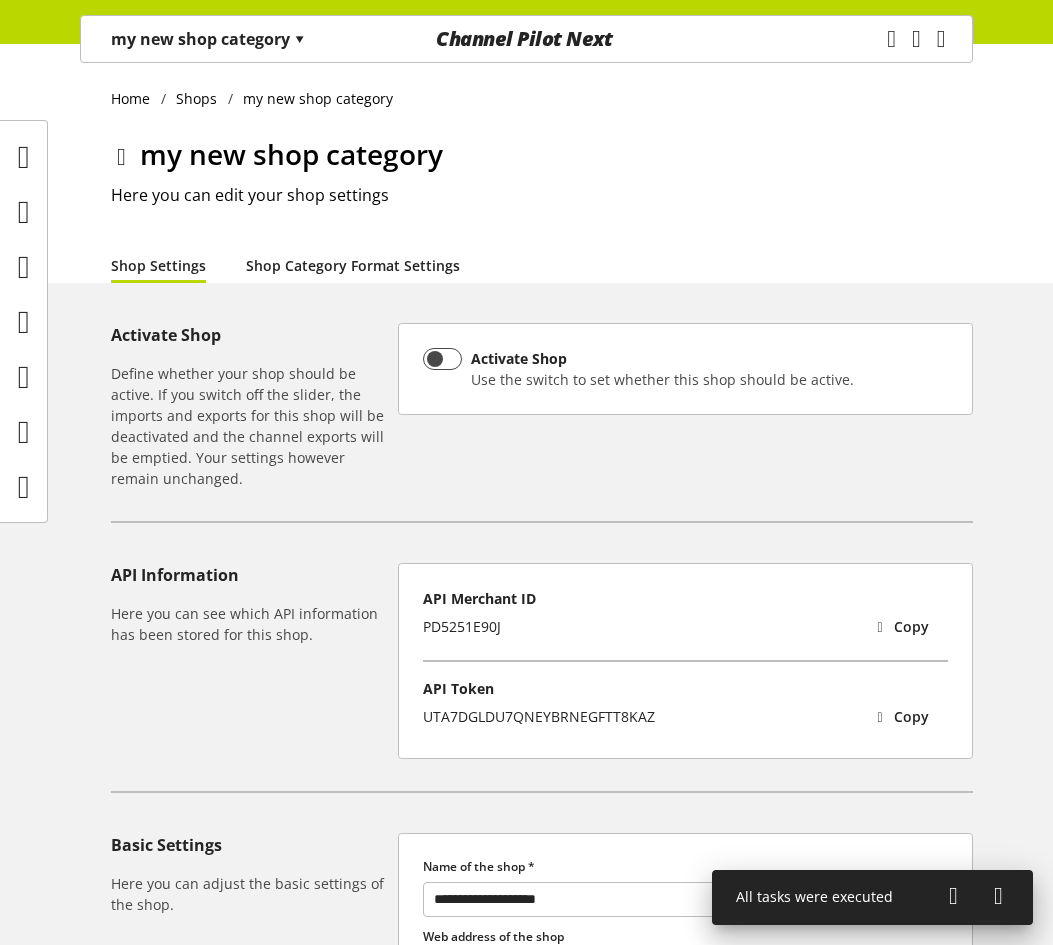 click on "Shop Category Format Settings" at bounding box center [353, 265] 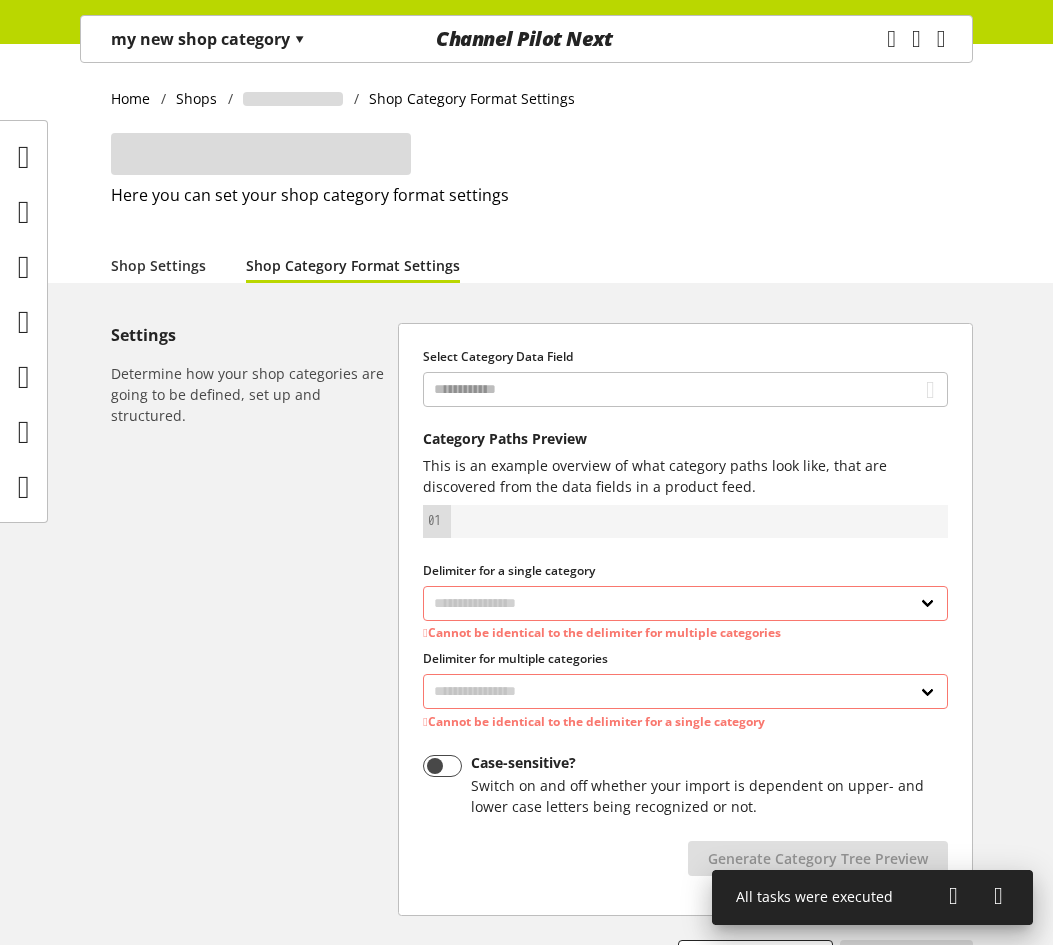 select 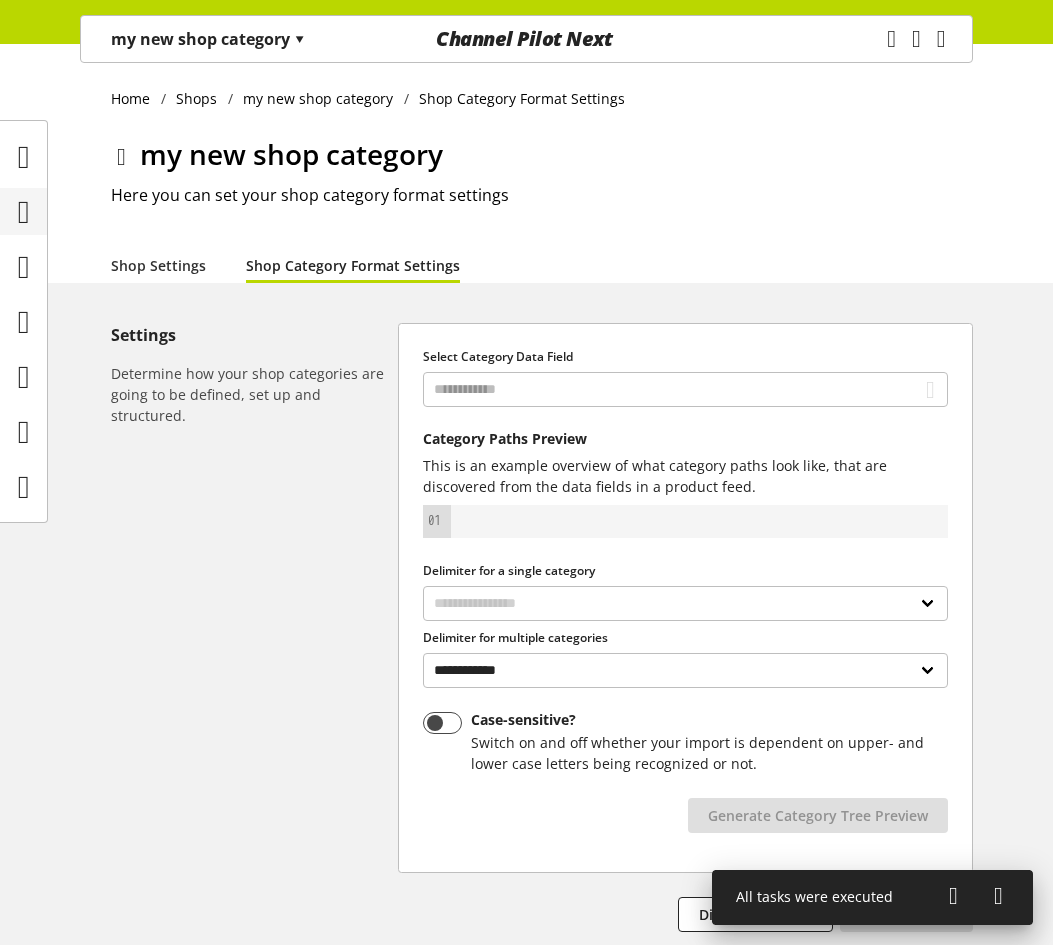 click at bounding box center (24, 212) 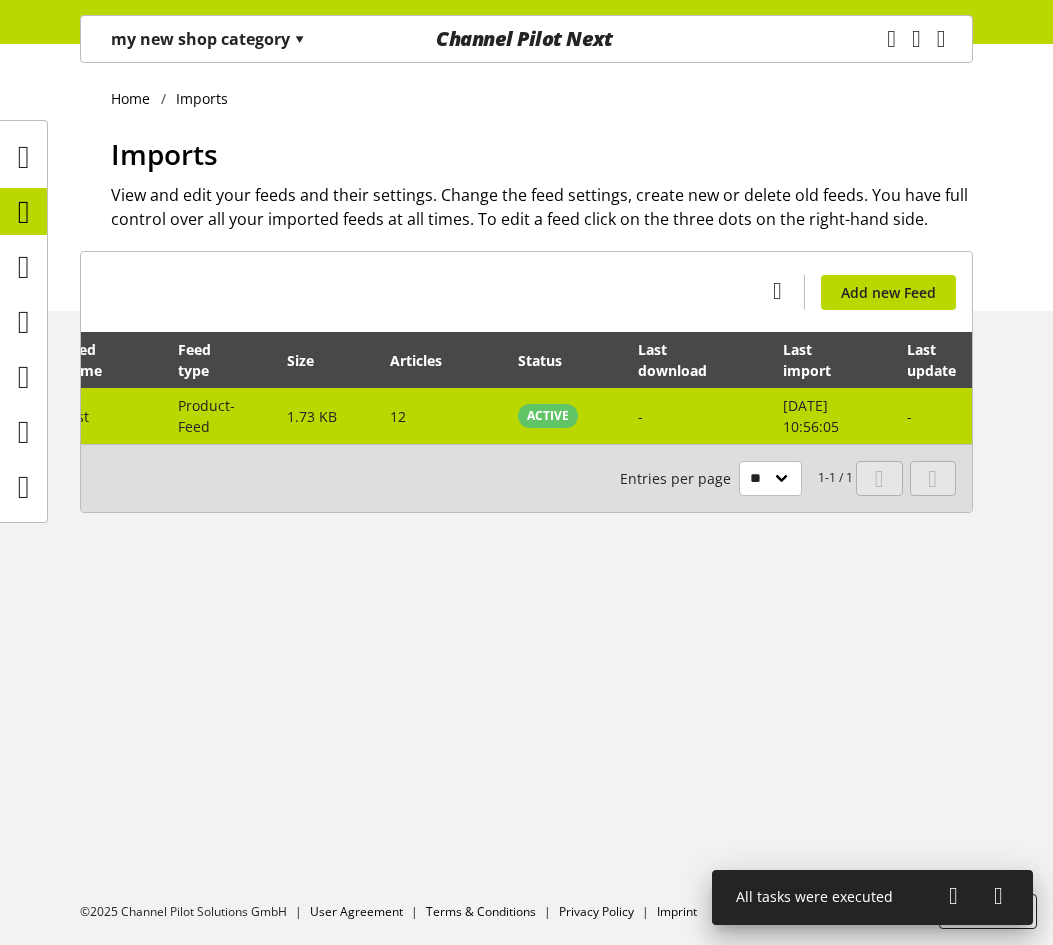 scroll, scrollTop: 0, scrollLeft: 169, axis: horizontal 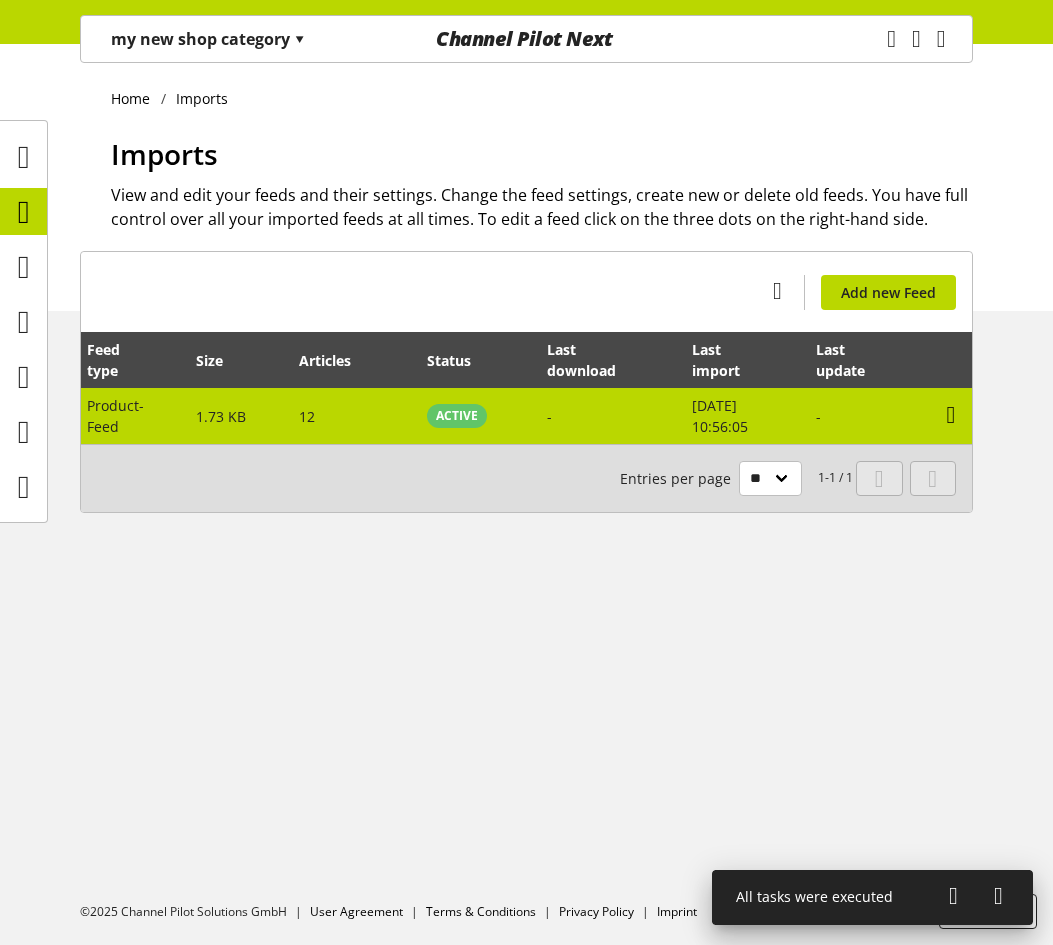 click at bounding box center (951, 415) 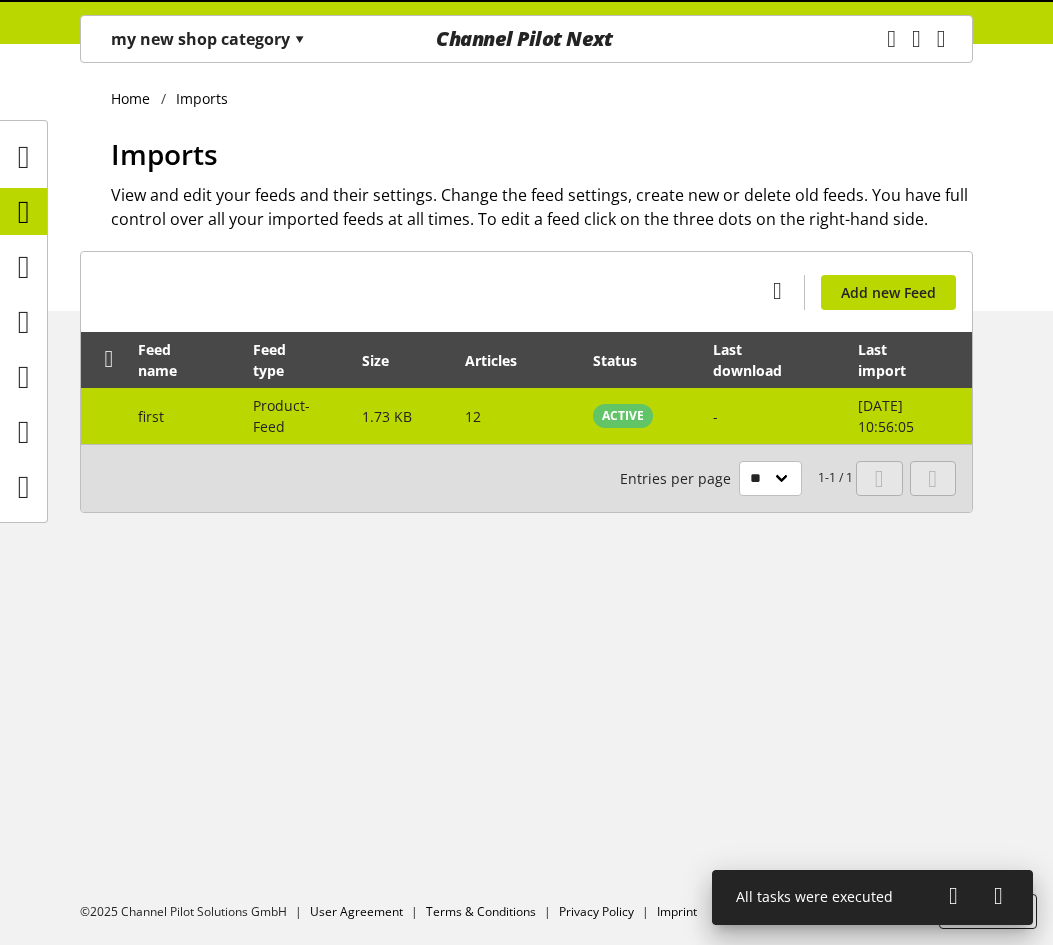 scroll, scrollTop: 0, scrollLeft: 0, axis: both 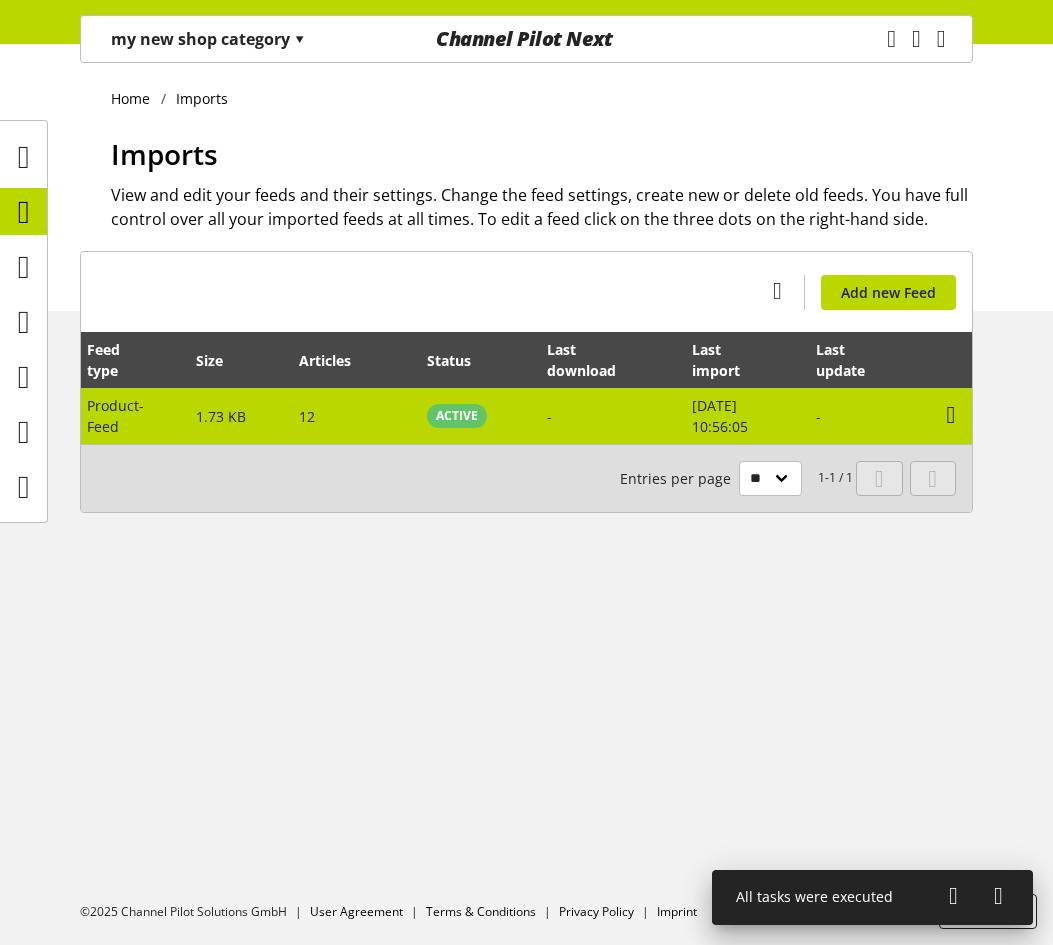 click at bounding box center [951, 415] 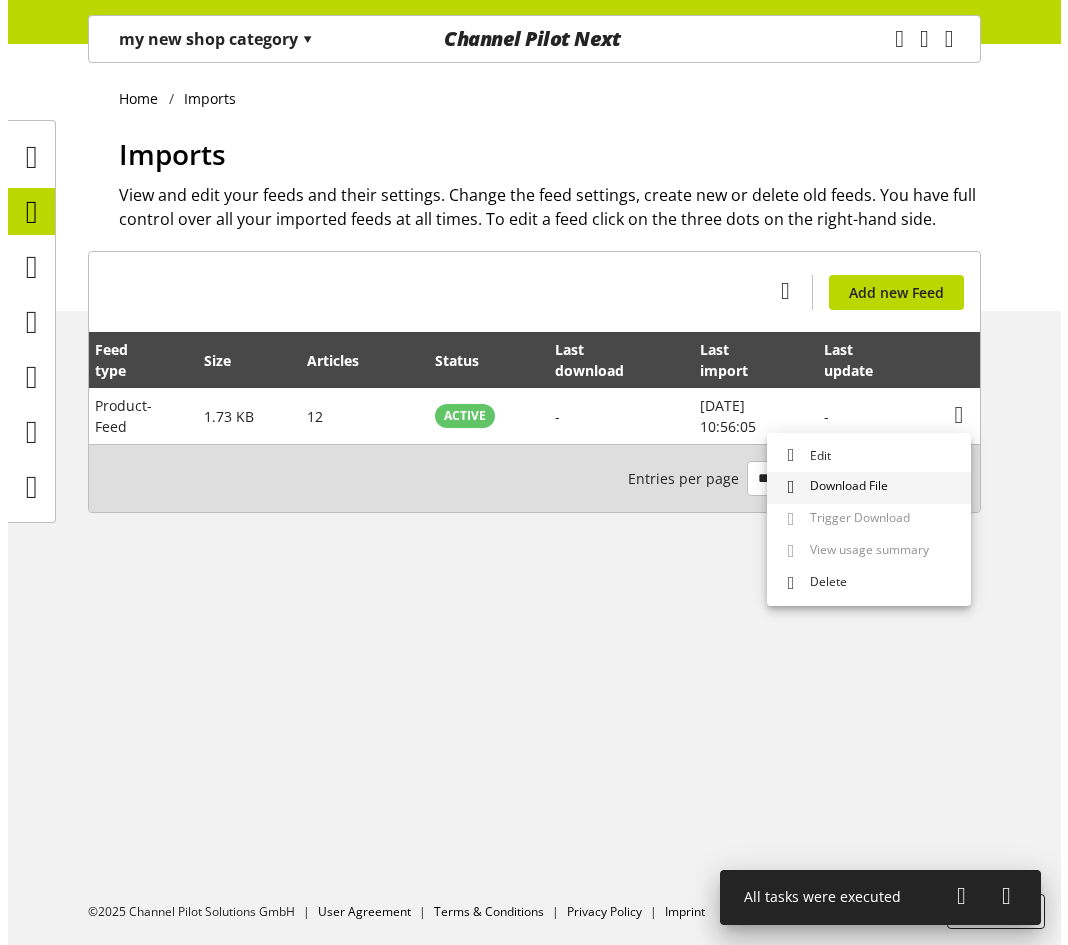 scroll, scrollTop: 65, scrollLeft: 0, axis: vertical 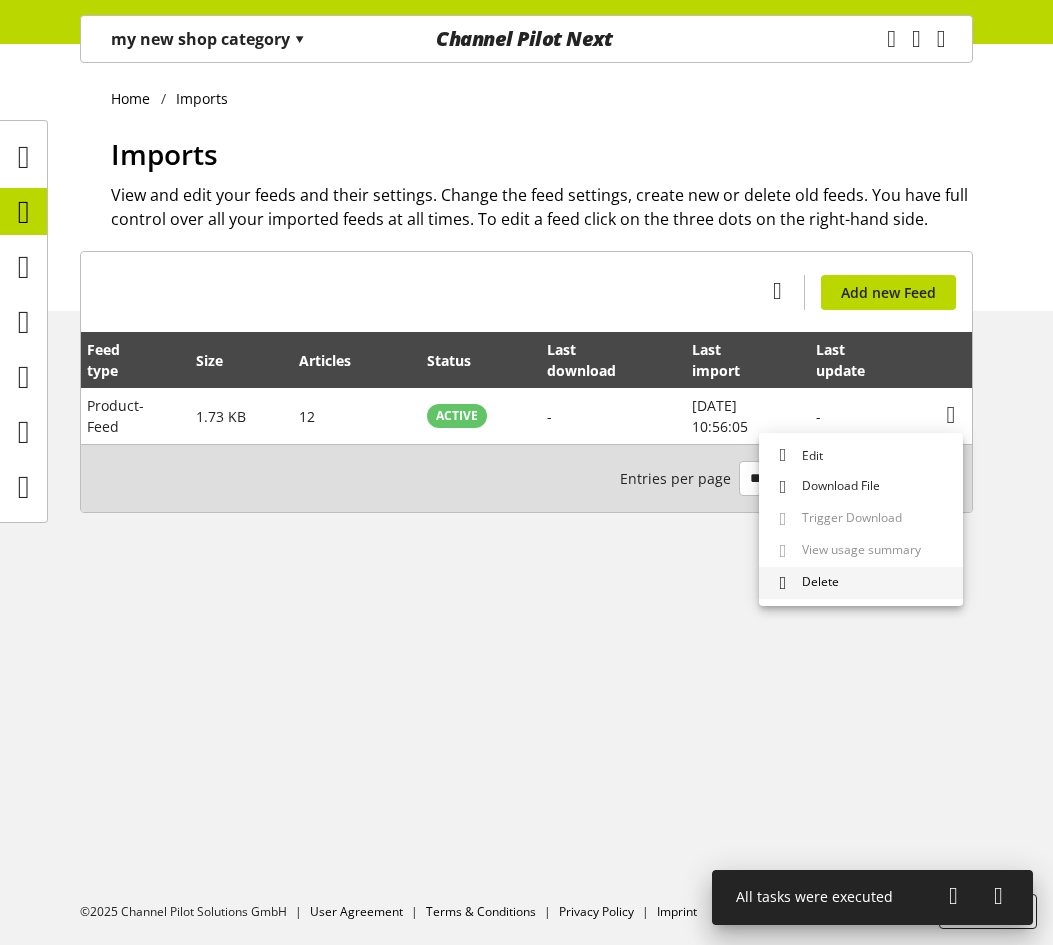 click on "Delete" at bounding box center [861, 583] 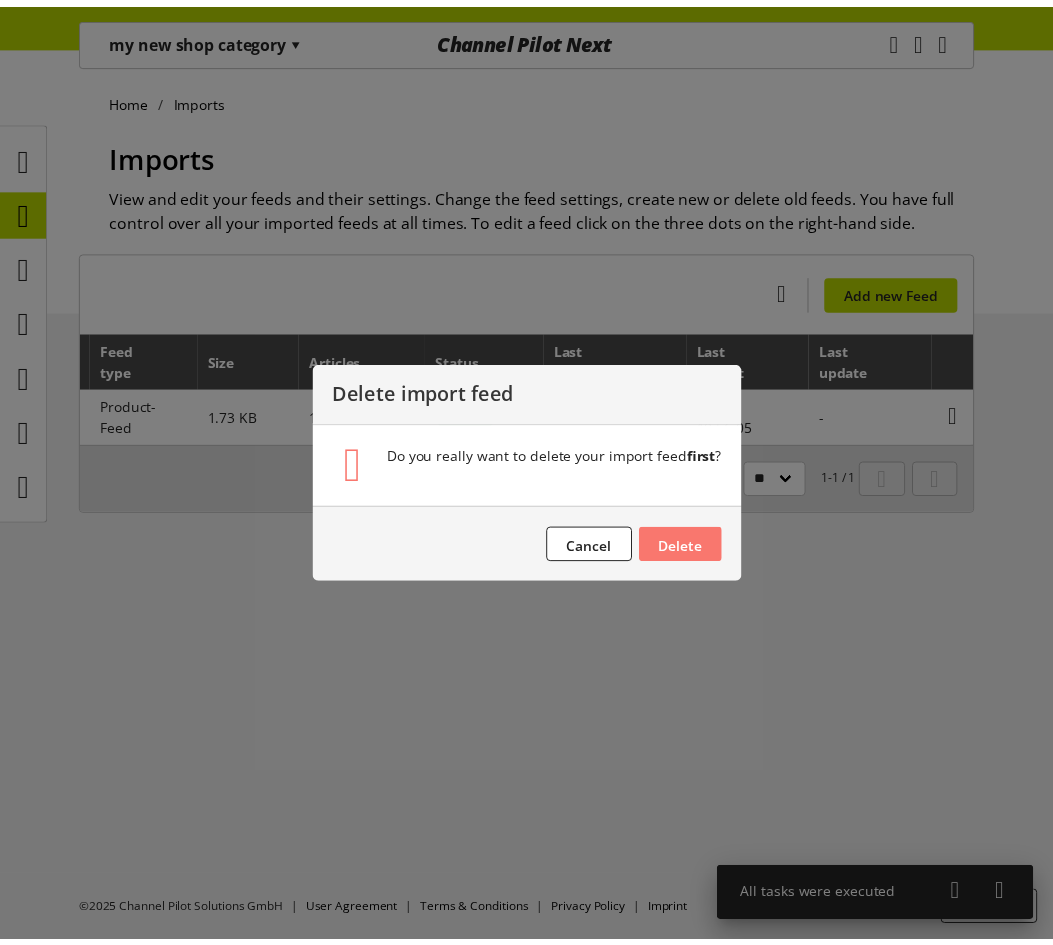 scroll, scrollTop: 0, scrollLeft: 154, axis: horizontal 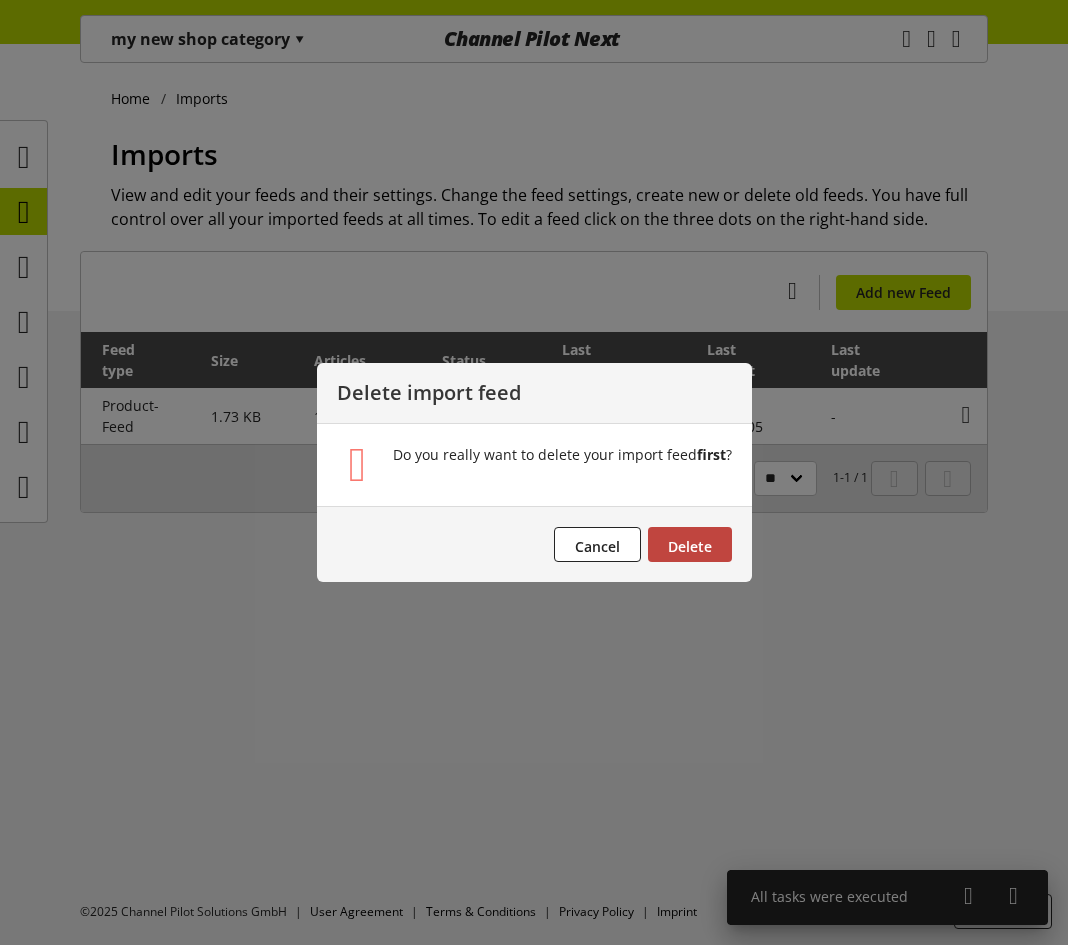 click on "Delete" at bounding box center [690, 544] 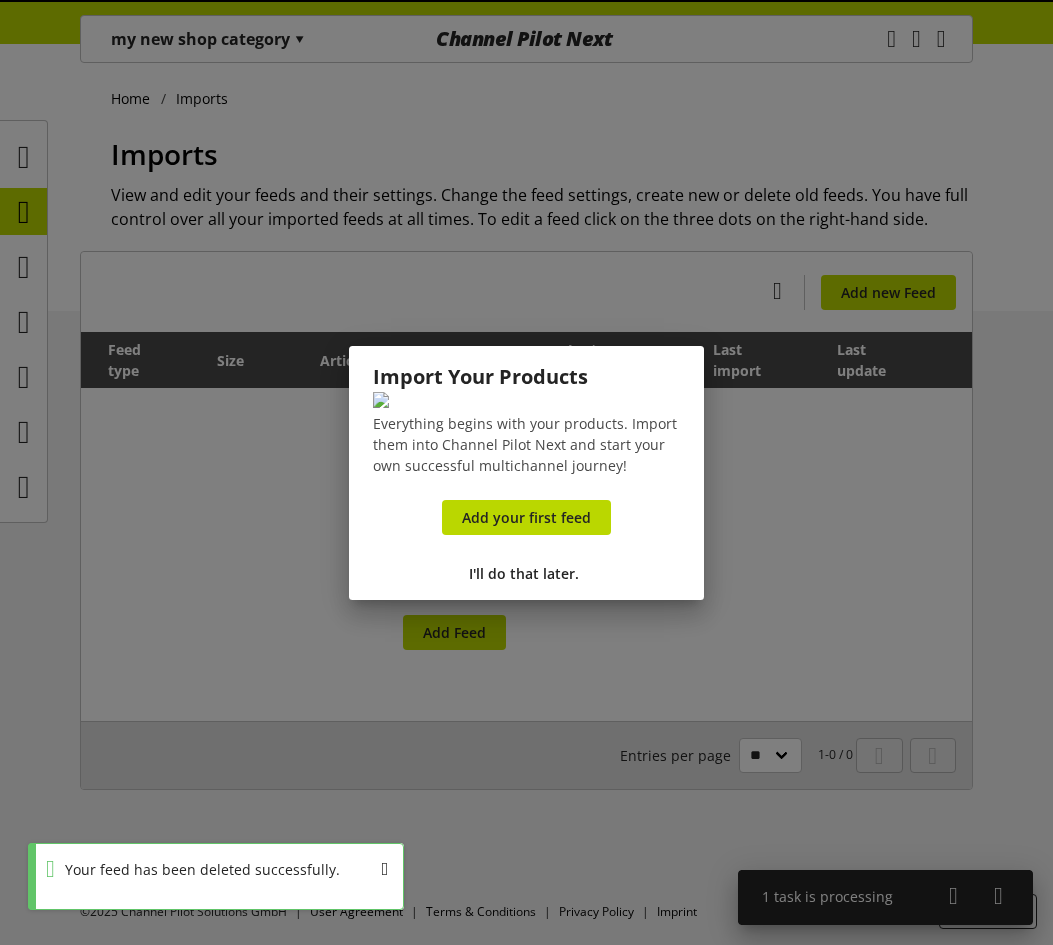 scroll, scrollTop: 0, scrollLeft: 133, axis: horizontal 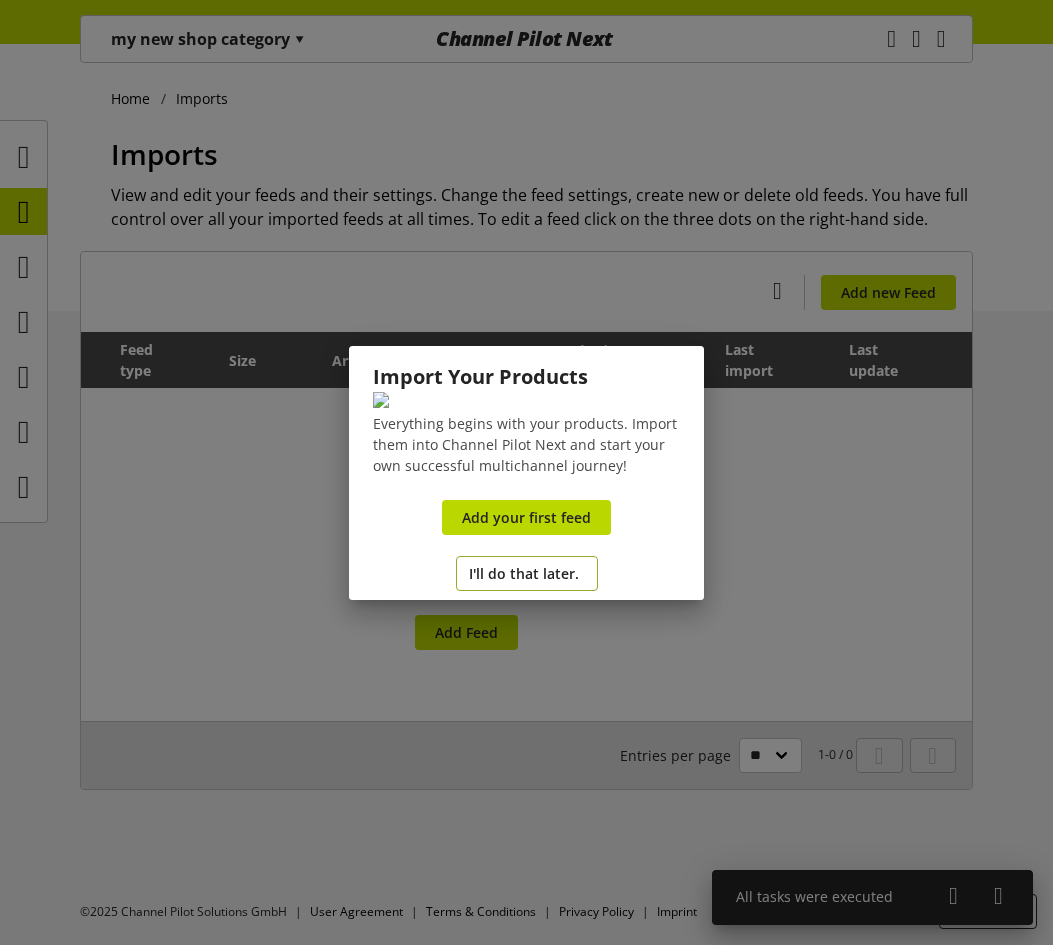 click on "I'll do that later." at bounding box center (524, 573) 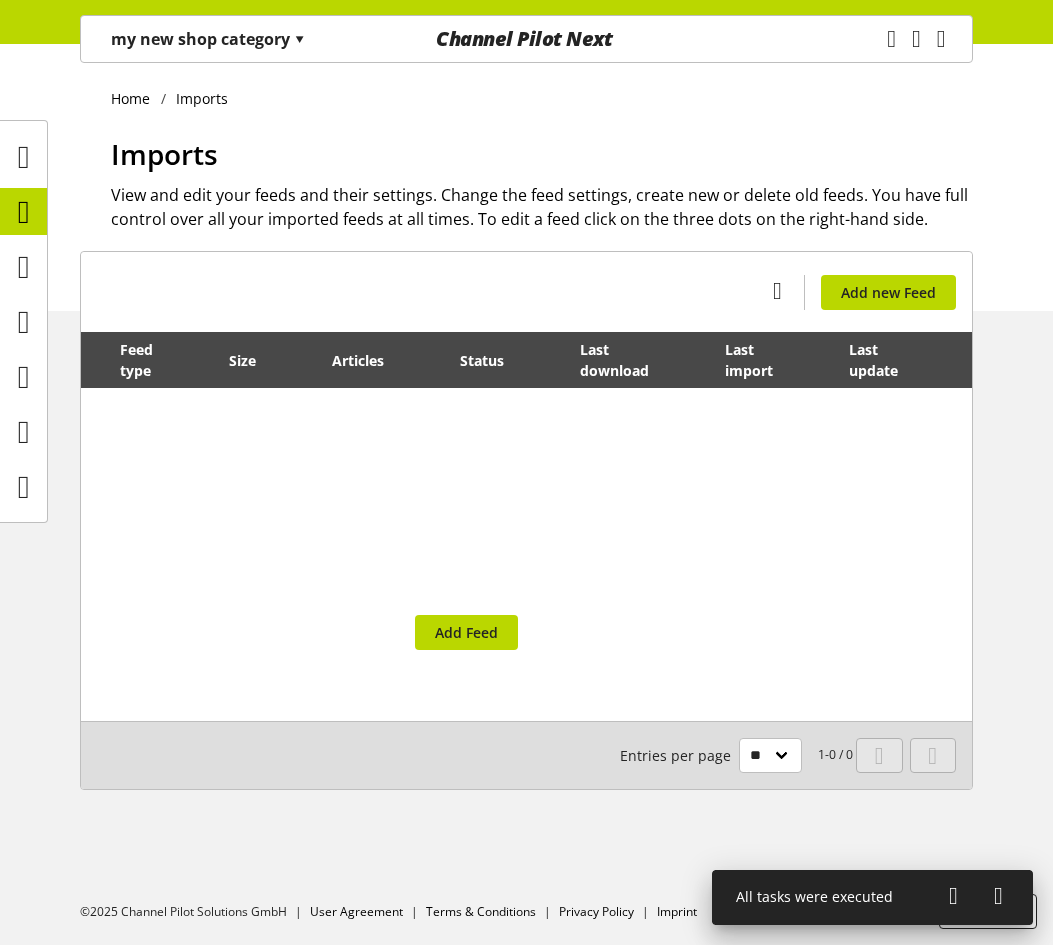 click on "▾" at bounding box center [299, 39] 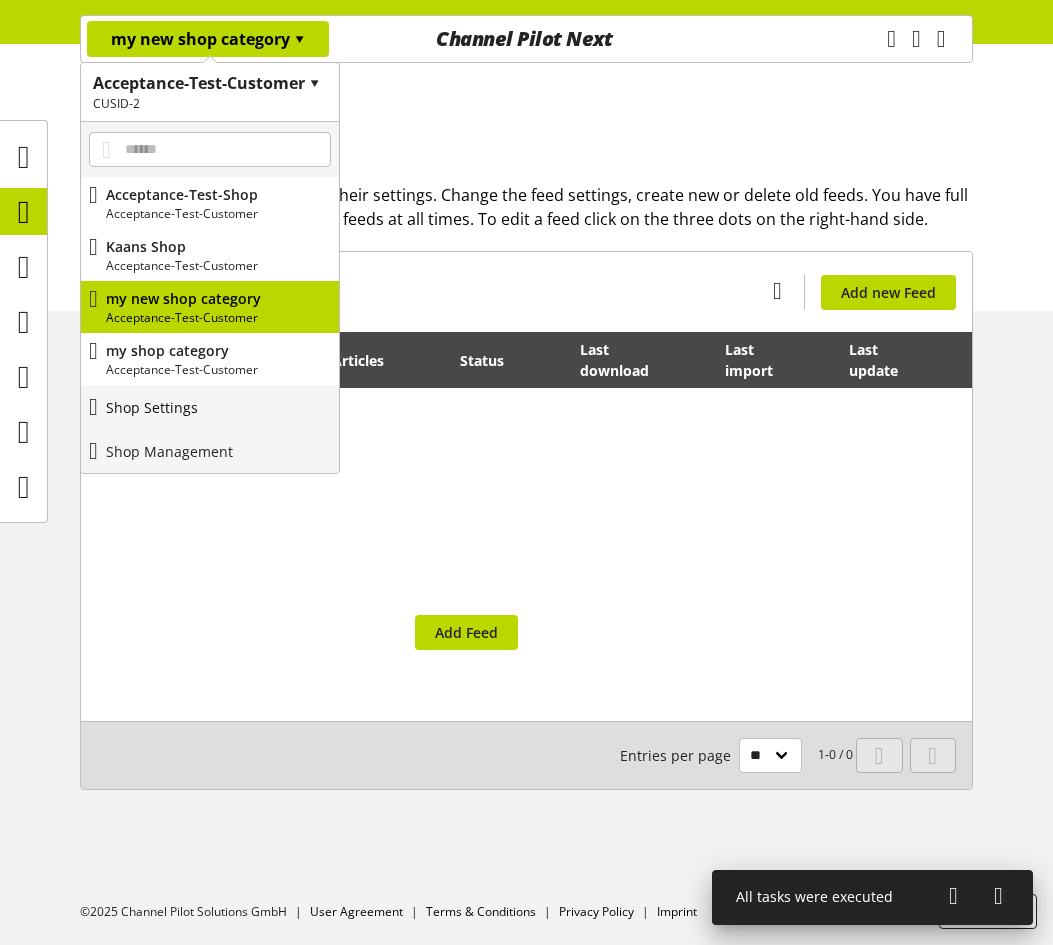 click on "Shop Settings" at bounding box center (210, 407) 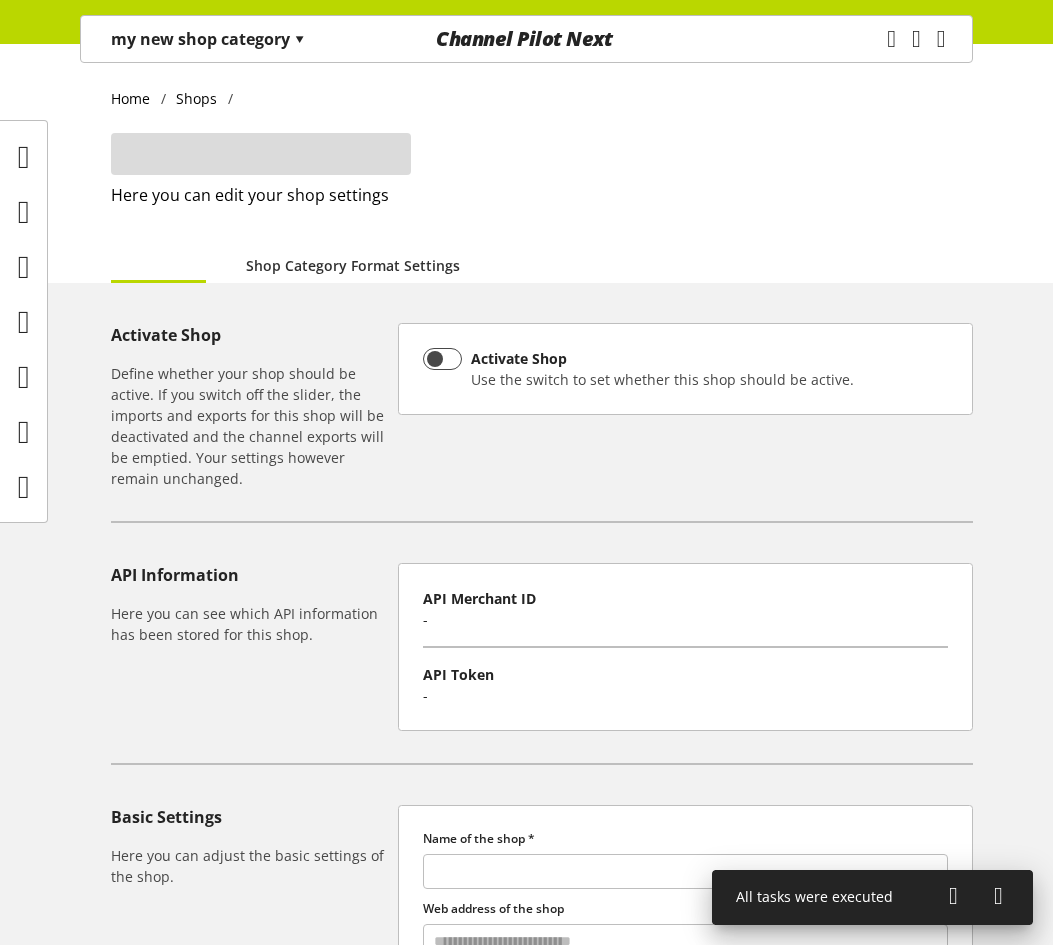 type on "**********" 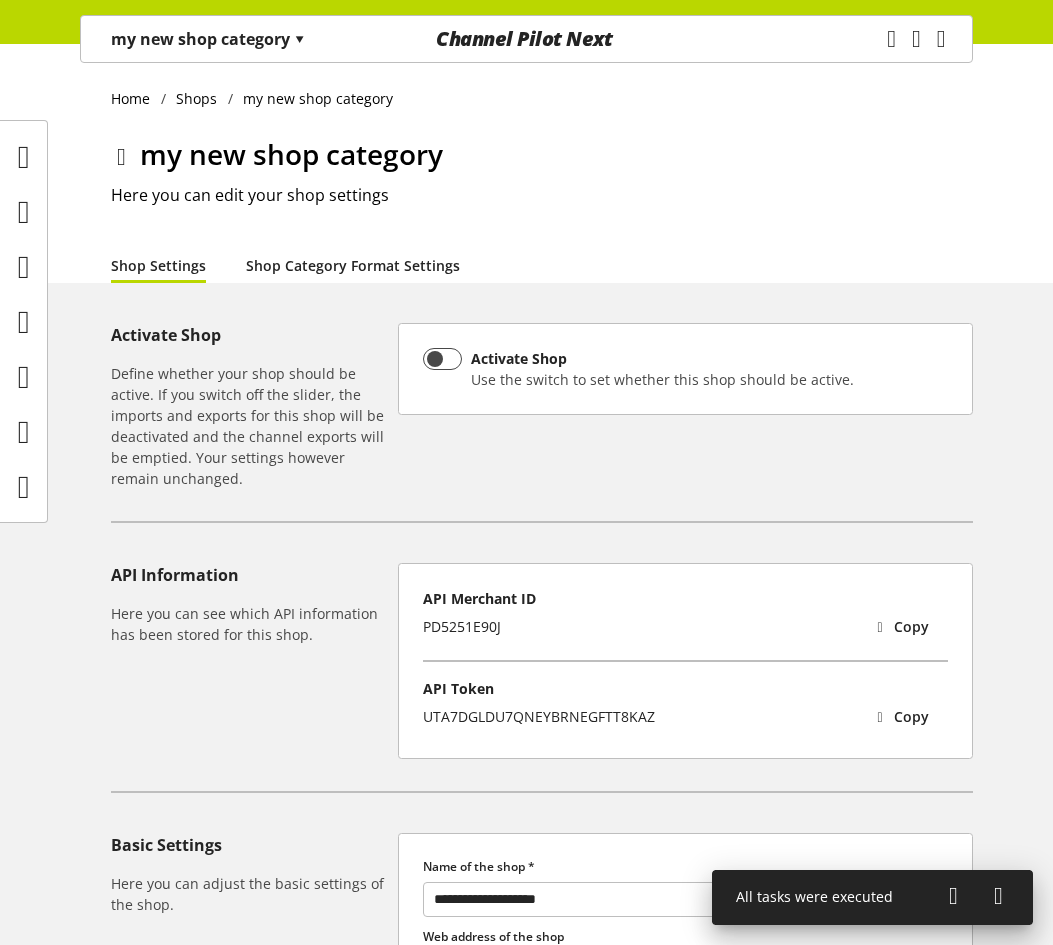 click on "Shop Category Format Settings" at bounding box center [353, 265] 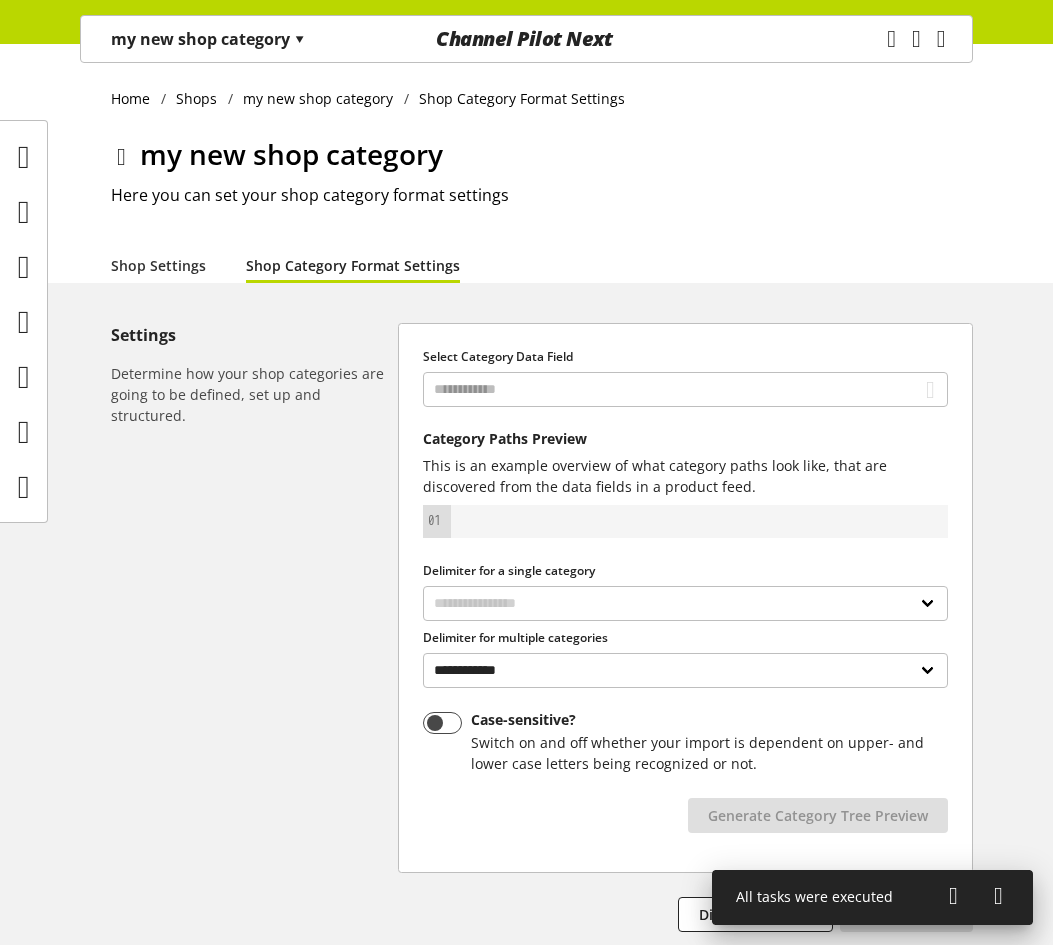click on "Select Category Data Field" at bounding box center [685, 377] 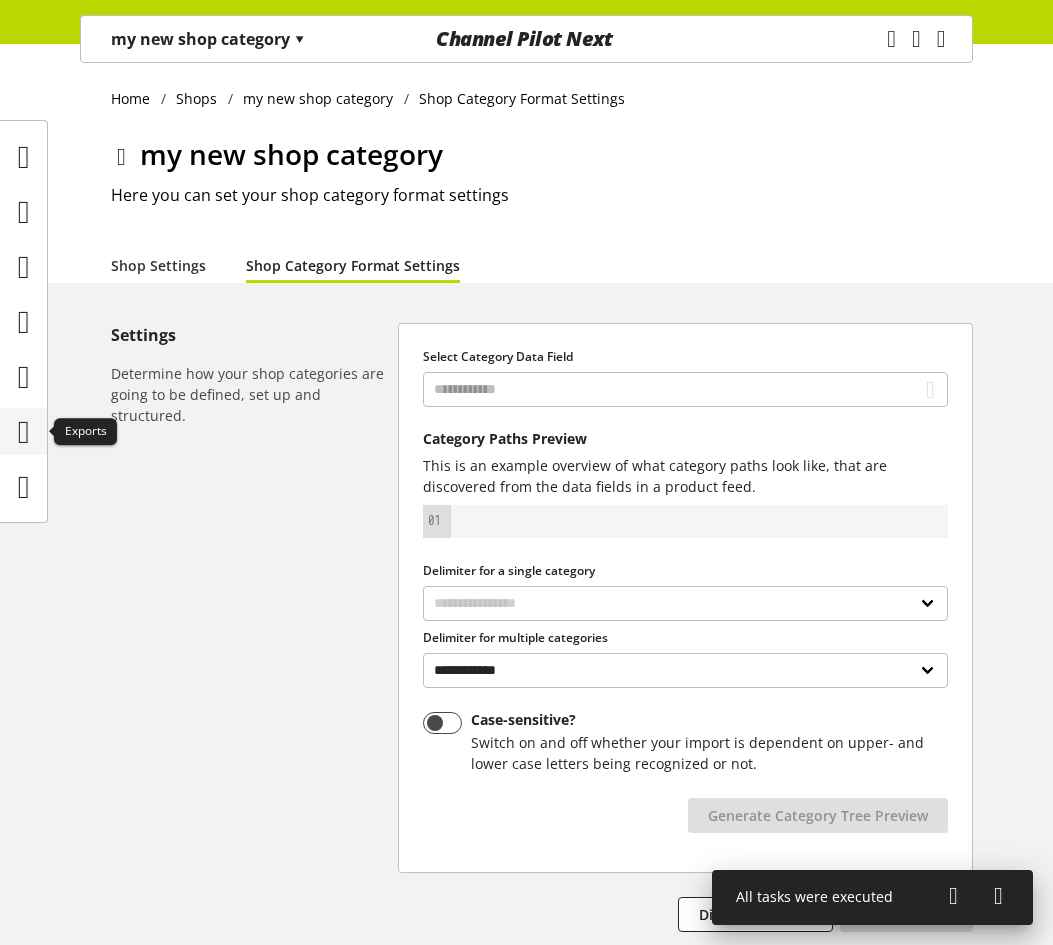 click at bounding box center [24, 432] 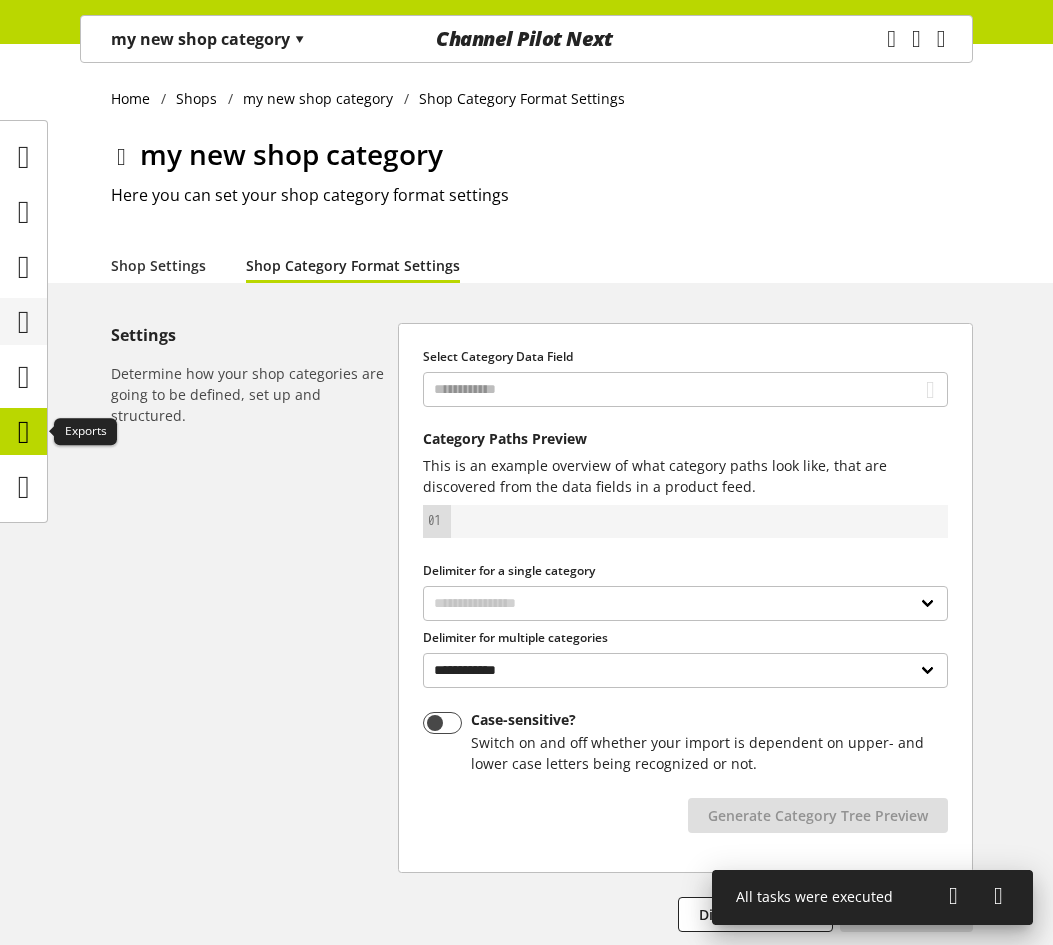 click at bounding box center (24, 322) 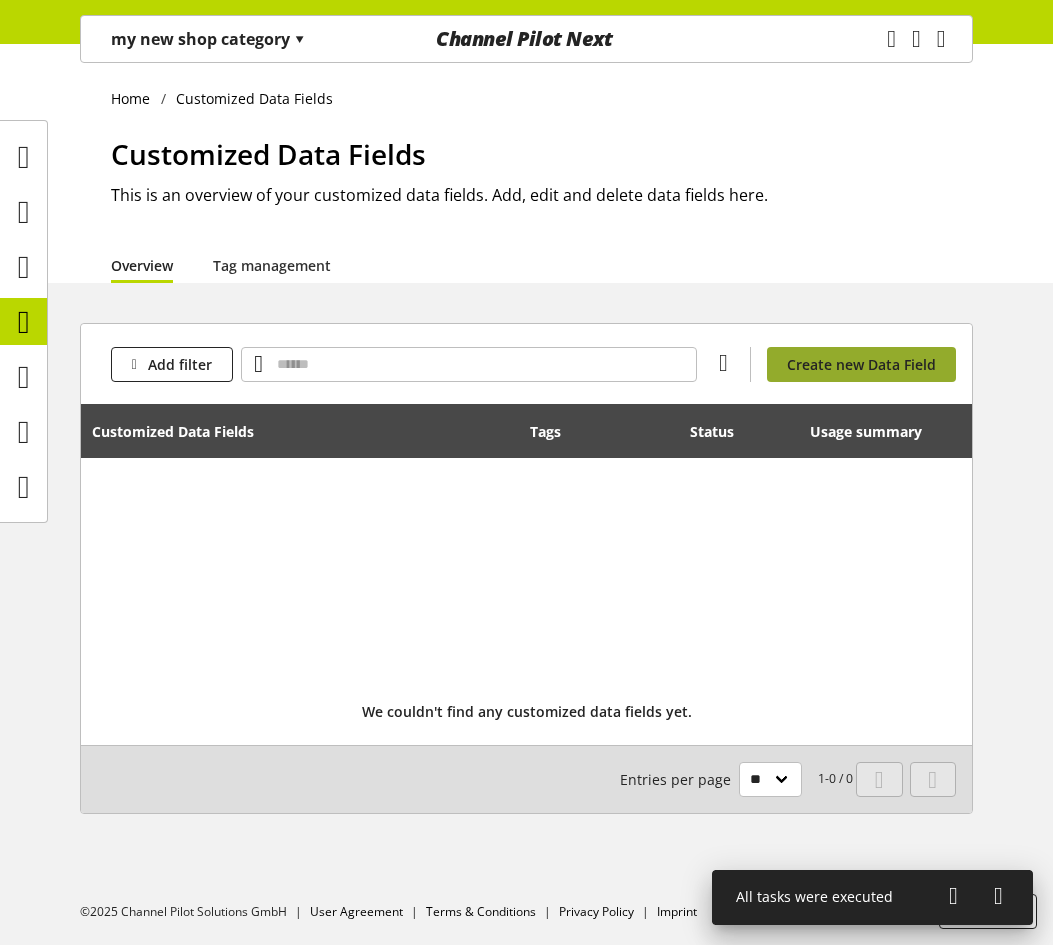 click on "Create new Data Field" at bounding box center [861, 364] 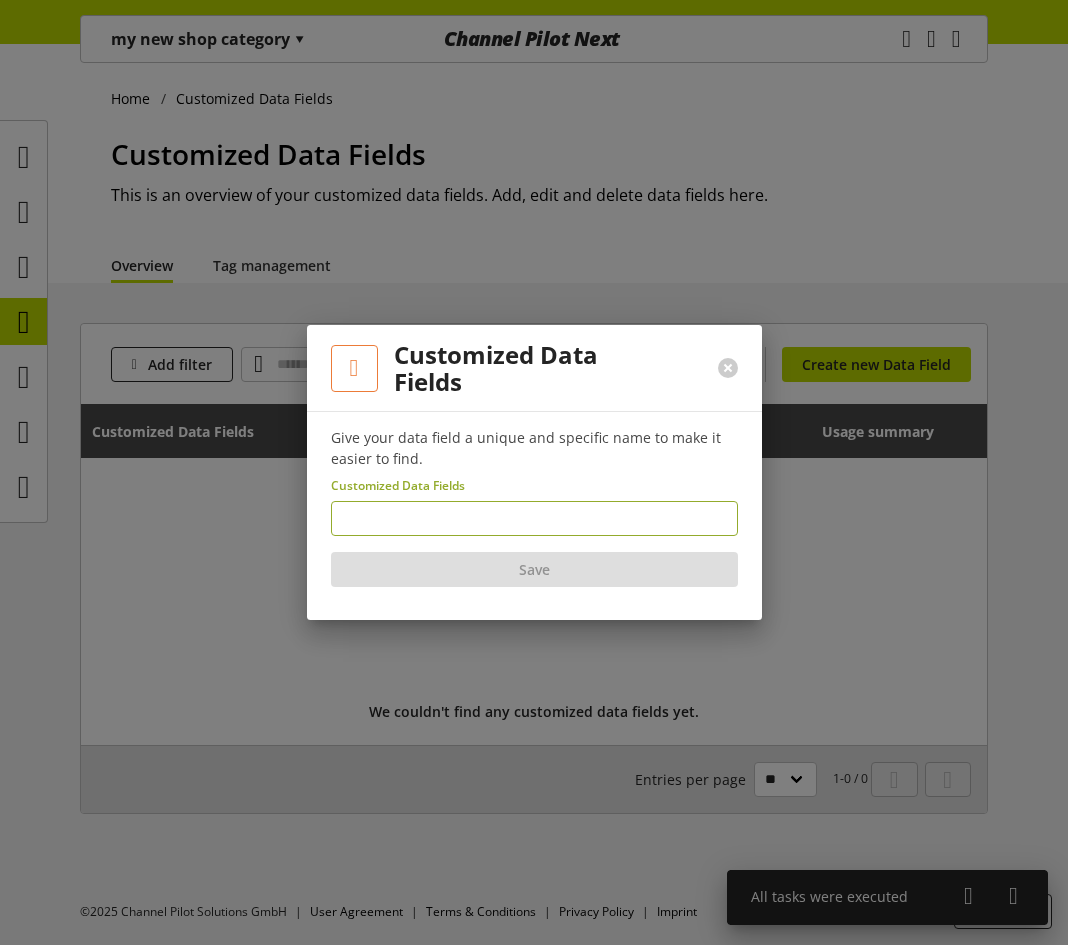 click at bounding box center (534, 518) 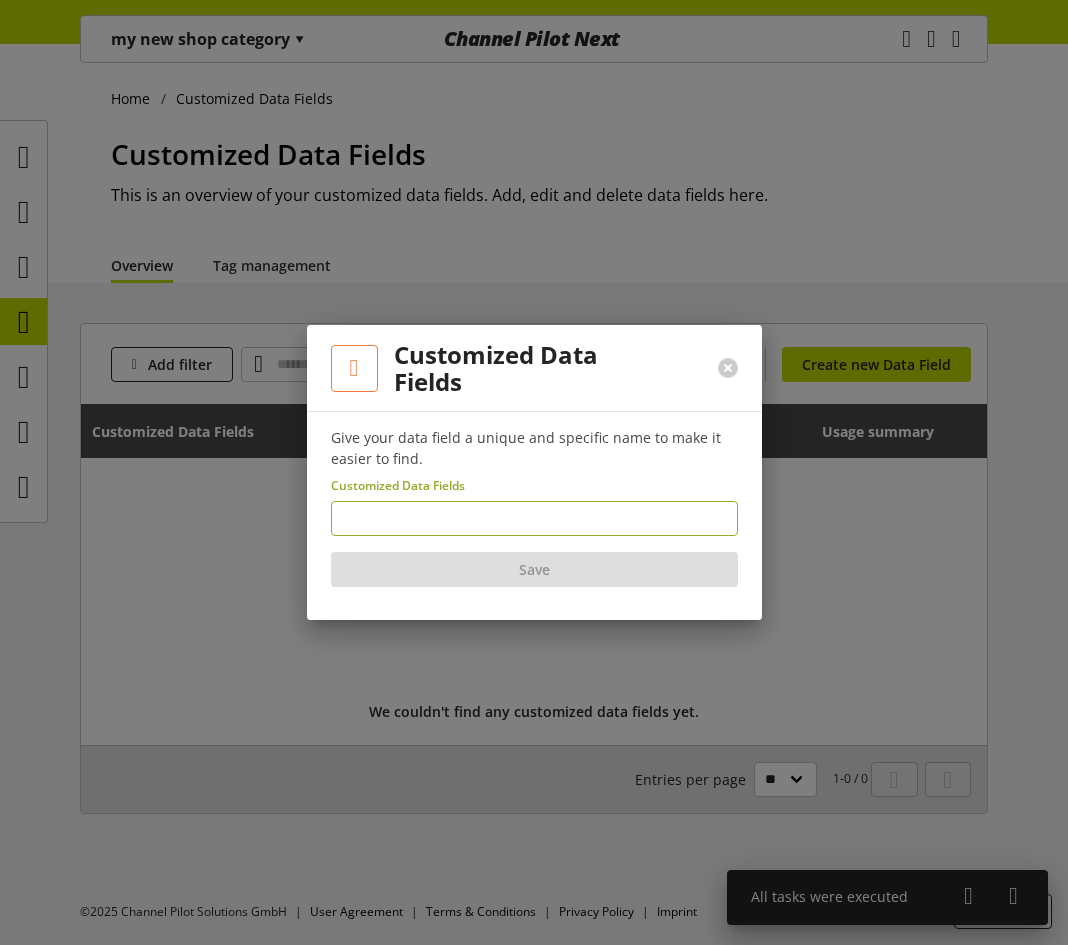 type on "*" 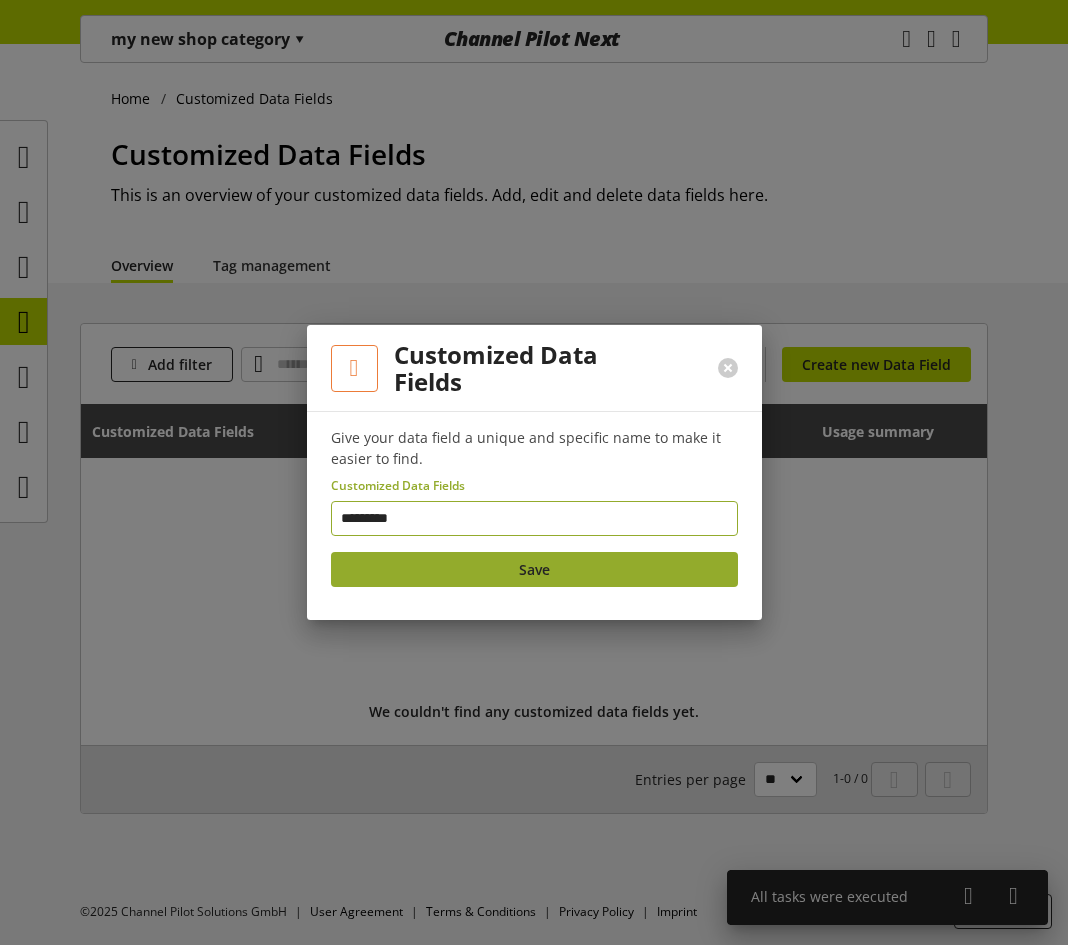 type on "*********" 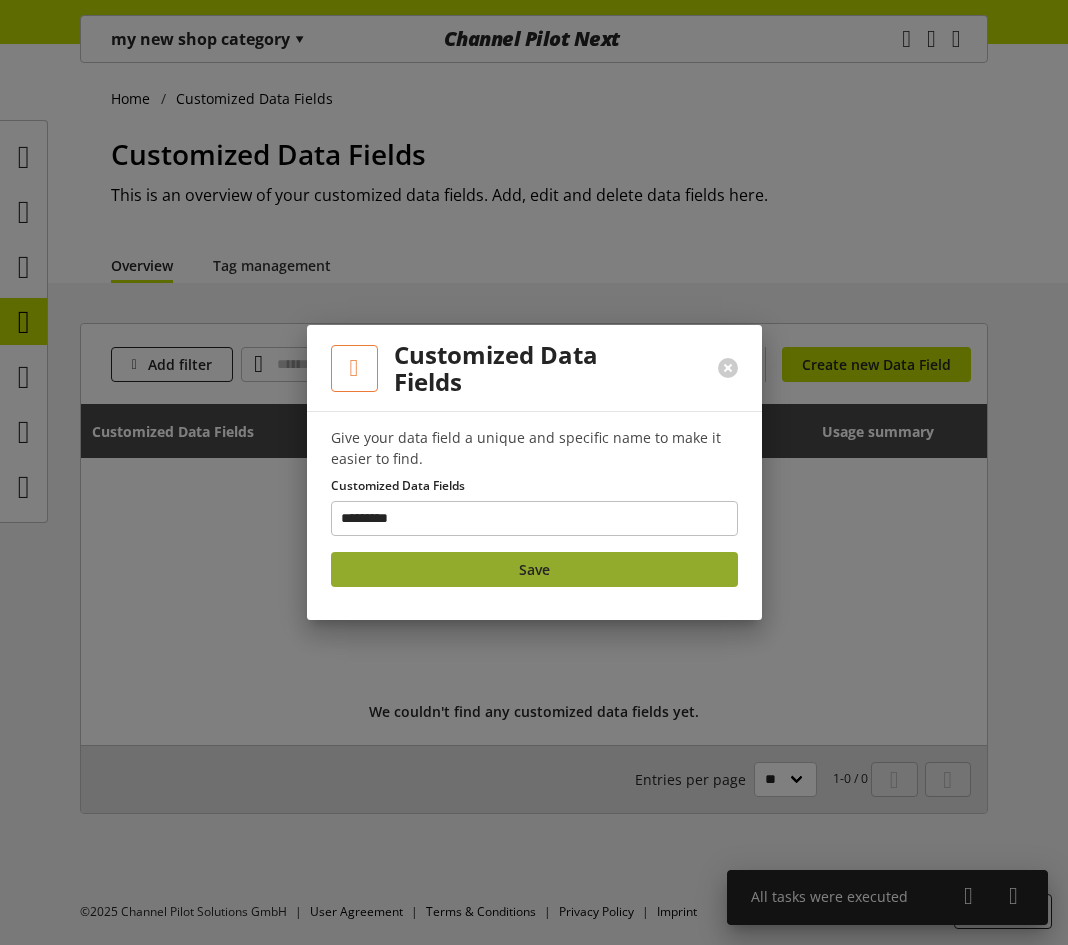 click on "Save" at bounding box center (534, 569) 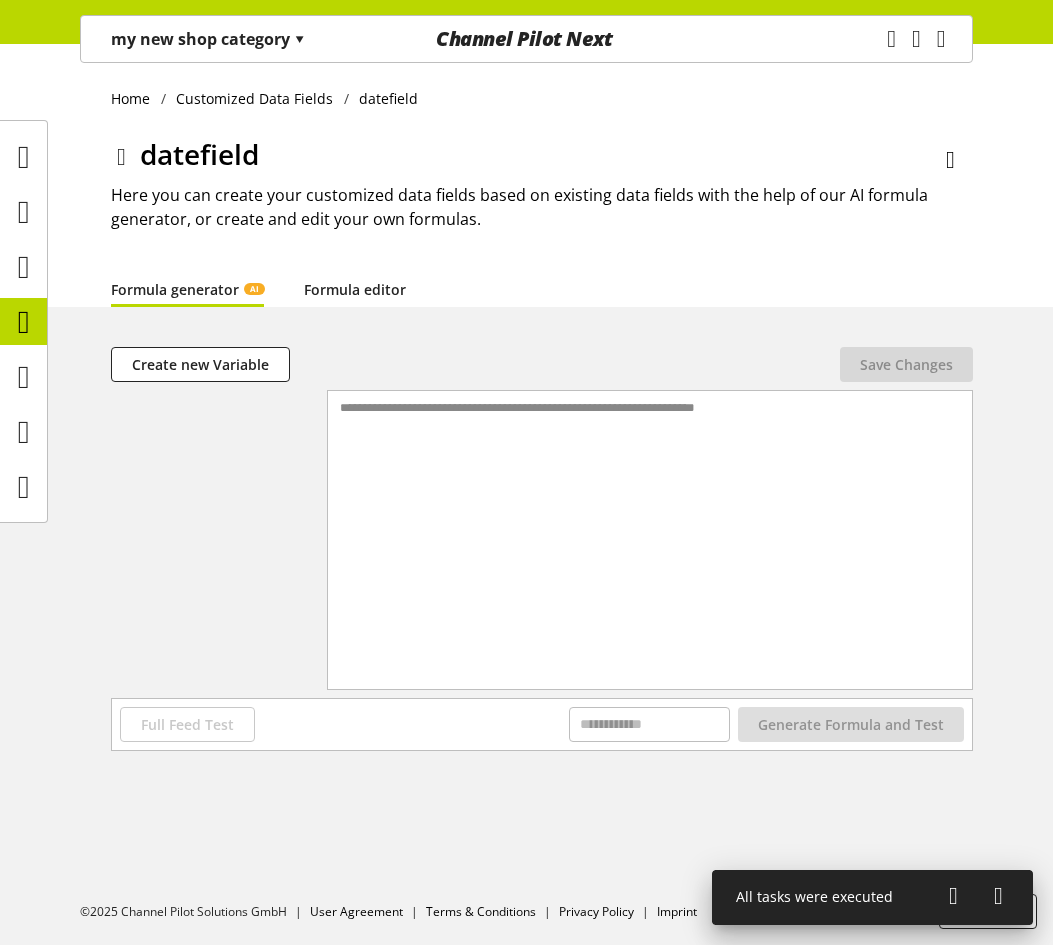 click on "Formula editor" at bounding box center (355, 289) 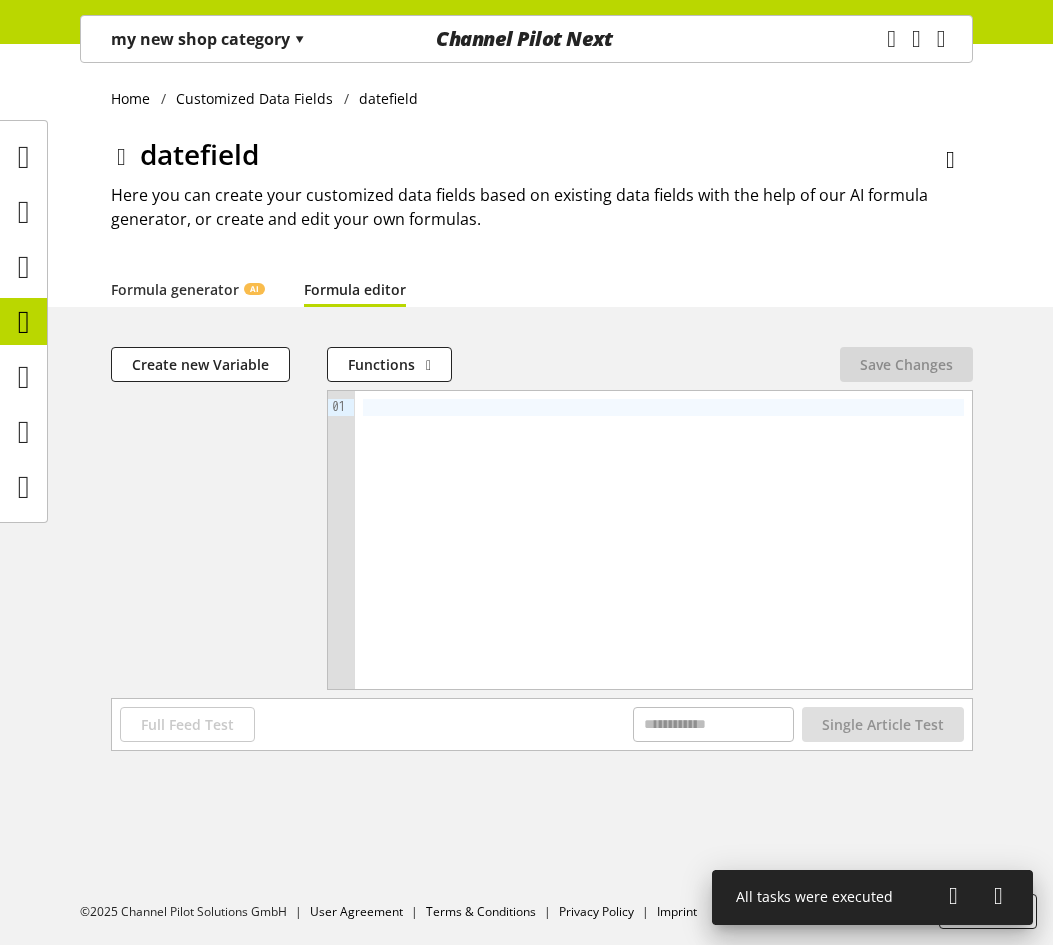 click at bounding box center [663, 407] 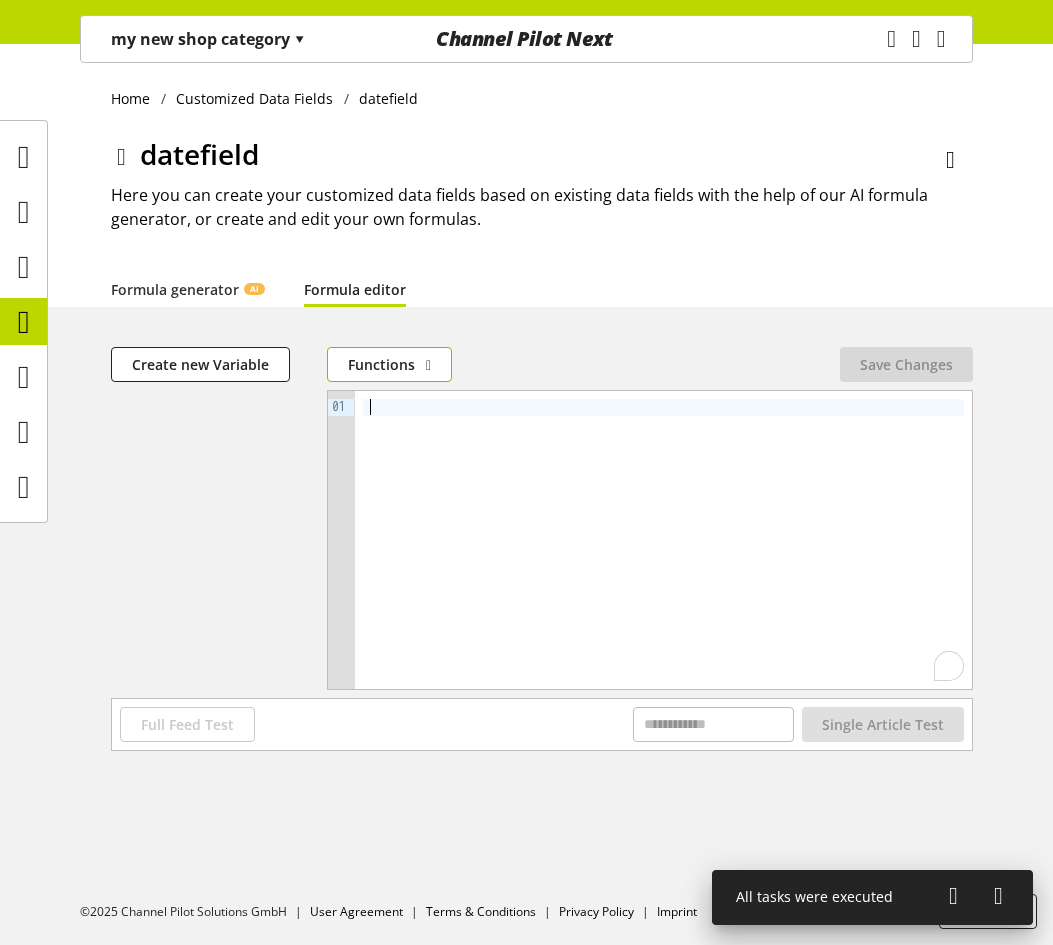 click on "Functions" at bounding box center (381, 364) 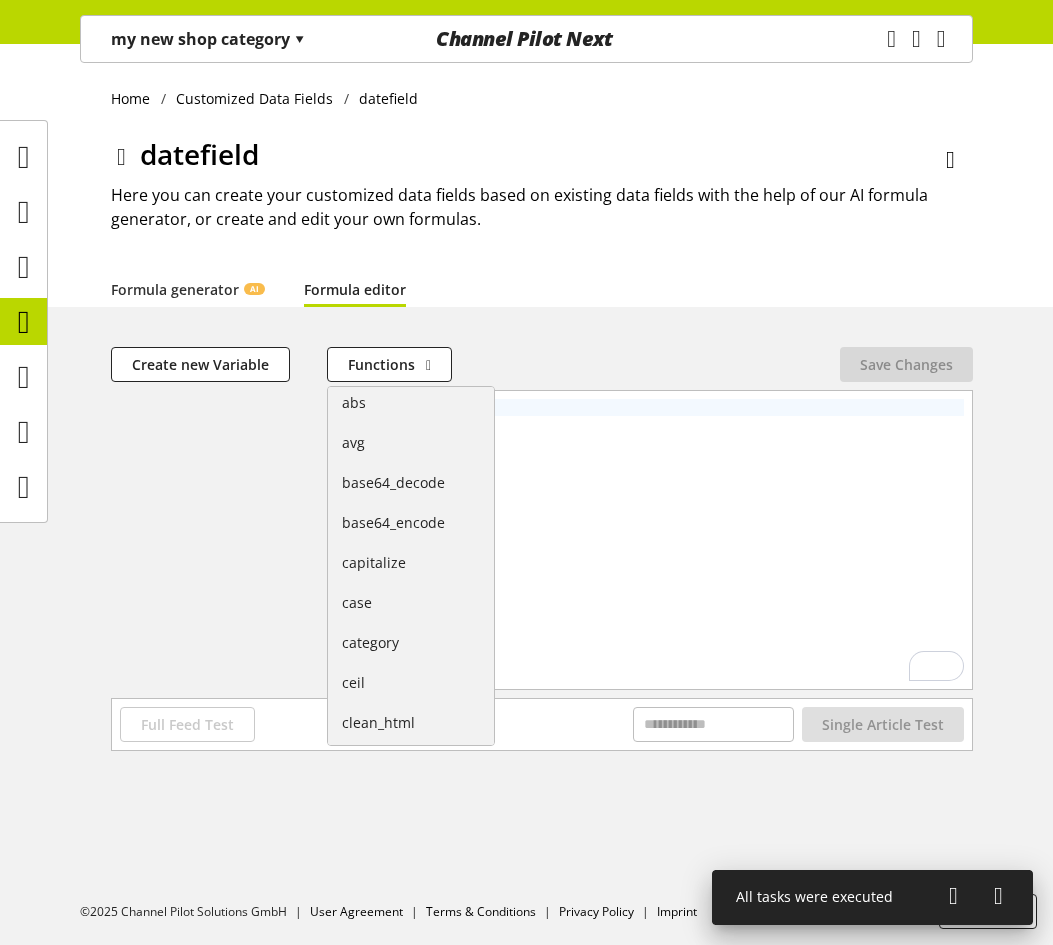 click at bounding box center (663, 540) 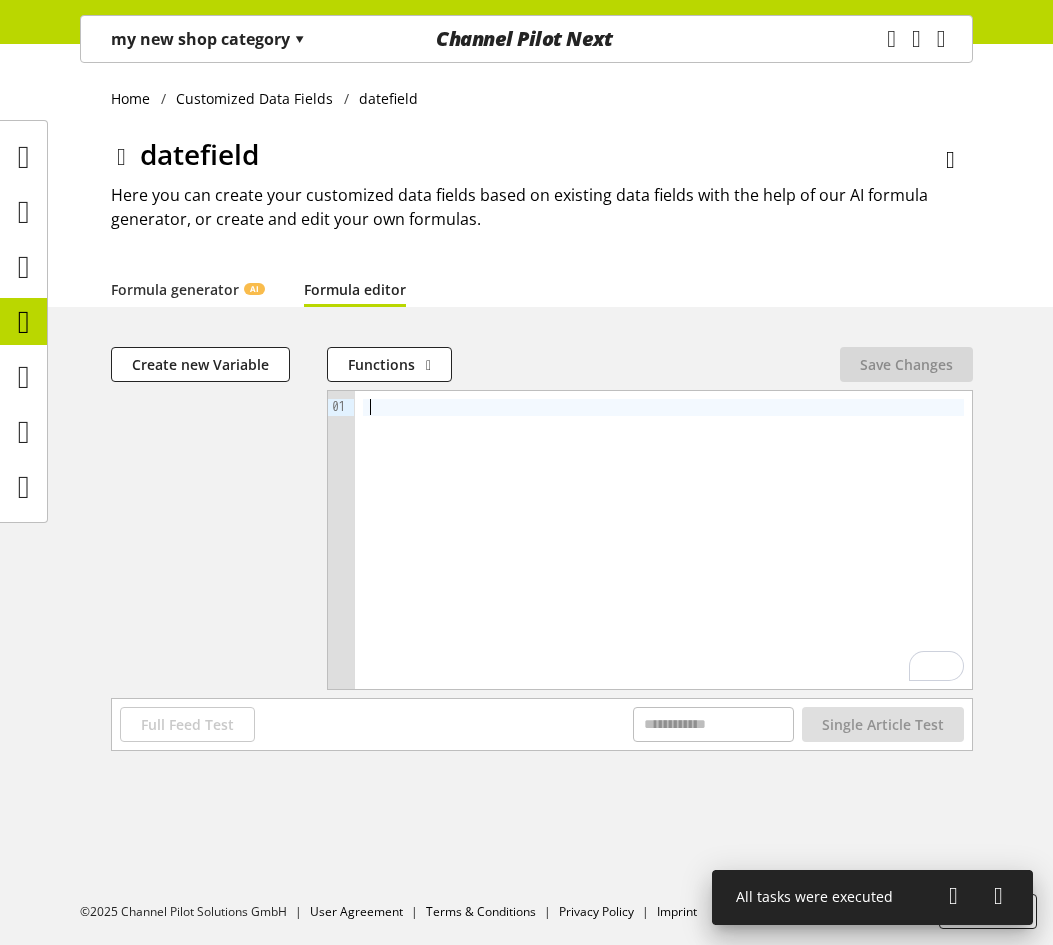 click at bounding box center [663, 407] 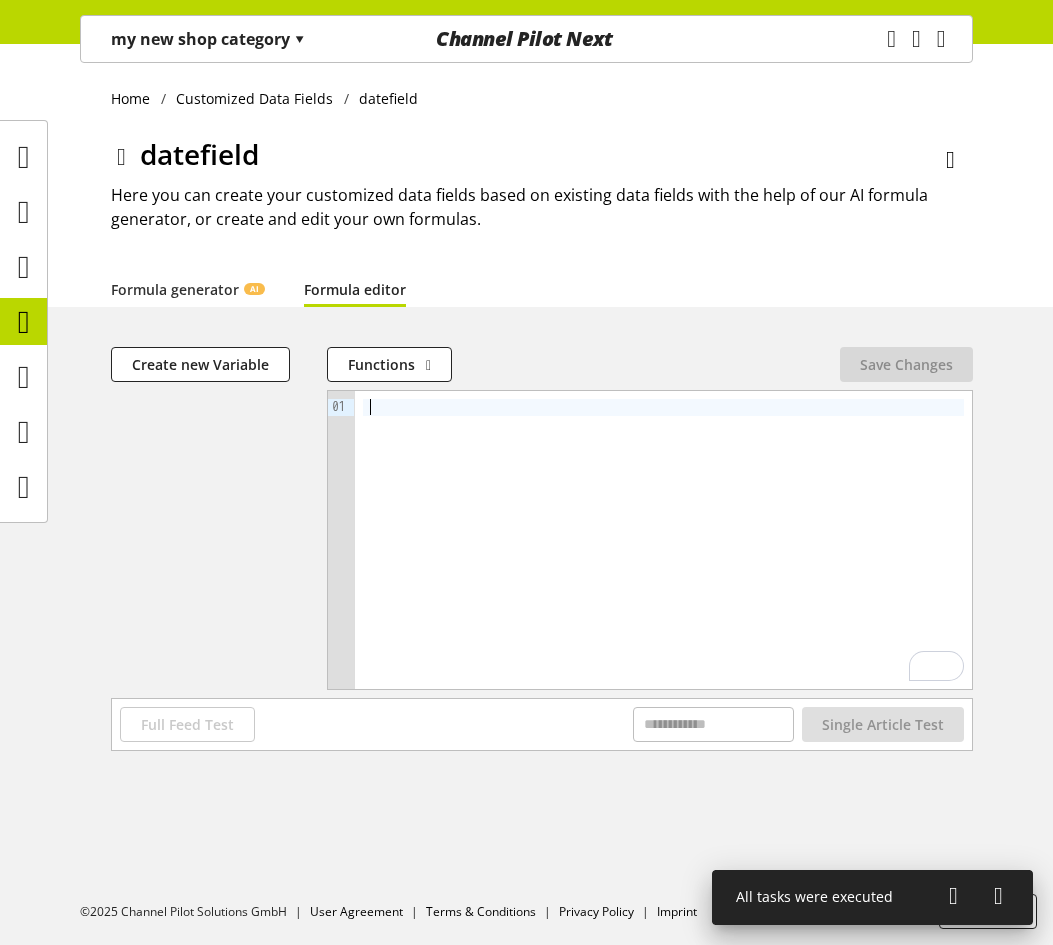 type 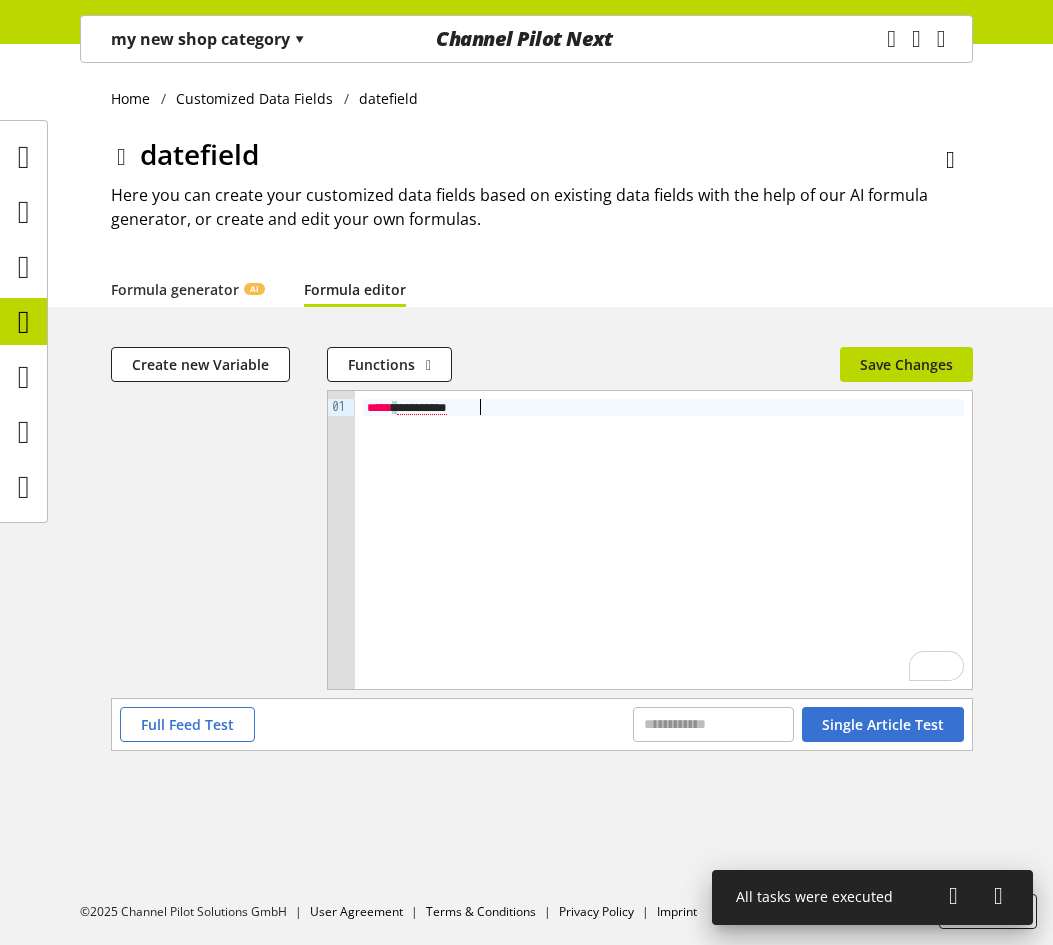 type on "*********" 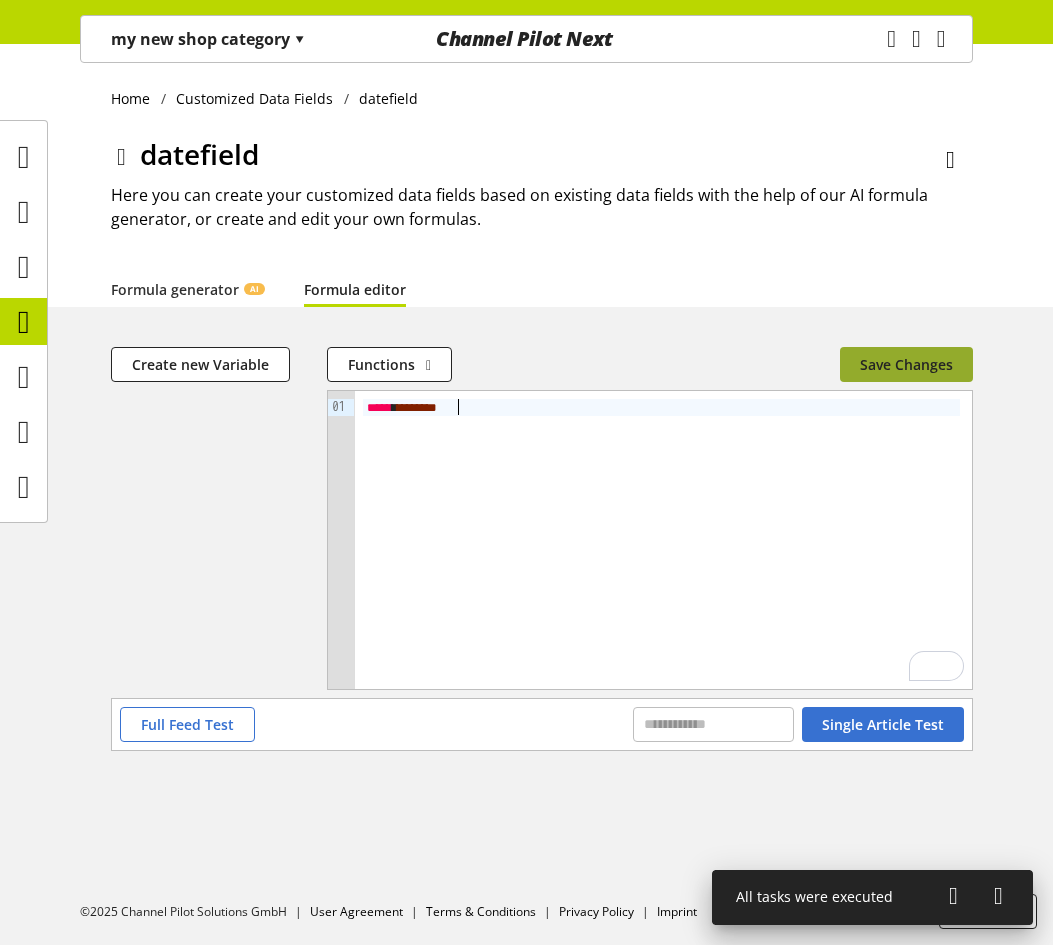 click on "Save Changes" at bounding box center (906, 364) 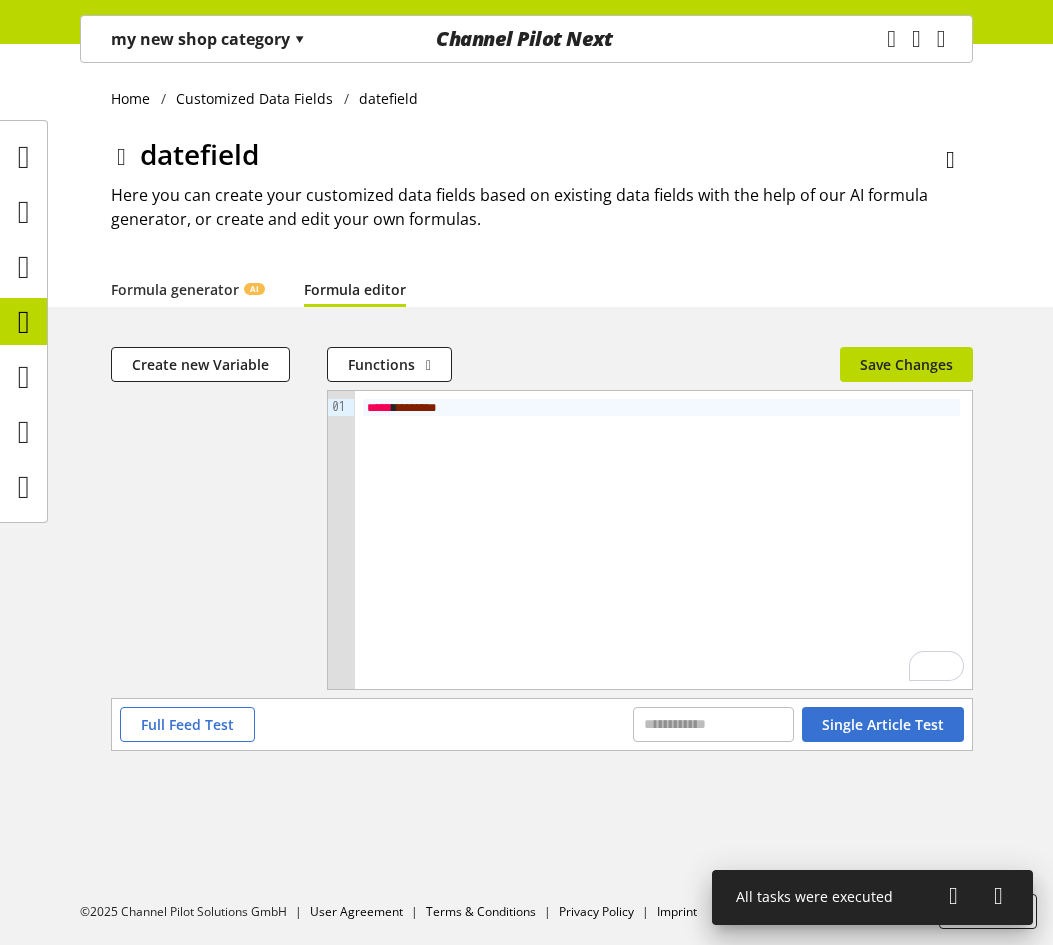 click at bounding box center (953, 896) 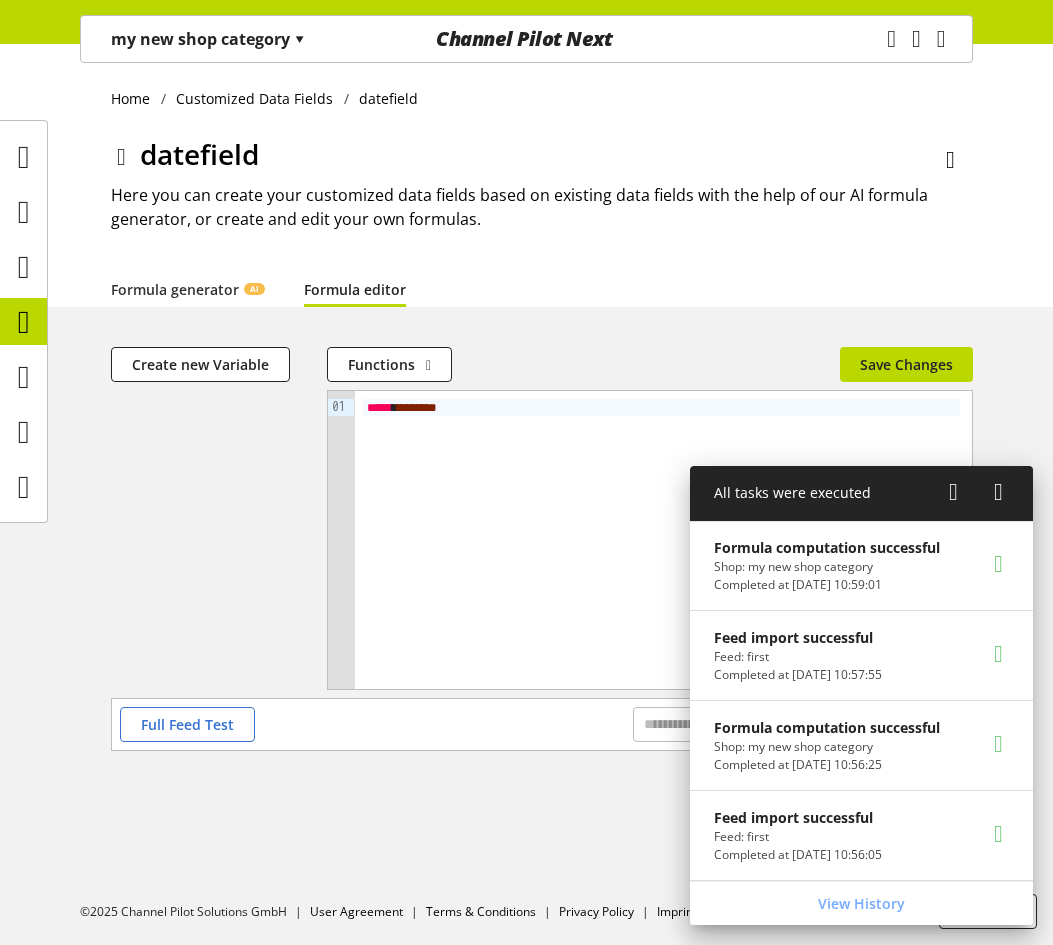 click on "my new shop category ▾" at bounding box center [208, 39] 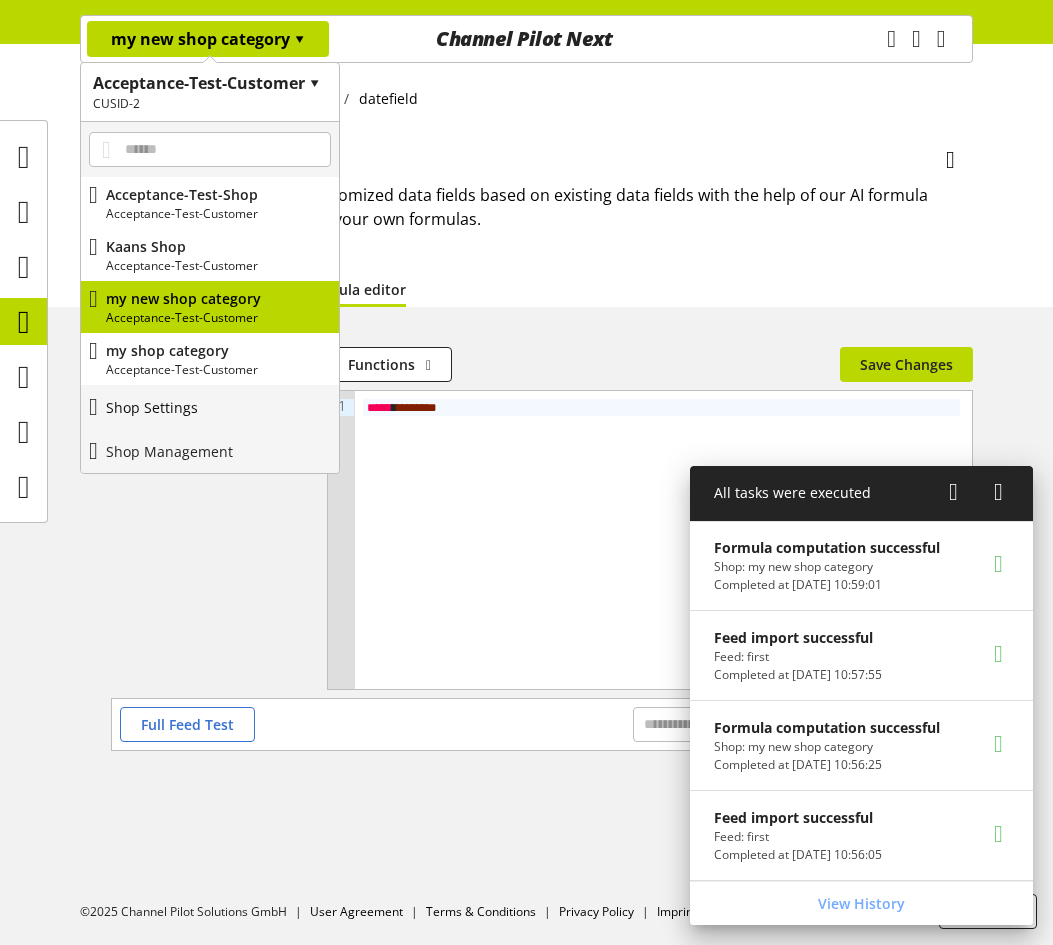 click on "Shop Settings" at bounding box center (152, 407) 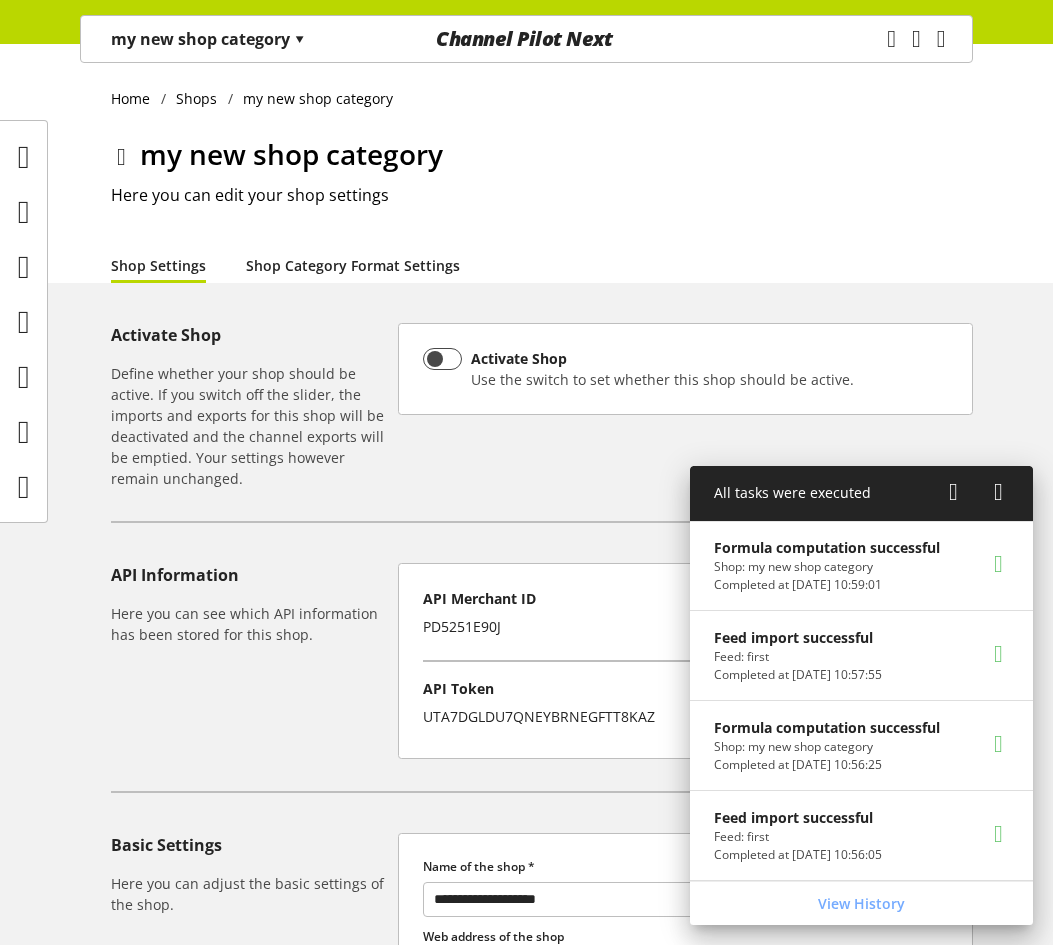 click on "Shop Category Format Settings" at bounding box center (353, 265) 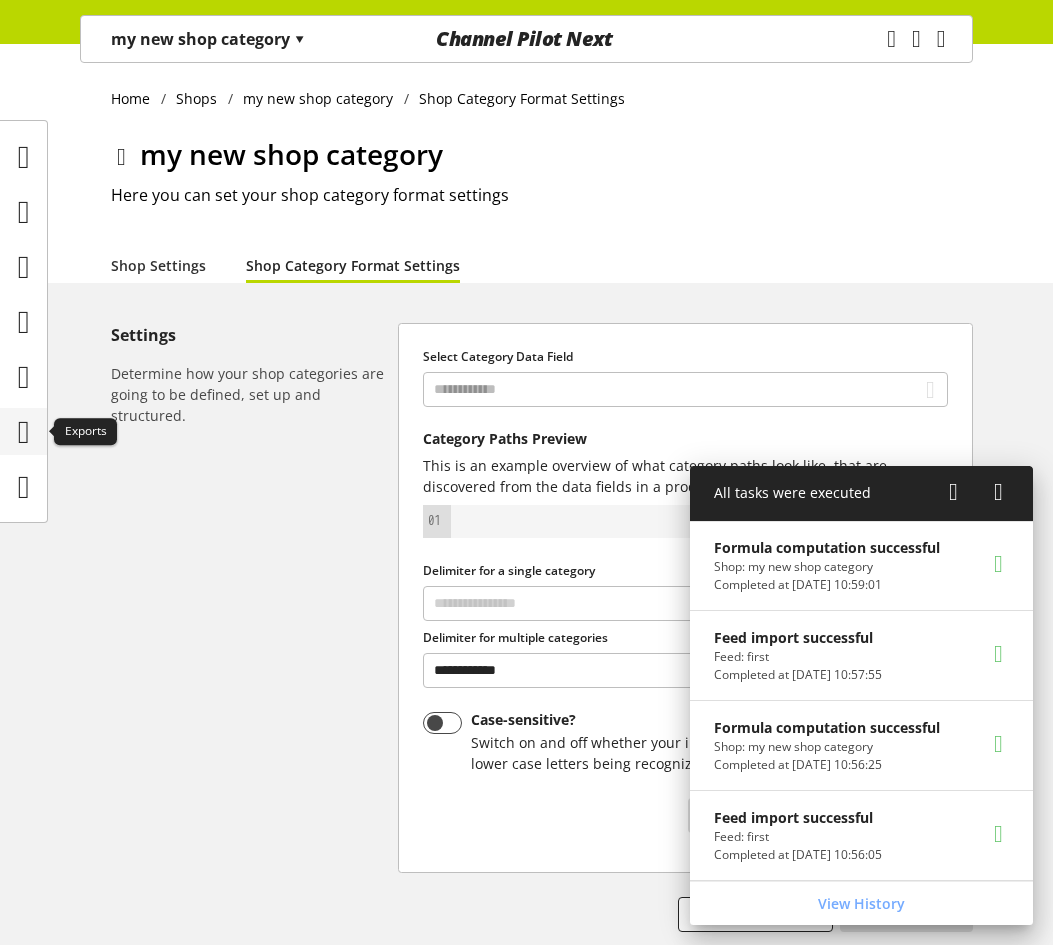 click at bounding box center (24, 432) 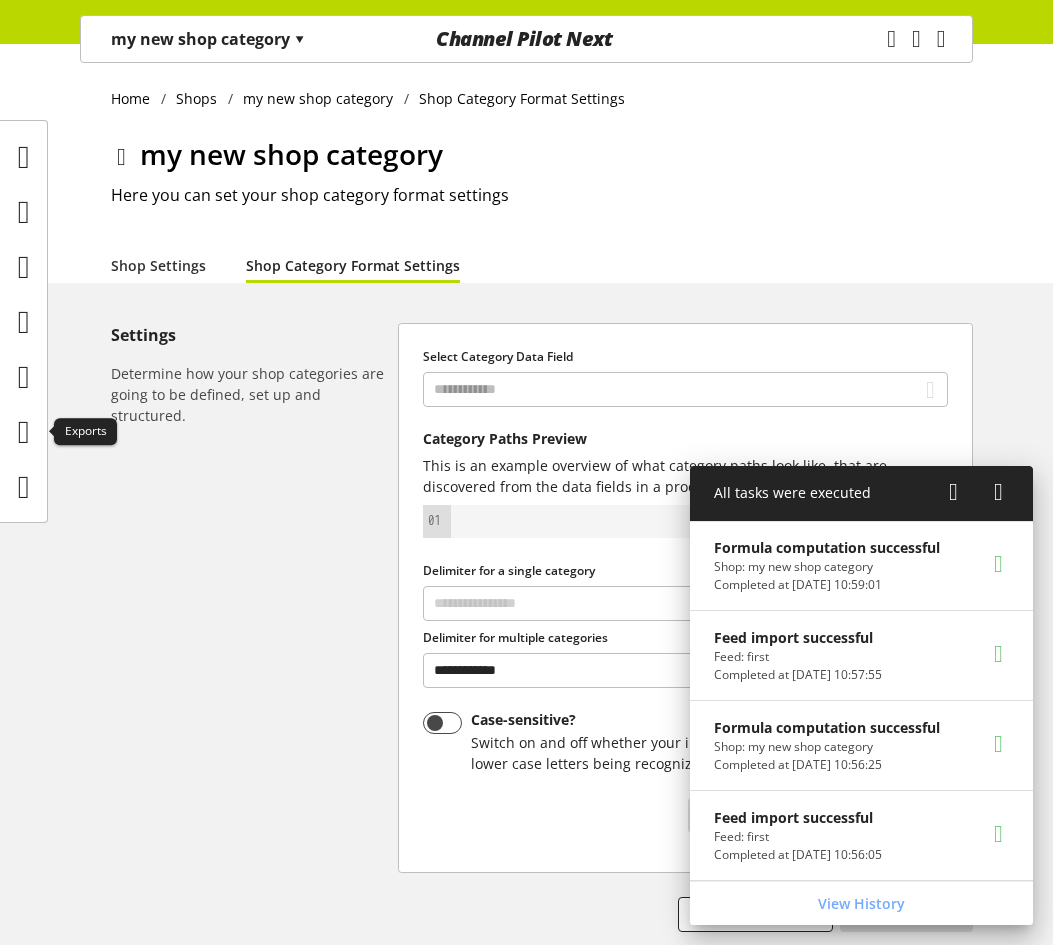 click at bounding box center [953, 492] 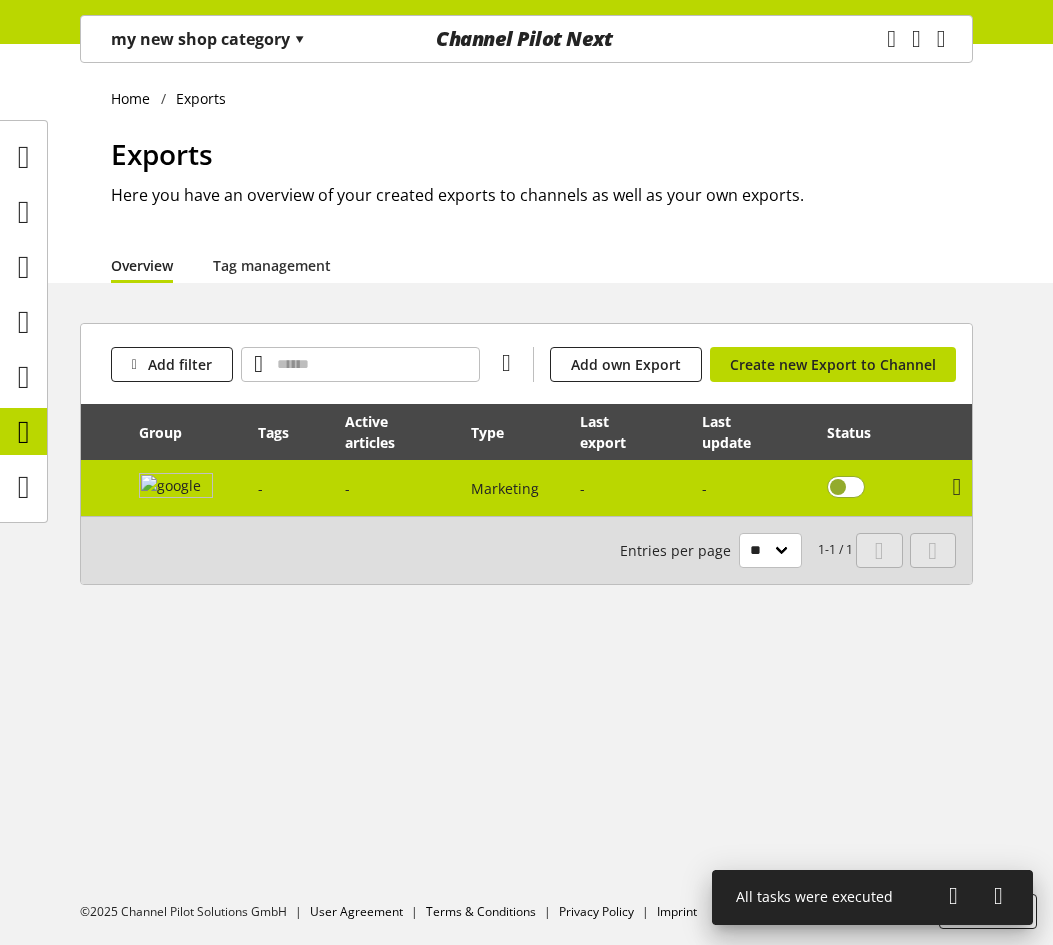 scroll, scrollTop: 0, scrollLeft: 218, axis: horizontal 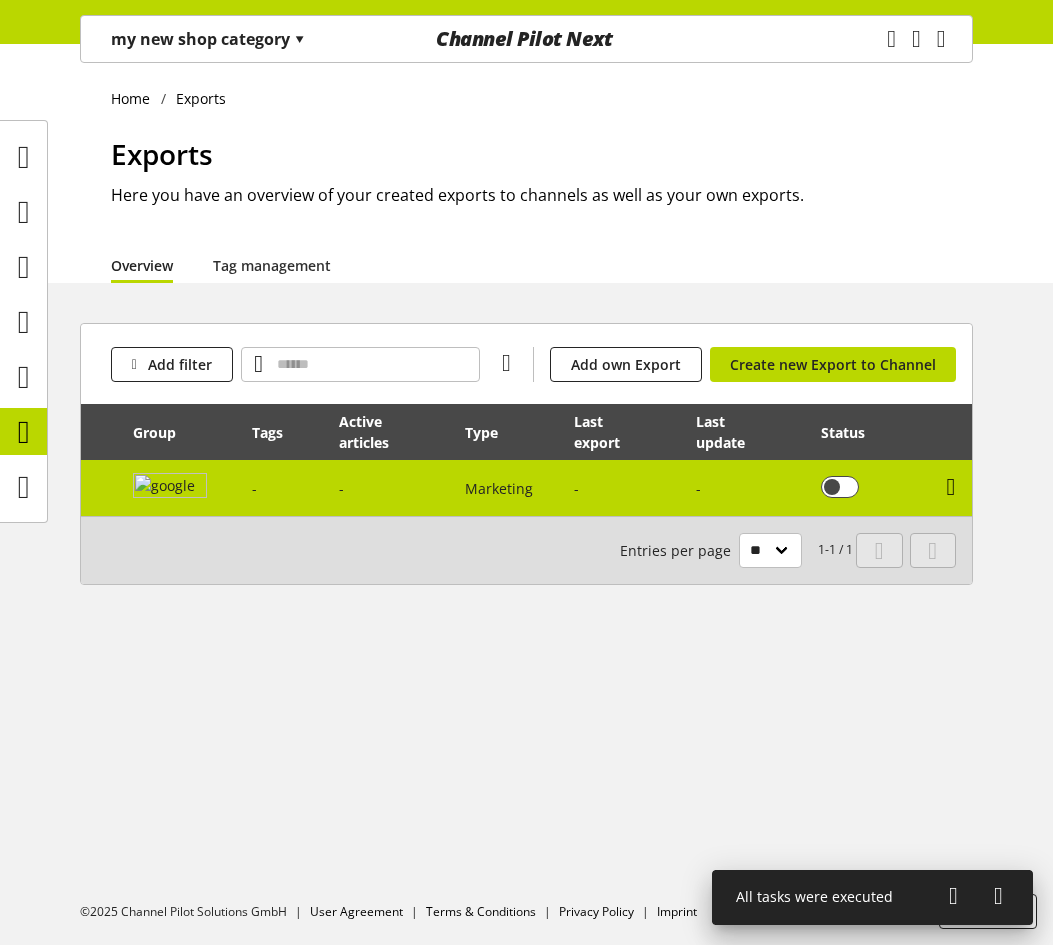 click at bounding box center (951, 487) 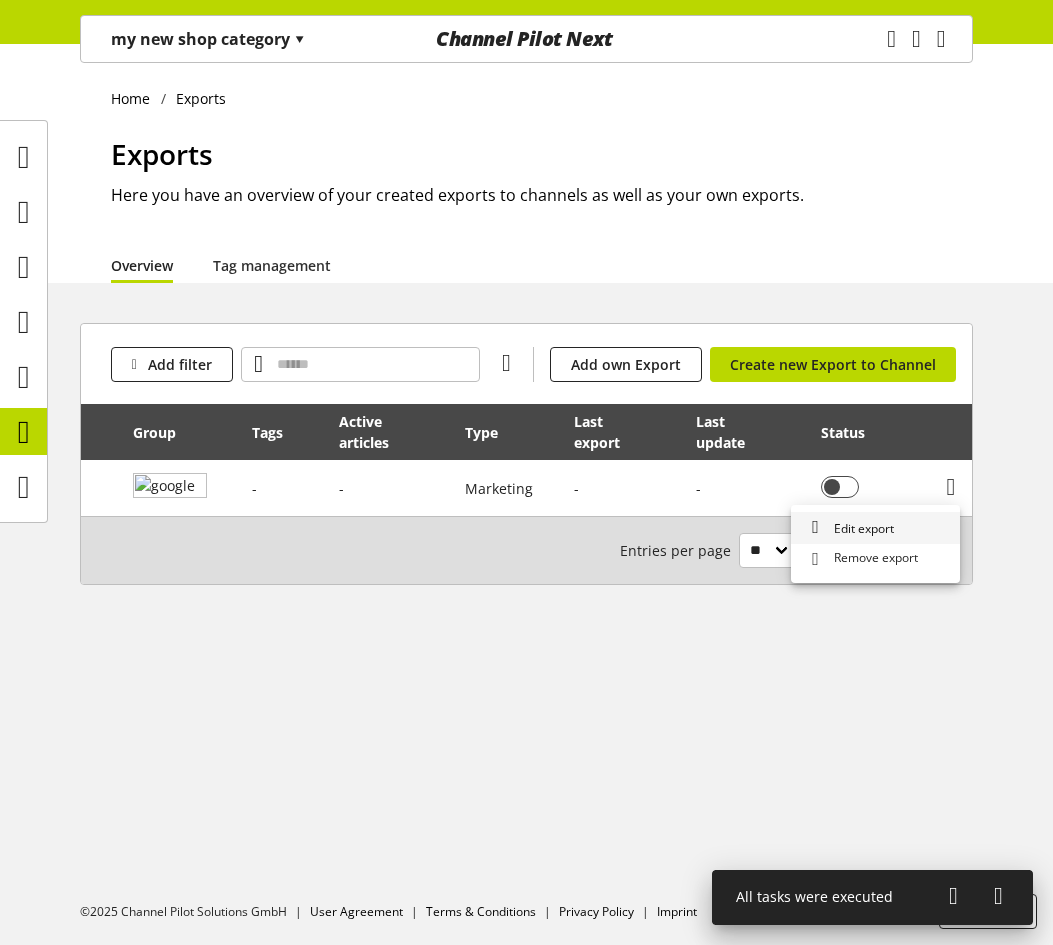 click on "Edit export" at bounding box center (875, 528) 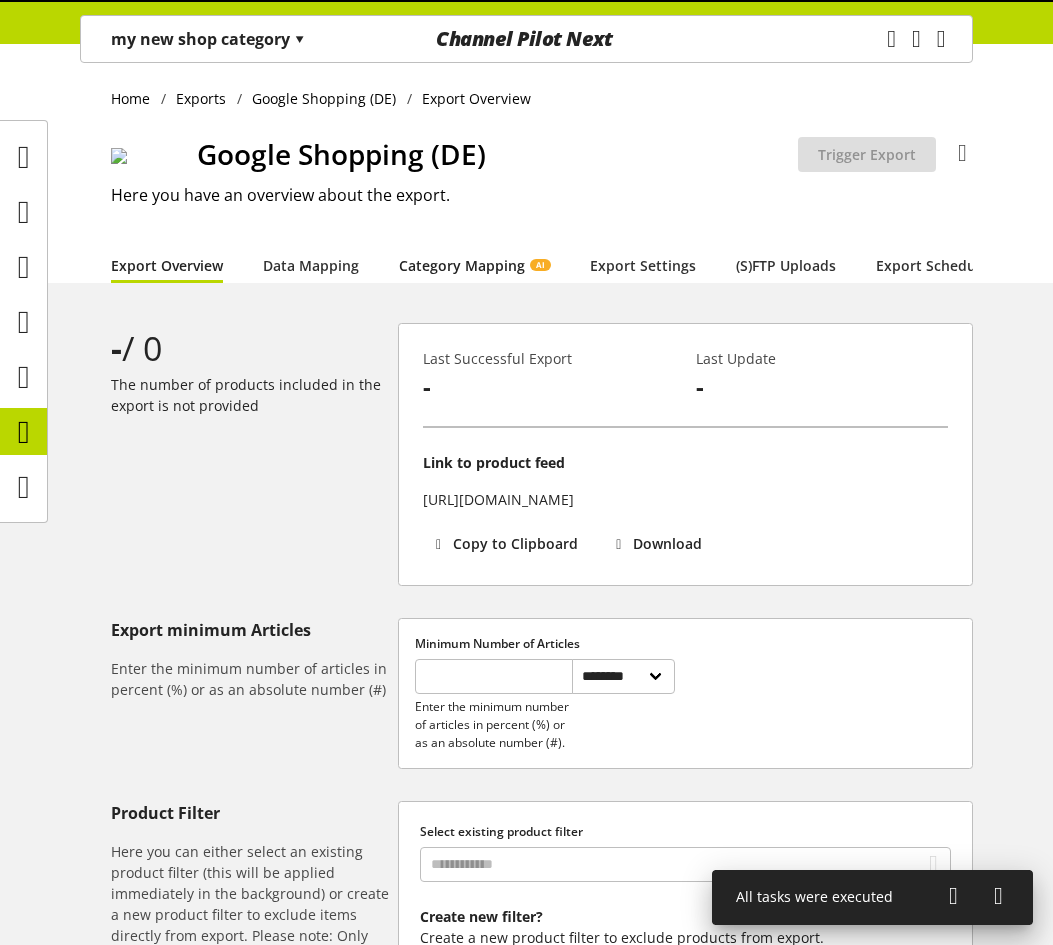 click on "Category Mapping AI" at bounding box center [474, 265] 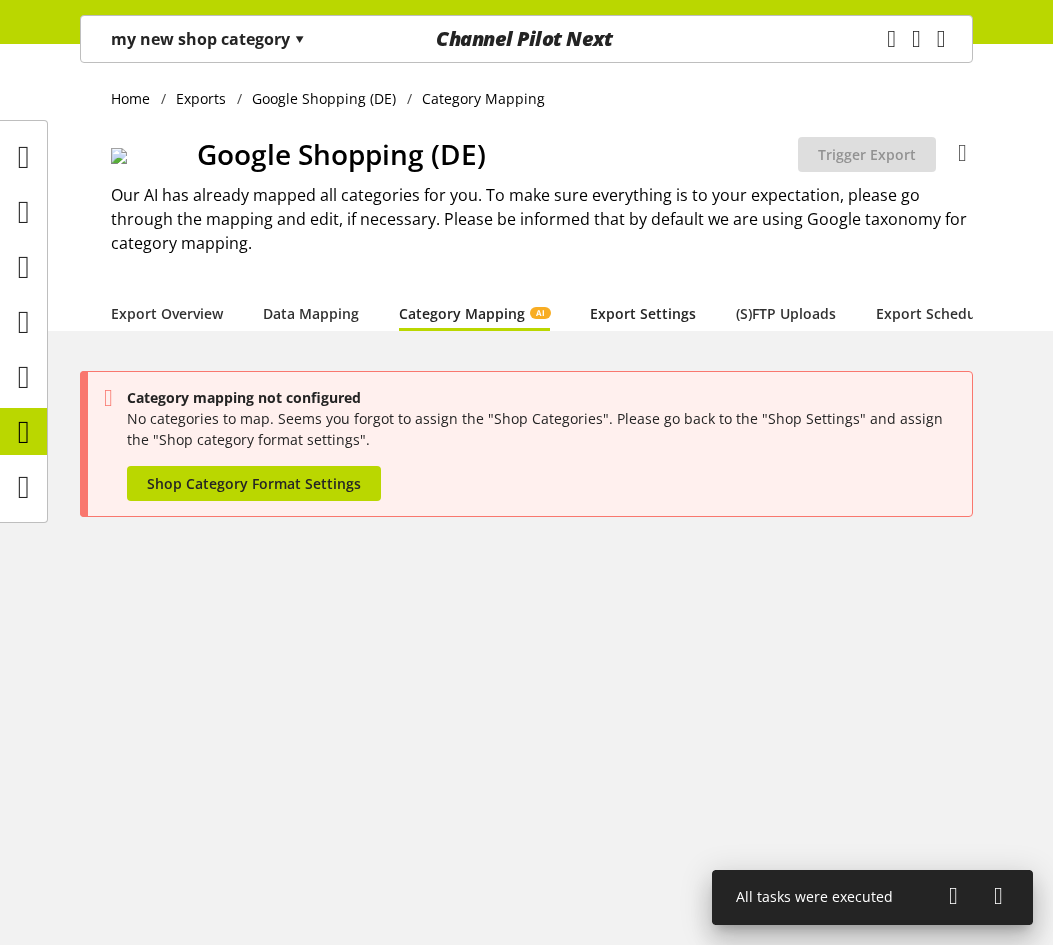 click on "Export Settings" at bounding box center [643, 313] 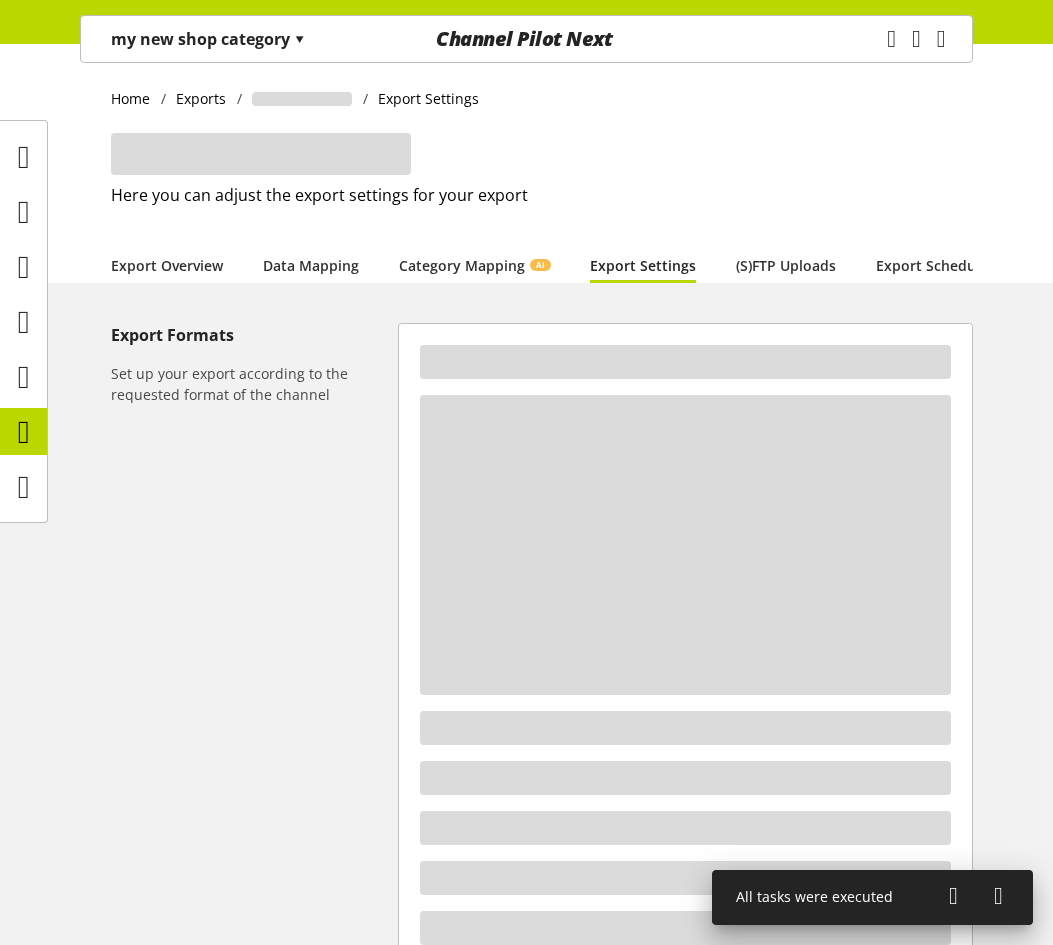 select on "*" 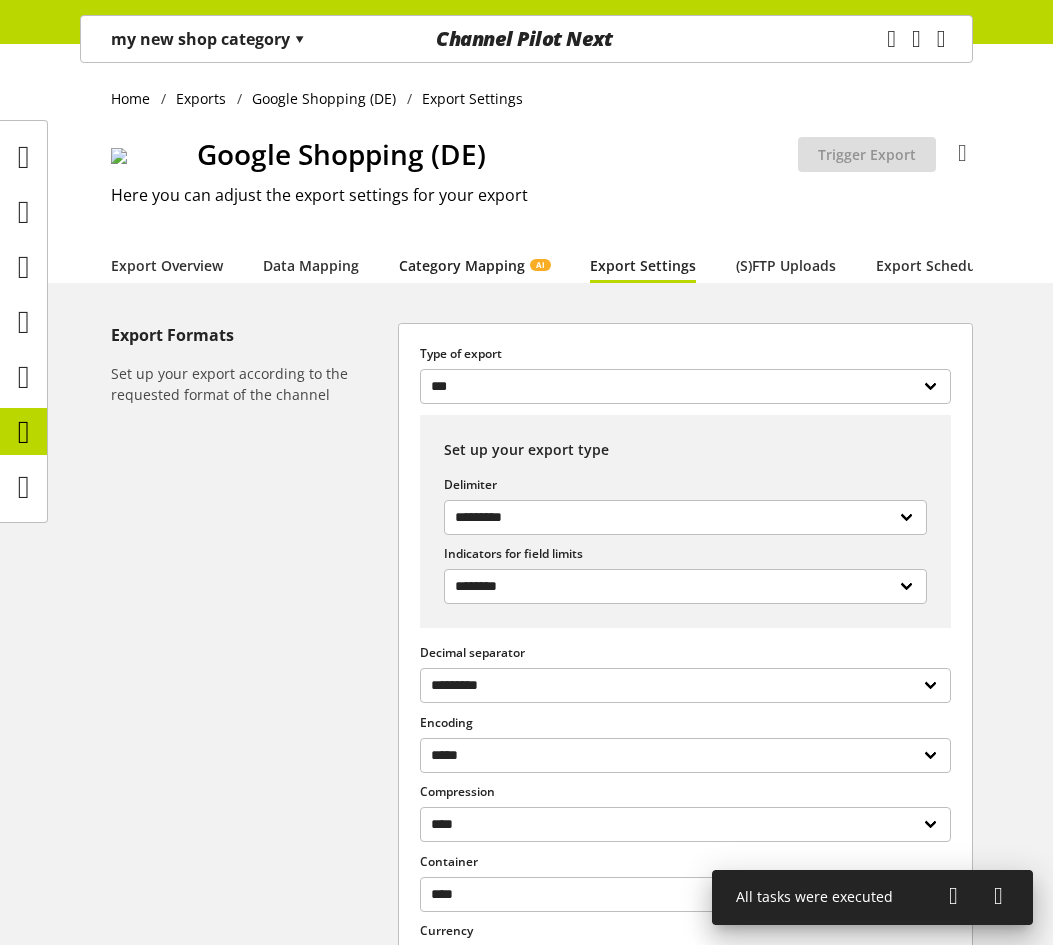 click on "Category Mapping AI" at bounding box center [474, 265] 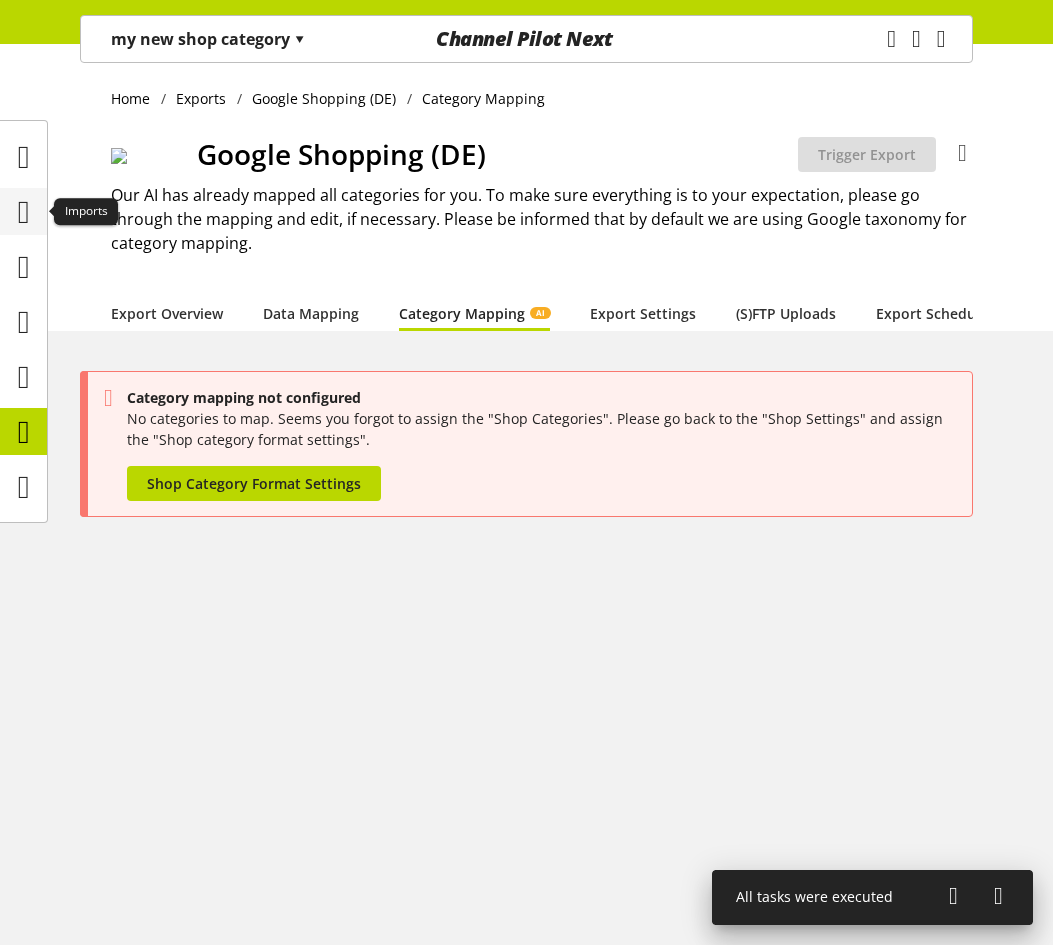 click at bounding box center [24, 212] 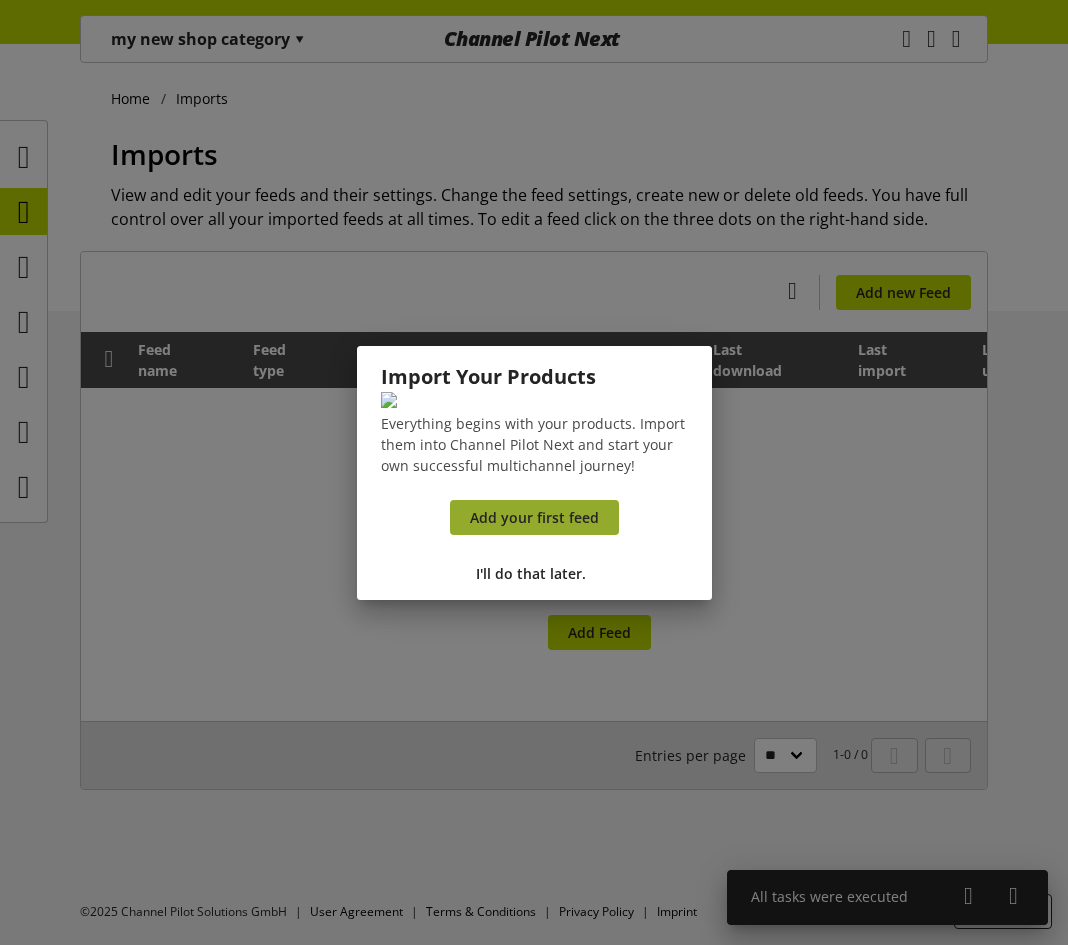 click on "Add your first feed" at bounding box center [534, 517] 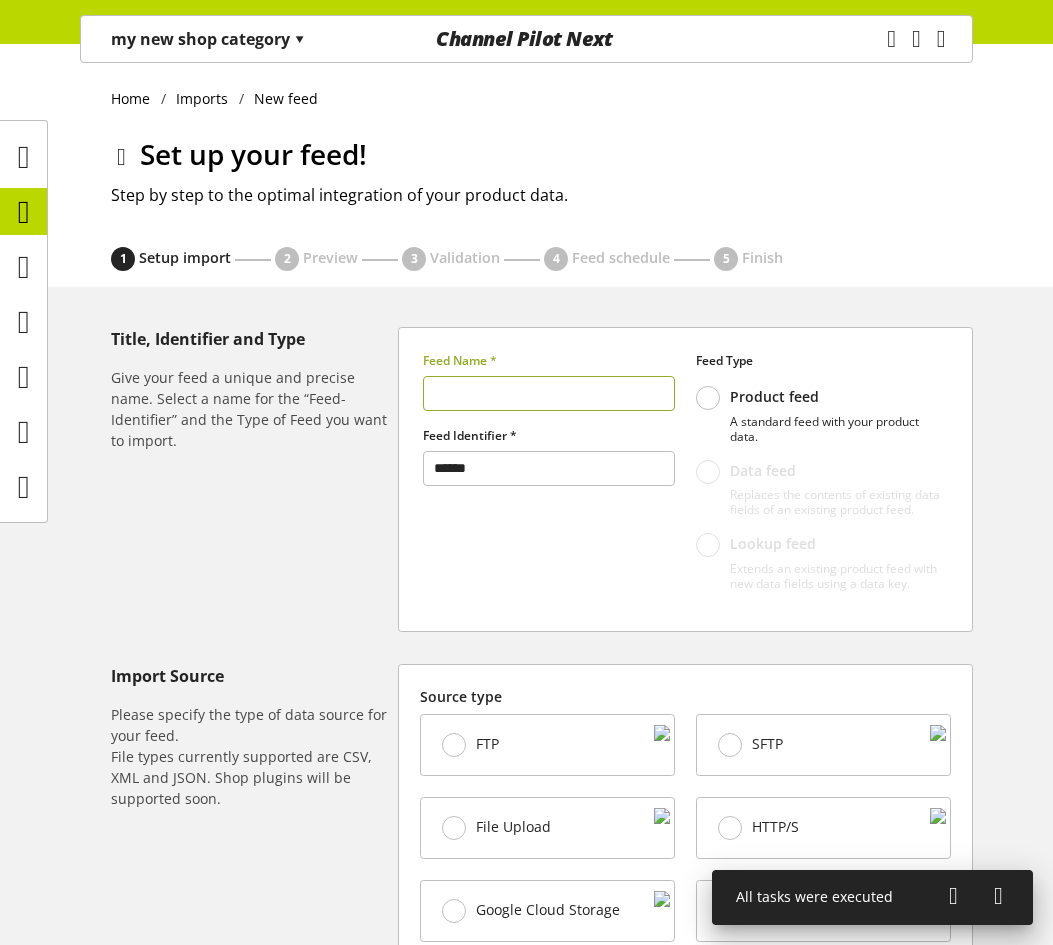 click at bounding box center [549, 393] 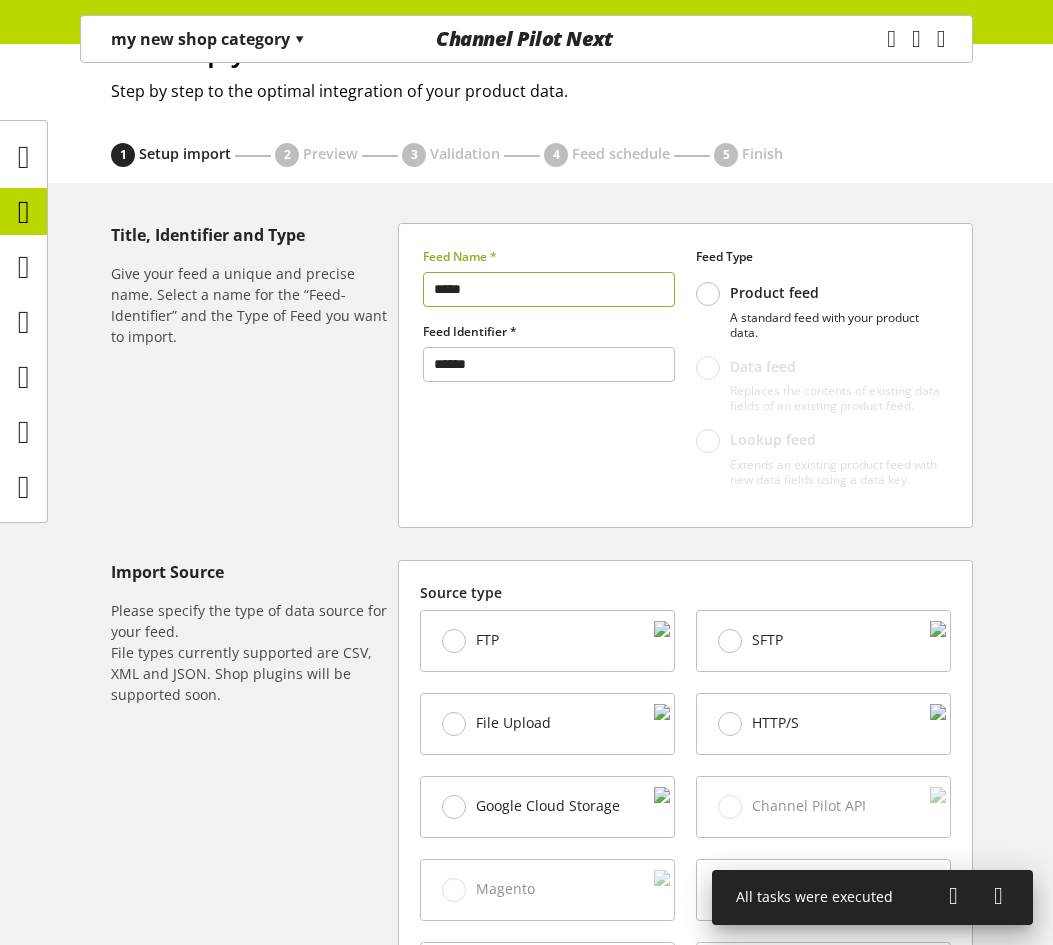 scroll, scrollTop: 200, scrollLeft: 0, axis: vertical 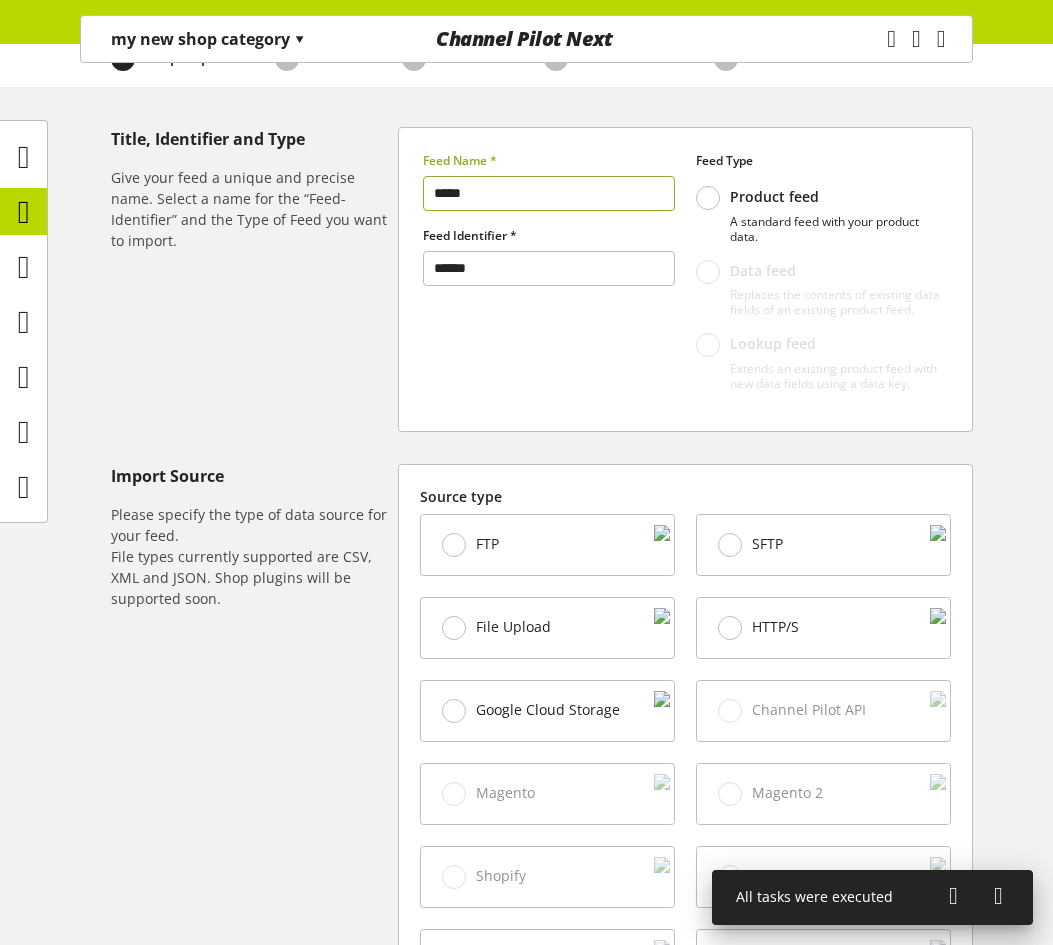 type on "*****" 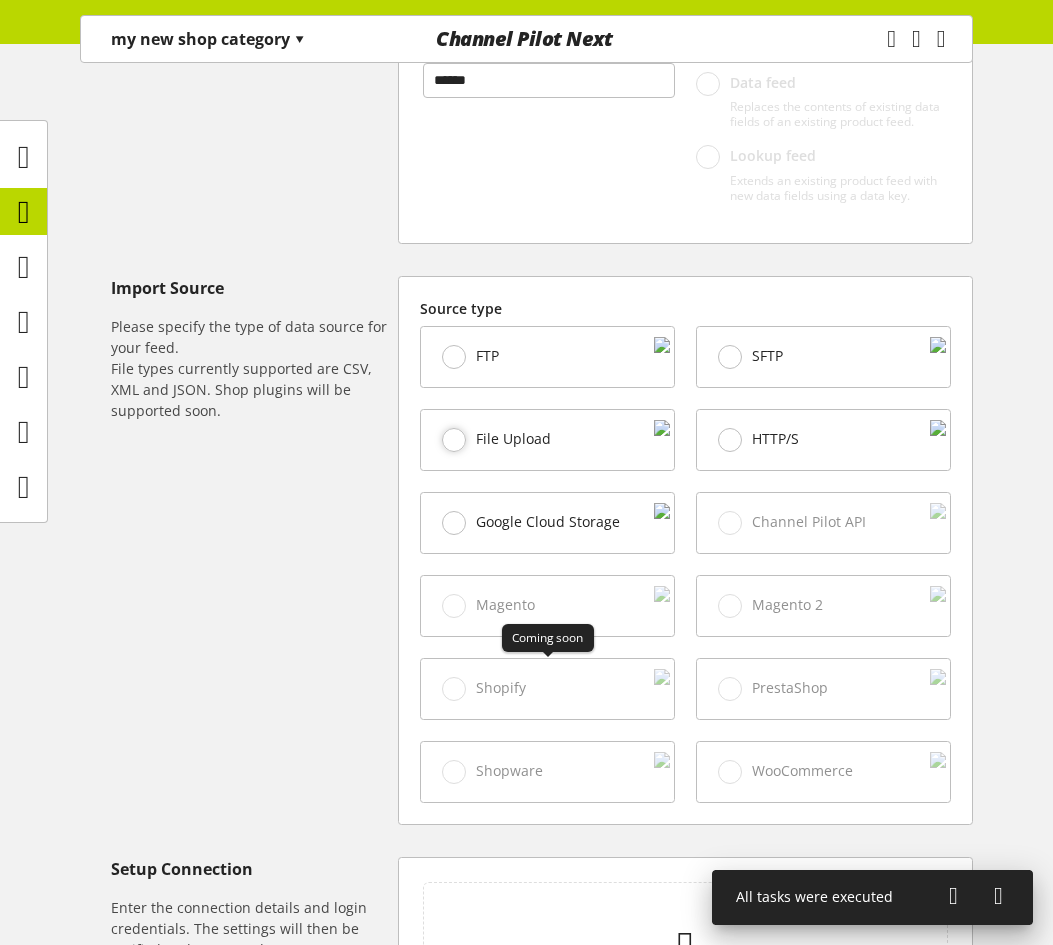 scroll, scrollTop: 600, scrollLeft: 0, axis: vertical 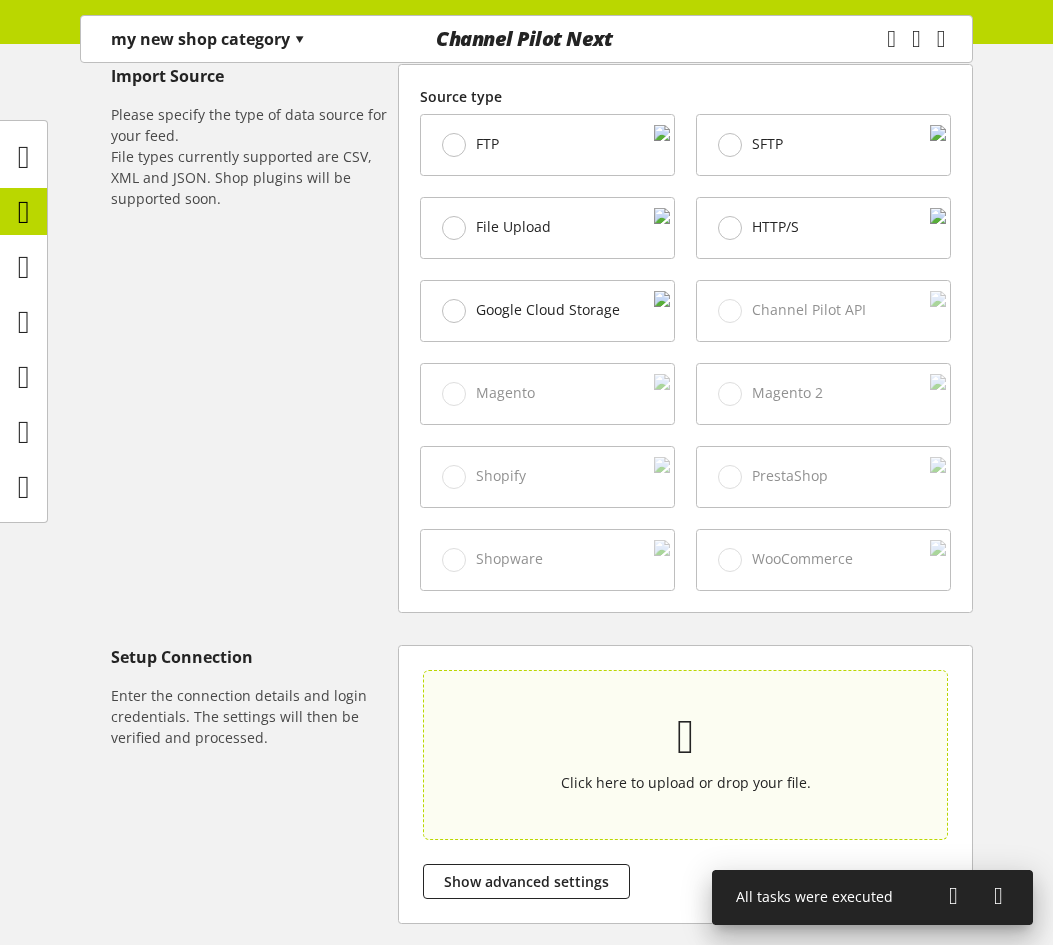 click at bounding box center [686, 737] 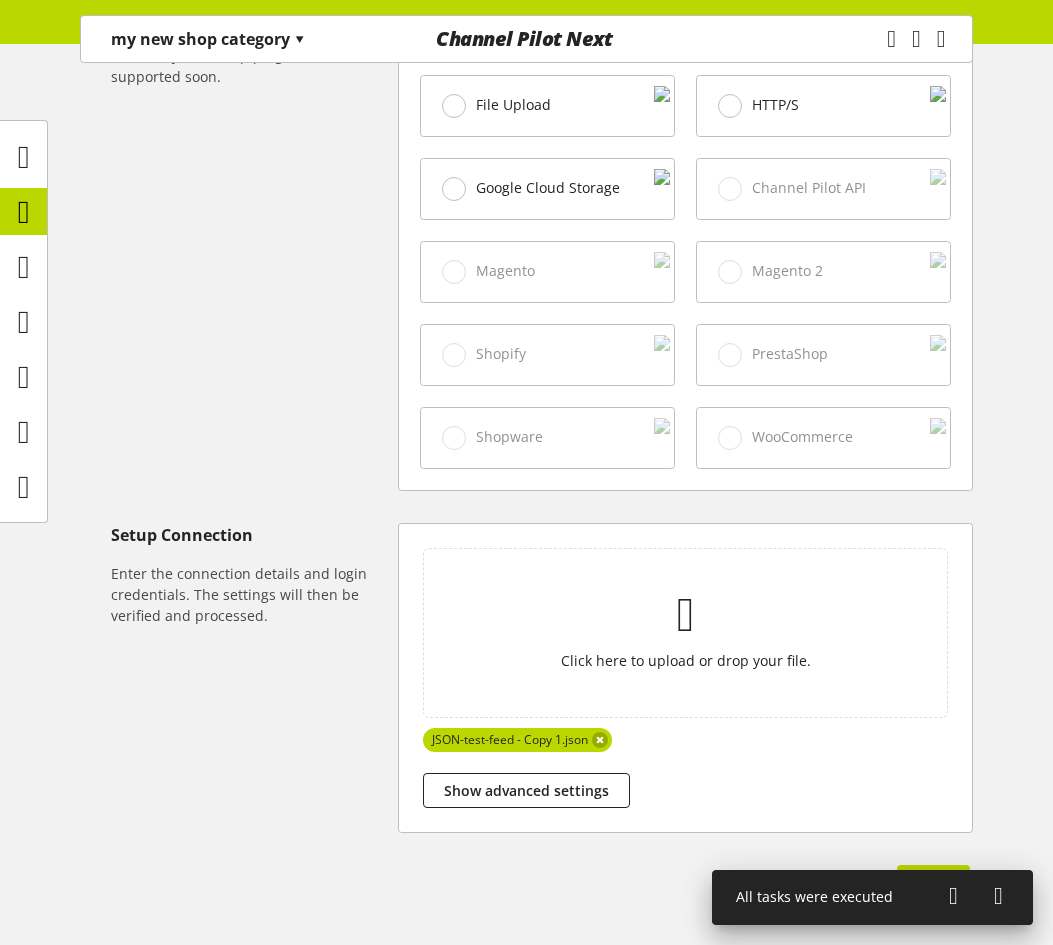 scroll, scrollTop: 794, scrollLeft: 0, axis: vertical 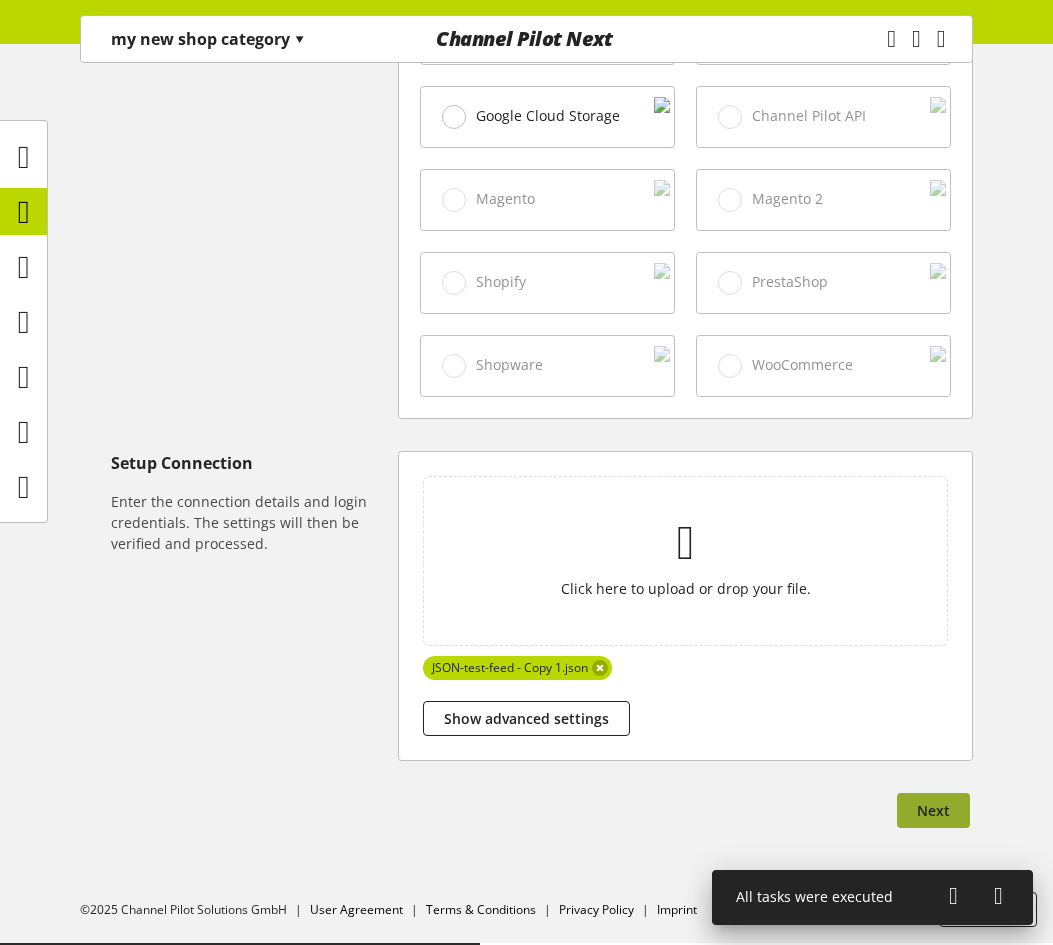 click on "Next" at bounding box center [933, 810] 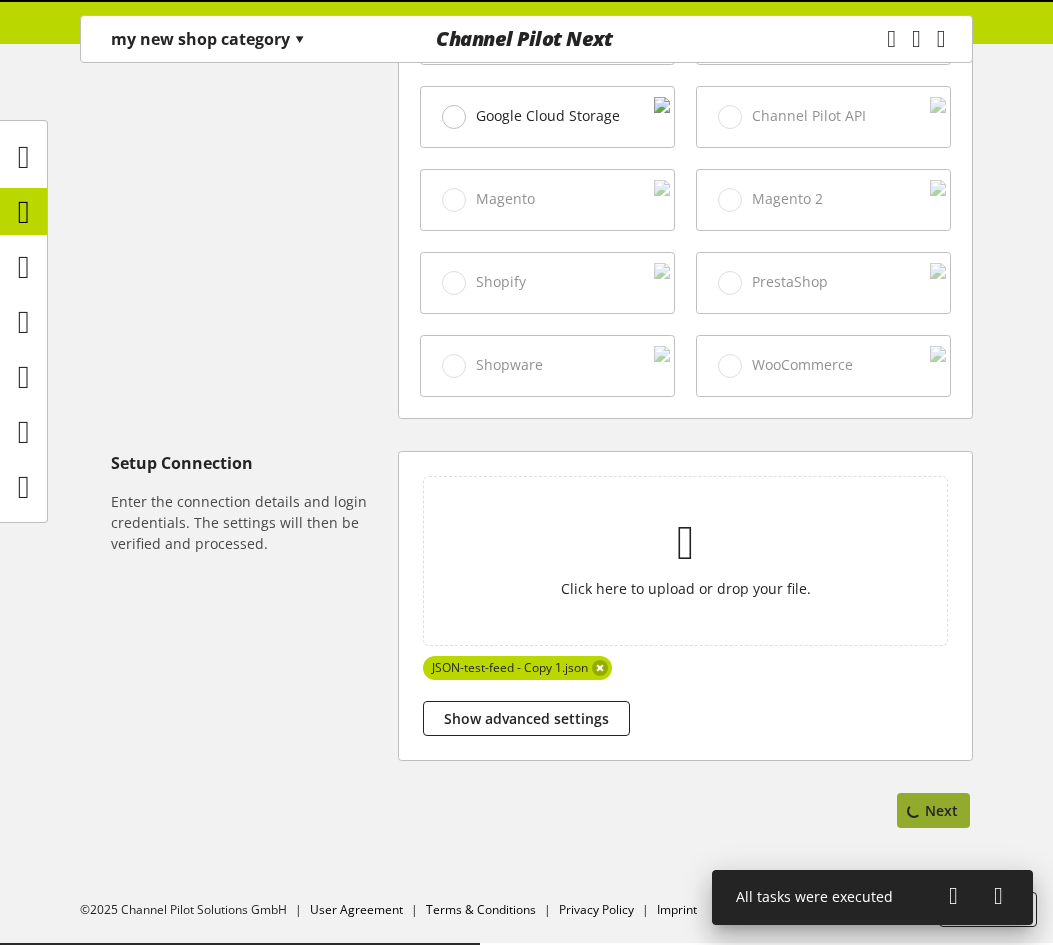 select on "*****" 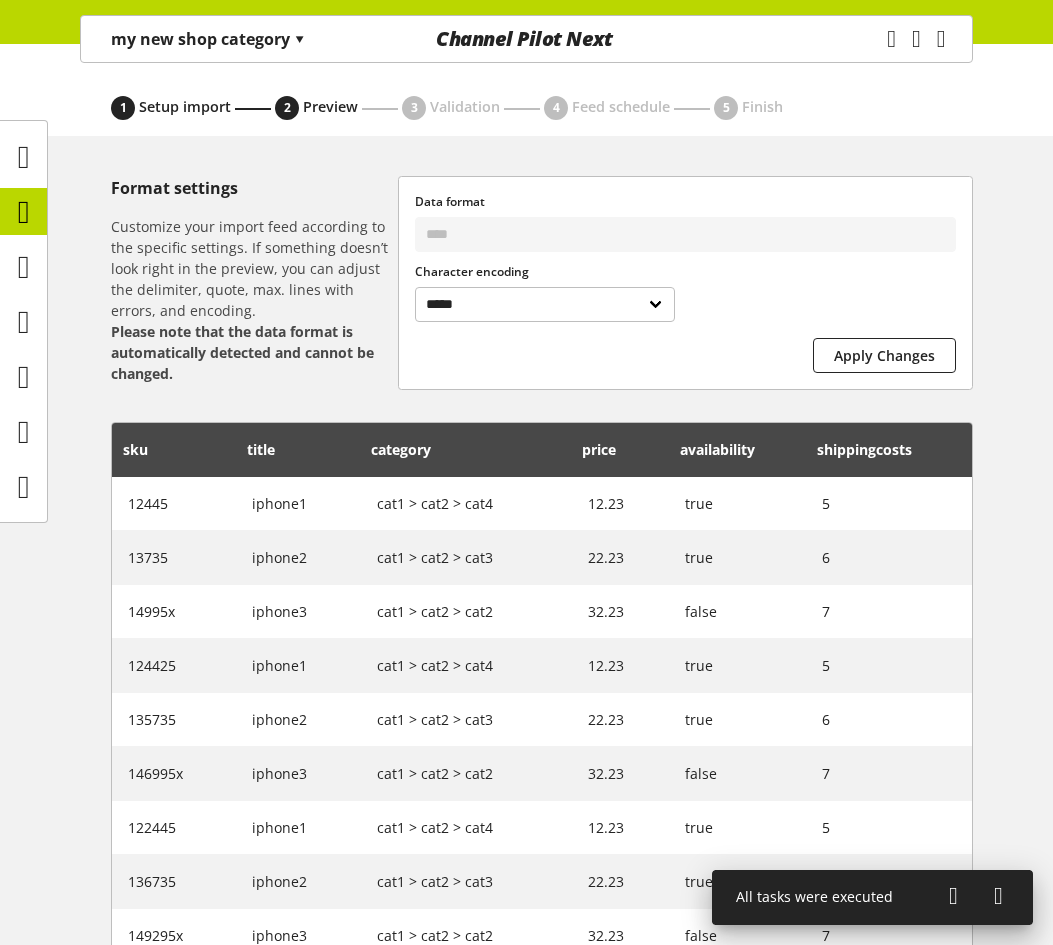 scroll, scrollTop: 400, scrollLeft: 0, axis: vertical 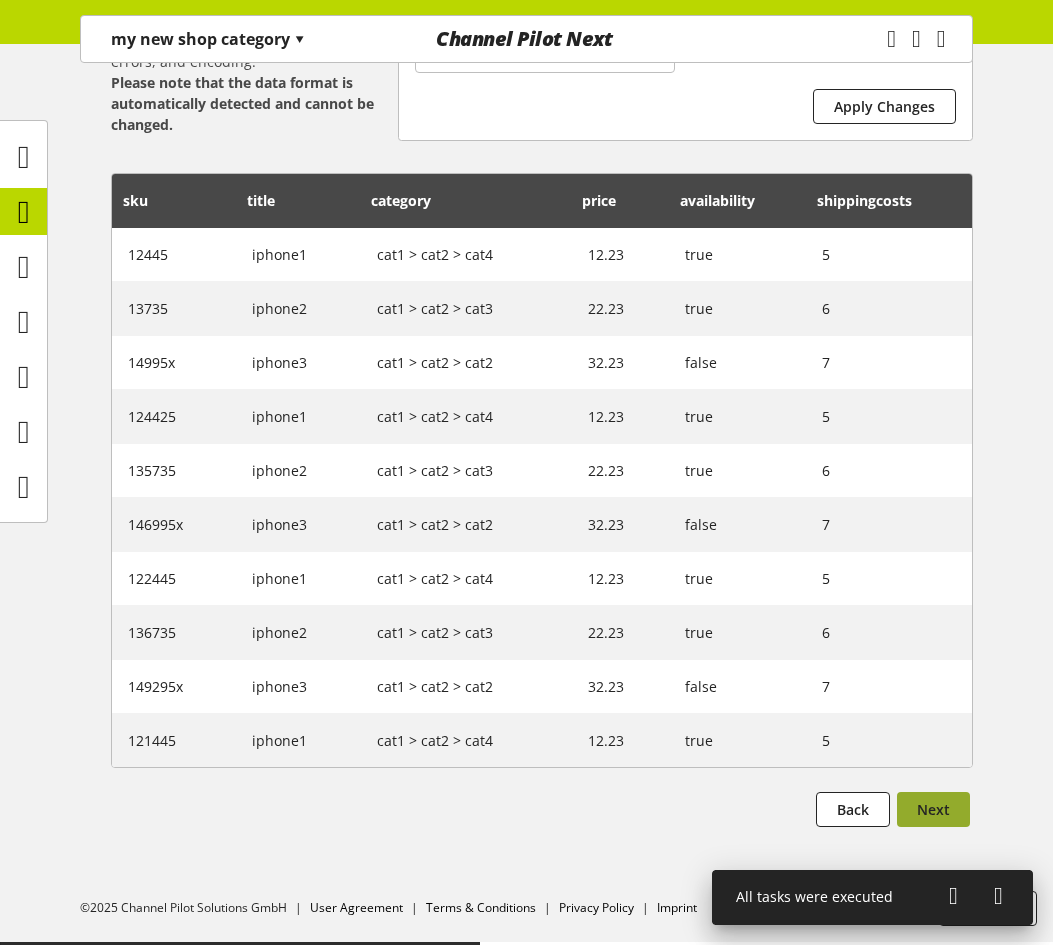 click on "Next" at bounding box center [933, 809] 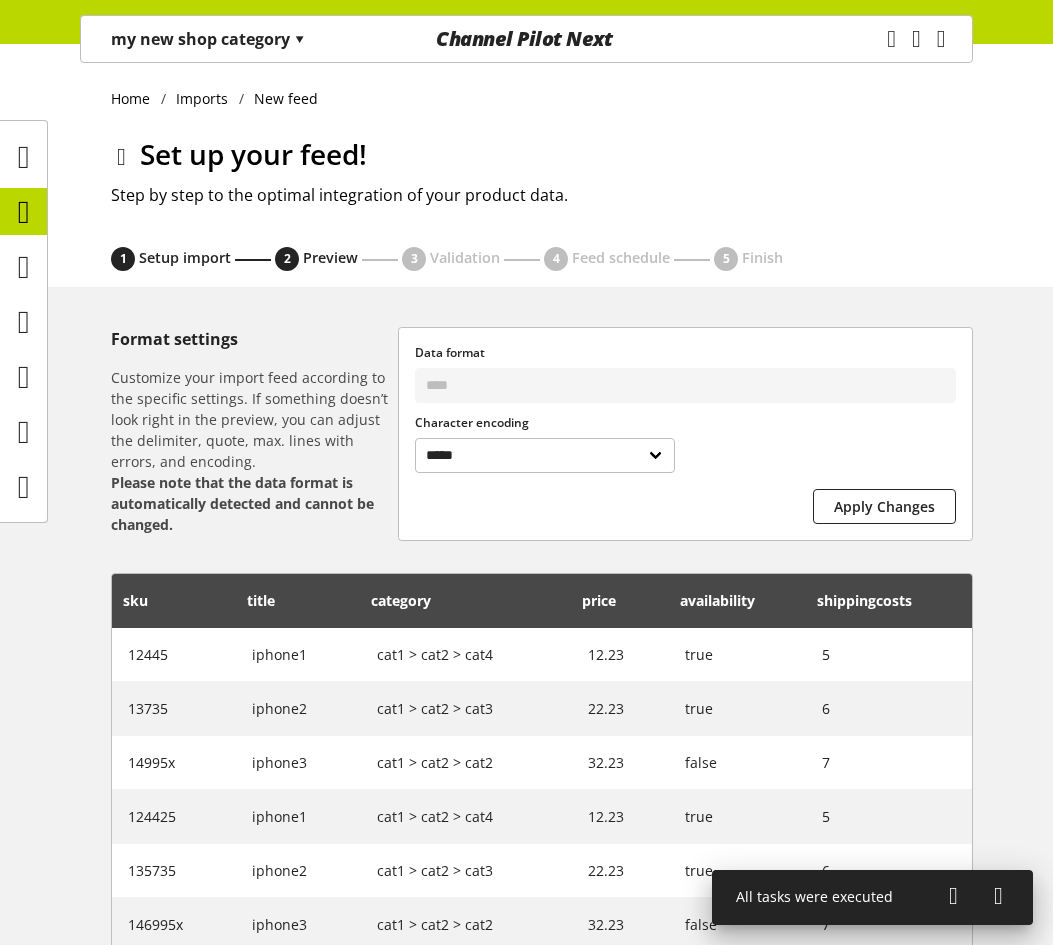 select 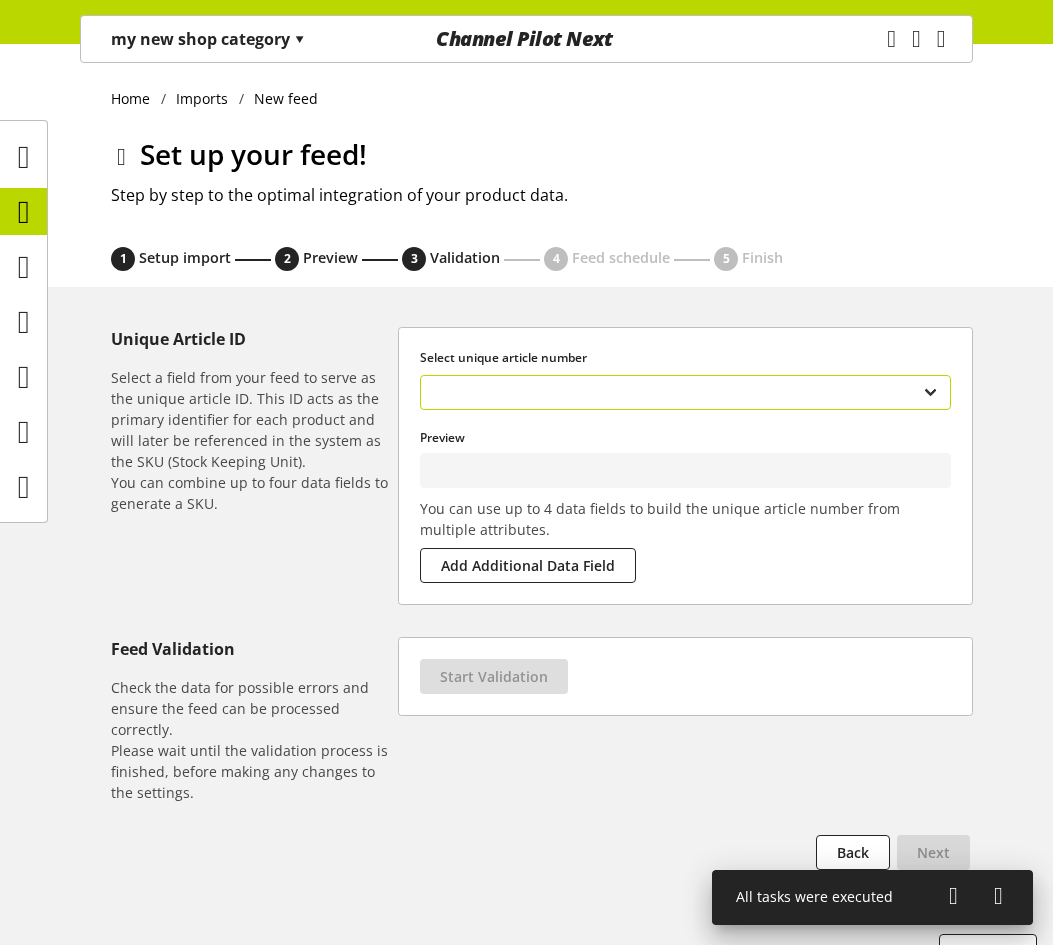 click on "**********" at bounding box center (685, 392) 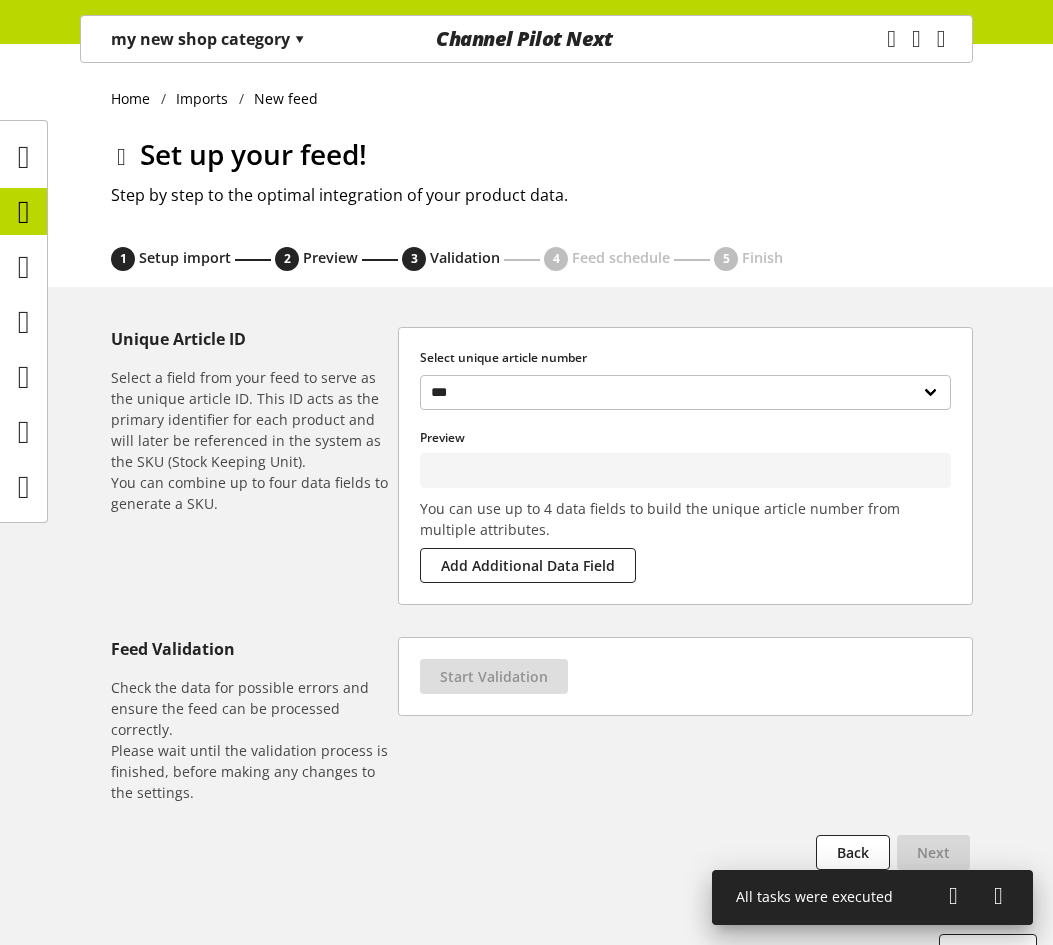 type on "*****" 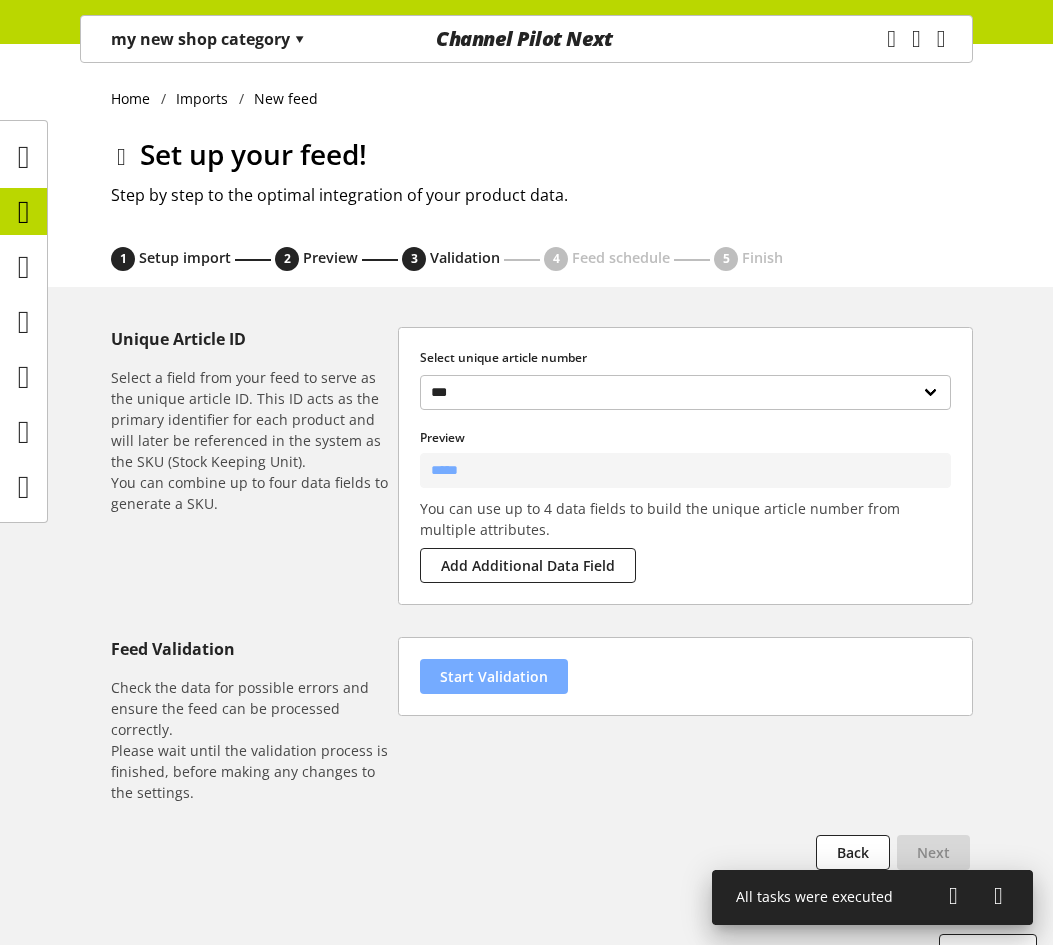click on "Start Validation" at bounding box center (494, 676) 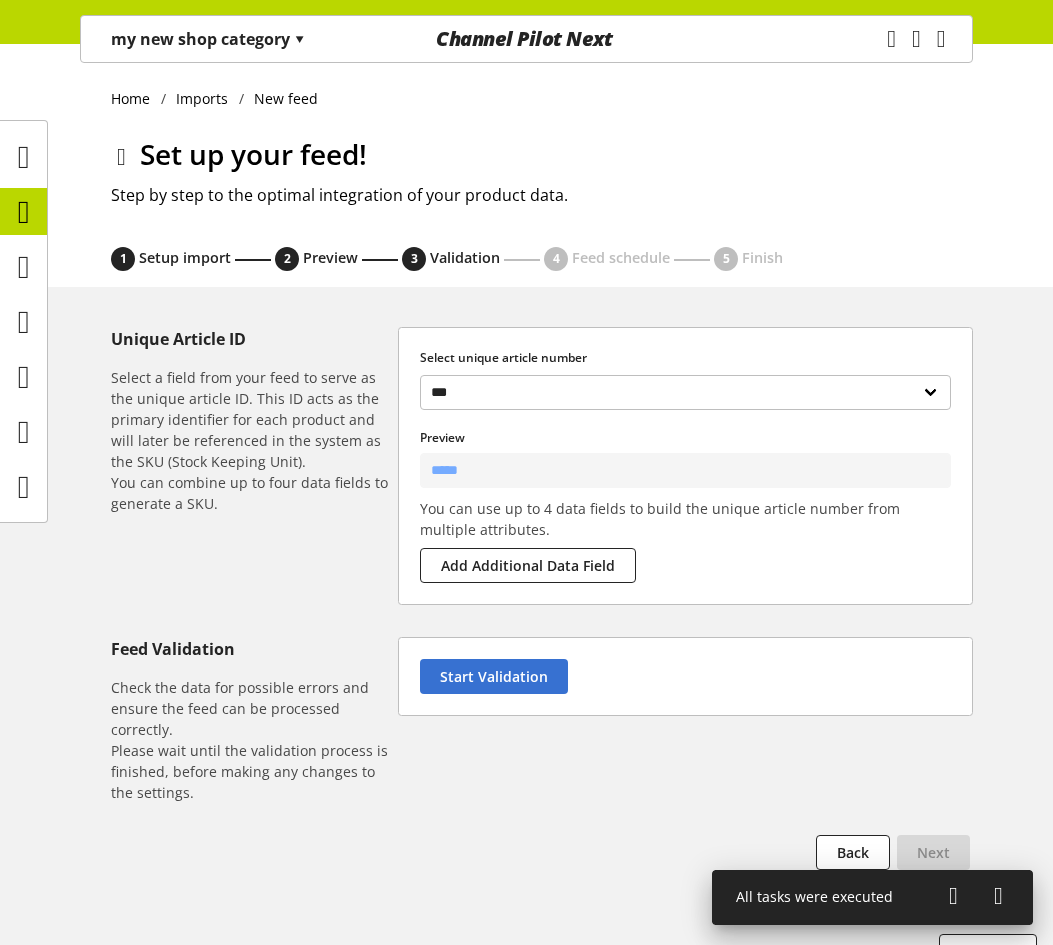 select on "********" 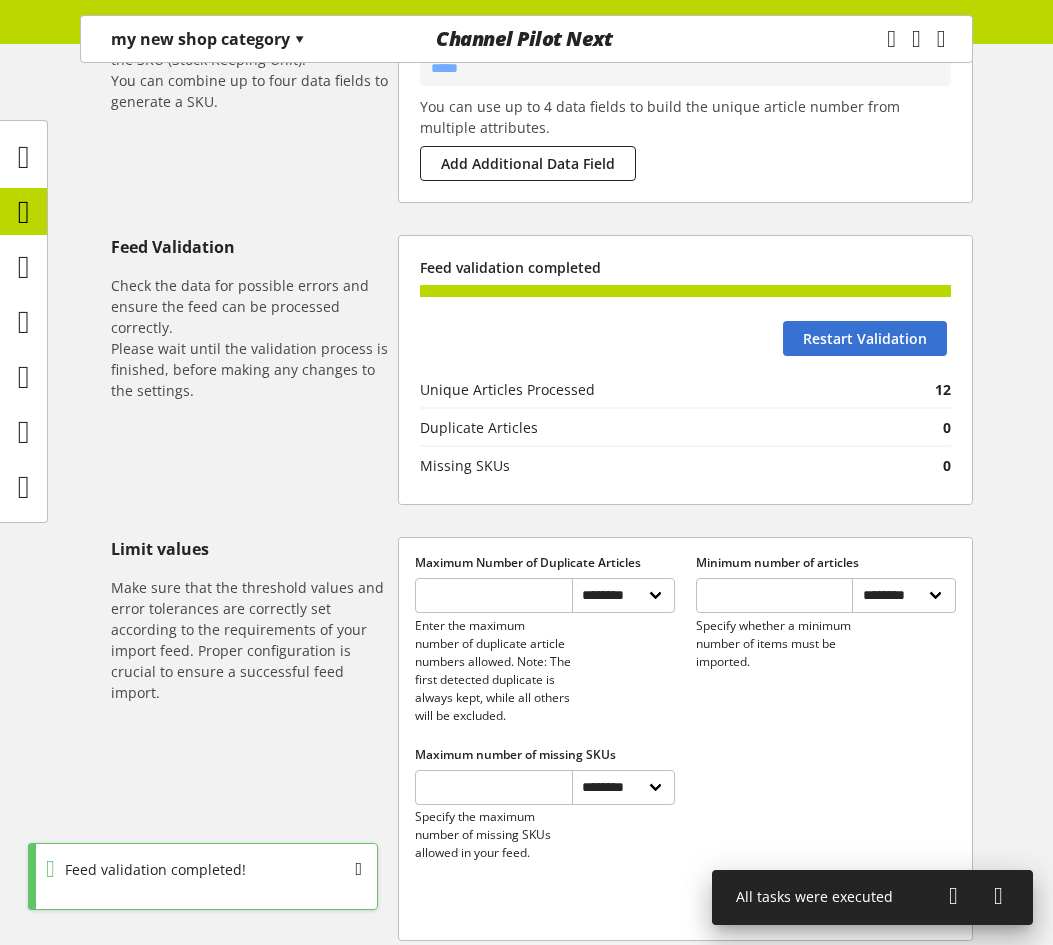scroll, scrollTop: 598, scrollLeft: 0, axis: vertical 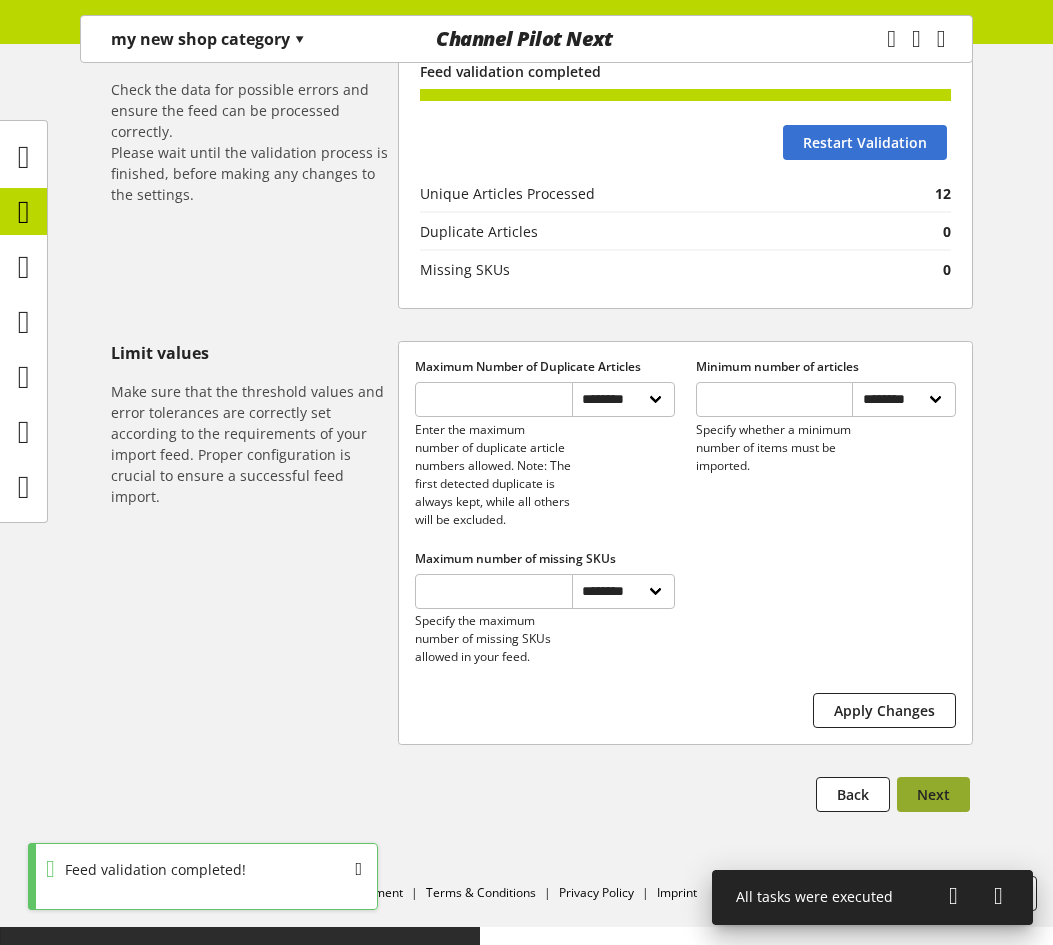 click on "Next" at bounding box center [933, 794] 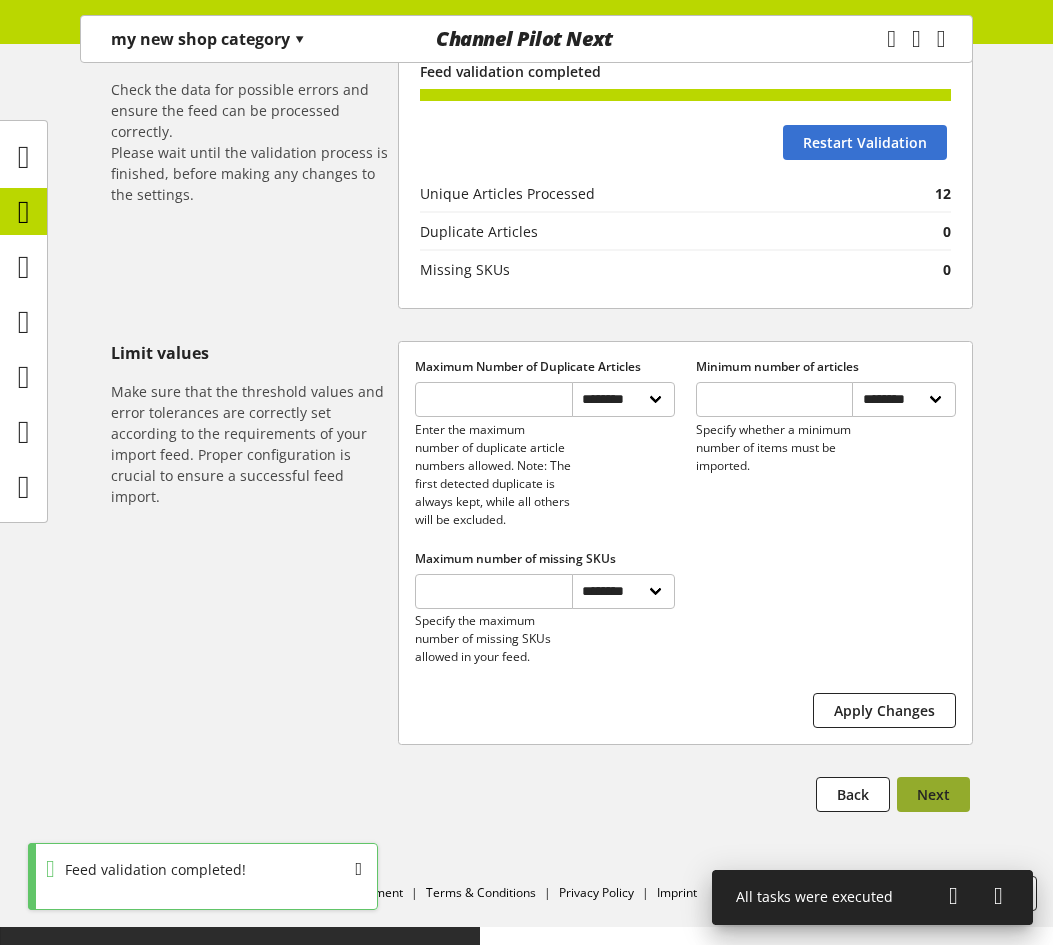 select on "****" 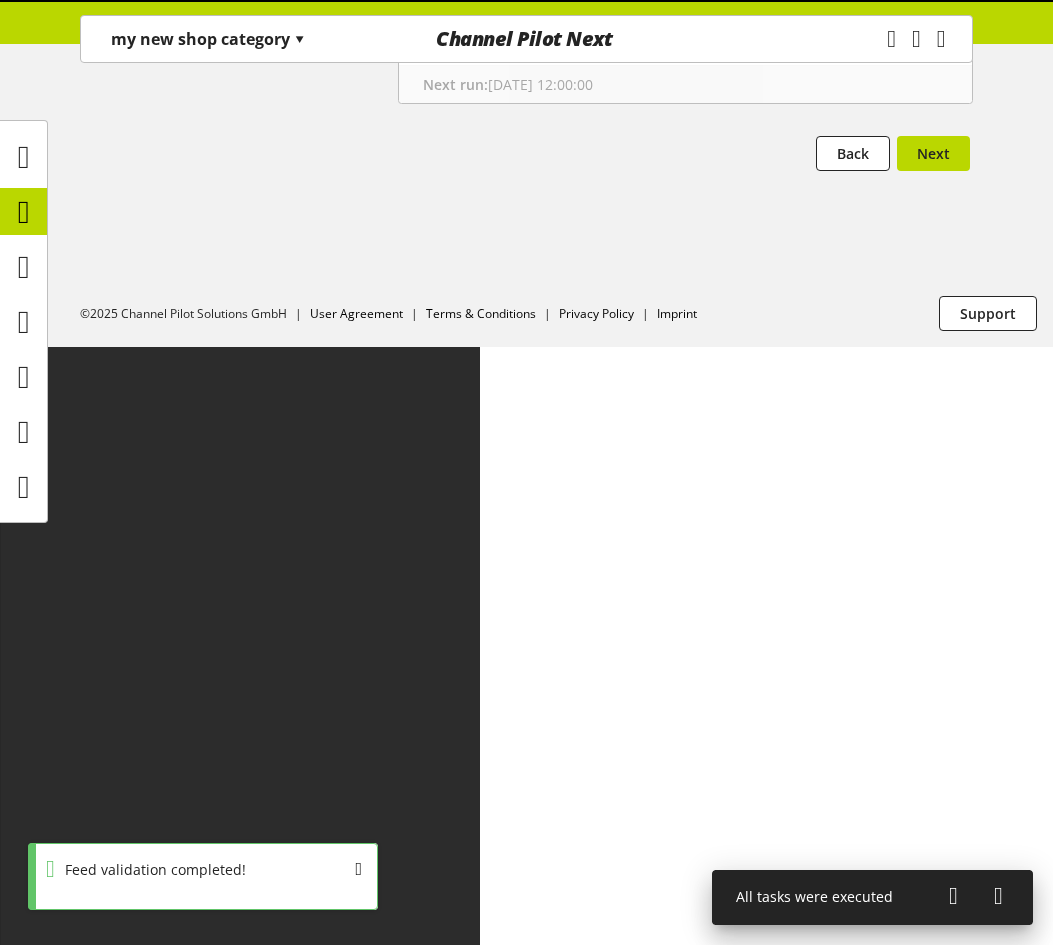 scroll, scrollTop: 0, scrollLeft: 0, axis: both 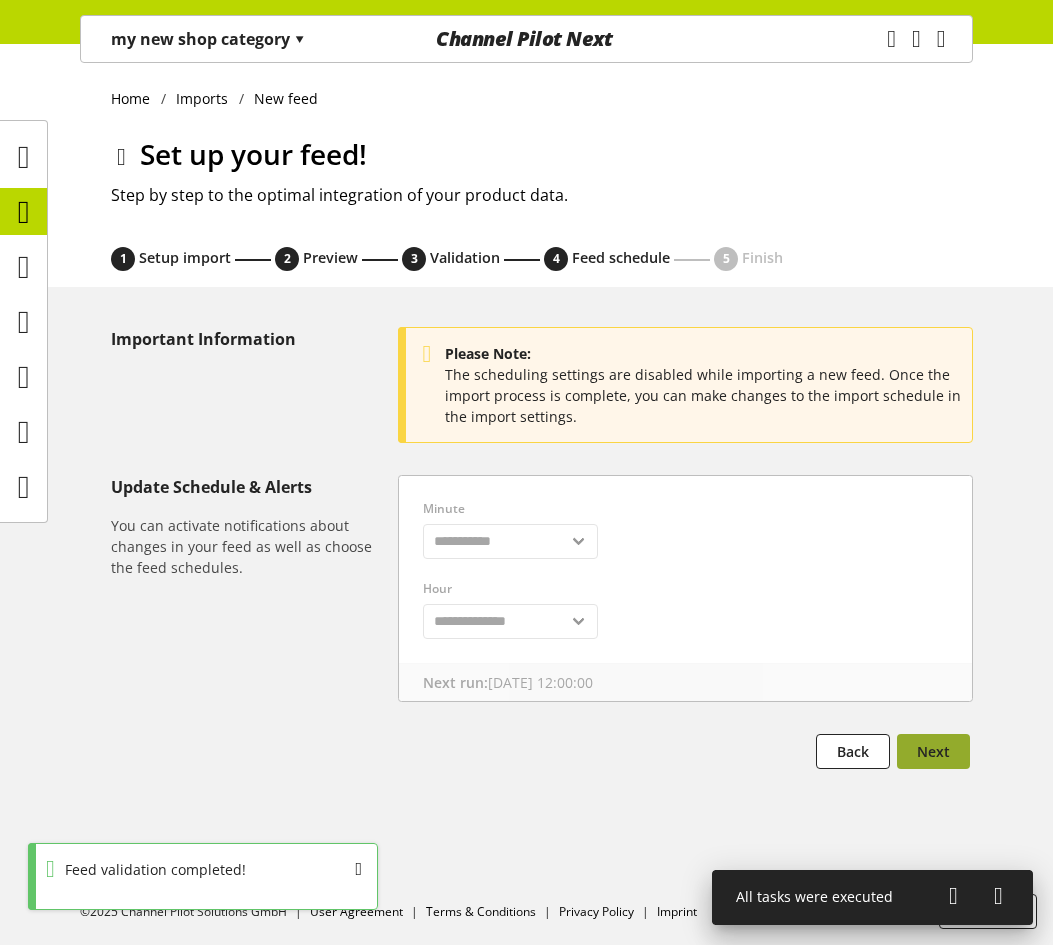 click on "Next" at bounding box center [933, 751] 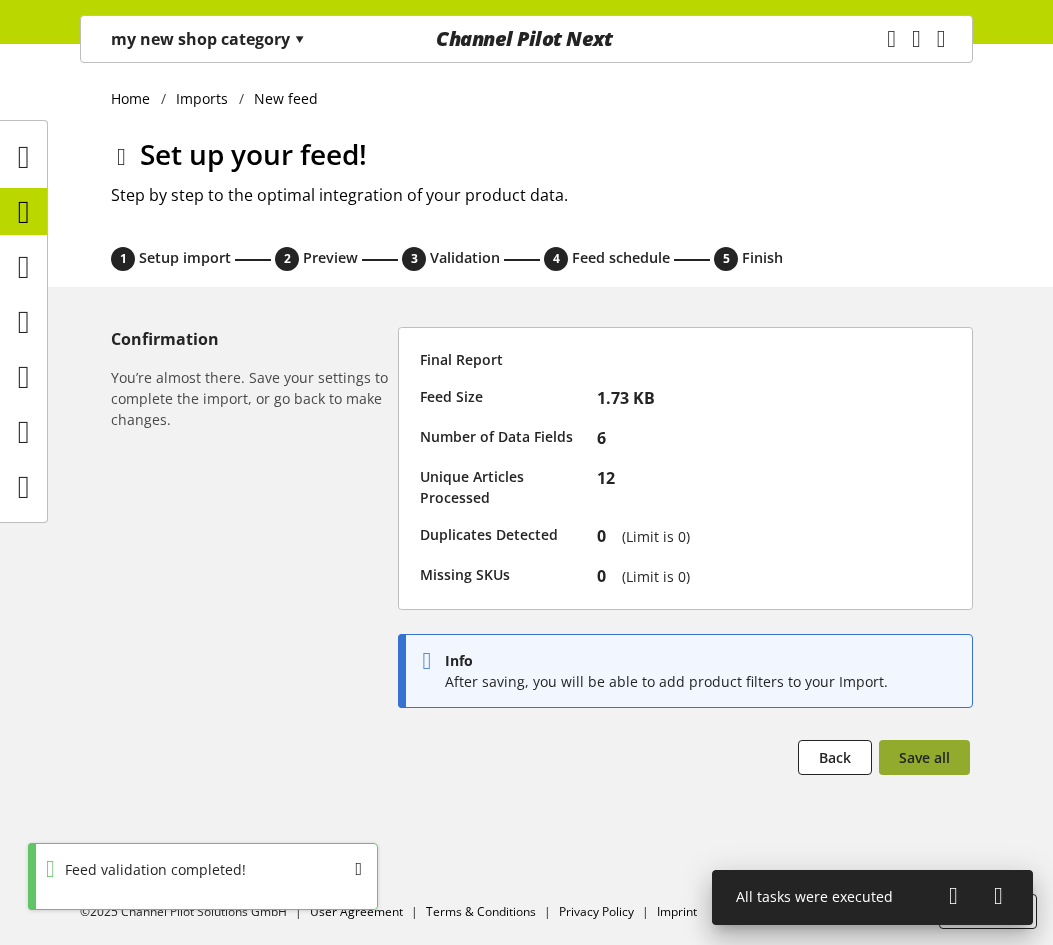 click on "Save all" at bounding box center (924, 757) 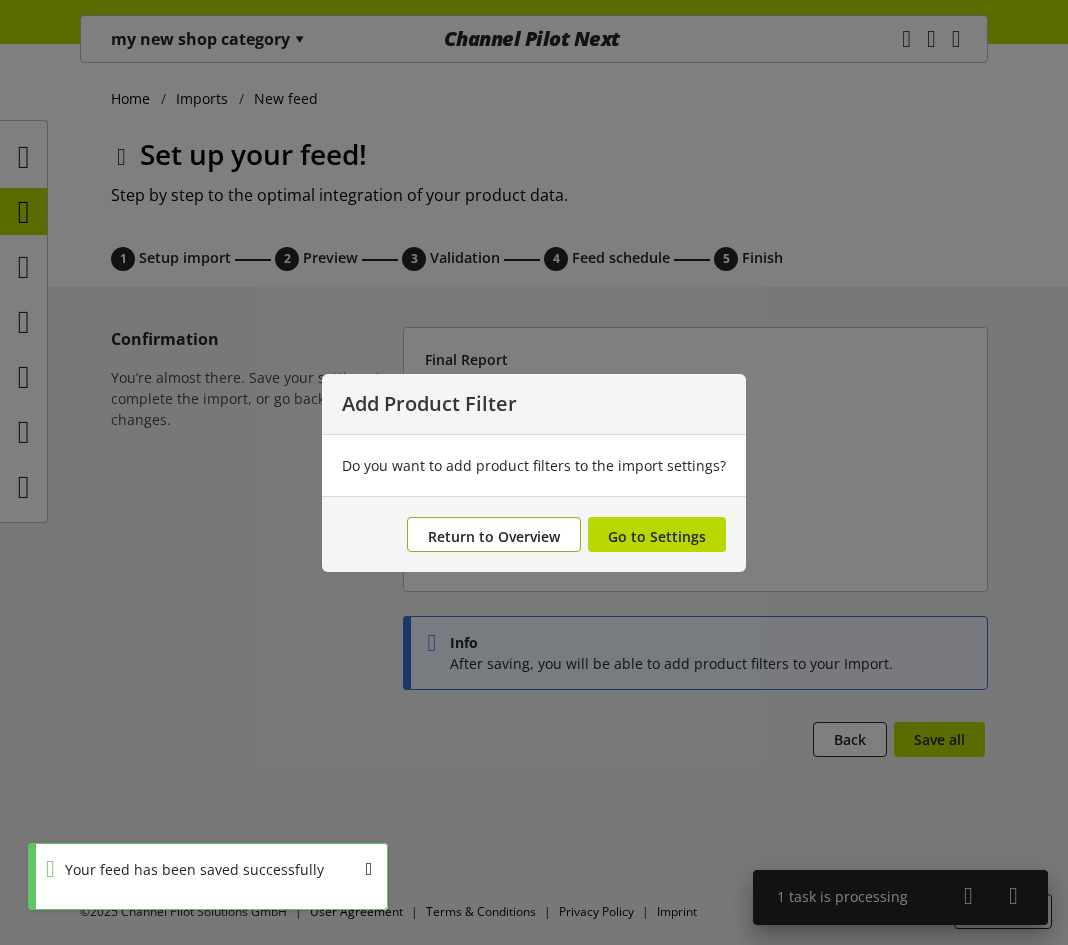 click on "Return to Overview" at bounding box center [494, 536] 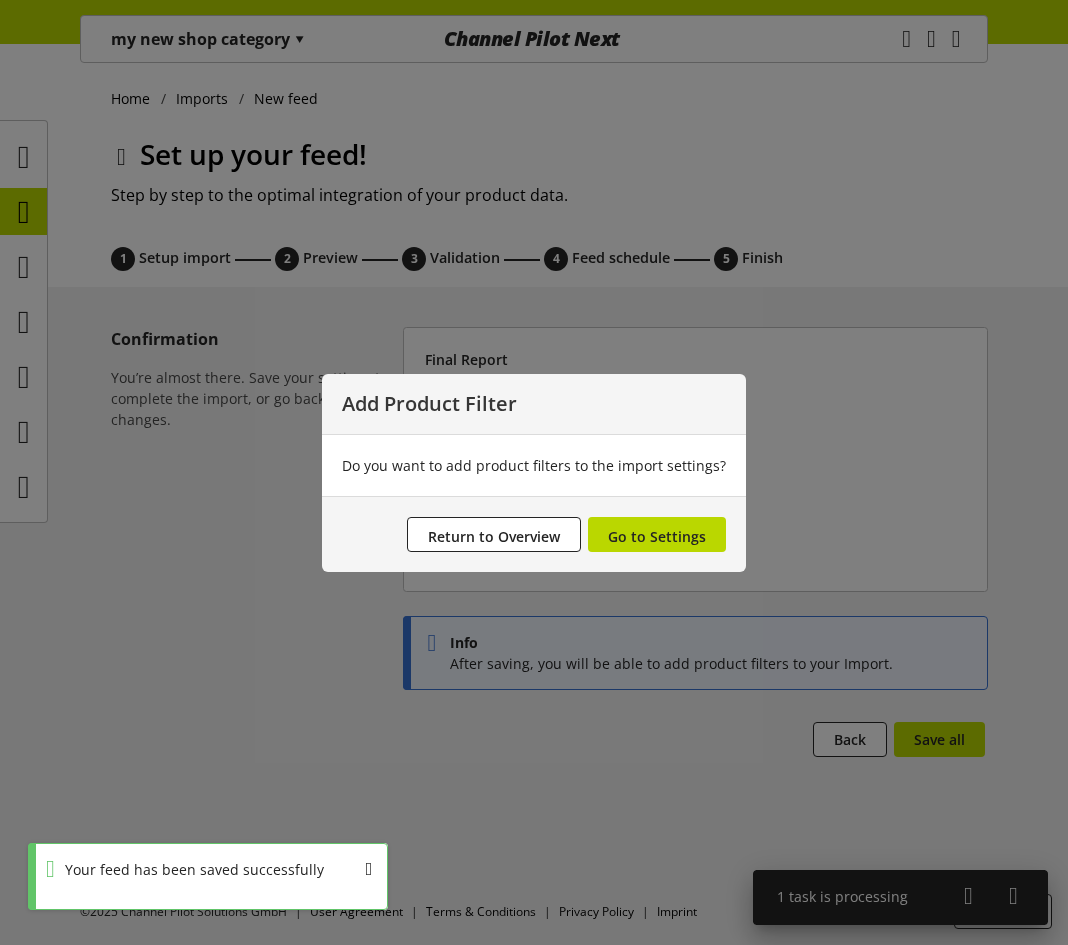 click at bounding box center (534, 472) 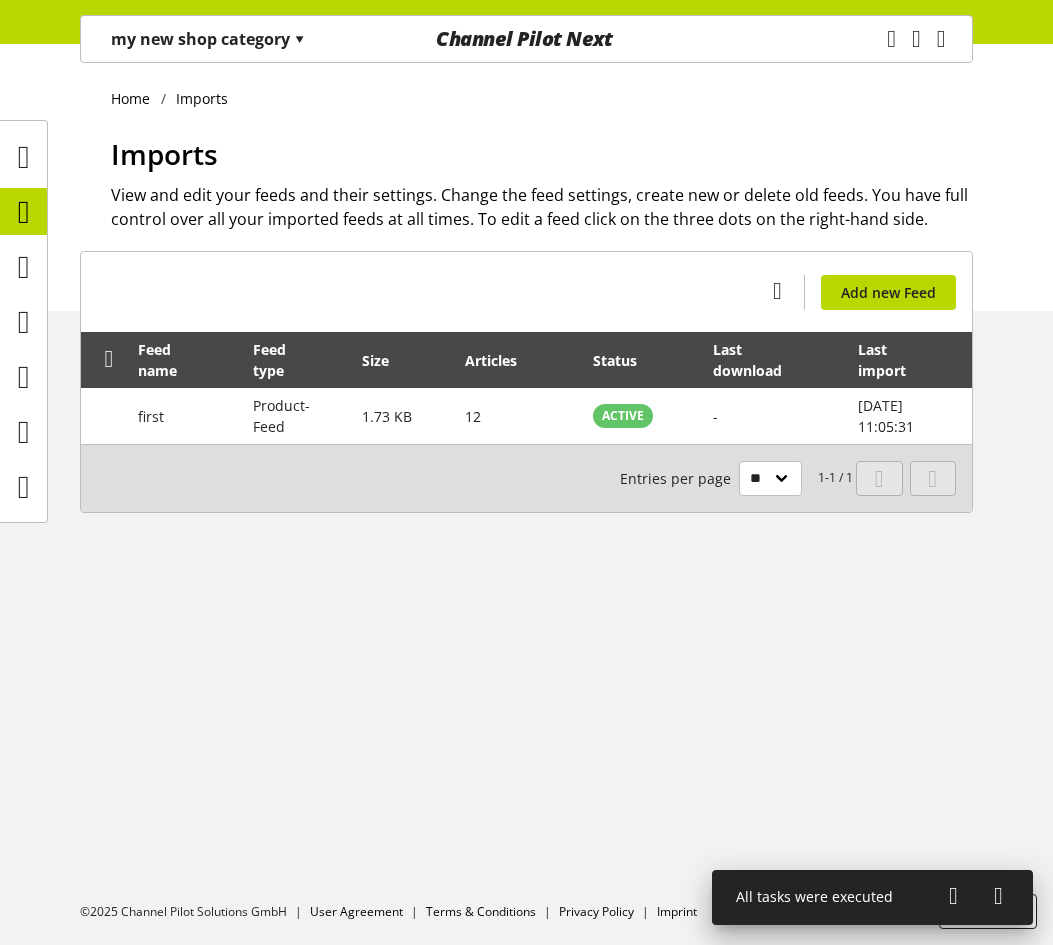 click on "my new shop category ▾" at bounding box center (208, 39) 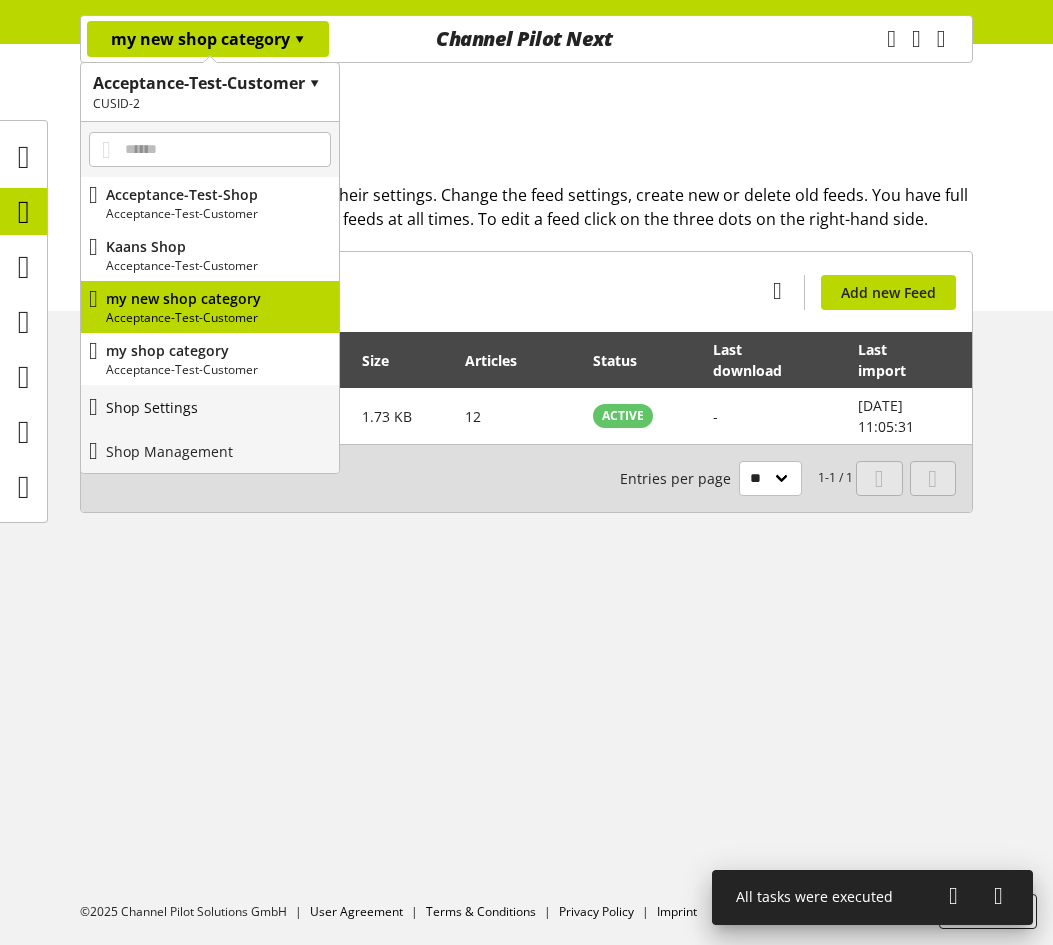 click on "Shop Settings" at bounding box center (210, 407) 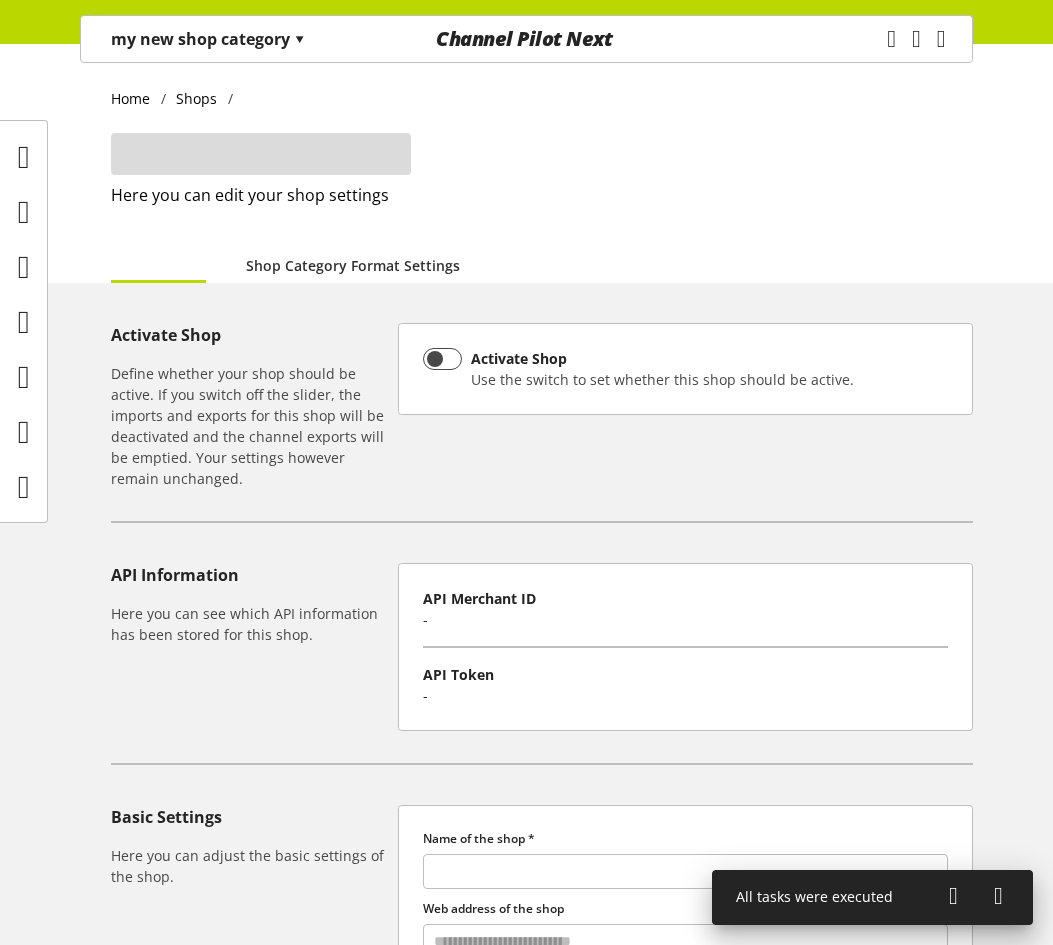 type on "**********" 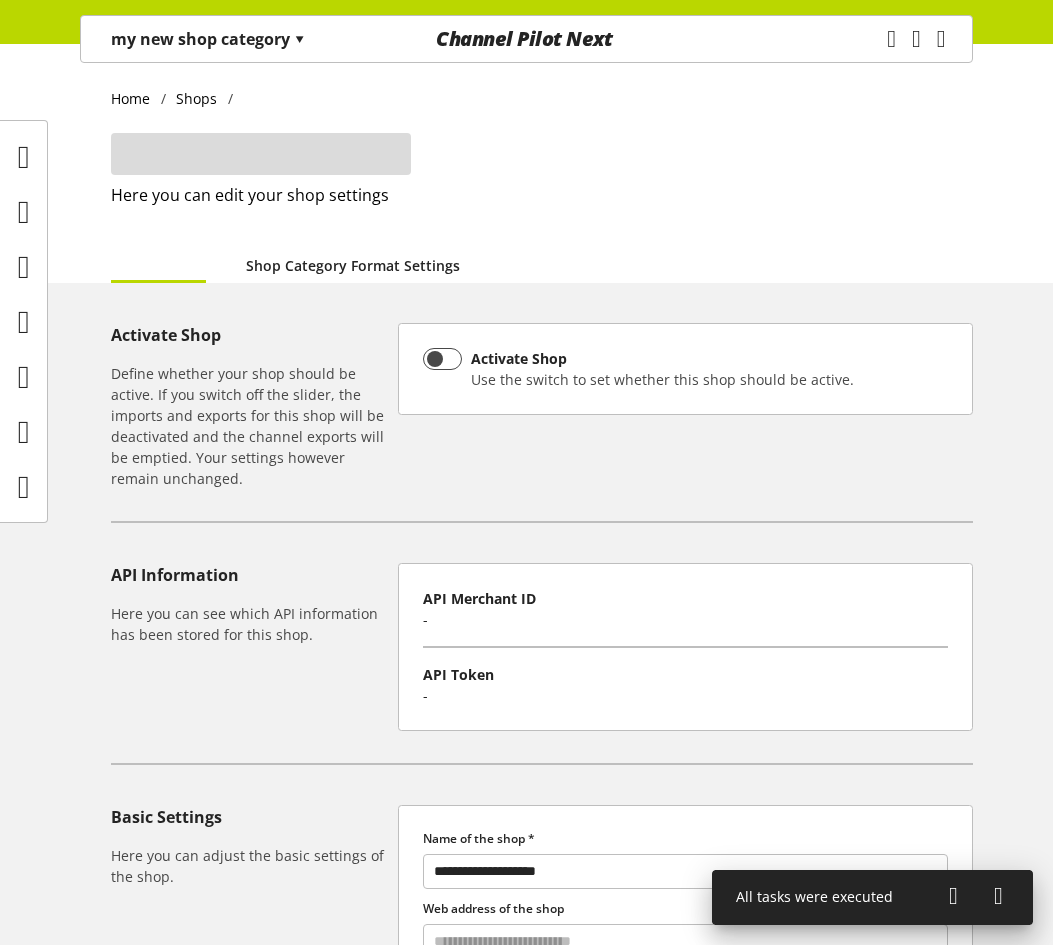 click on "Here you can edit your shop settings" at bounding box center [542, 190] 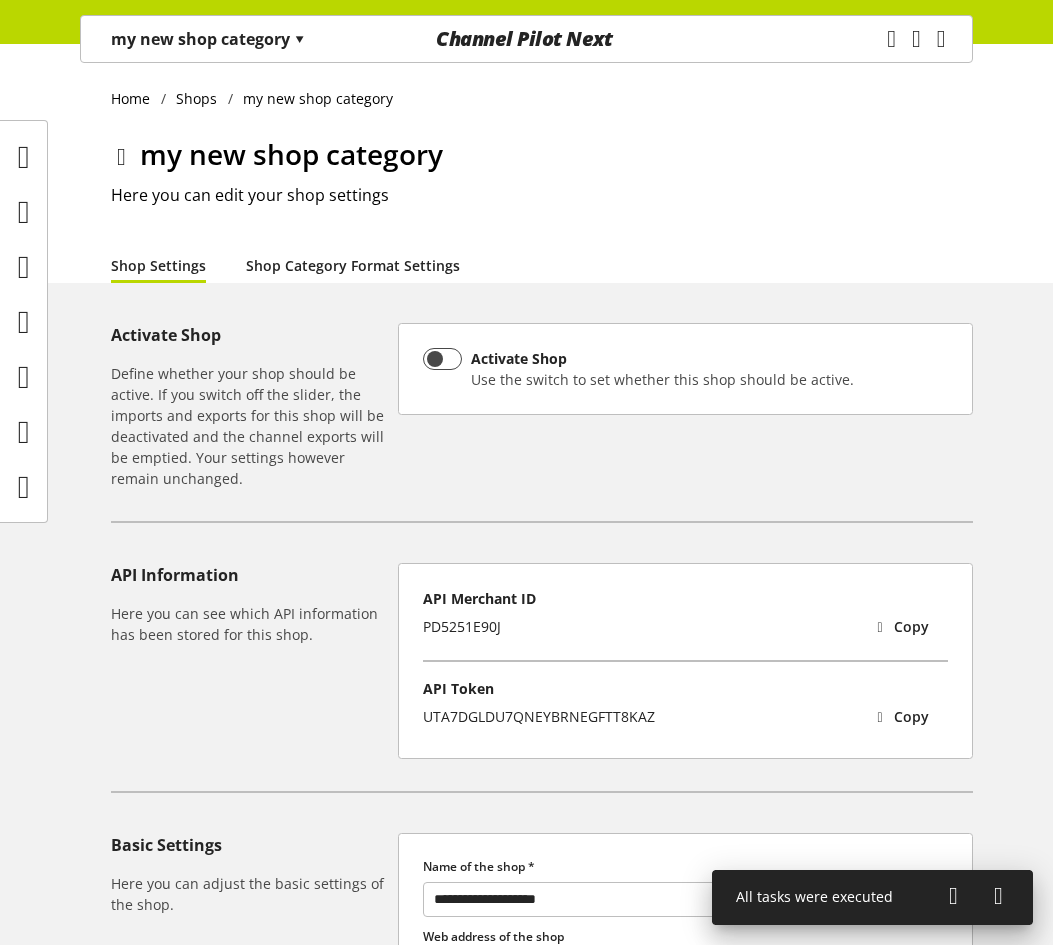 click on "Shop Category Format Settings" at bounding box center (353, 265) 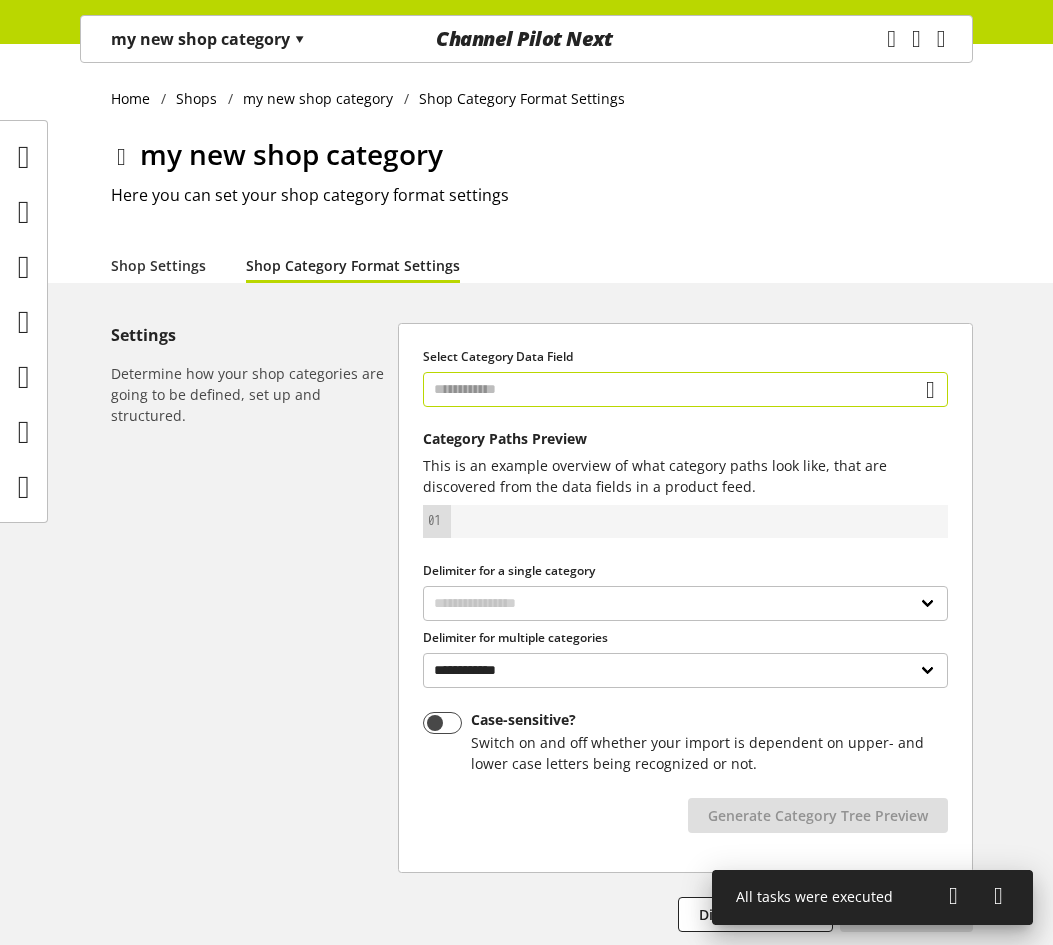 click at bounding box center (685, 389) 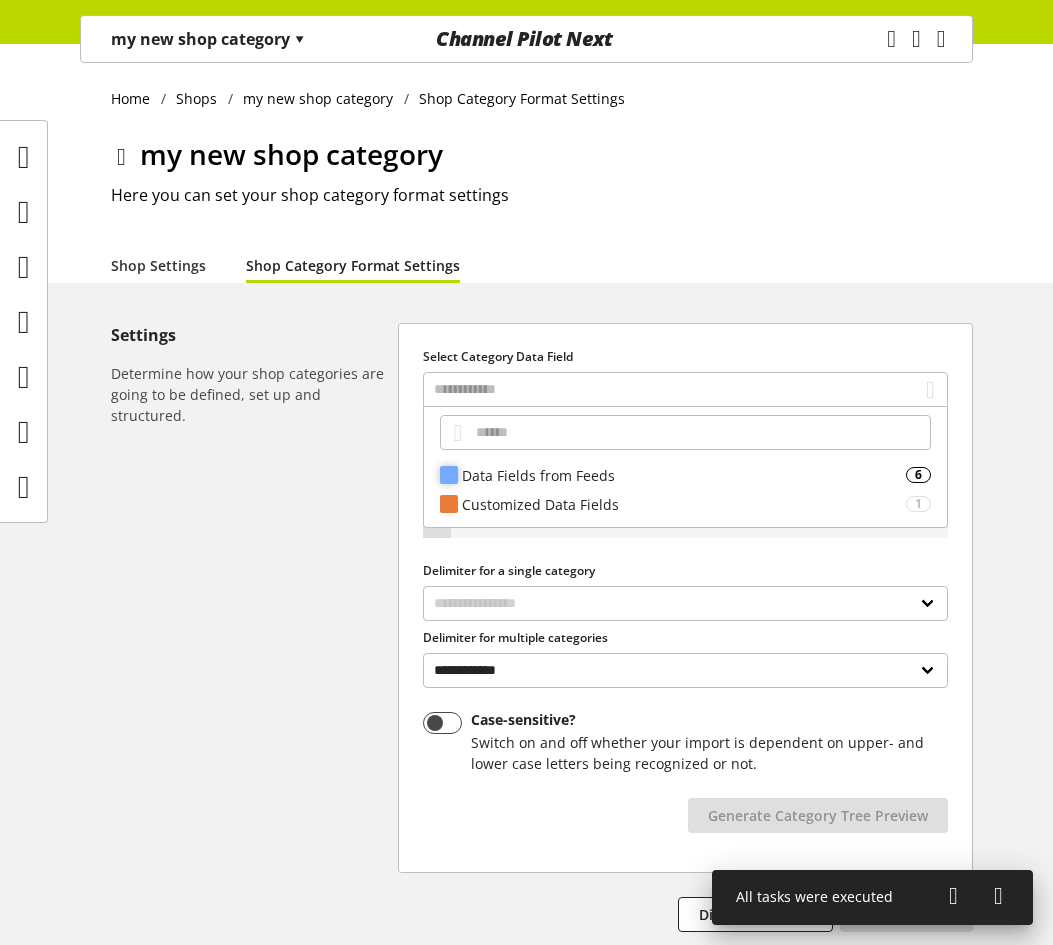 click on "Data Fields from Feeds" at bounding box center [684, 475] 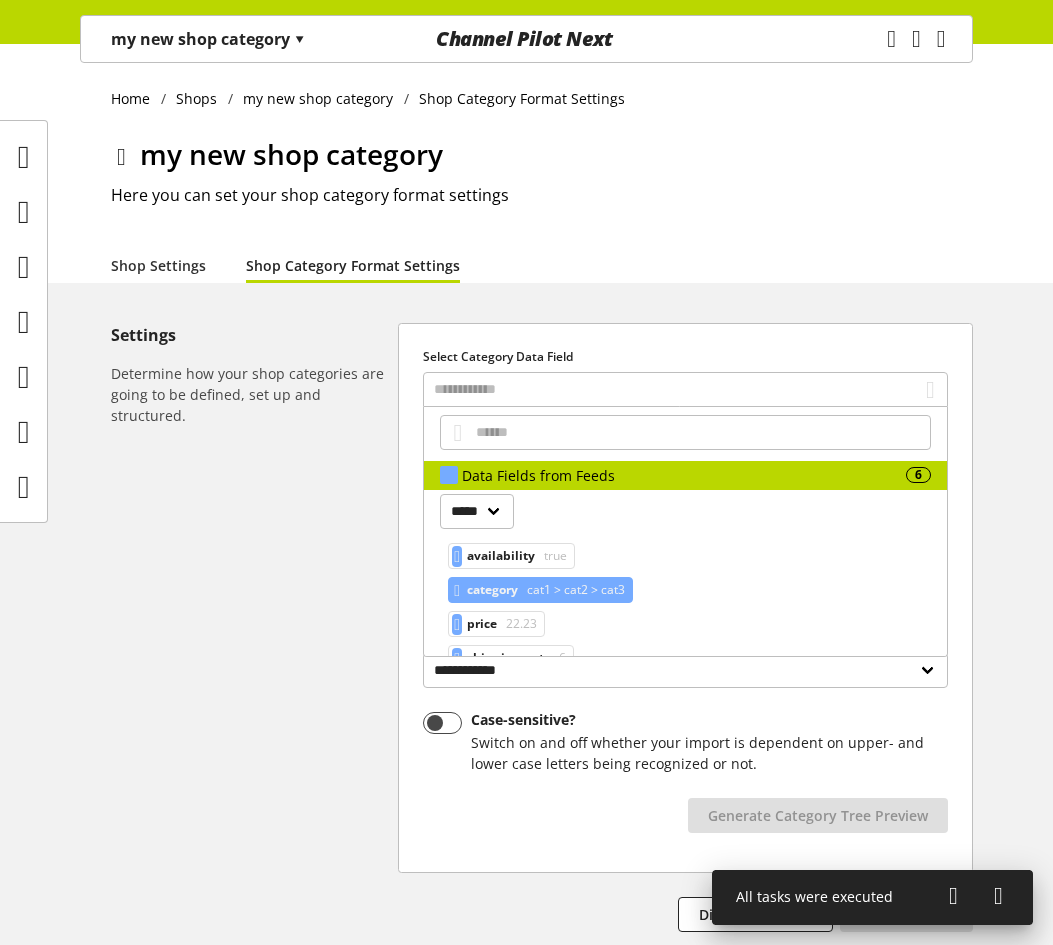 click on "cat1 > cat2 > cat3" at bounding box center [574, 590] 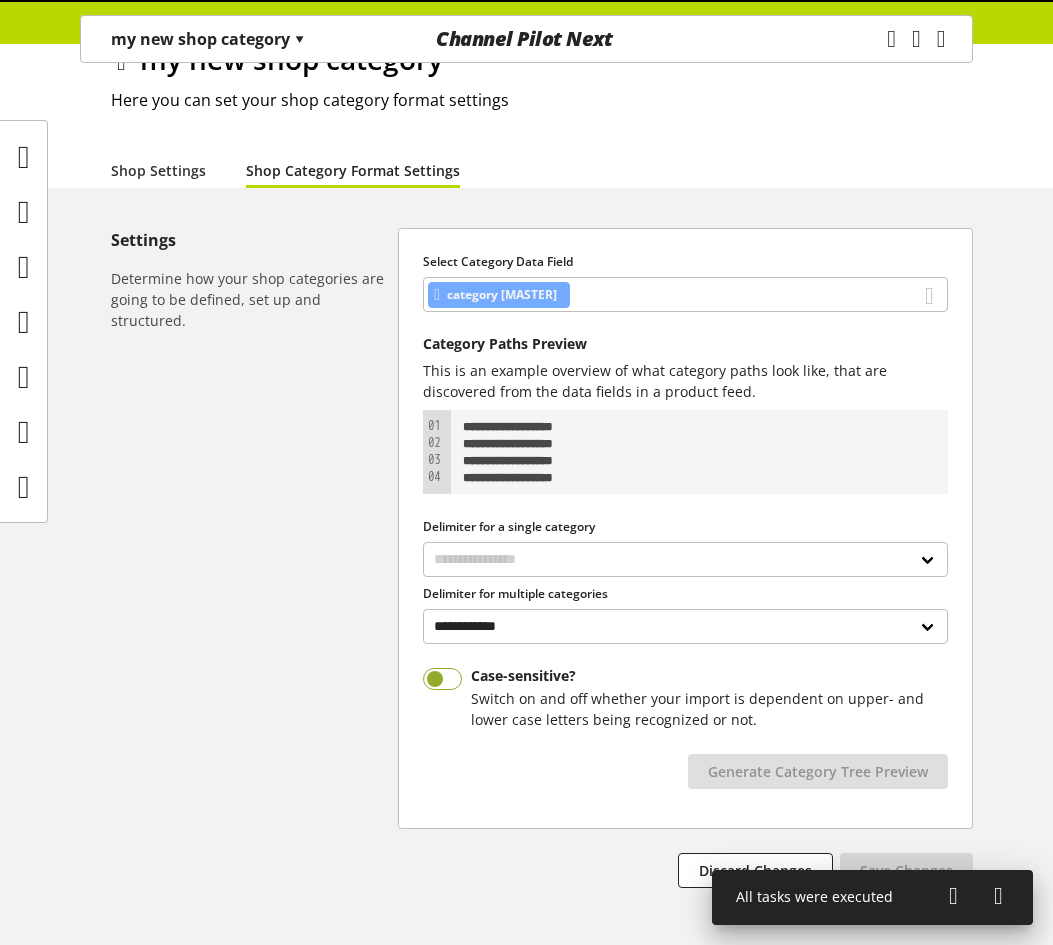 scroll, scrollTop: 185, scrollLeft: 0, axis: vertical 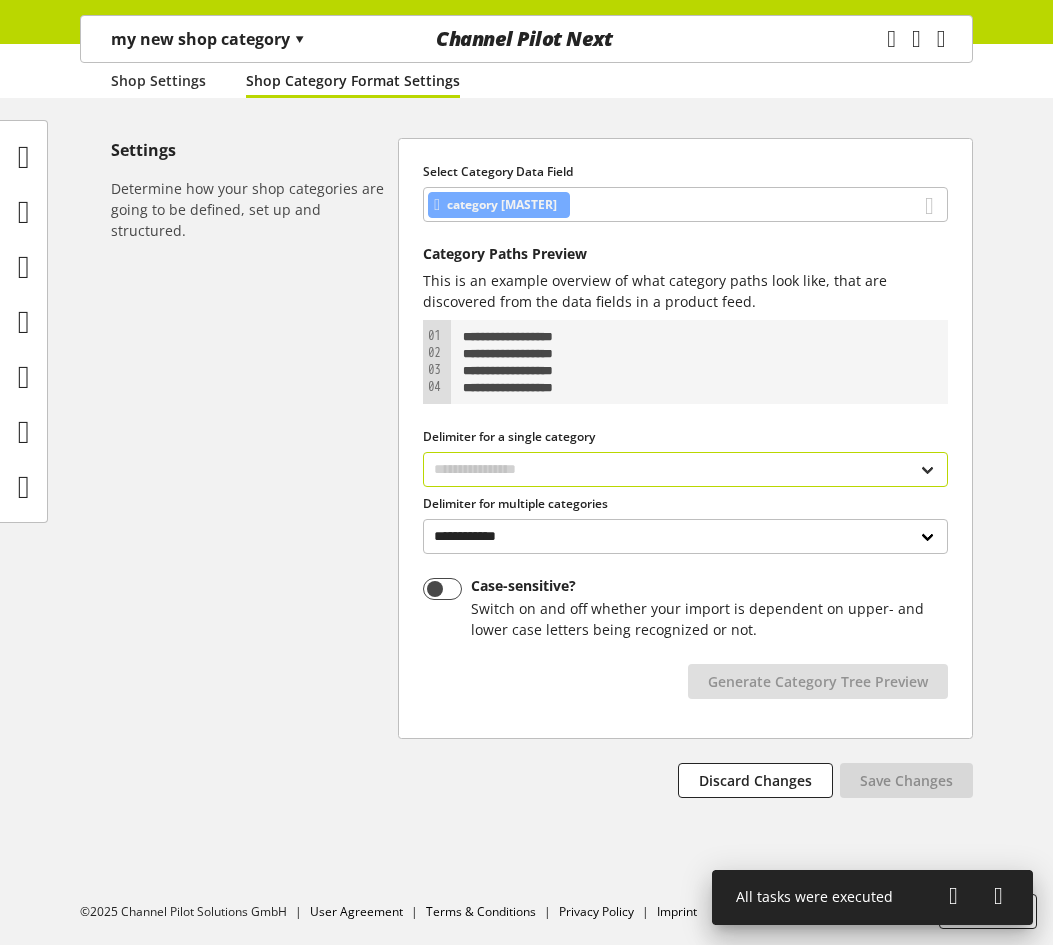 click on "**********" at bounding box center [685, 469] 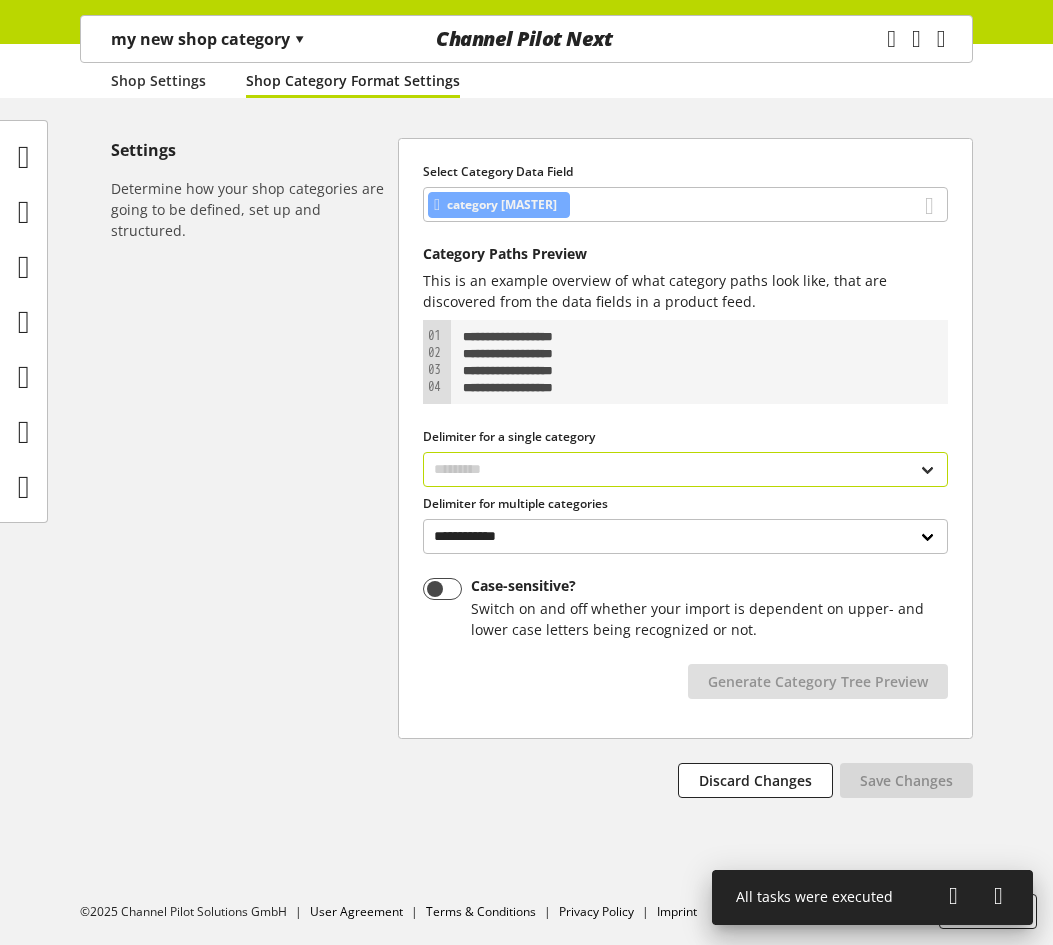 click on "**********" at bounding box center (685, 469) 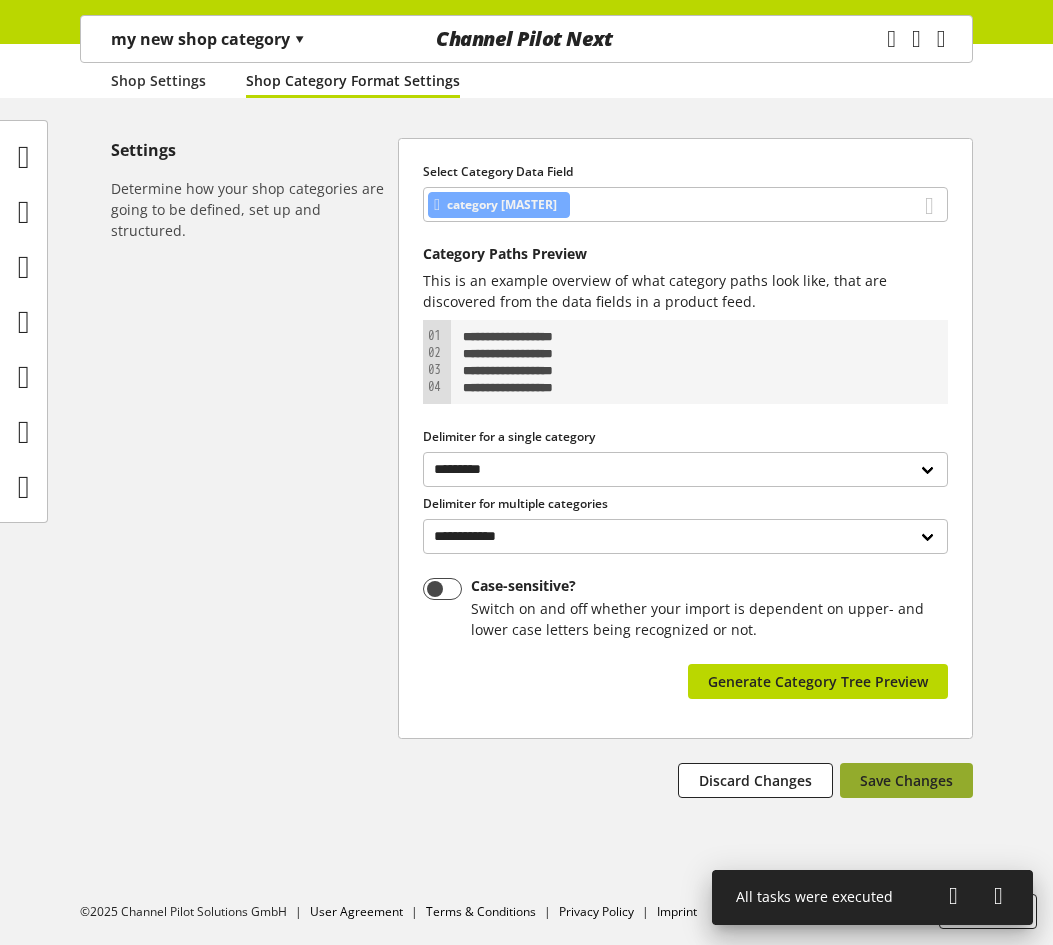 click on "Save Changes" at bounding box center [906, 780] 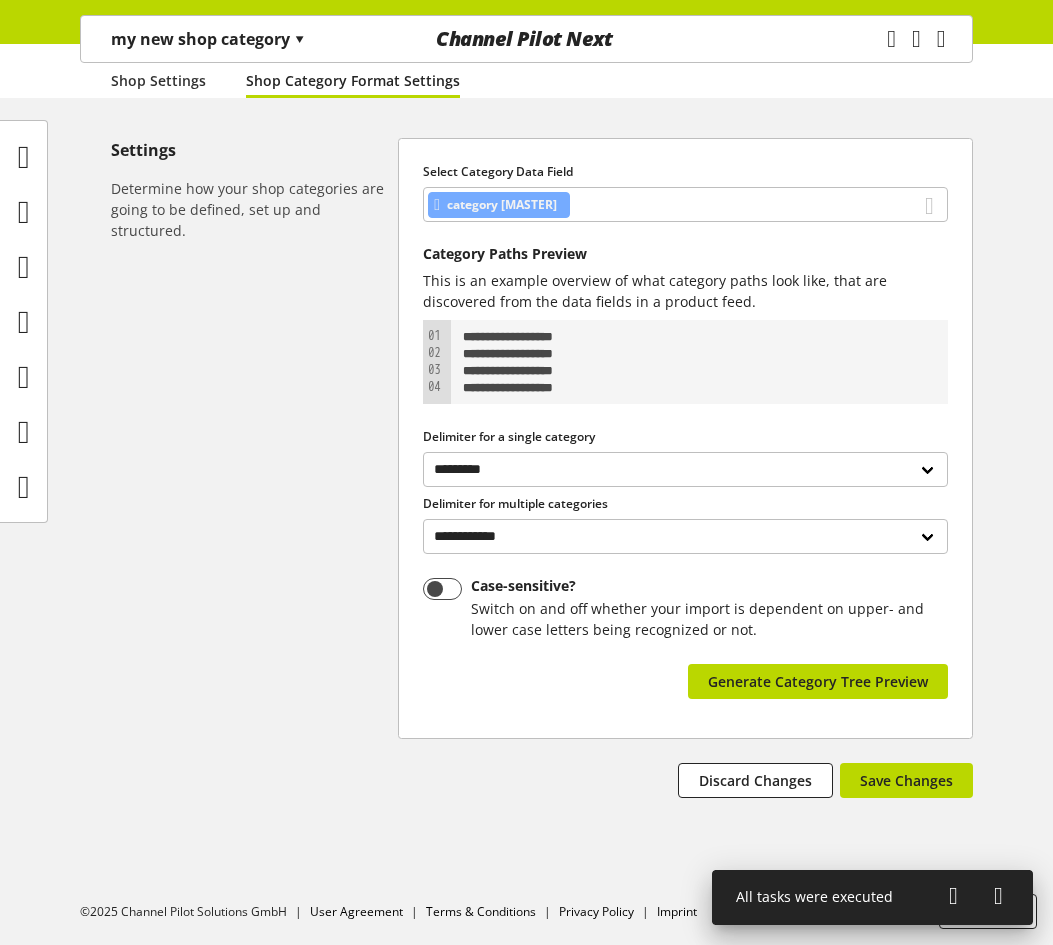 click at bounding box center [953, 896] 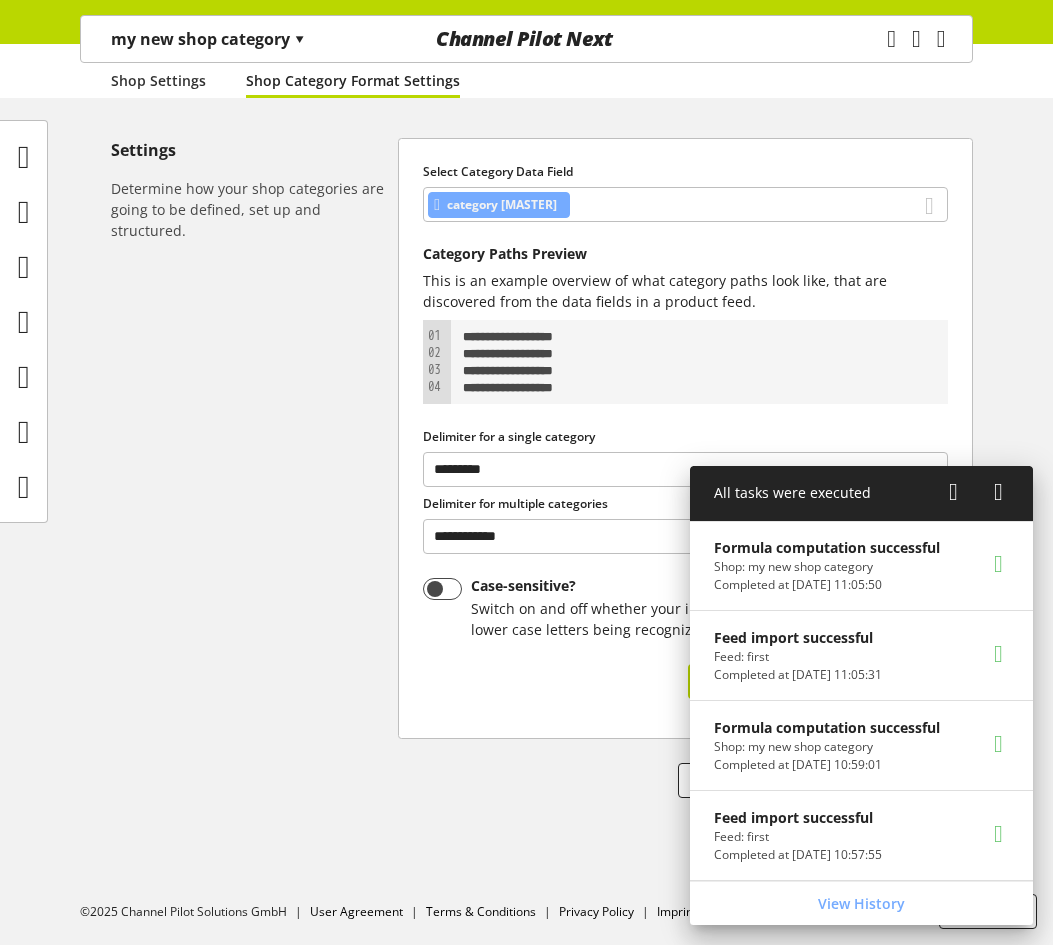click at bounding box center (953, 492) 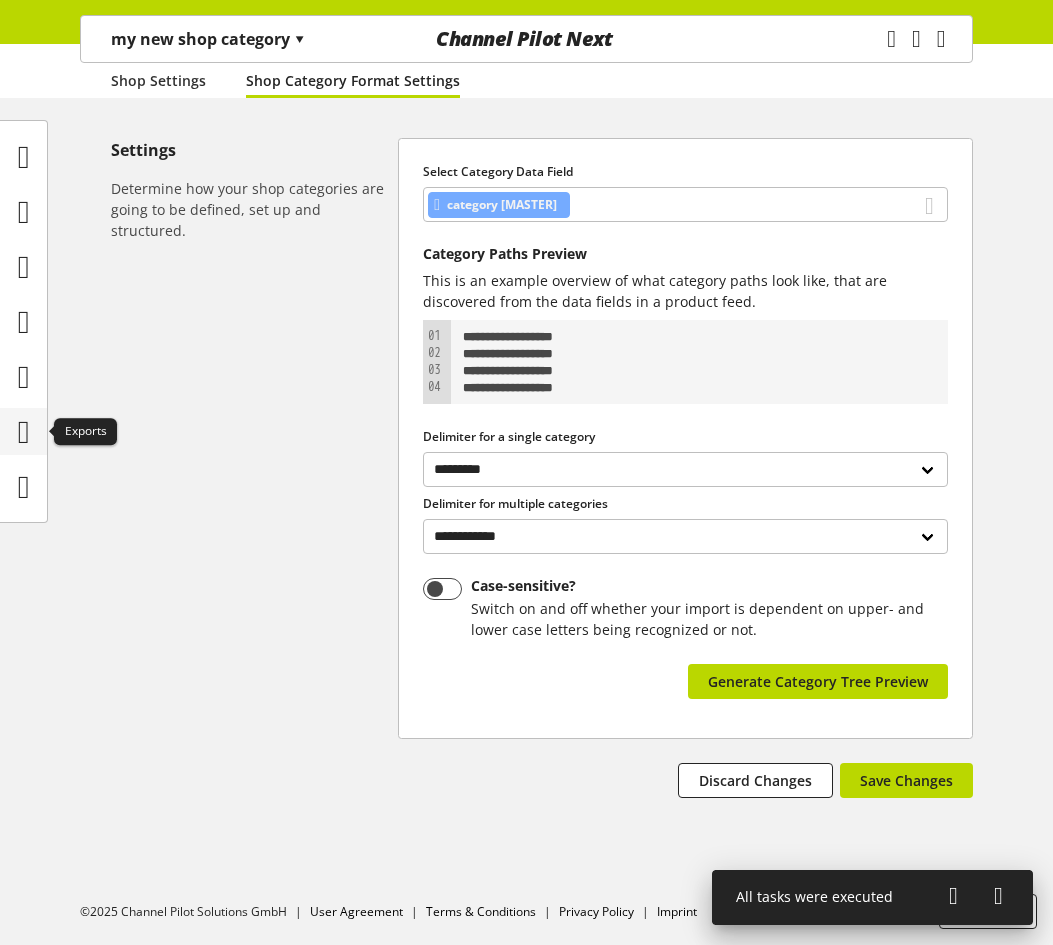 click at bounding box center (24, 432) 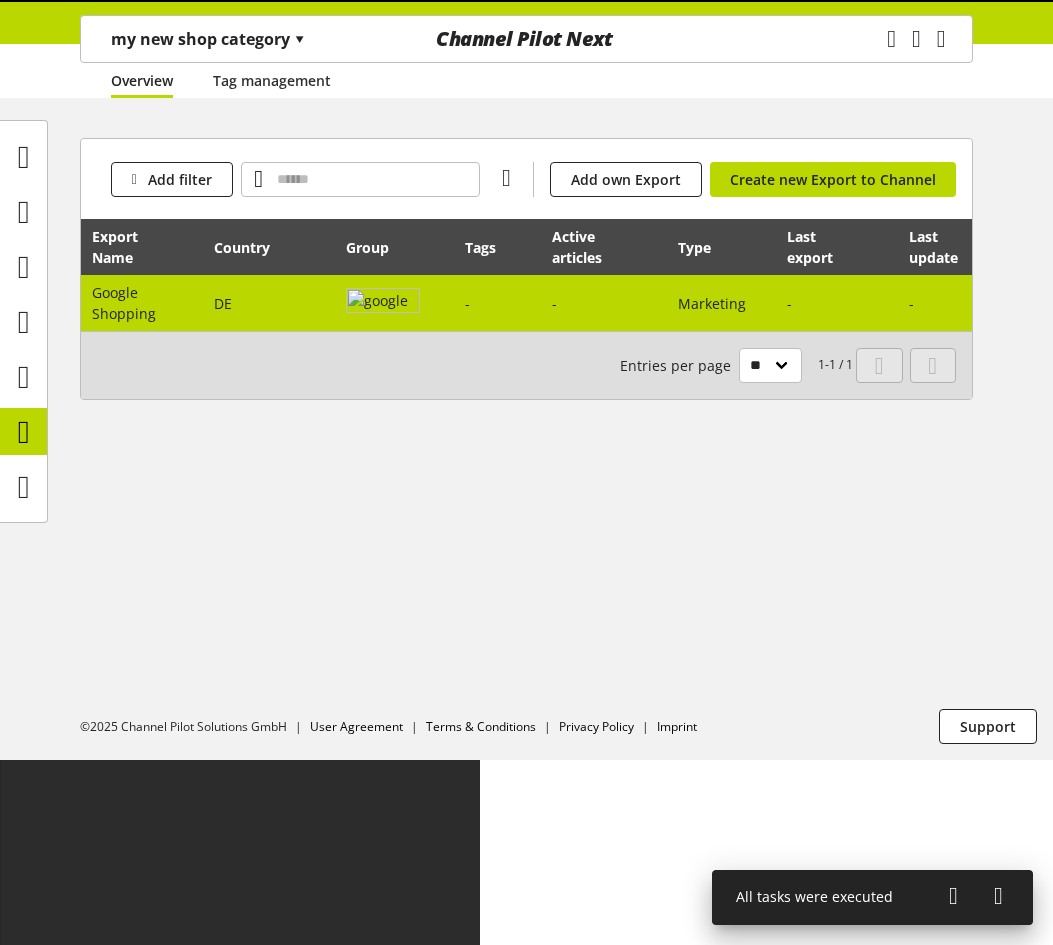 scroll, scrollTop: 0, scrollLeft: 0, axis: both 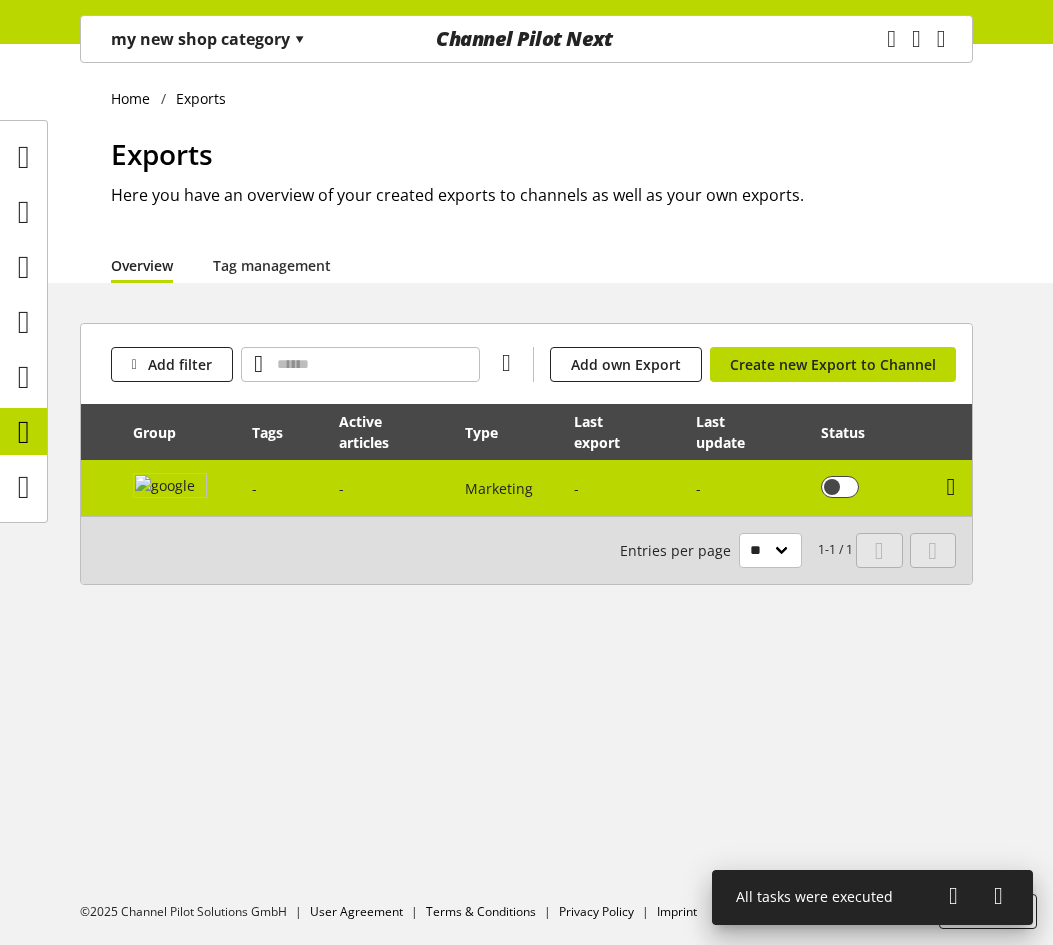 click at bounding box center (951, 487) 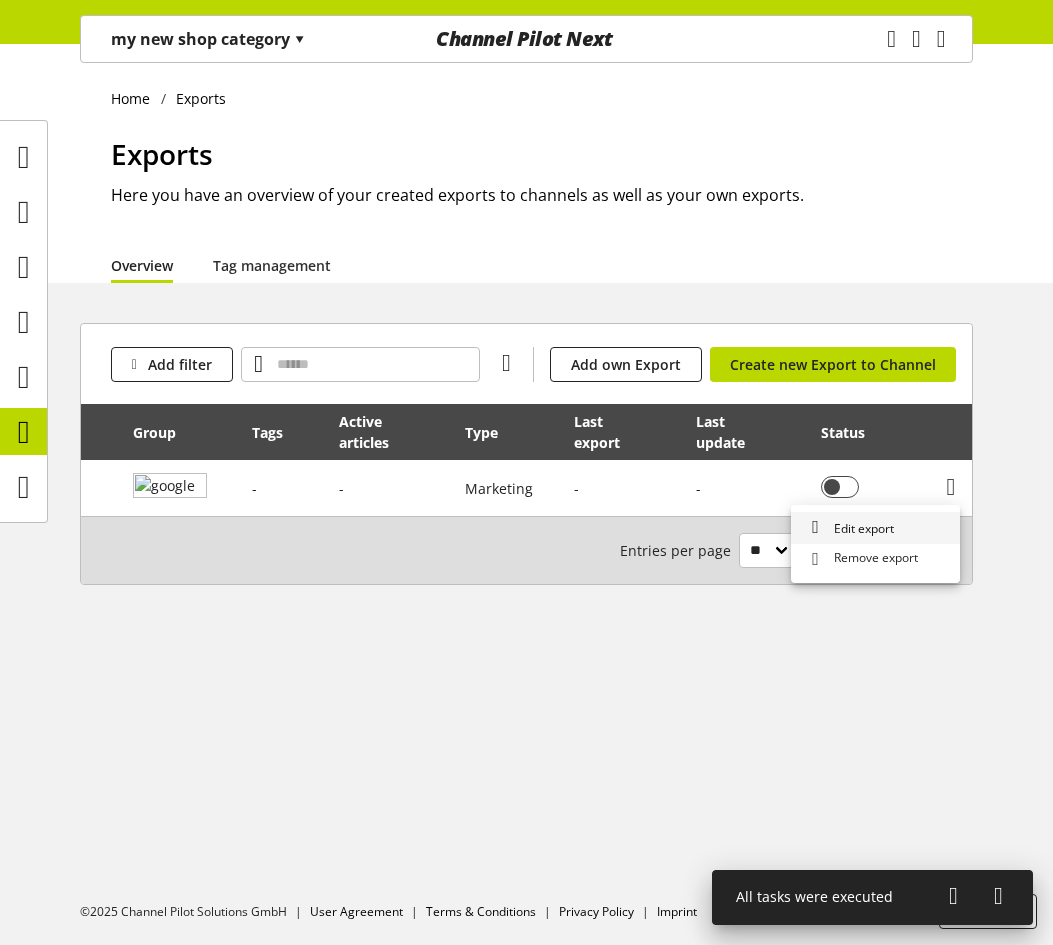 click on "Edit export" at bounding box center (875, 528) 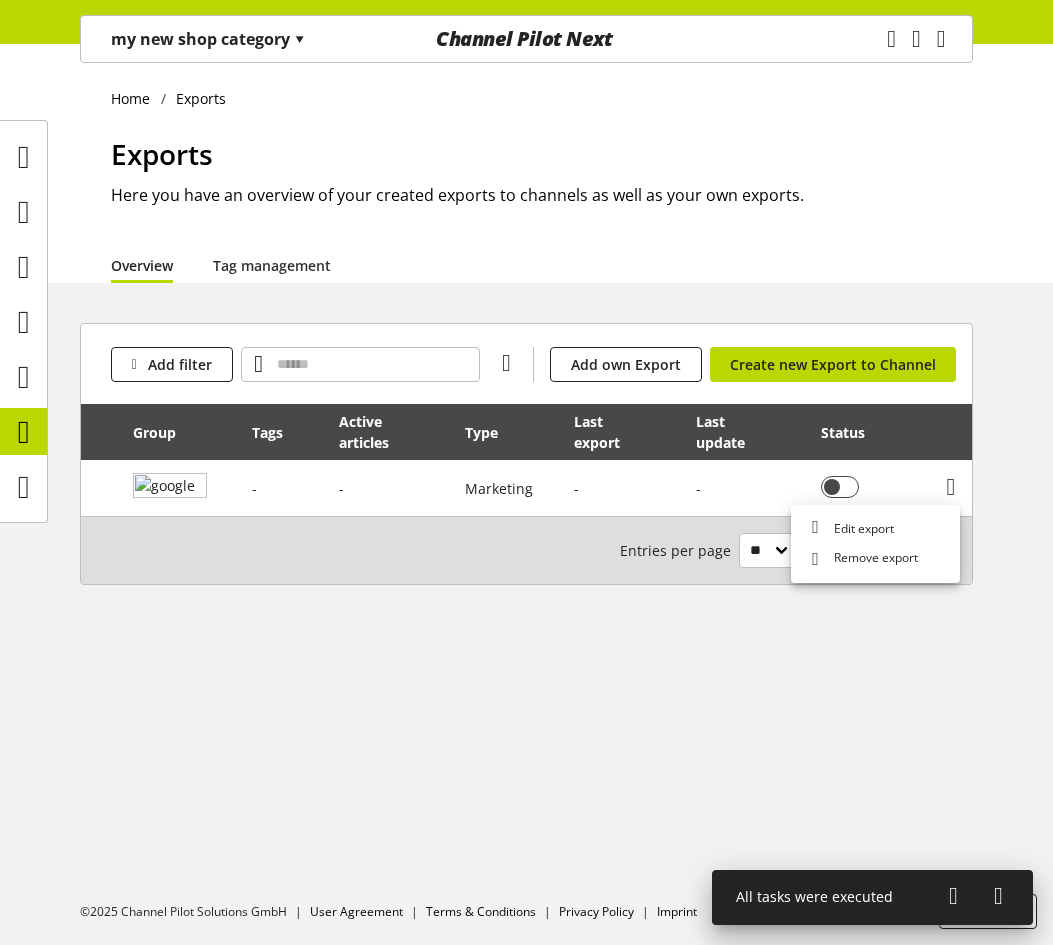 select on "********" 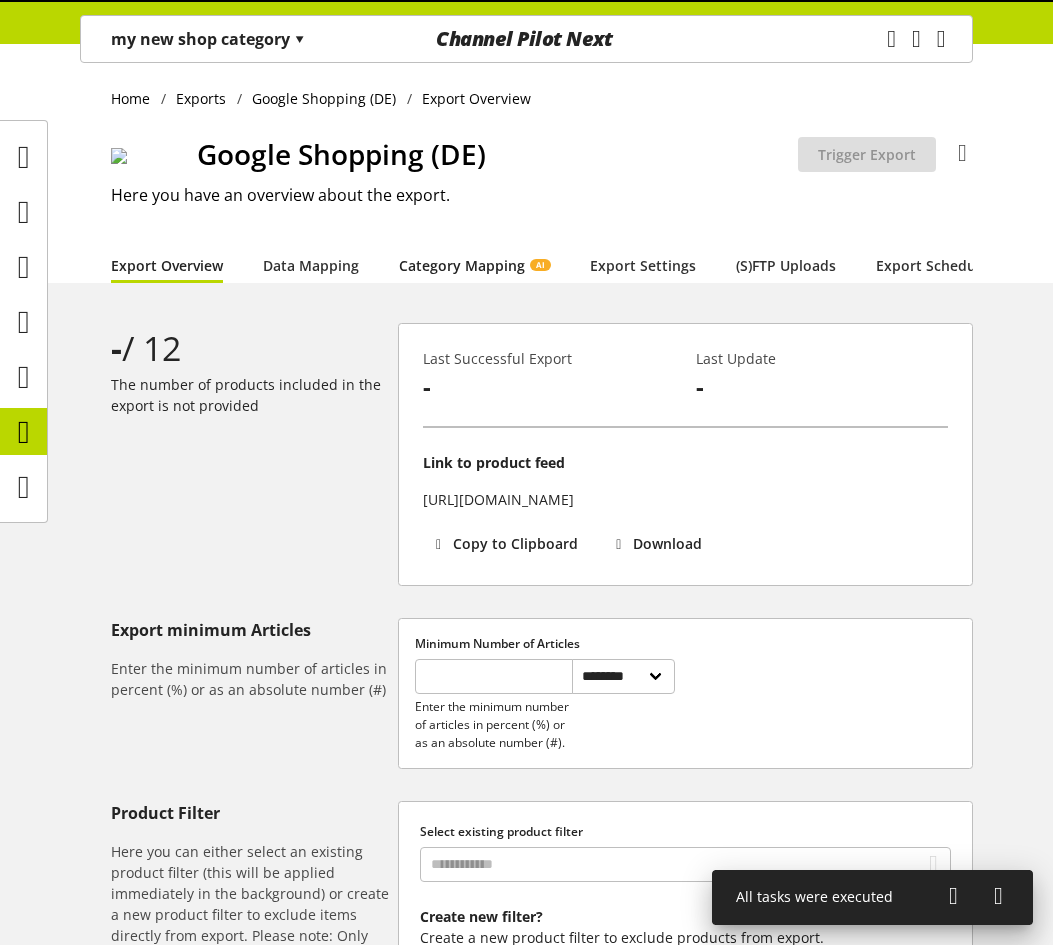 click on "Category Mapping AI" at bounding box center [474, 265] 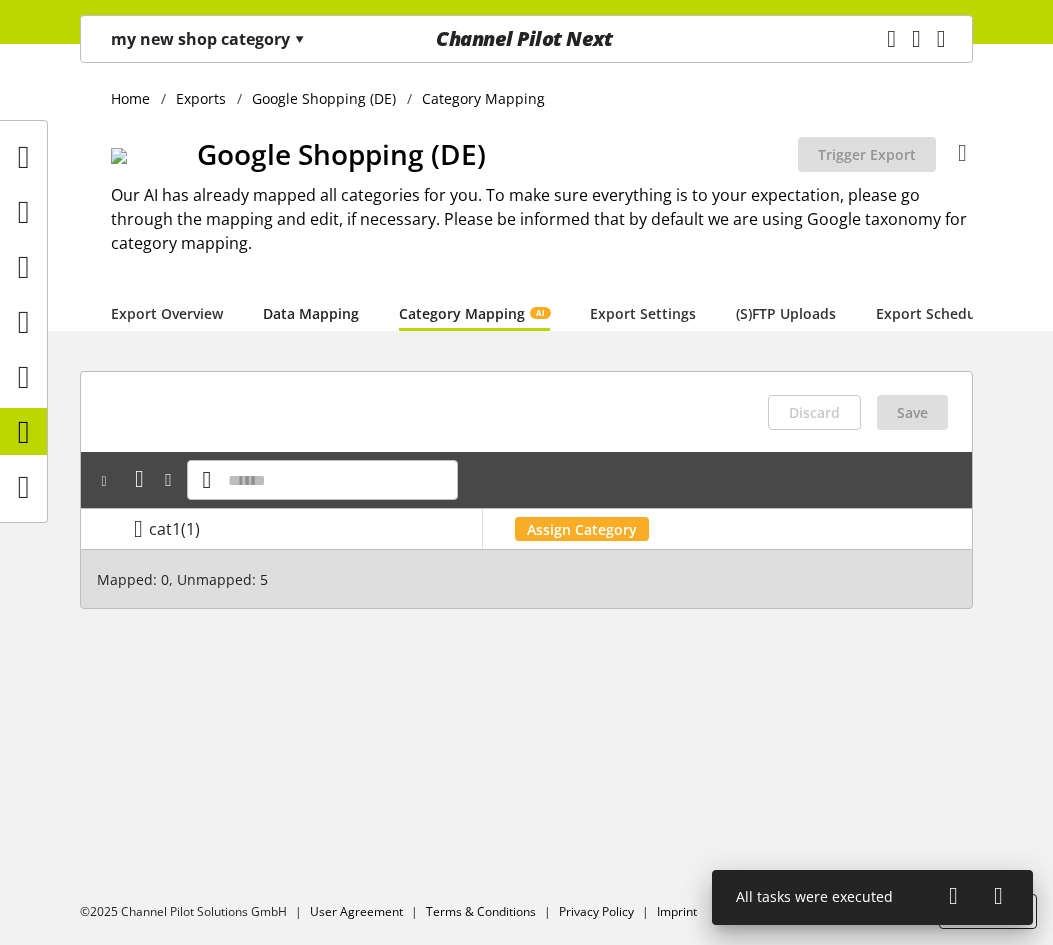 click on "Data Mapping" at bounding box center (311, 313) 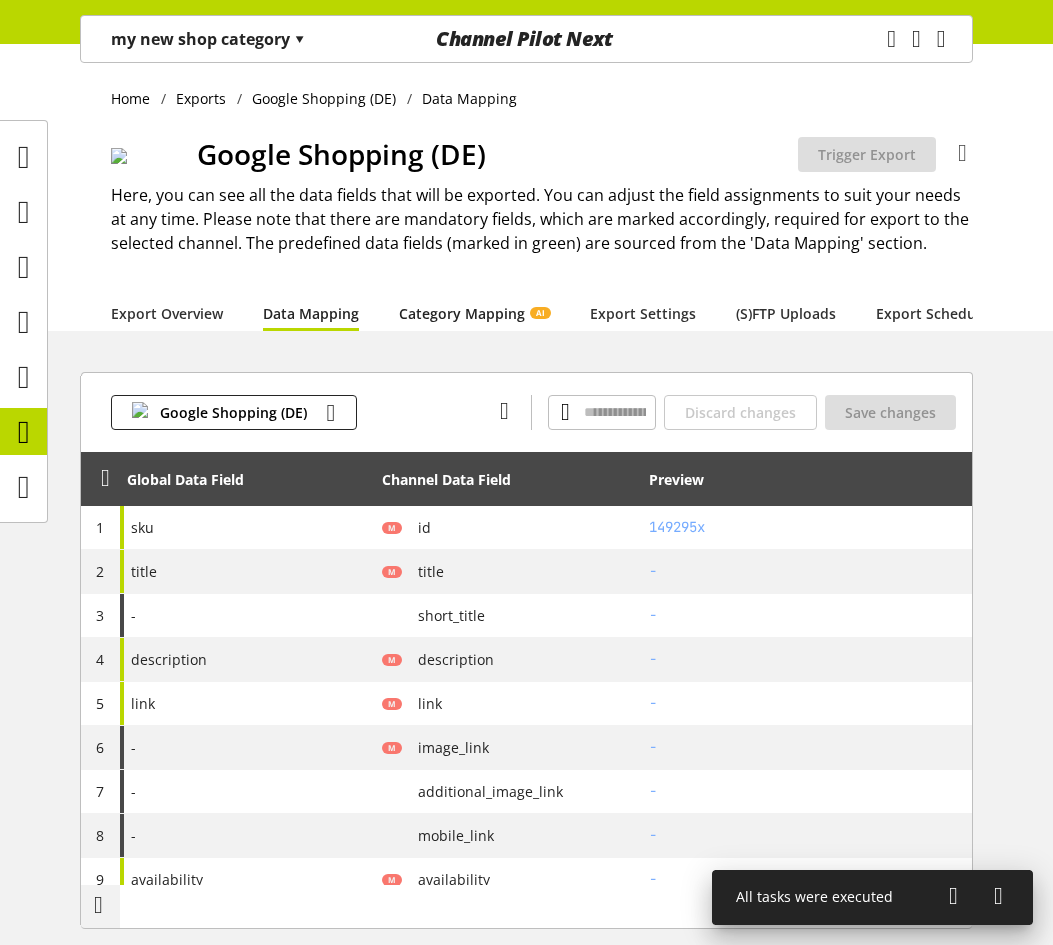 click on "Category Mapping AI" at bounding box center [474, 313] 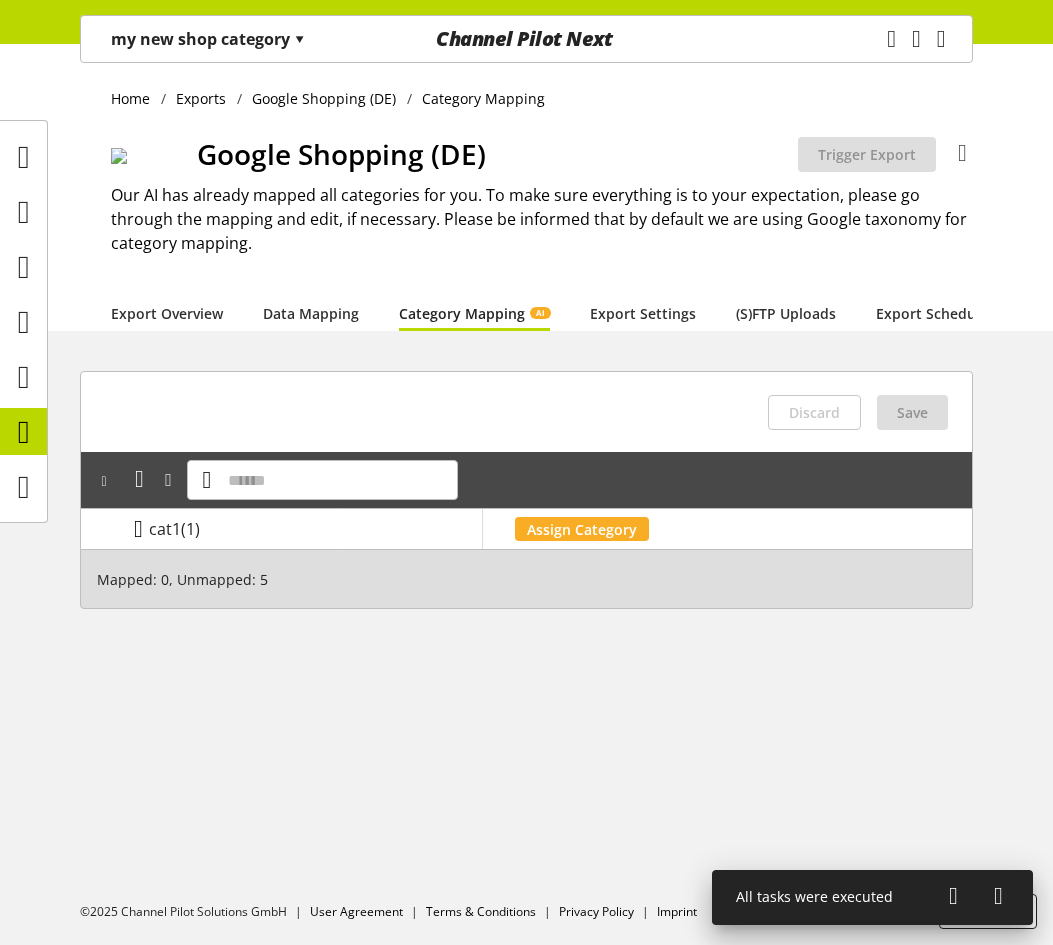 click at bounding box center [138, 529] 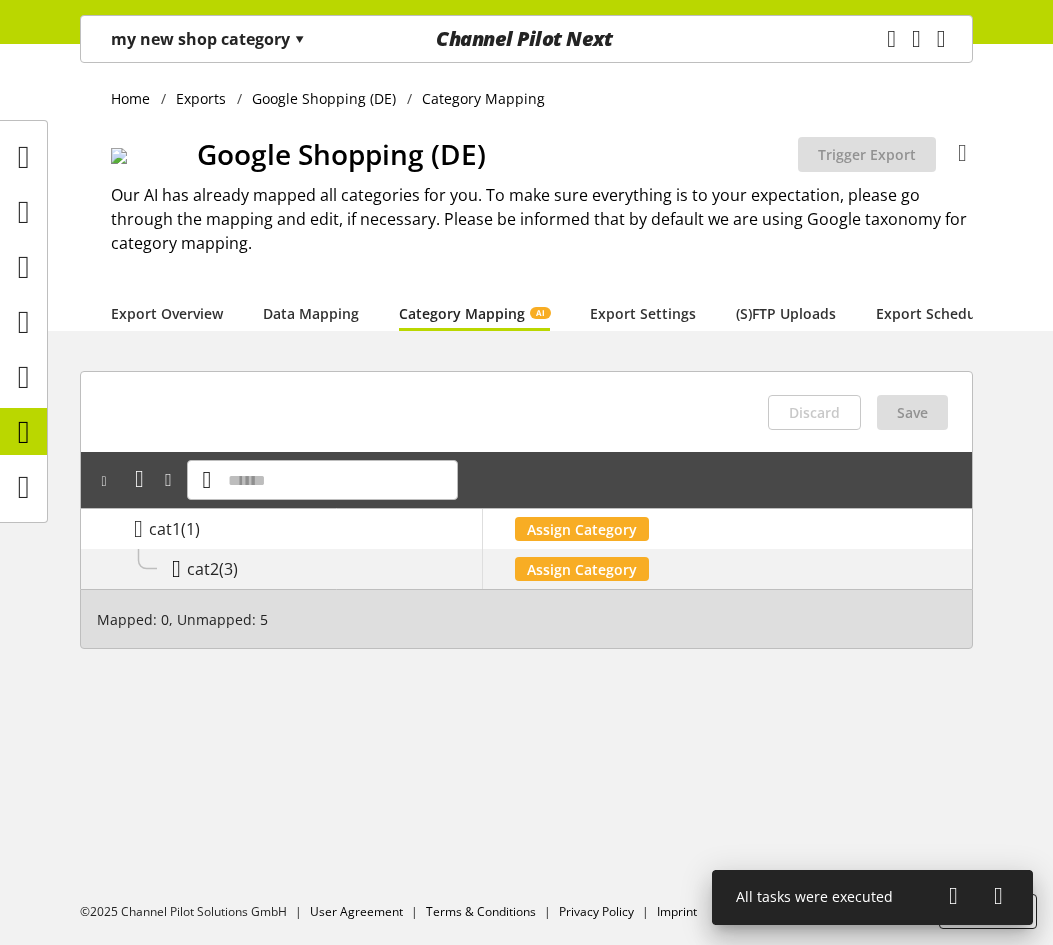 click at bounding box center [176, 569] 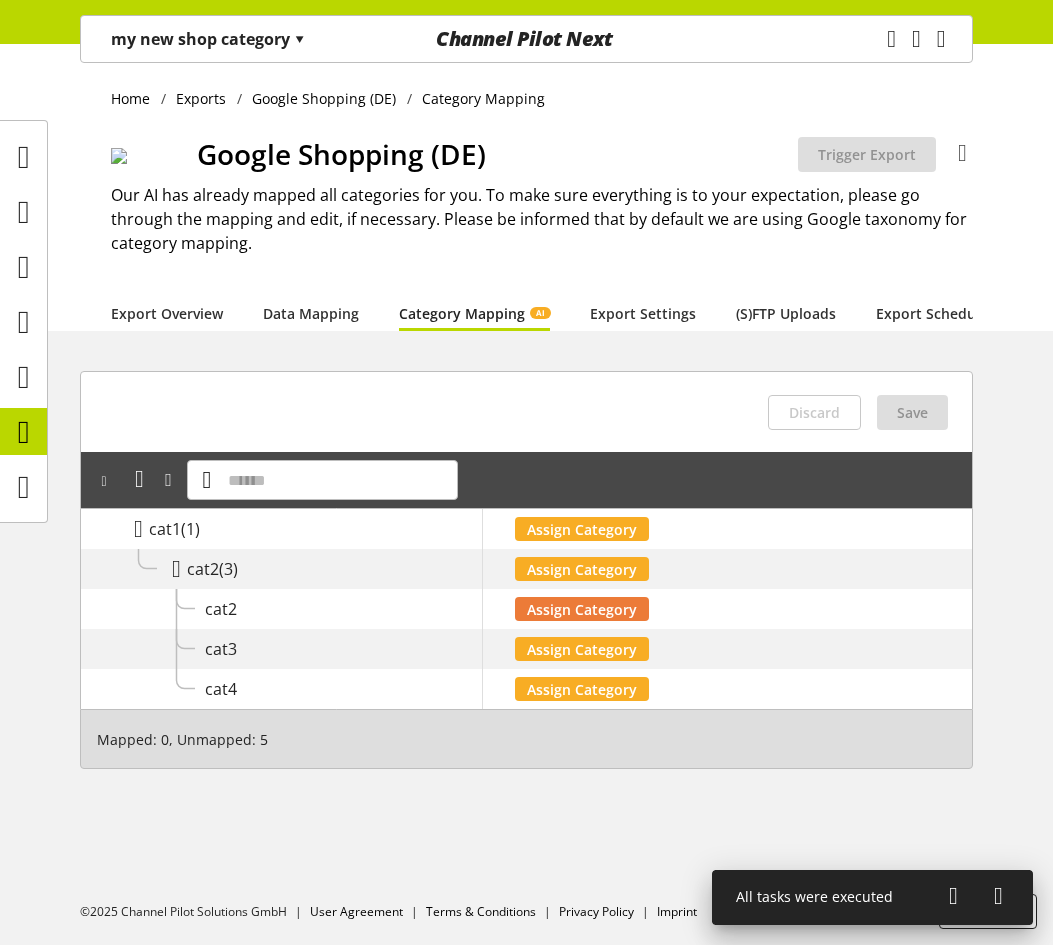 click on "Assign Category" at bounding box center (582, 609) 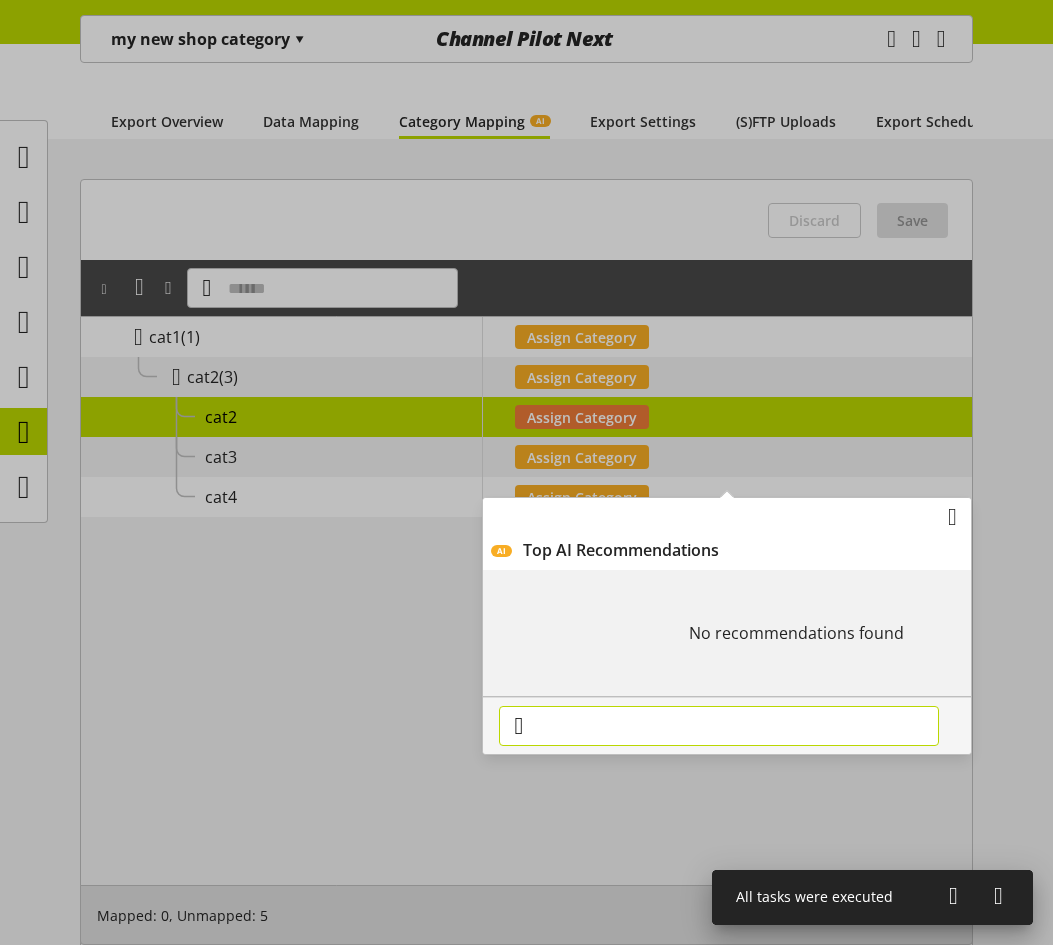 scroll, scrollTop: 200, scrollLeft: 0, axis: vertical 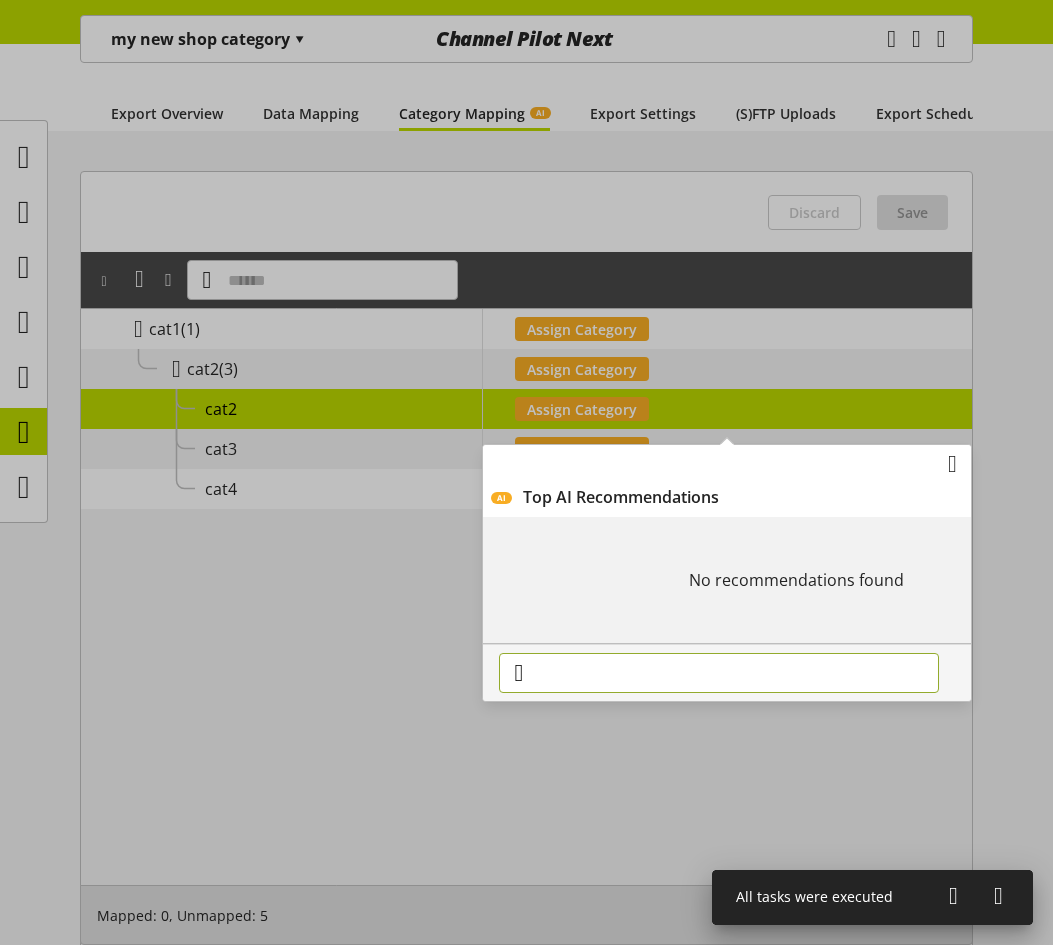 click at bounding box center (719, 673) 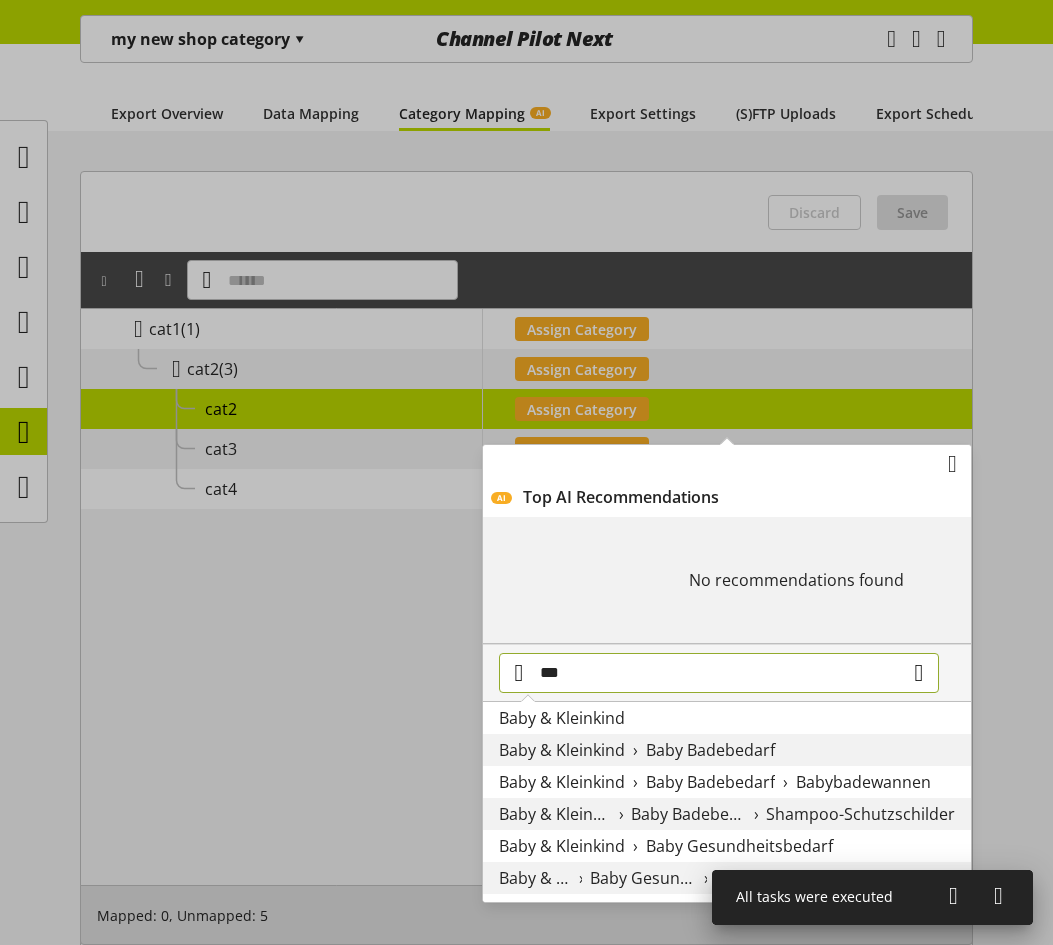 type on "***" 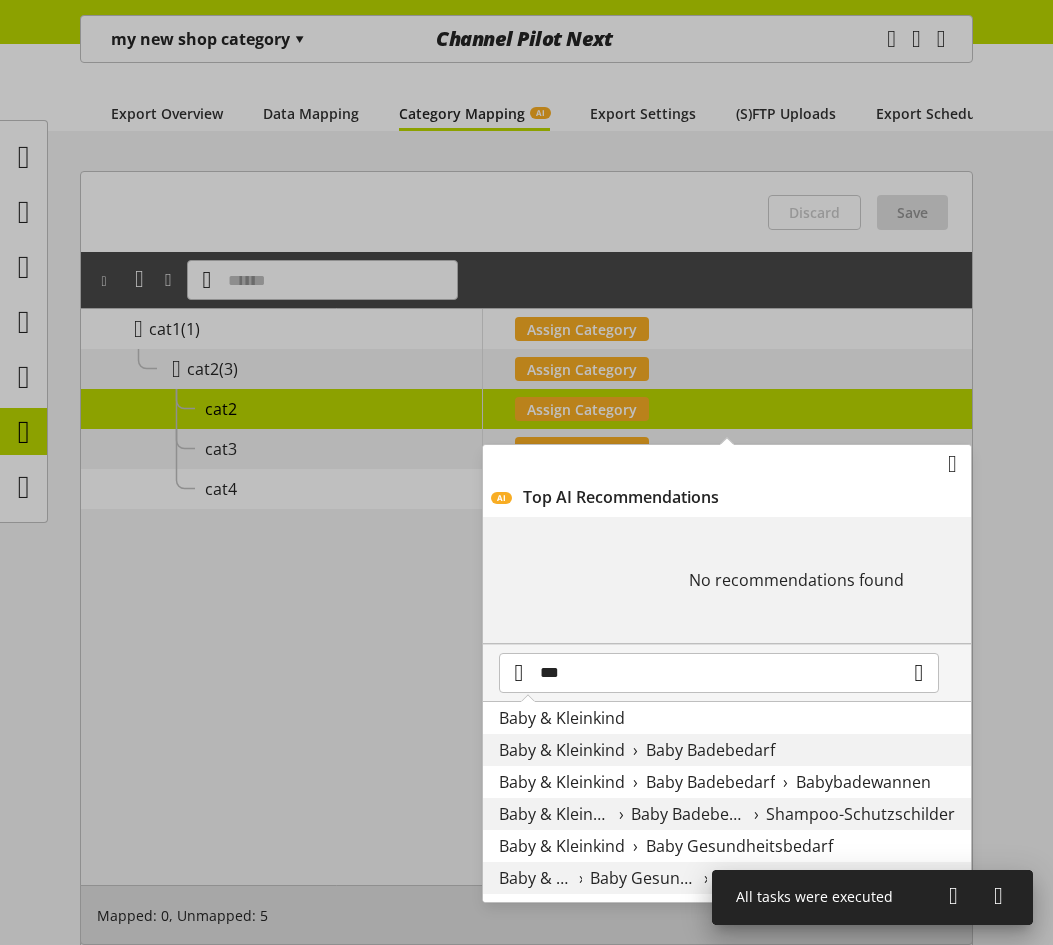 click on "Baby & Kleinkind" at bounding box center (562, 718) 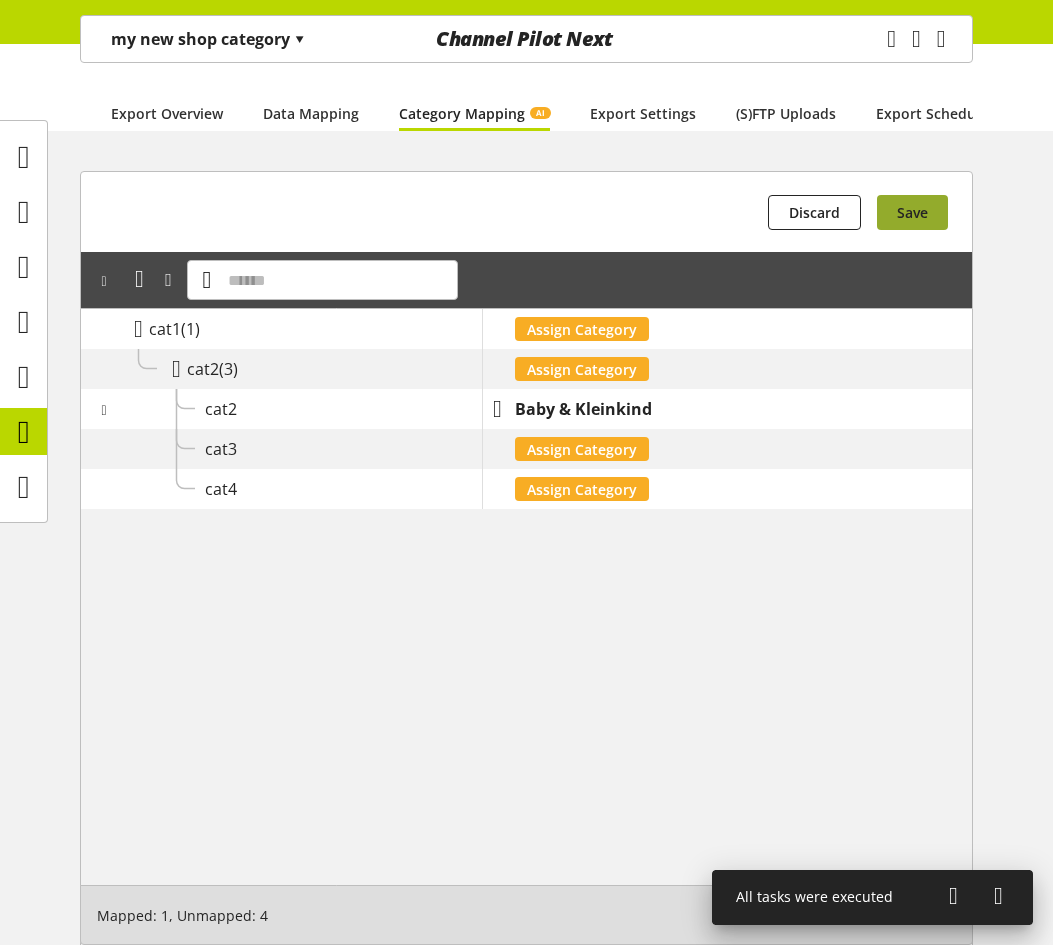 click on "Save" at bounding box center (912, 212) 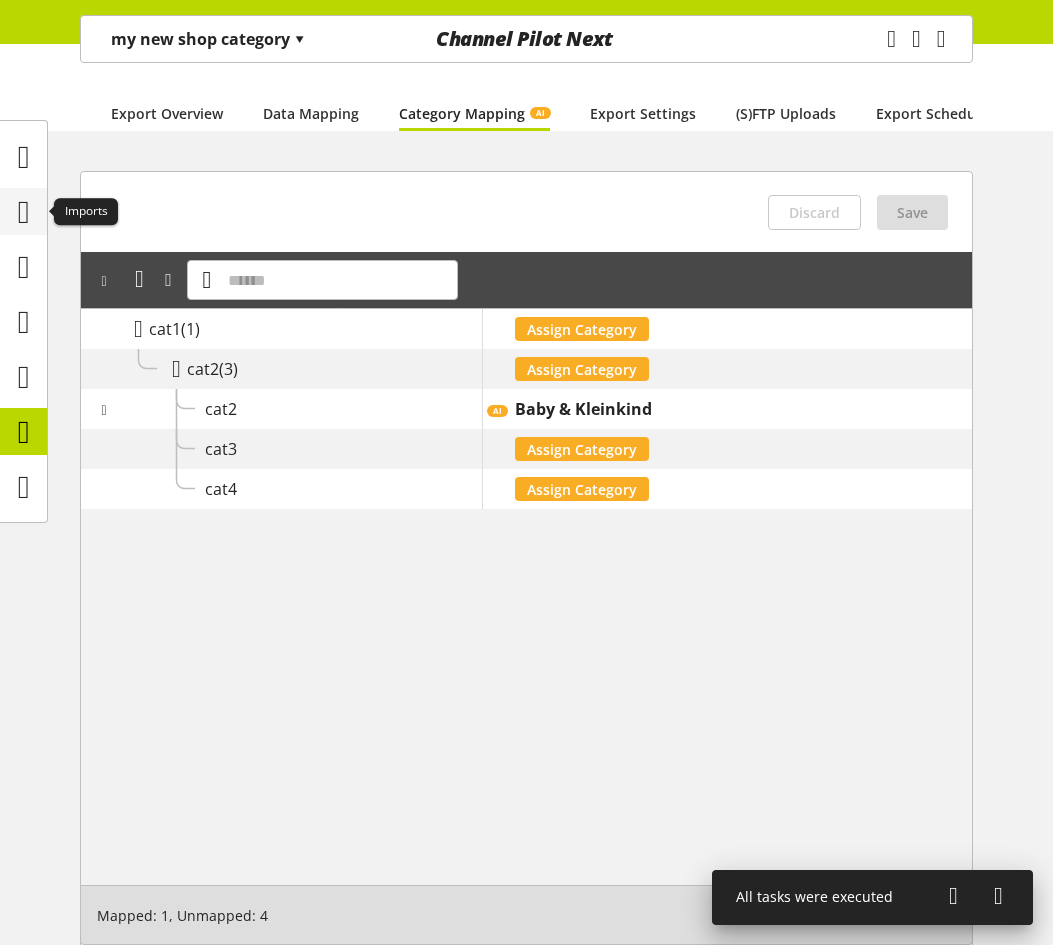 click at bounding box center [24, 212] 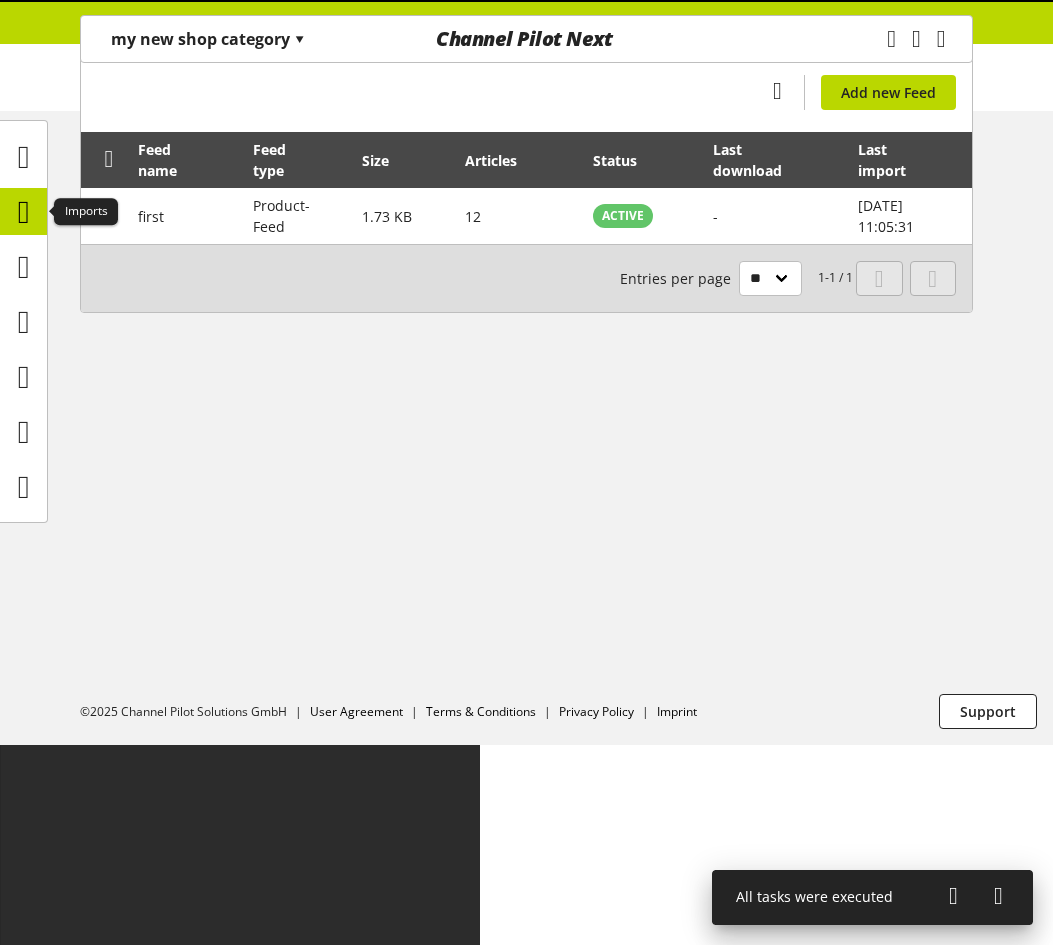 scroll, scrollTop: 0, scrollLeft: 0, axis: both 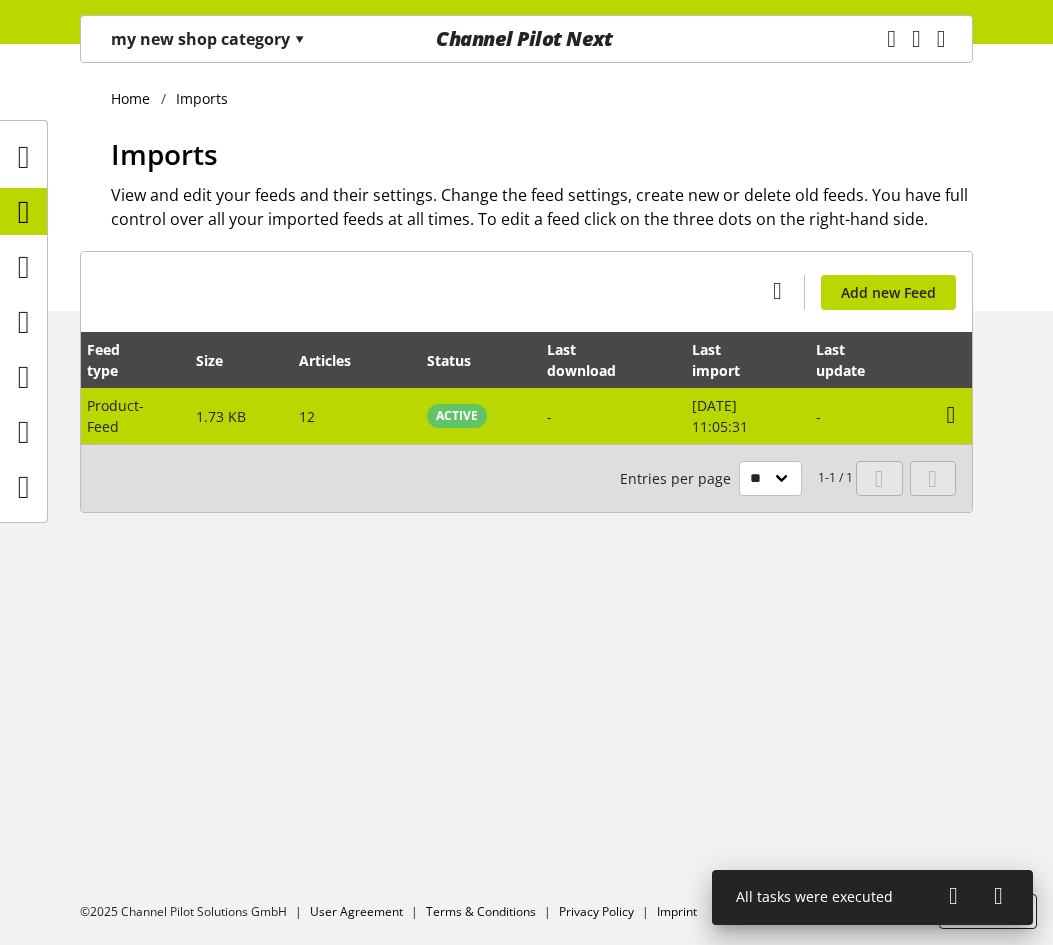 click at bounding box center (951, 415) 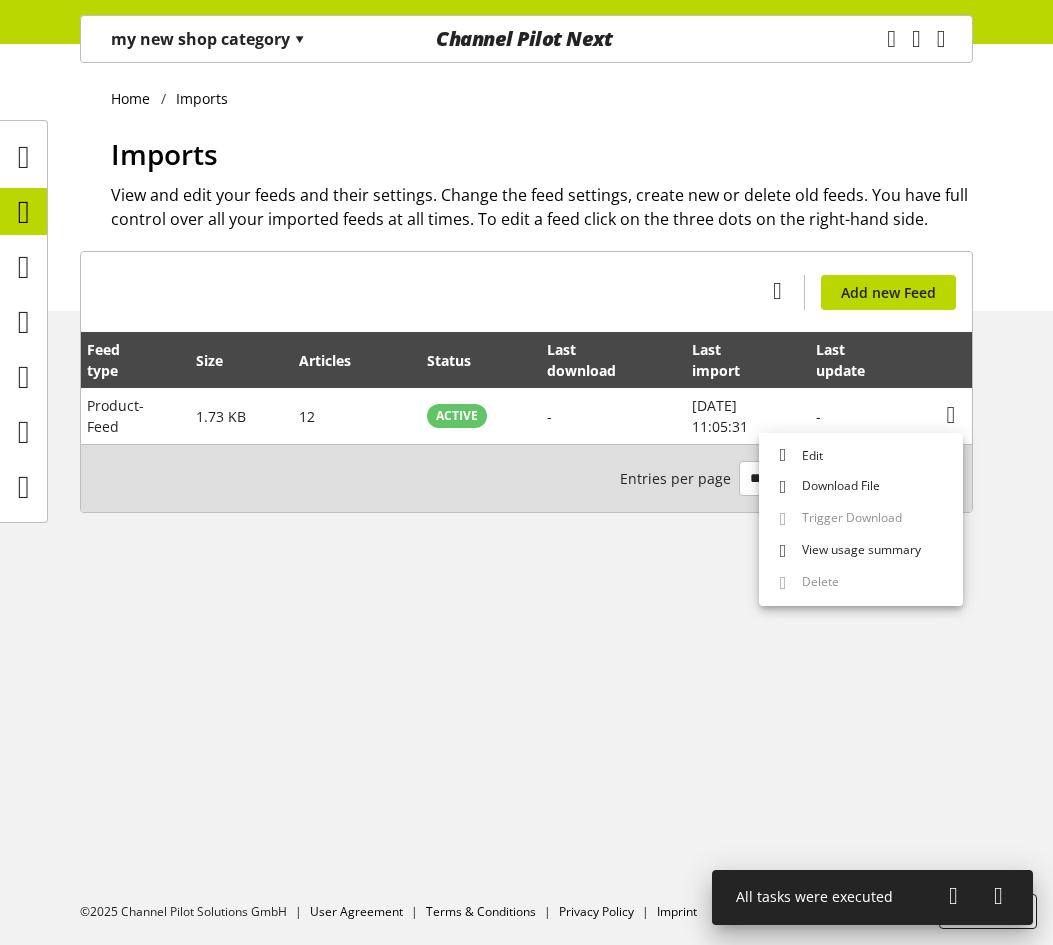 click on "my new shop category ▾" at bounding box center [208, 39] 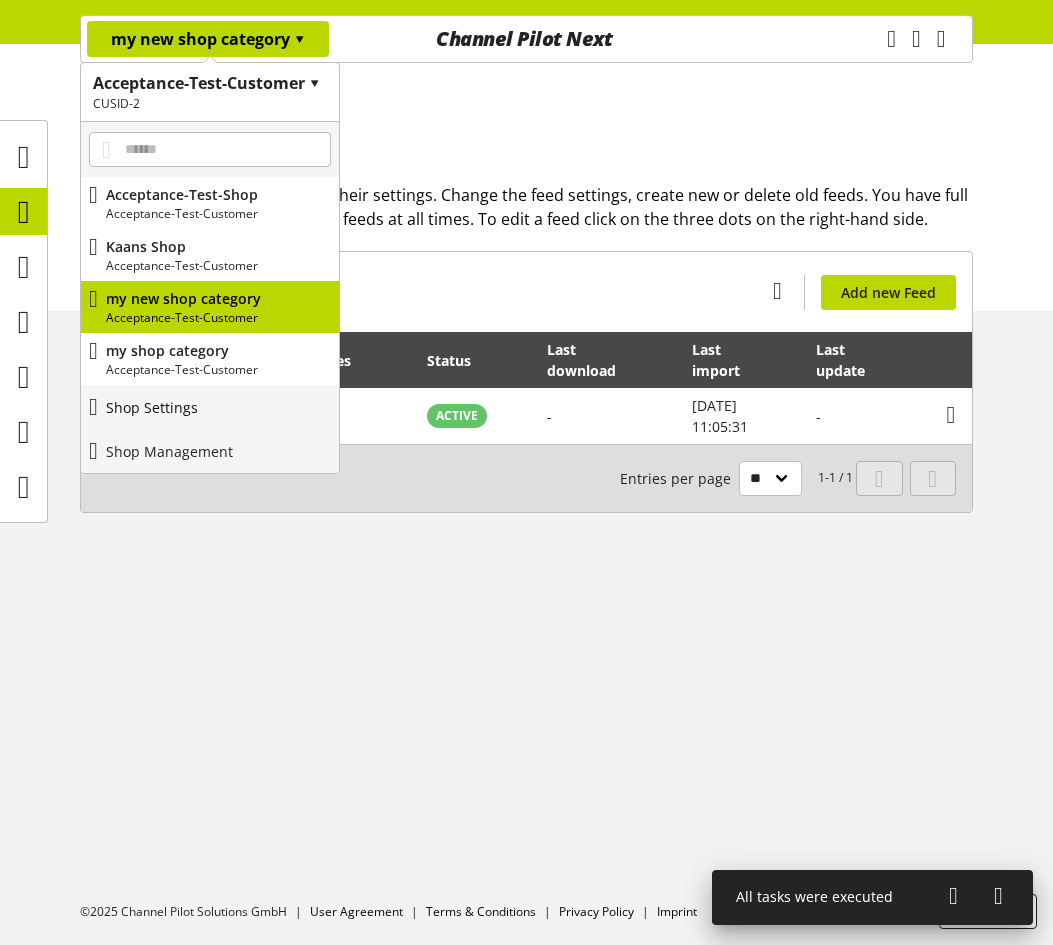click on "Shop Settings" at bounding box center [210, 407] 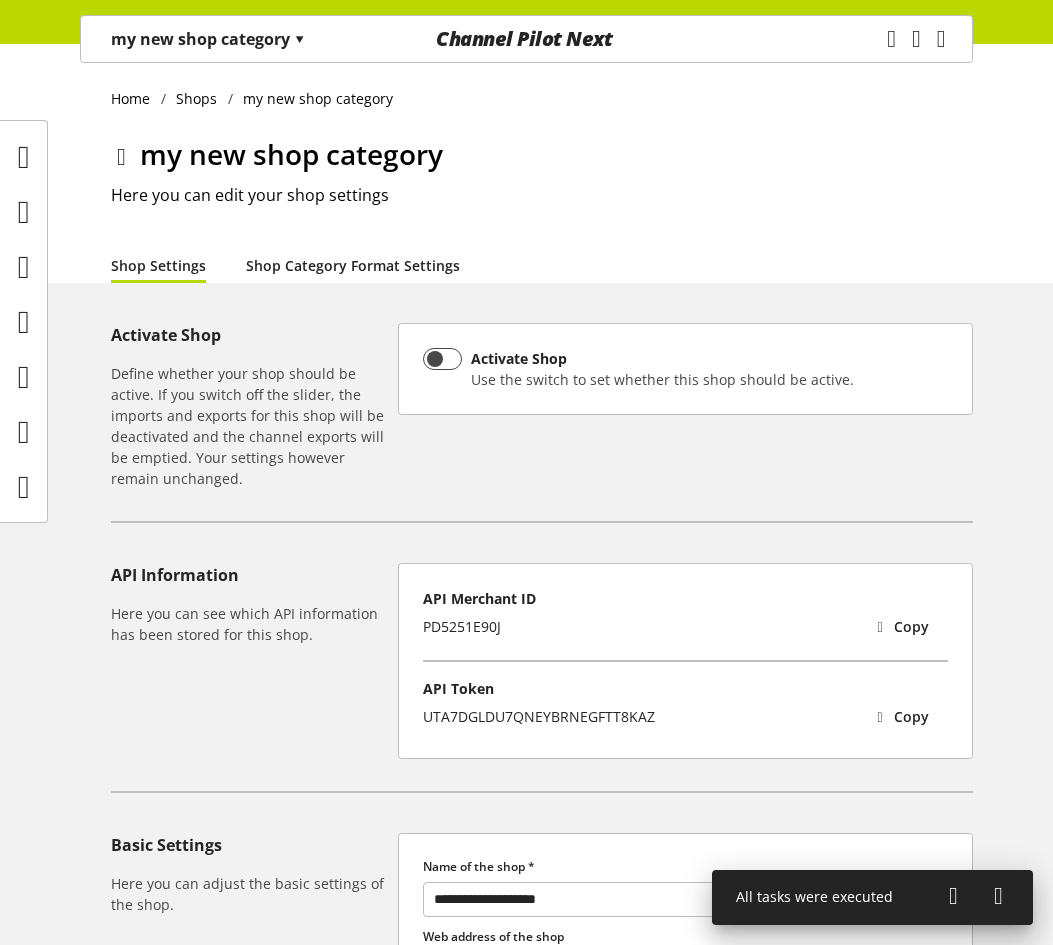 click on "Shop Category Format Settings" at bounding box center [353, 265] 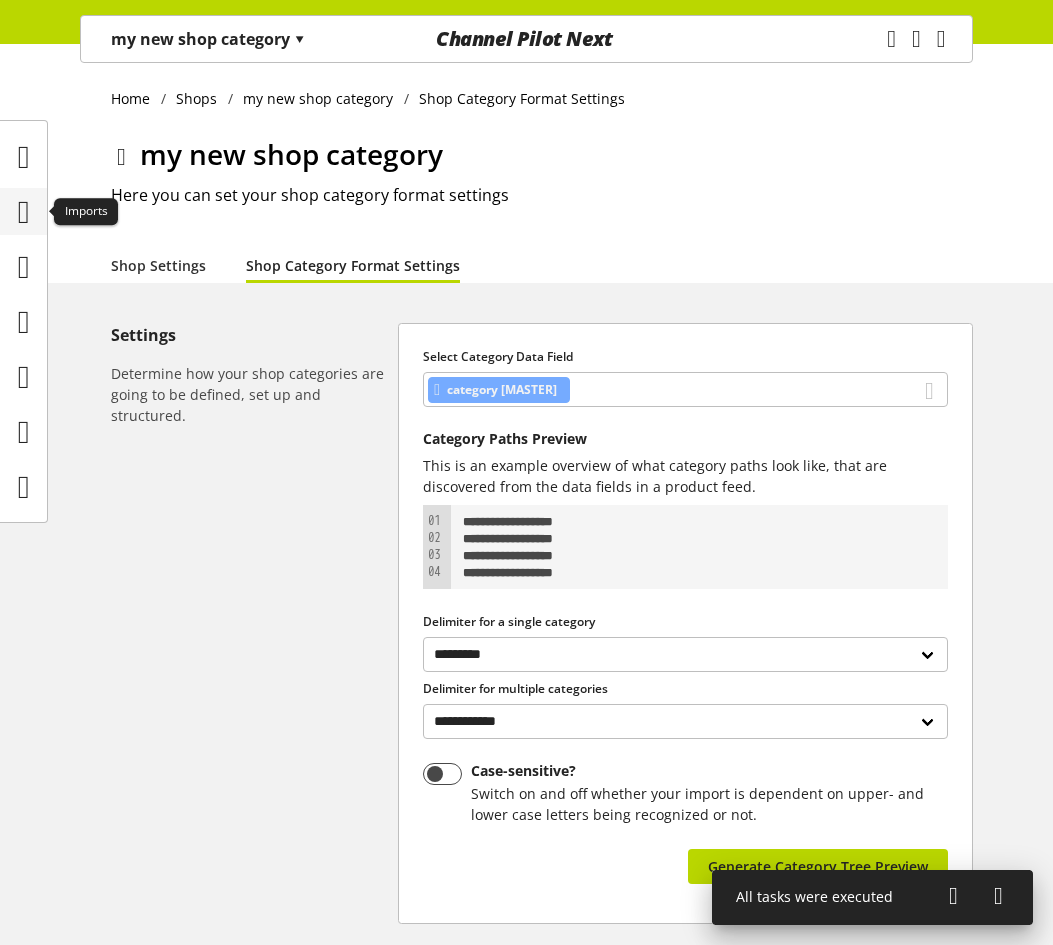 click at bounding box center (24, 212) 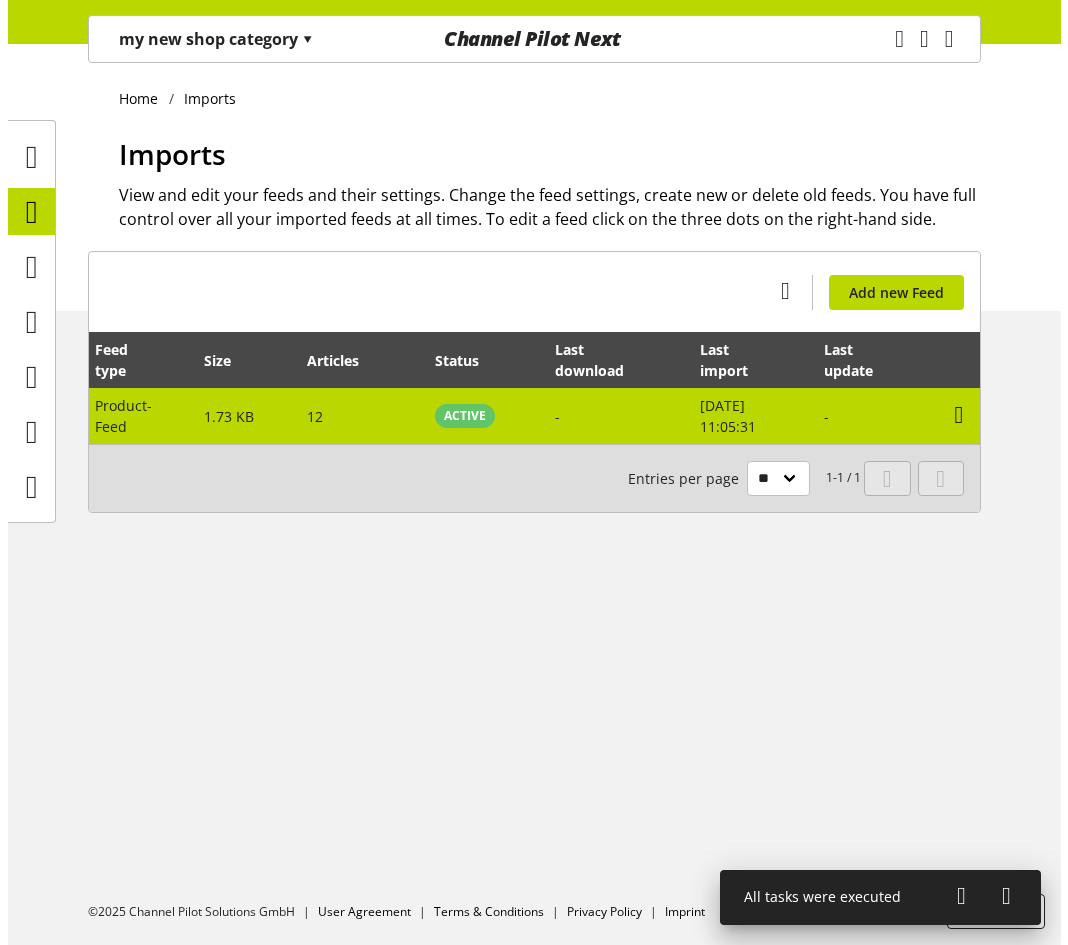 scroll, scrollTop: 0, scrollLeft: 169, axis: horizontal 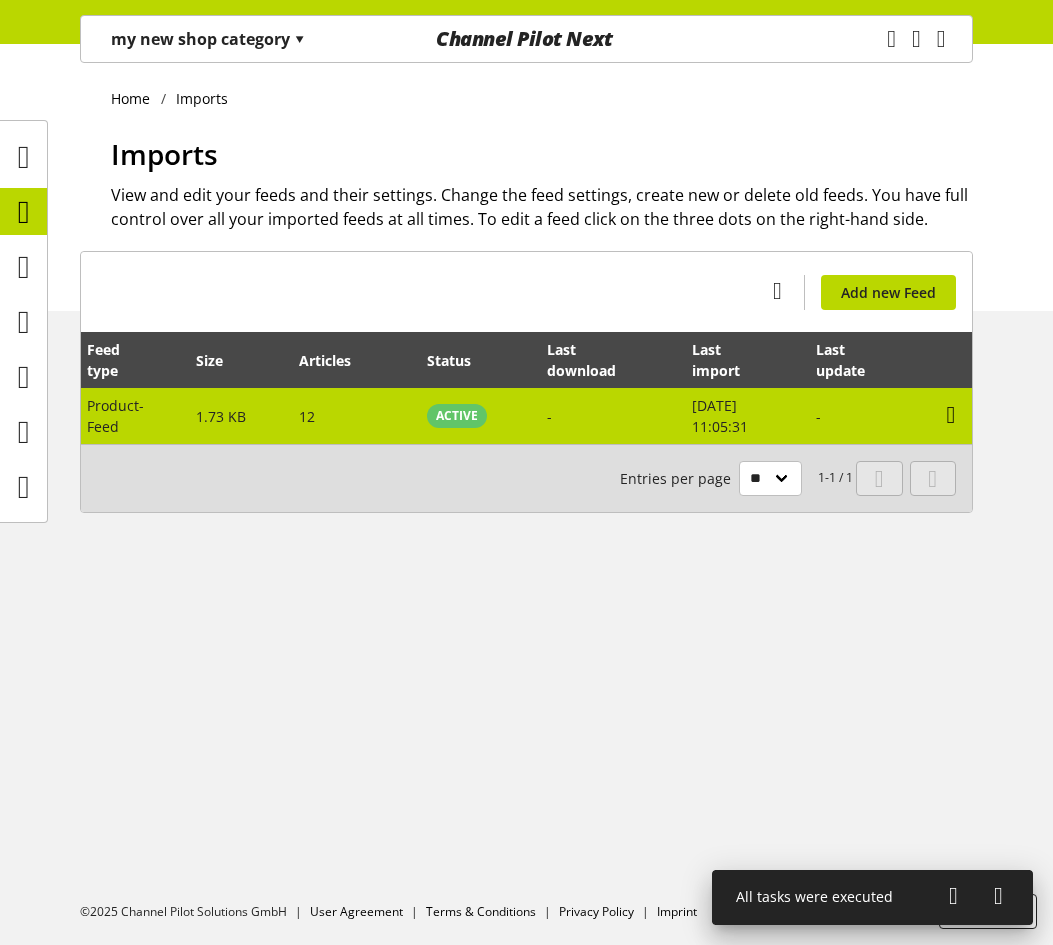 click at bounding box center [951, 415] 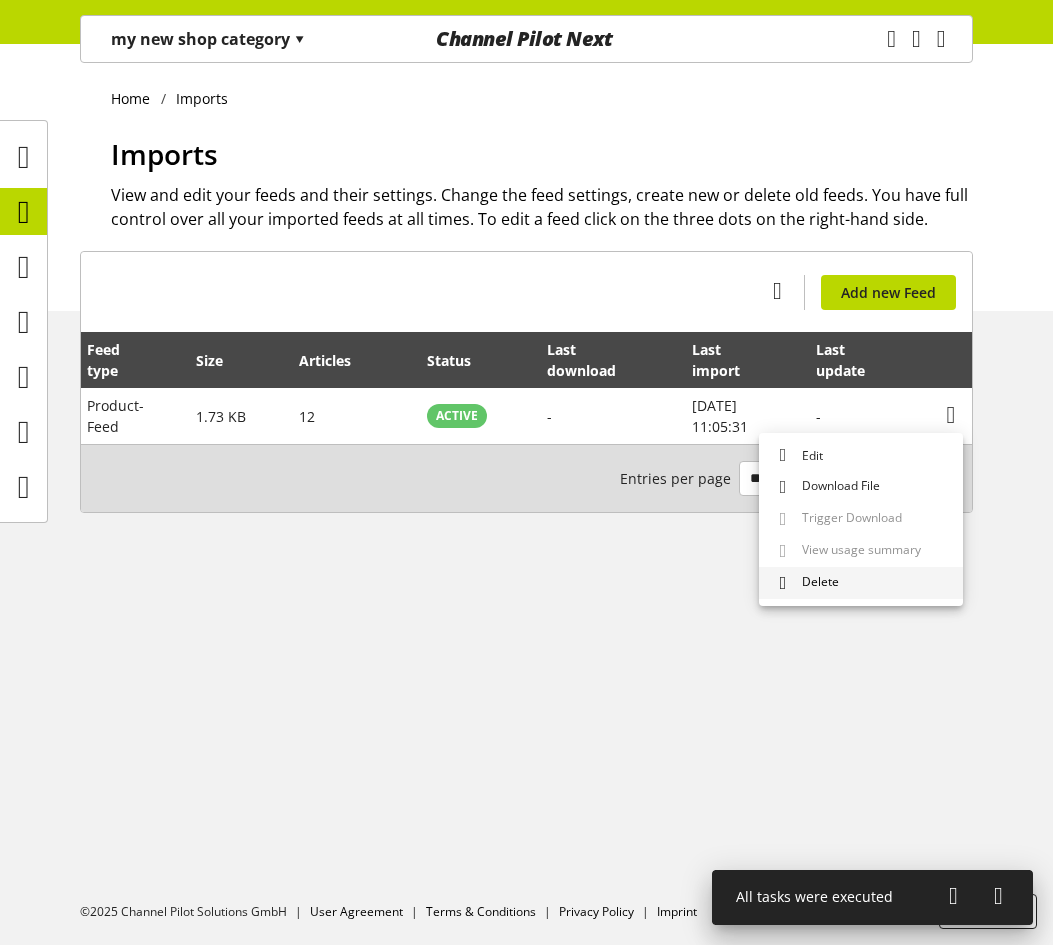 click on "Delete" at bounding box center [861, 583] 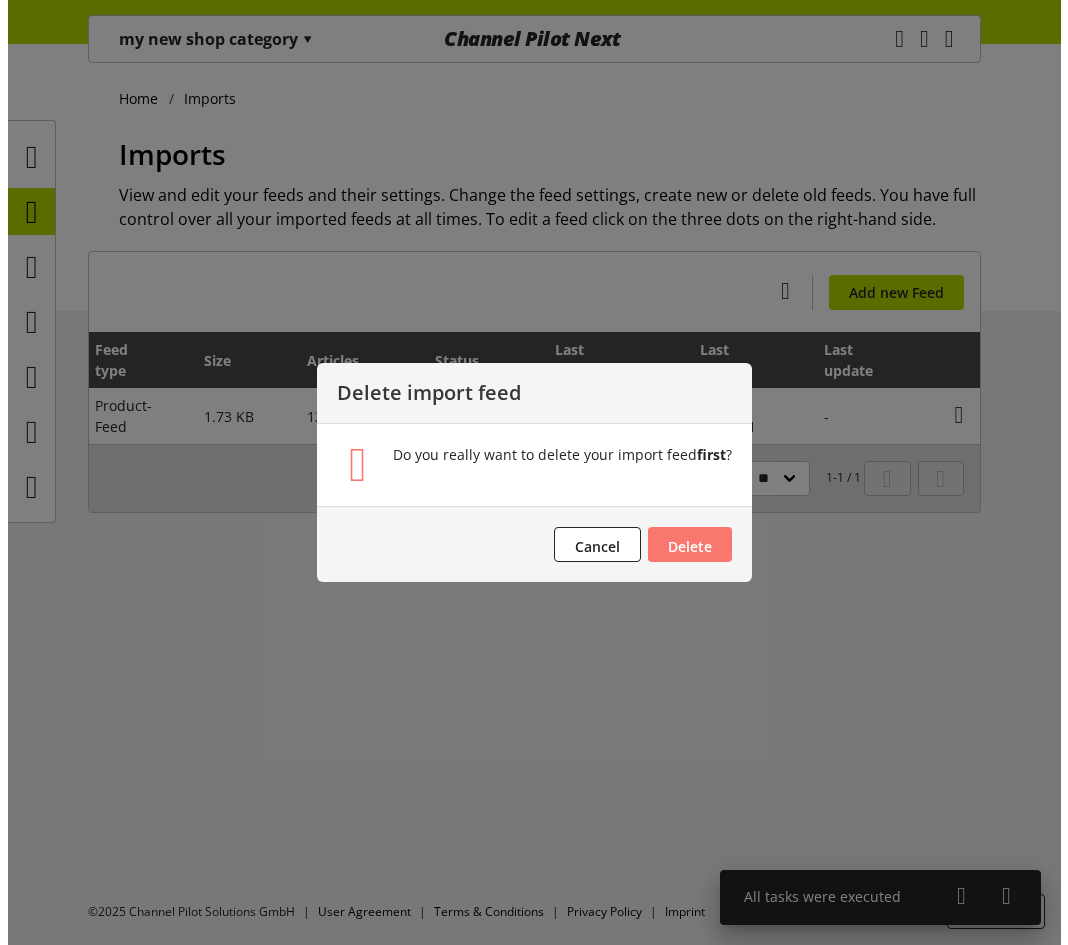 scroll, scrollTop: 0, scrollLeft: 154, axis: horizontal 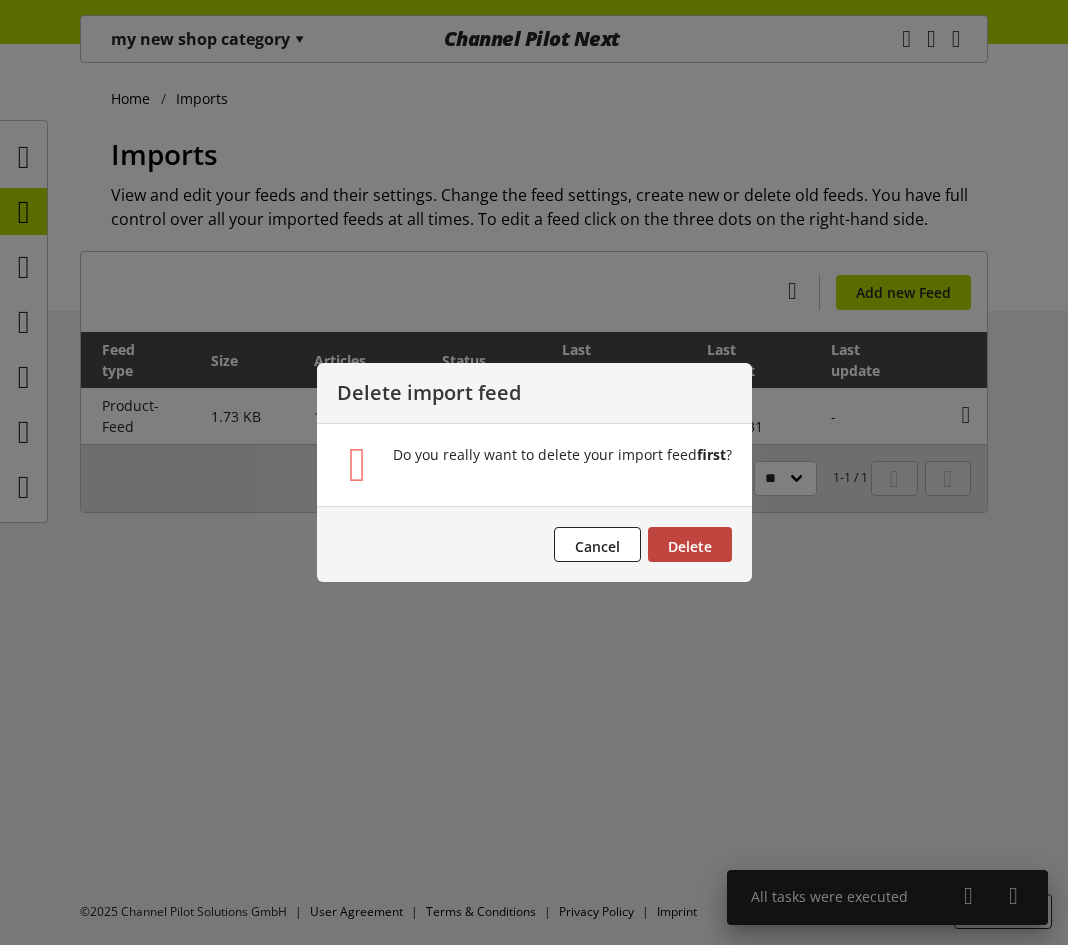 click on "Delete" at bounding box center [690, 546] 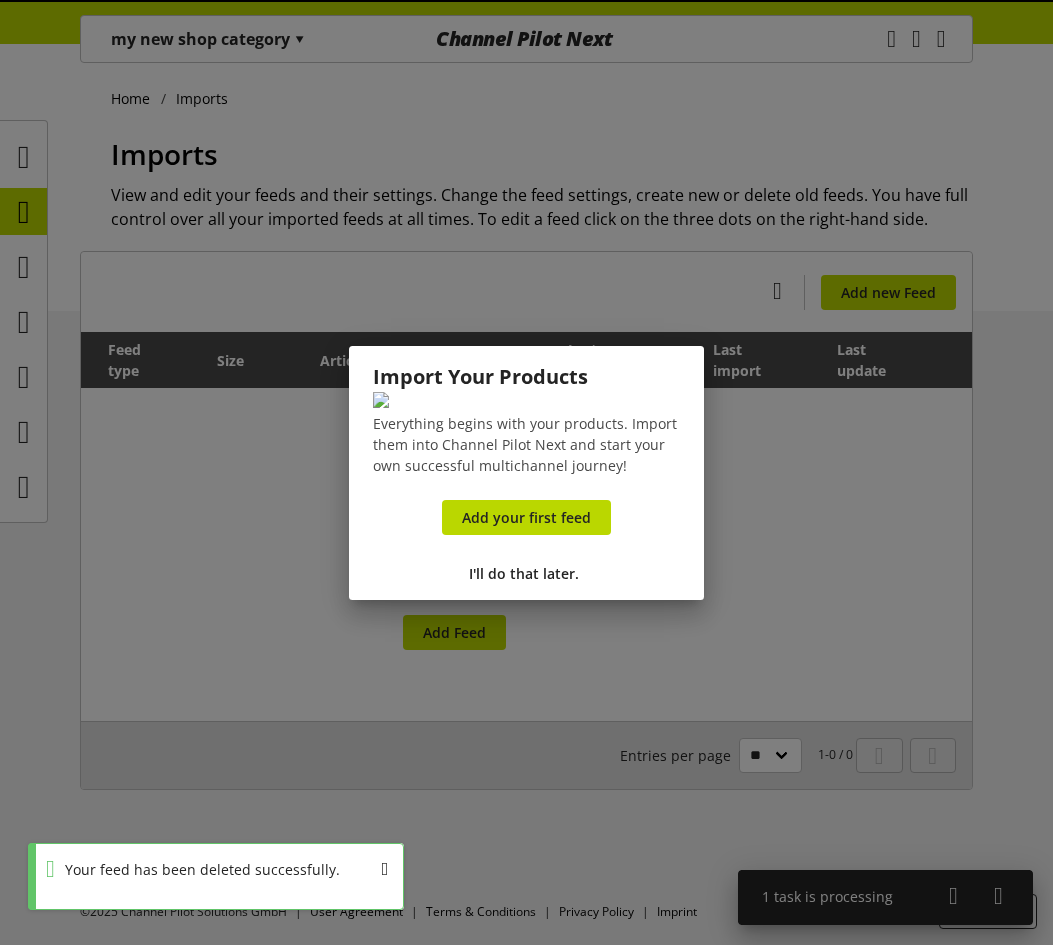 scroll, scrollTop: 0, scrollLeft: 133, axis: horizontal 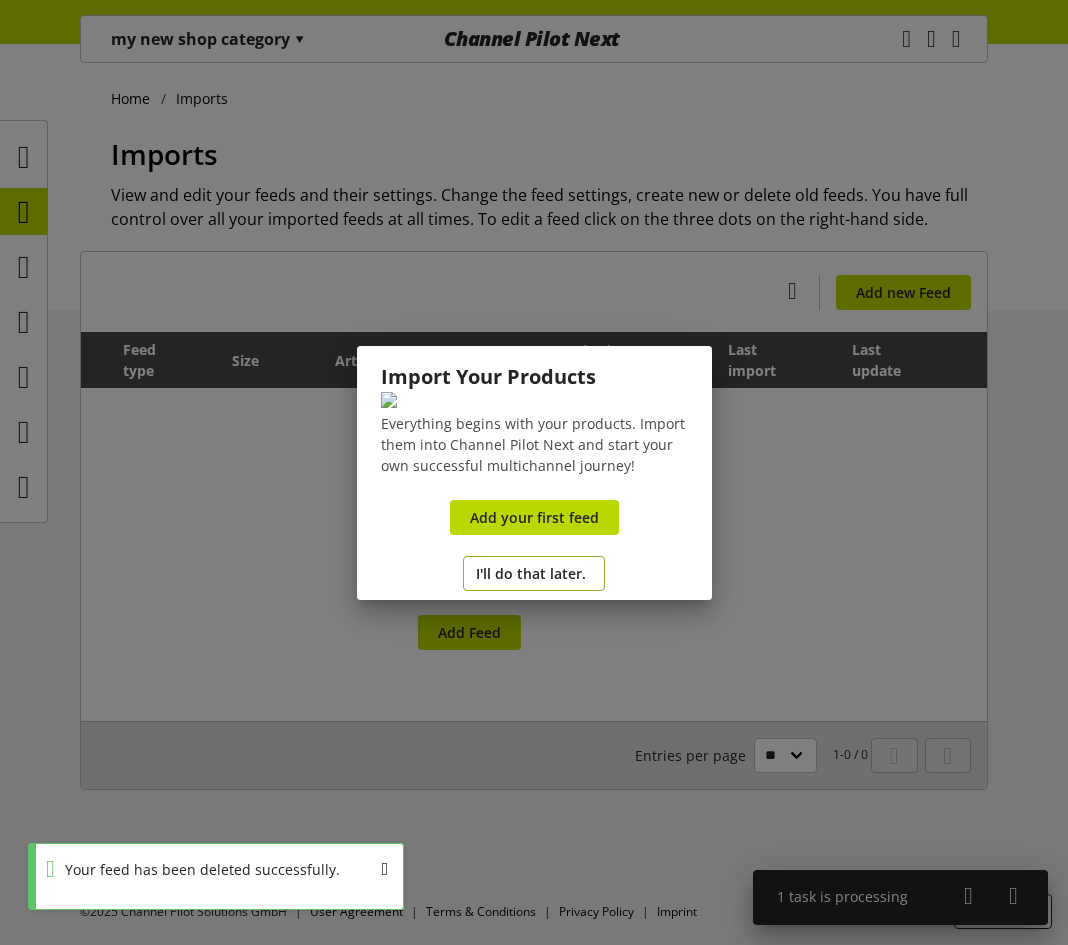click on "I'll do that later." at bounding box center (534, 573) 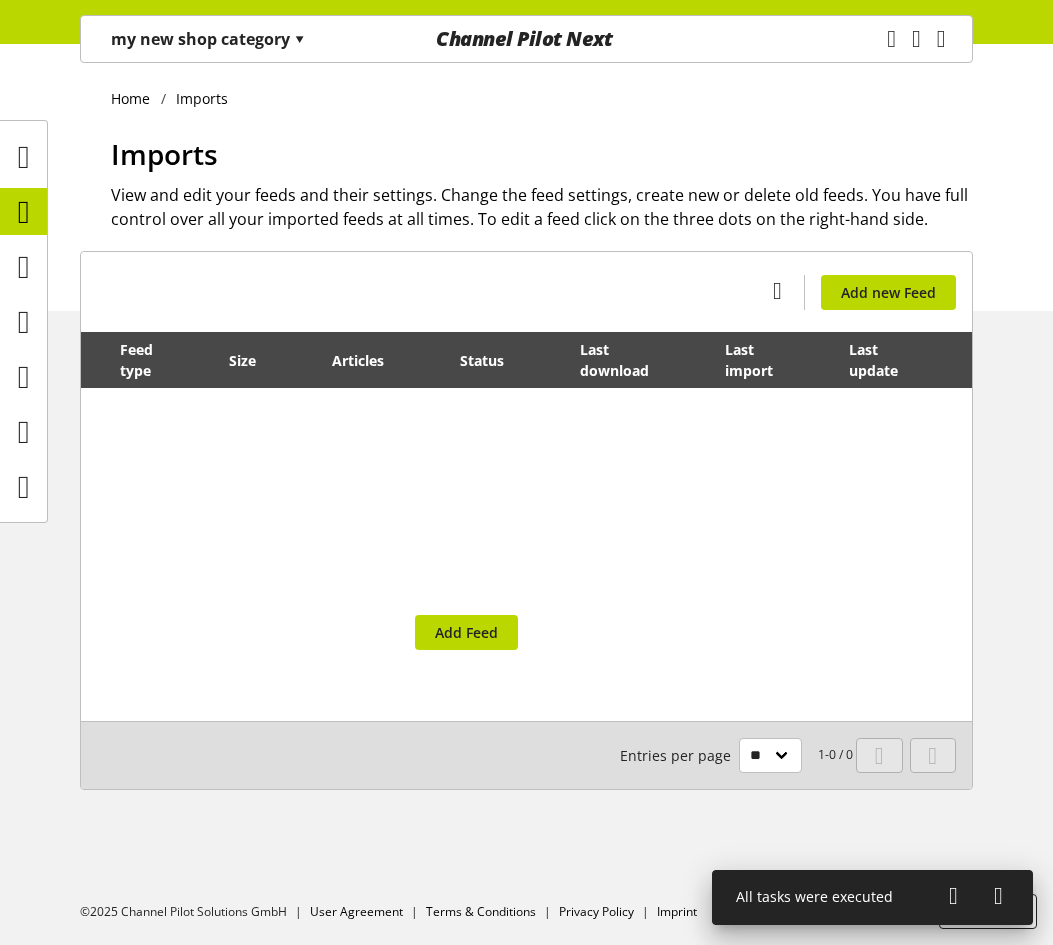 click on "my new shop category ▾ Acceptance-Test-Customer ▾ CUSID-2 All customers Acceptance-Test-Customer Acceptance-Test-Shop Acceptance-Test-Customer Kaans Shop Acceptance-Test-Customer my new shop category Acceptance-Test-Customer my shop category Acceptance-Test-Customer Shop Settings Shop Management Channel Pilot Next Task manager Help center Mehdi Gholami mehdi.gholami@channelpilot.com User Management Administration Logout" at bounding box center [526, 22] 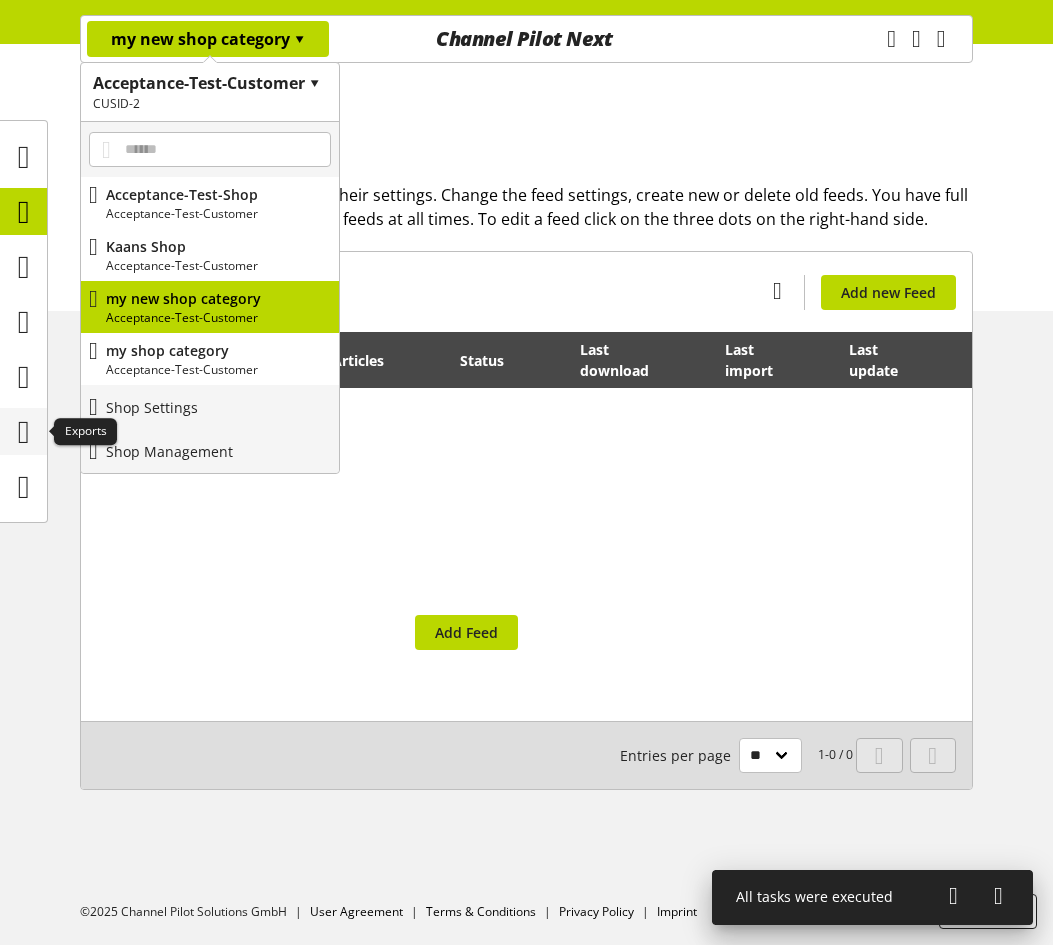click at bounding box center (24, 432) 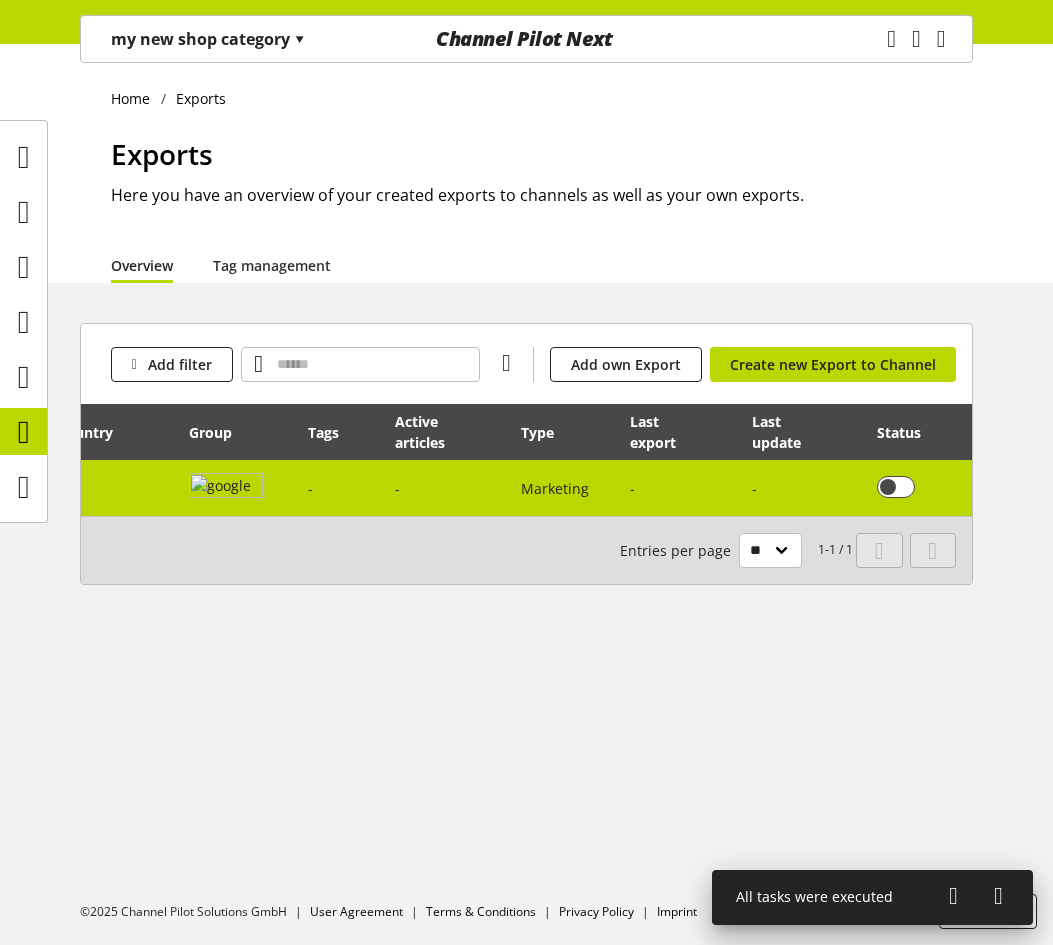 scroll, scrollTop: 0, scrollLeft: 218, axis: horizontal 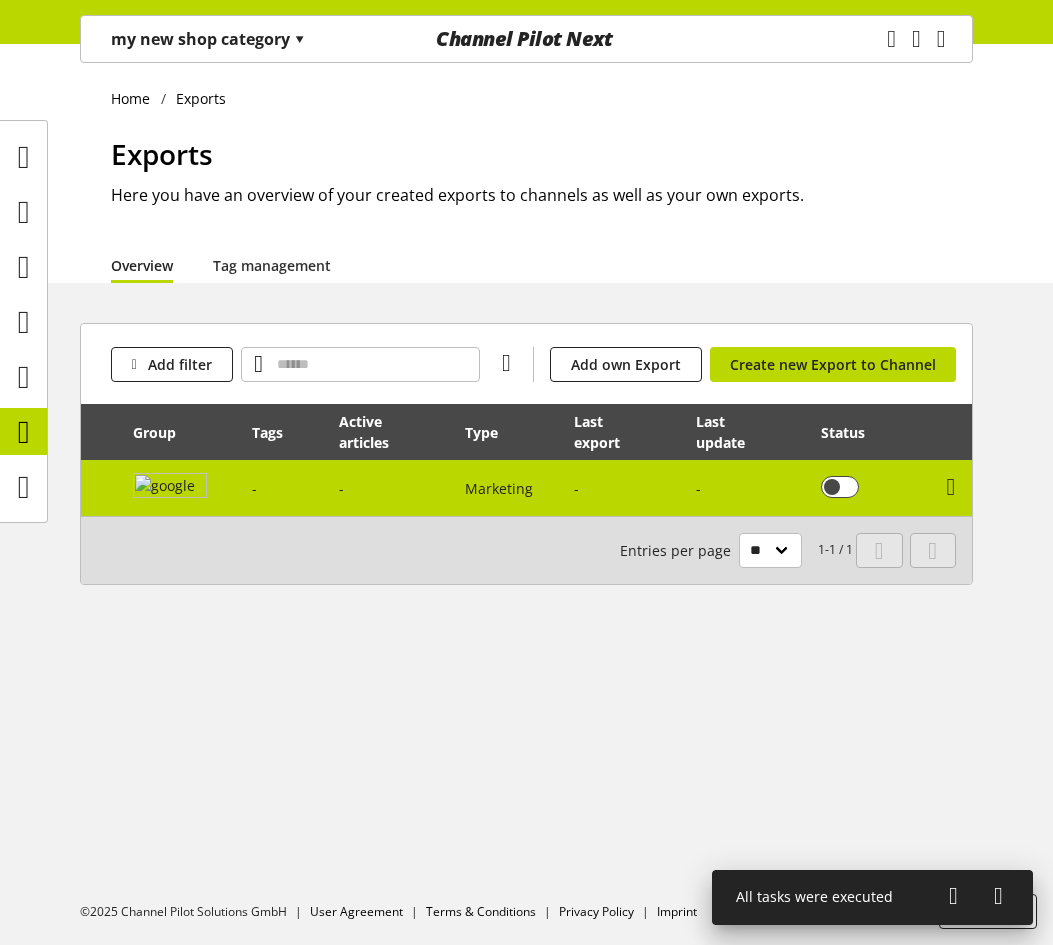 click at bounding box center [951, 487] 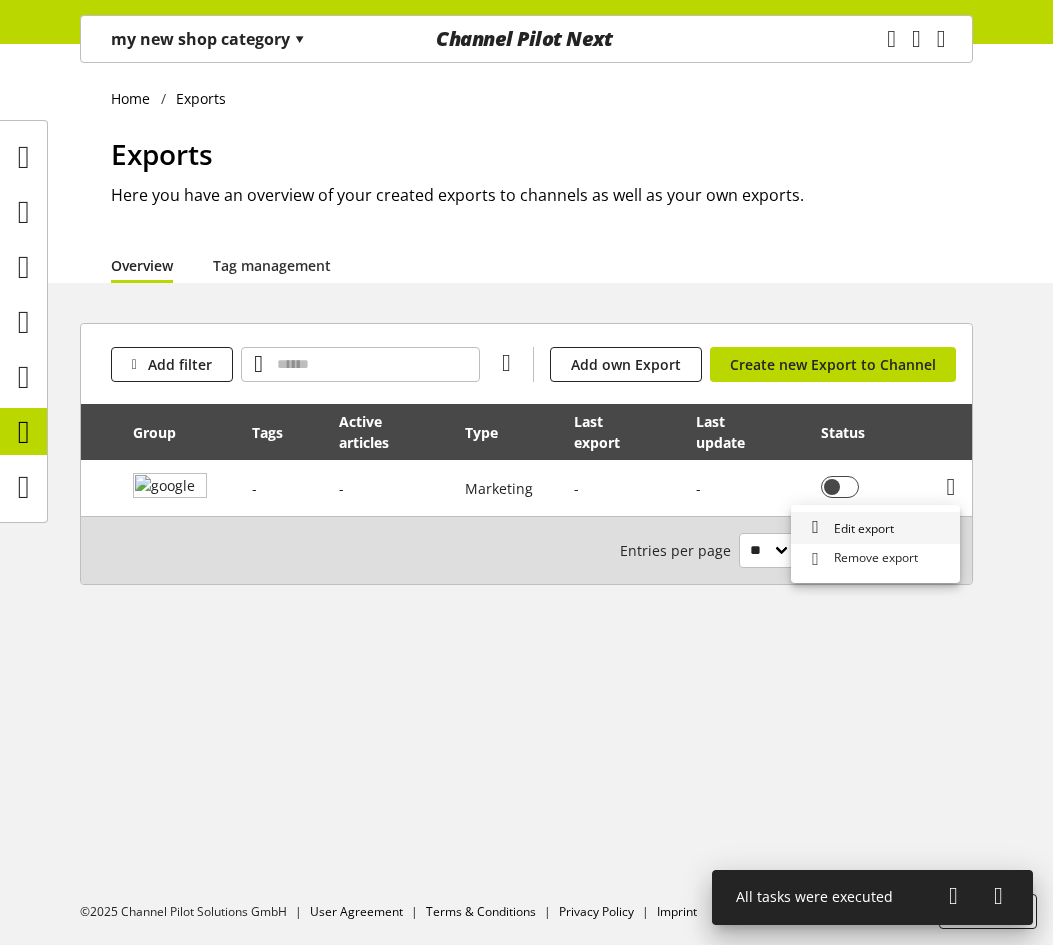 click on "Edit export" at bounding box center (875, 528) 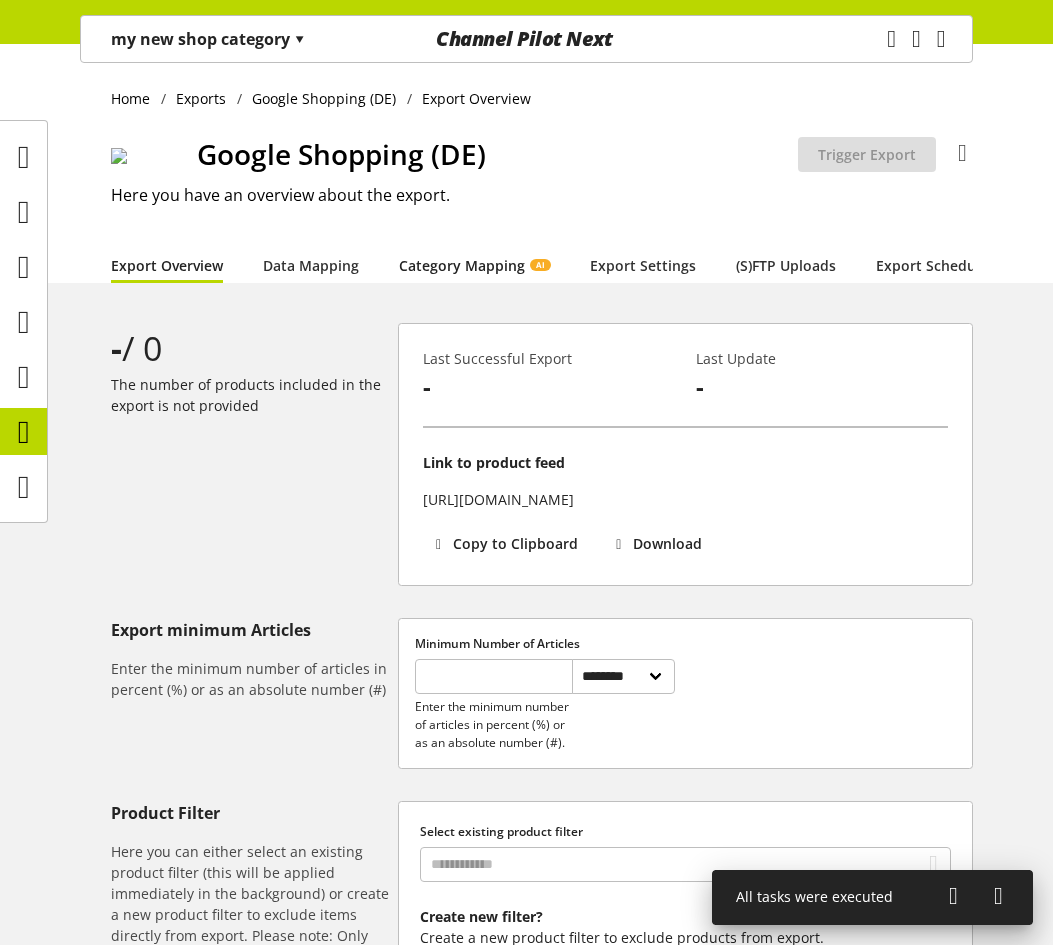 click on "Category Mapping AI" at bounding box center [474, 265] 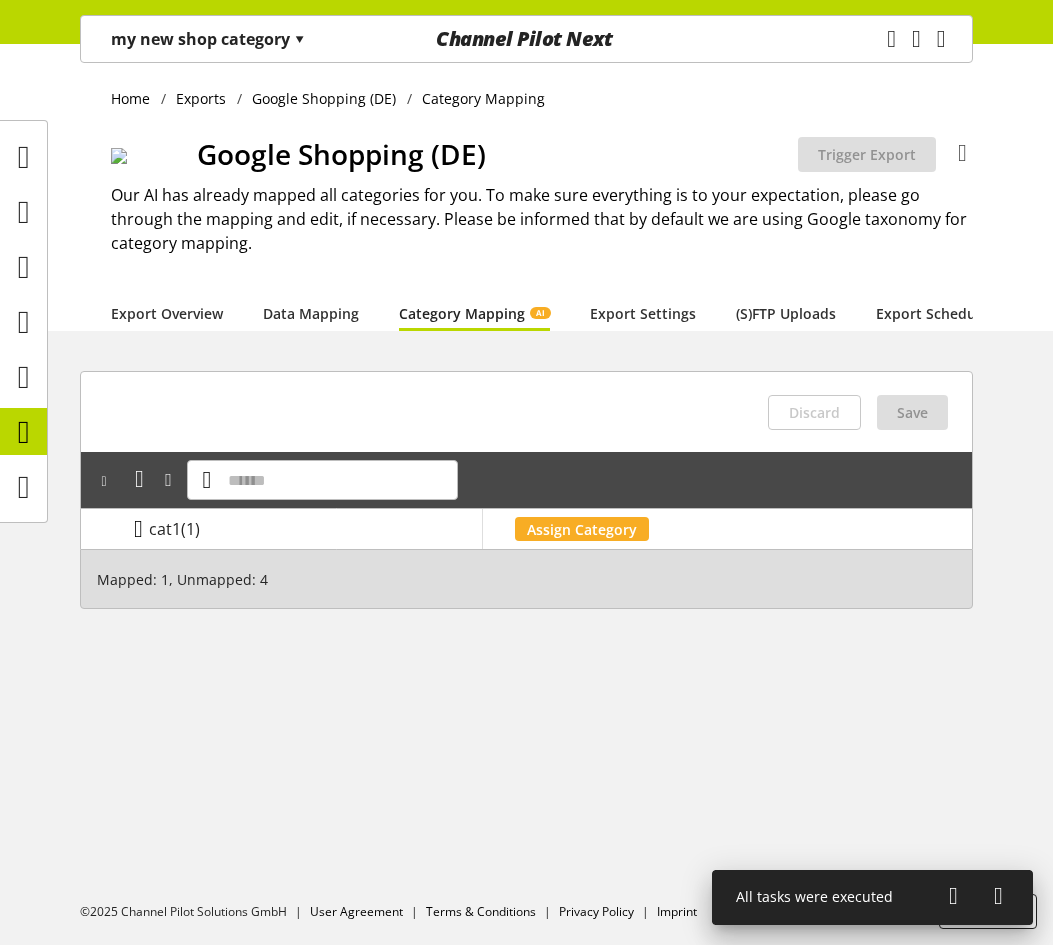 click at bounding box center [138, 529] 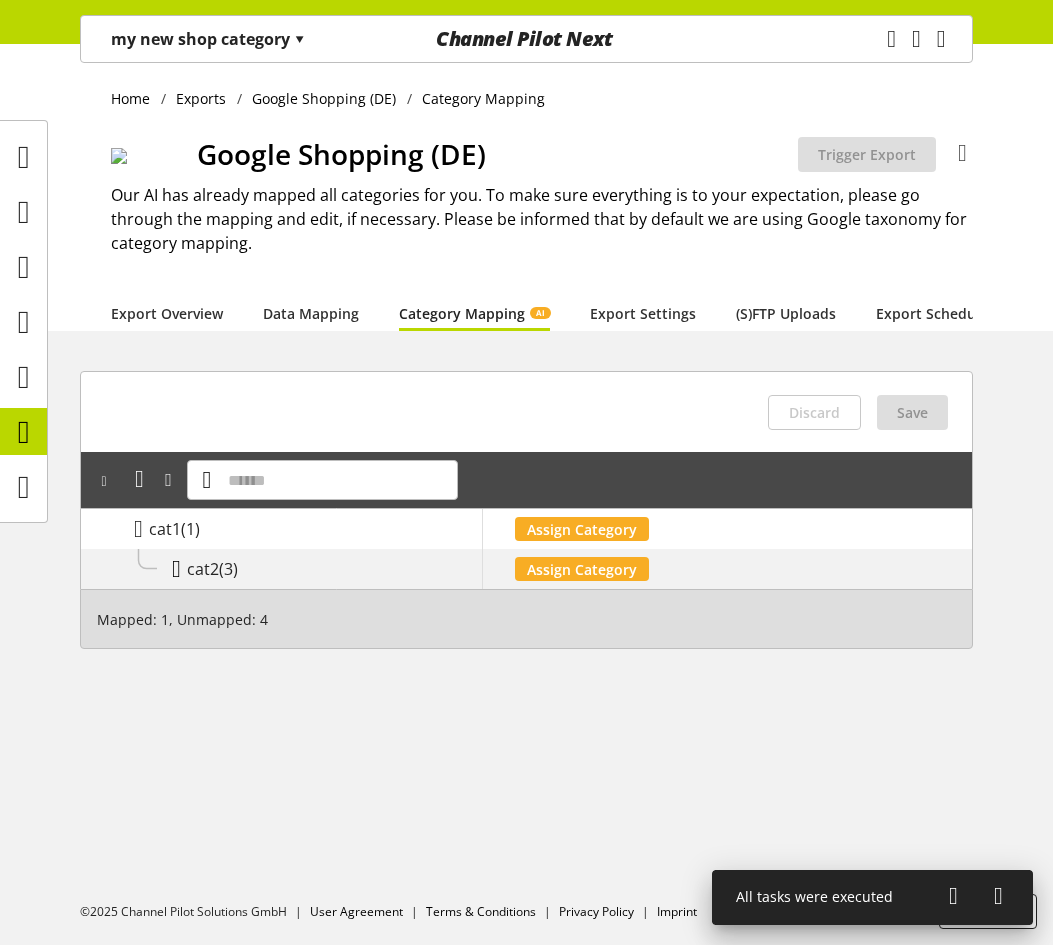 click at bounding box center [176, 569] 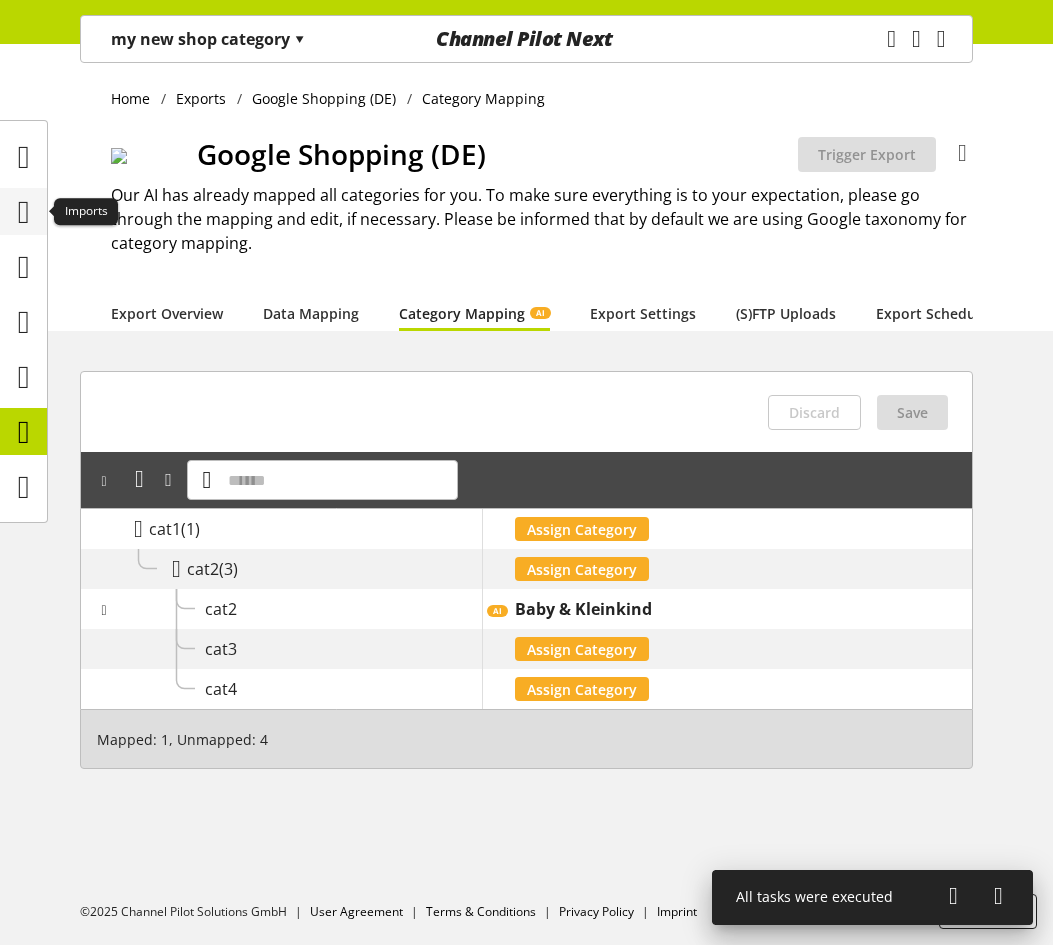 click at bounding box center (24, 212) 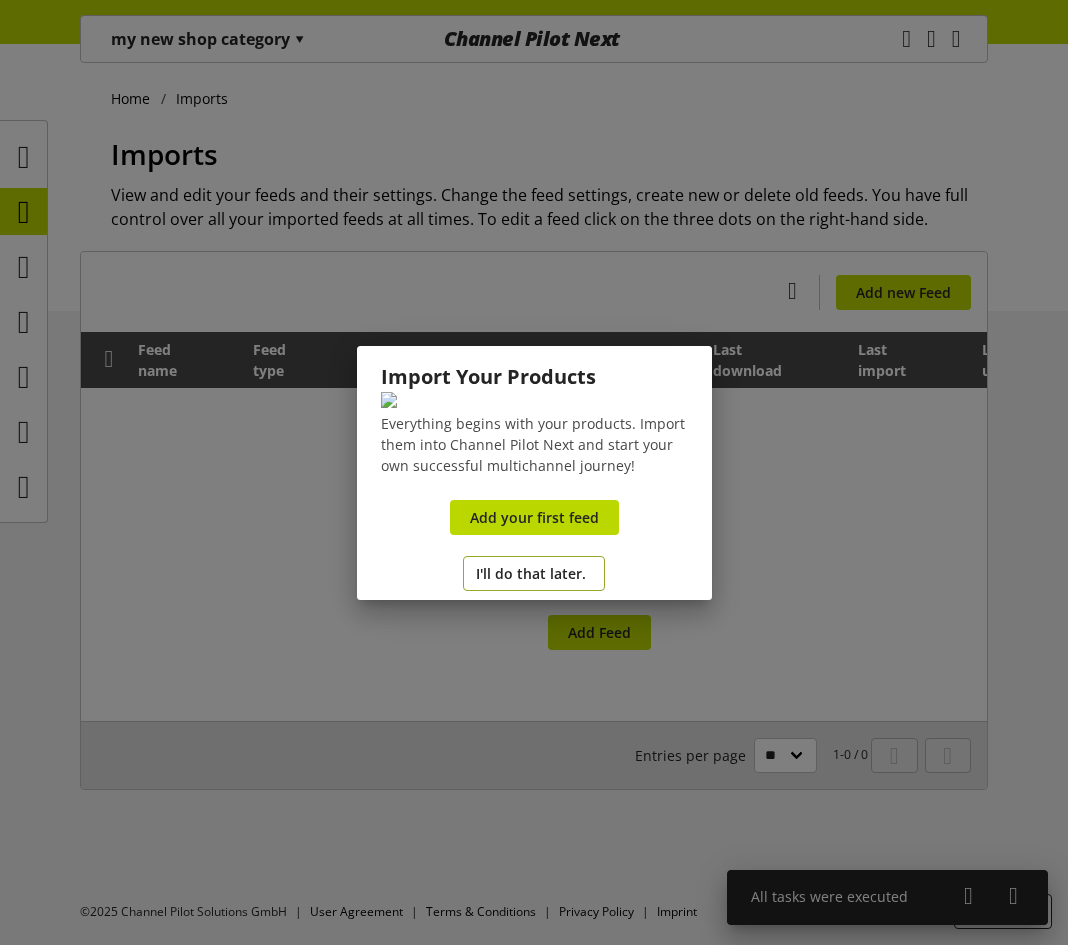 click on "I'll do that later." at bounding box center [531, 573] 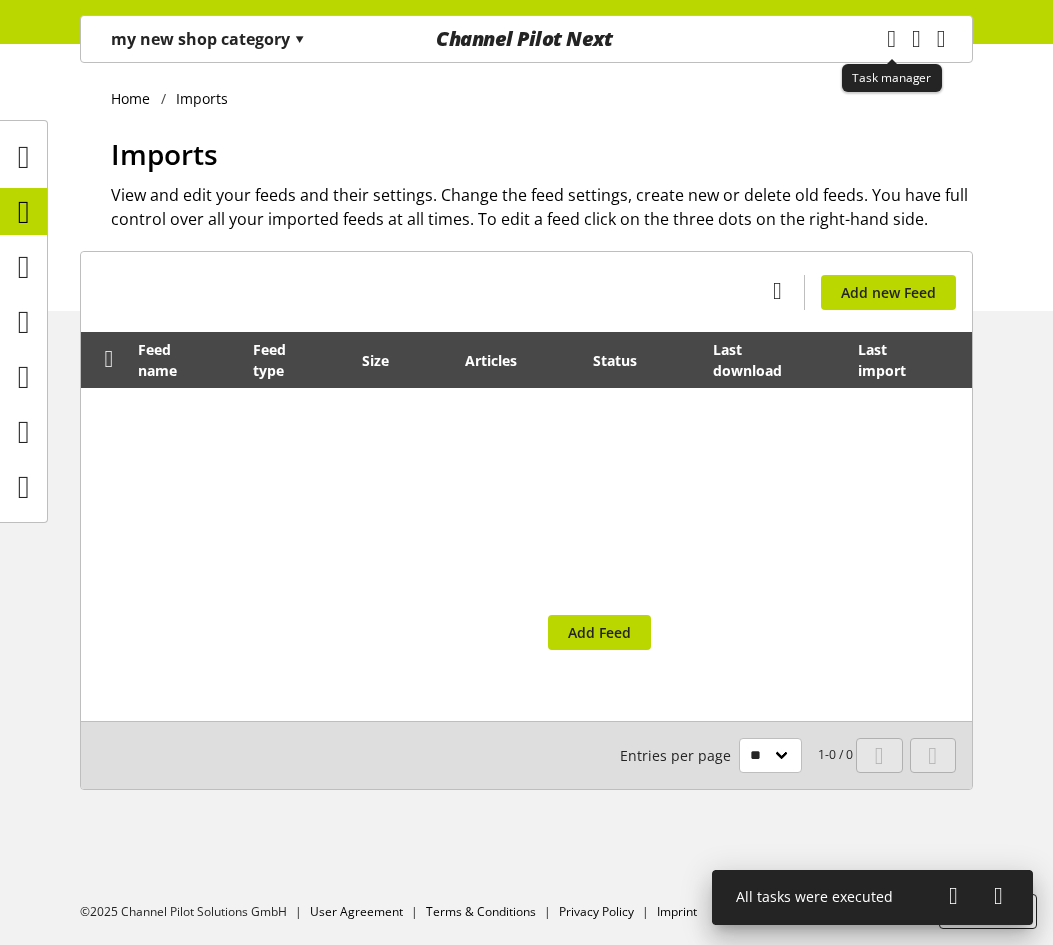 click at bounding box center (891, 39) 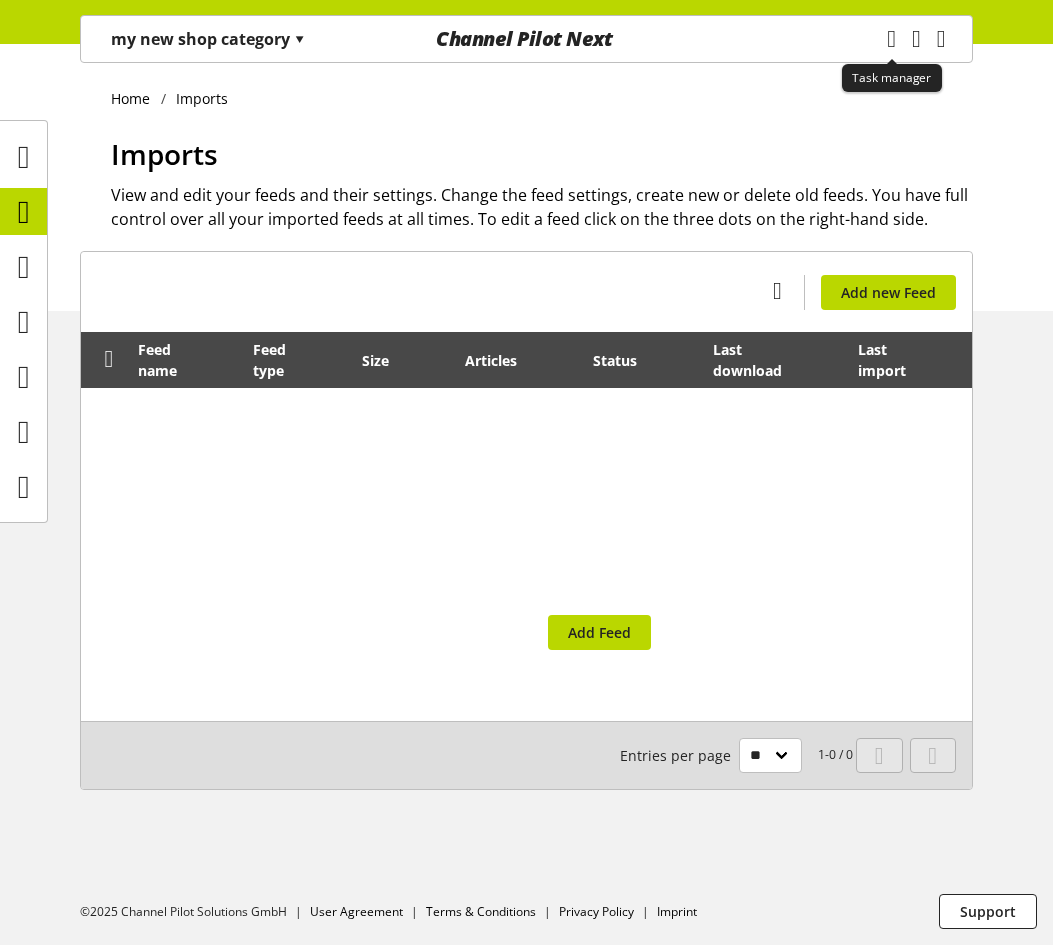 click at bounding box center (891, 39) 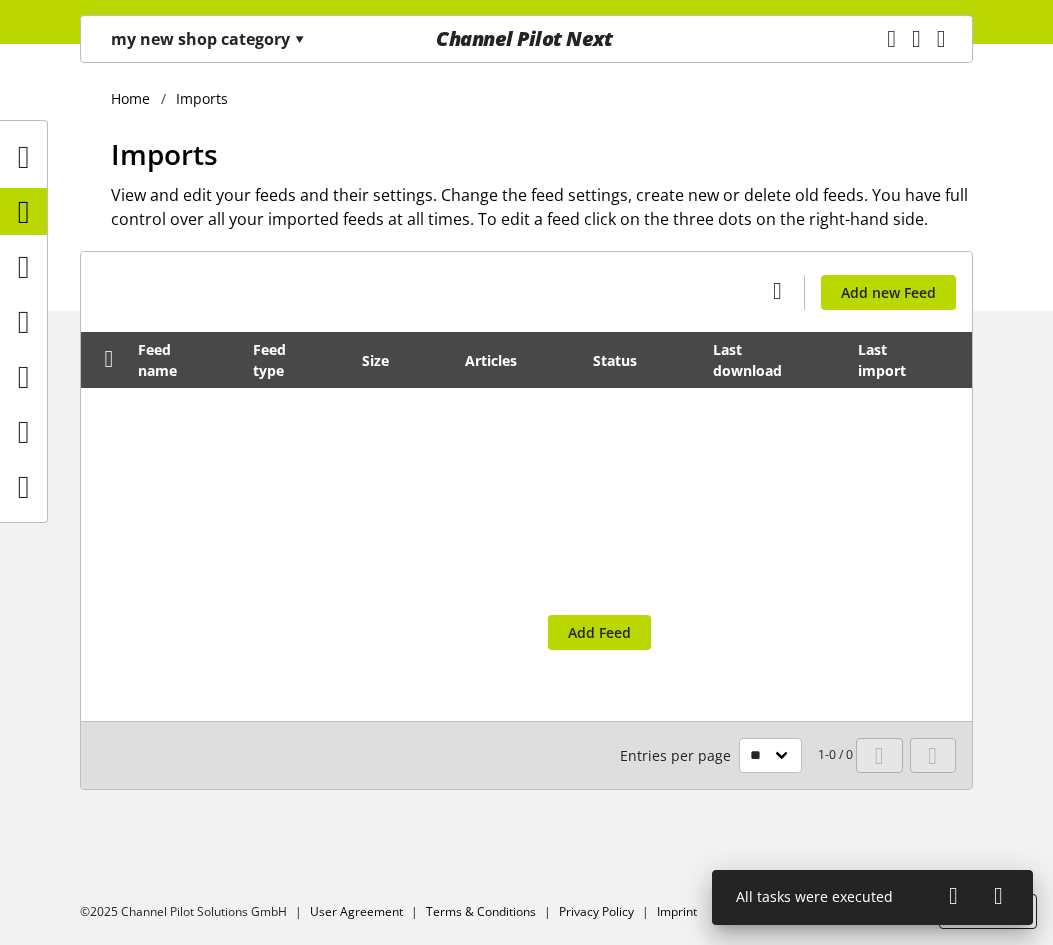 click at bounding box center [953, 896] 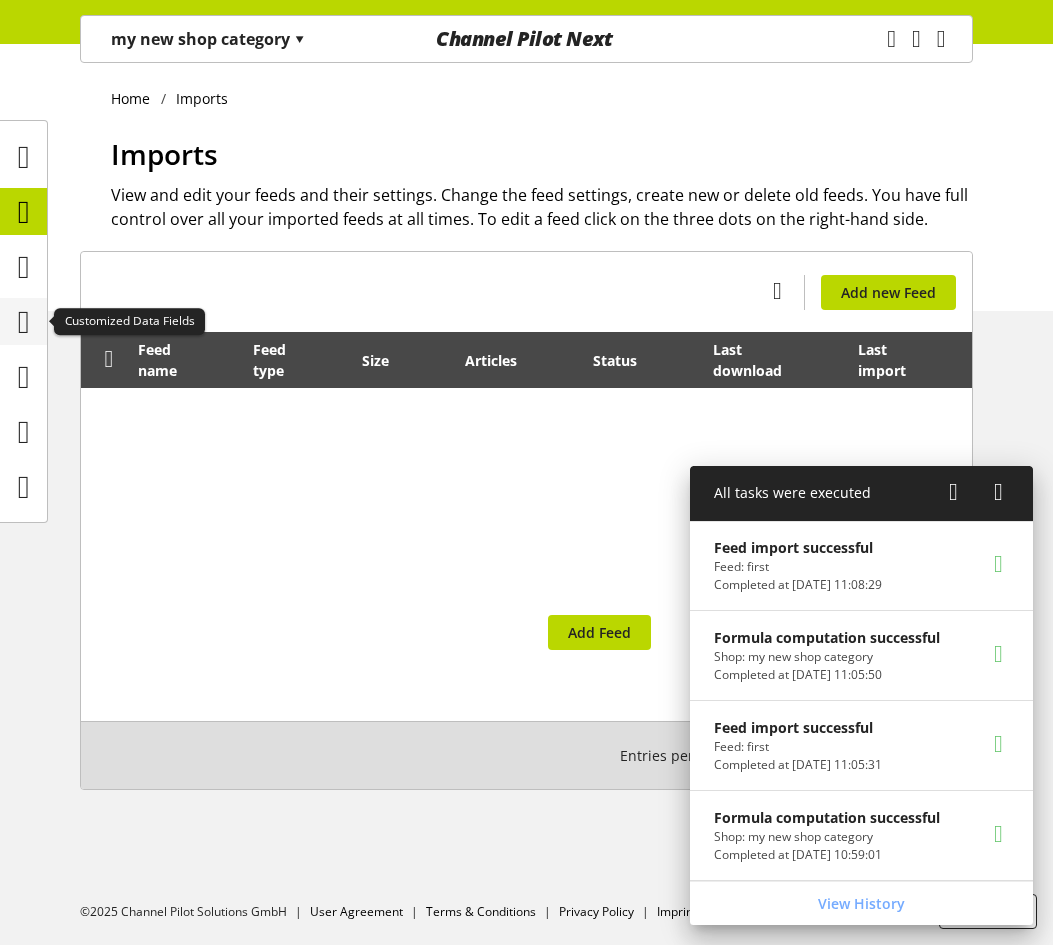 click at bounding box center [24, 322] 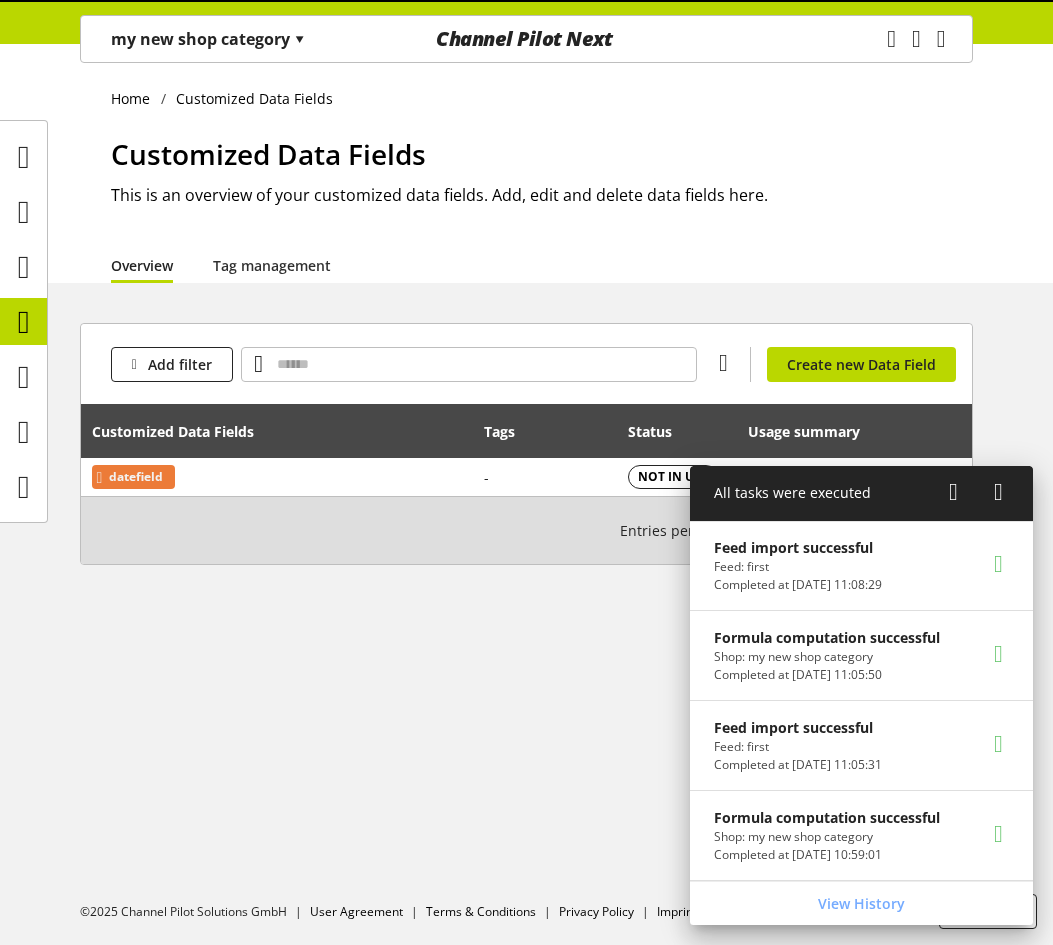 click at bounding box center (953, 492) 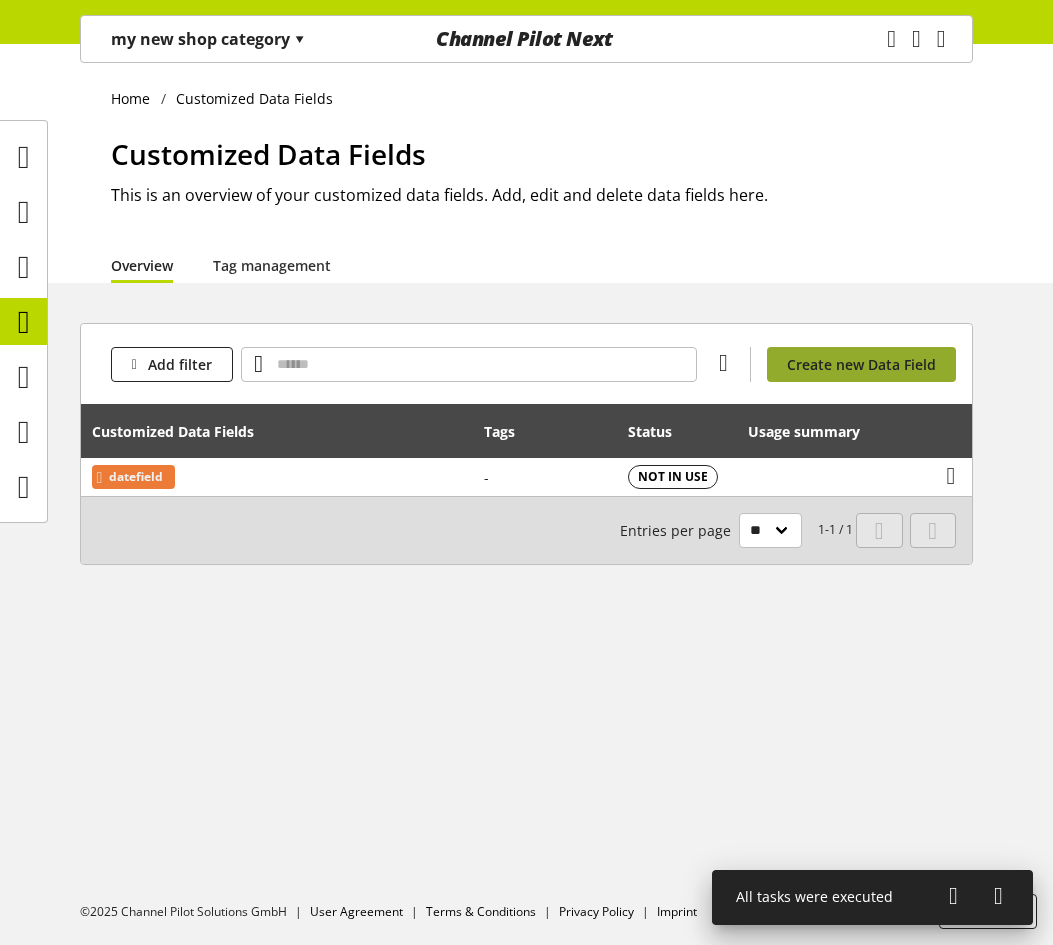 click on "Create new Data Field" at bounding box center [861, 364] 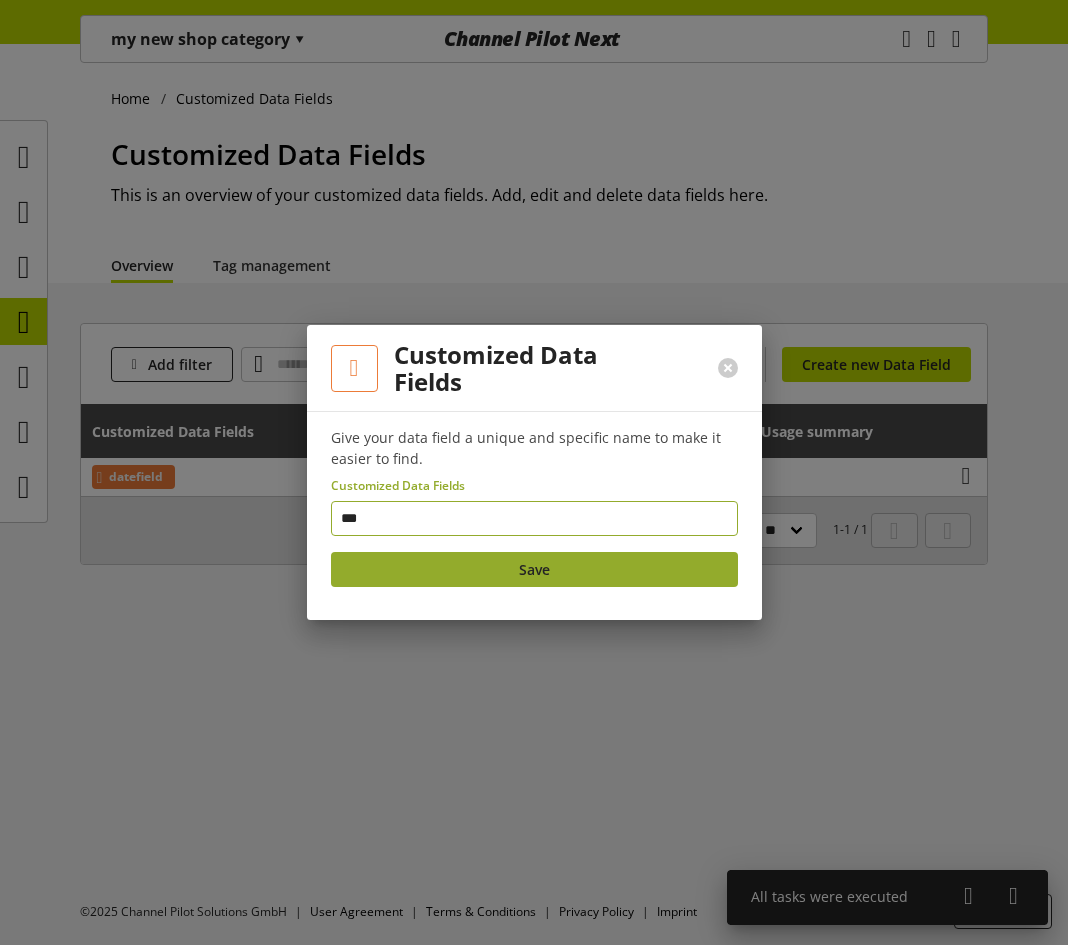type on "***" 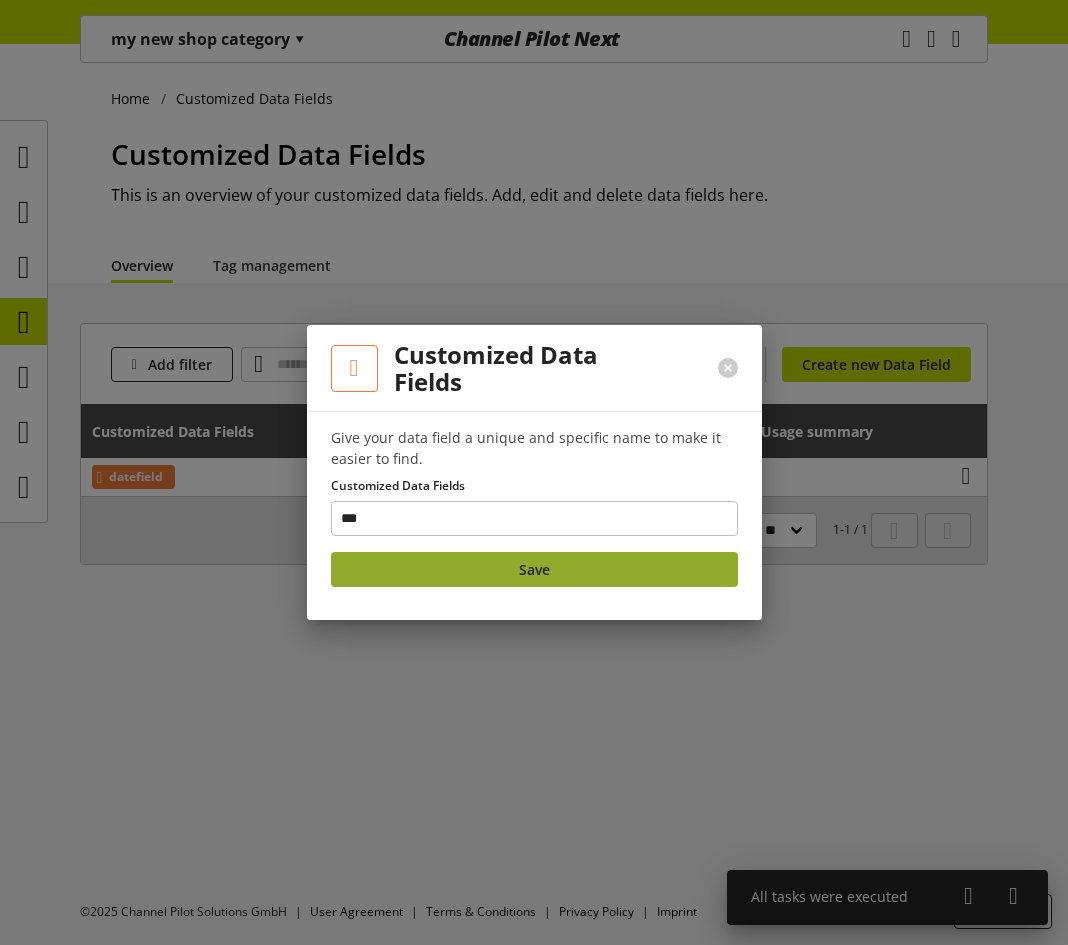 click on "Save" at bounding box center (534, 569) 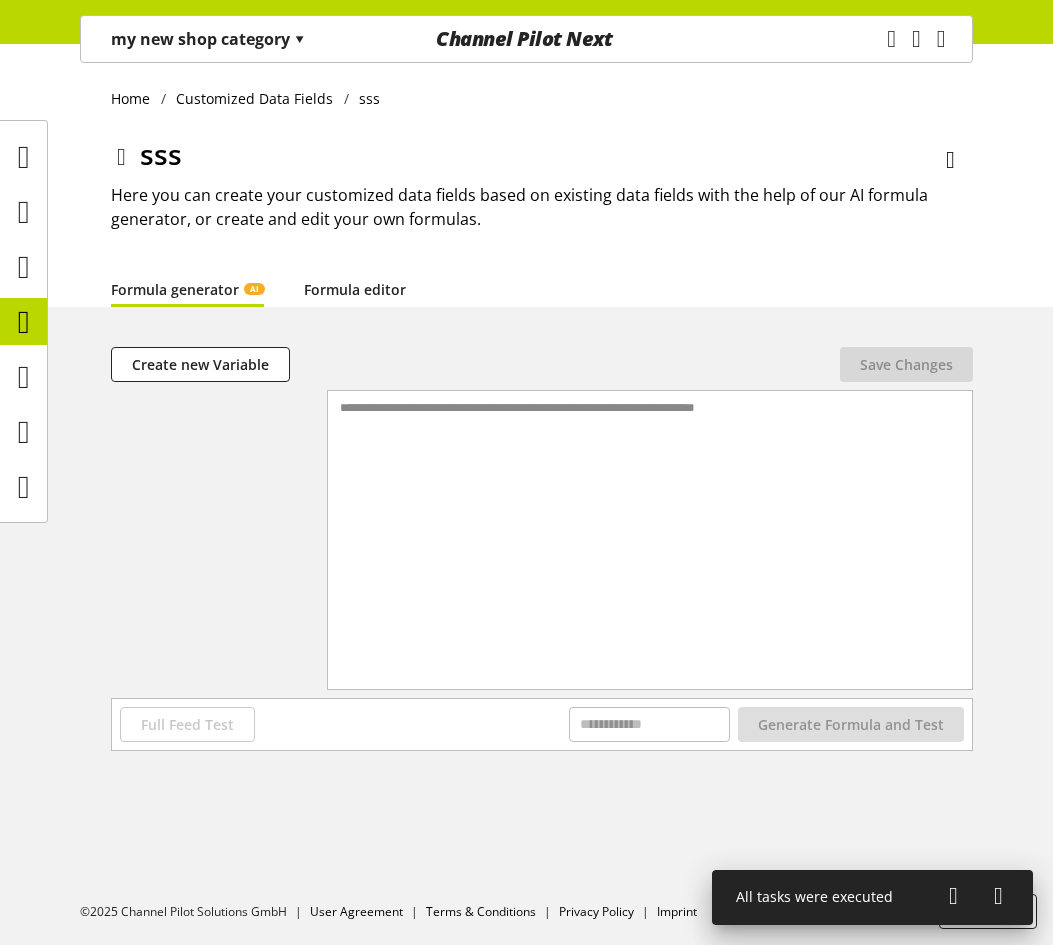 click on "Formula editor" at bounding box center [355, 289] 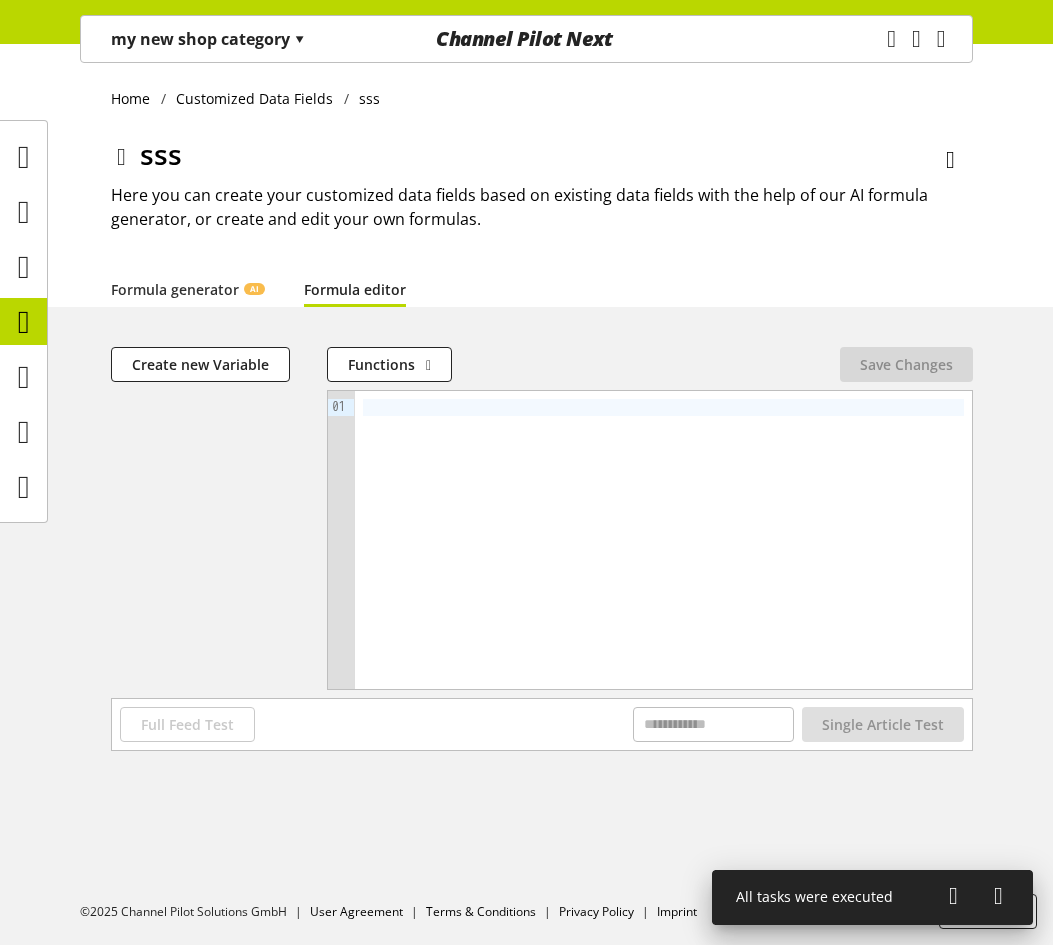 click at bounding box center (663, 407) 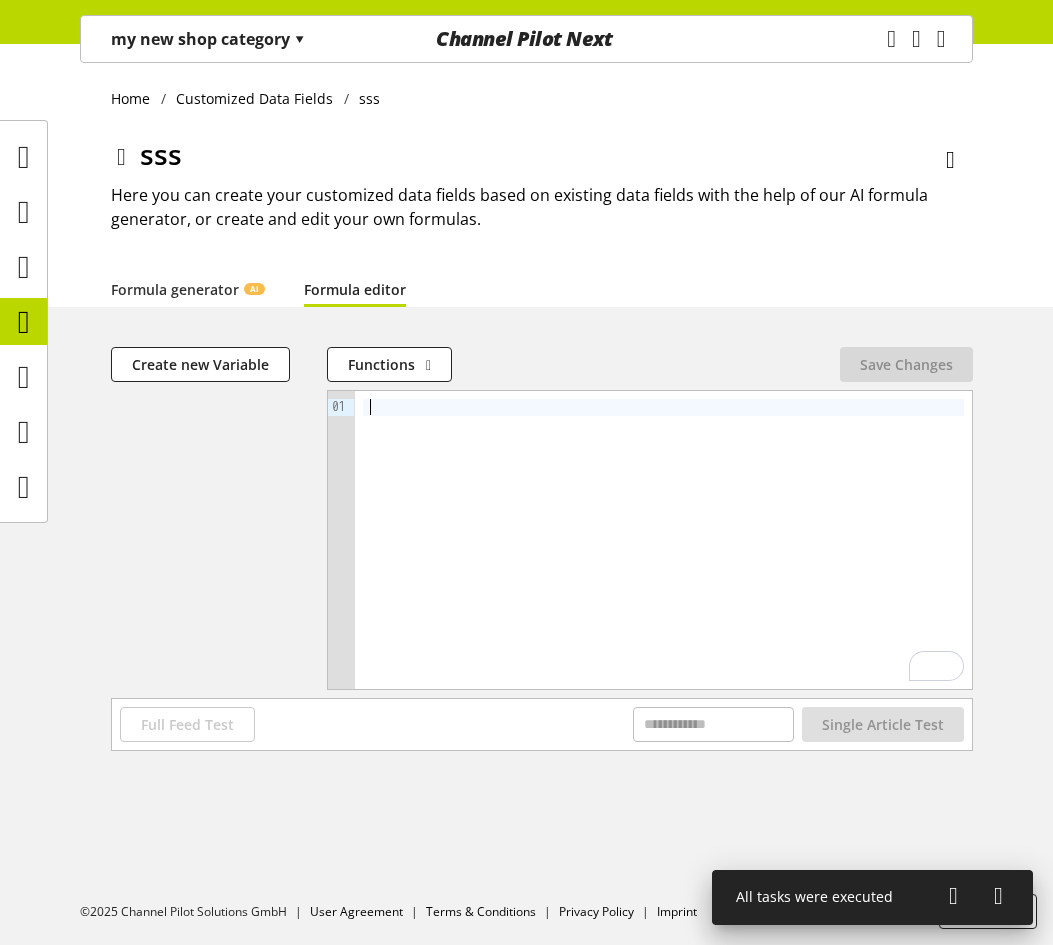 type 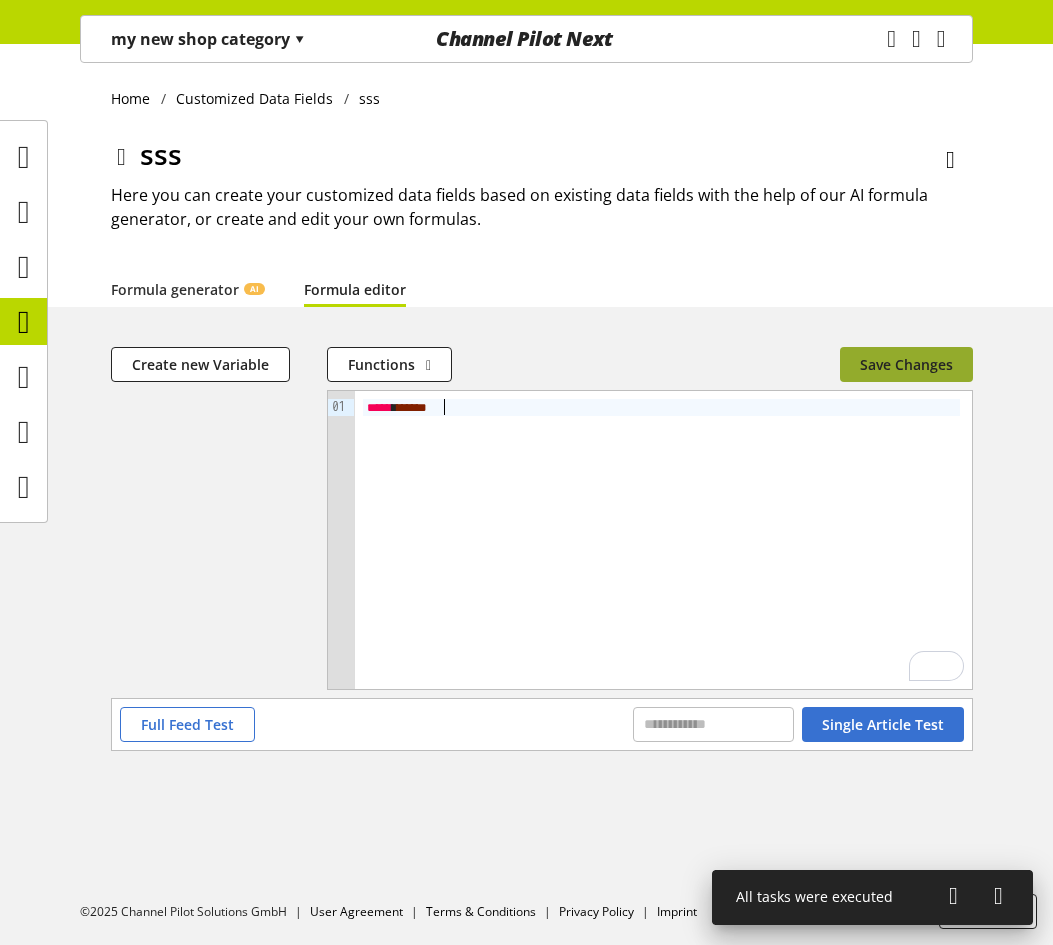 click on "Save Changes" at bounding box center (906, 364) 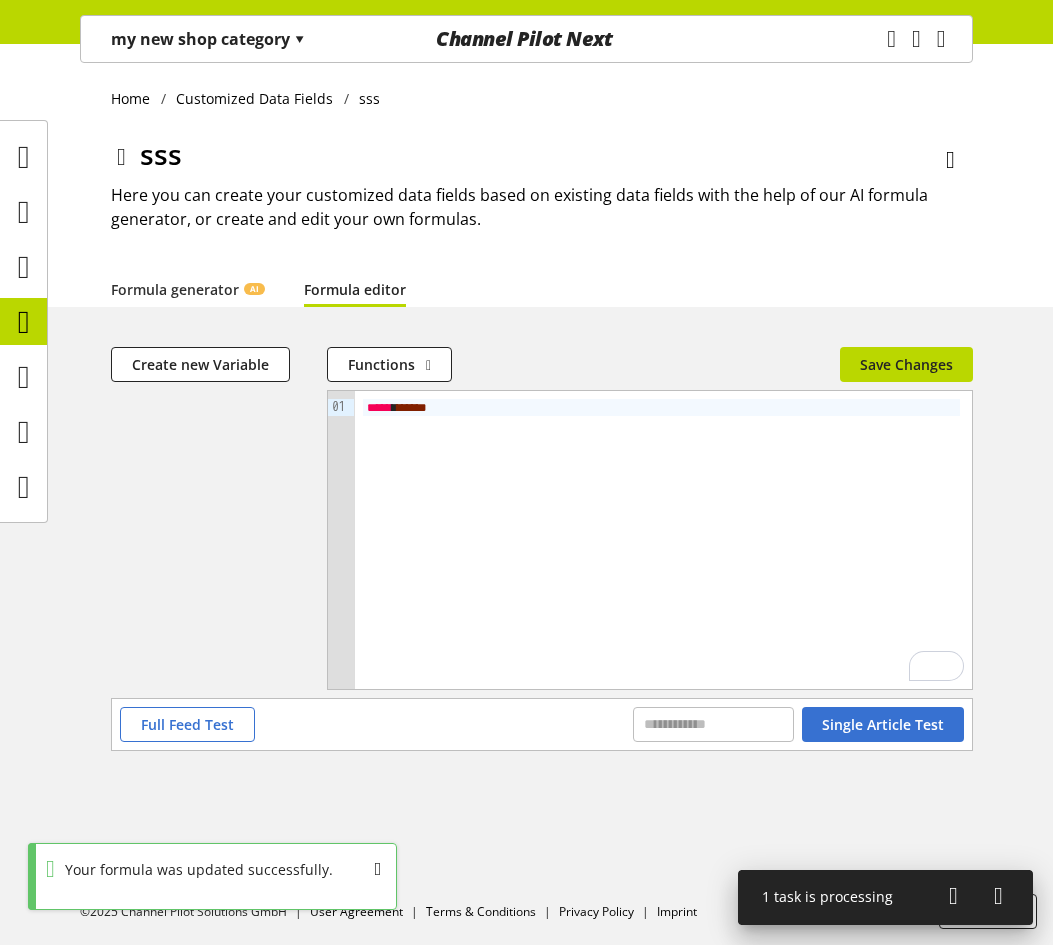 click at bounding box center (953, 896) 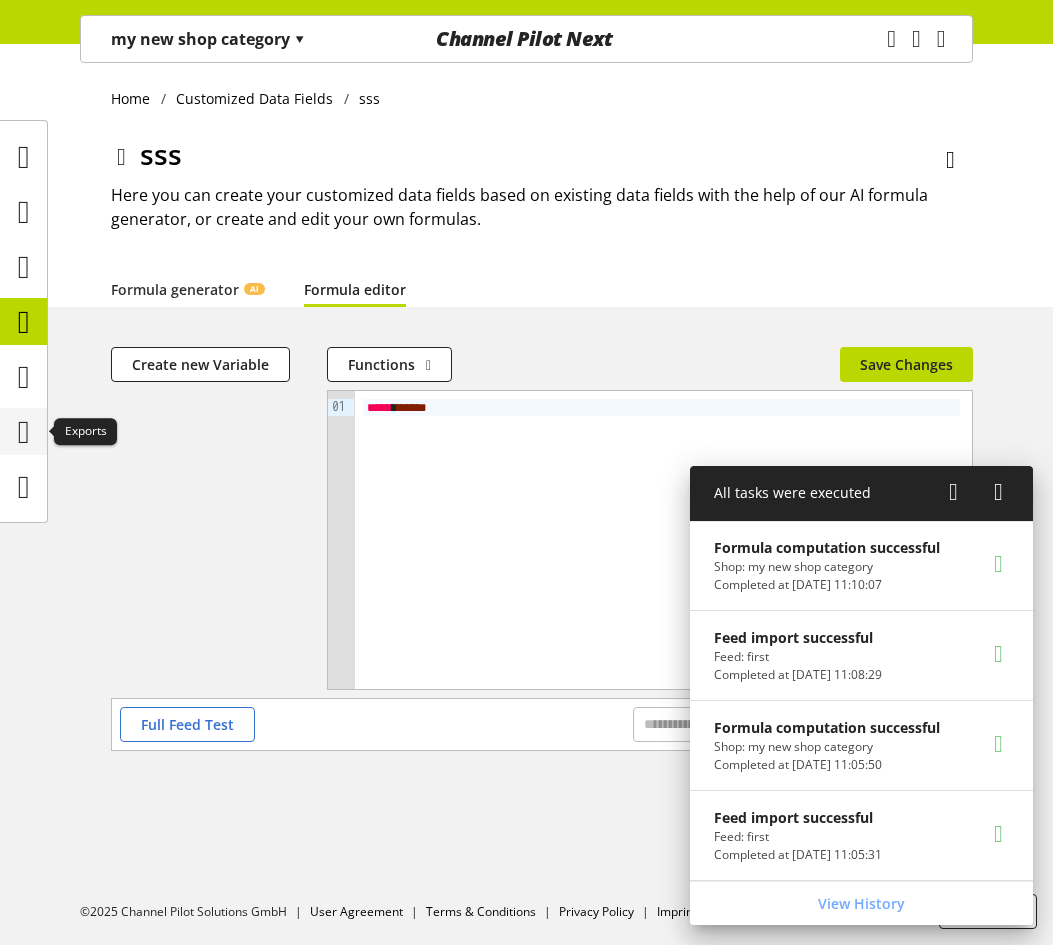 click at bounding box center (24, 432) 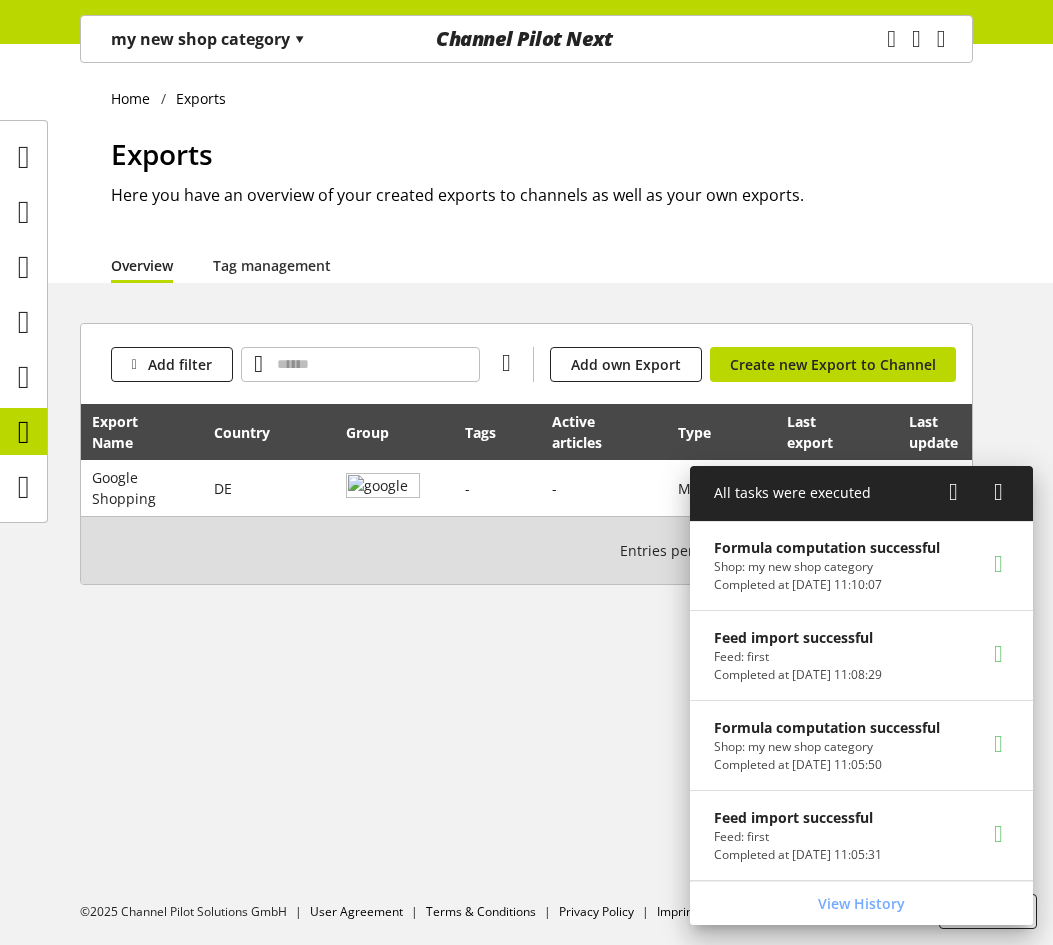 click at bounding box center (953, 492) 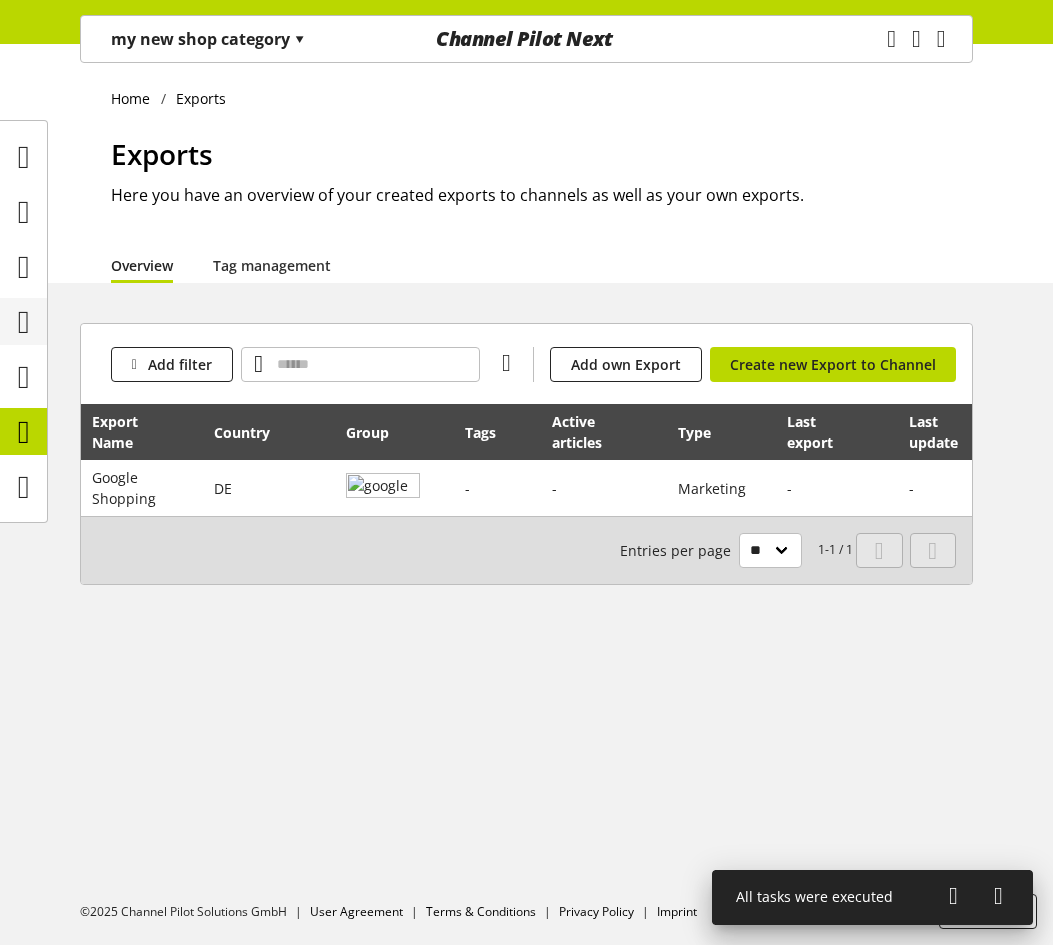 click at bounding box center [23, 321] 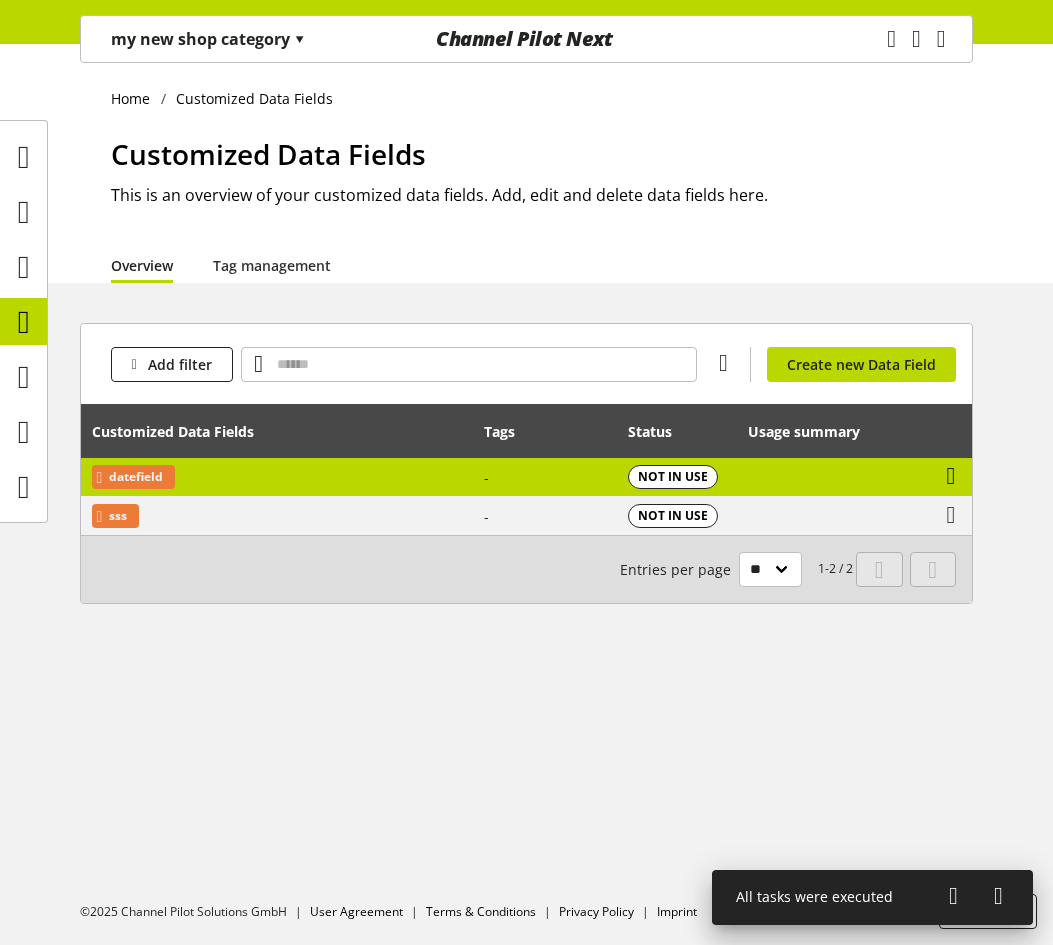 click at bounding box center (951, 476) 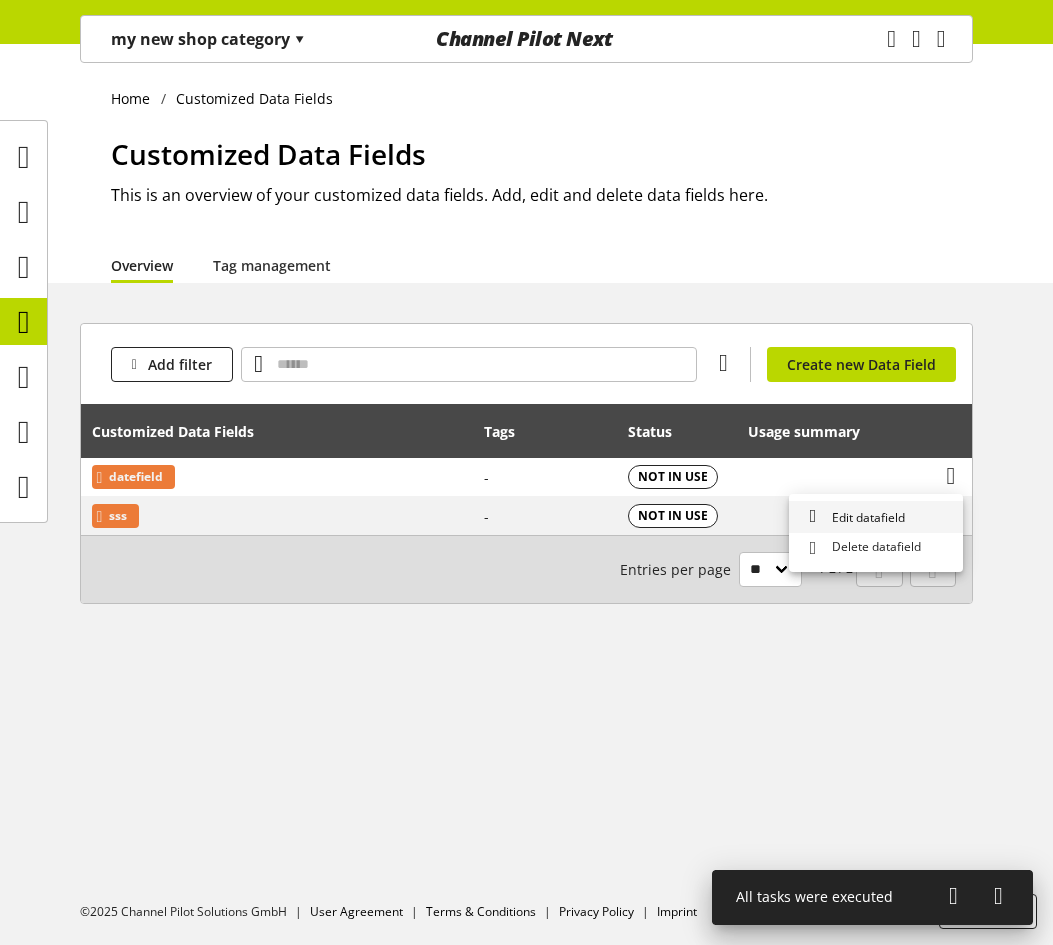 click on "Edit datafield" at bounding box center (864, 517) 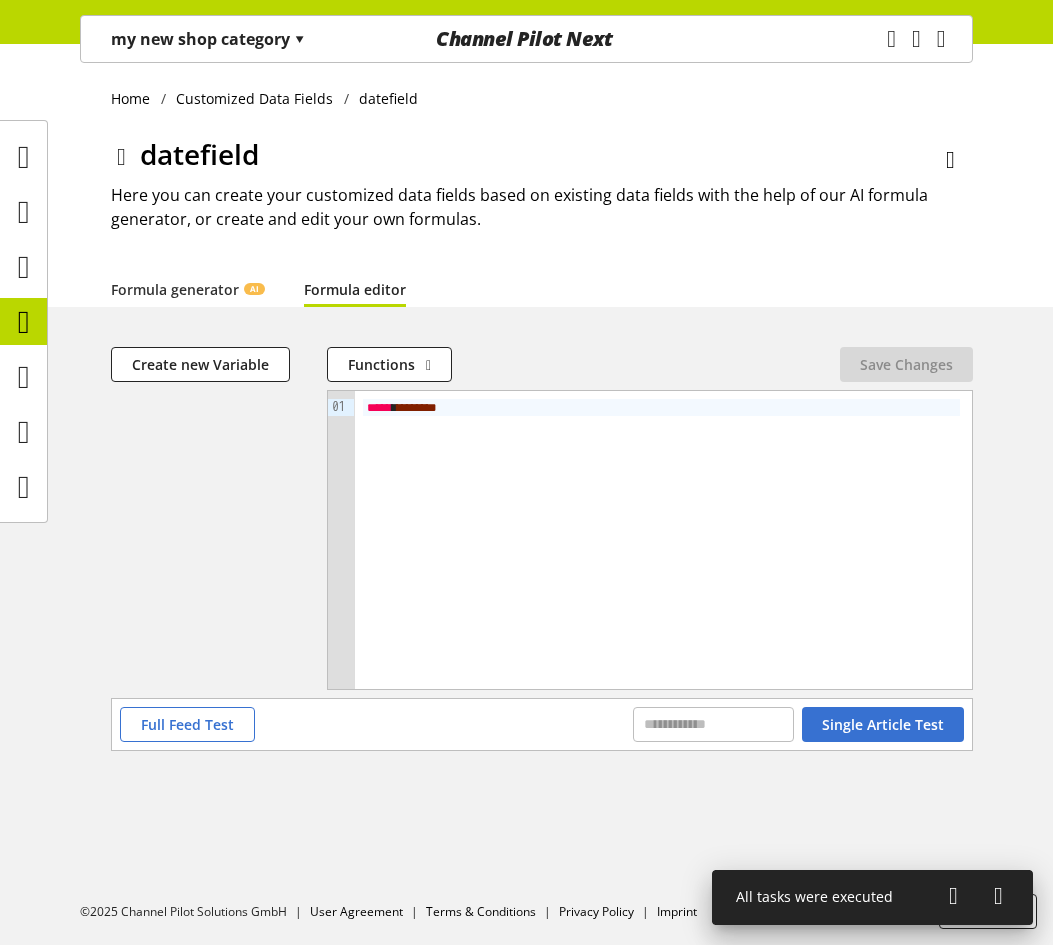 click on "my new shop category ▾" at bounding box center [208, 39] 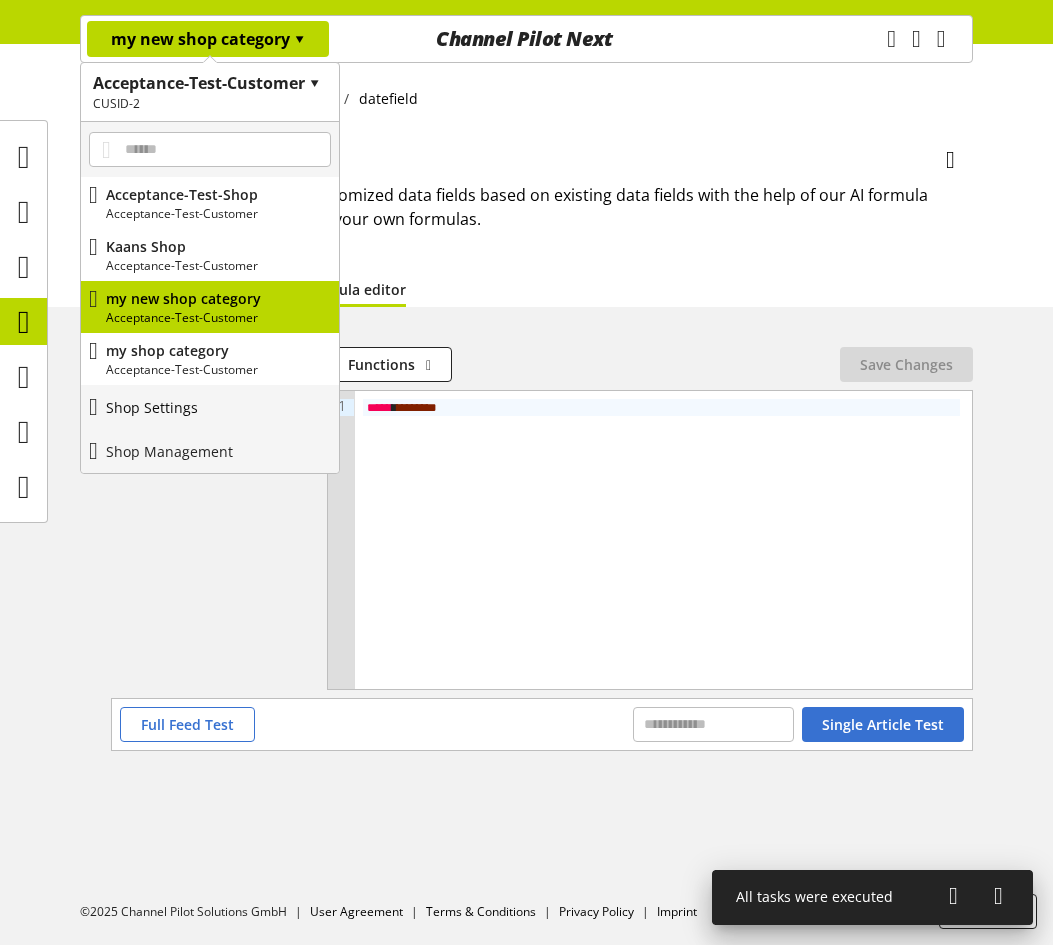 click on "Shop Settings" at bounding box center [210, 407] 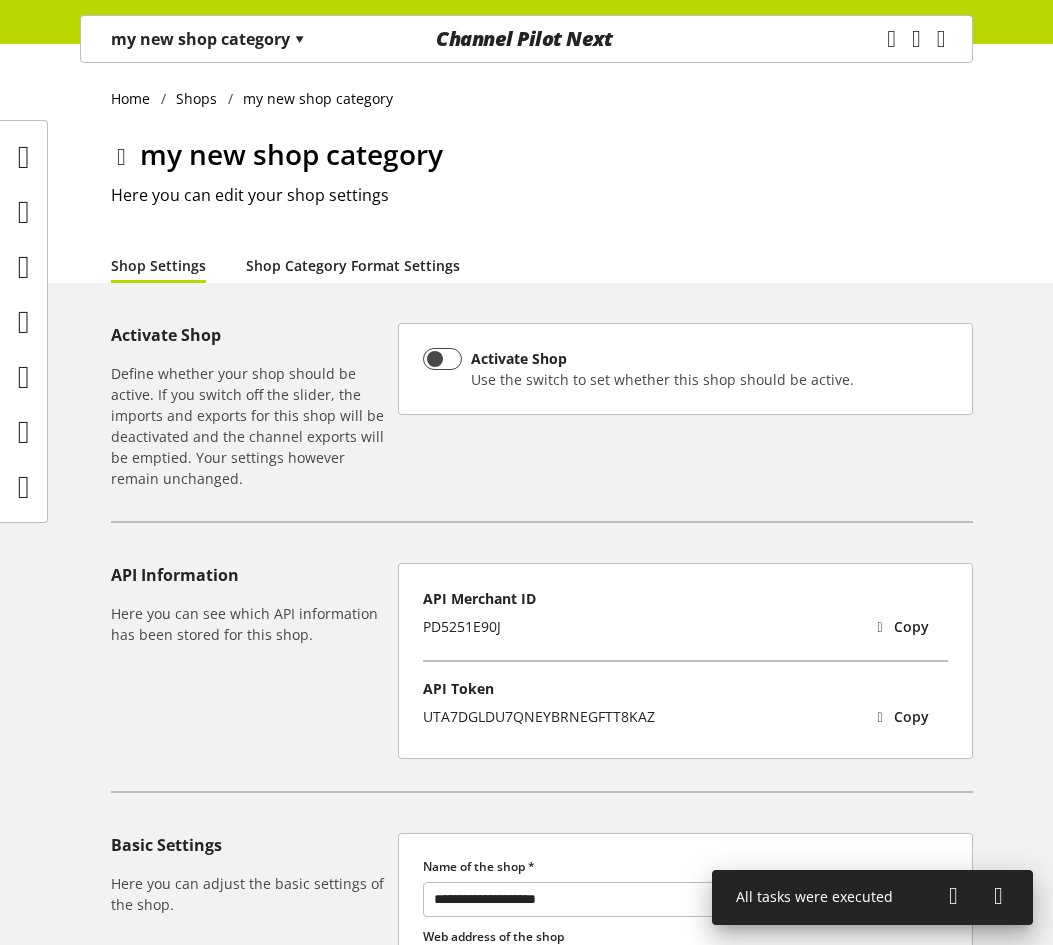 click on "Shop Category Format Settings" at bounding box center [353, 265] 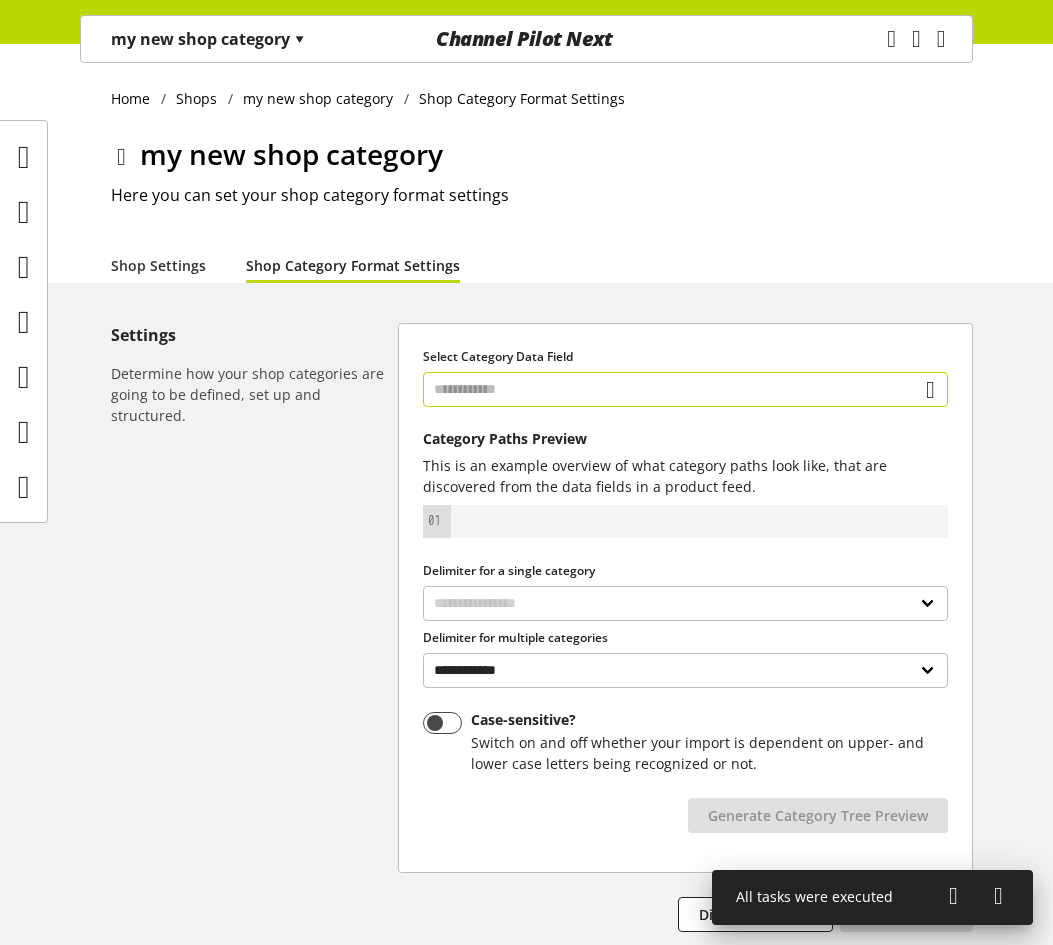 click at bounding box center (685, 389) 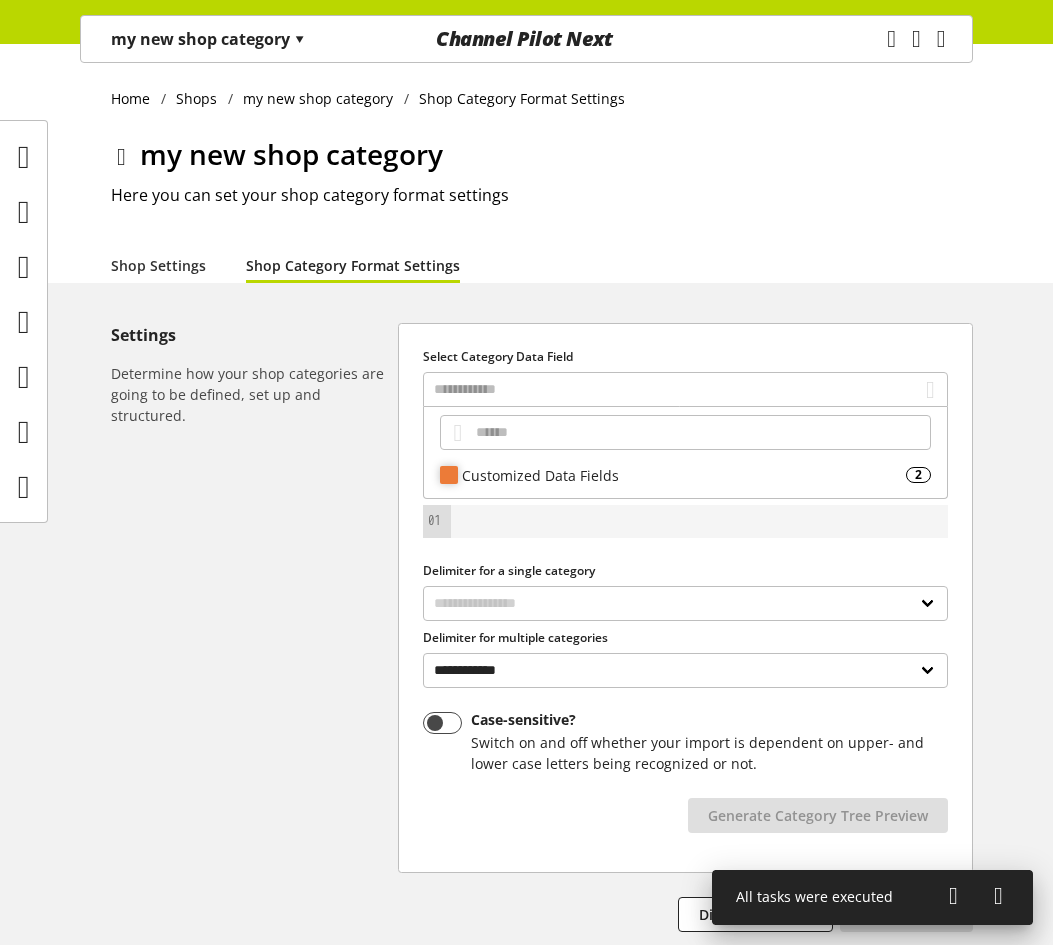 click on "Customized Data Fields" at bounding box center [684, 475] 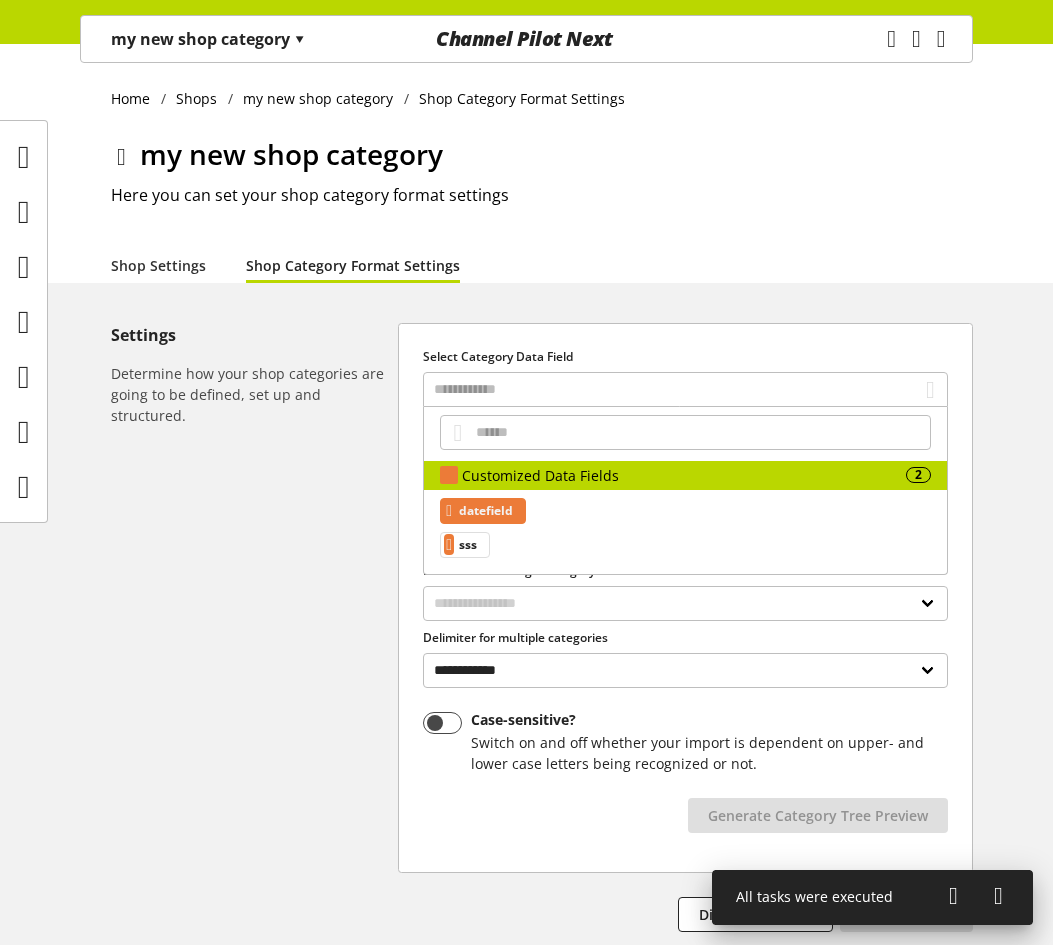 click on "datefield" at bounding box center [486, 511] 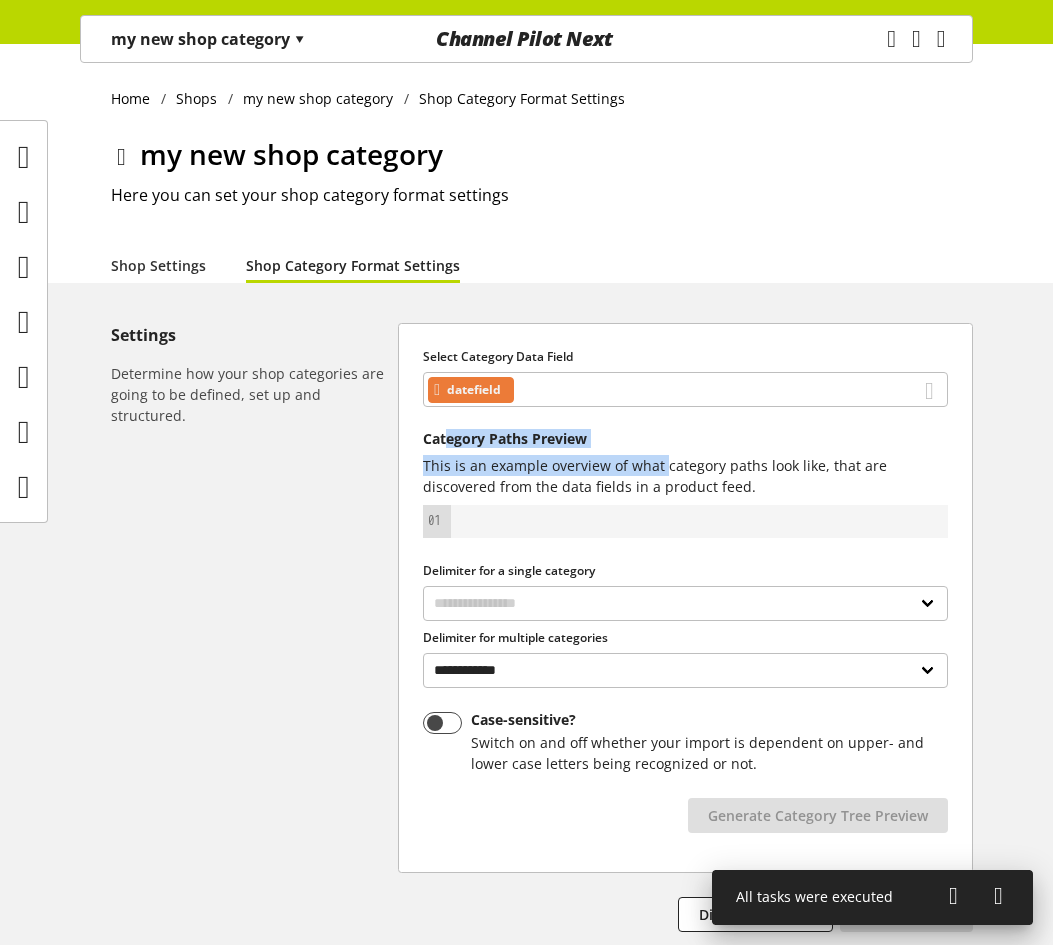 drag, startPoint x: 482, startPoint y: 443, endPoint x: 660, endPoint y: 463, distance: 179.12007 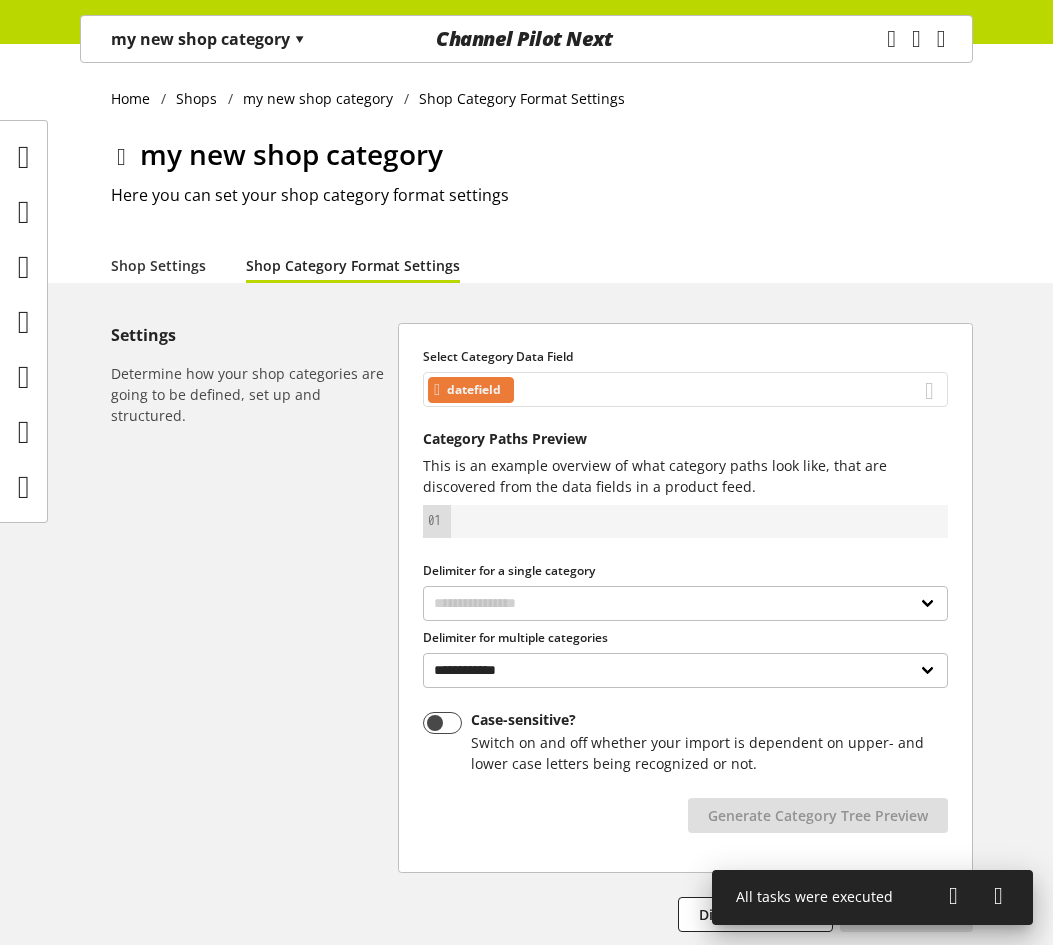 click on "datefield" at bounding box center (685, 389) 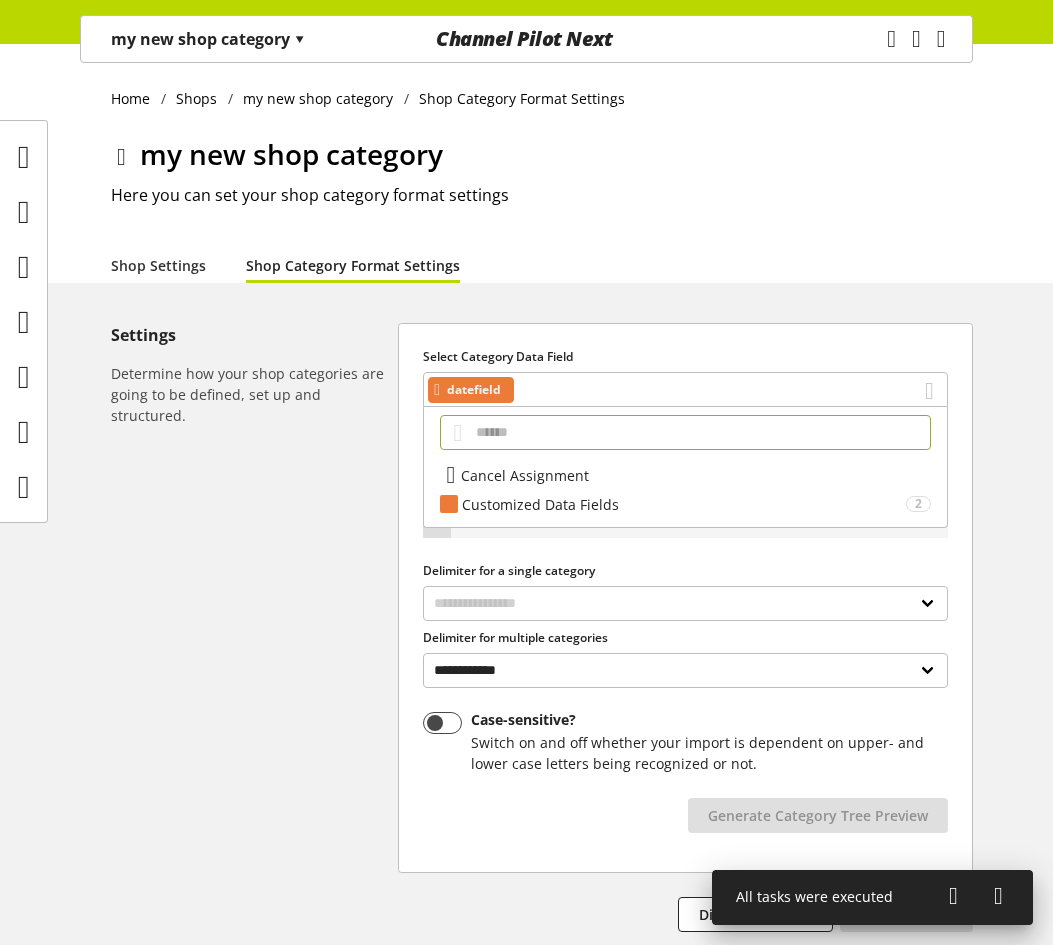 click on "**********" at bounding box center [685, 598] 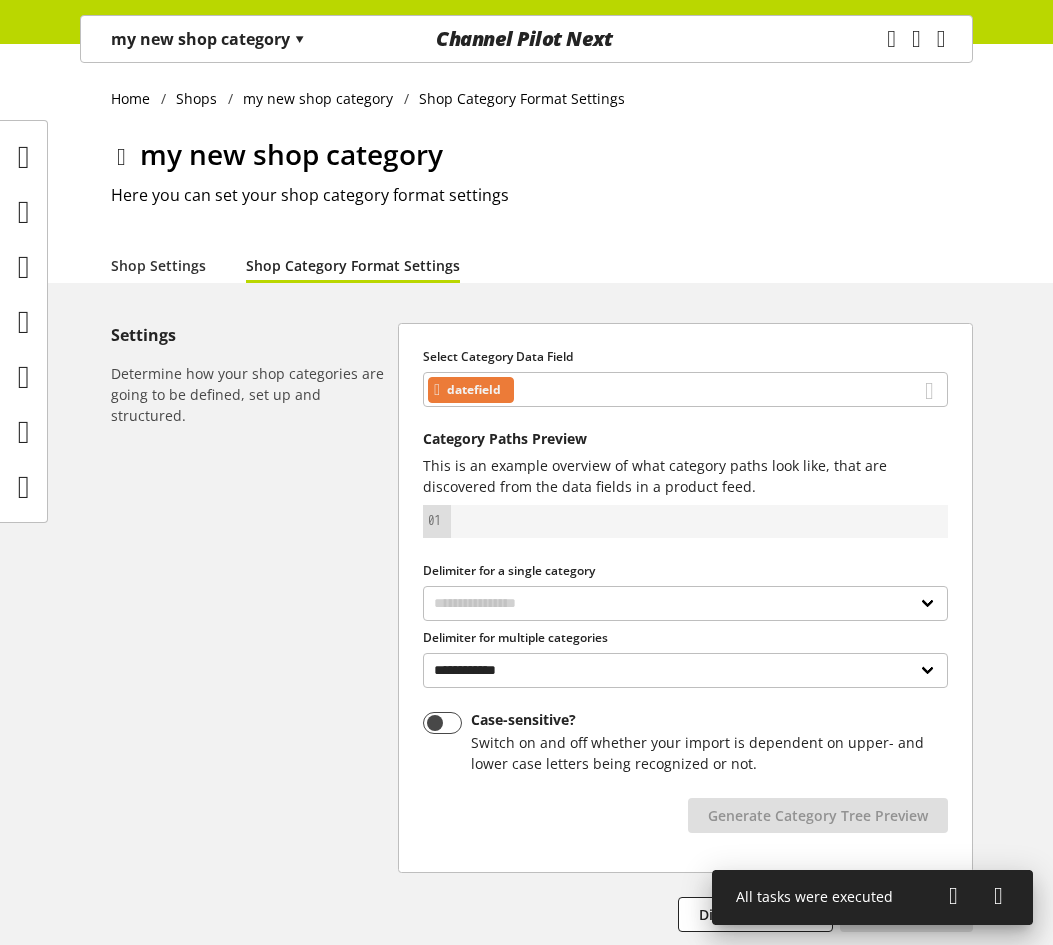 click at bounding box center [699, 521] 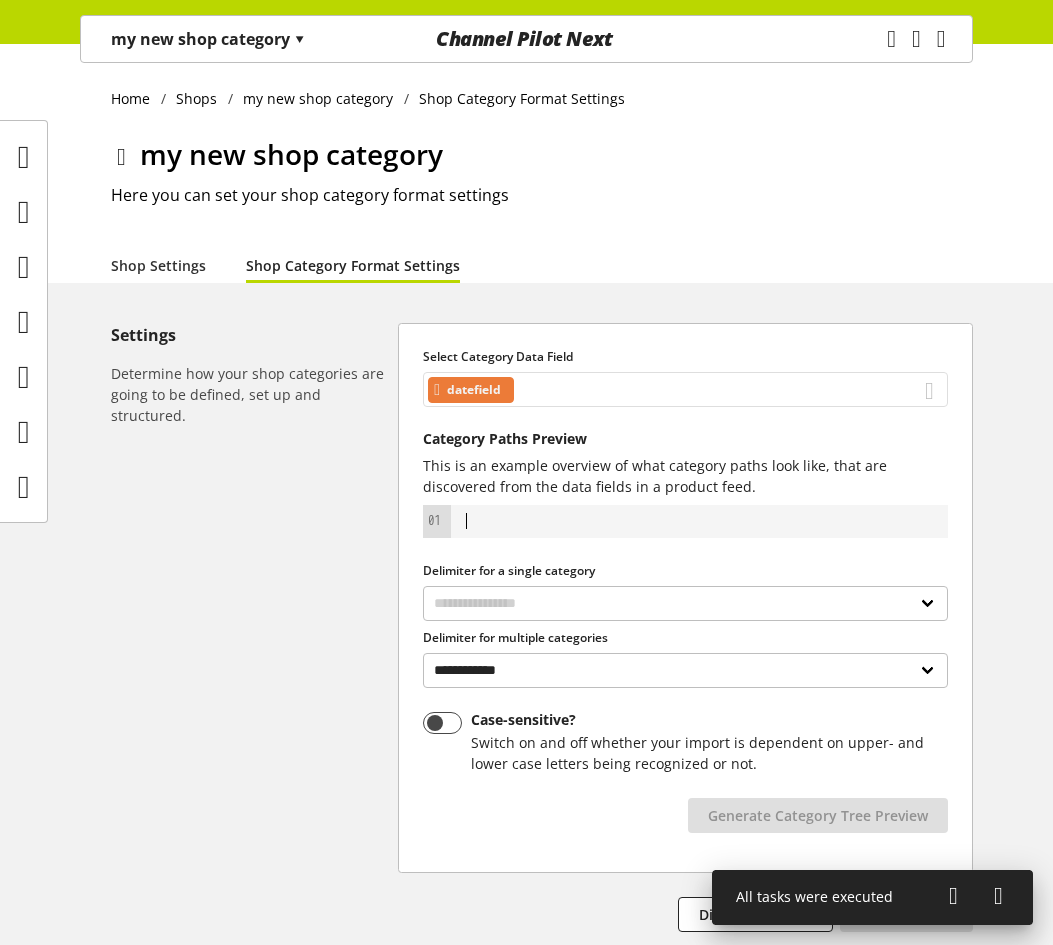 click on "datefield" at bounding box center (685, 389) 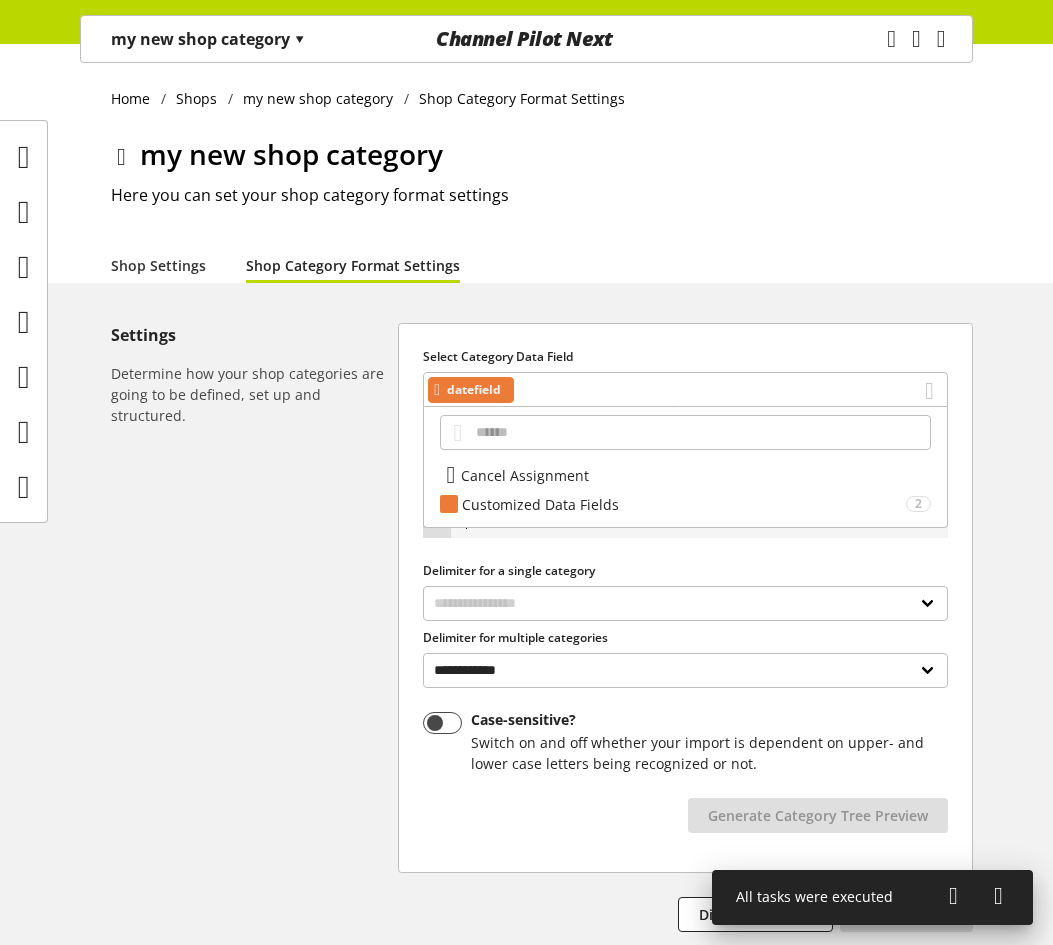 click at bounding box center (699, 521) 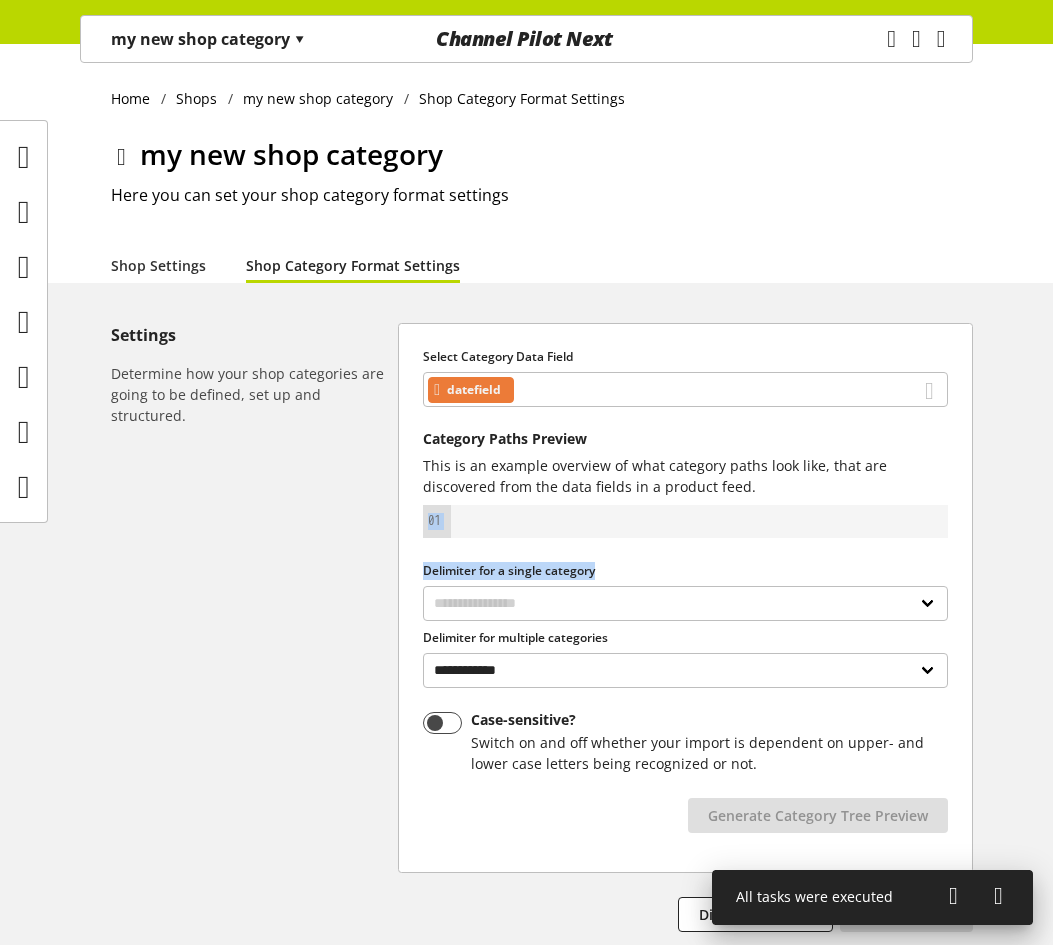 drag, startPoint x: 420, startPoint y: 517, endPoint x: 724, endPoint y: 539, distance: 304.795 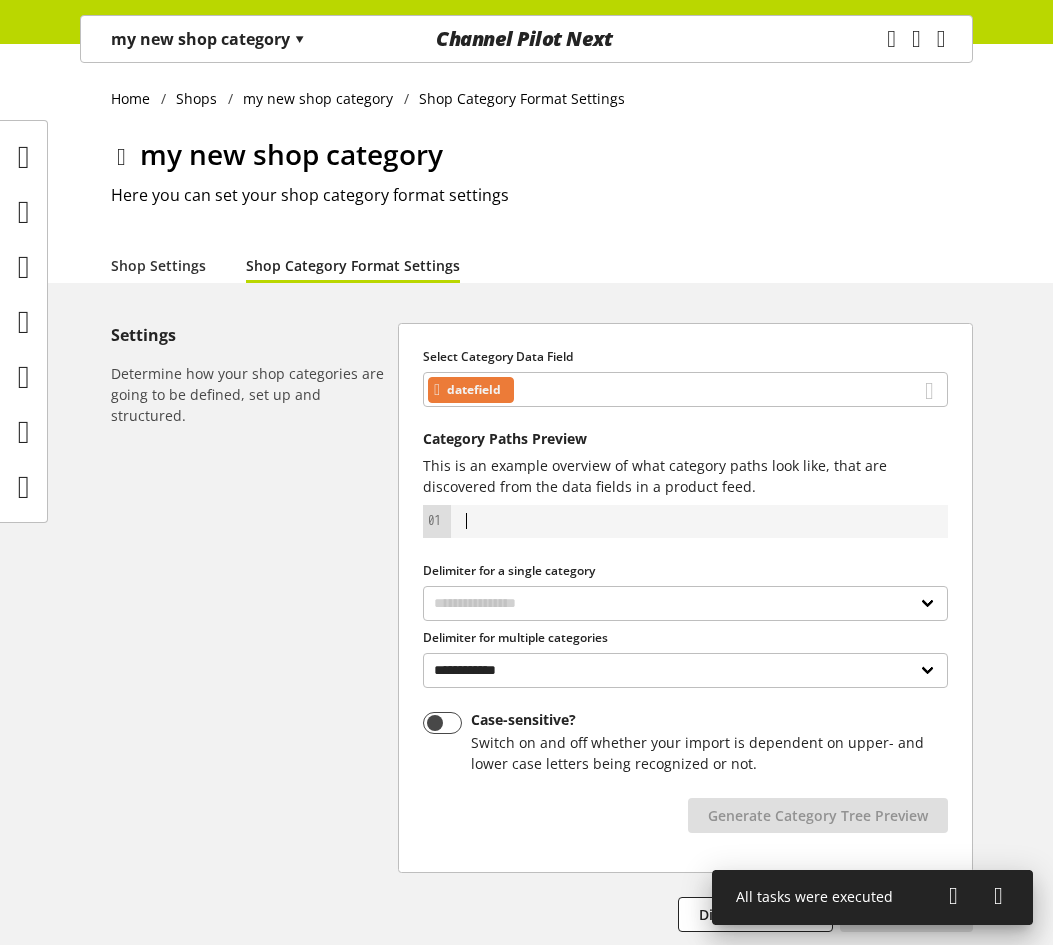 click at bounding box center (699, 521) 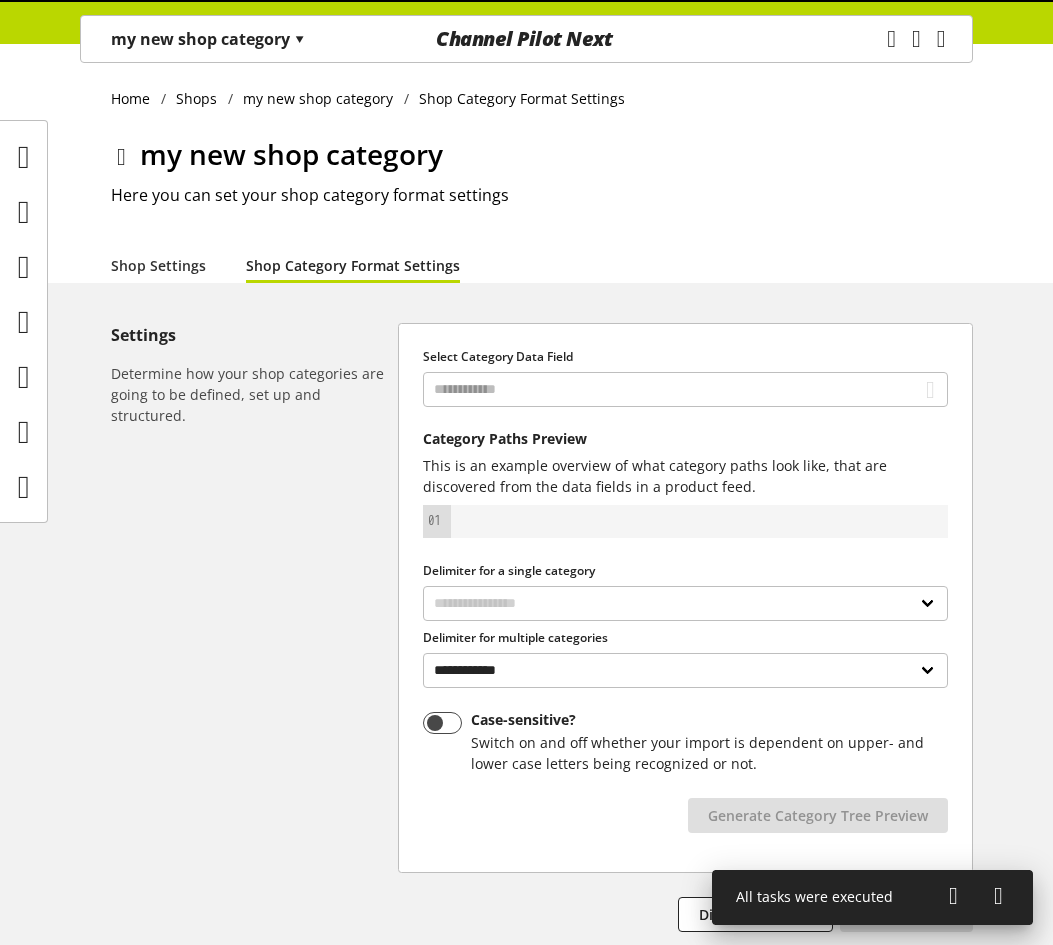 select 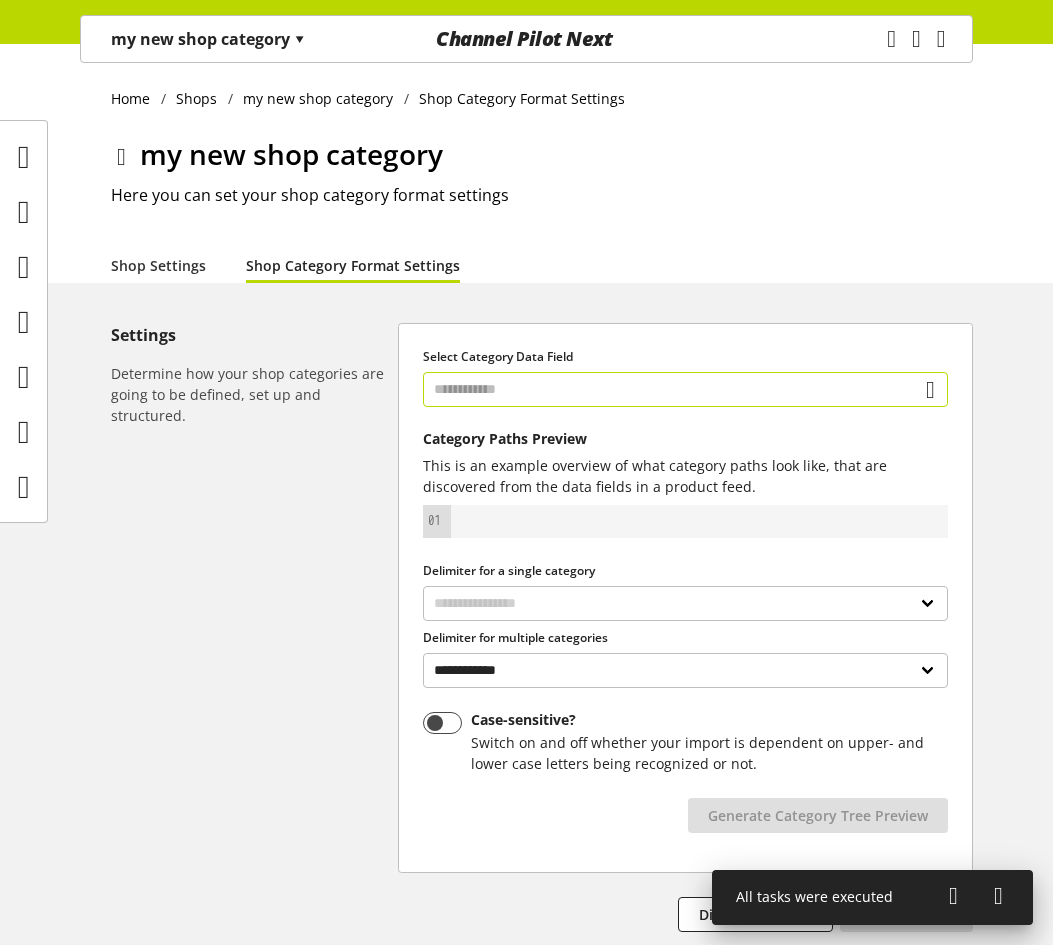 click at bounding box center (685, 389) 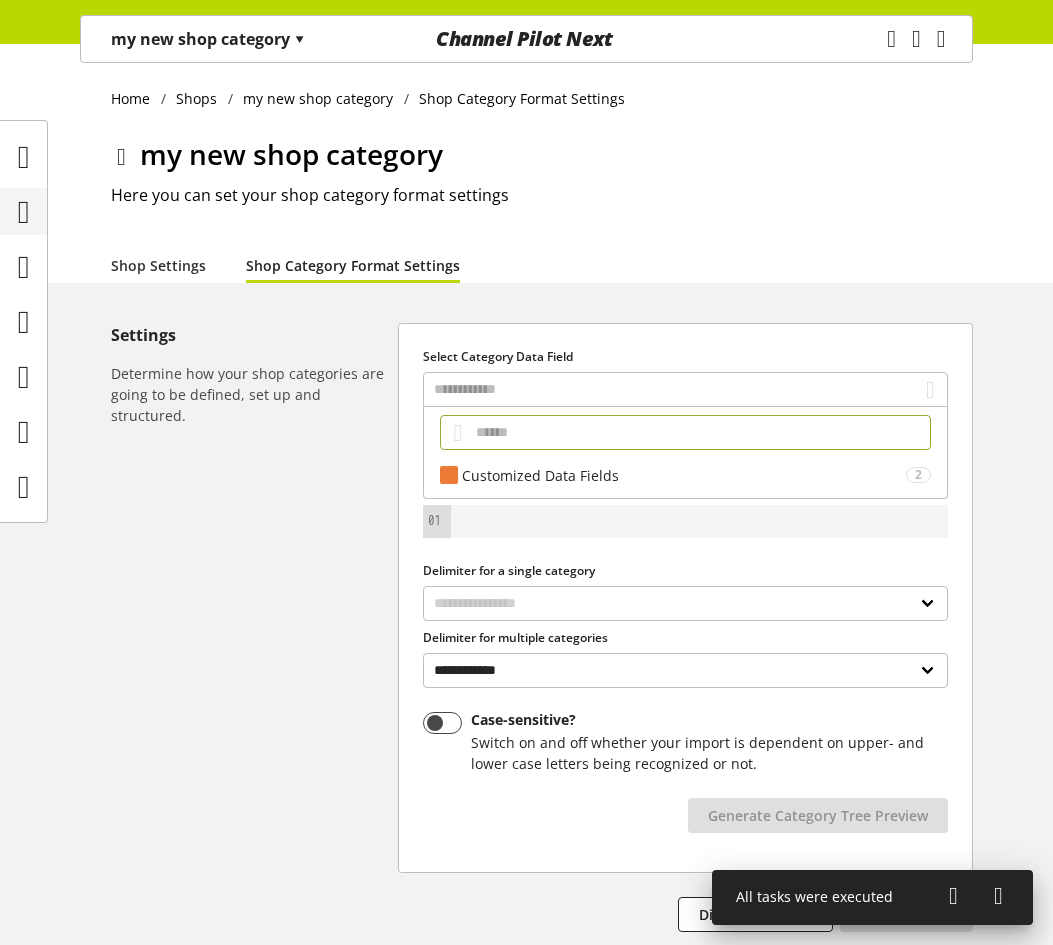 click at bounding box center [23, 211] 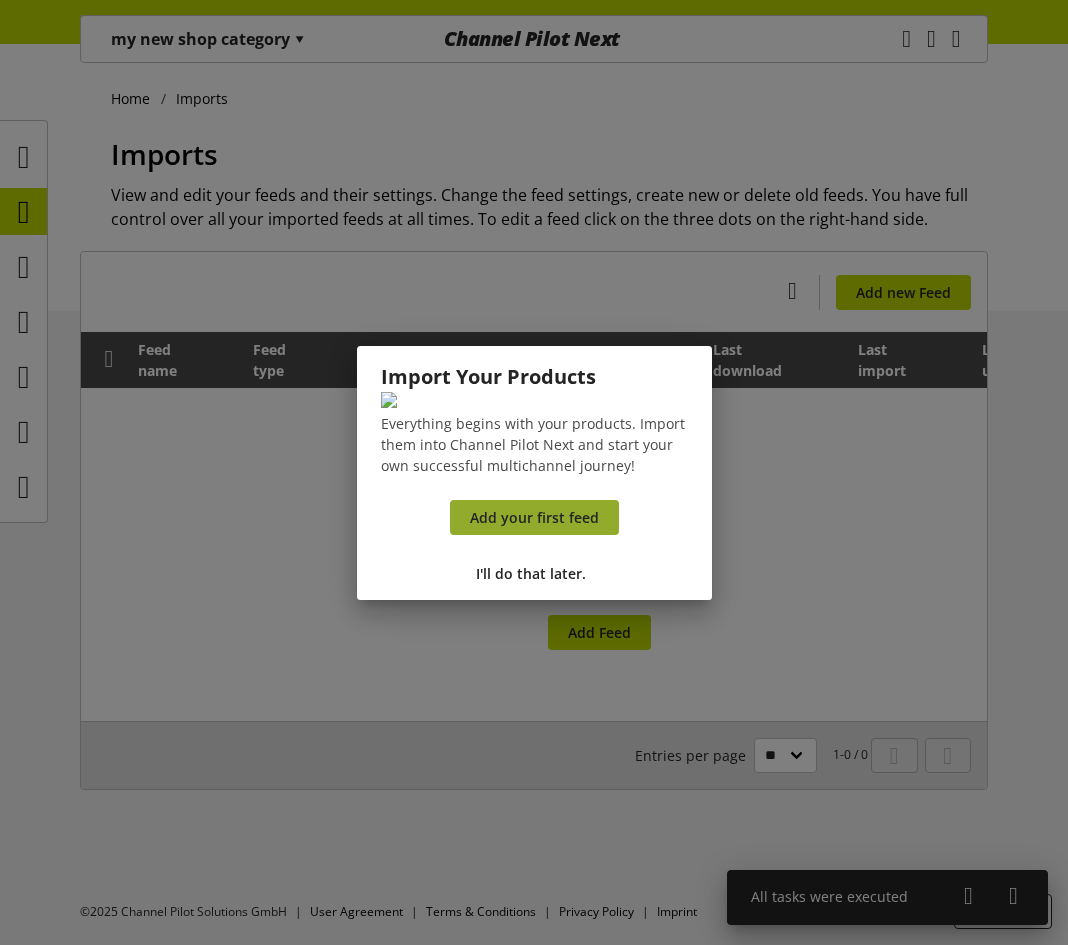 click on "Add your first feed" at bounding box center [534, 517] 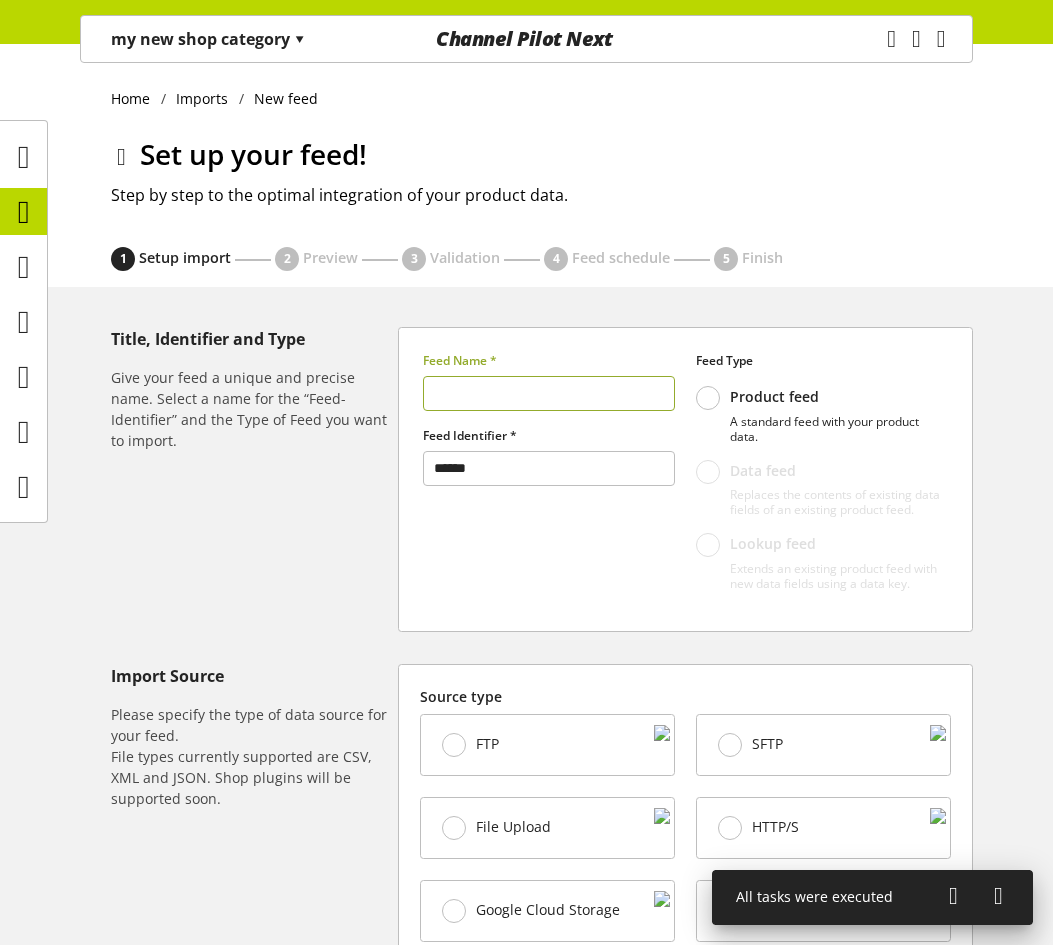 click at bounding box center [549, 393] 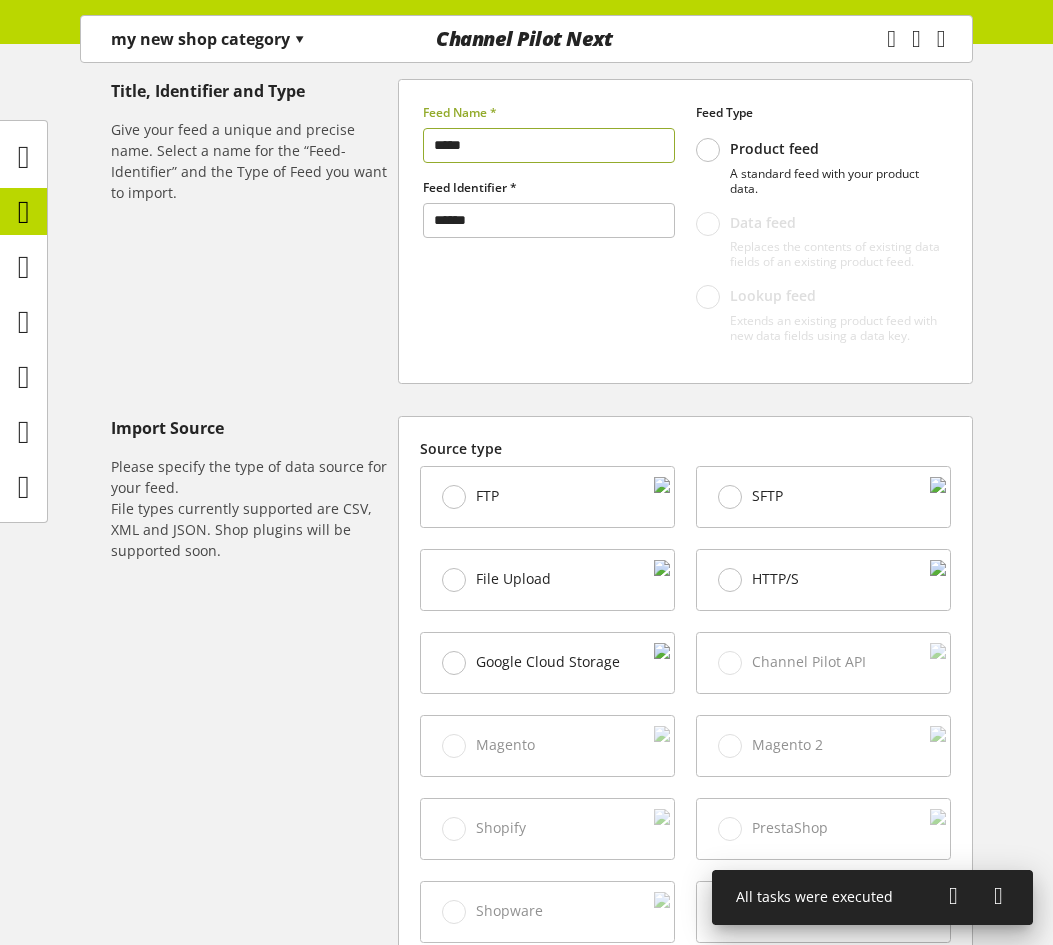 scroll, scrollTop: 450, scrollLeft: 0, axis: vertical 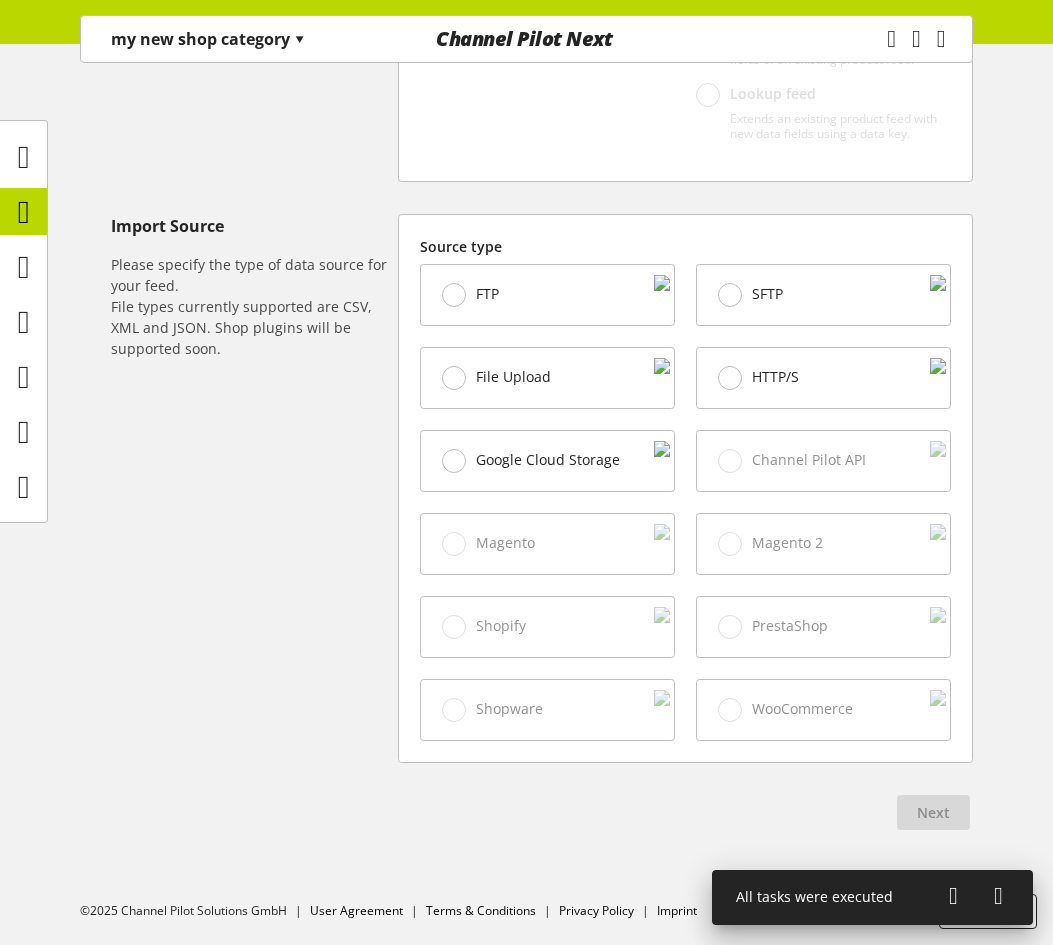 type on "*****" 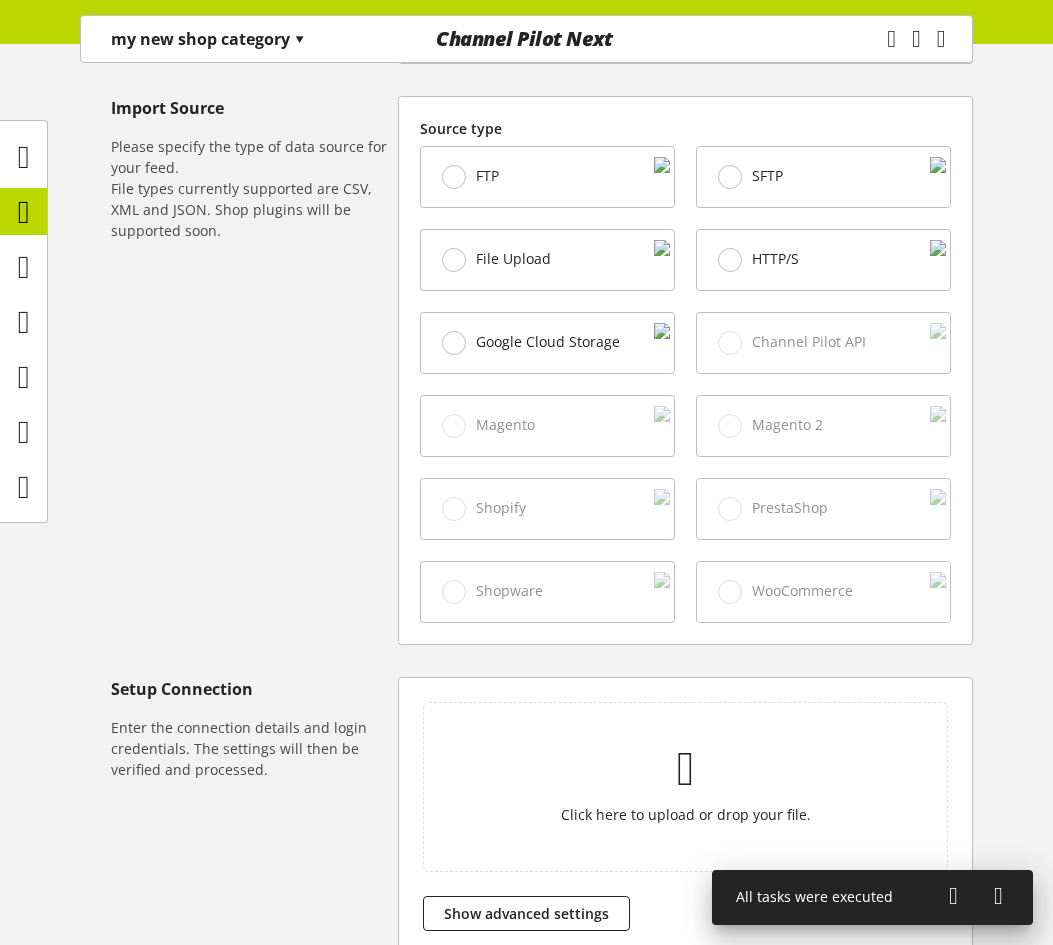 scroll, scrollTop: 763, scrollLeft: 0, axis: vertical 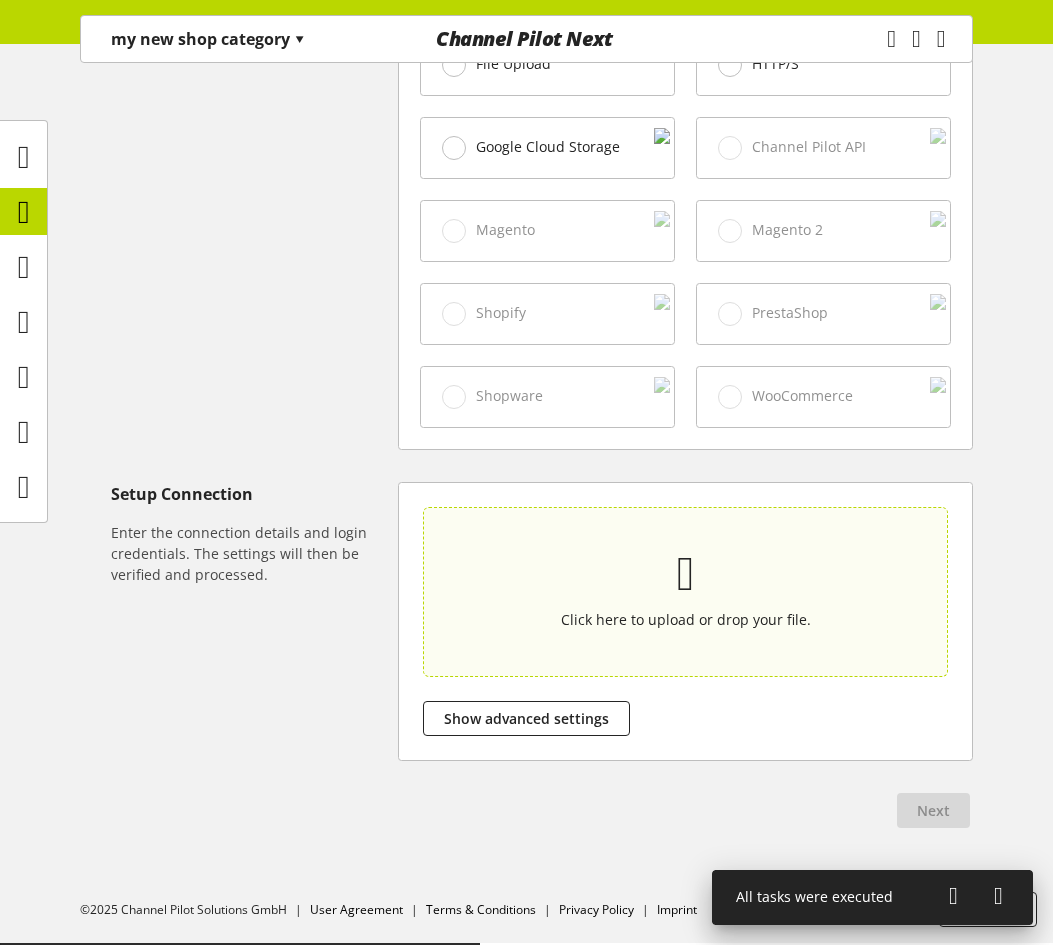click at bounding box center (686, 574) 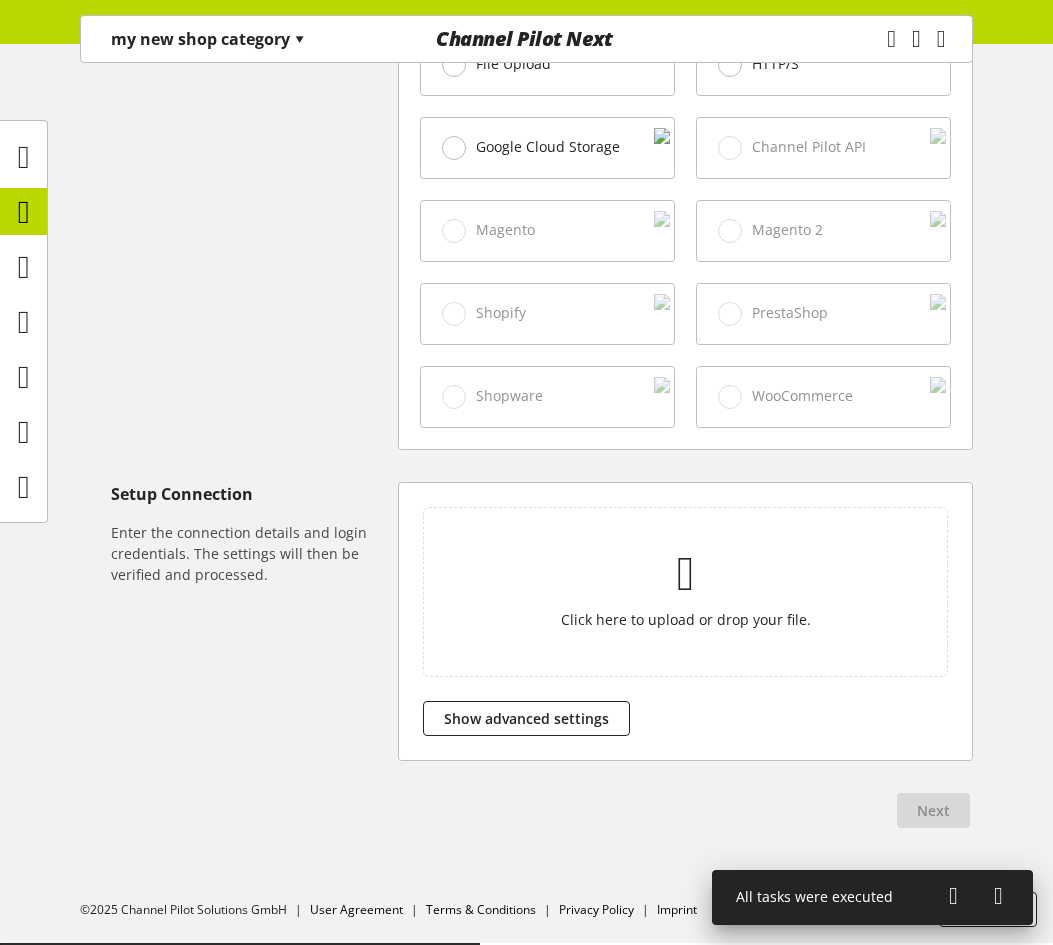 type on "**********" 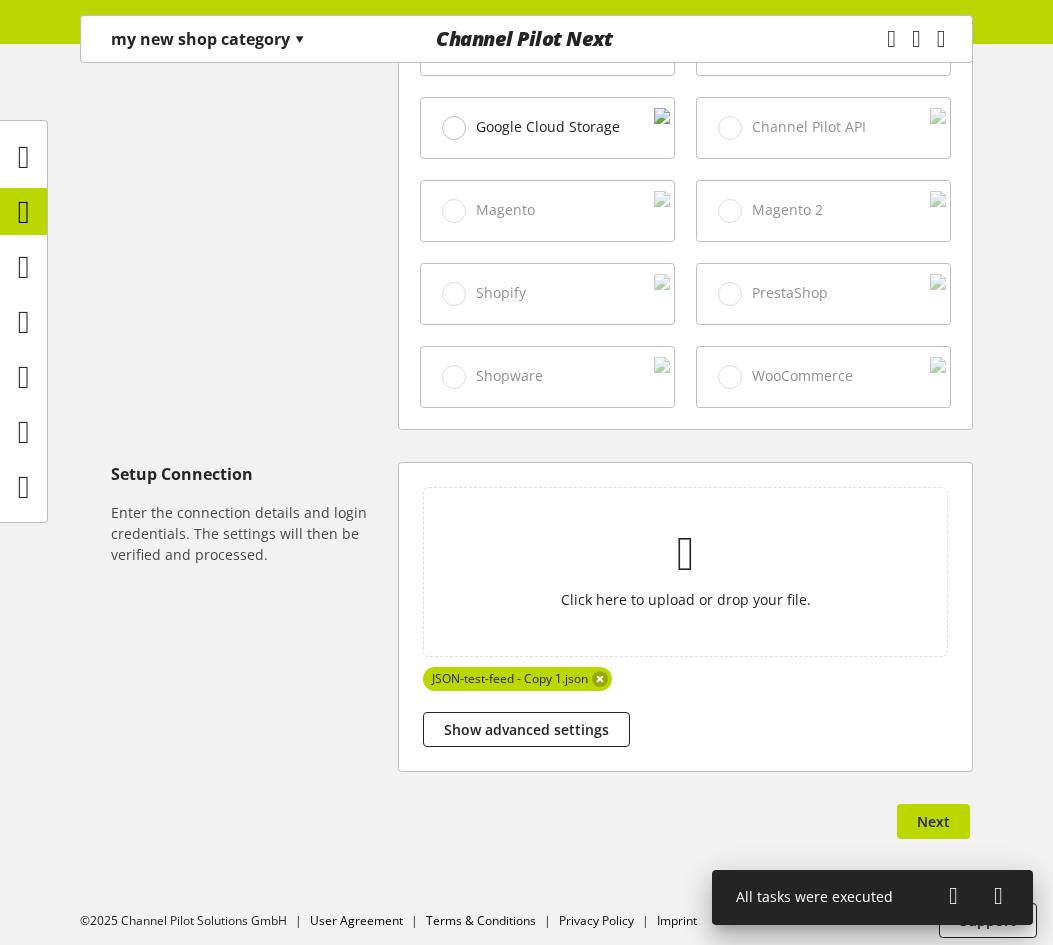 scroll, scrollTop: 794, scrollLeft: 0, axis: vertical 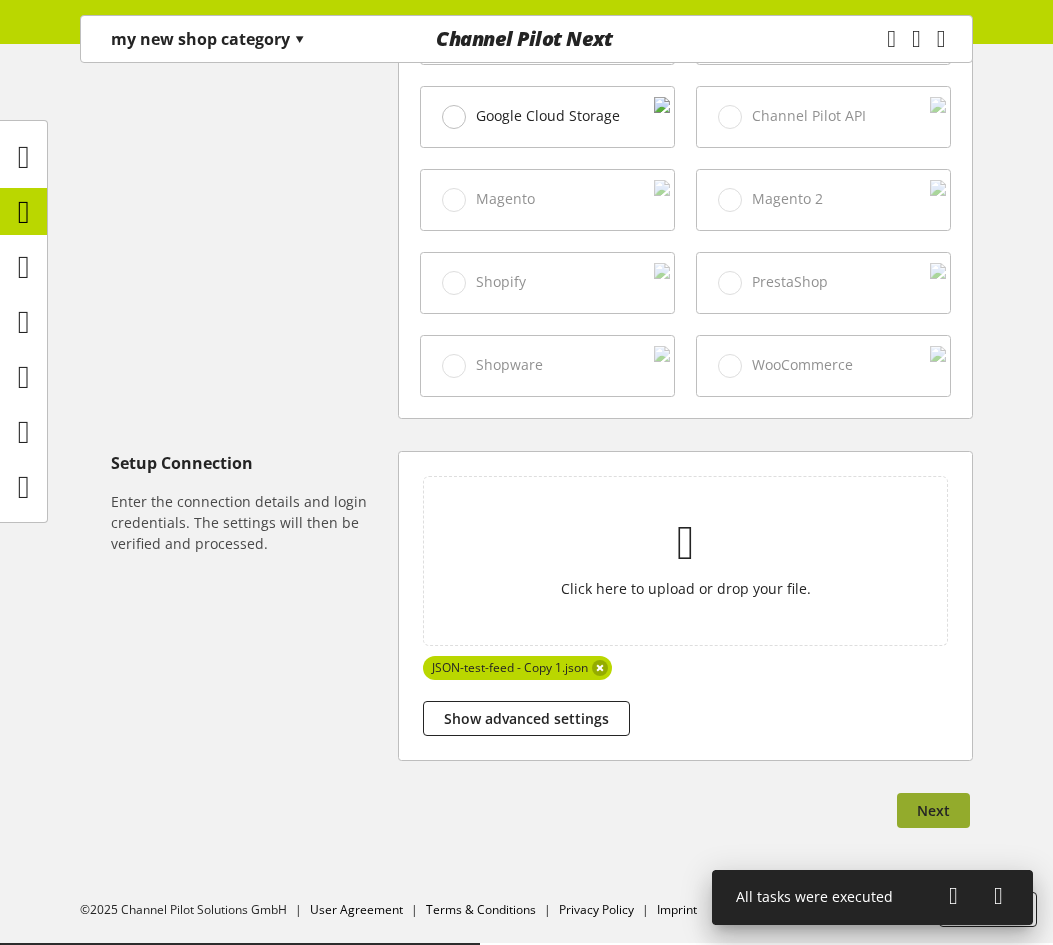 click on "Next" at bounding box center [933, 810] 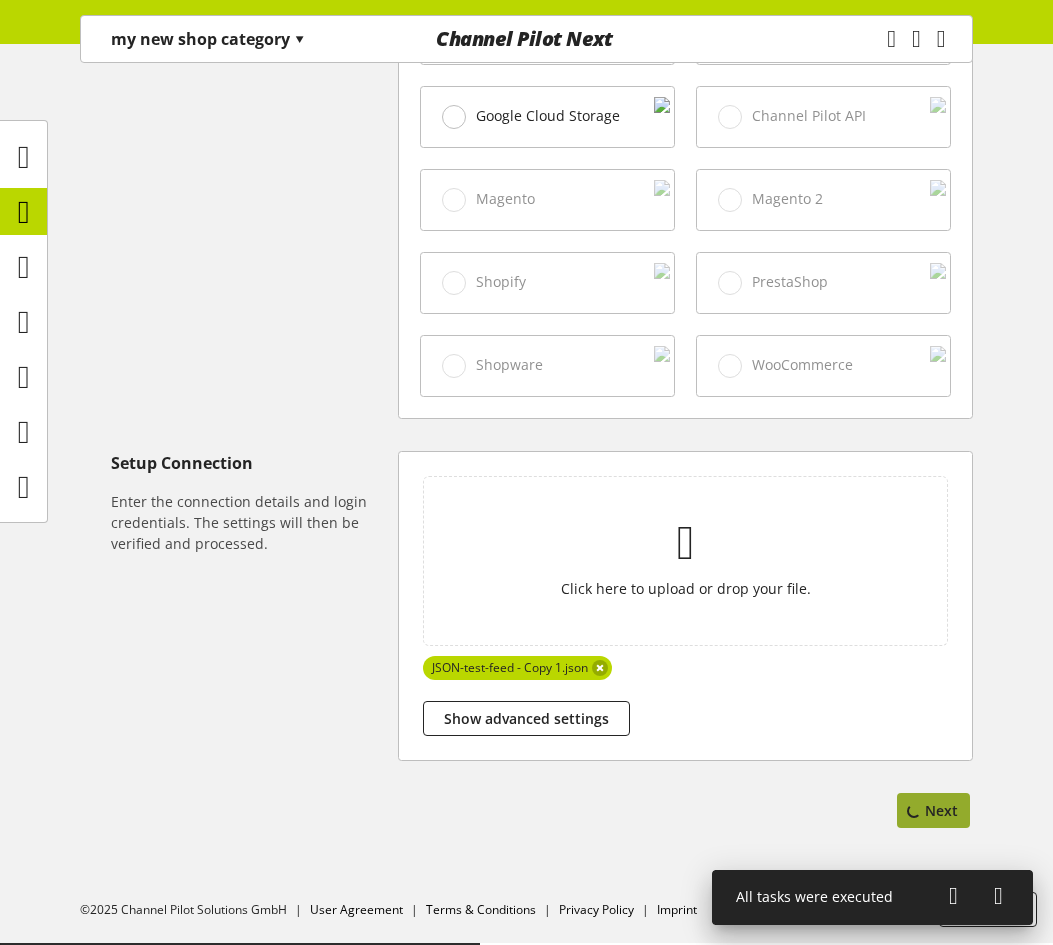 select on "*****" 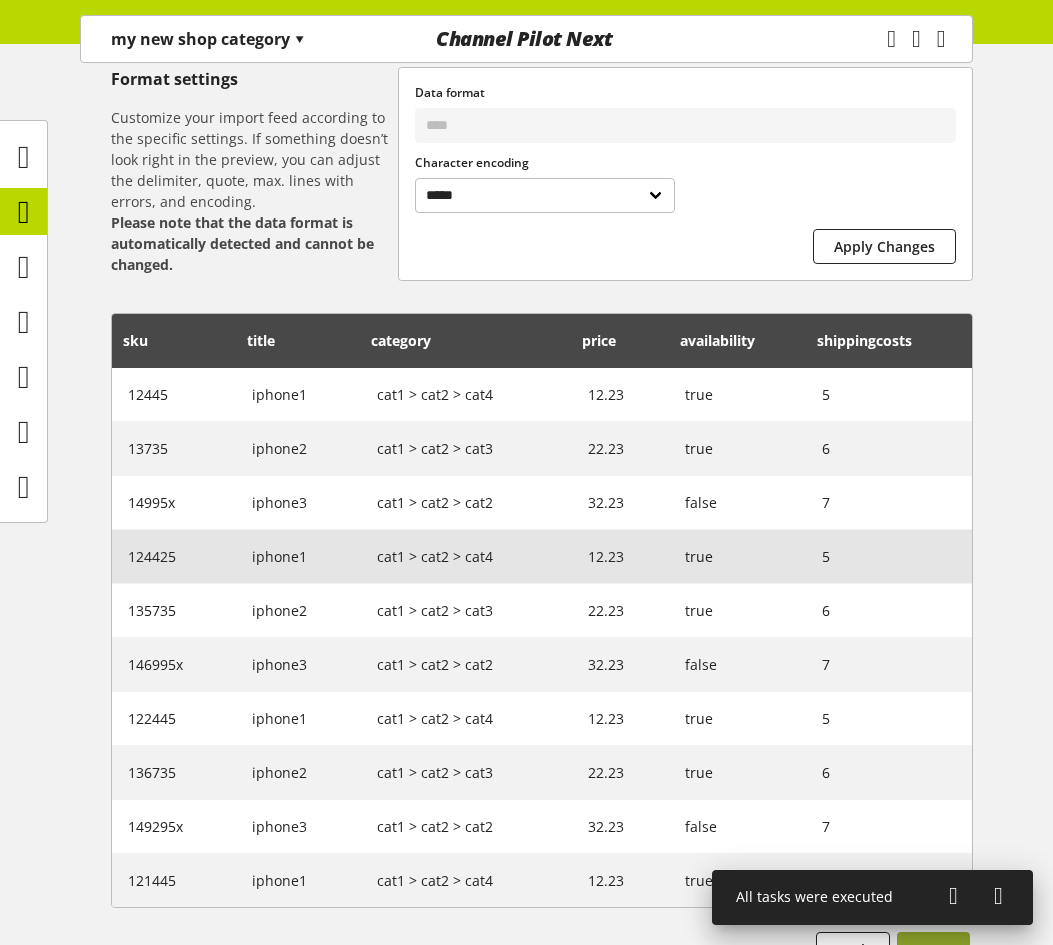 scroll, scrollTop: 412, scrollLeft: 0, axis: vertical 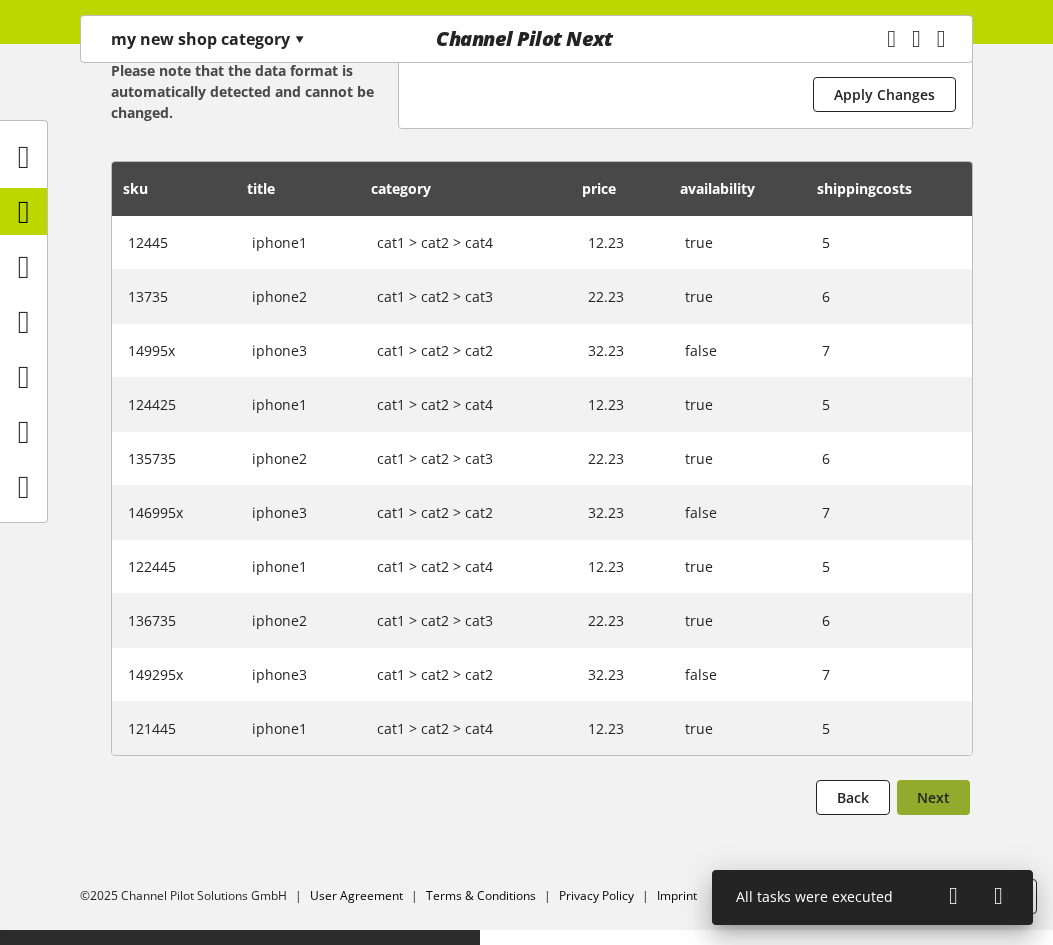 click on "Next" at bounding box center [933, 797] 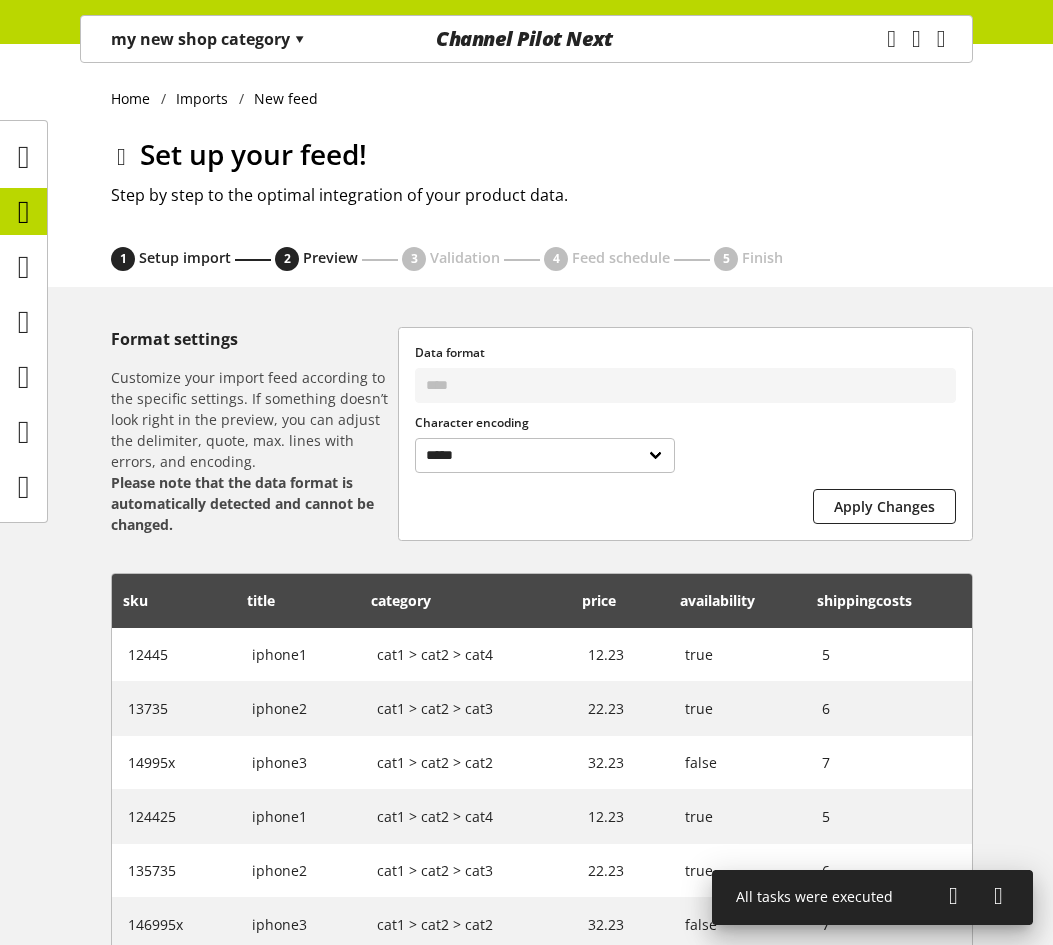 select 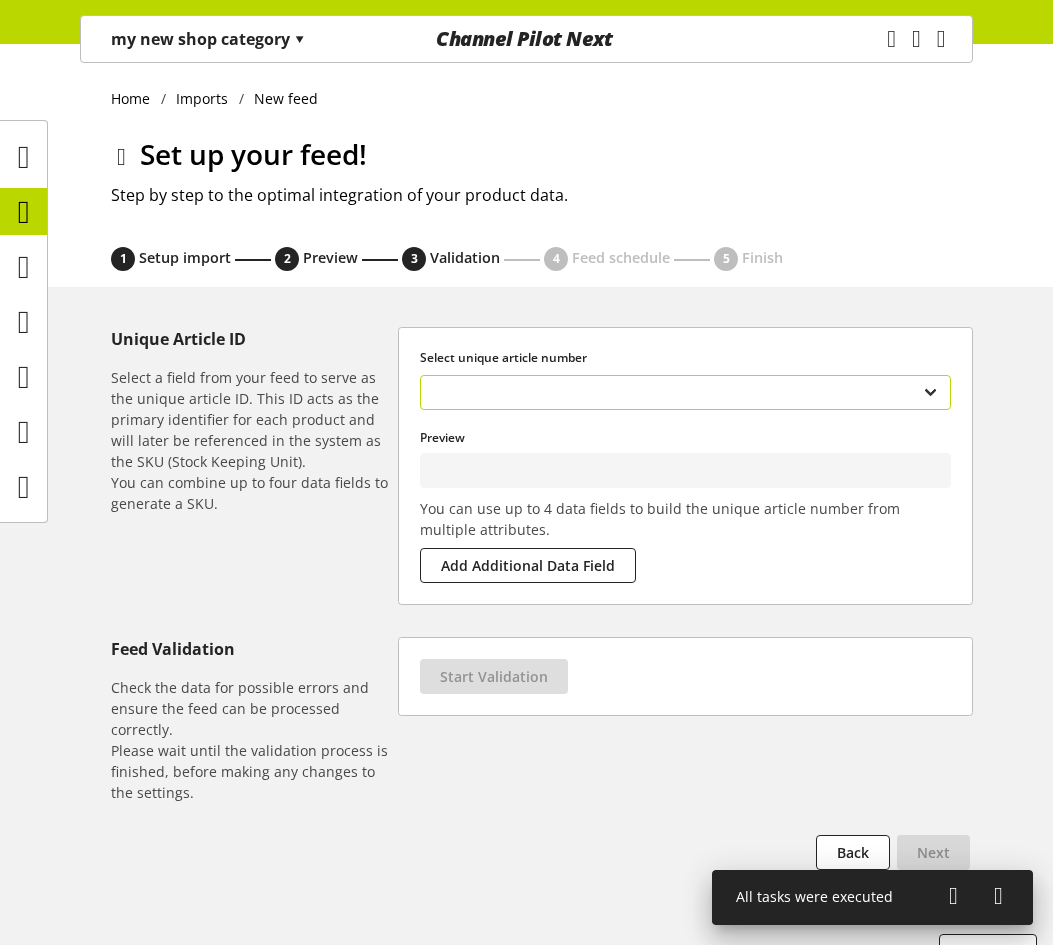click on "**********" at bounding box center (685, 392) 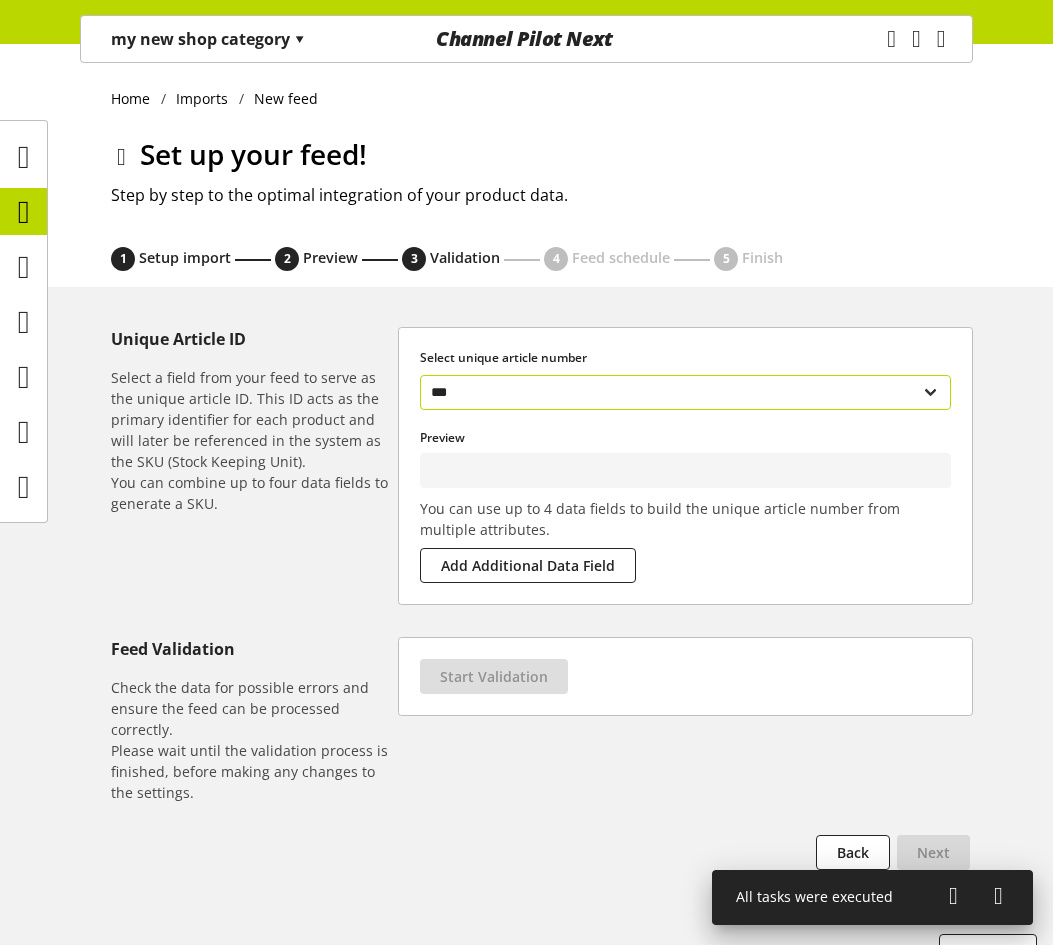 type on "*****" 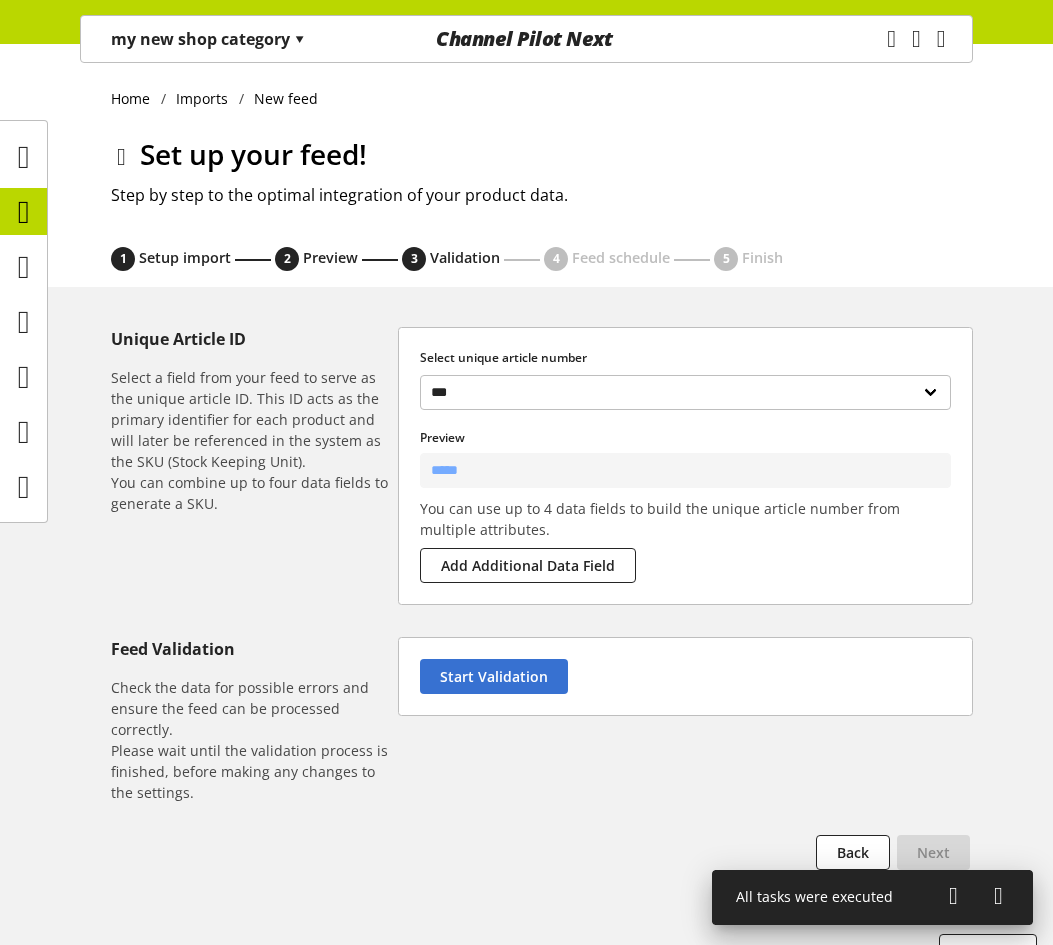click on "Start Validation" at bounding box center [685, 676] 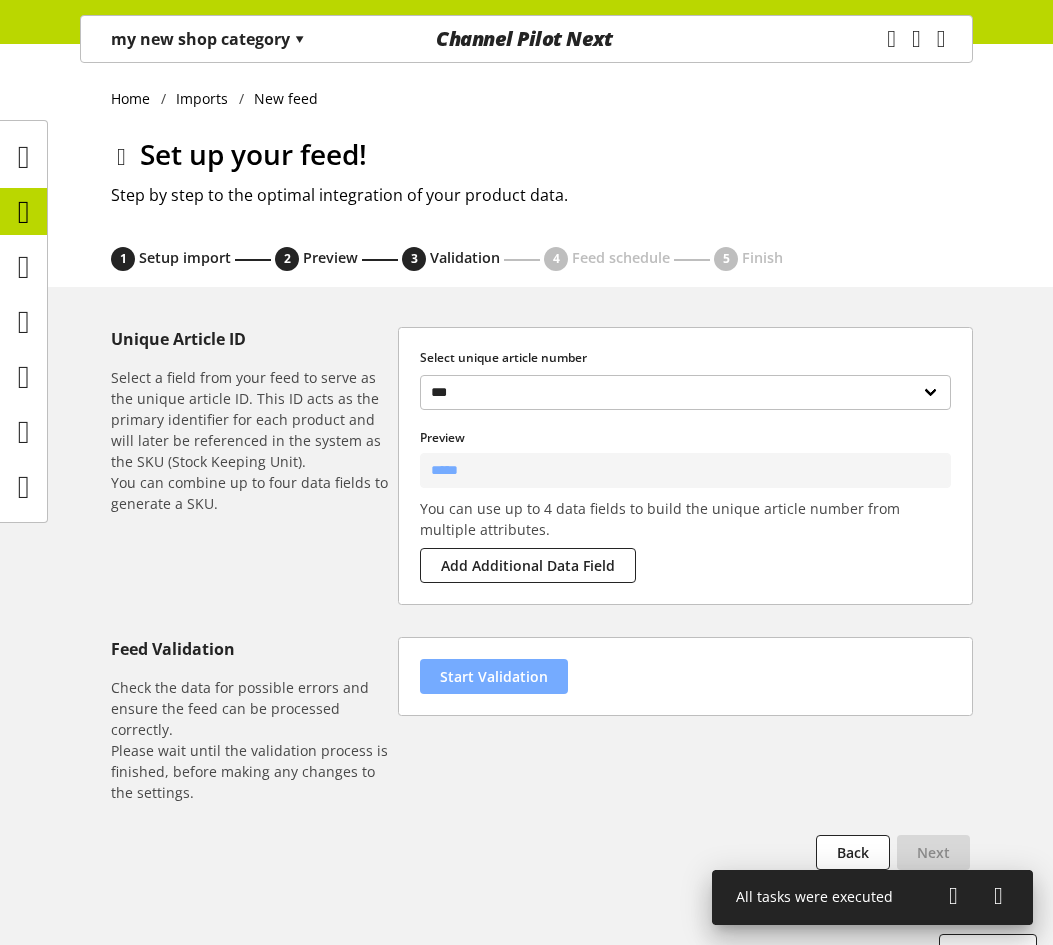 click on "Start Validation" at bounding box center (494, 676) 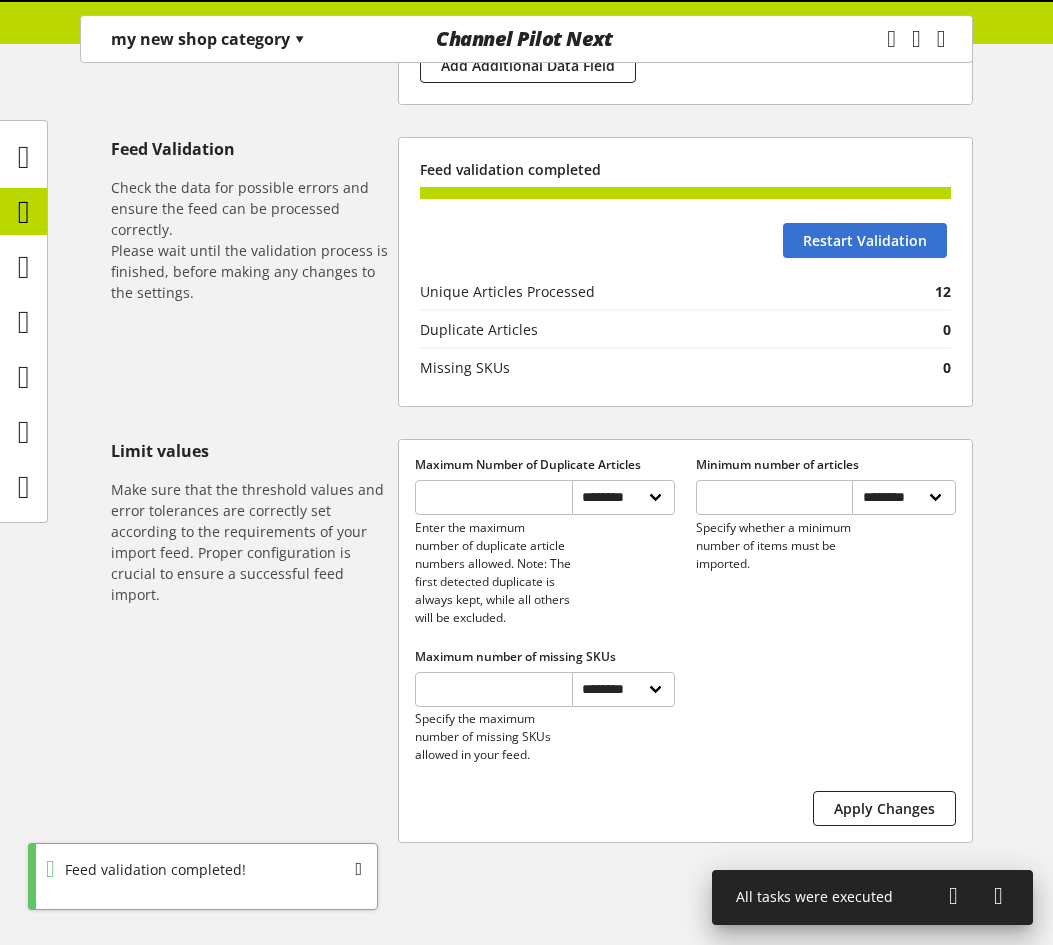 scroll, scrollTop: 598, scrollLeft: 0, axis: vertical 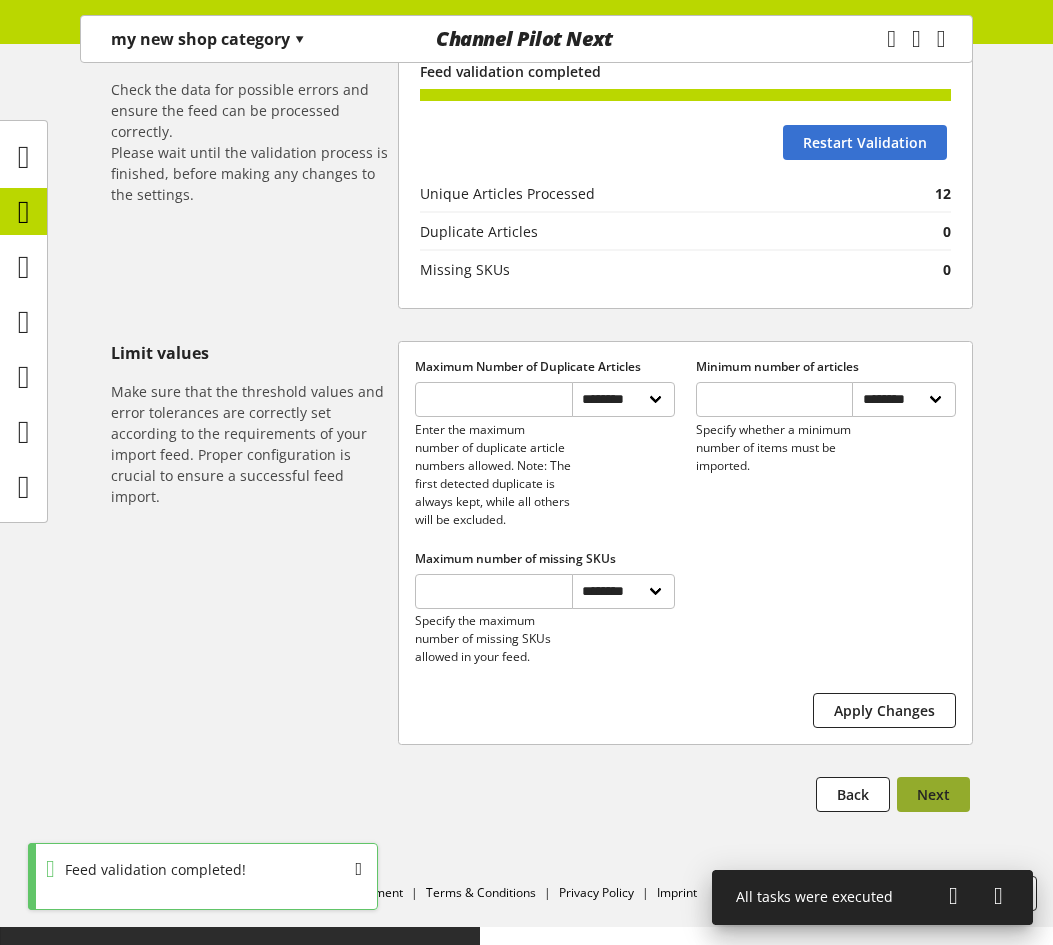 click on "Next" at bounding box center (933, 794) 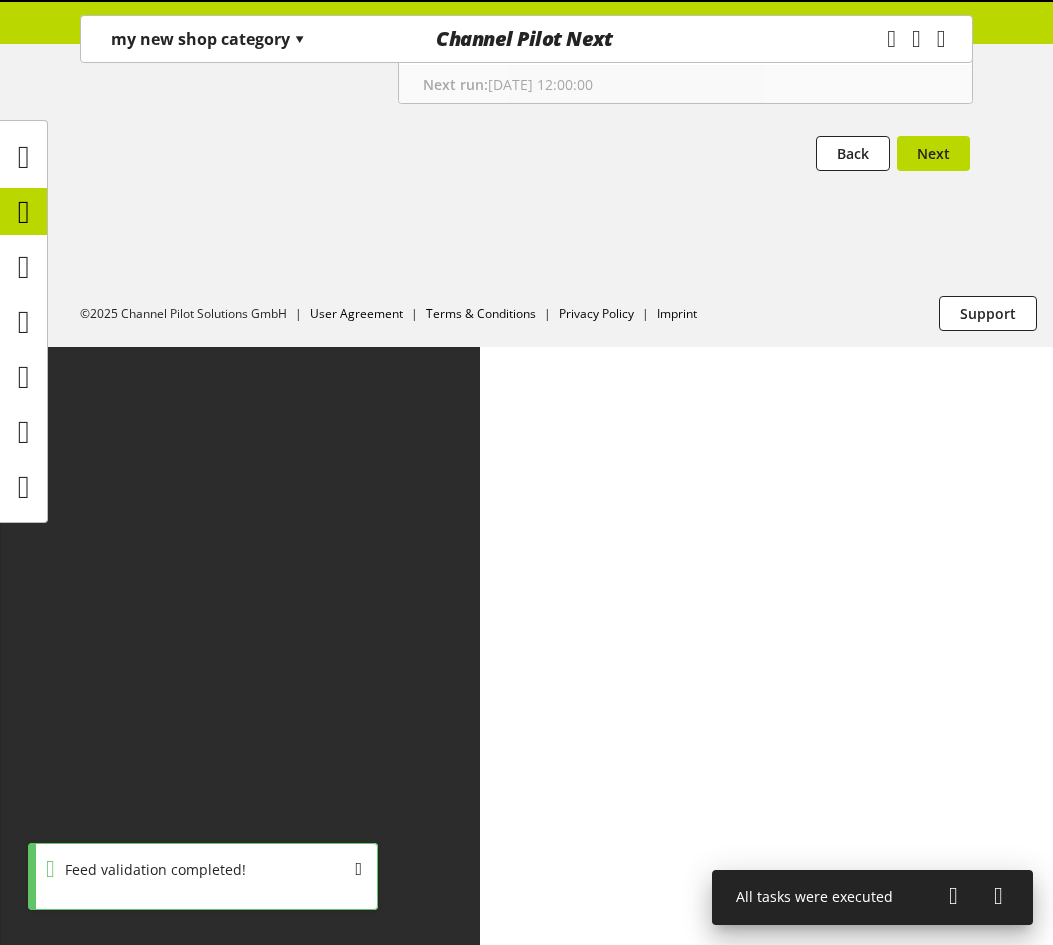 scroll, scrollTop: 0, scrollLeft: 0, axis: both 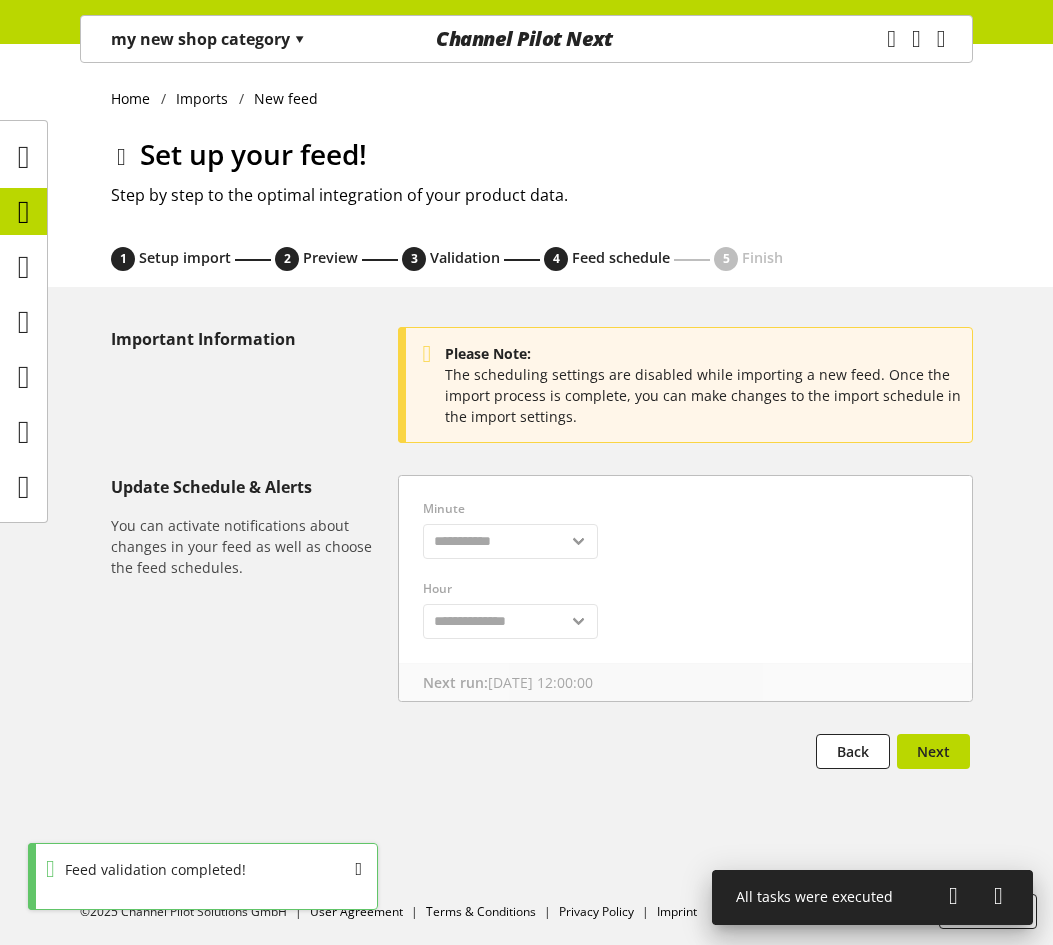 click on "**********" at bounding box center (526, 572) 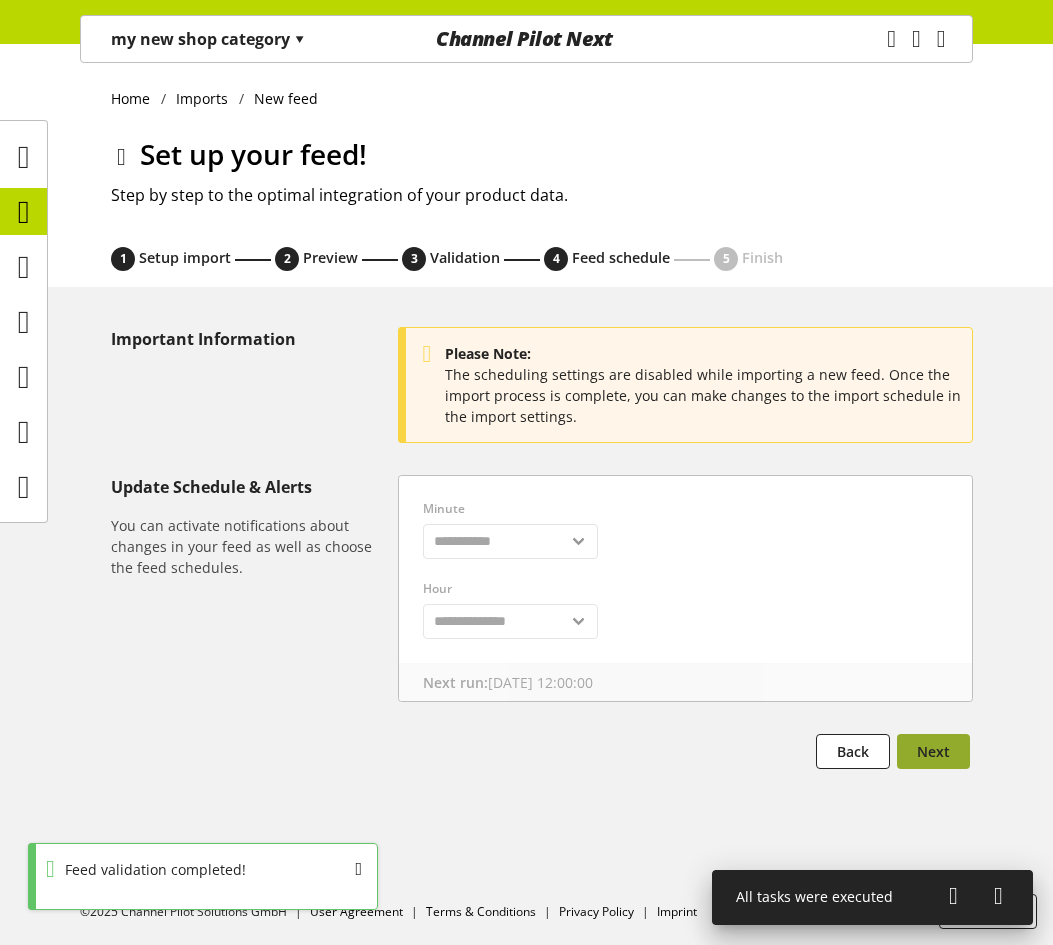 click on "Next" at bounding box center [933, 751] 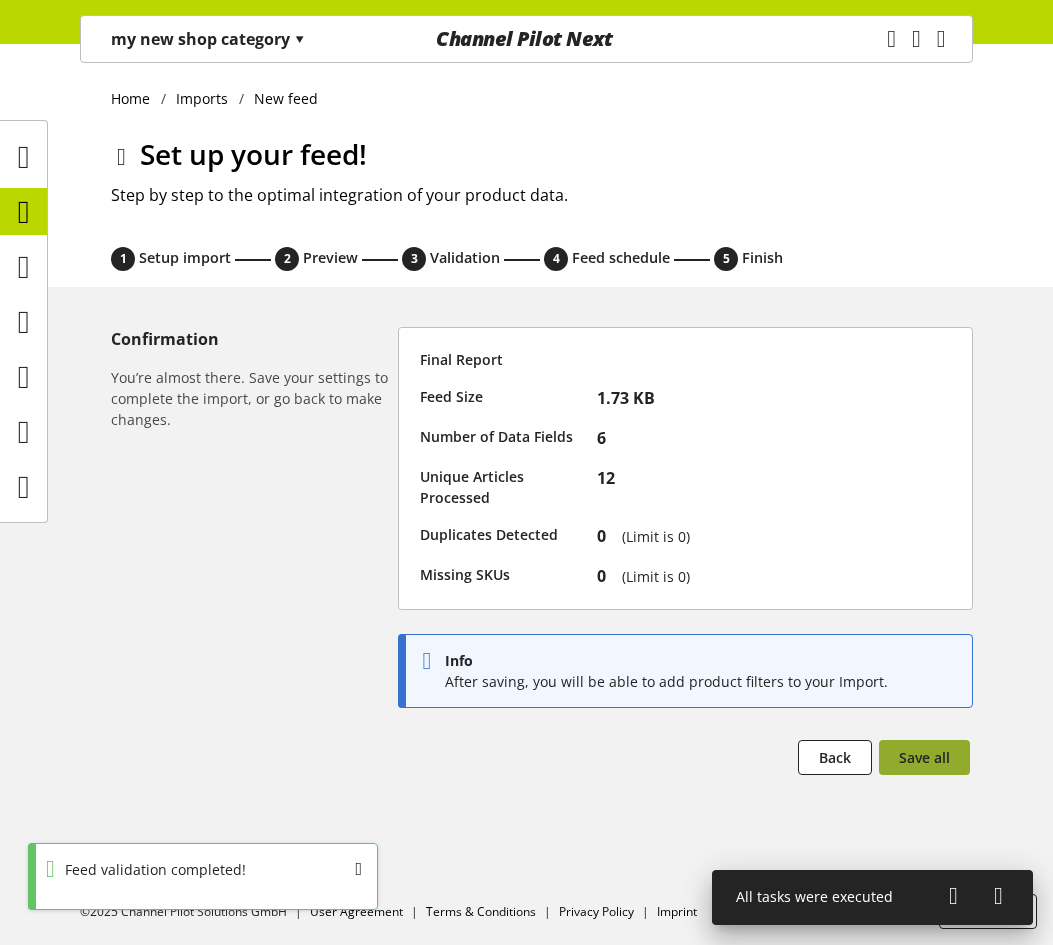 click on "Save all" at bounding box center (924, 757) 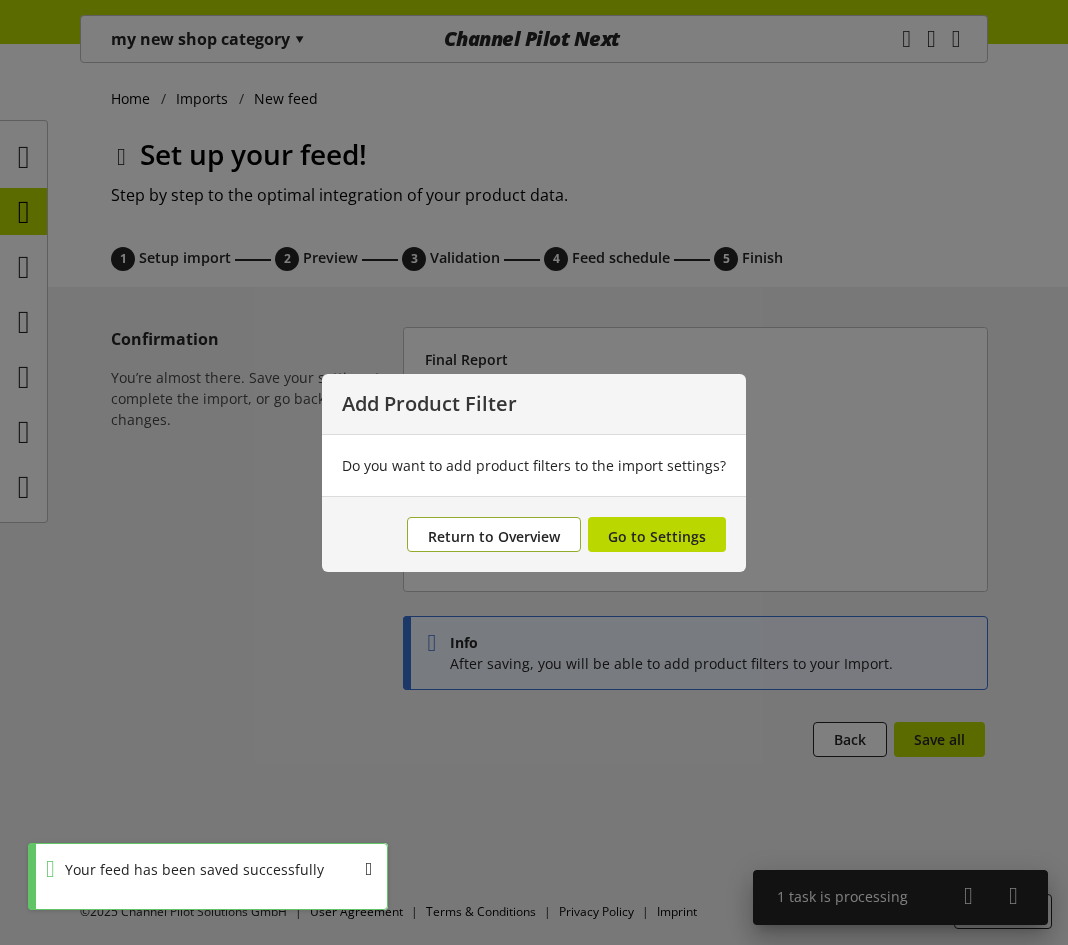 click on "Return to Overview" at bounding box center [494, 534] 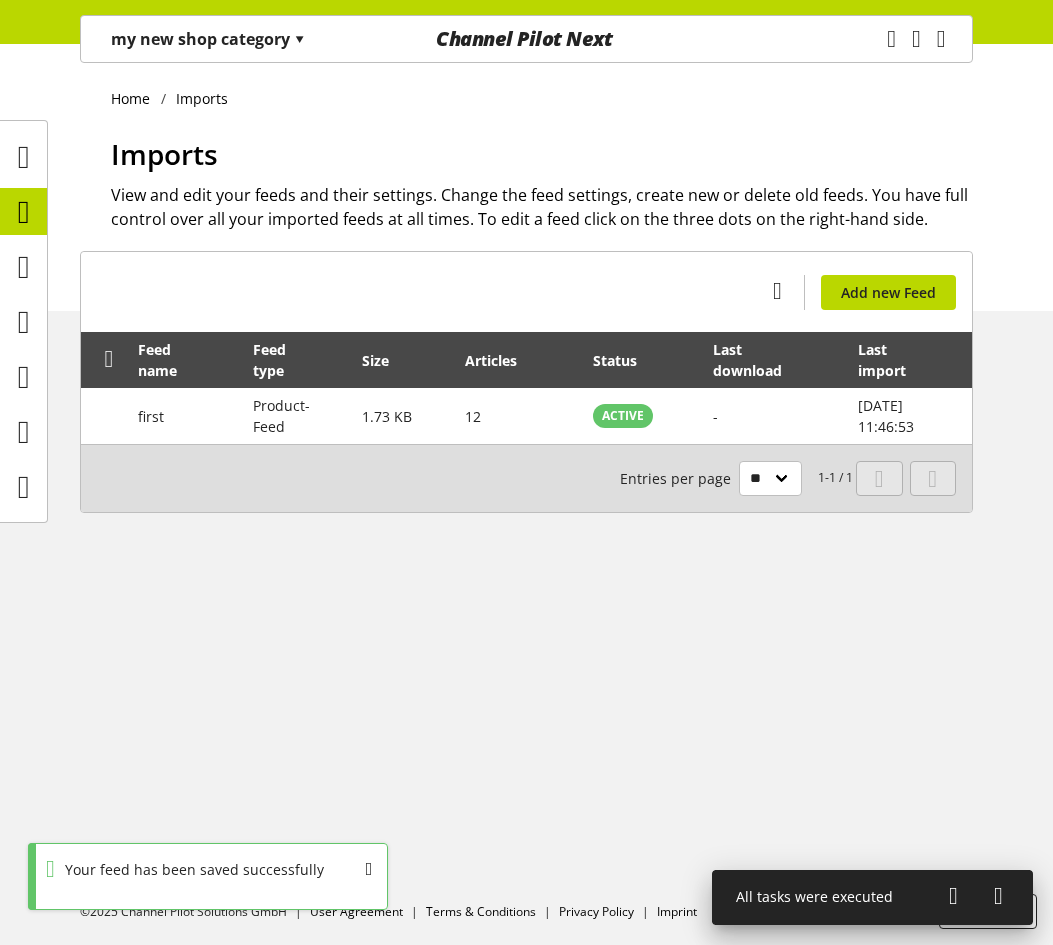 click on "my new shop category ▾" at bounding box center [208, 39] 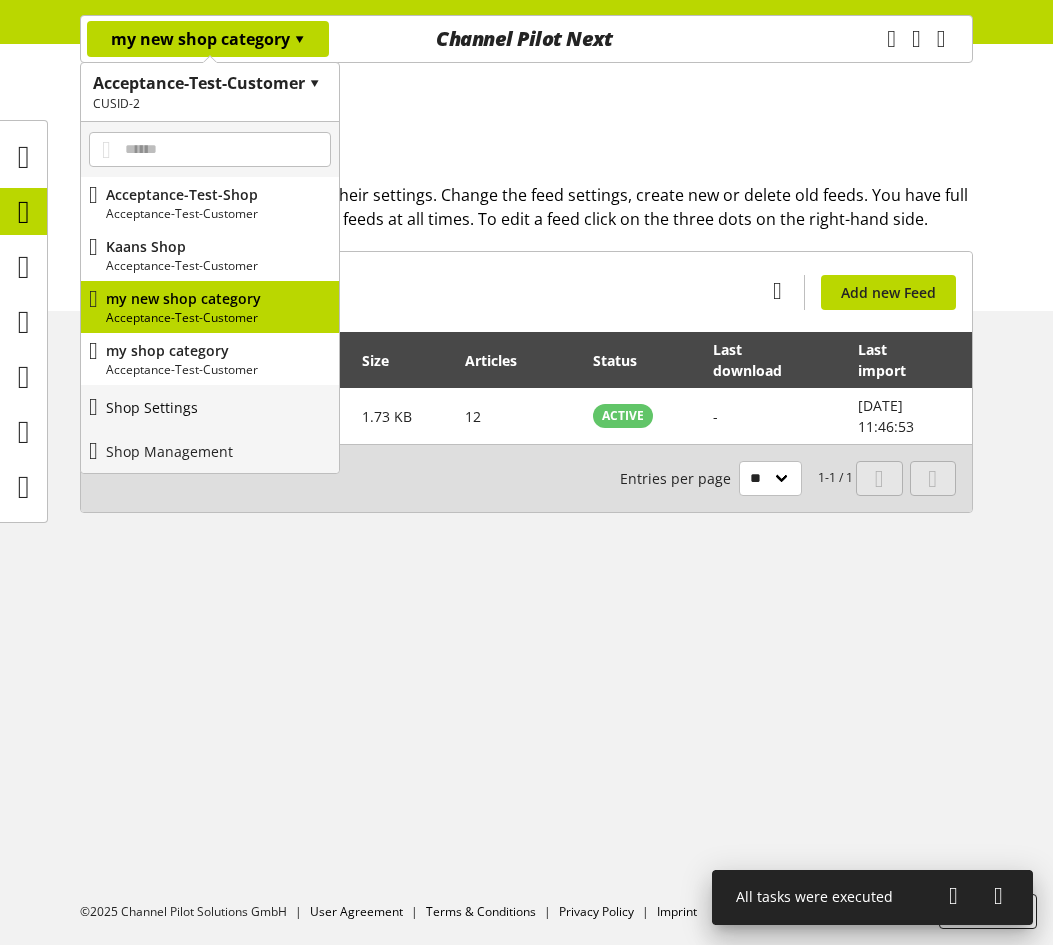 click on "Shop Settings" at bounding box center [152, 407] 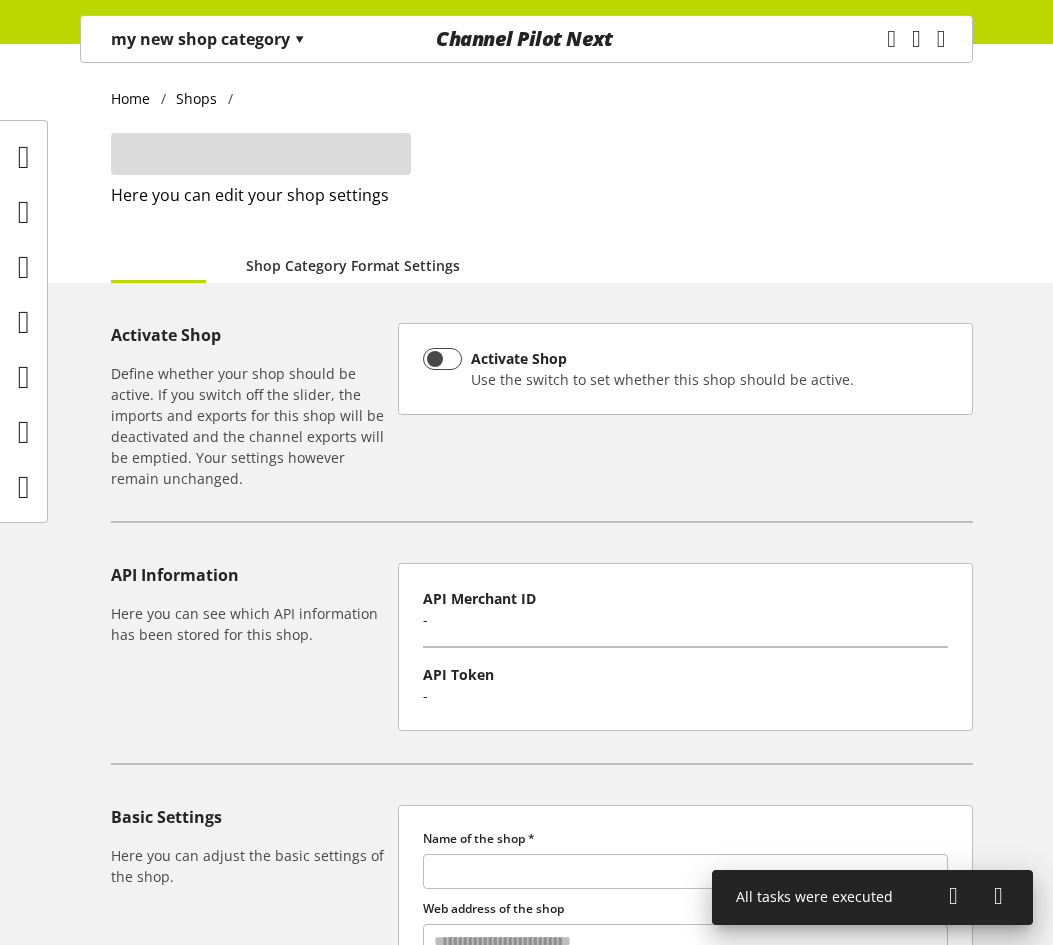 type on "**********" 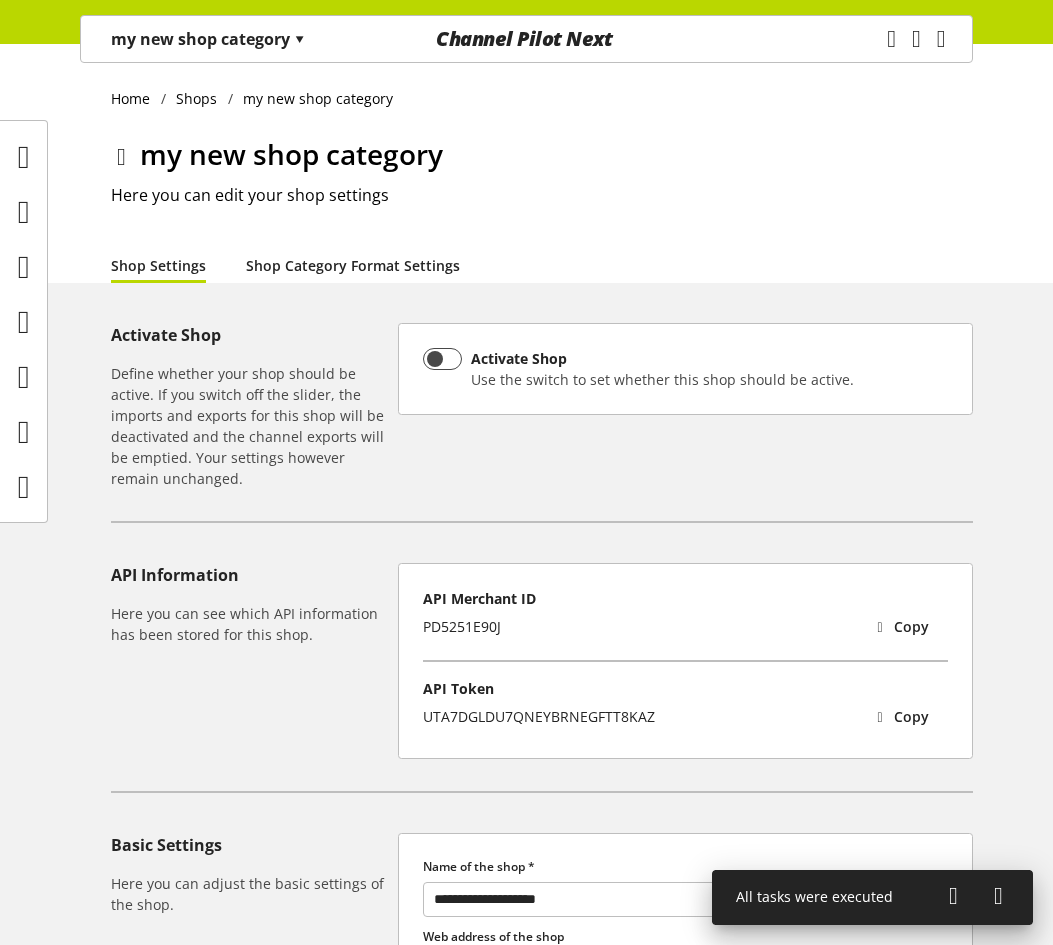 click on "Shop Category Format Settings" at bounding box center (353, 265) 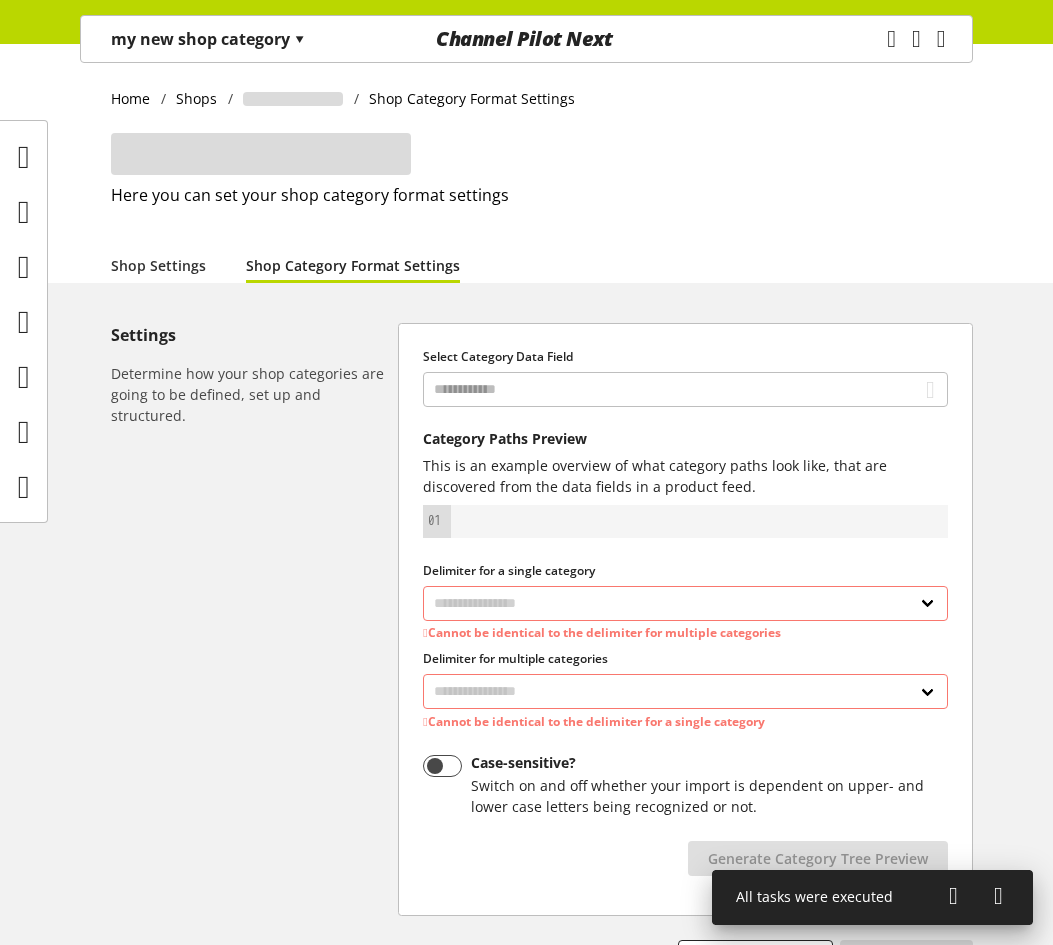 select 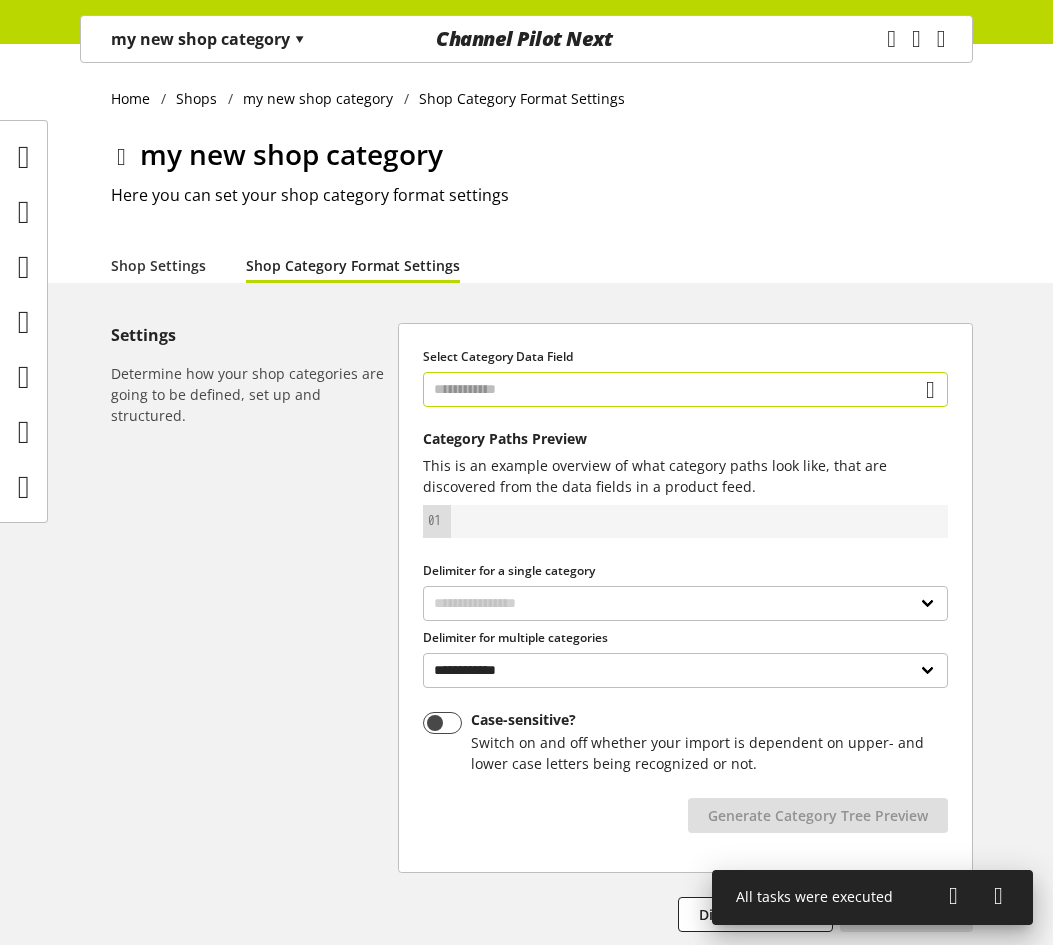 click at bounding box center (685, 389) 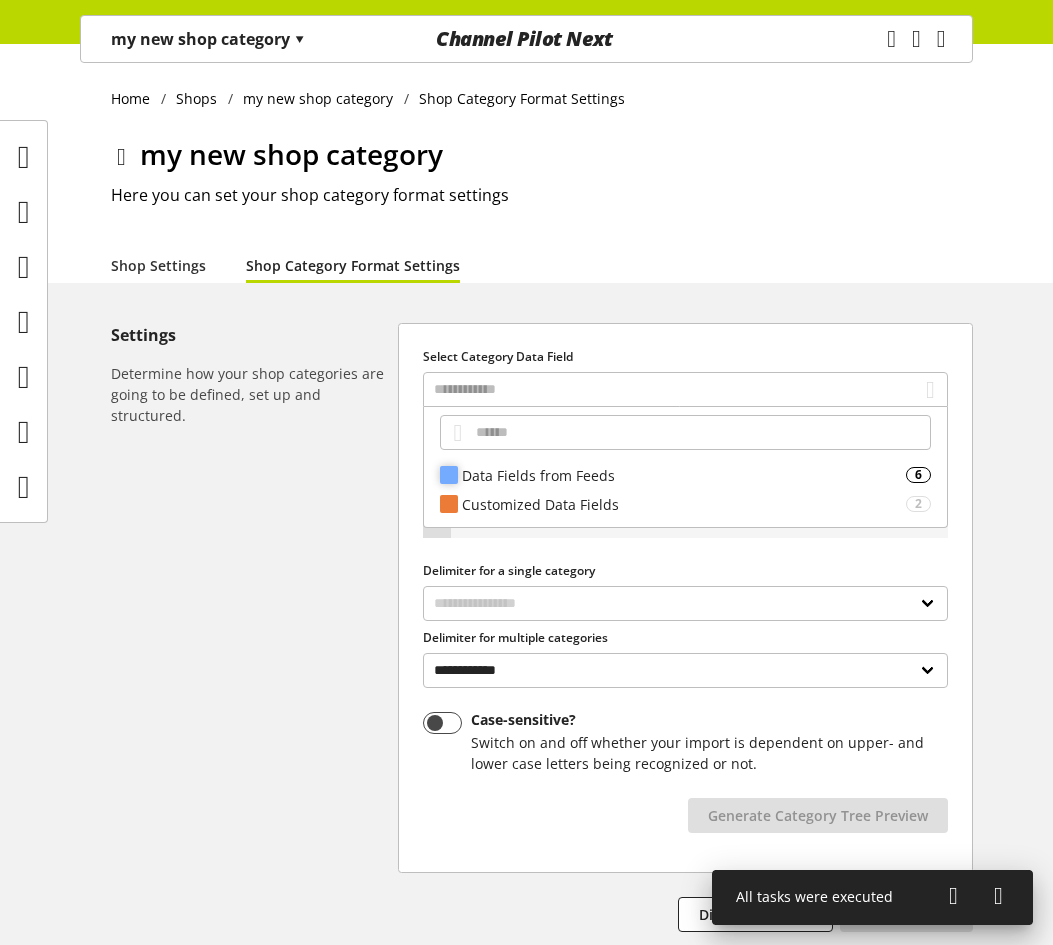 click on "Data Fields from Feeds" at bounding box center [684, 475] 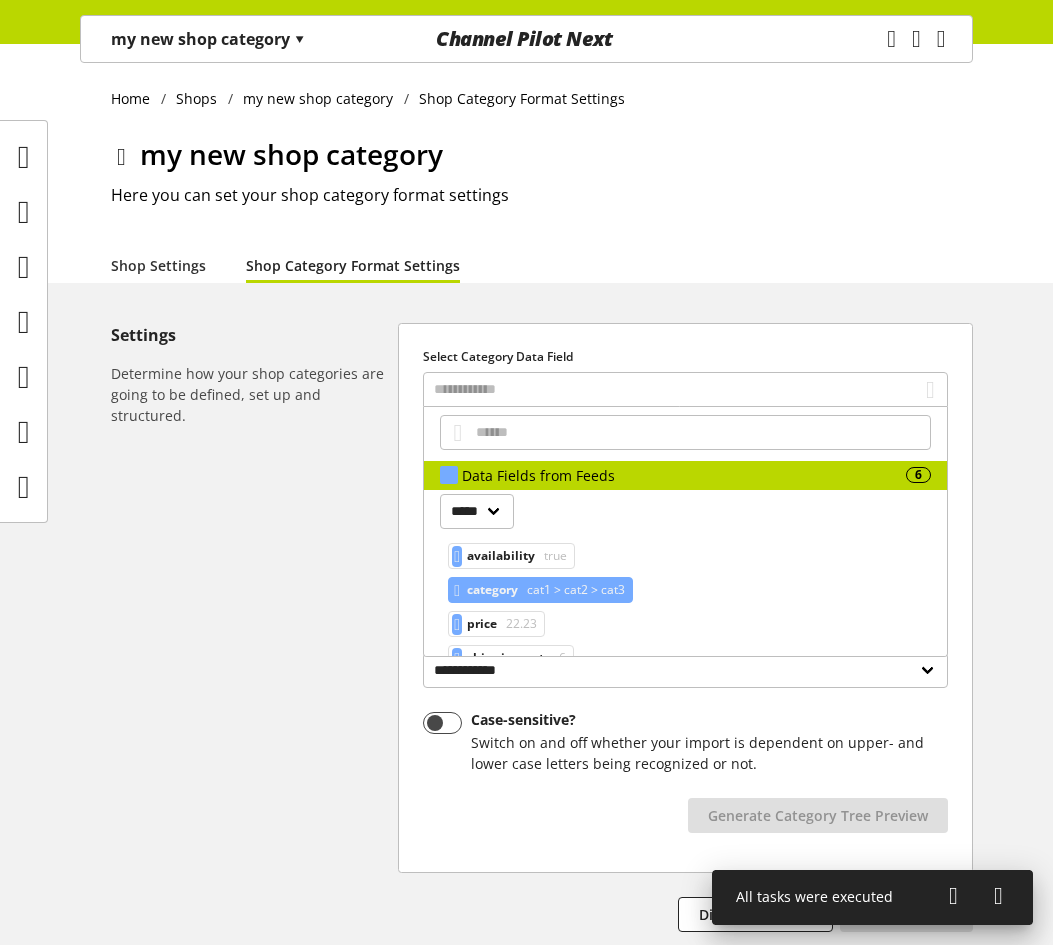 click on "cat1 > cat2 > cat3" at bounding box center (574, 590) 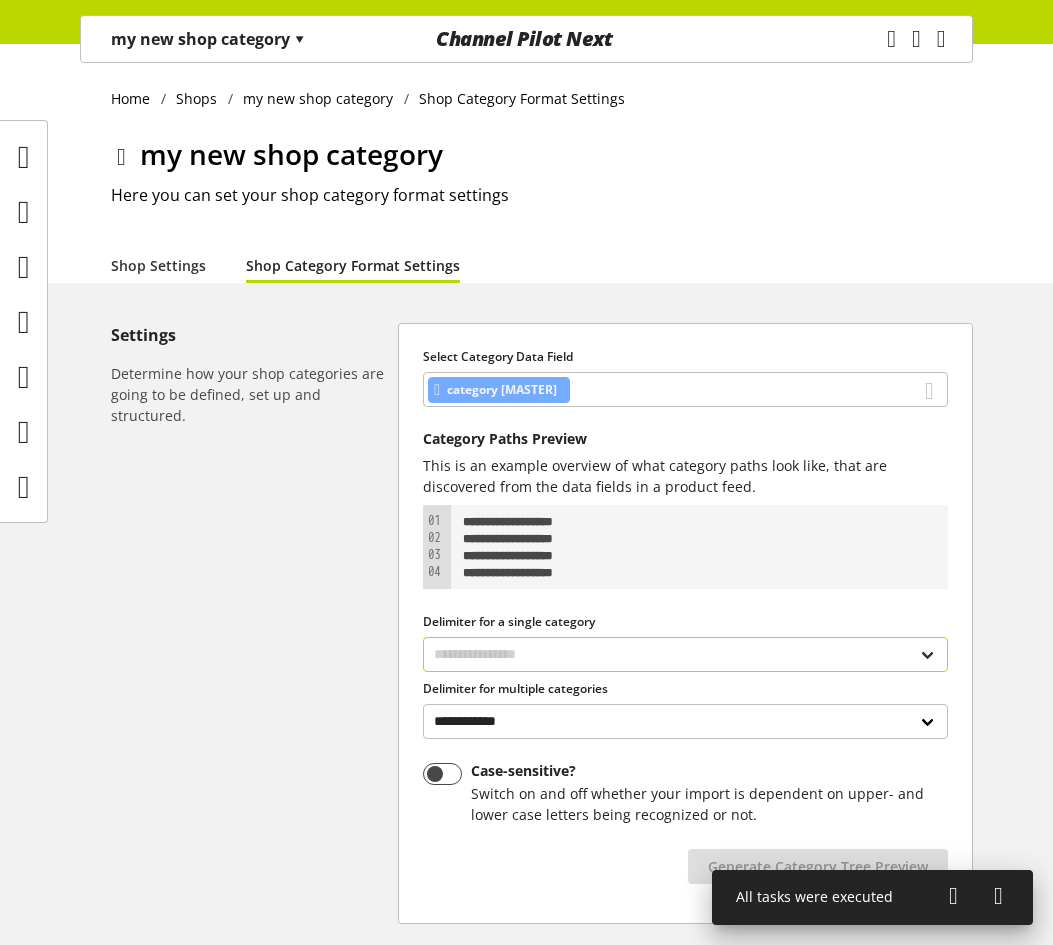 click on "**********" at bounding box center (685, 654) 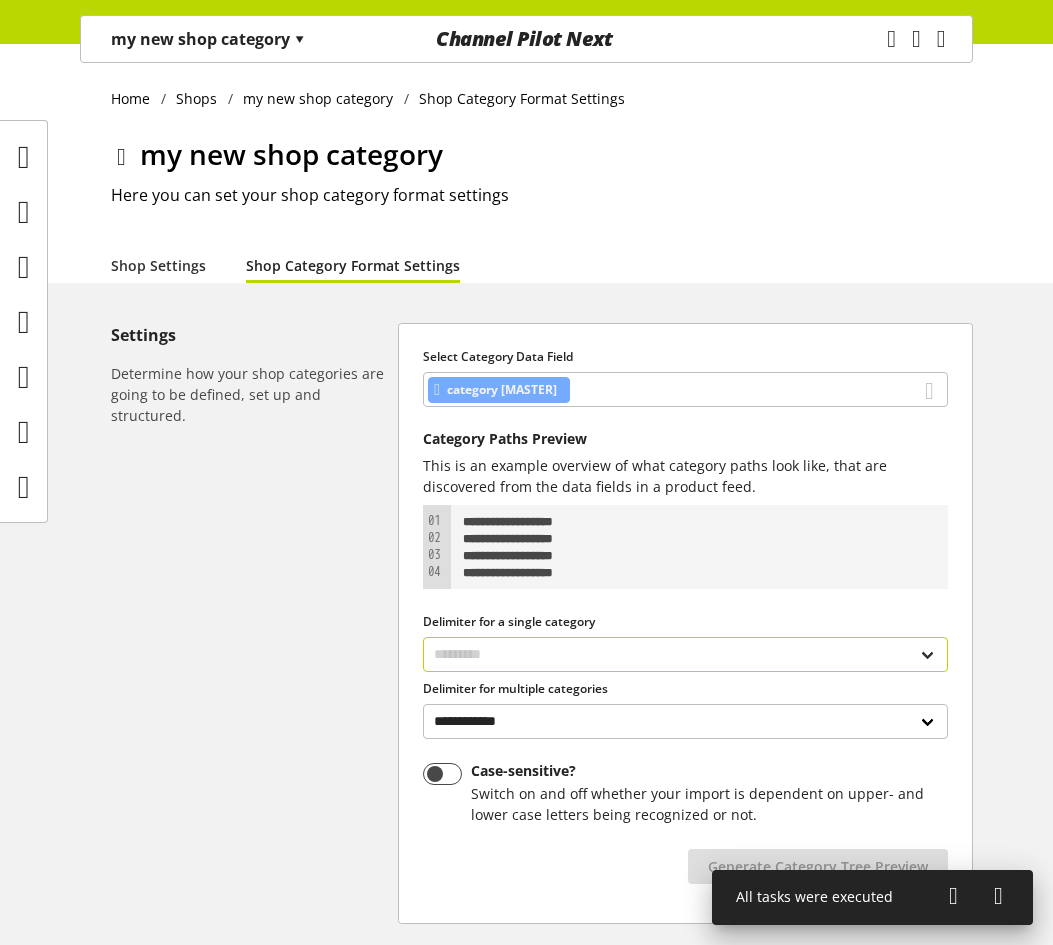 click on "**********" at bounding box center (685, 654) 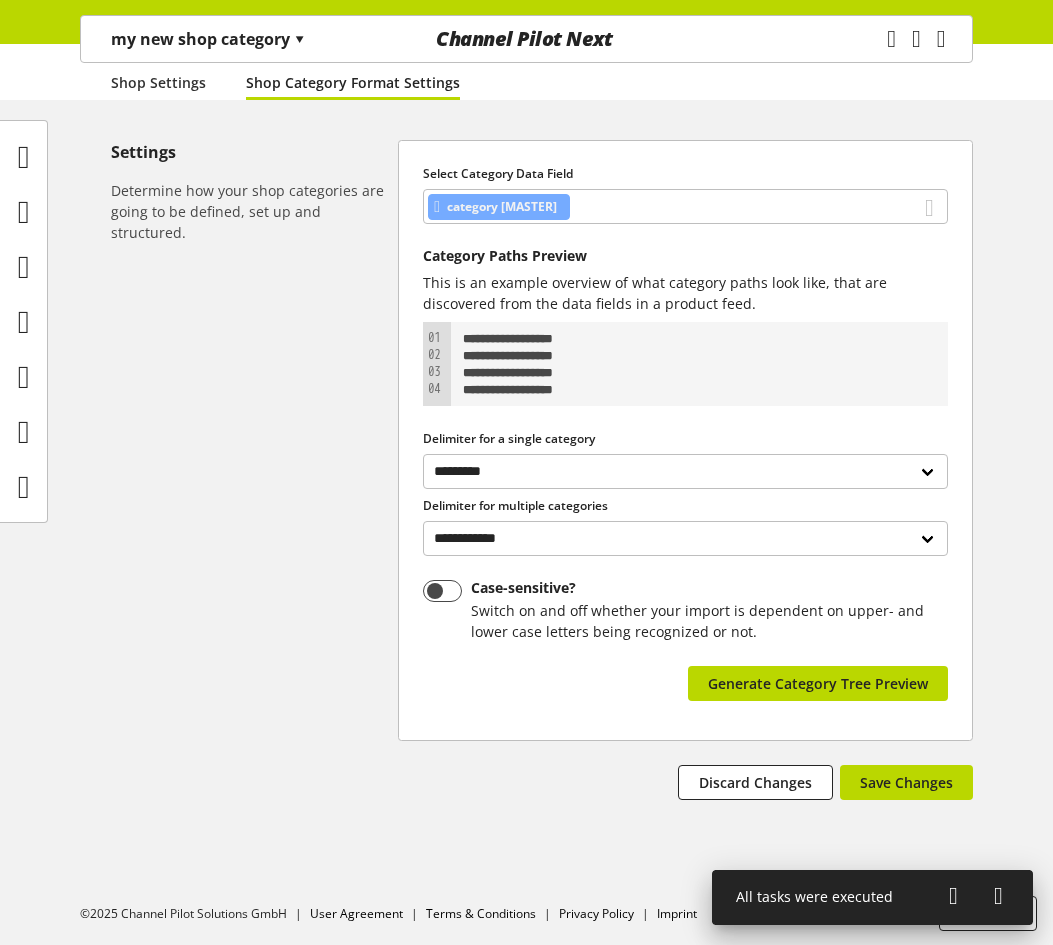 scroll, scrollTop: 185, scrollLeft: 0, axis: vertical 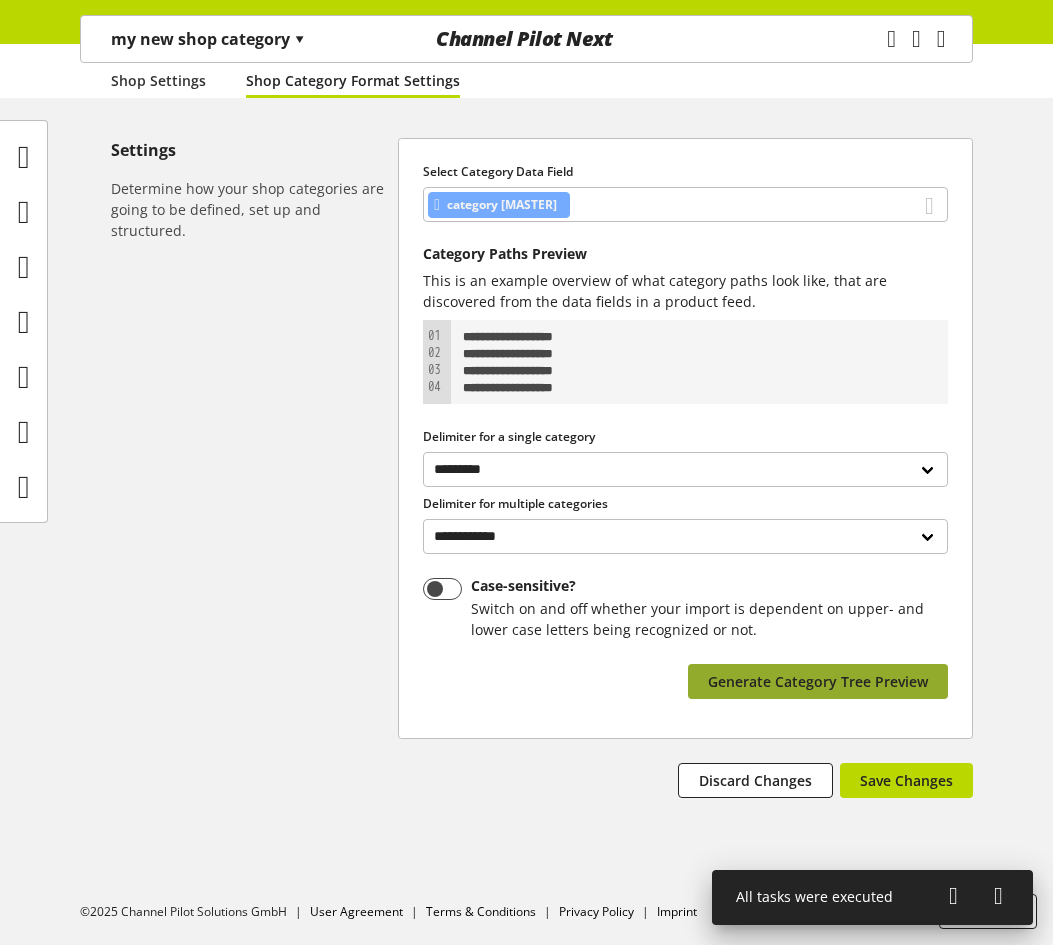 click on "Generate Category Tree Preview" at bounding box center (818, 681) 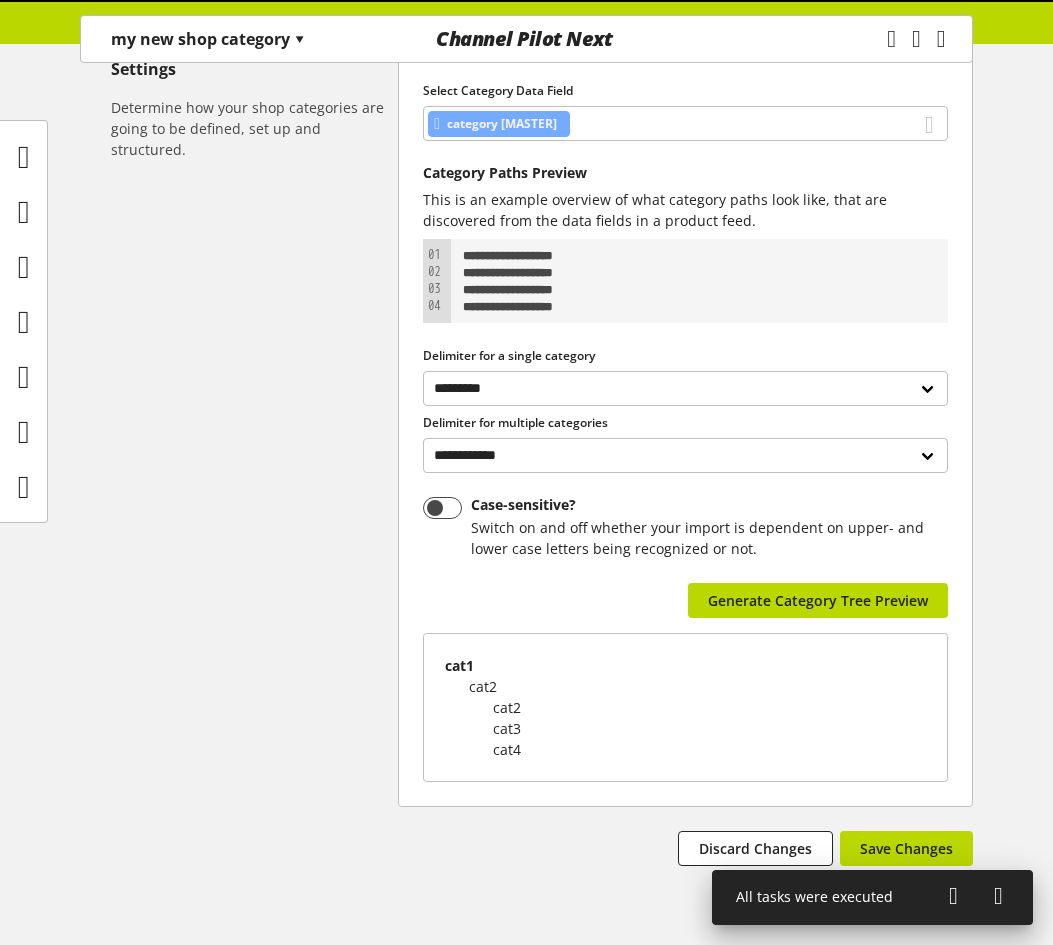 scroll, scrollTop: 334, scrollLeft: 0, axis: vertical 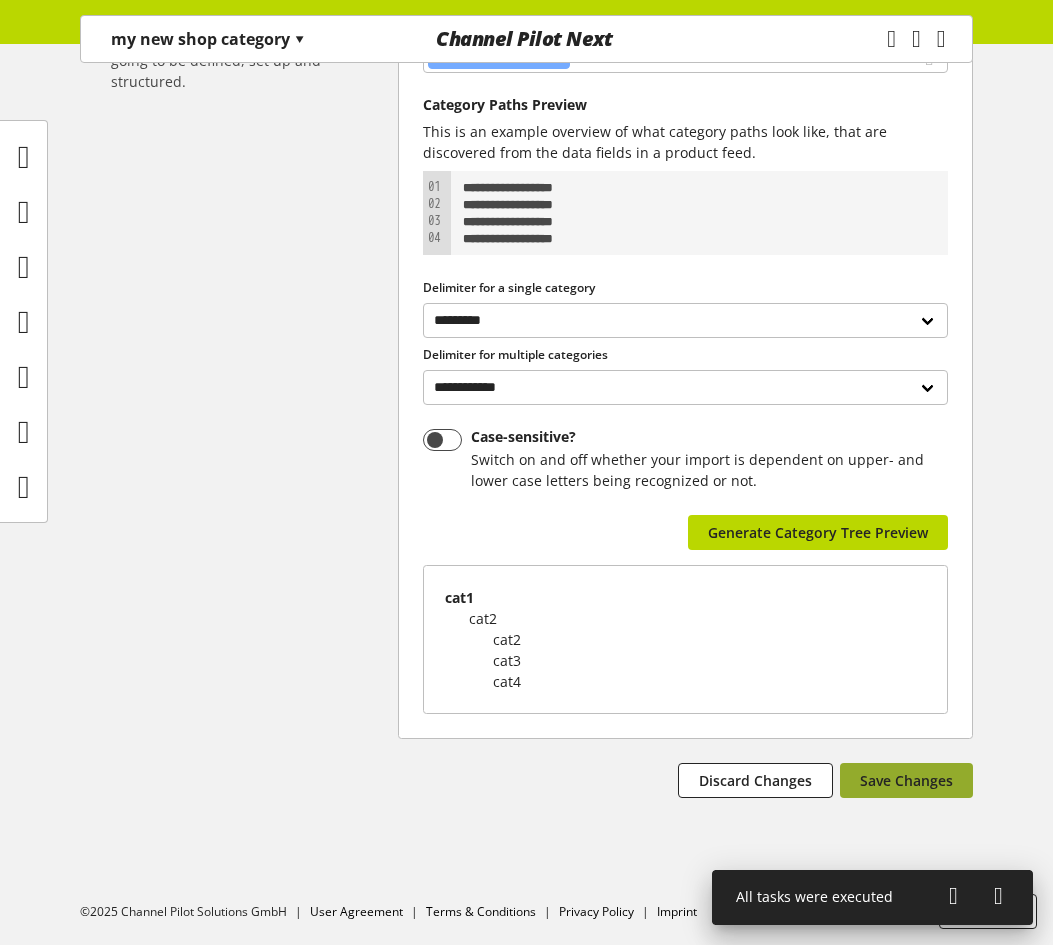 click on "Save Changes" at bounding box center (906, 780) 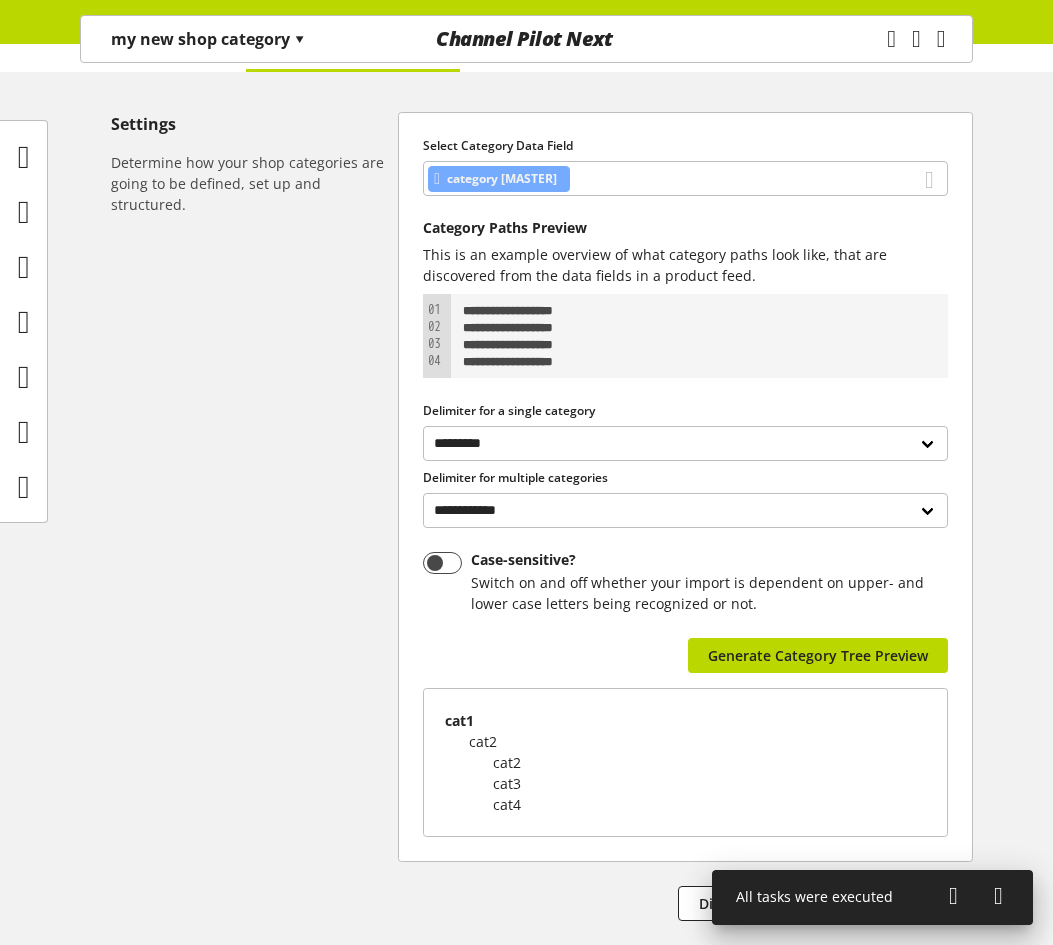 scroll, scrollTop: 34, scrollLeft: 0, axis: vertical 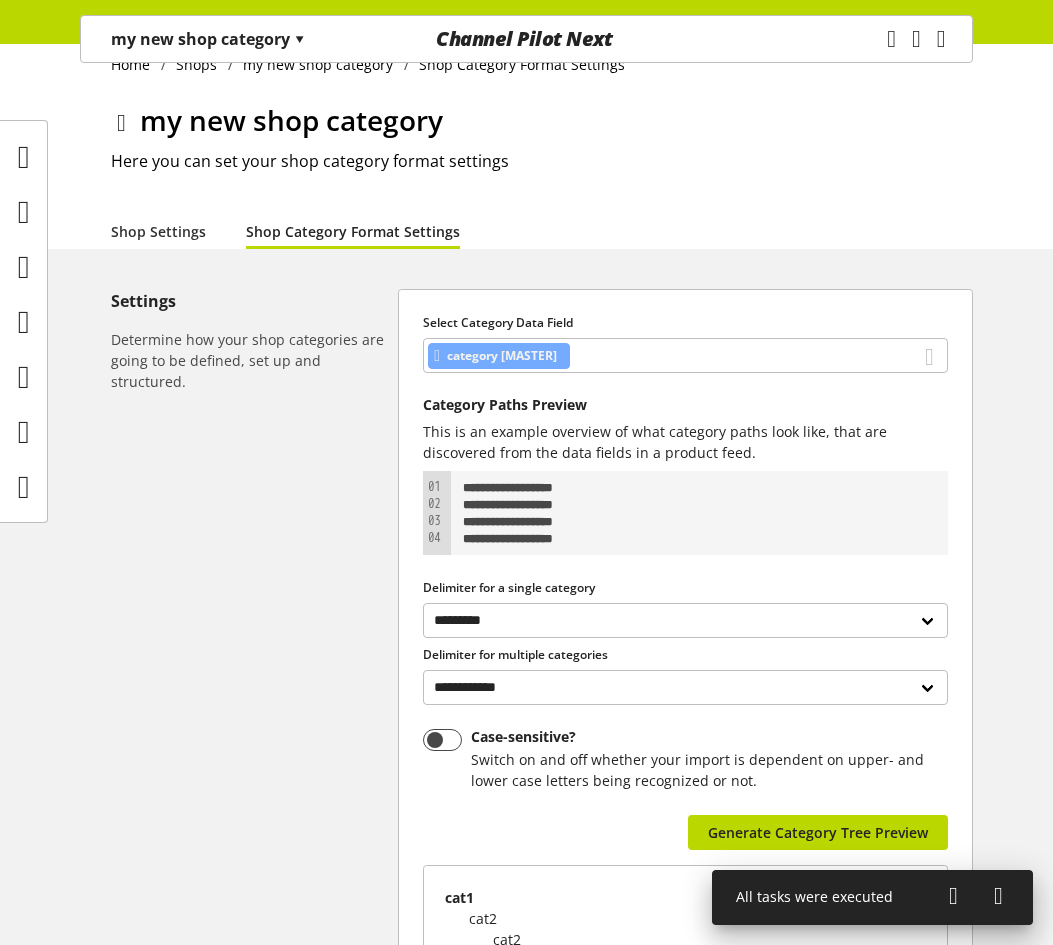 type 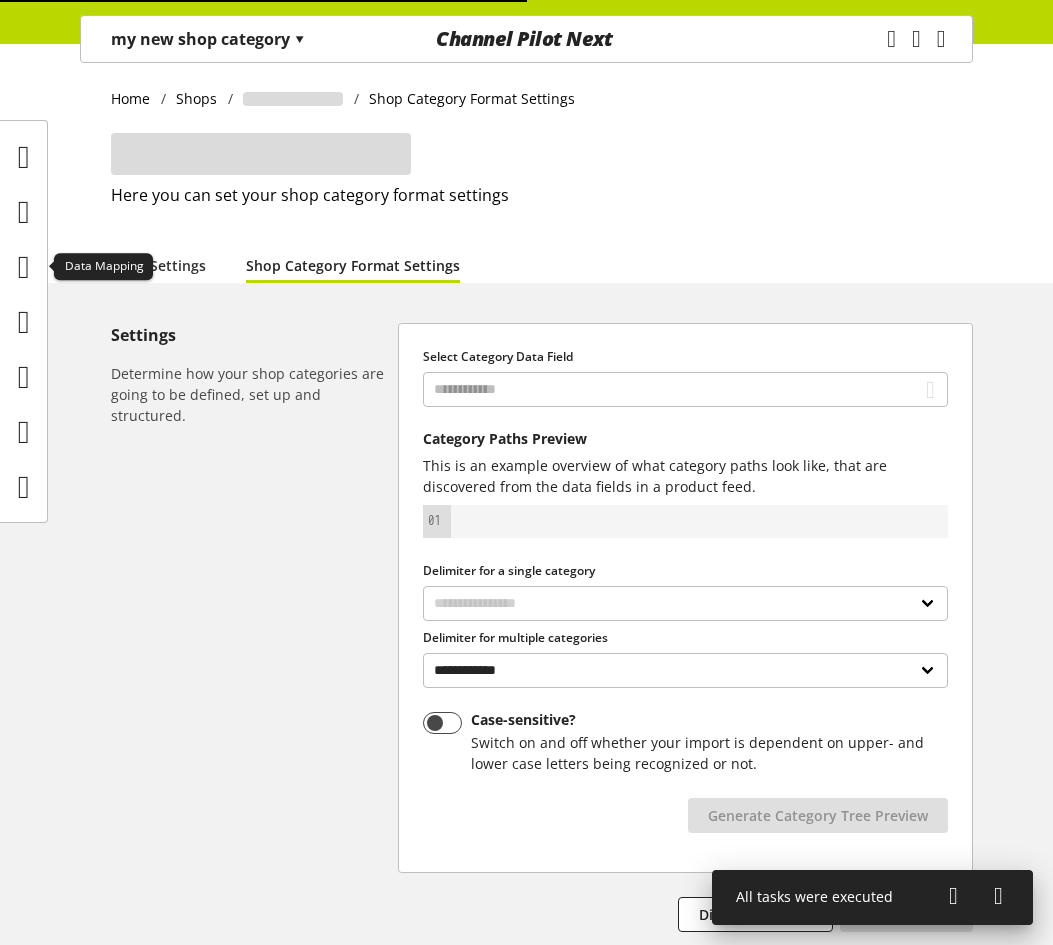 select 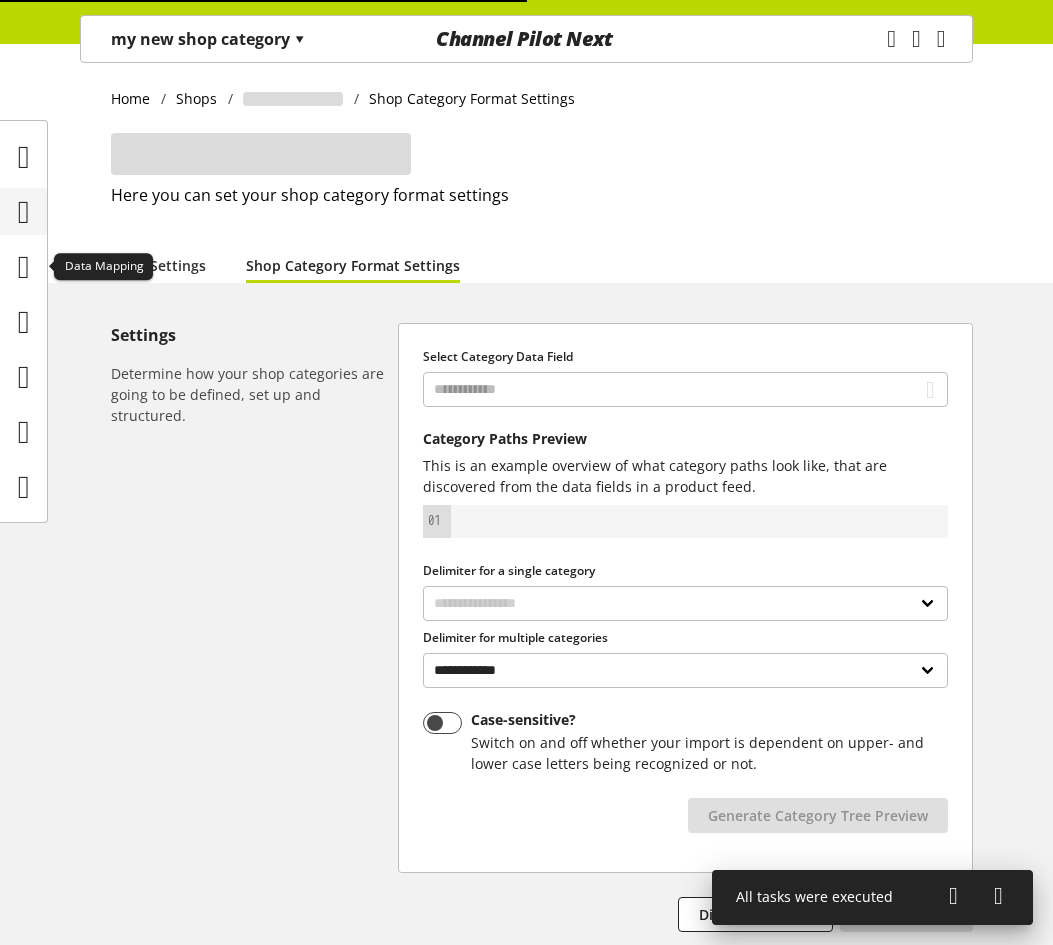 click at bounding box center (24, 212) 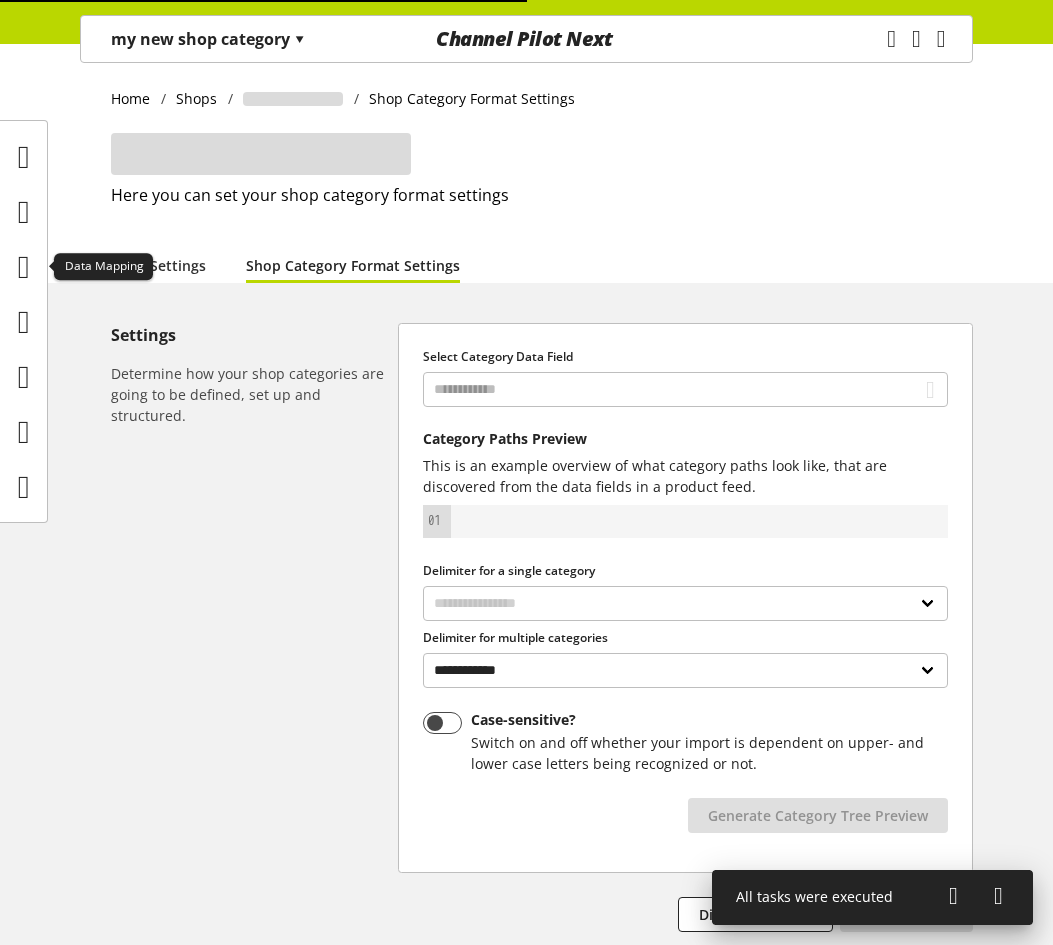 scroll, scrollTop: 0, scrollLeft: 0, axis: both 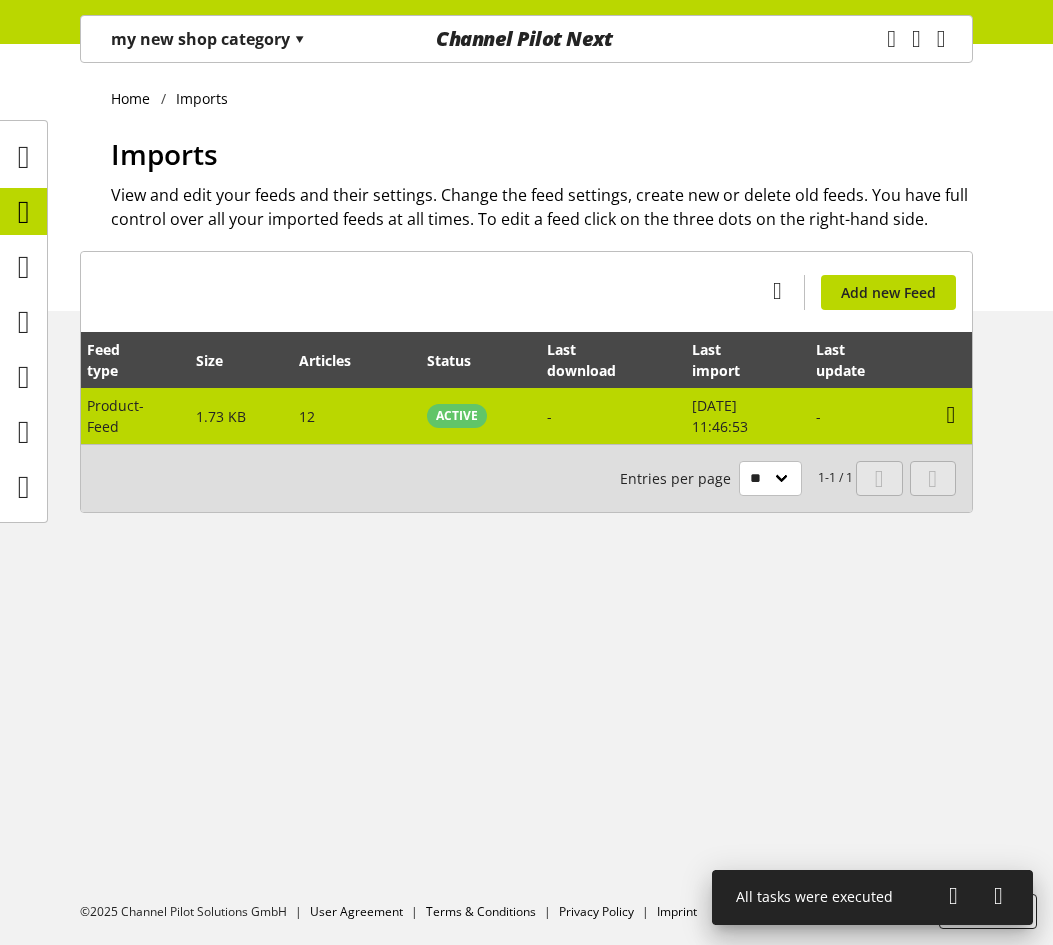 click at bounding box center (951, 415) 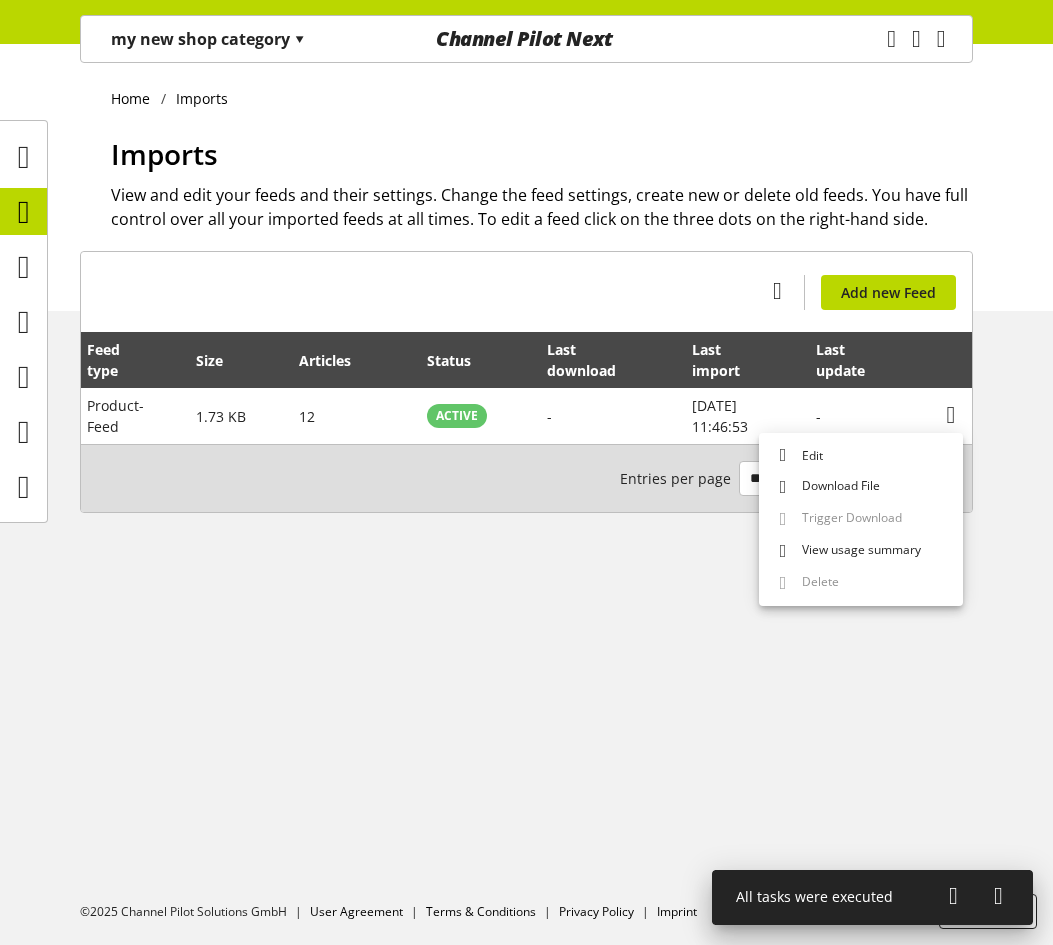 click on "Edit Download File Trigger Download Cannot view usage summary: no active dependencies. View usage summary Cannot delete feed: active dependencies exist. [GEOGRAPHIC_DATA]" at bounding box center [861, 519] 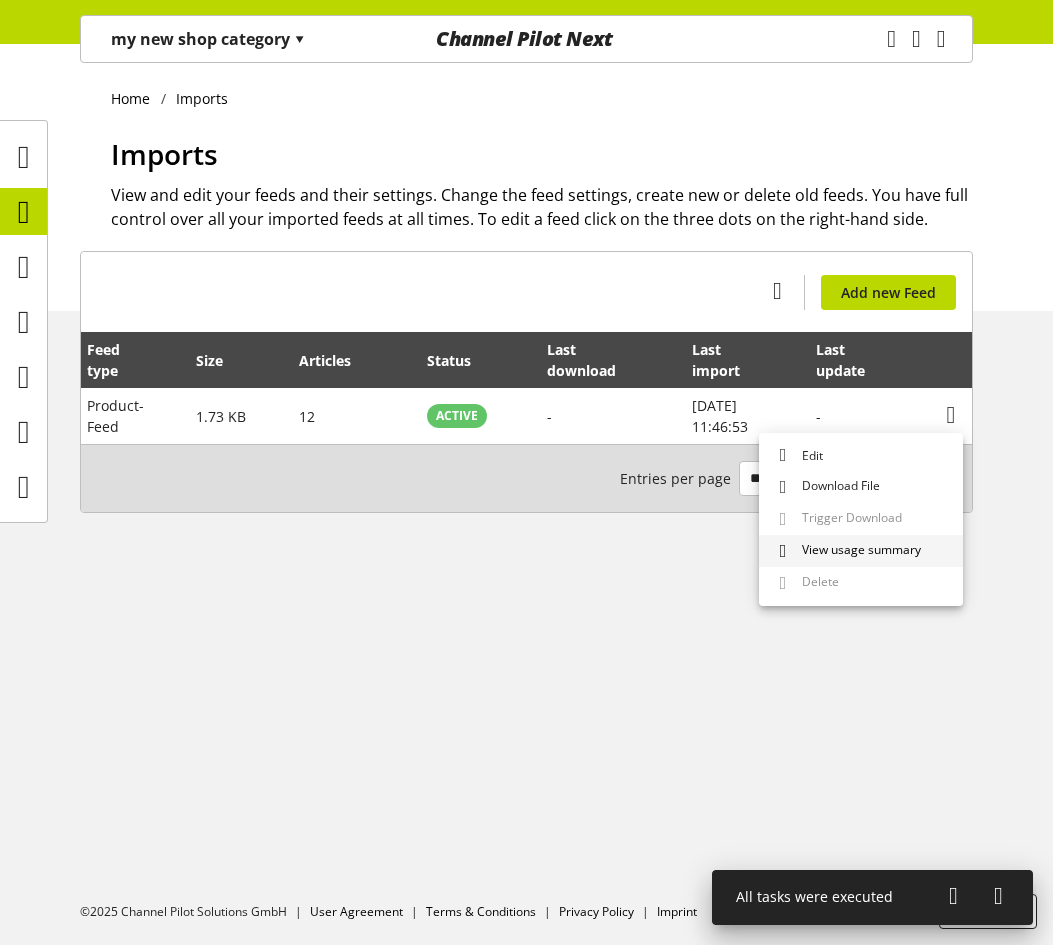 click on "View usage summary" at bounding box center (857, 551) 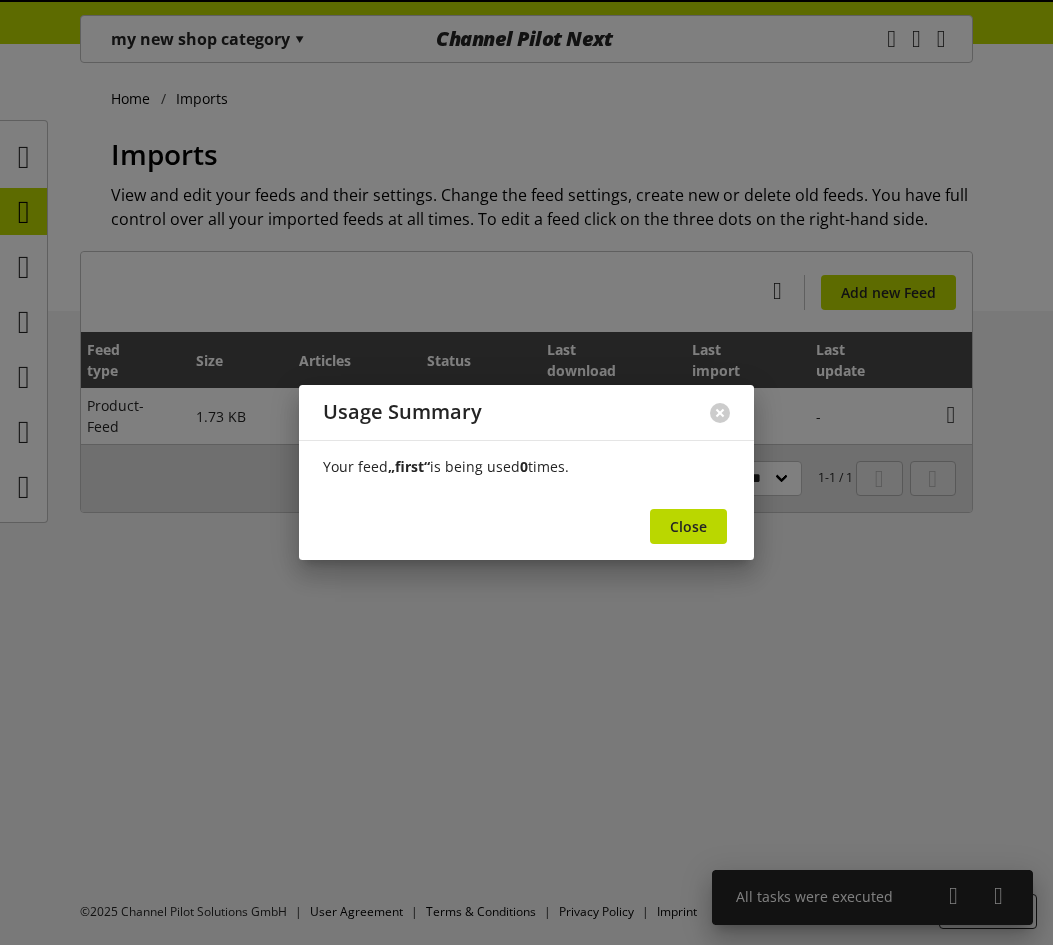 scroll, scrollTop: 0, scrollLeft: 154, axis: horizontal 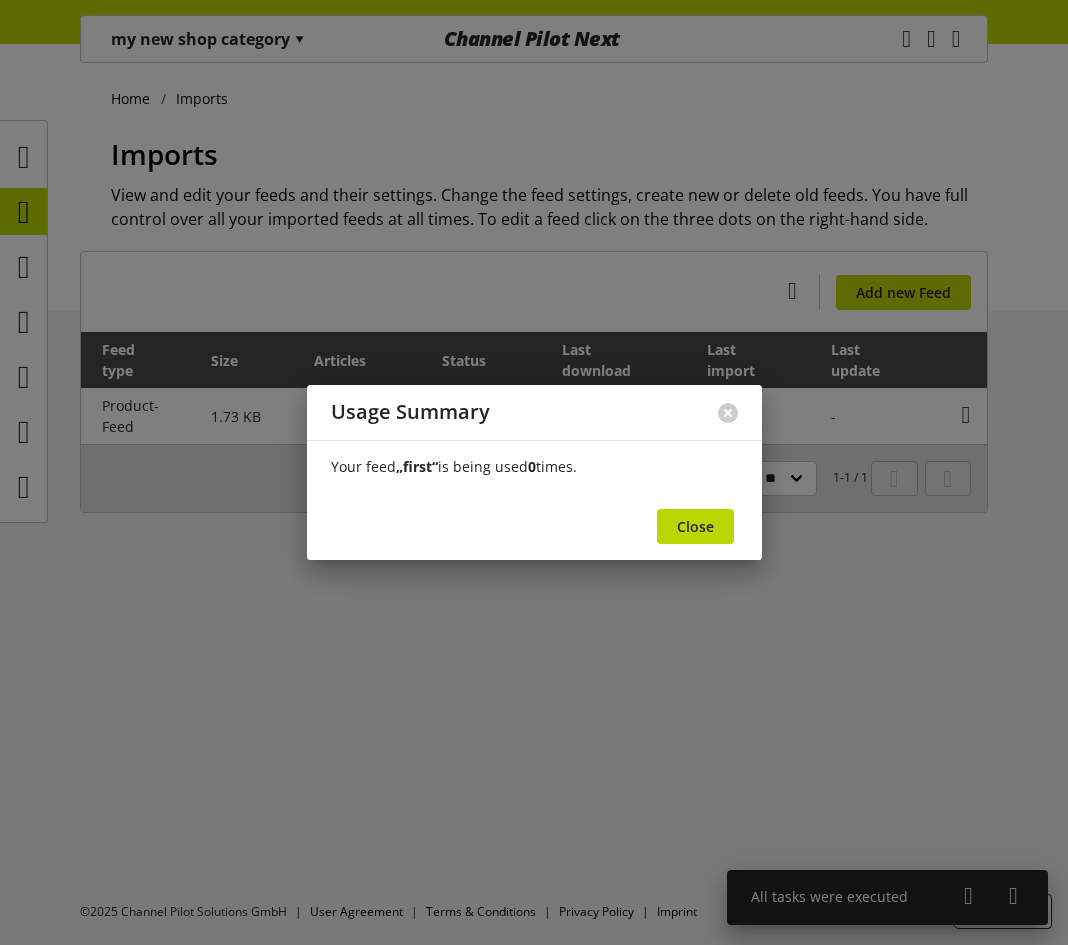 click on "Your feed  „first“  is being used  0  times. Close" at bounding box center [534, 500] 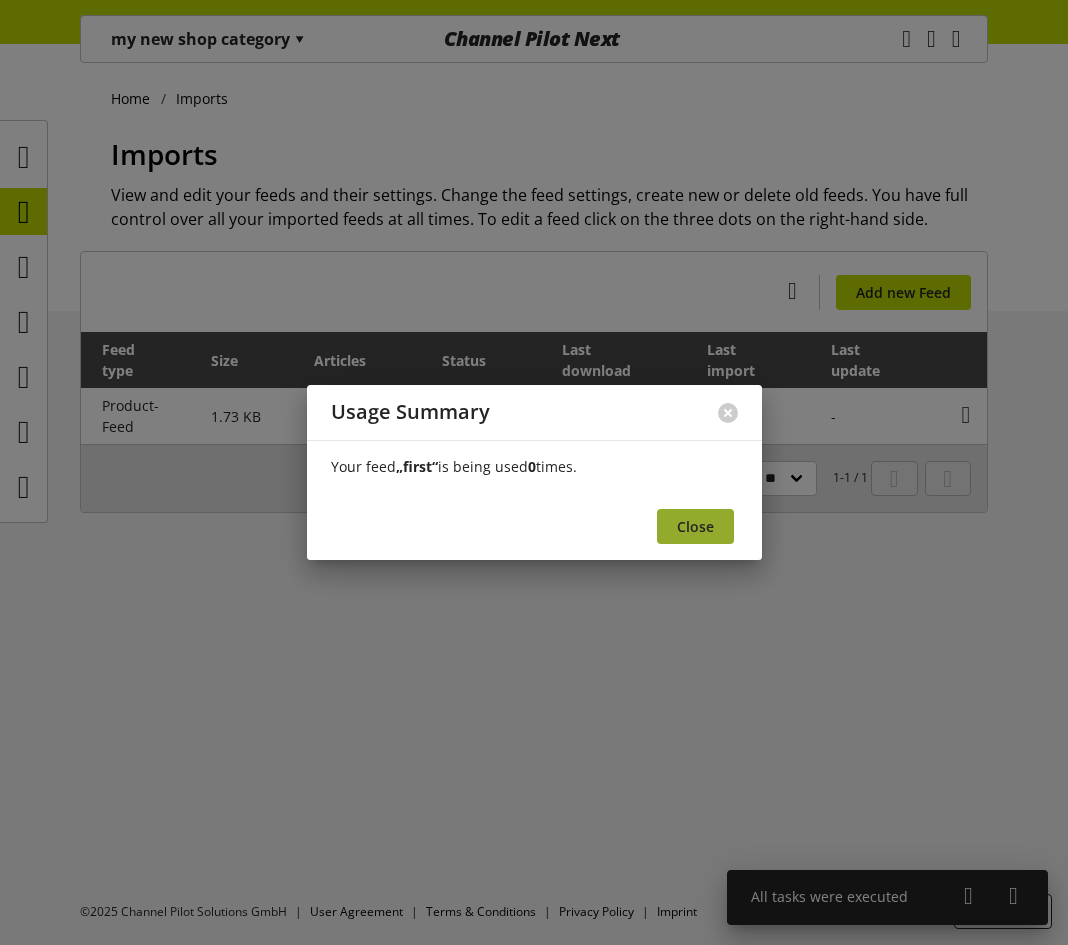click on "Close" at bounding box center [695, 526] 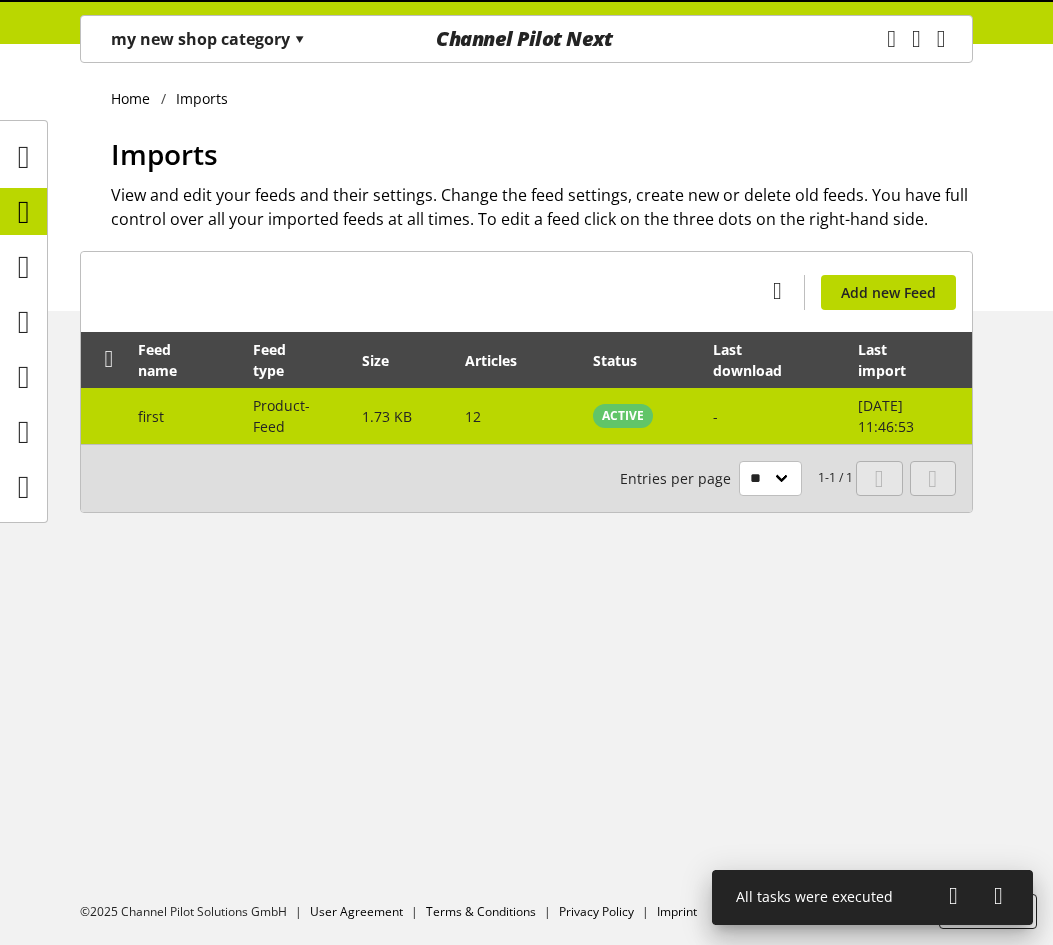 scroll, scrollTop: 0, scrollLeft: 0, axis: both 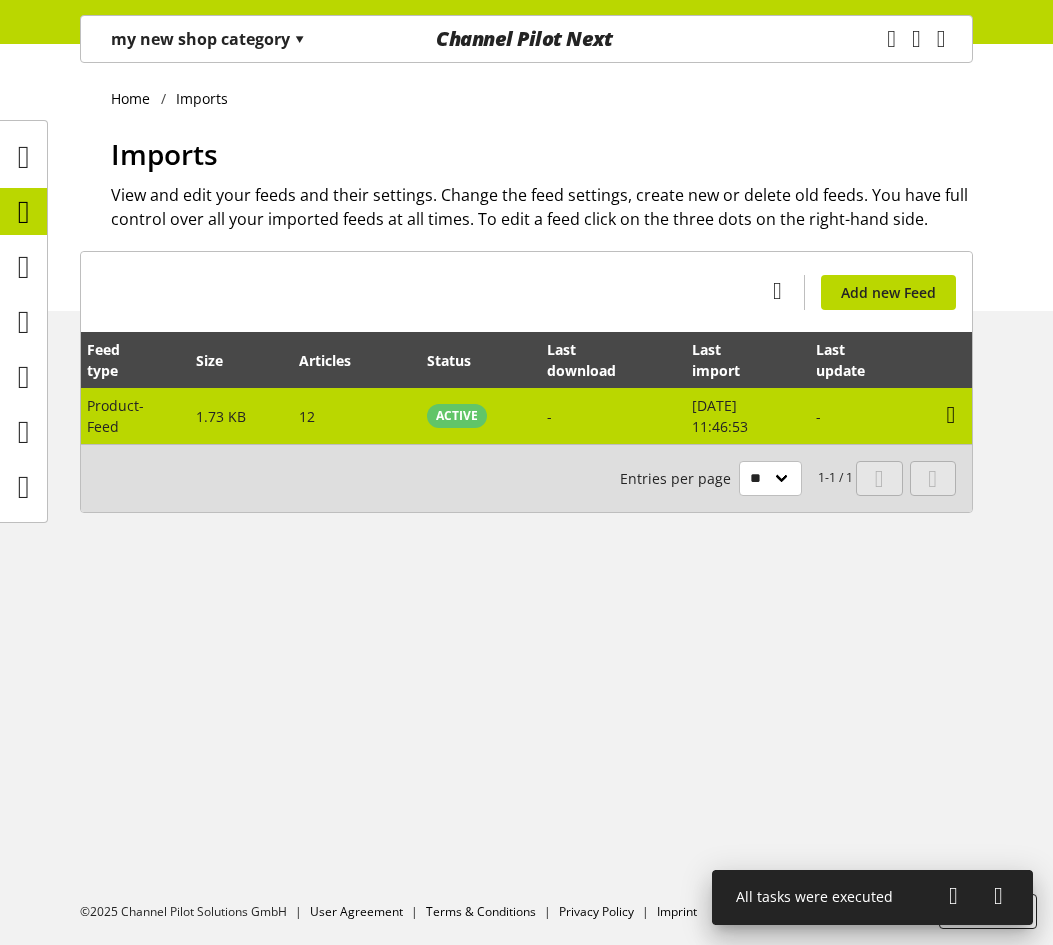 click at bounding box center [951, 415] 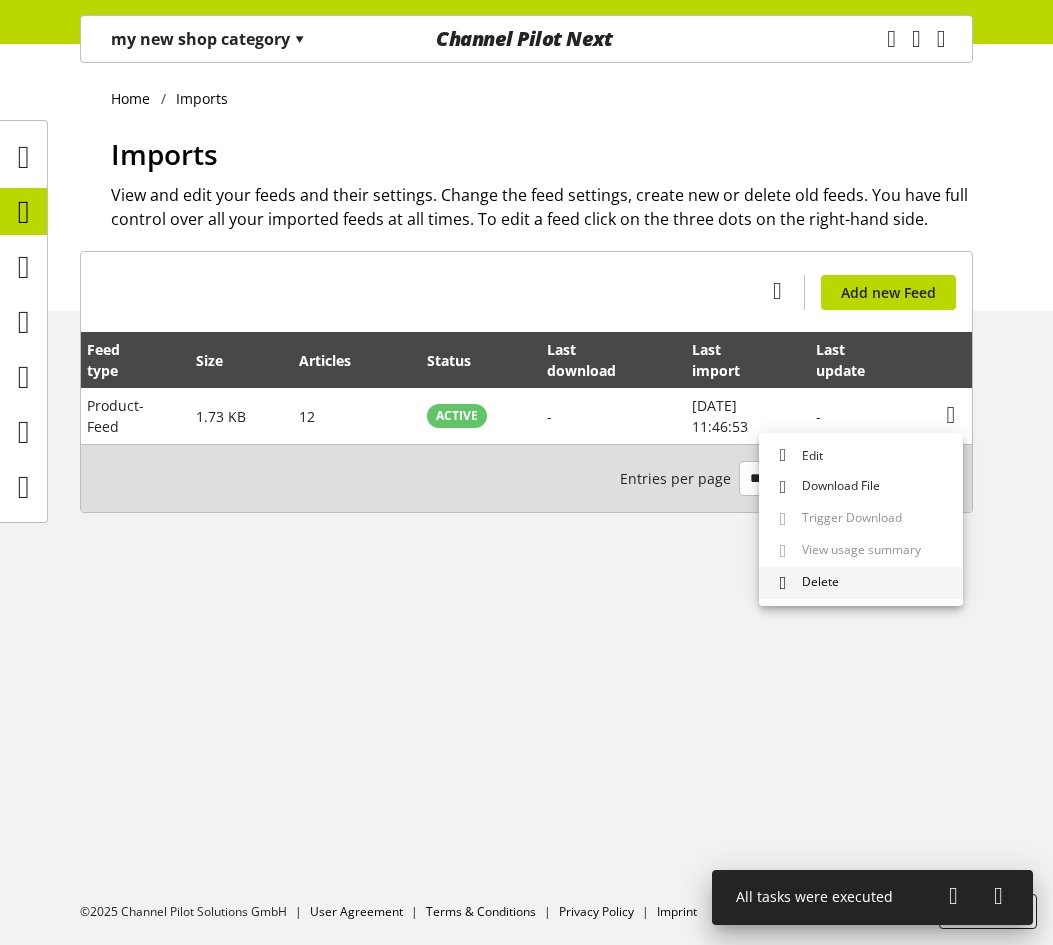 click on "Delete" at bounding box center [816, 583] 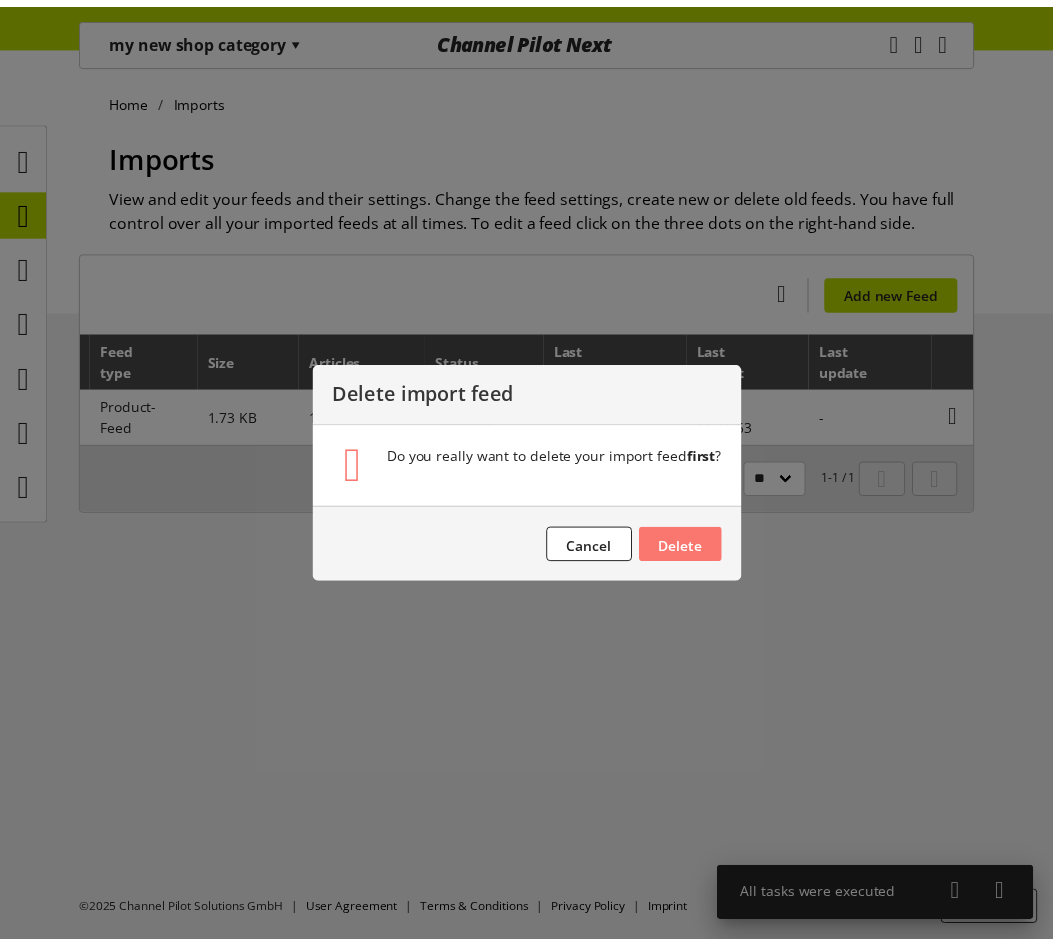 scroll, scrollTop: 0, scrollLeft: 154, axis: horizontal 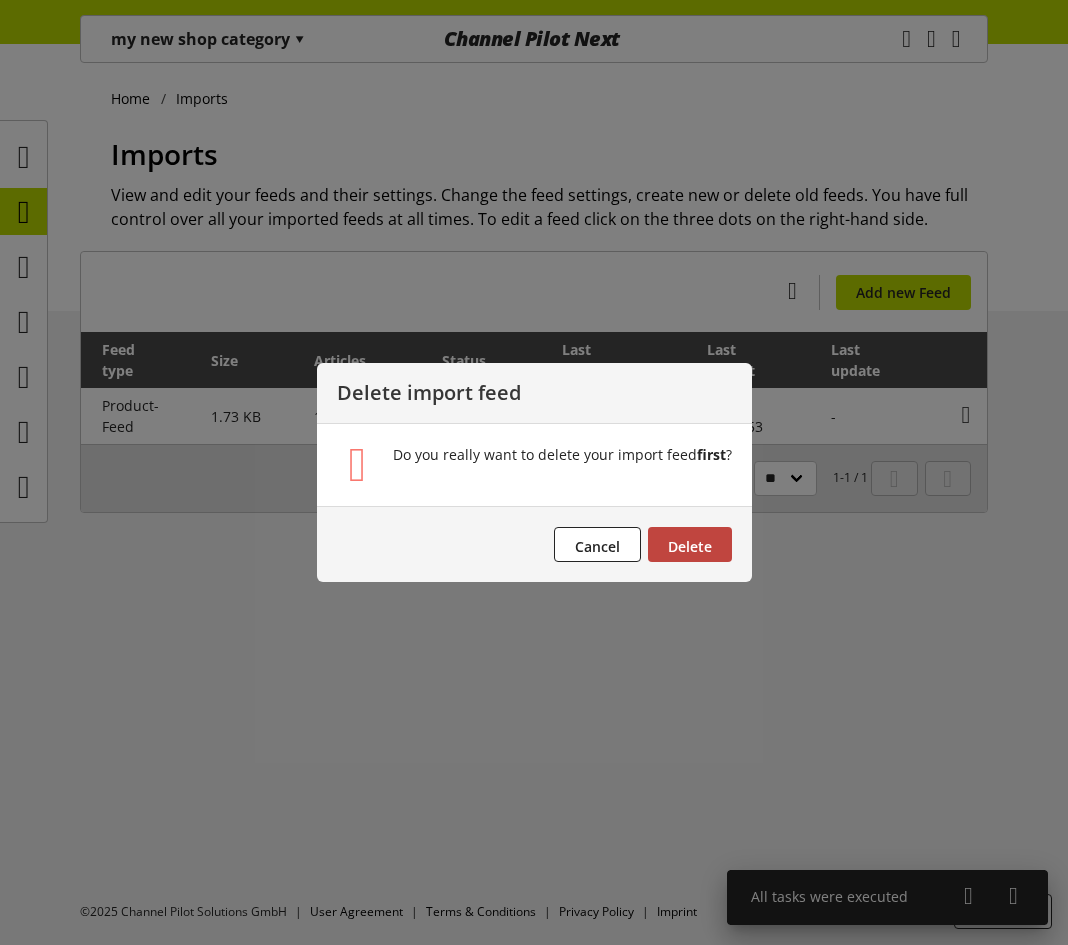 click on "Delete" at bounding box center [690, 546] 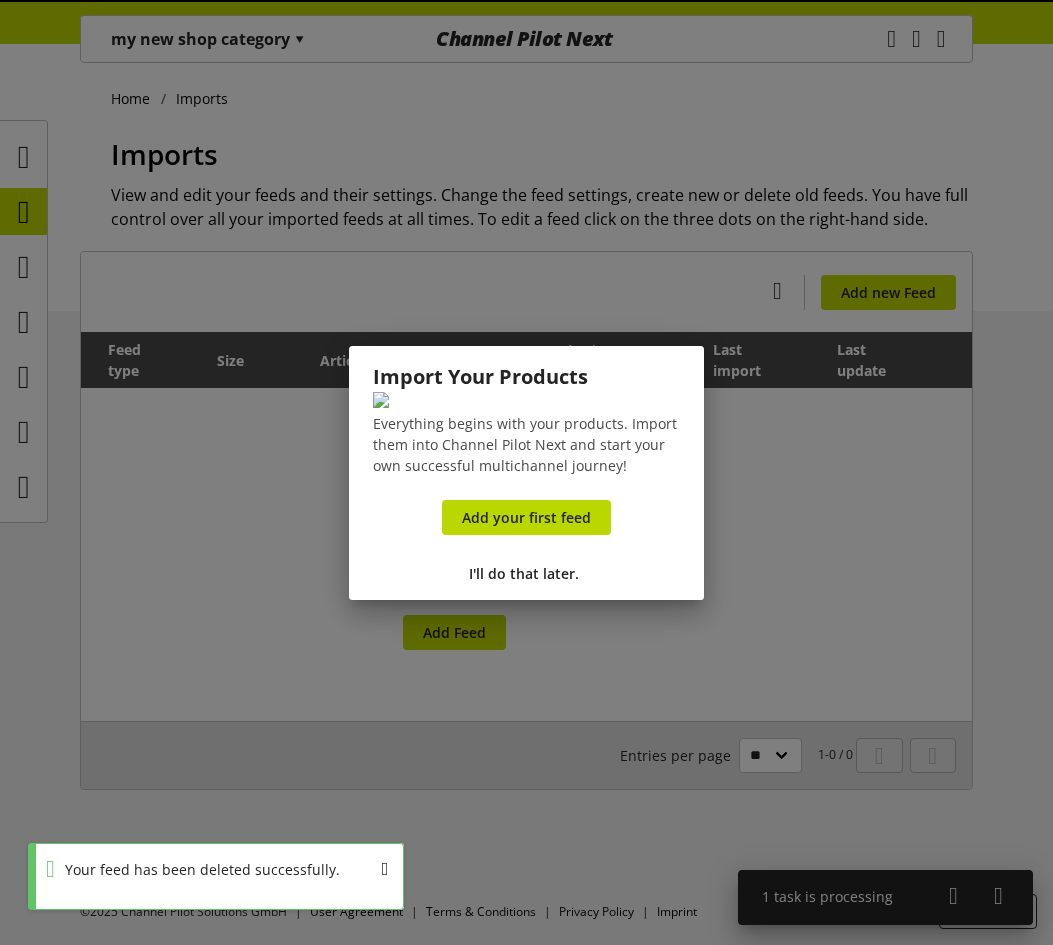 scroll, scrollTop: 0, scrollLeft: 133, axis: horizontal 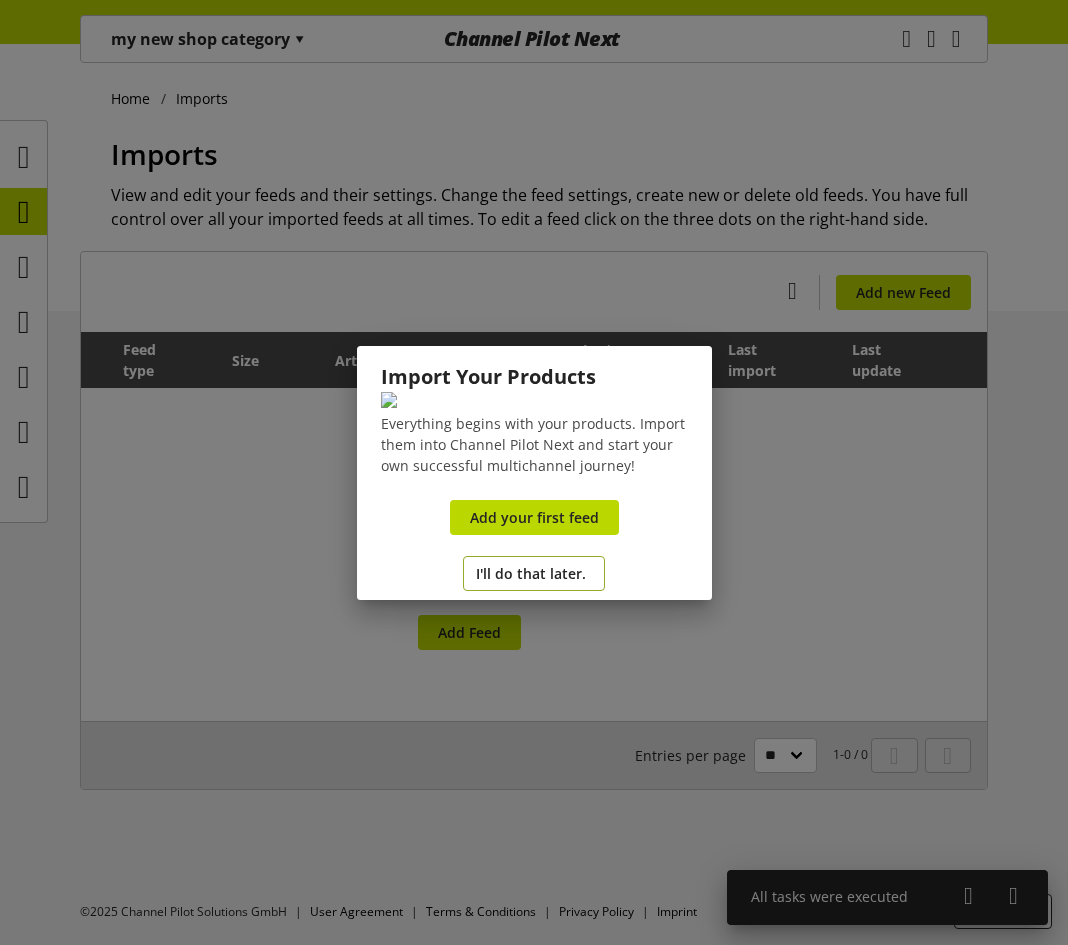 click on "I'll do that later." at bounding box center [531, 573] 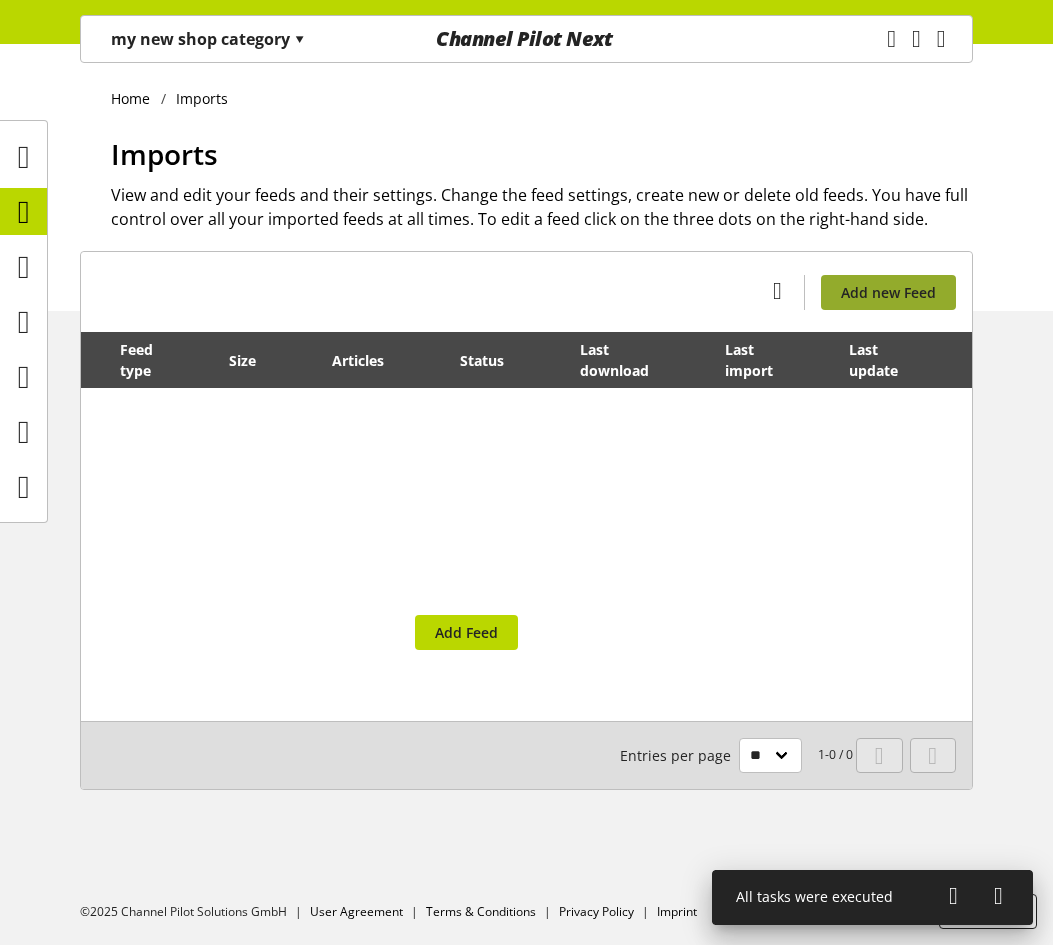 click on "Add new Feed" at bounding box center [888, 292] 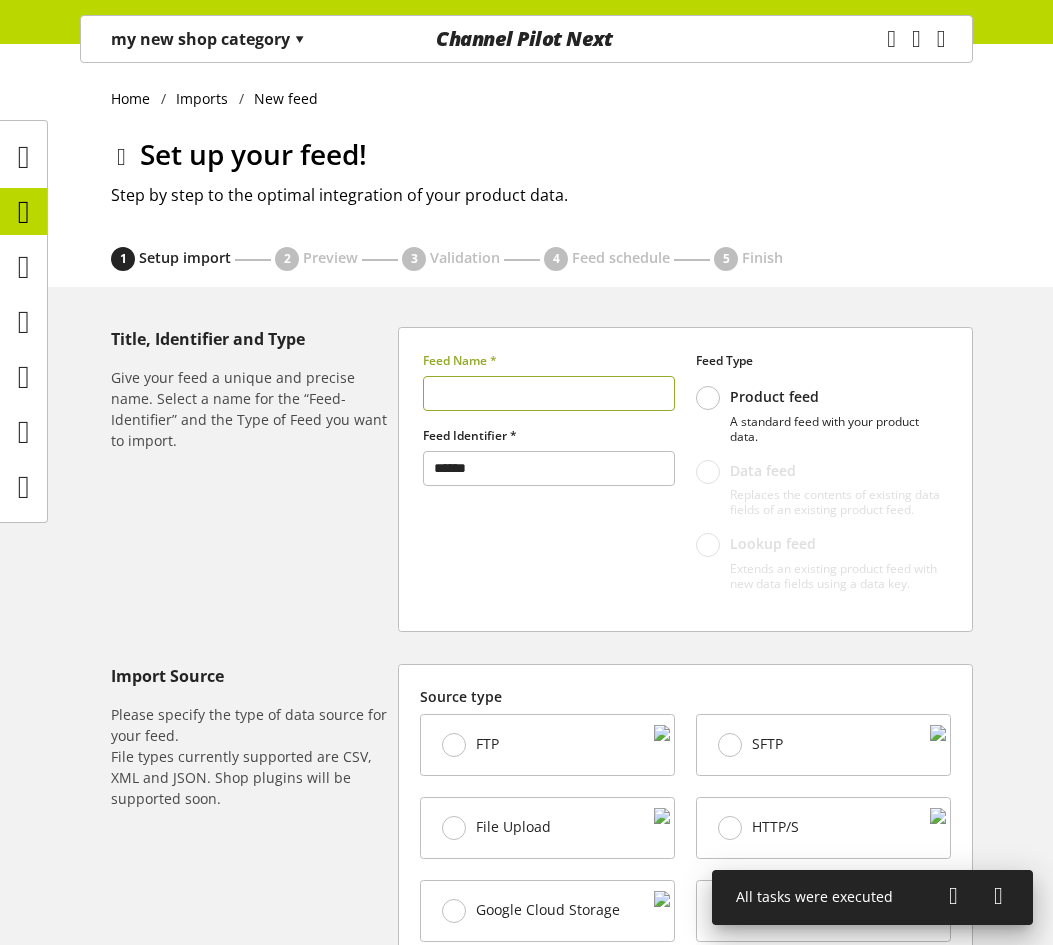 click at bounding box center (549, 393) 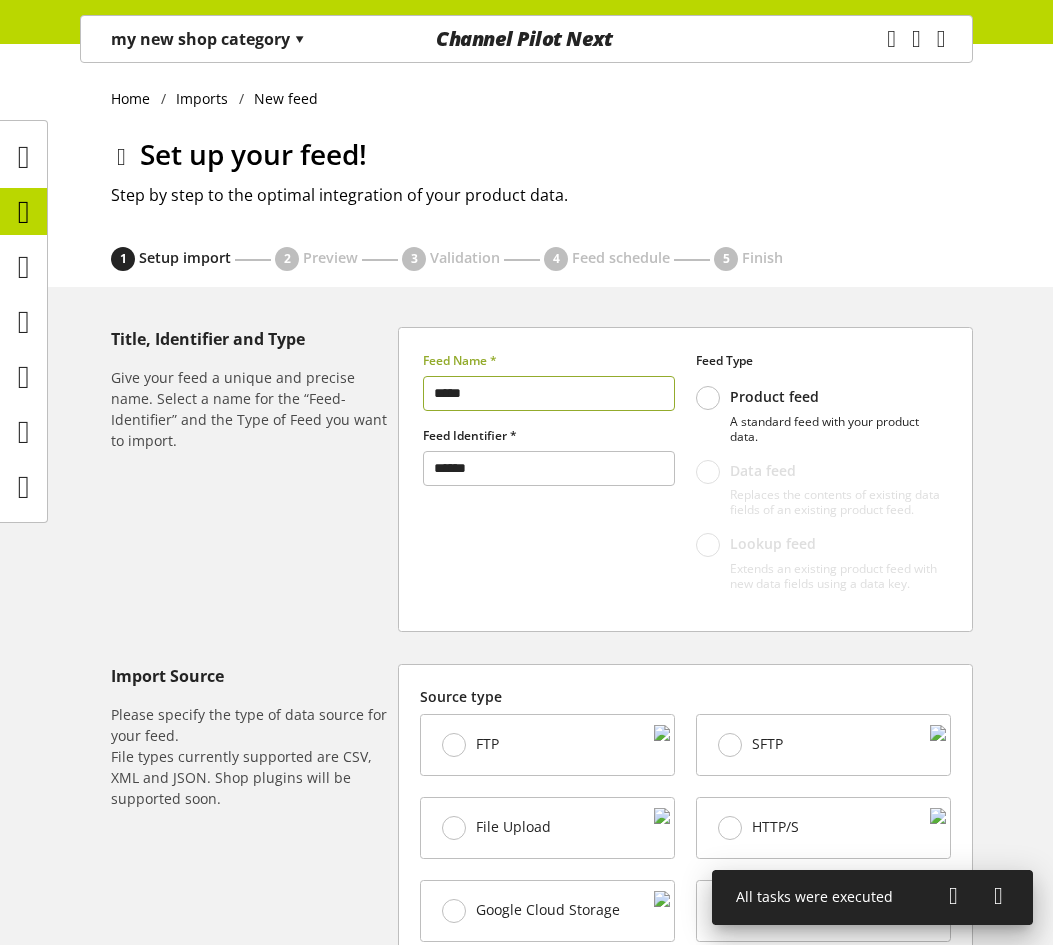 type on "*****" 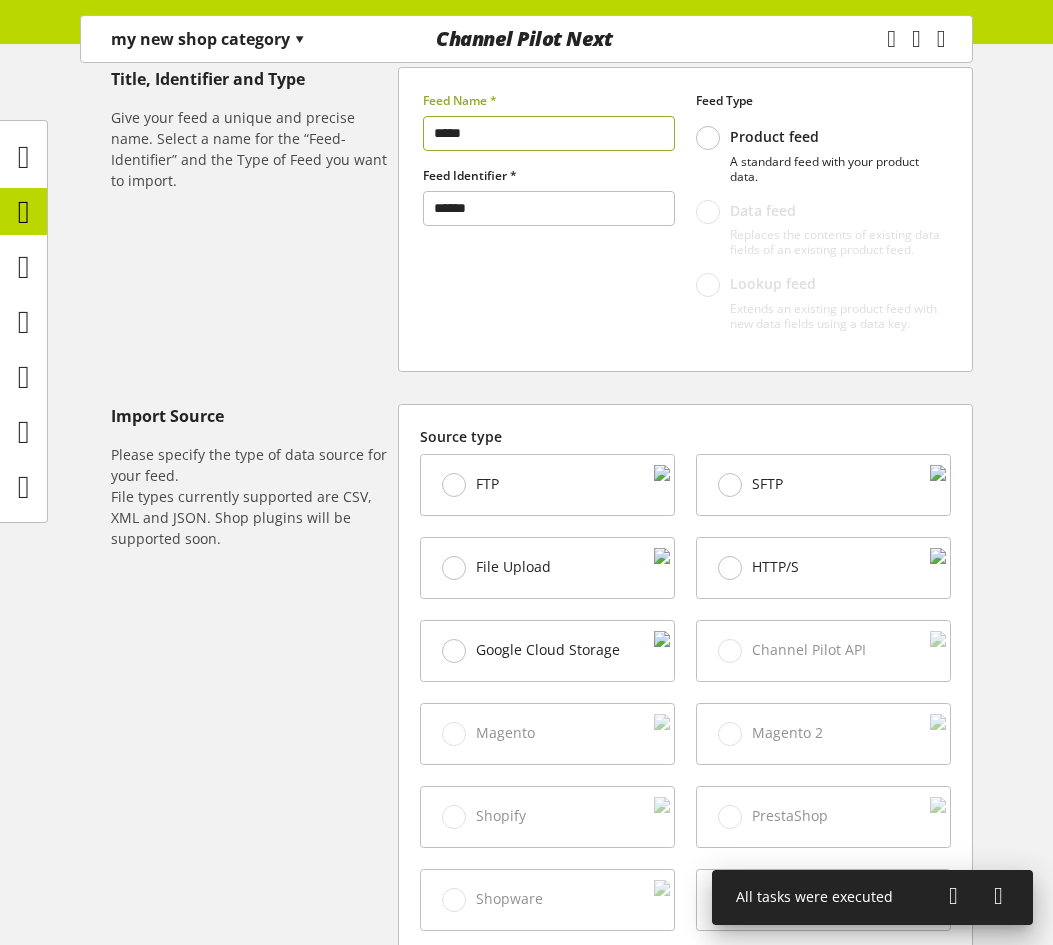 scroll, scrollTop: 450, scrollLeft: 0, axis: vertical 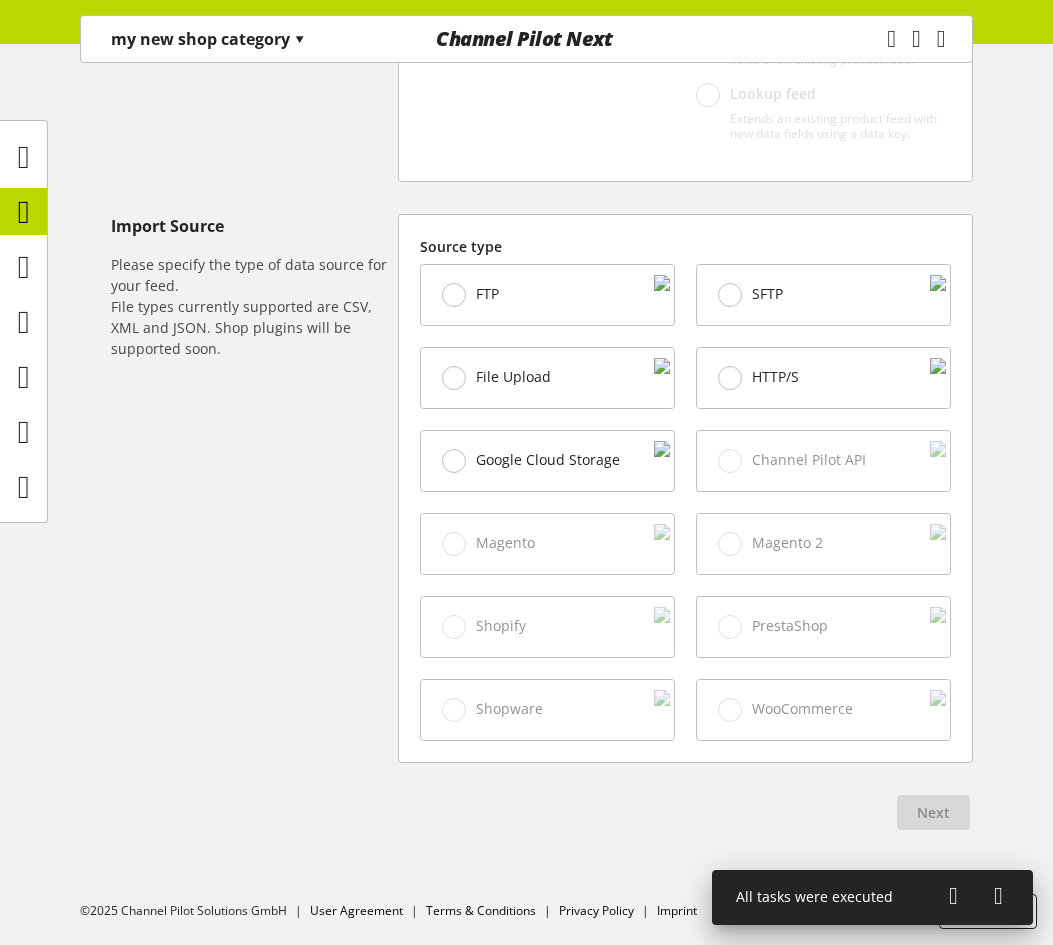 click on "File Upload" at bounding box center (496, 378) 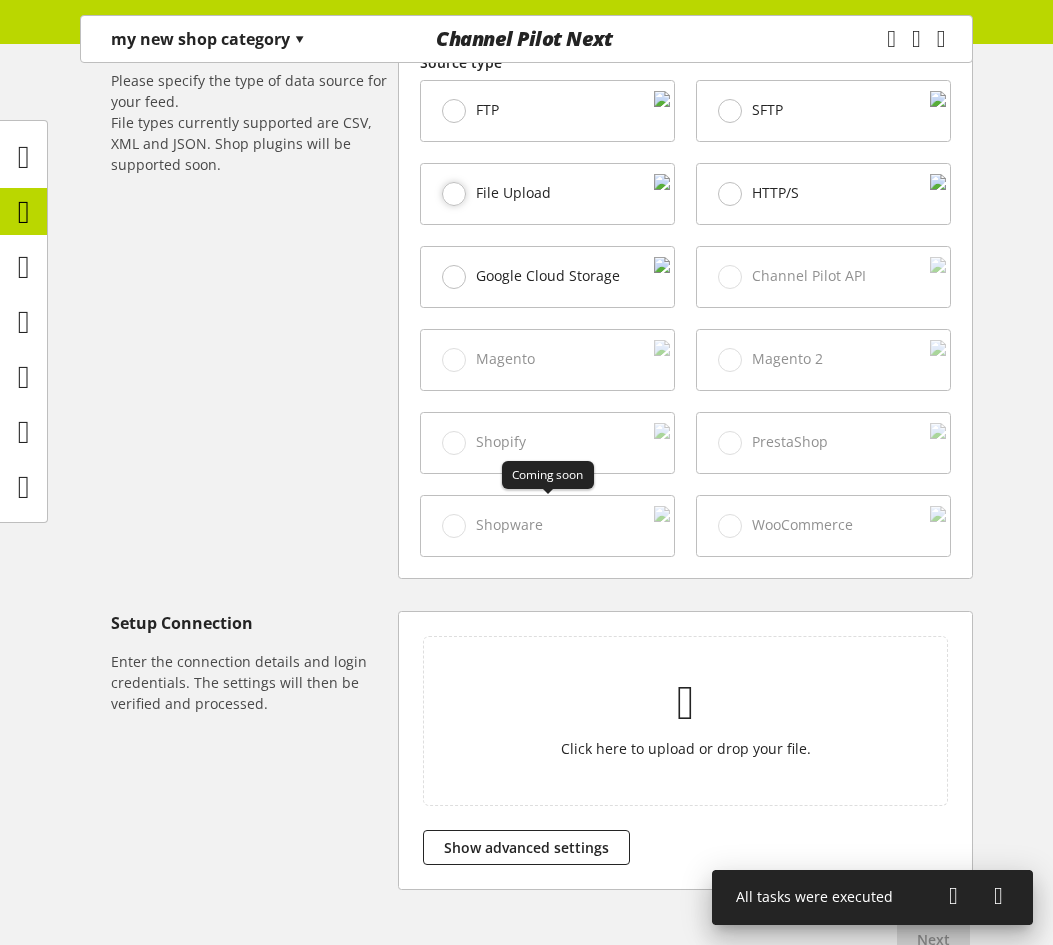 scroll, scrollTop: 763, scrollLeft: 0, axis: vertical 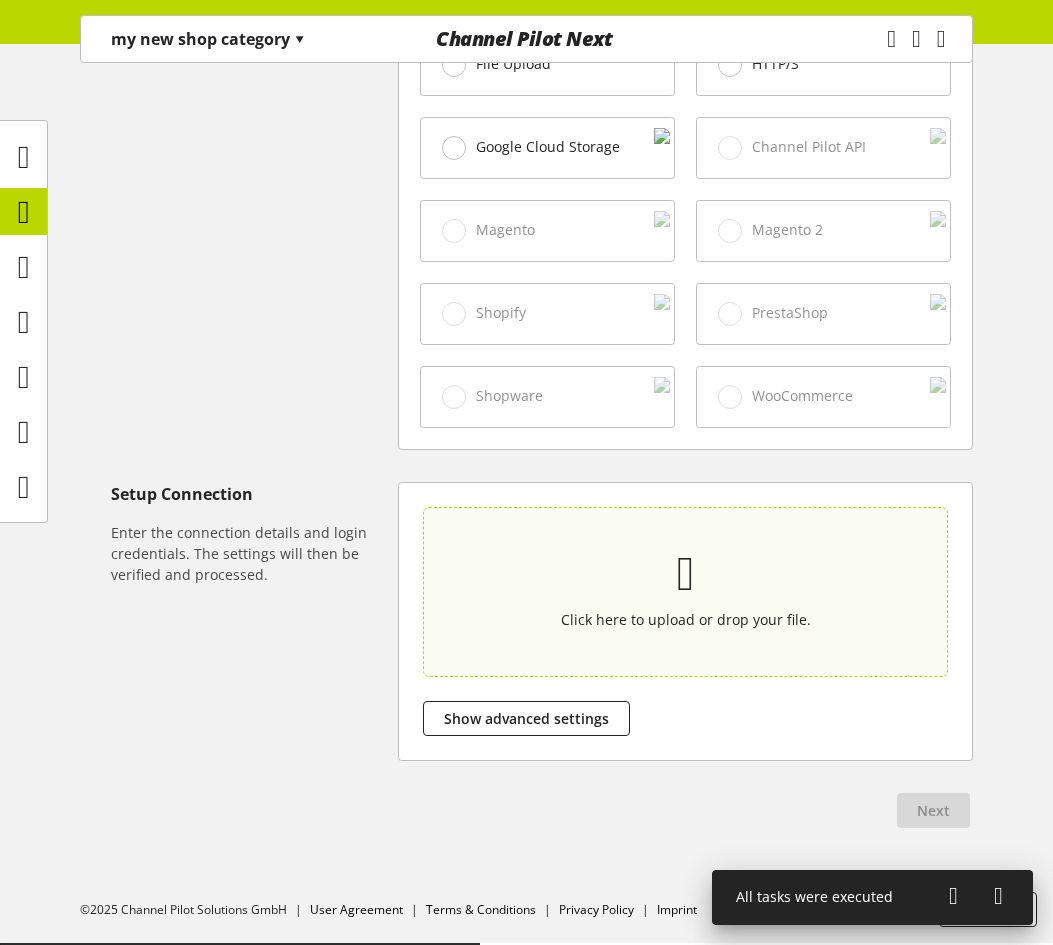 click on "Click here to upload or drop your file." at bounding box center (686, 591) 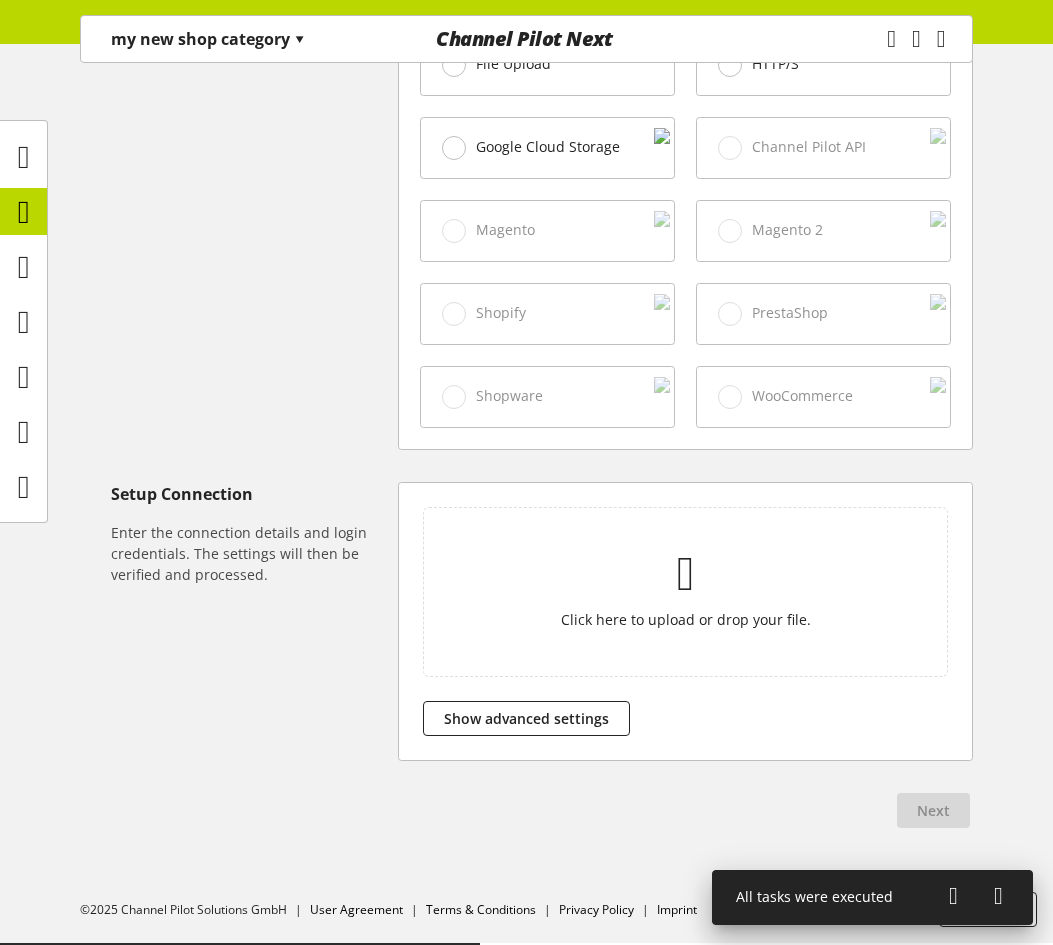 type on "**********" 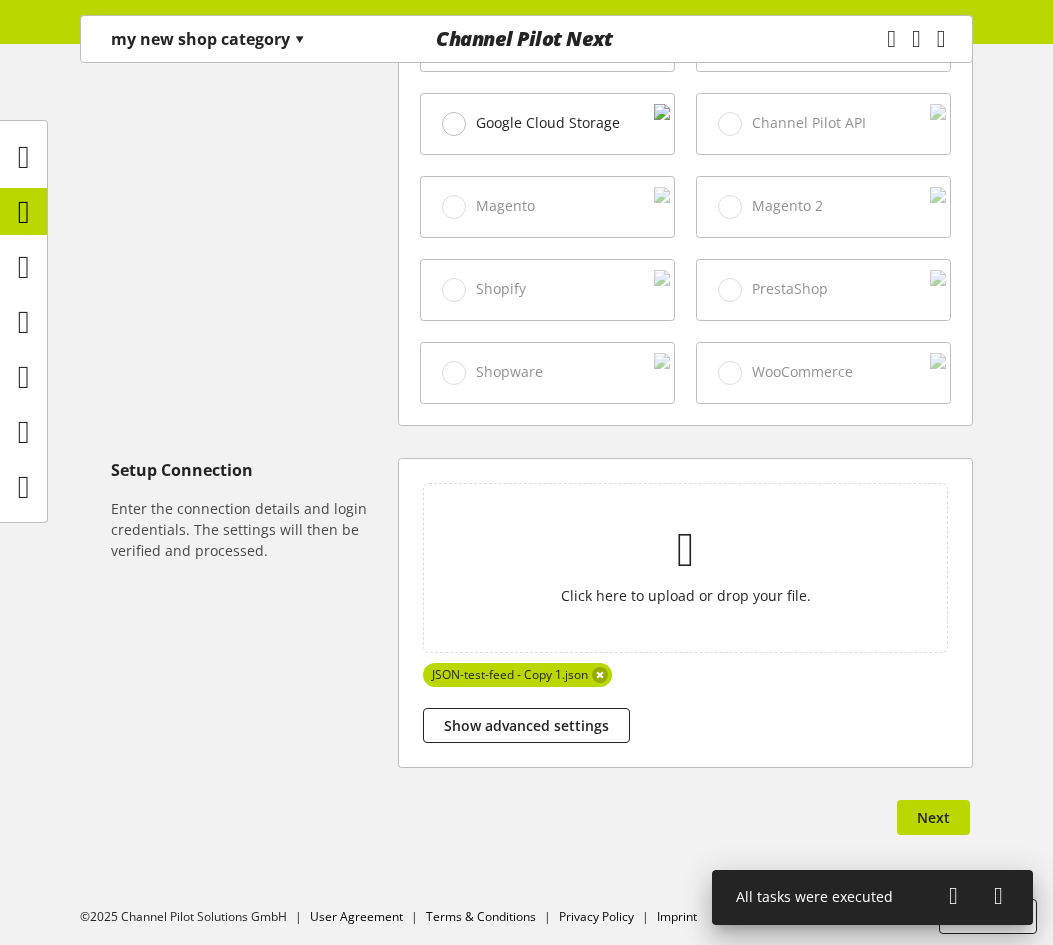 scroll, scrollTop: 794, scrollLeft: 0, axis: vertical 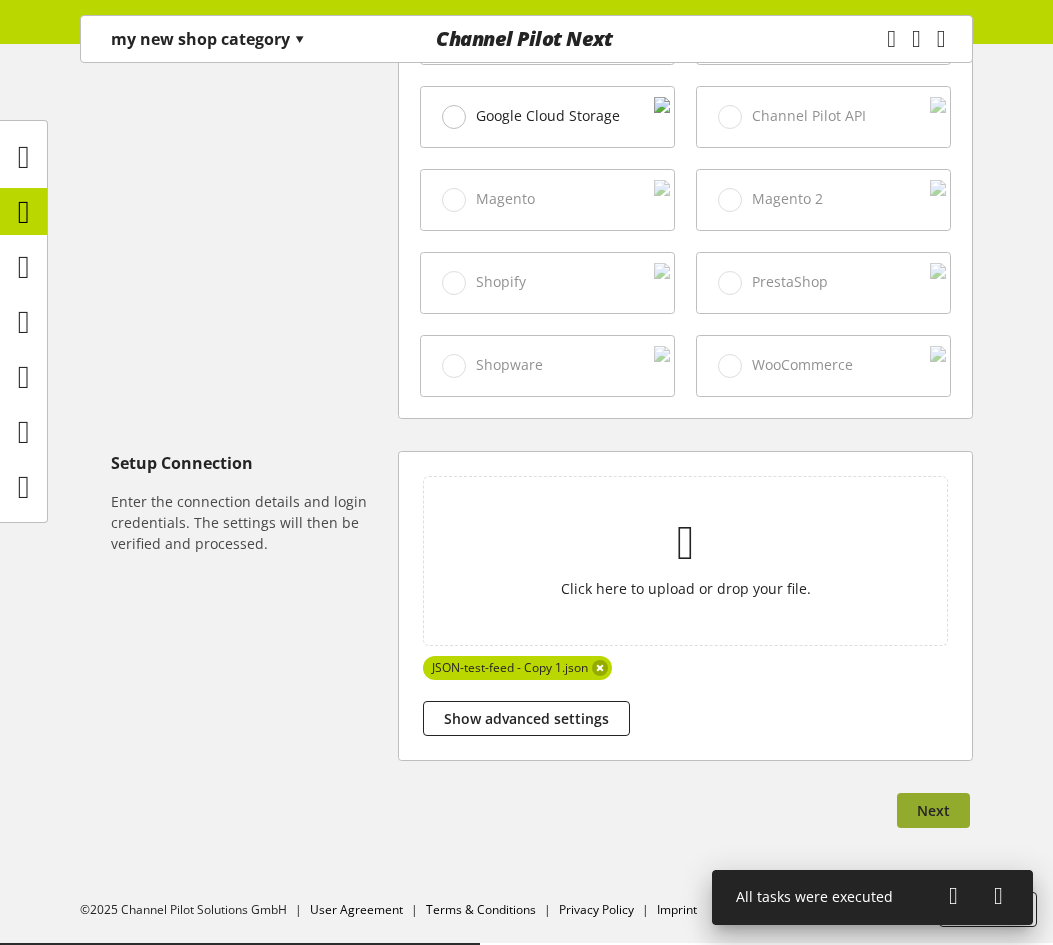 click on "Next" at bounding box center [933, 810] 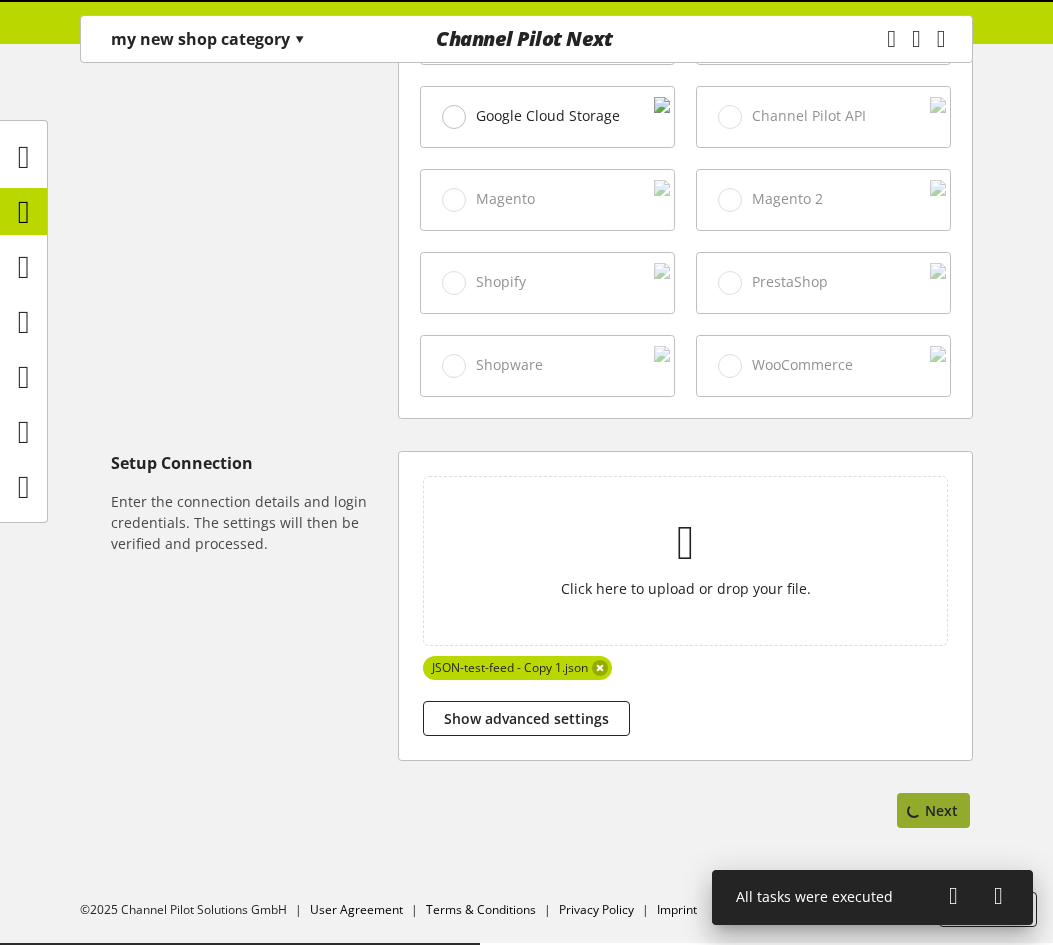scroll, scrollTop: 0, scrollLeft: 0, axis: both 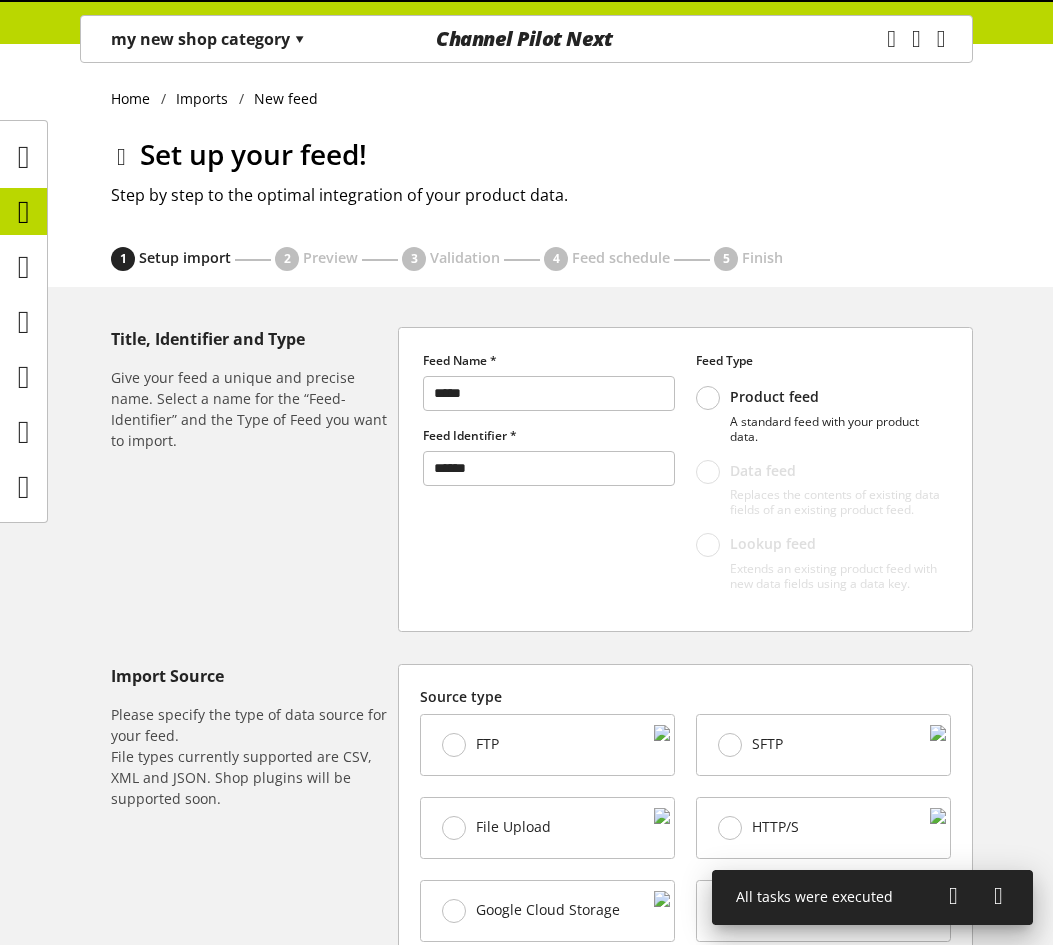 select on "*****" 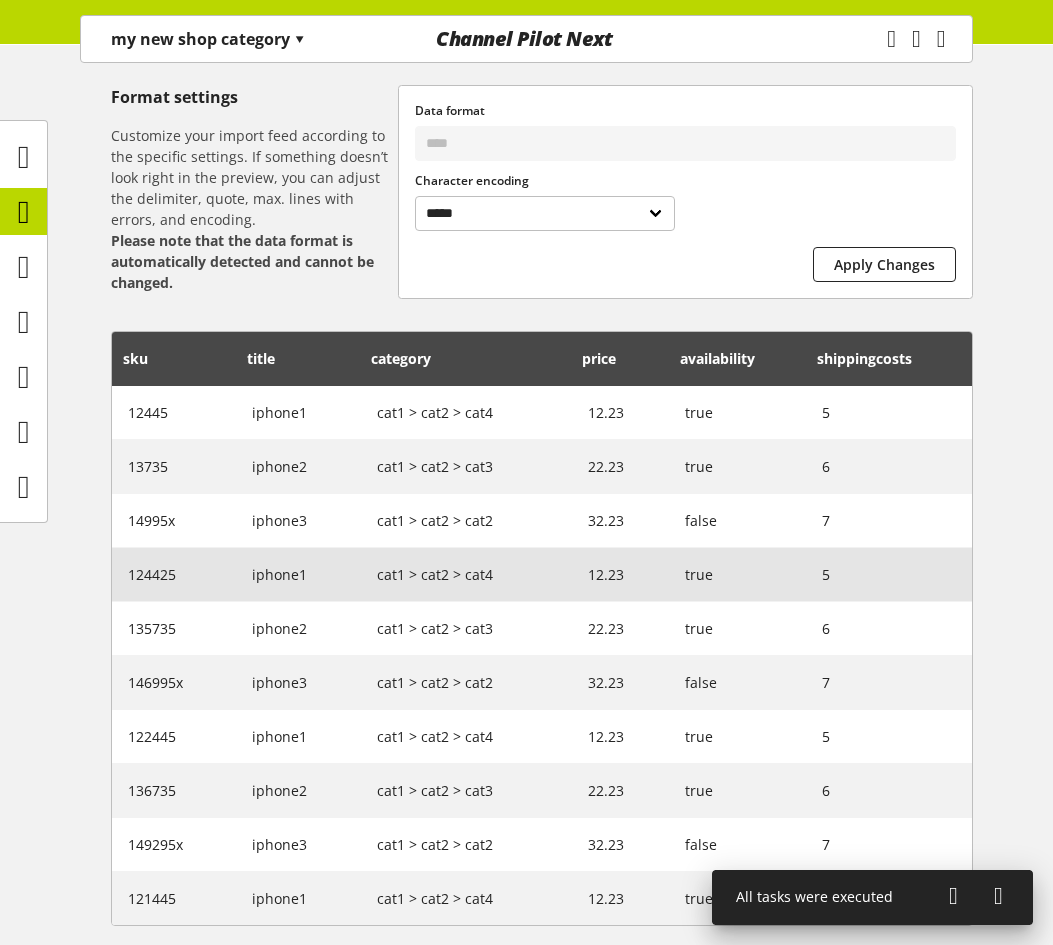 scroll, scrollTop: 412, scrollLeft: 0, axis: vertical 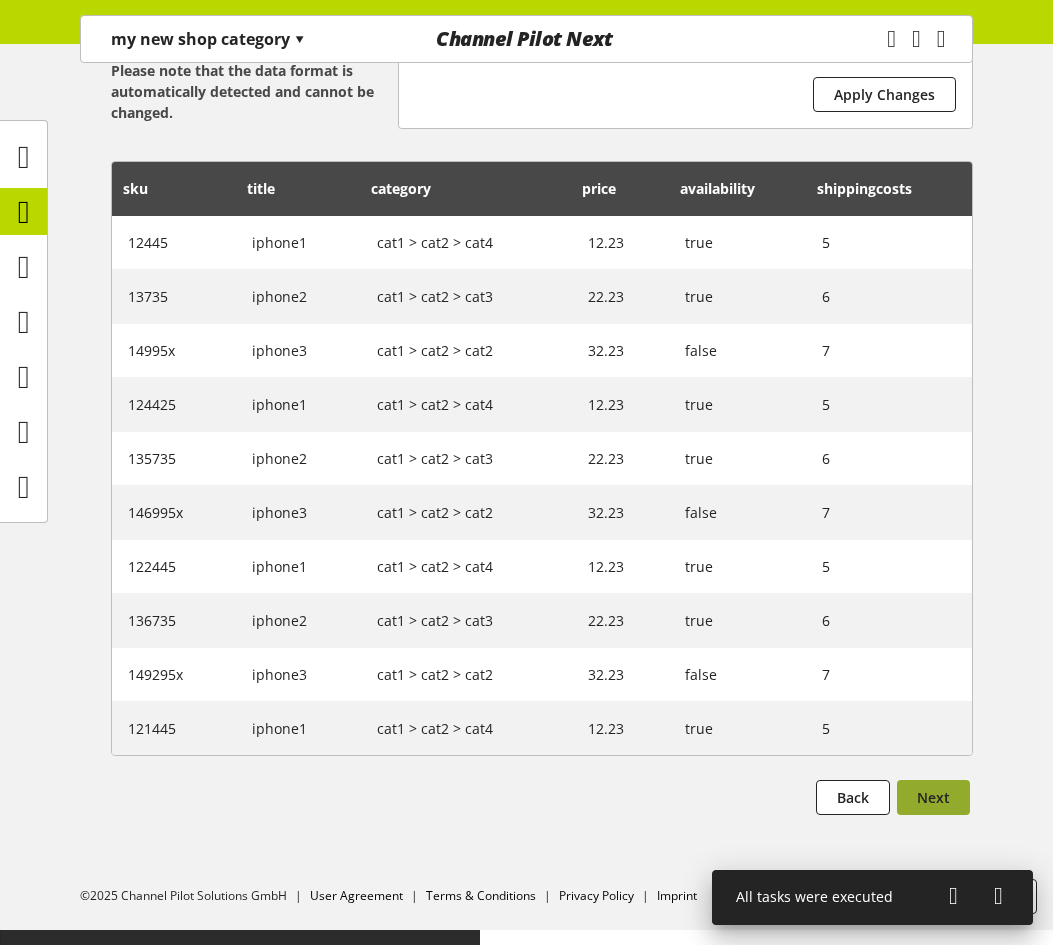 click on "Next" at bounding box center [933, 797] 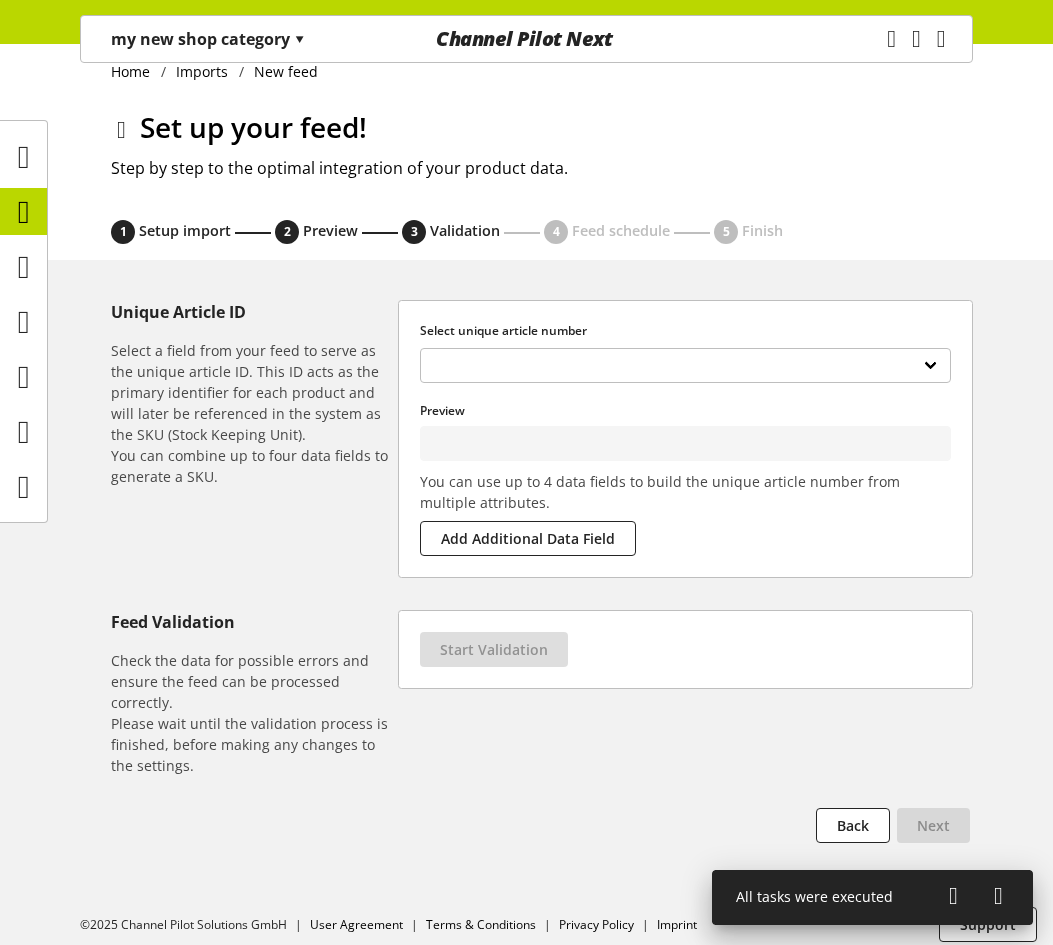 scroll, scrollTop: 40, scrollLeft: 0, axis: vertical 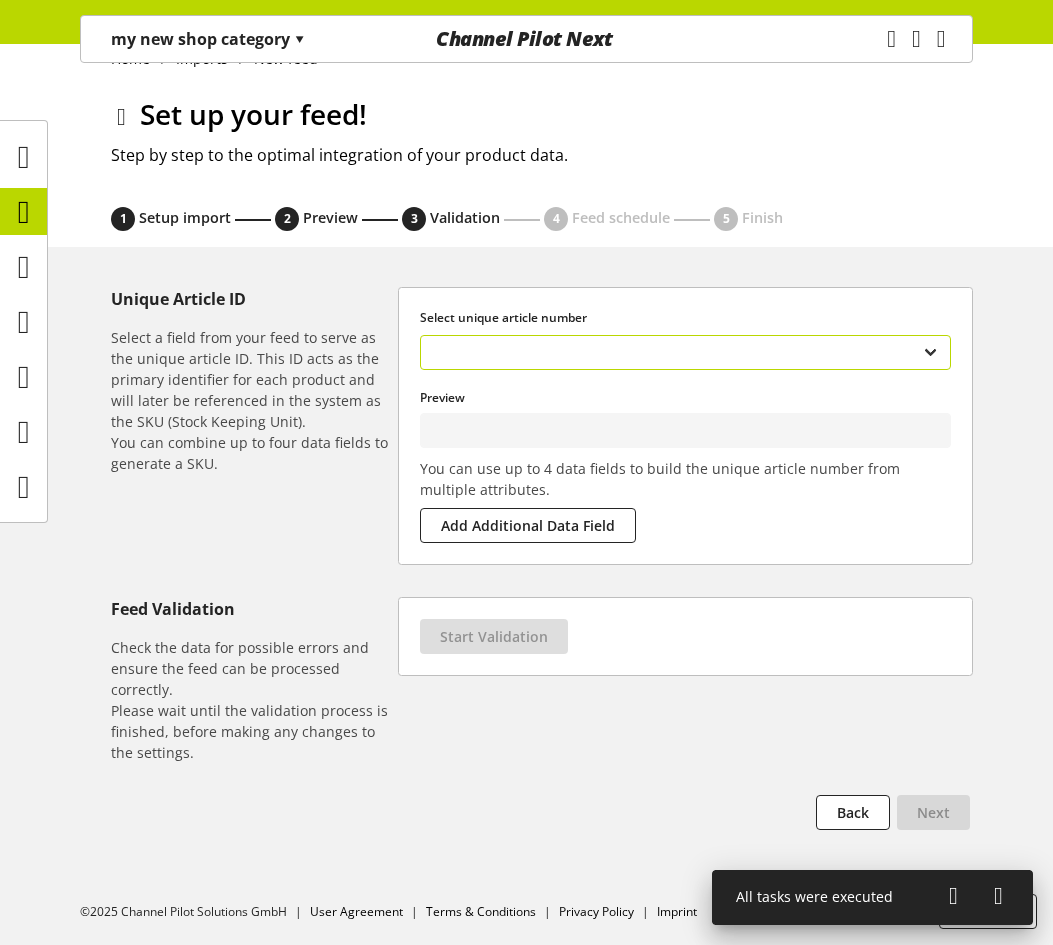 click on "**********" at bounding box center (685, 352) 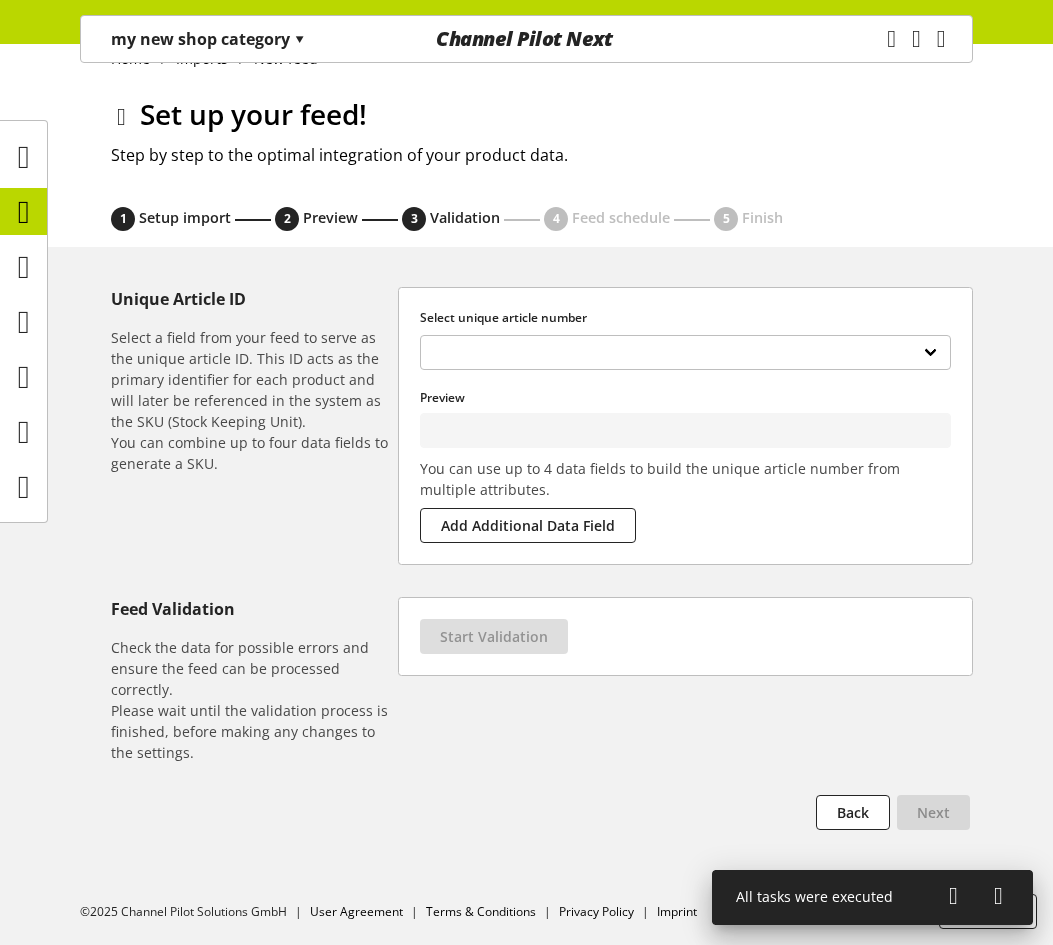select 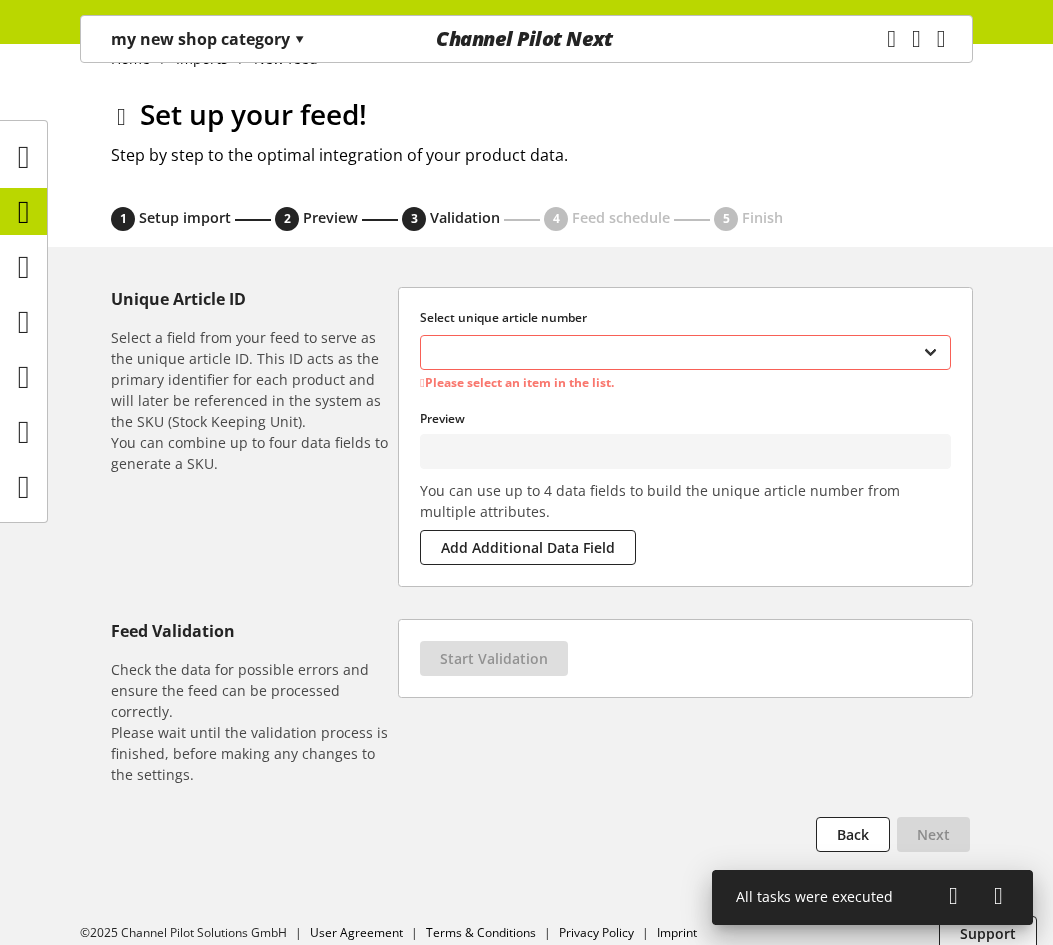 click on "**********" at bounding box center (685, 352) 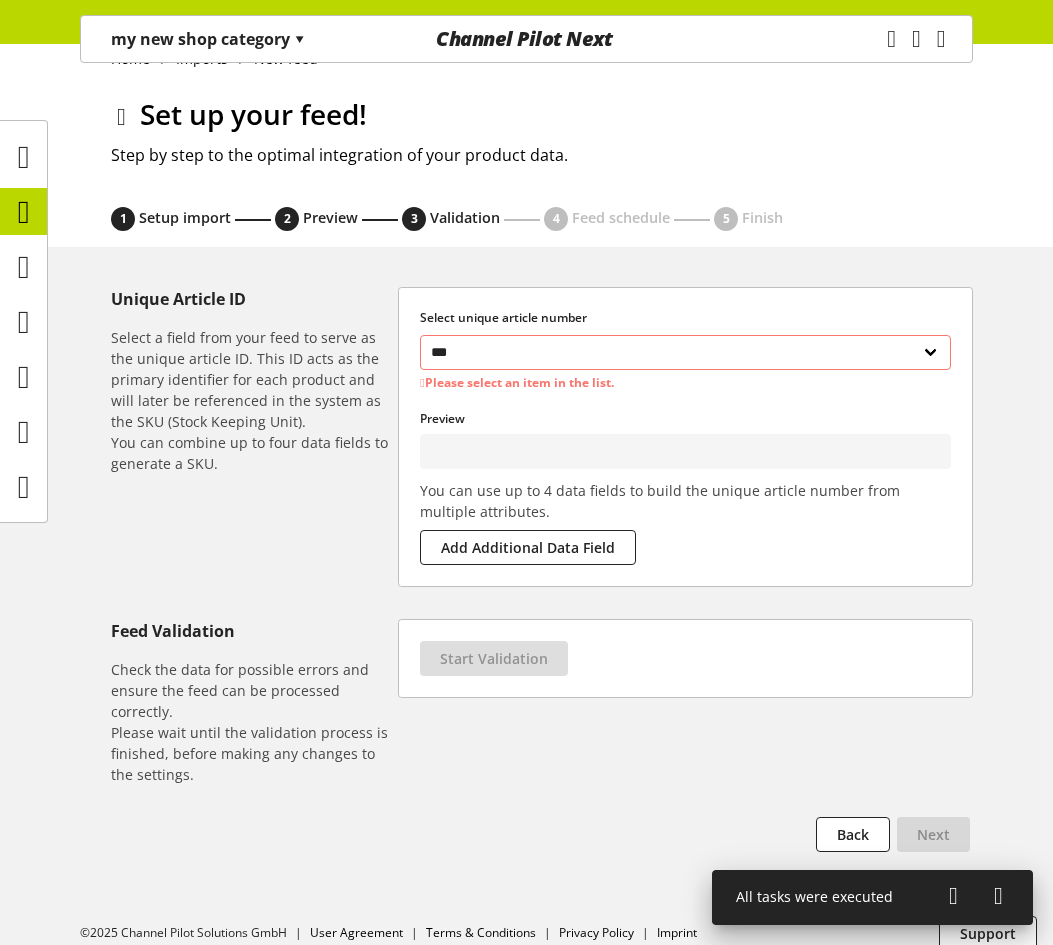 type on "*****" 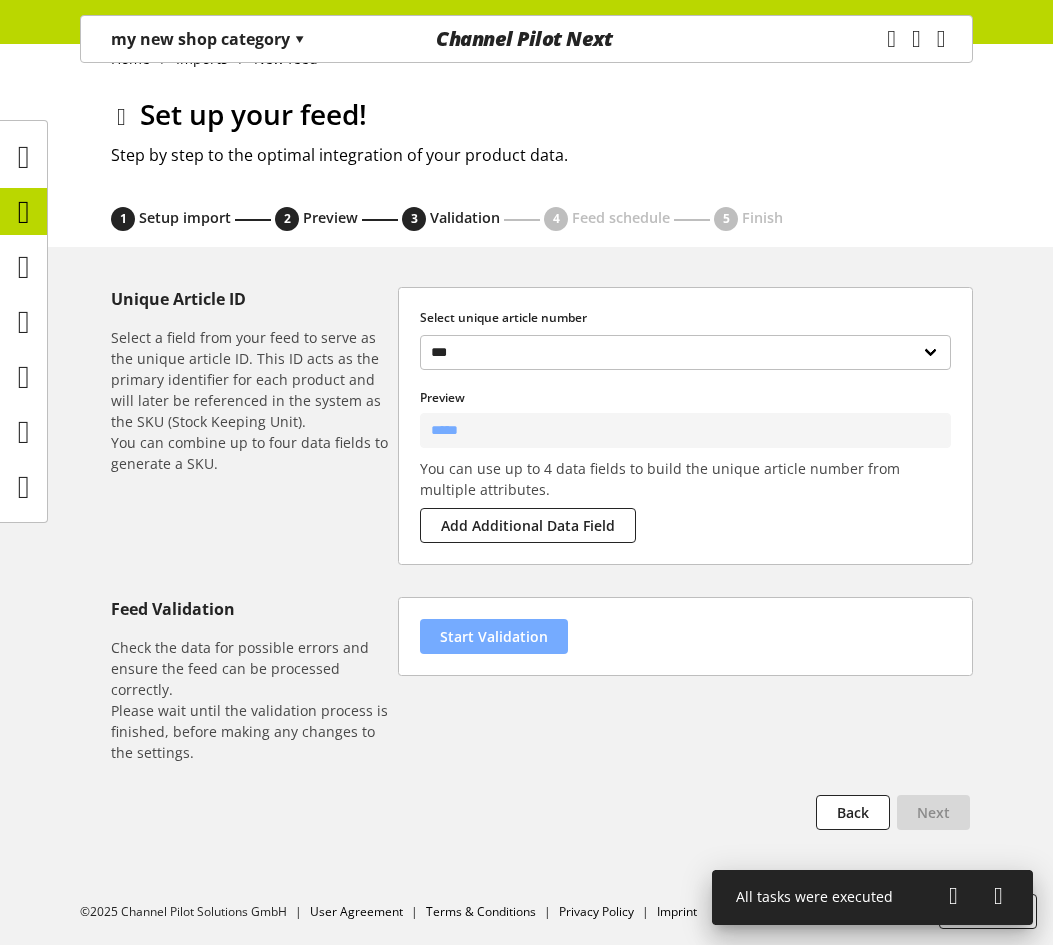 click on "Start Validation" at bounding box center (494, 636) 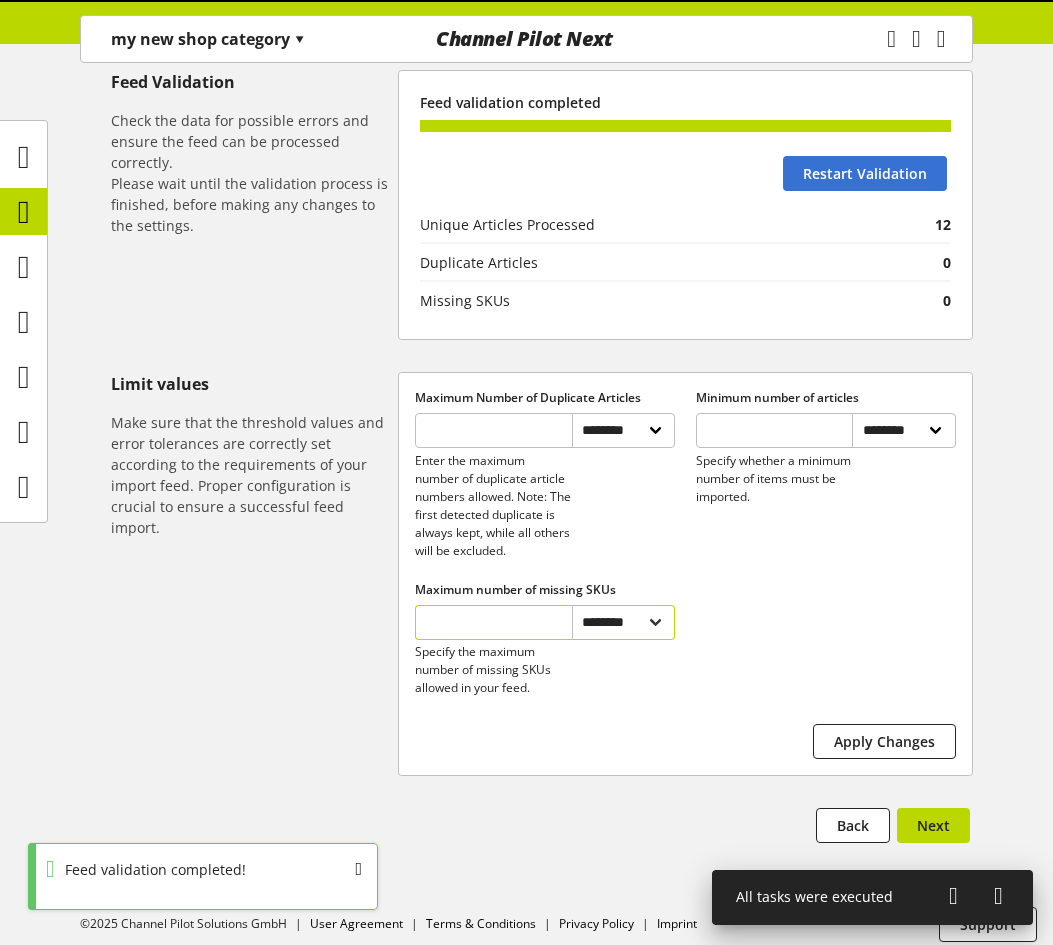 scroll, scrollTop: 598, scrollLeft: 0, axis: vertical 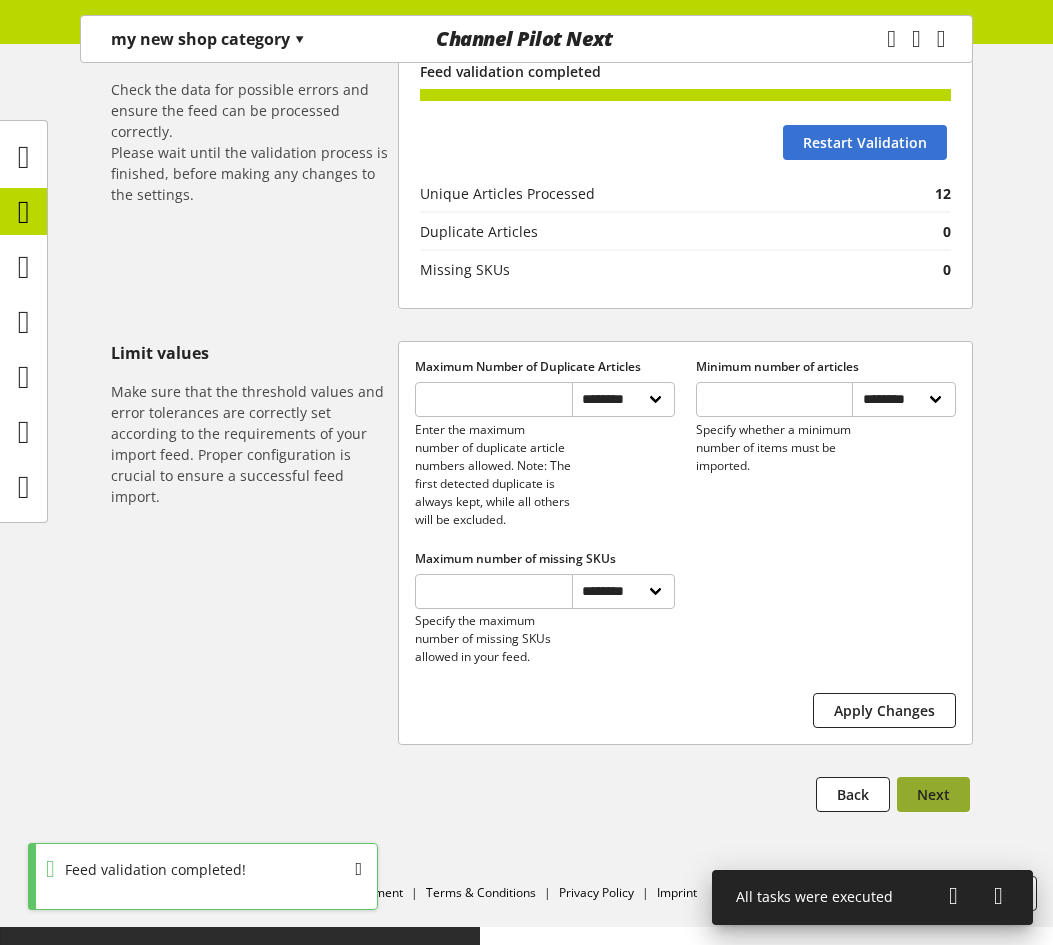 click on "Next" at bounding box center (933, 794) 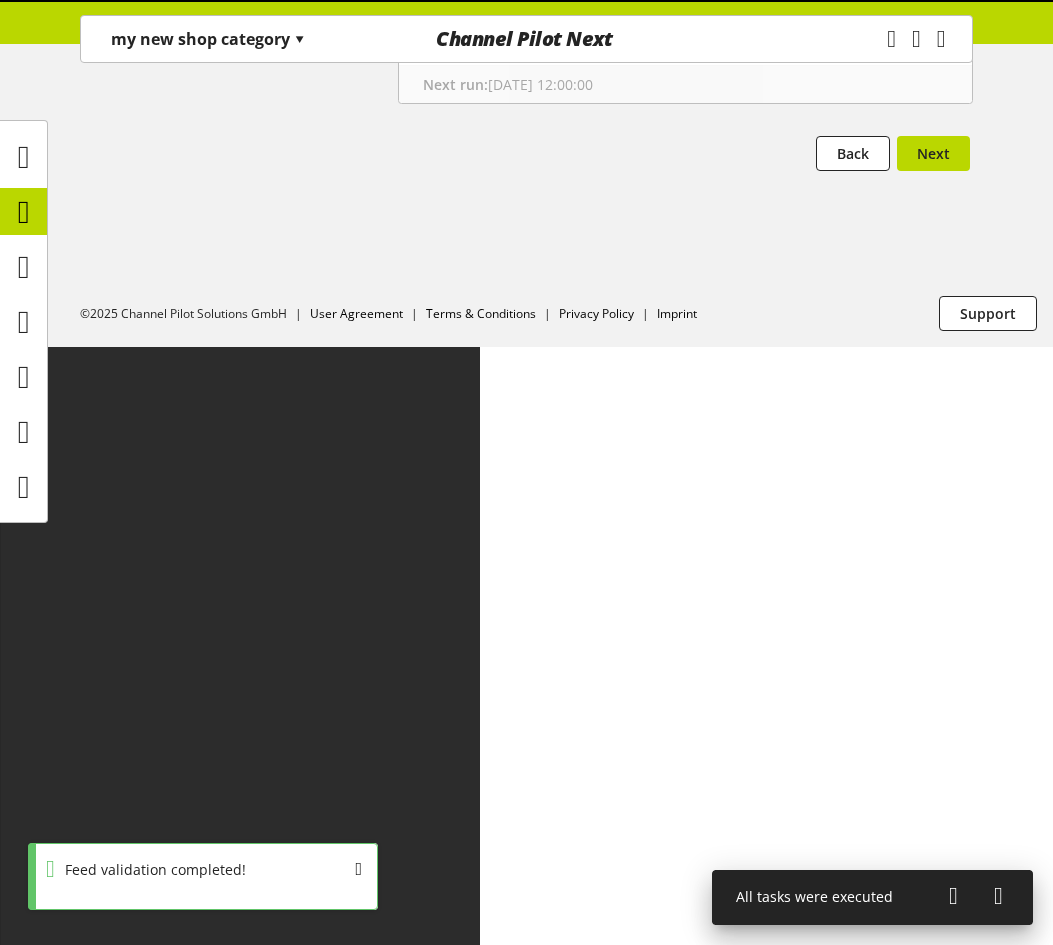 scroll, scrollTop: 0, scrollLeft: 0, axis: both 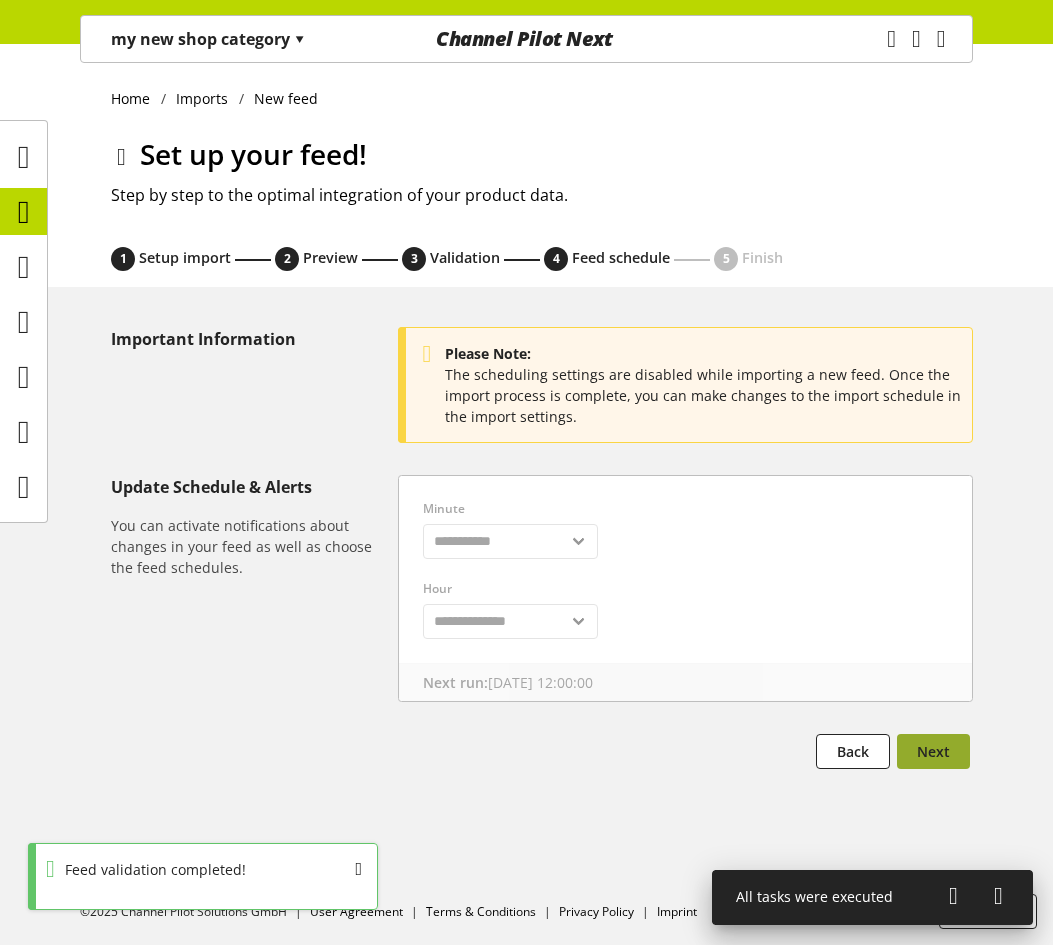 click on "Next" at bounding box center (933, 751) 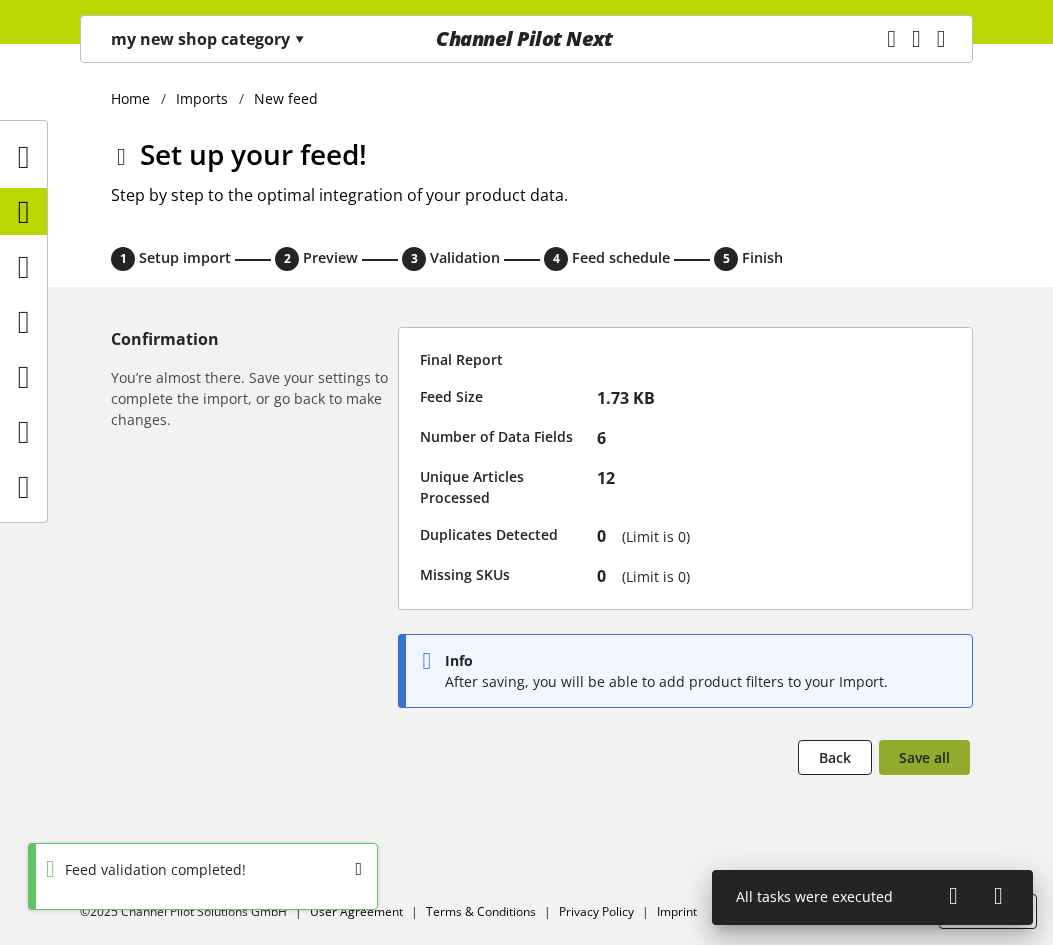 click on "Save all" at bounding box center [924, 757] 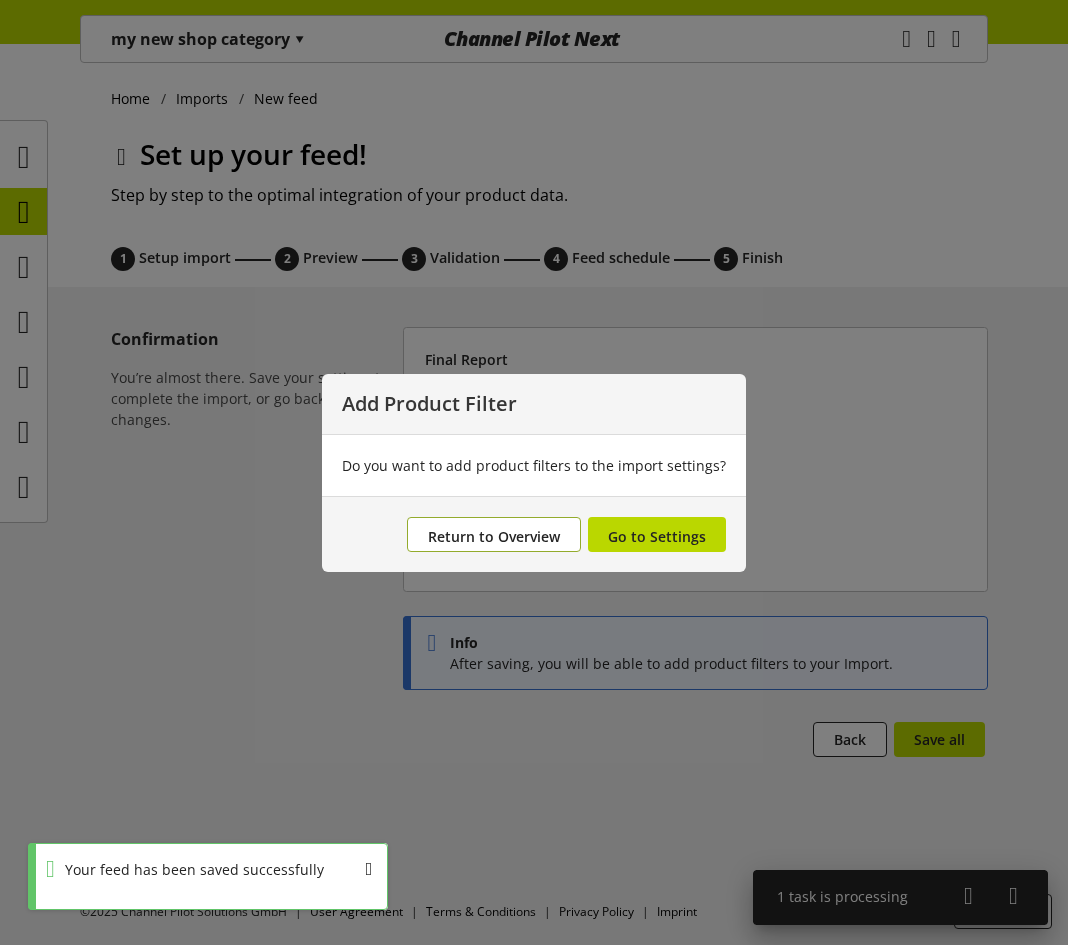 click on "Return to Overview" at bounding box center (494, 534) 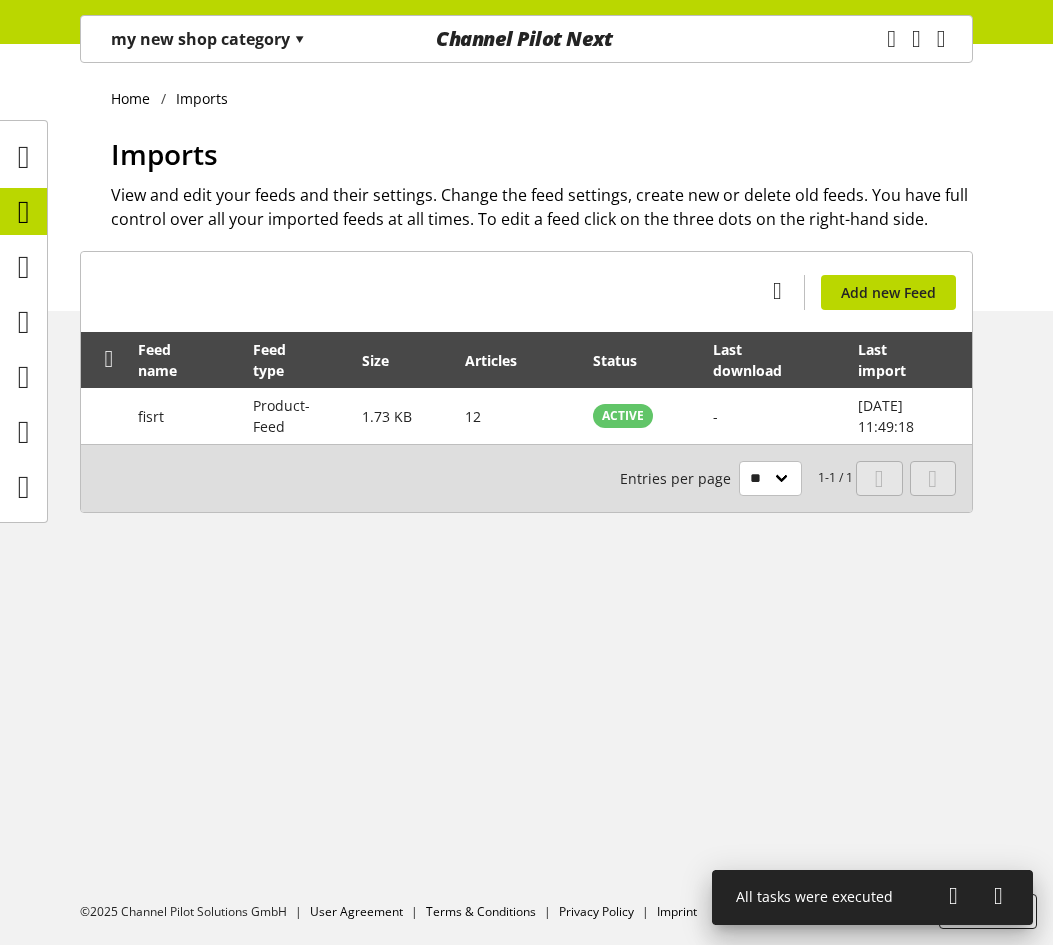 click on "my new shop category ▾" at bounding box center (208, 39) 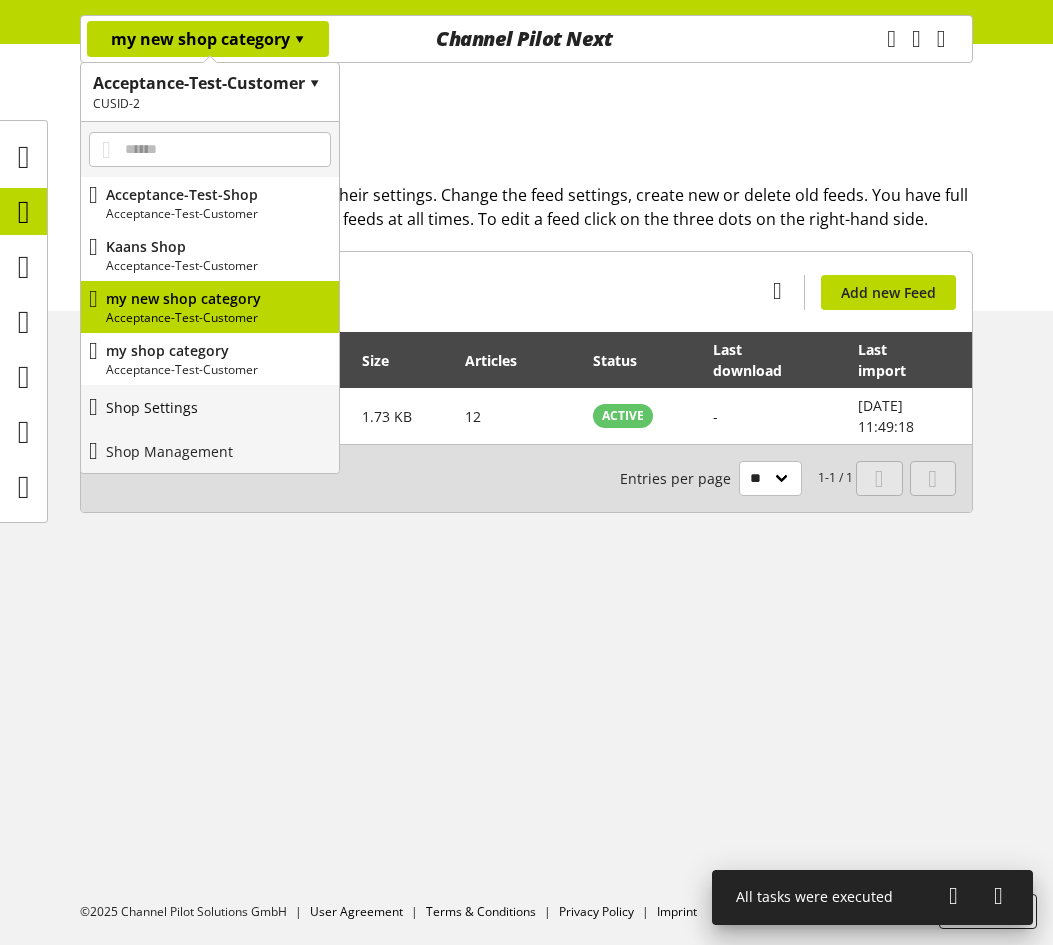 click on "Shop Settings" at bounding box center (210, 407) 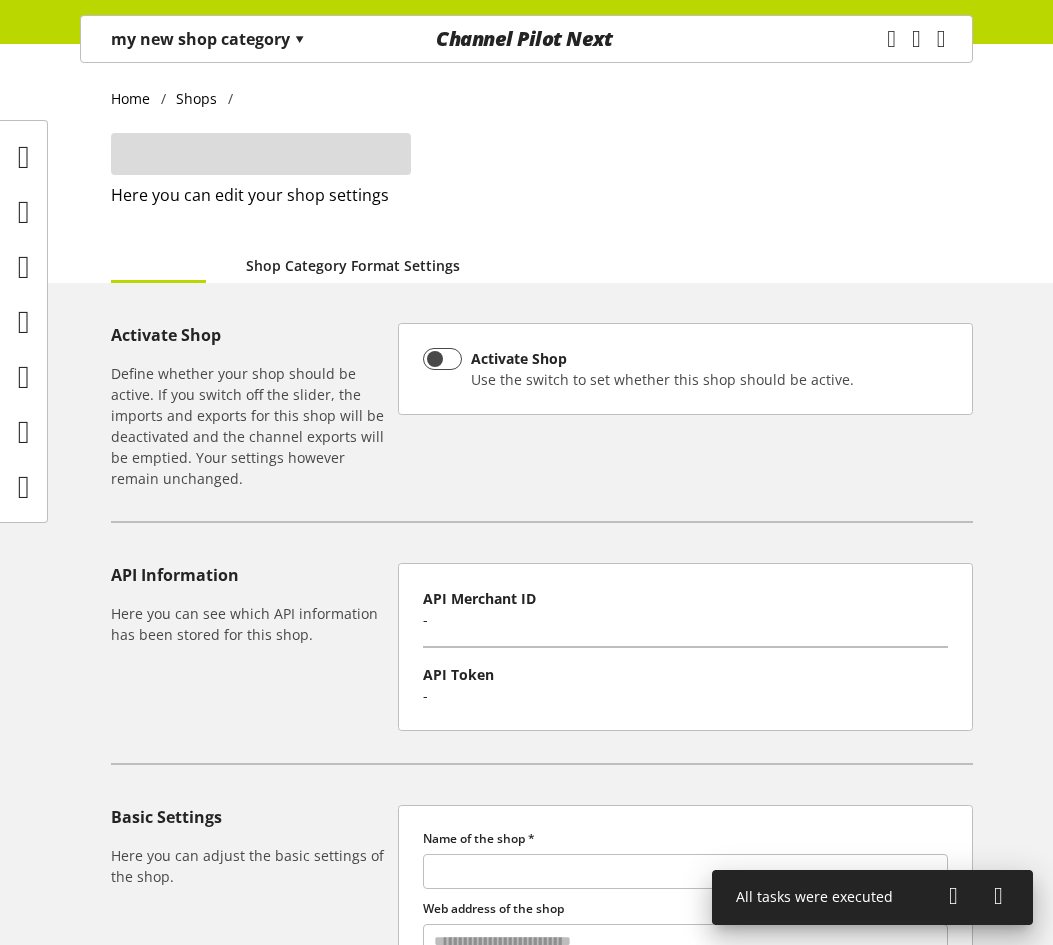 type on "**********" 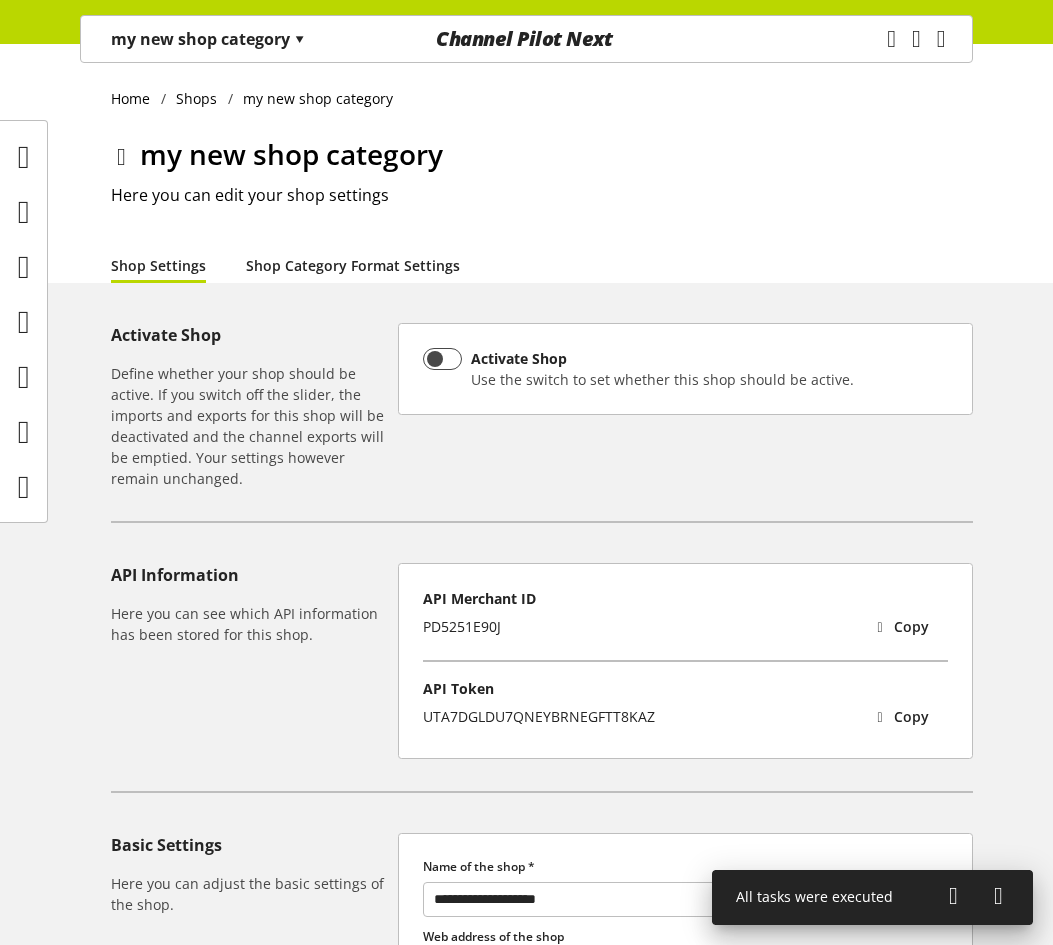click on "Shop Category Format Settings" at bounding box center [353, 265] 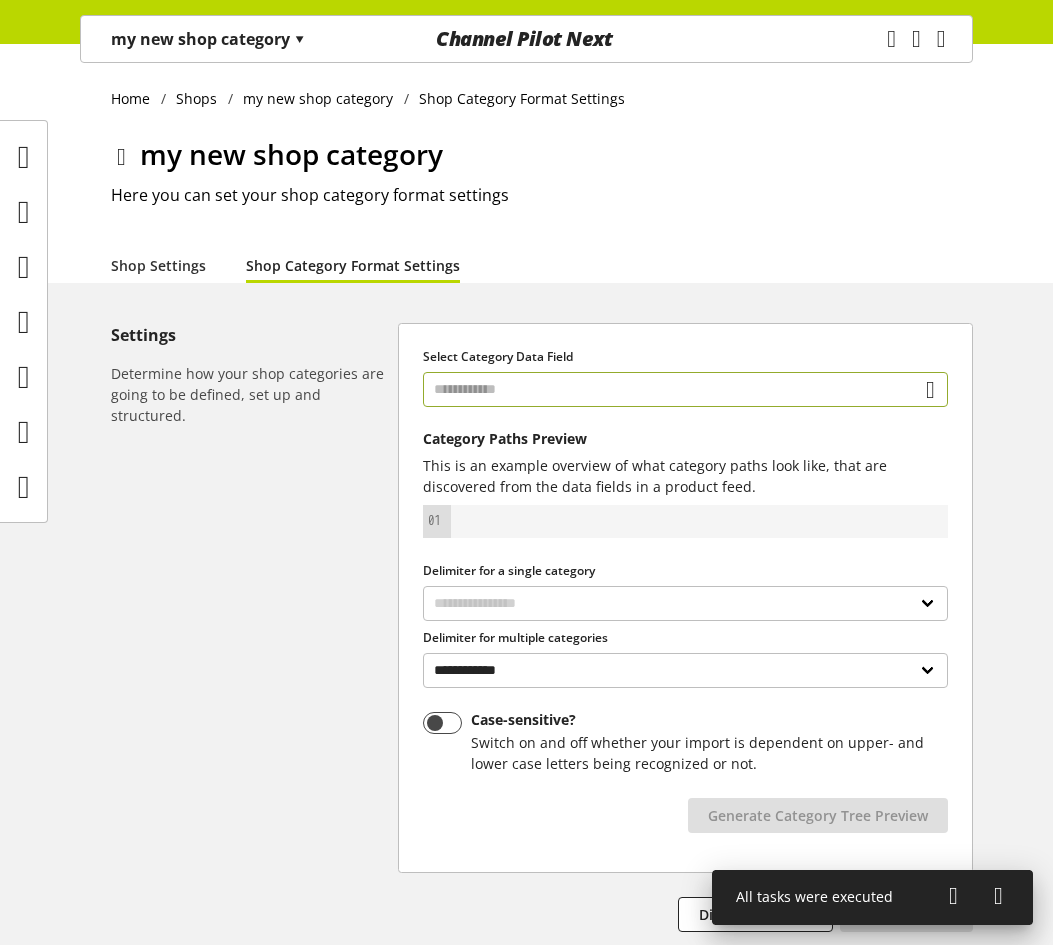 click at bounding box center (685, 389) 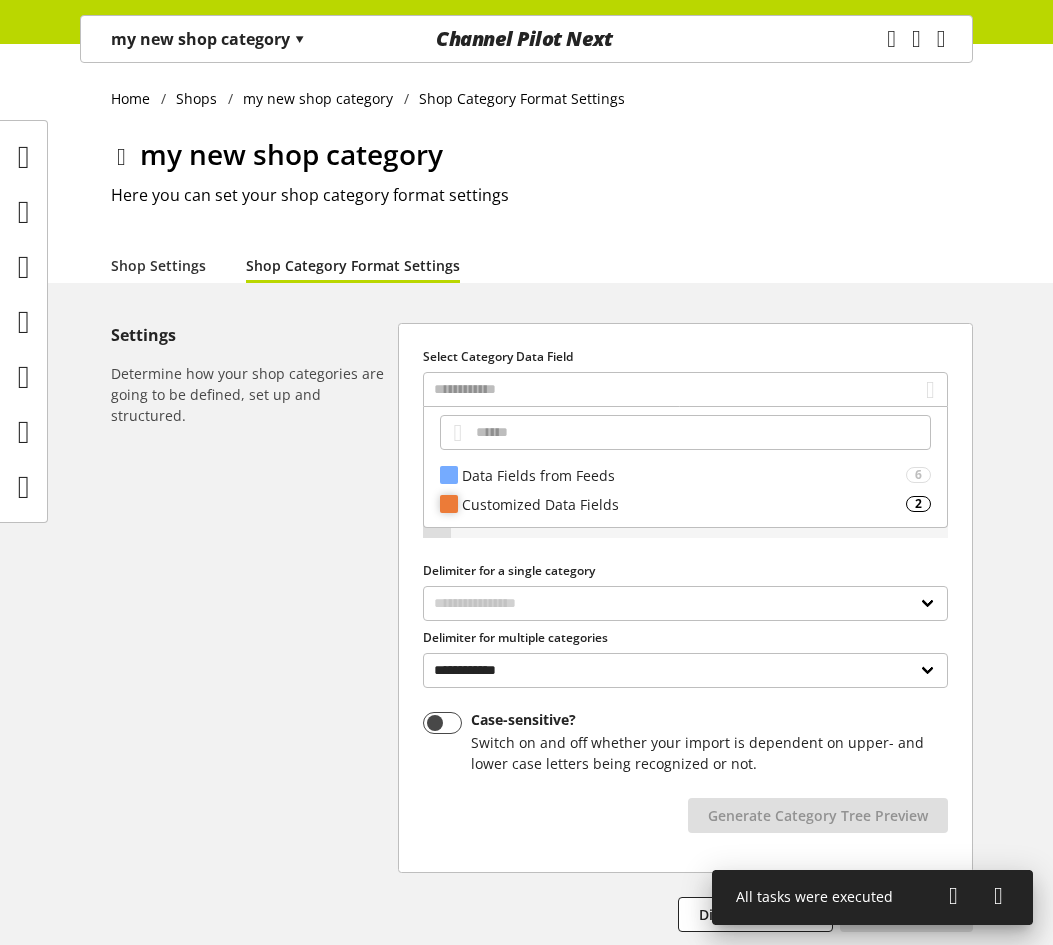 click on "Customized Data Fields" at bounding box center [684, 504] 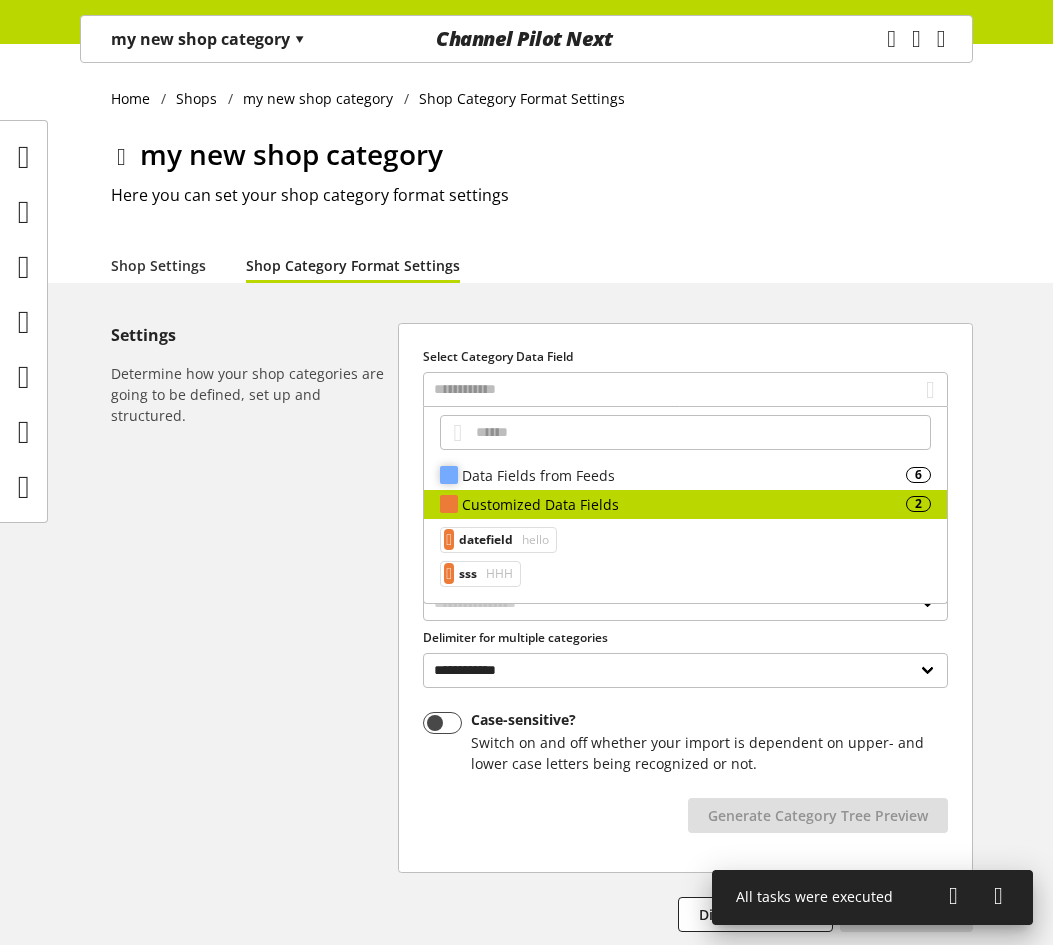click on "Data Fields from Feeds" at bounding box center (684, 475) 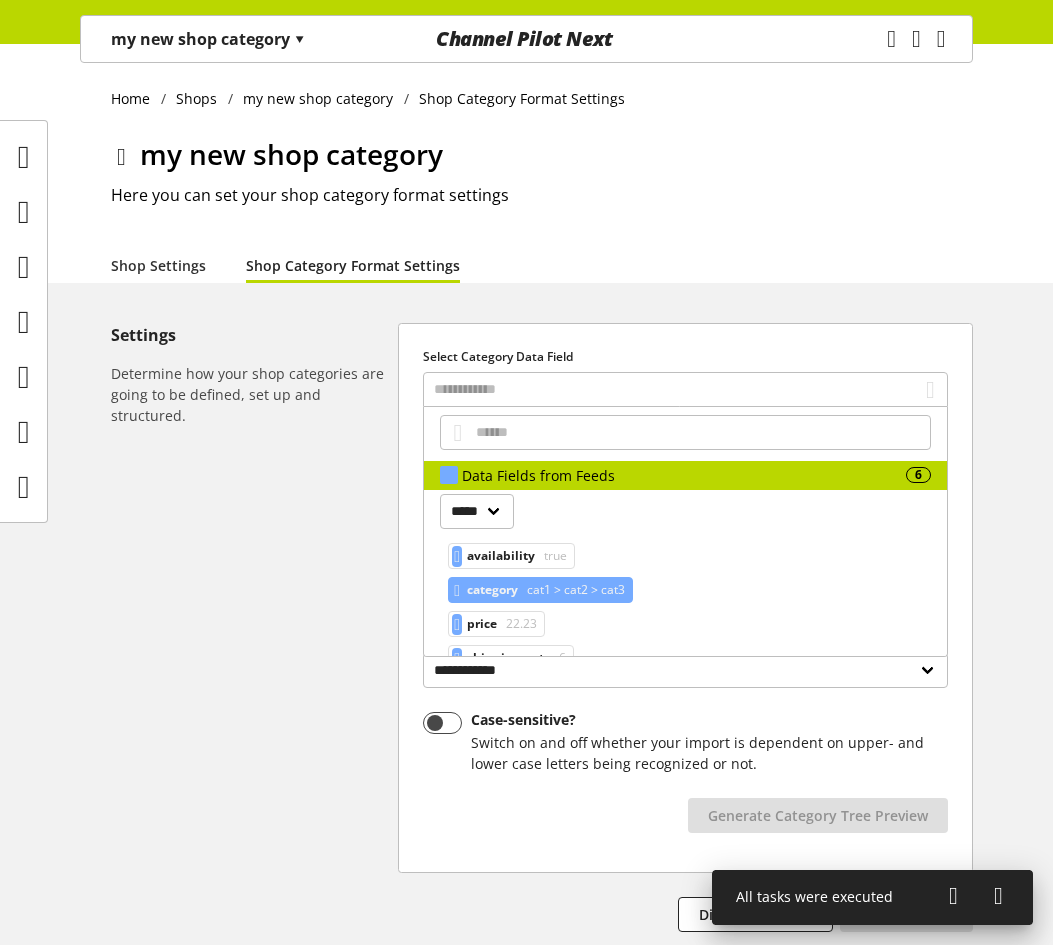 click on "cat1 > cat2 > cat3" at bounding box center (574, 590) 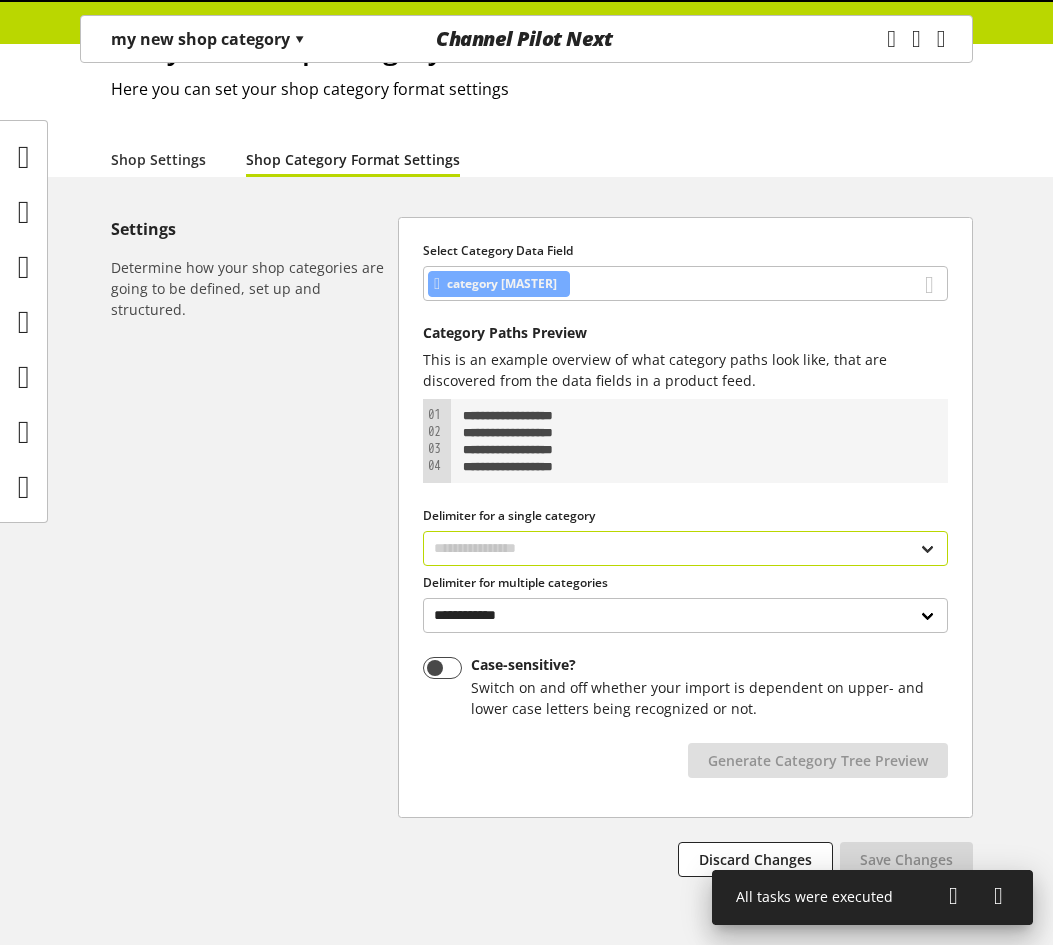 scroll, scrollTop: 185, scrollLeft: 0, axis: vertical 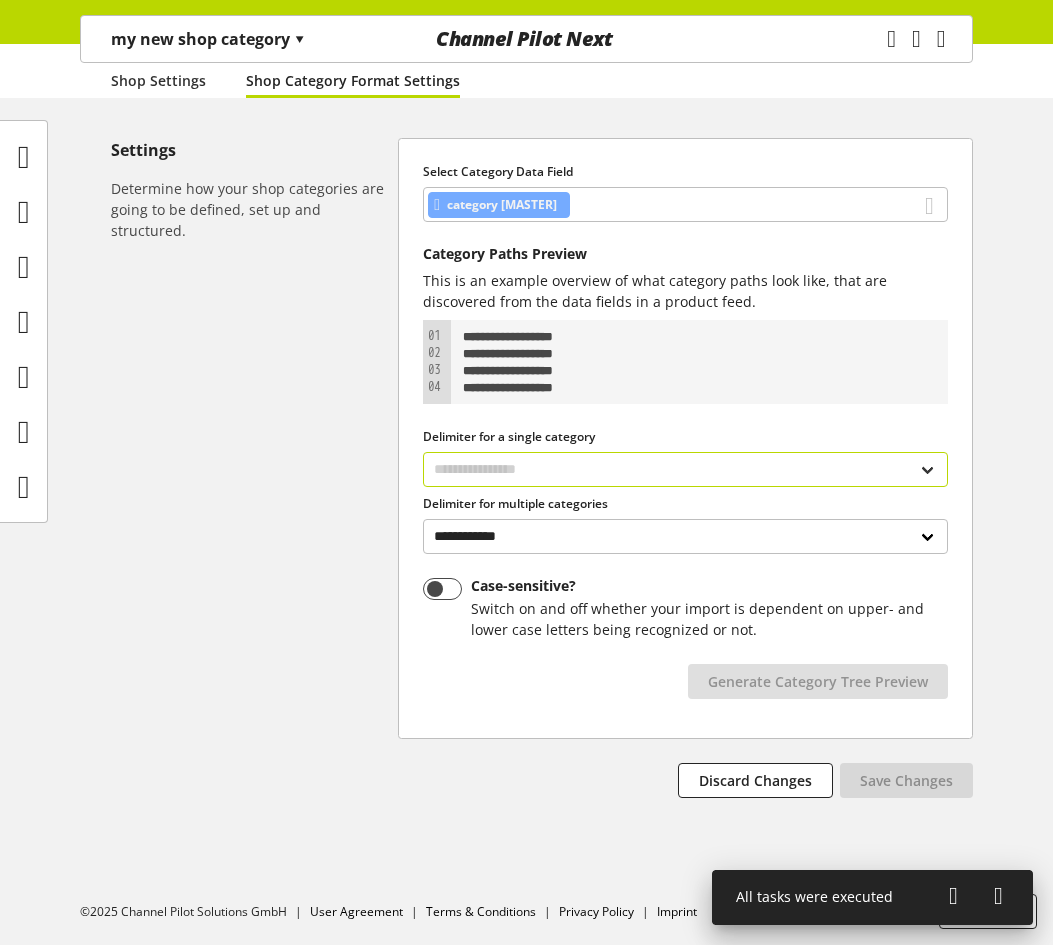 click on "**********" at bounding box center [685, 469] 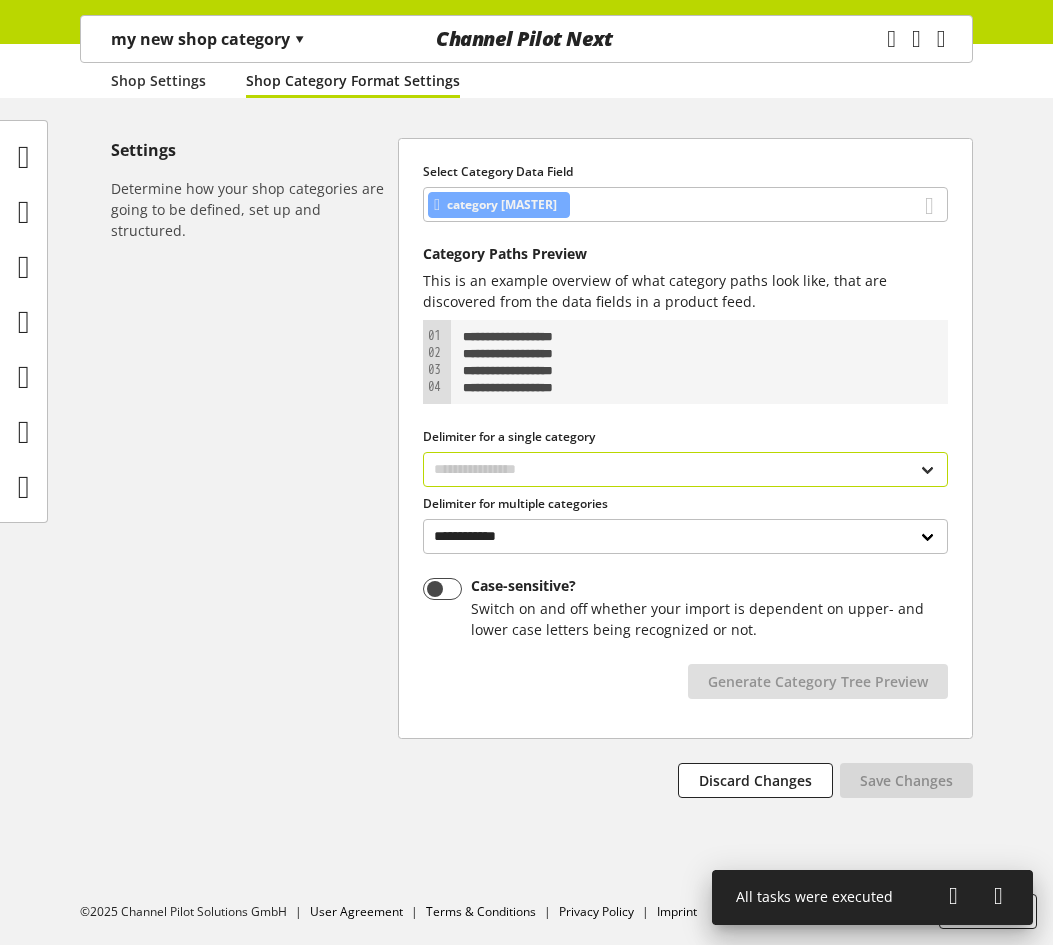 select on "*" 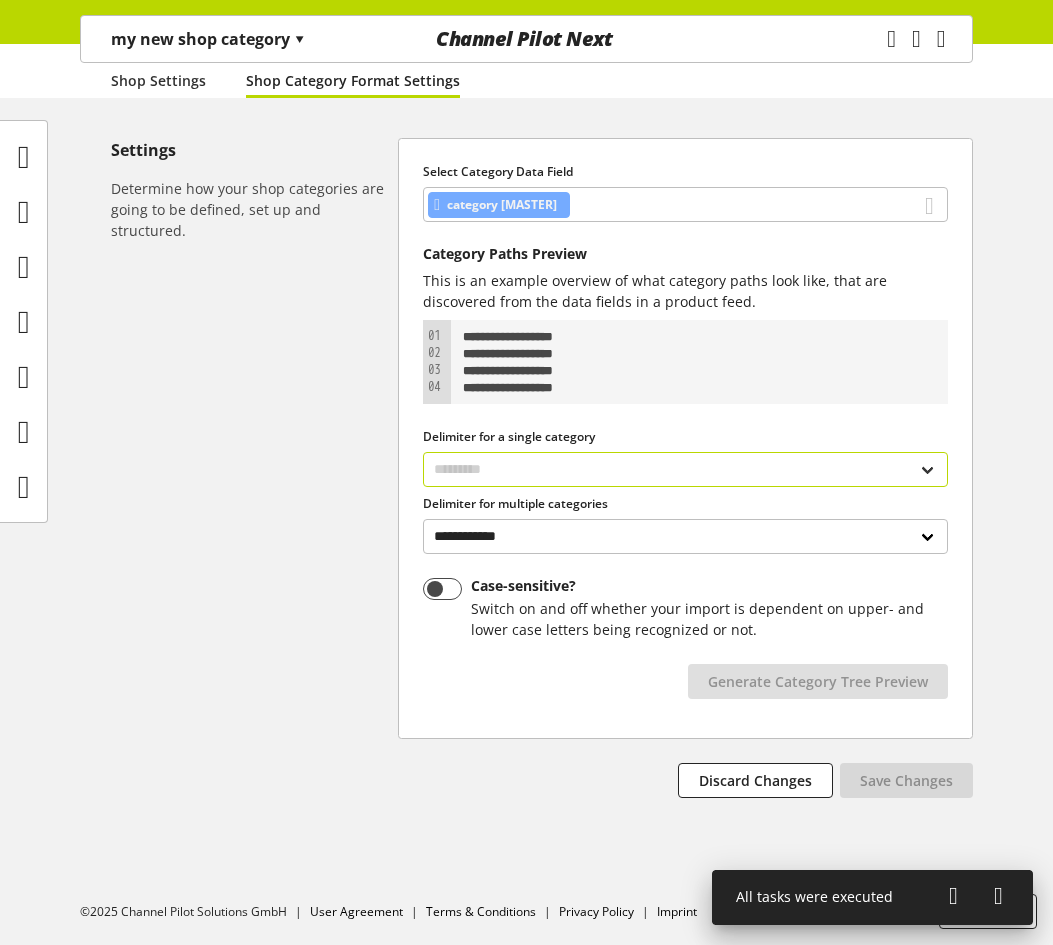 click on "**********" at bounding box center [685, 469] 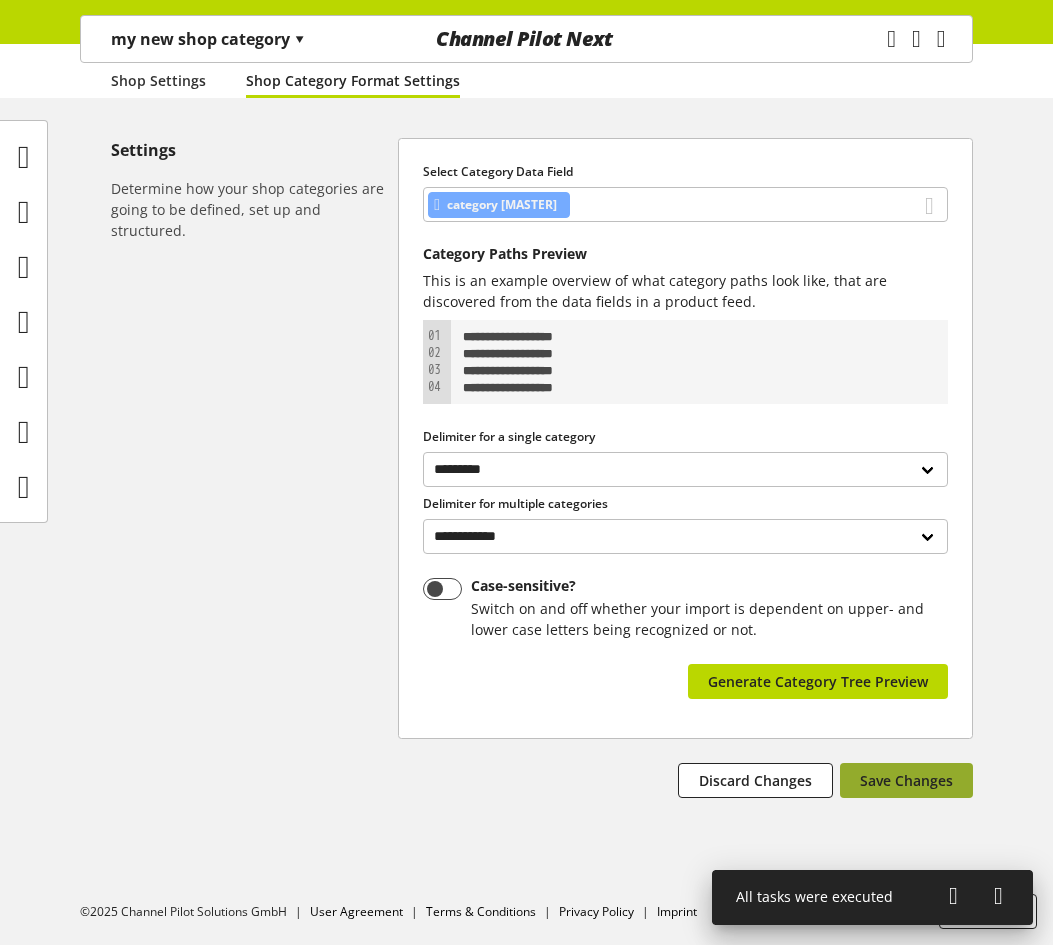 click on "Save Changes" at bounding box center (906, 780) 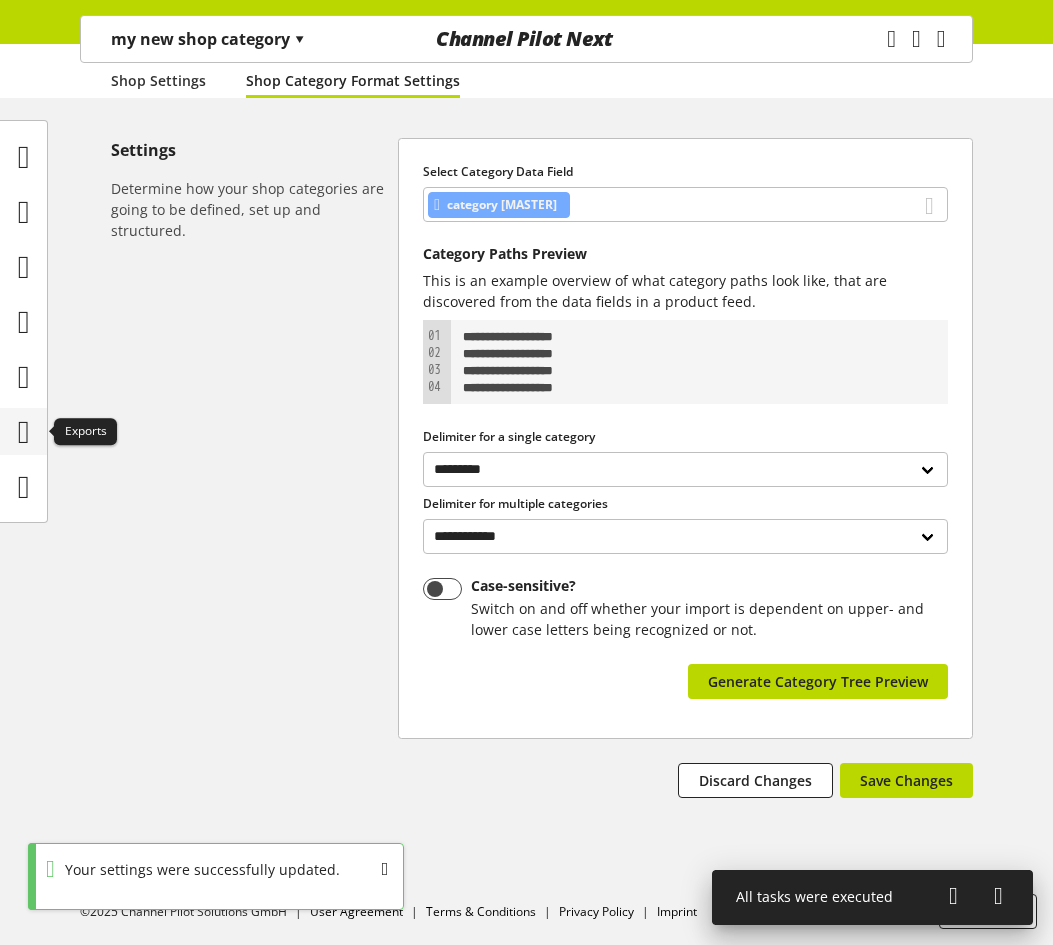 click at bounding box center [24, 432] 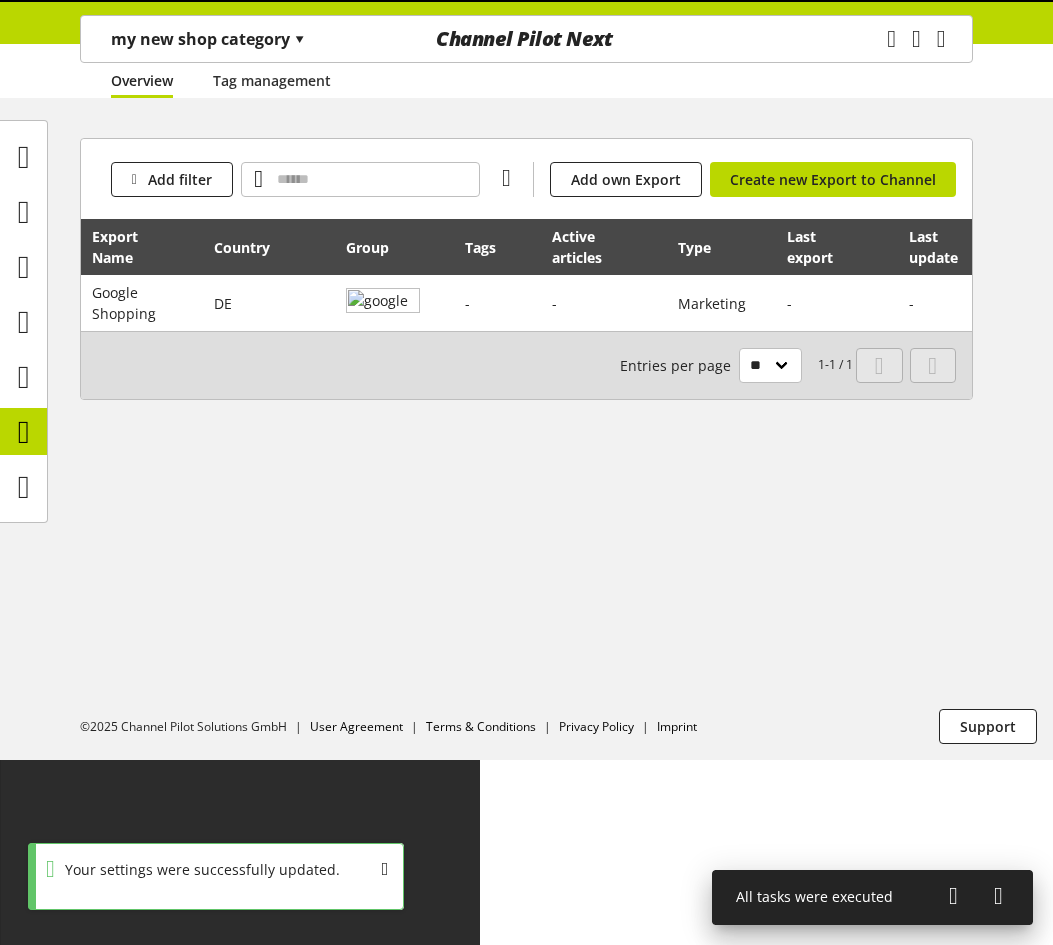 scroll, scrollTop: 0, scrollLeft: 0, axis: both 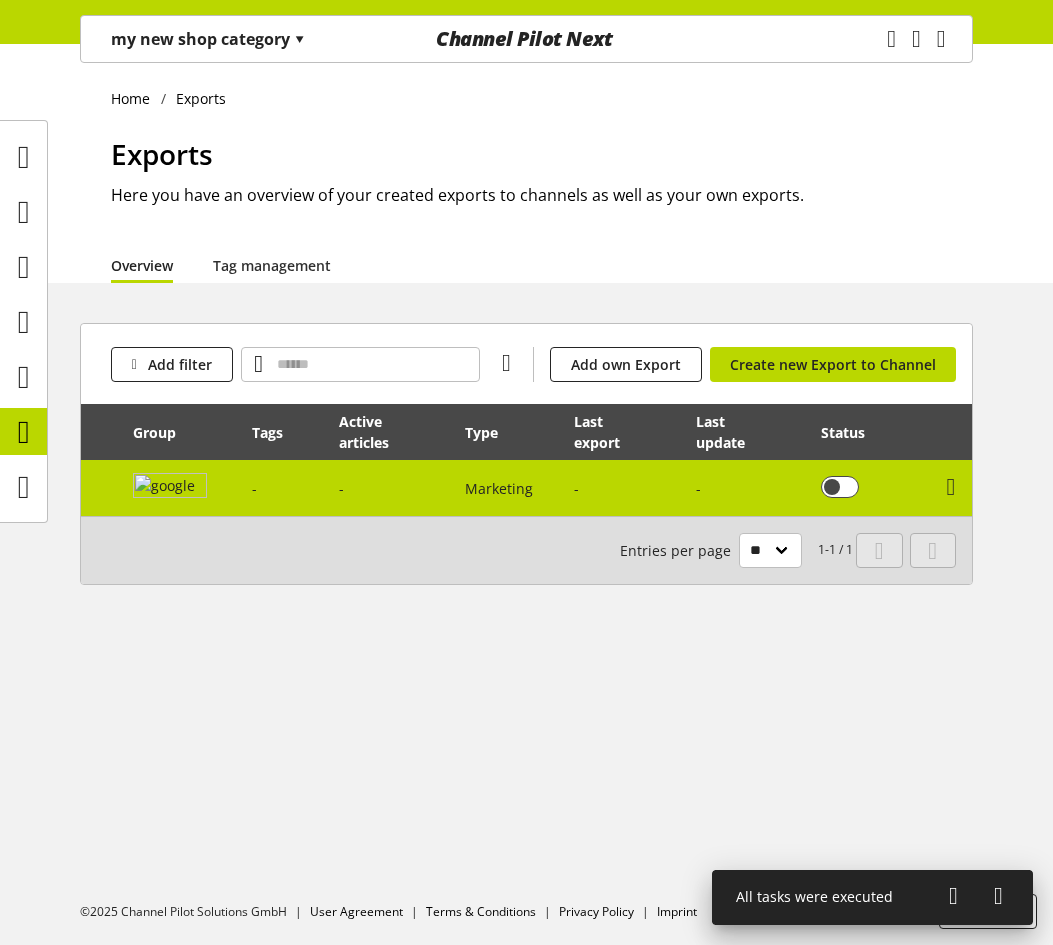 click at bounding box center (951, 488) 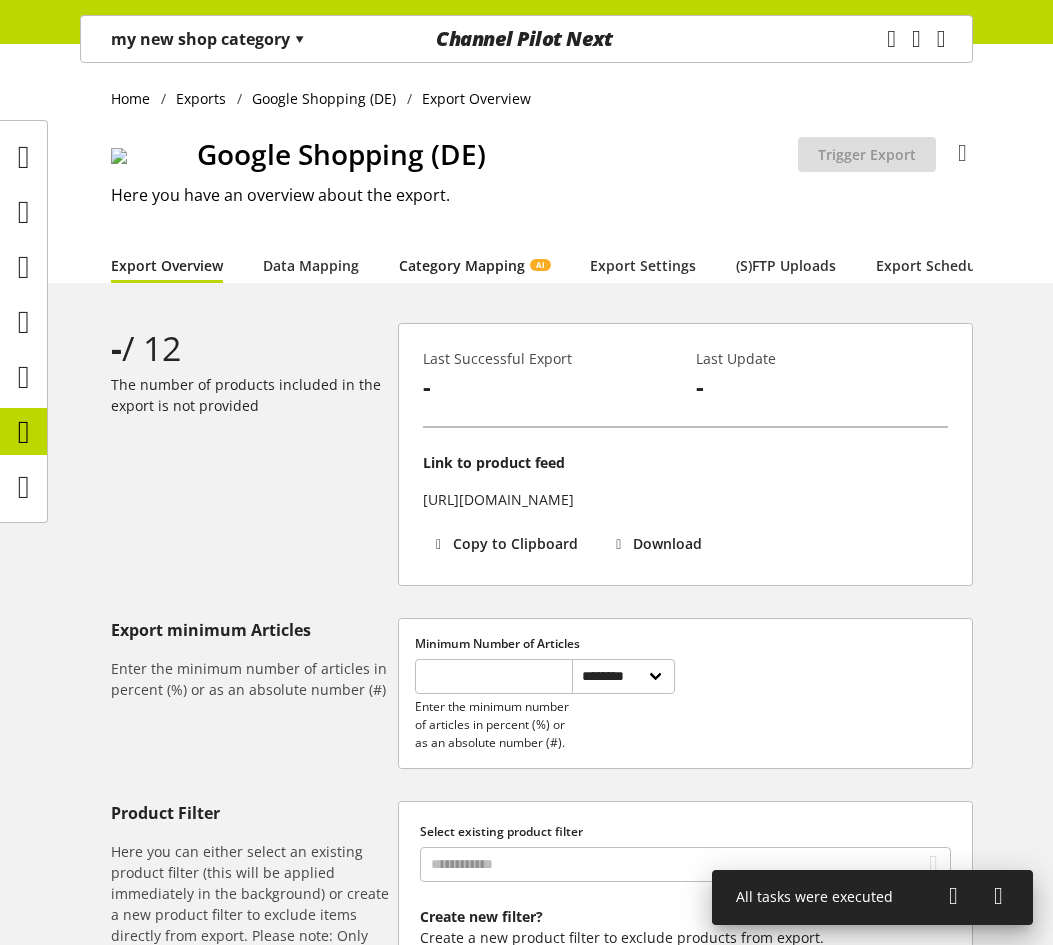 click on "Category Mapping AI" at bounding box center (474, 265) 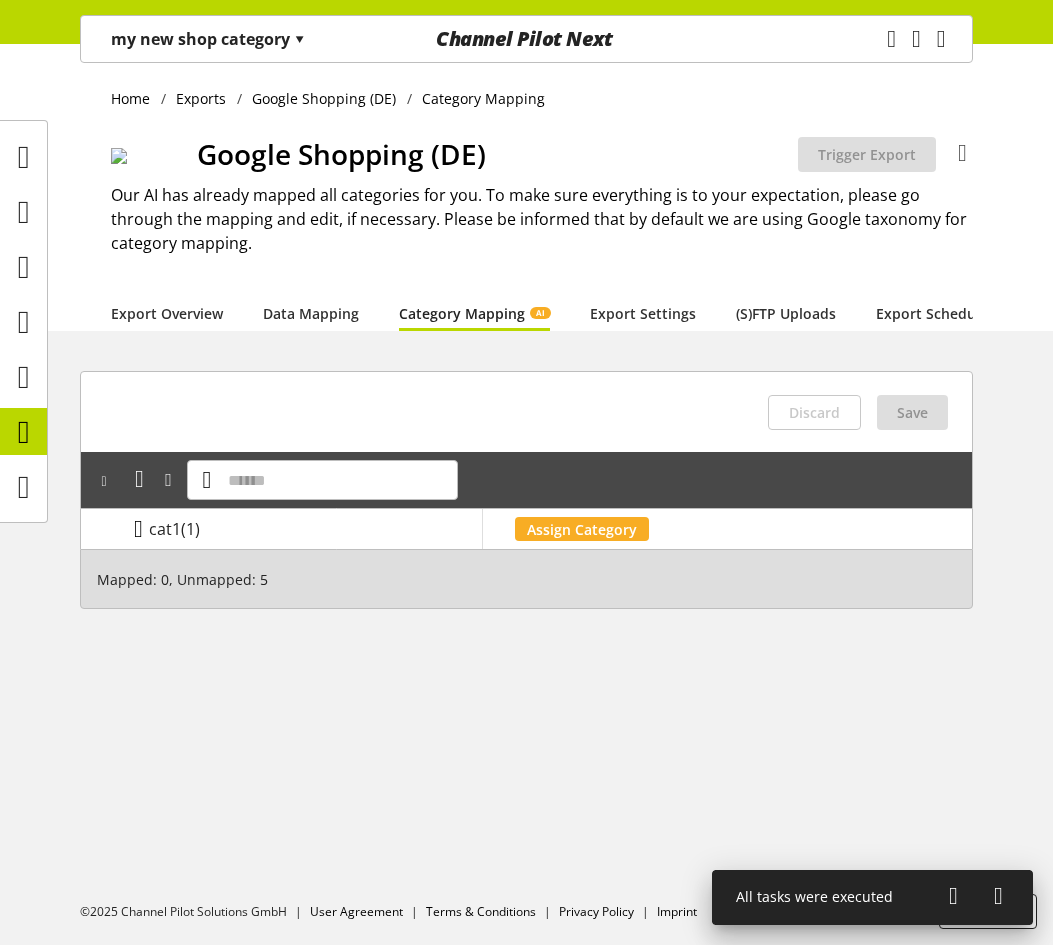 click at bounding box center [138, 529] 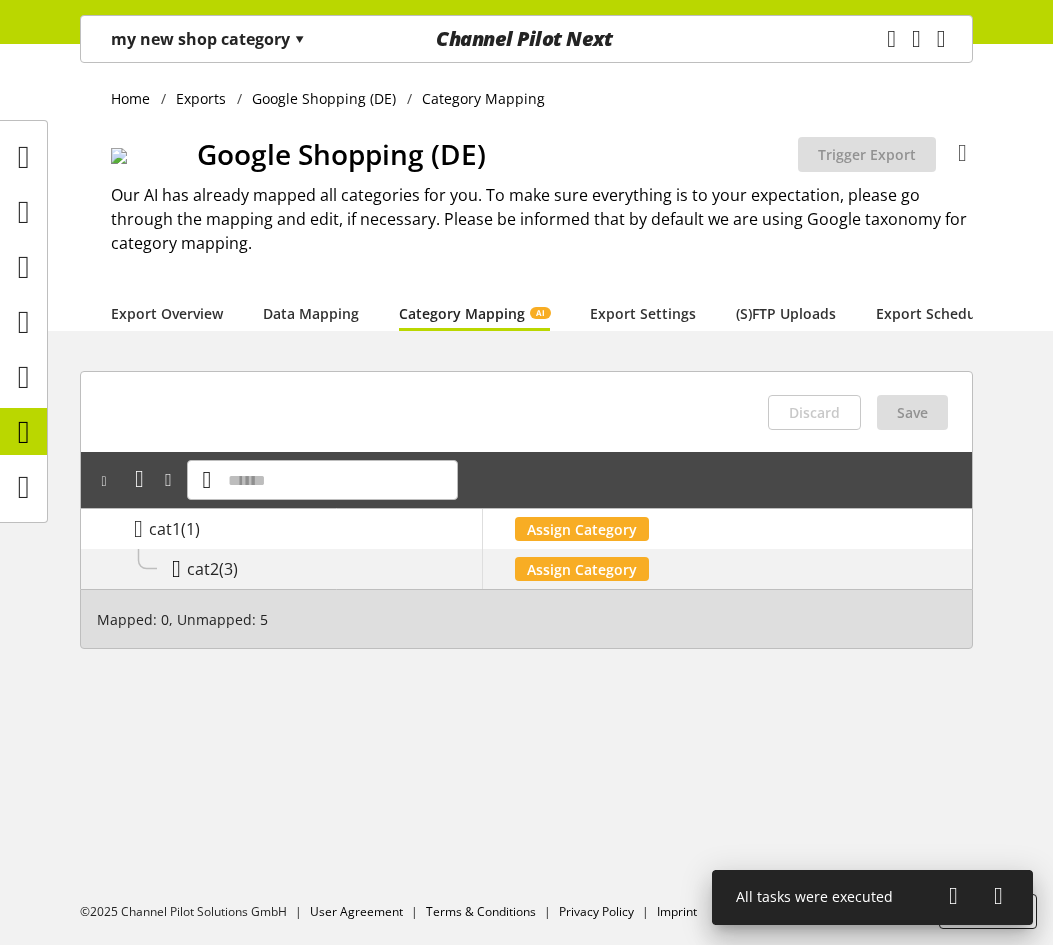 click at bounding box center (176, 569) 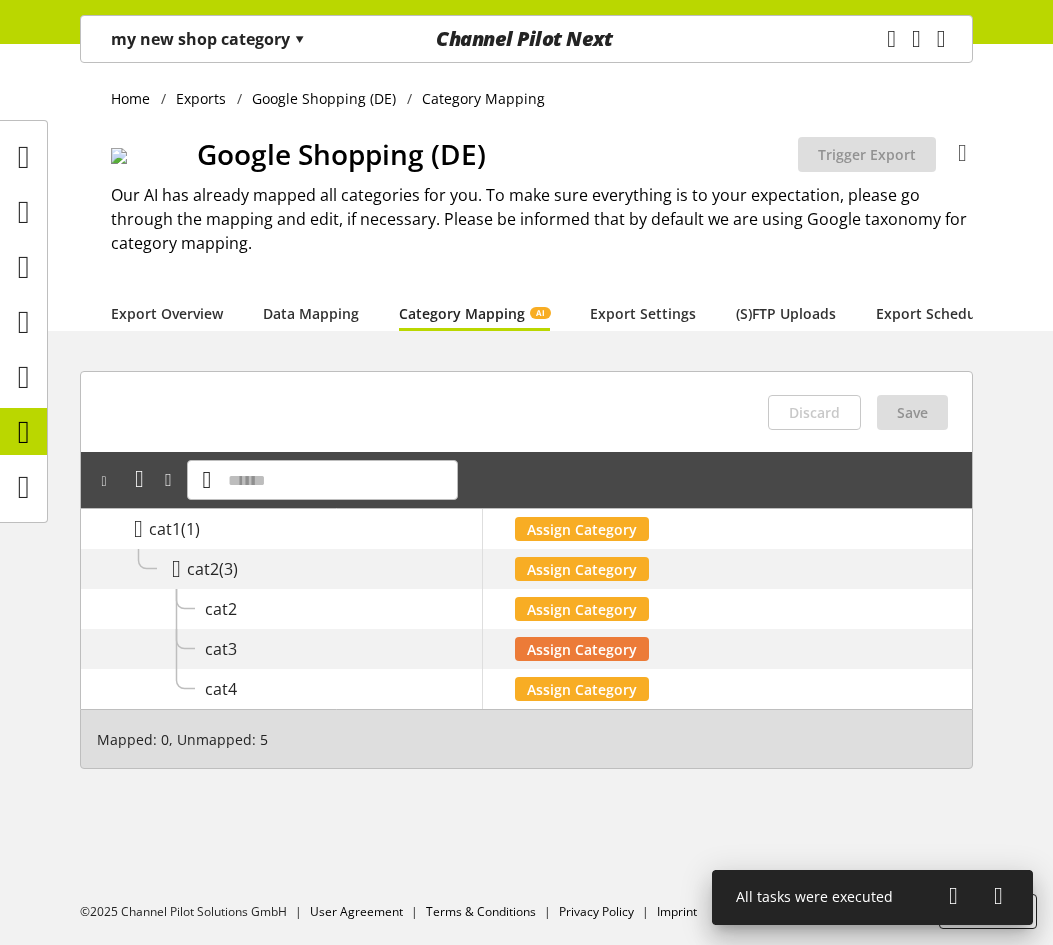 click on "Assign Category" at bounding box center (582, 649) 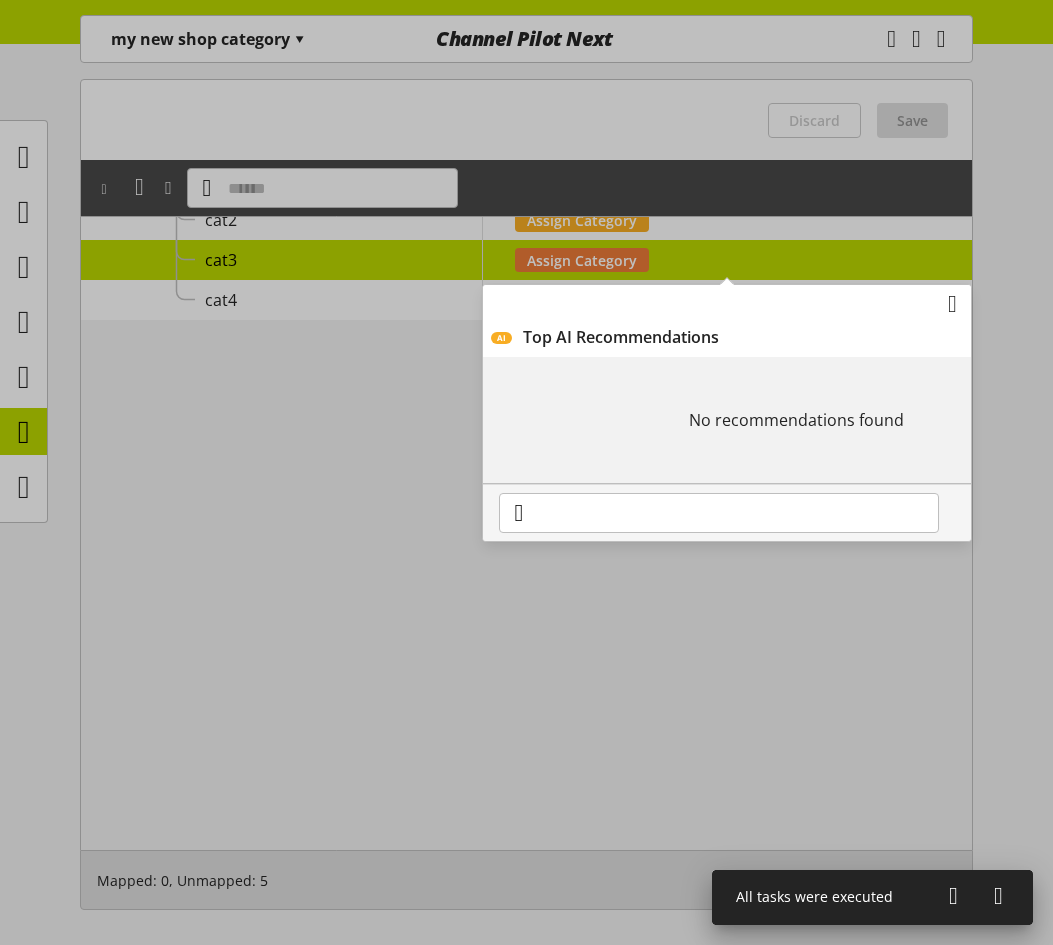 scroll, scrollTop: 400, scrollLeft: 0, axis: vertical 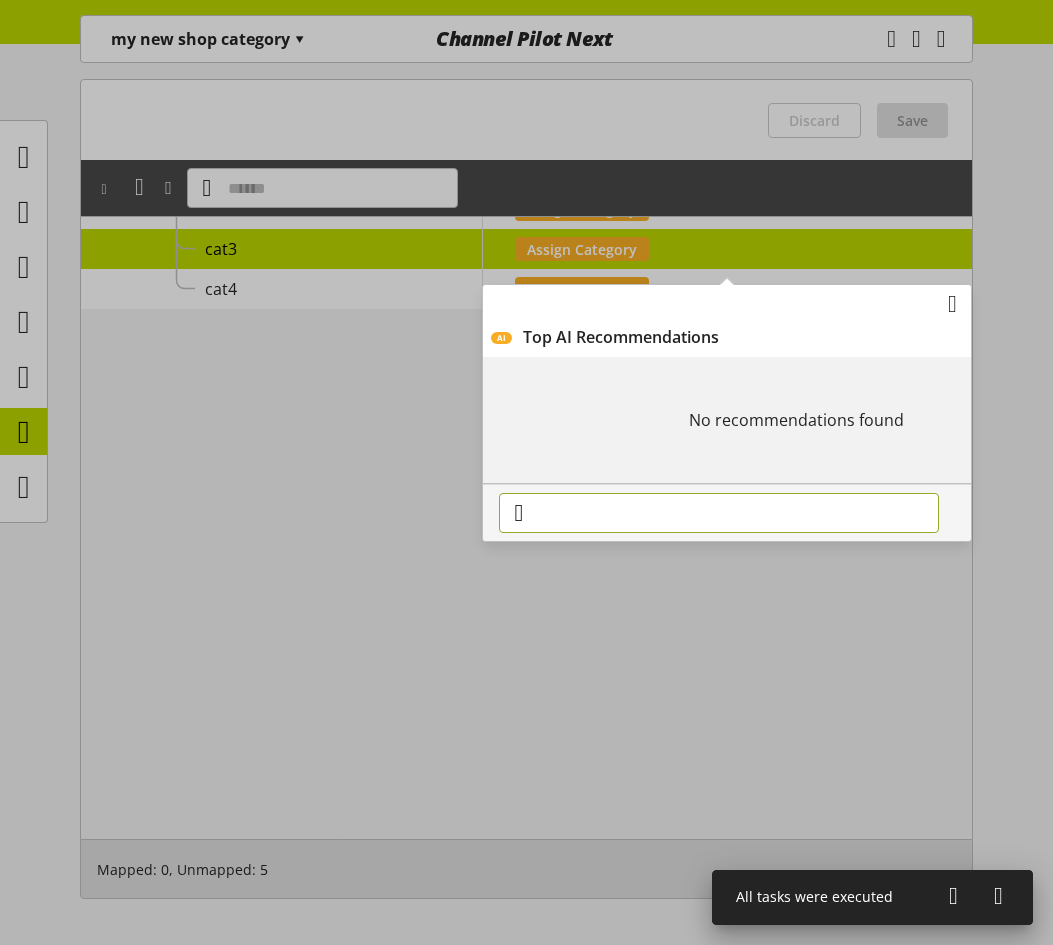 click at bounding box center (719, 513) 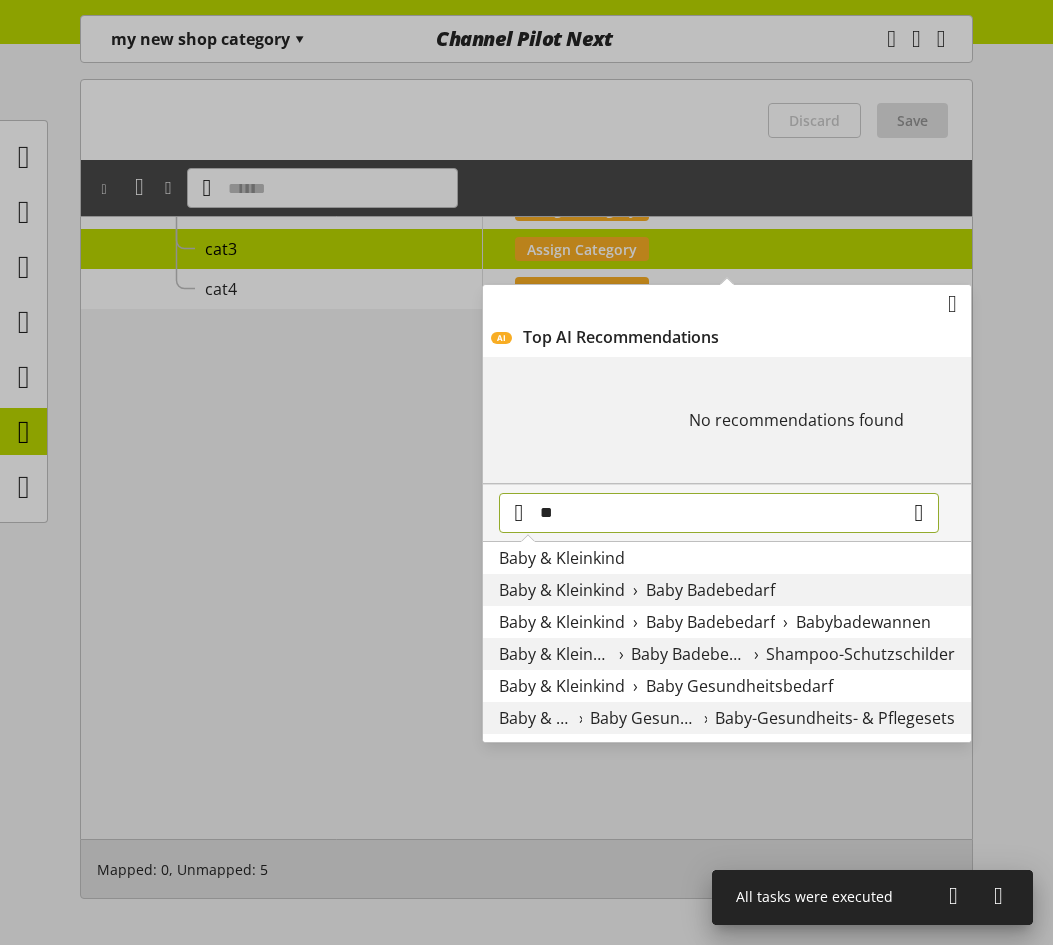 type on "*" 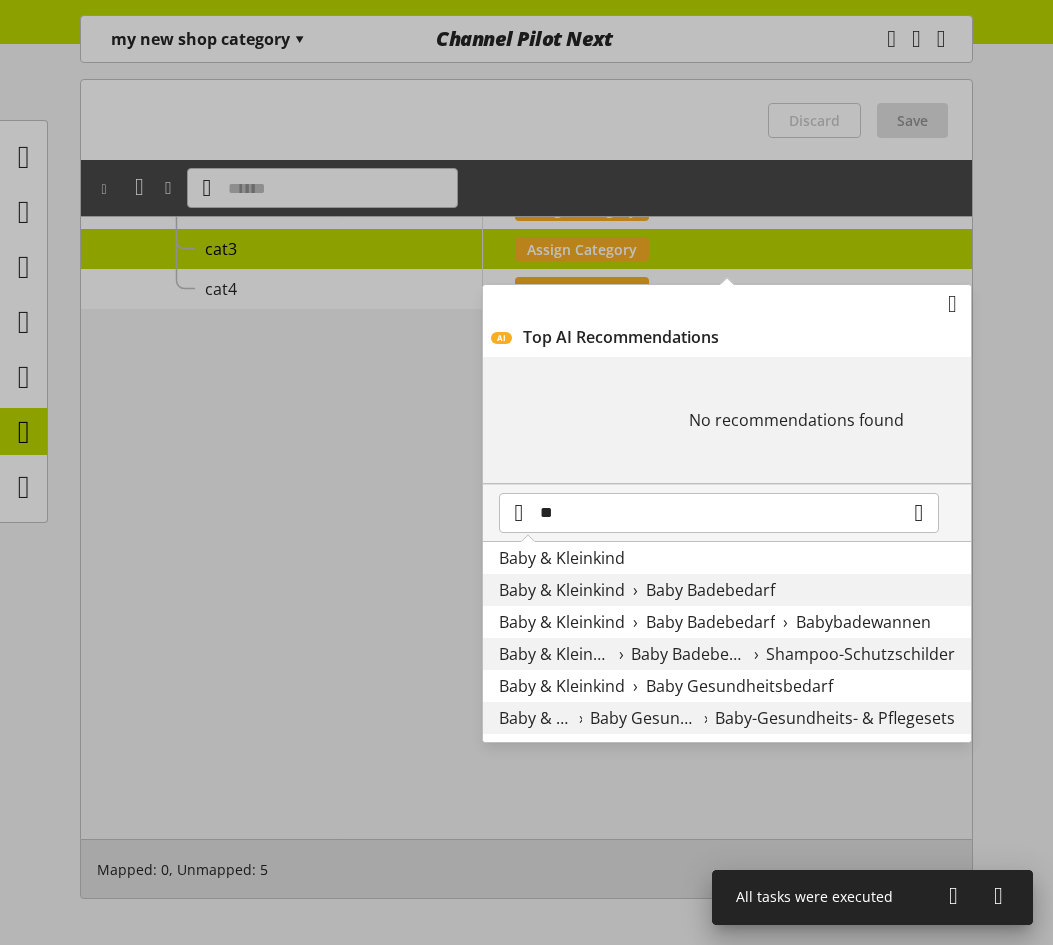 click on "Baby & Kleinkind" at bounding box center [727, 558] 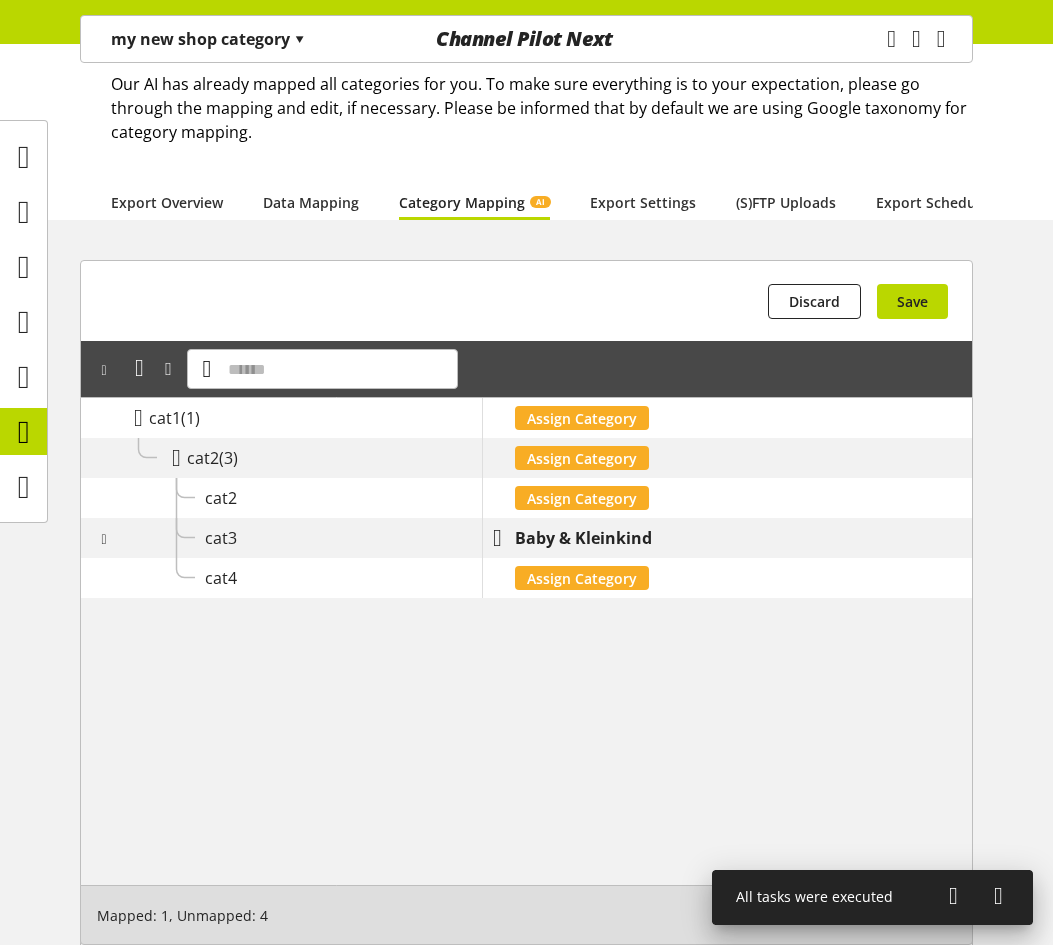 scroll, scrollTop: 100, scrollLeft: 0, axis: vertical 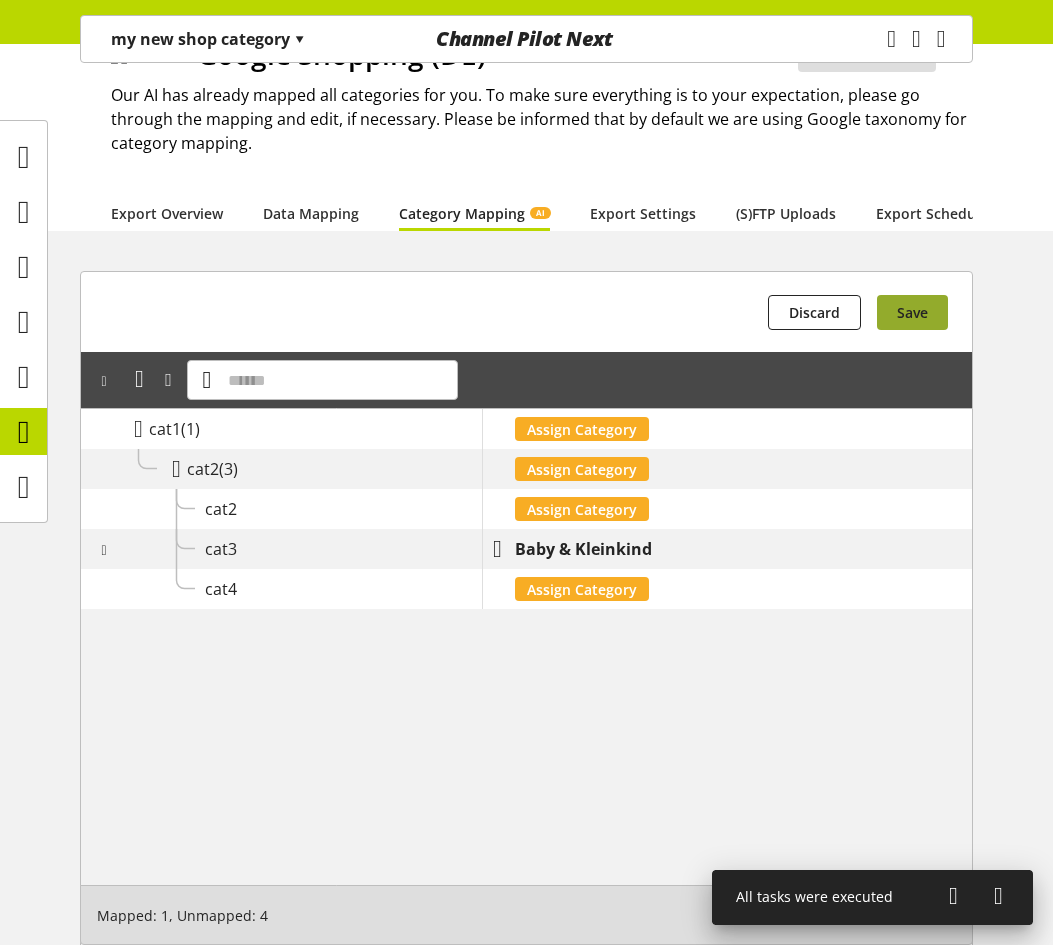 click on "Save" at bounding box center (912, 312) 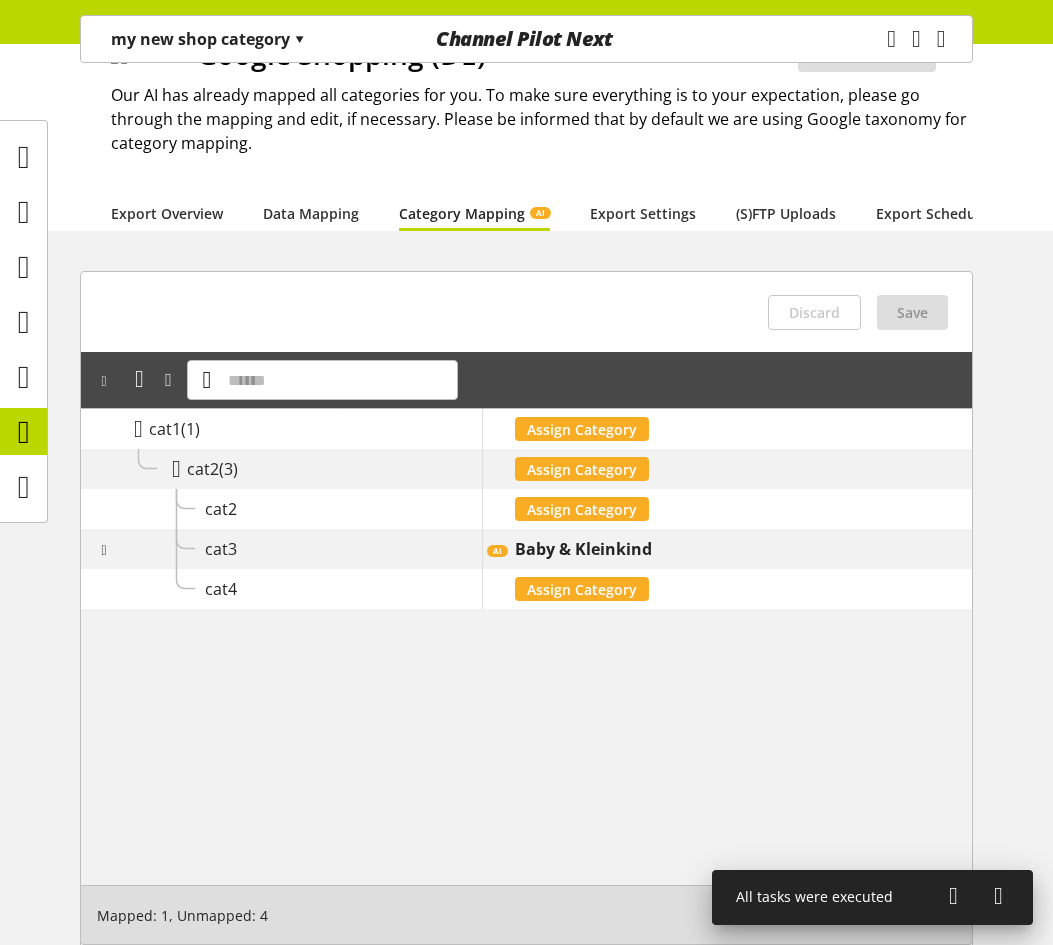 click on "my new shop category ▾" at bounding box center (208, 39) 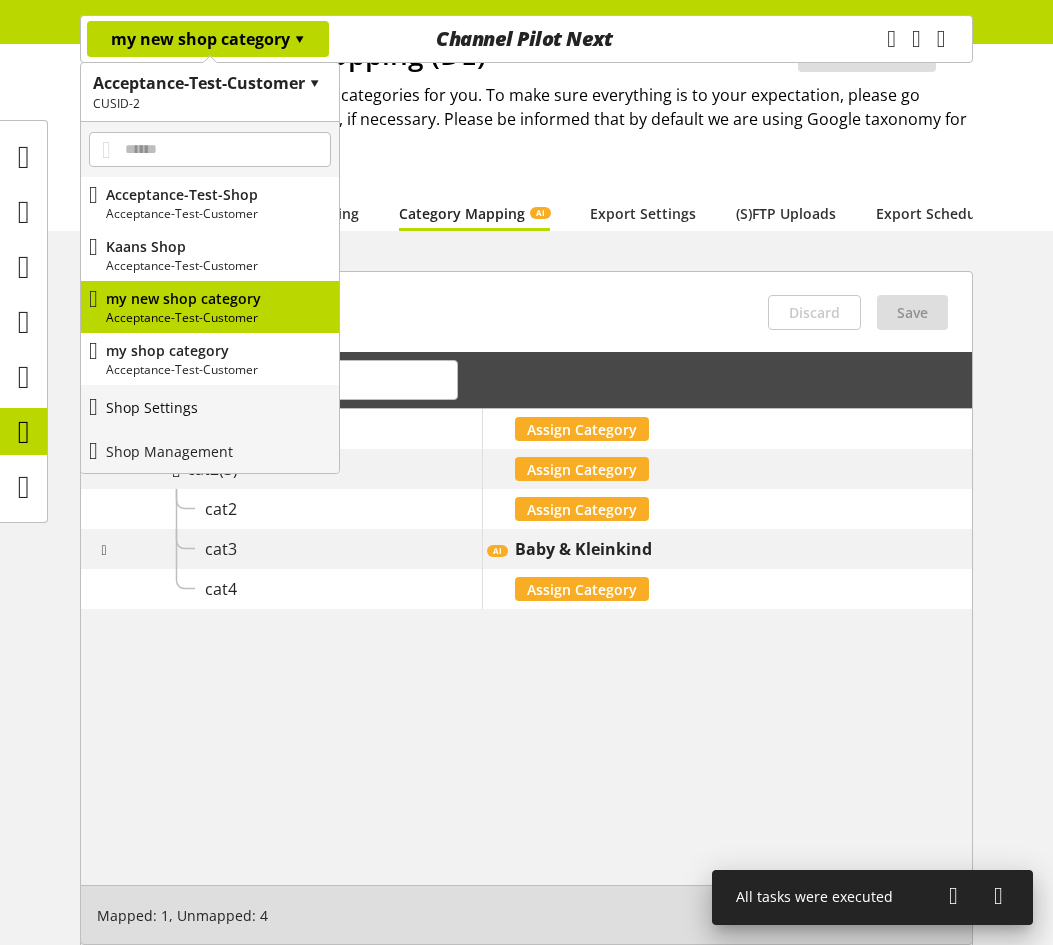 click on "Shop Settings" at bounding box center [152, 407] 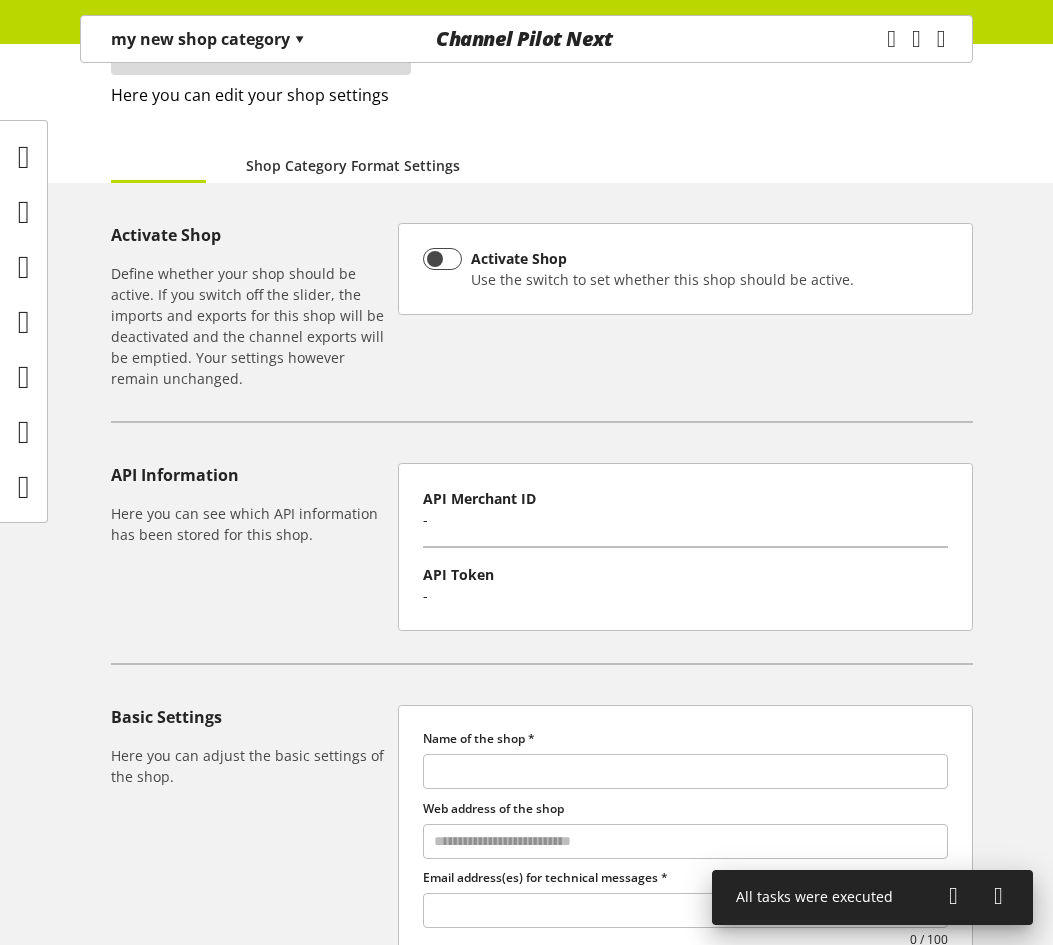 scroll, scrollTop: 0, scrollLeft: 0, axis: both 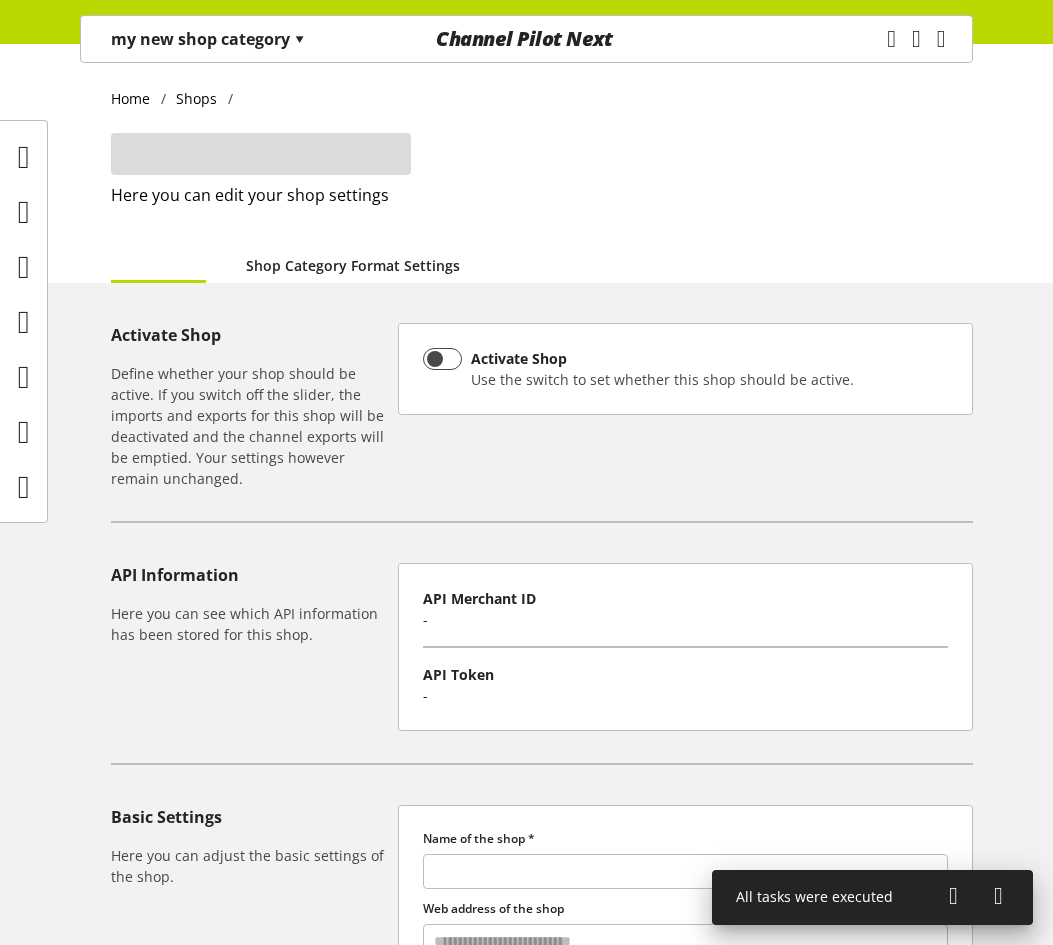 type on "**********" 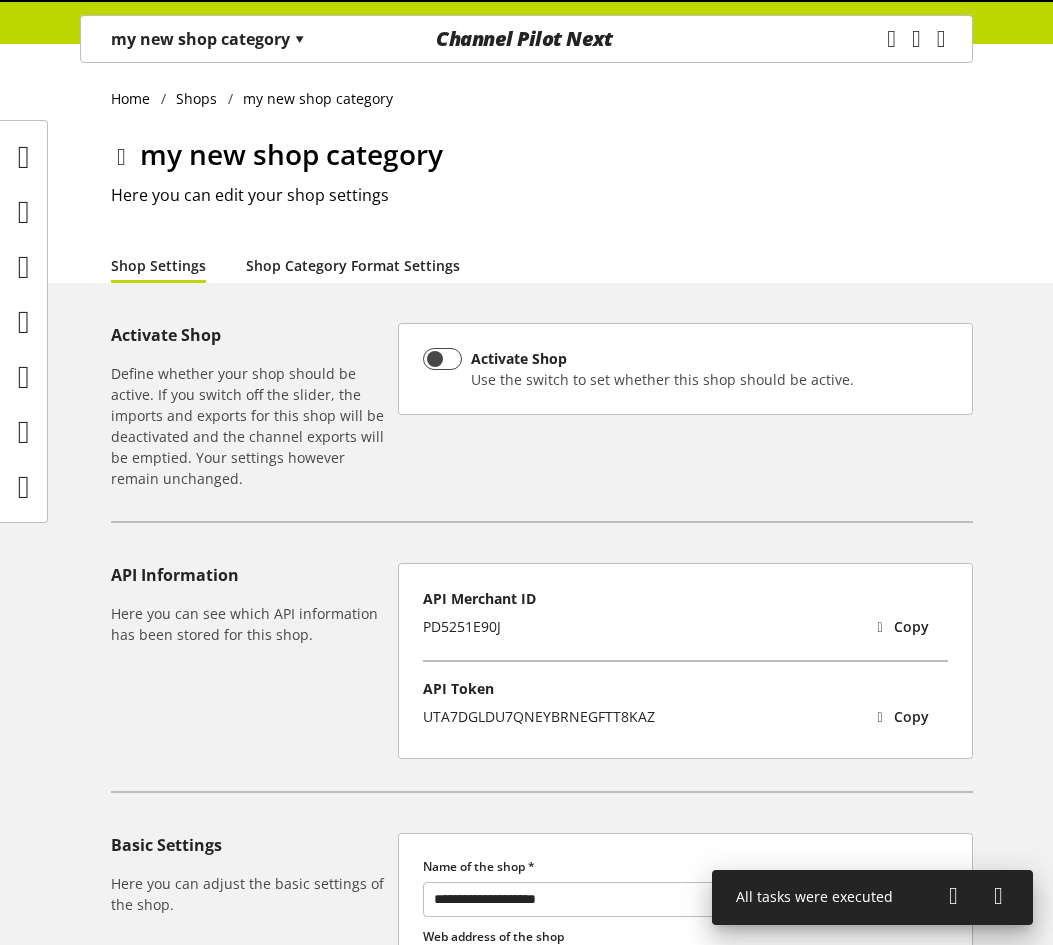 click on "Shop Category Format Settings" at bounding box center [353, 265] 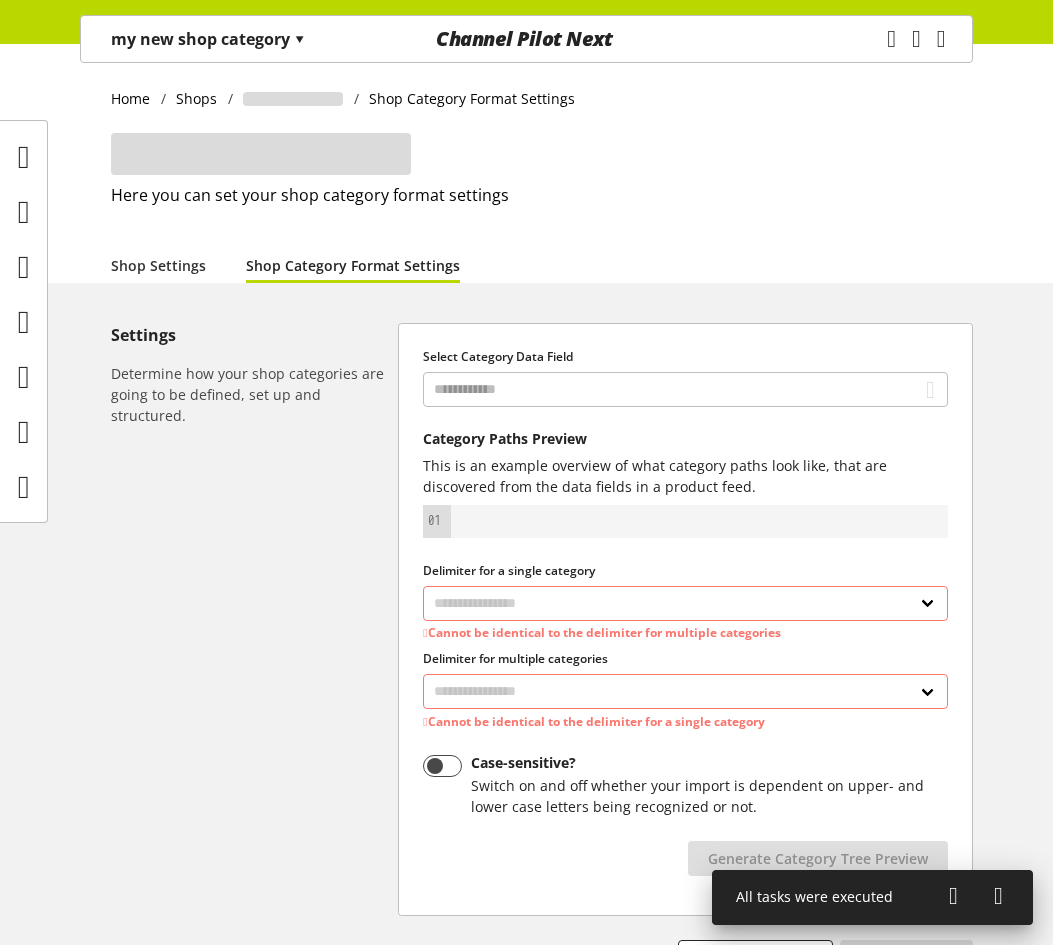 select on "*" 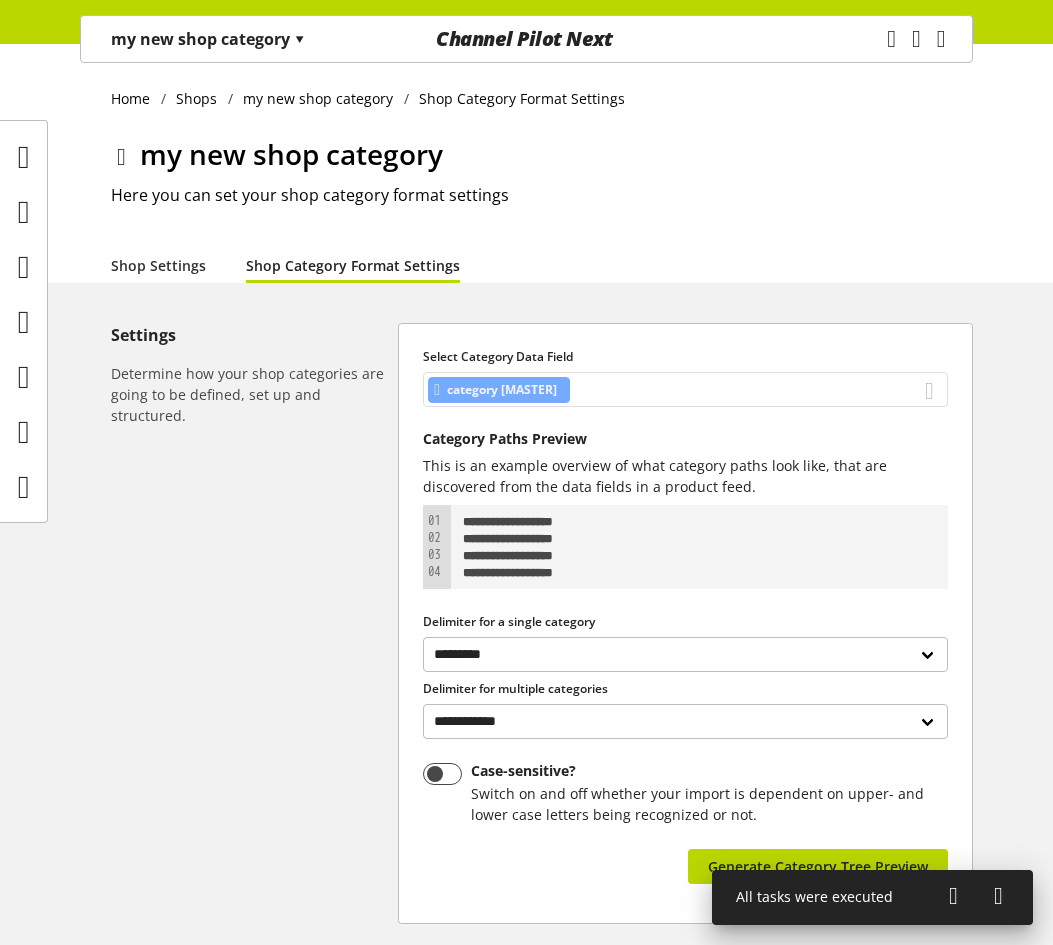 click on "category [MASTER]" at bounding box center [685, 389] 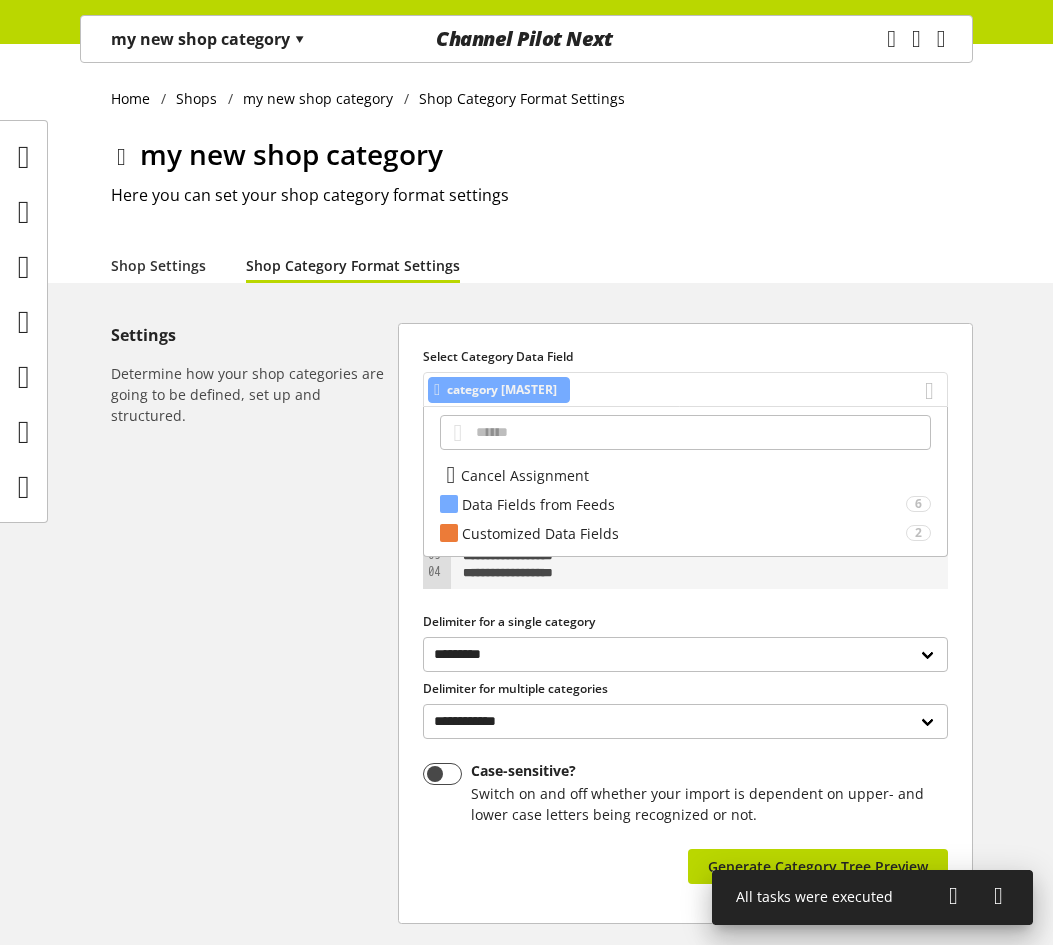 click on "category [MASTER]" at bounding box center [685, 389] 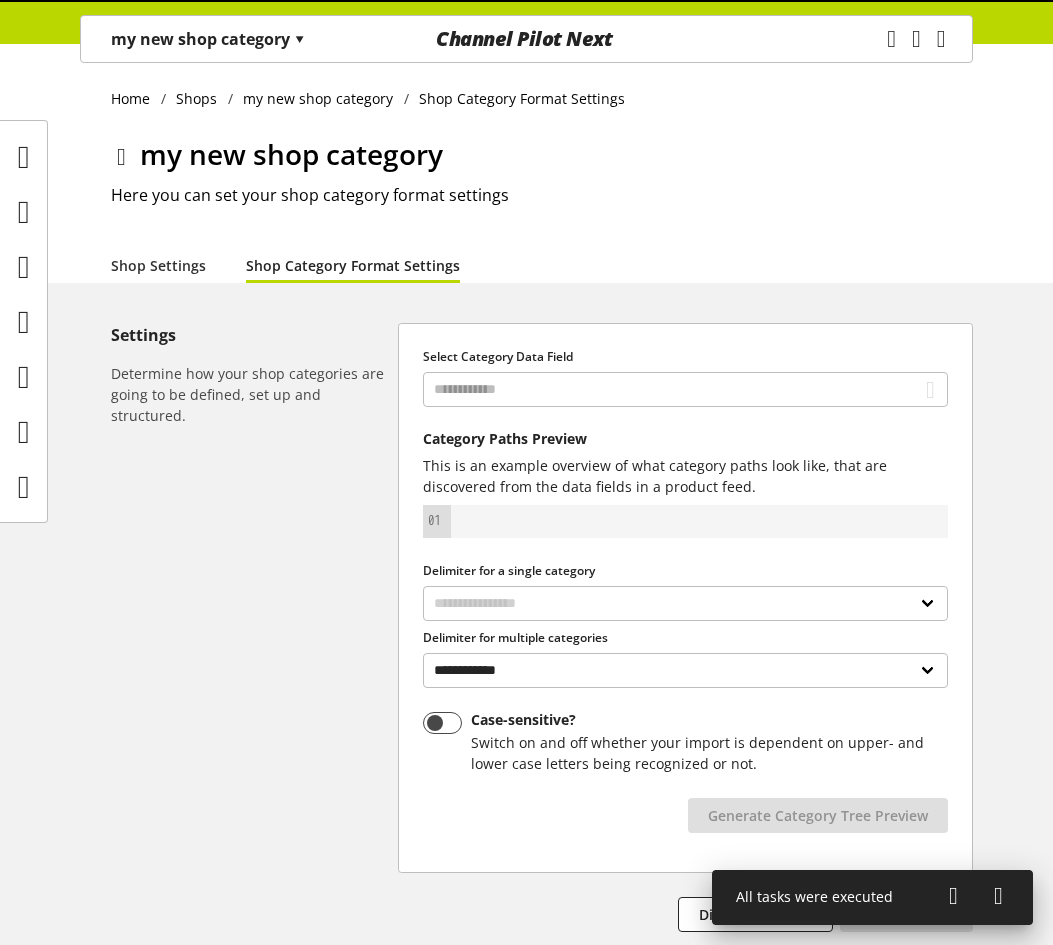 select 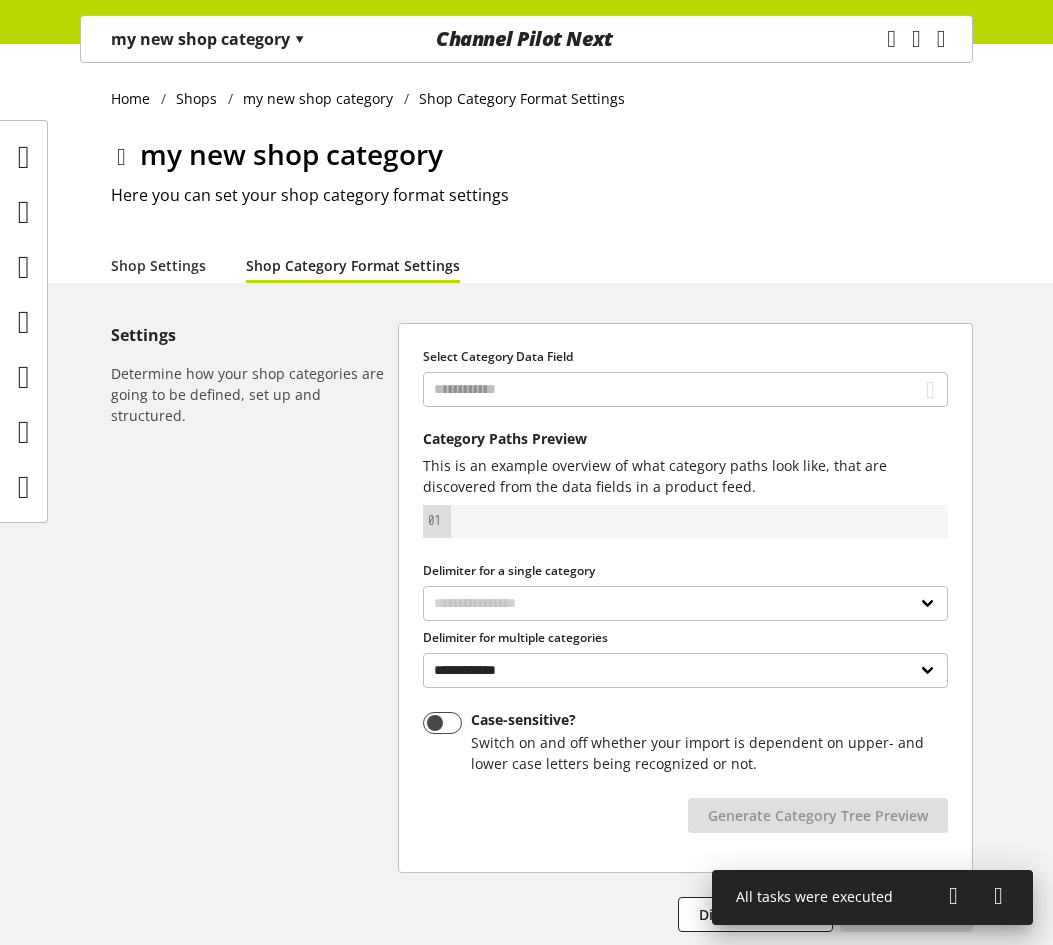 scroll, scrollTop: 65, scrollLeft: 0, axis: vertical 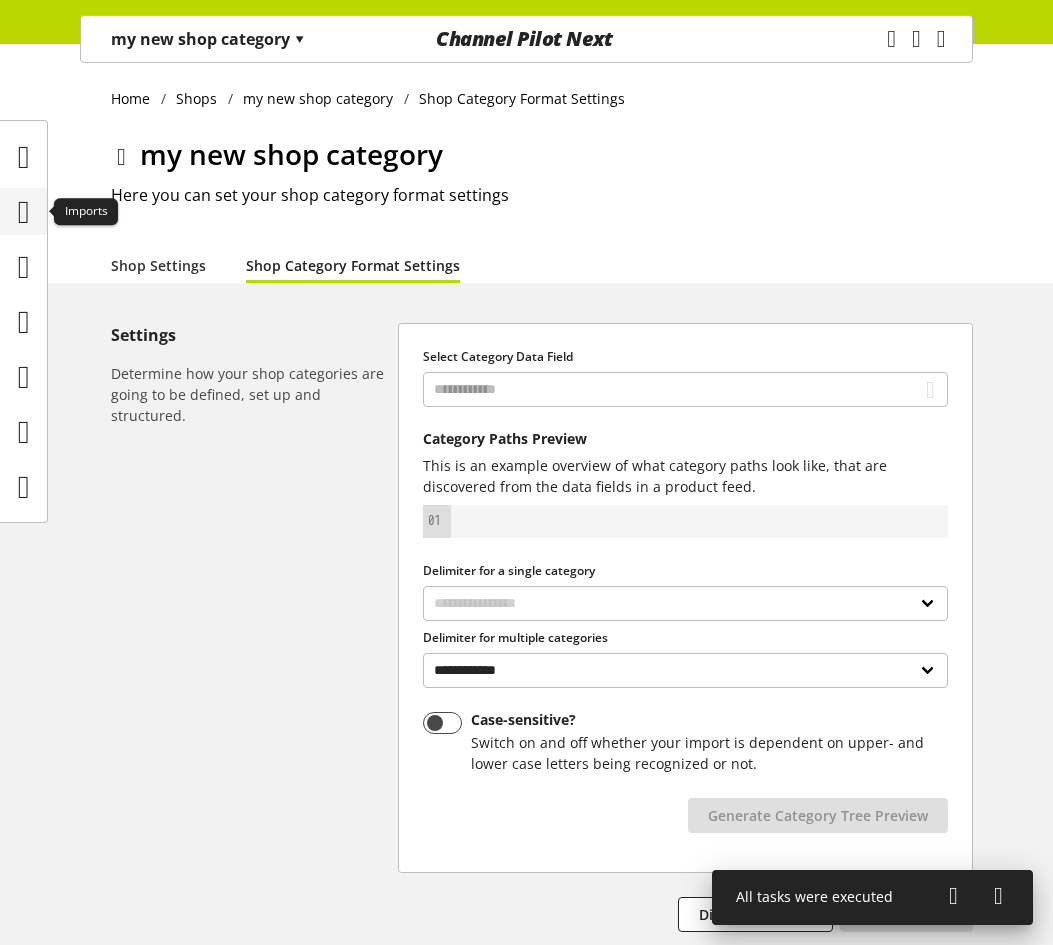 click at bounding box center (24, 212) 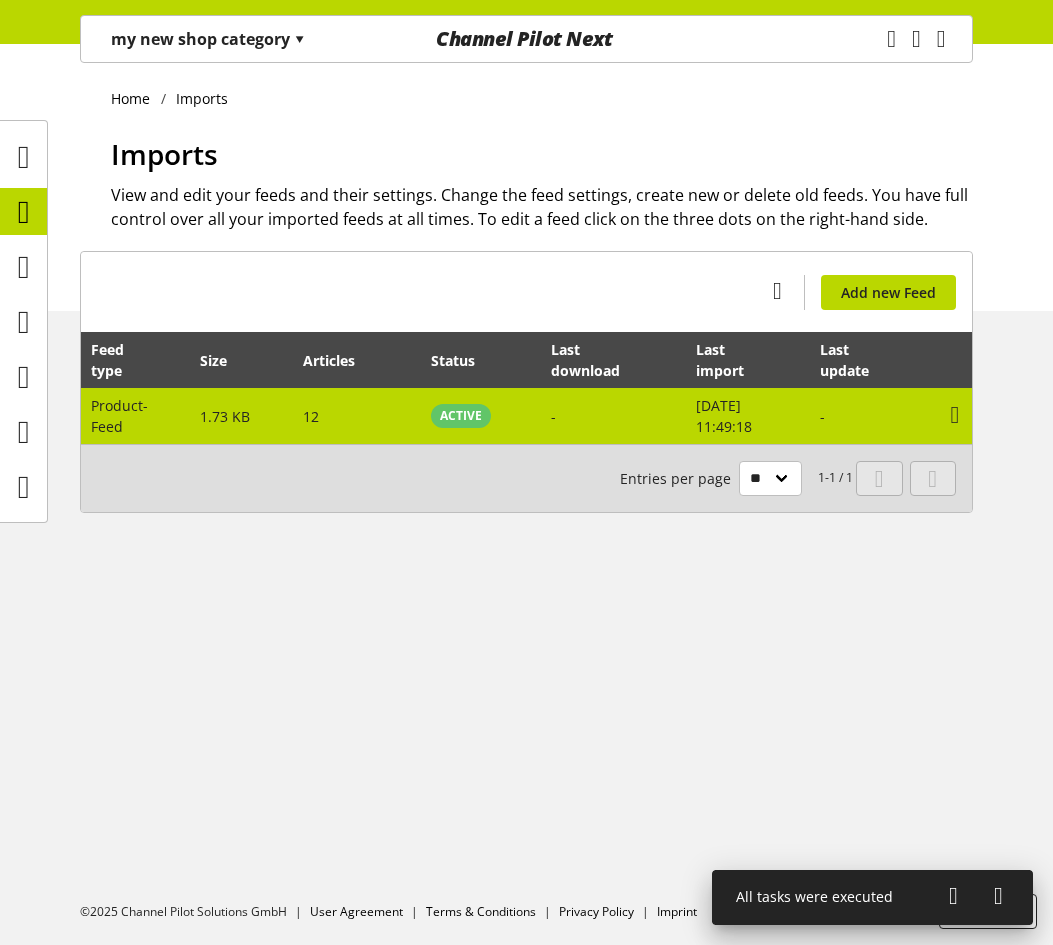 scroll, scrollTop: 0, scrollLeft: 169, axis: horizontal 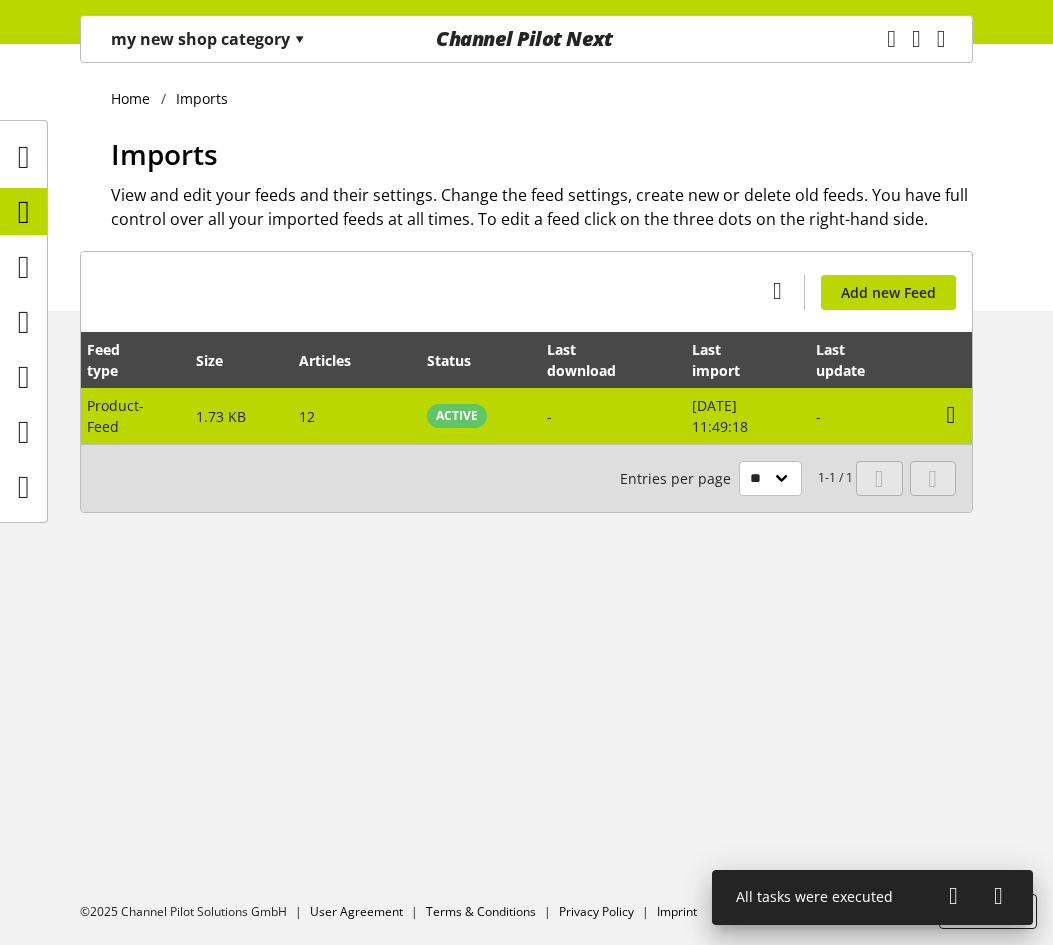 click at bounding box center [951, 415] 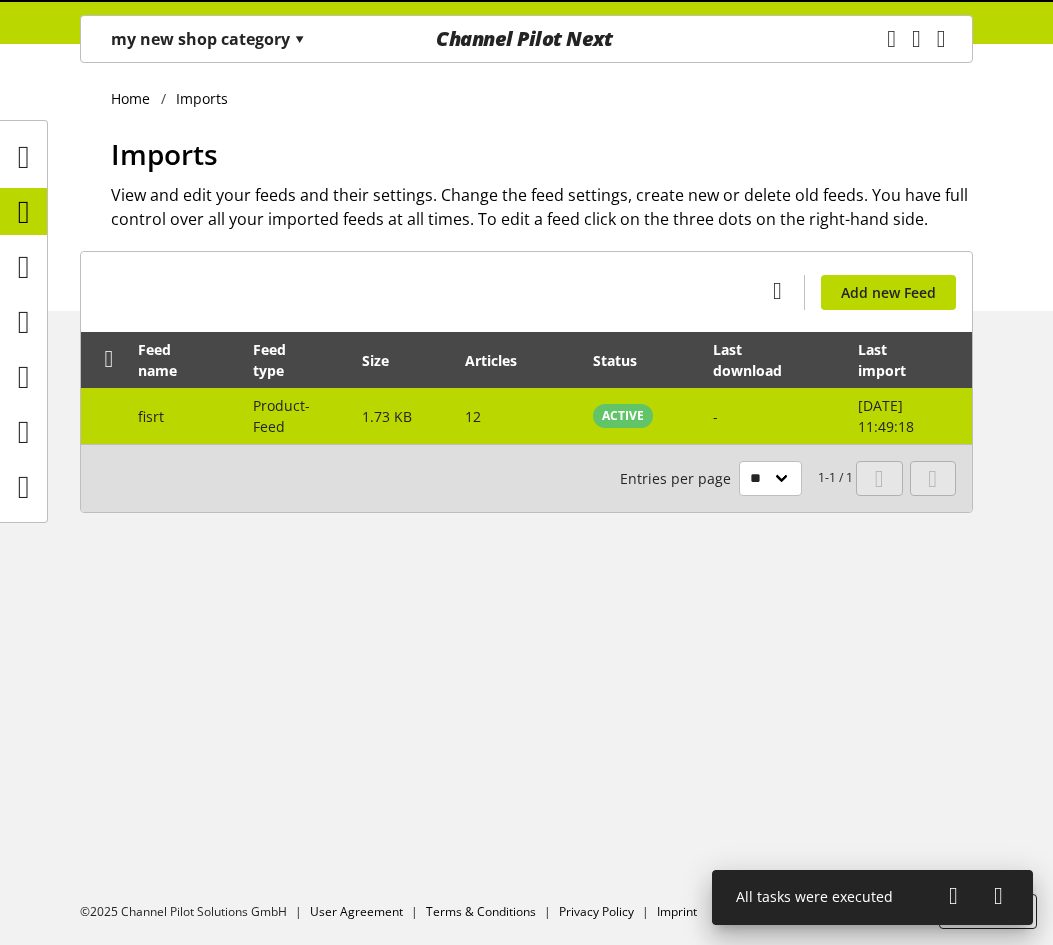 scroll, scrollTop: 0, scrollLeft: 0, axis: both 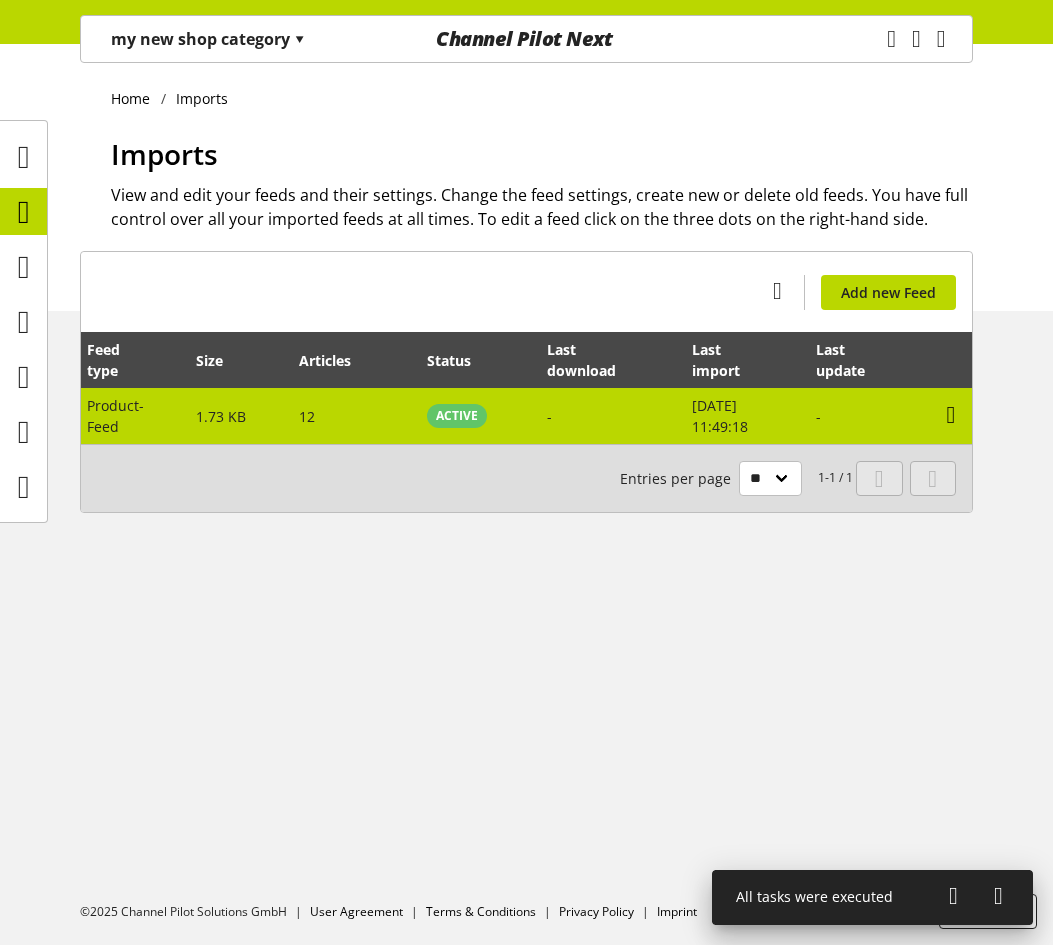 click at bounding box center [951, 415] 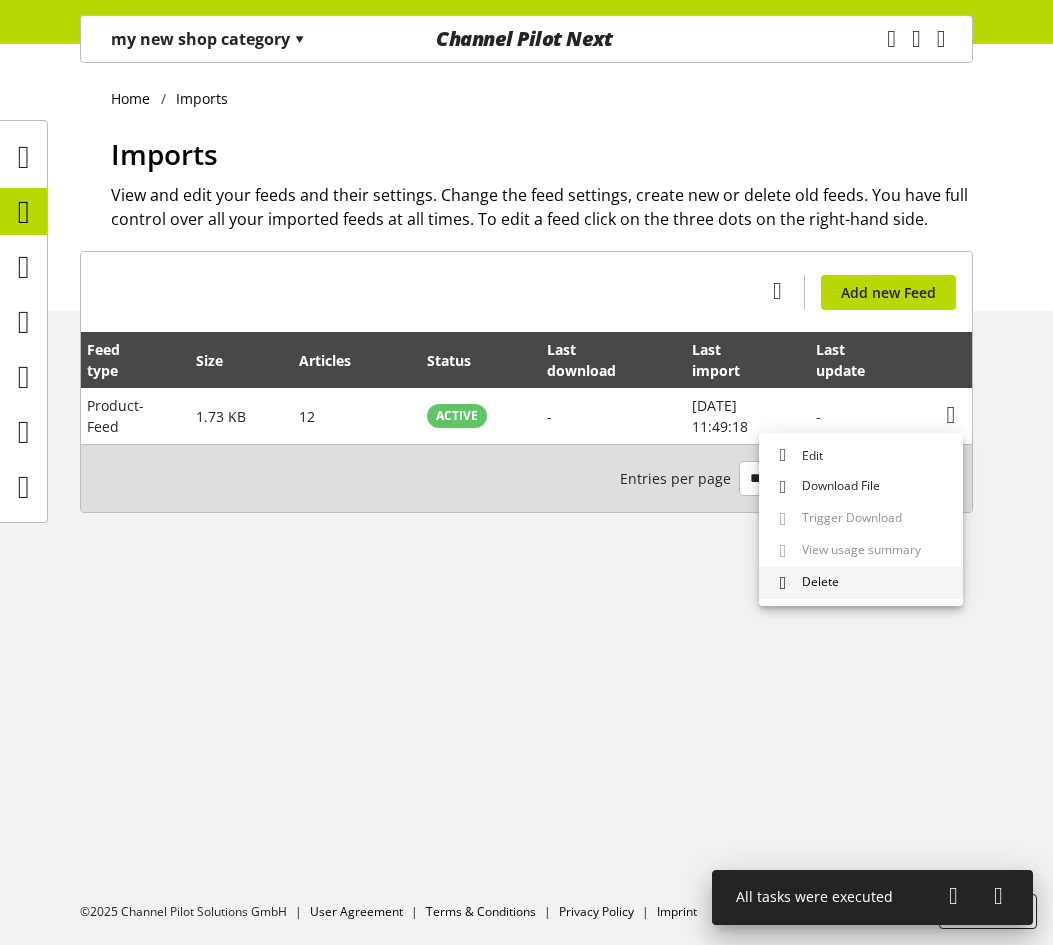 click on "Delete" at bounding box center (861, 583) 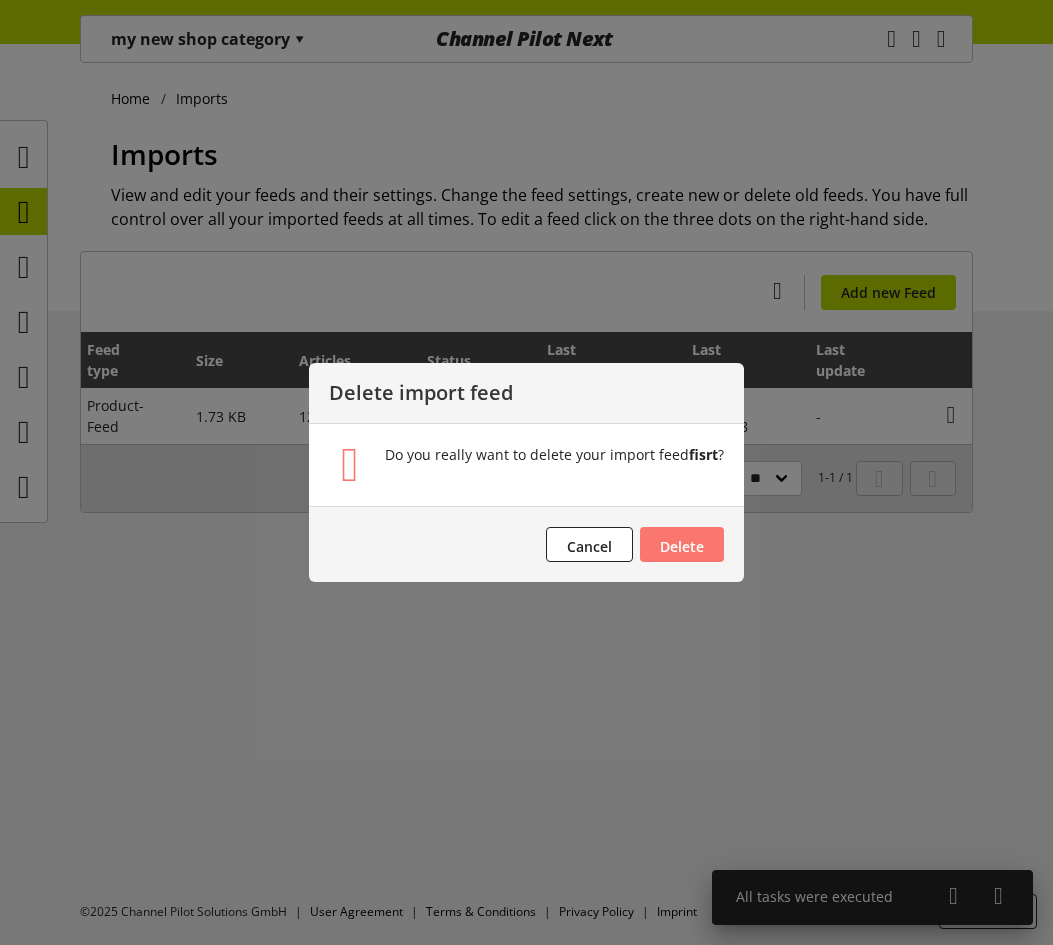 scroll, scrollTop: 0, scrollLeft: 154, axis: horizontal 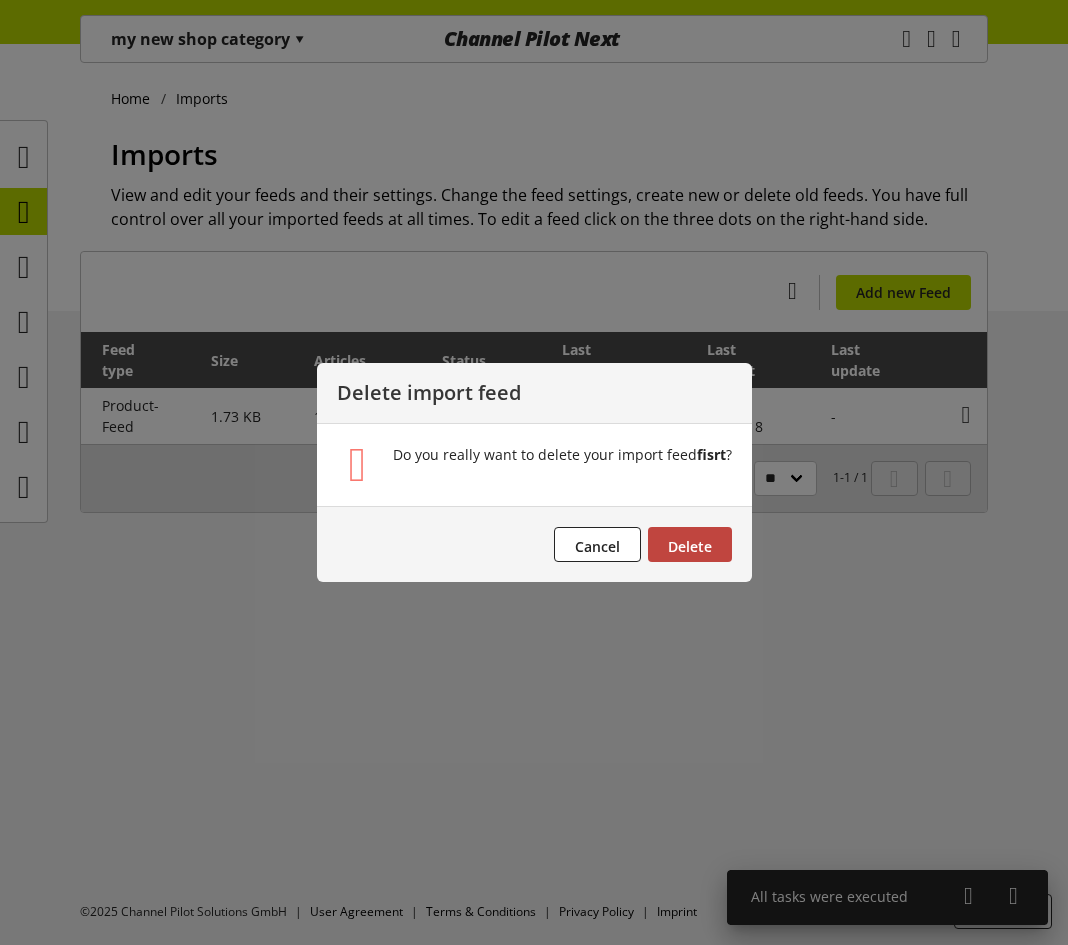 click on "Delete" at bounding box center (690, 546) 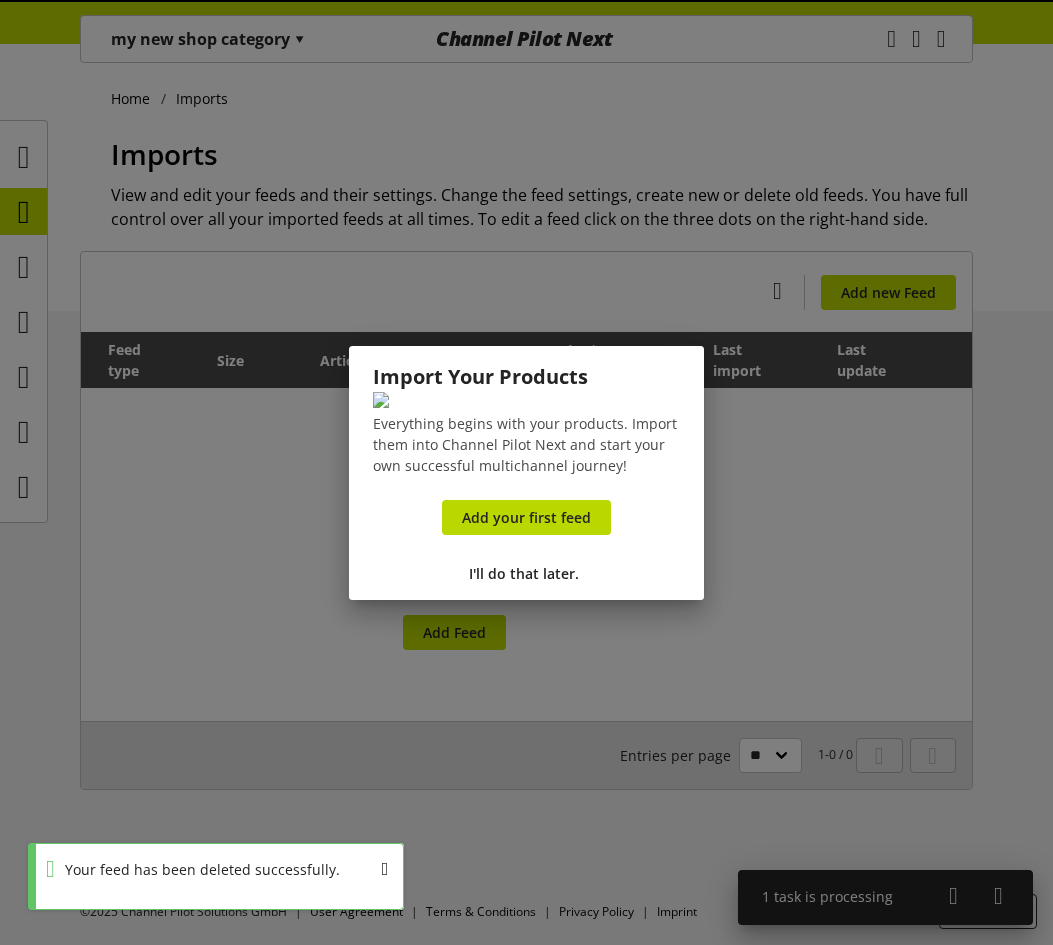 scroll, scrollTop: 0, scrollLeft: 133, axis: horizontal 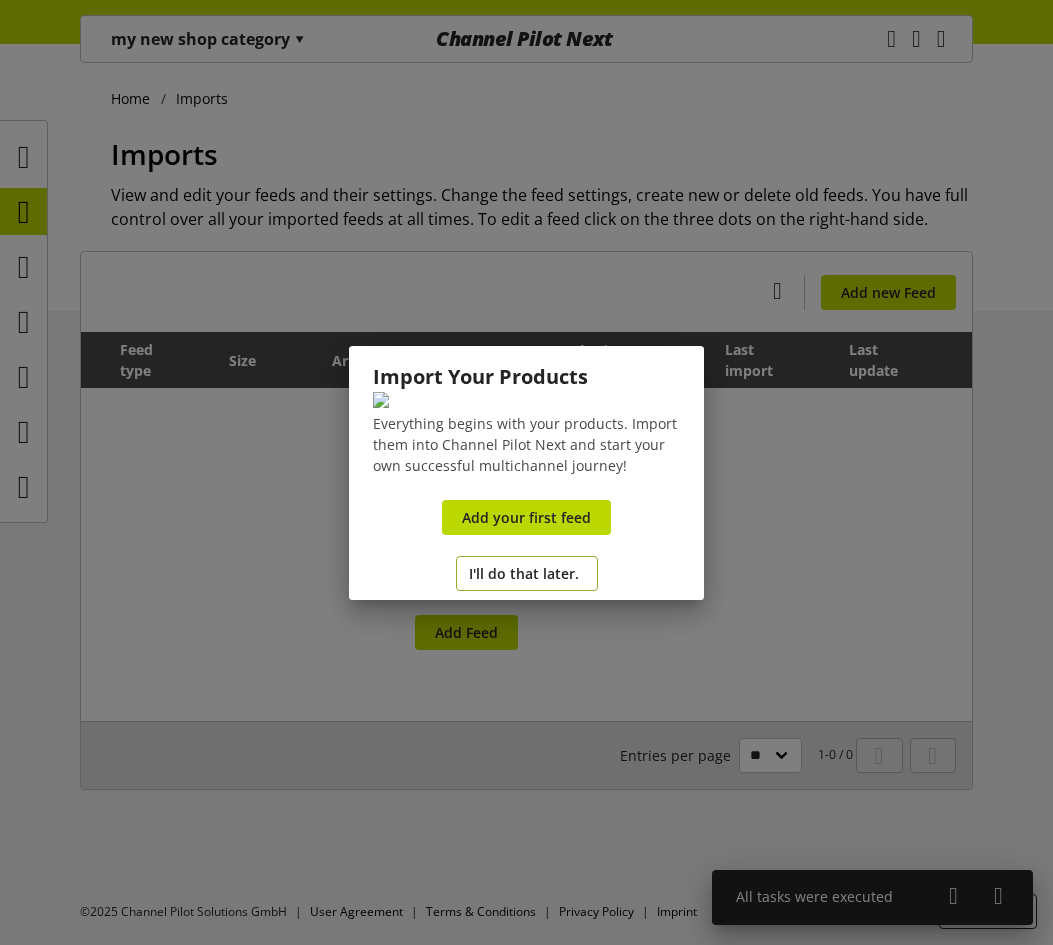 click on "I'll do that later." at bounding box center [524, 573] 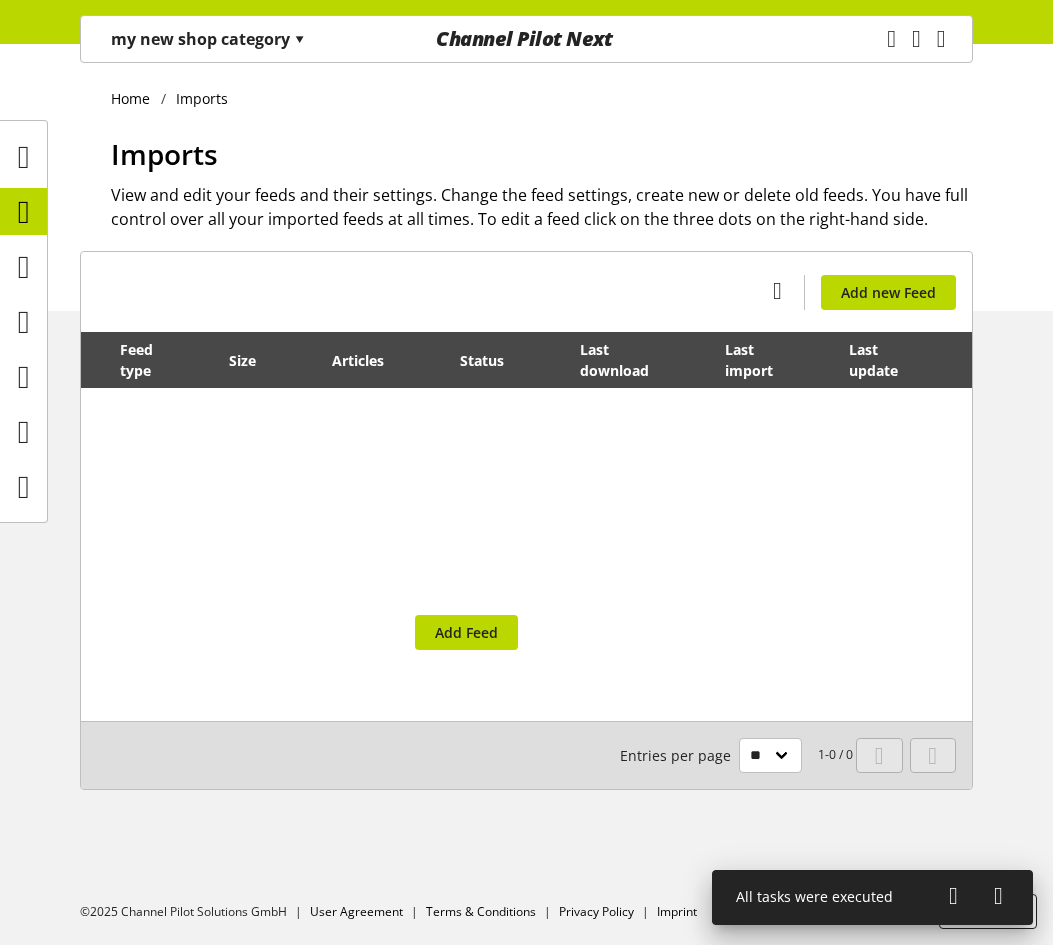 click on "▾" at bounding box center (299, 39) 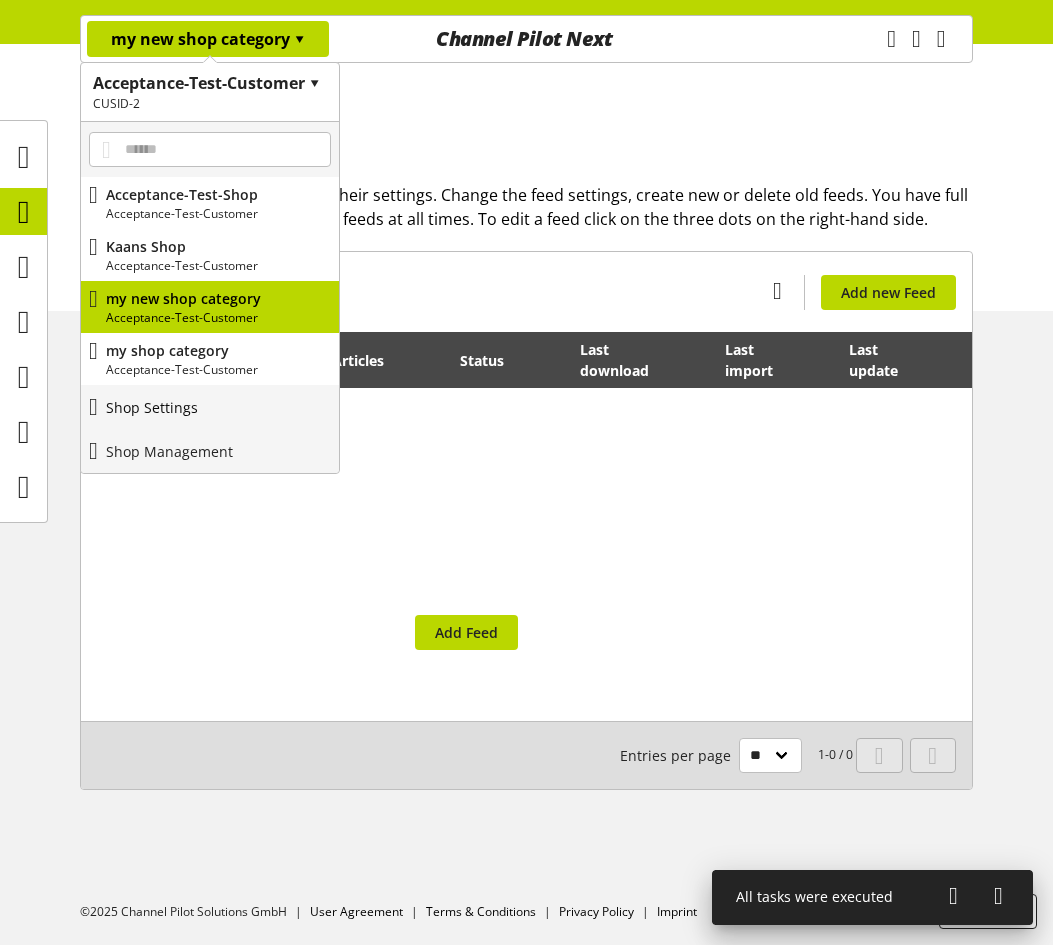 click on "Shop Settings" at bounding box center [152, 407] 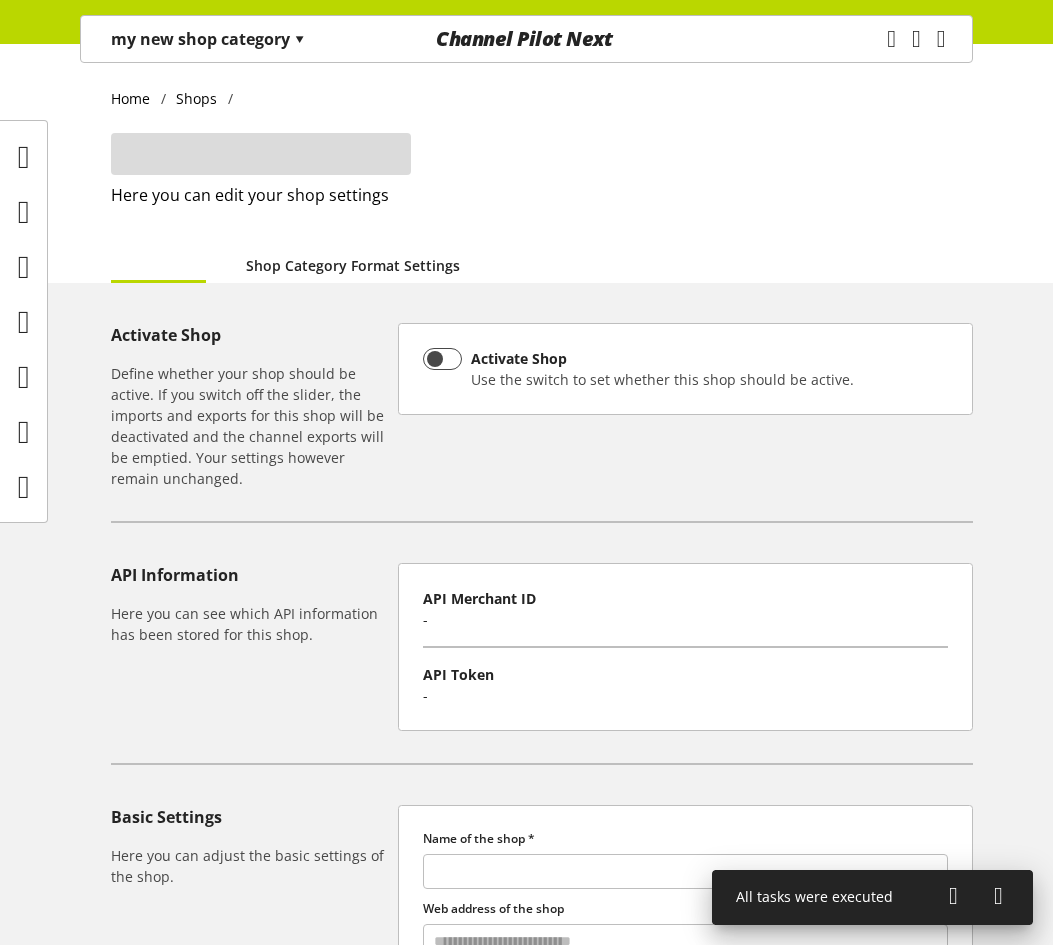 type on "**********" 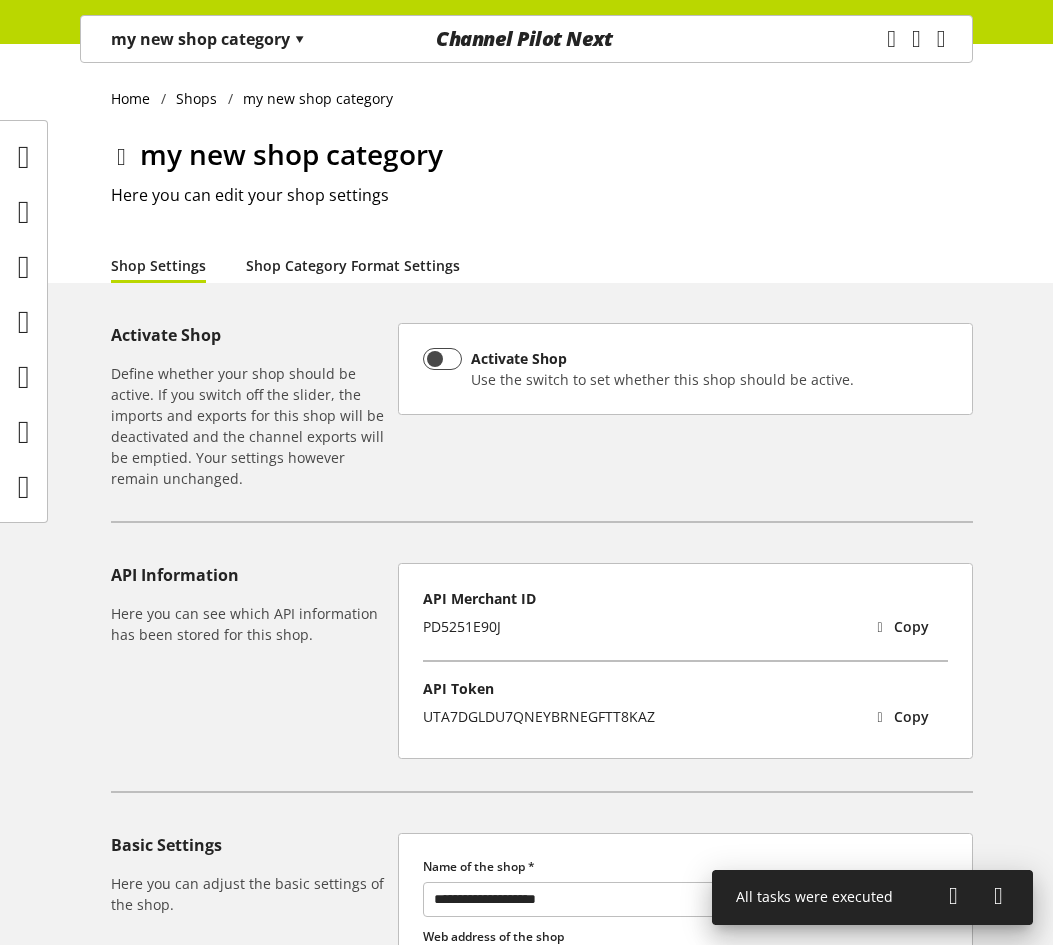 click on "Shop Category Format Settings" at bounding box center [353, 265] 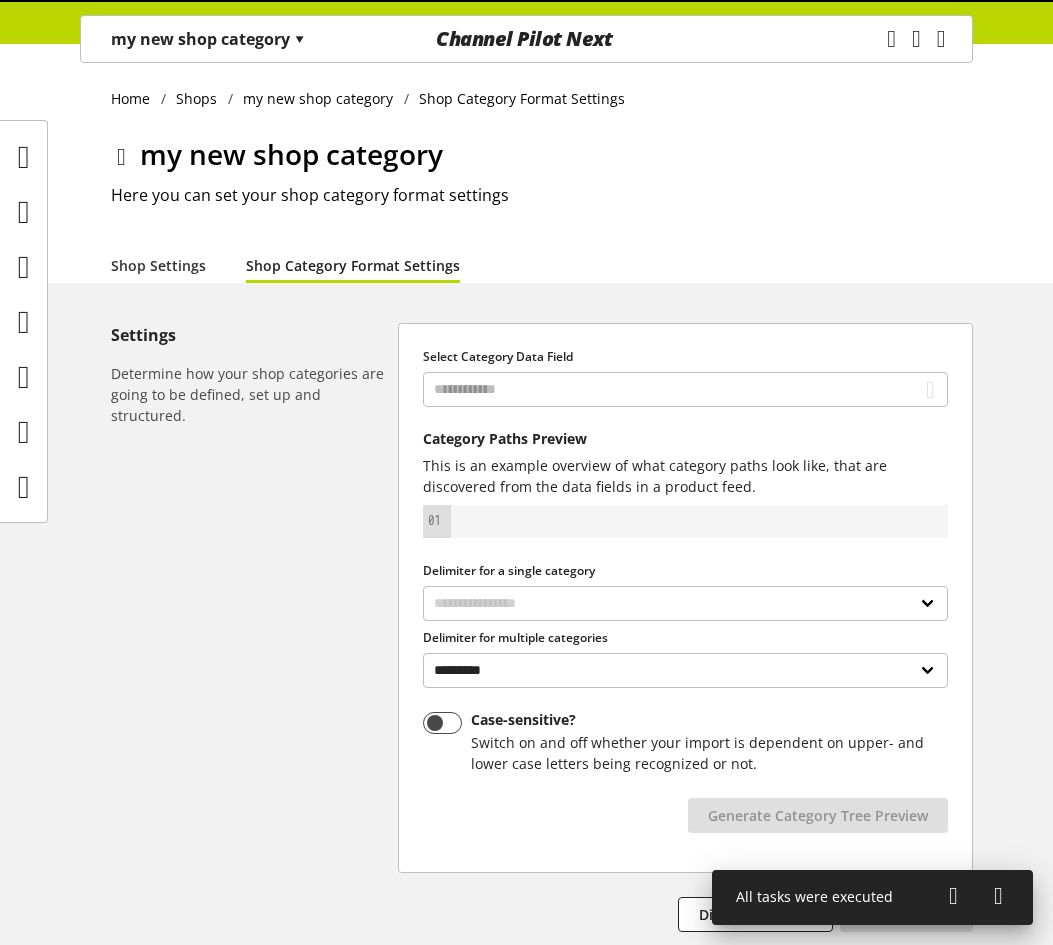 select 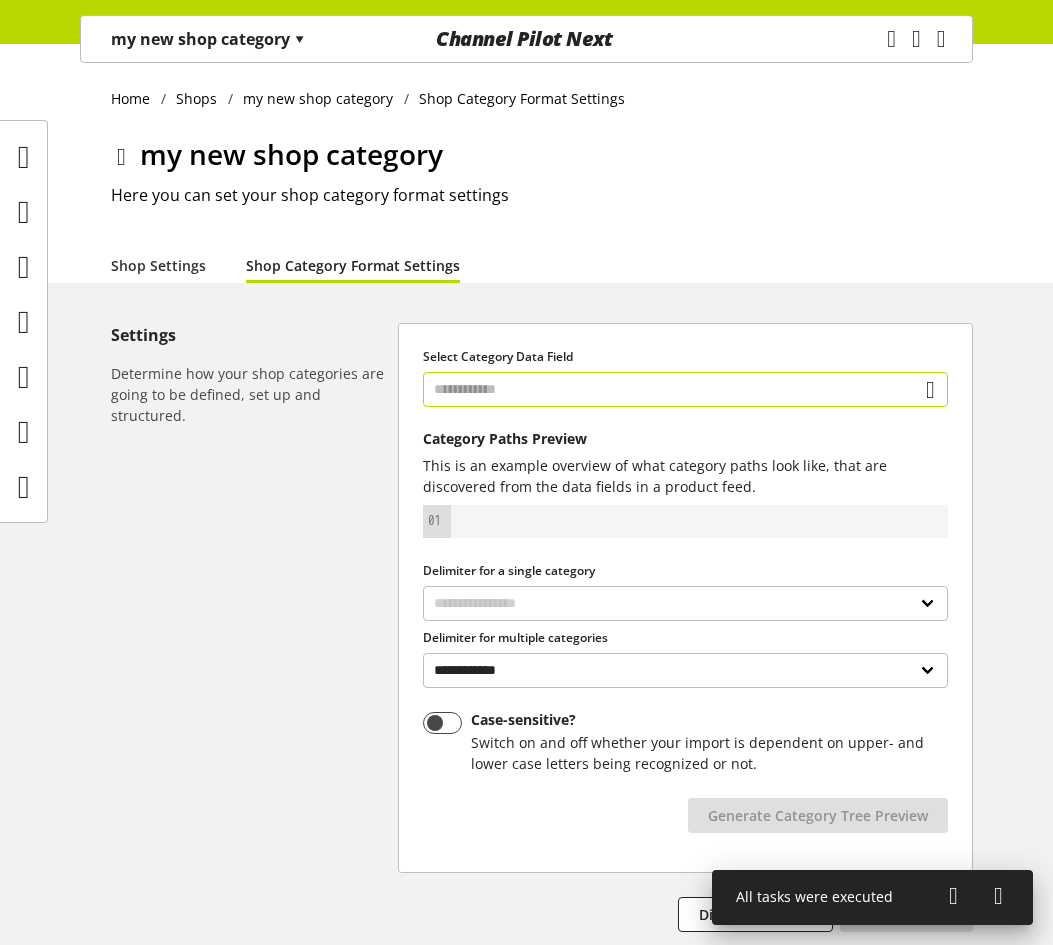 click at bounding box center (685, 389) 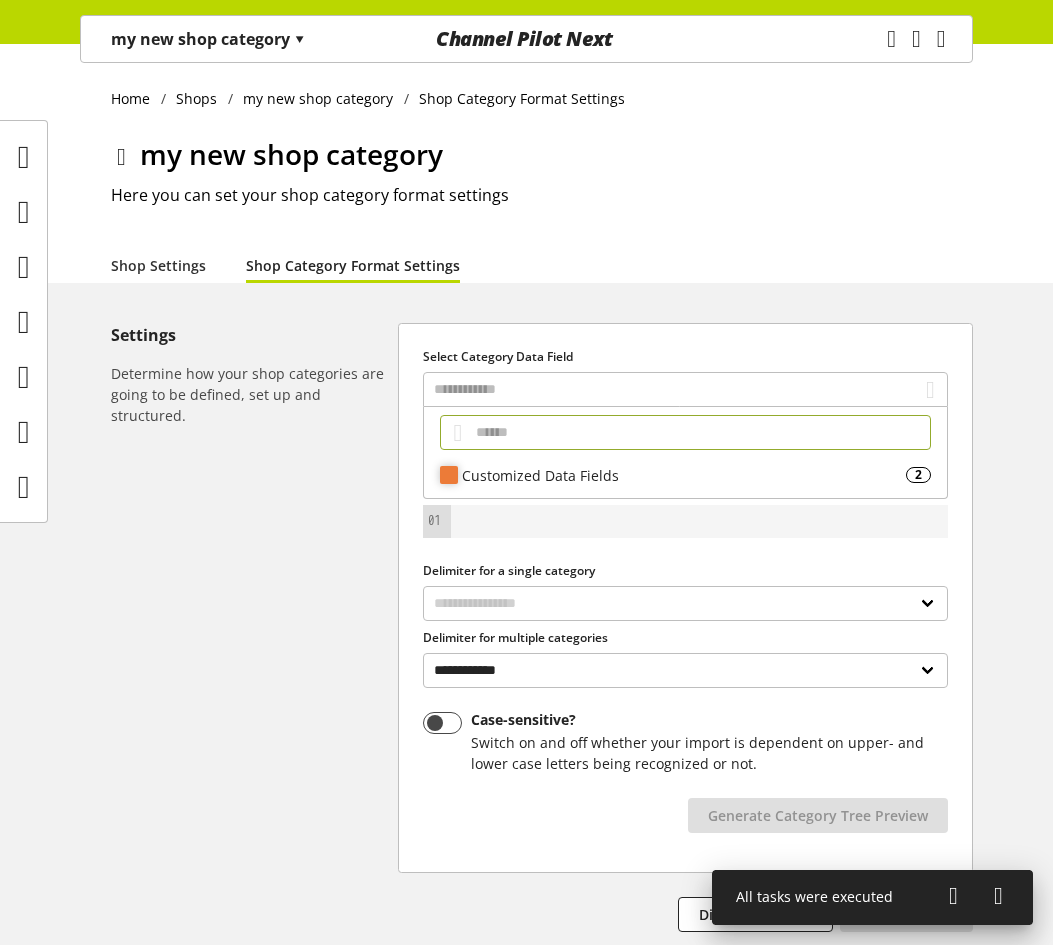 click on "Customized Data Fields" at bounding box center [684, 475] 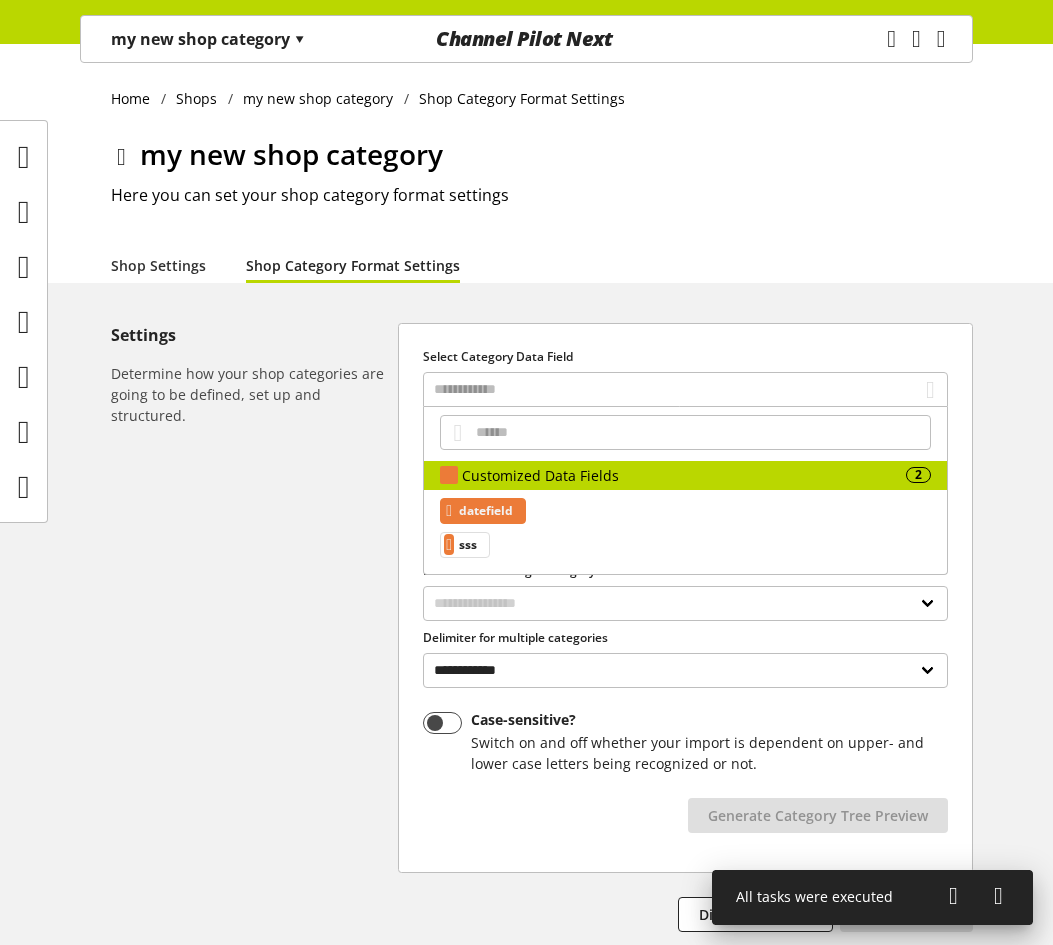 click on "datefield" at bounding box center (486, 511) 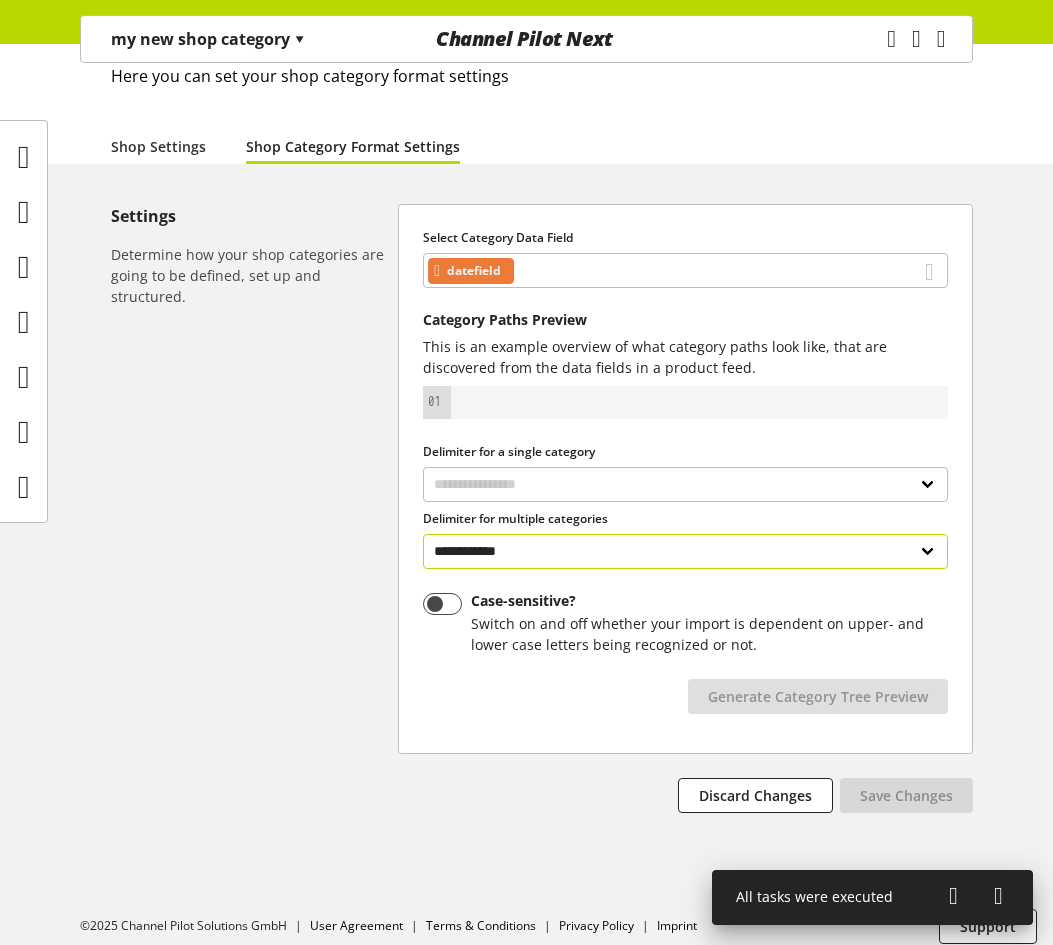 scroll, scrollTop: 134, scrollLeft: 0, axis: vertical 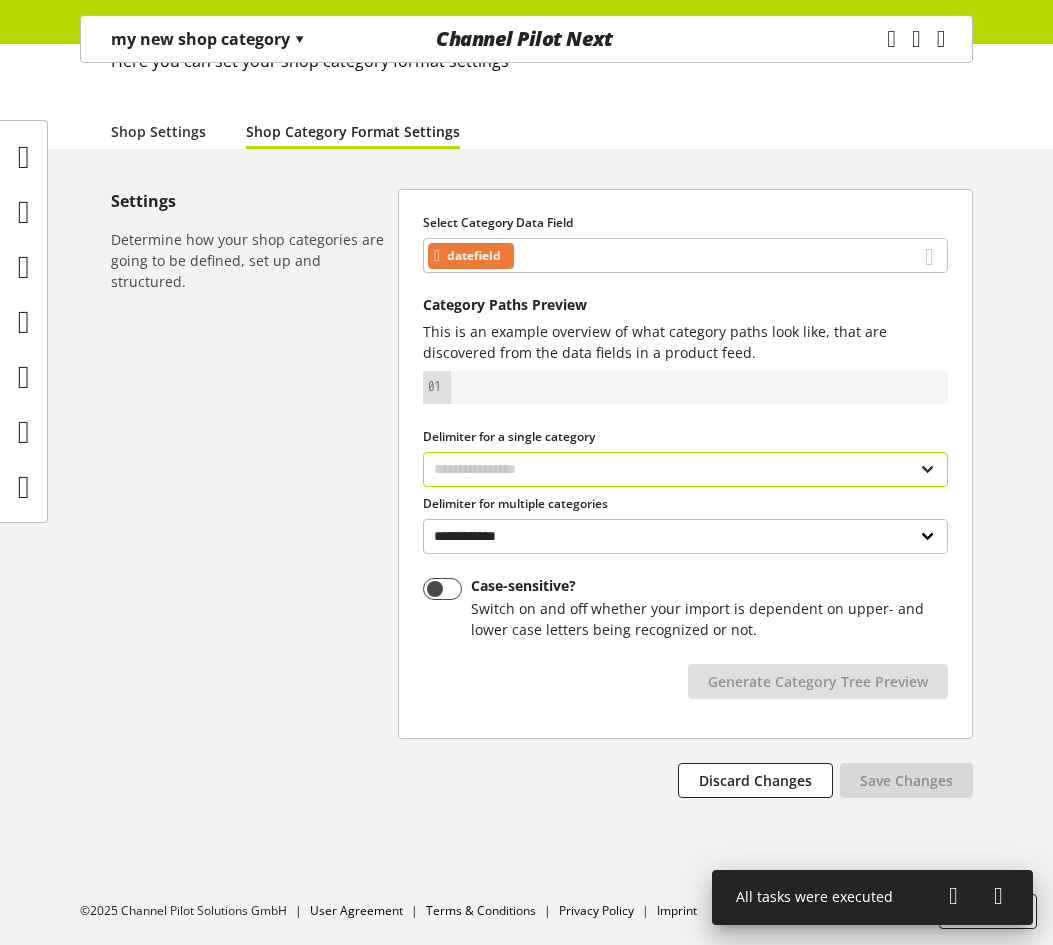 click on "**********" at bounding box center [685, 469] 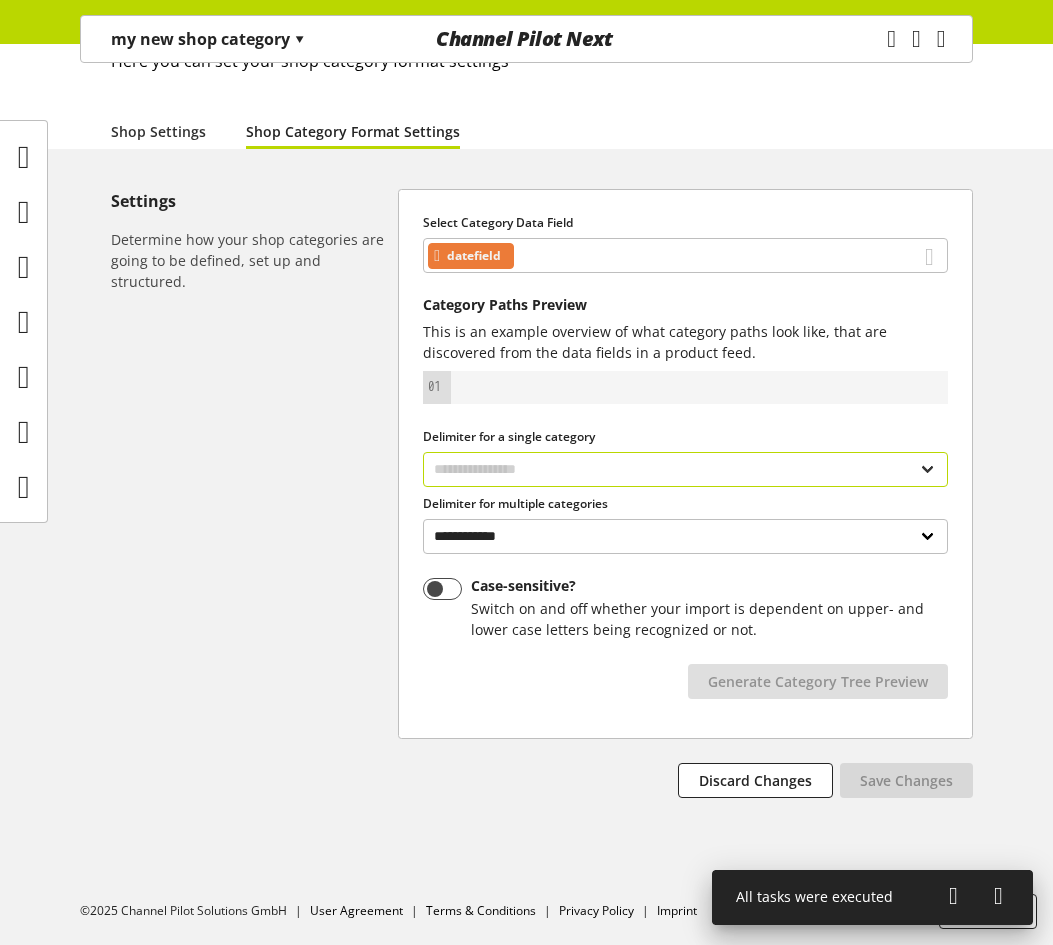 click on "**********" at bounding box center [685, 469] 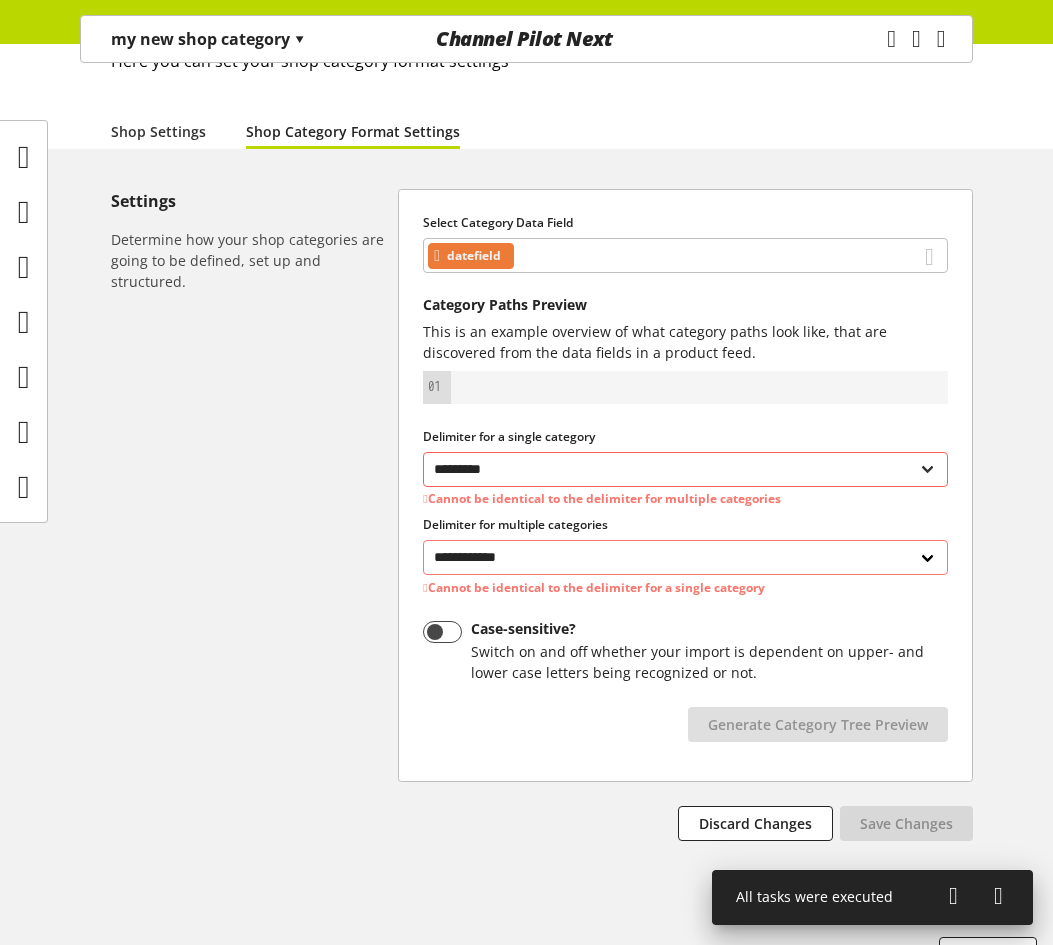 click on "**********" at bounding box center [685, 469] 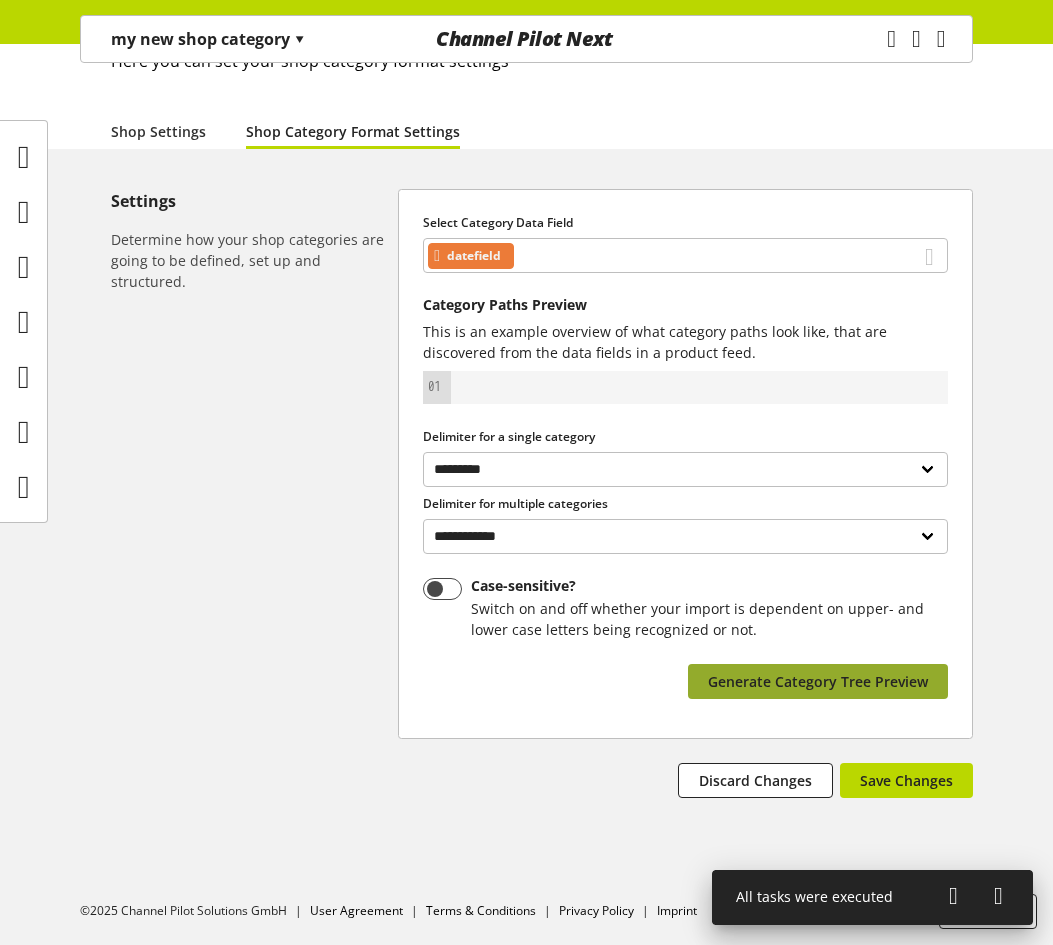click on "Generate Category Tree Preview" at bounding box center [818, 681] 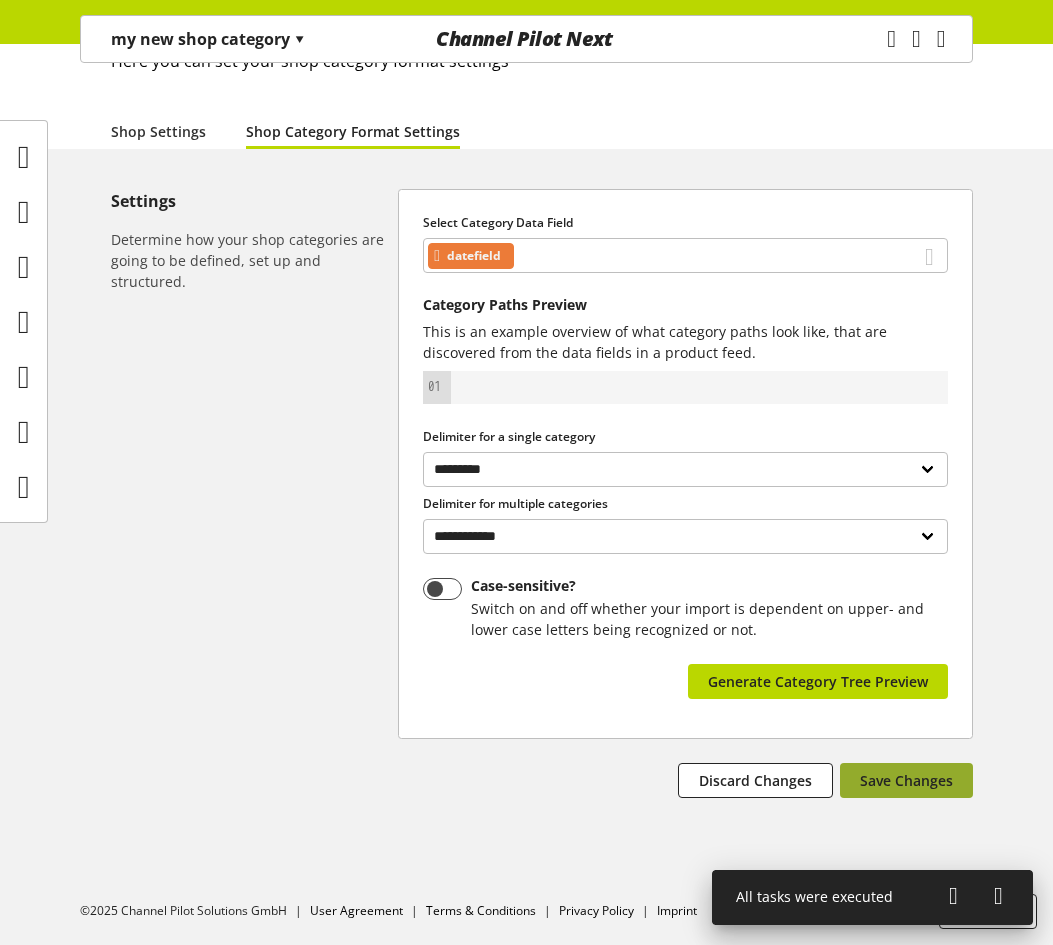 click on "Save Changes" at bounding box center (906, 780) 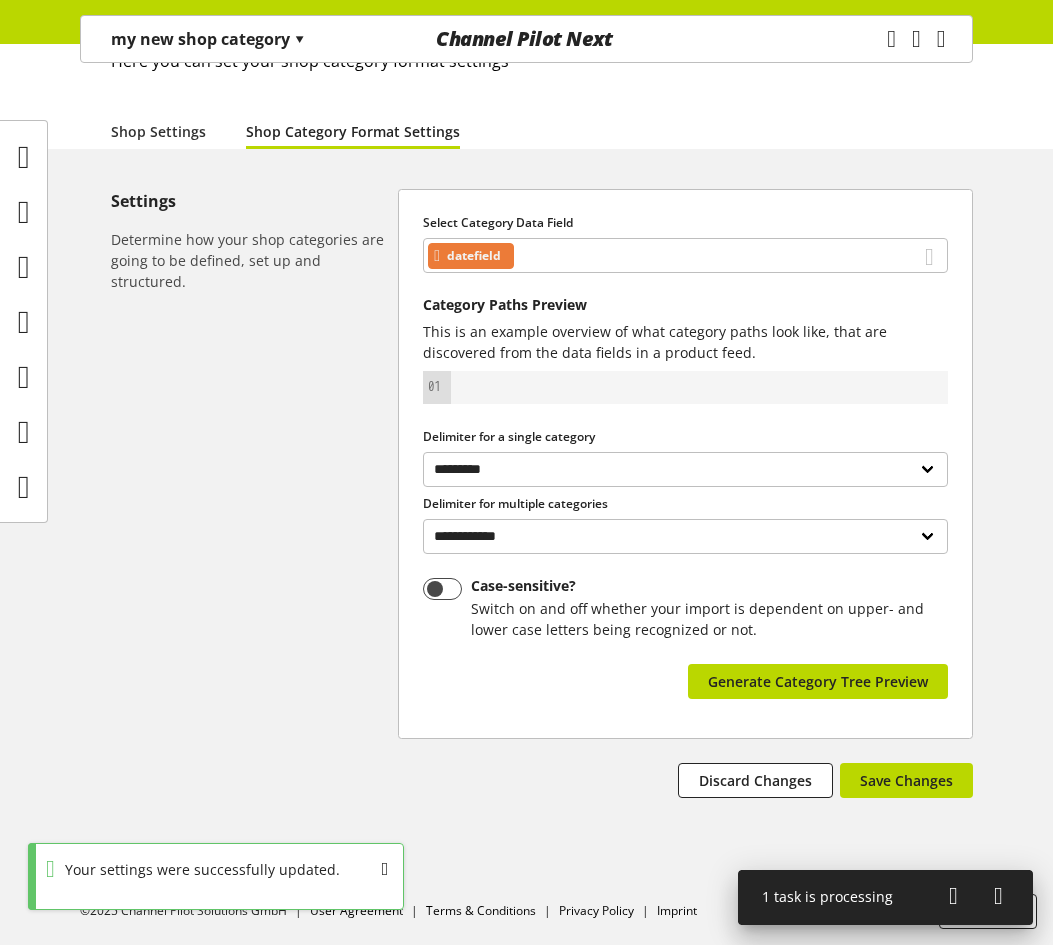 click at bounding box center [953, 896] 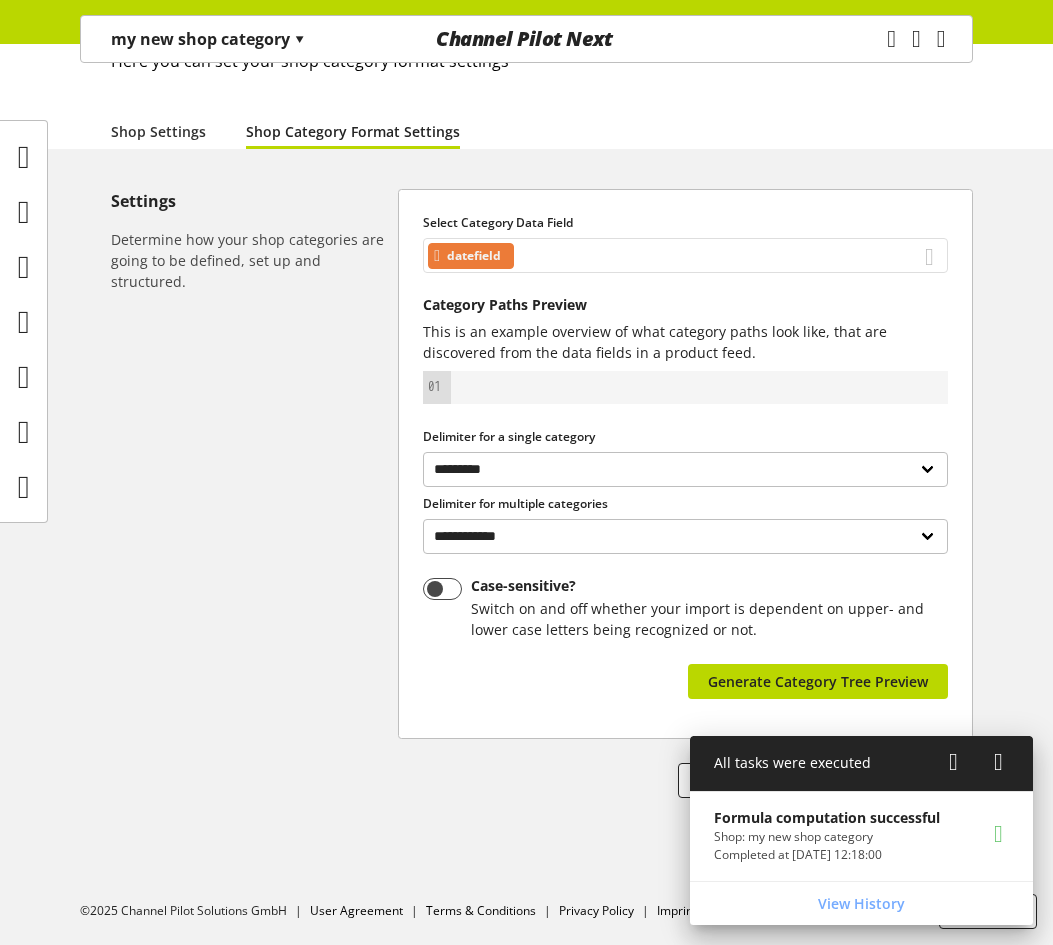 click on "datefield" at bounding box center (685, 255) 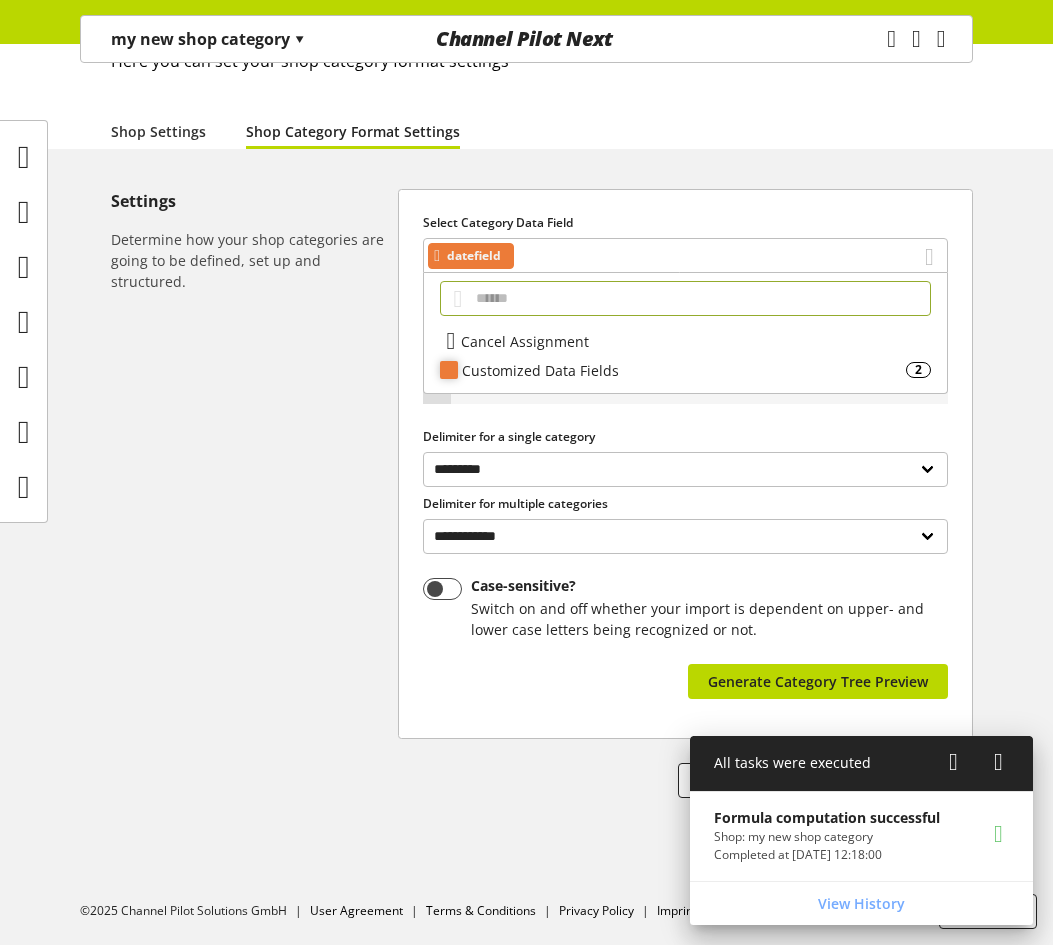 click on "Customized Data Fields" at bounding box center [684, 370] 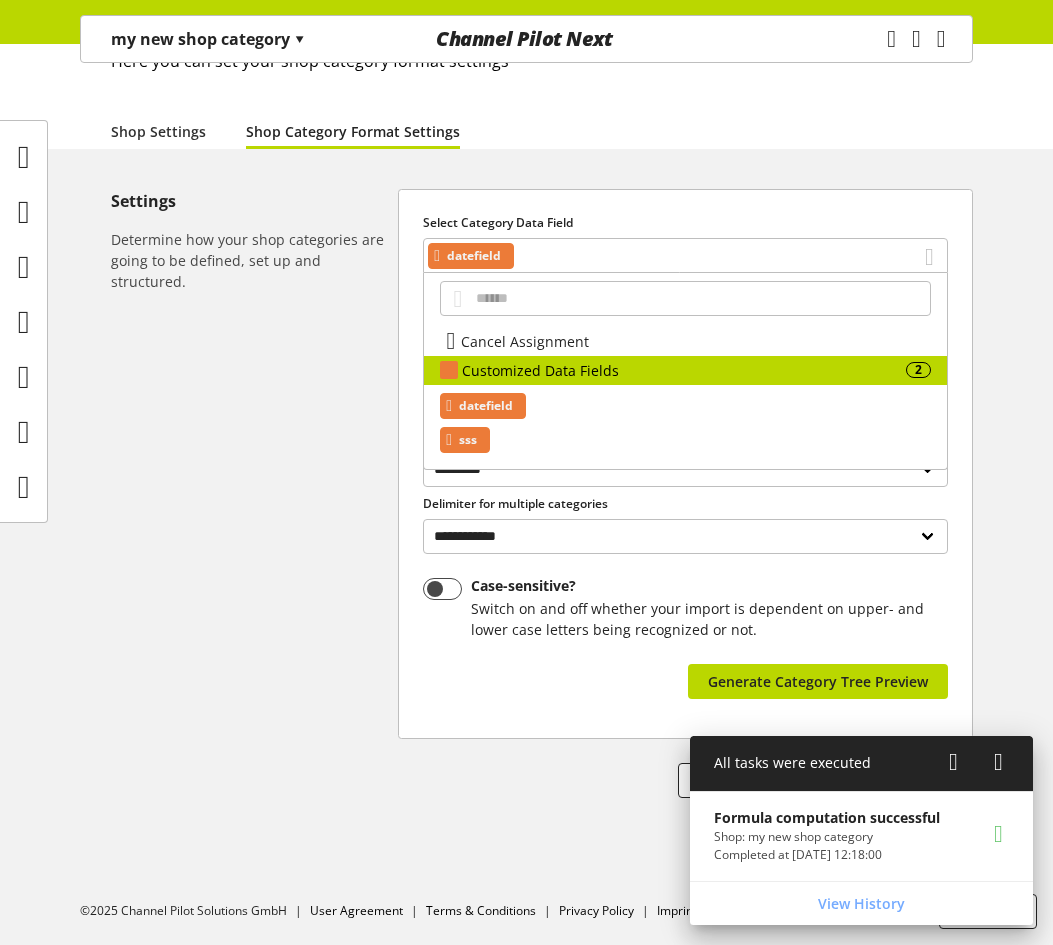click on "sss" at bounding box center [465, 440] 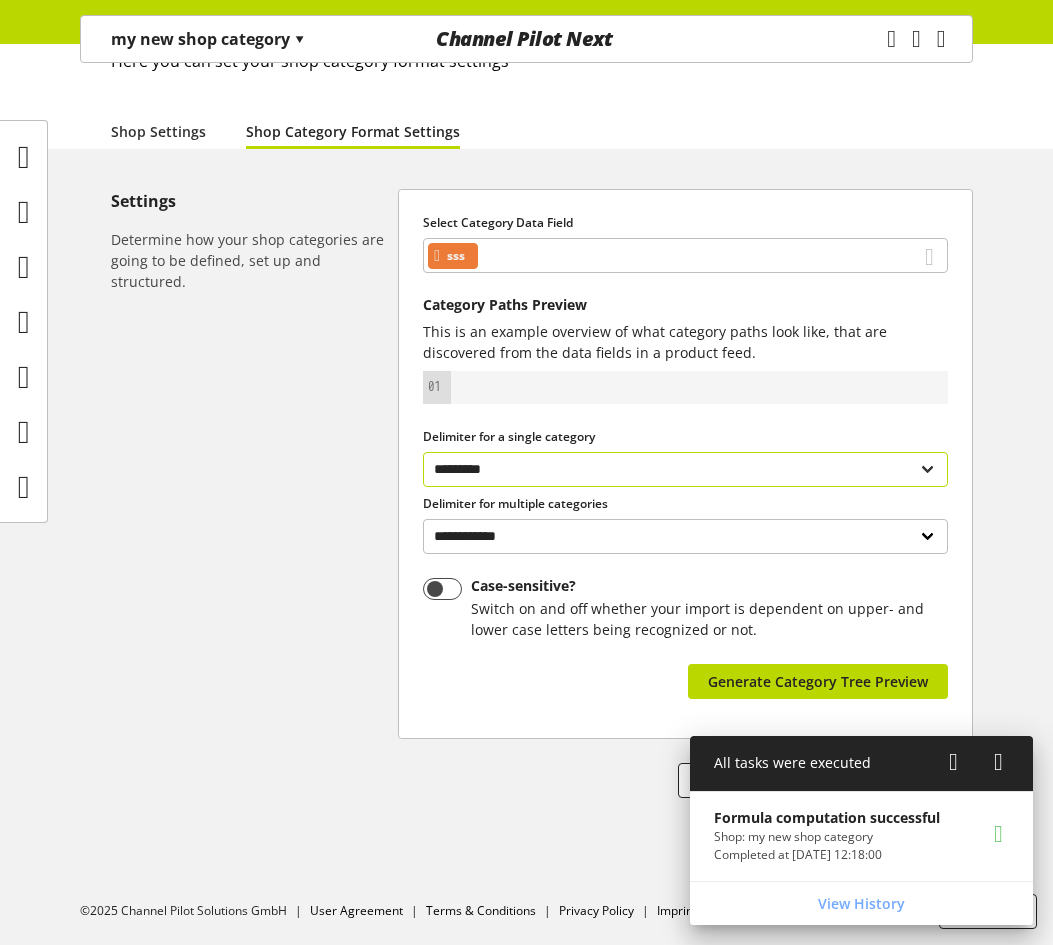 click on "**********" at bounding box center [685, 469] 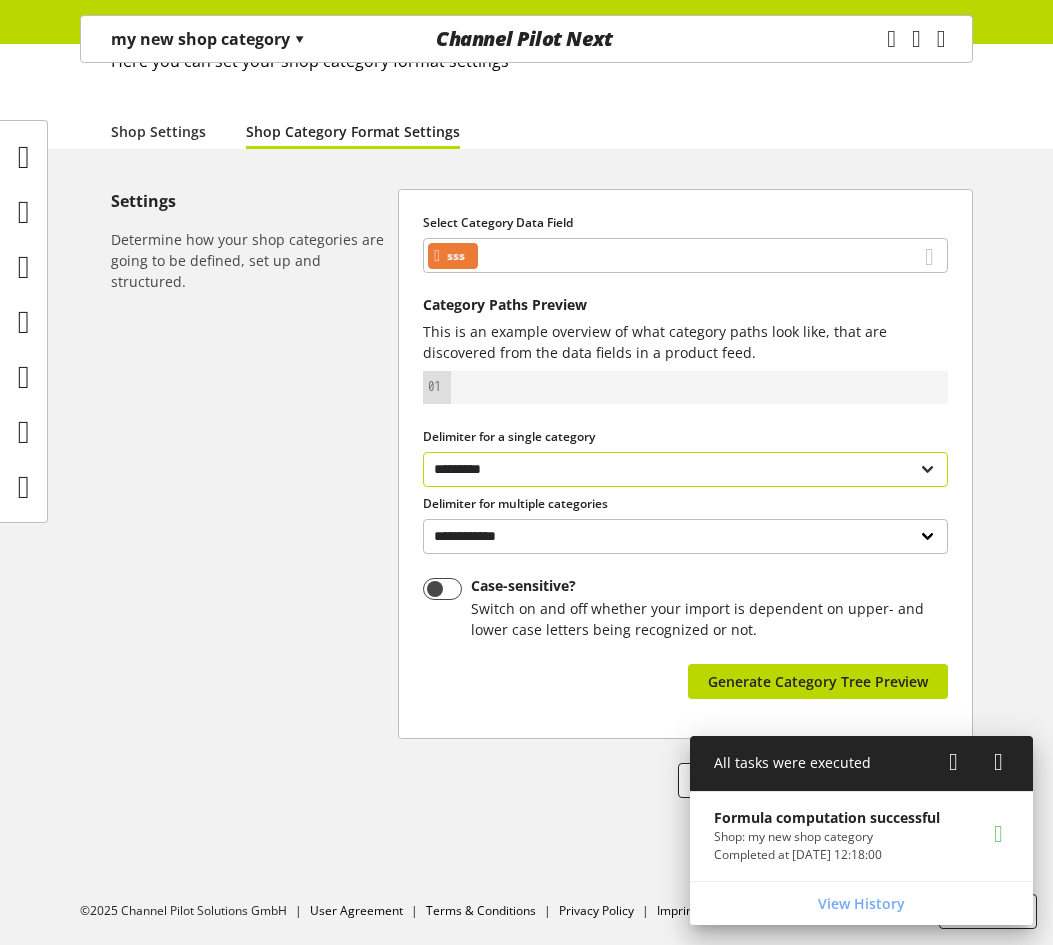 click on "**********" at bounding box center [685, 469] 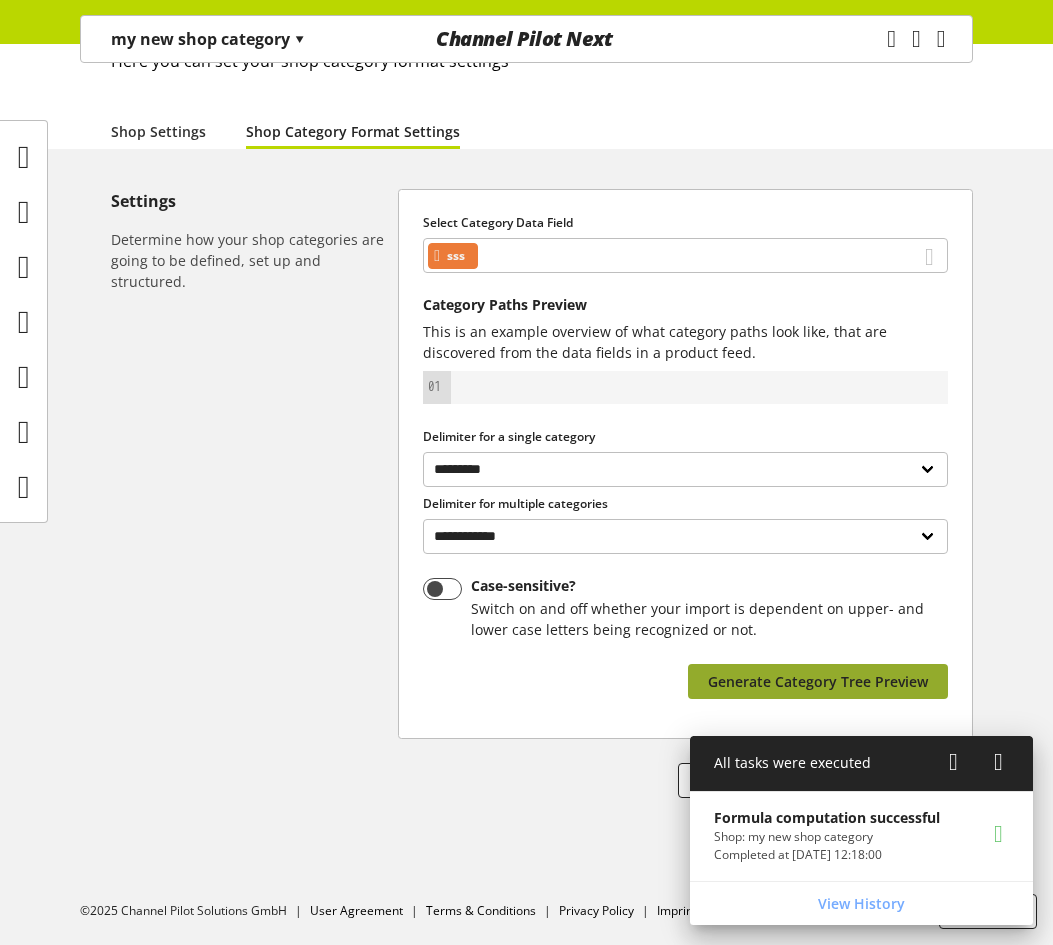 click on "Generate Category Tree Preview" at bounding box center (818, 681) 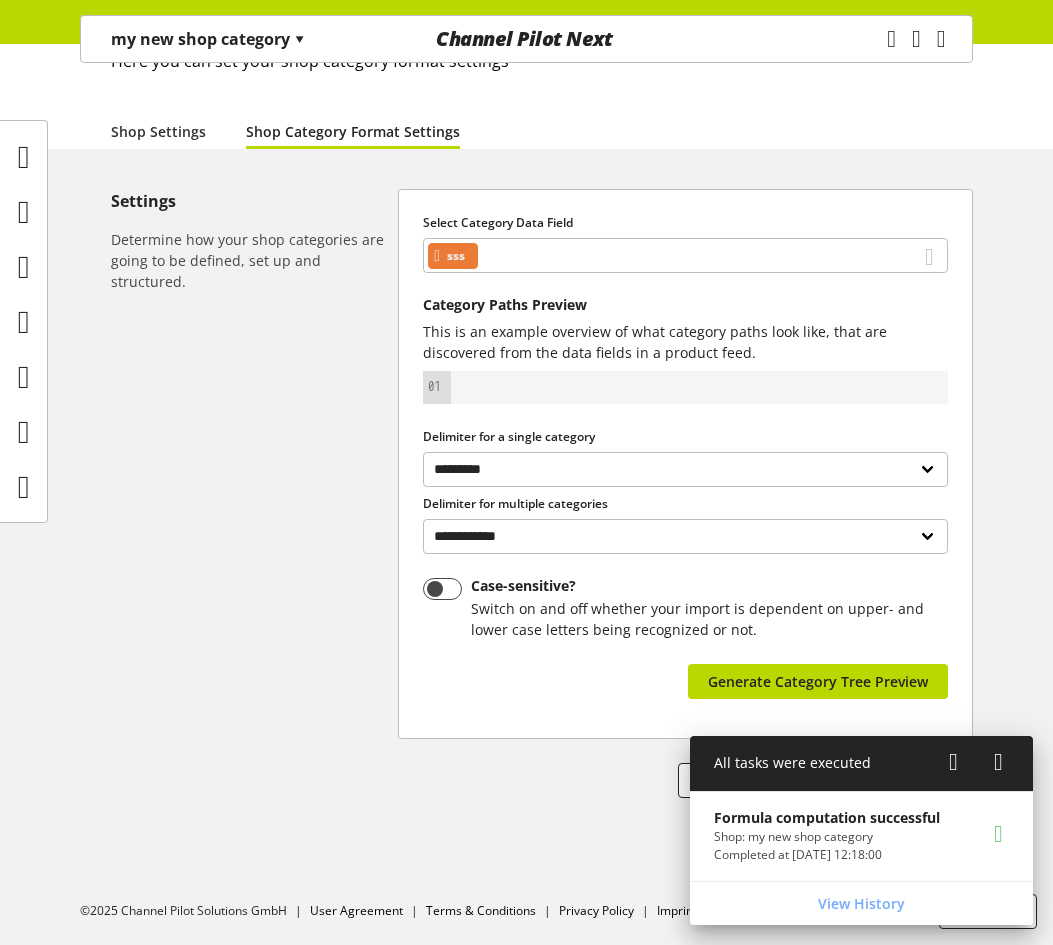 click at bounding box center (953, 762) 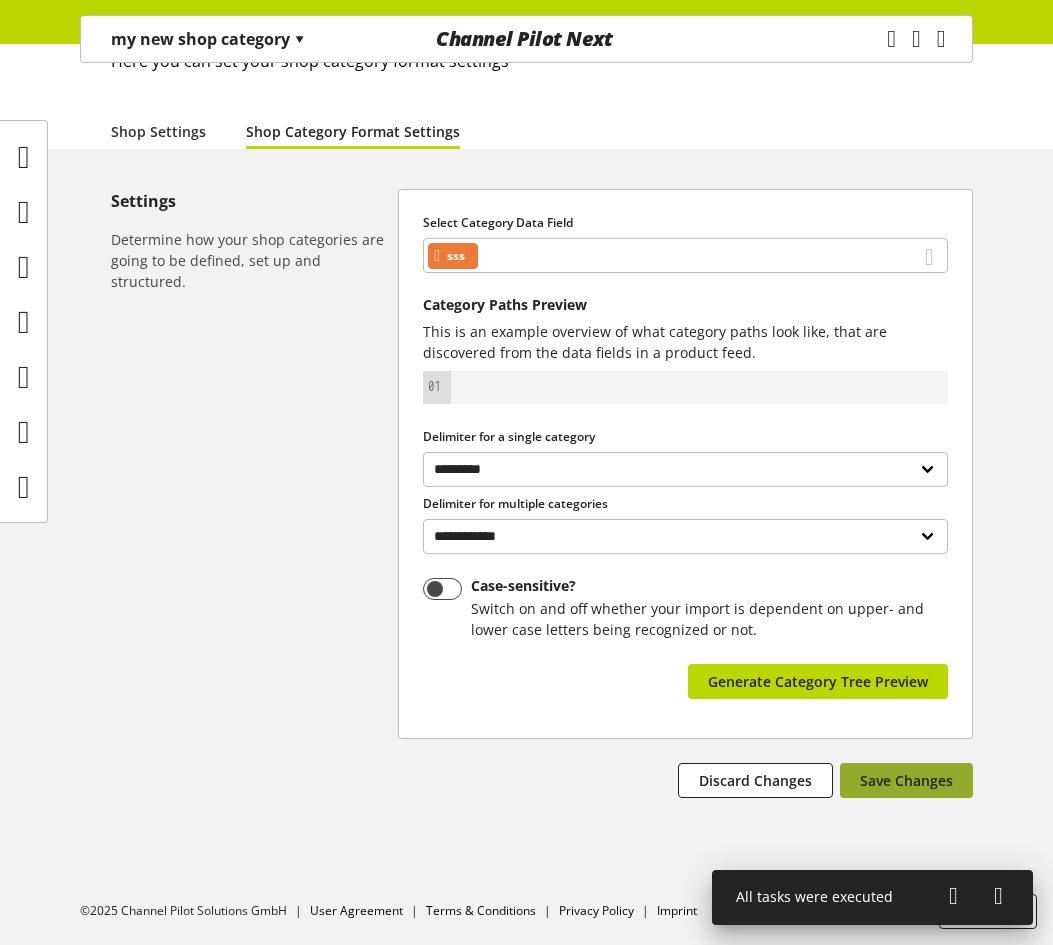 click on "Save Changes" at bounding box center [906, 780] 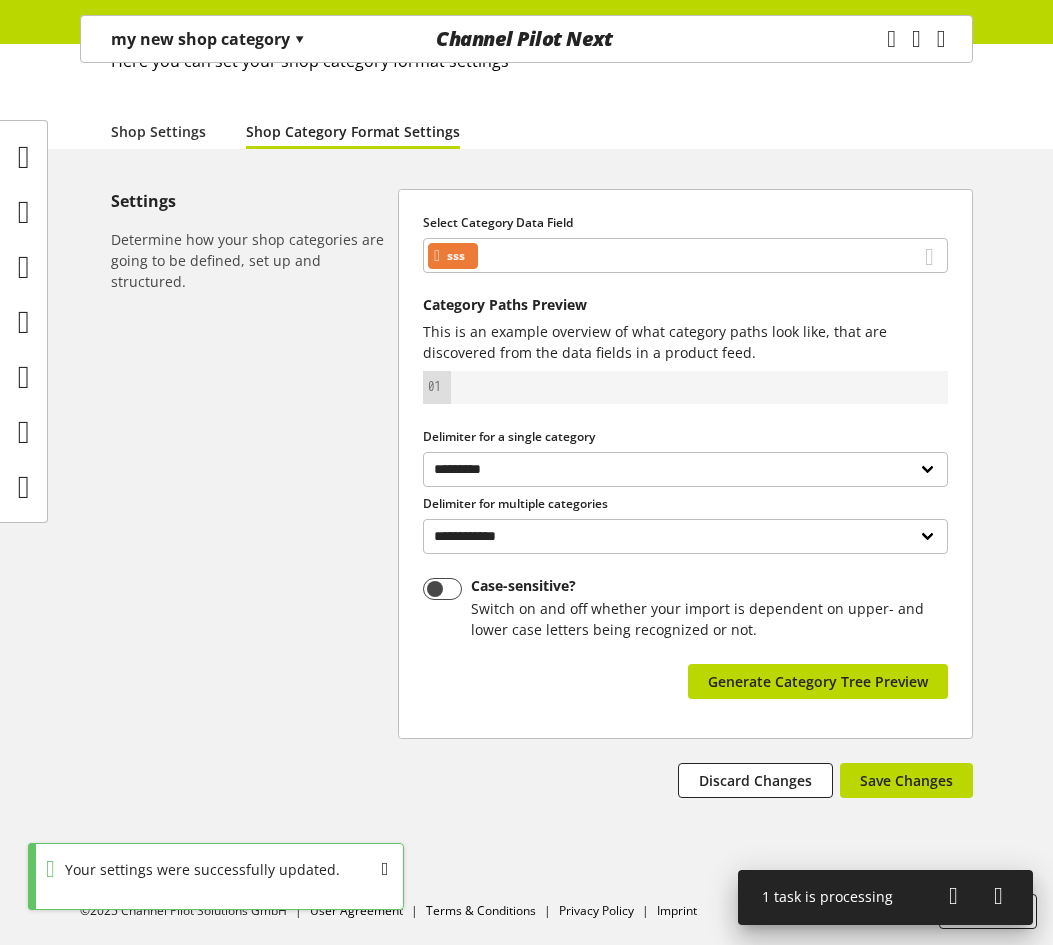 click at bounding box center (953, 896) 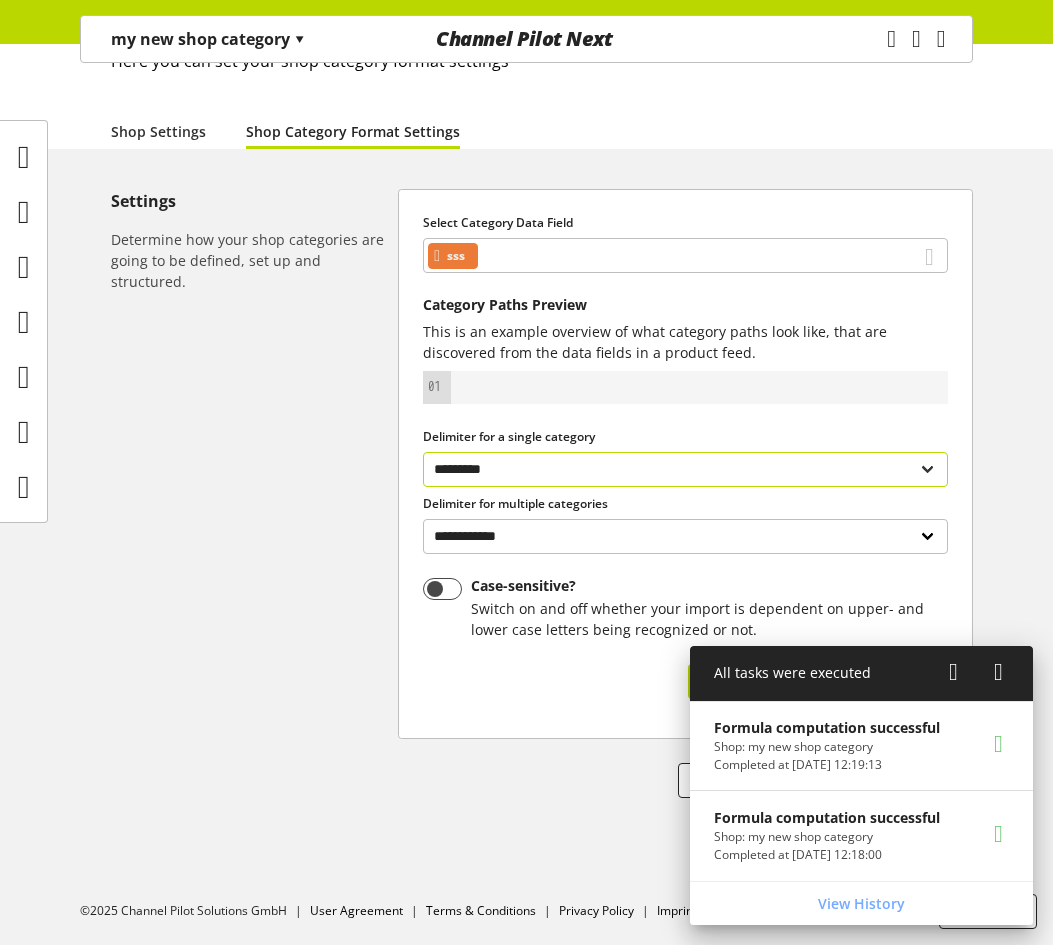 click on "**********" at bounding box center (685, 469) 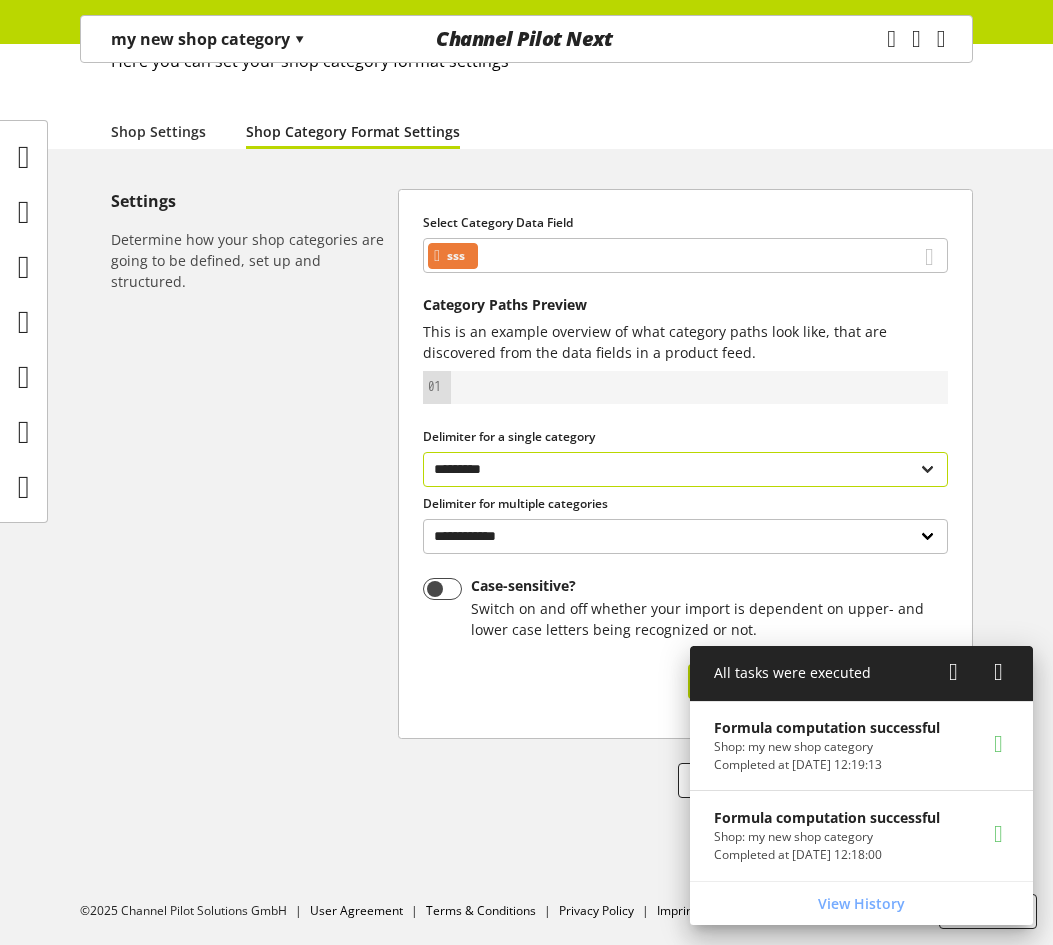 select on "*" 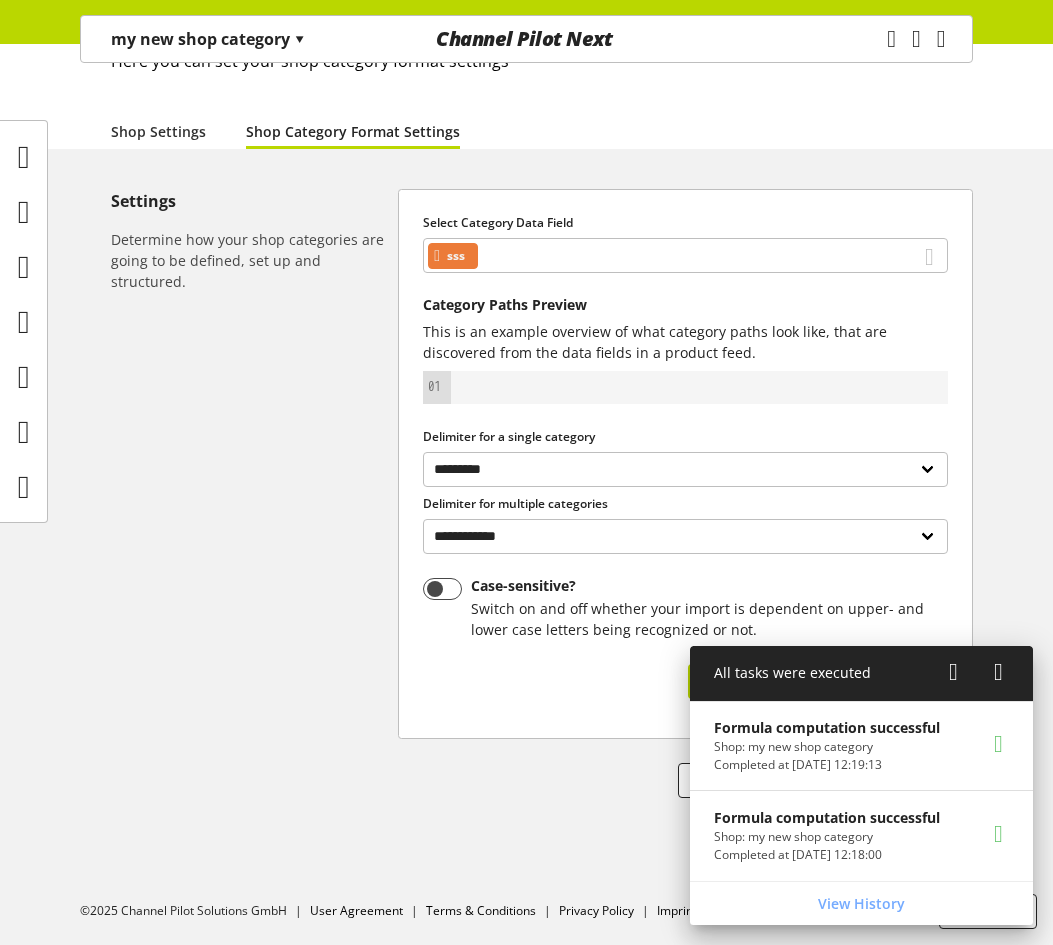 click at bounding box center (953, 672) 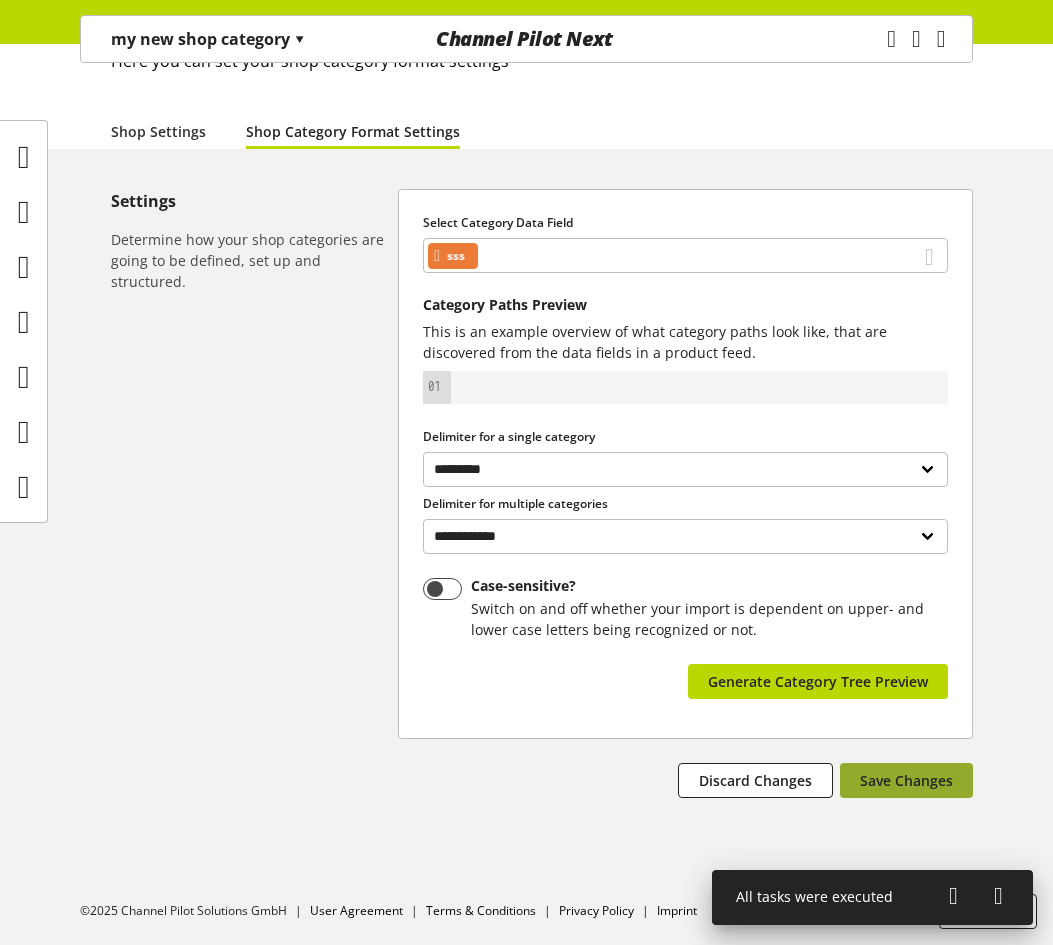 click on "Save Changes" at bounding box center (906, 780) 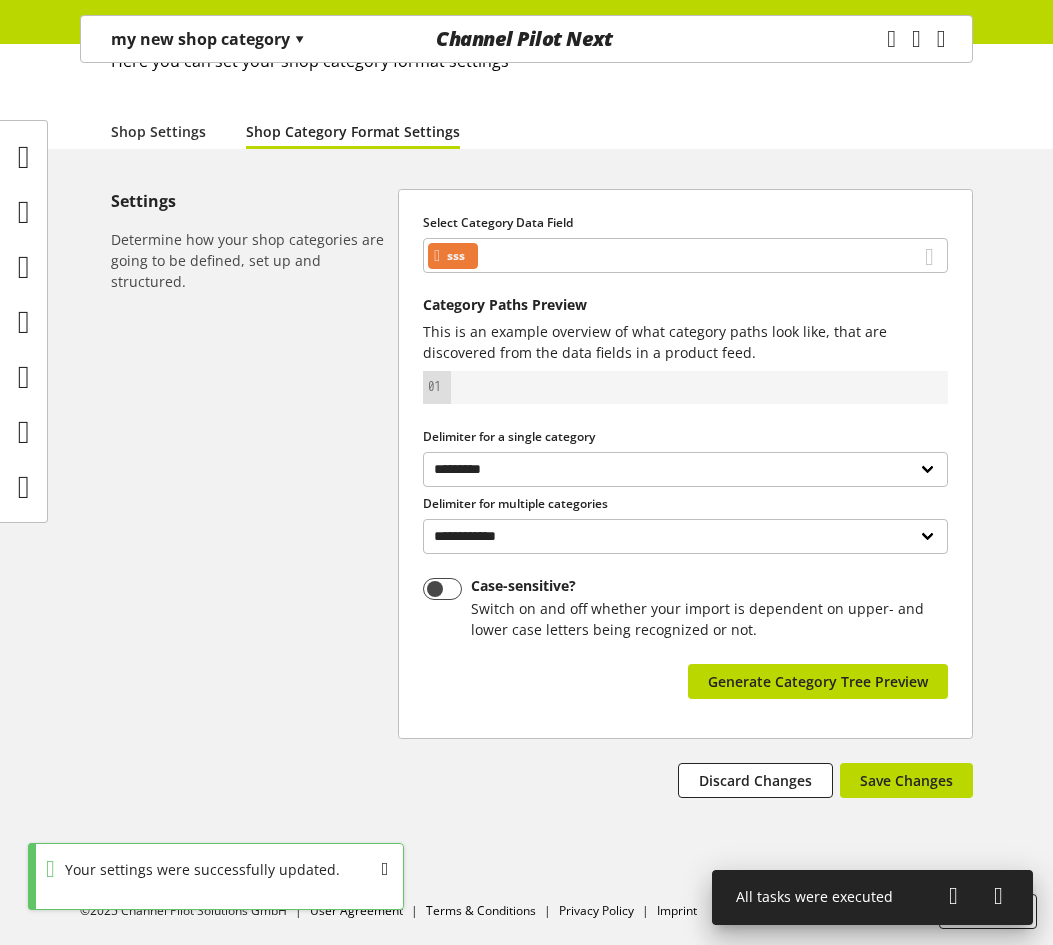 click at bounding box center (953, 896) 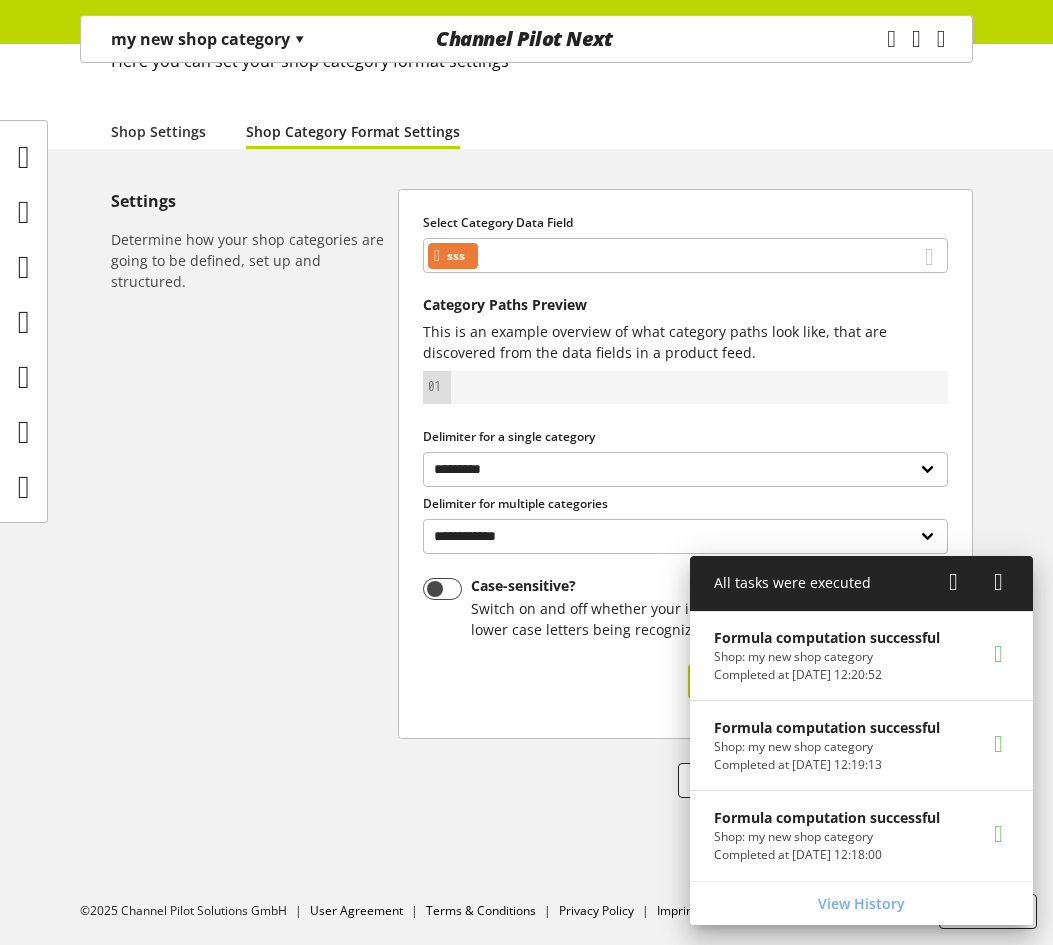 click on "**********" at bounding box center [526, 533] 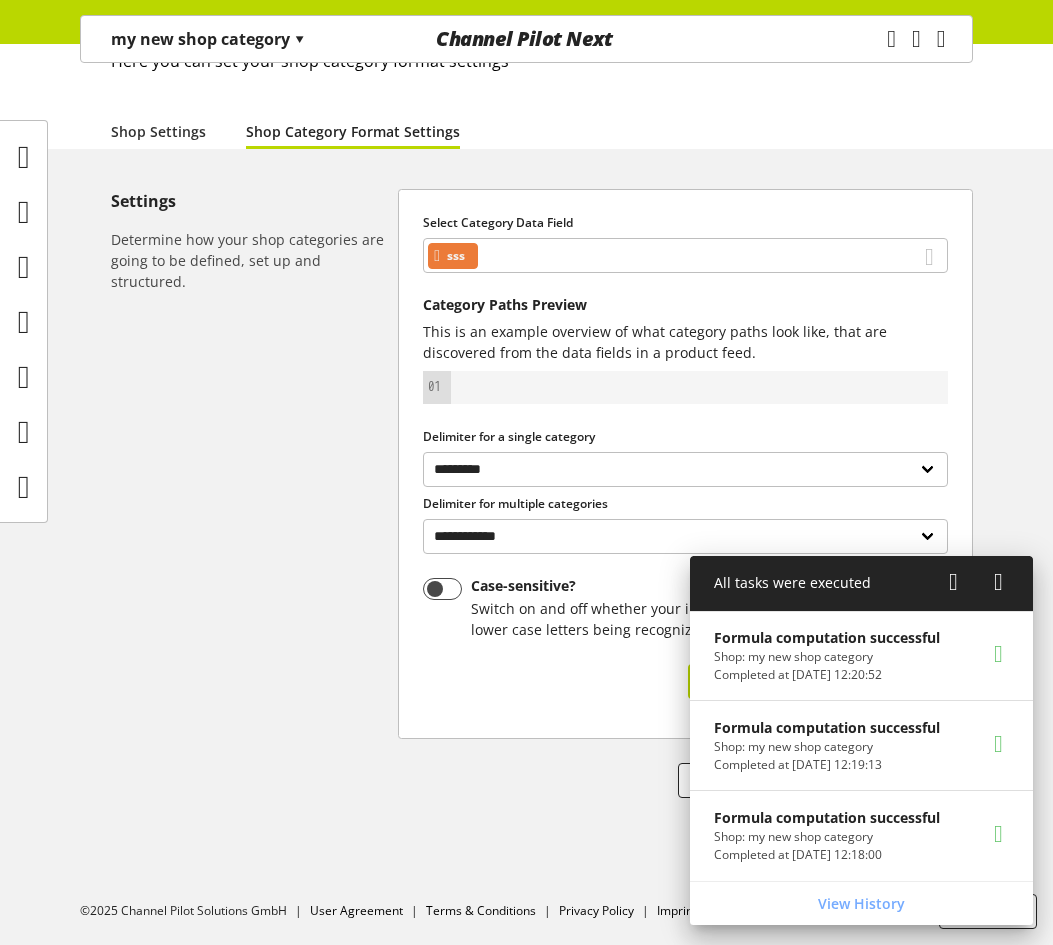 click on "my new shop category ▾" at bounding box center (208, 39) 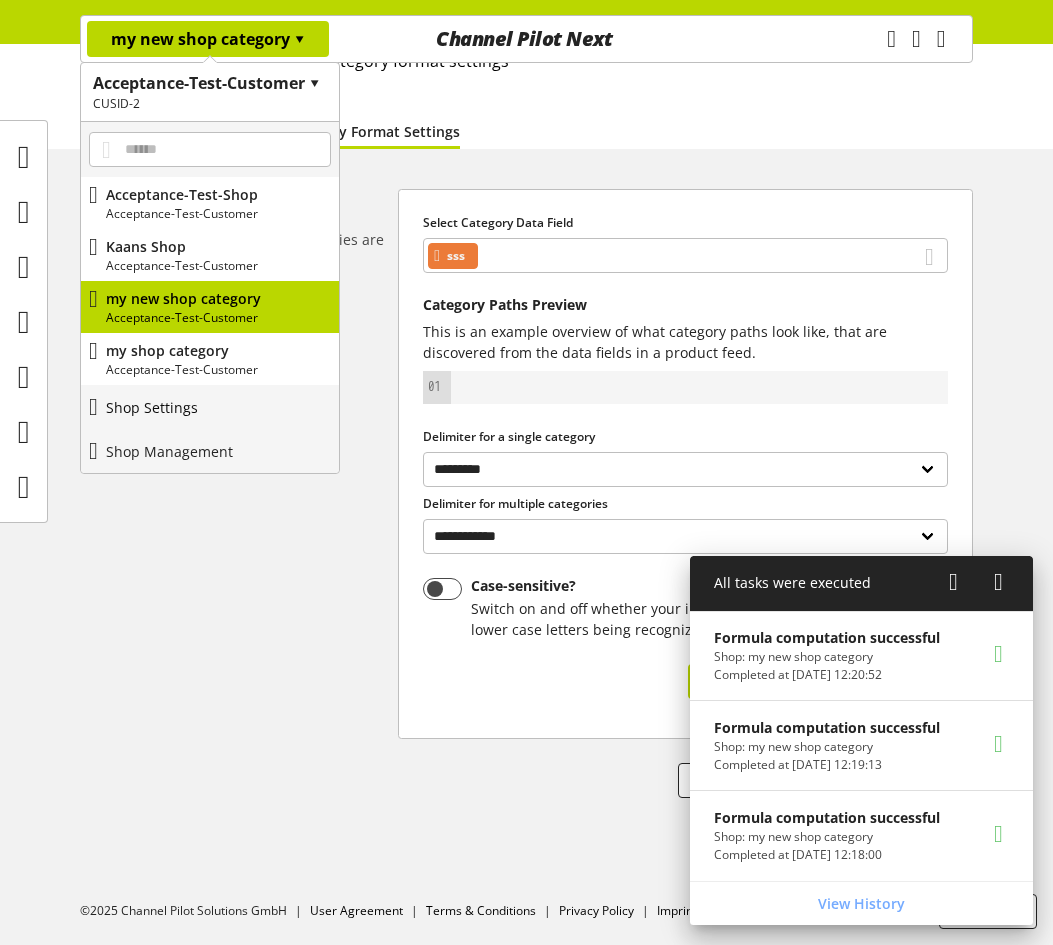 click on "Shop Settings" at bounding box center [210, 407] 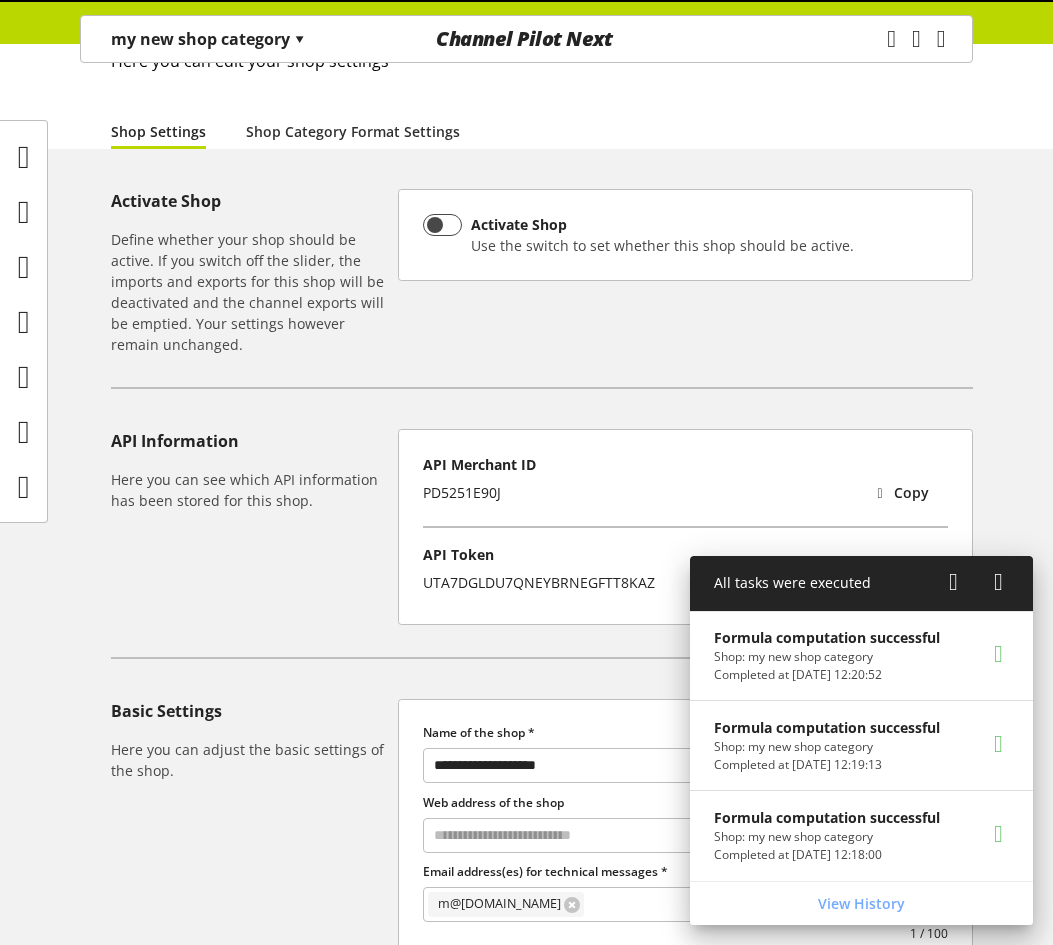 scroll, scrollTop: 0, scrollLeft: 0, axis: both 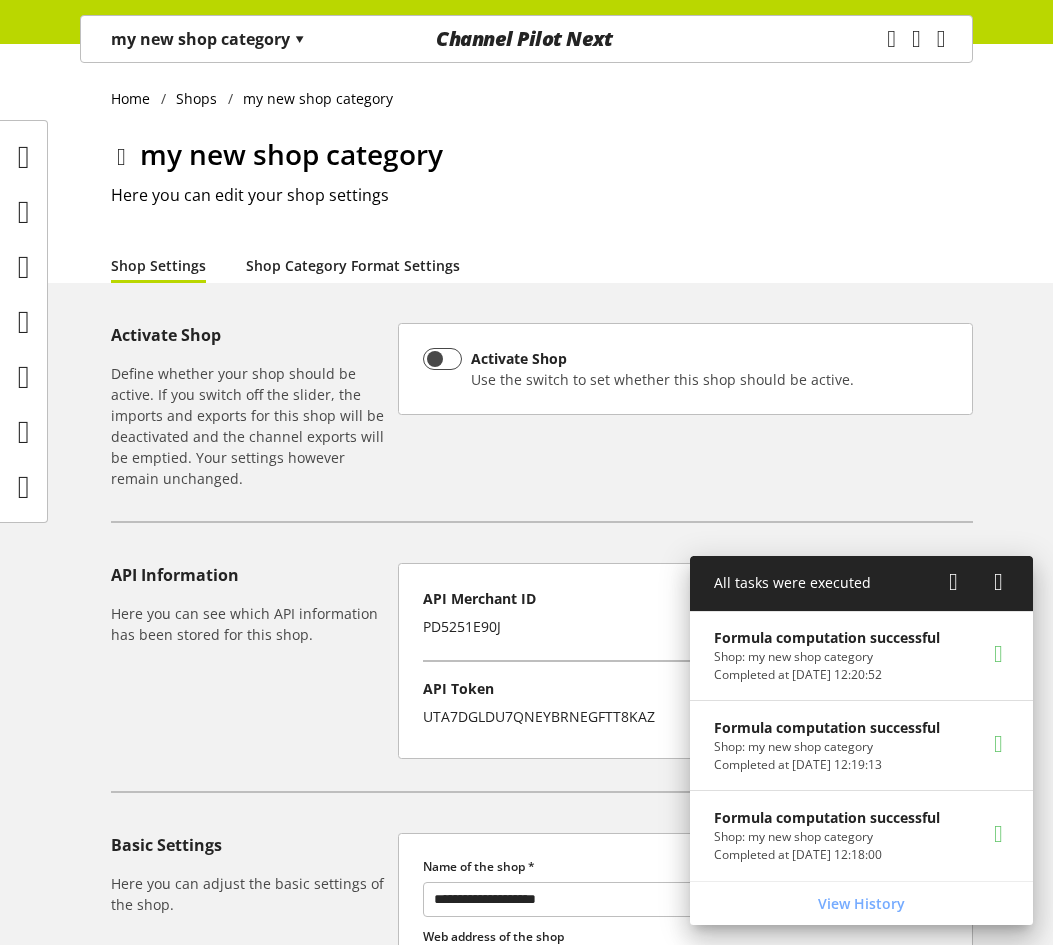 click on "Shop Category Format Settings" at bounding box center (353, 265) 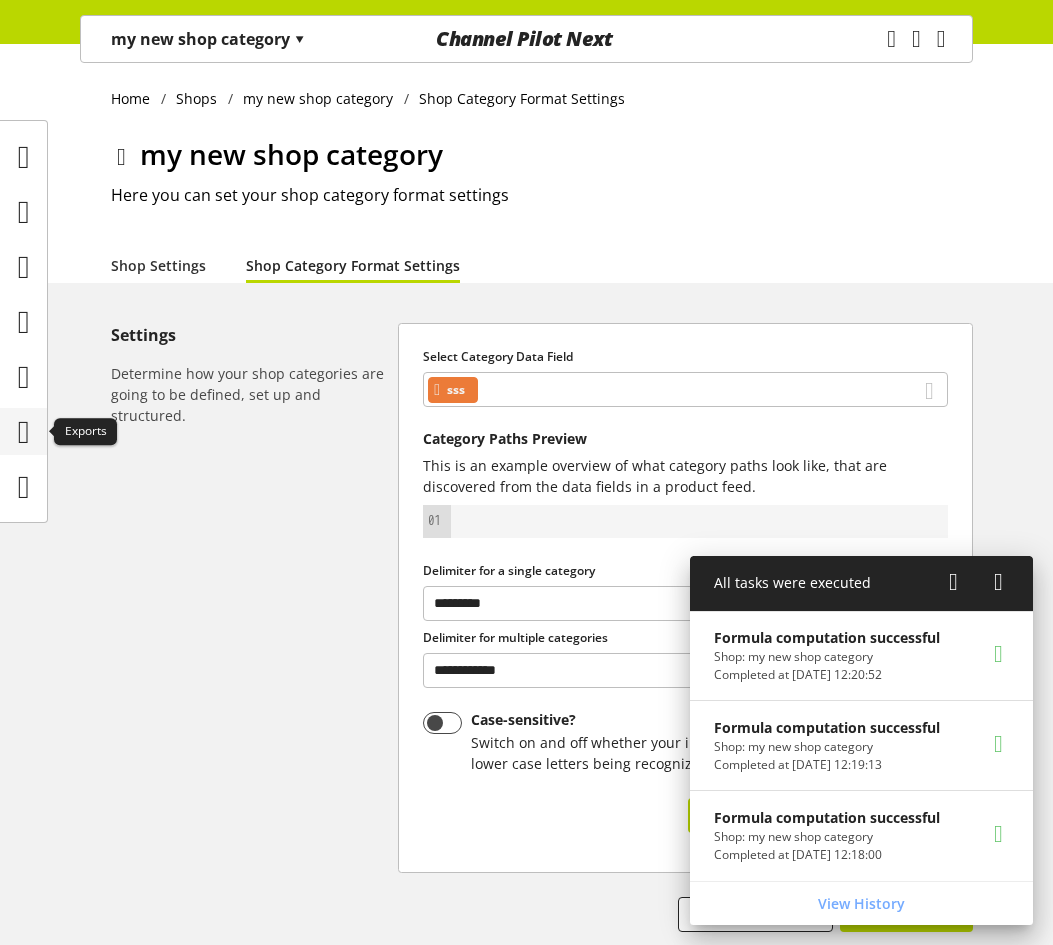 click at bounding box center [24, 432] 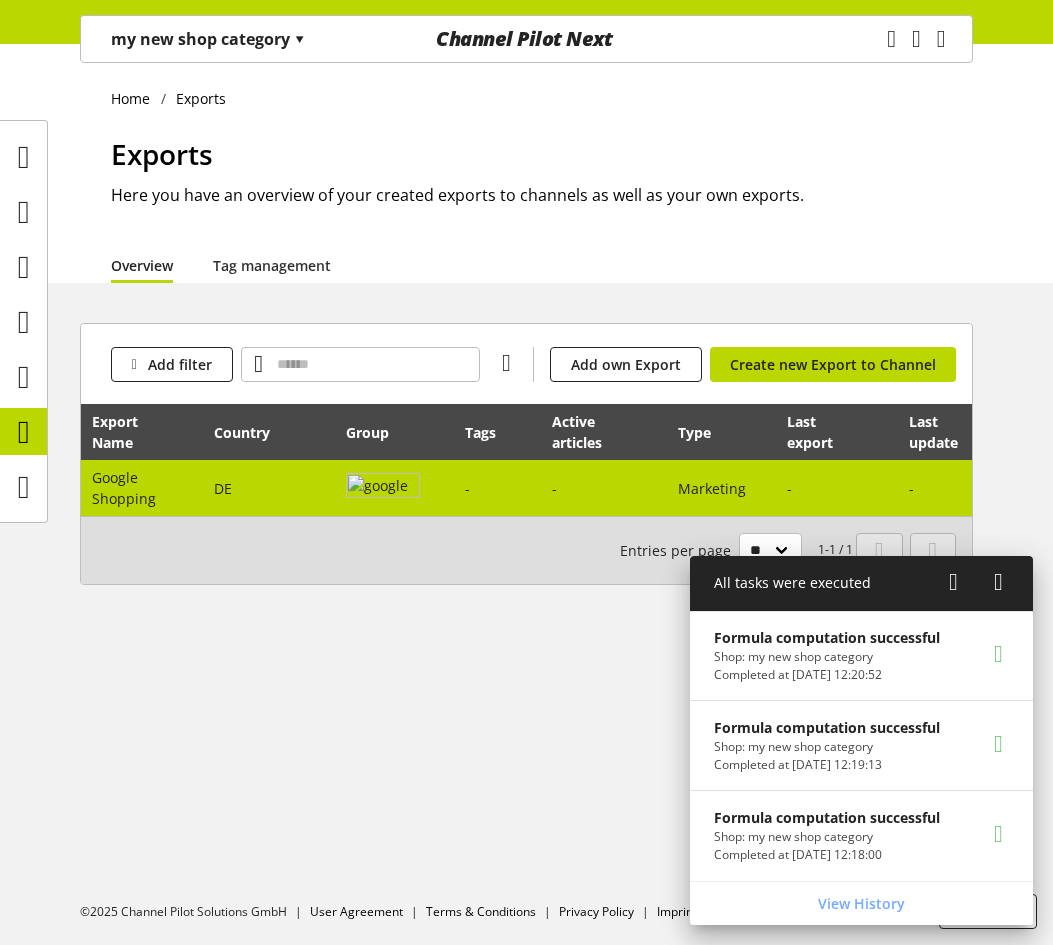 click at bounding box center (837, 488) 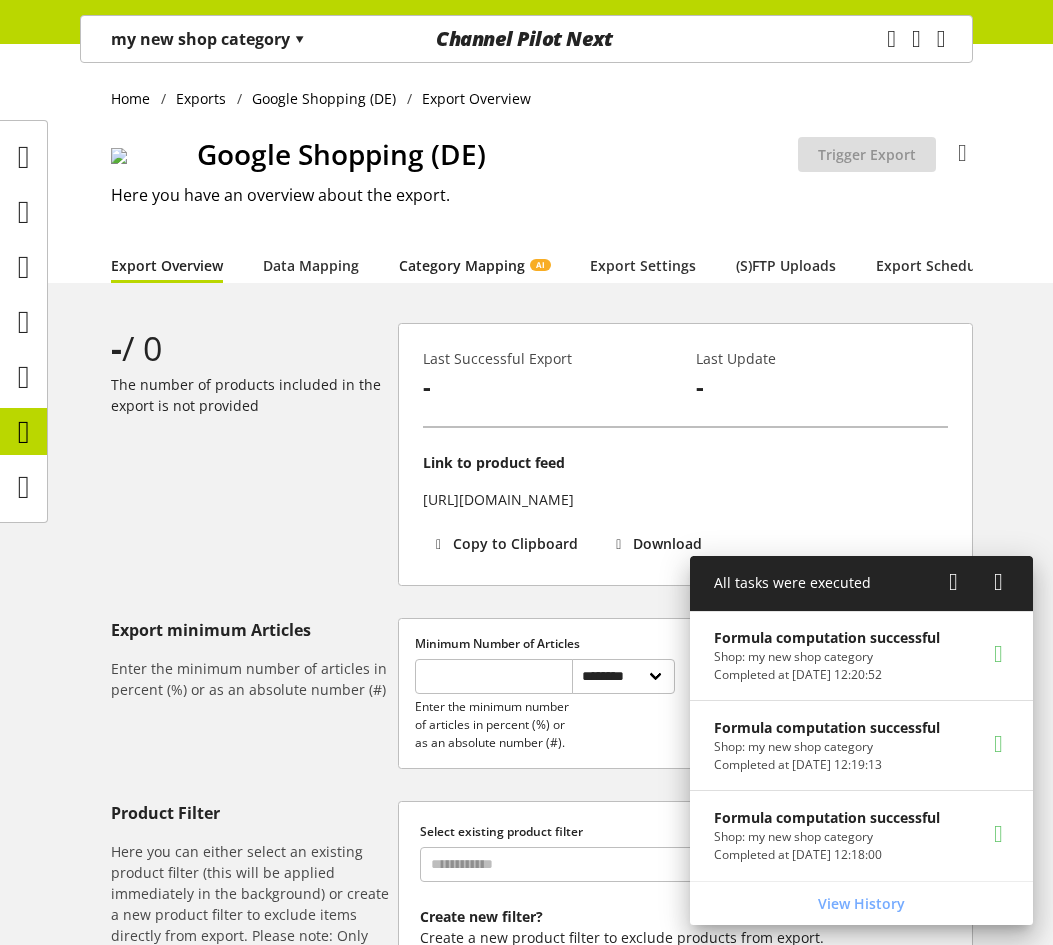 click on "Category Mapping AI" at bounding box center (474, 265) 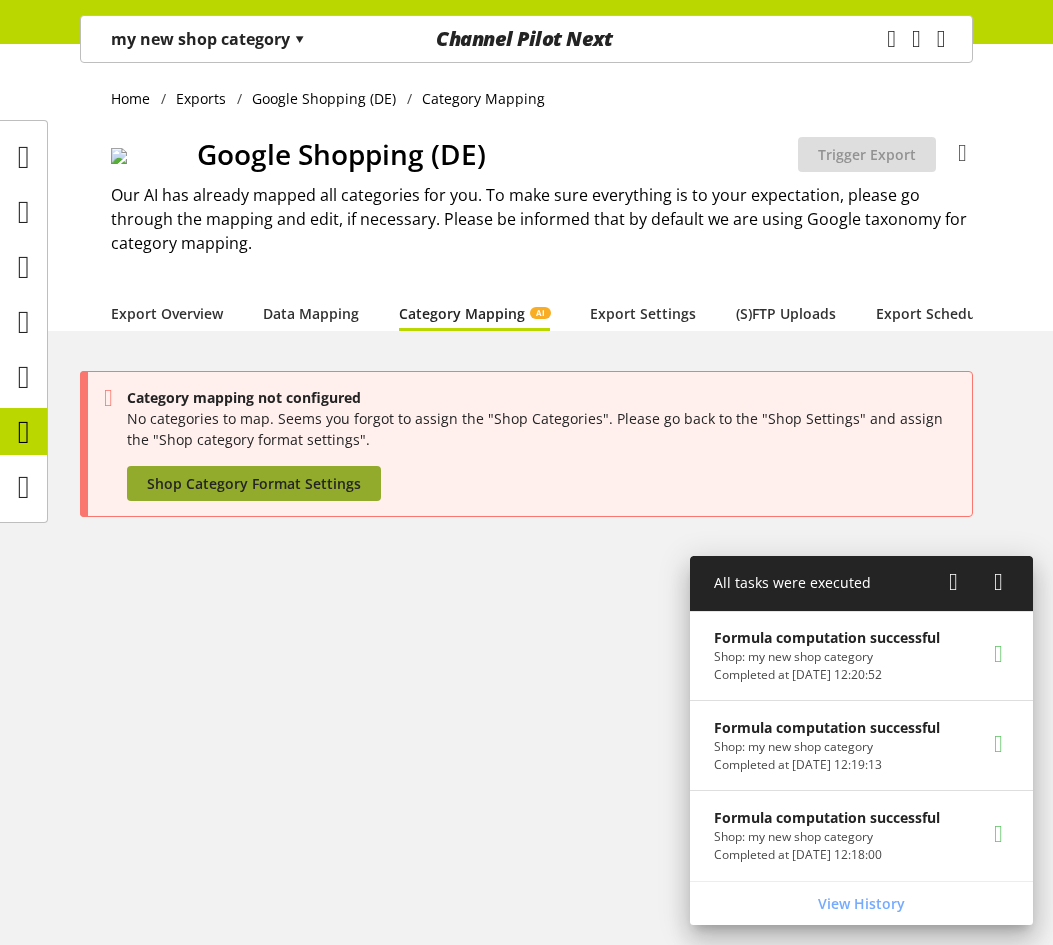 click on "Shop Category Format Settings" at bounding box center (254, 483) 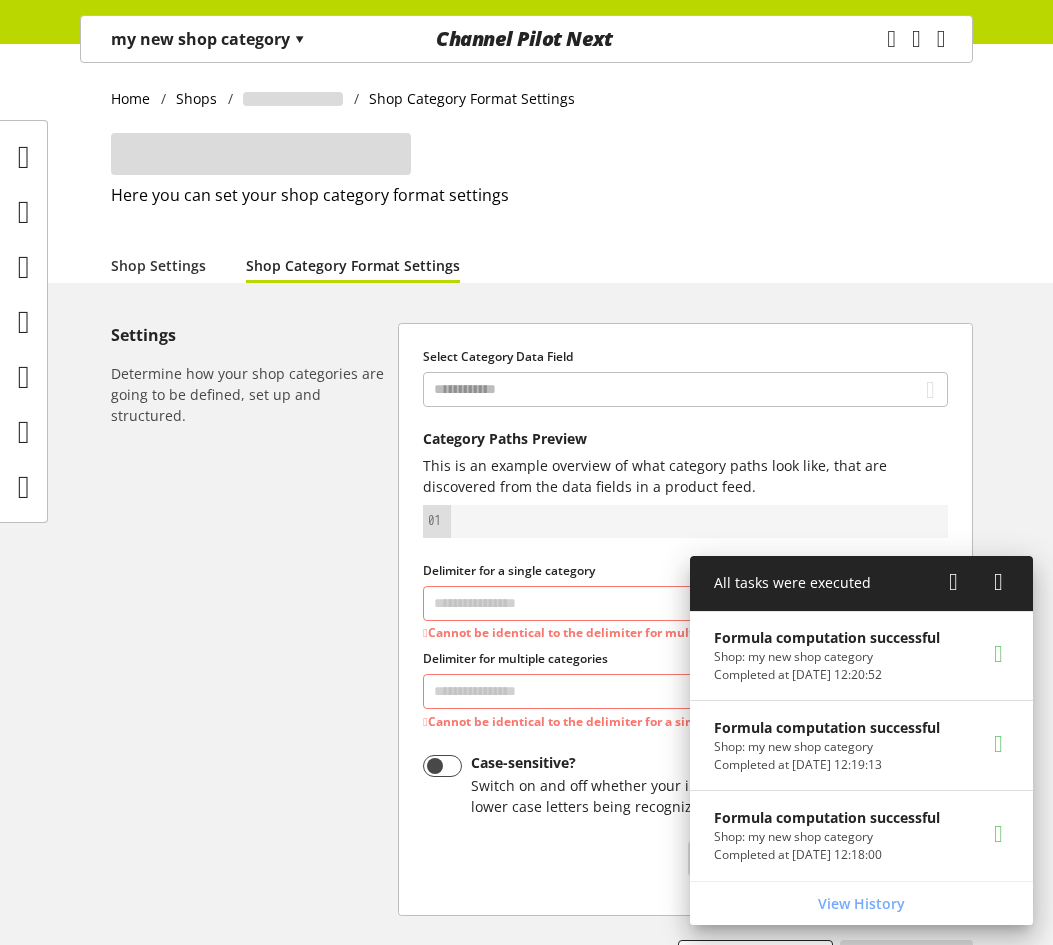 select on "*" 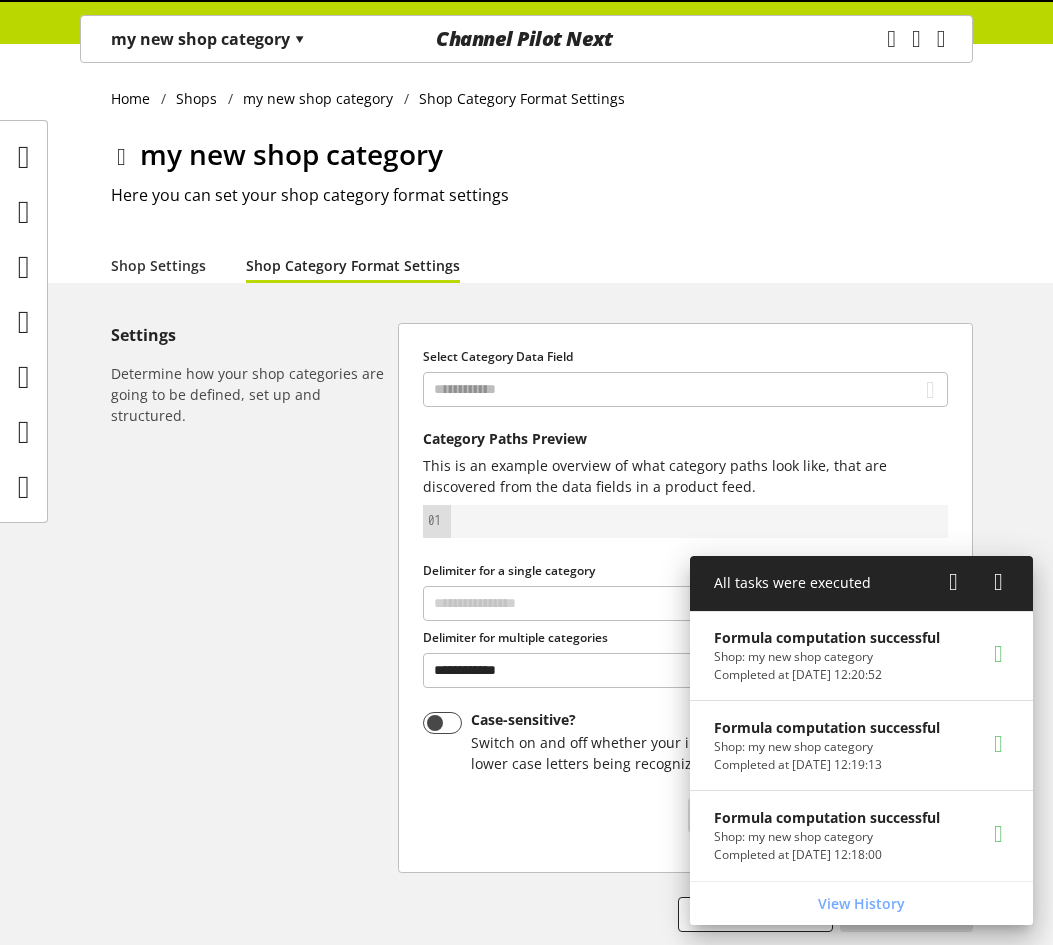 select 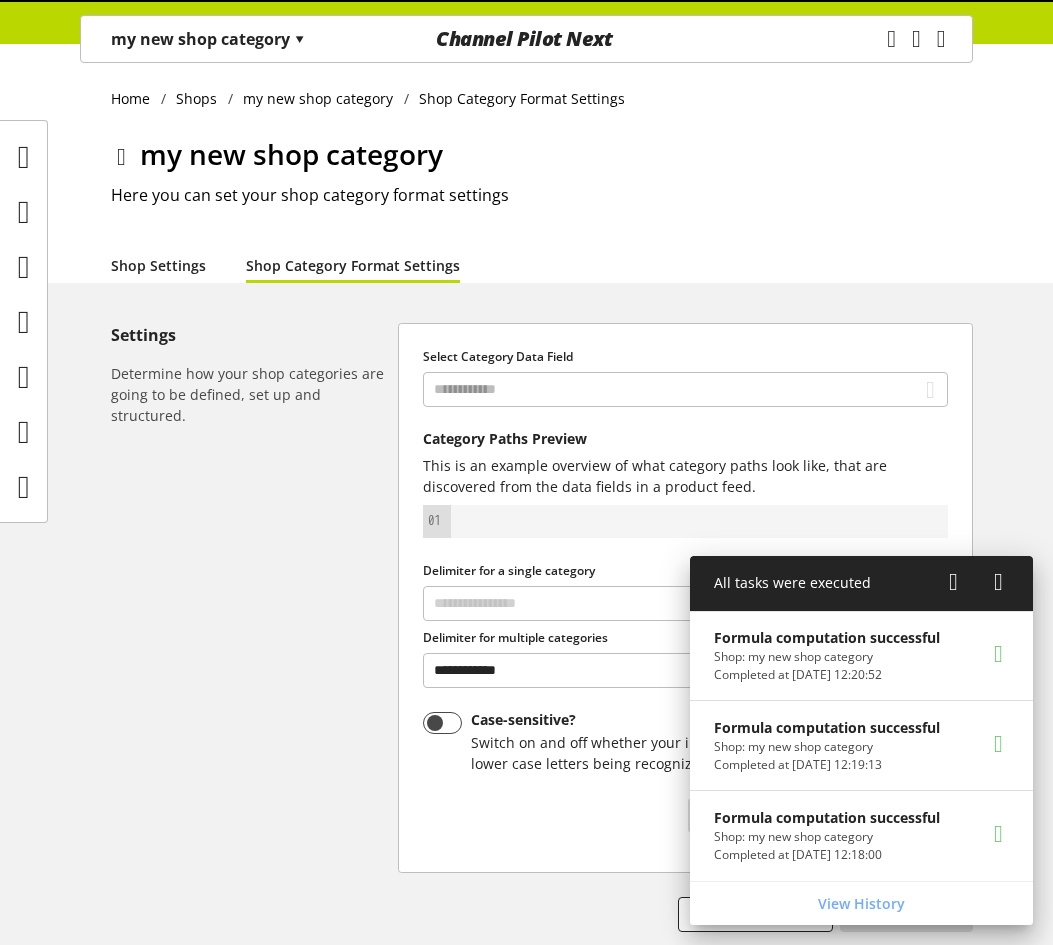 click on "Shop Settings" at bounding box center [158, 265] 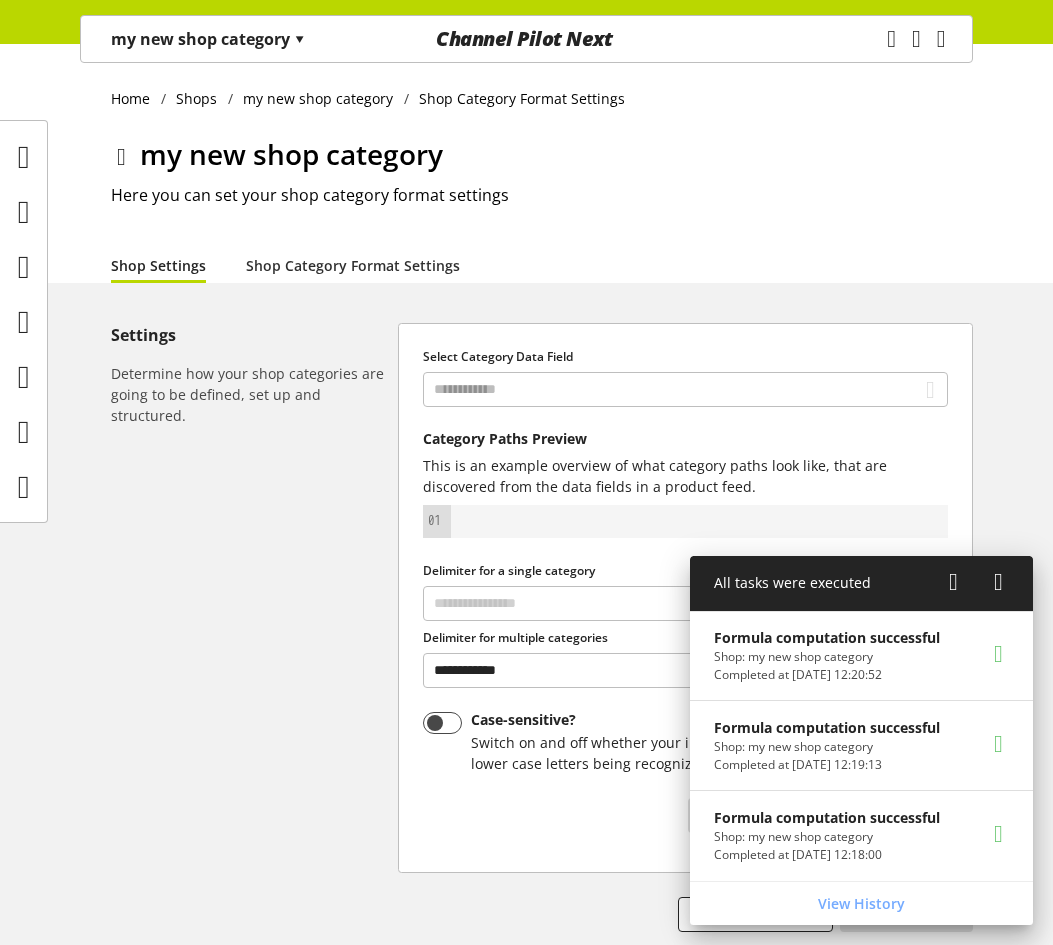 scroll, scrollTop: 65, scrollLeft: 0, axis: vertical 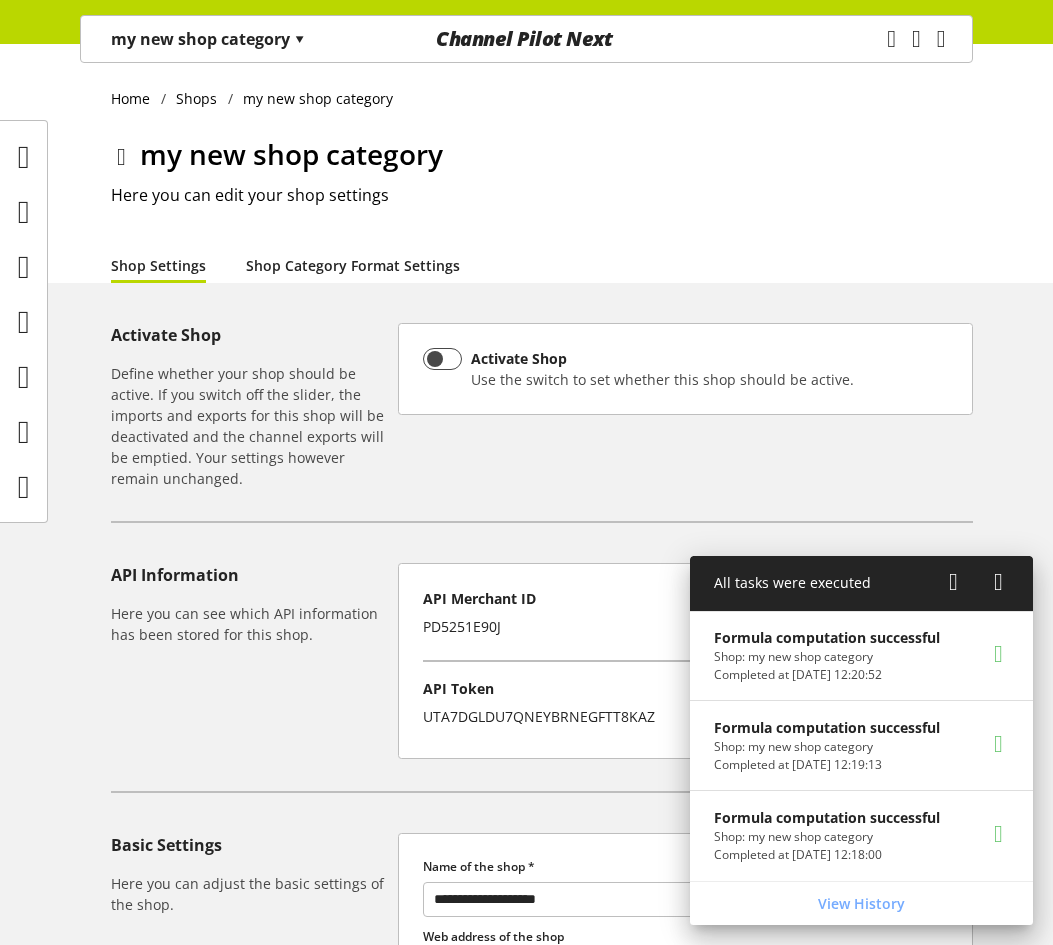 click on "Shop Category Format Settings" at bounding box center [353, 265] 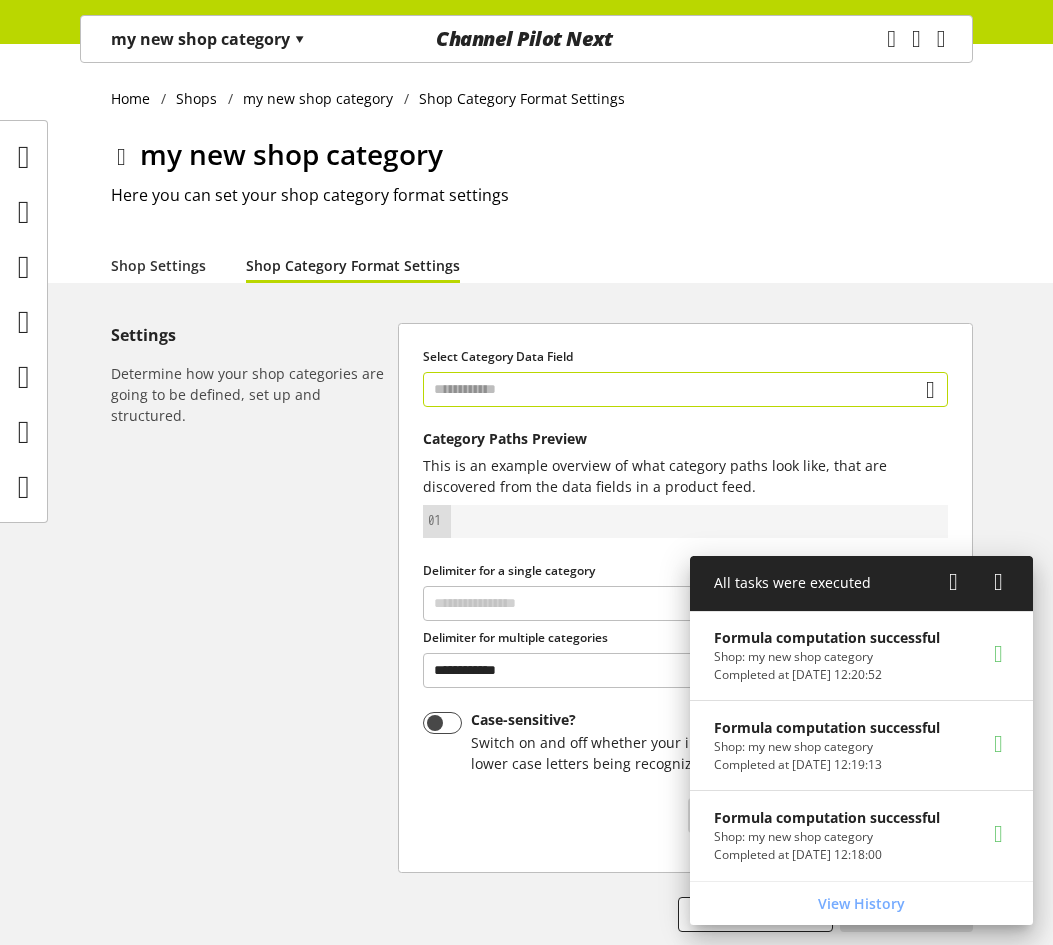 click at bounding box center (685, 389) 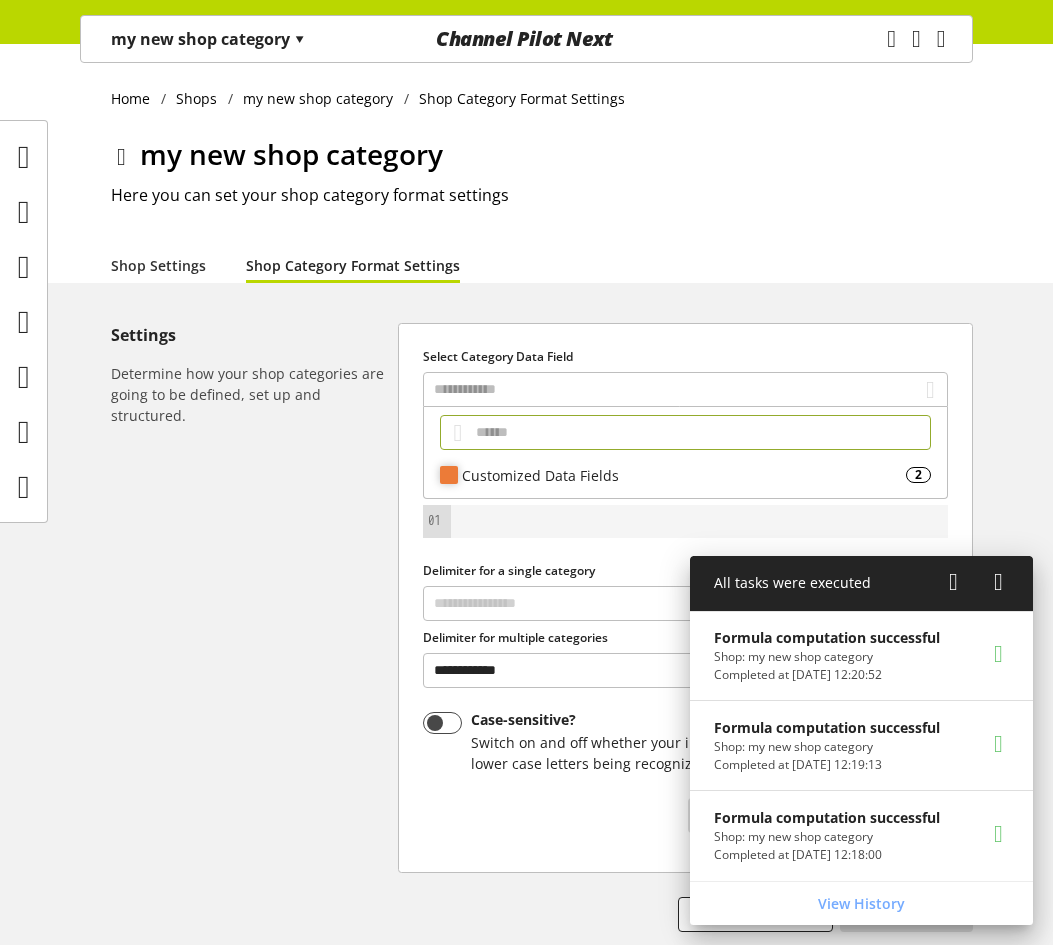 click on "Customized Data Fields" at bounding box center [684, 475] 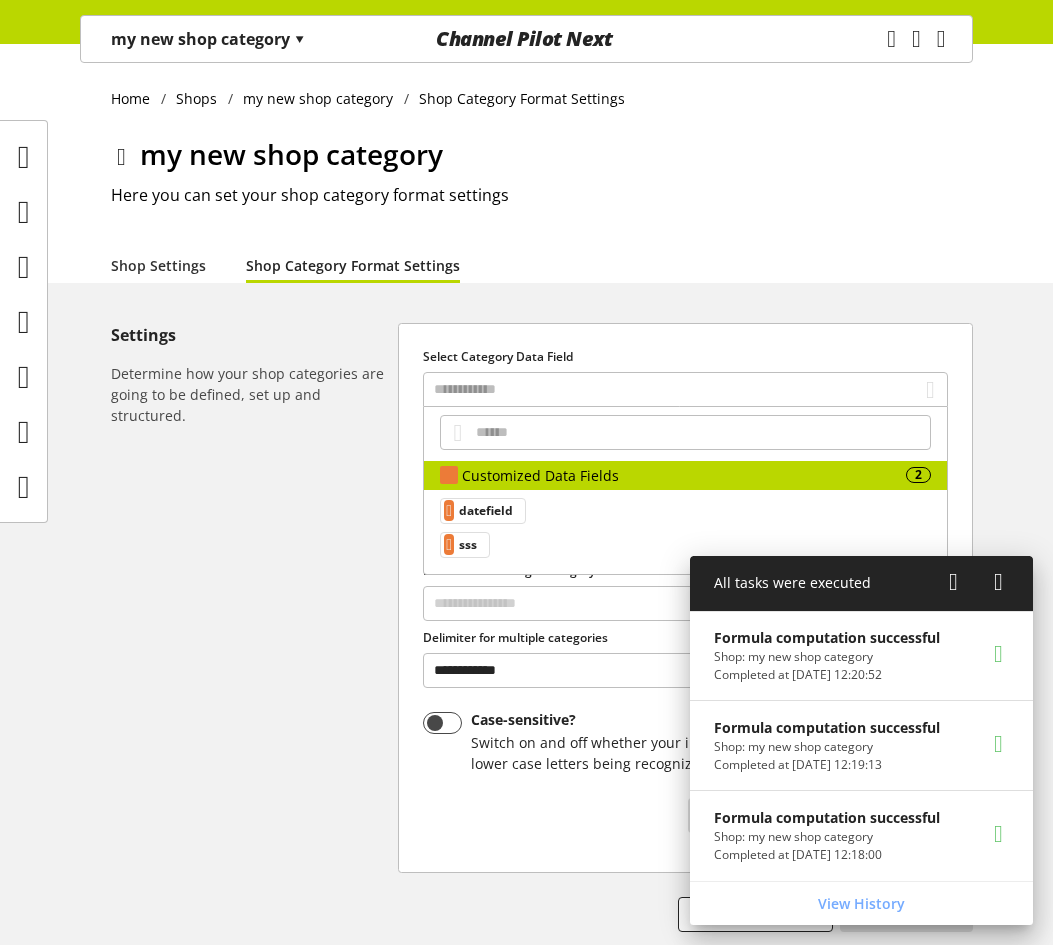 click on "Settings Determine how your shop categories are going to be defined, set up and structured." at bounding box center (254, 627) 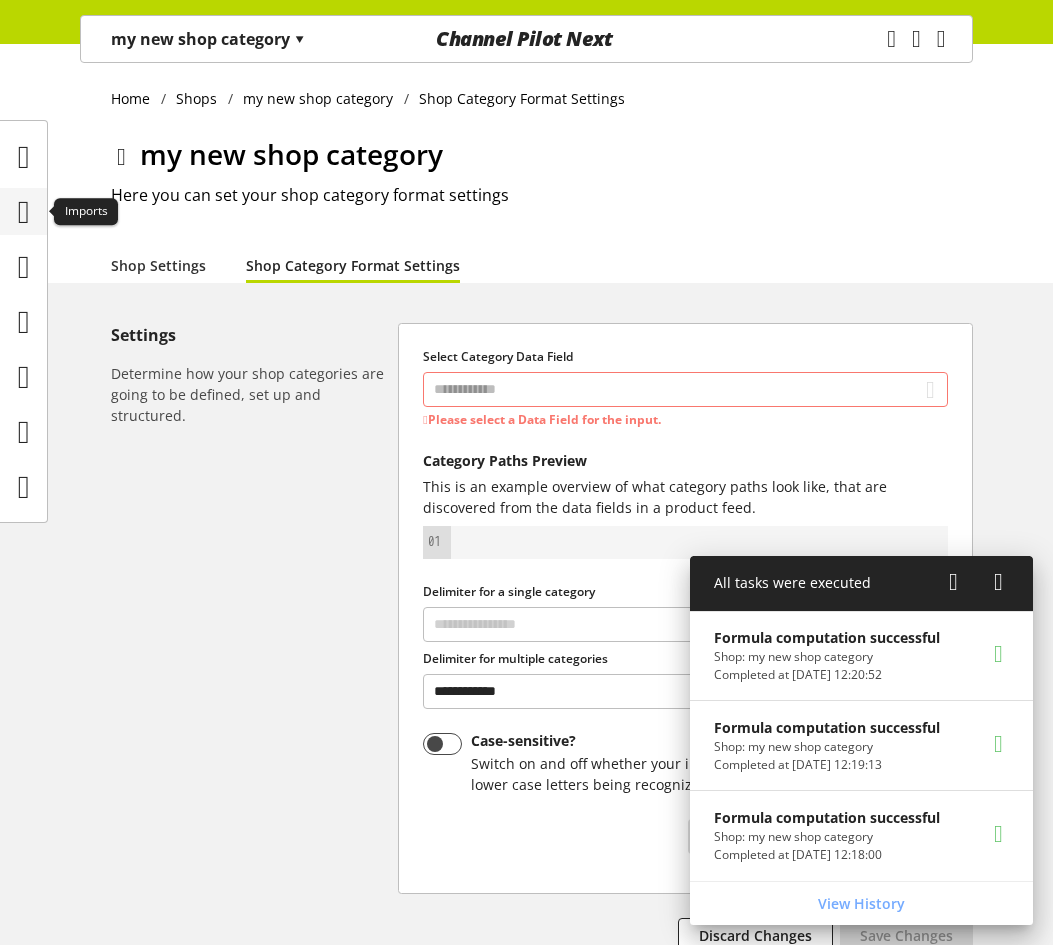 click at bounding box center [23, 211] 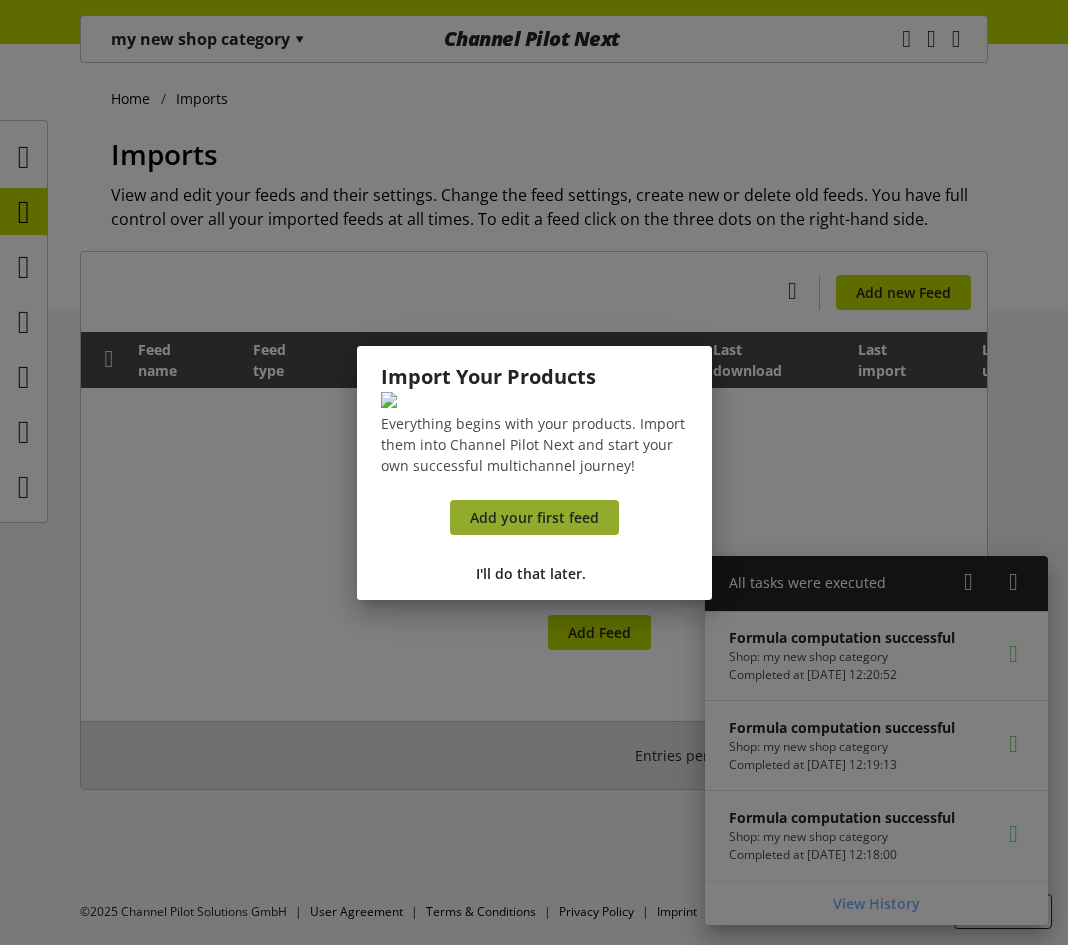 click on "Add your first feed" at bounding box center [534, 517] 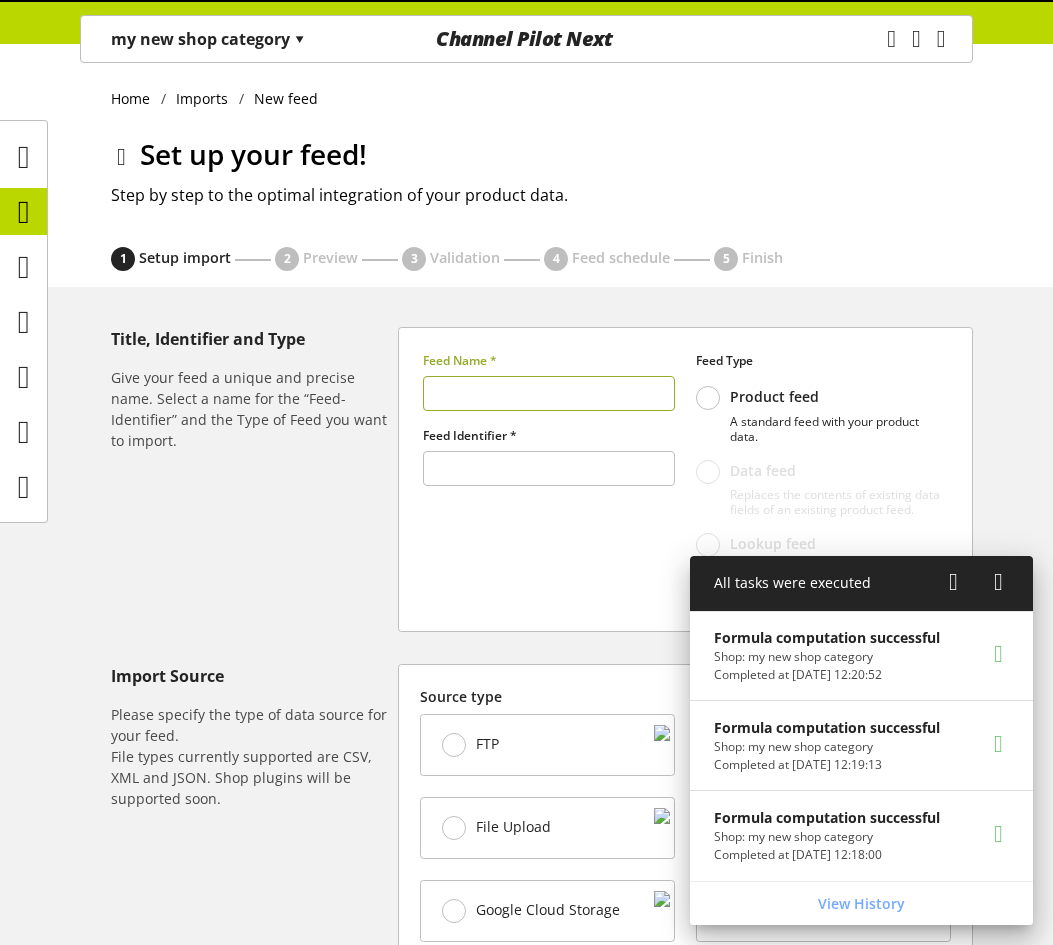 type on "******" 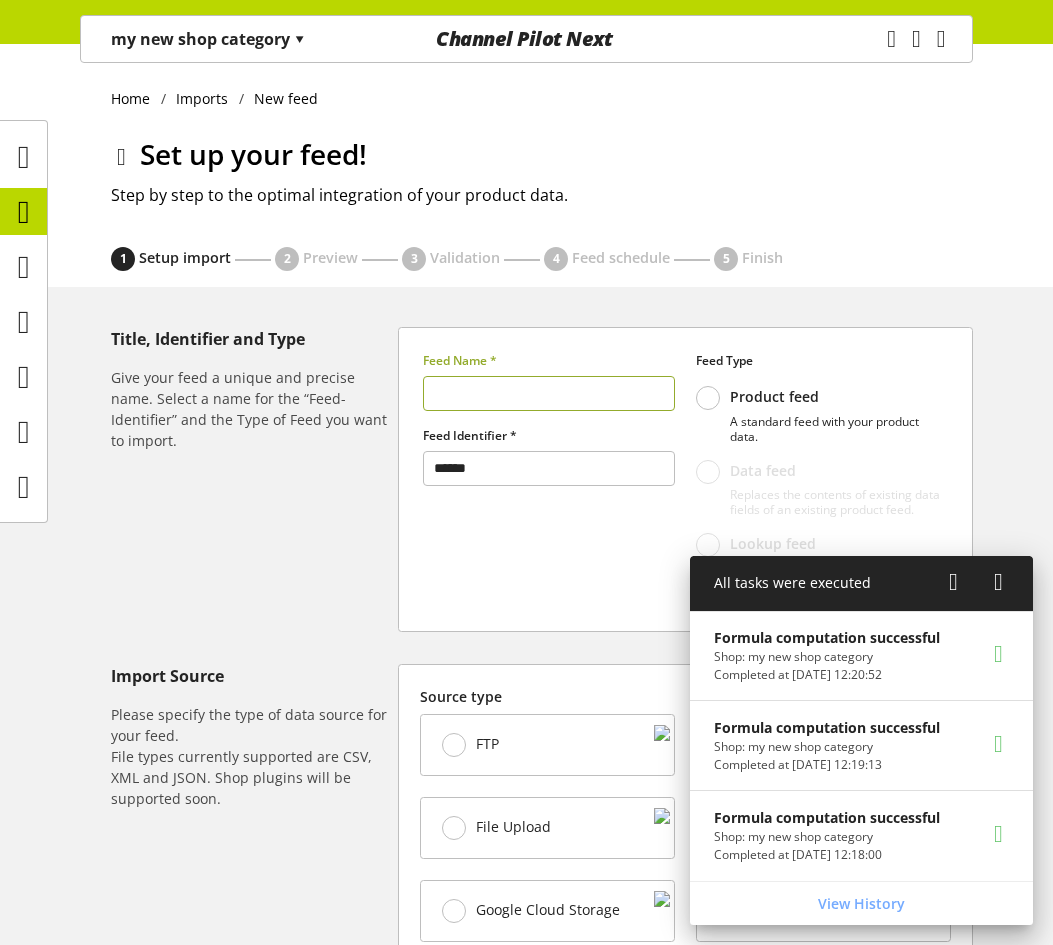 click at bounding box center (549, 393) 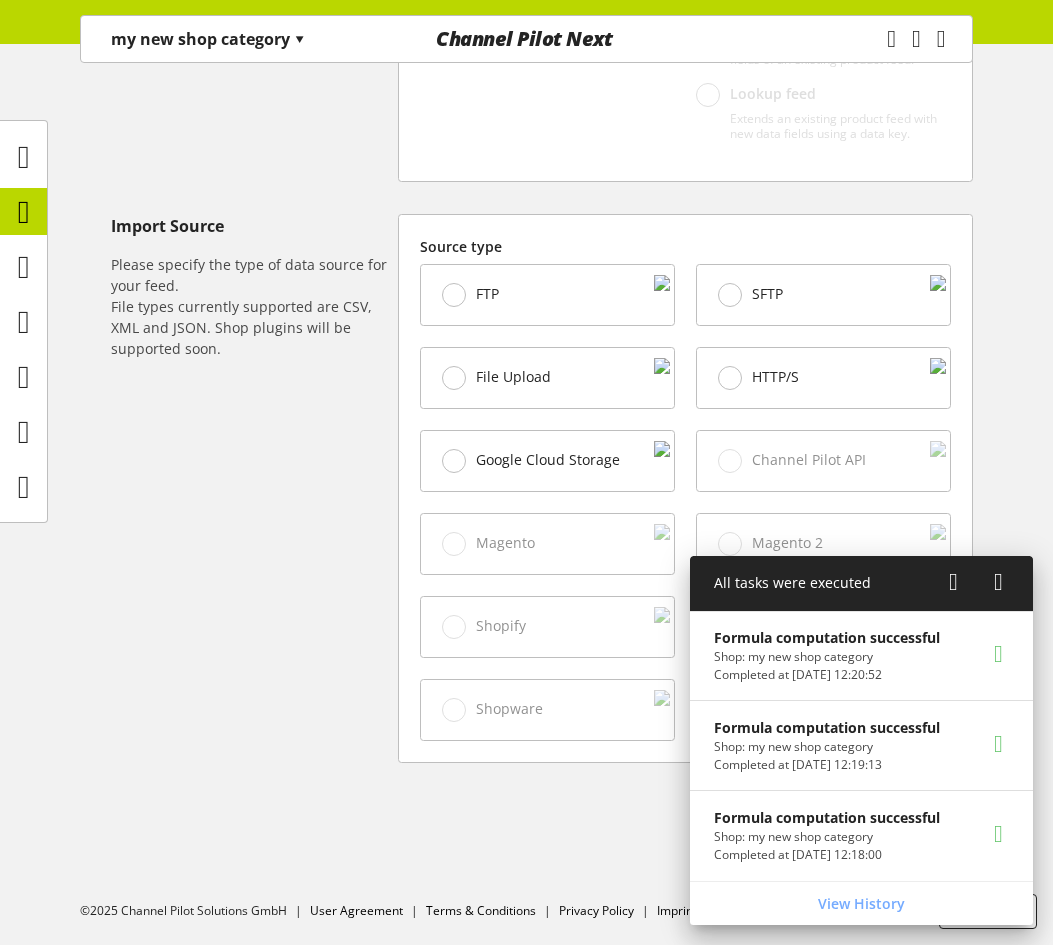 type on "****" 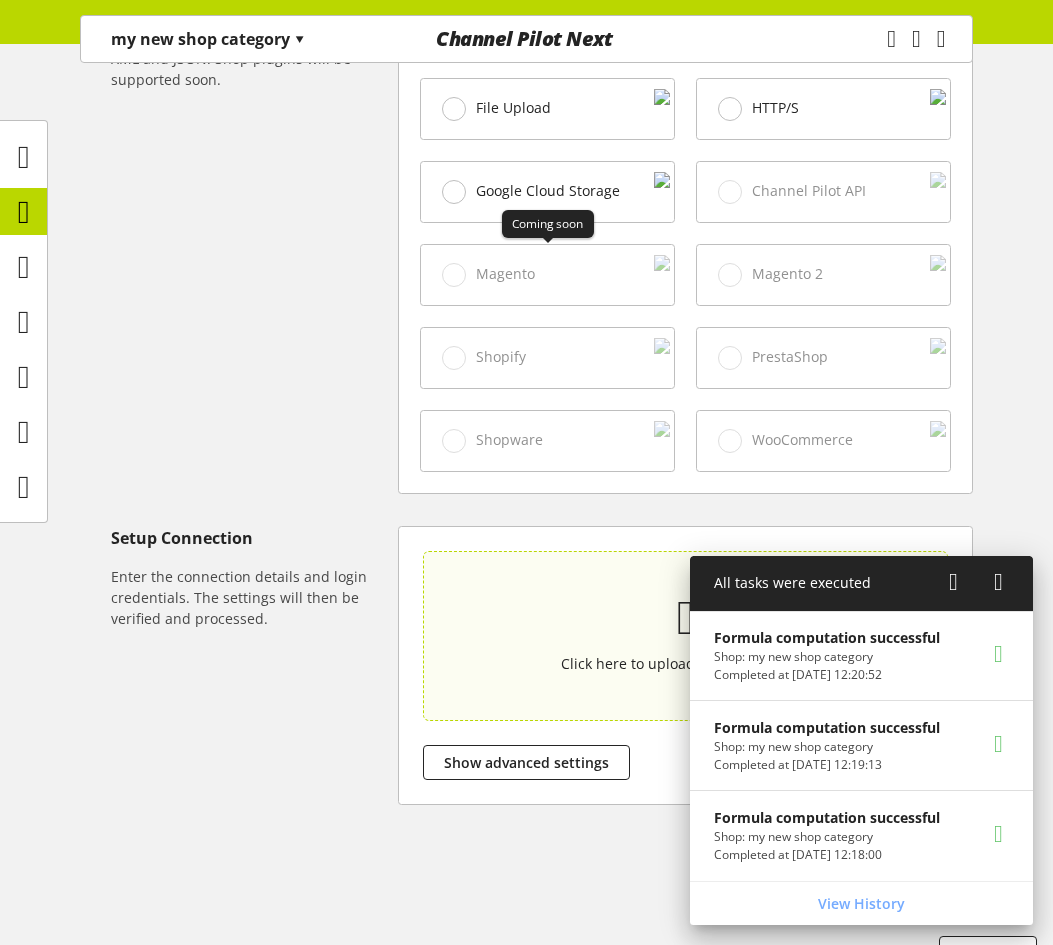 scroll, scrollTop: 763, scrollLeft: 0, axis: vertical 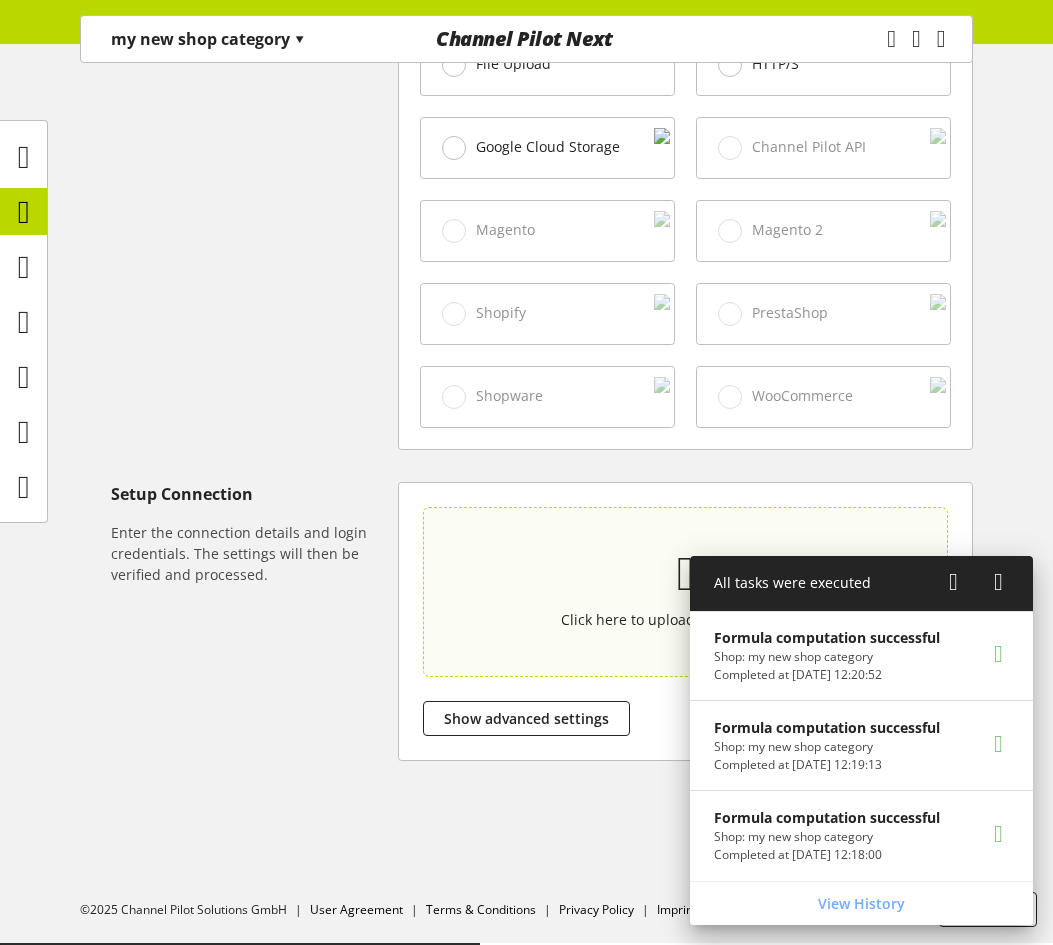 click at bounding box center [686, 574] 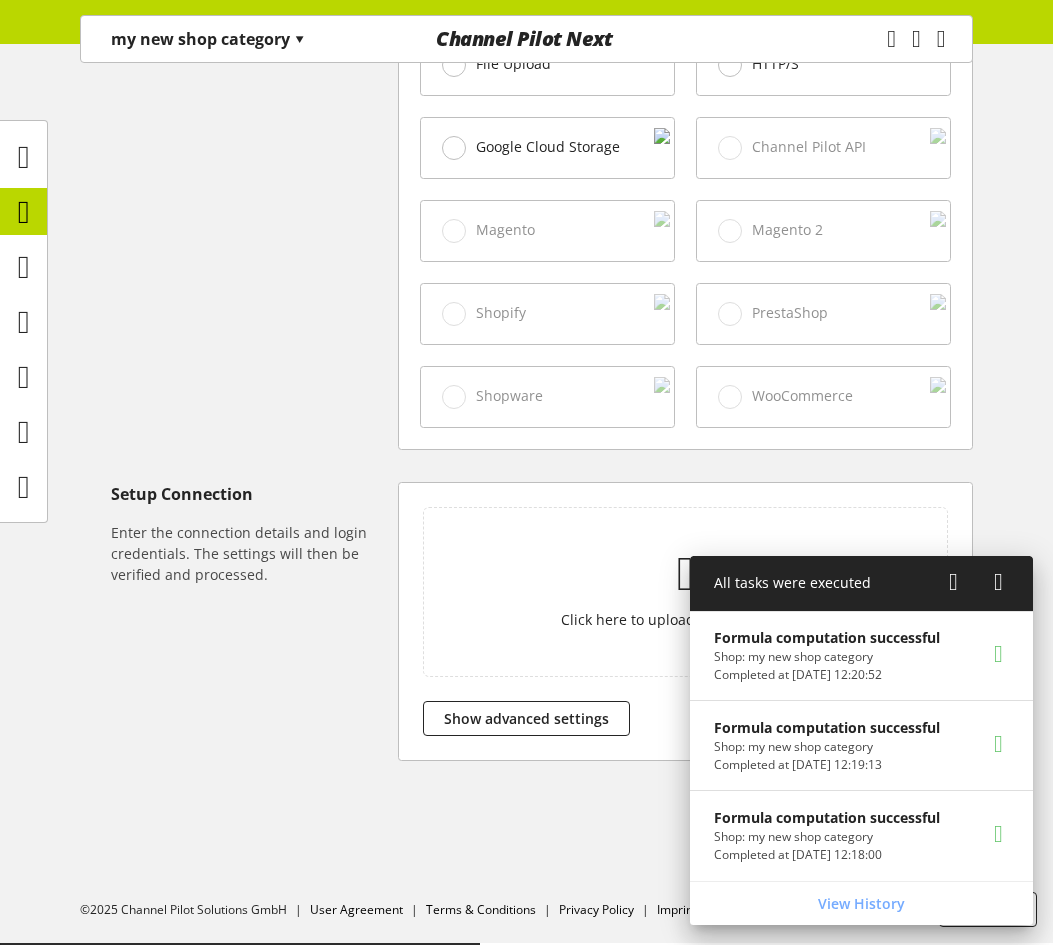 type on "**********" 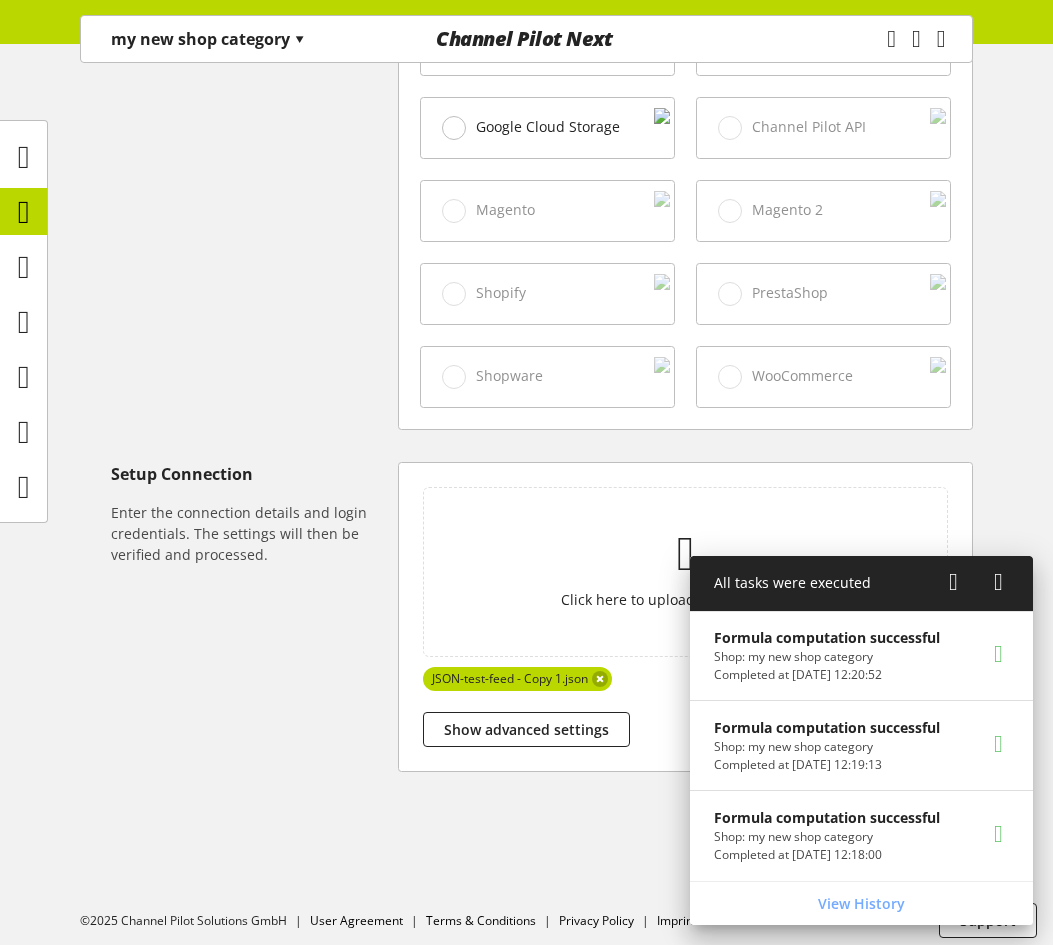 scroll, scrollTop: 794, scrollLeft: 0, axis: vertical 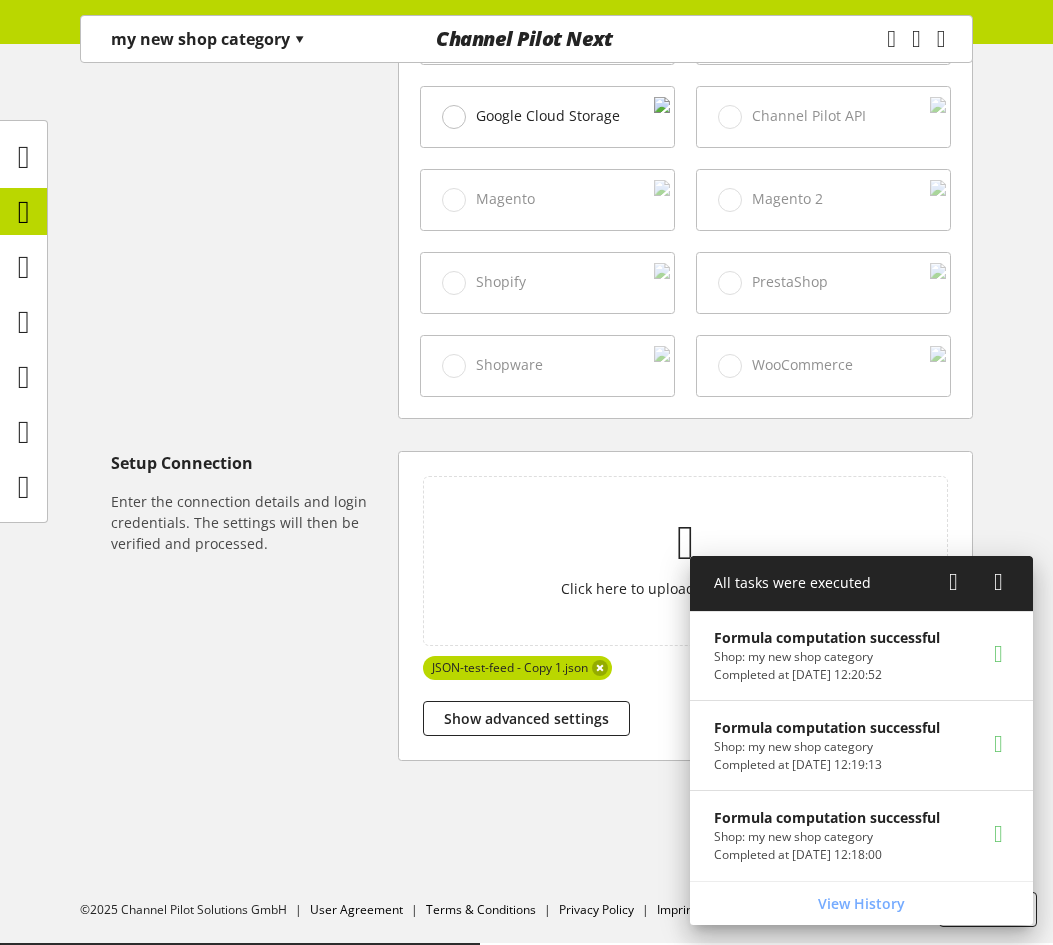 click at bounding box center (953, 582) 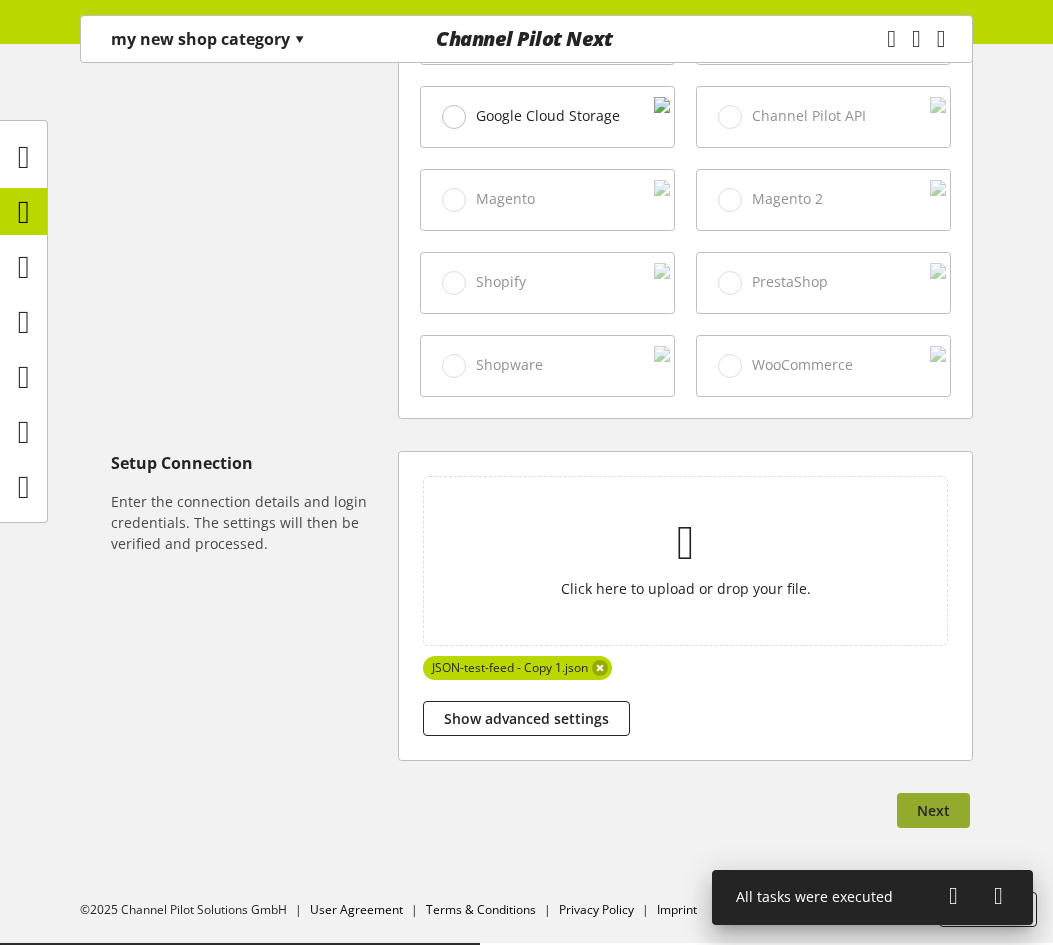 click on "Next" at bounding box center [933, 810] 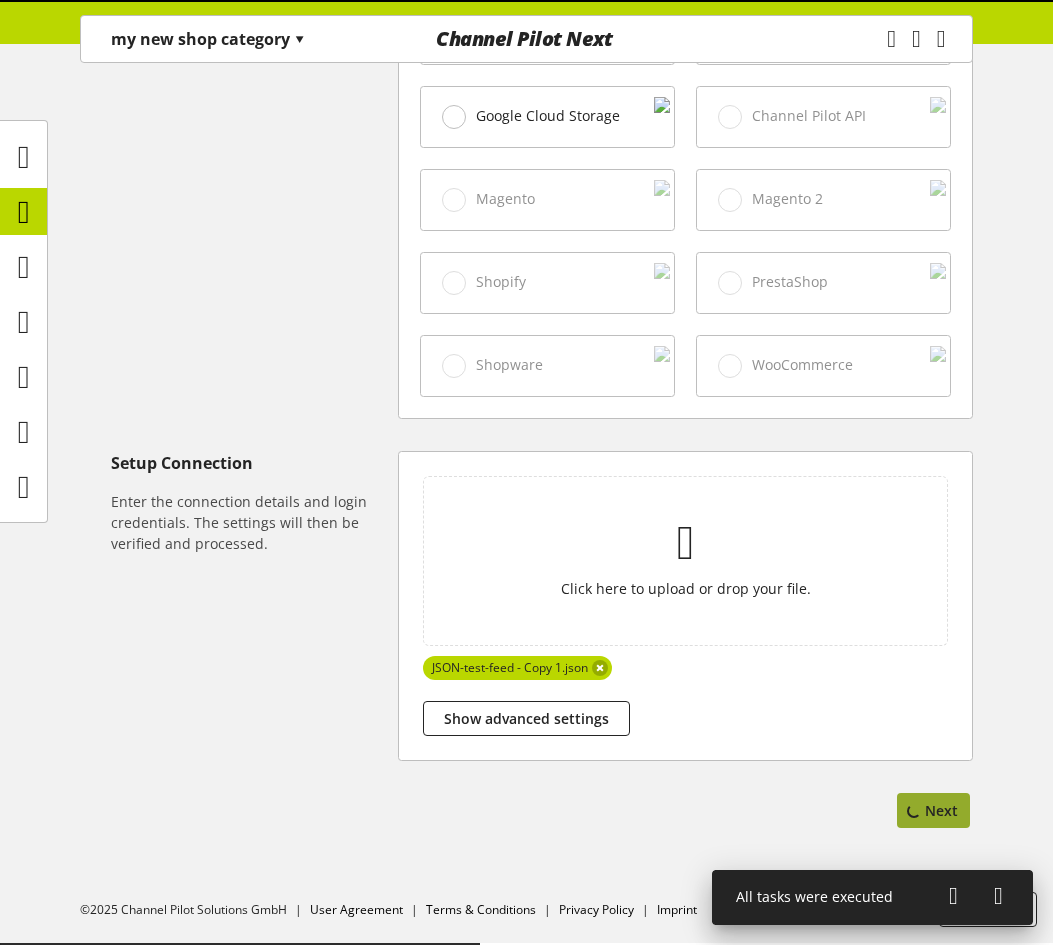 scroll, scrollTop: 0, scrollLeft: 0, axis: both 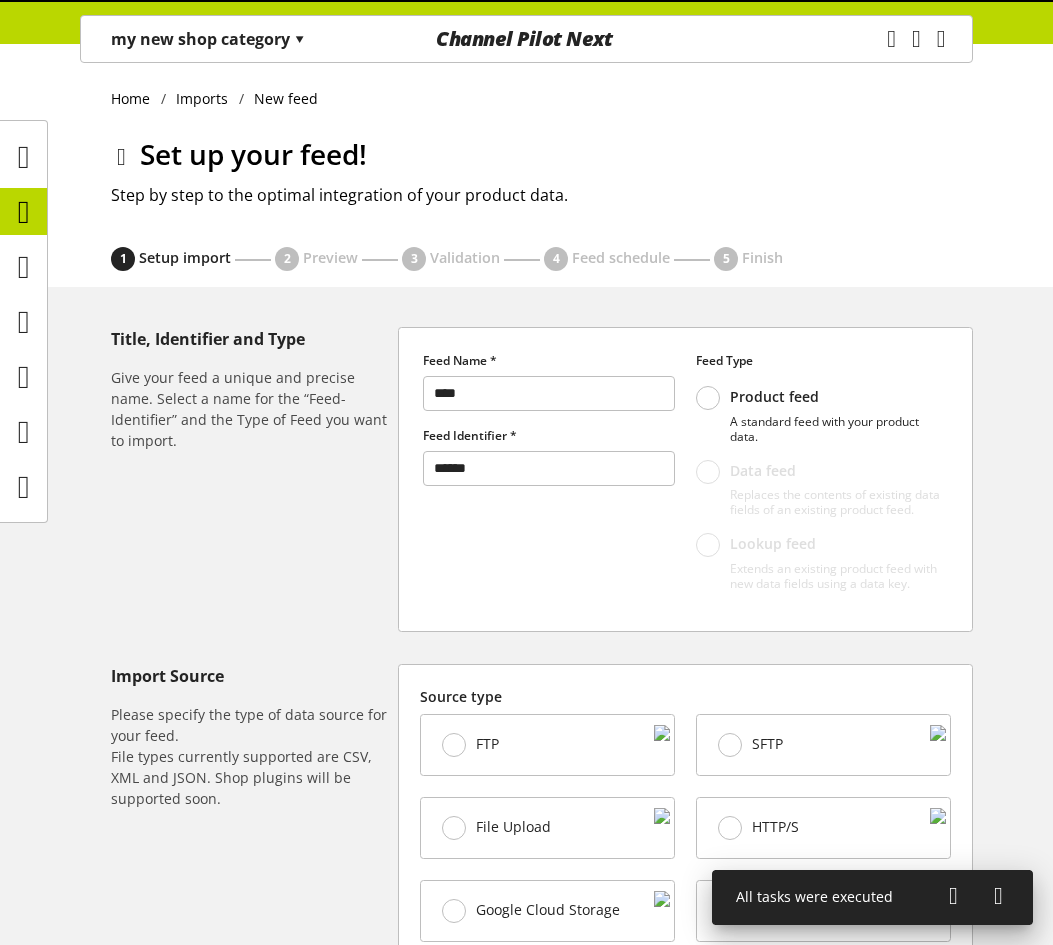 select on "*****" 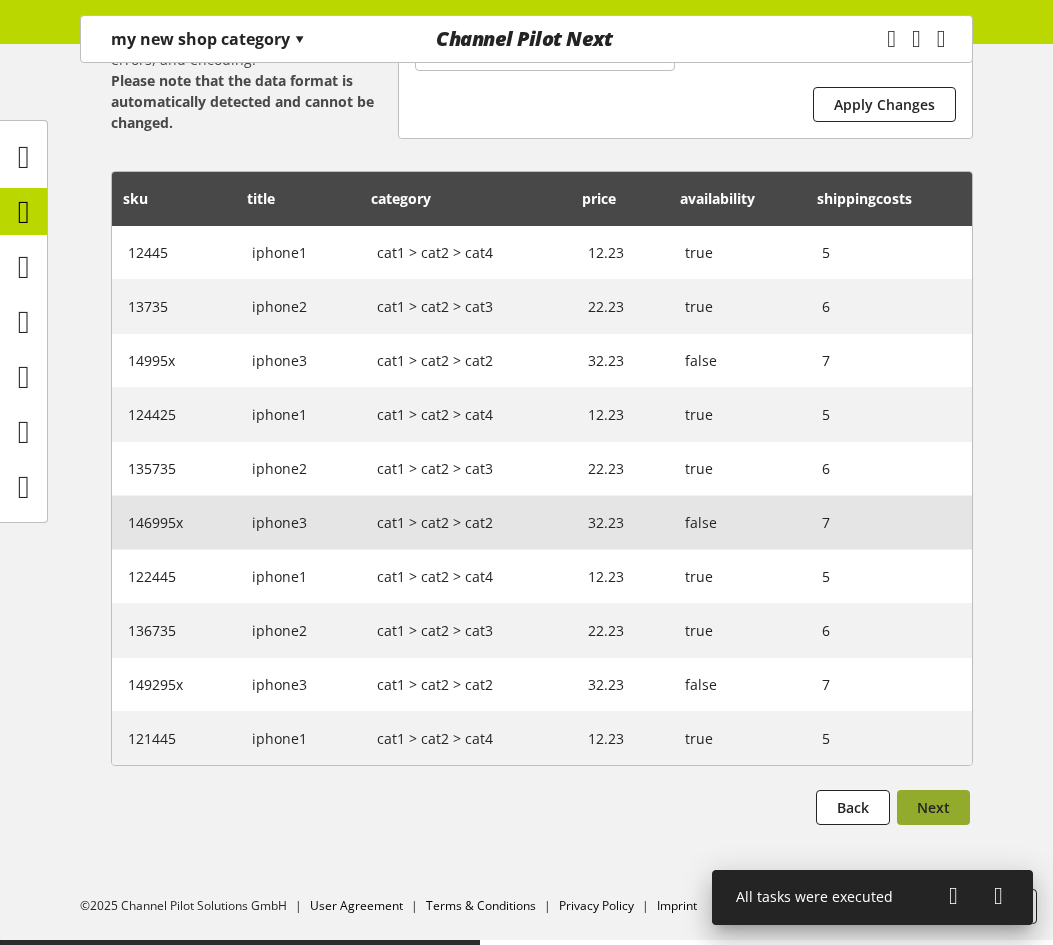 scroll, scrollTop: 412, scrollLeft: 0, axis: vertical 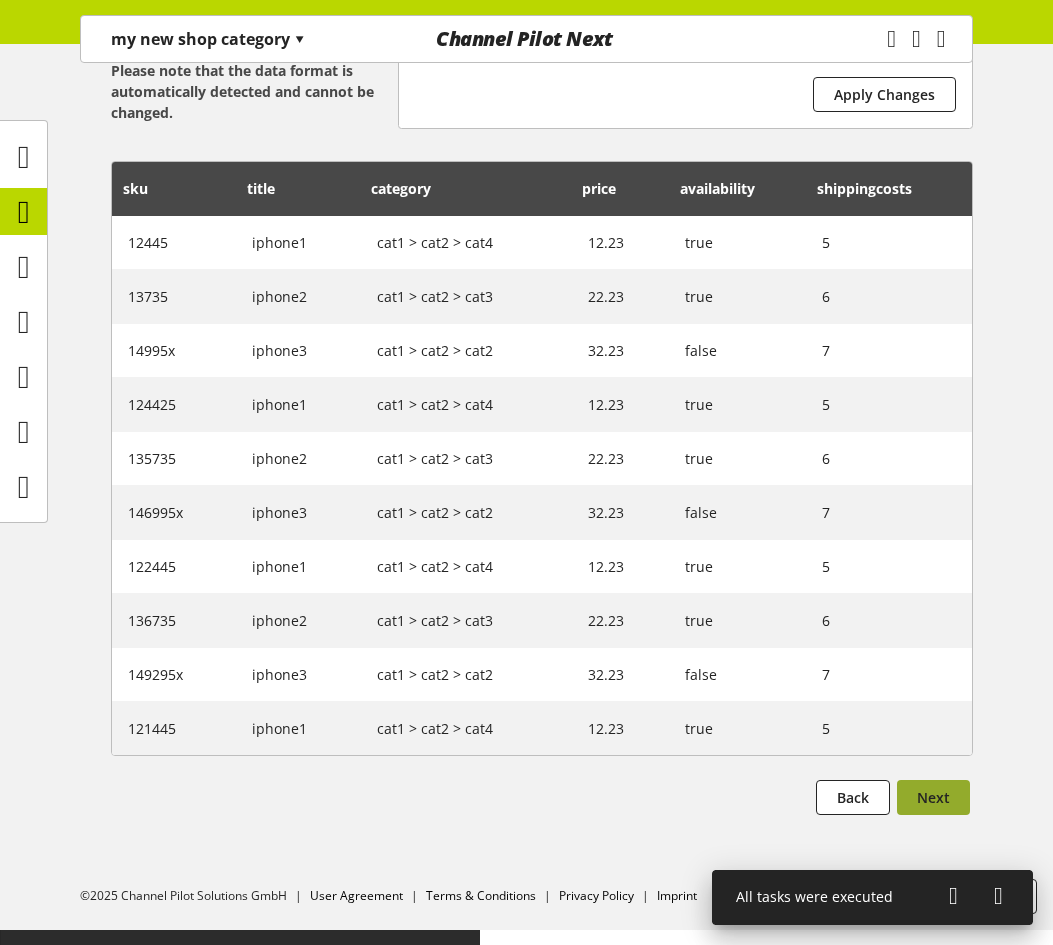 click on "Next" at bounding box center [933, 797] 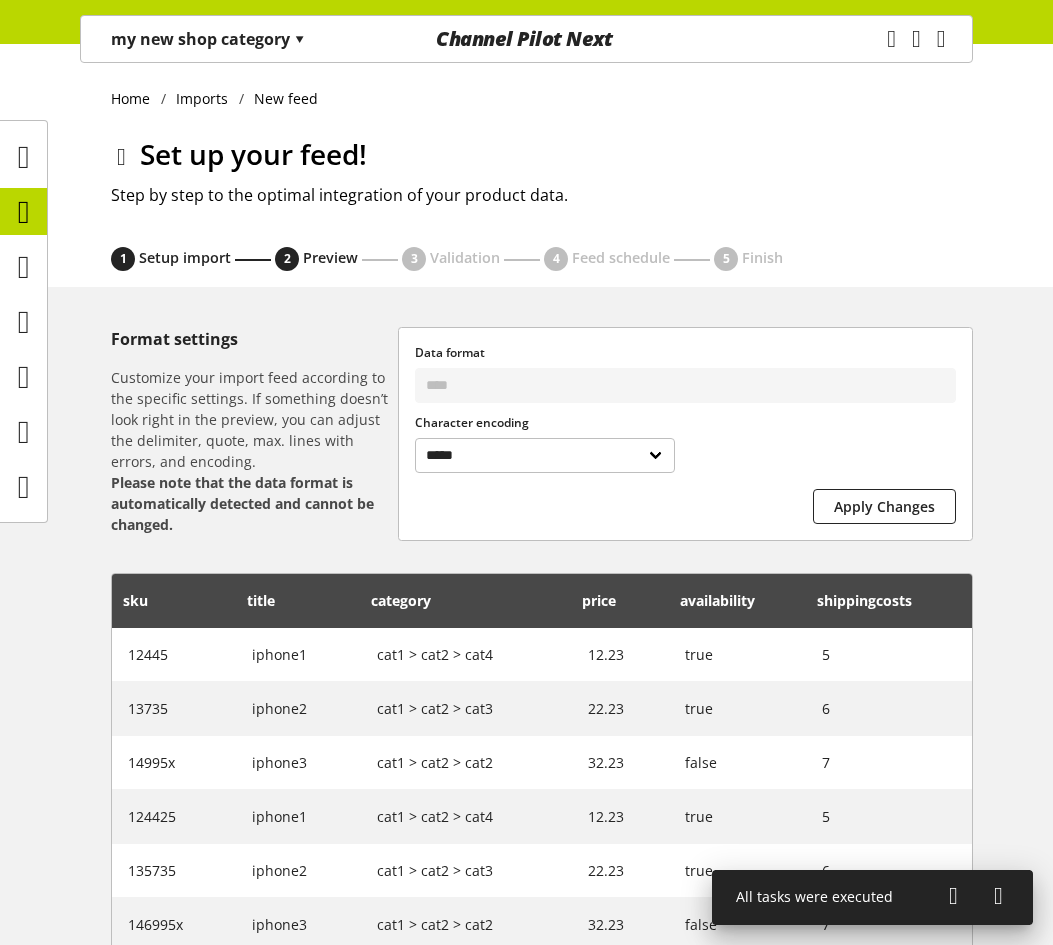 select 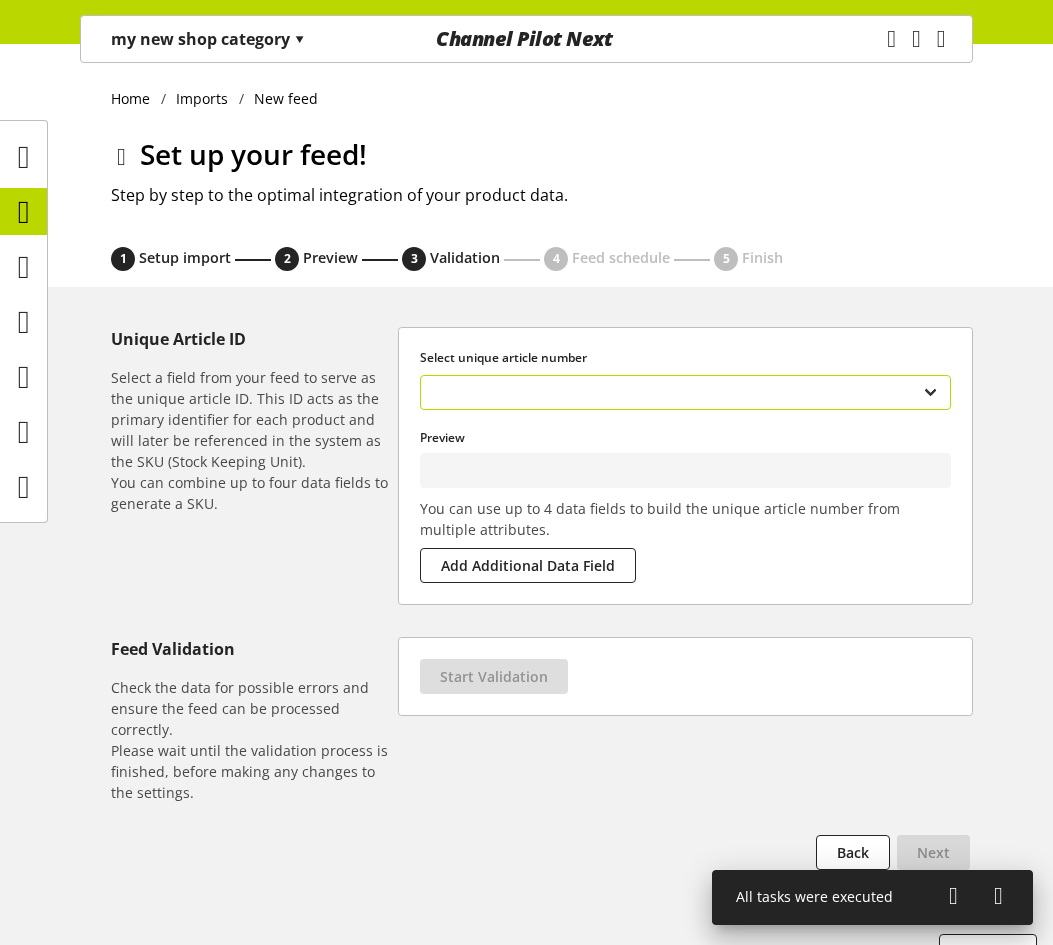 click on "**********" at bounding box center [685, 392] 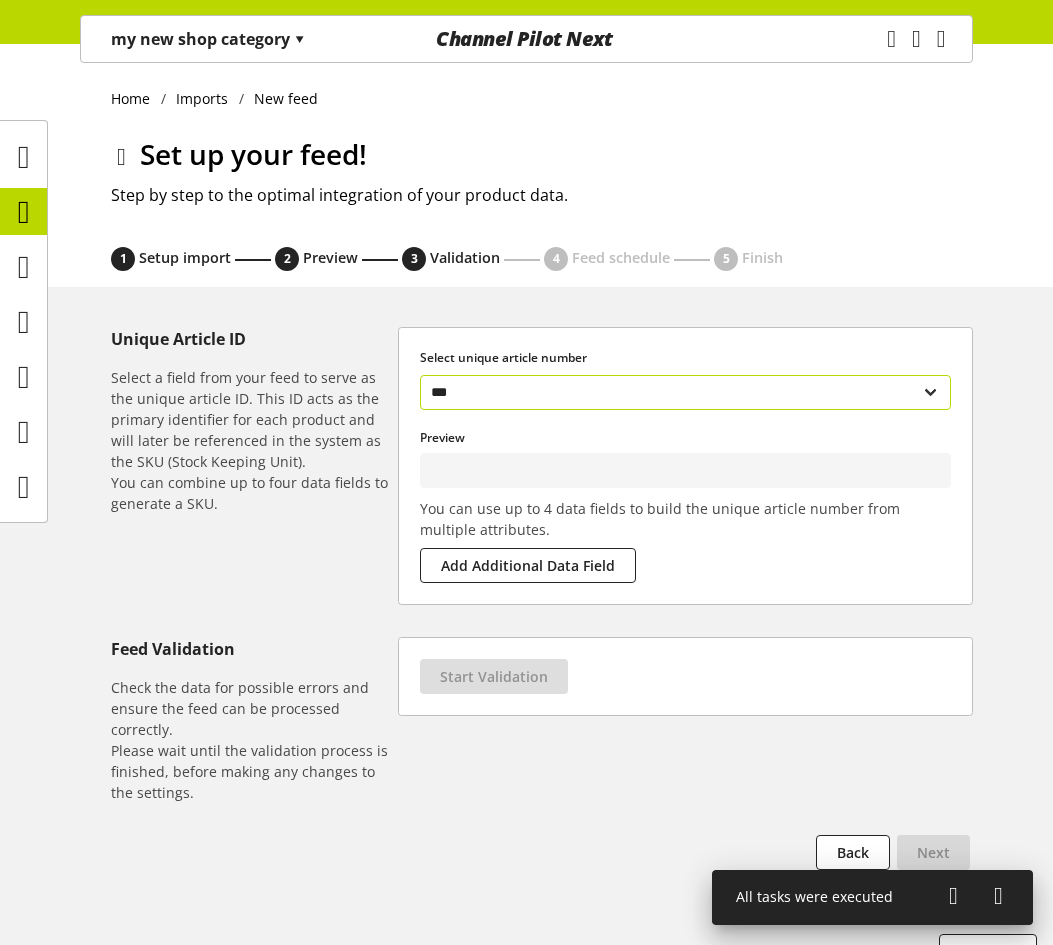 type on "*****" 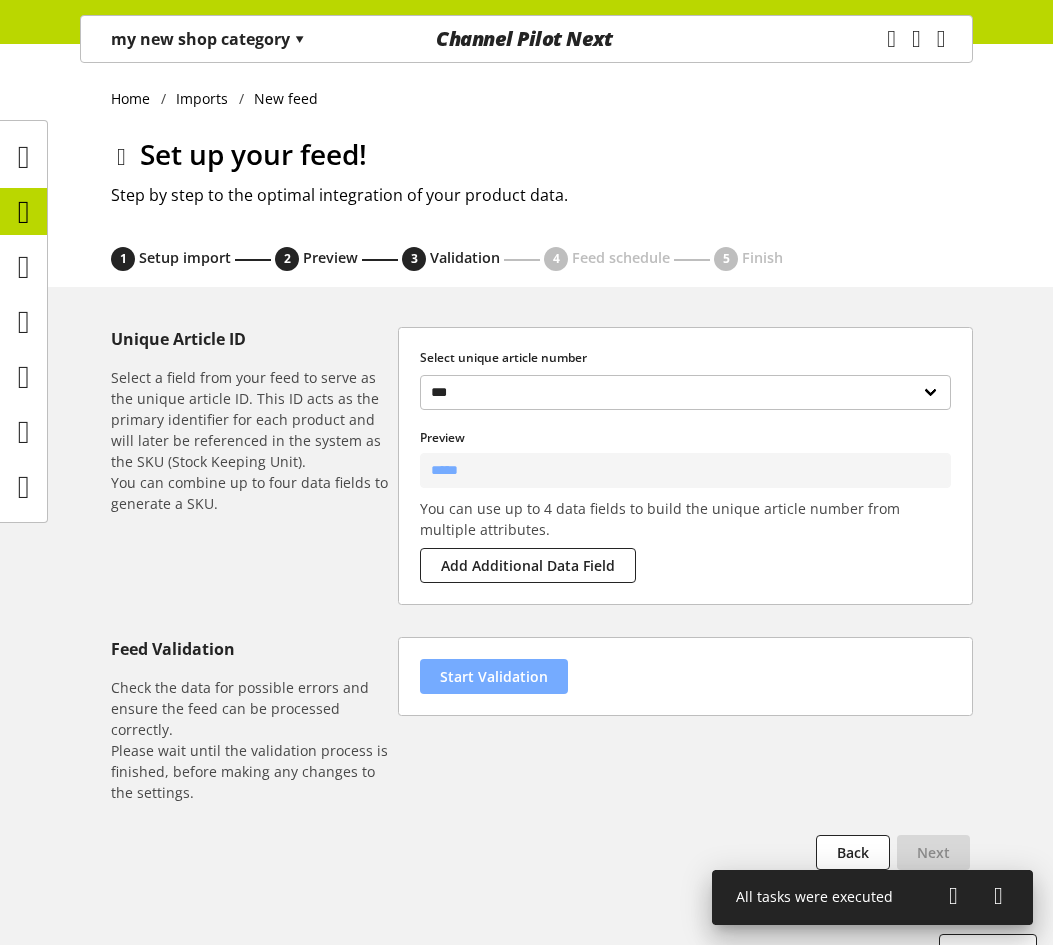 click on "Start Validation" at bounding box center [494, 676] 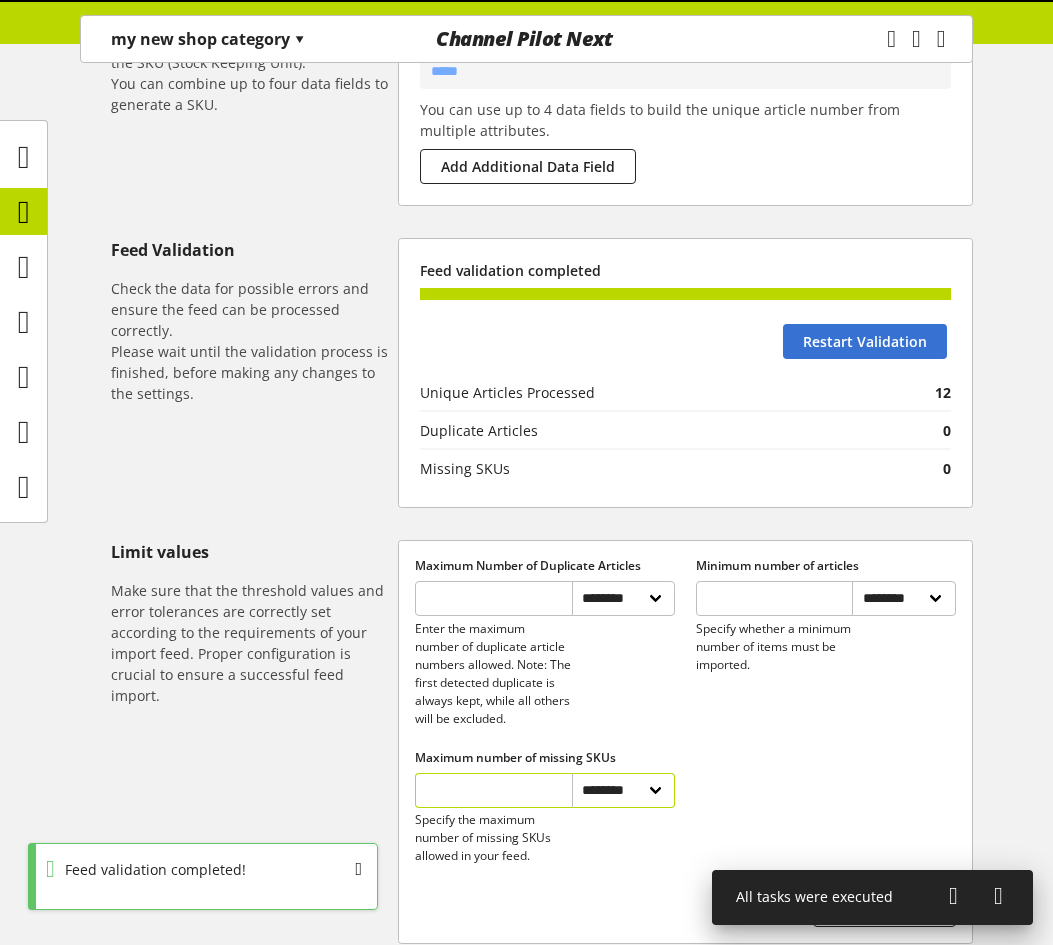 scroll, scrollTop: 598, scrollLeft: 0, axis: vertical 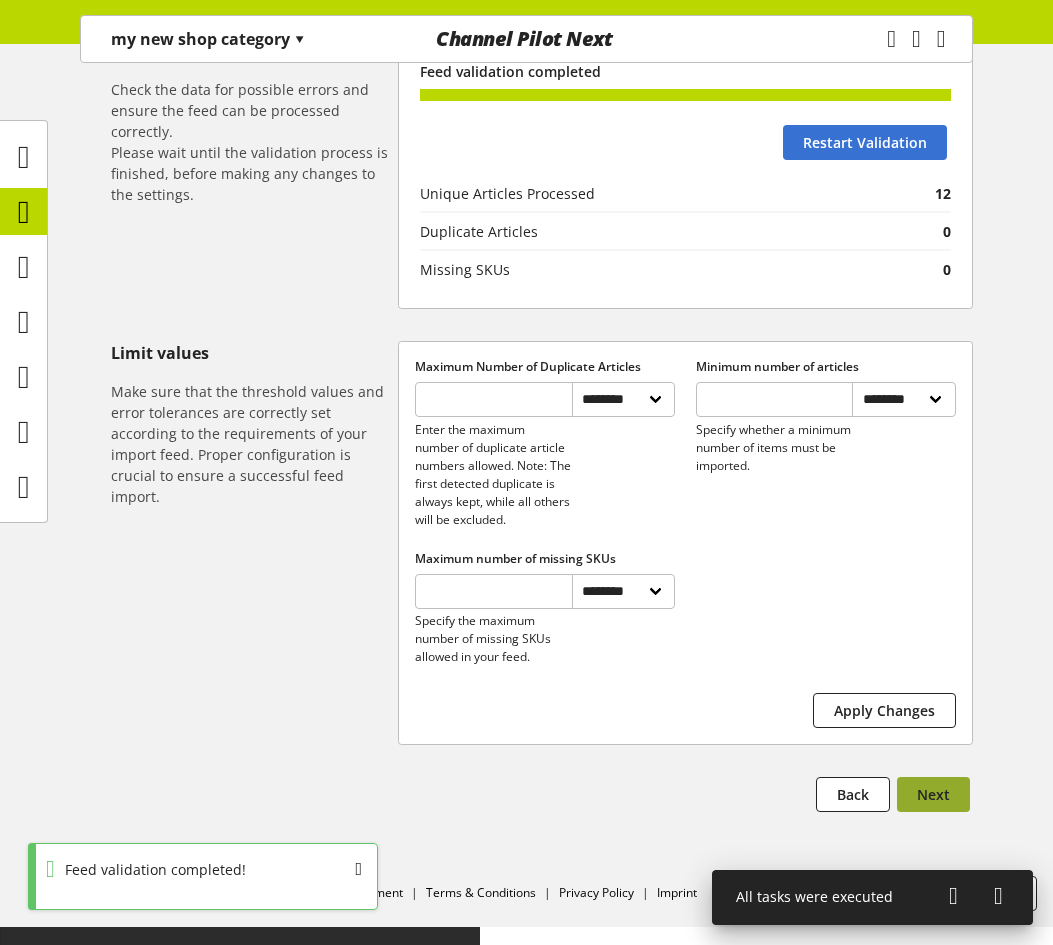 click on "Next" at bounding box center (933, 794) 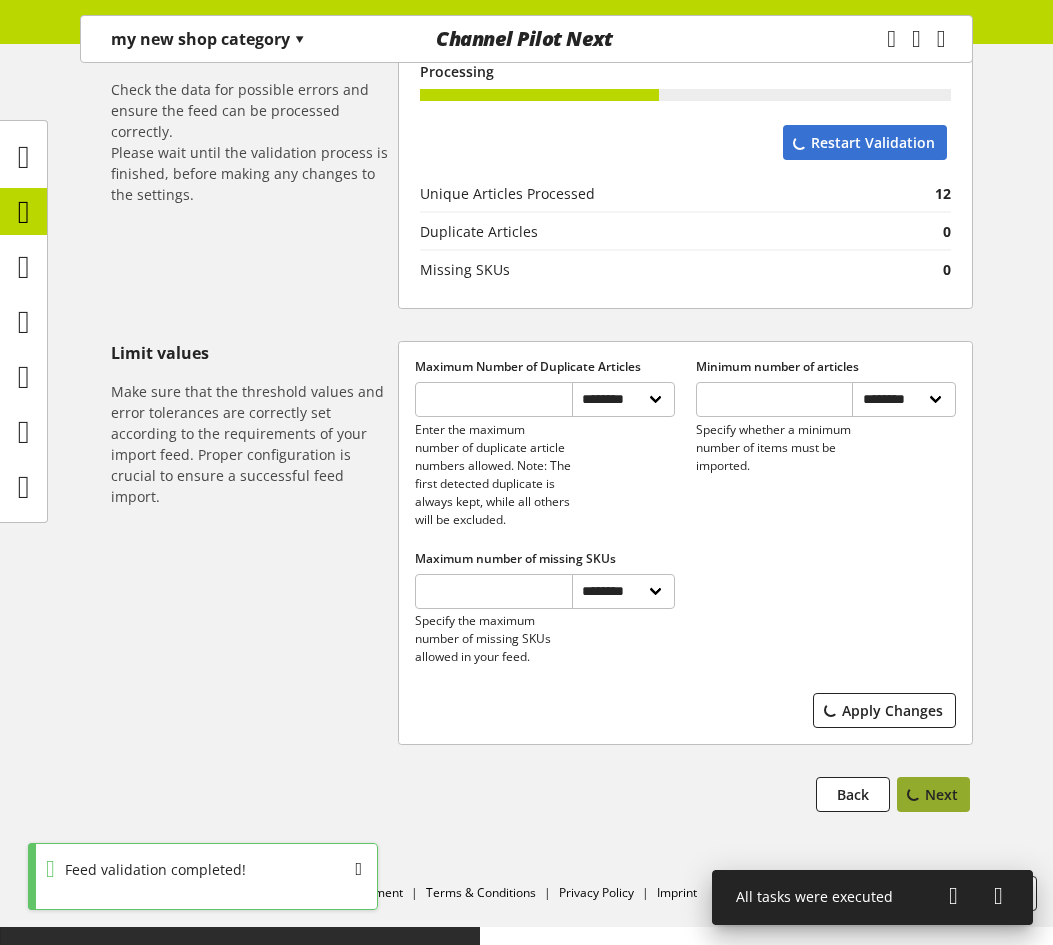 scroll, scrollTop: 0, scrollLeft: 0, axis: both 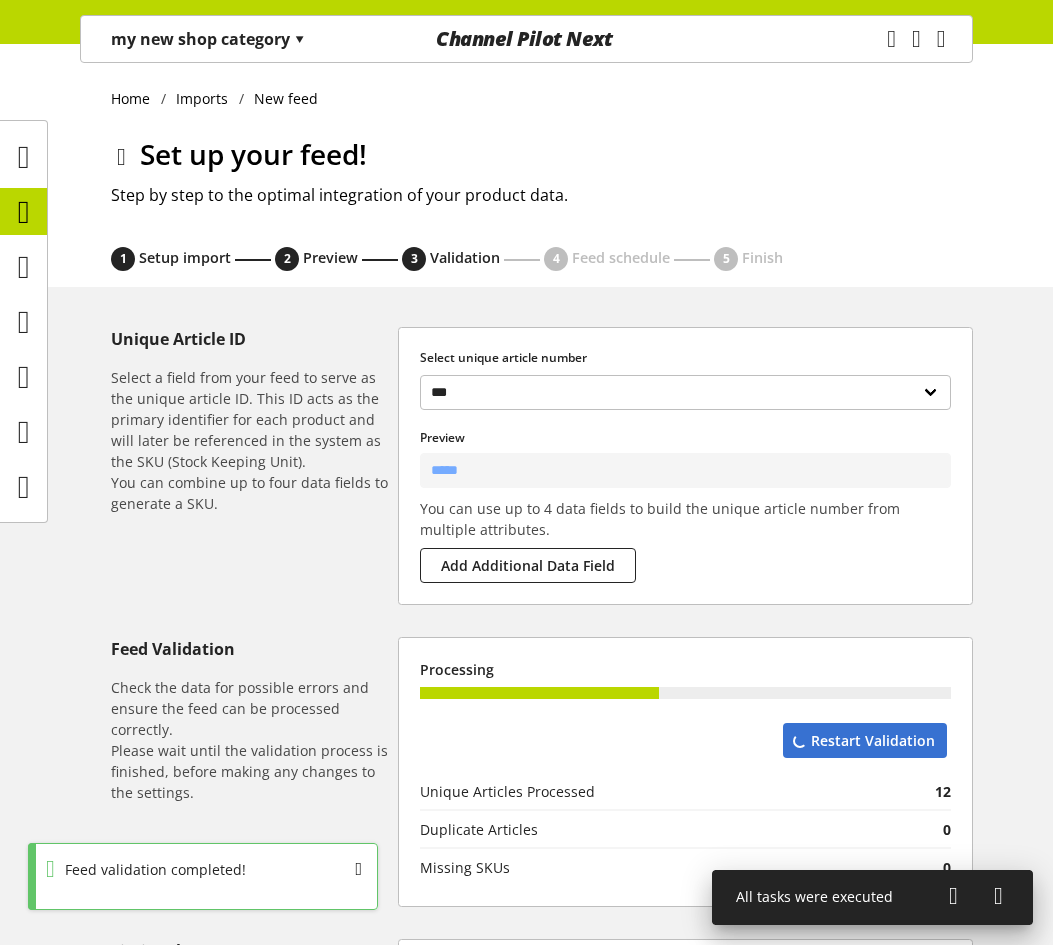 select on "****" 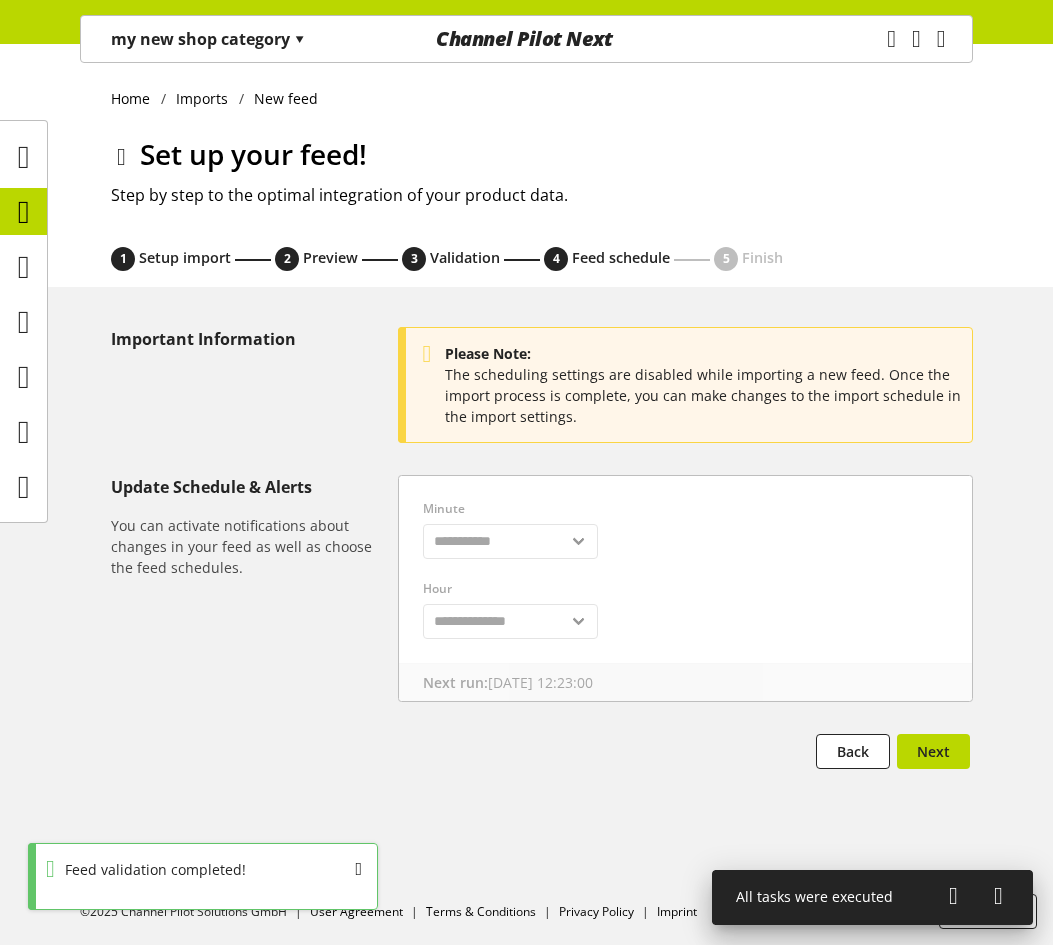click on "Back Next" at bounding box center [542, 755] 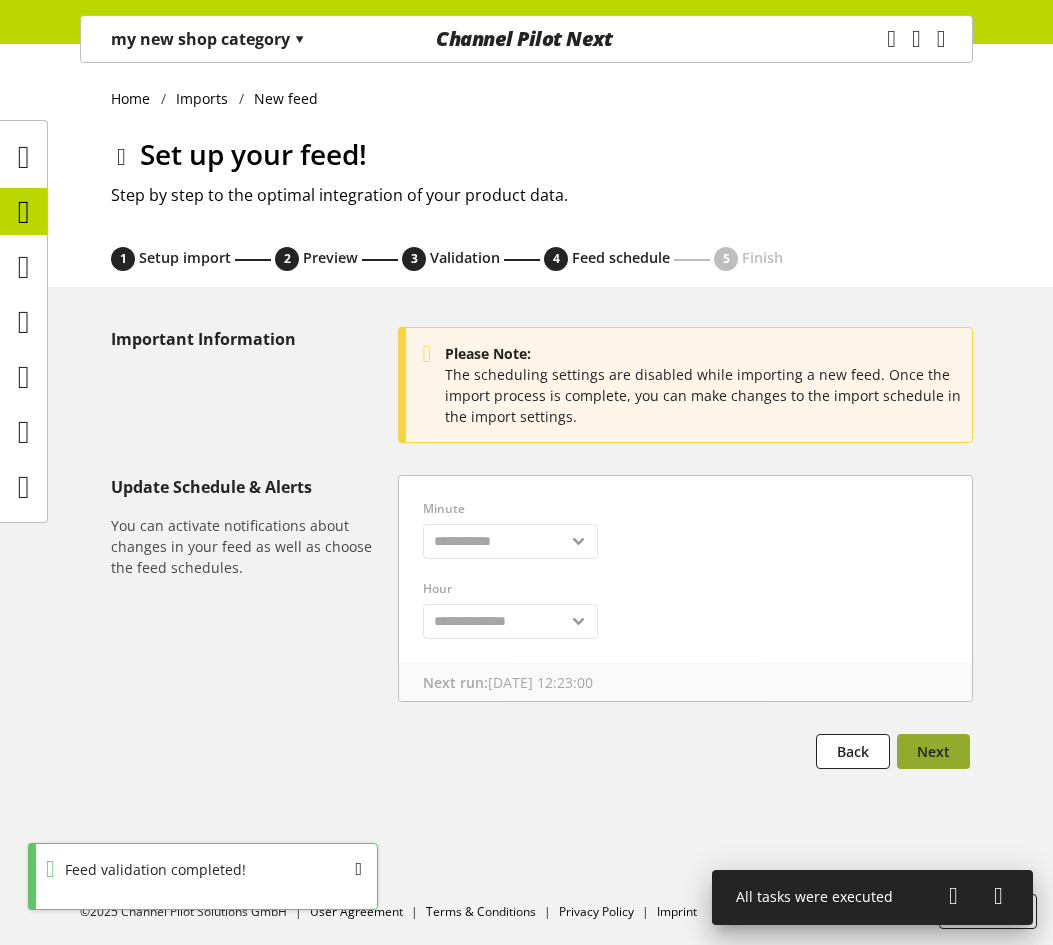click on "Next" at bounding box center (933, 751) 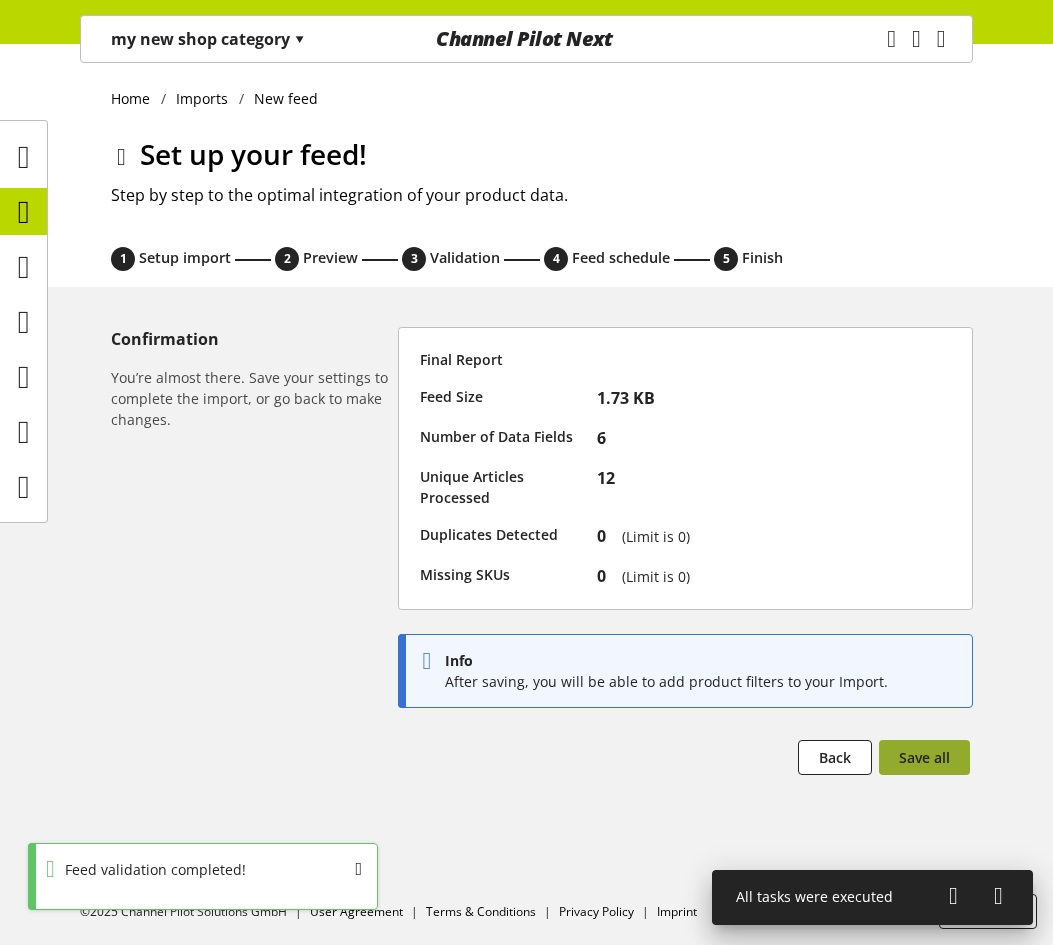 click on "Save all" at bounding box center [924, 757] 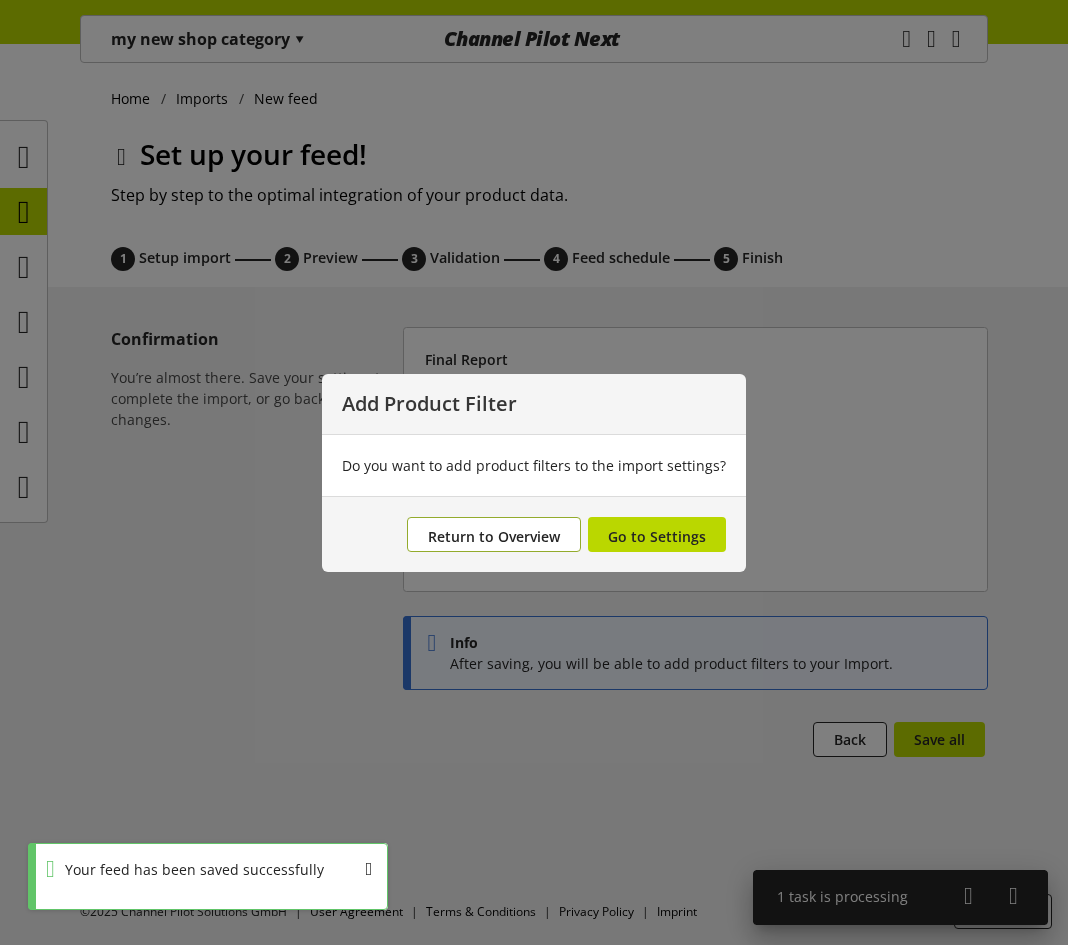 click on "Return to Overview" at bounding box center [494, 536] 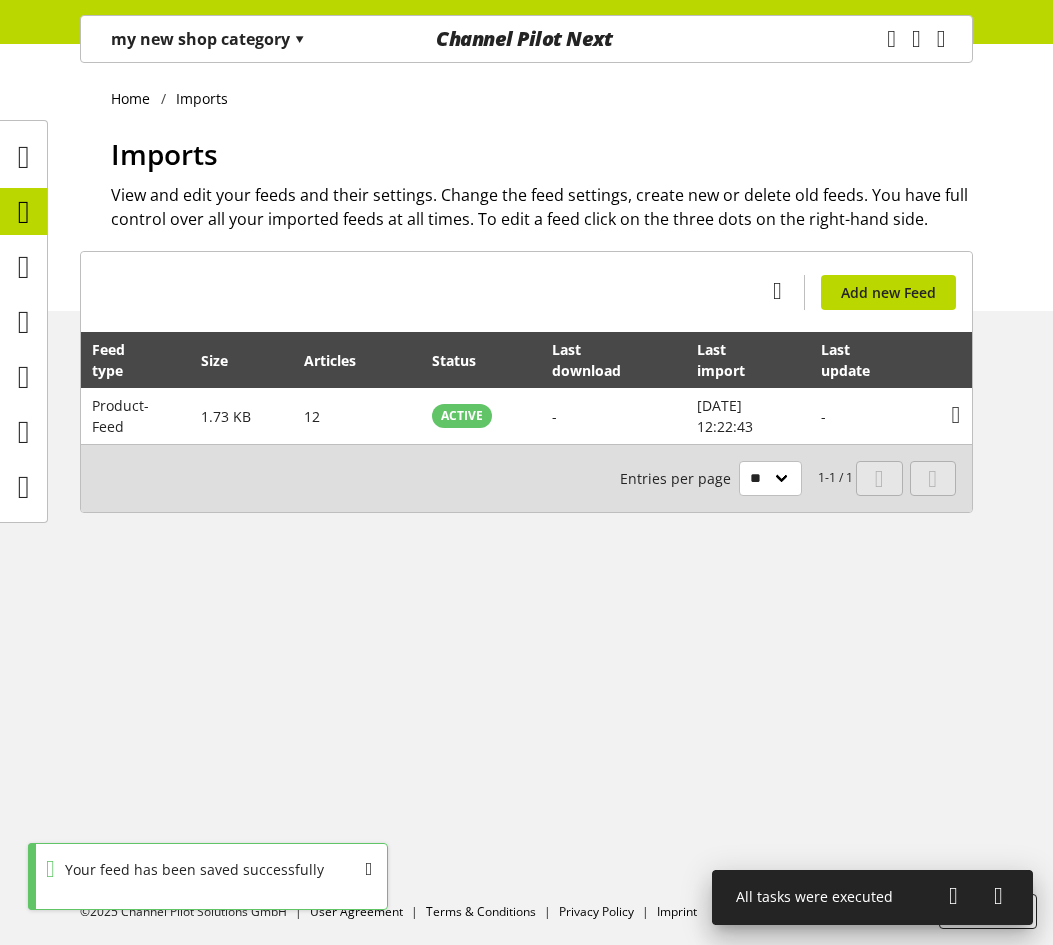 scroll, scrollTop: 0, scrollLeft: 169, axis: horizontal 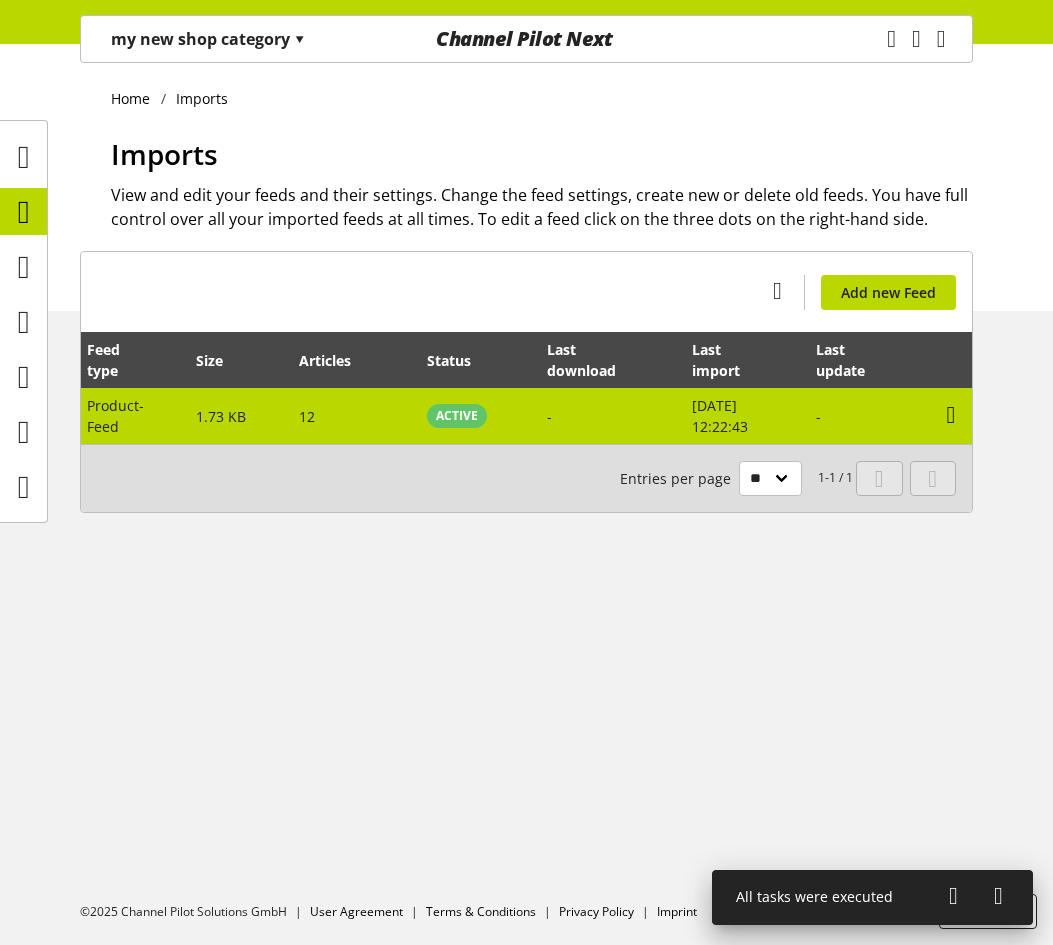 click at bounding box center [951, 415] 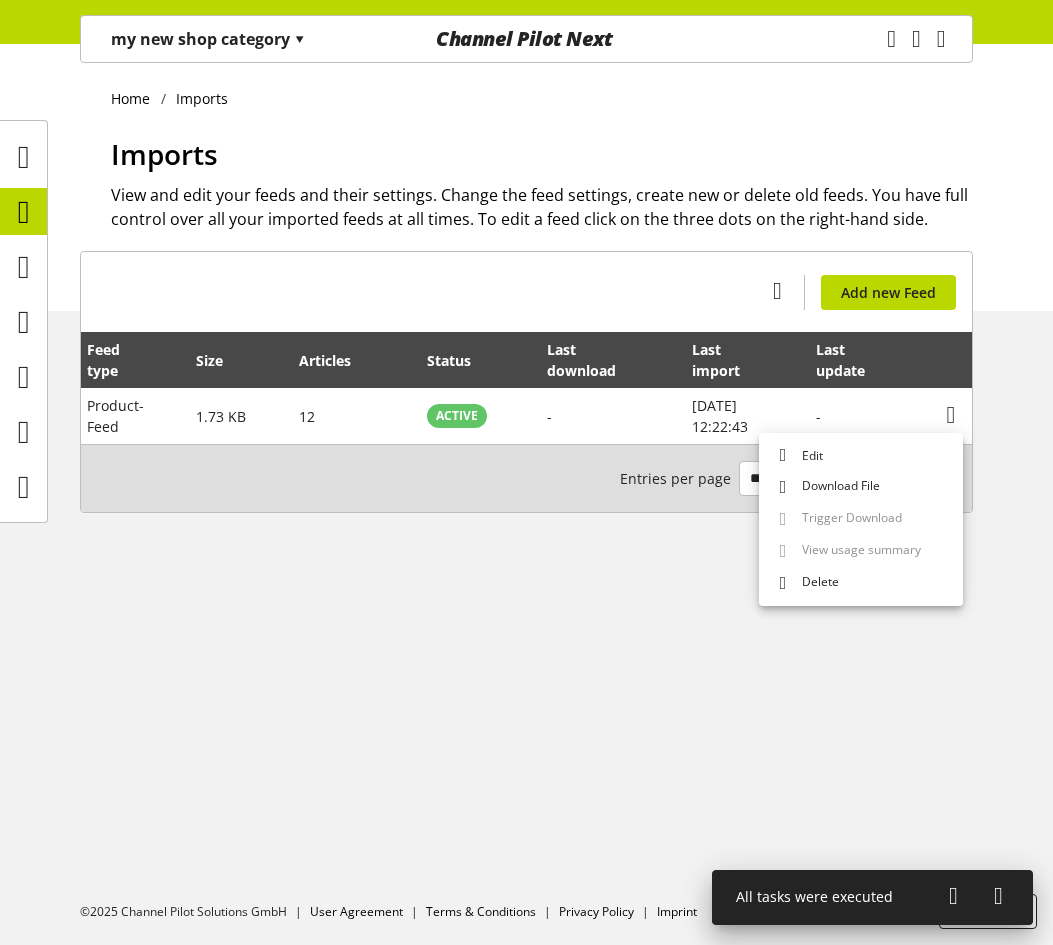 click on "my new shop category ▾" at bounding box center [208, 39] 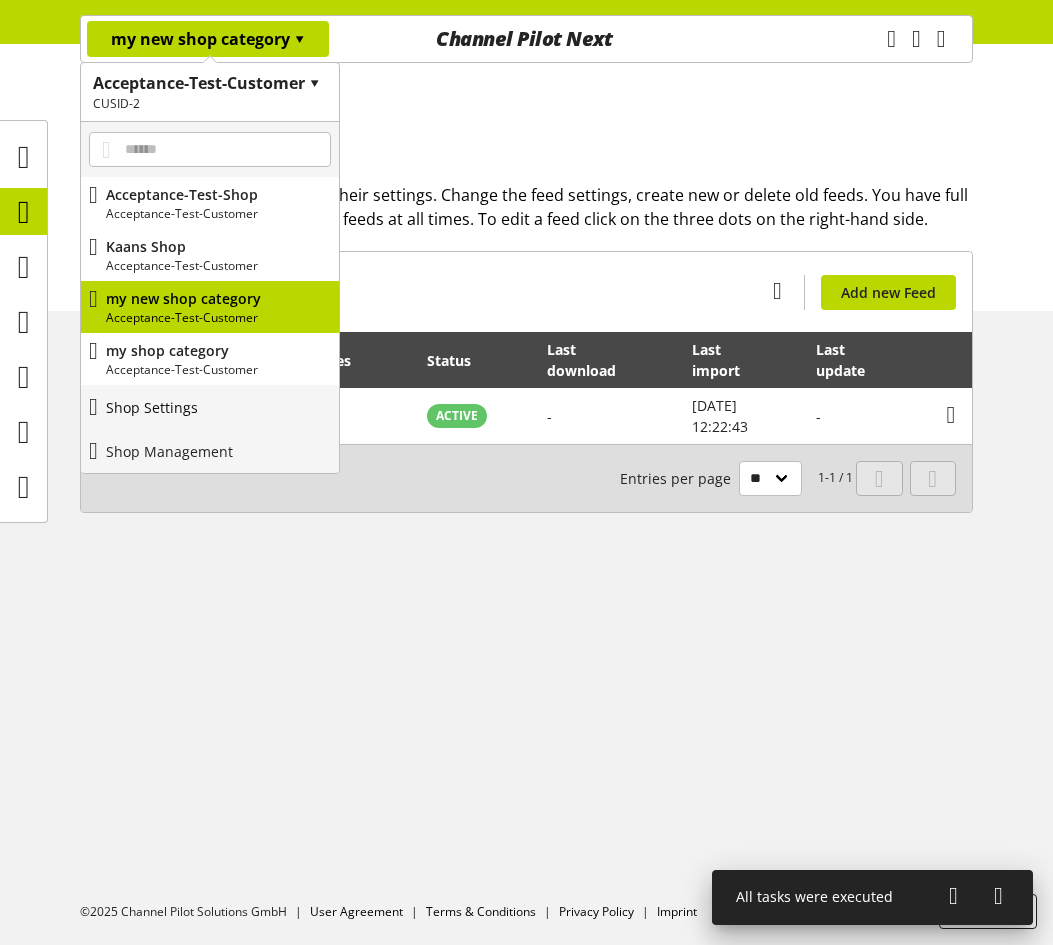 click on "Shop Settings" at bounding box center [152, 407] 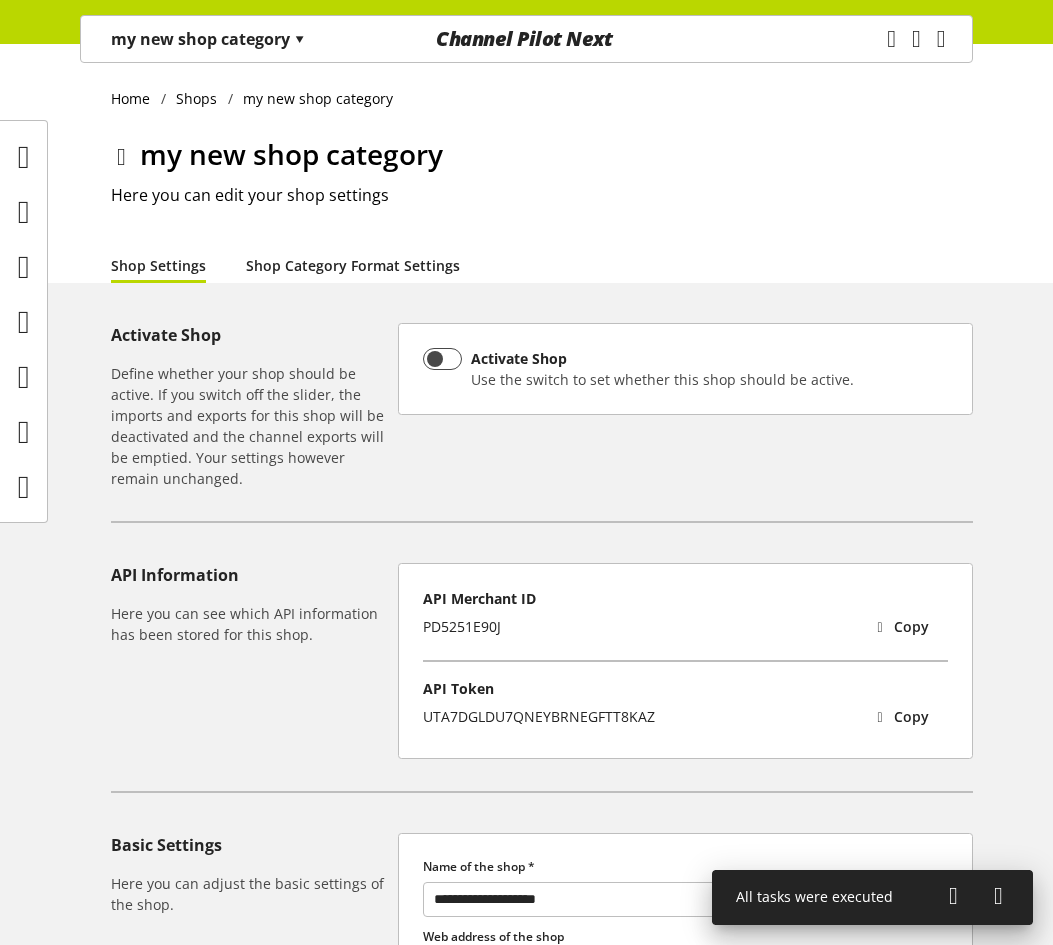 click on "Shop Category Format Settings" at bounding box center [353, 265] 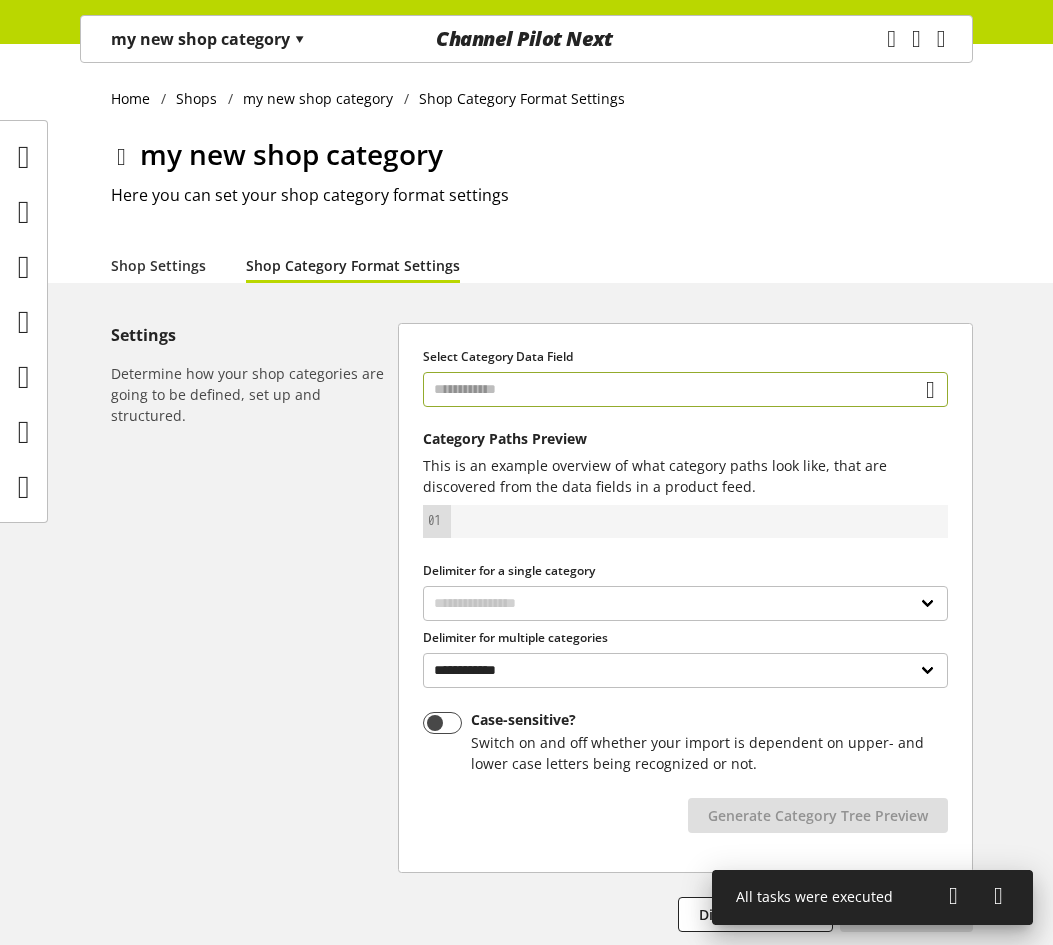 click at bounding box center (685, 389) 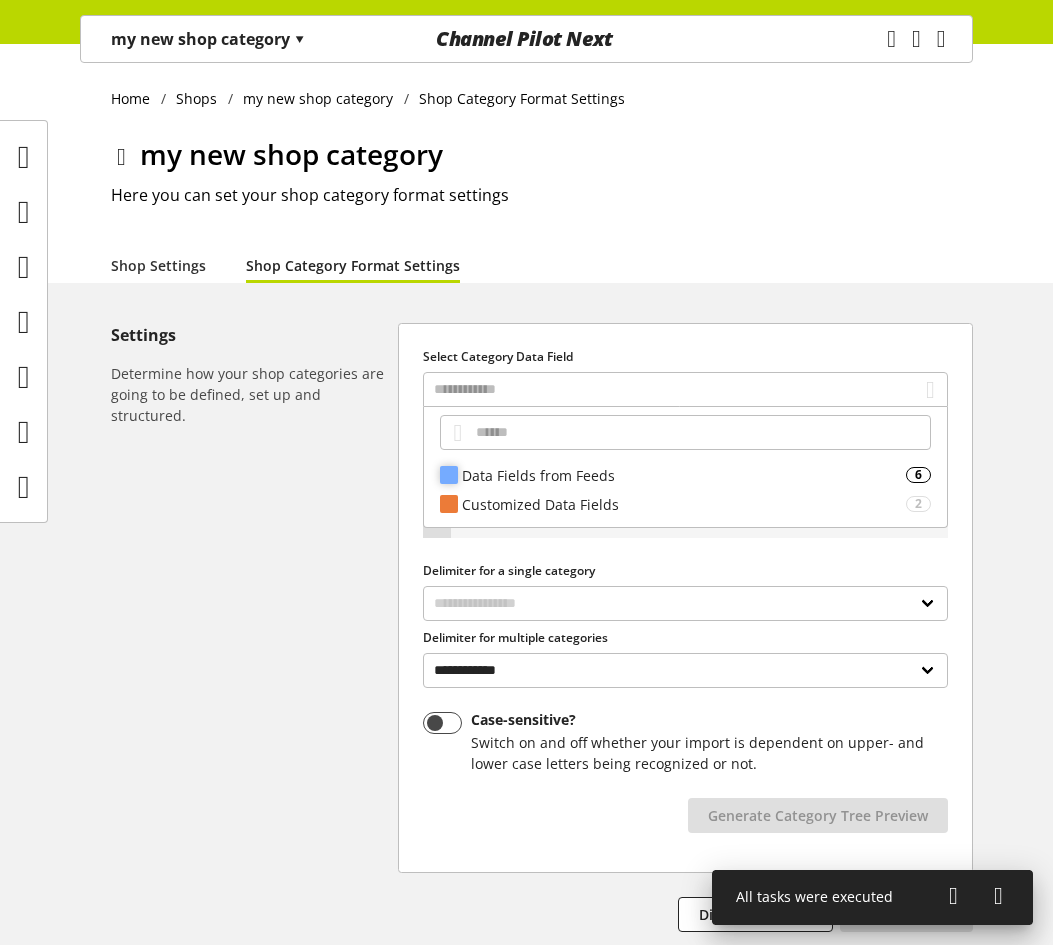 click on "Data Fields from Feeds" at bounding box center (684, 475) 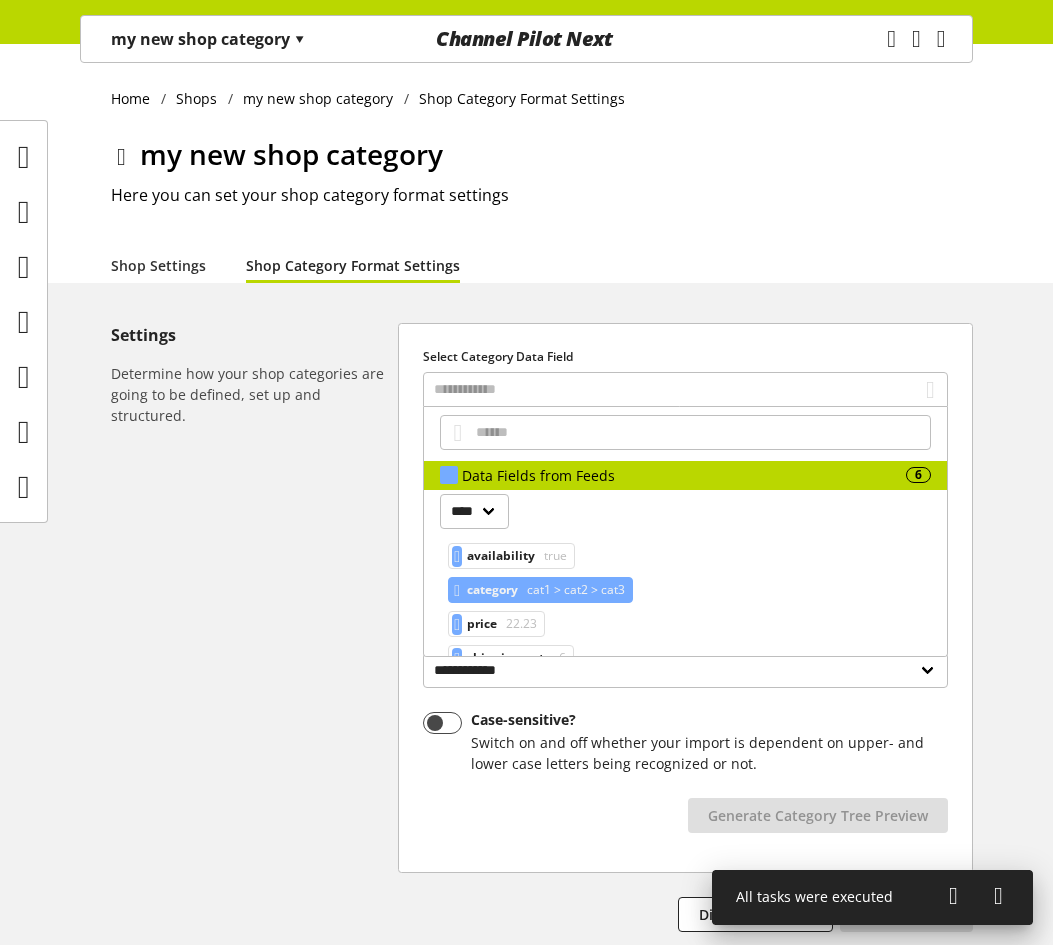 click on "cat1 > cat2 > cat3" at bounding box center [574, 590] 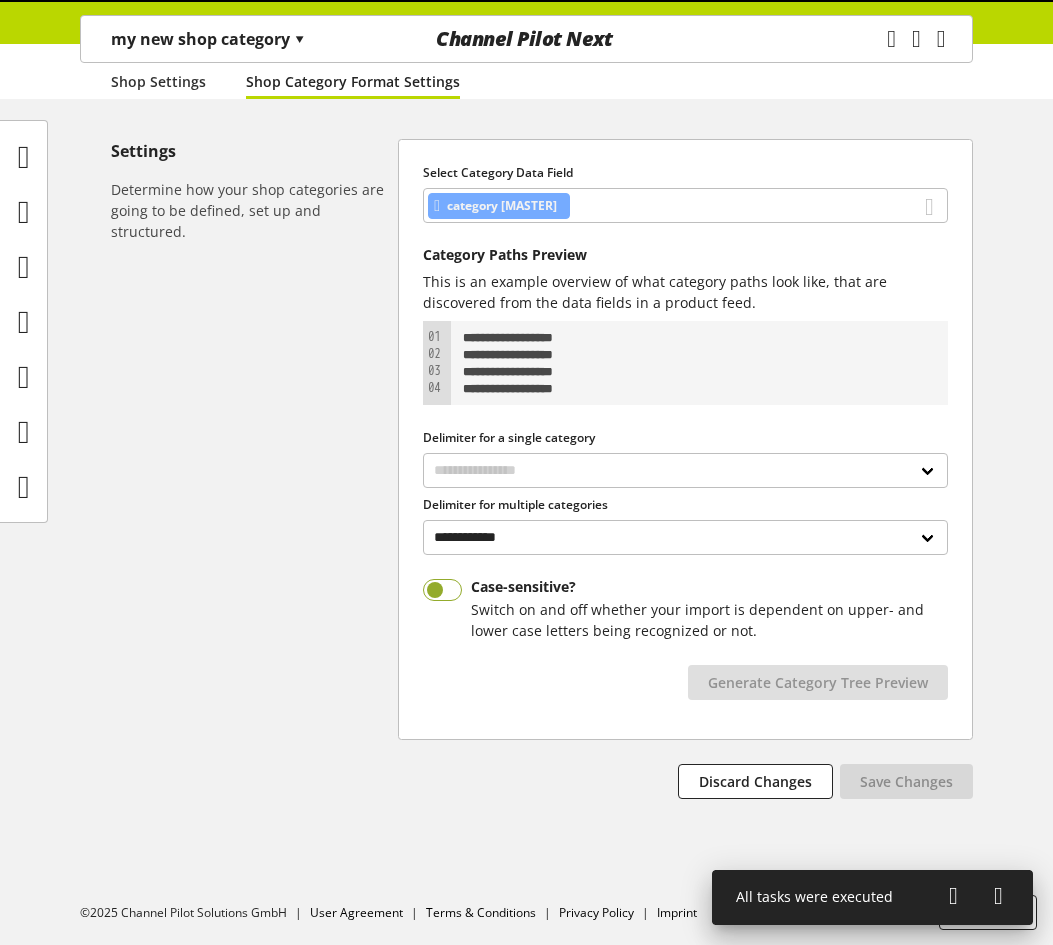scroll, scrollTop: 185, scrollLeft: 0, axis: vertical 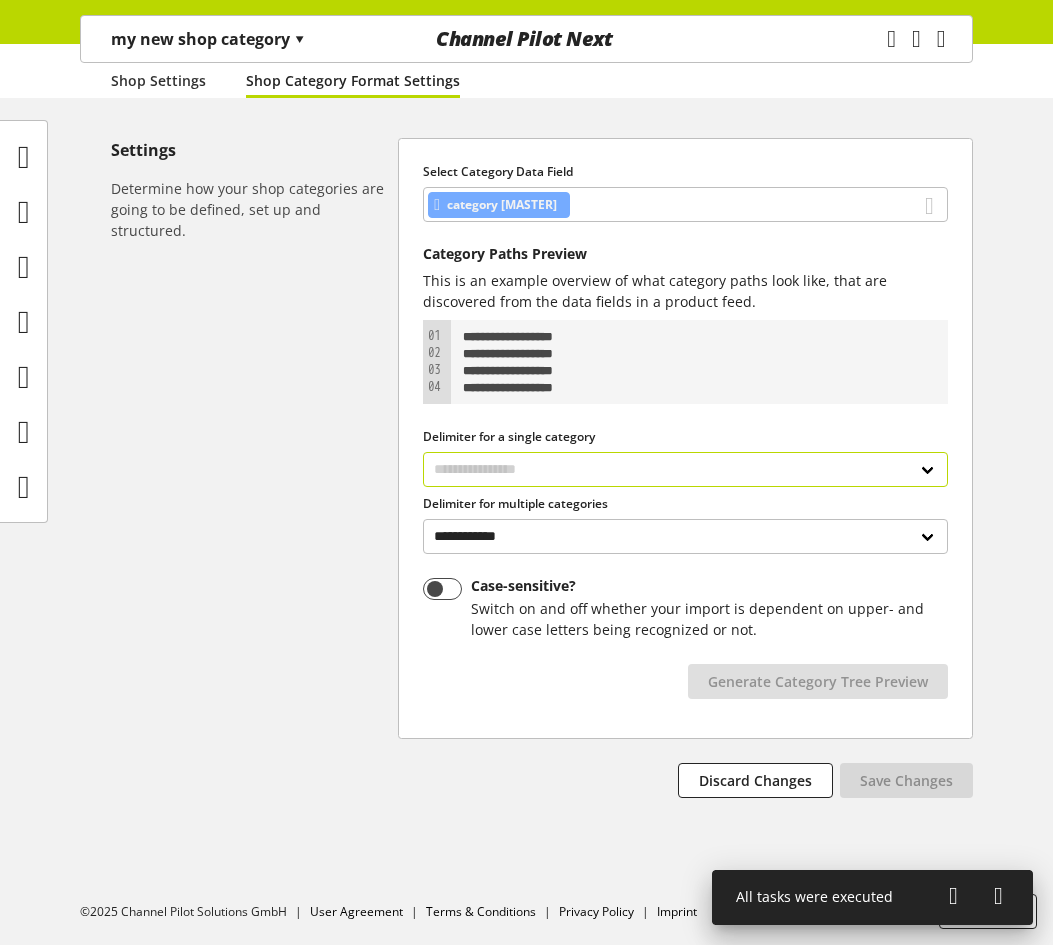 click on "**********" at bounding box center [685, 457] 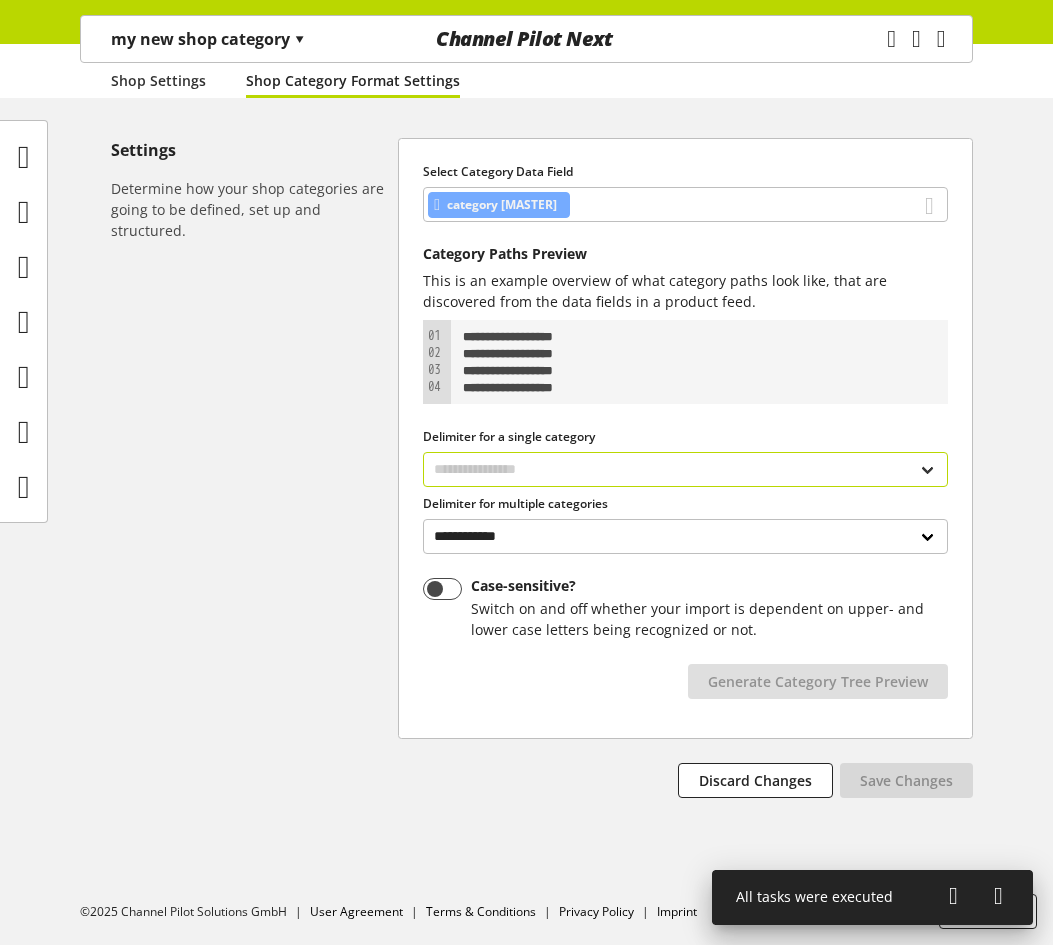 select on "*" 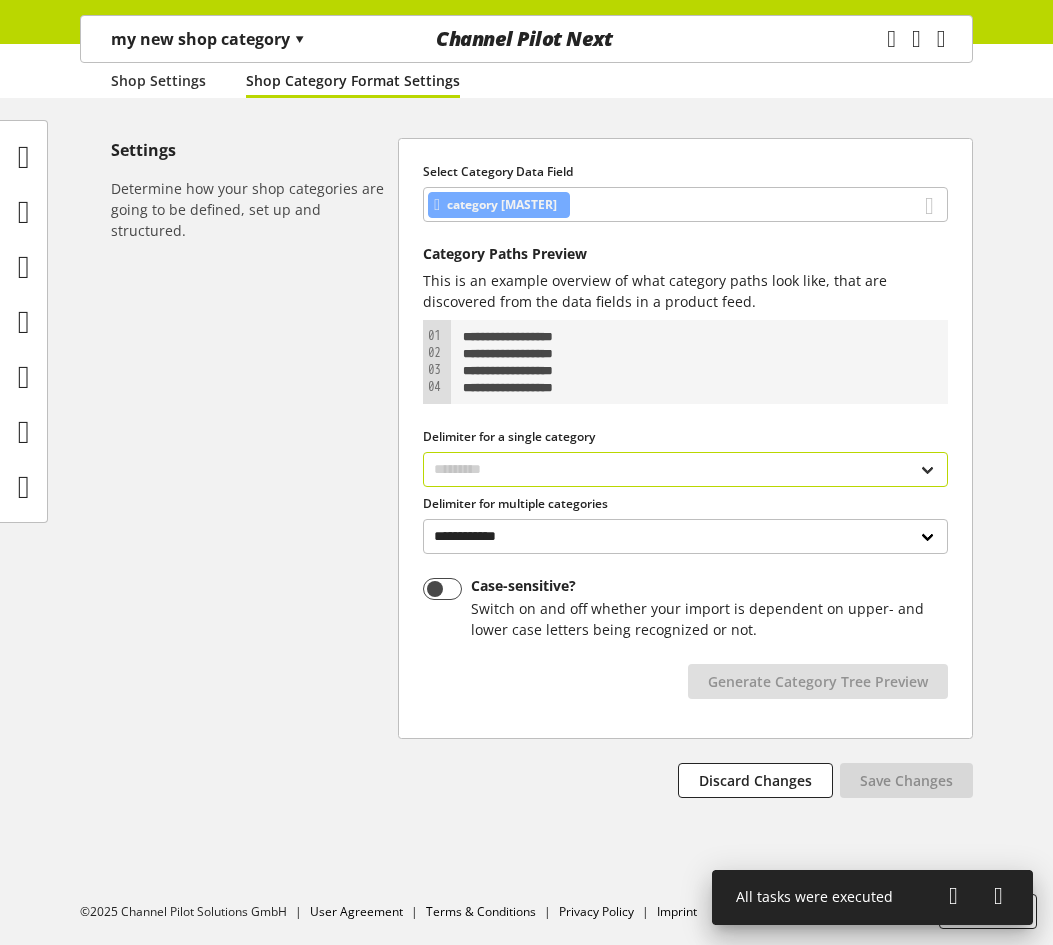 click on "**********" at bounding box center (685, 469) 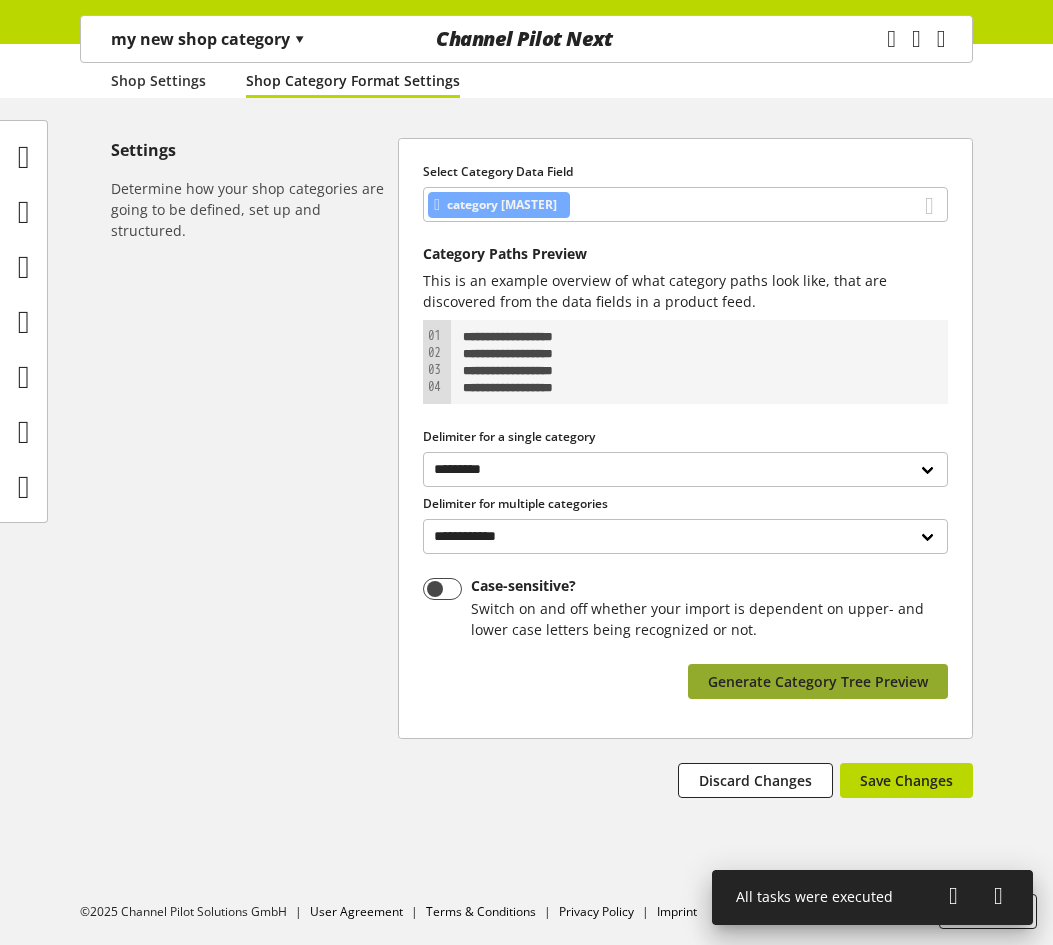 click on "Generate Category Tree Preview" at bounding box center [818, 681] 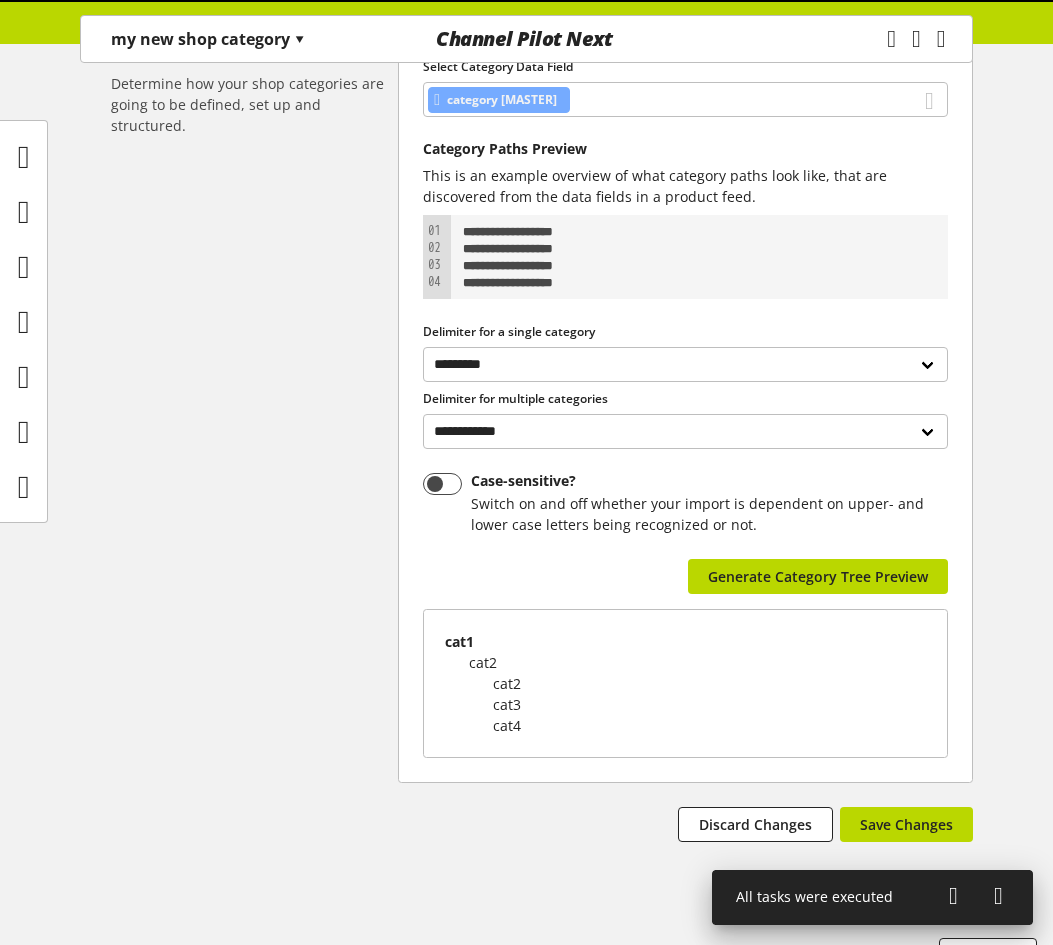 scroll, scrollTop: 334, scrollLeft: 0, axis: vertical 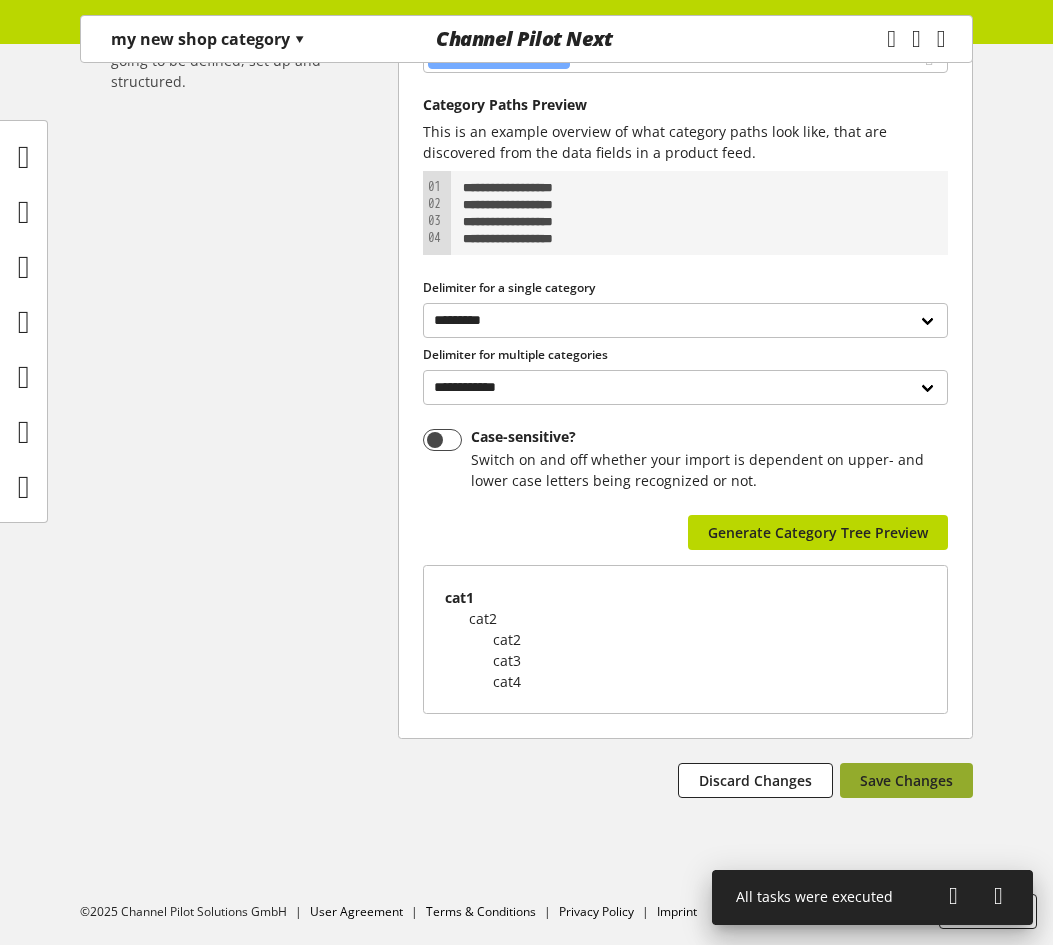 click on "Save Changes" at bounding box center (906, 780) 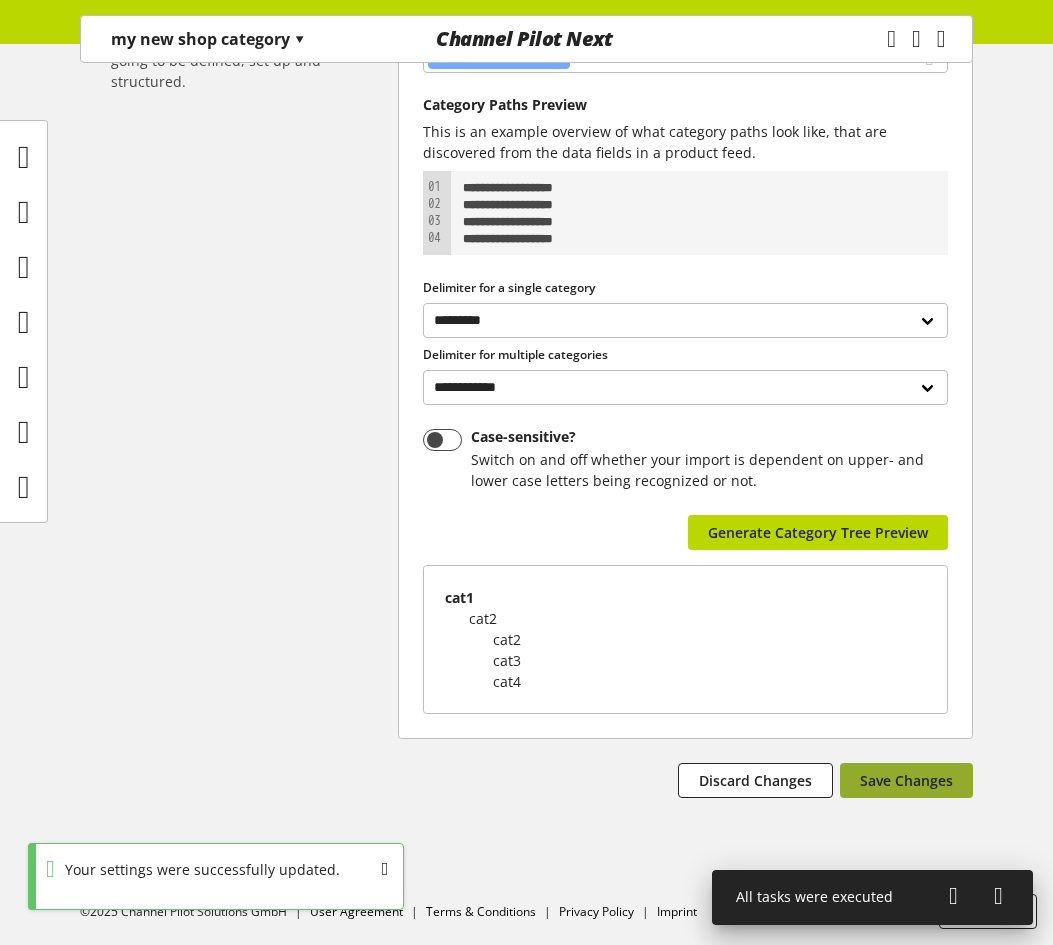 type 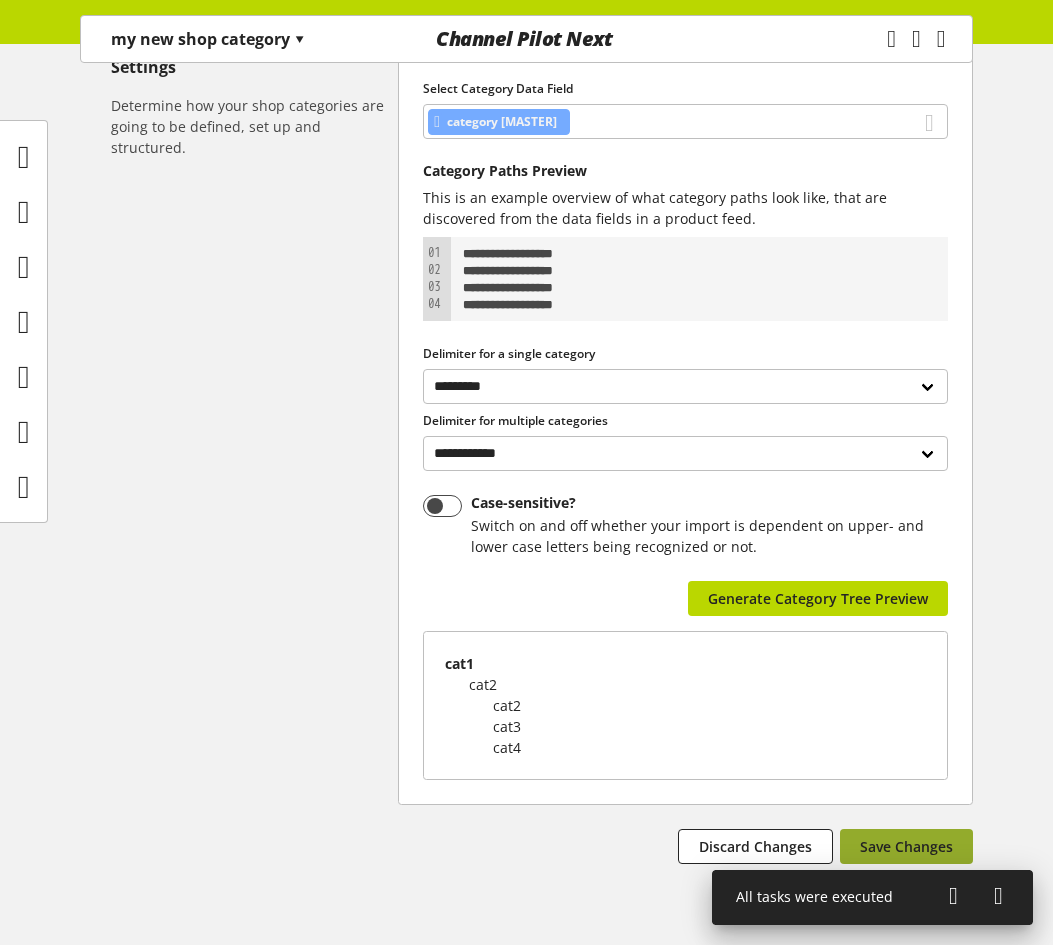 scroll, scrollTop: 234, scrollLeft: 0, axis: vertical 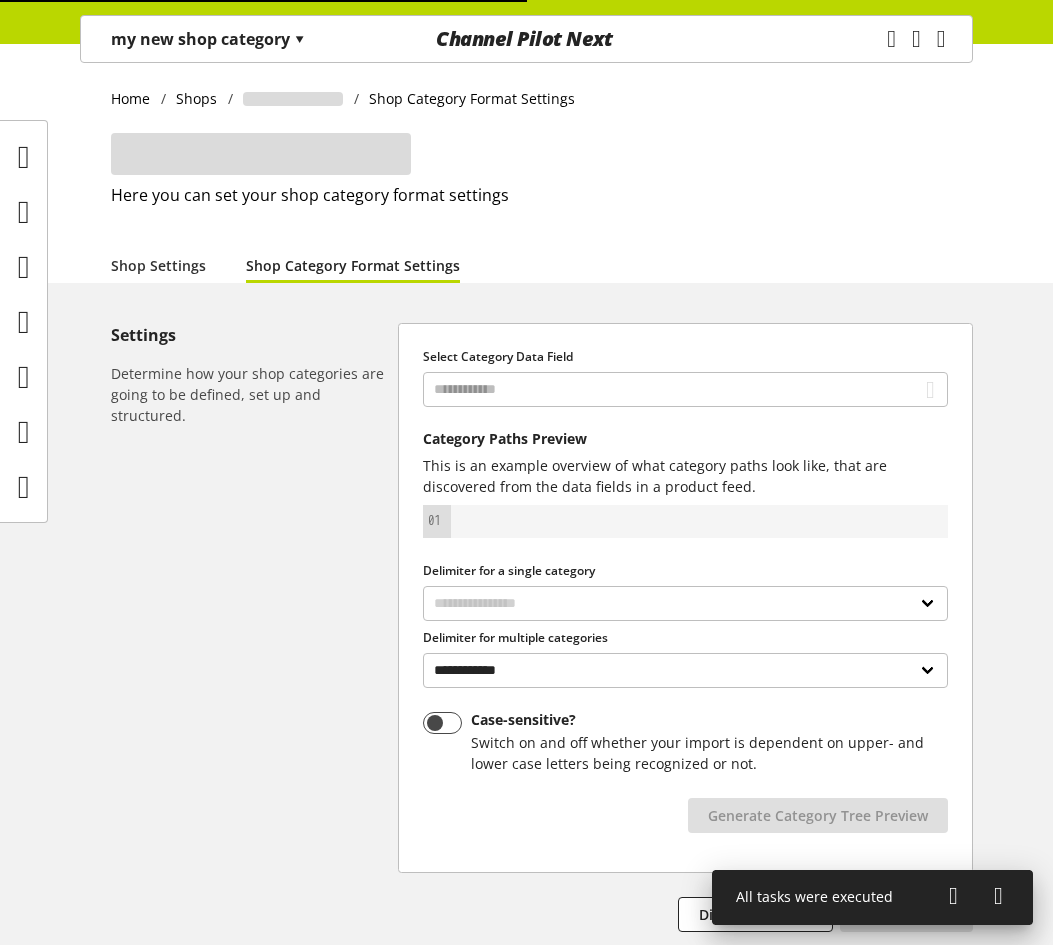 select 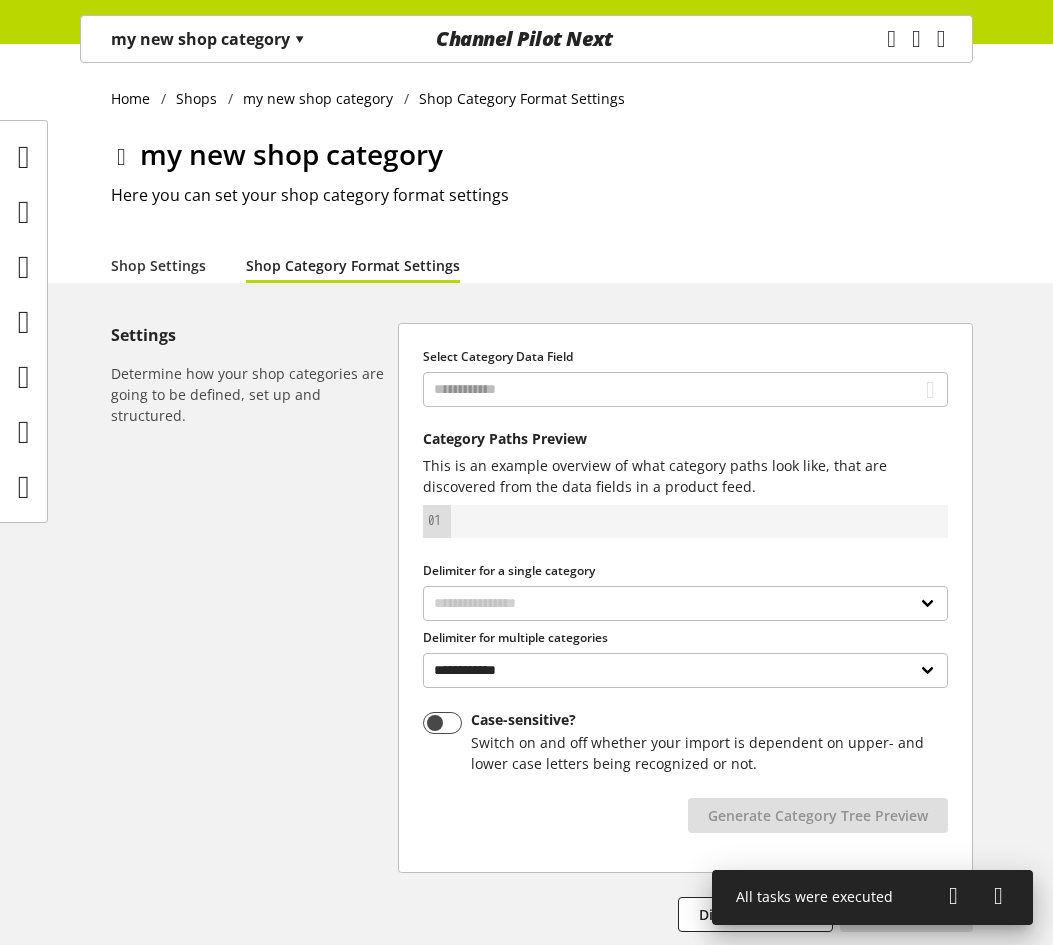 scroll, scrollTop: 65, scrollLeft: 0, axis: vertical 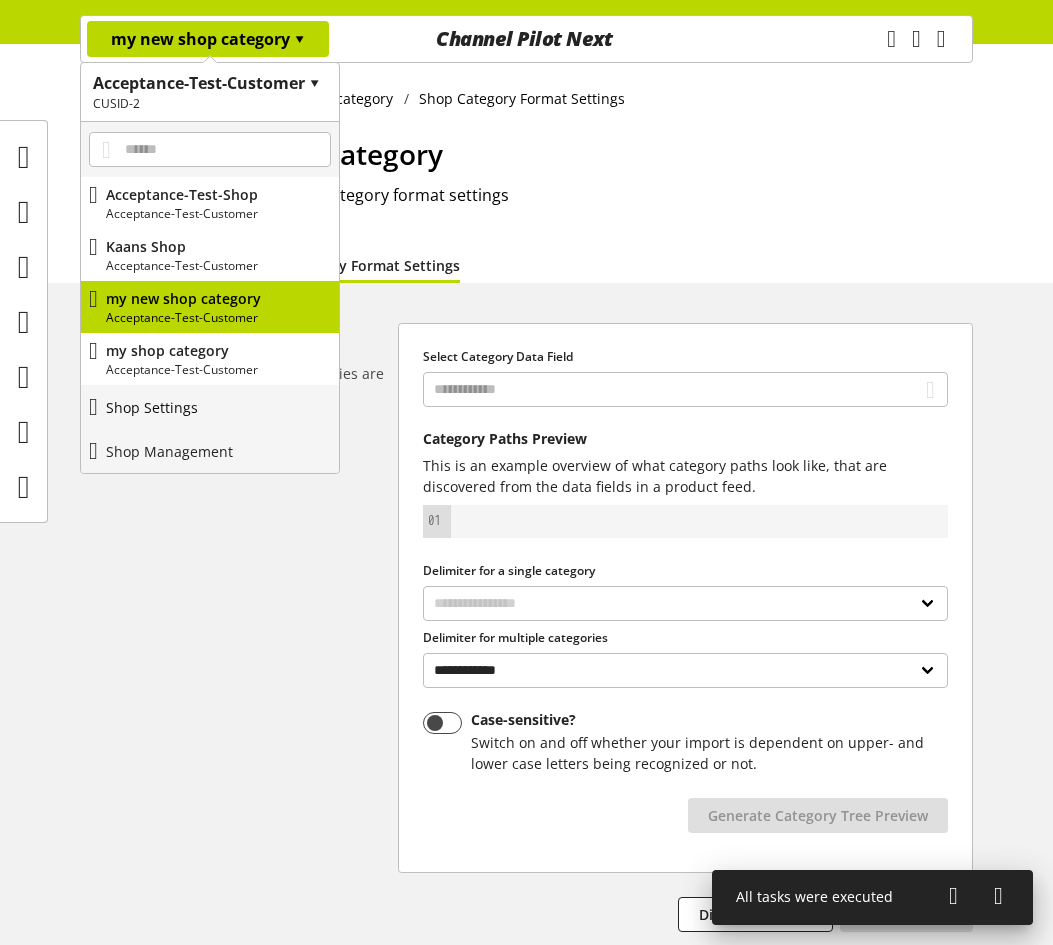 click on "Shop Settings" at bounding box center (210, 407) 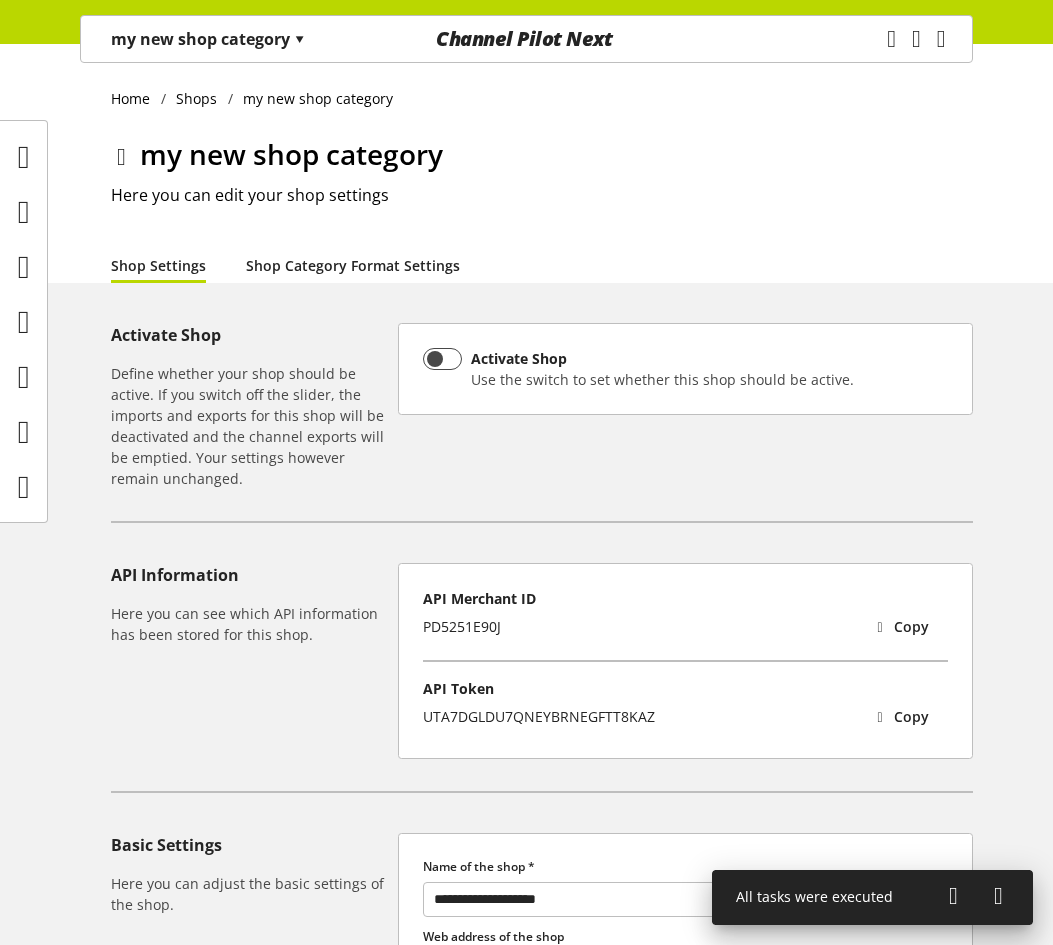 click on "Shop Category Format Settings" at bounding box center (353, 265) 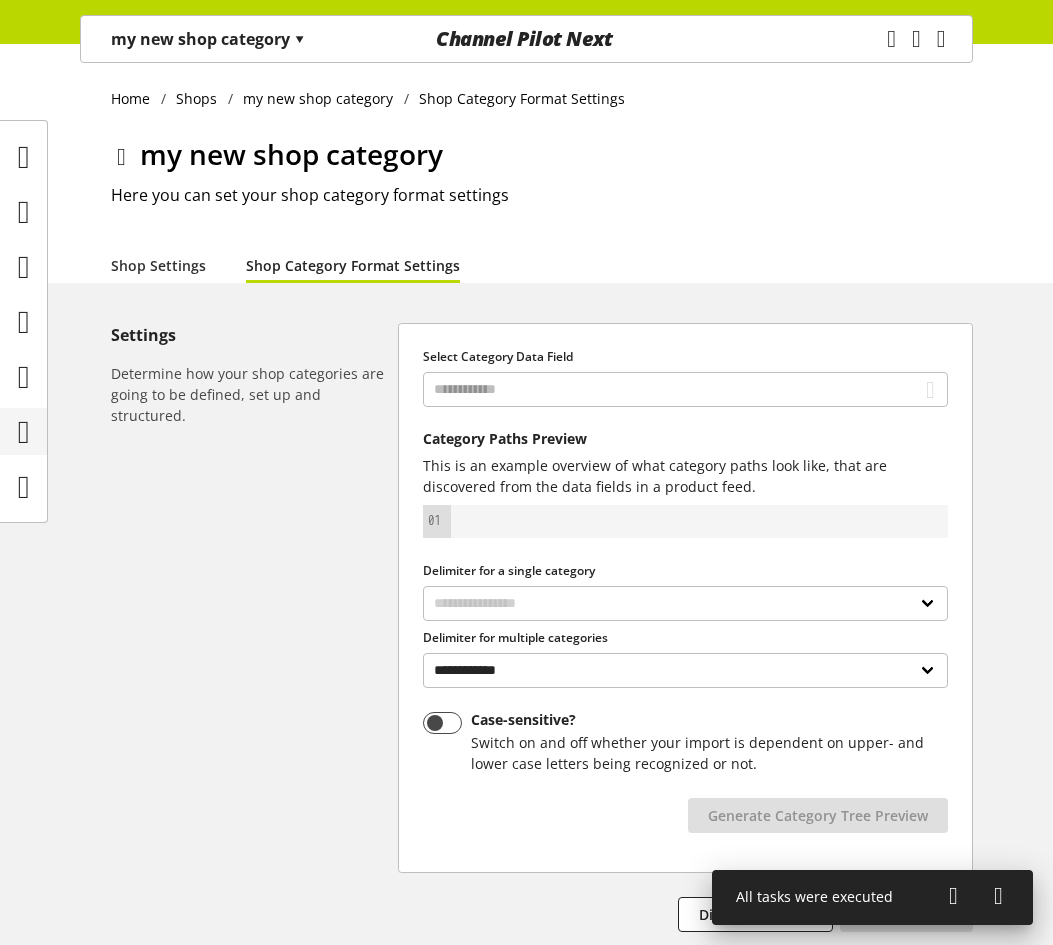 click at bounding box center (23, 431) 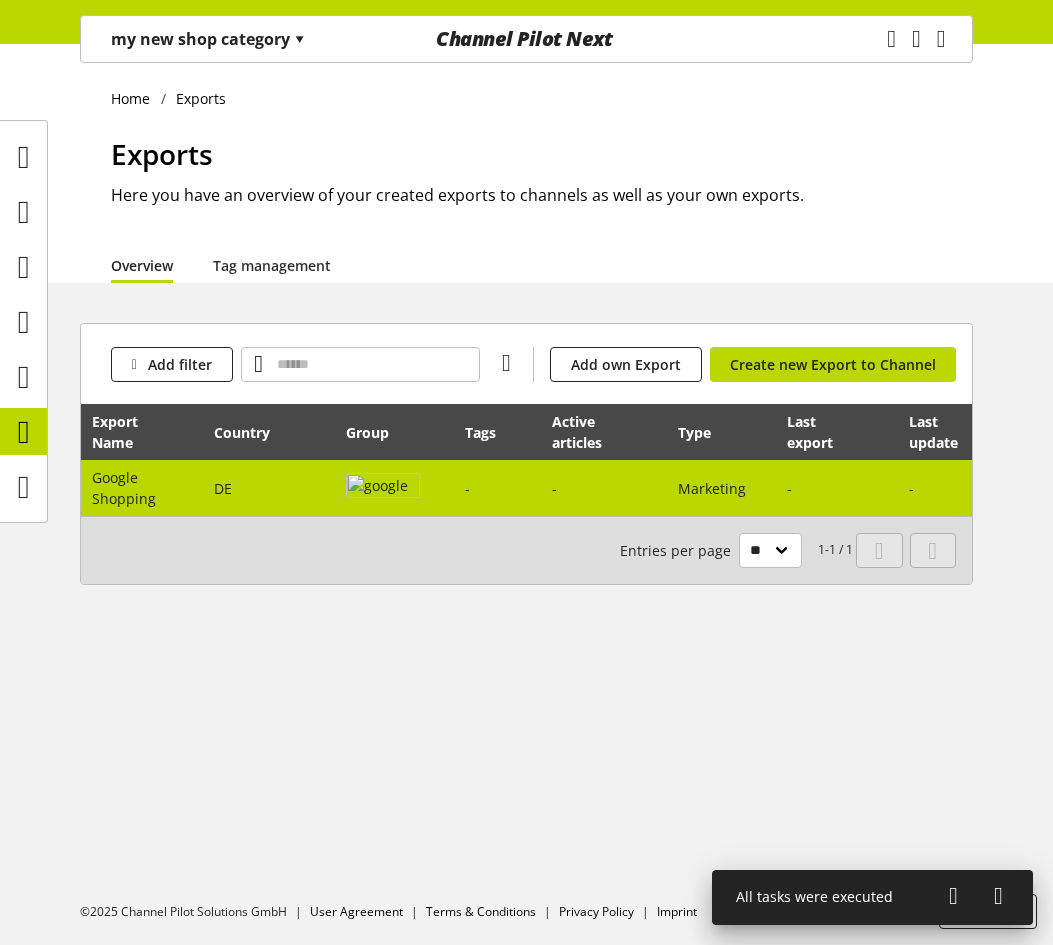 click on "-" at bounding box center [604, 488] 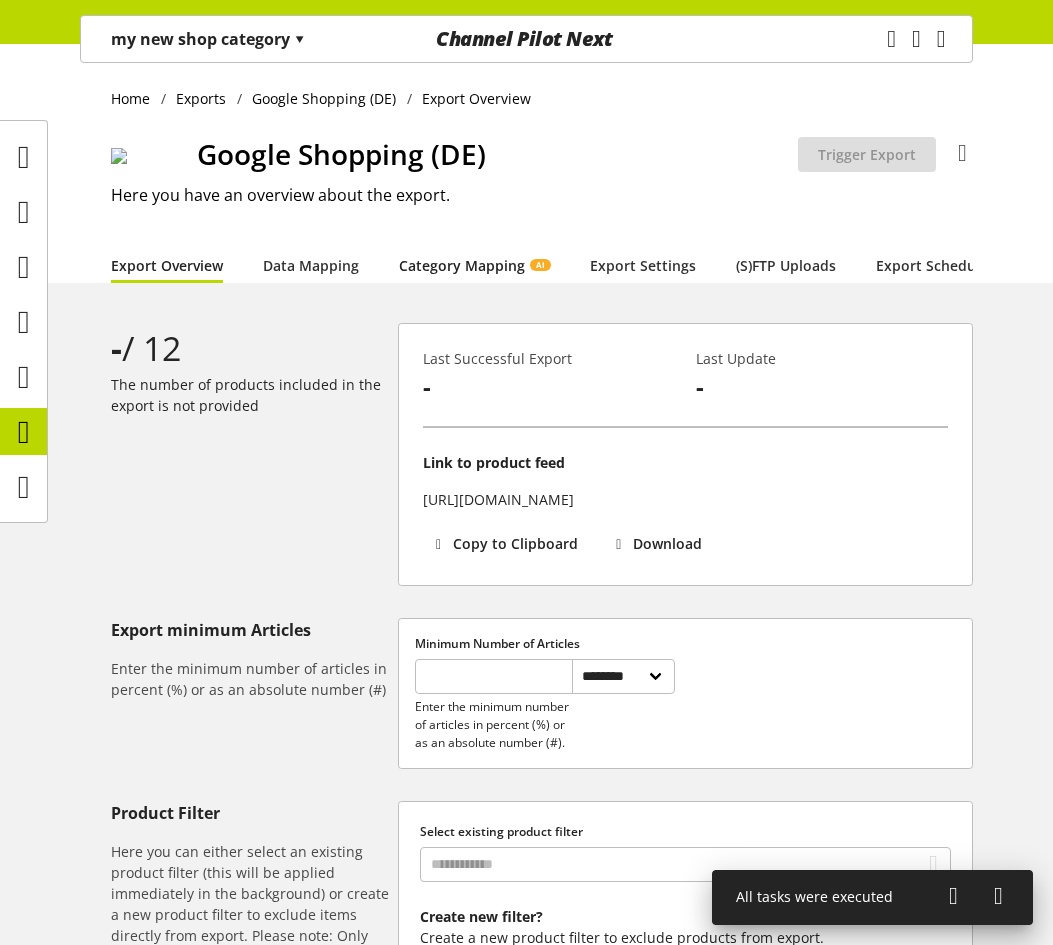 click on "Category Mapping AI" at bounding box center [474, 265] 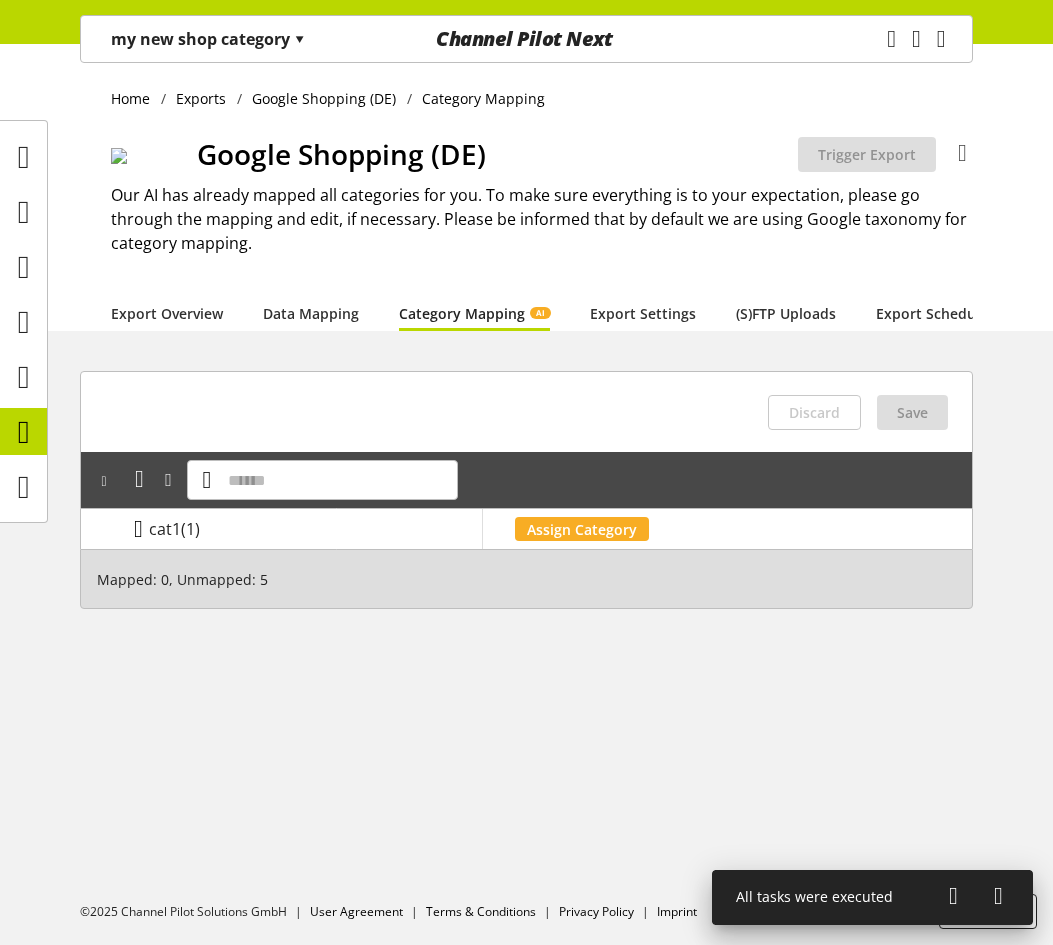 click at bounding box center (138, 529) 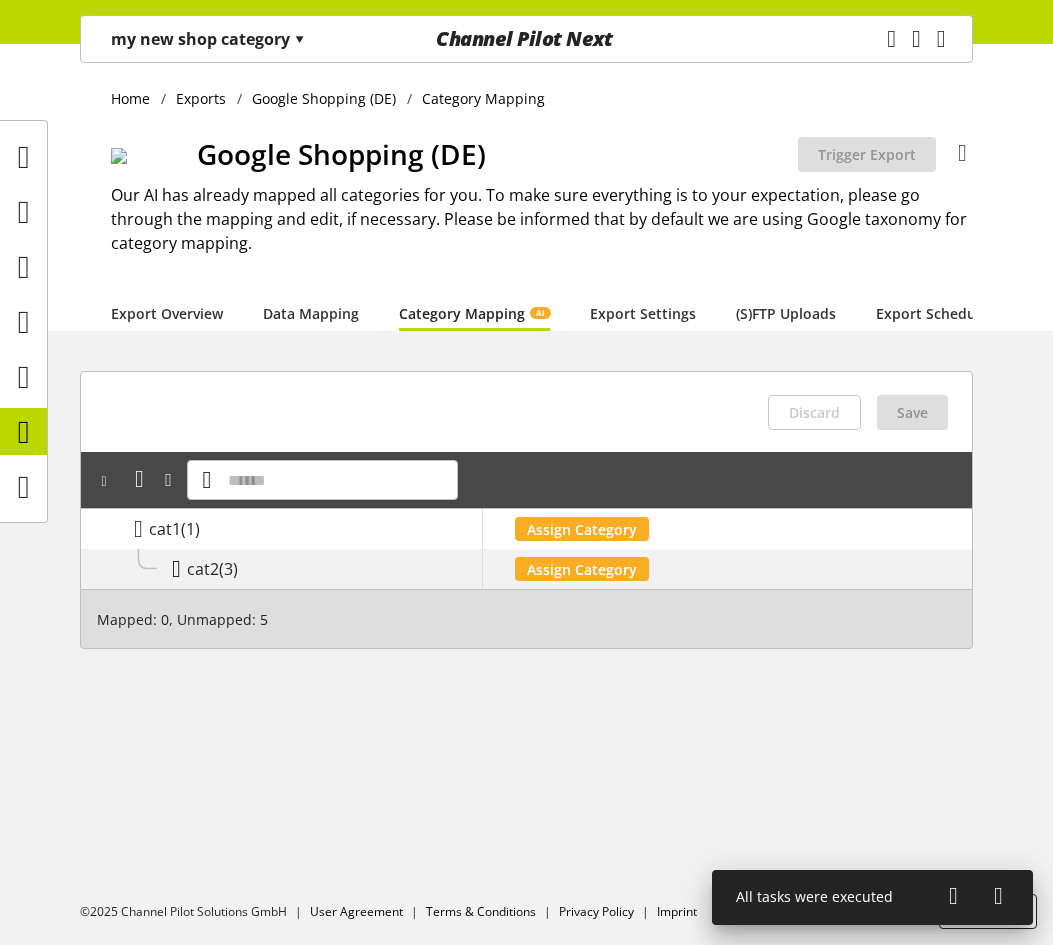 click at bounding box center [176, 569] 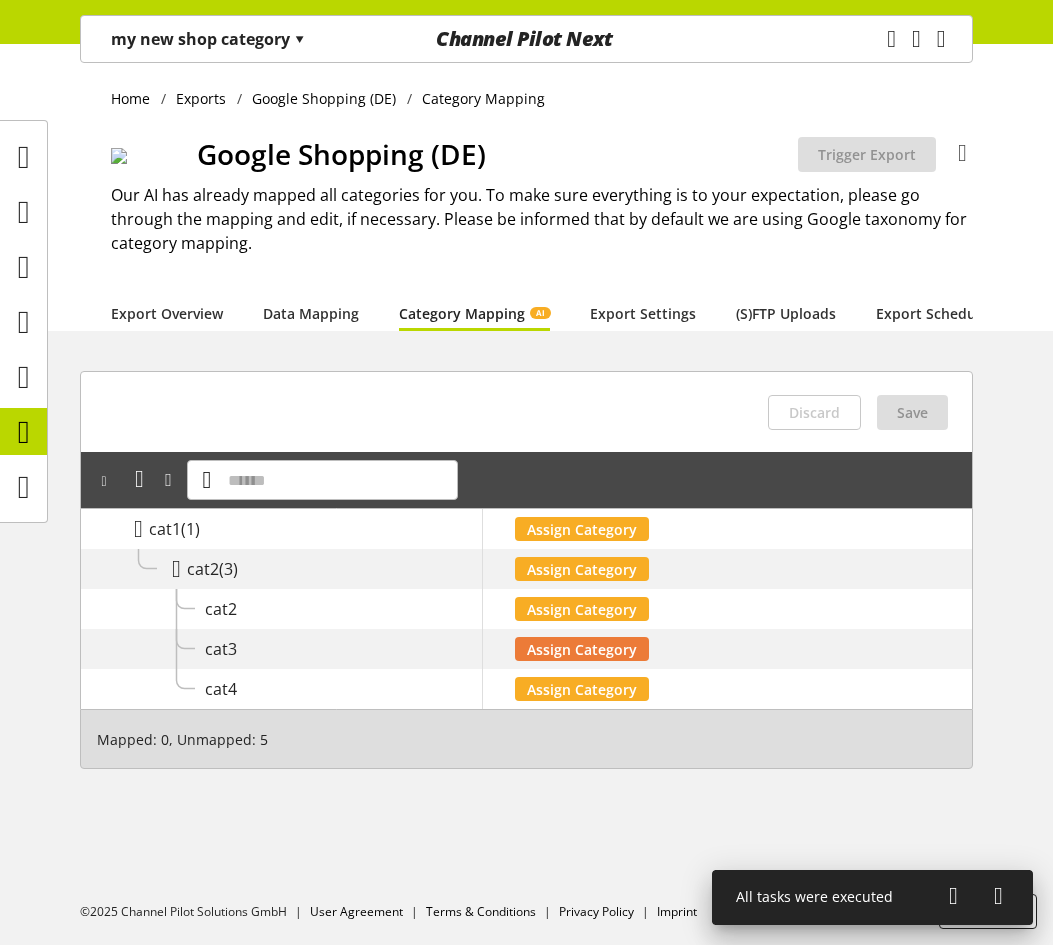 click on "Assign Category" at bounding box center (582, 649) 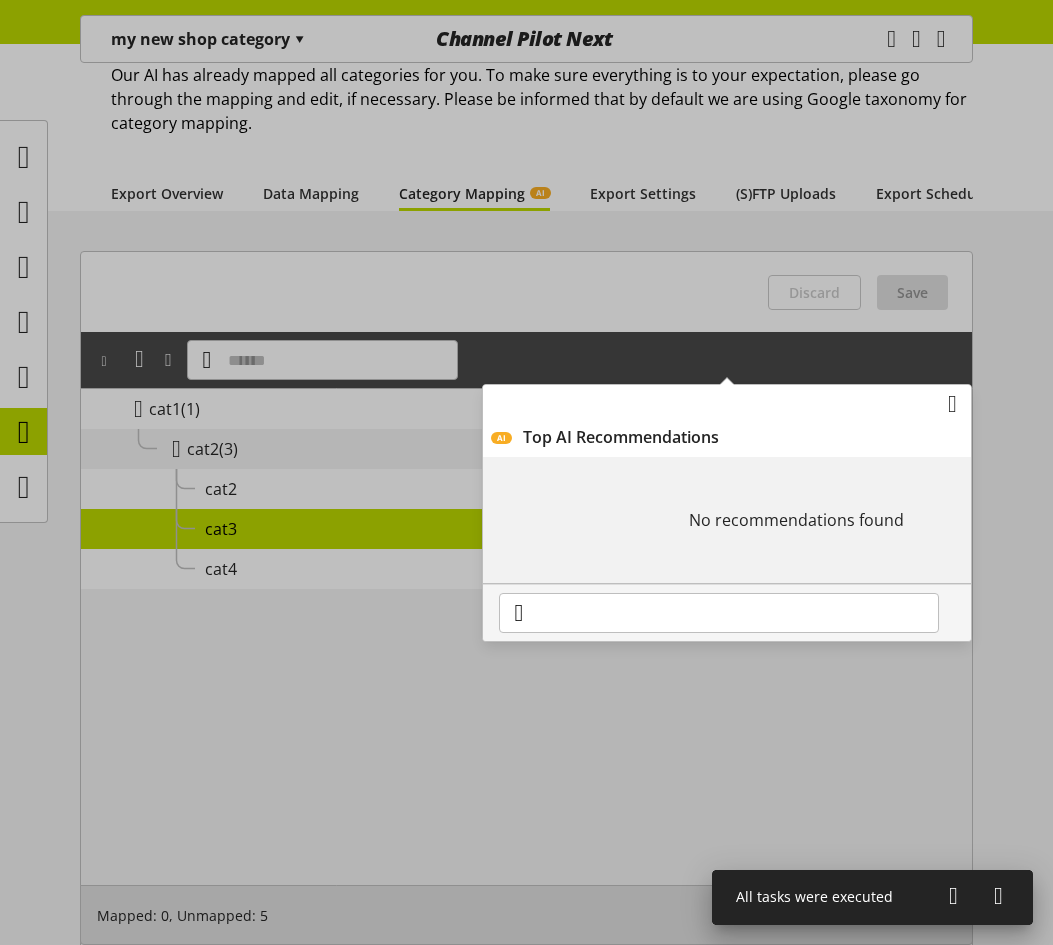 scroll, scrollTop: 300, scrollLeft: 0, axis: vertical 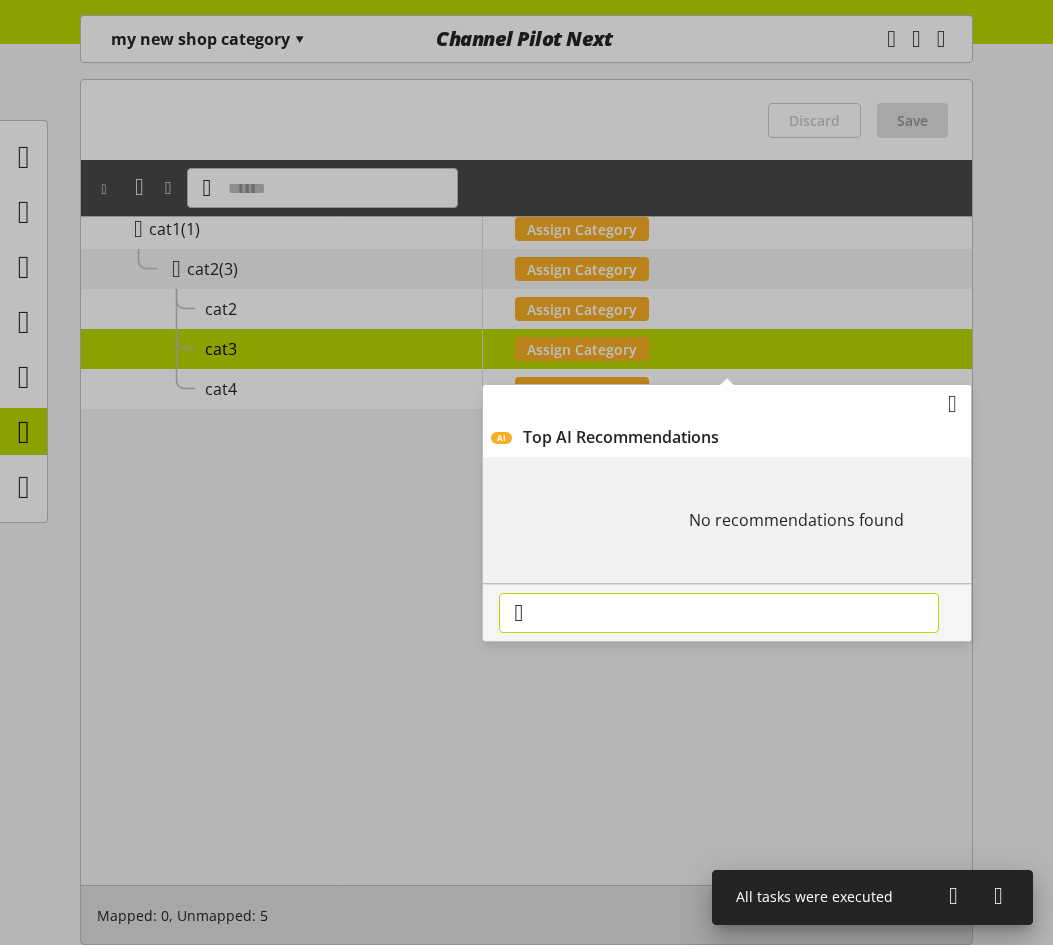 click at bounding box center [719, 613] 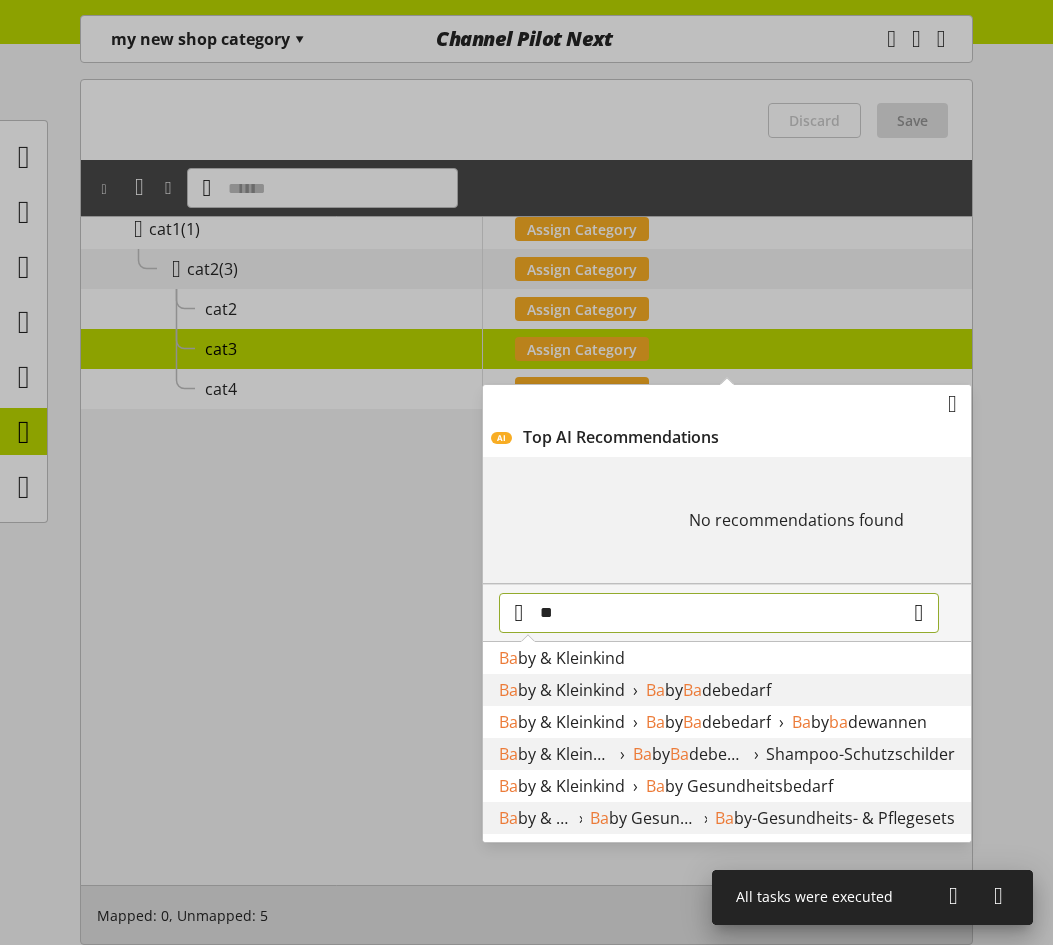 type on "**" 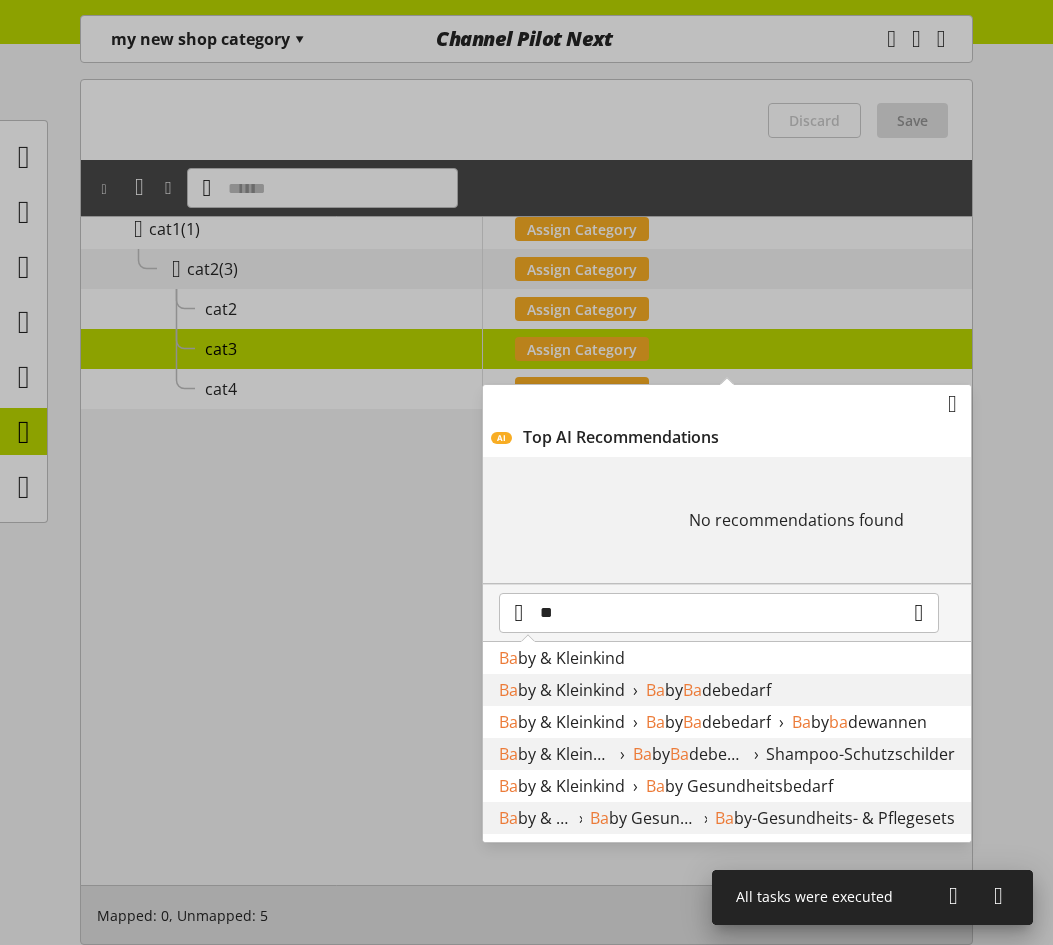 click on "by & Kleinkind" at bounding box center (571, 658) 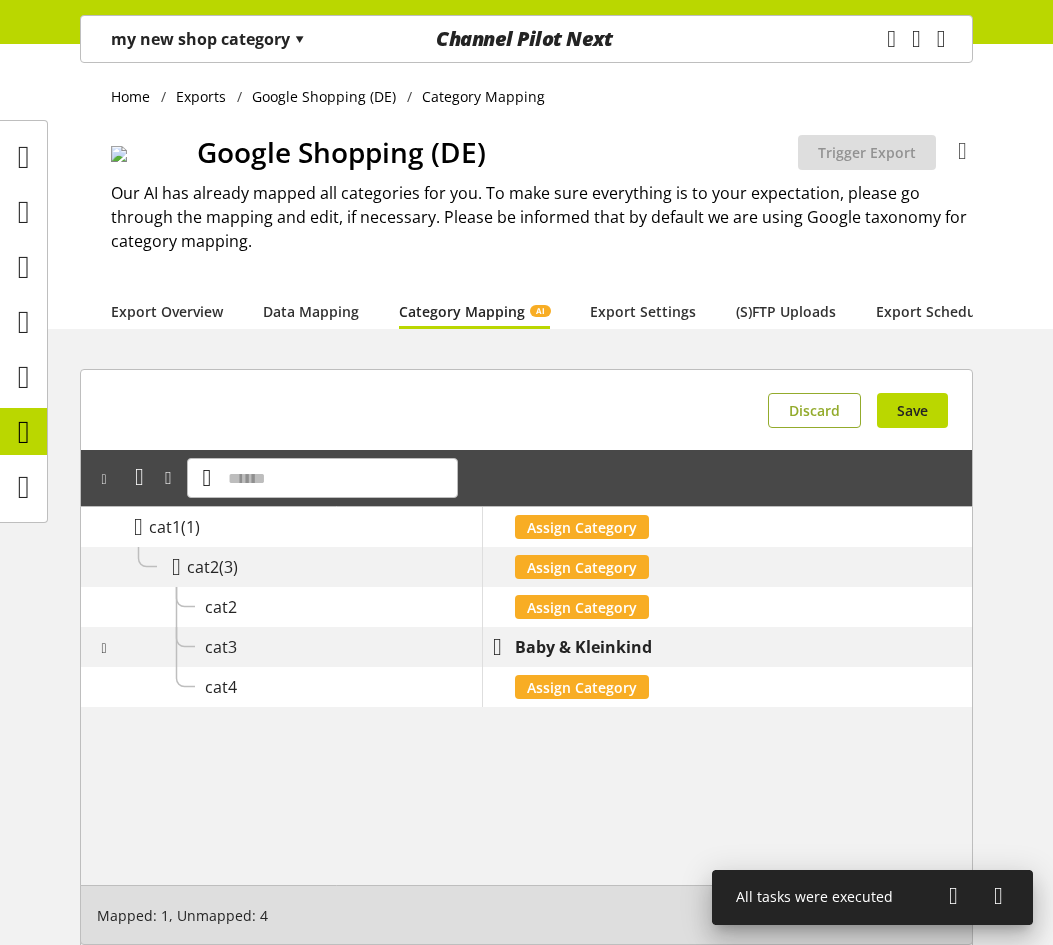 scroll, scrollTop: 0, scrollLeft: 0, axis: both 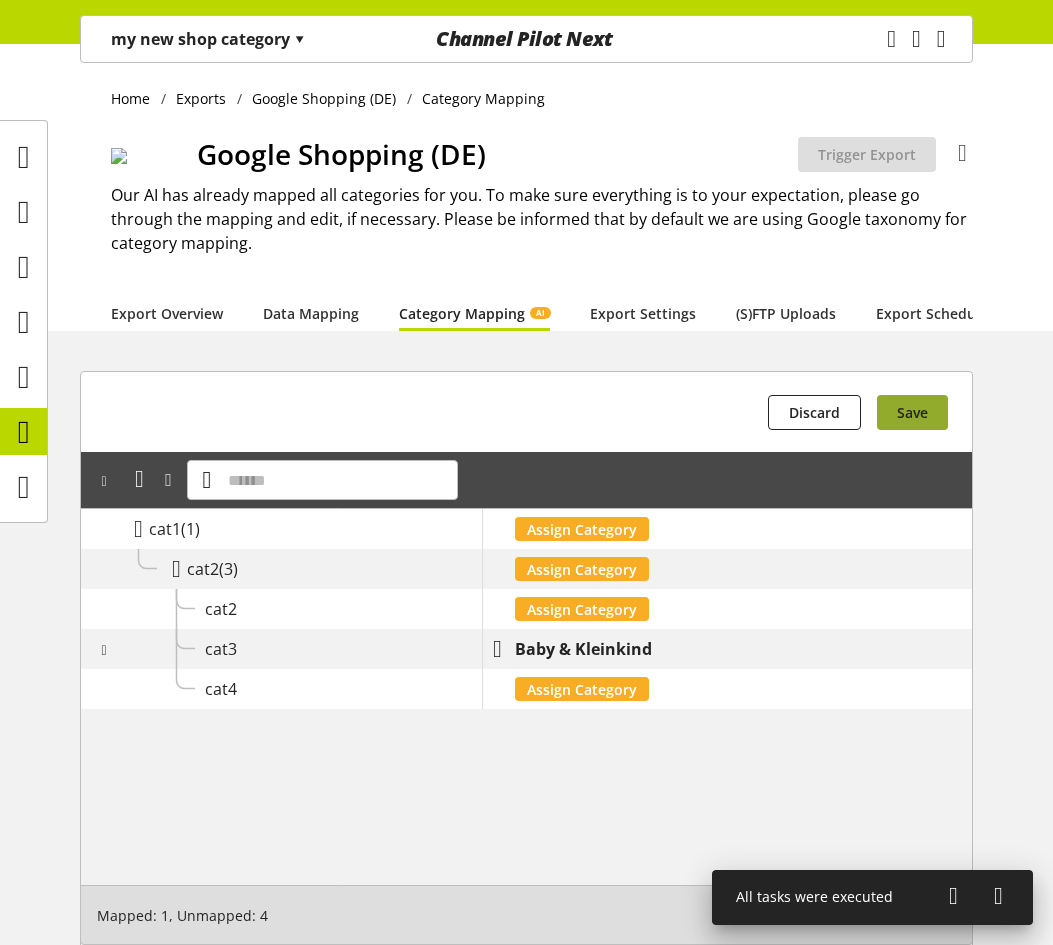click on "Save" at bounding box center [912, 412] 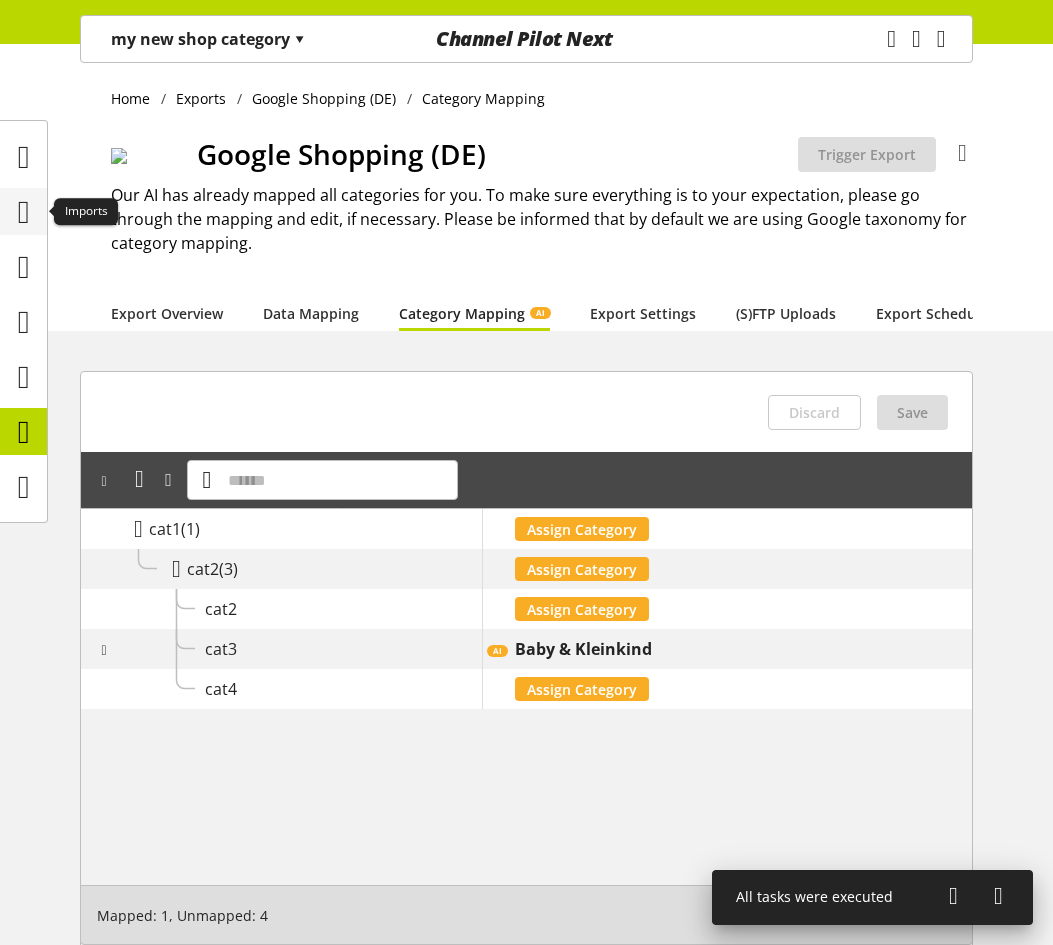 click at bounding box center (24, 212) 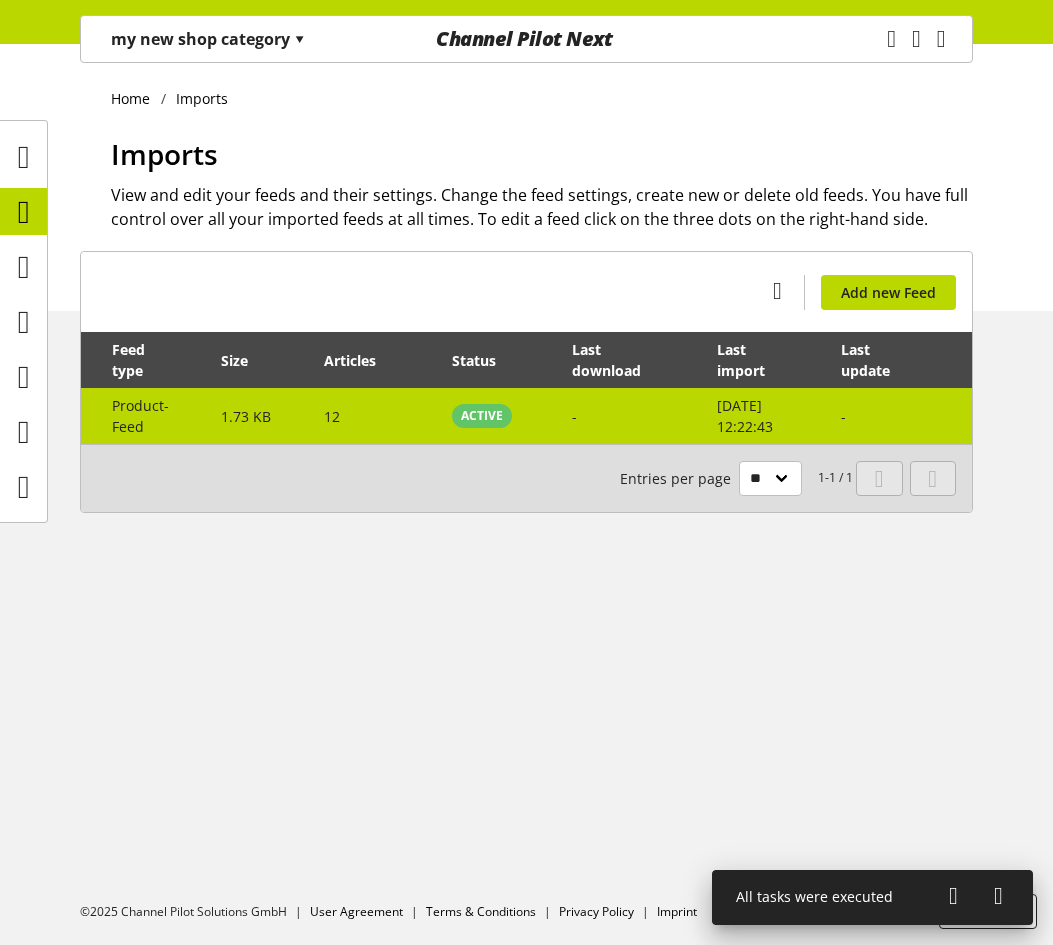 scroll, scrollTop: 0, scrollLeft: 169, axis: horizontal 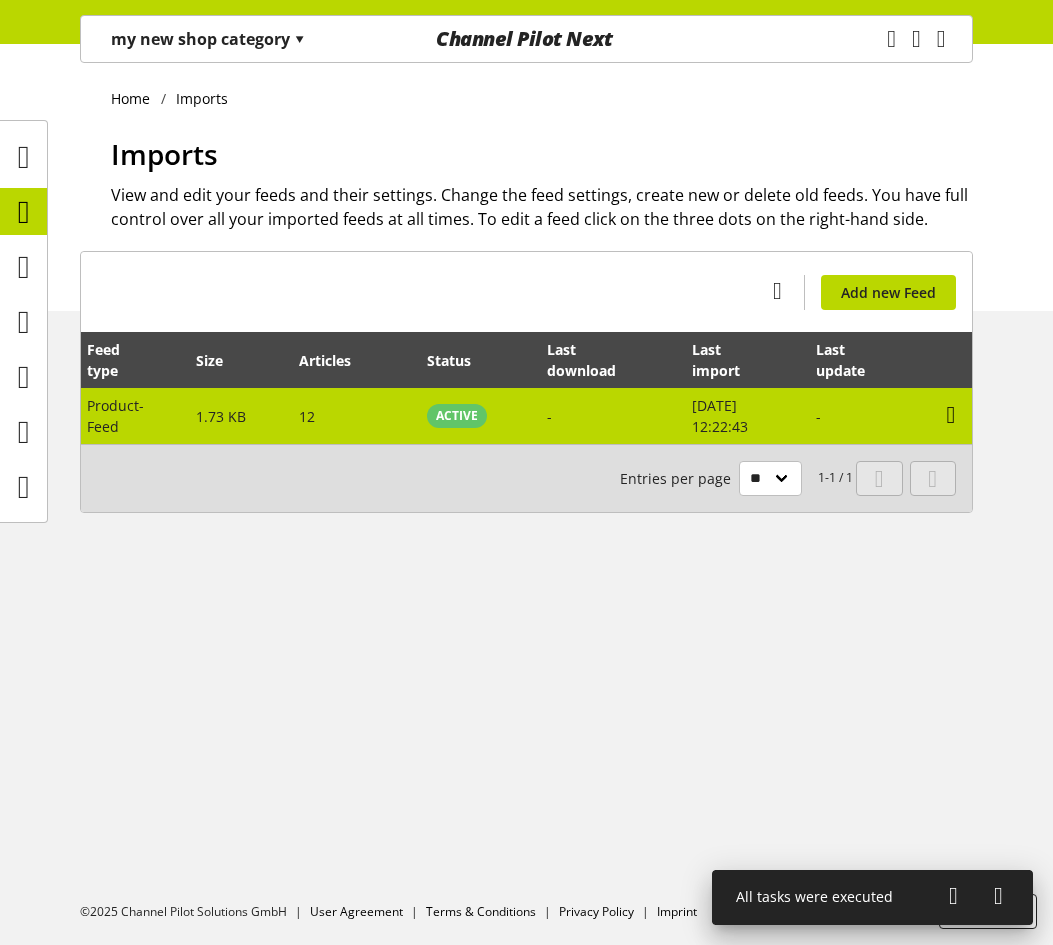 click at bounding box center (951, 415) 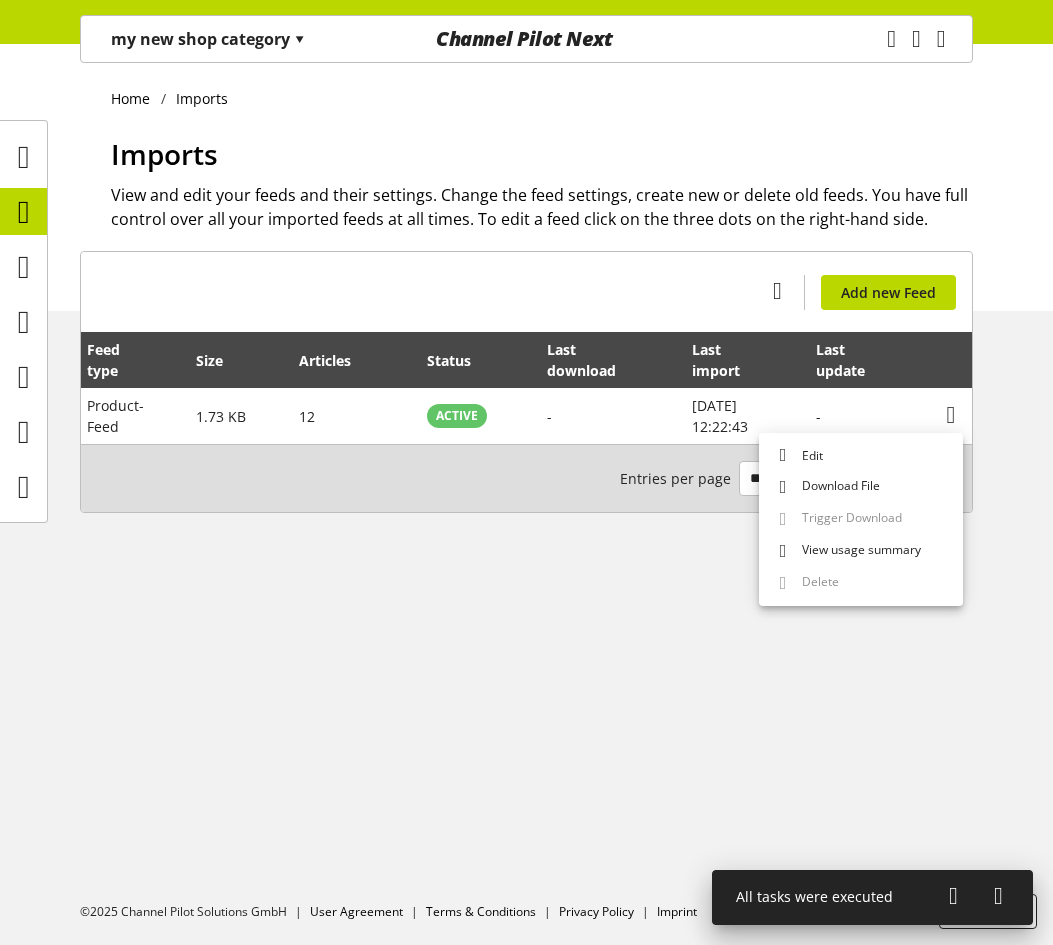 click on "You don't have permission to create an import feed. Add new Feed Feed name Feed type Size Articles Status Last download Last import Last update    ffff Product-Feed 1.73 KB 12 ACTIVE - Jul 08, 2025, 12:22:43 -  1-1 / 1  Entries per page ** ** ** ***" at bounding box center [526, 406] 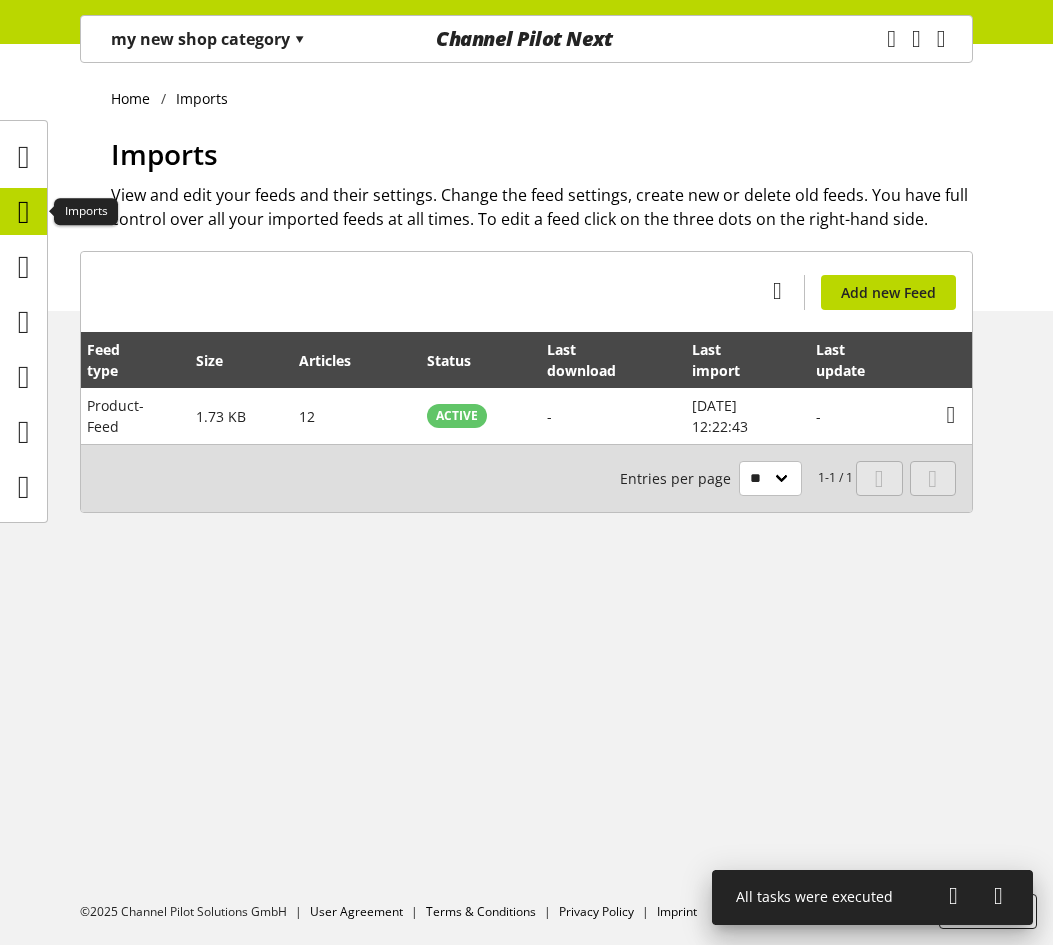click at bounding box center [24, 212] 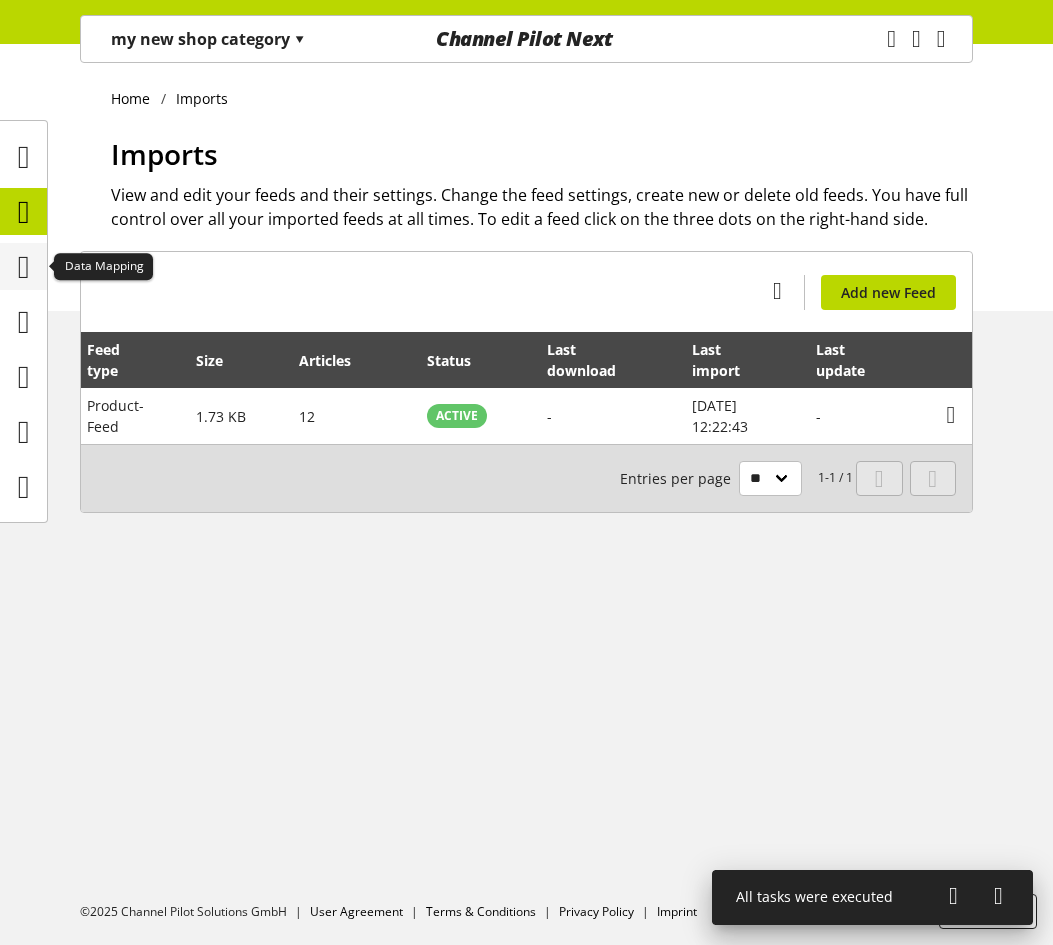 click at bounding box center (24, 267) 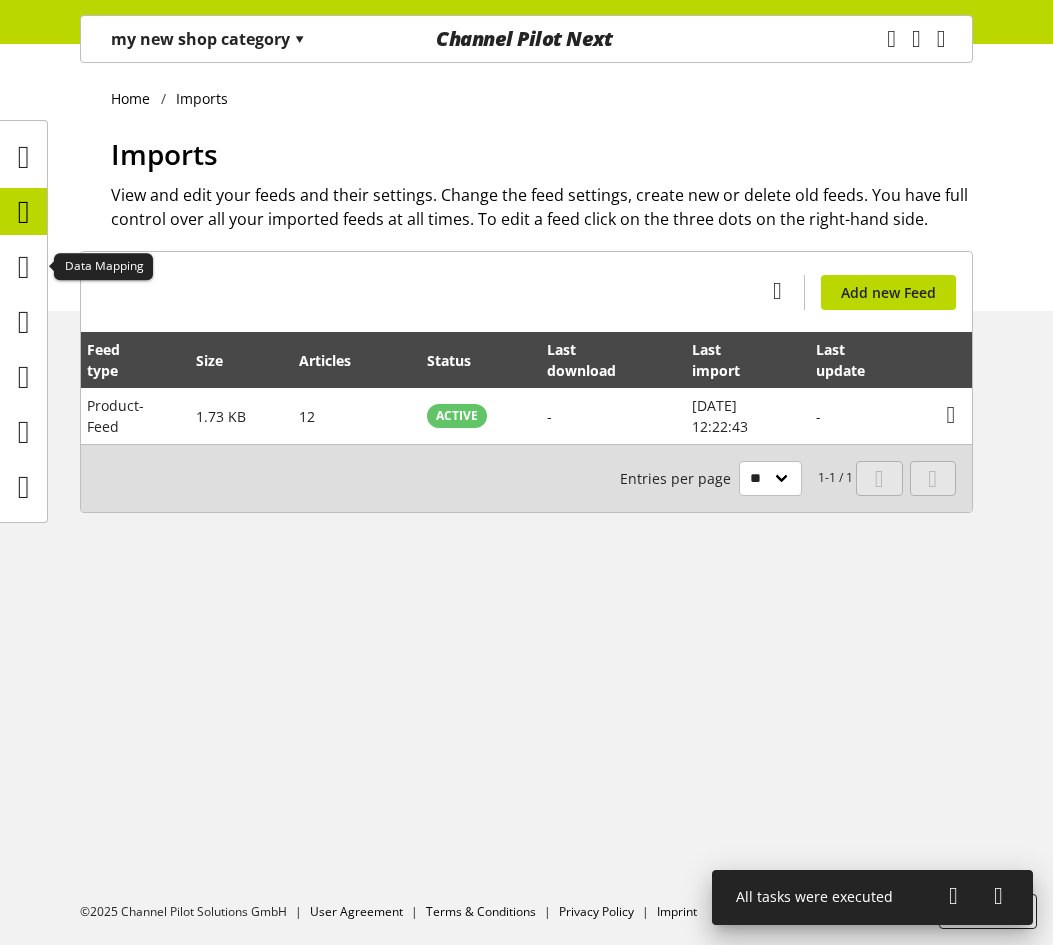 click at bounding box center [24, 212] 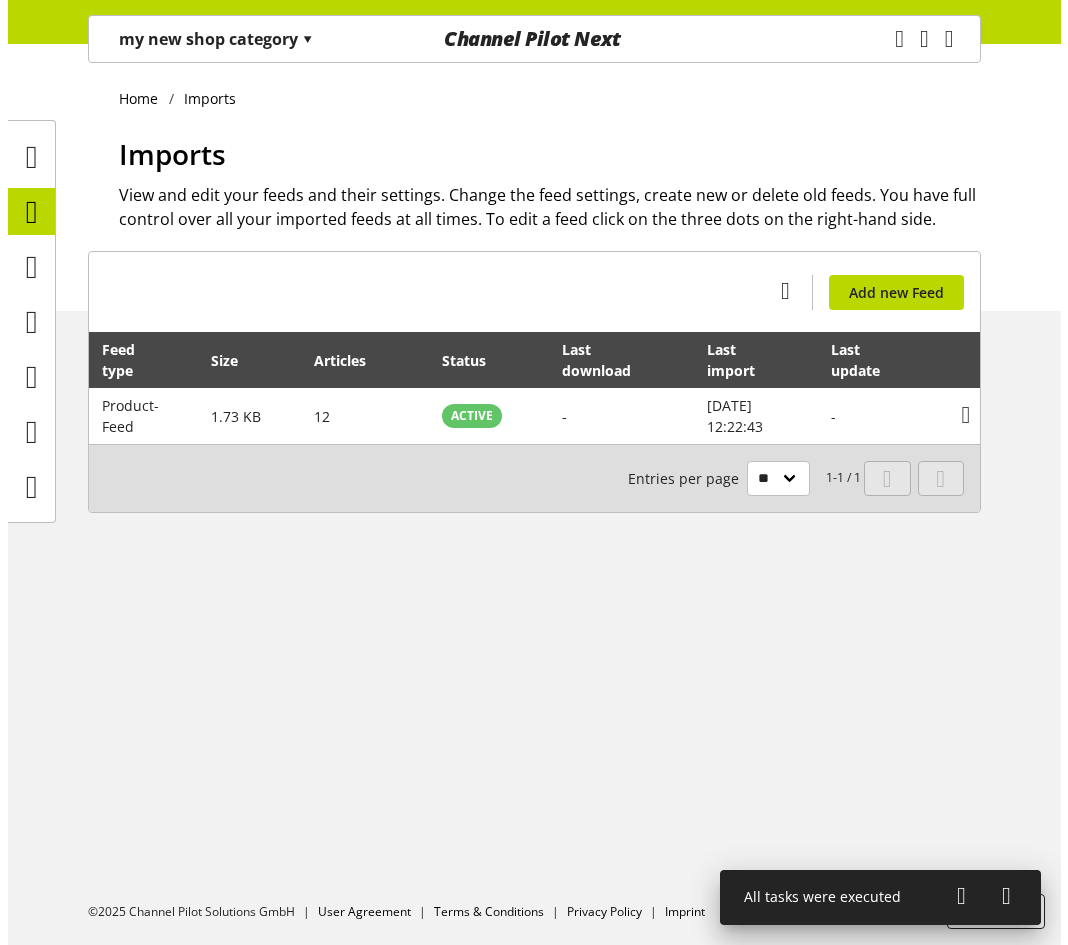 scroll, scrollTop: 0, scrollLeft: 169, axis: horizontal 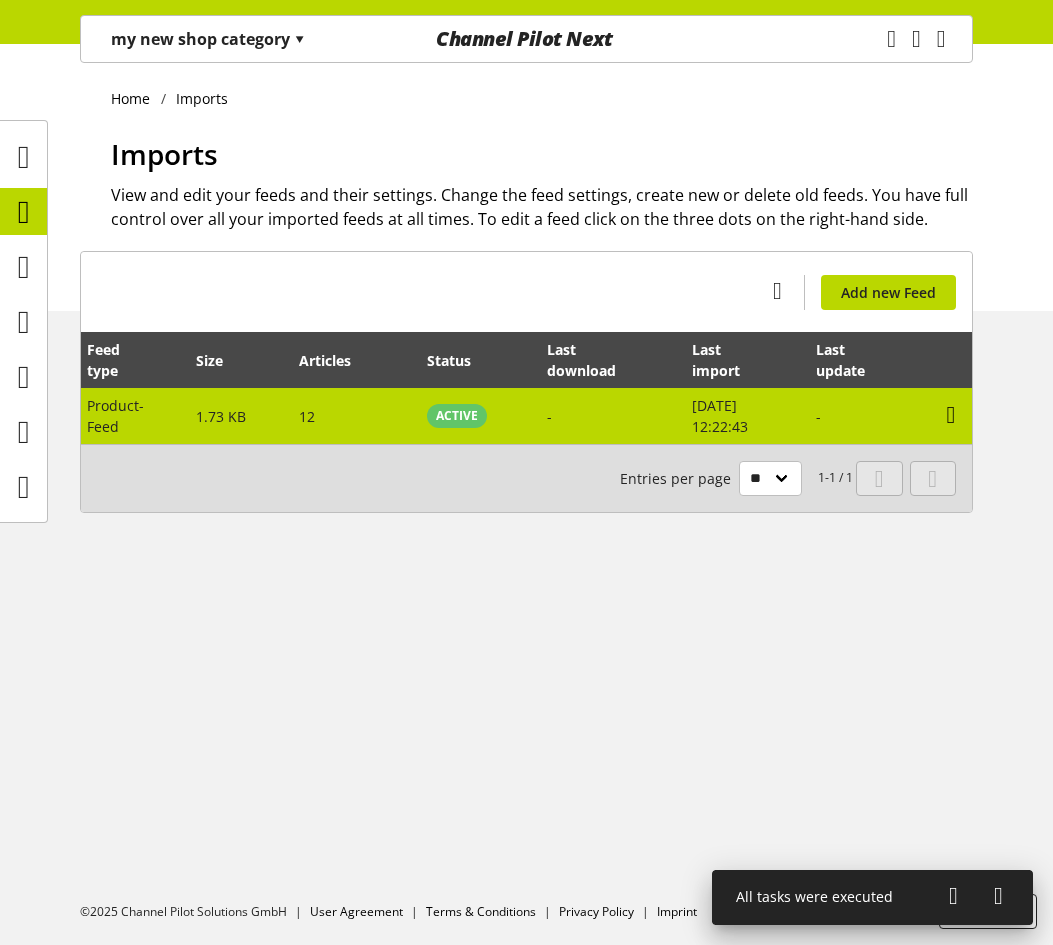 click at bounding box center [951, 415] 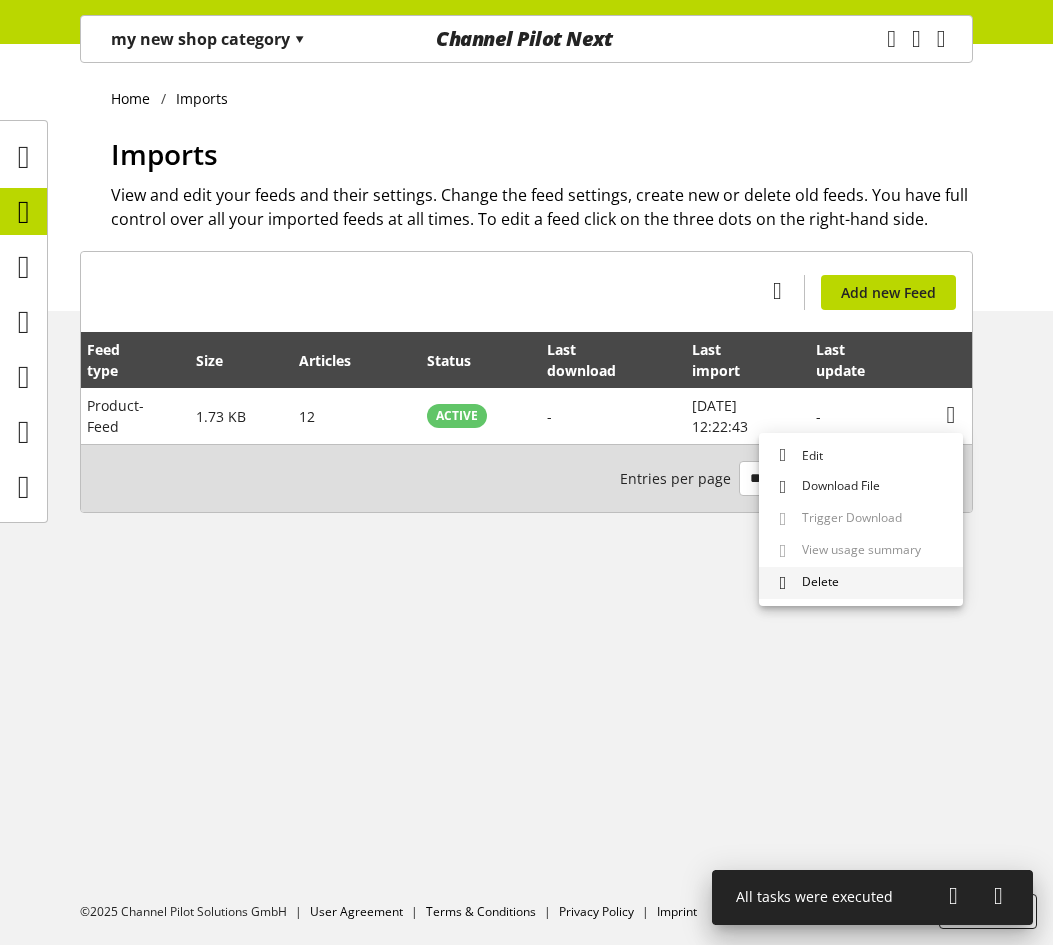 click on "Delete" at bounding box center (861, 583) 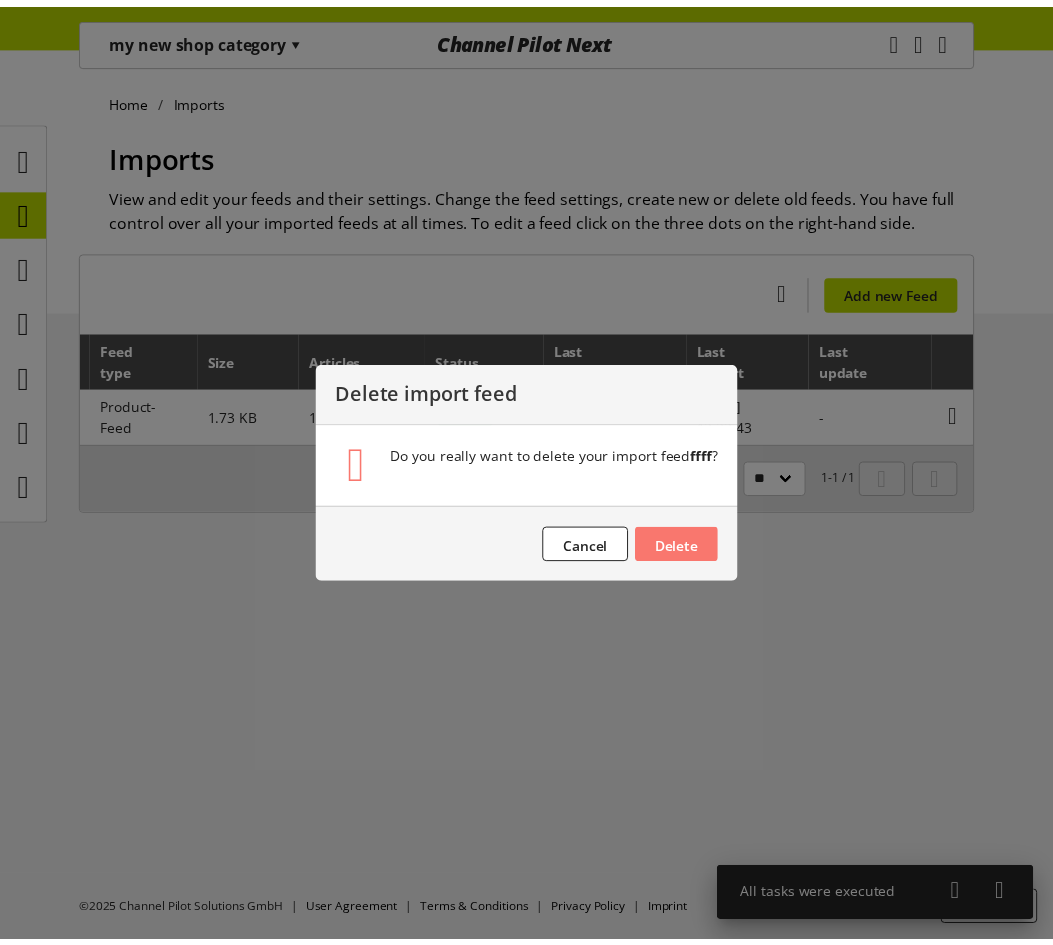 scroll, scrollTop: 0, scrollLeft: 154, axis: horizontal 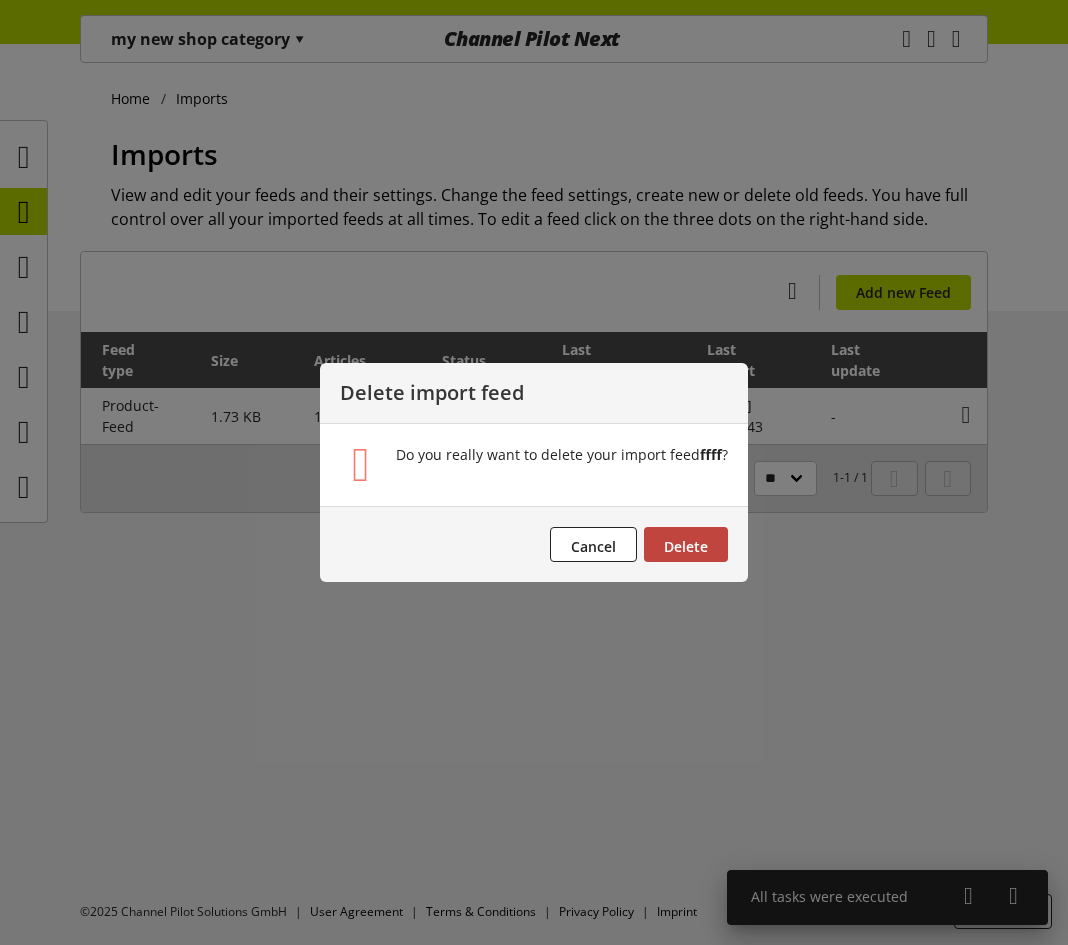 click on "Delete" at bounding box center [686, 546] 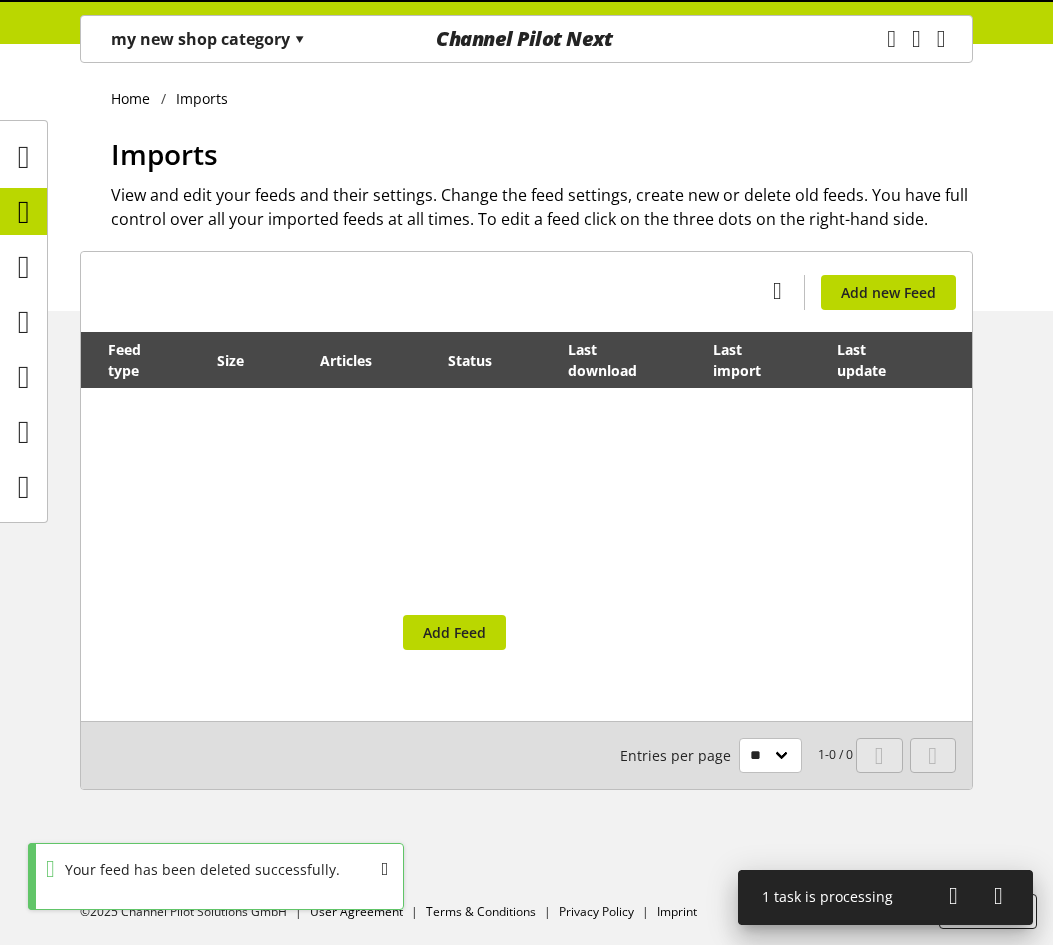 scroll, scrollTop: 0, scrollLeft: 133, axis: horizontal 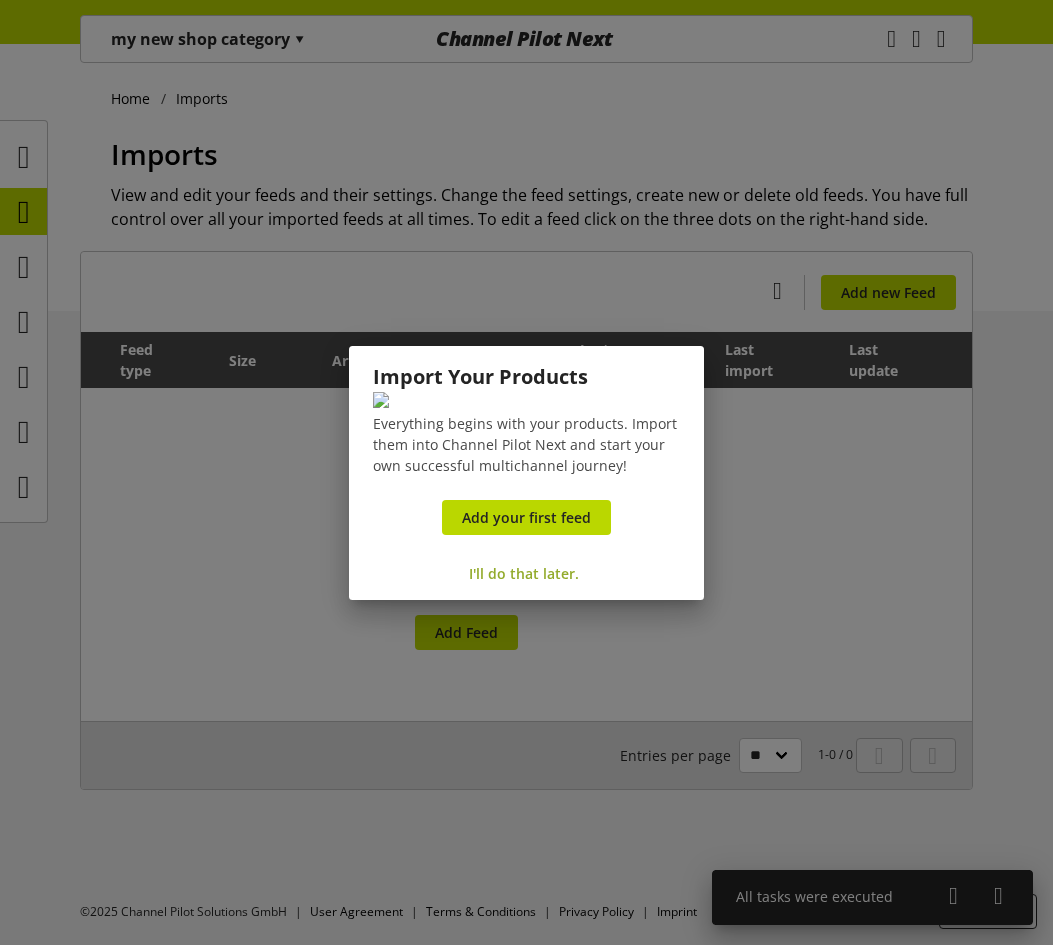 click on "Add your first feed I'll do that later." at bounding box center (526, 545) 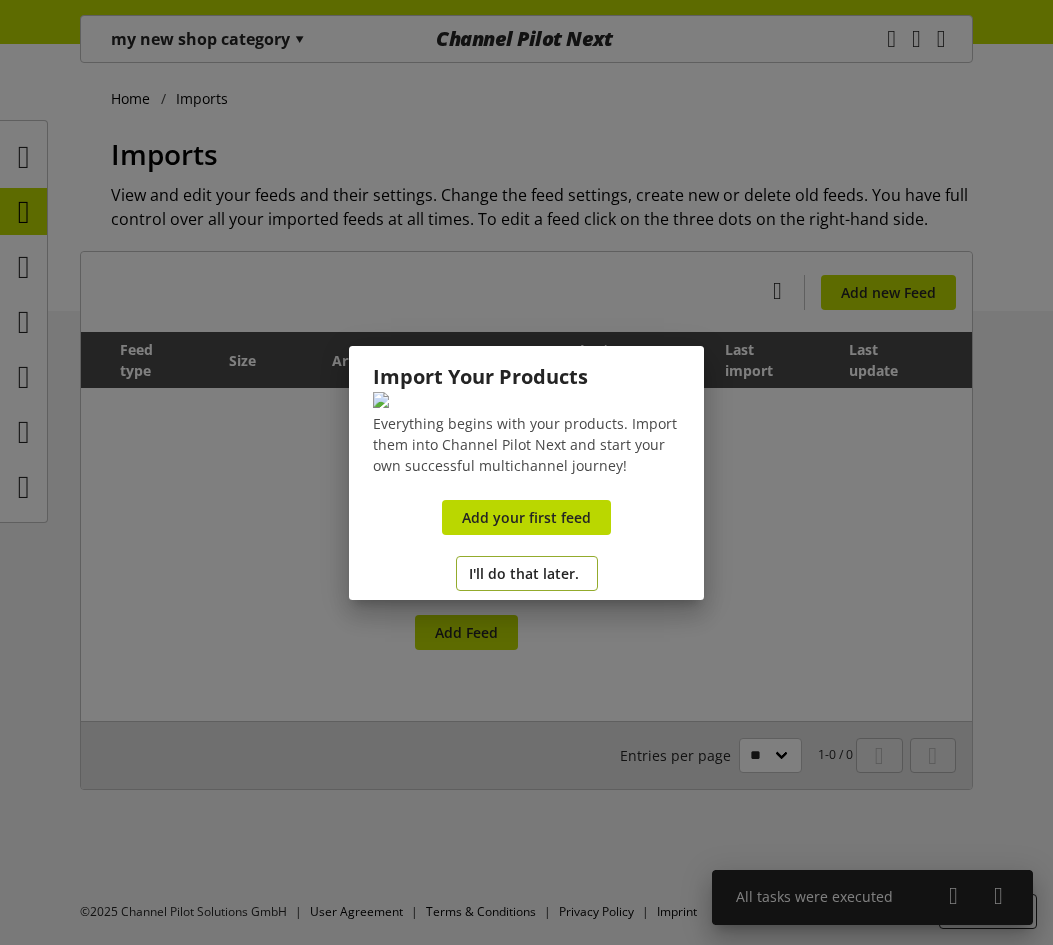 click on "I'll do that later." at bounding box center [527, 573] 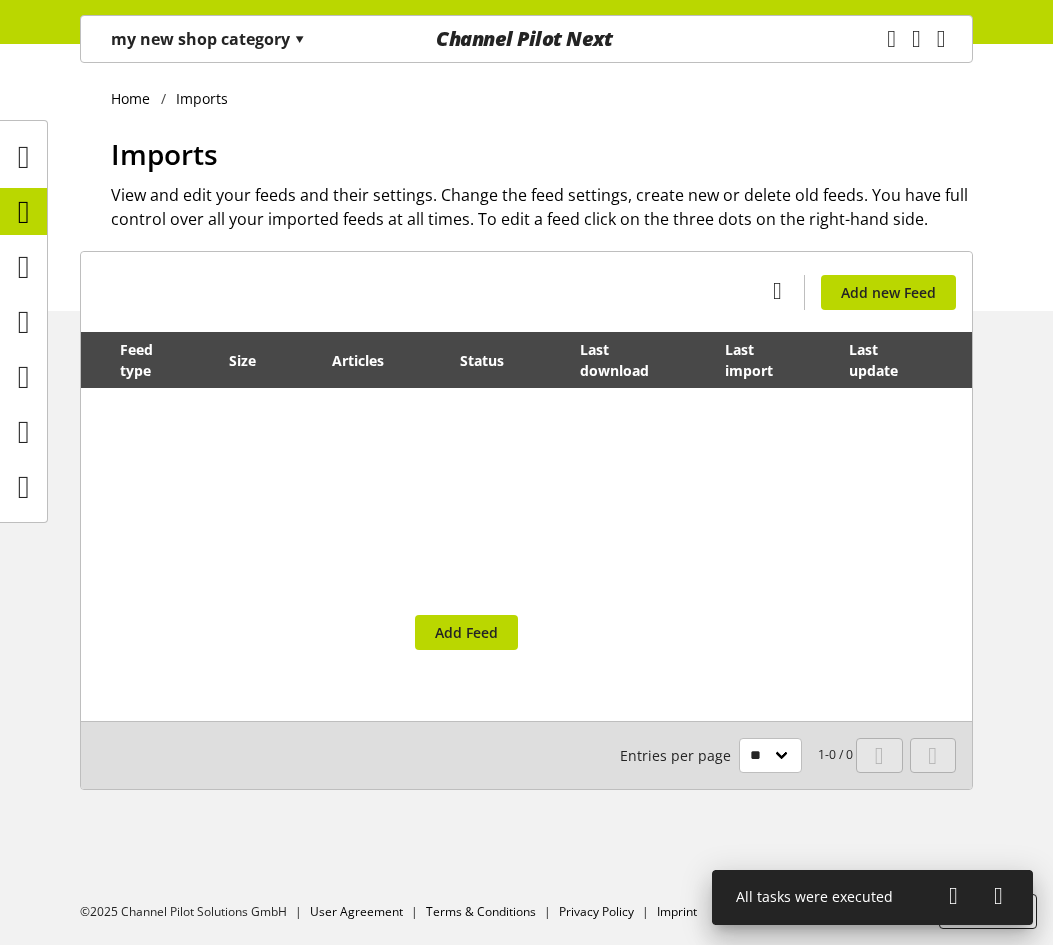 click on "my new shop category ▾" at bounding box center [208, 39] 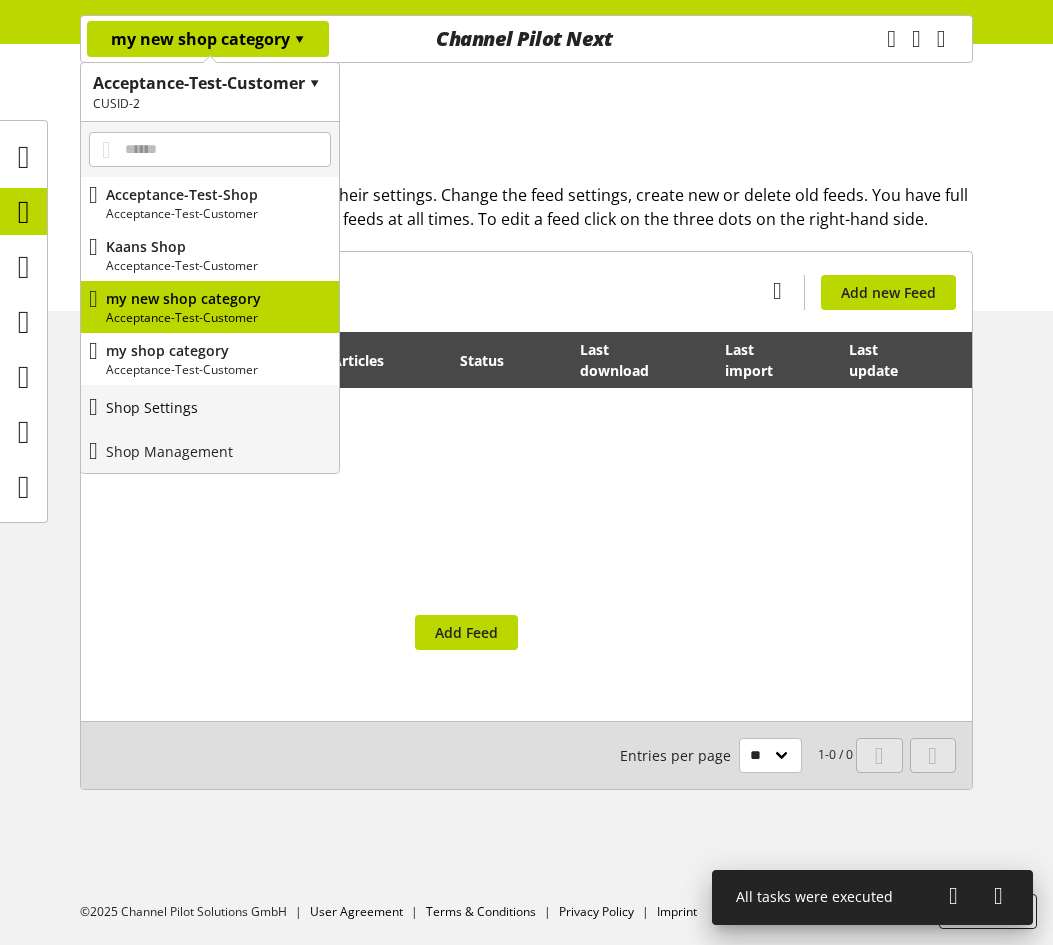 click on "Shop Settings" at bounding box center (210, 407) 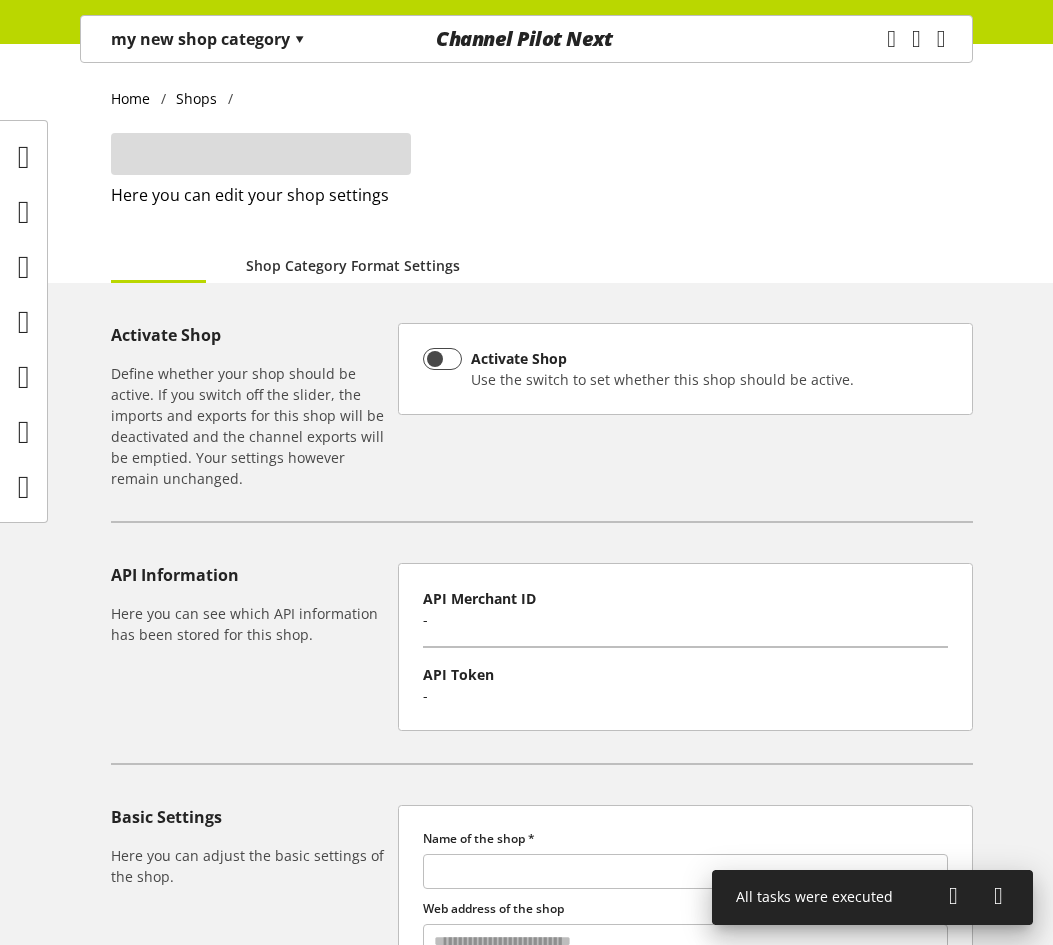 type on "**********" 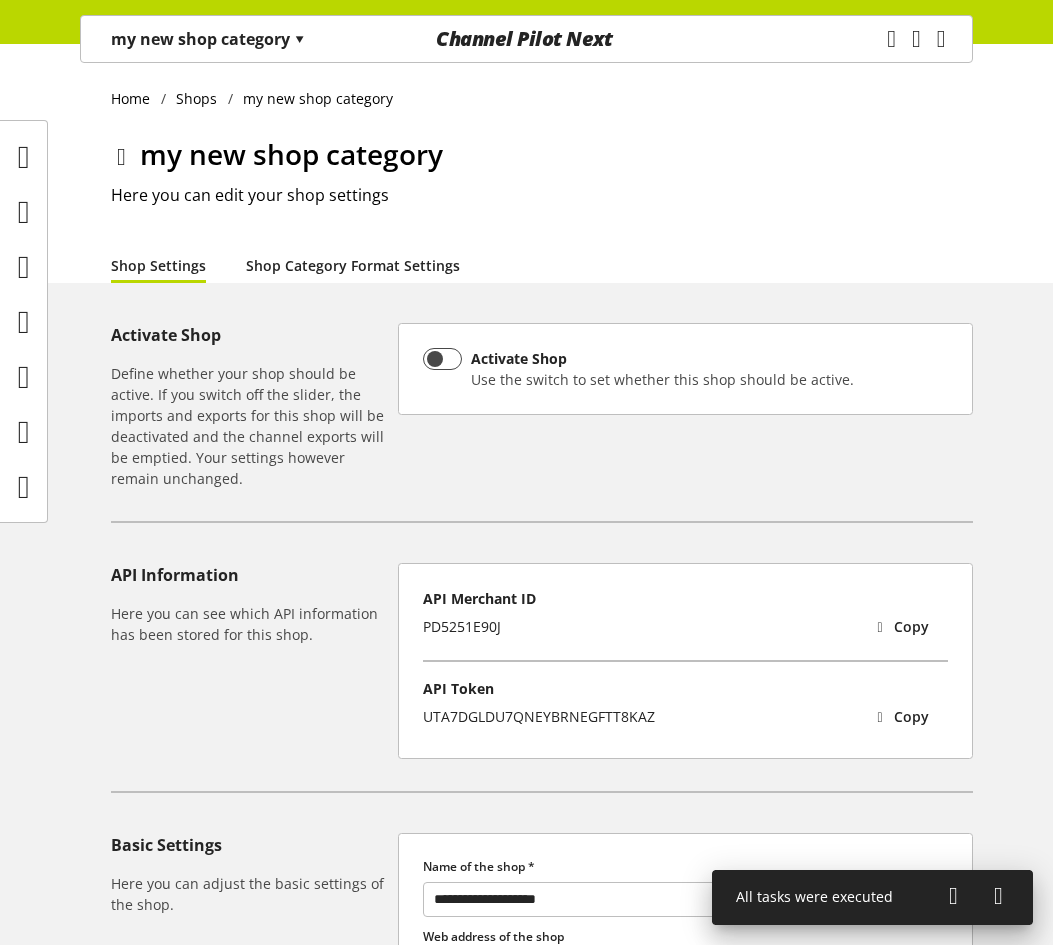 click on "Shop Category Format Settings" at bounding box center (353, 265) 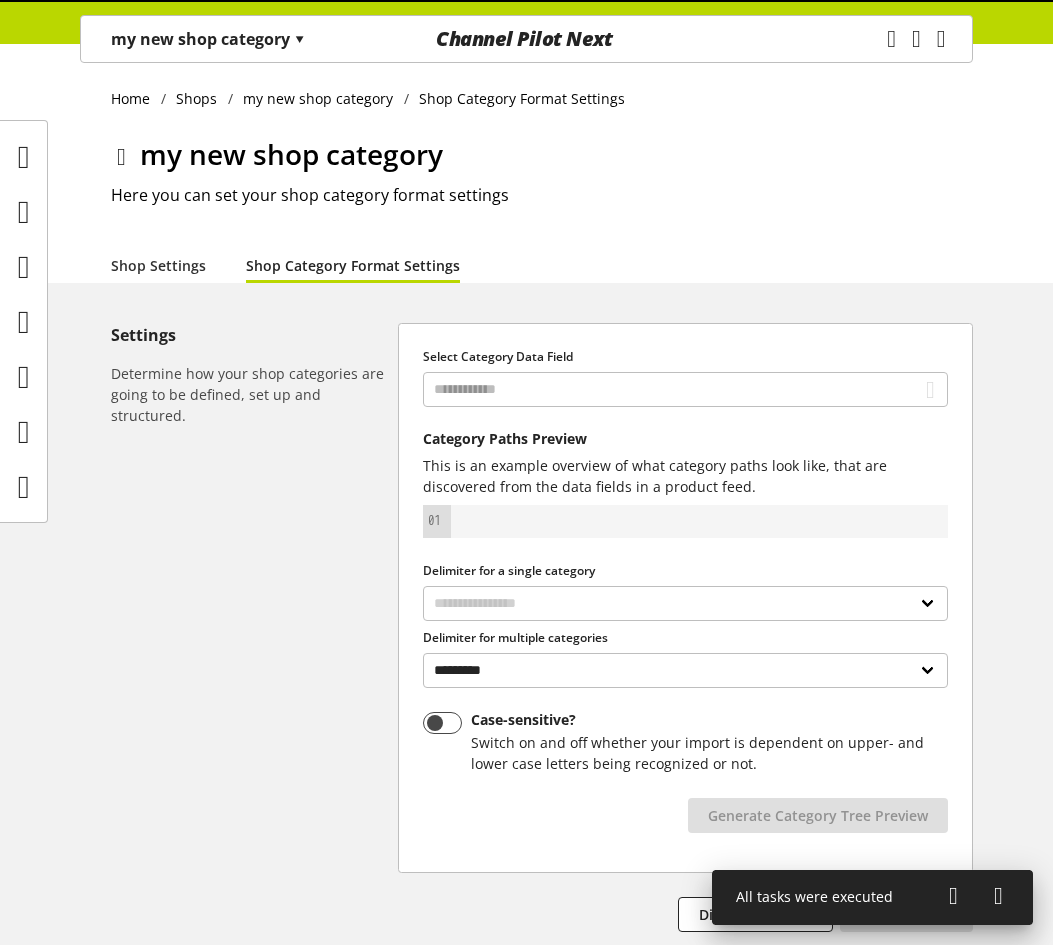 select 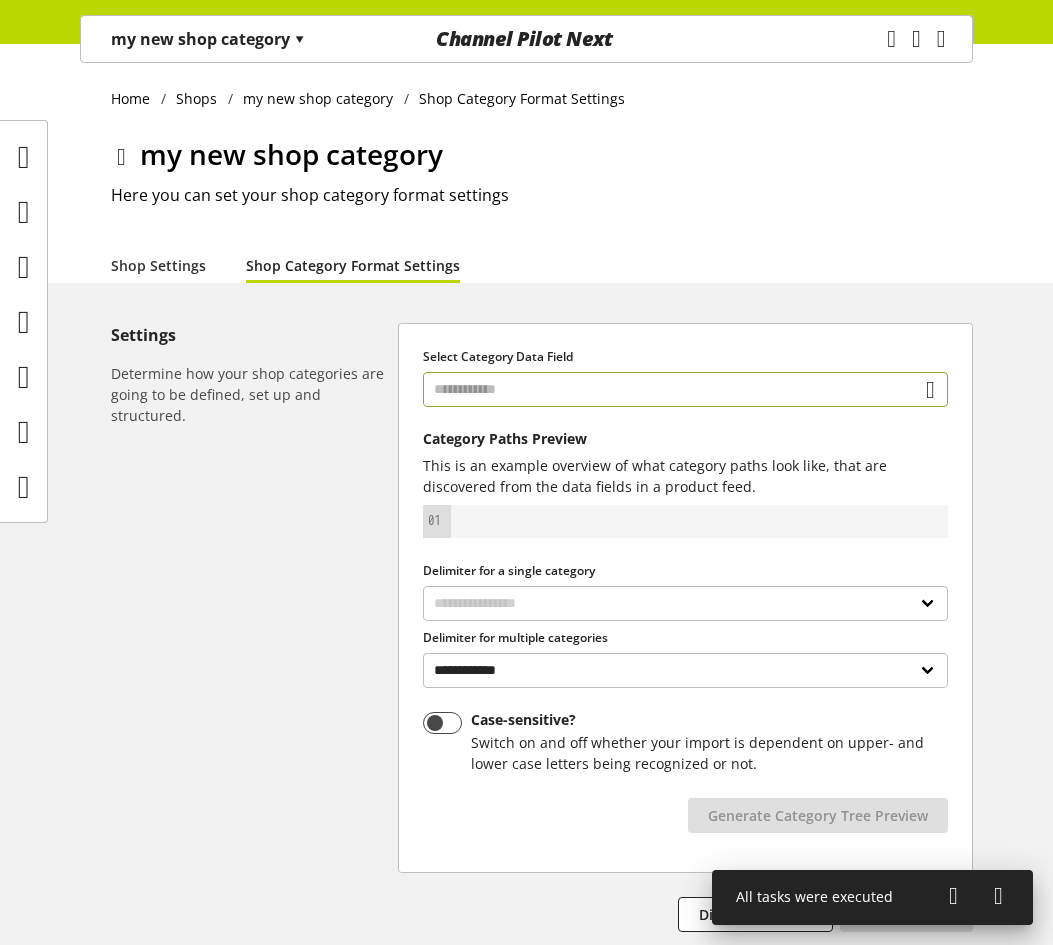 click at bounding box center [685, 389] 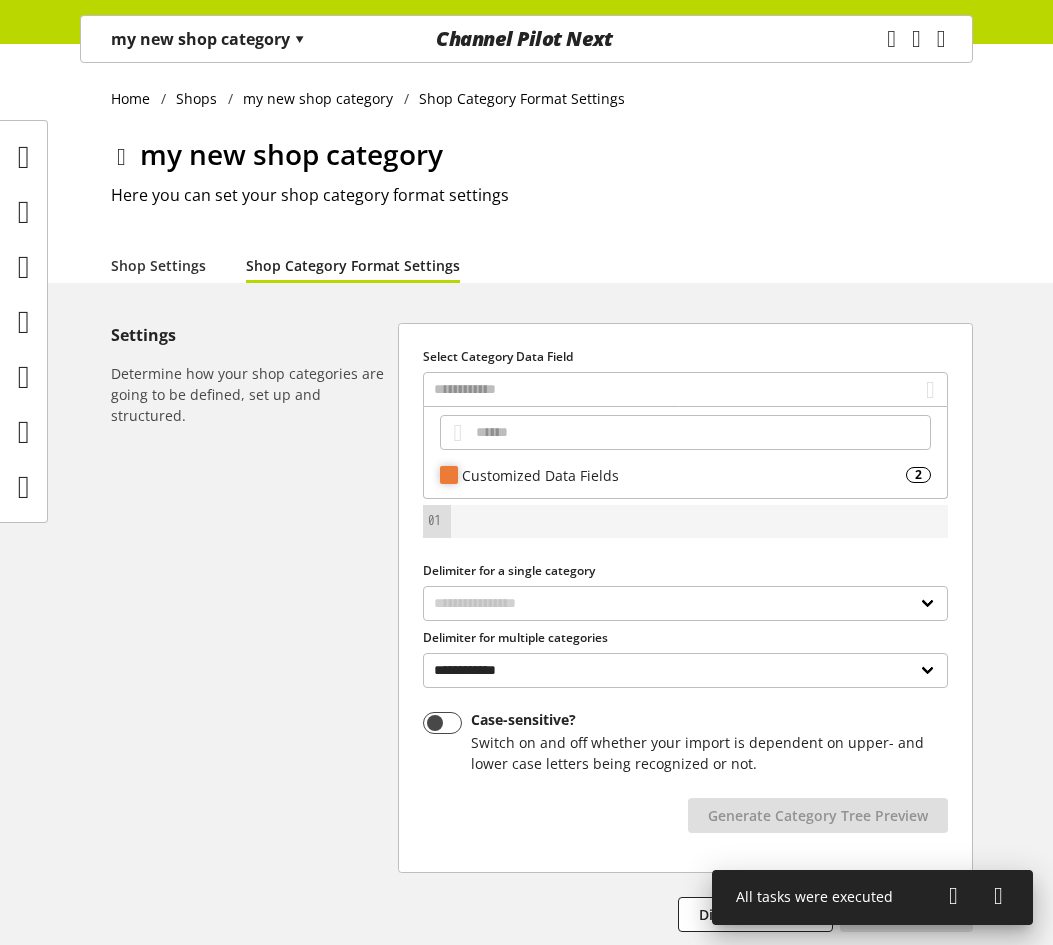 click on "Customized Data Fields" at bounding box center [684, 475] 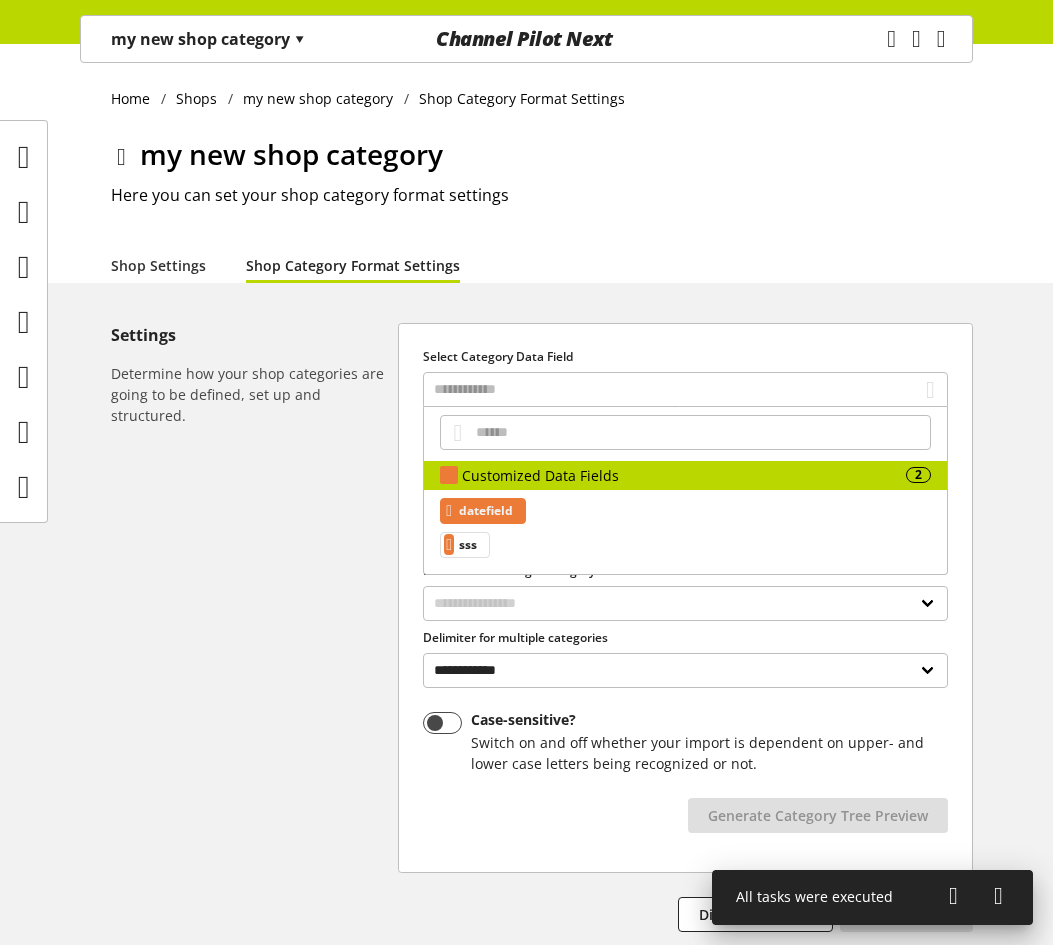 click on "datefield" at bounding box center [486, 511] 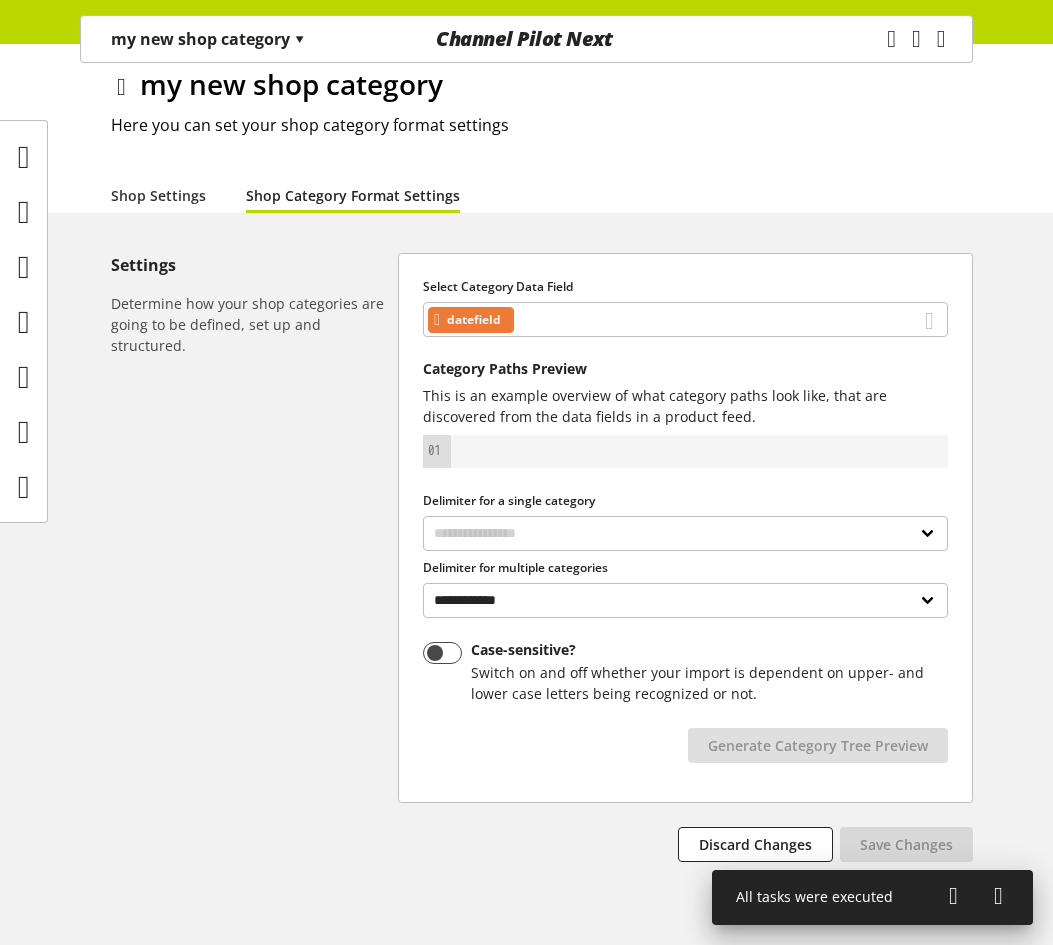 scroll, scrollTop: 134, scrollLeft: 0, axis: vertical 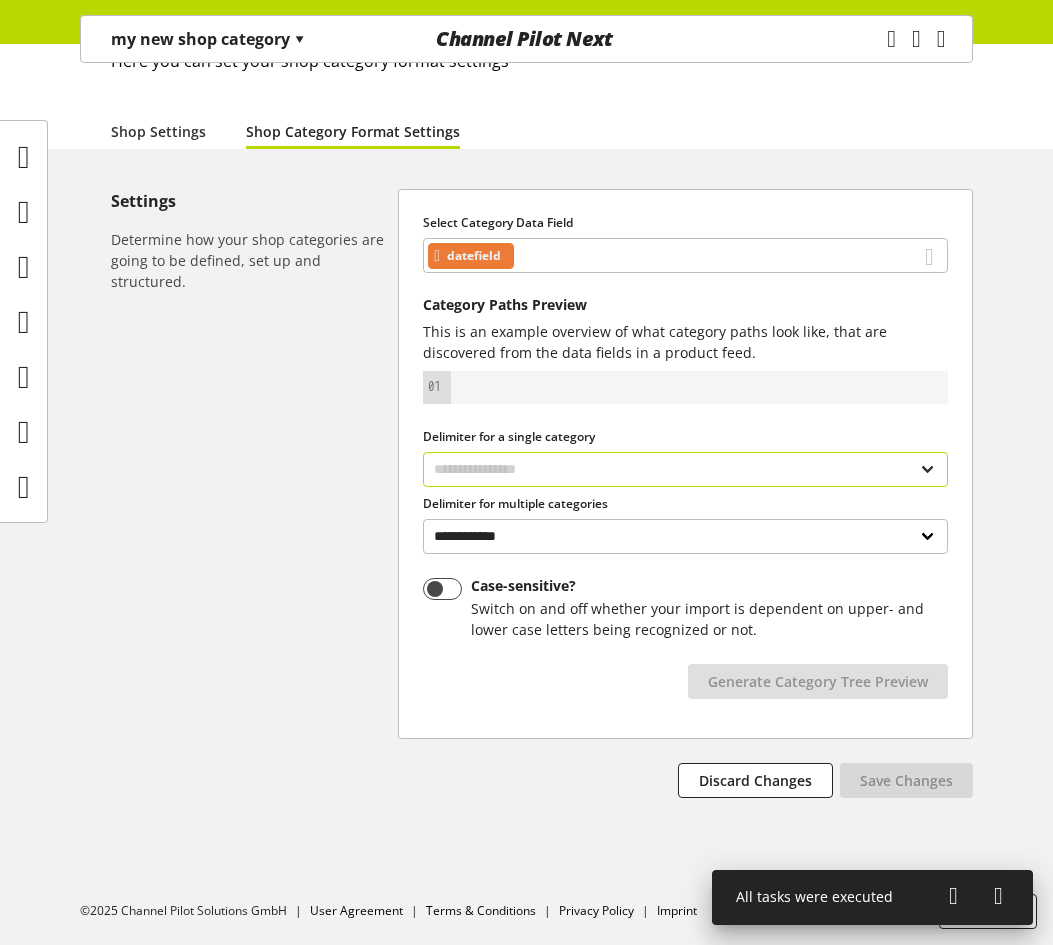 click on "**********" at bounding box center (685, 469) 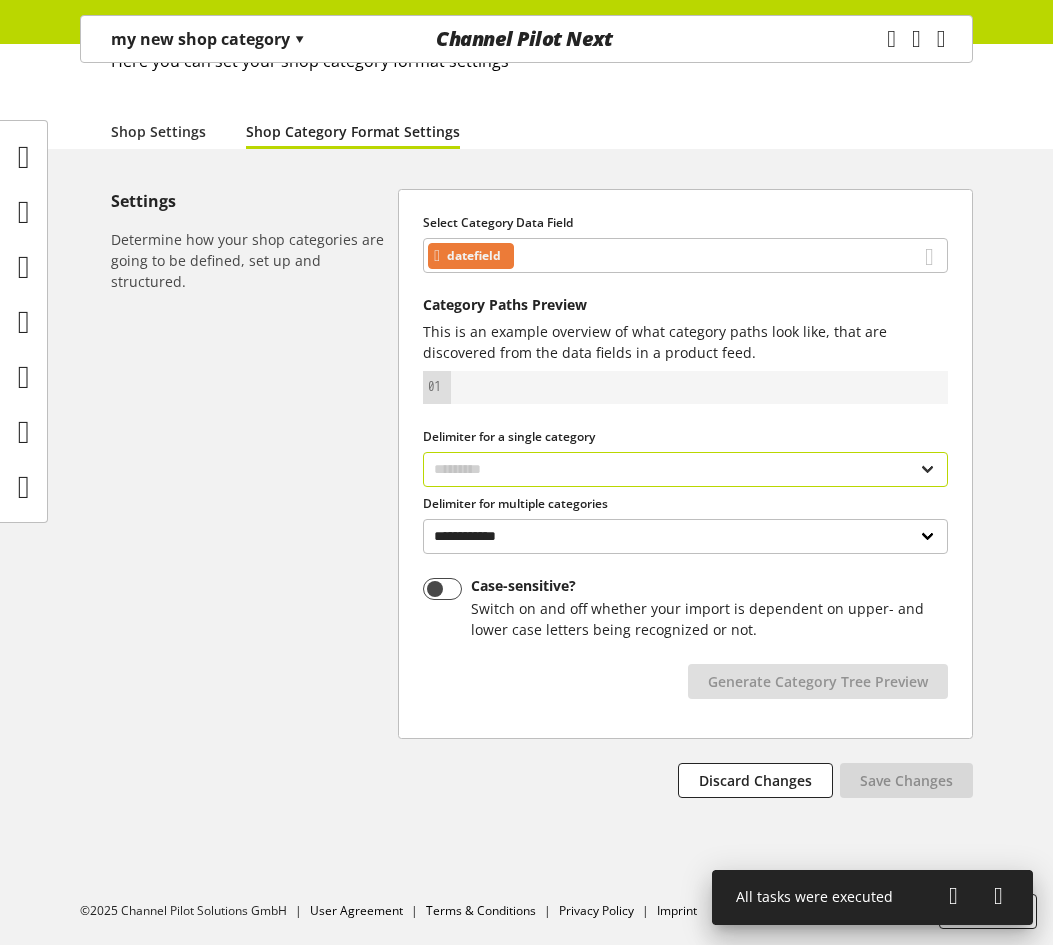 click on "**********" at bounding box center [685, 469] 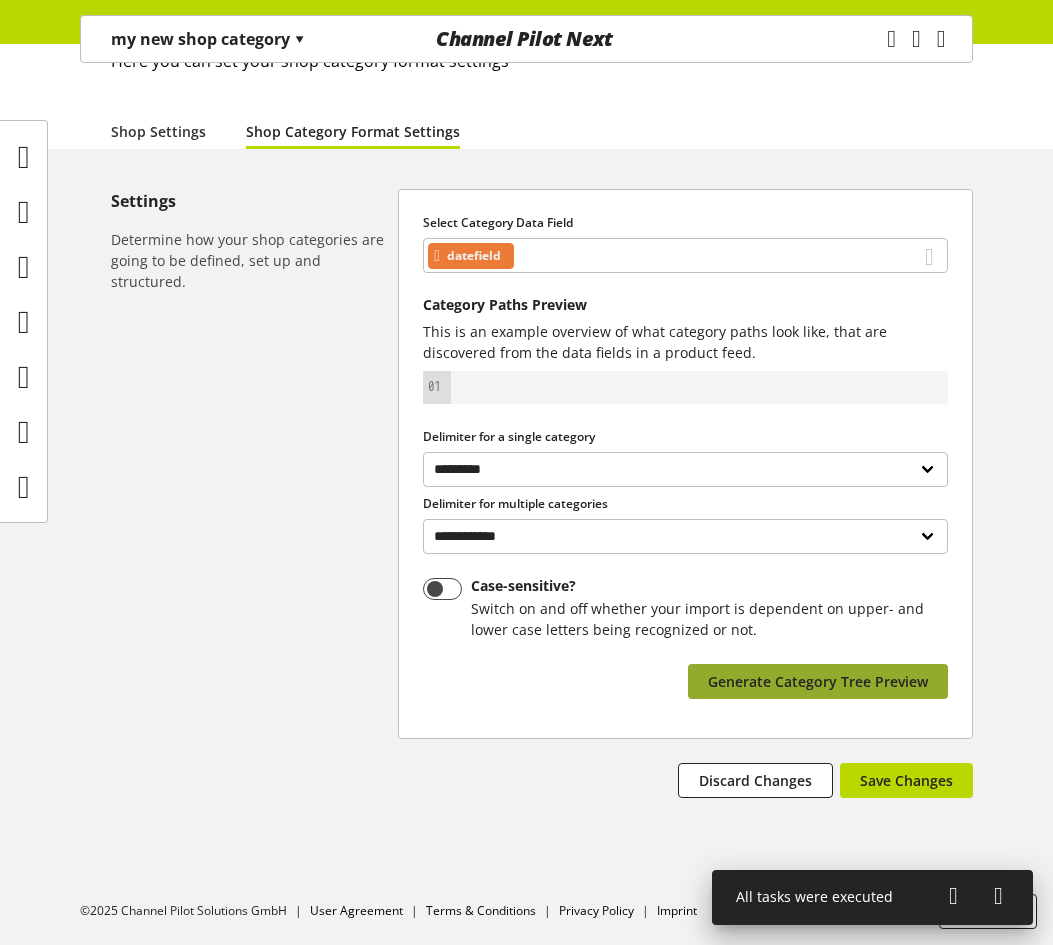 click on "Generate Category Tree Preview" at bounding box center (818, 681) 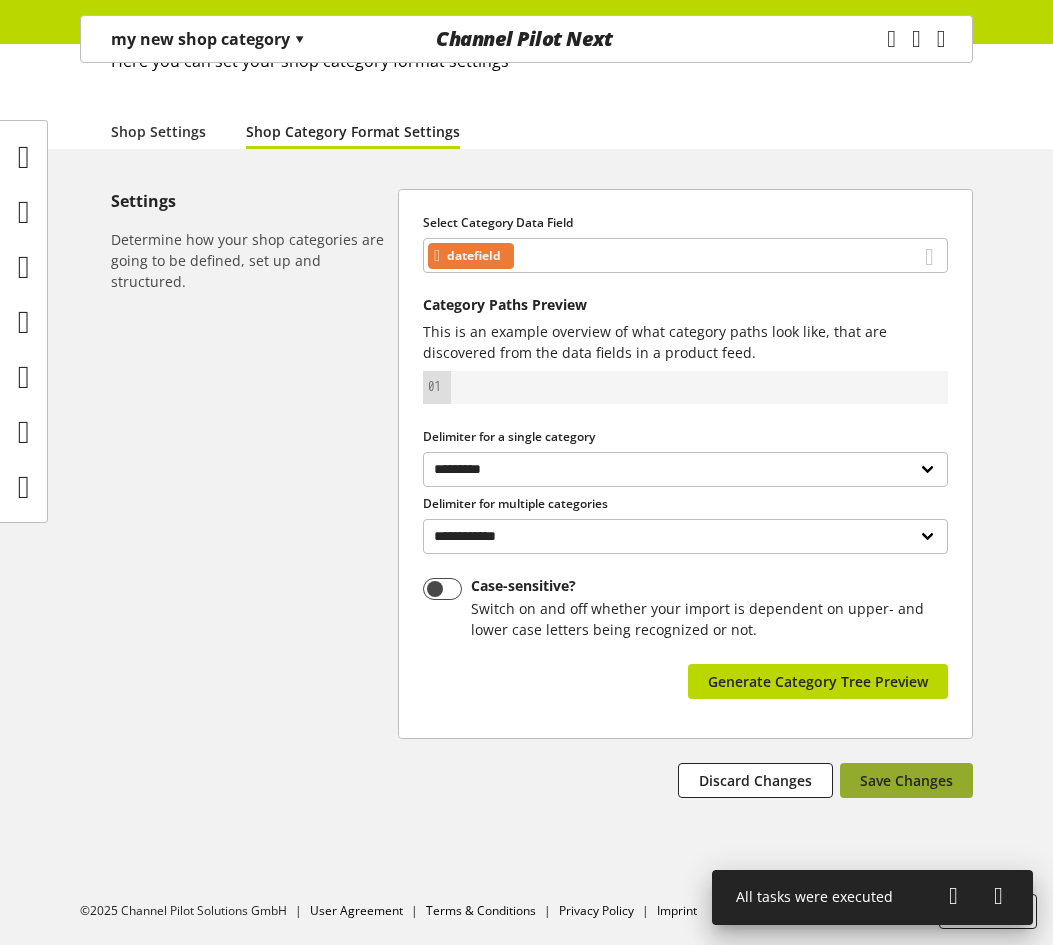click on "Save Changes" at bounding box center [906, 780] 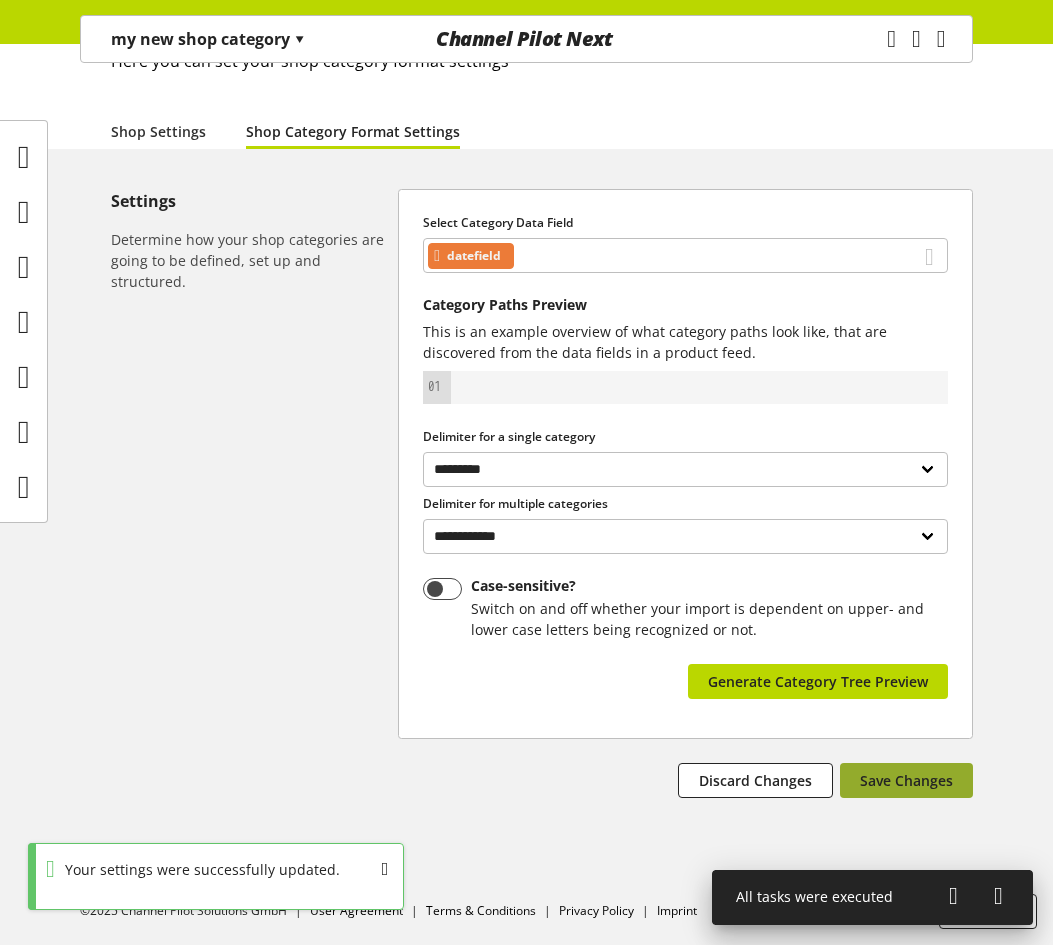 type 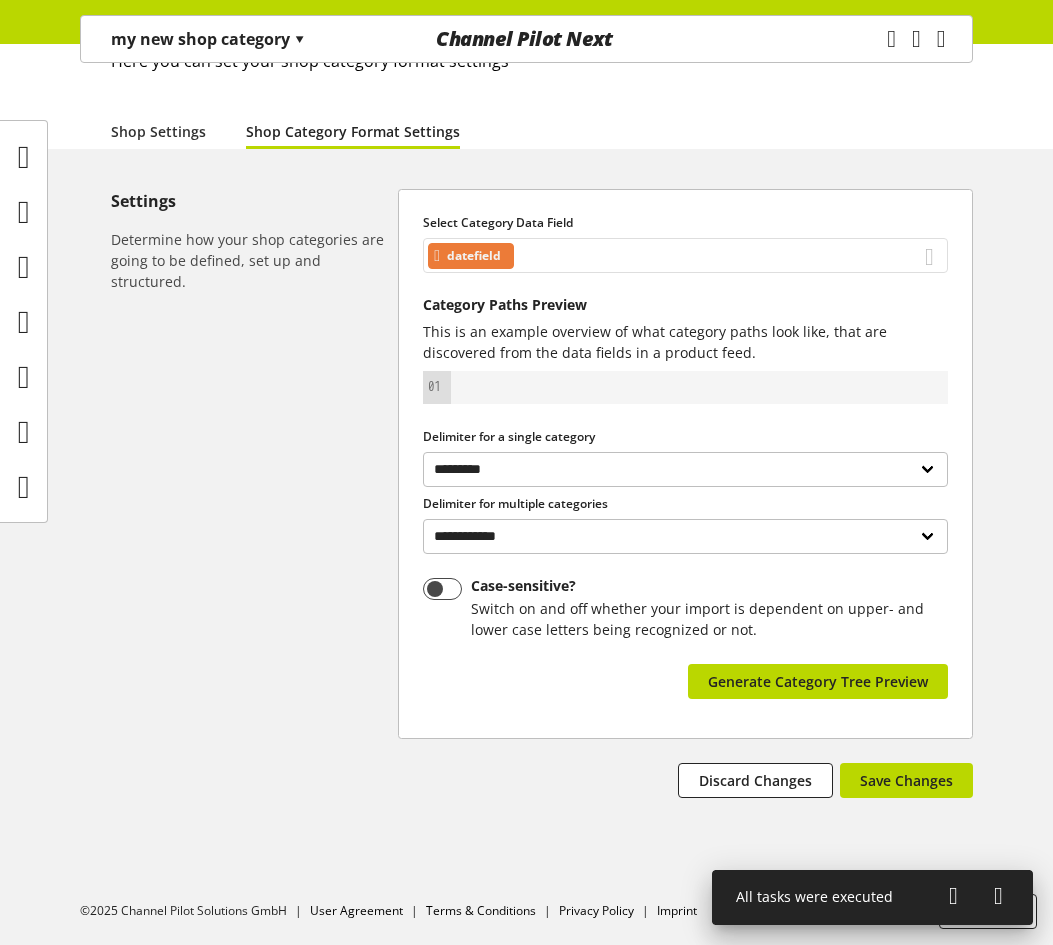 click on "datefield" at bounding box center [685, 255] 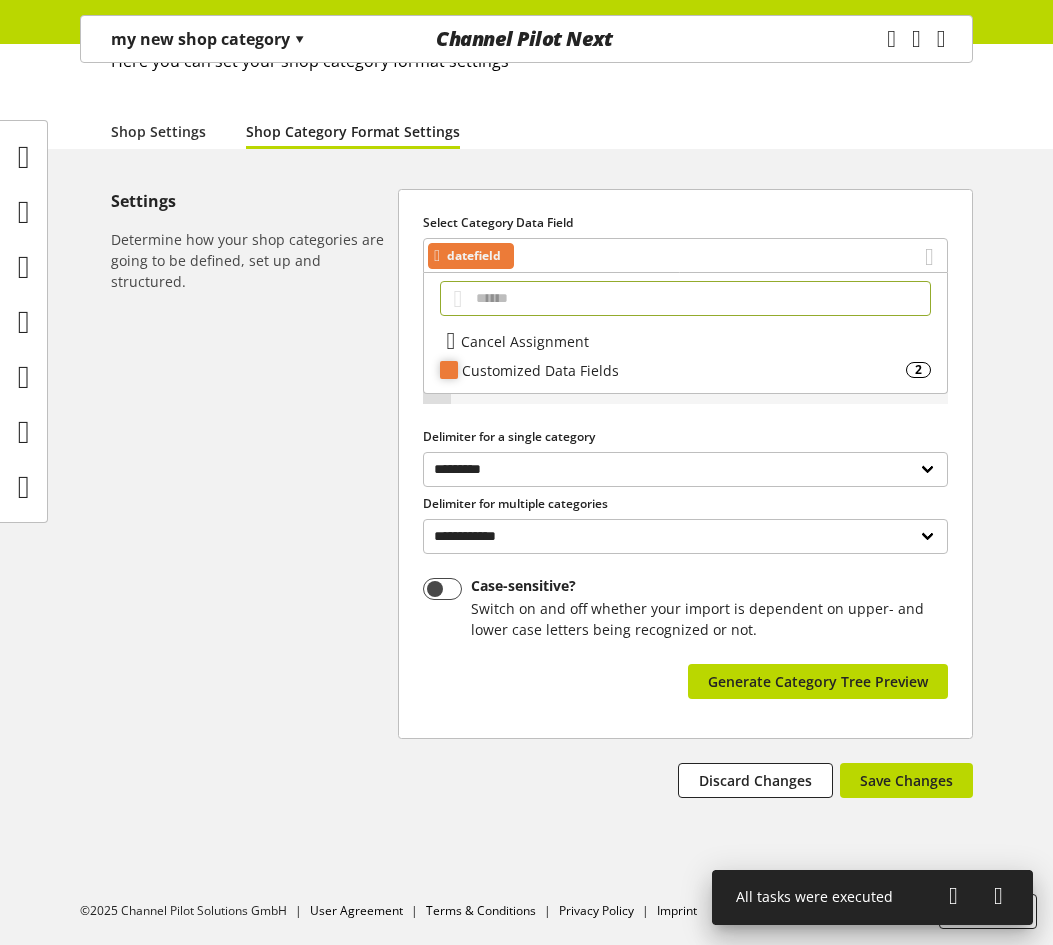 click on "Customized Data Fields 2" at bounding box center (685, 370) 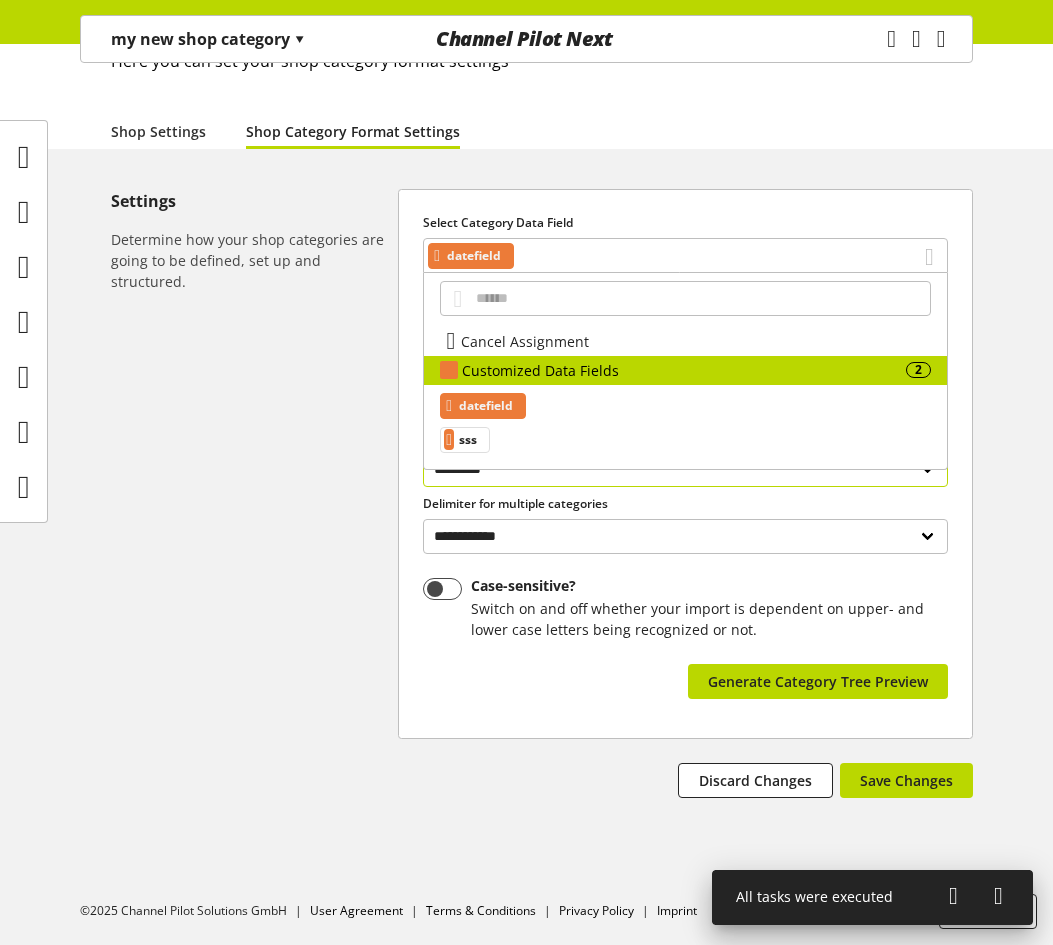 click on "sss" at bounding box center [465, 440] 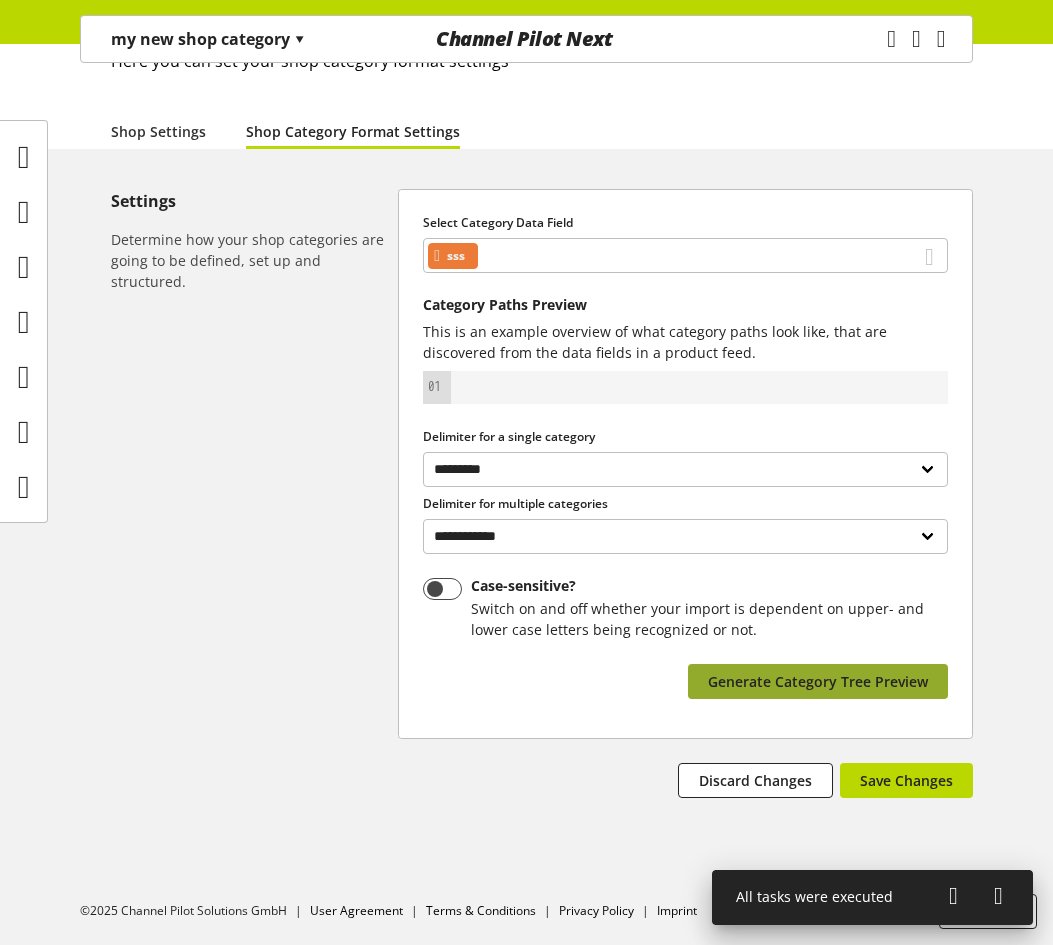 click on "Generate Category Tree Preview" at bounding box center [818, 681] 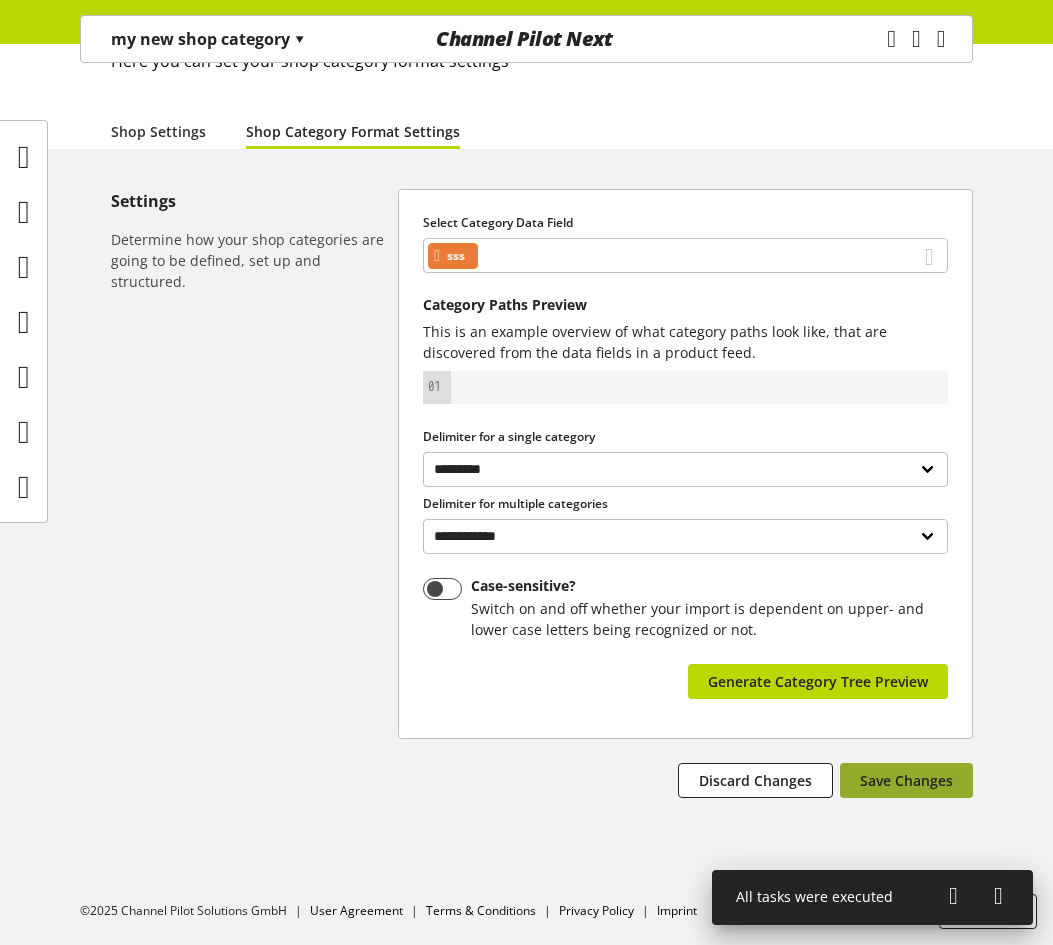 click on "Save Changes" at bounding box center [906, 780] 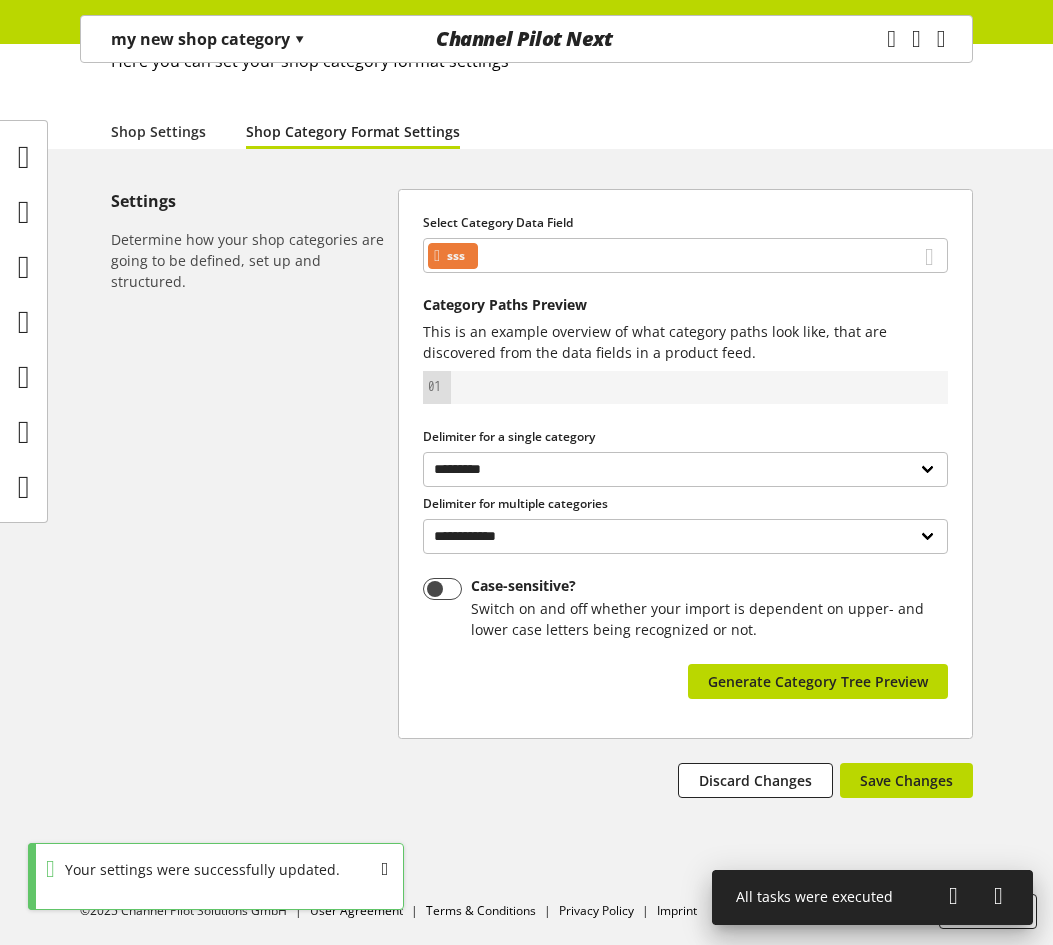 click at bounding box center [953, 896] 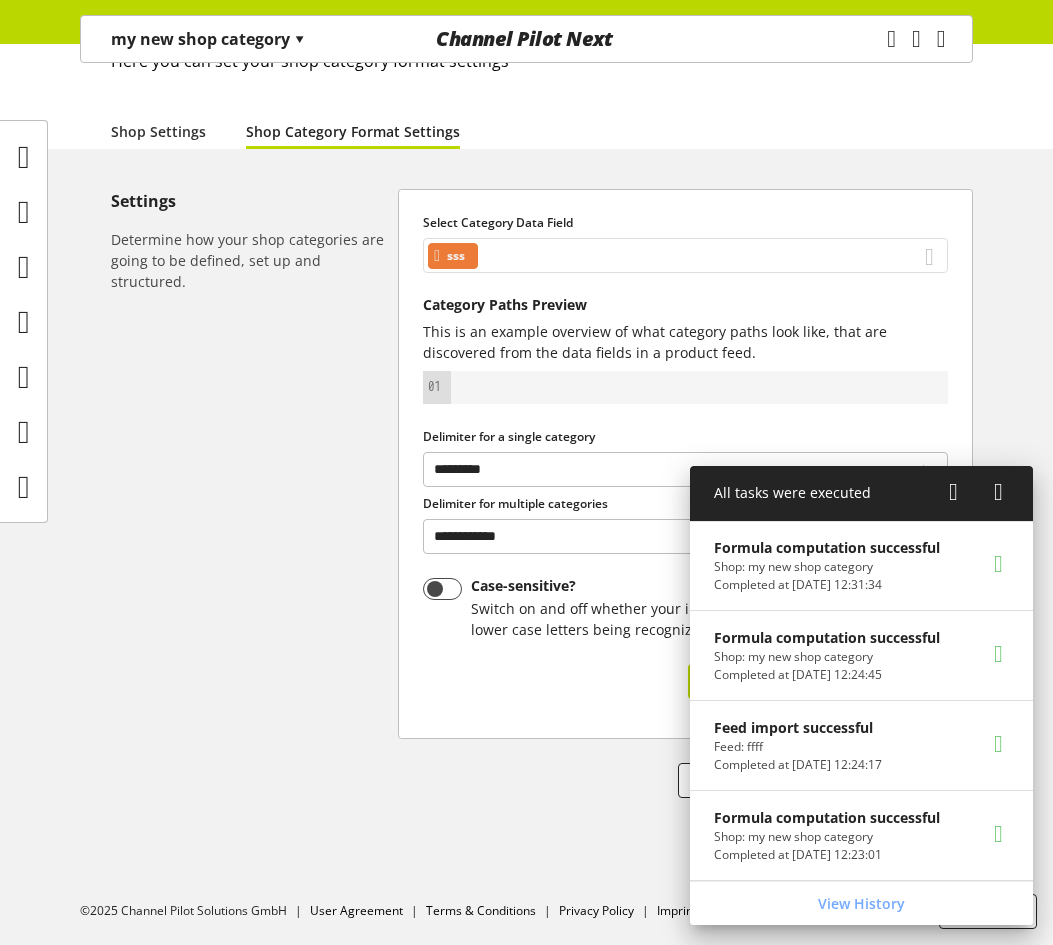 click on "sss" at bounding box center [685, 255] 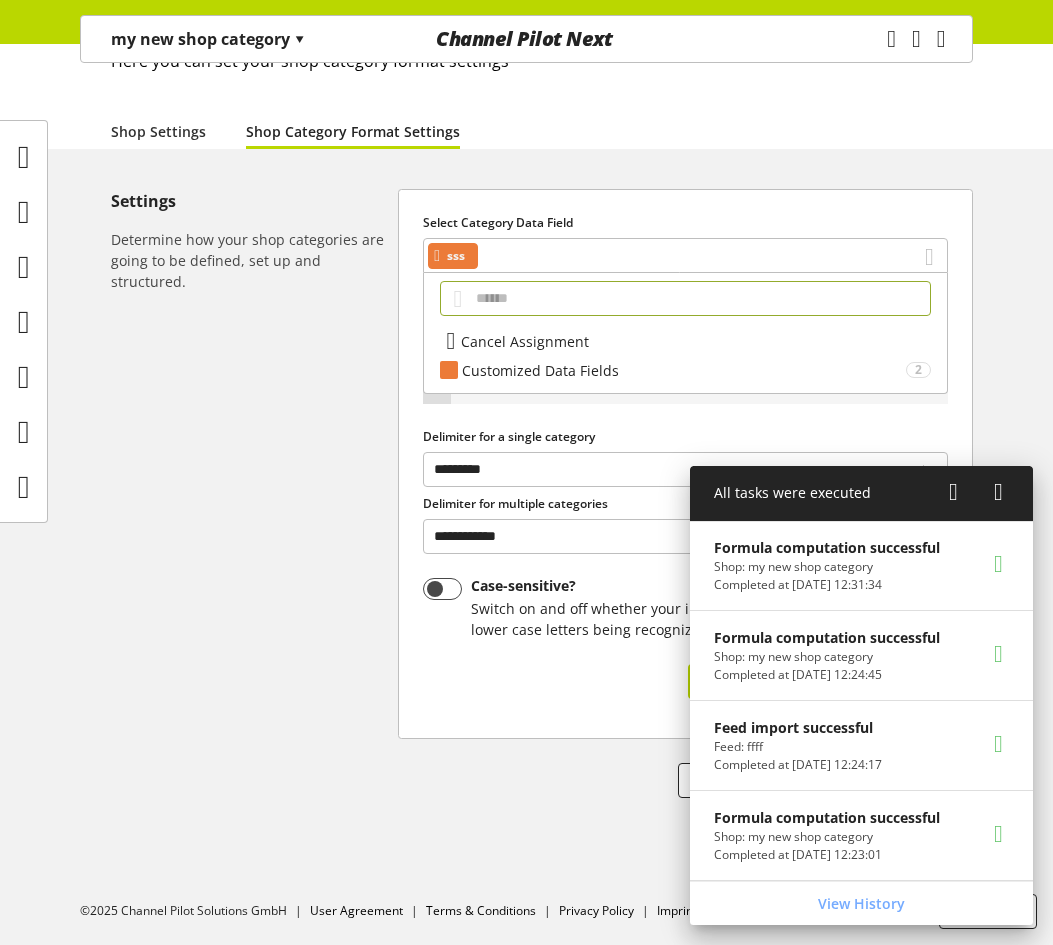 click at bounding box center [23, 321] 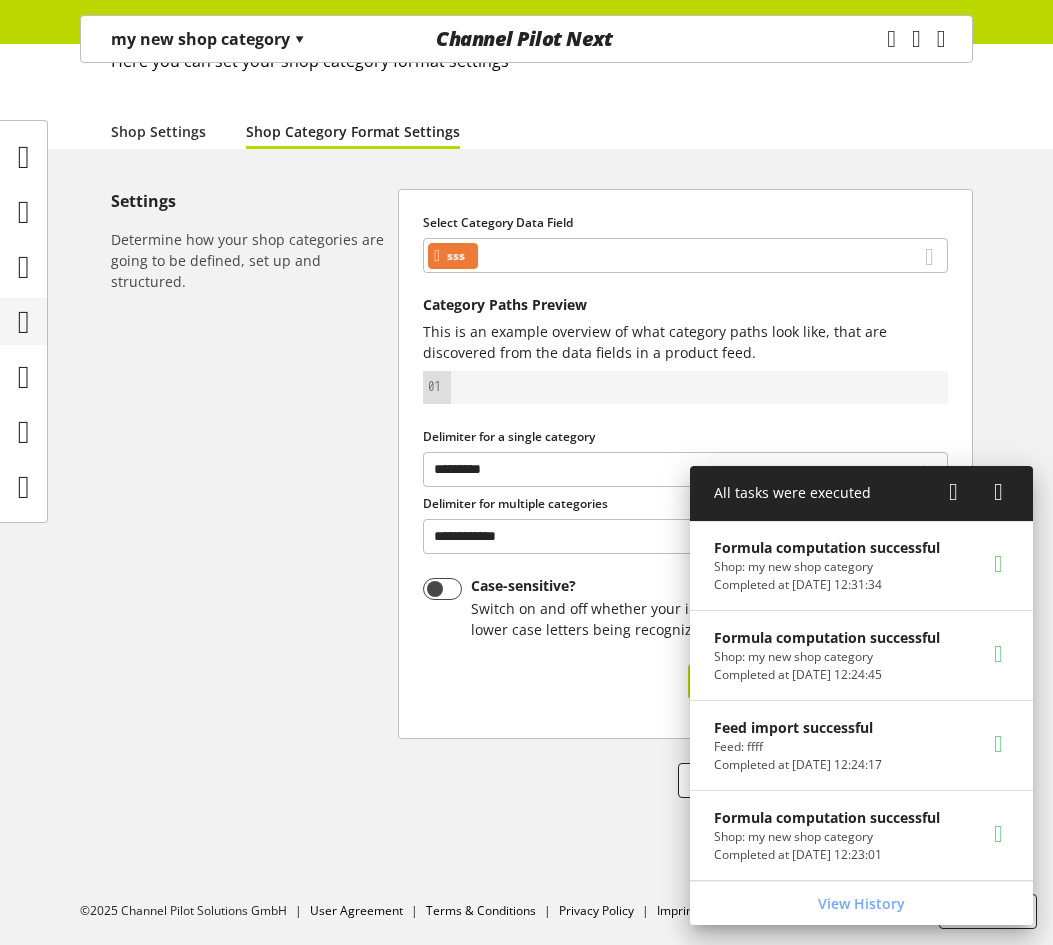 click at bounding box center [24, 322] 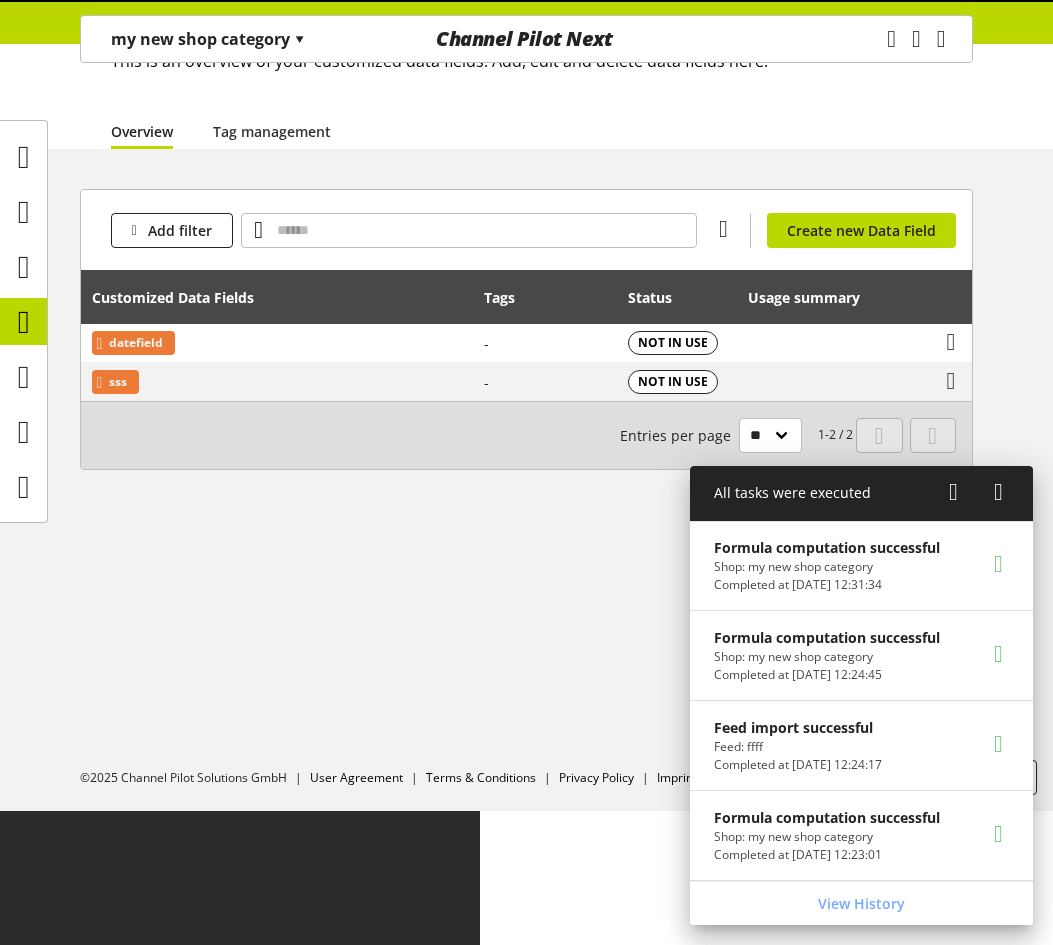 scroll, scrollTop: 0, scrollLeft: 0, axis: both 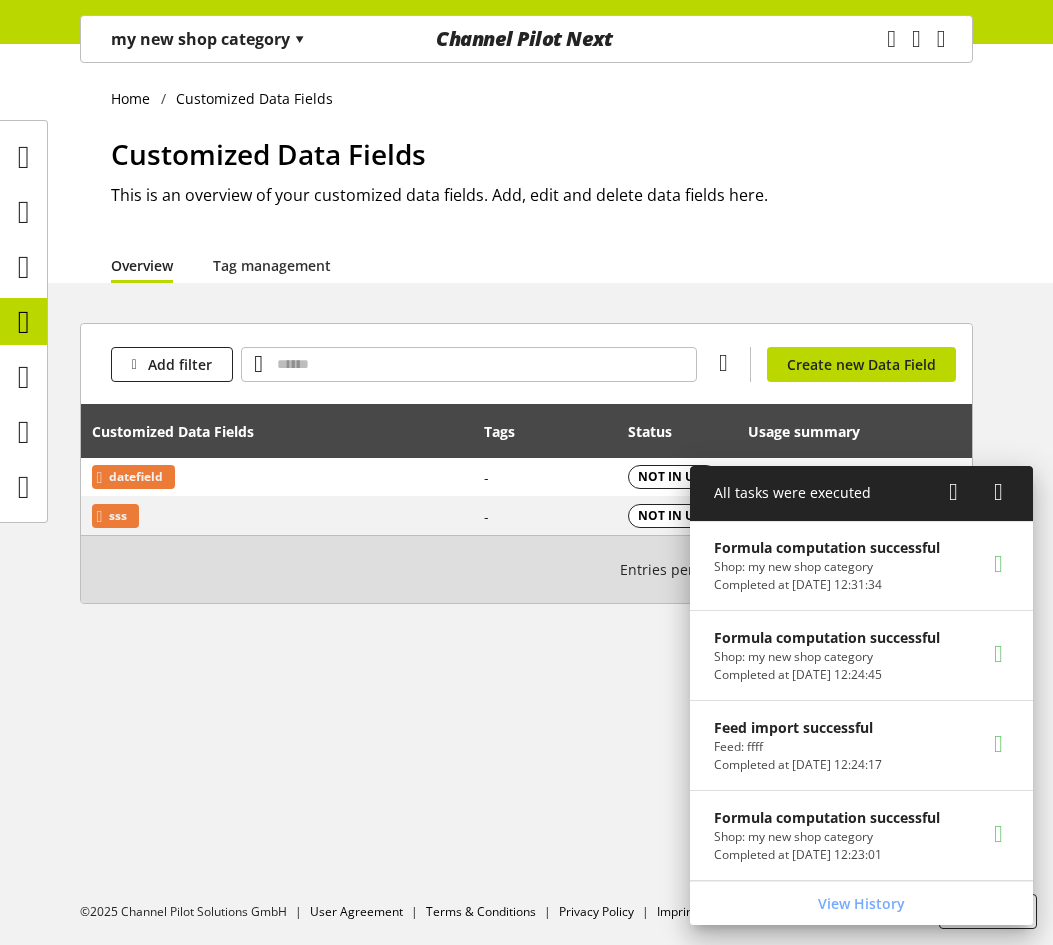 click at bounding box center (953, 492) 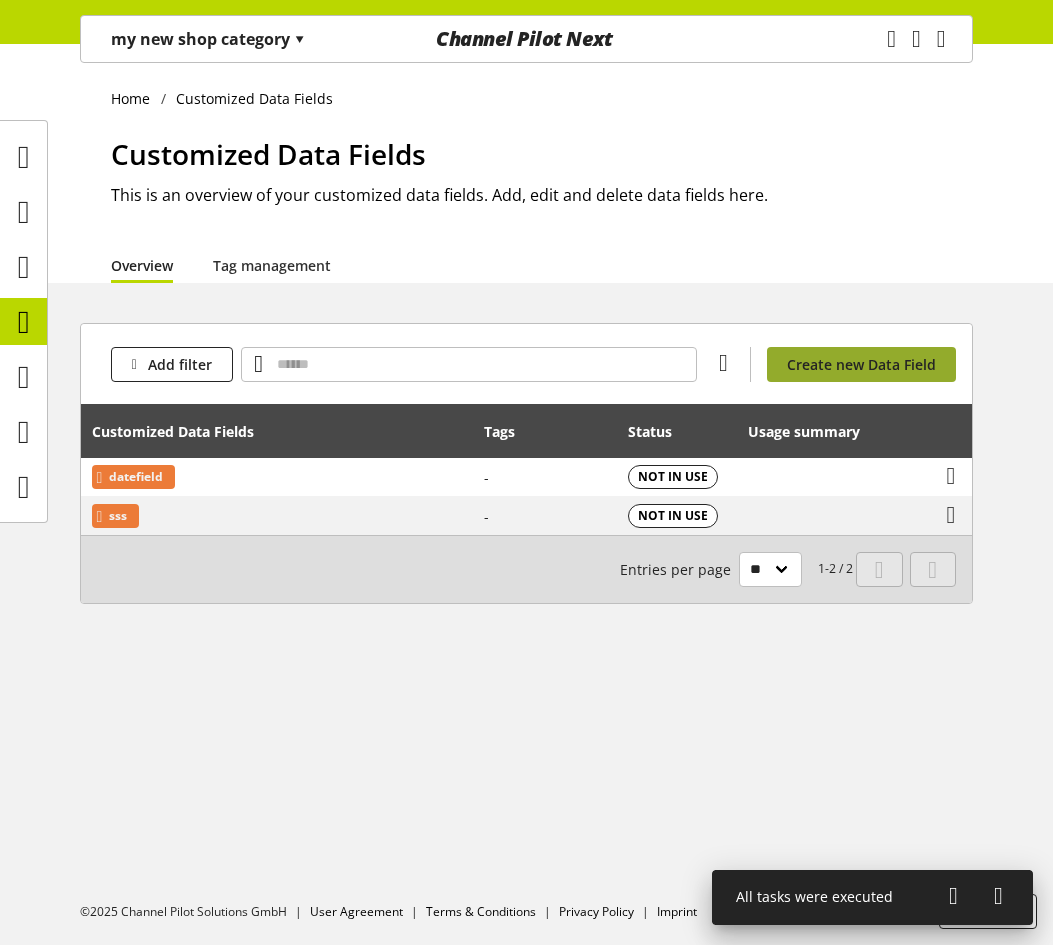 click on "Create new Data Field" at bounding box center (861, 364) 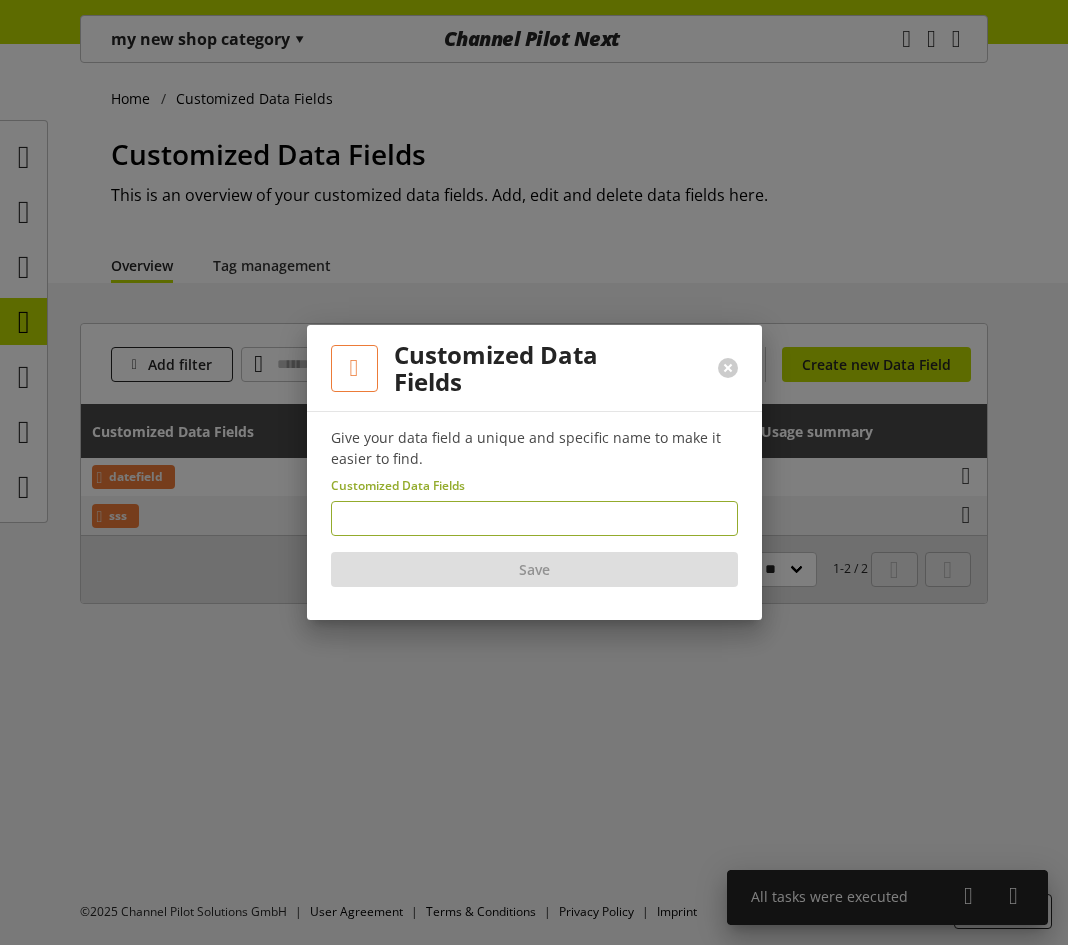 click at bounding box center [534, 518] 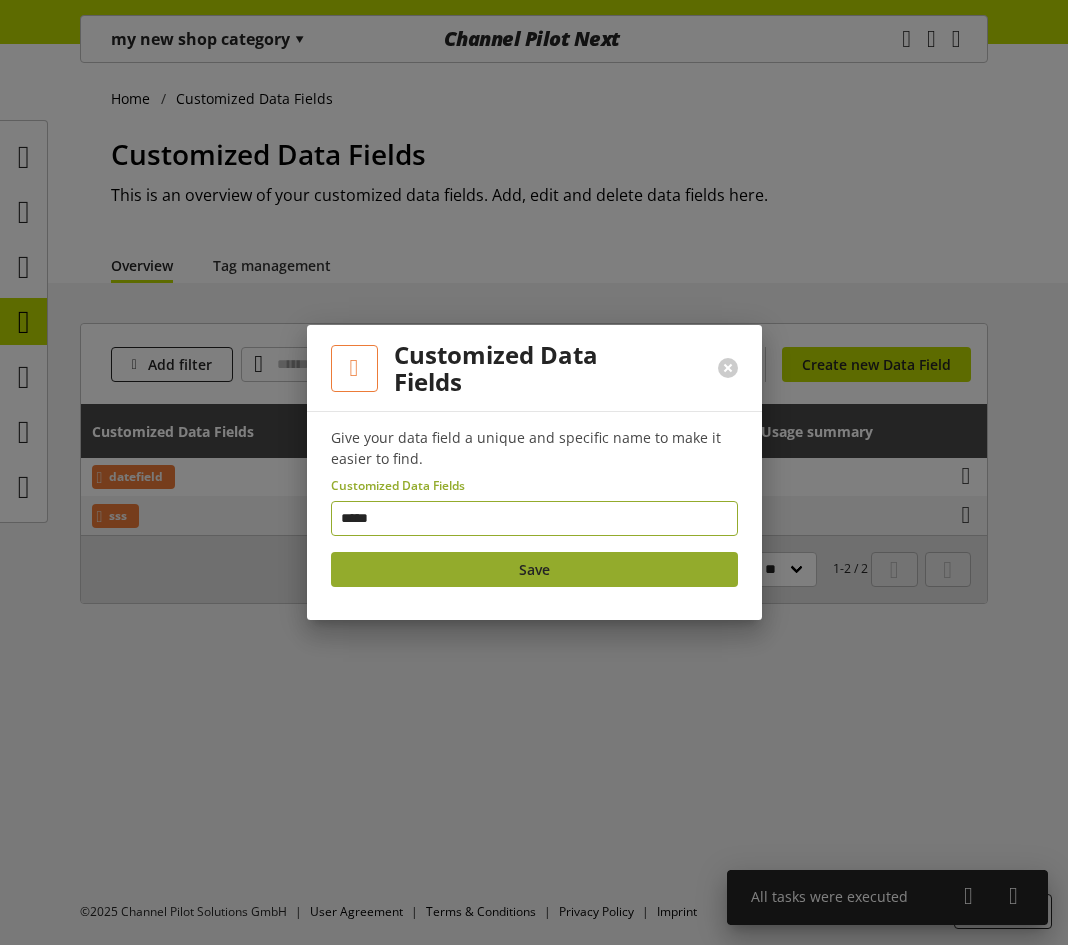 type on "*****" 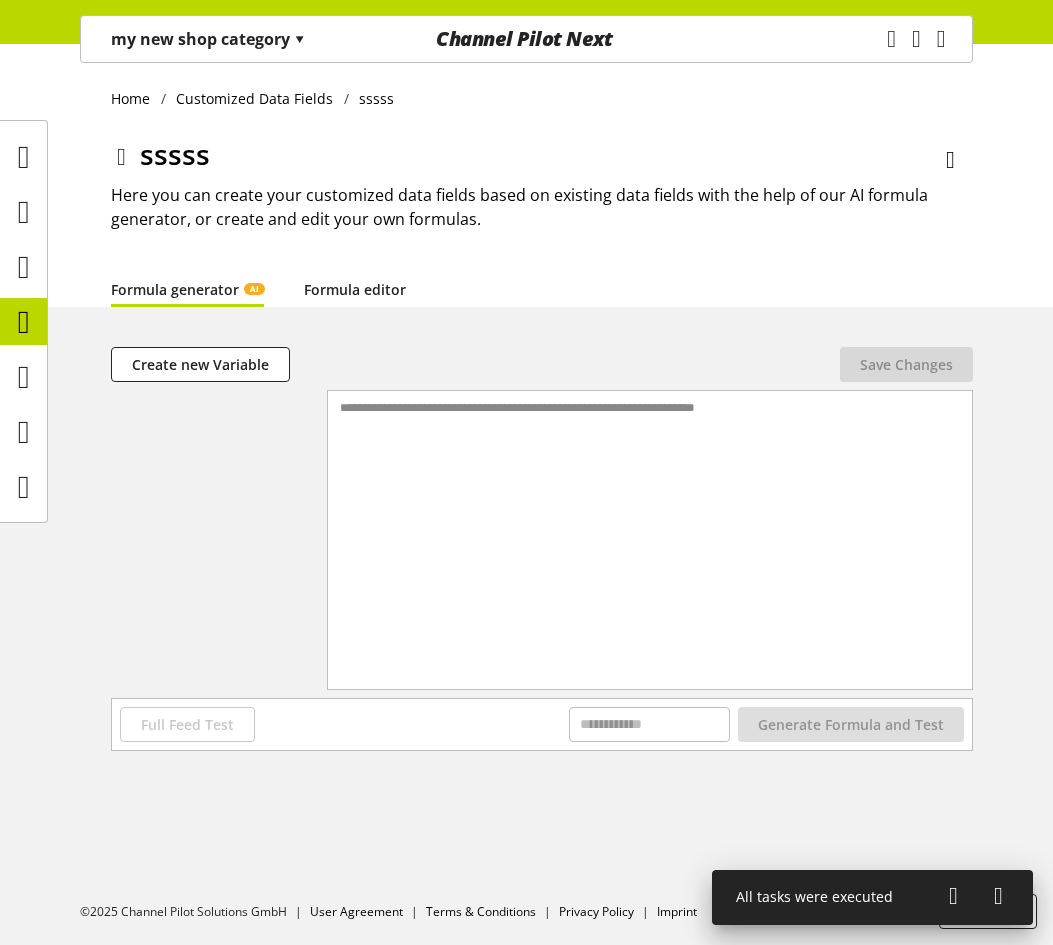 click on "Formula editor" at bounding box center (355, 289) 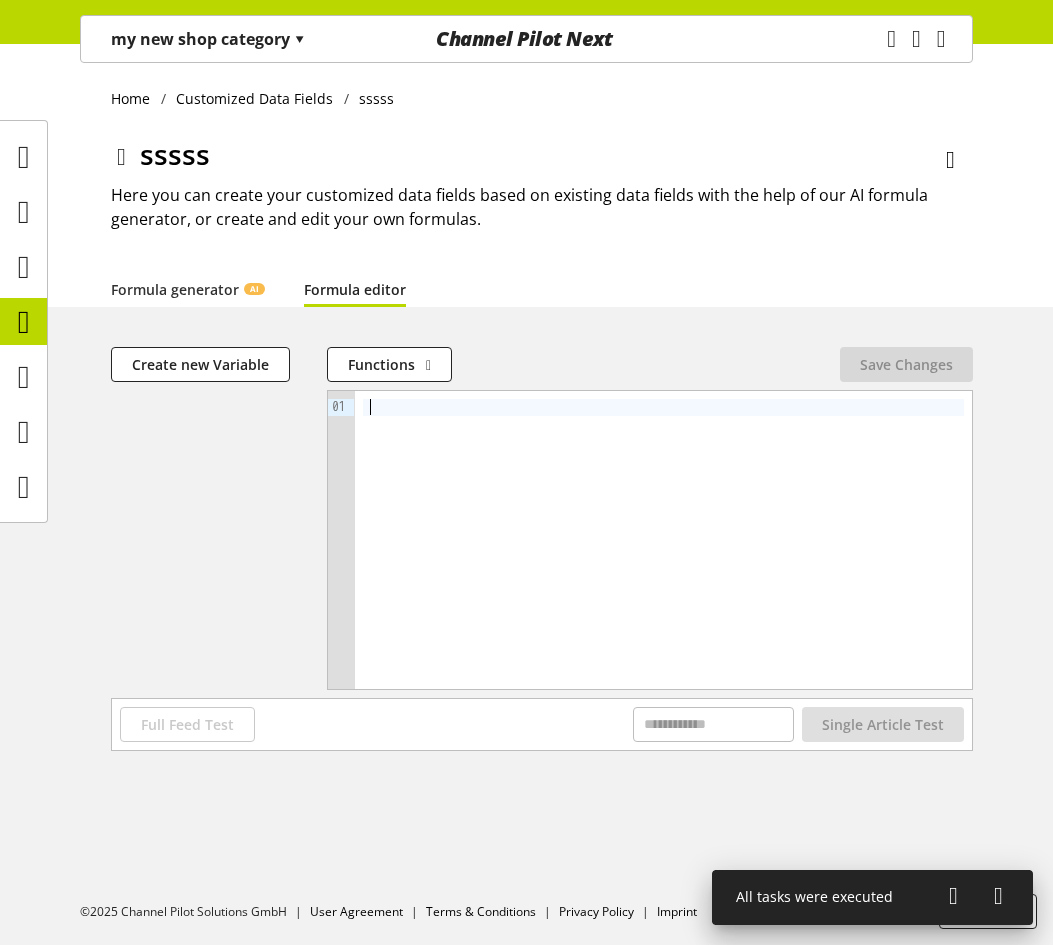 click at bounding box center [663, 540] 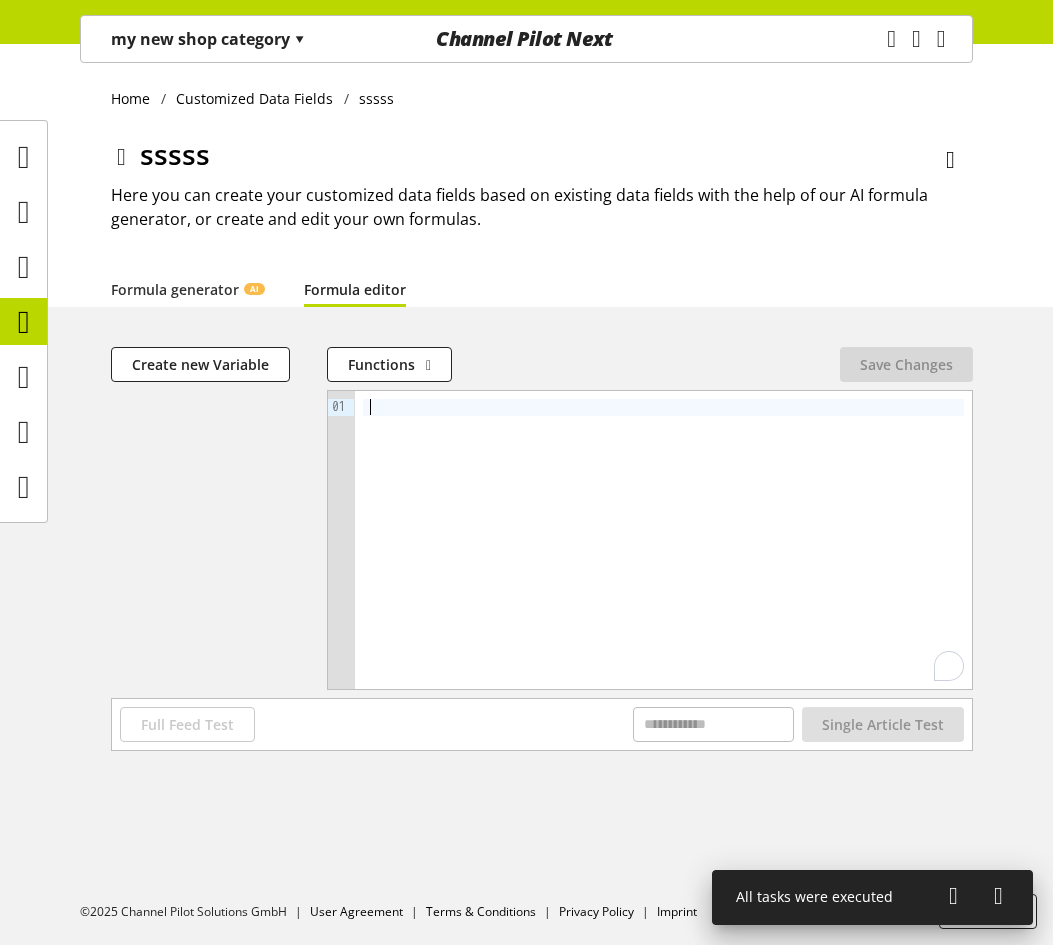 type 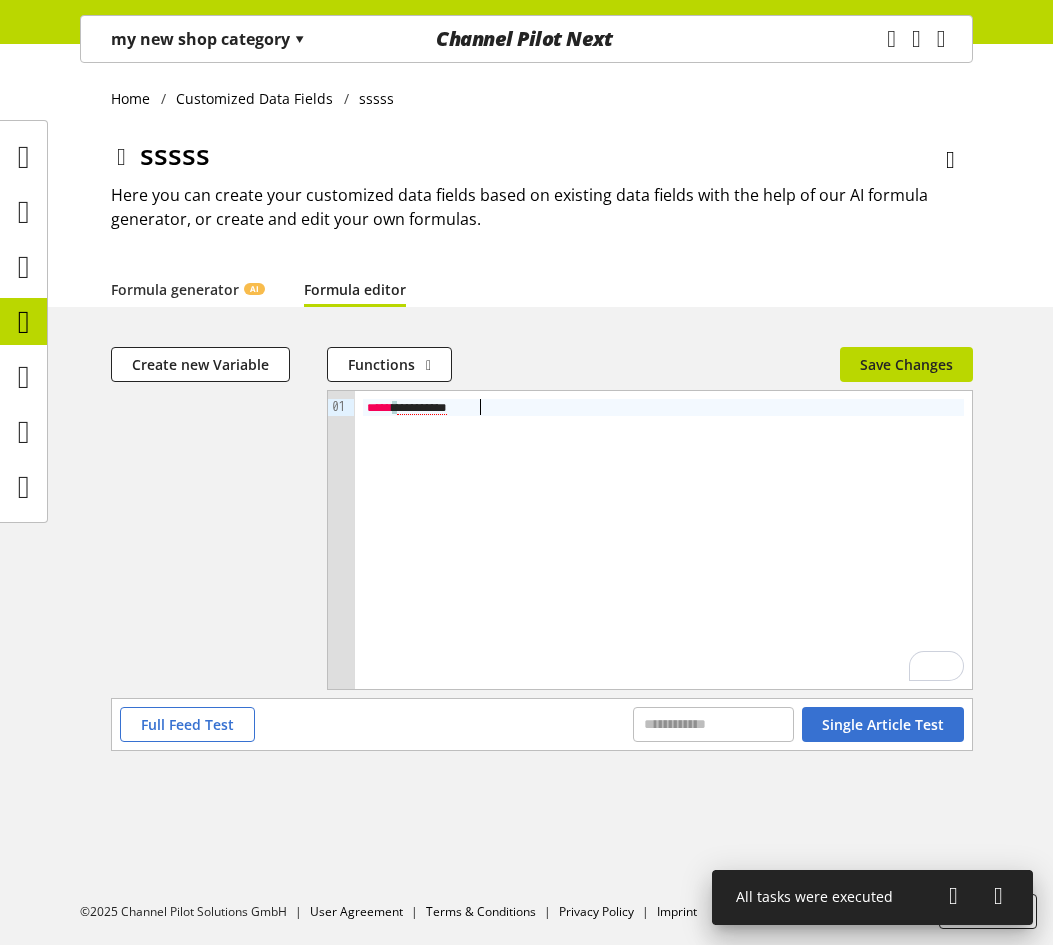 type on "*********" 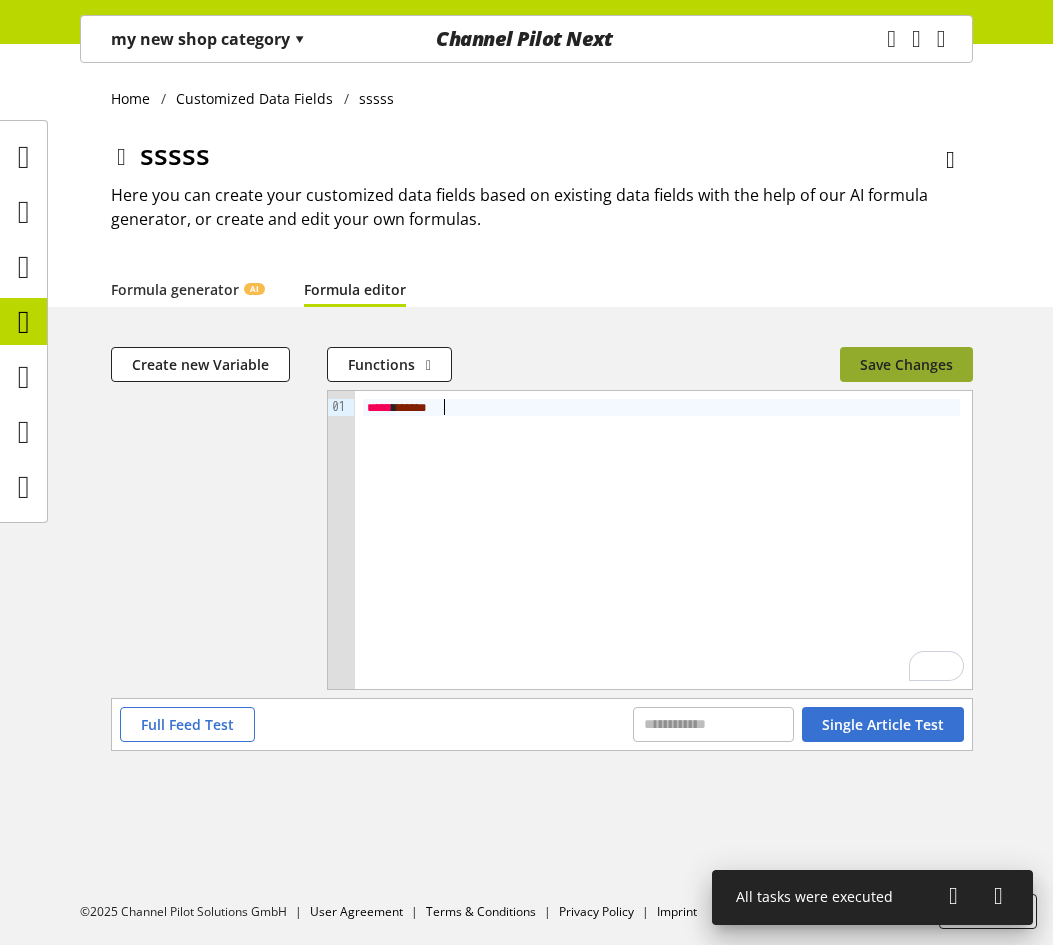 click on "Save Changes" at bounding box center (906, 364) 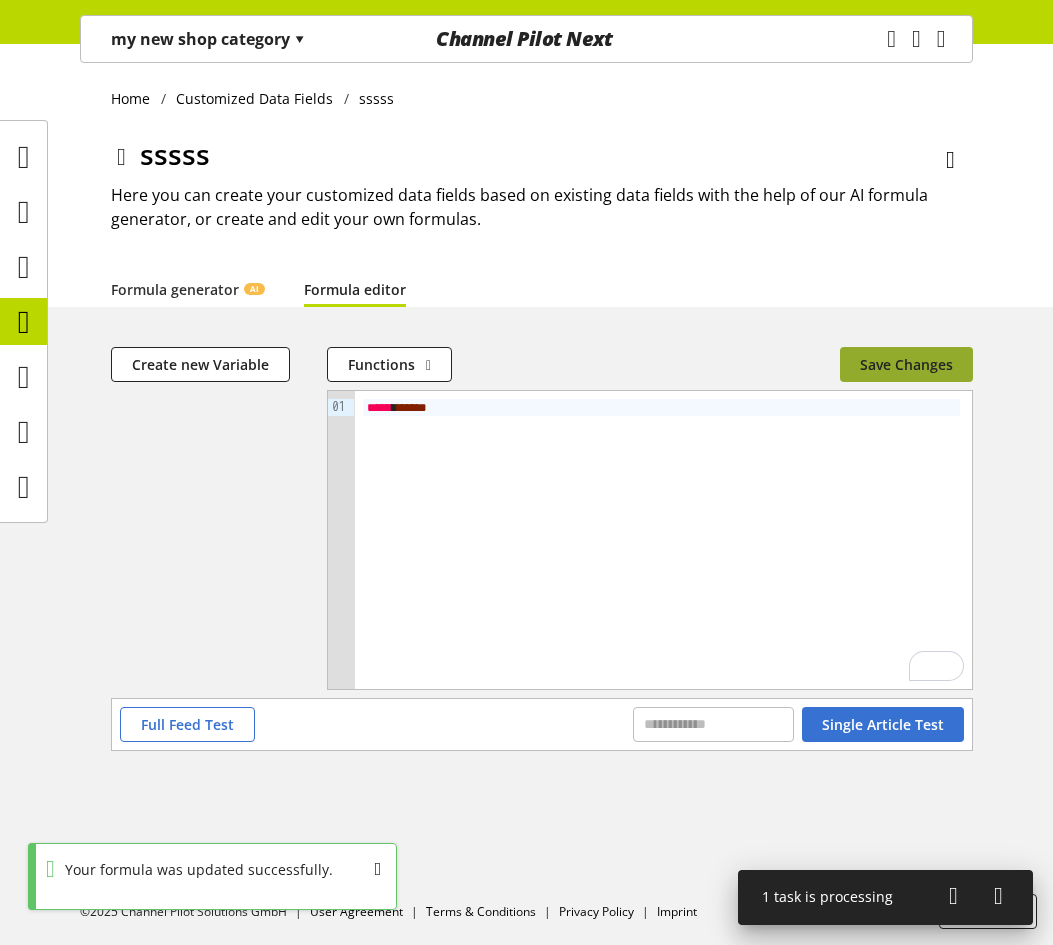 type 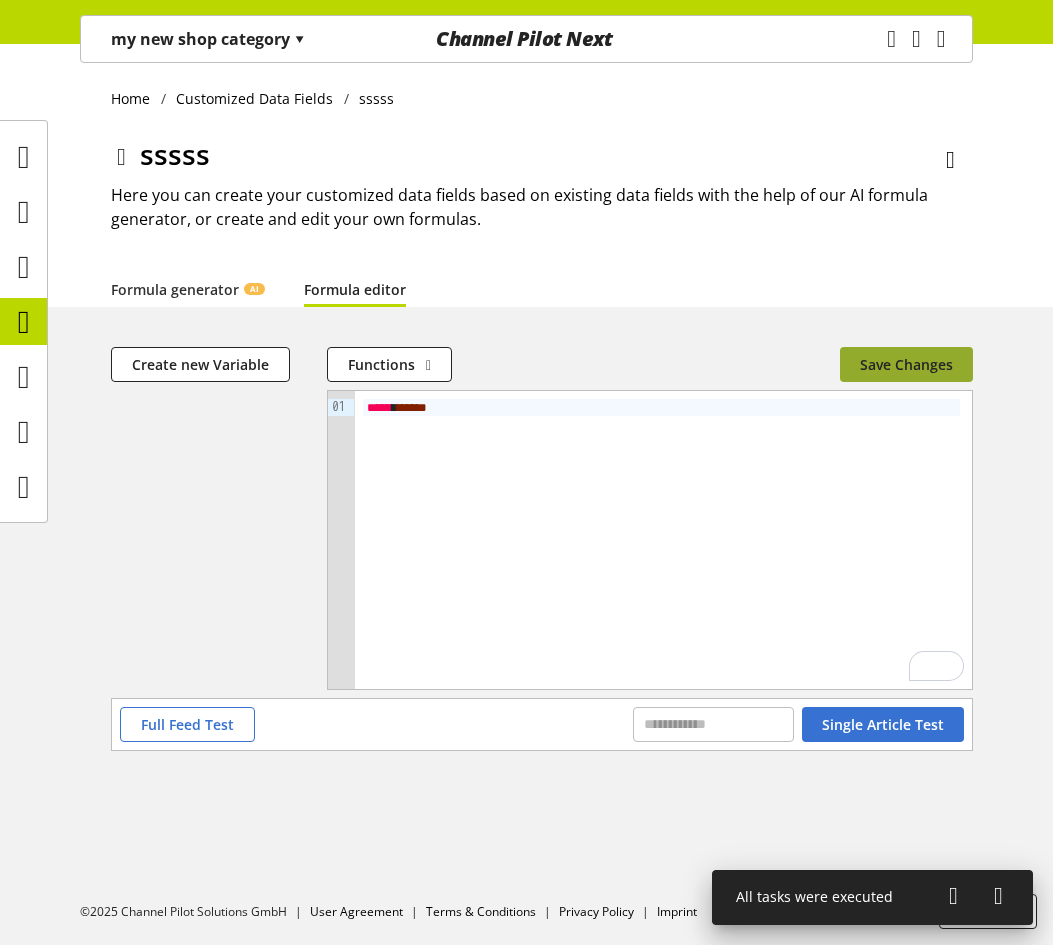 type 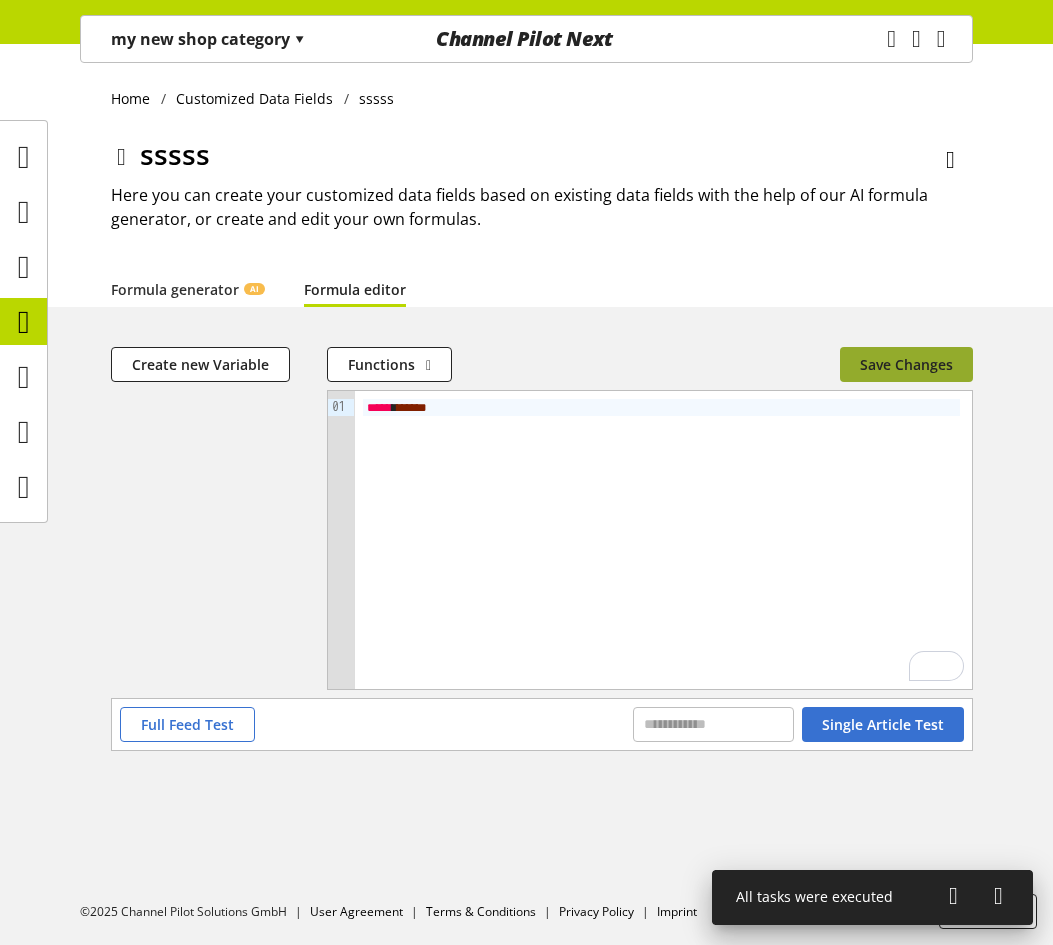 click on "Save Changes" at bounding box center [906, 364] 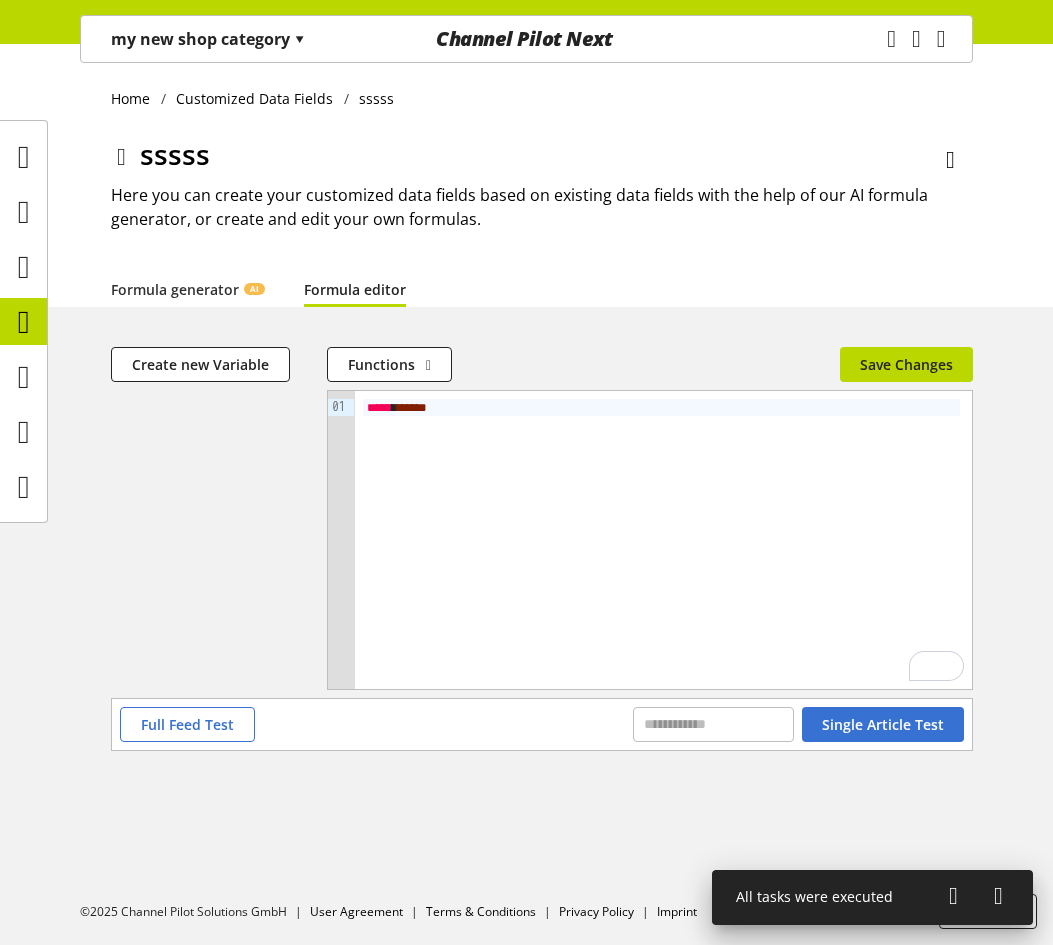 click on "***** * * *** * *" at bounding box center (661, 407) 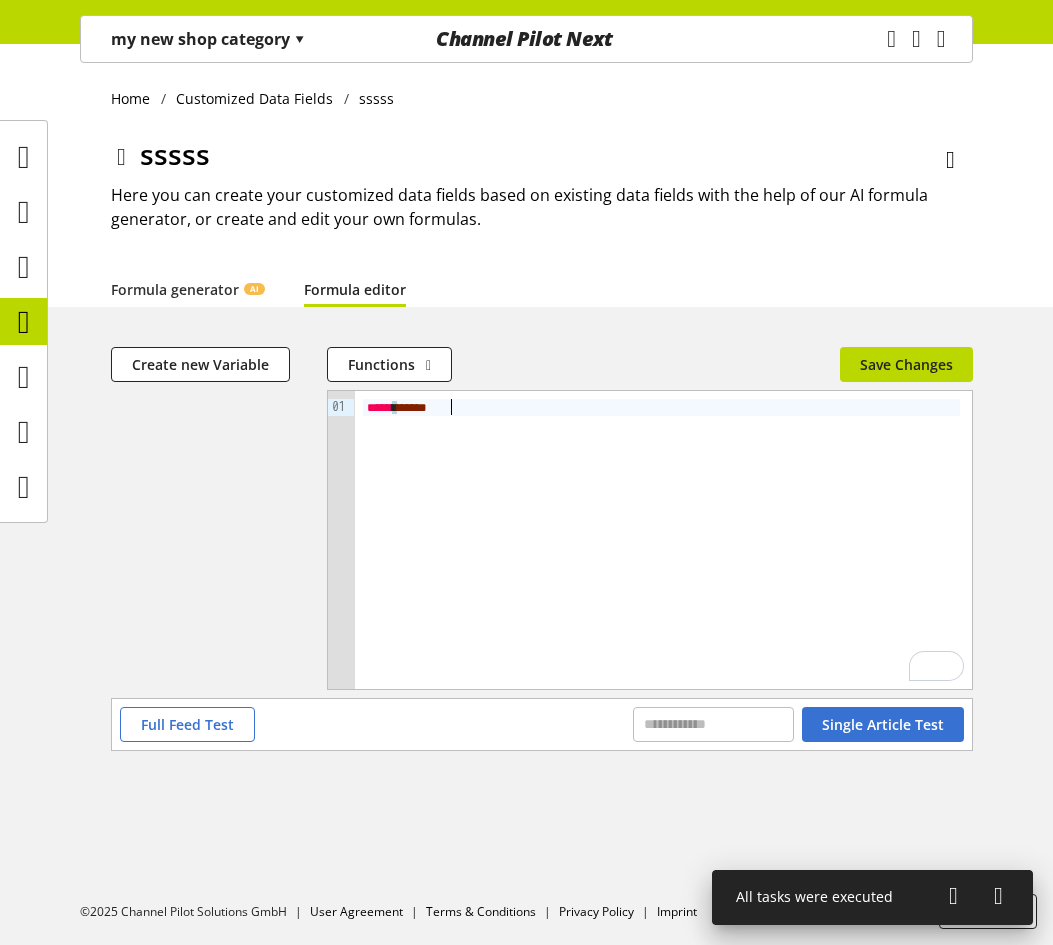 click on "*" at bounding box center (422, 407) 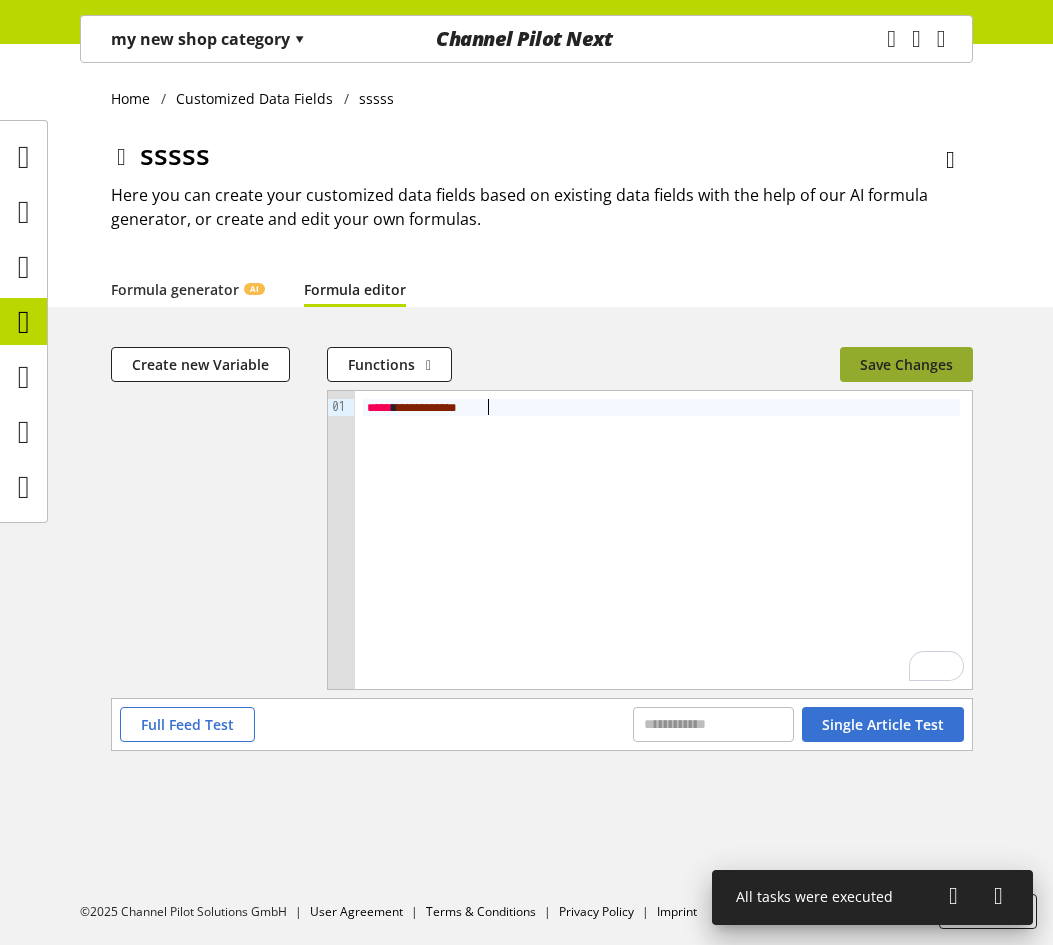 click on "Save Changes" at bounding box center (906, 364) 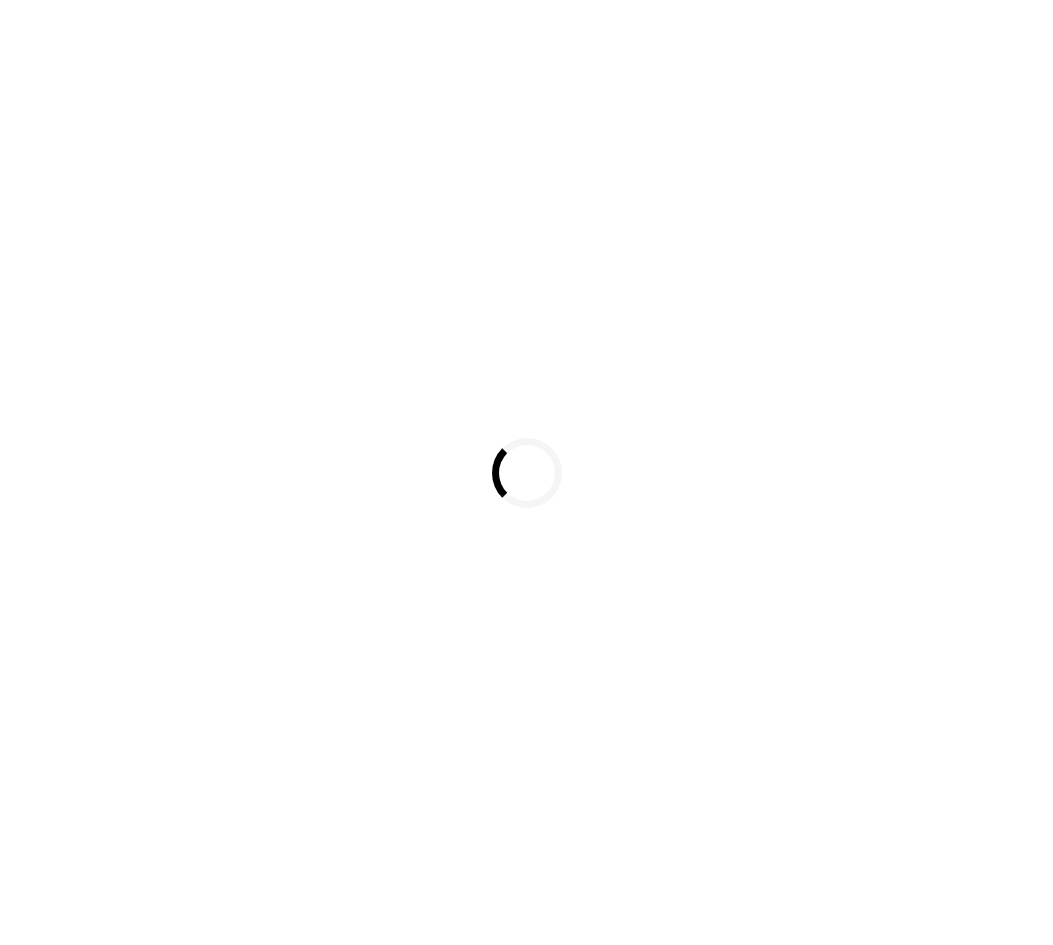 scroll, scrollTop: 0, scrollLeft: 0, axis: both 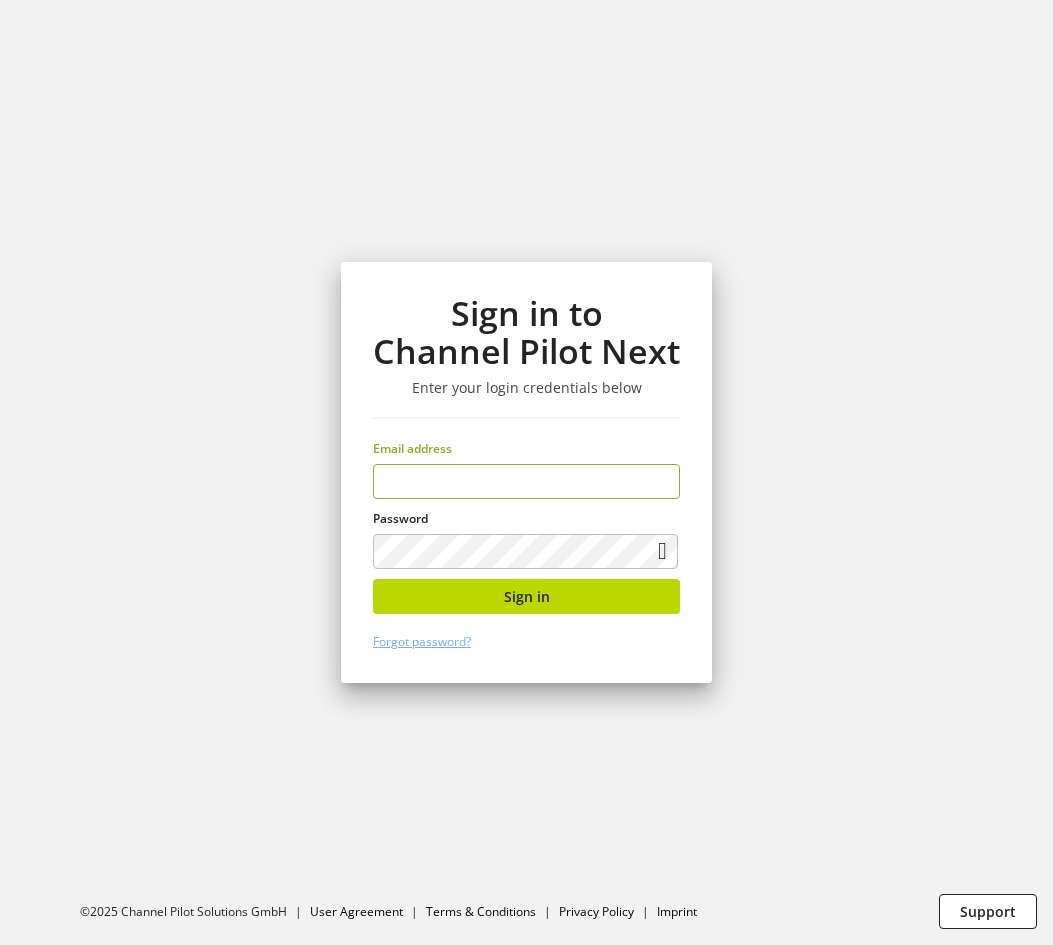 click on "Sign in to   Channel Pilot Next Enter your login credentials below Email address Password Sign in Forgot password?" at bounding box center [526, 472] 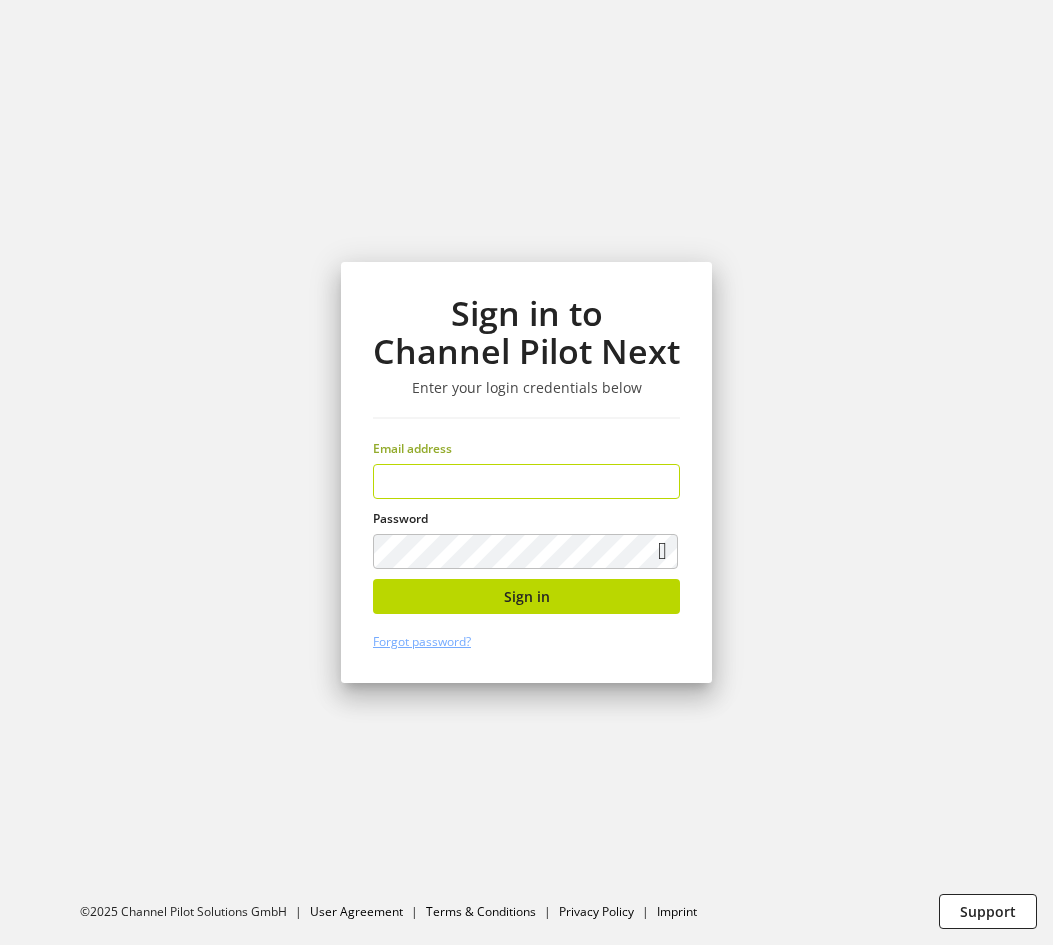 click at bounding box center (526, 481) 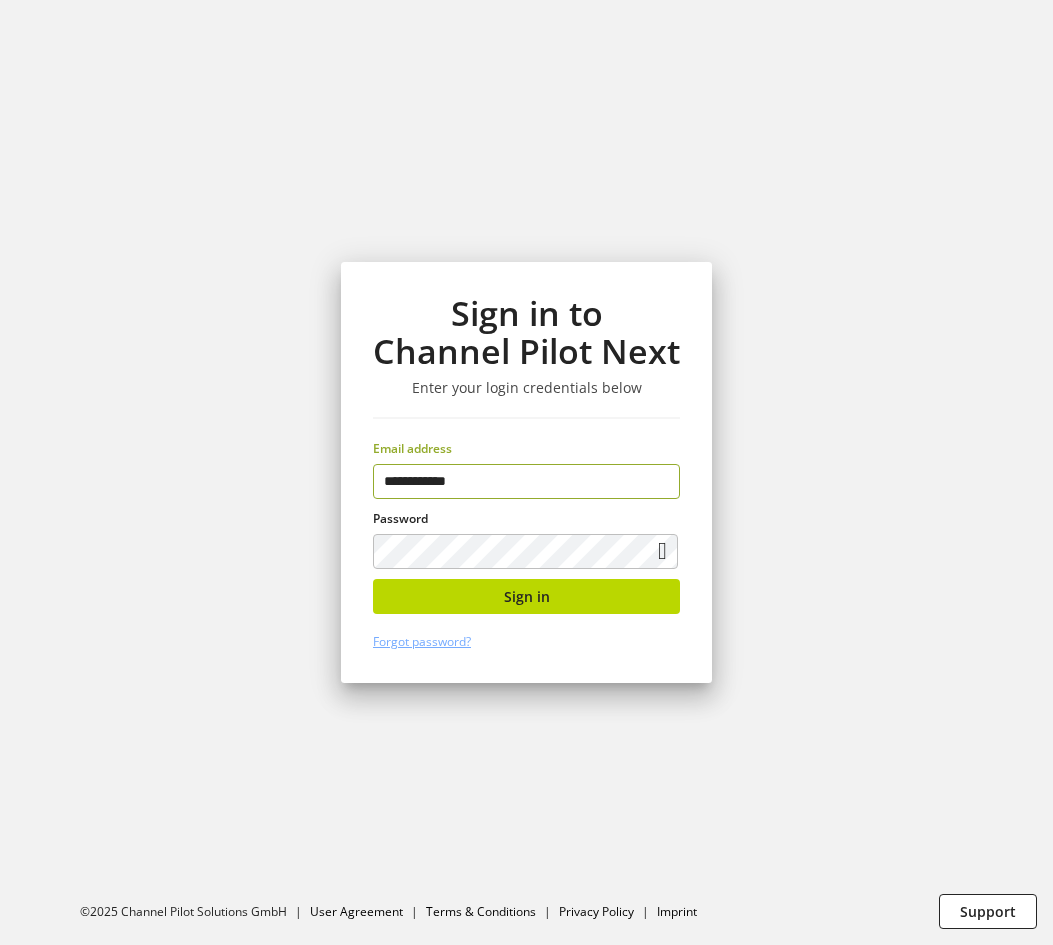 click on "**********" at bounding box center [526, 481] 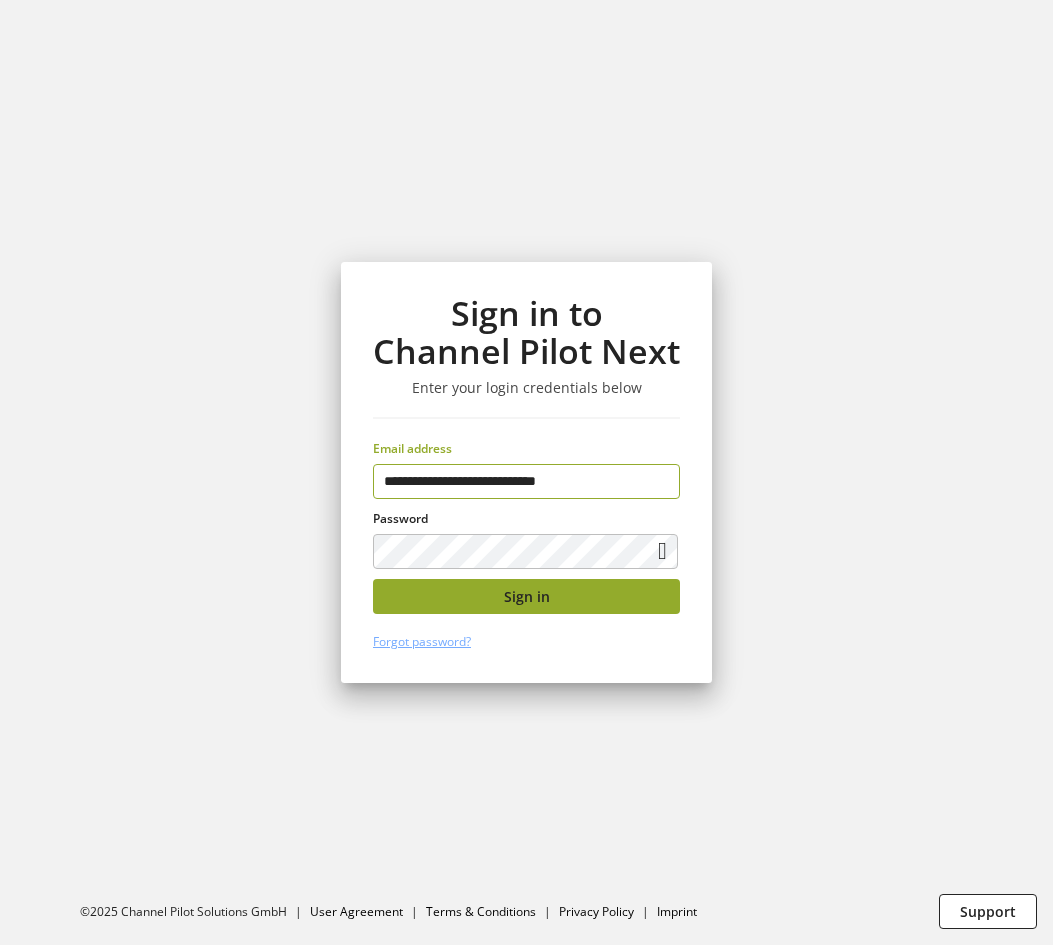 click on "Sign in" at bounding box center [526, 596] 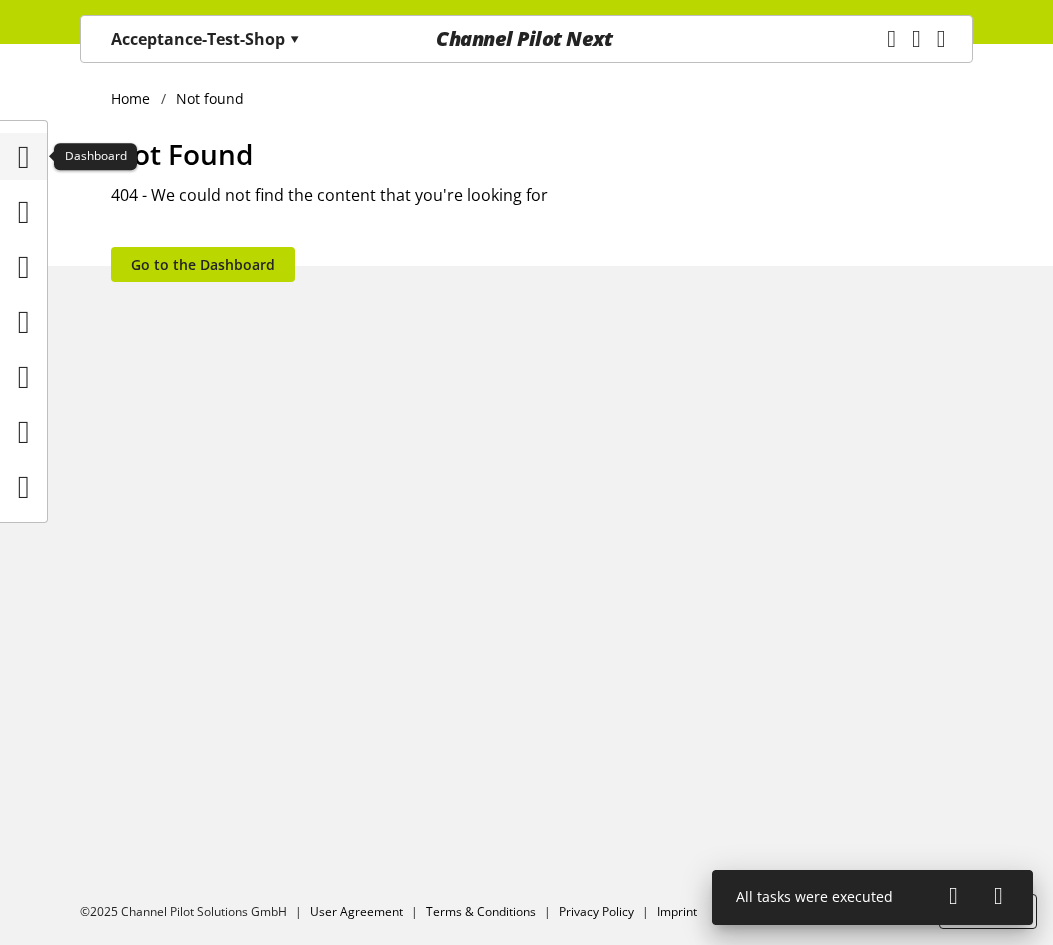 click at bounding box center (24, 157) 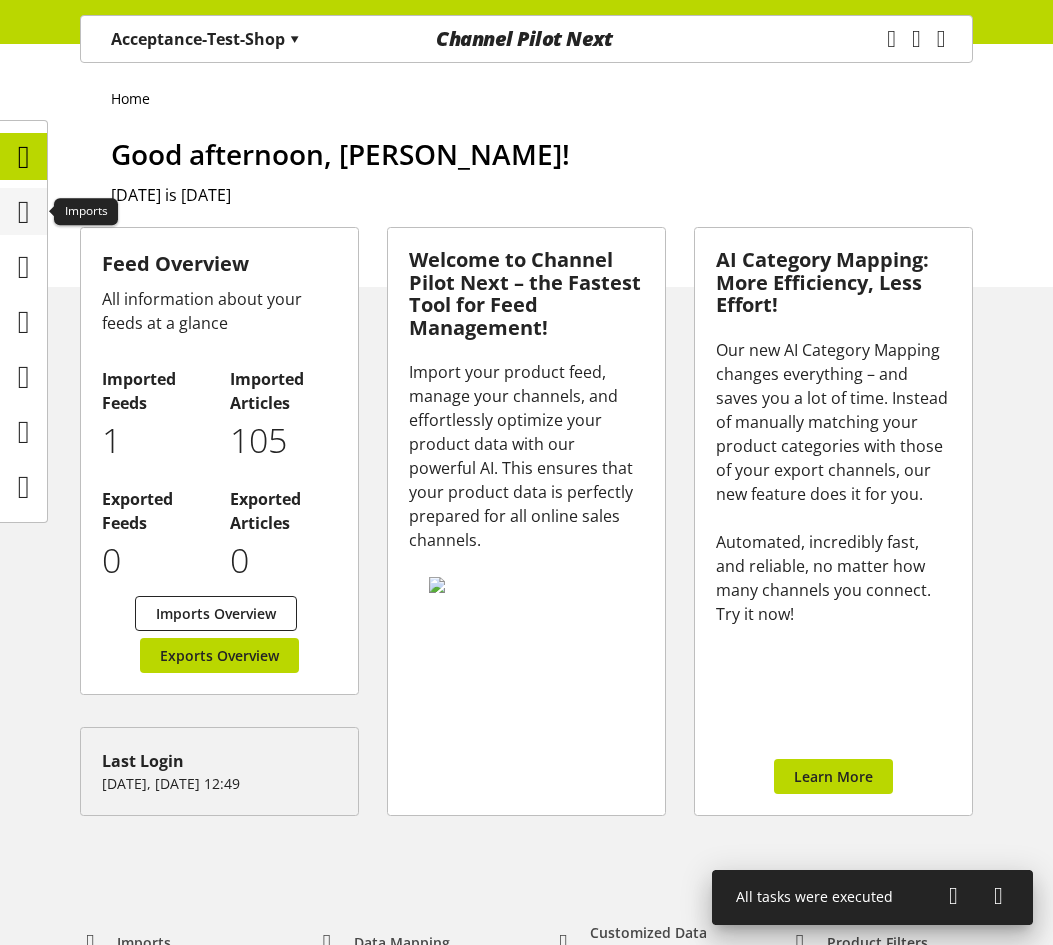 click at bounding box center [24, 212] 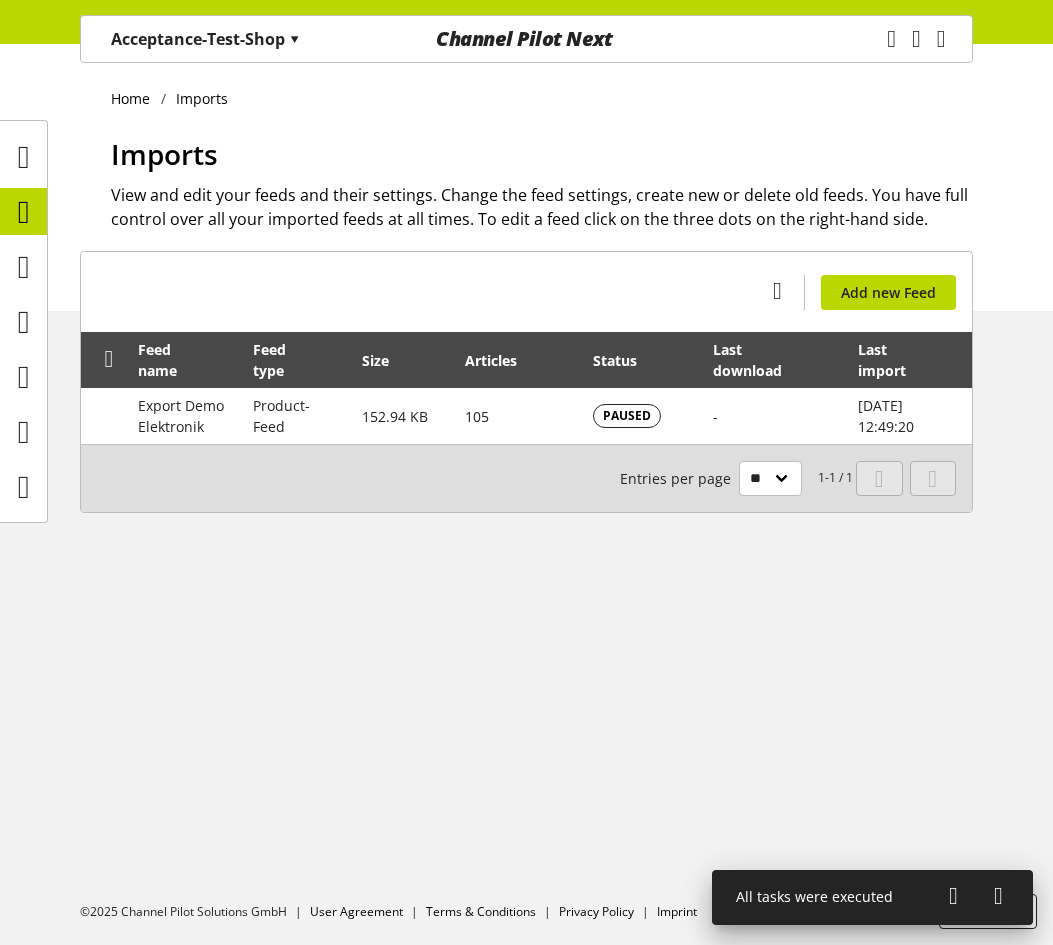 click on "Acceptance-Test-Shop ▾" at bounding box center [205, 39] 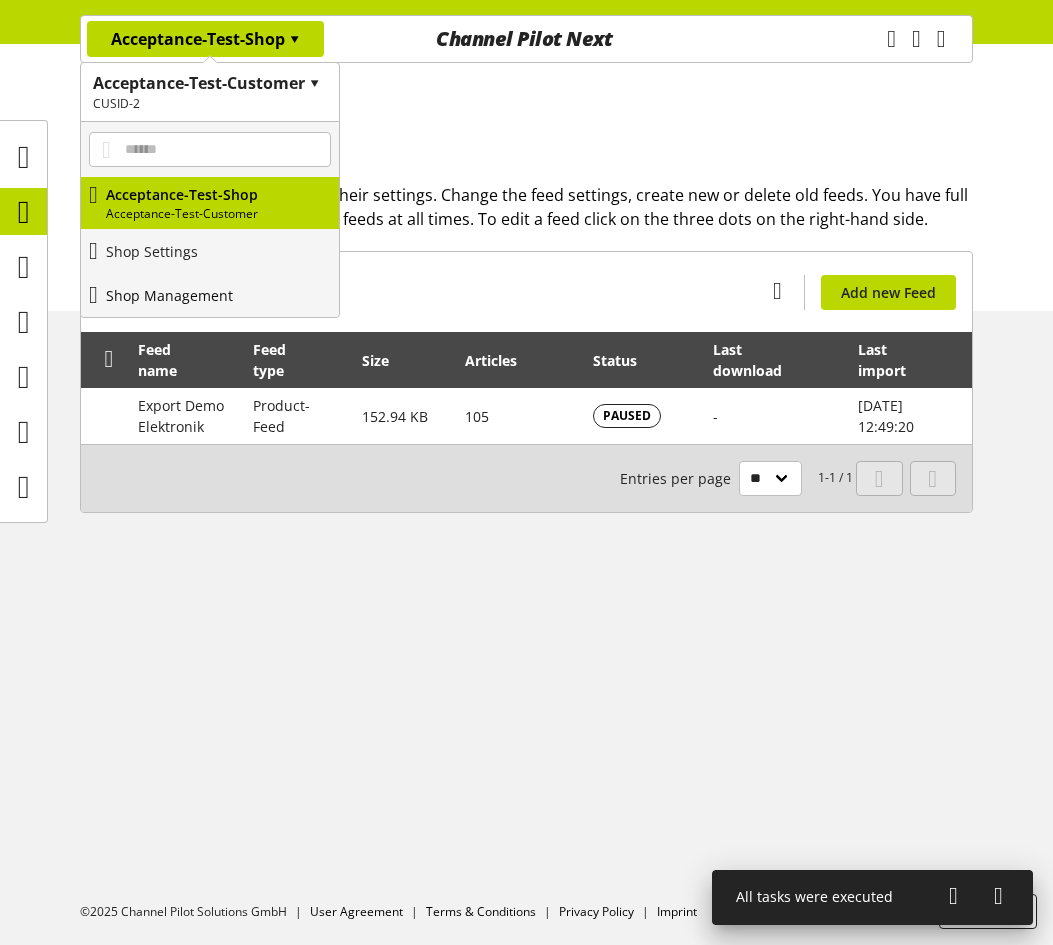 click on "Shop Management" at bounding box center [169, 295] 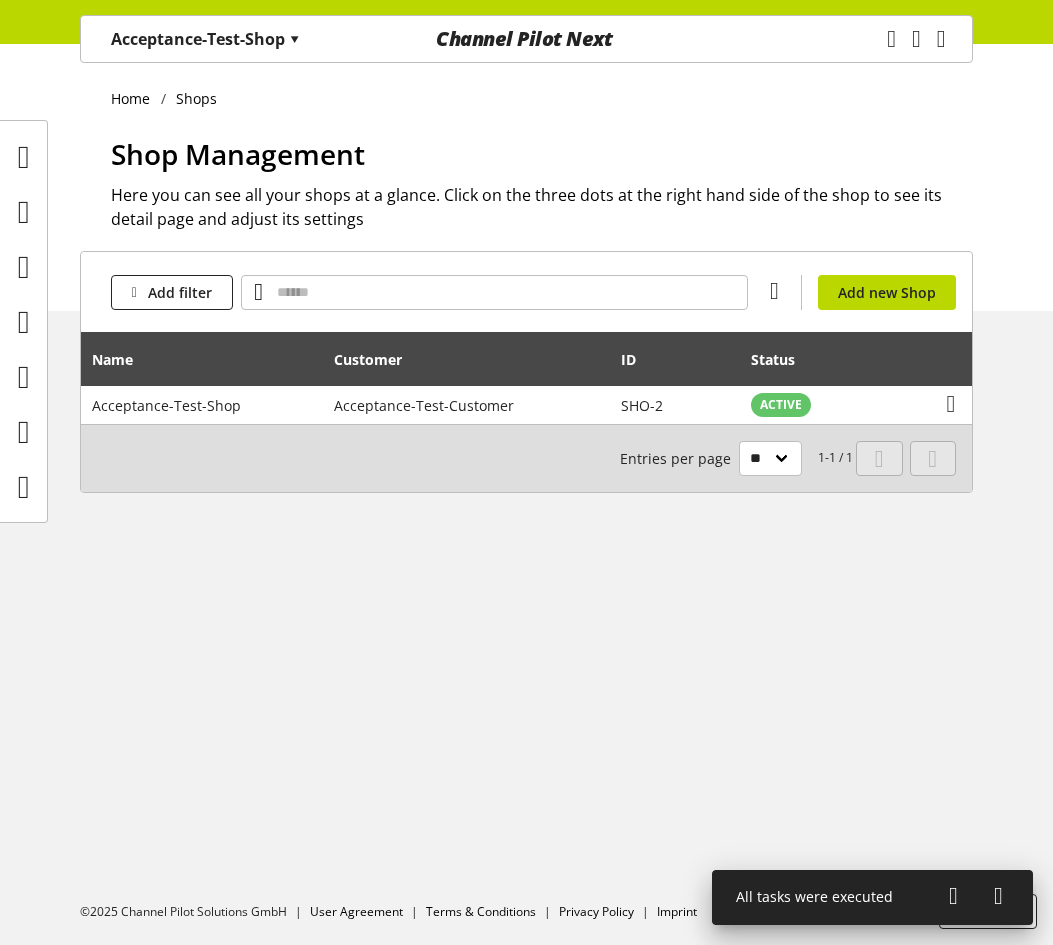 click on "Add new Shop" at bounding box center [887, 296] 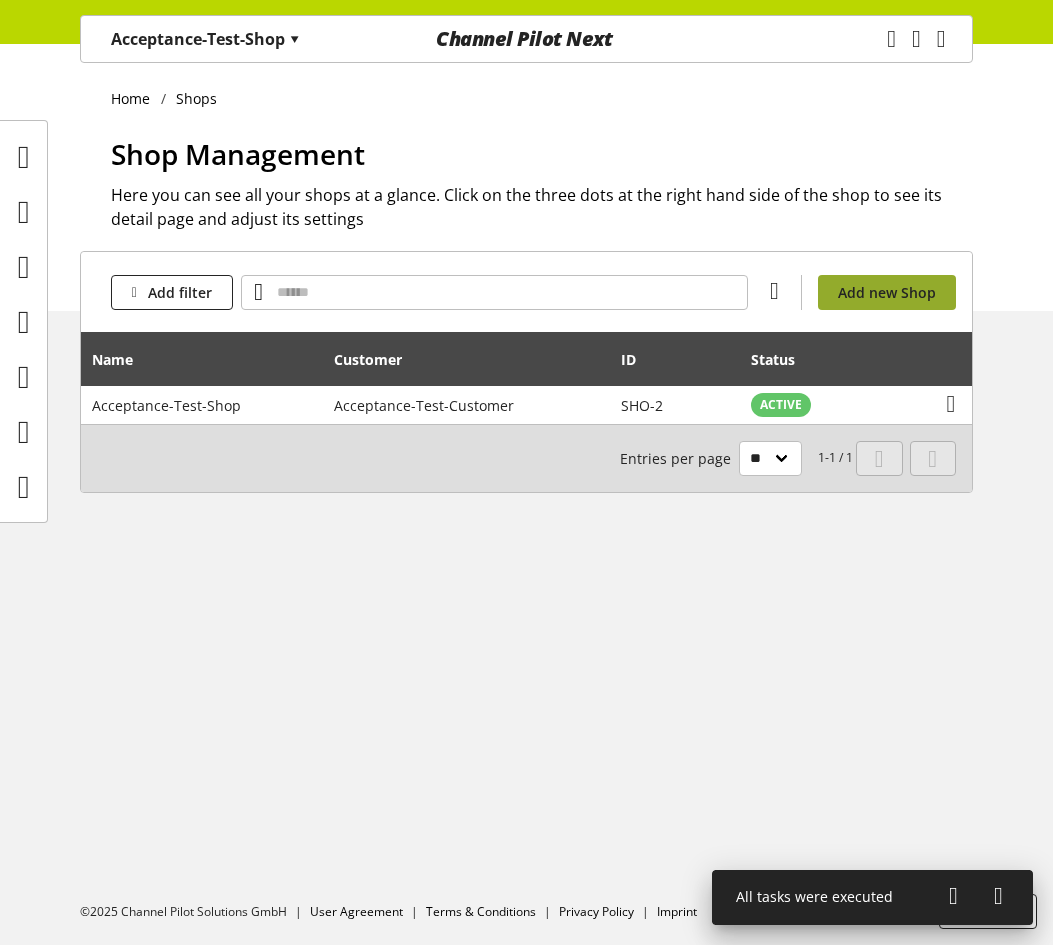 click on "Add new Shop" at bounding box center (887, 292) 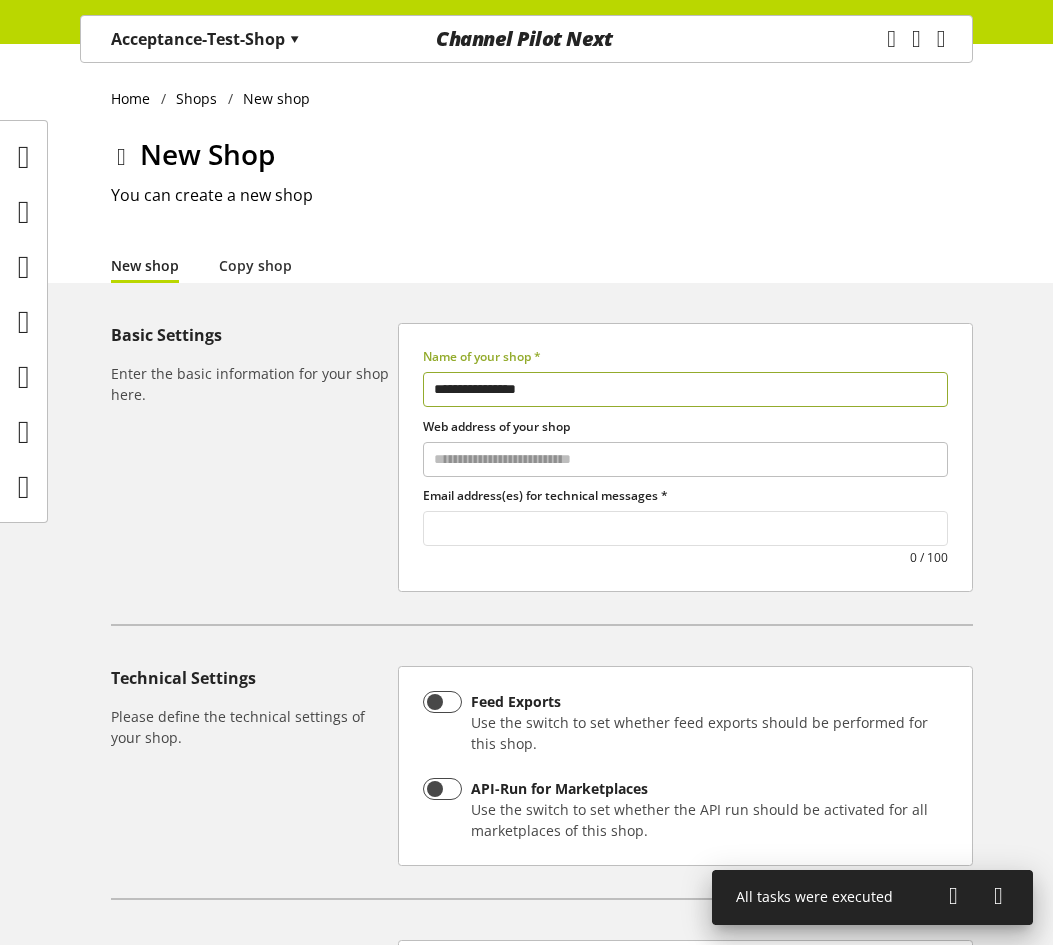 type on "**********" 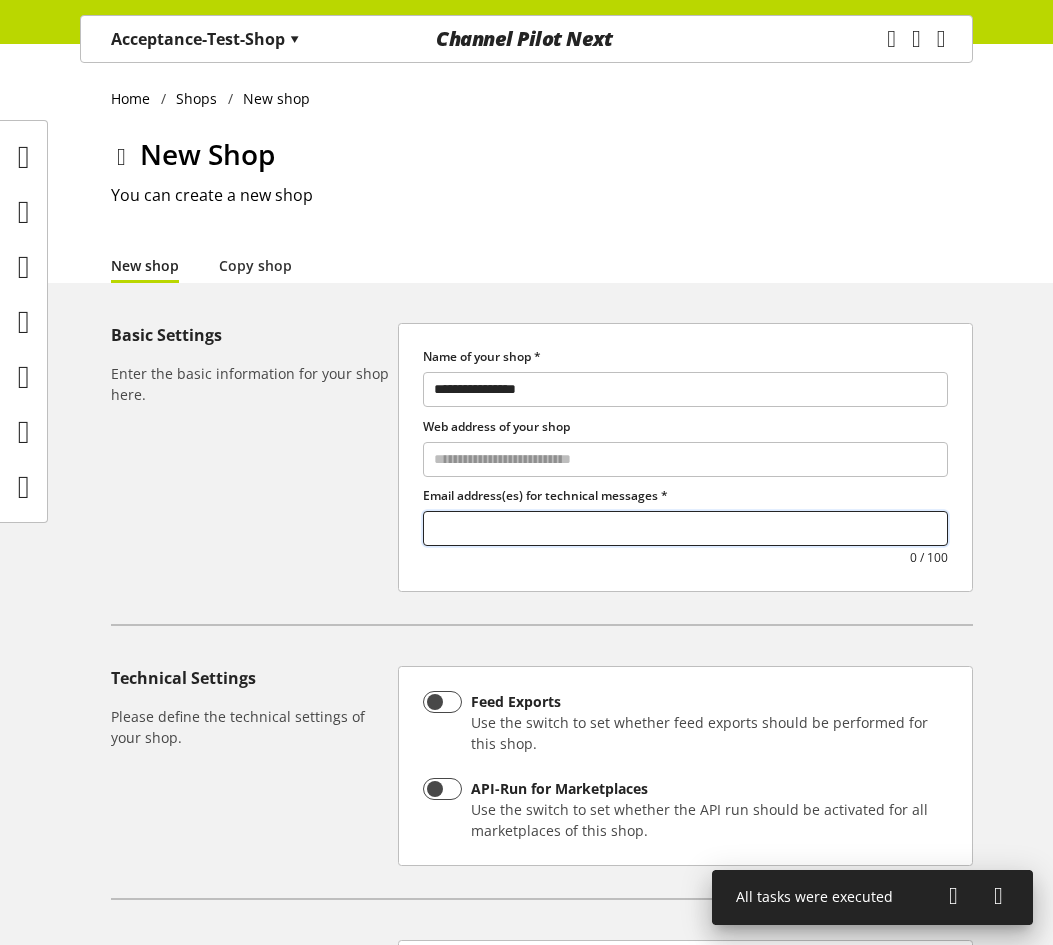 click at bounding box center (685, 528) 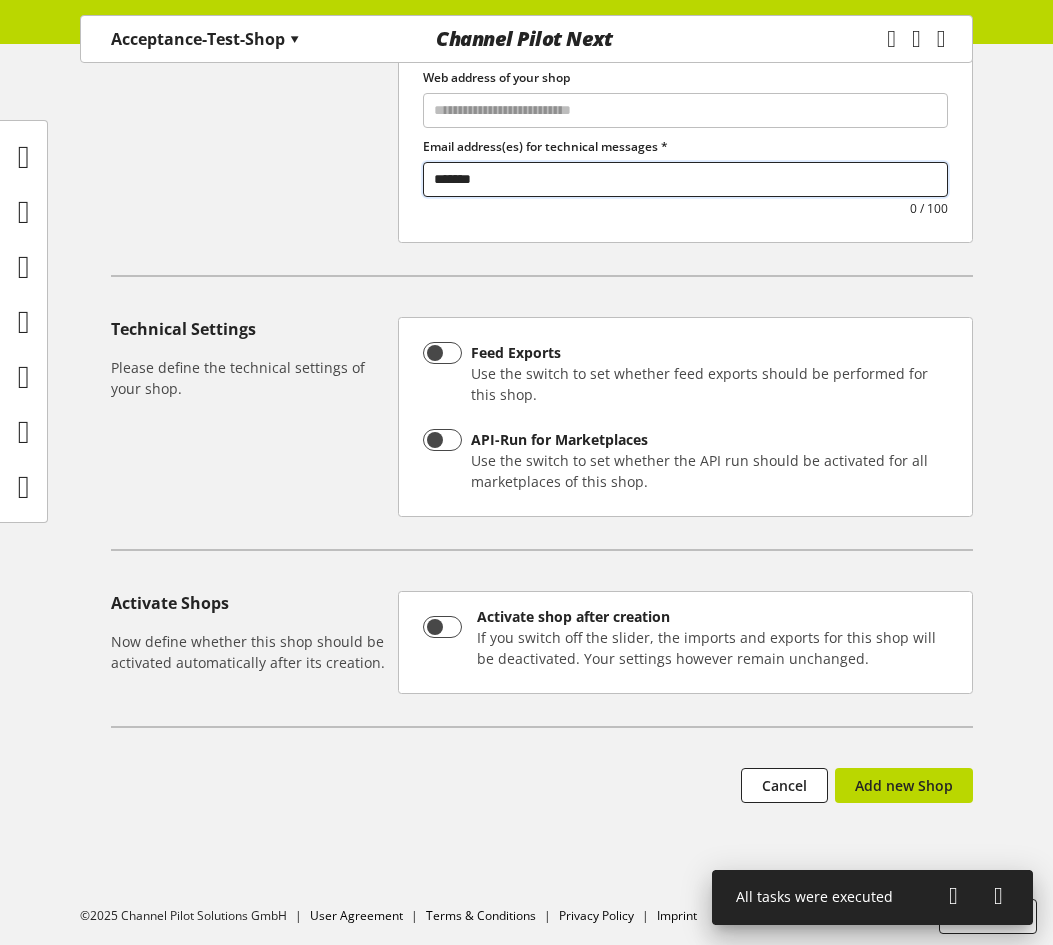 scroll, scrollTop: 354, scrollLeft: 0, axis: vertical 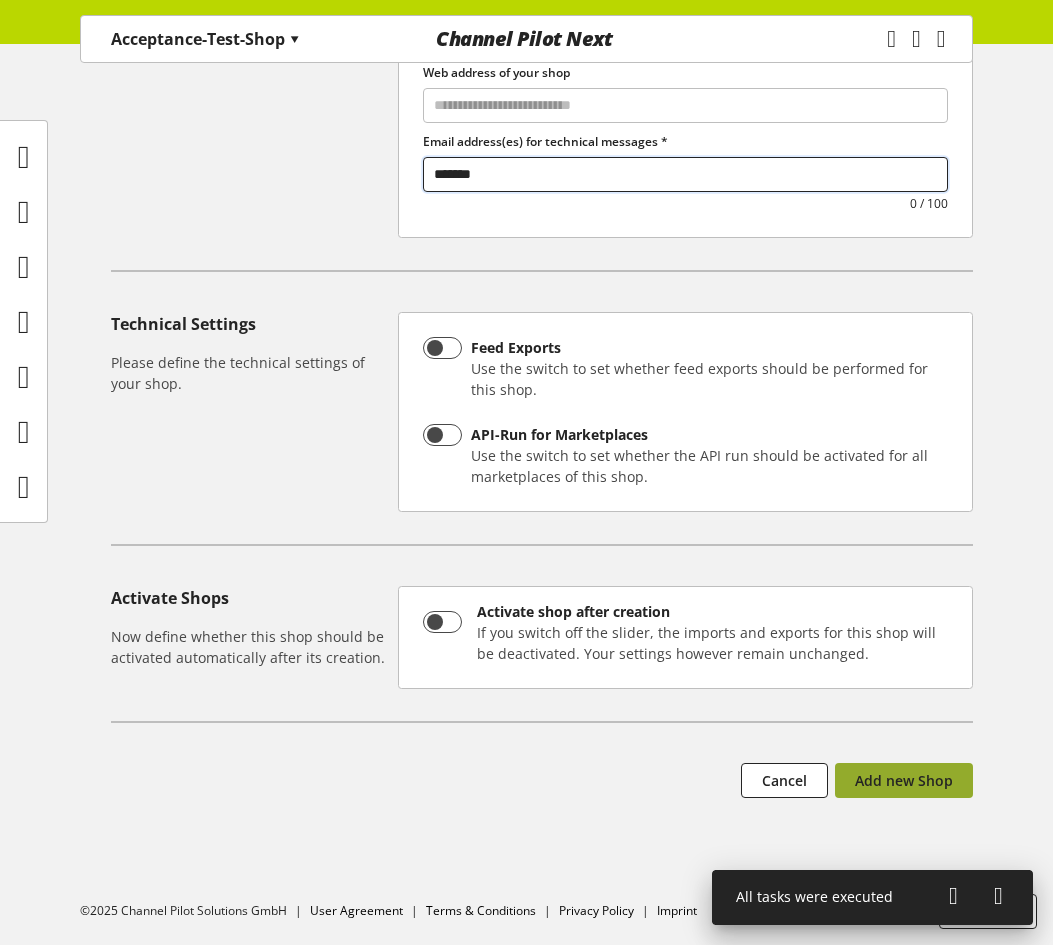 type on "*******" 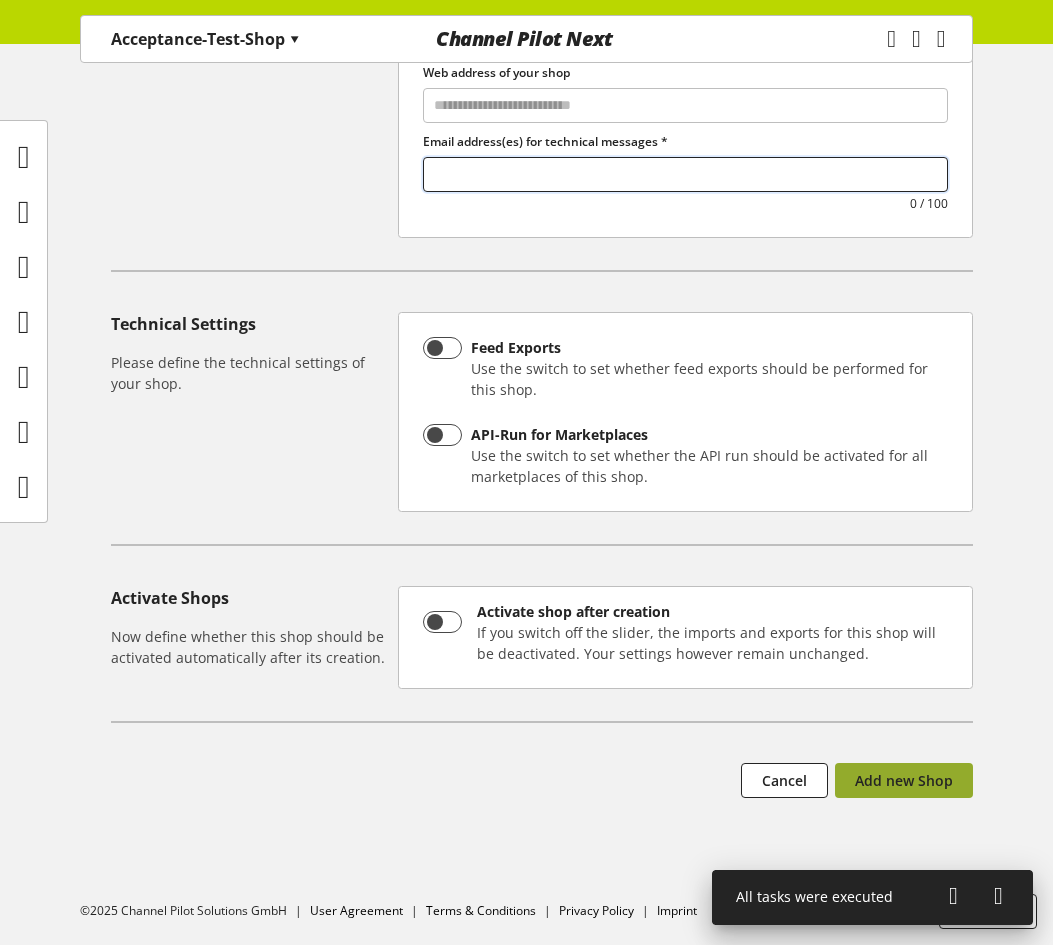 click on "Add new Shop" at bounding box center [904, 780] 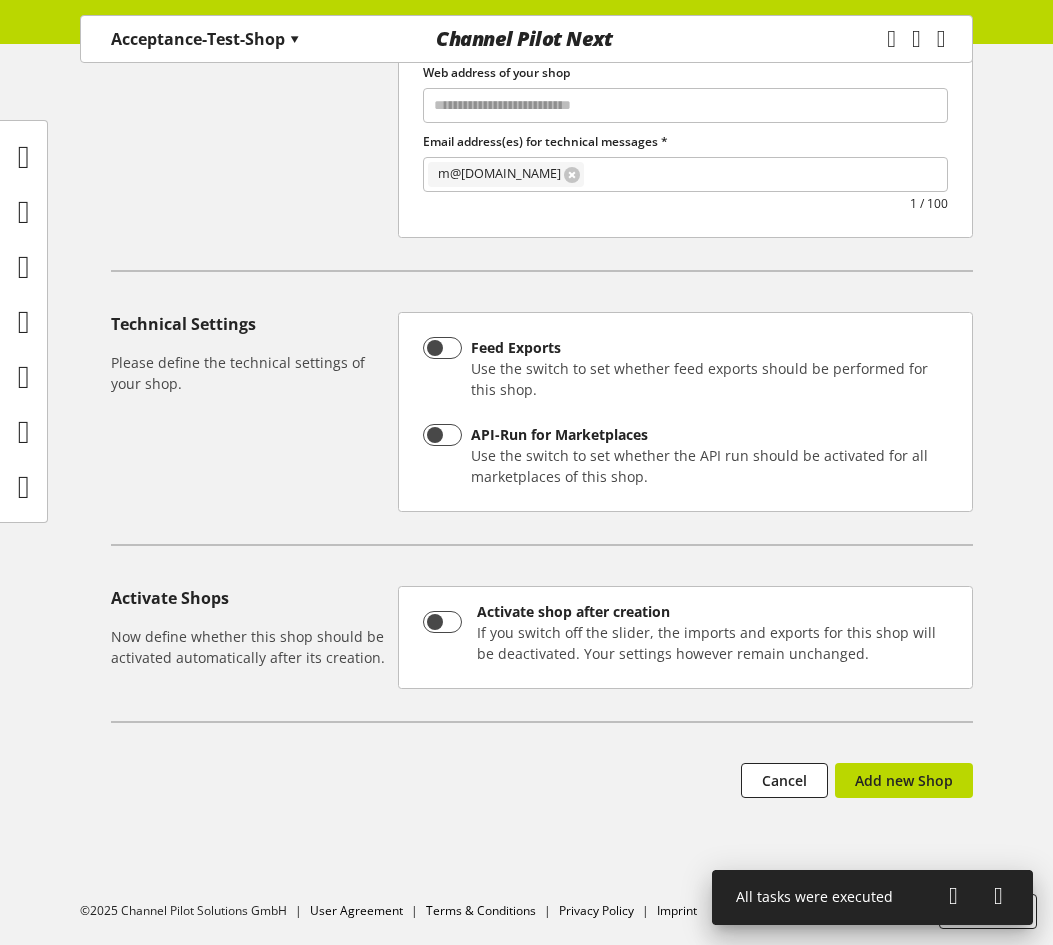 scroll, scrollTop: 0, scrollLeft: 0, axis: both 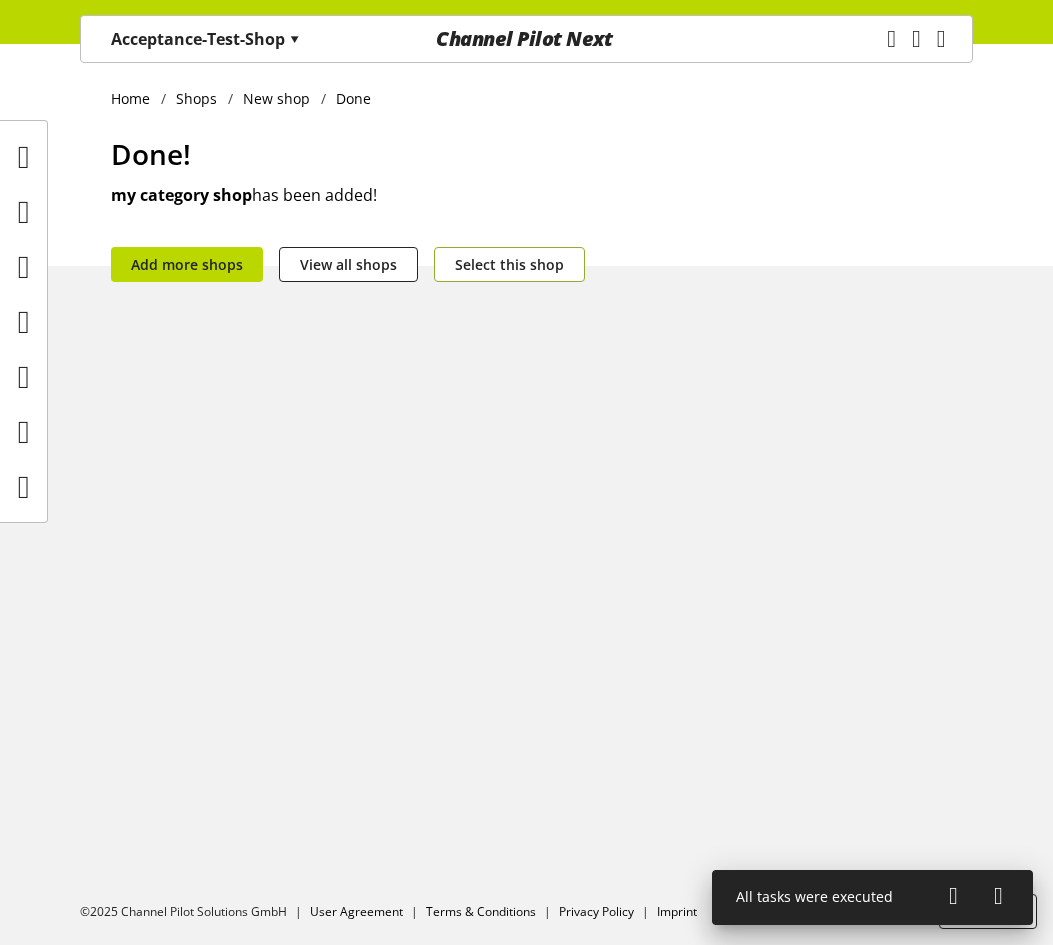 click on "Select this shop" at bounding box center [509, 264] 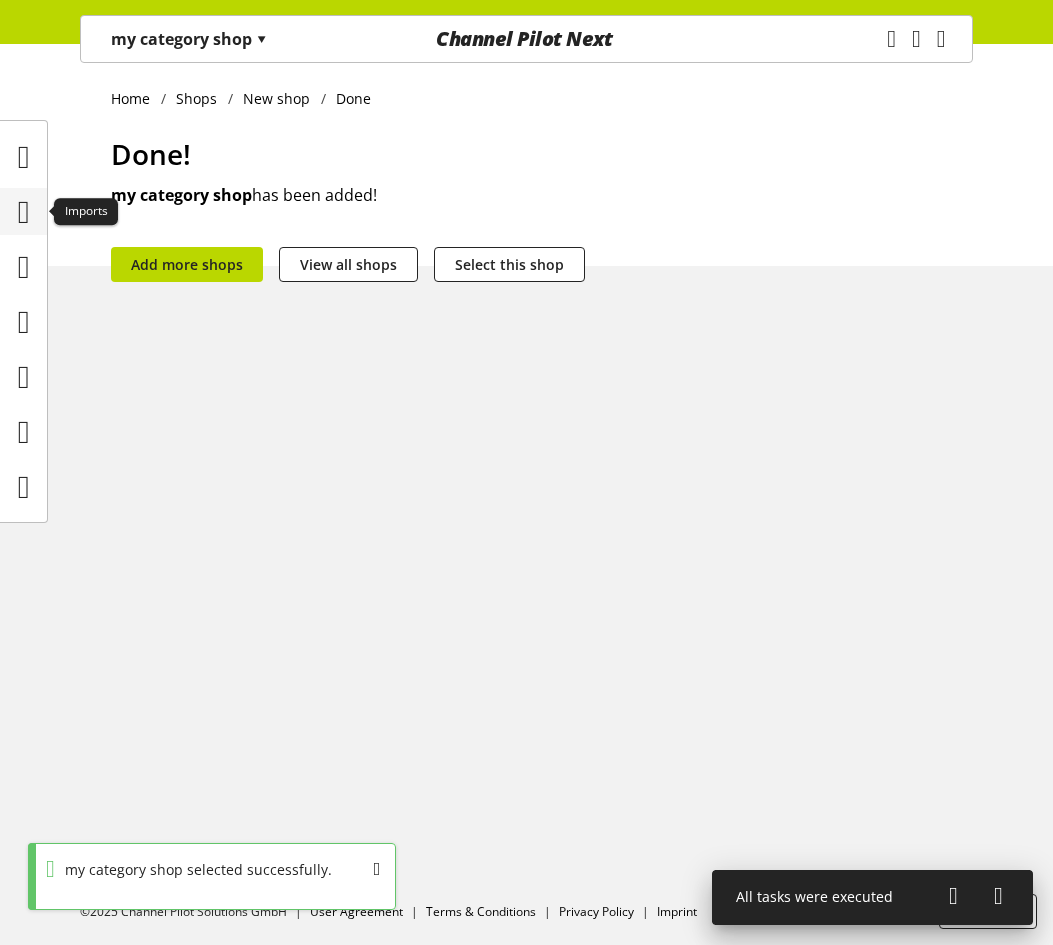 click at bounding box center [23, 211] 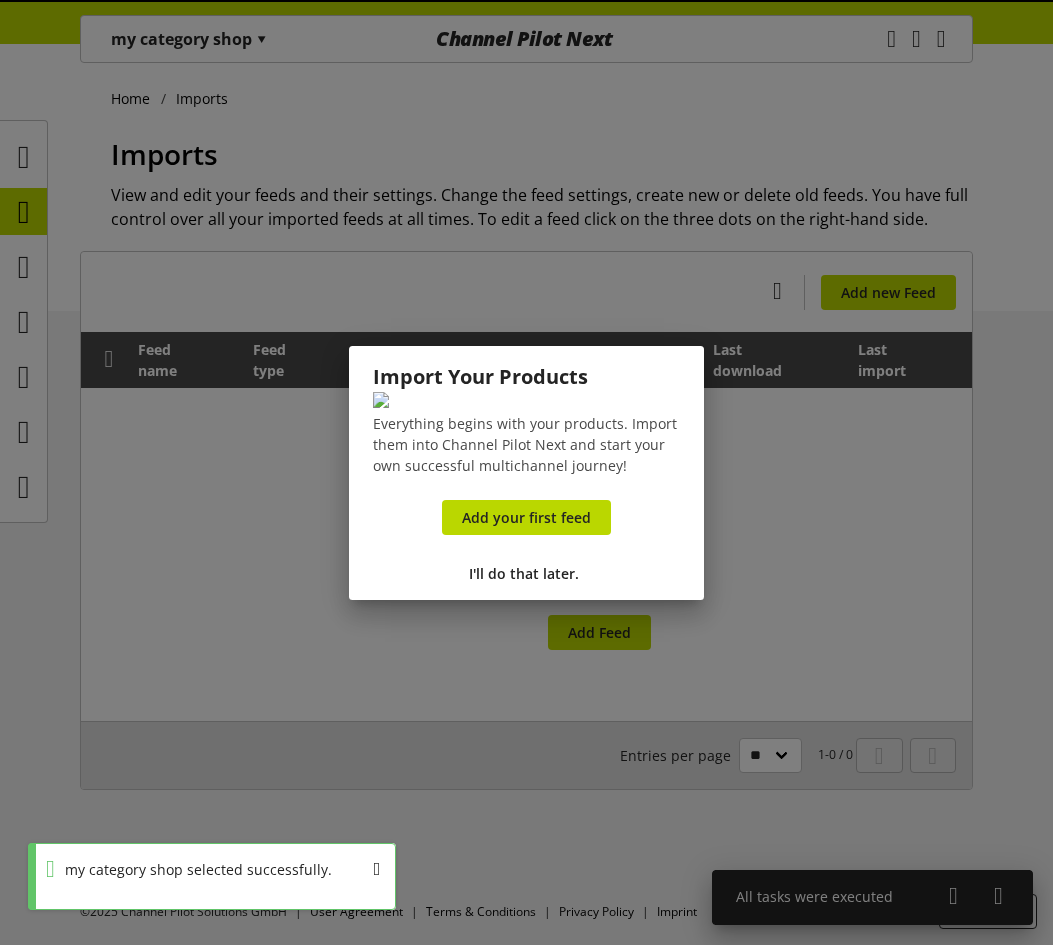 click at bounding box center (526, 472) 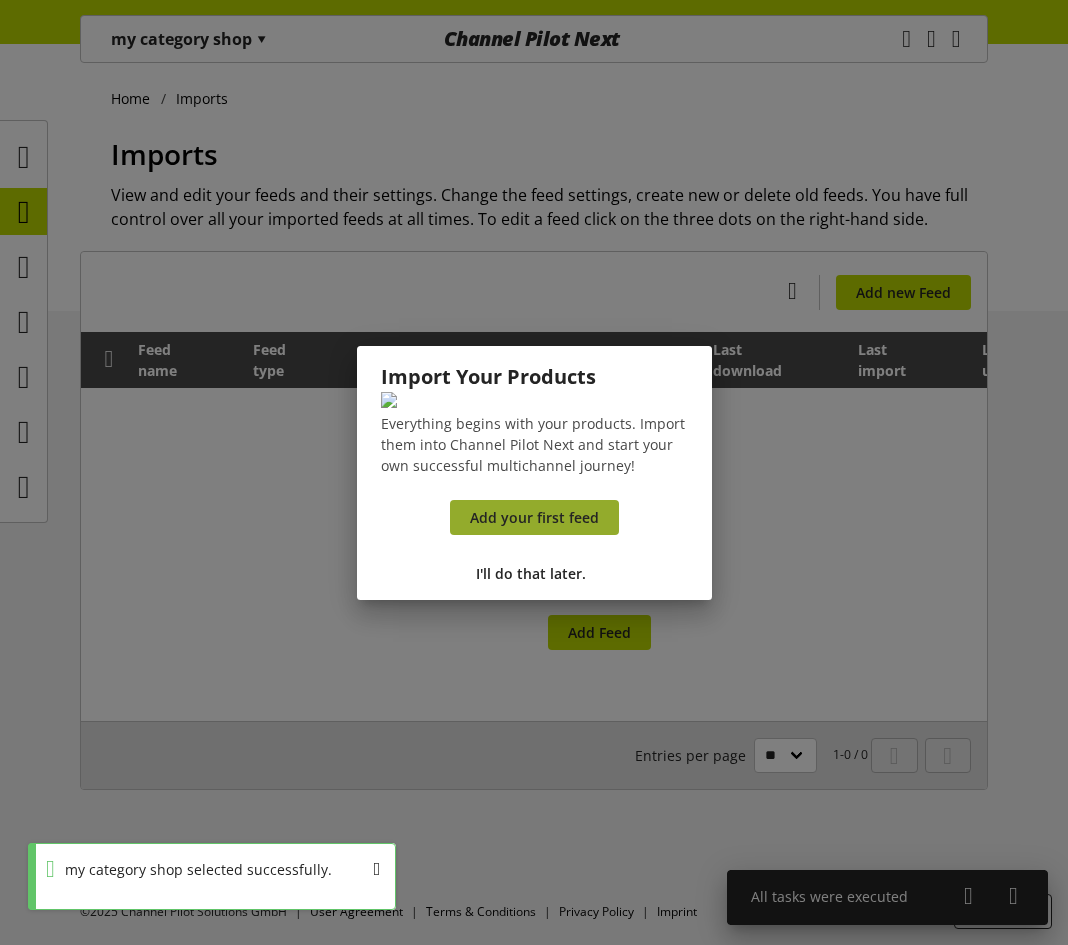 click on "Add your first feed" at bounding box center [534, 517] 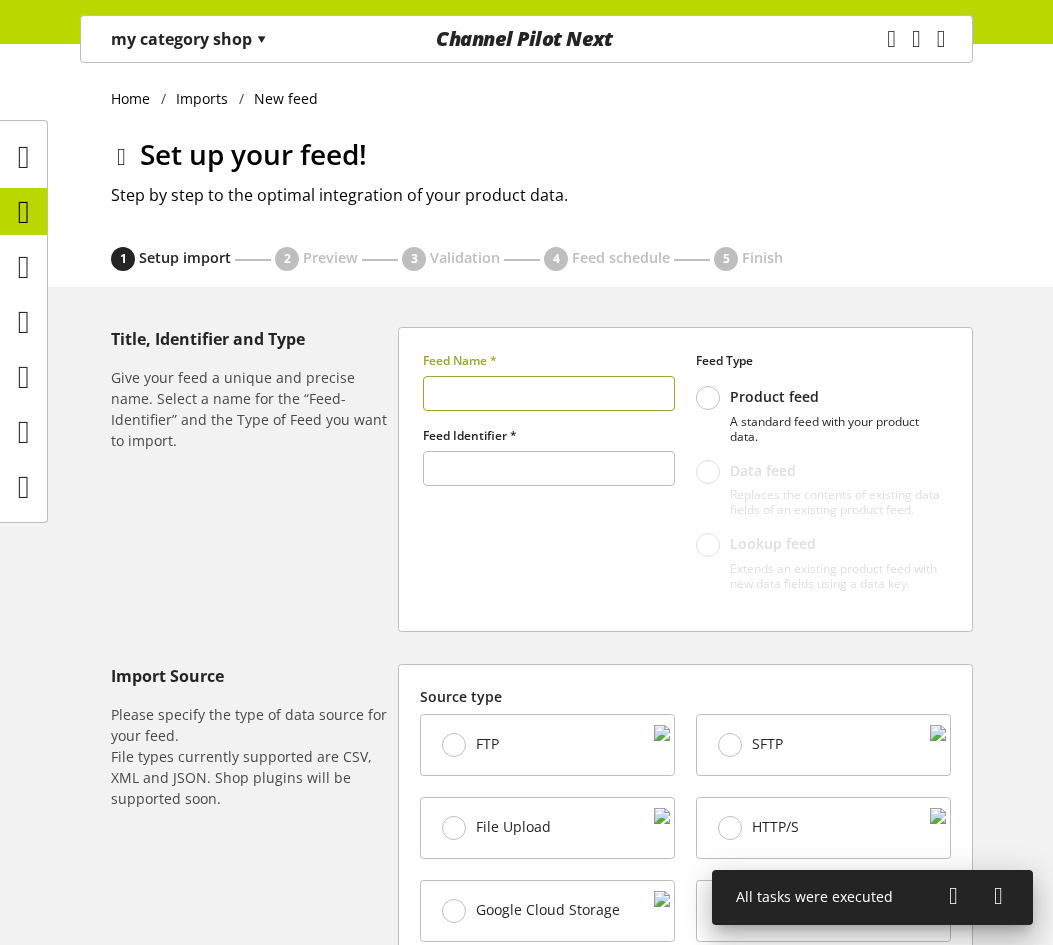 type on "******" 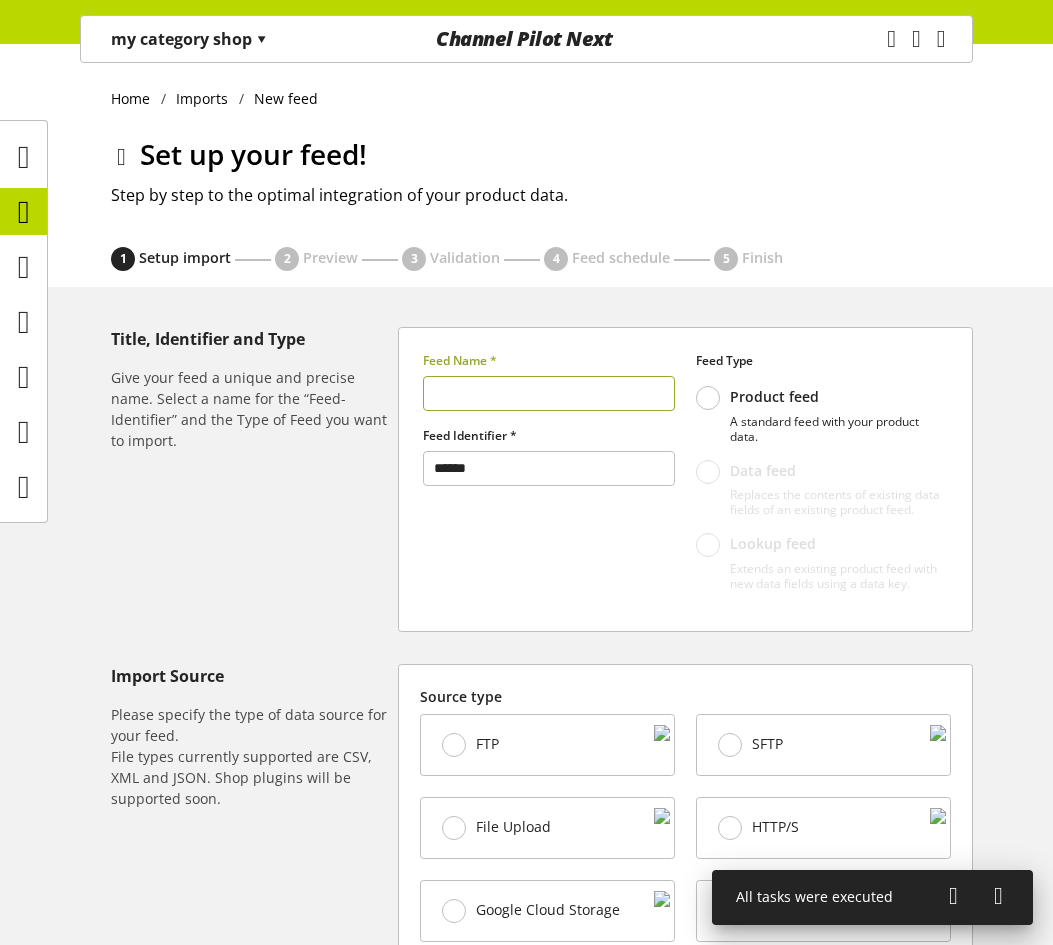 click at bounding box center [549, 393] 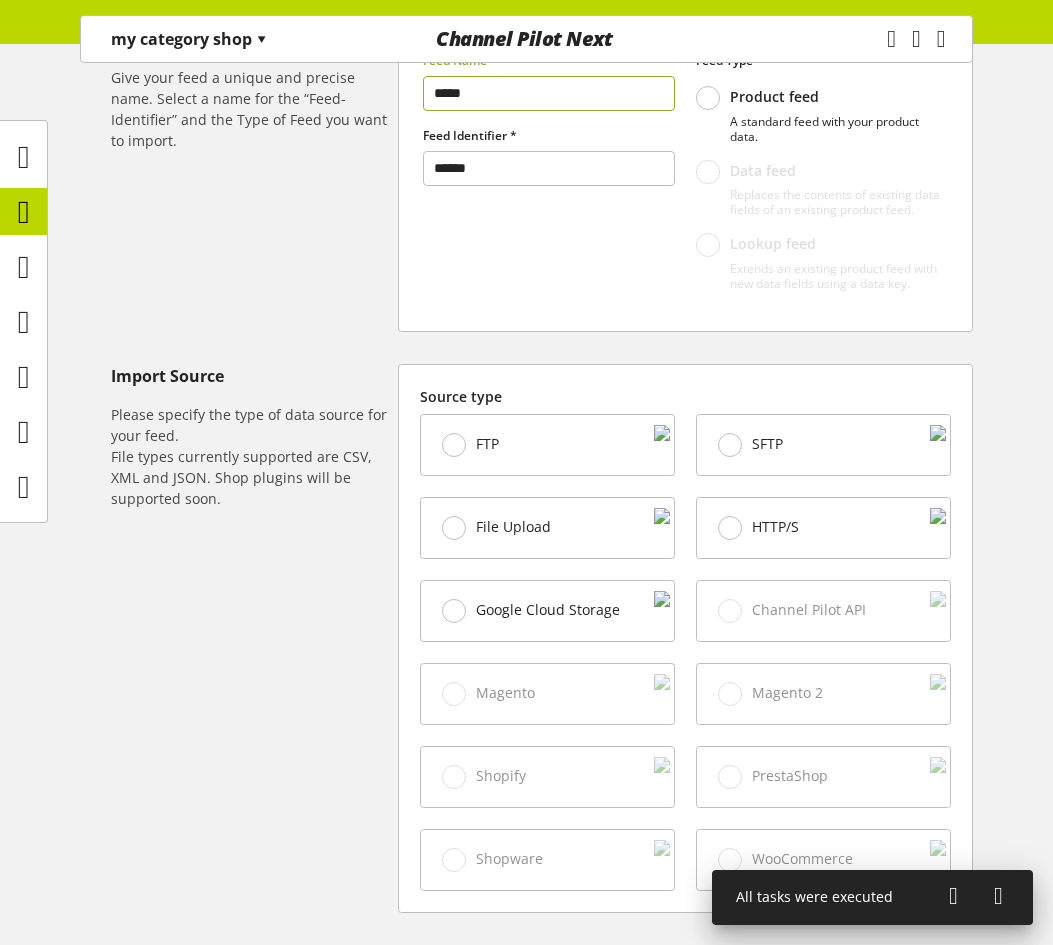 type on "*****" 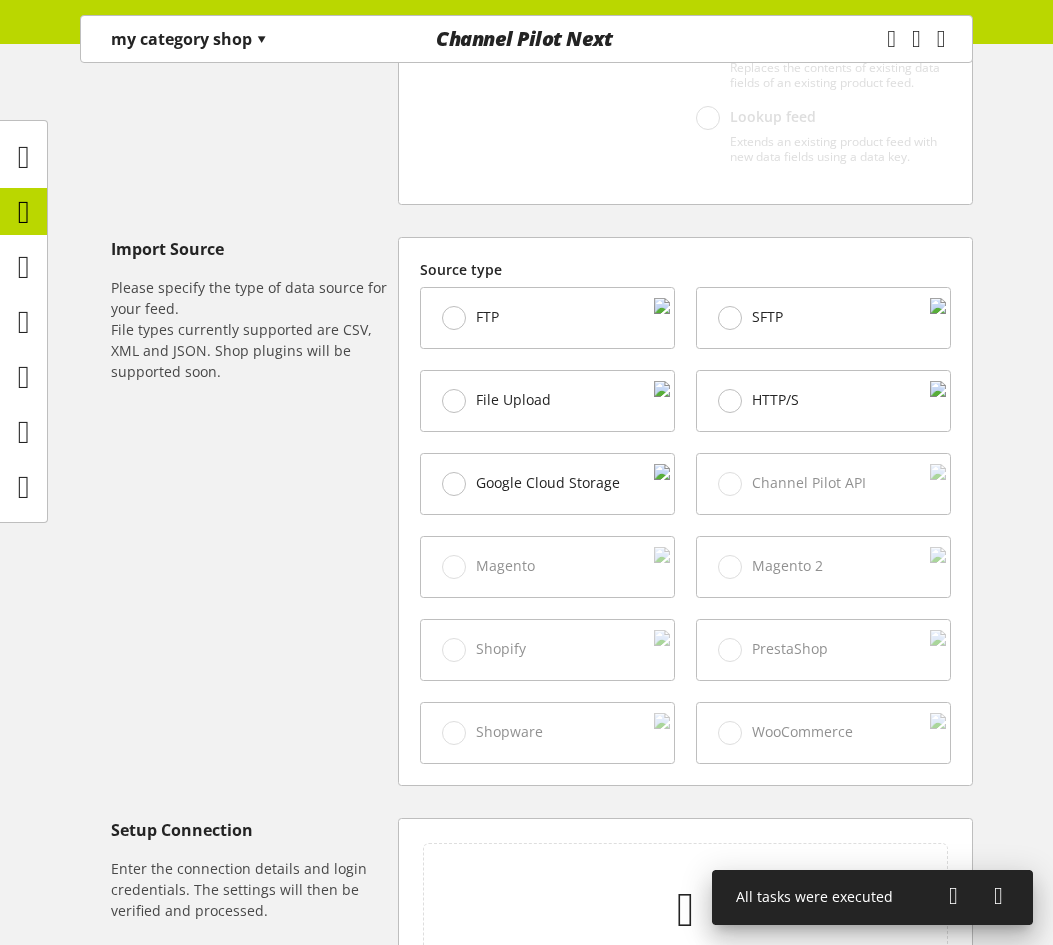 scroll, scrollTop: 700, scrollLeft: 0, axis: vertical 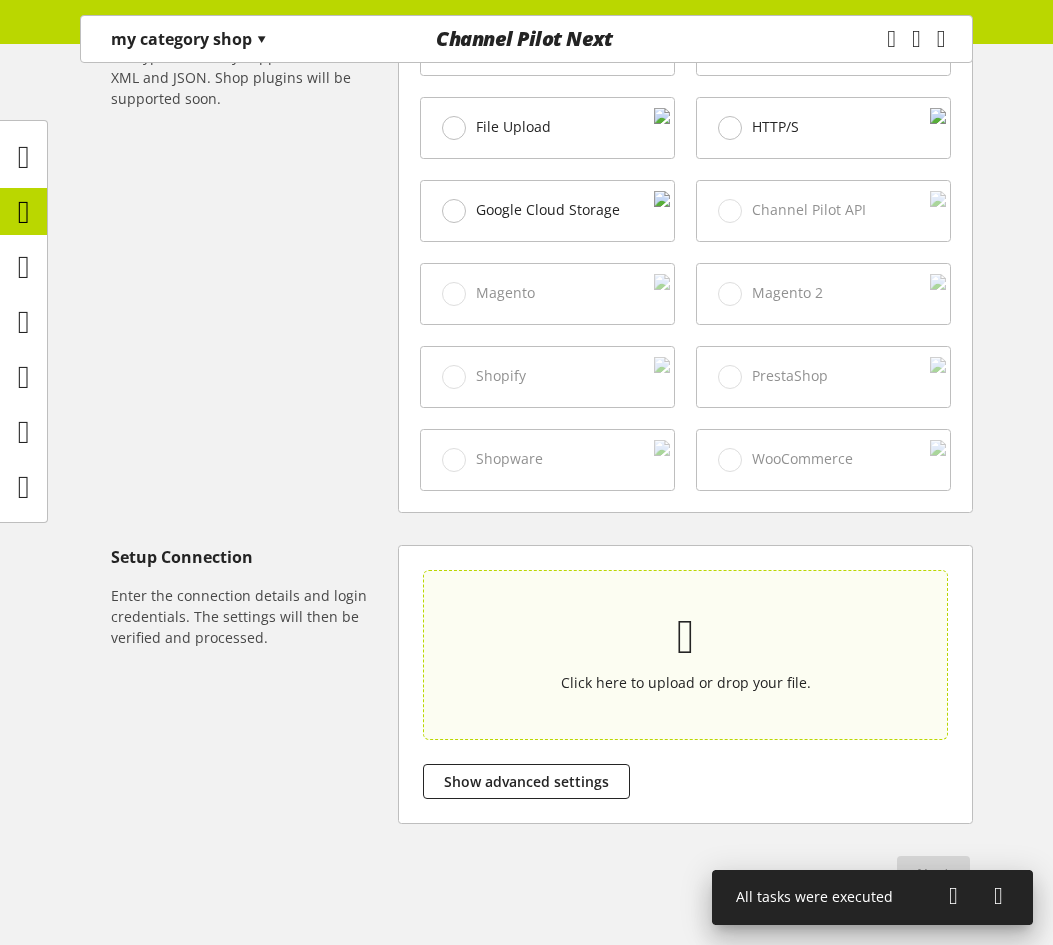 click at bounding box center [686, 637] 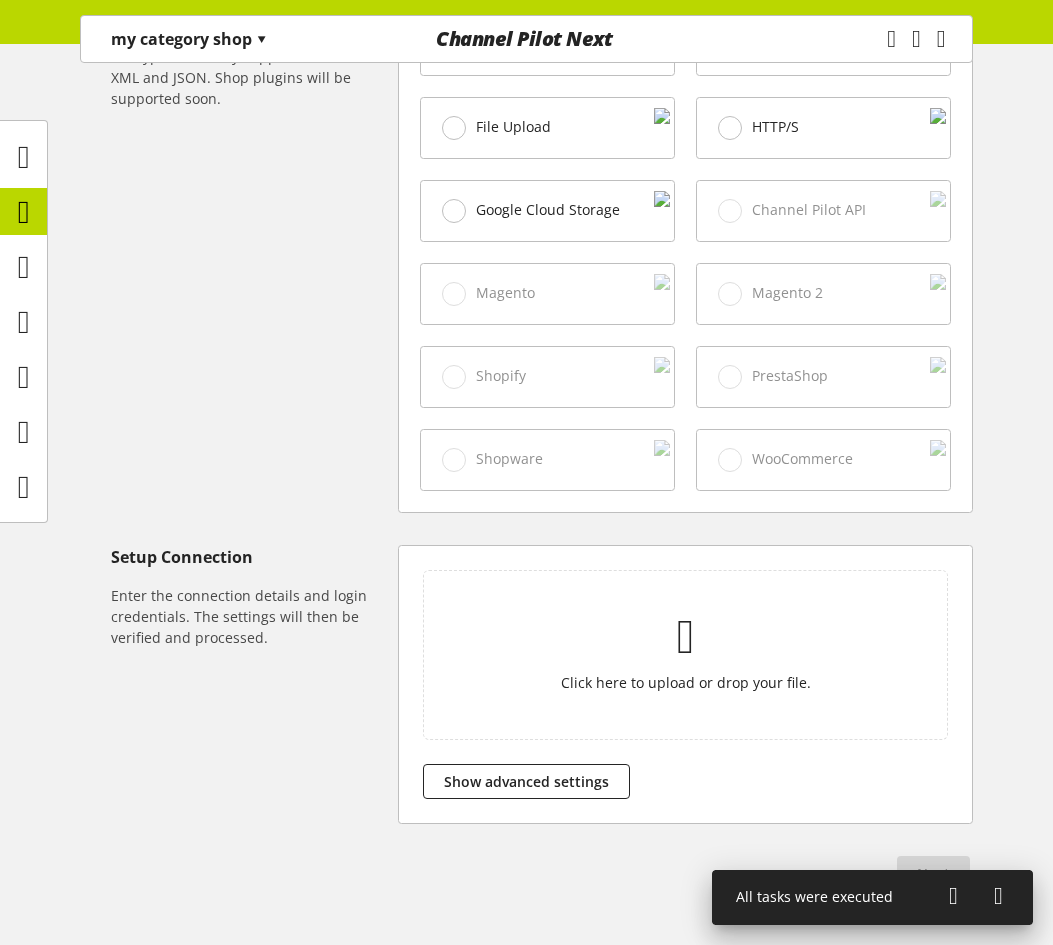 type on "**********" 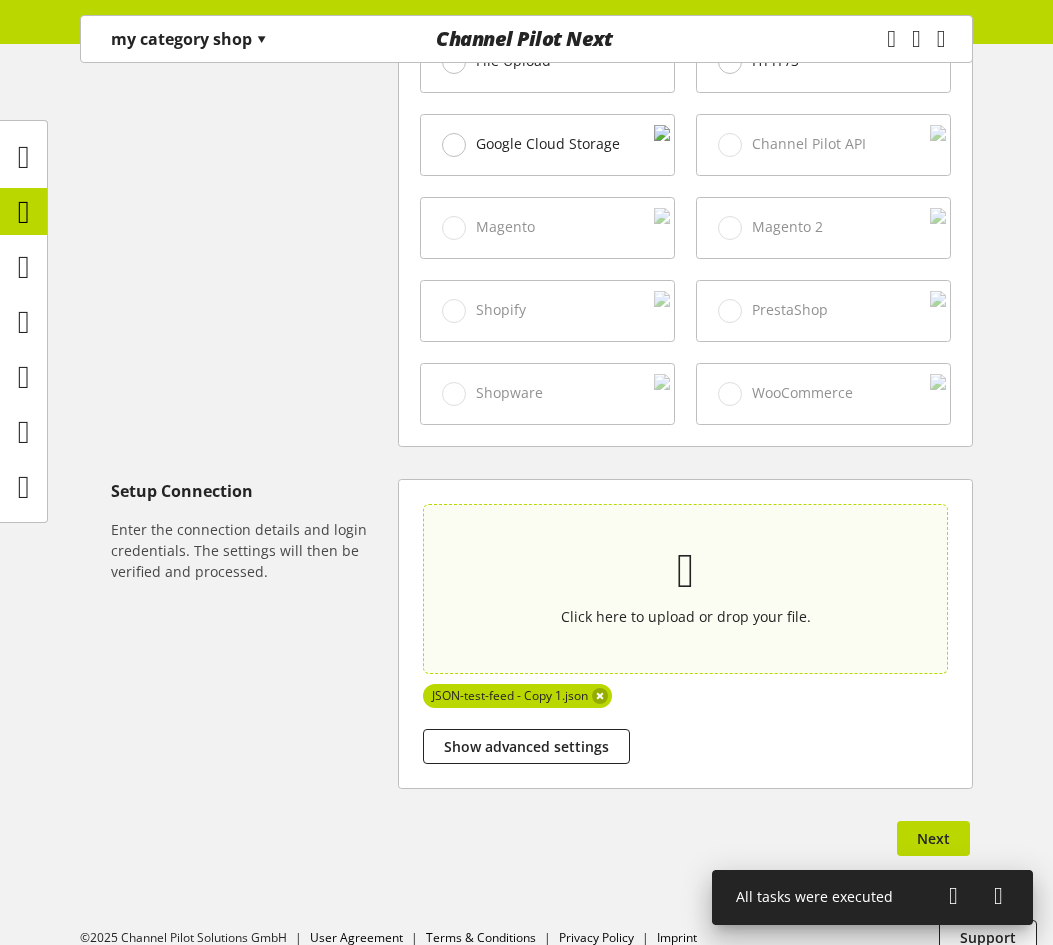 scroll, scrollTop: 794, scrollLeft: 0, axis: vertical 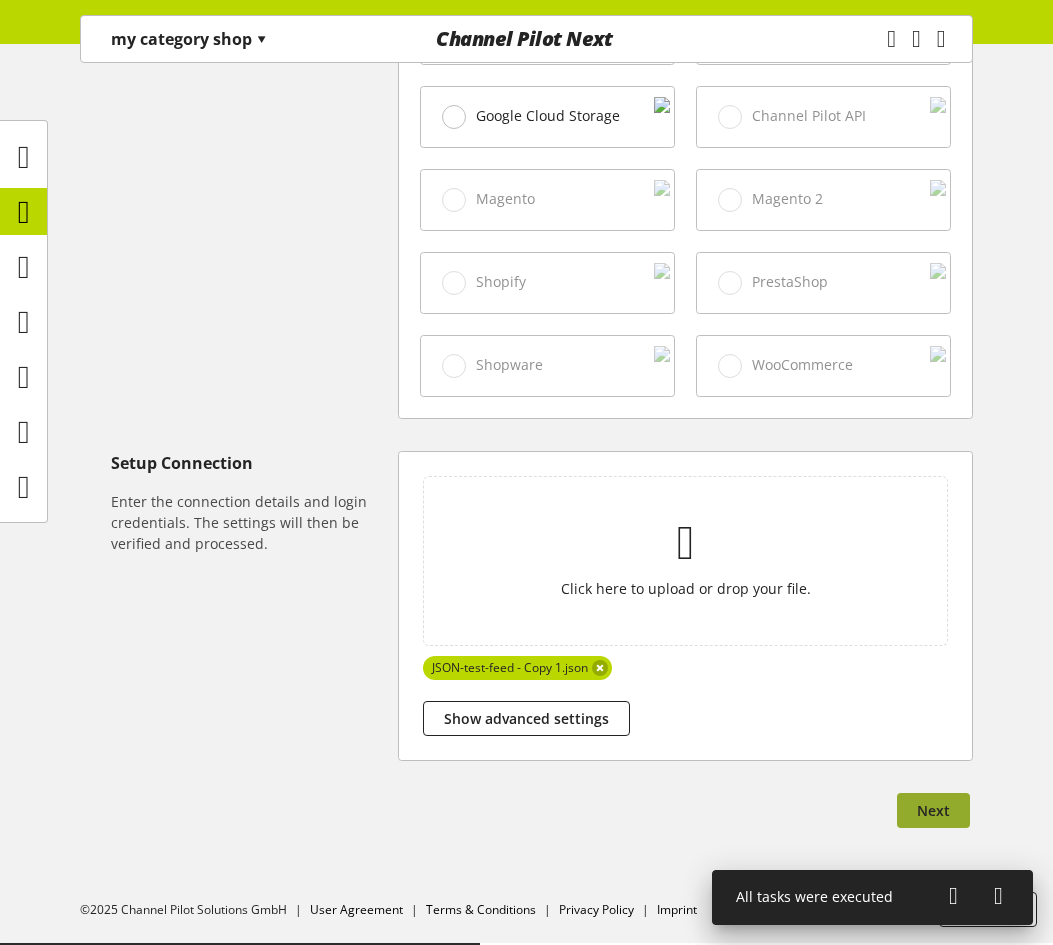 click on "Next" at bounding box center (933, 810) 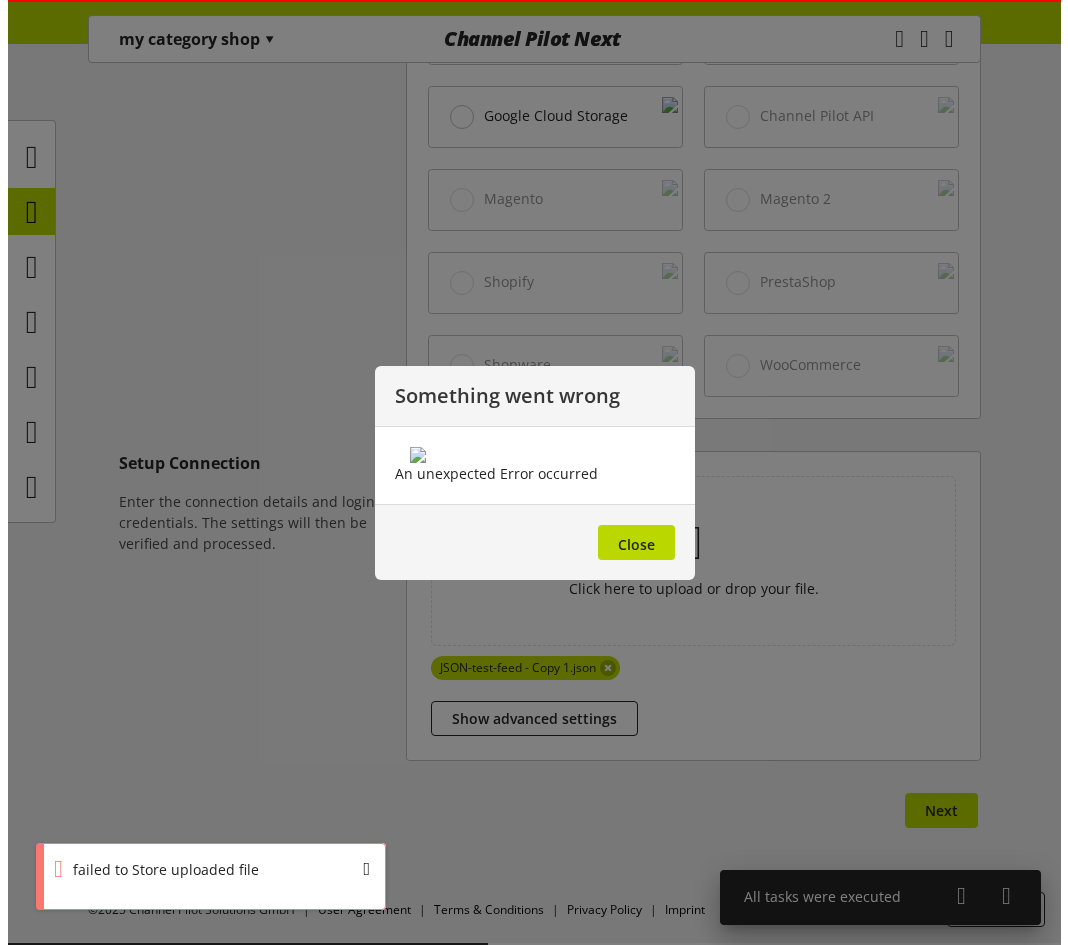 scroll, scrollTop: 779, scrollLeft: 0, axis: vertical 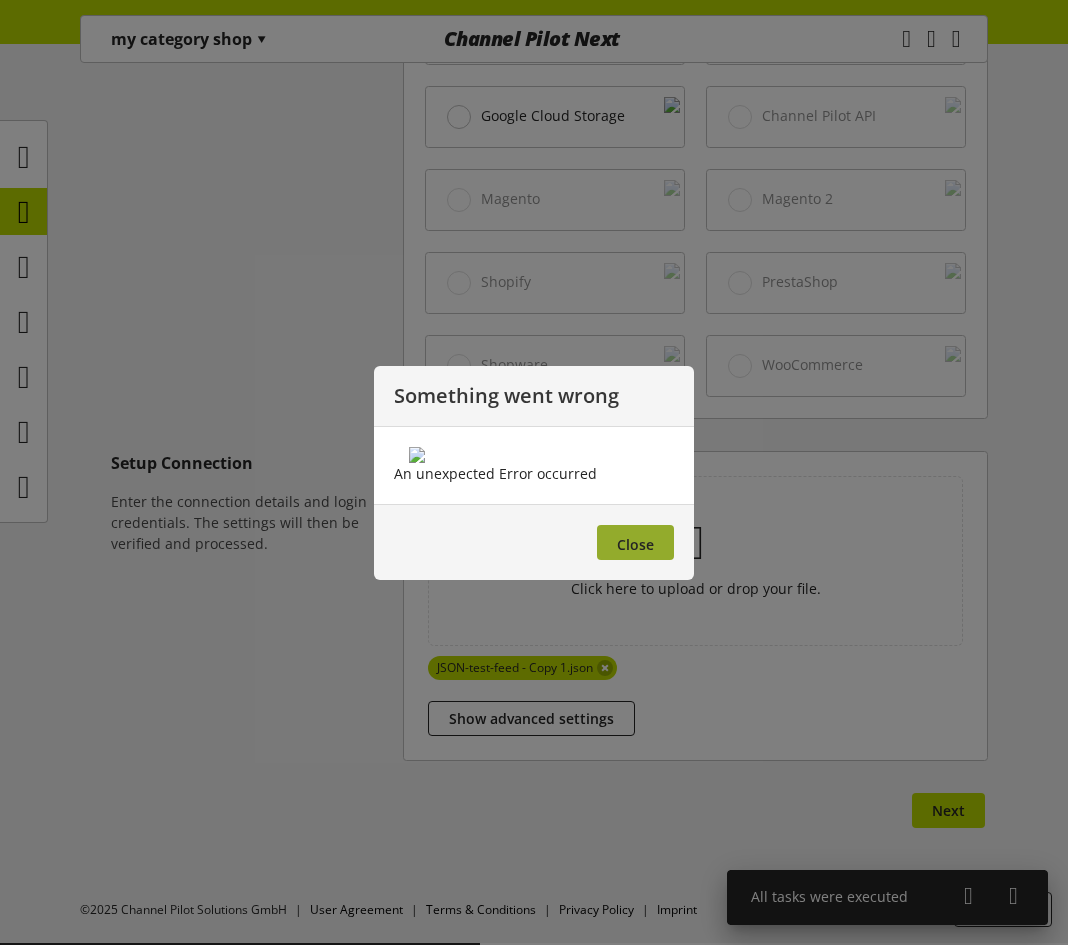 click on "Close" at bounding box center [635, 544] 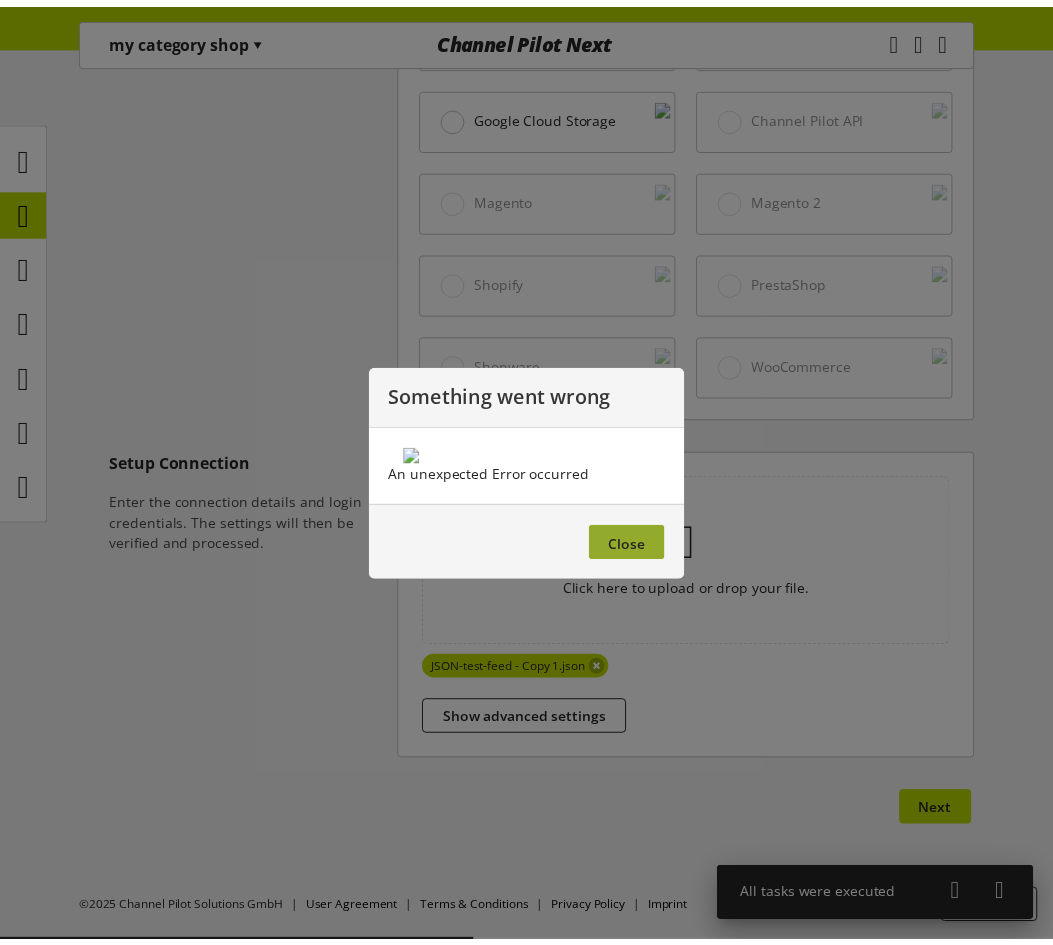 scroll, scrollTop: 794, scrollLeft: 0, axis: vertical 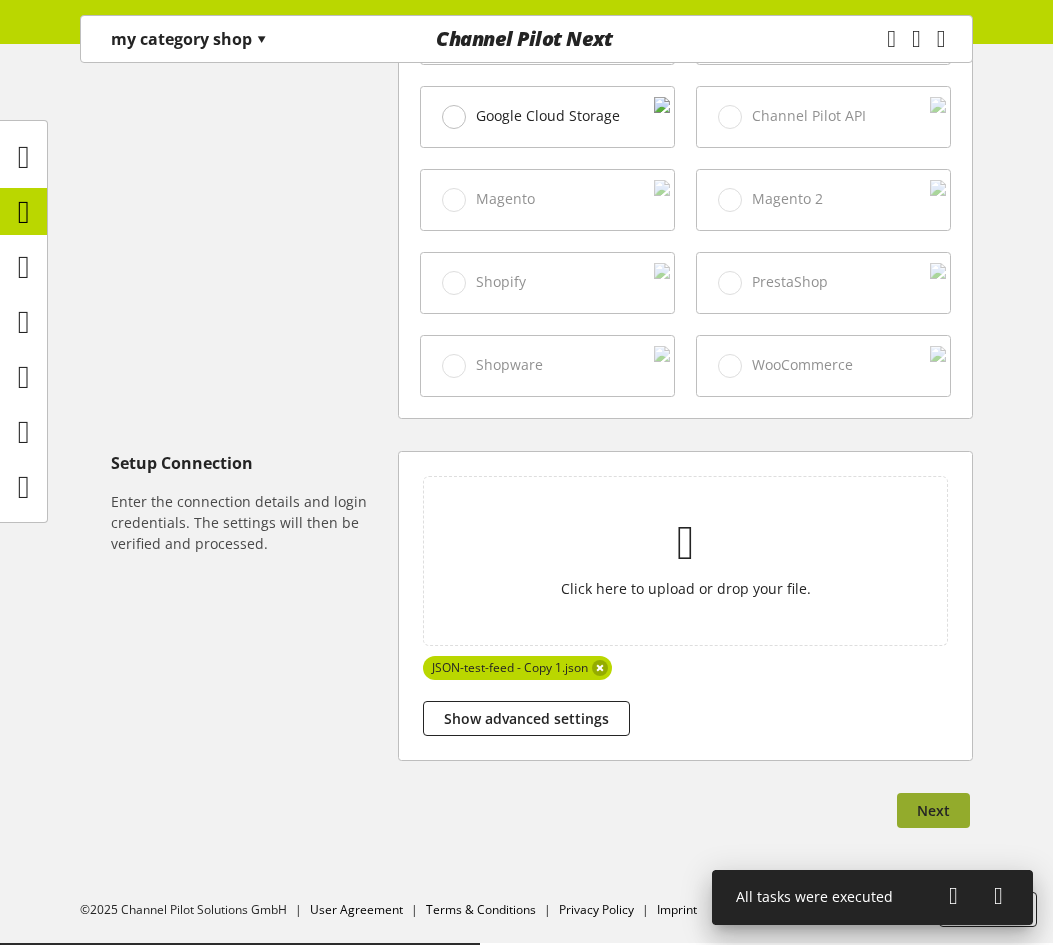 click on "Next" at bounding box center (933, 810) 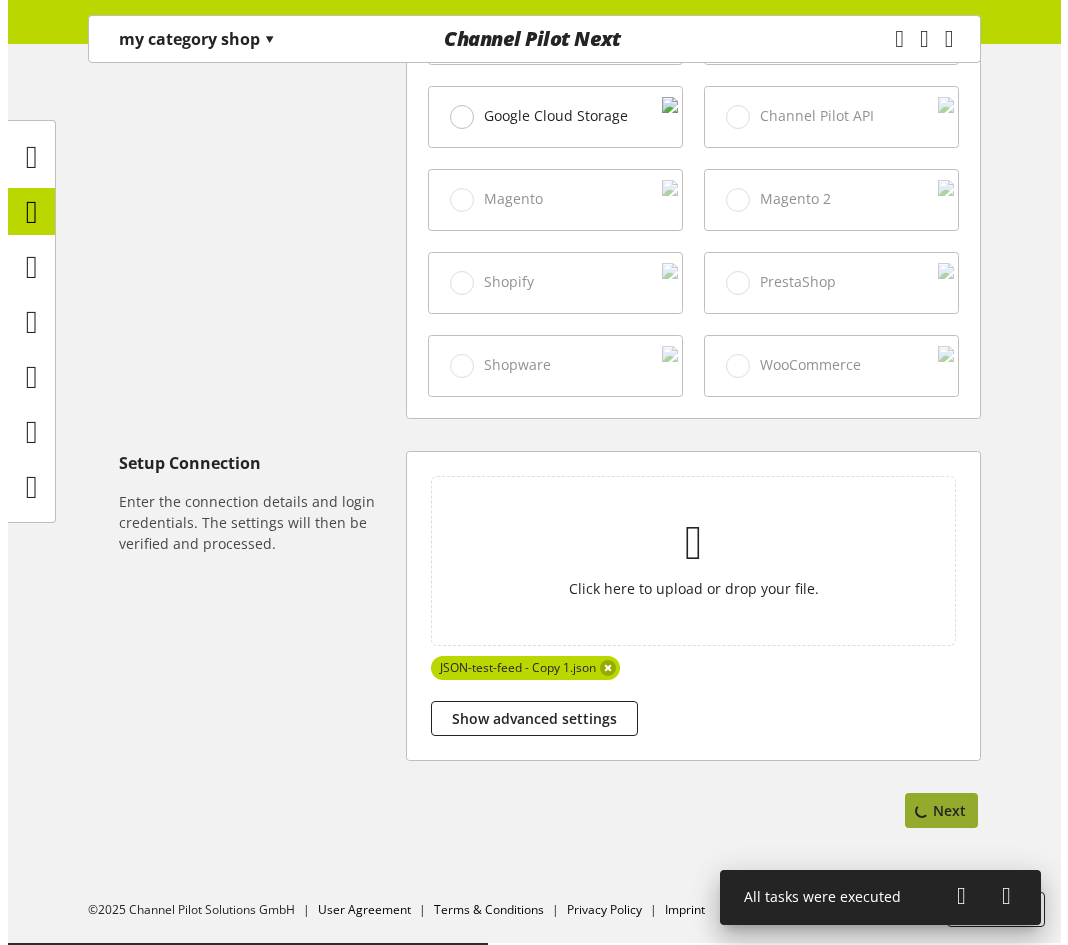 scroll, scrollTop: 779, scrollLeft: 0, axis: vertical 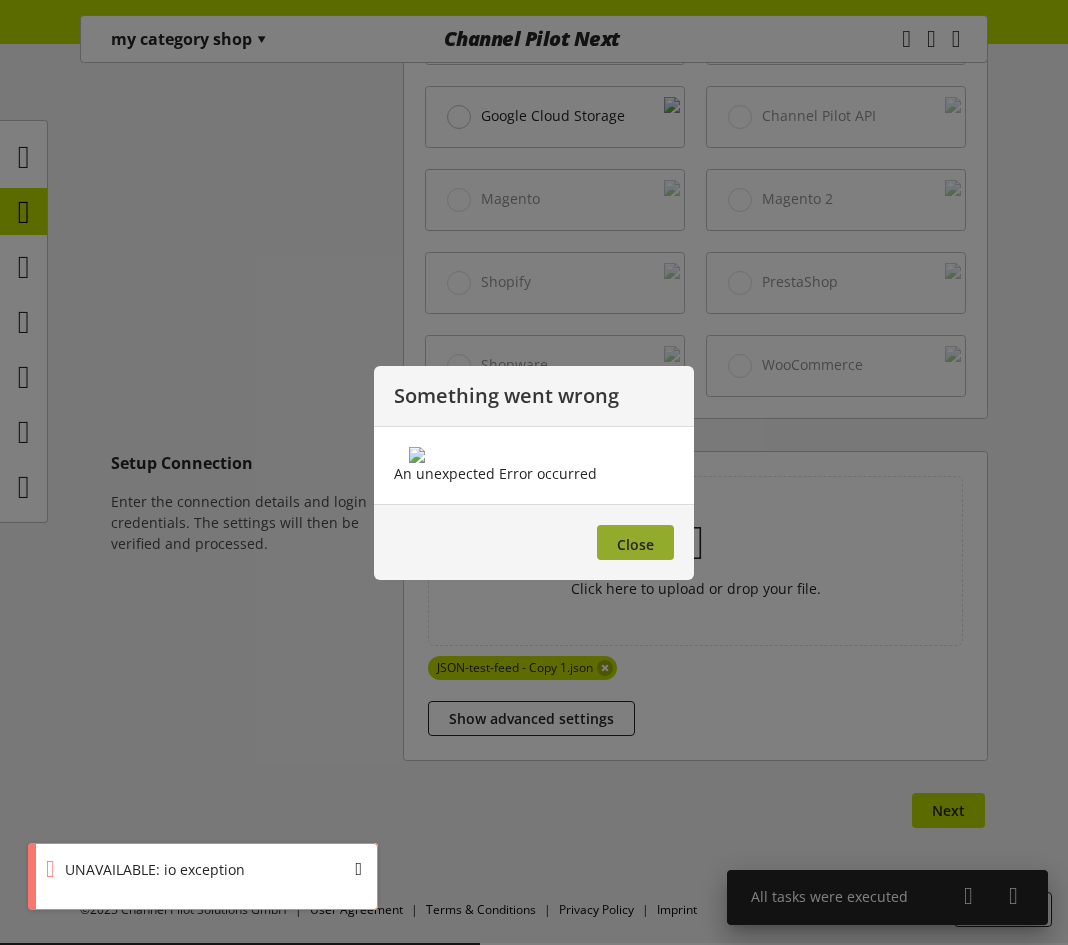 click on "Close" at bounding box center (635, 544) 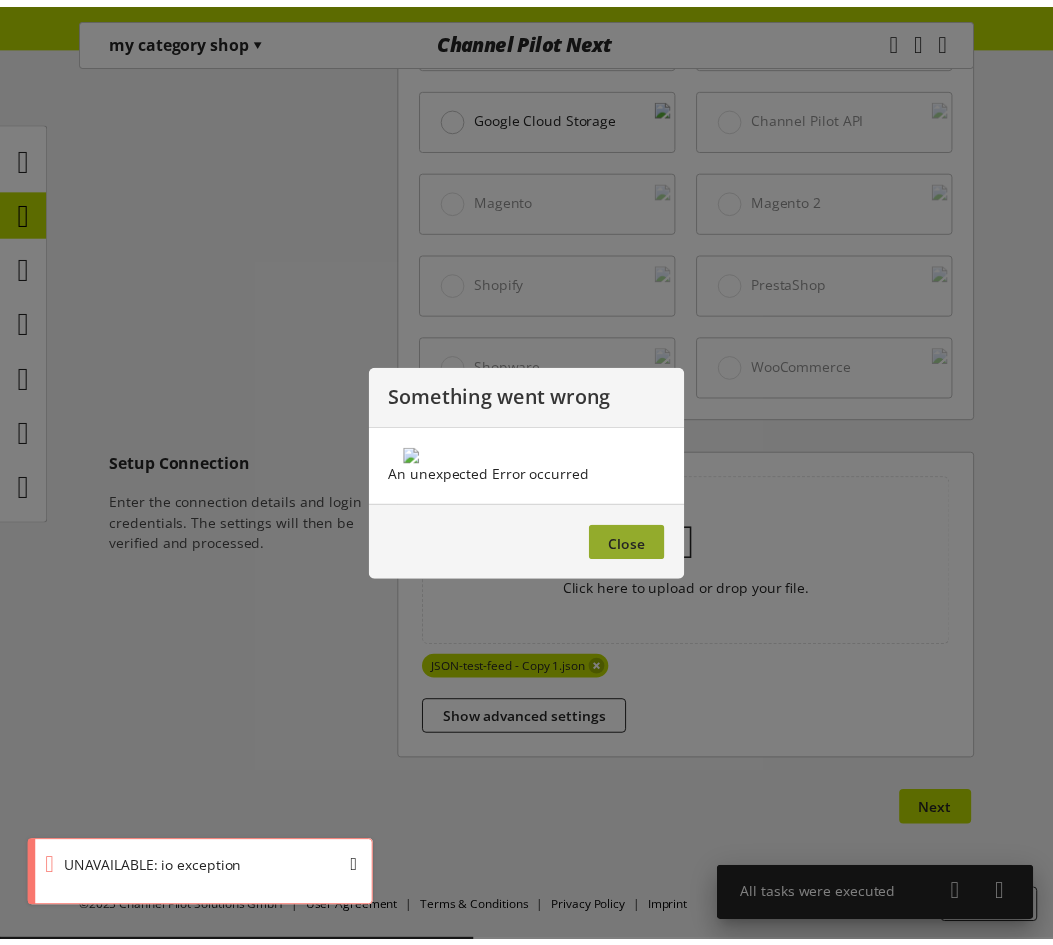 scroll, scrollTop: 794, scrollLeft: 0, axis: vertical 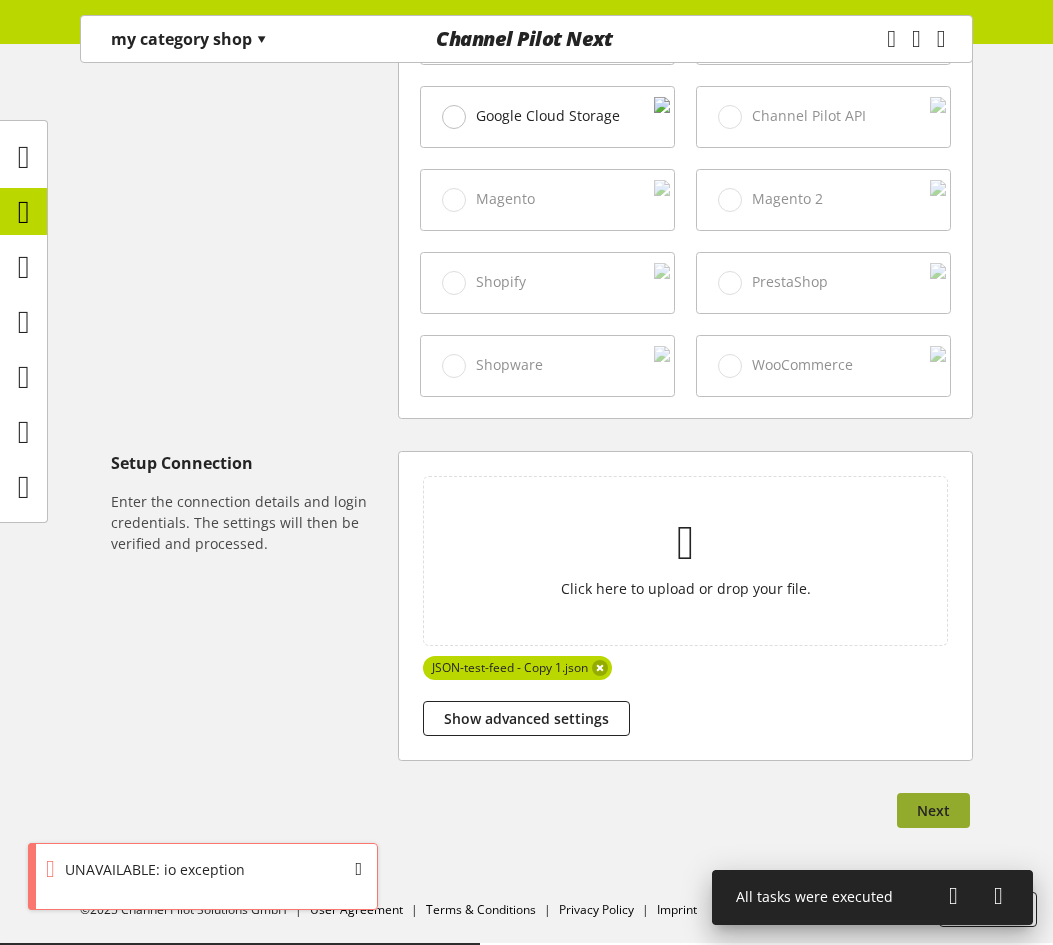 click on "Next" at bounding box center (933, 810) 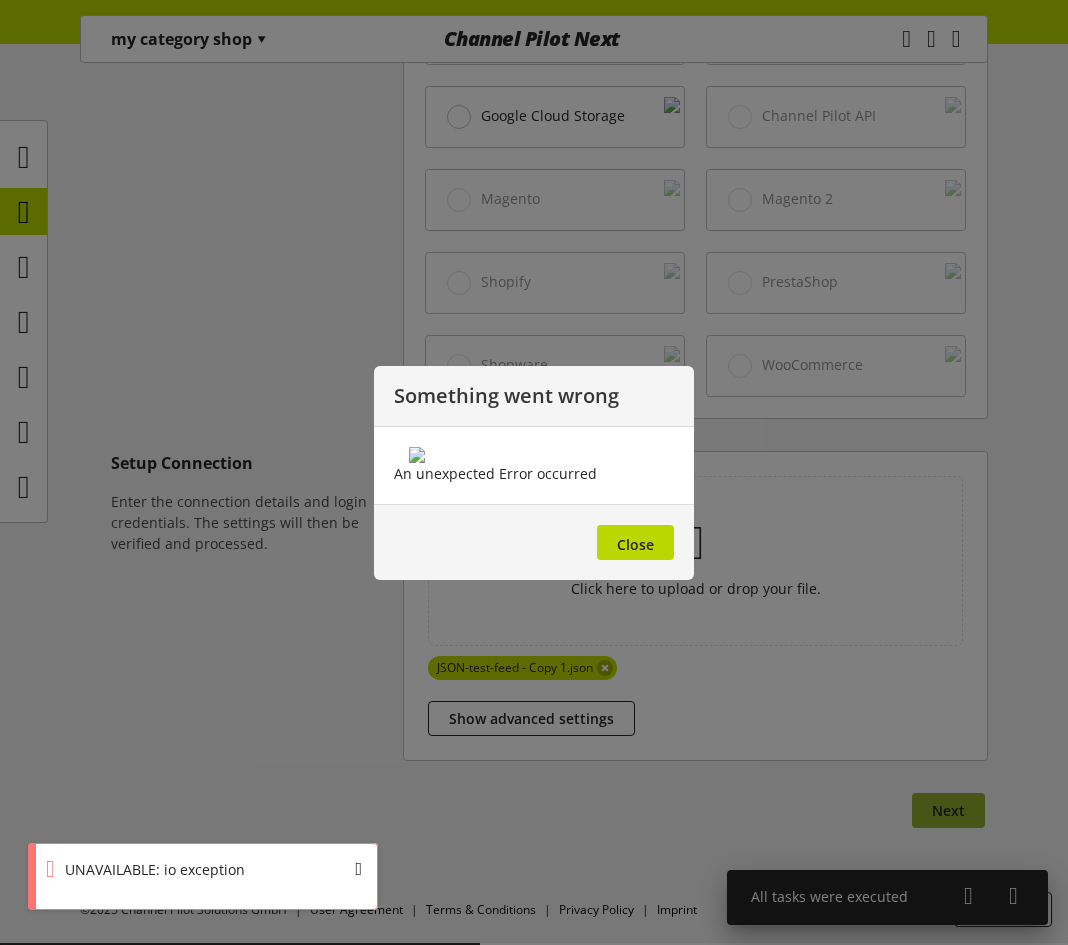click at bounding box center [534, 472] 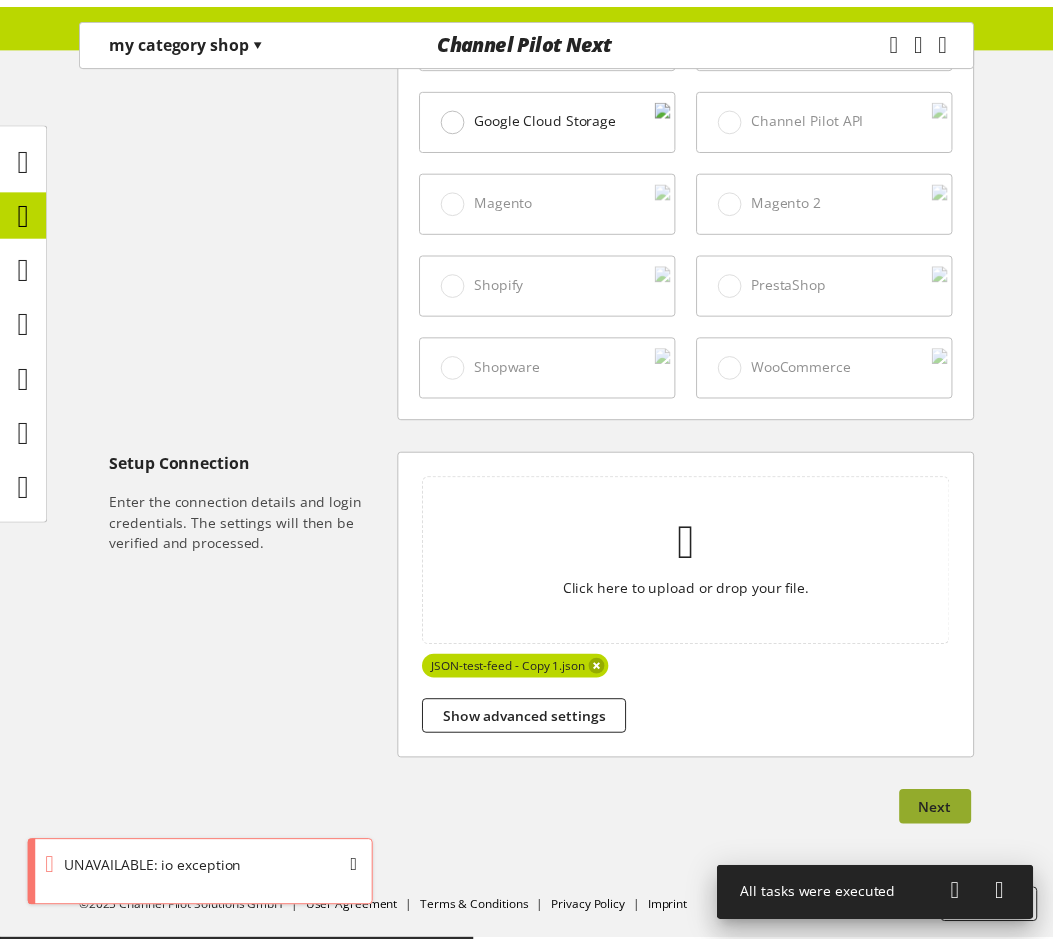 scroll, scrollTop: 794, scrollLeft: 0, axis: vertical 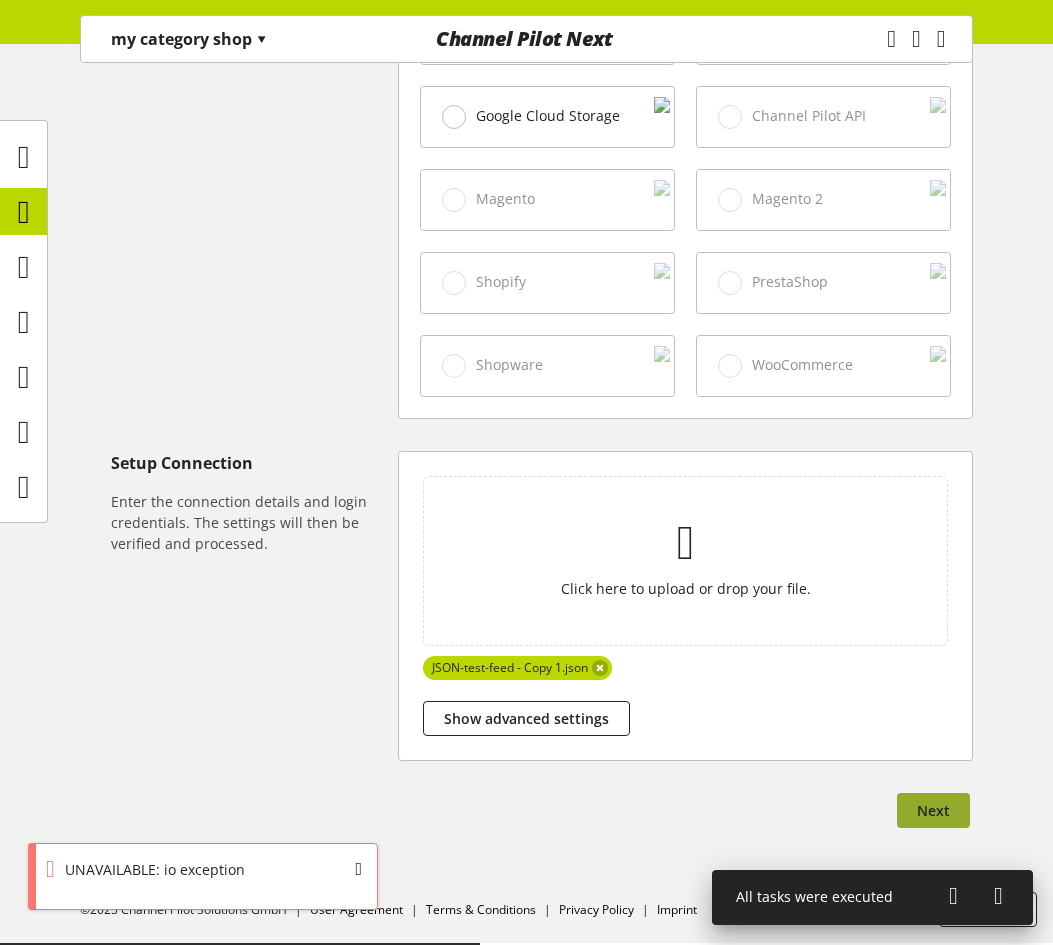 click on "Next" at bounding box center [933, 810] 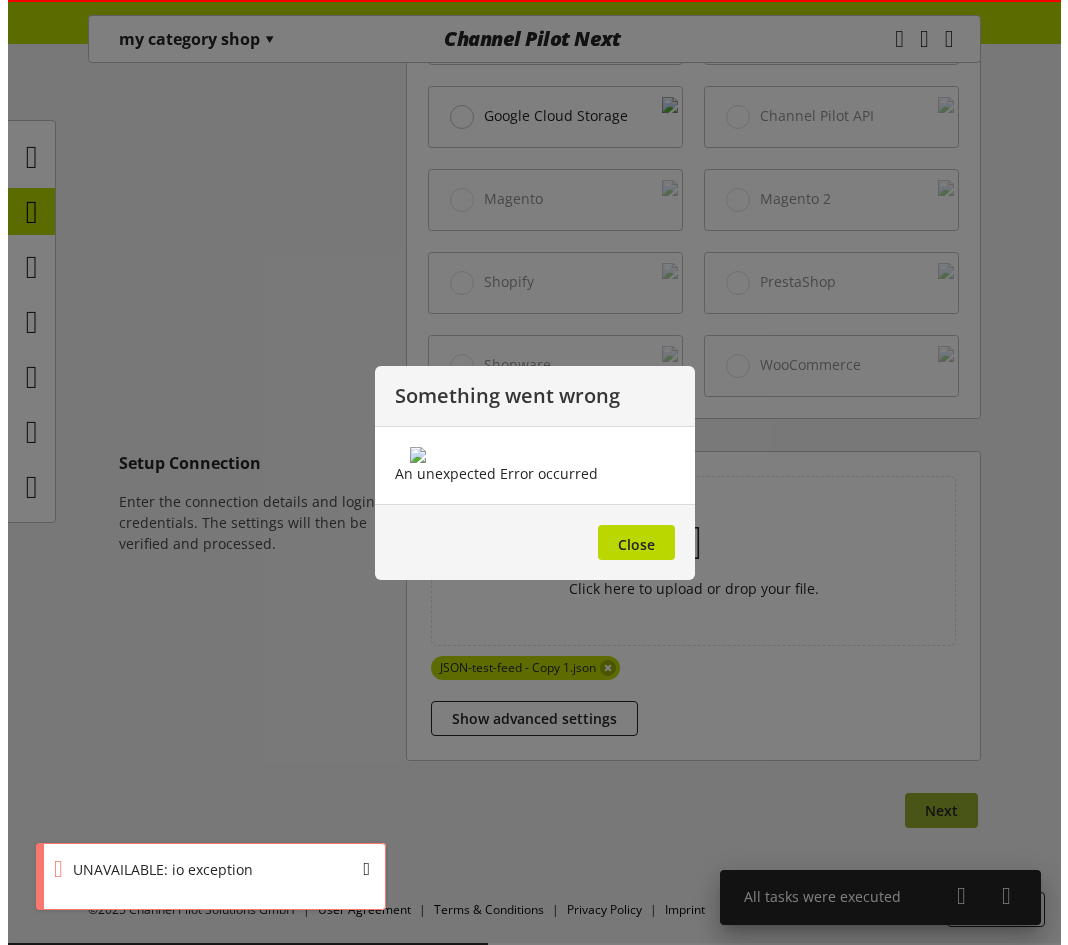 scroll, scrollTop: 779, scrollLeft: 0, axis: vertical 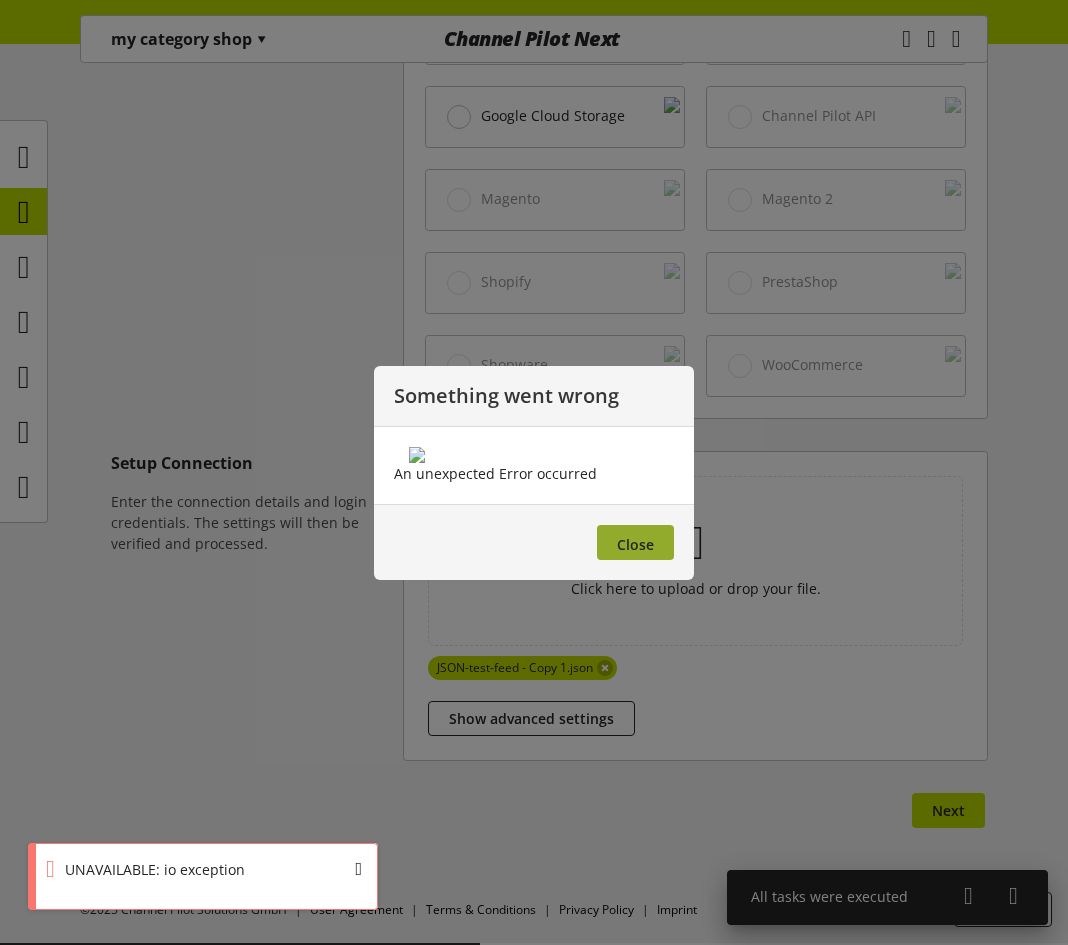 click on "Close" at bounding box center [635, 544] 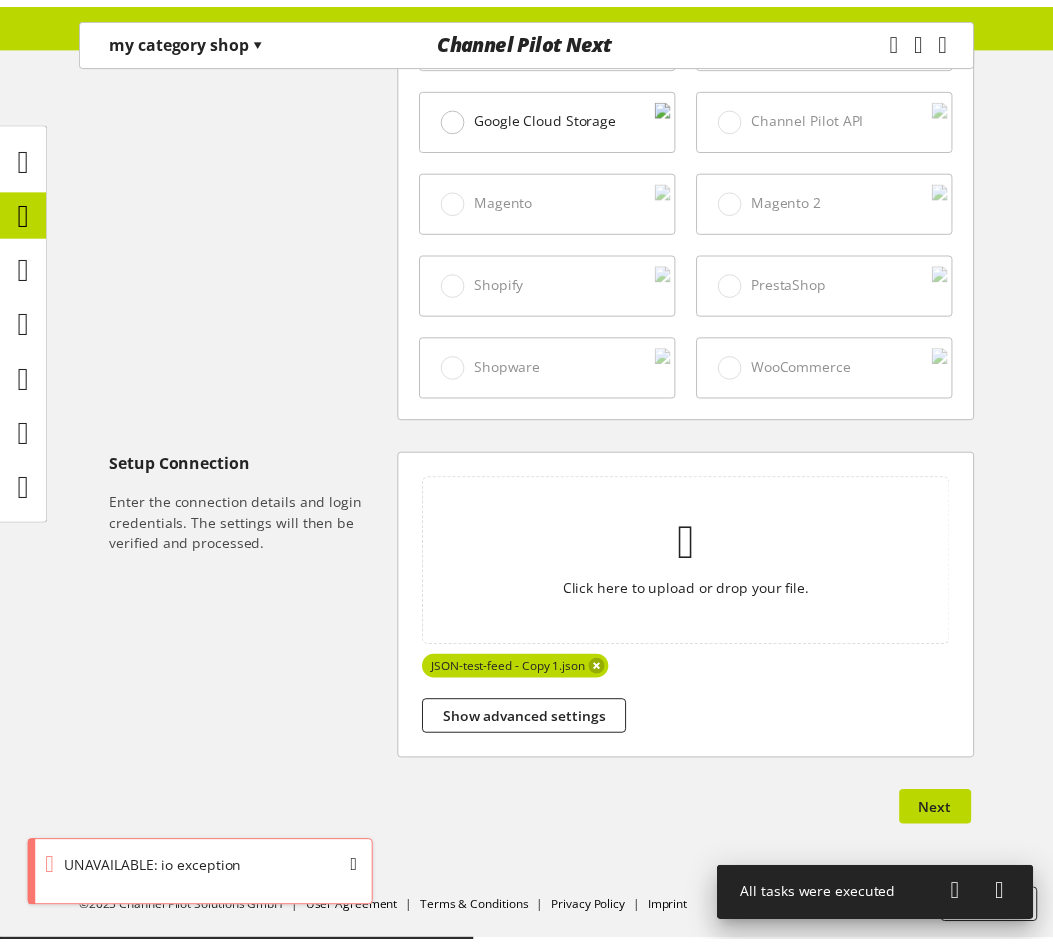 scroll, scrollTop: 794, scrollLeft: 0, axis: vertical 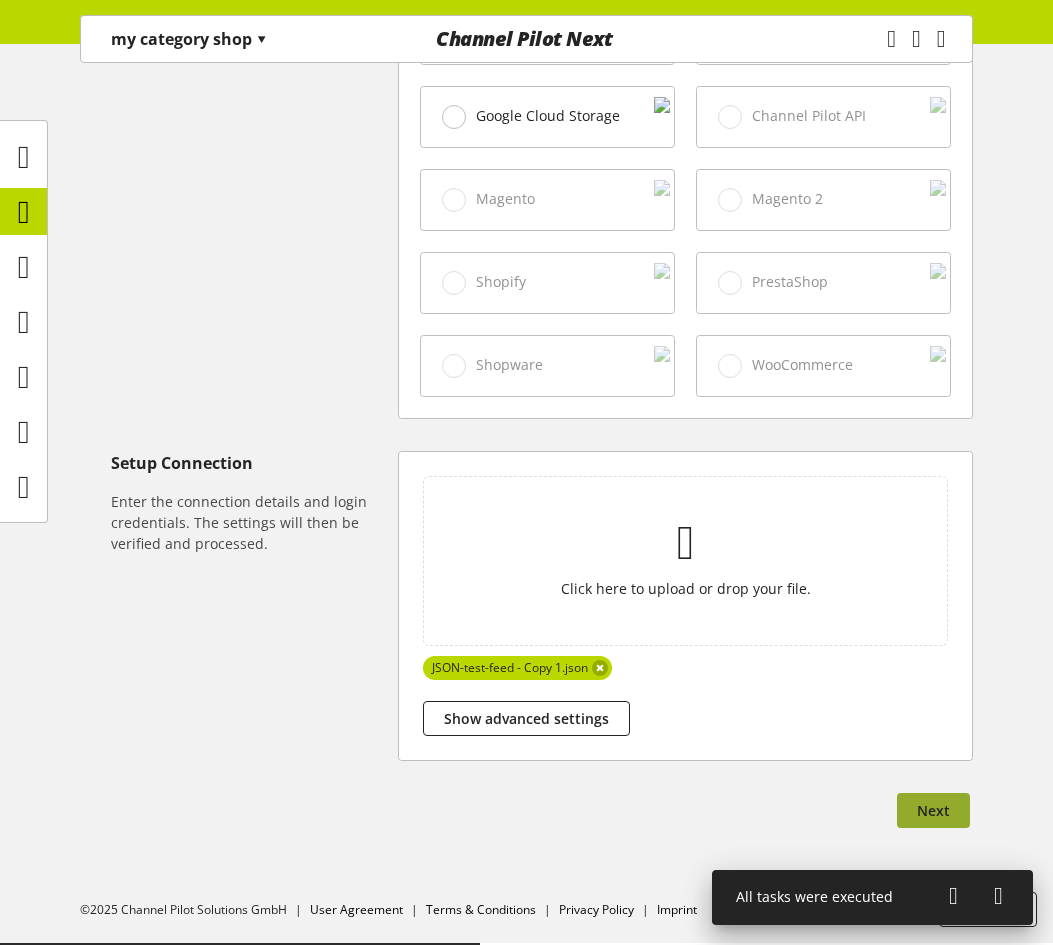 click on "Next" at bounding box center [933, 810] 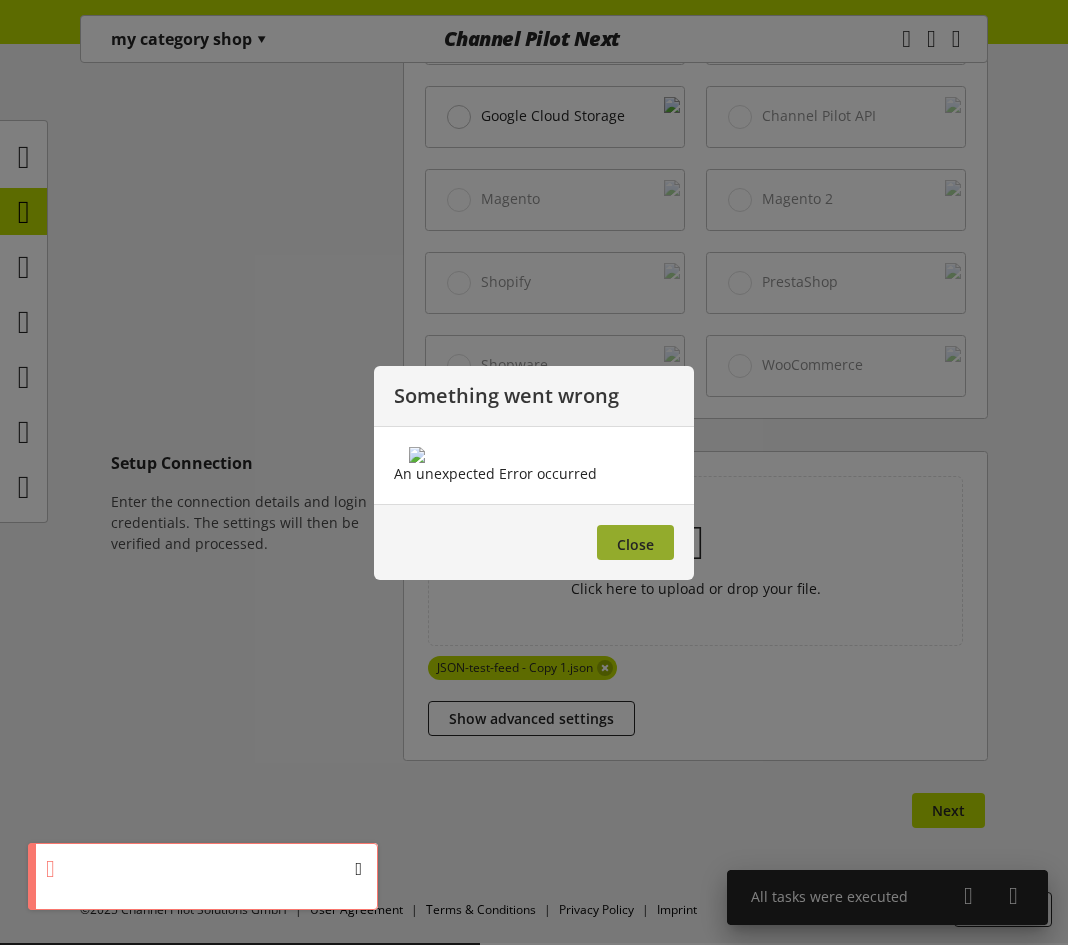 click on "Close" at bounding box center (635, 544) 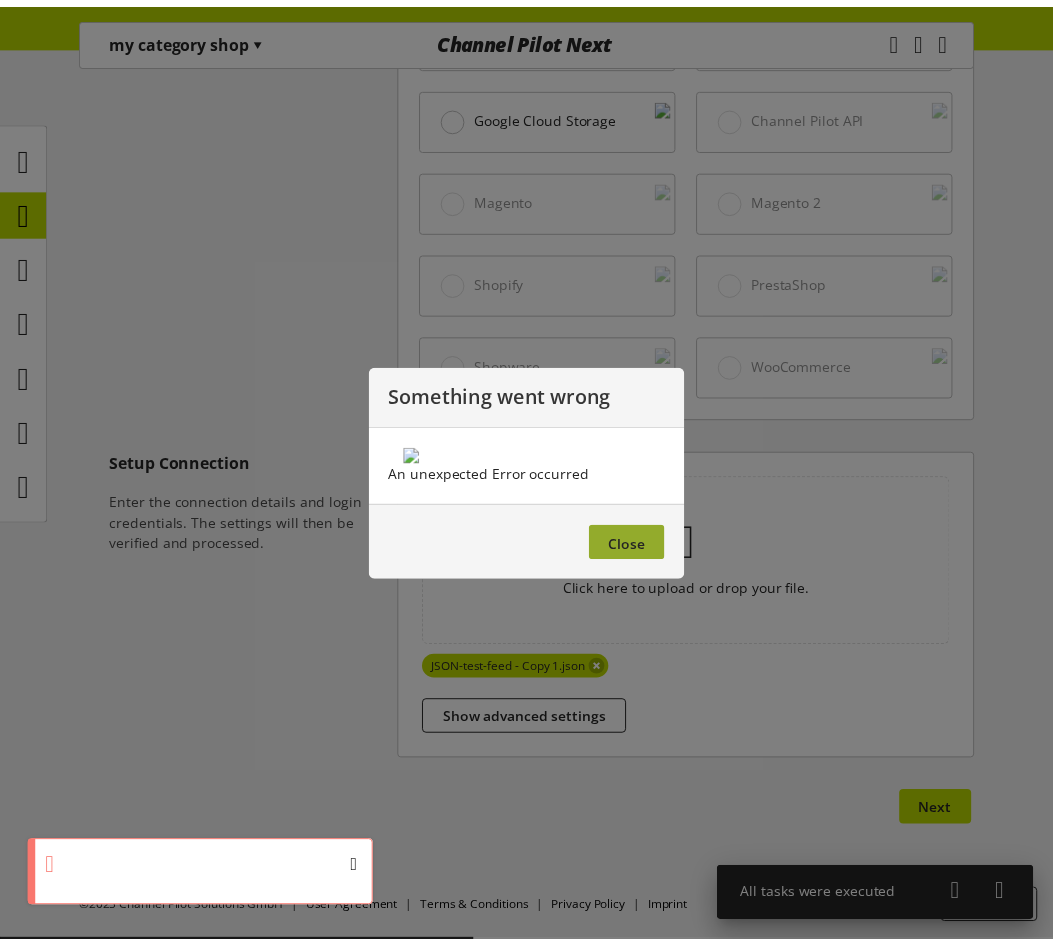 scroll, scrollTop: 794, scrollLeft: 0, axis: vertical 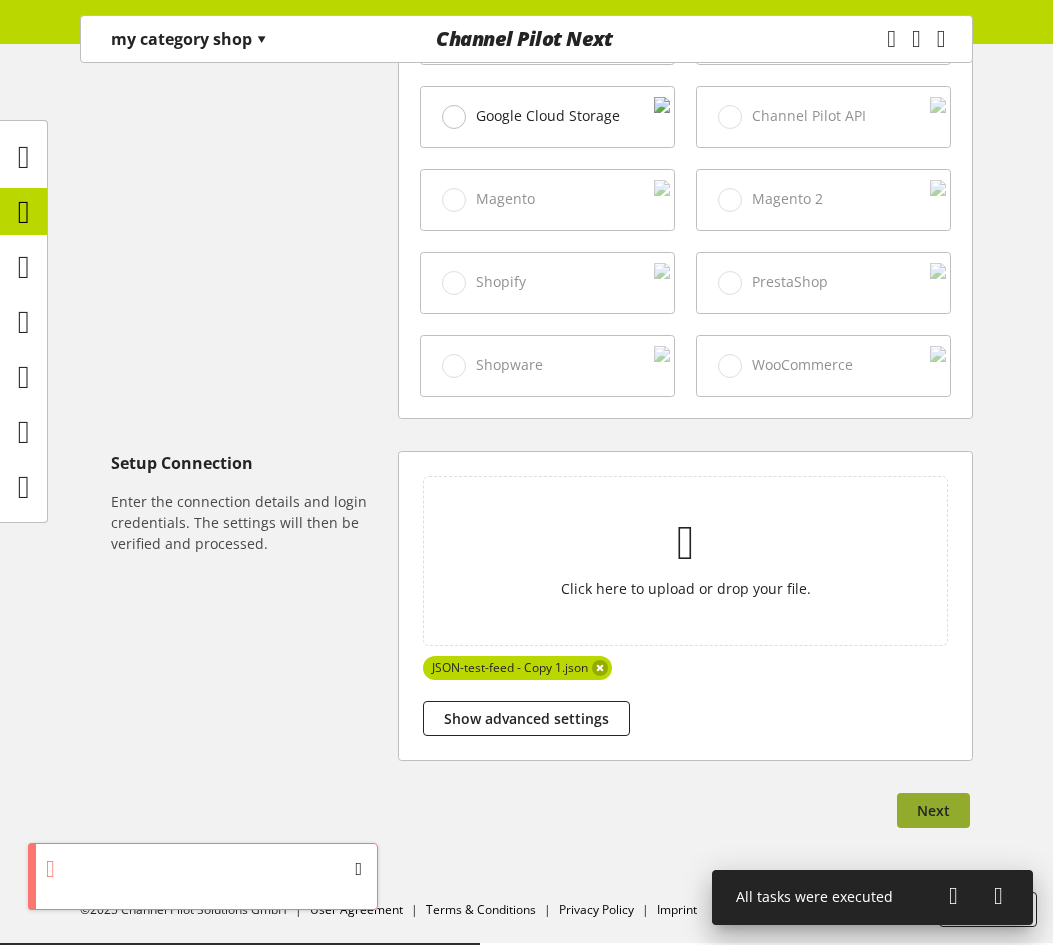 click on "Next" at bounding box center [933, 810] 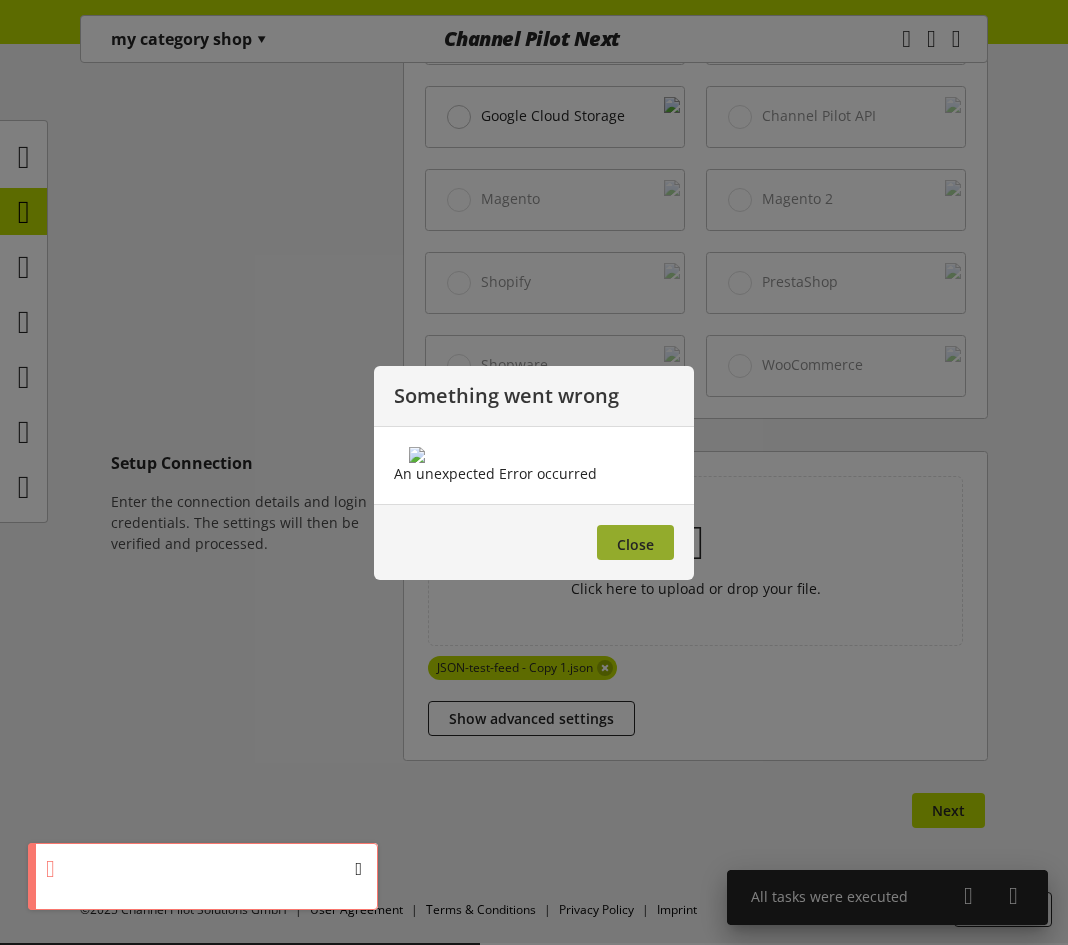 click on "Close" at bounding box center (635, 542) 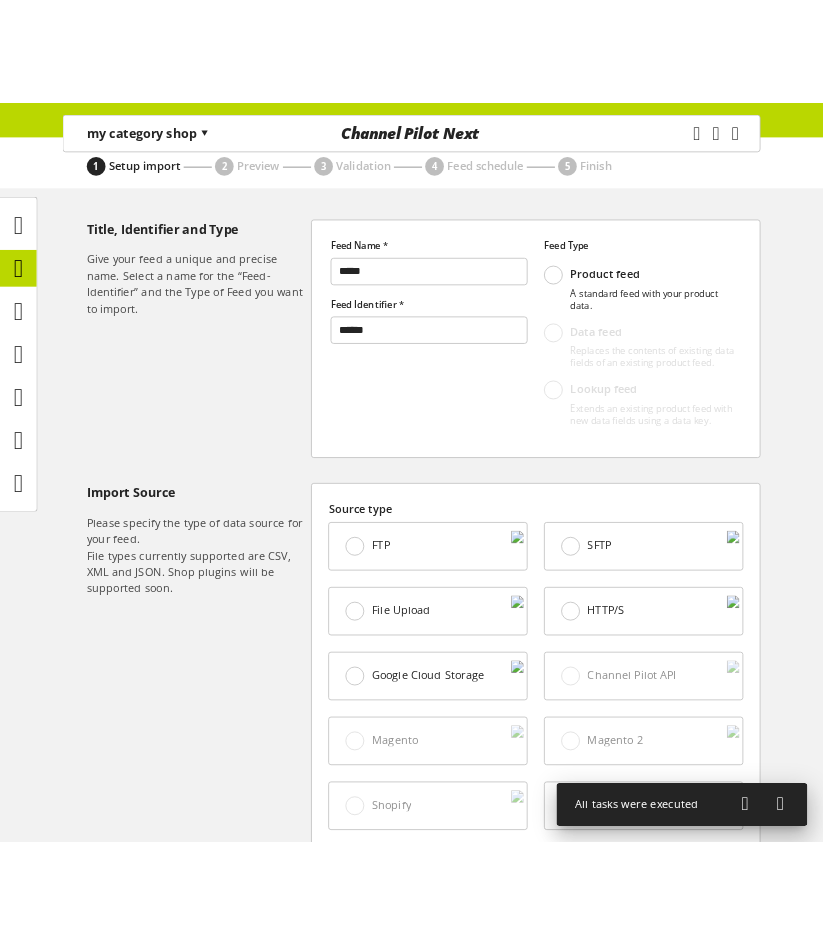 scroll, scrollTop: 0, scrollLeft: 0, axis: both 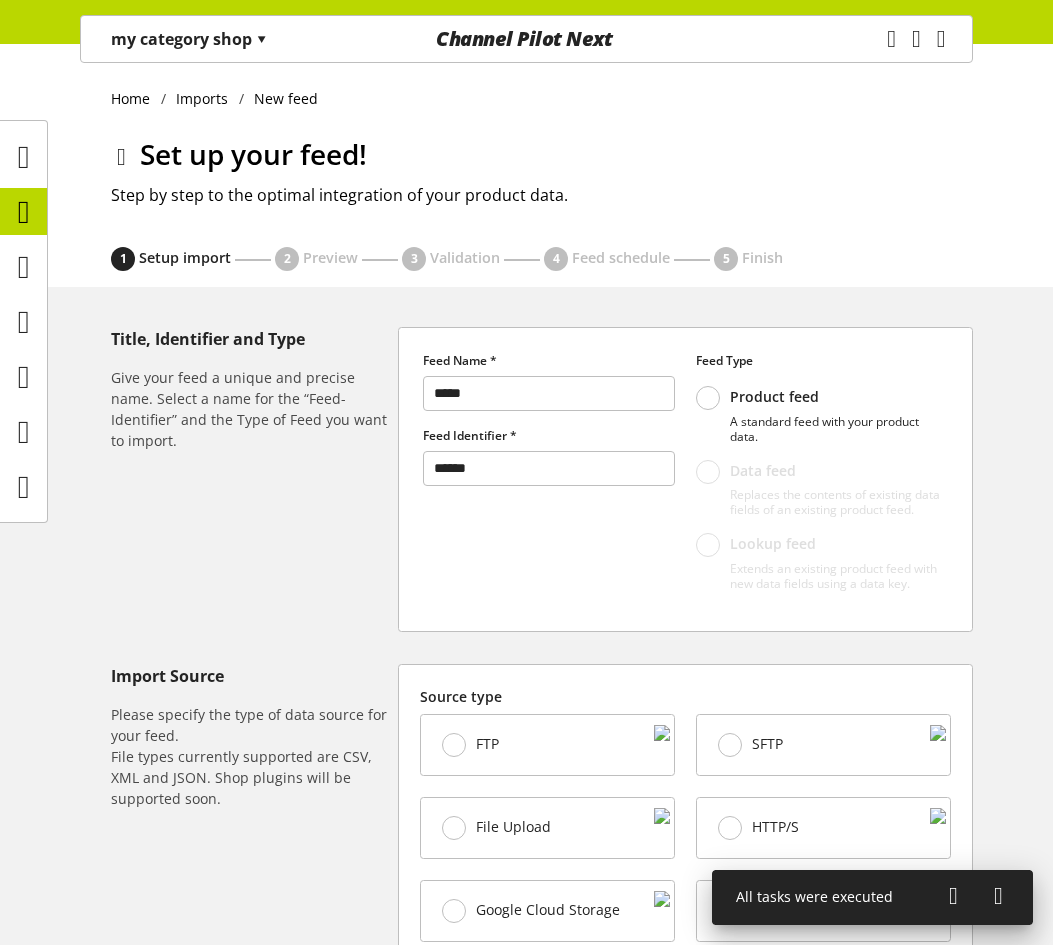 click on "my category shop ▾" at bounding box center [189, 39] 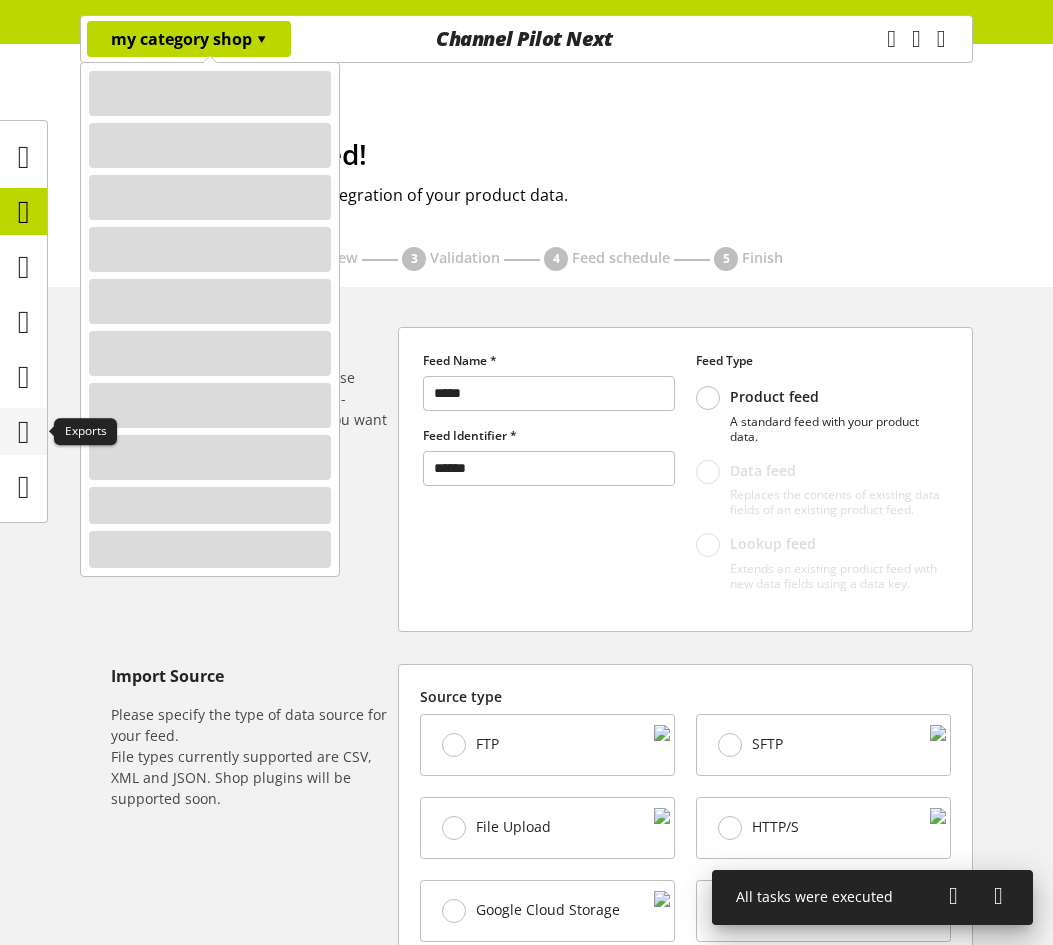 click at bounding box center (24, 432) 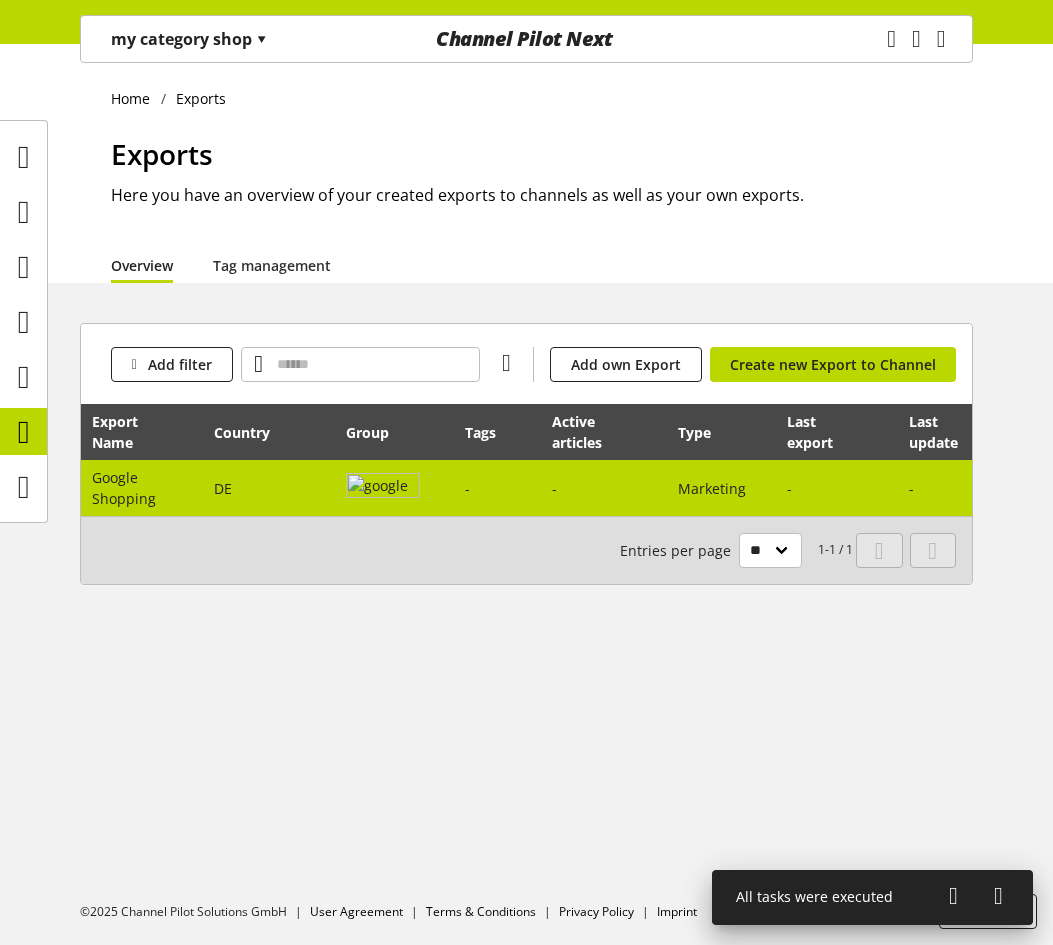 click at bounding box center (837, 488) 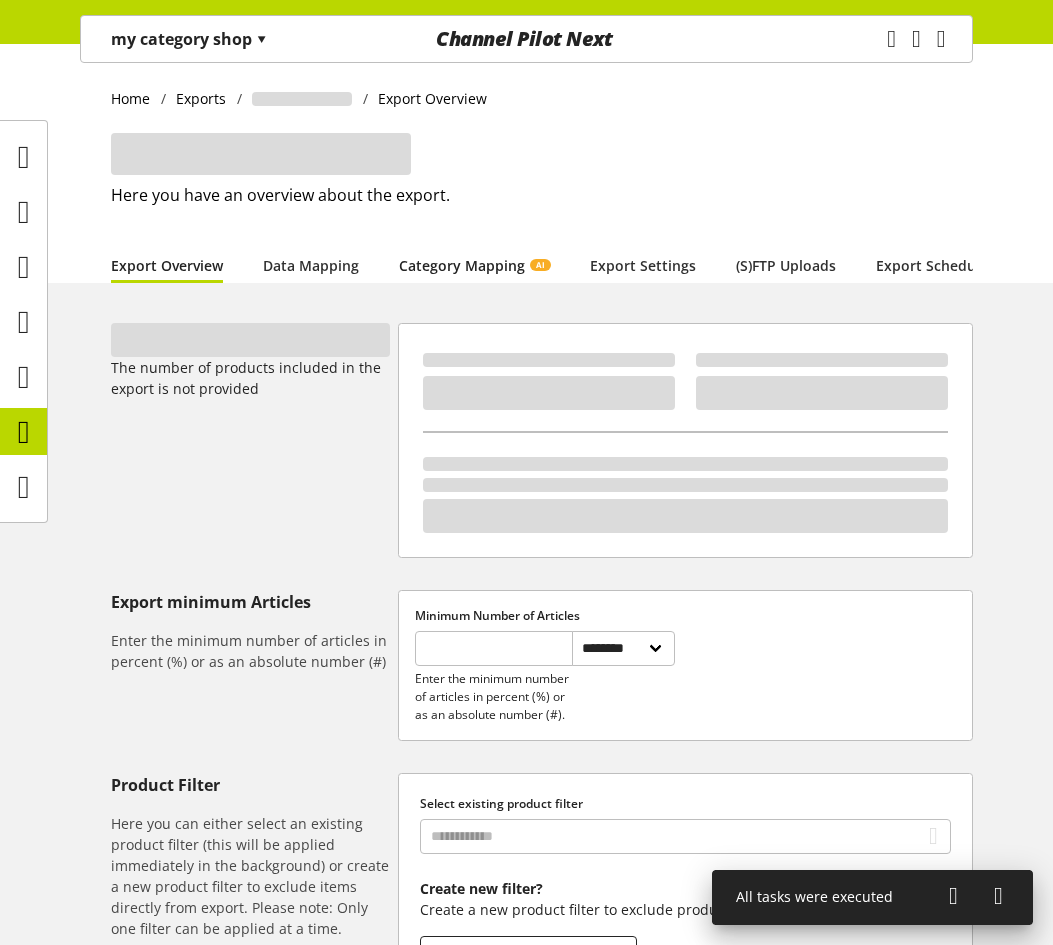click on "Category Mapping AI" at bounding box center [474, 265] 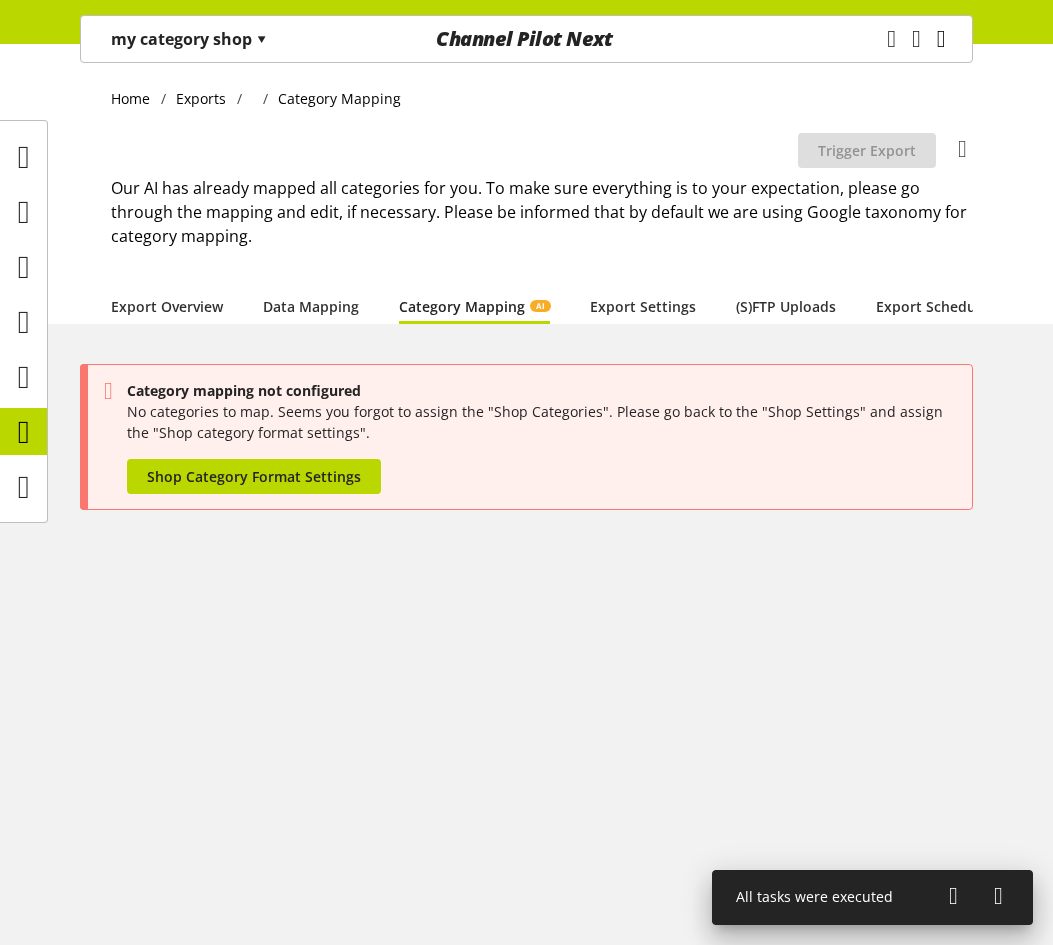 click at bounding box center (941, 39) 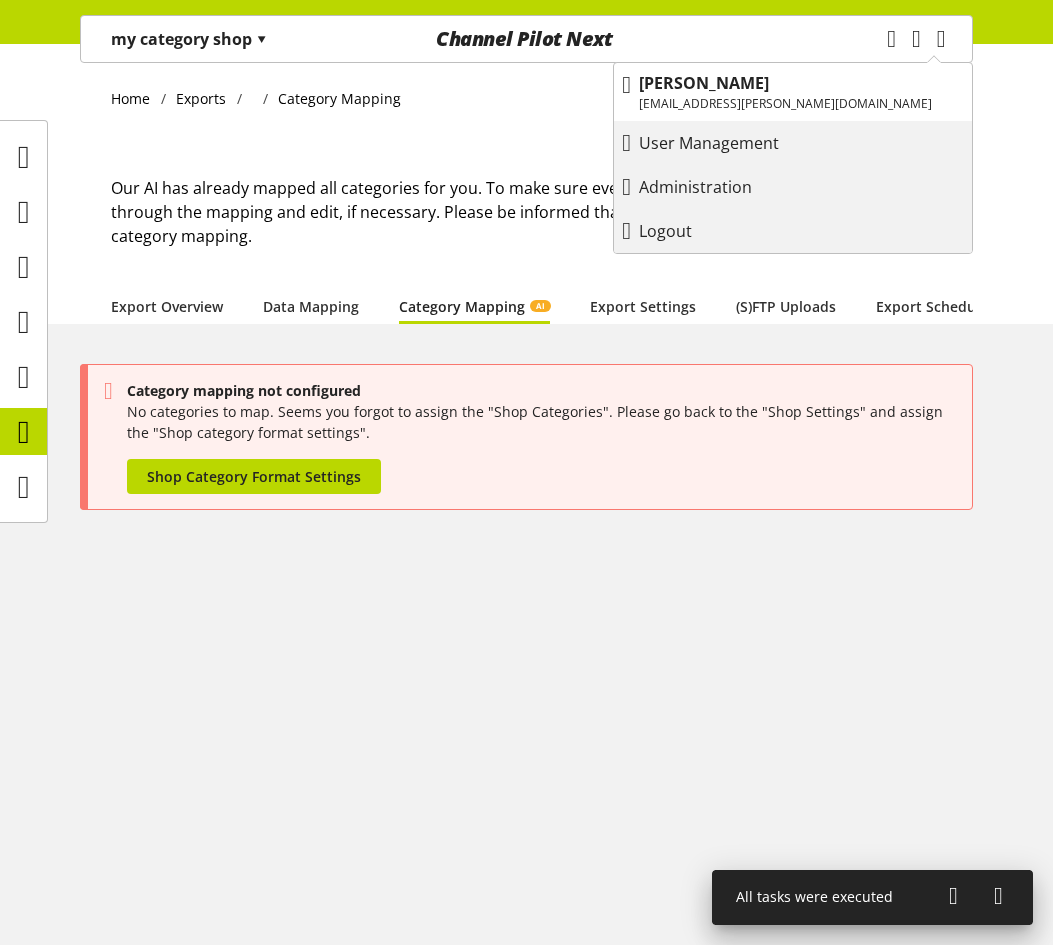 click on "Logout" at bounding box center (685, 231) 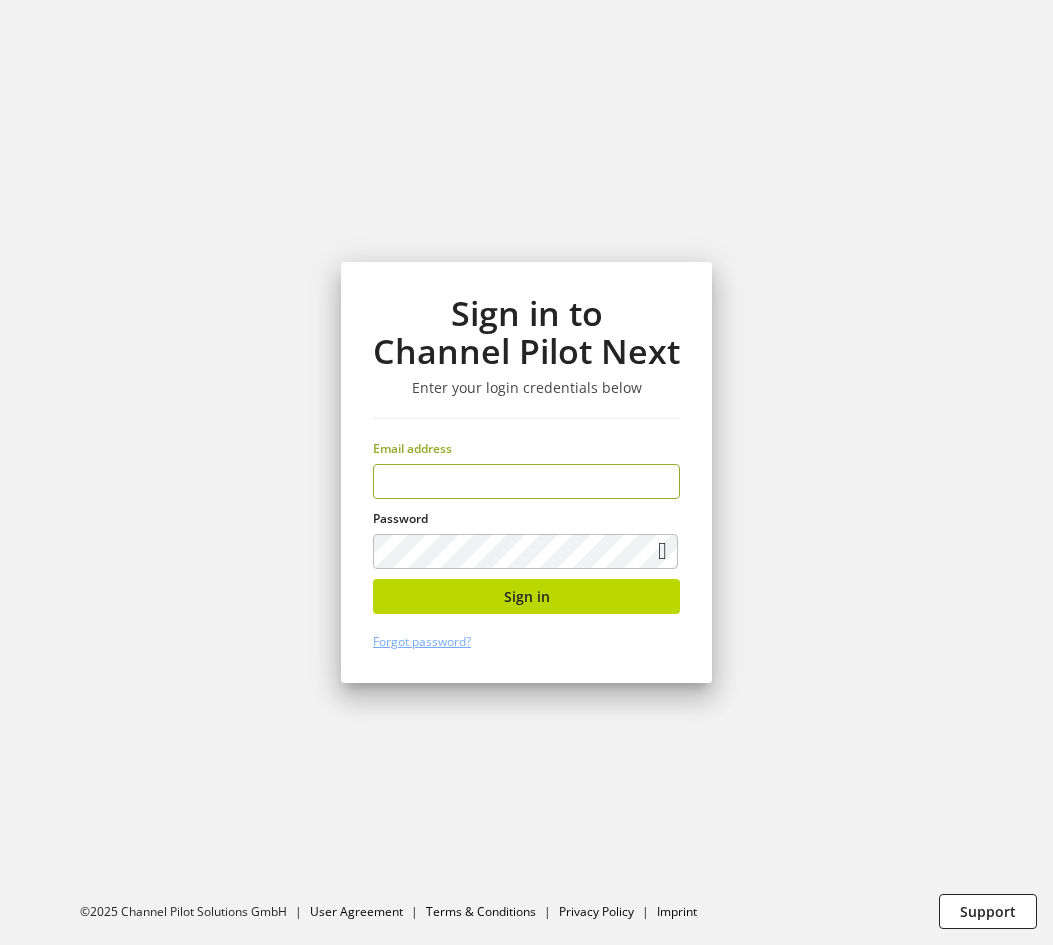 click on "Email address" at bounding box center (526, 469) 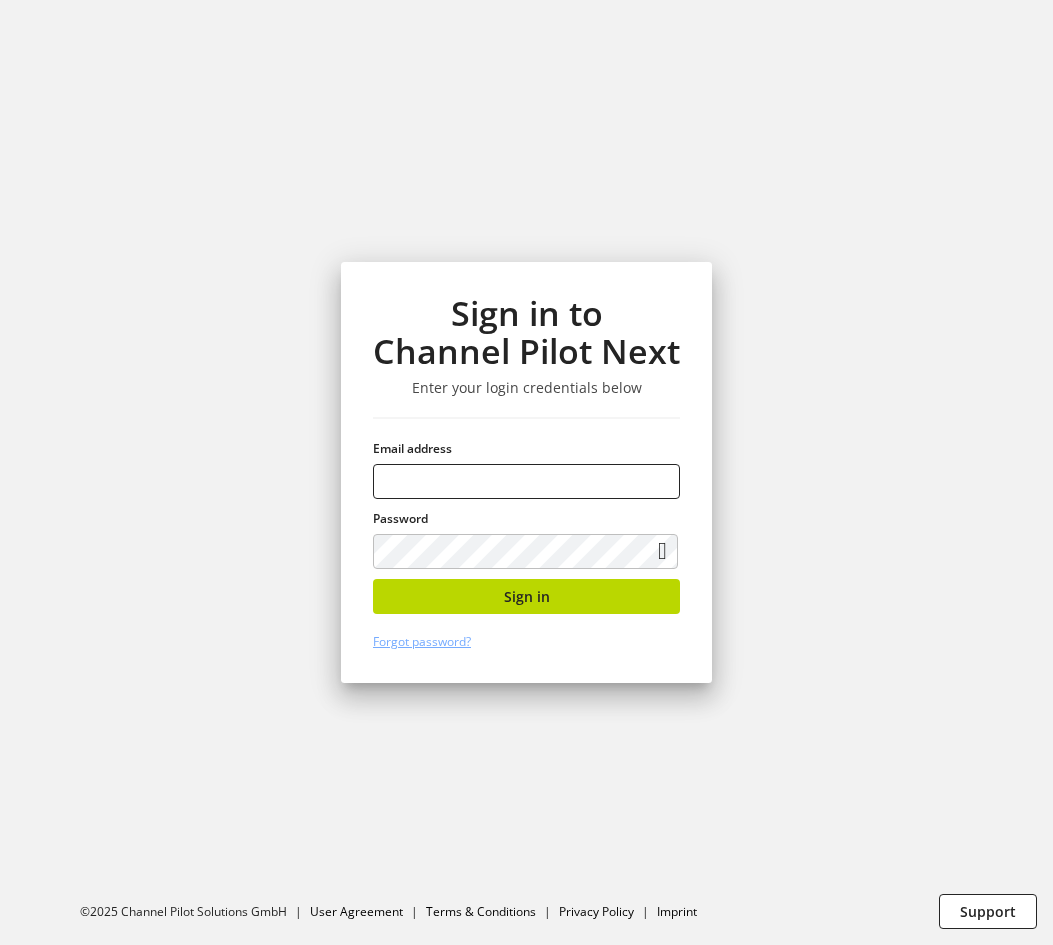 type on "**********" 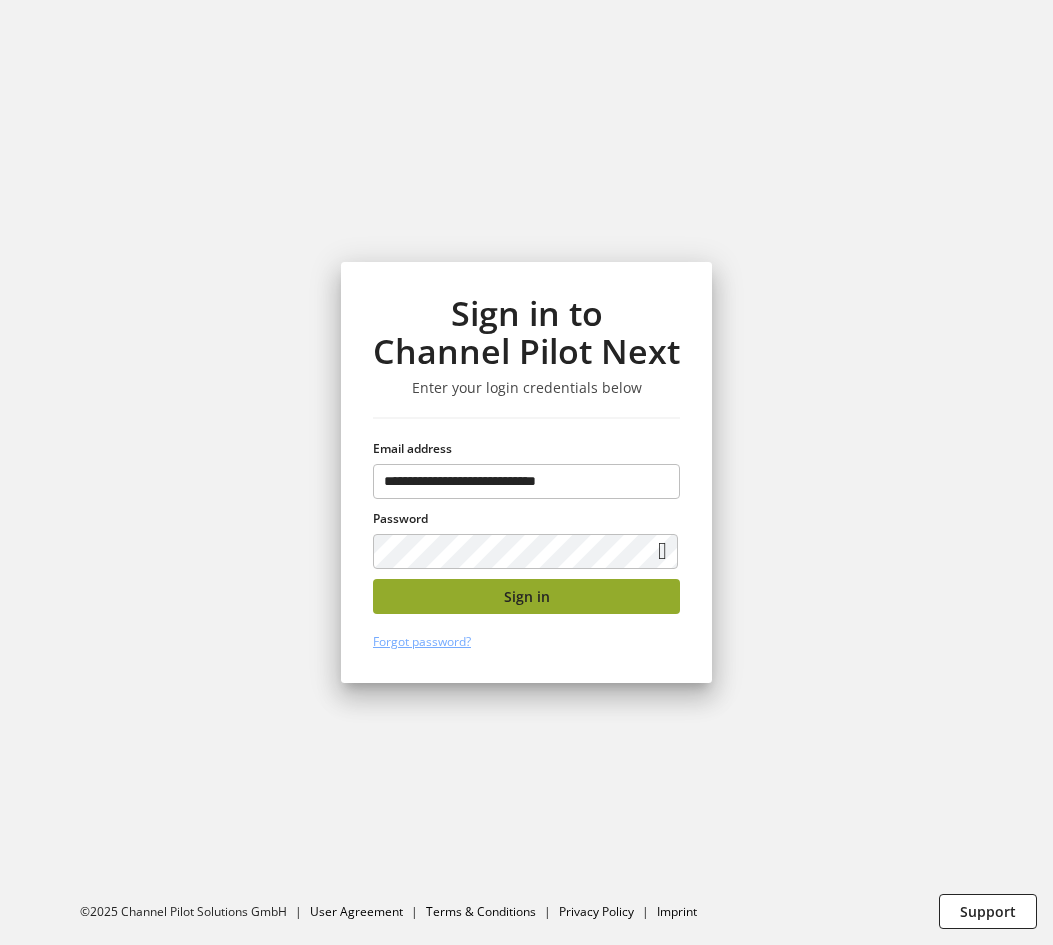 click on "Sign in" at bounding box center [527, 596] 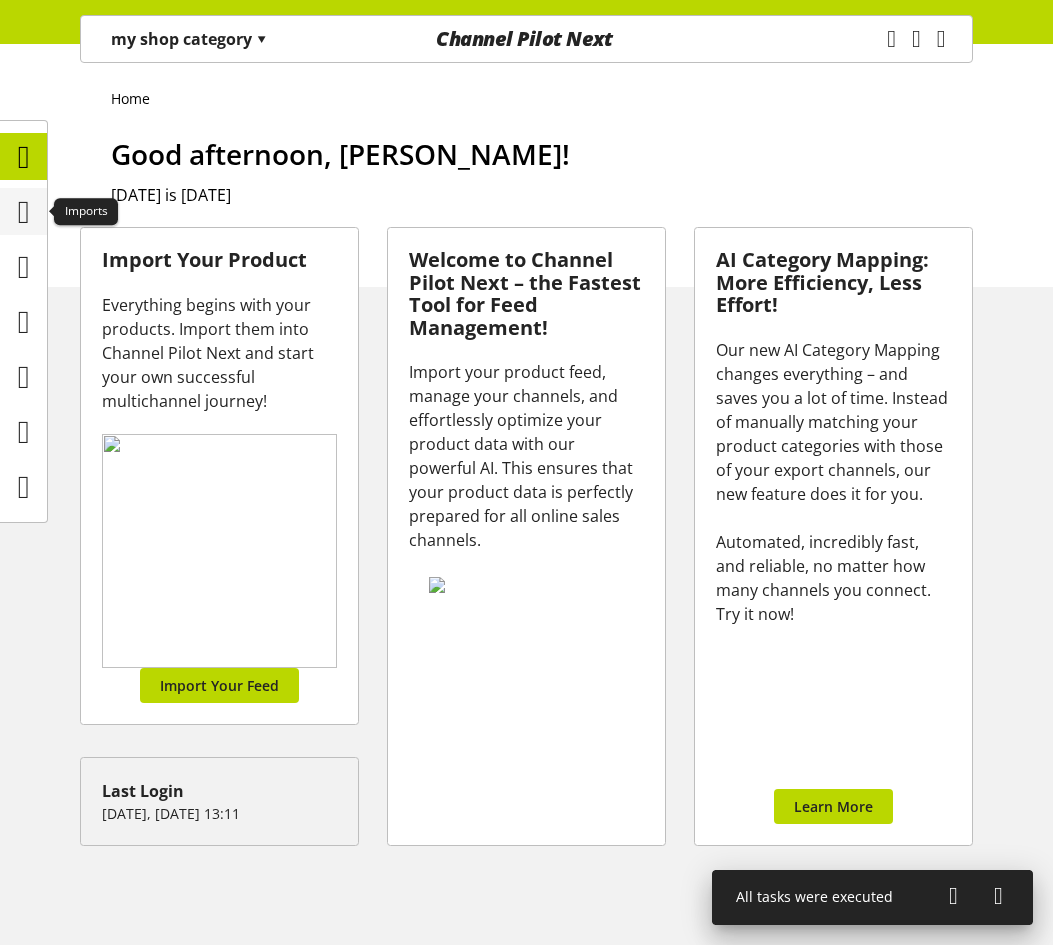 click at bounding box center (24, 212) 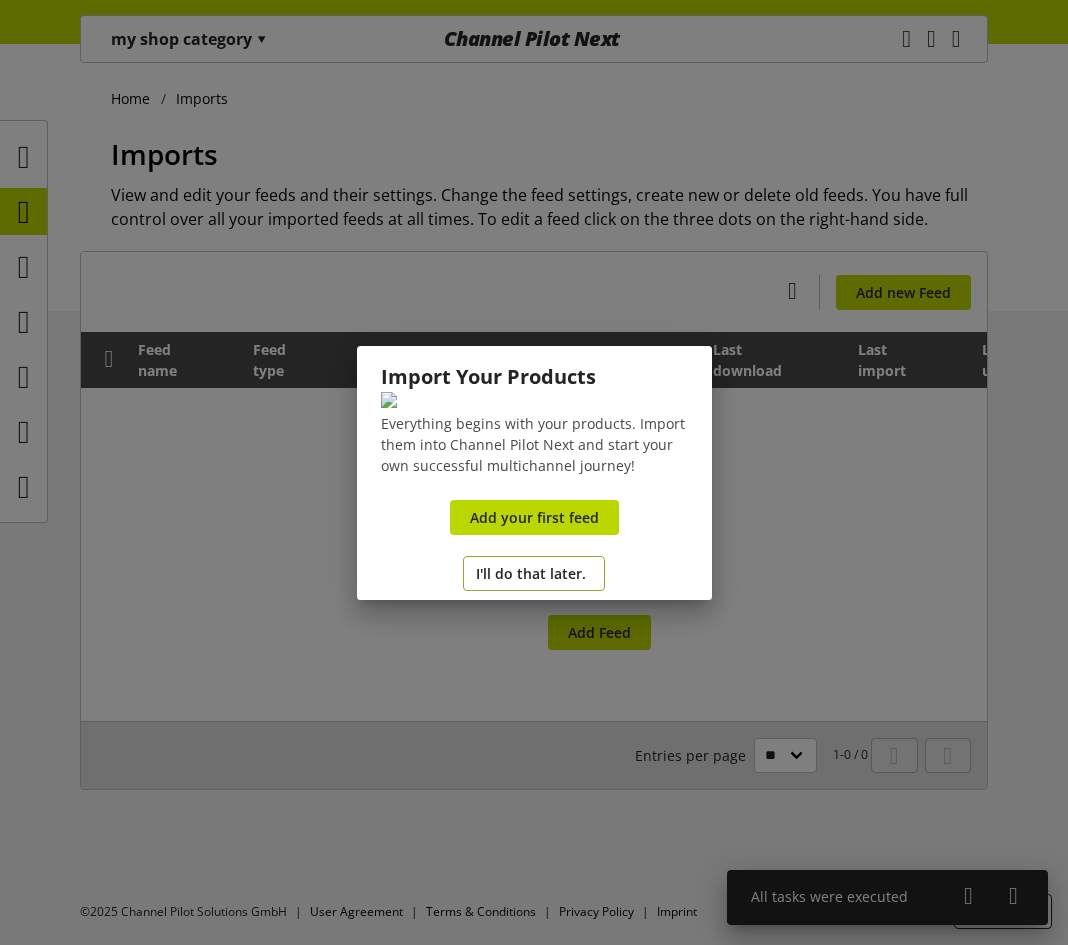 click on "I'll do that later." at bounding box center [531, 573] 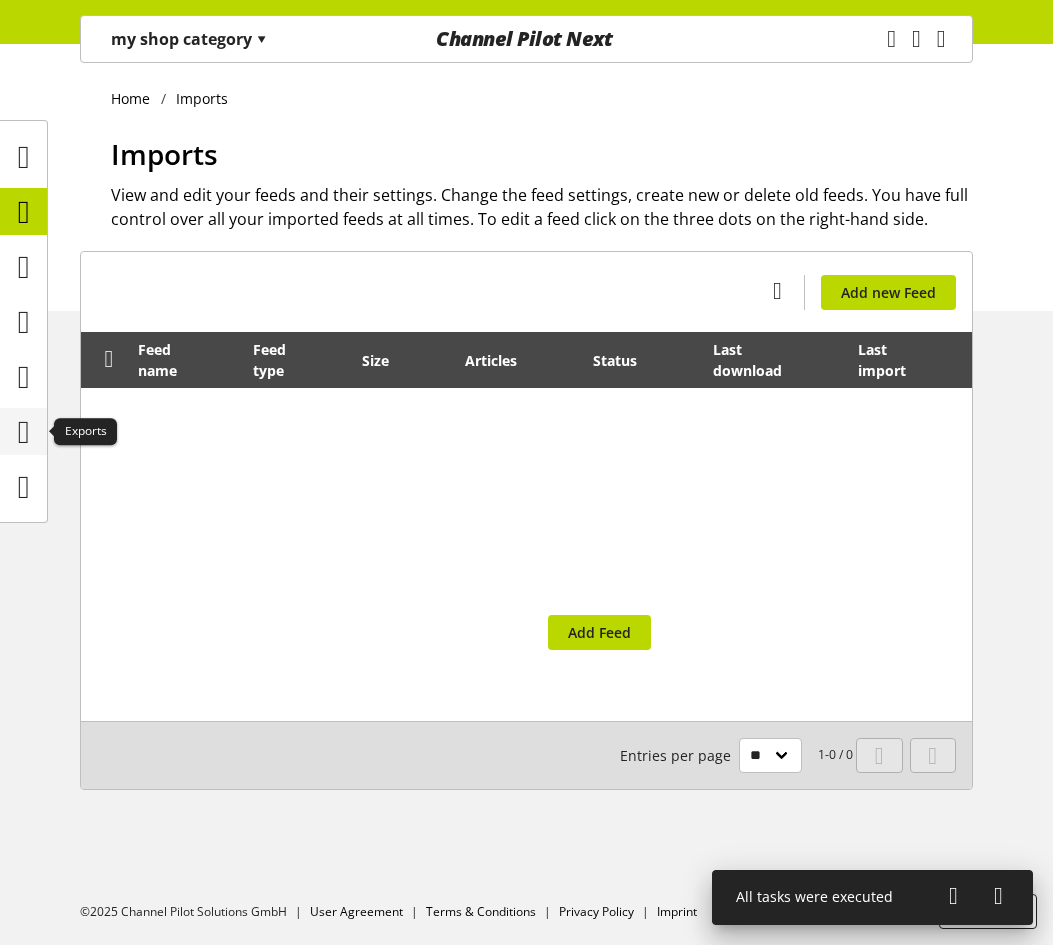 click at bounding box center [24, 432] 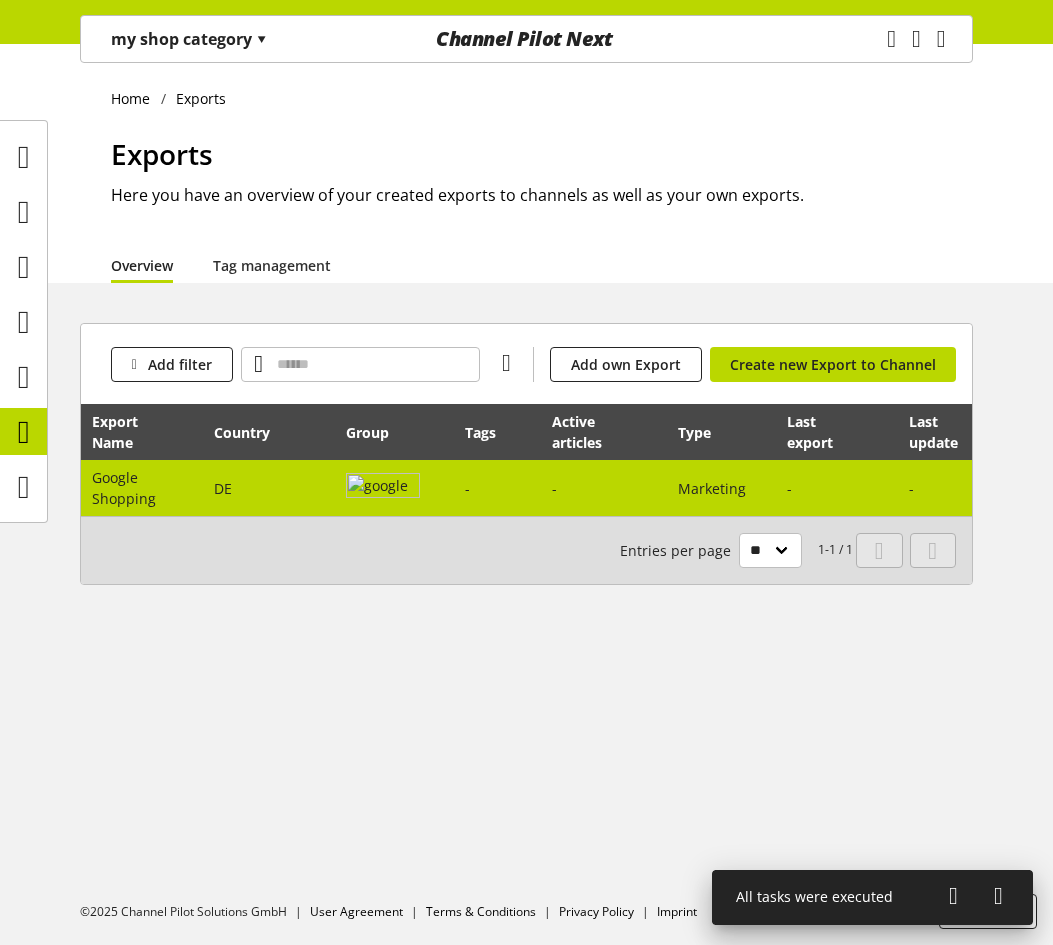 click at bounding box center [394, 488] 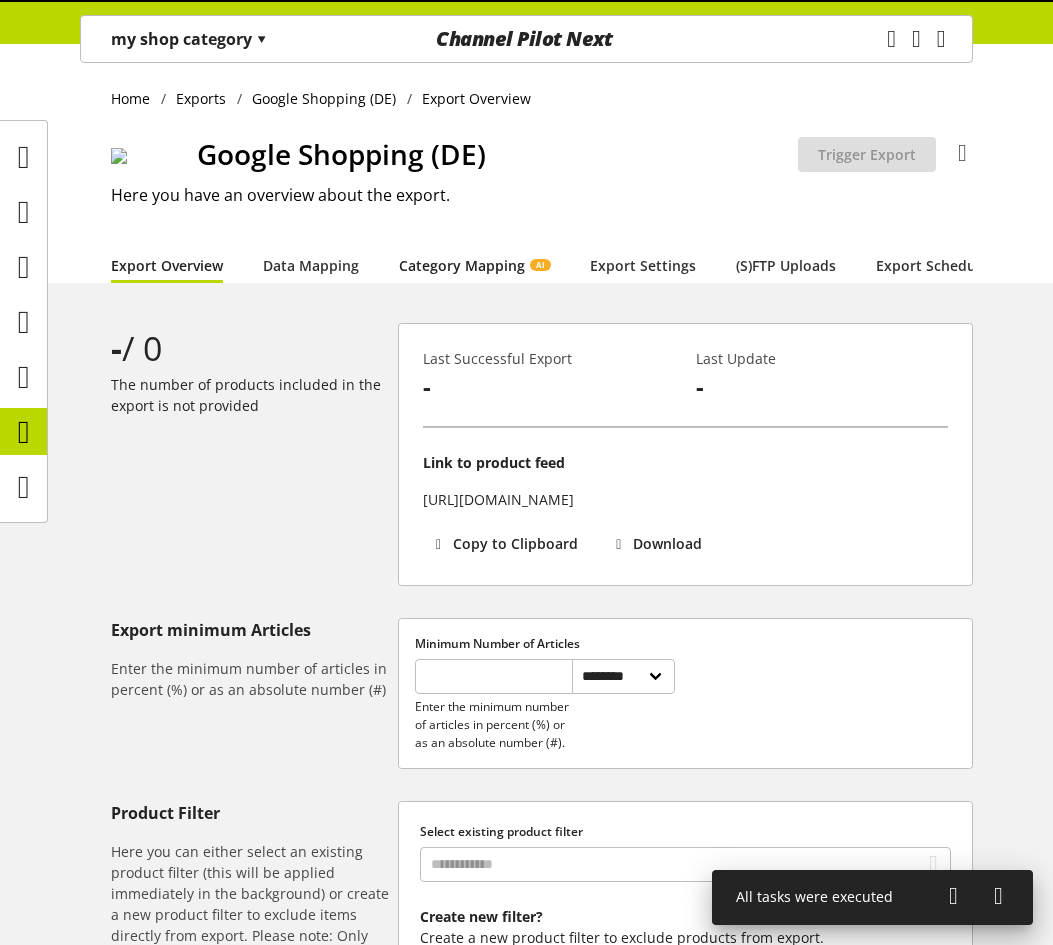click on "Category Mapping AI" at bounding box center [474, 265] 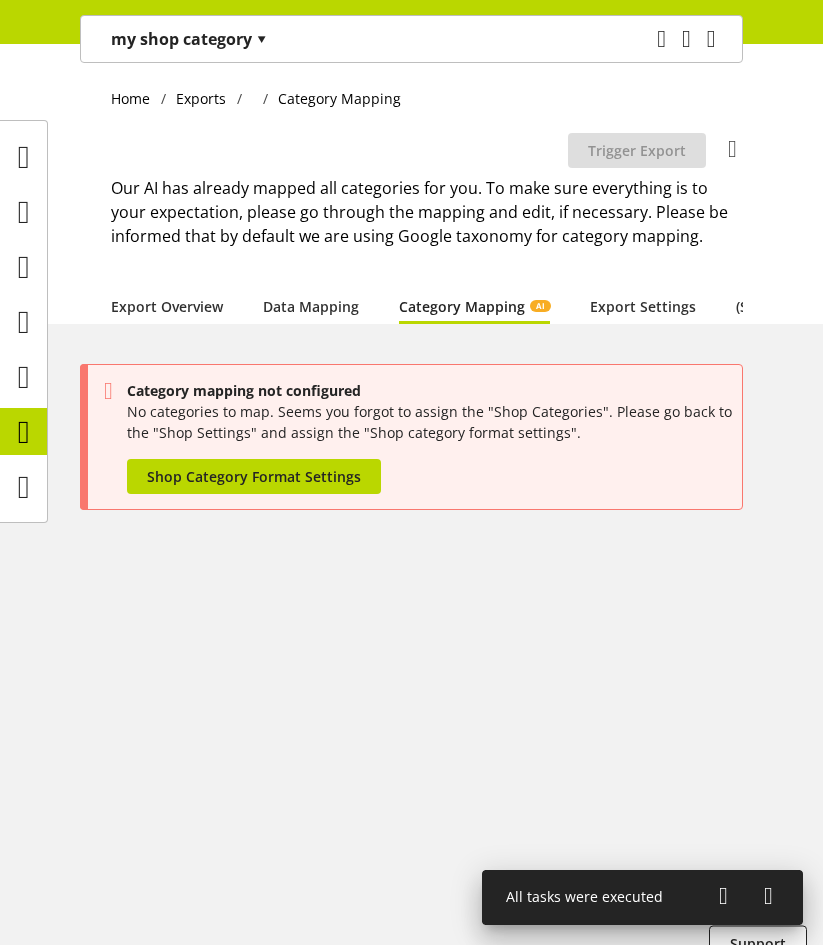 click on "my shop category ▾" at bounding box center [189, 39] 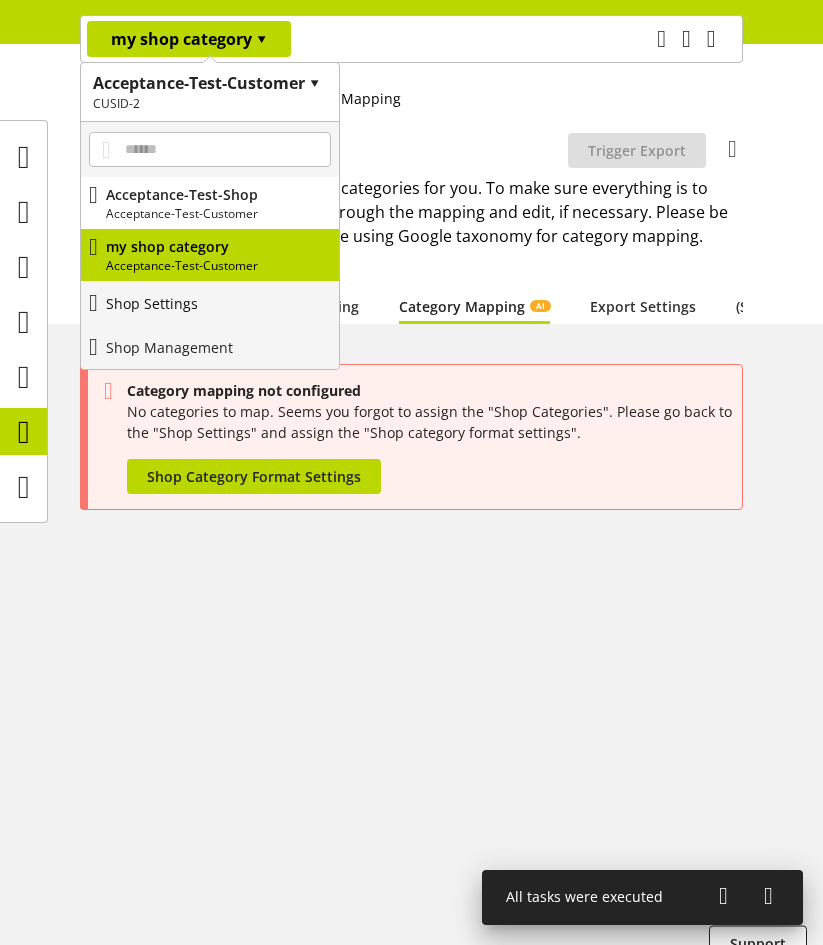 click on "Shop Settings" at bounding box center (152, 303) 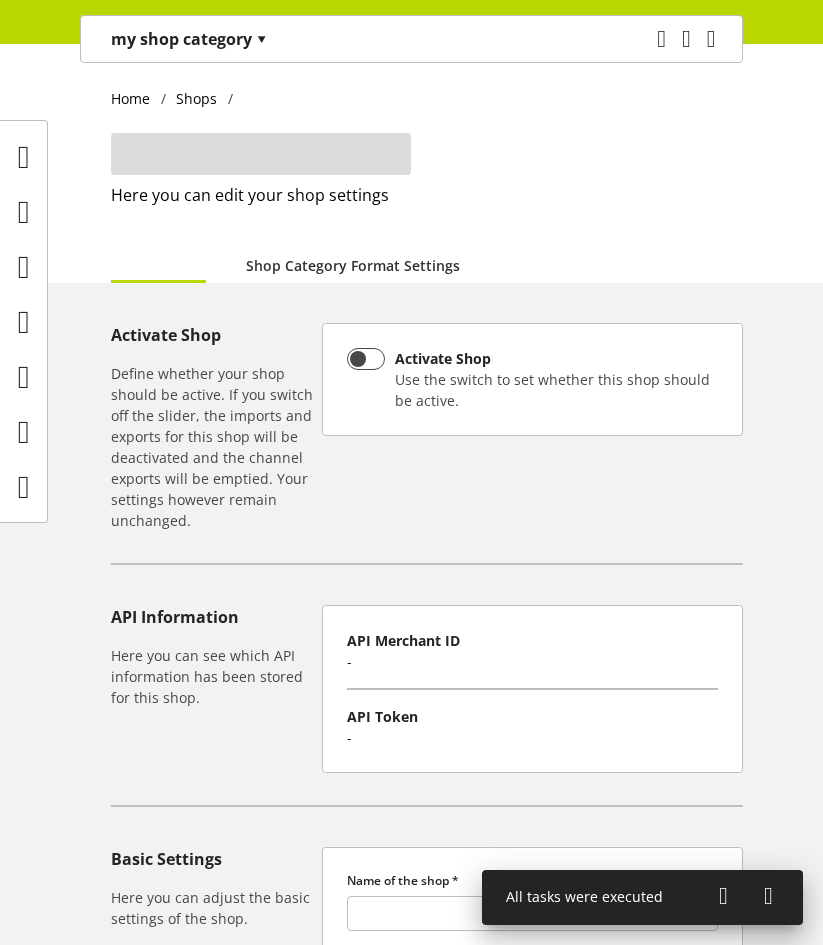 type on "**********" 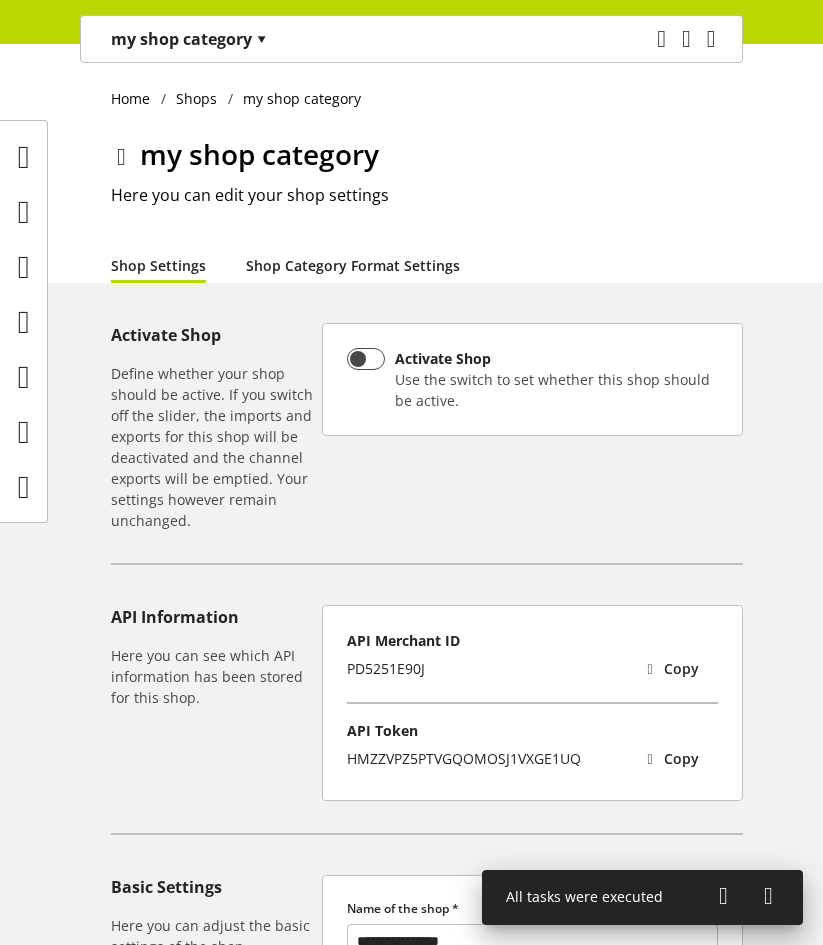 click on "Shop Category Format Settings" at bounding box center (353, 265) 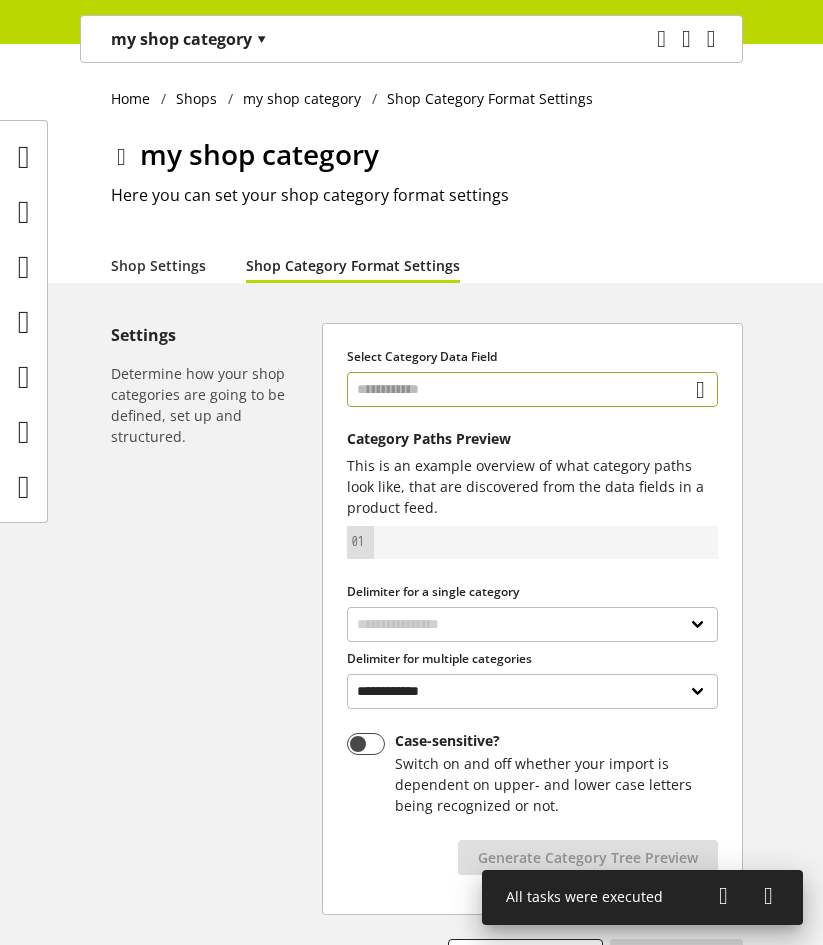 click at bounding box center (532, 389) 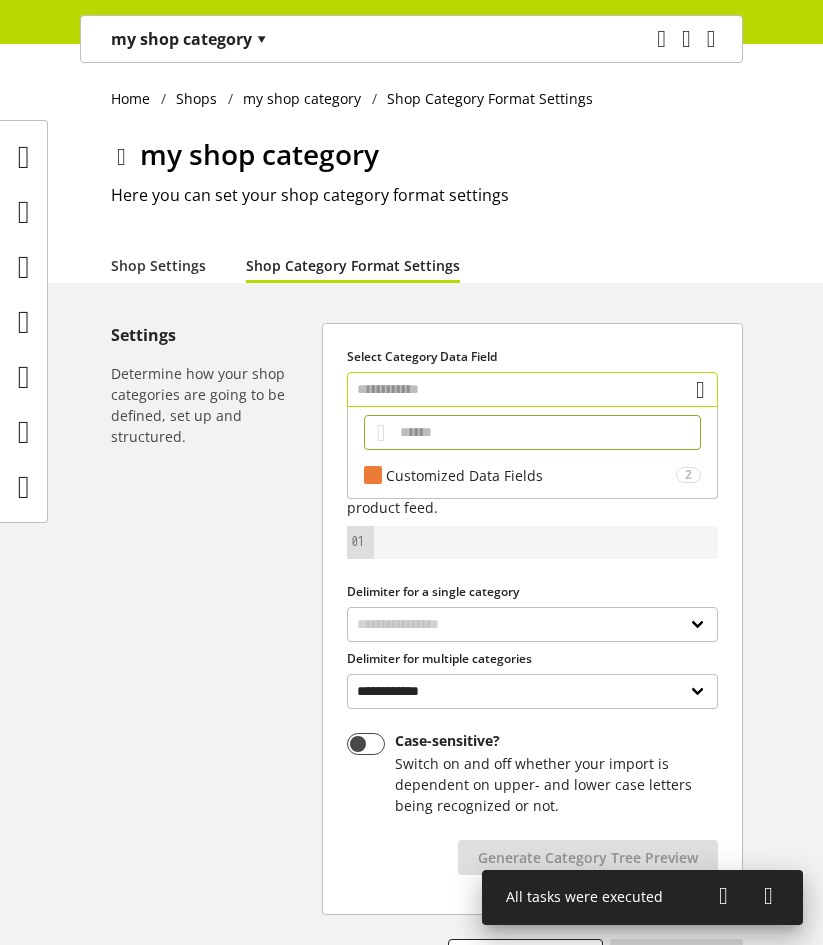 click at bounding box center (532, 389) 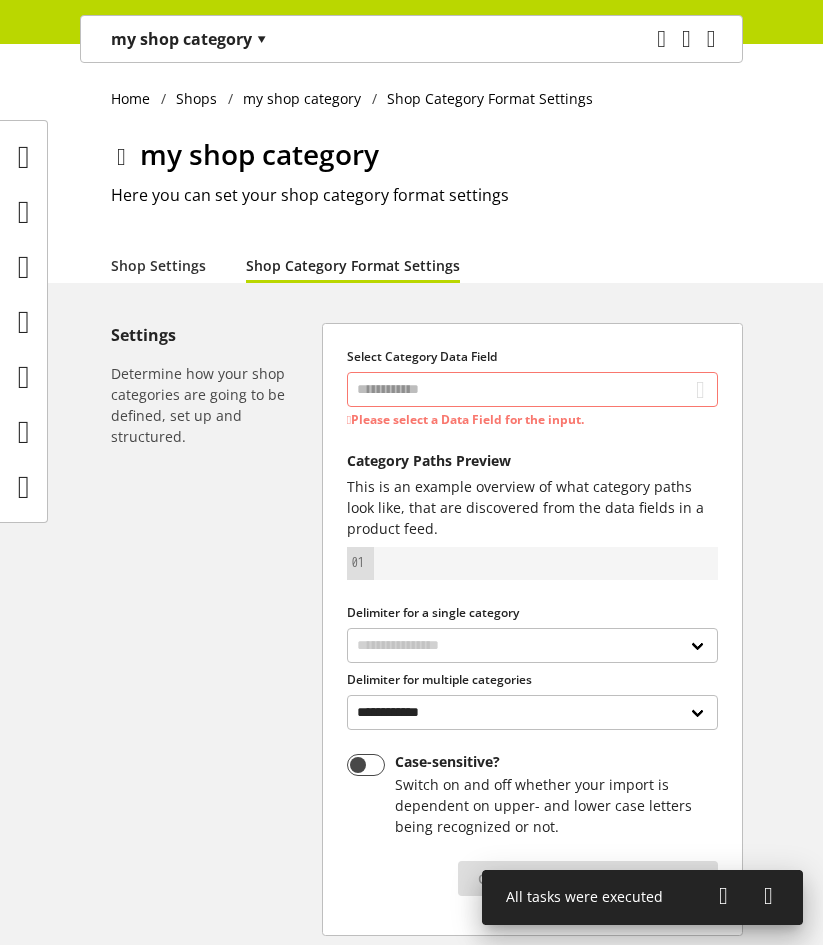 click on "Settings Determine how your shop categories are going to be defined, set up and structured." at bounding box center (216, 659) 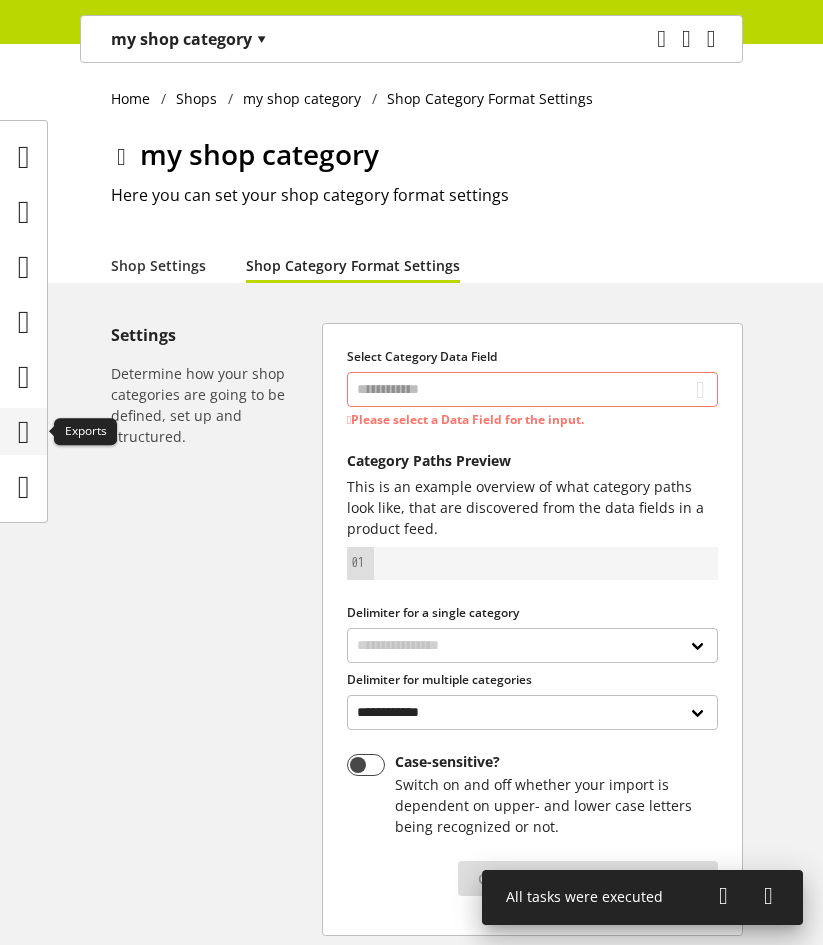 click at bounding box center (24, 432) 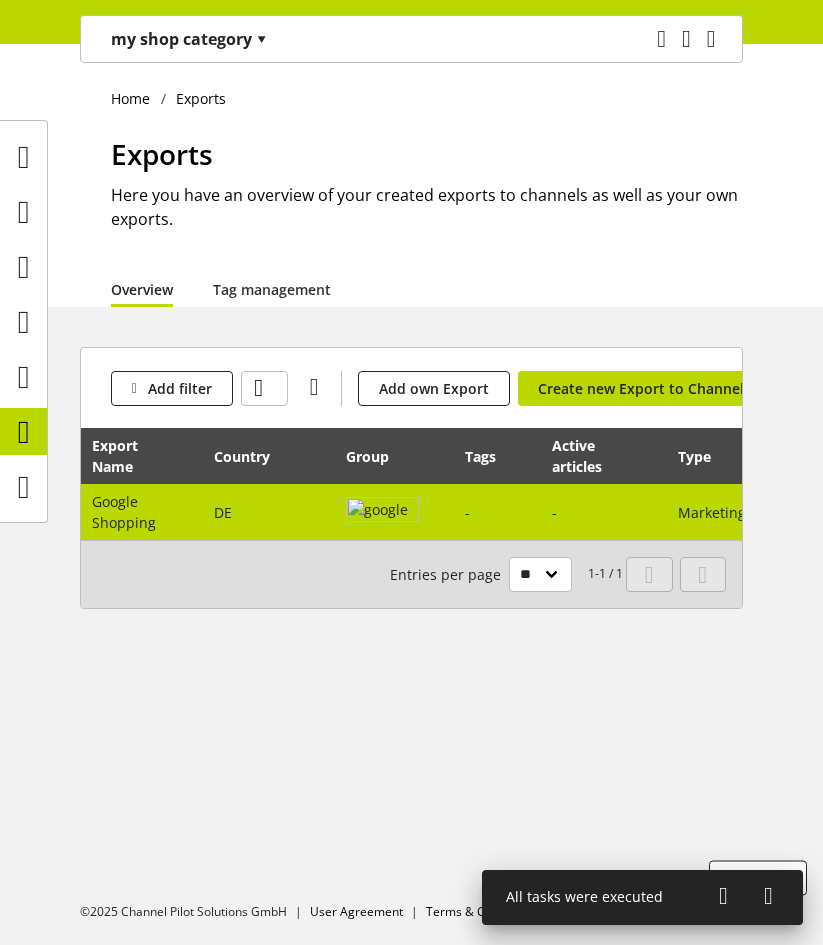 click at bounding box center [383, 512] 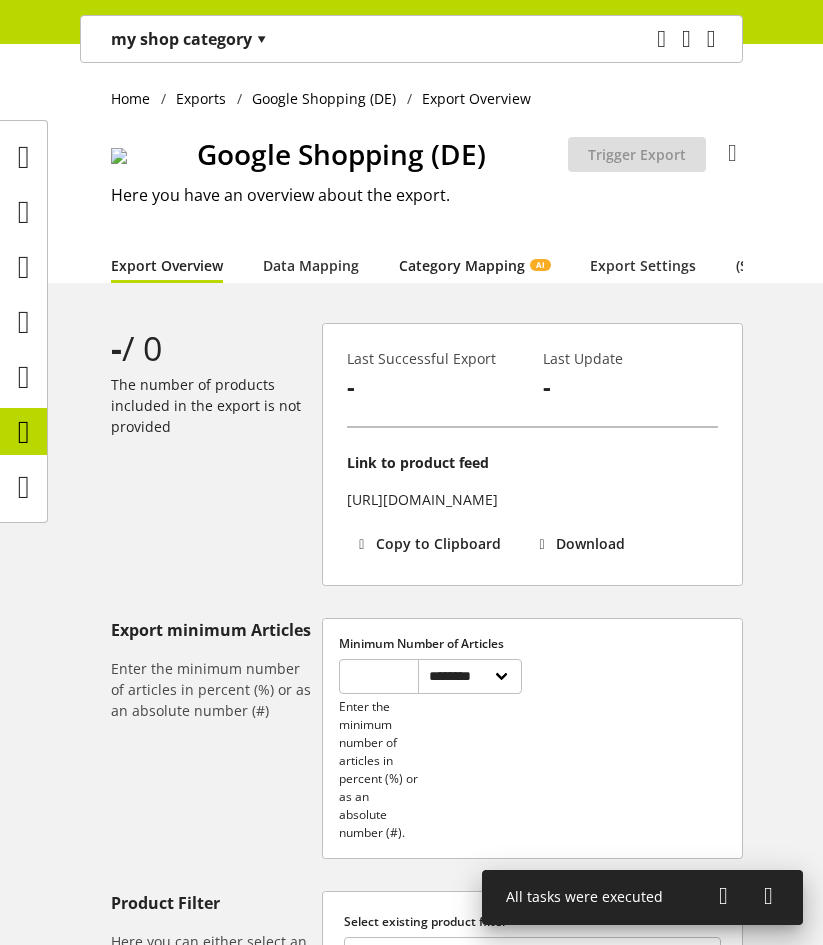 click on "Category Mapping AI" at bounding box center (474, 265) 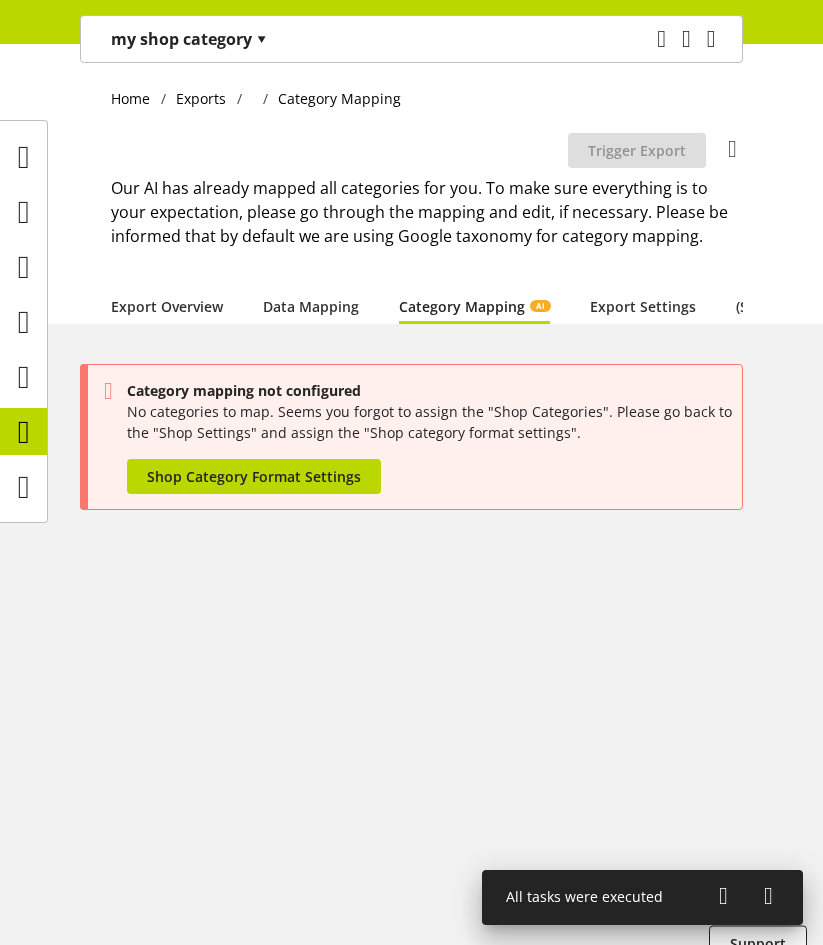 select on "********" 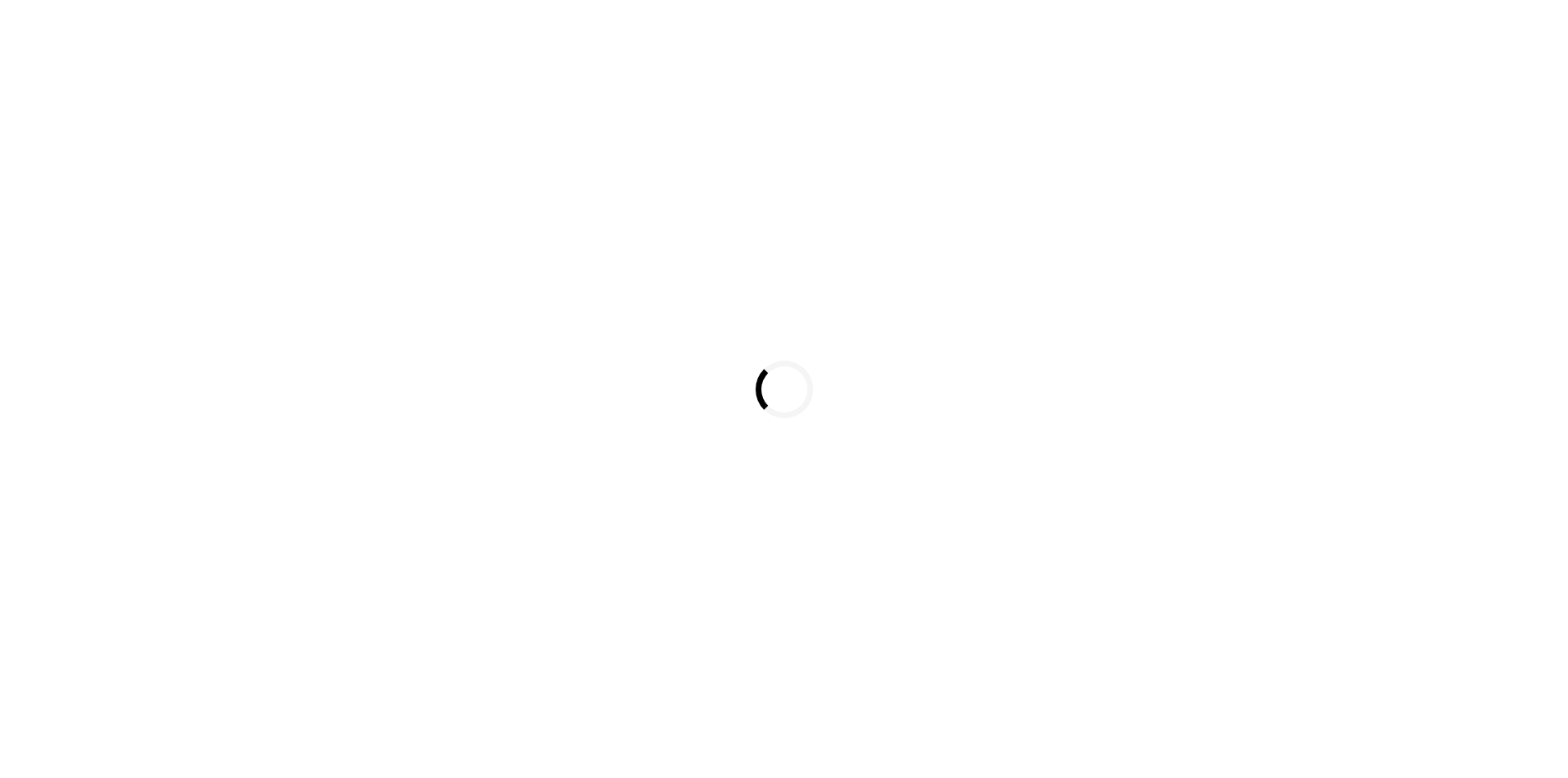 scroll, scrollTop: 0, scrollLeft: 0, axis: both 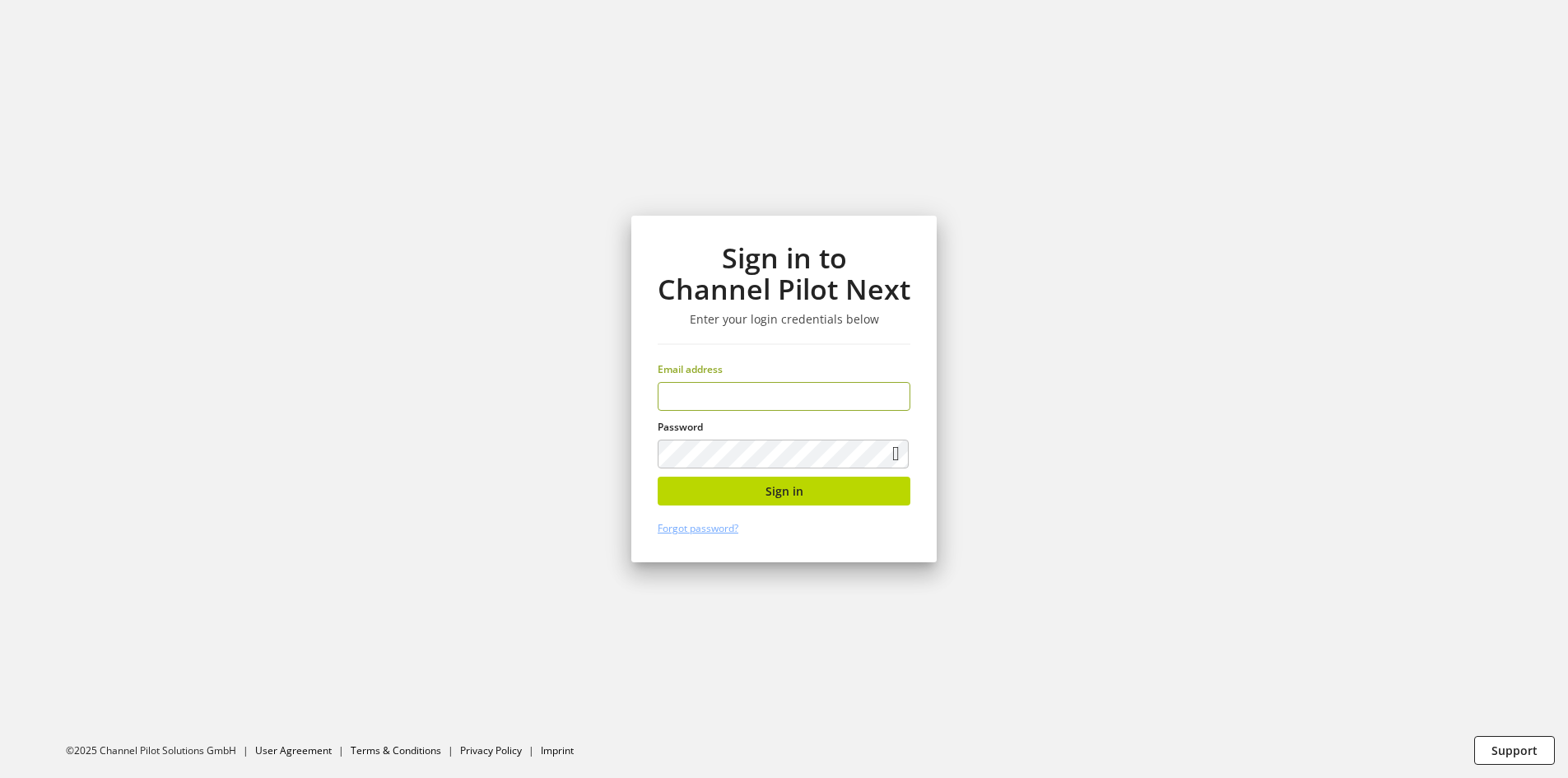 click at bounding box center (784, 396) 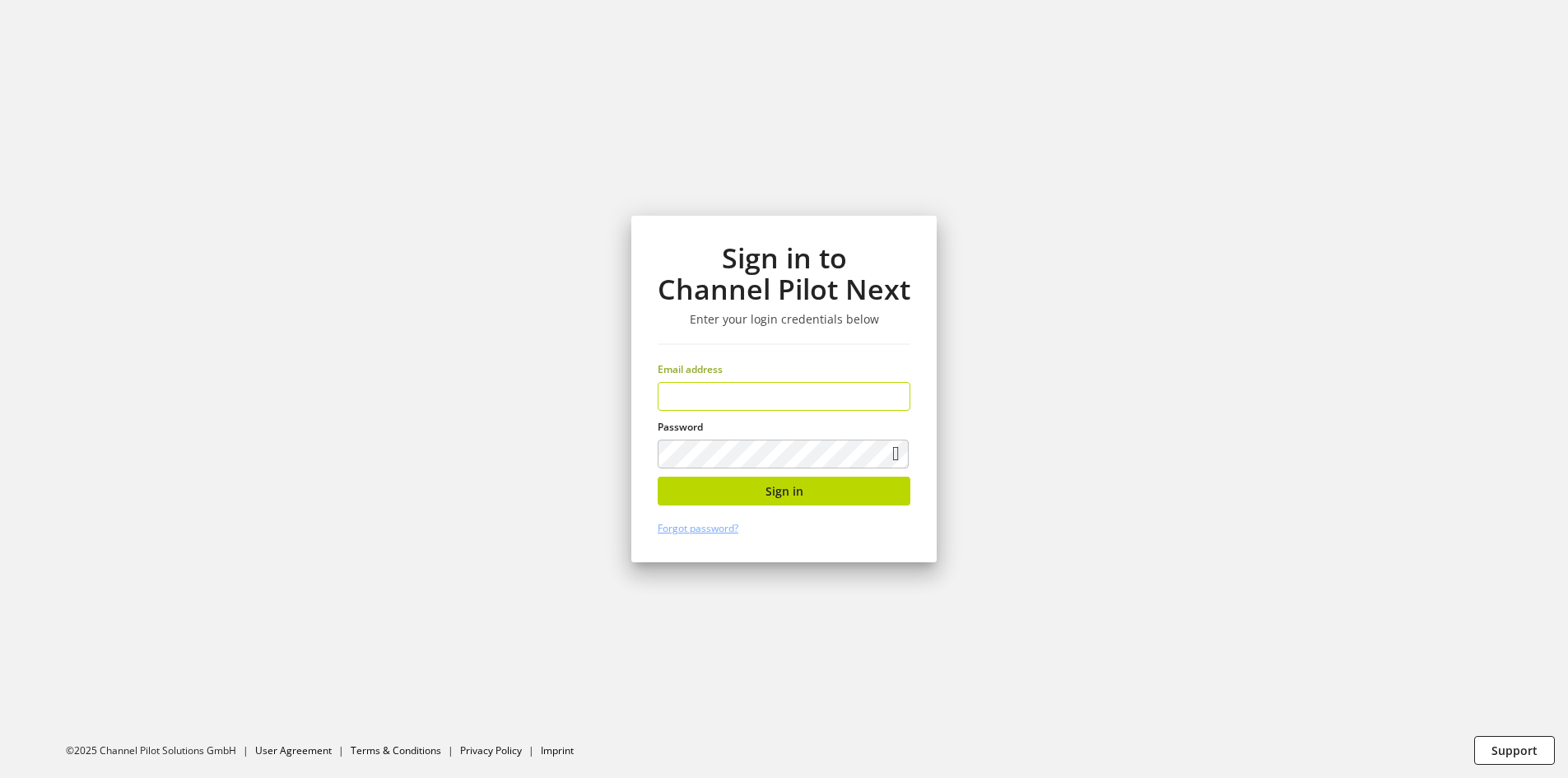 type on "**********" 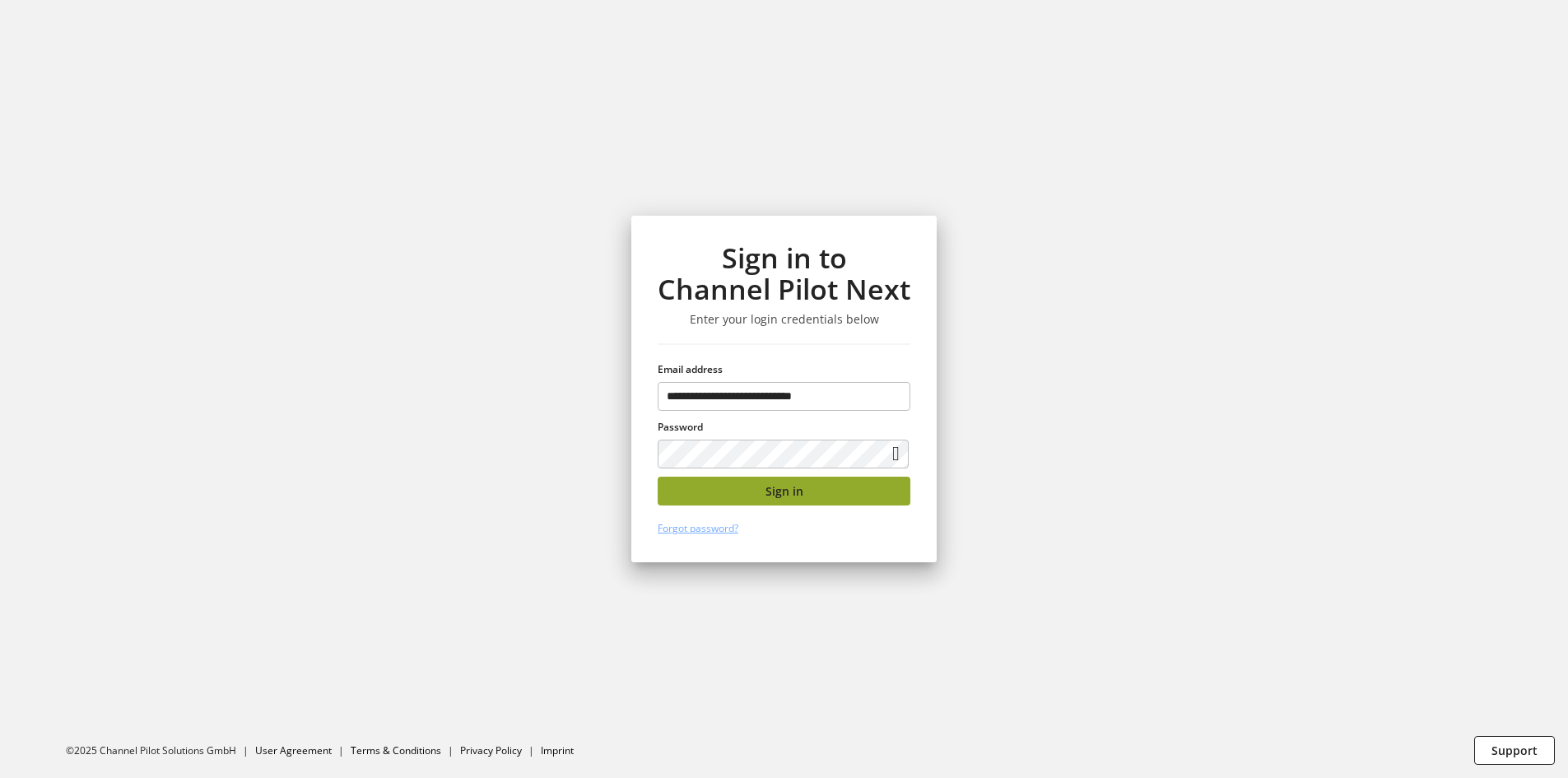 click on "Sign in" at bounding box center (784, 491) 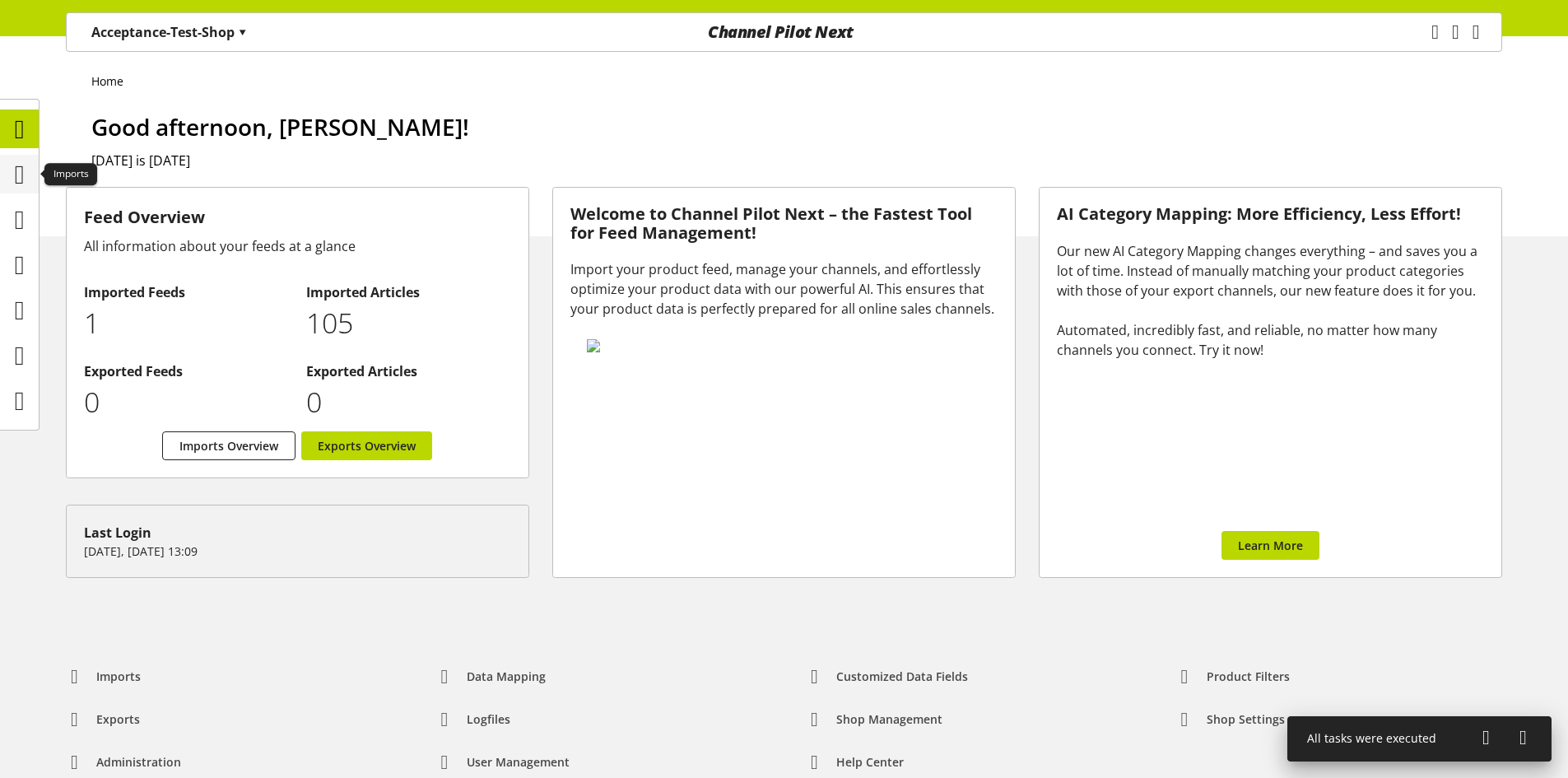click at bounding box center [20, 175] 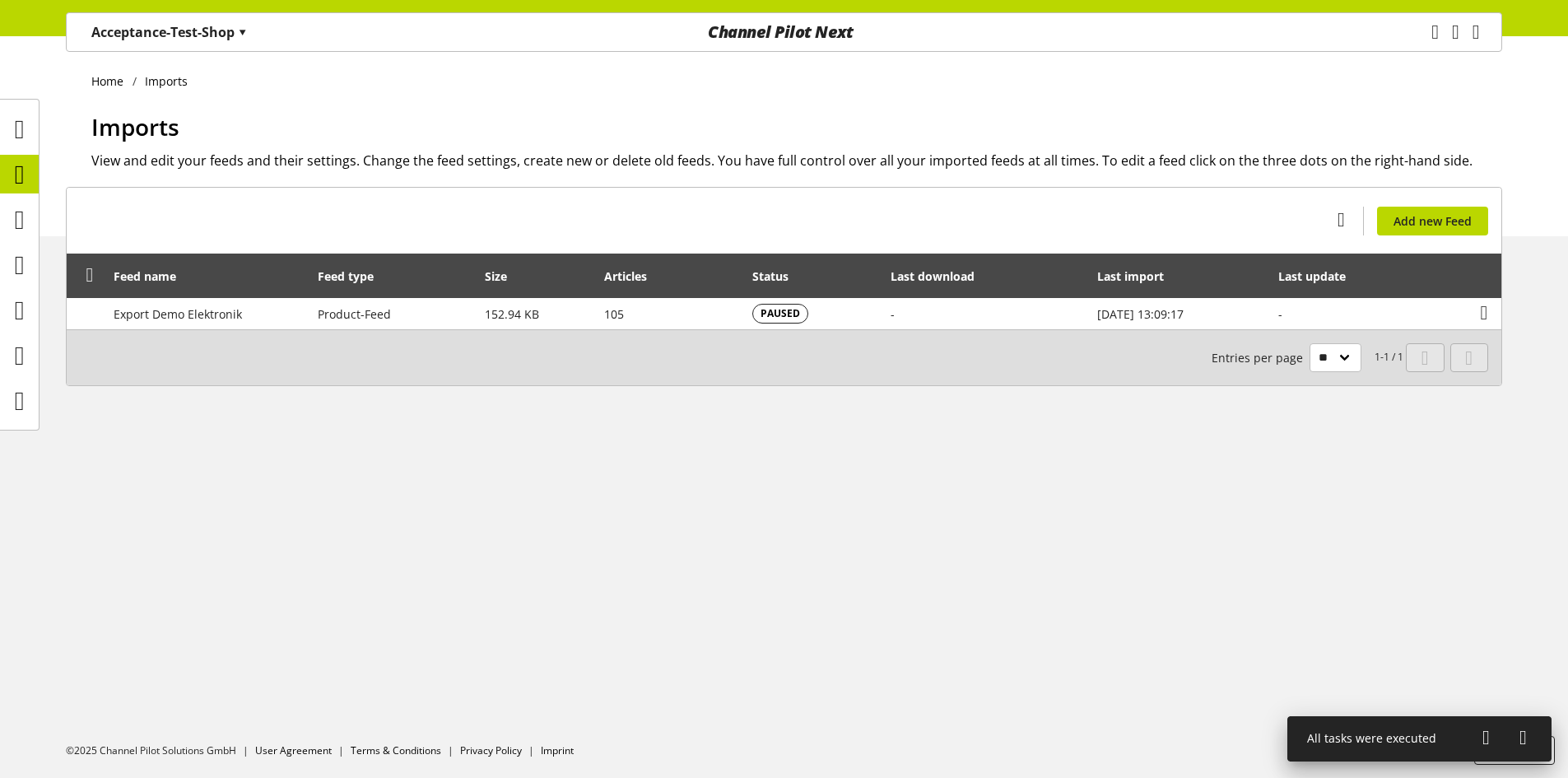 click on "Acceptance-Test-Shop ▾" at bounding box center [169, 32] 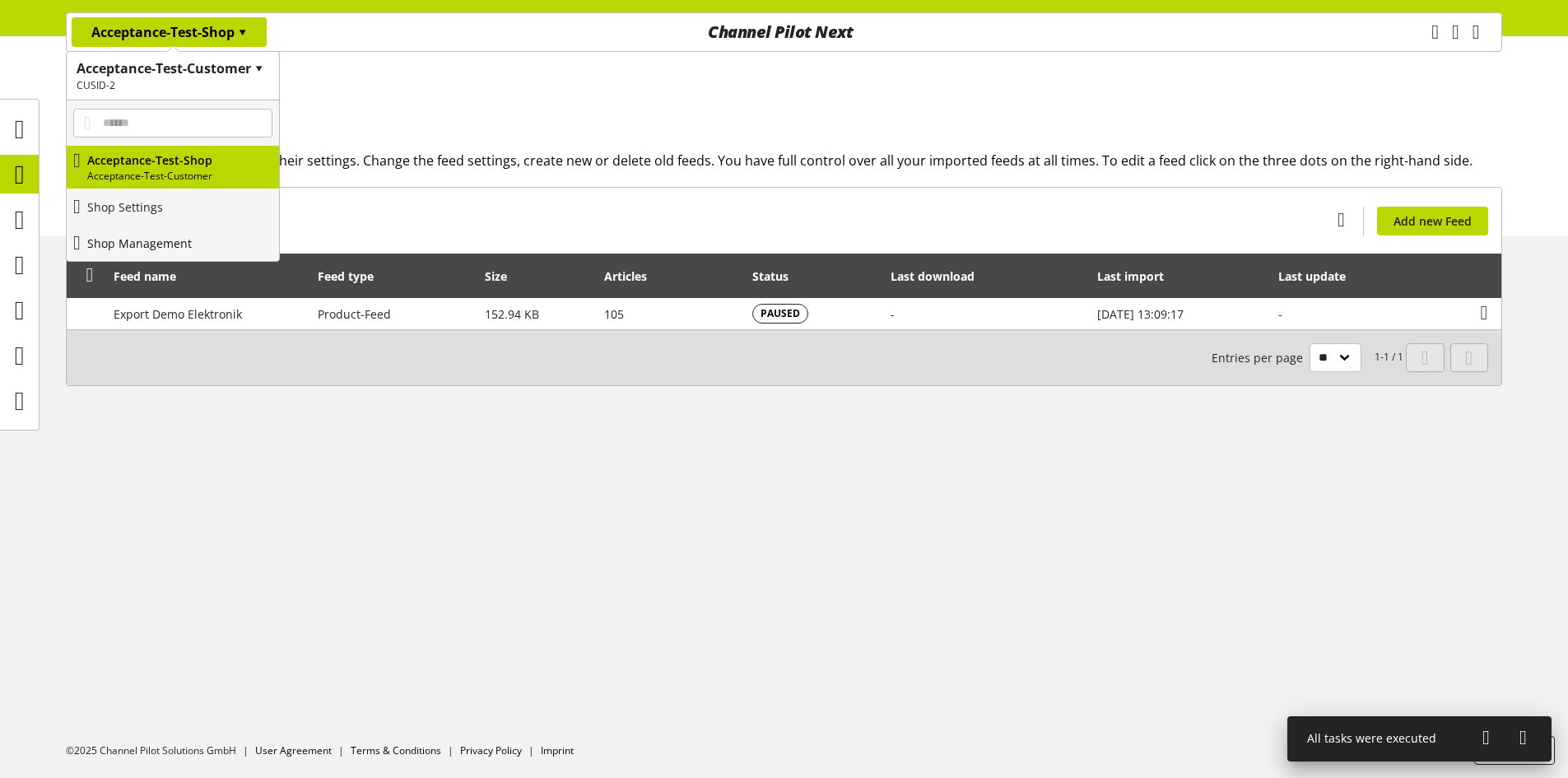 click on "Shop Management" at bounding box center [139, 243] 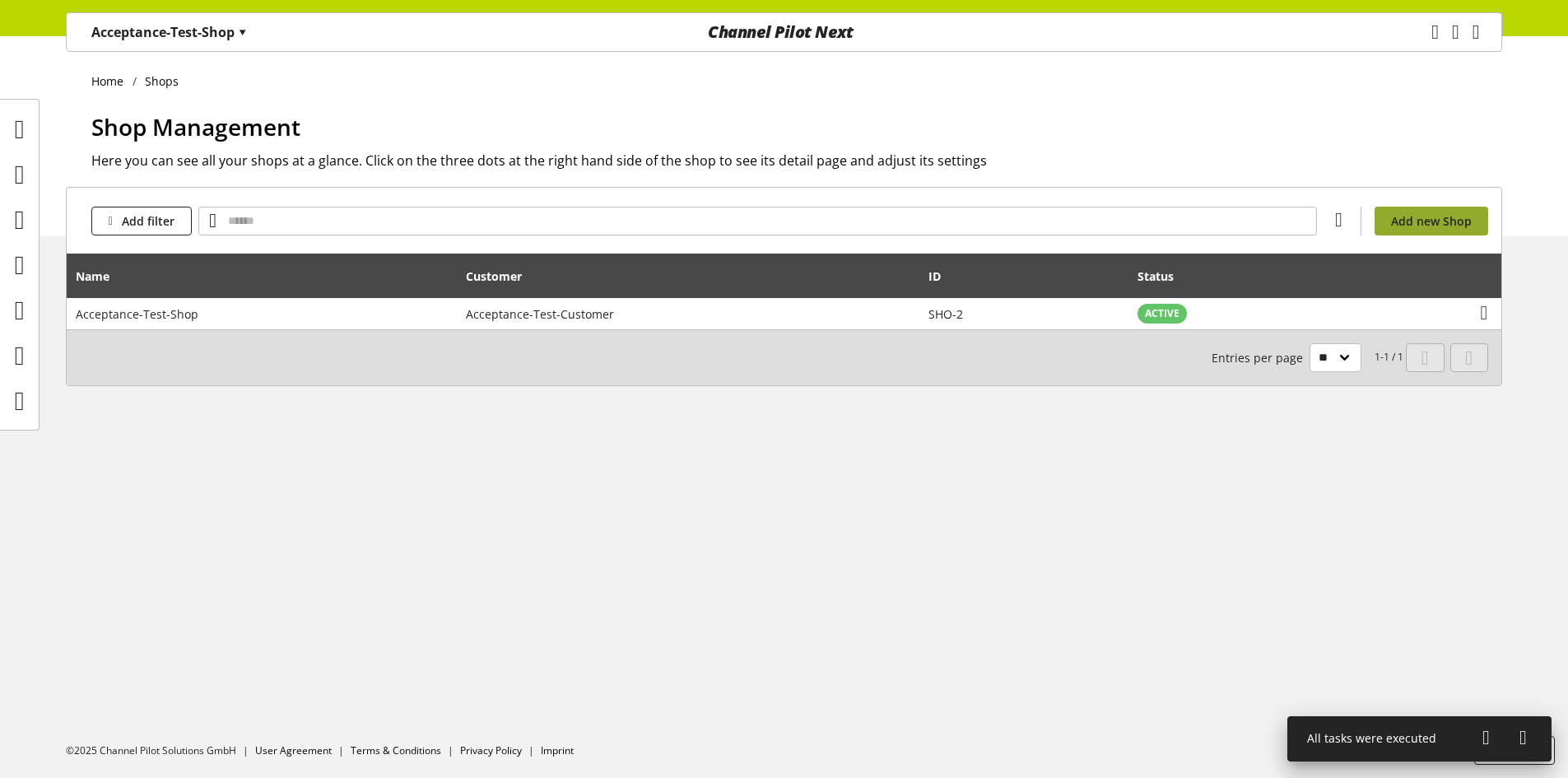 click on "Add new Shop" at bounding box center [1431, 221] 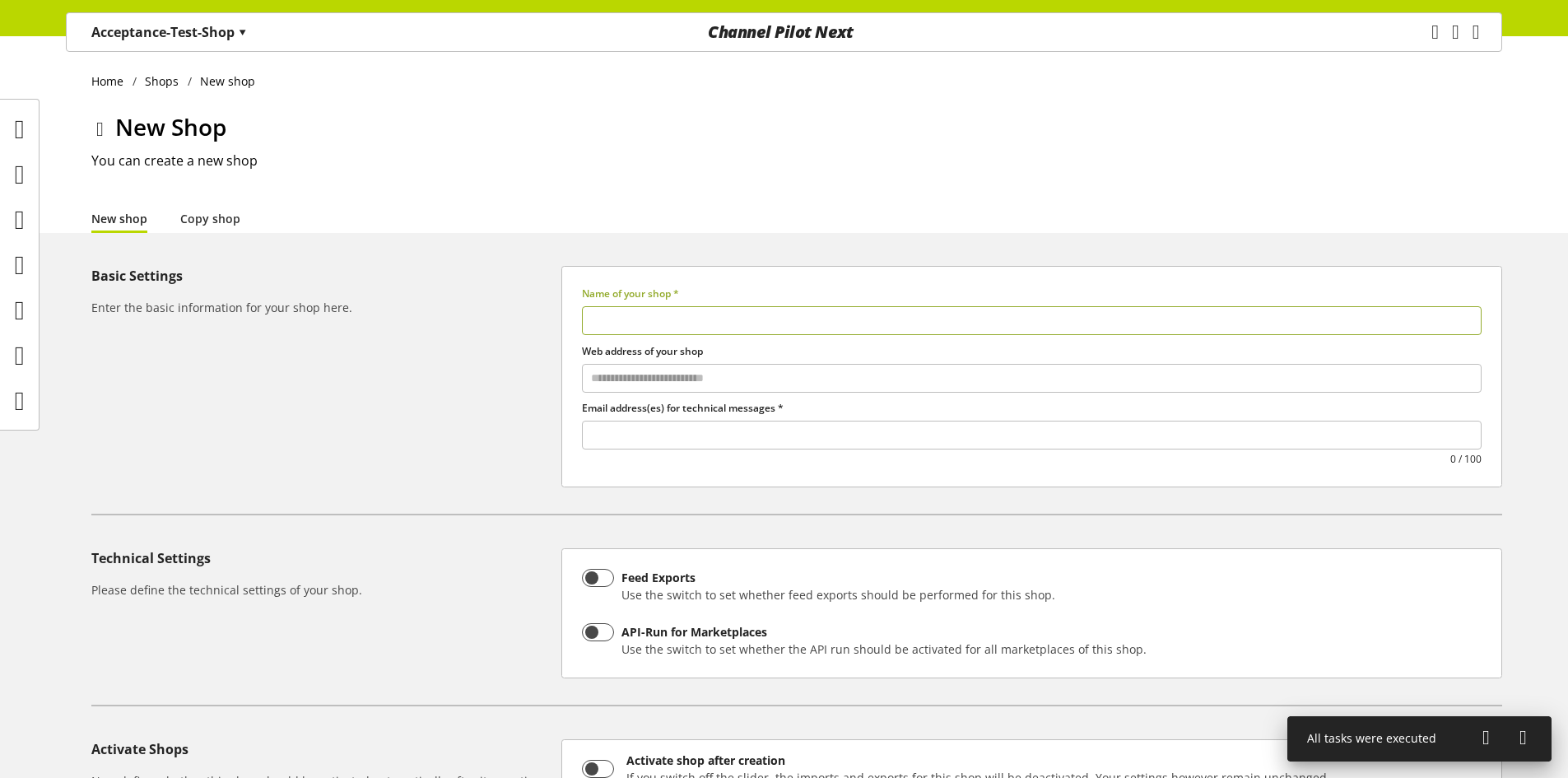click at bounding box center (1031, 320) 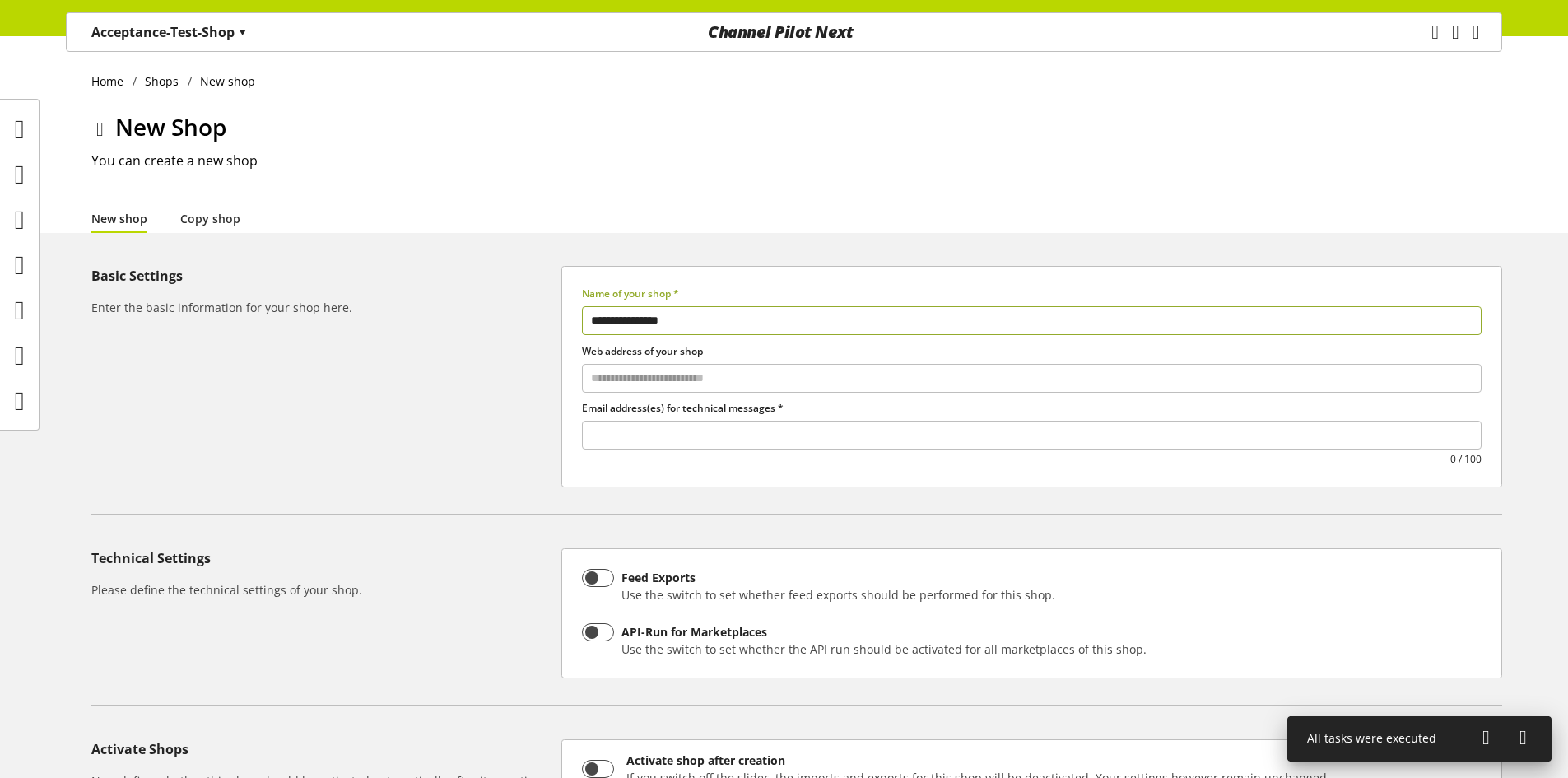 click on "**********" at bounding box center (1031, 320) 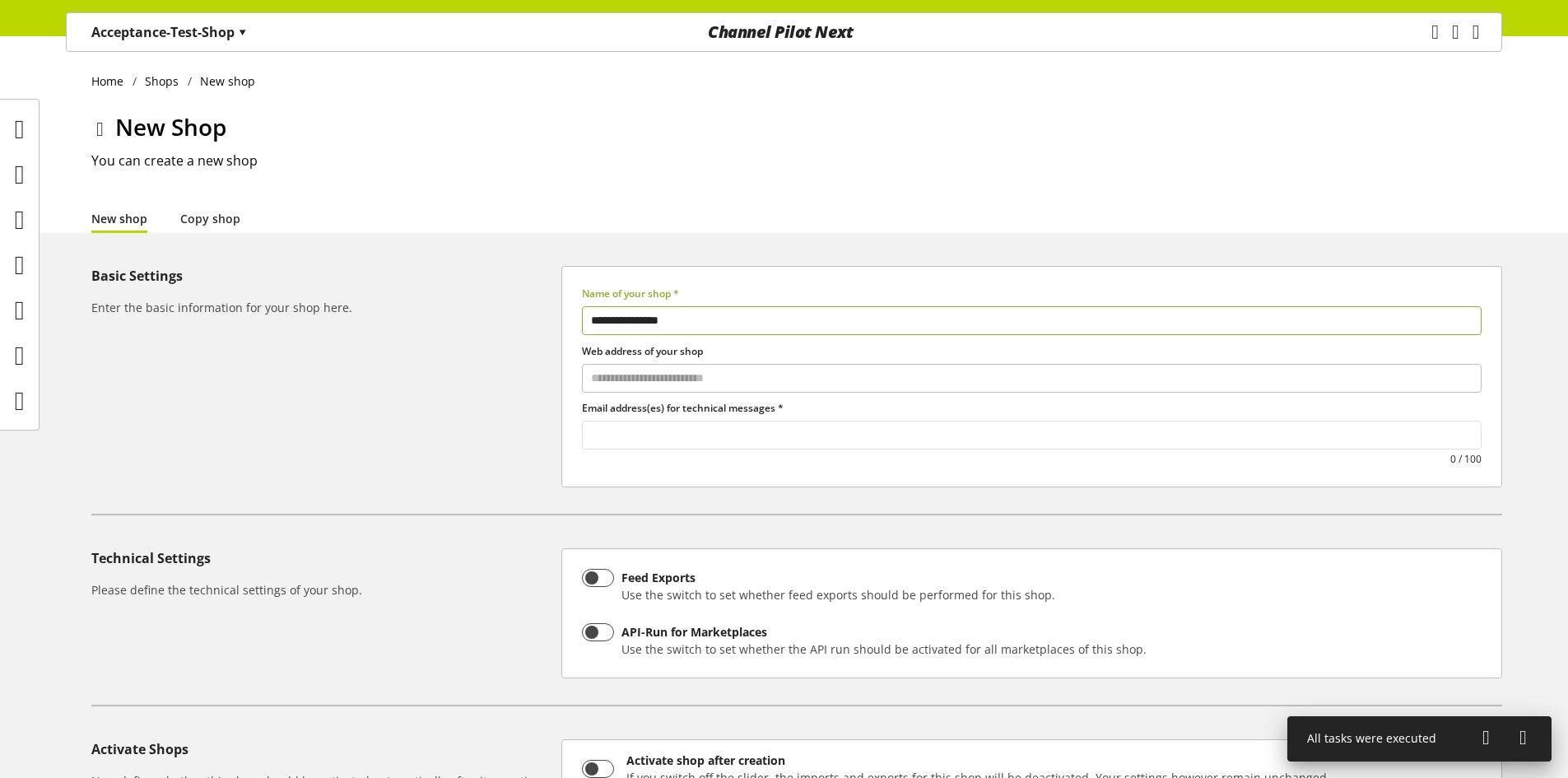 type on "**********" 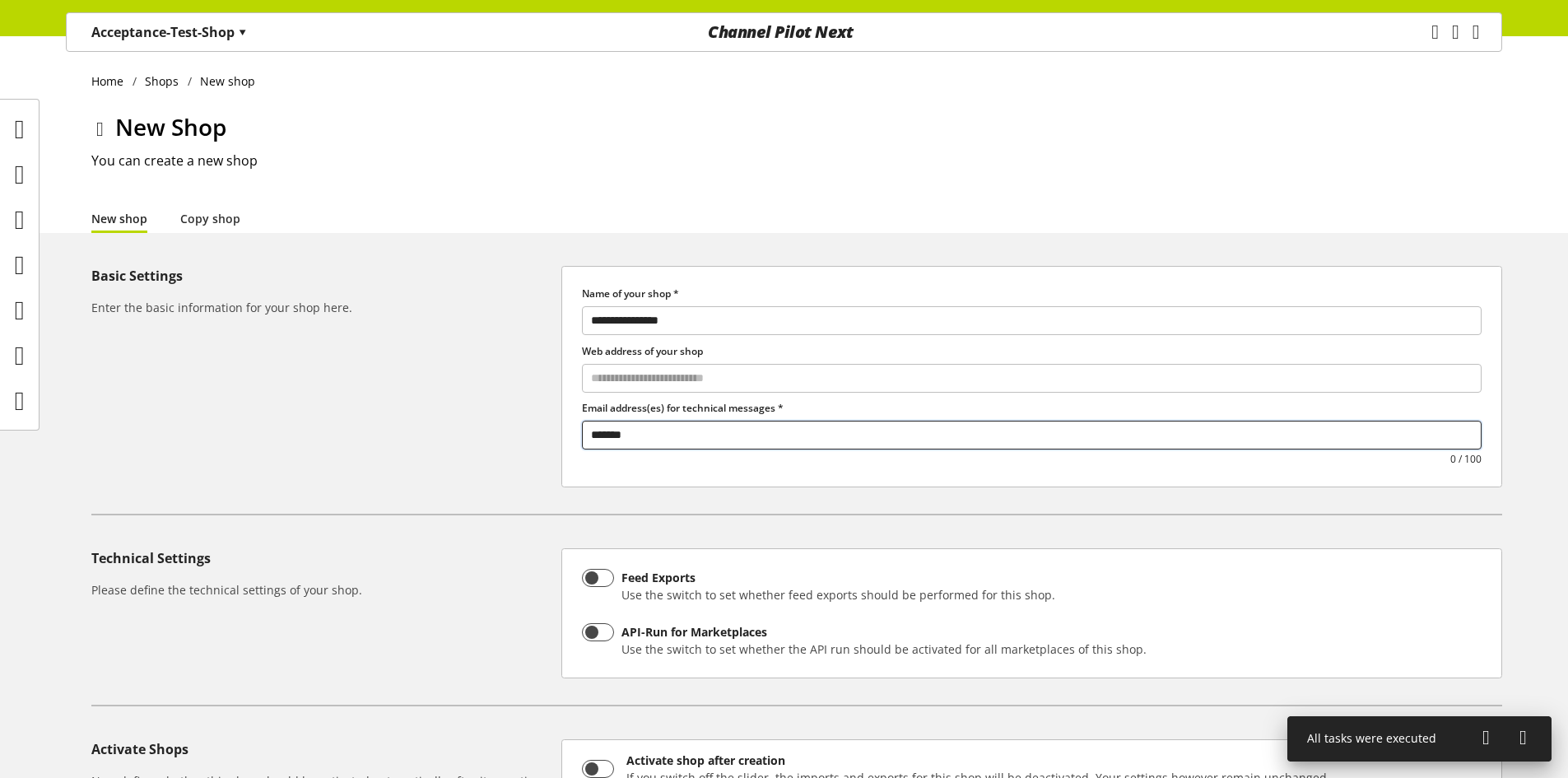scroll, scrollTop: 240, scrollLeft: 0, axis: vertical 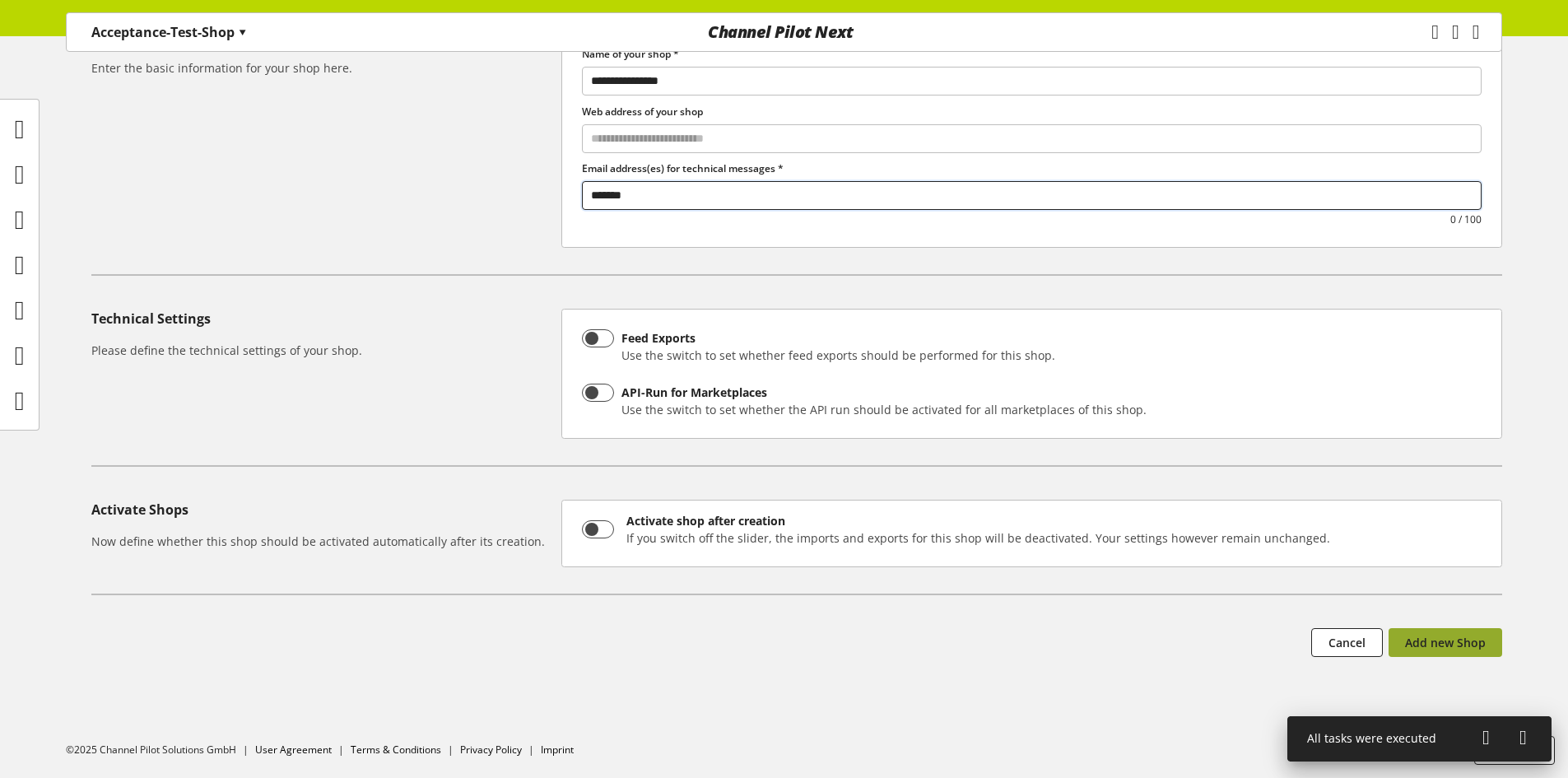 type on "*******" 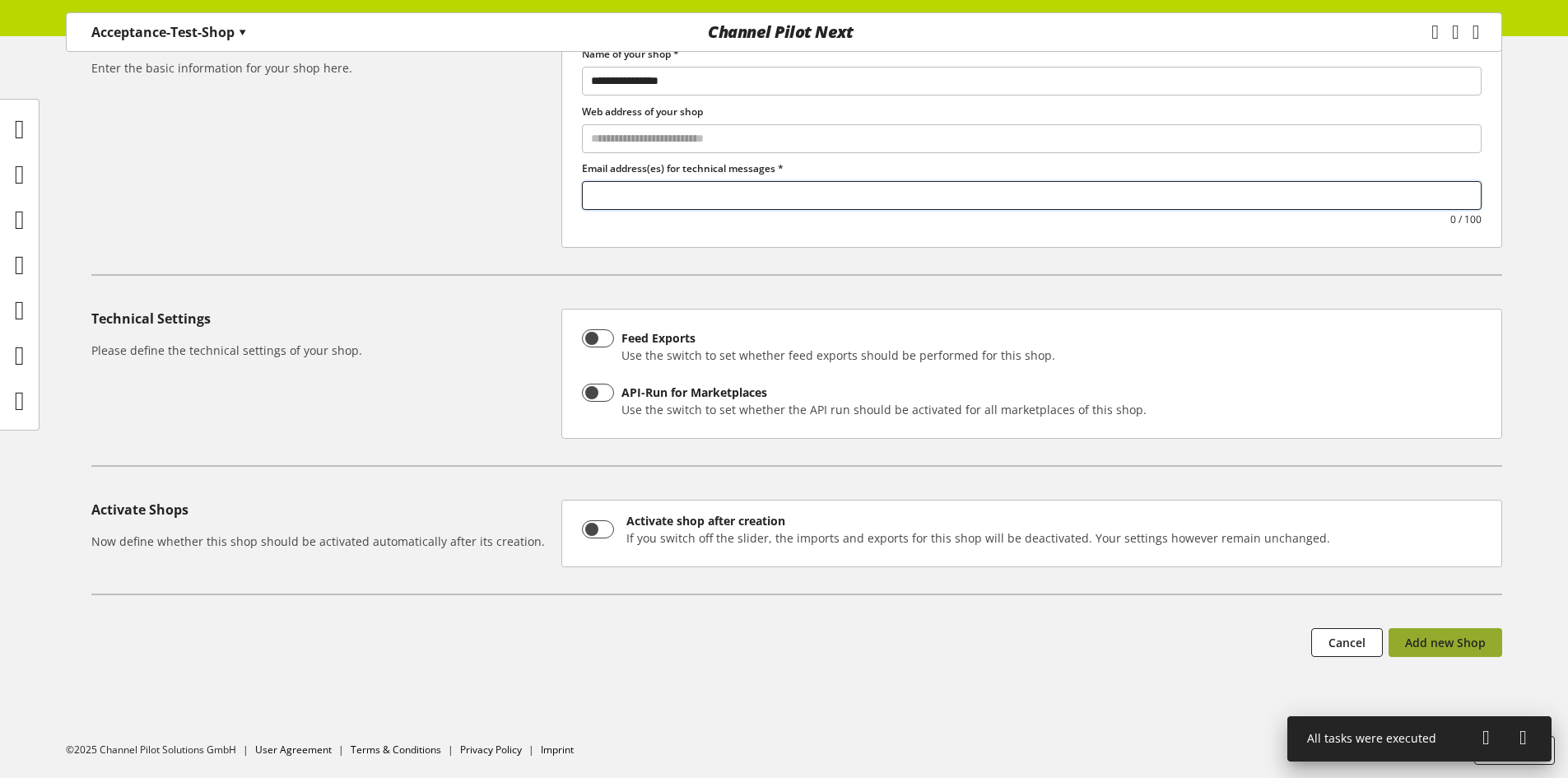 click on "Add new Shop" at bounding box center [1445, 642] 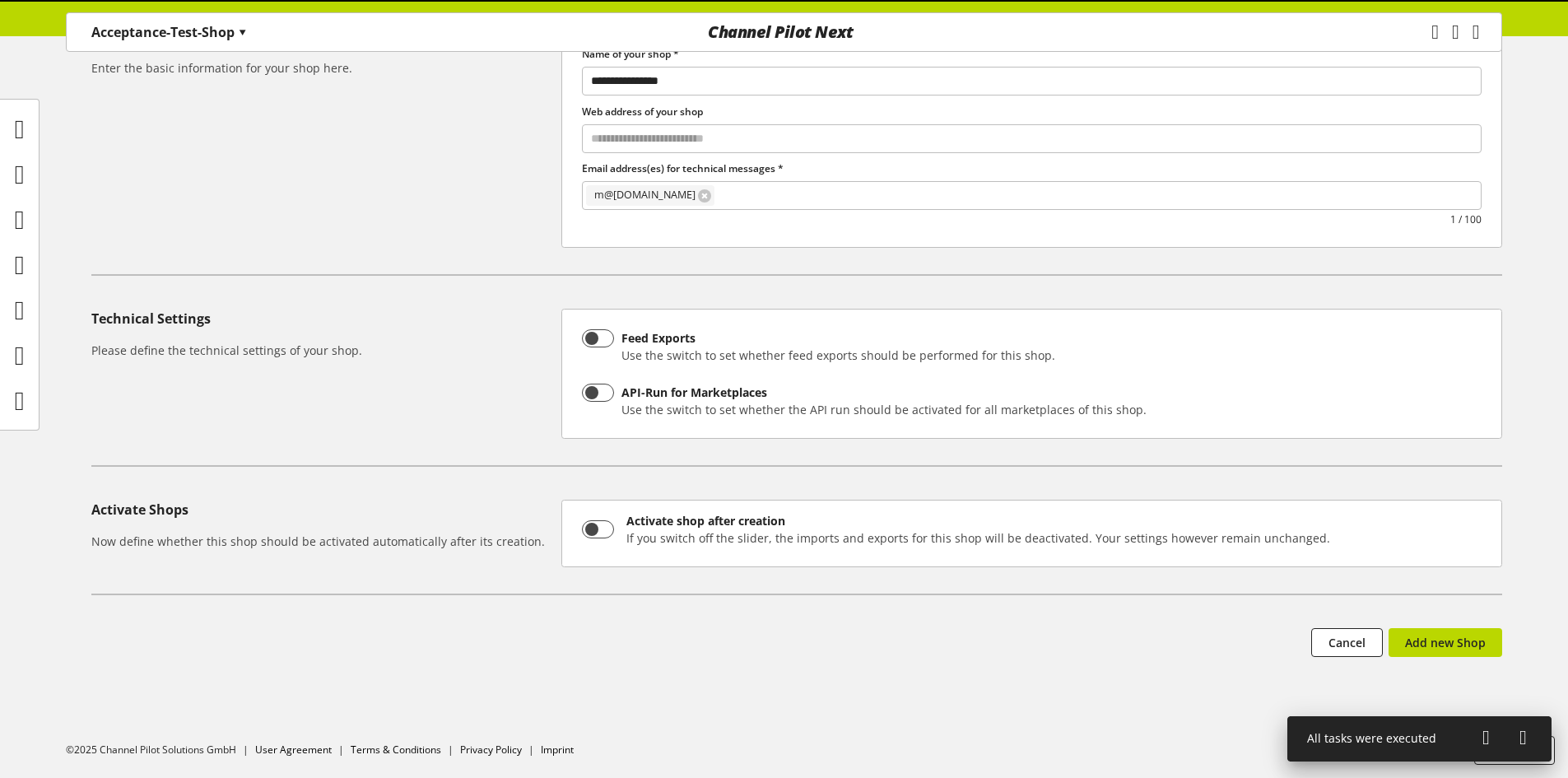 scroll, scrollTop: 0, scrollLeft: 0, axis: both 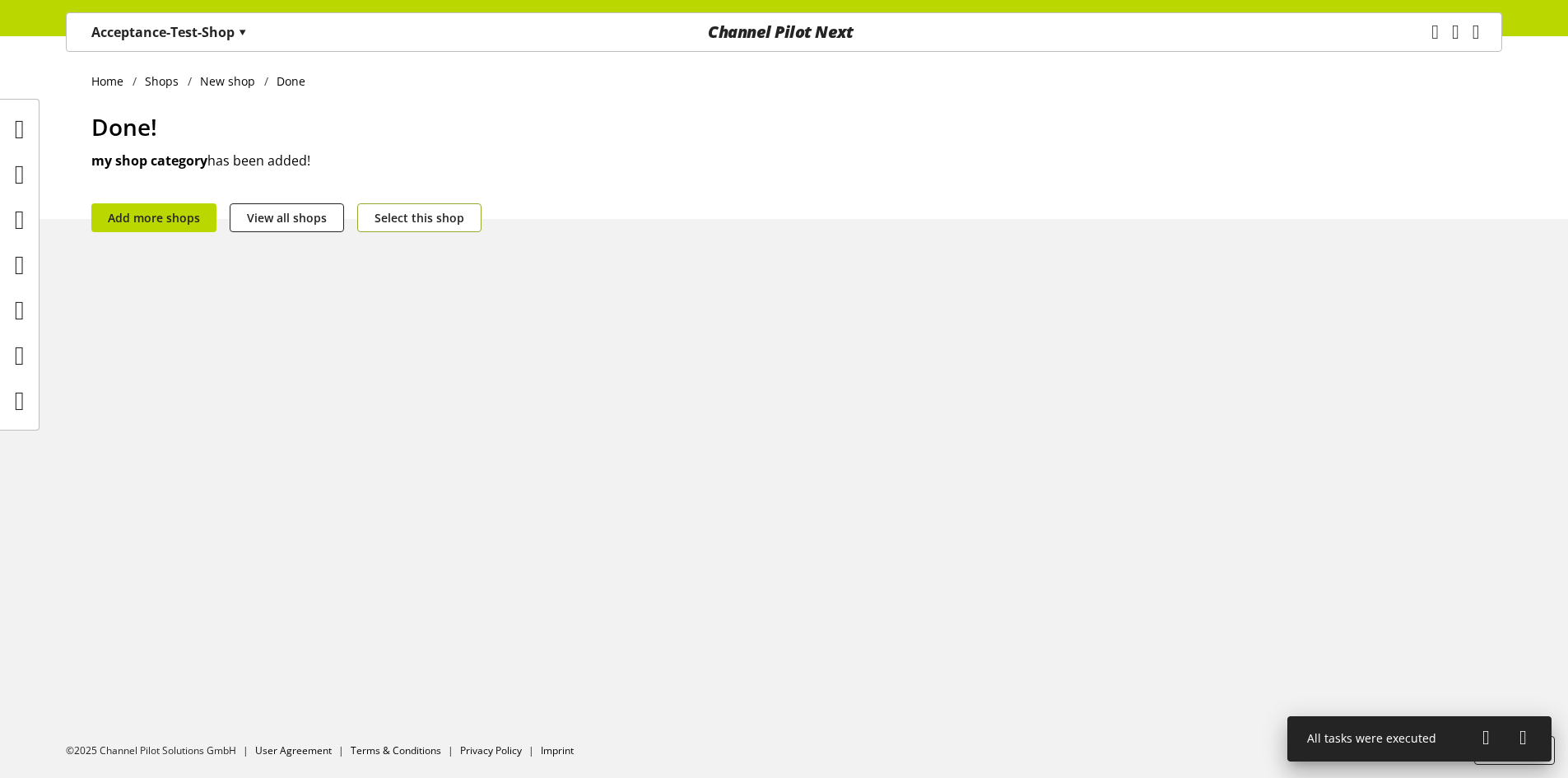 click on "Select this shop" at bounding box center [419, 217] 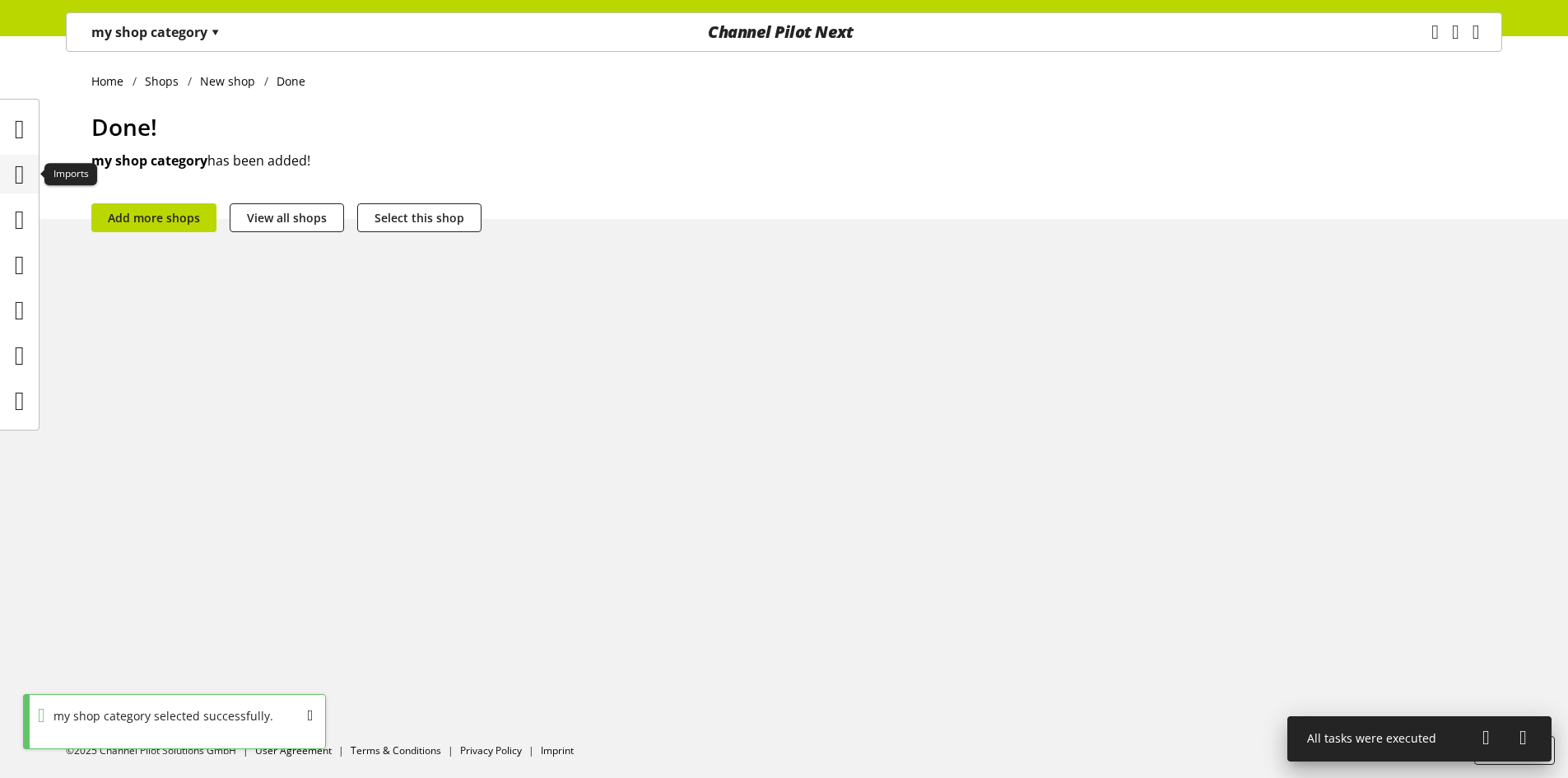 click at bounding box center [20, 175] 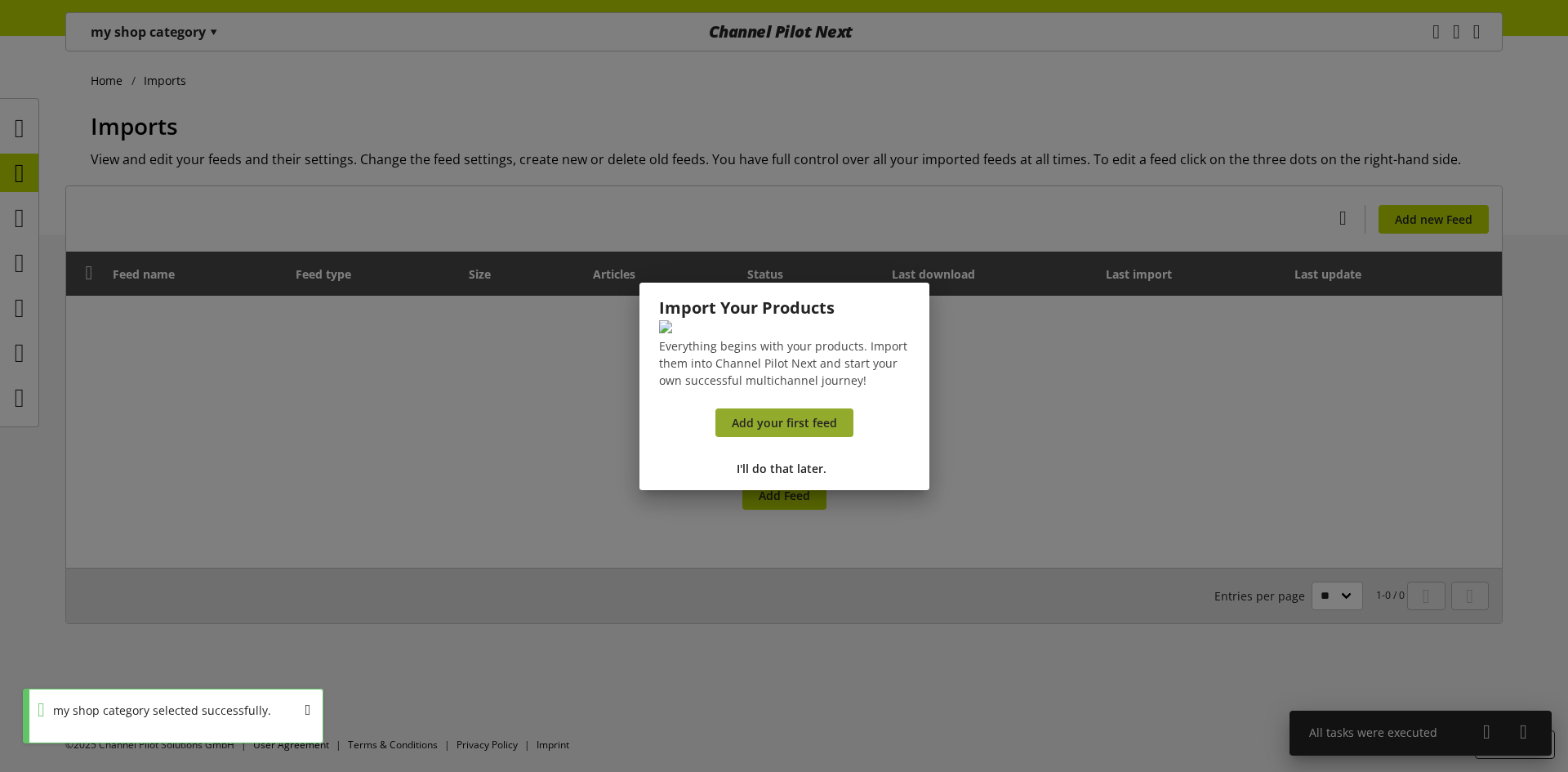 click on "Add your first feed" at bounding box center (784, 422) 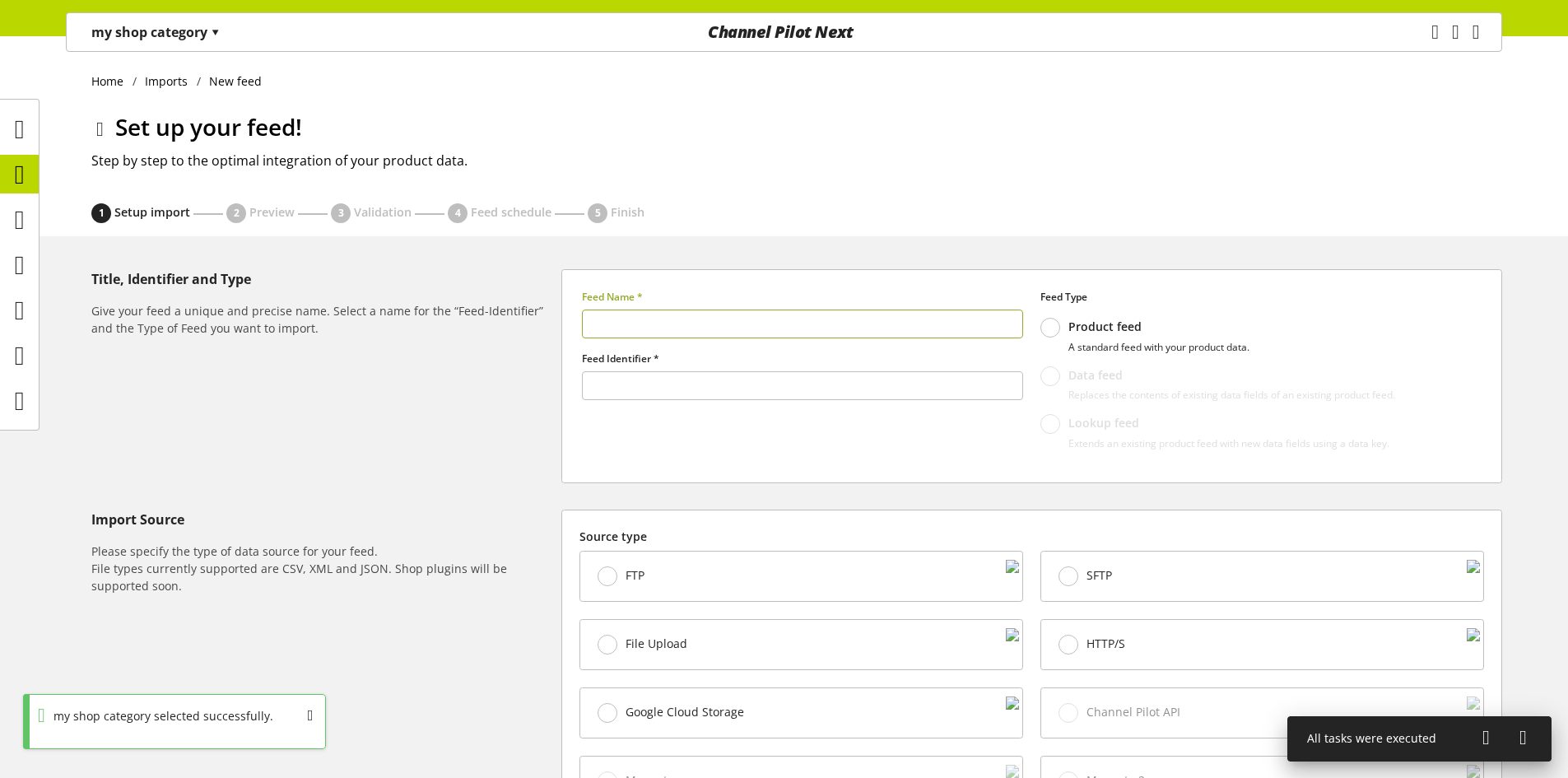 type on "******" 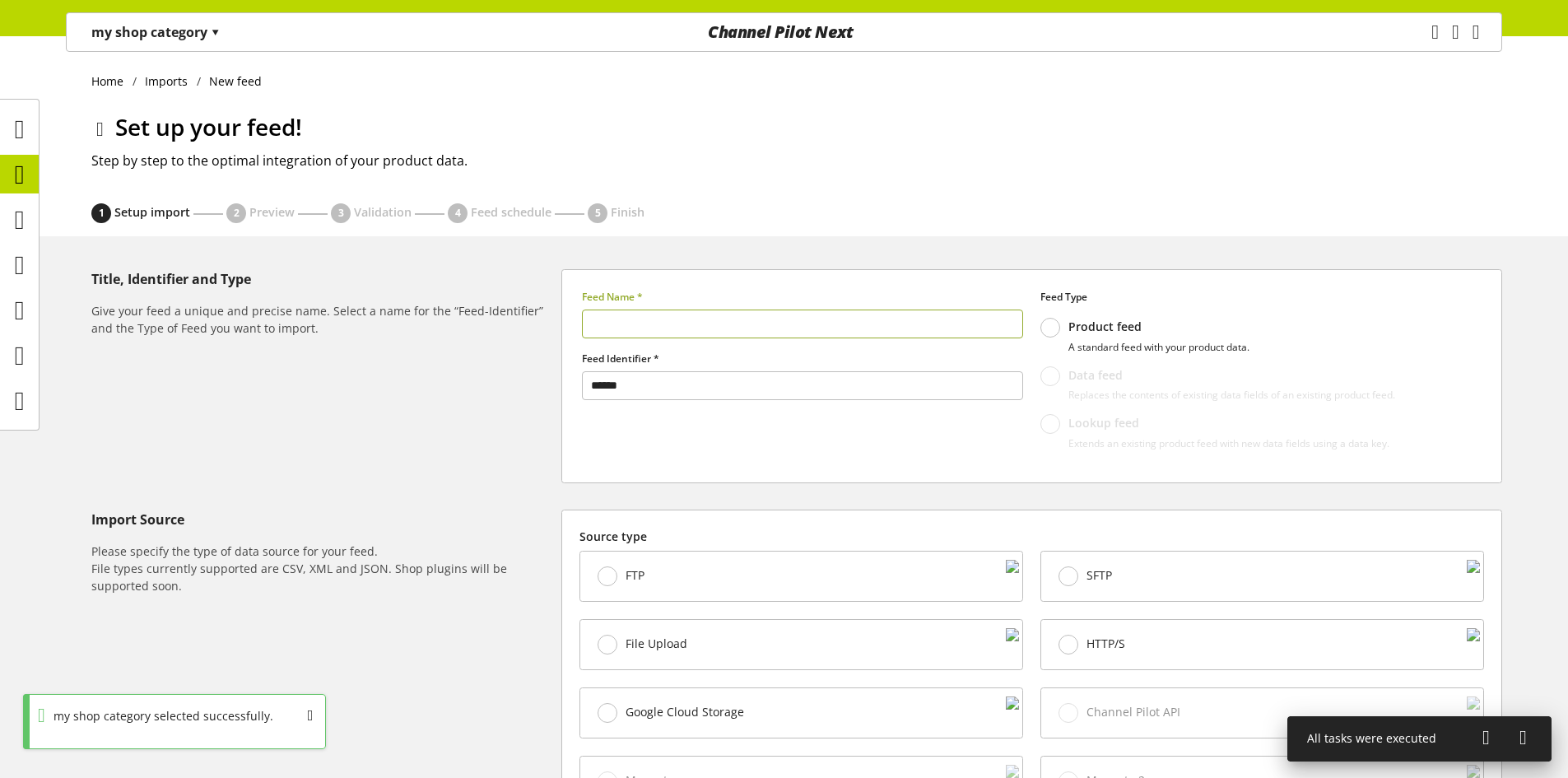 click at bounding box center (803, 324) 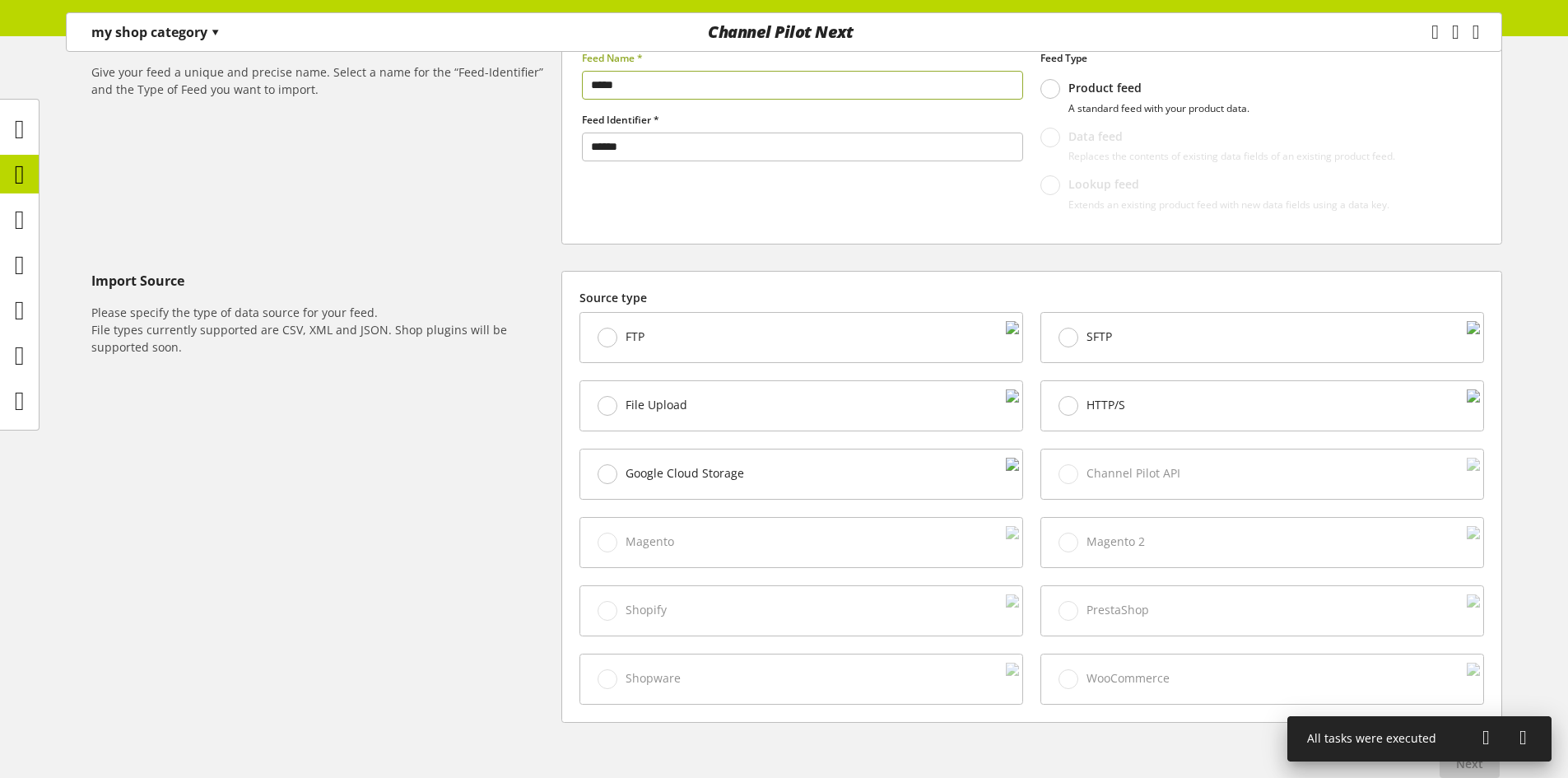 scroll, scrollTop: 247, scrollLeft: 0, axis: vertical 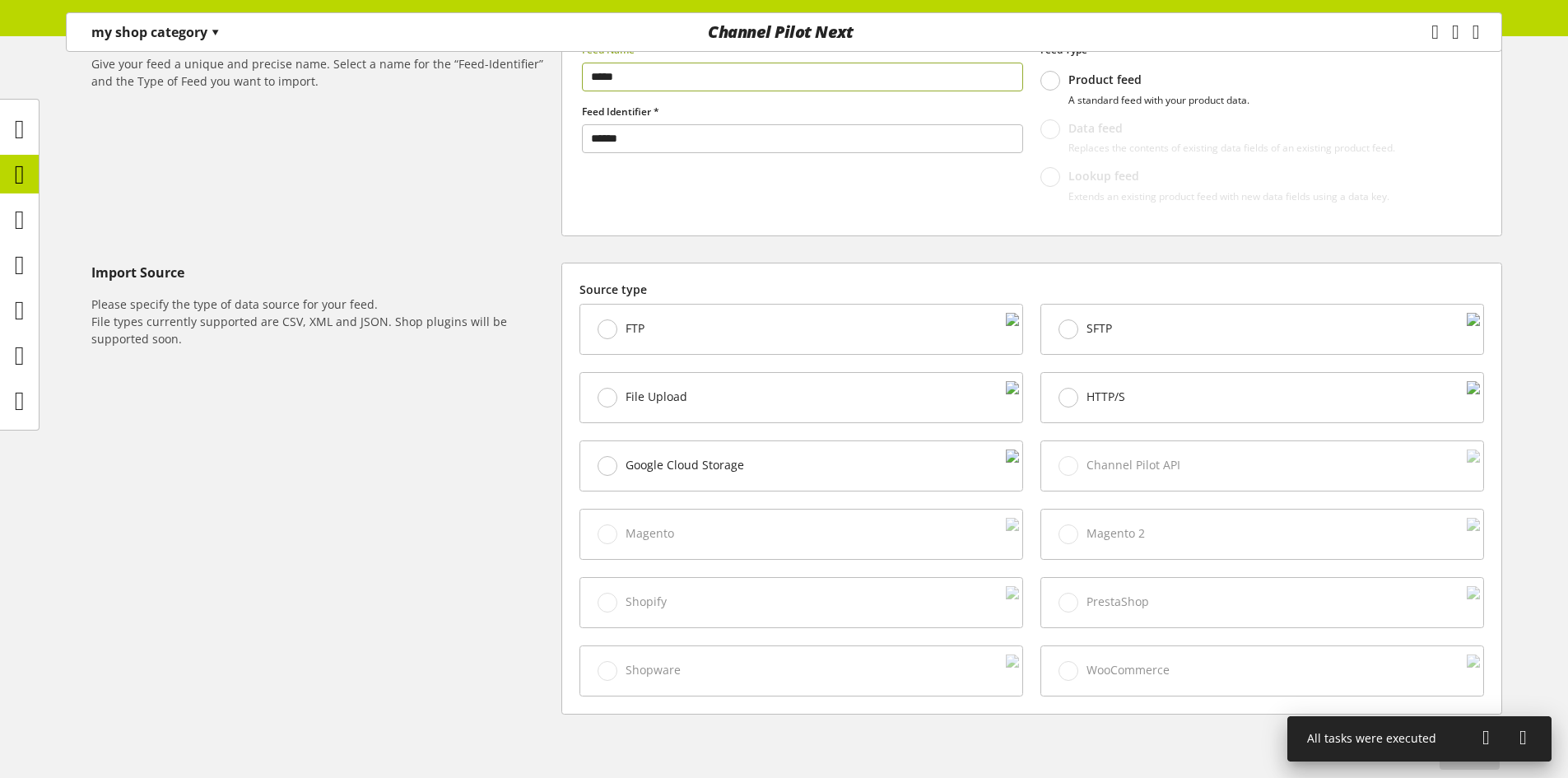 type on "*****" 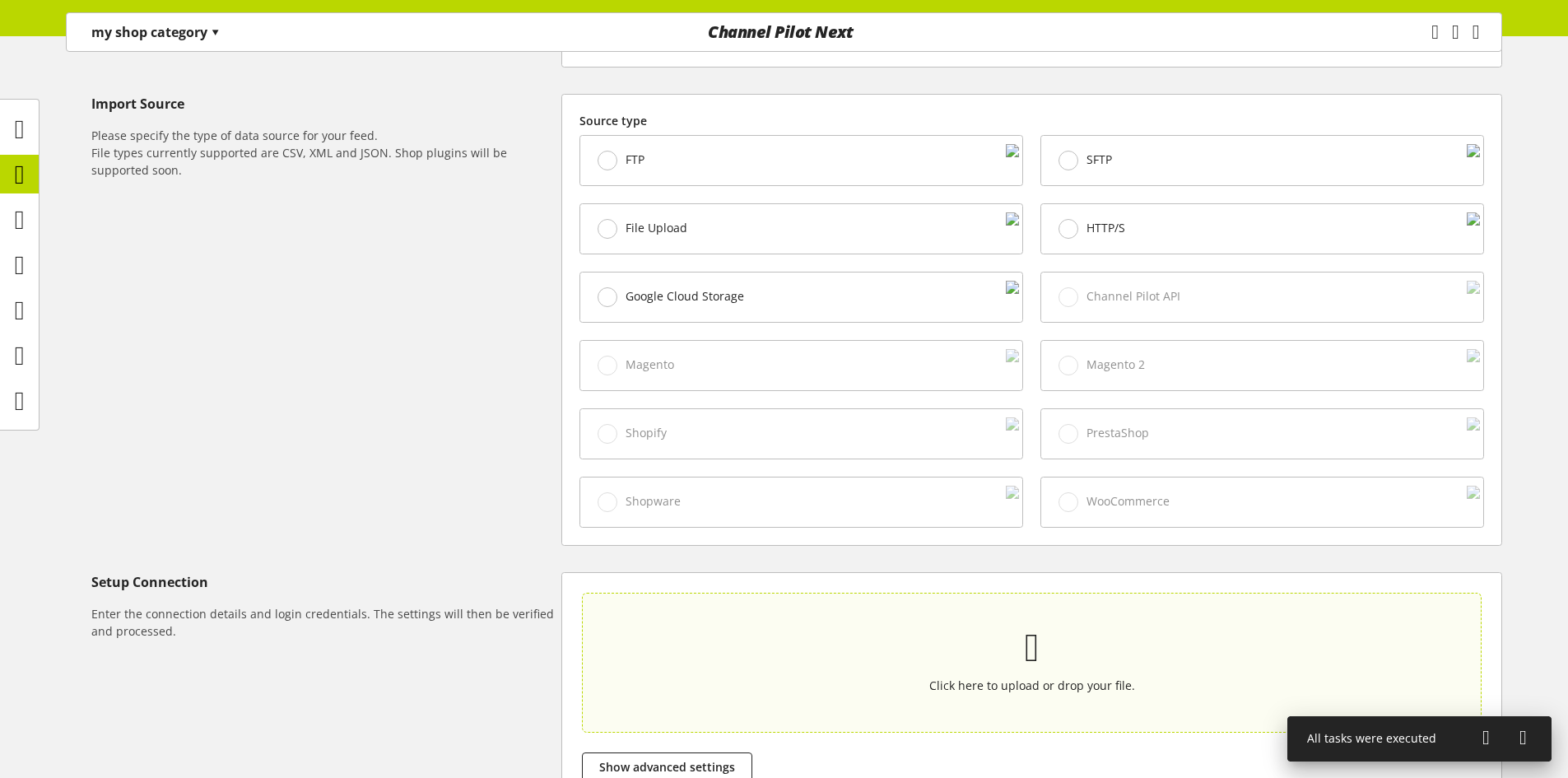 scroll, scrollTop: 576, scrollLeft: 0, axis: vertical 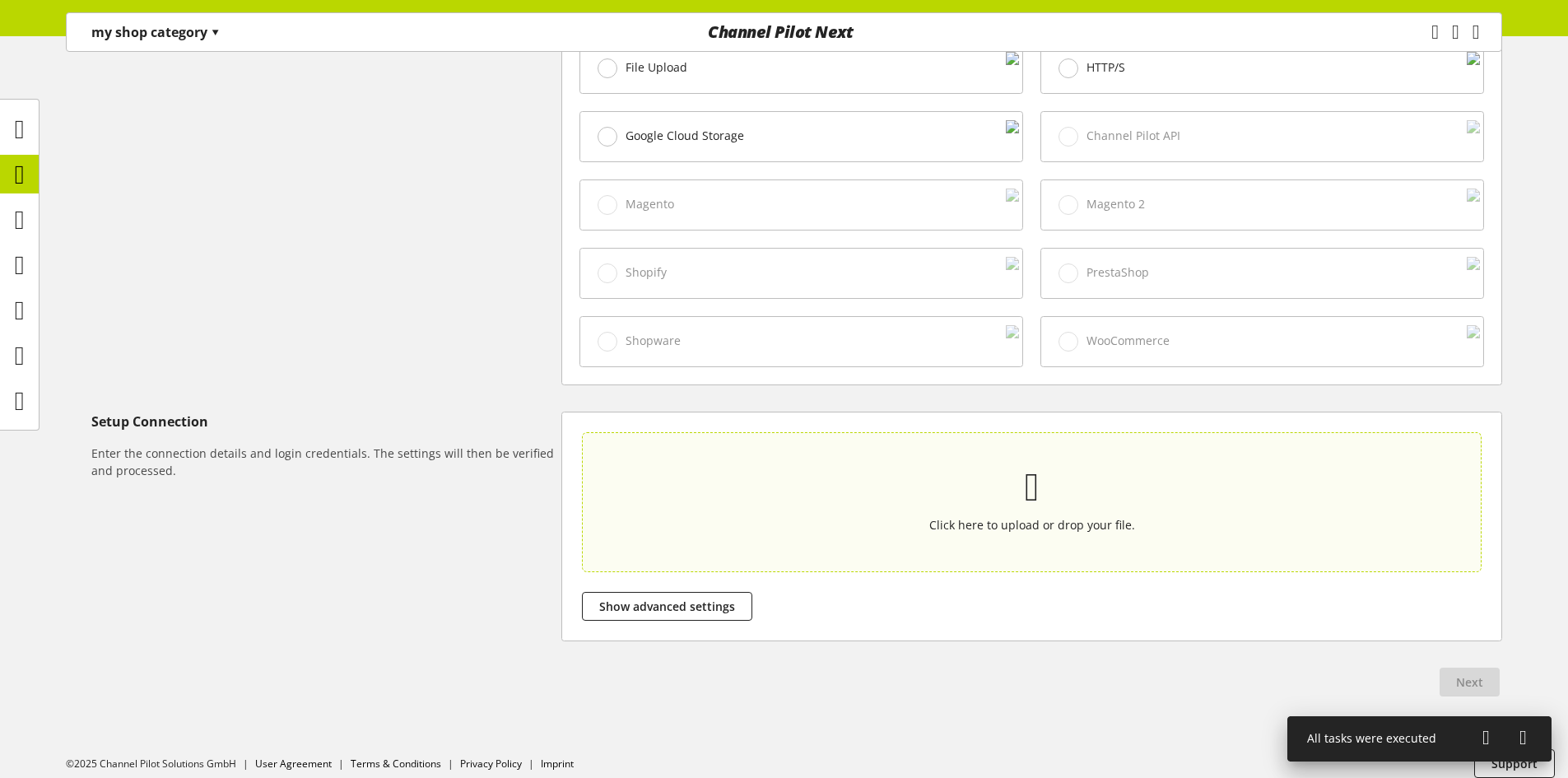 click on "Click here to upload or drop your file." at bounding box center (1032, 501) 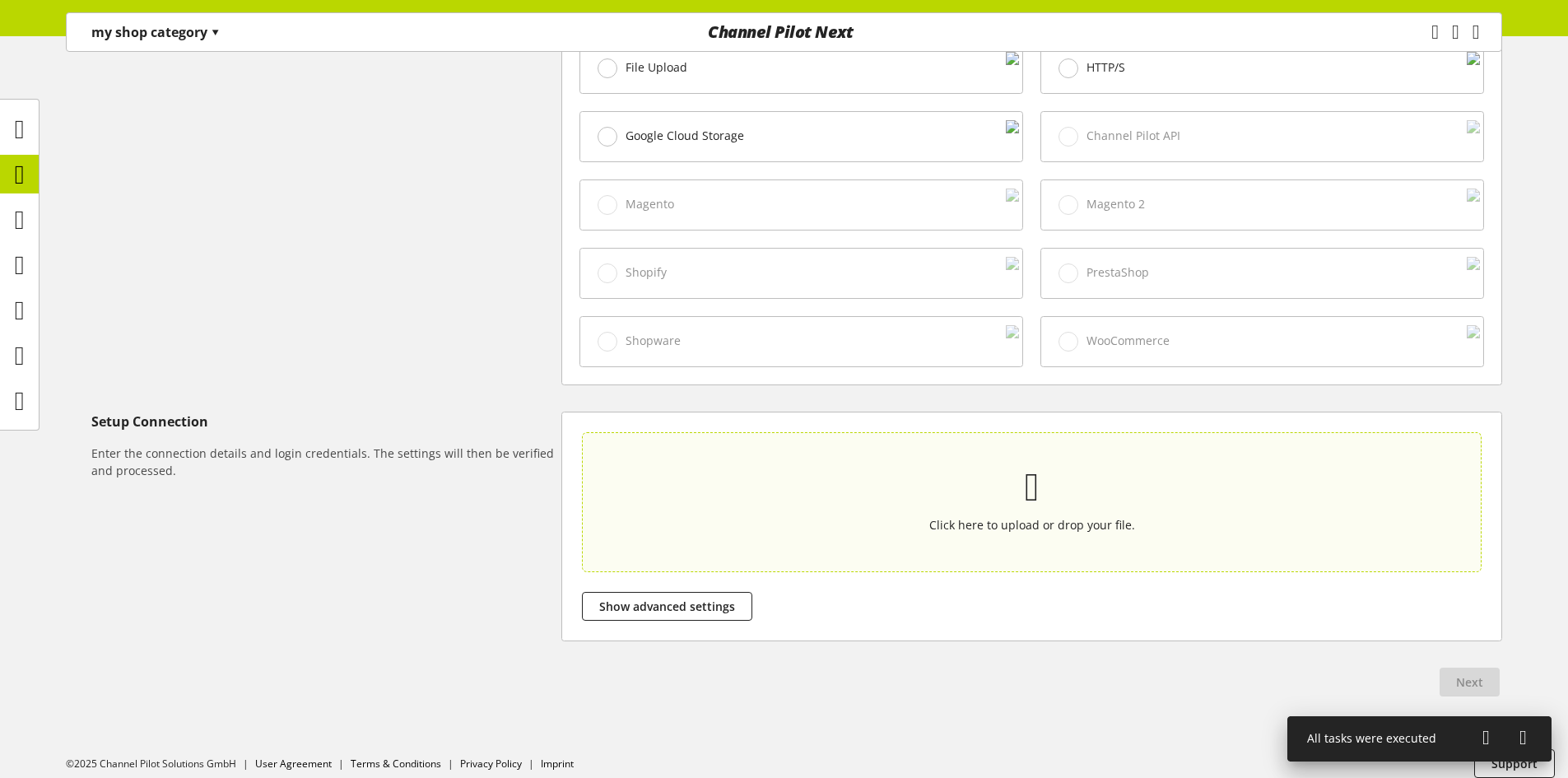 type on "**********" 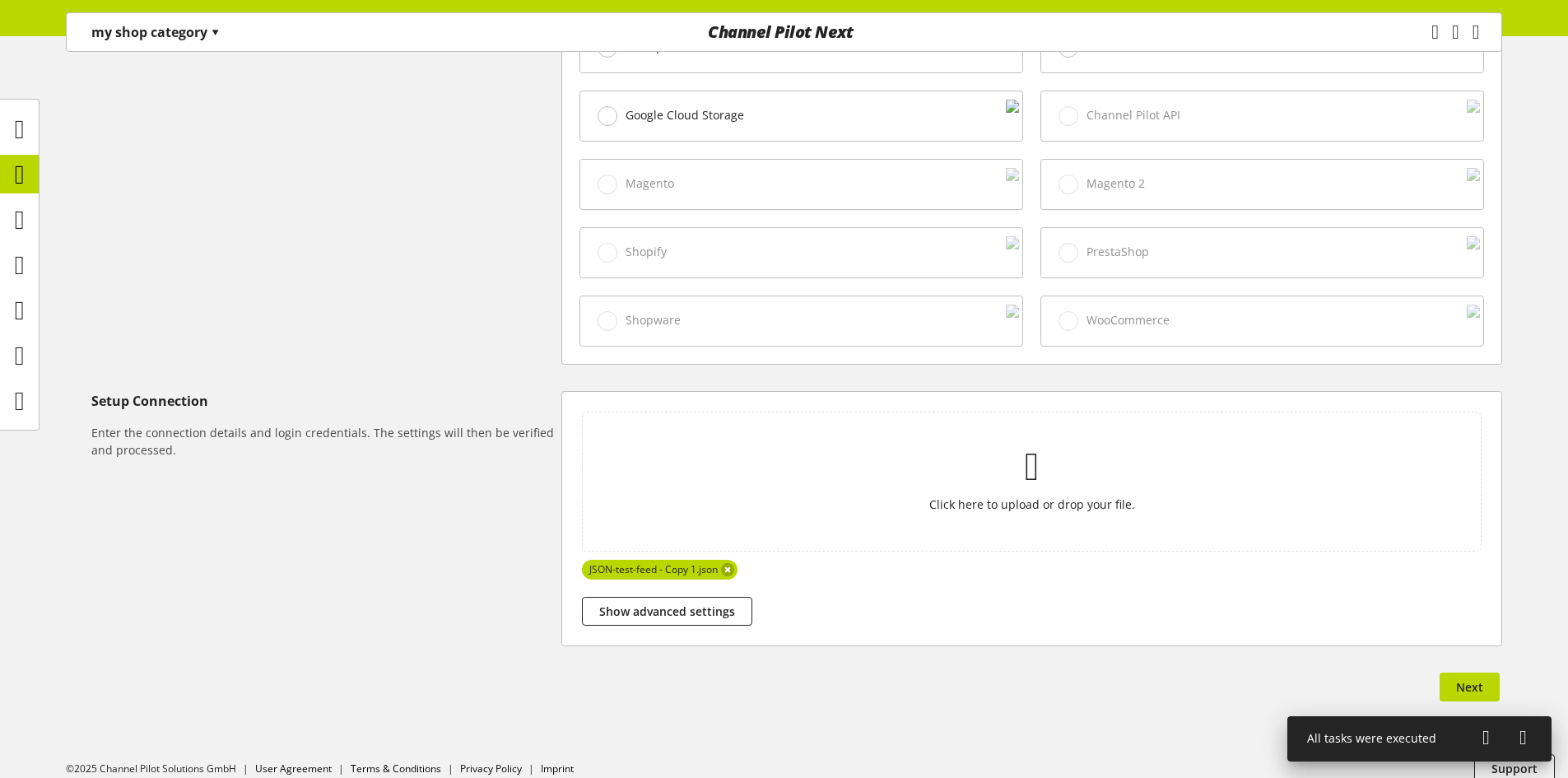 scroll, scrollTop: 617, scrollLeft: 0, axis: vertical 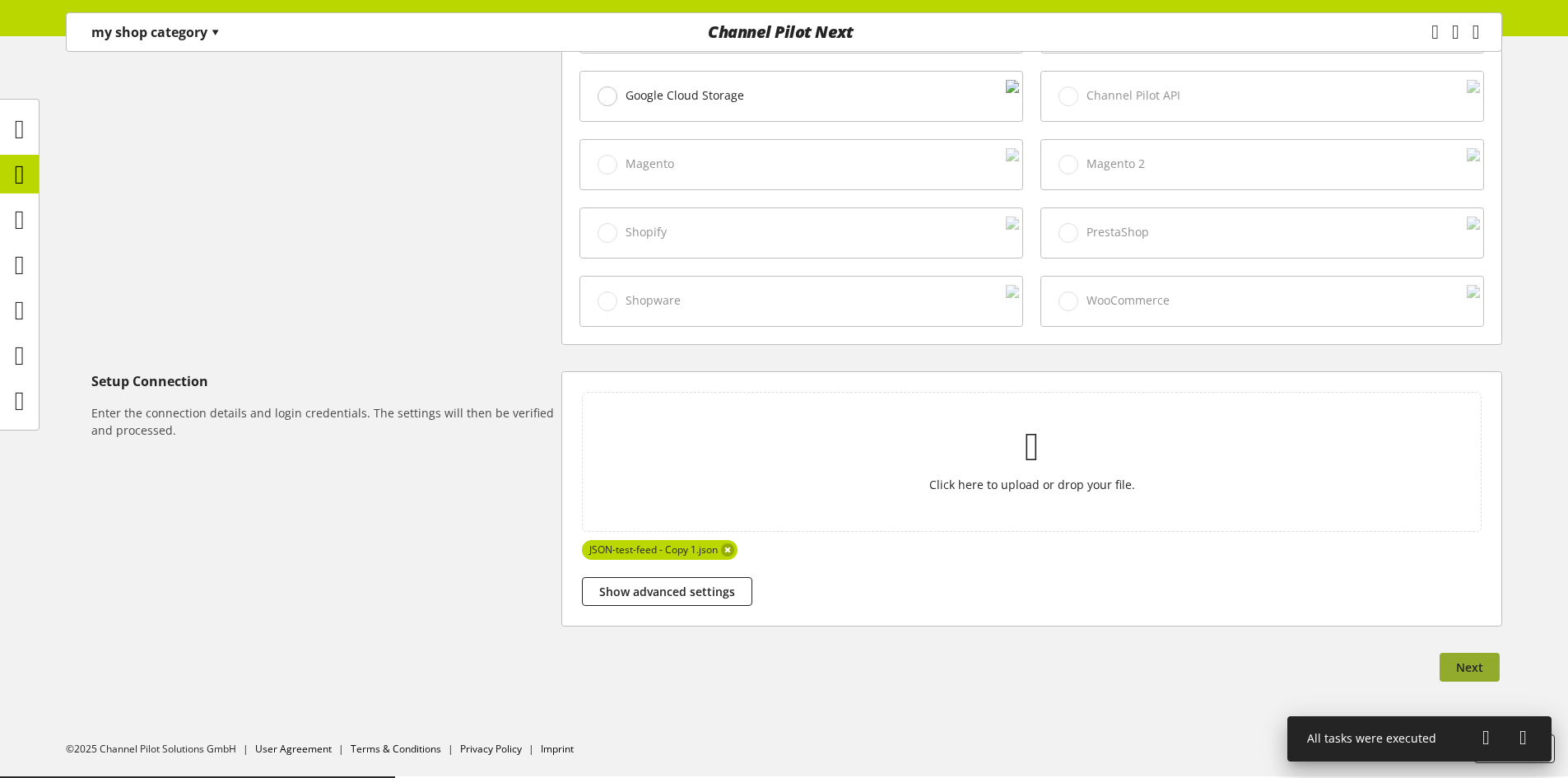 click on "Next" at bounding box center (1469, 667) 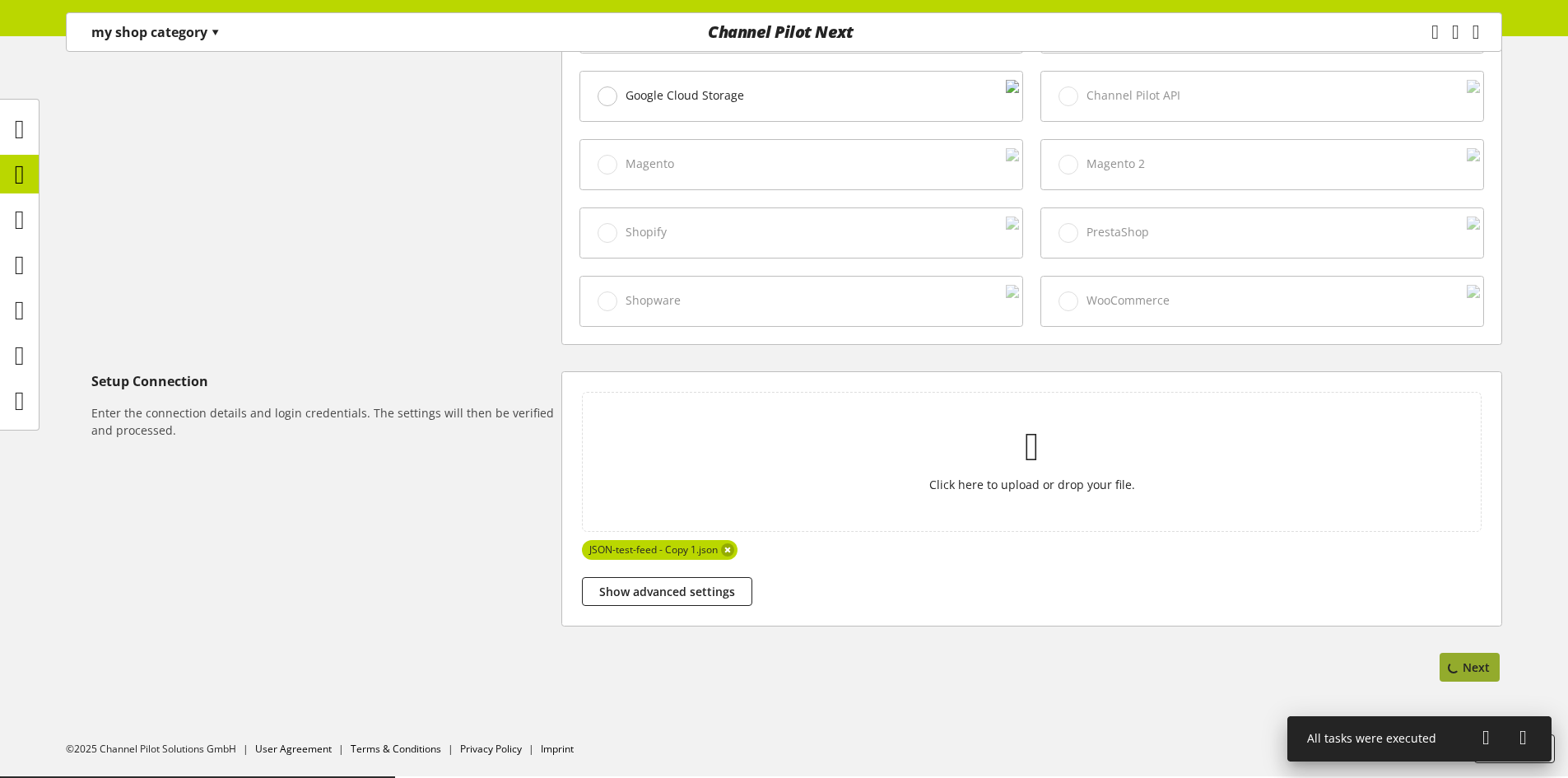 select on "*****" 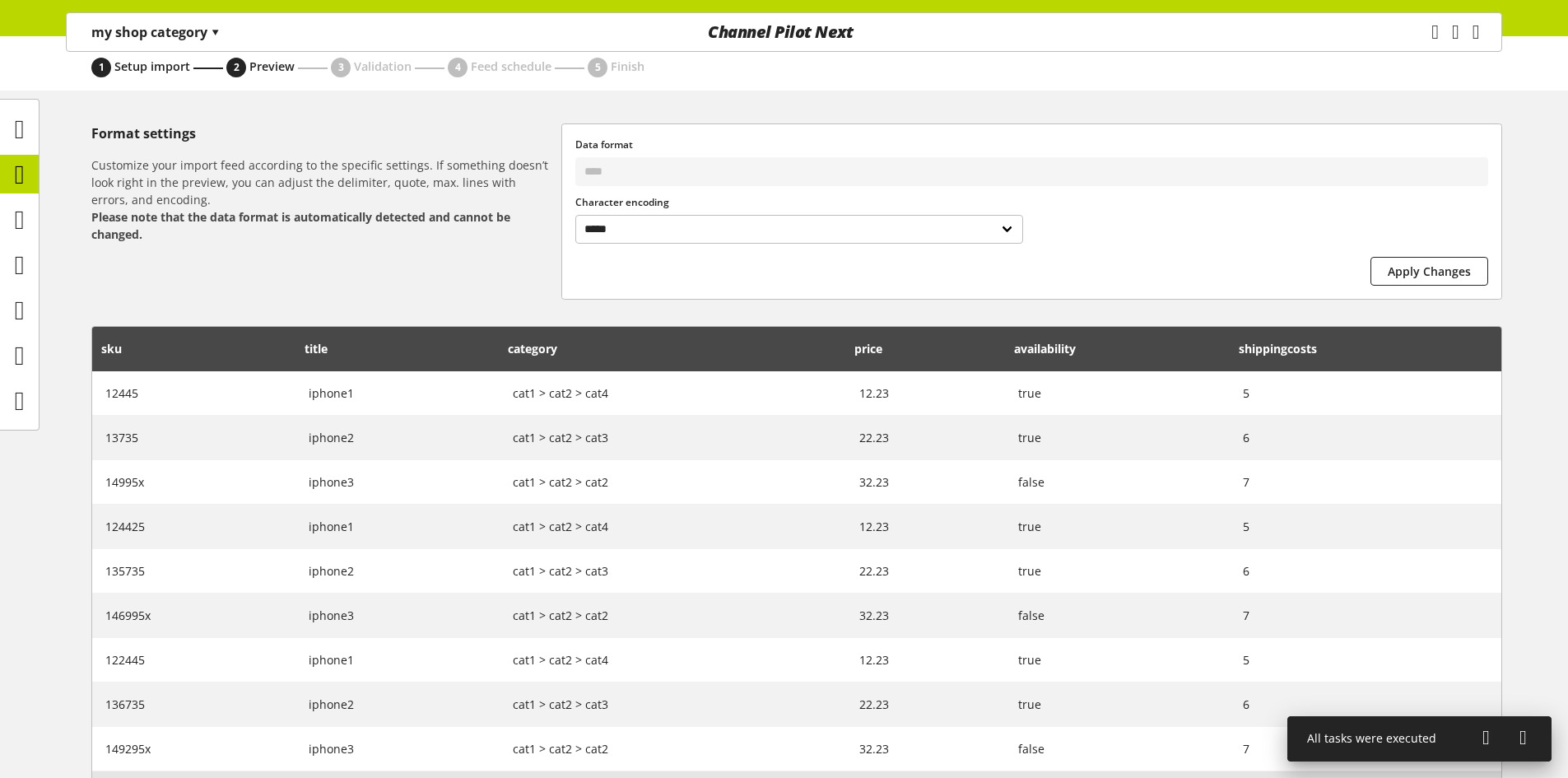 scroll, scrollTop: 339, scrollLeft: 0, axis: vertical 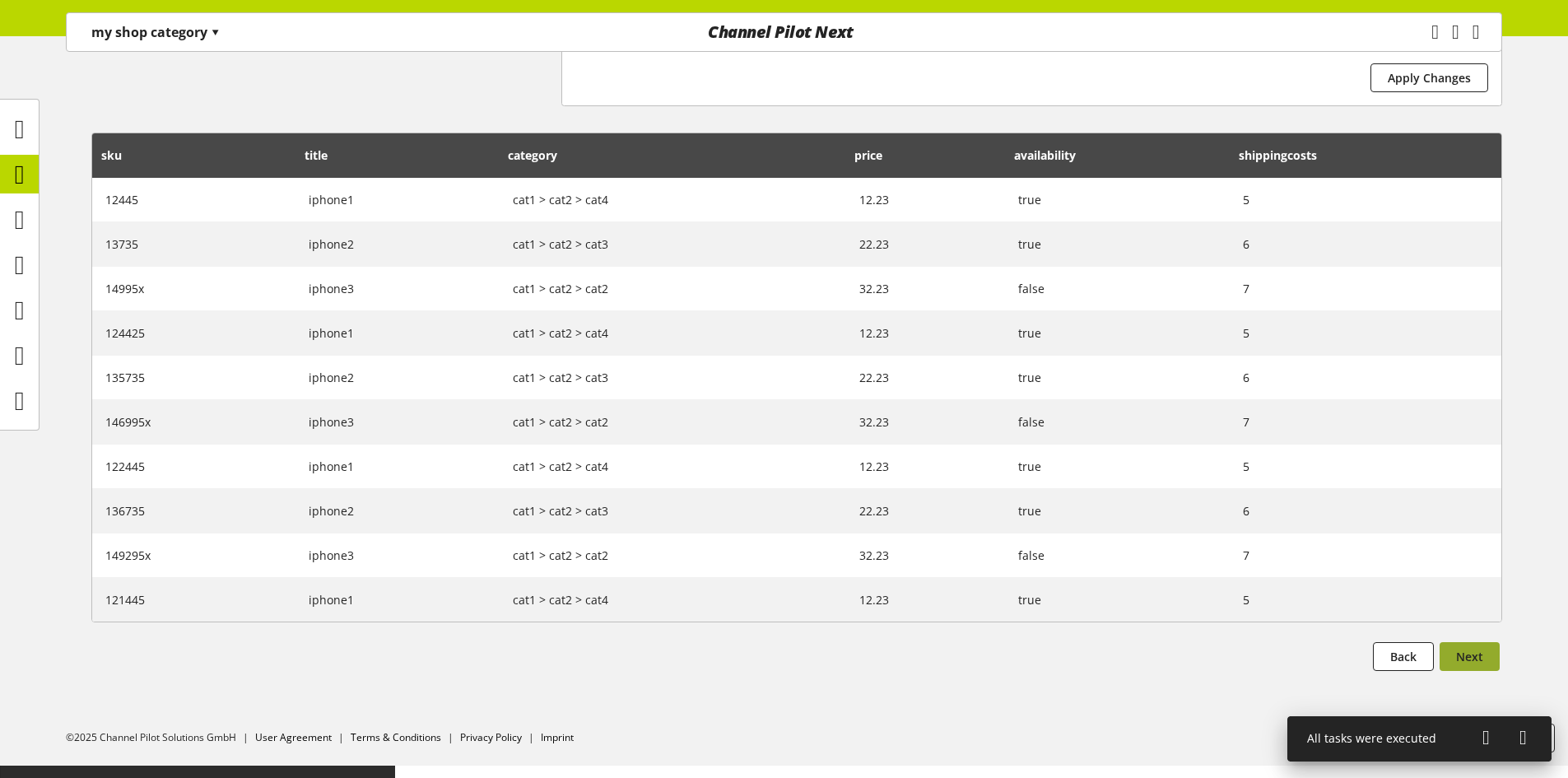 click on "Next" at bounding box center (1469, 656) 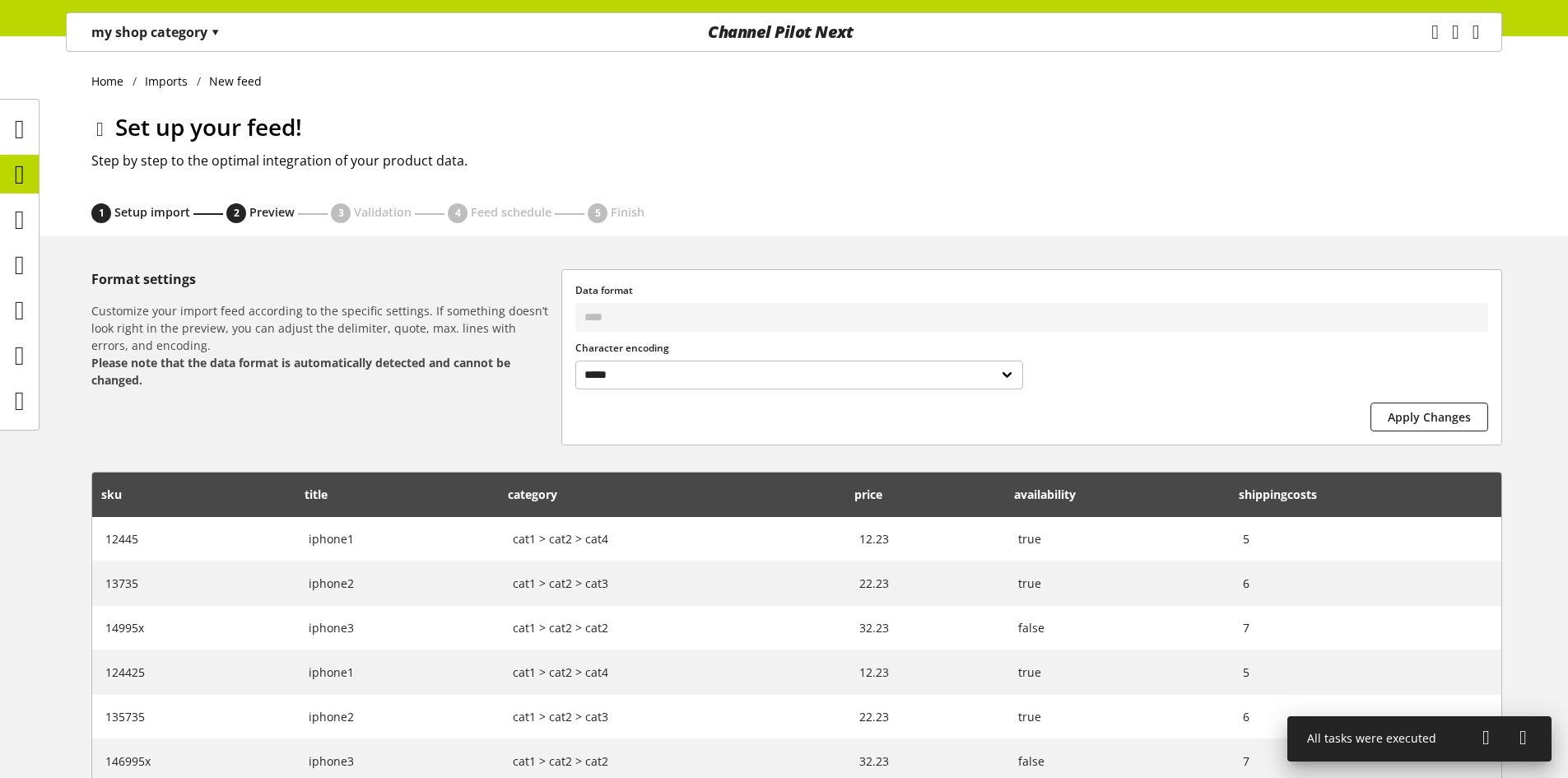 select 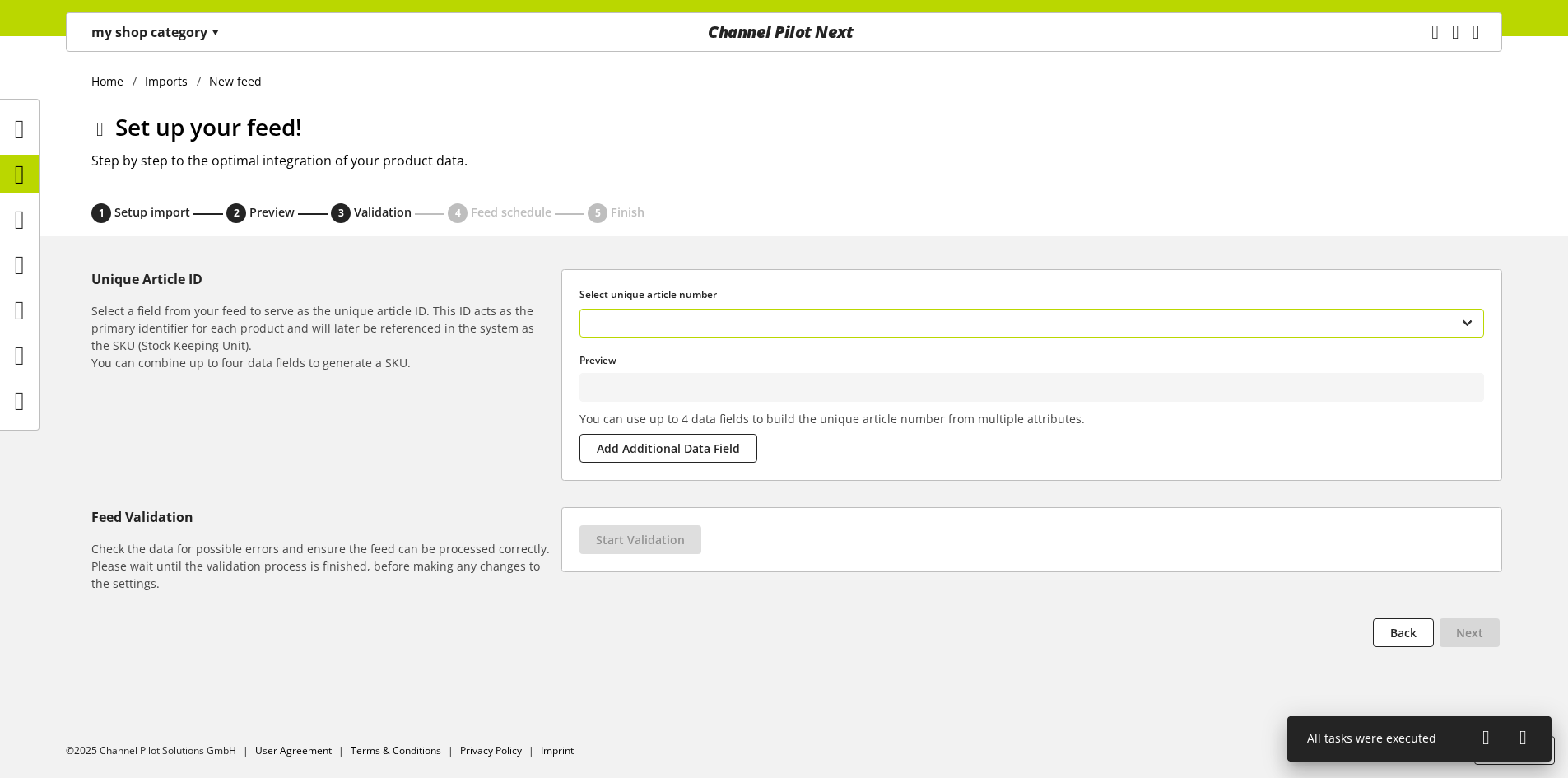 click on "**********" at bounding box center (1031, 323) 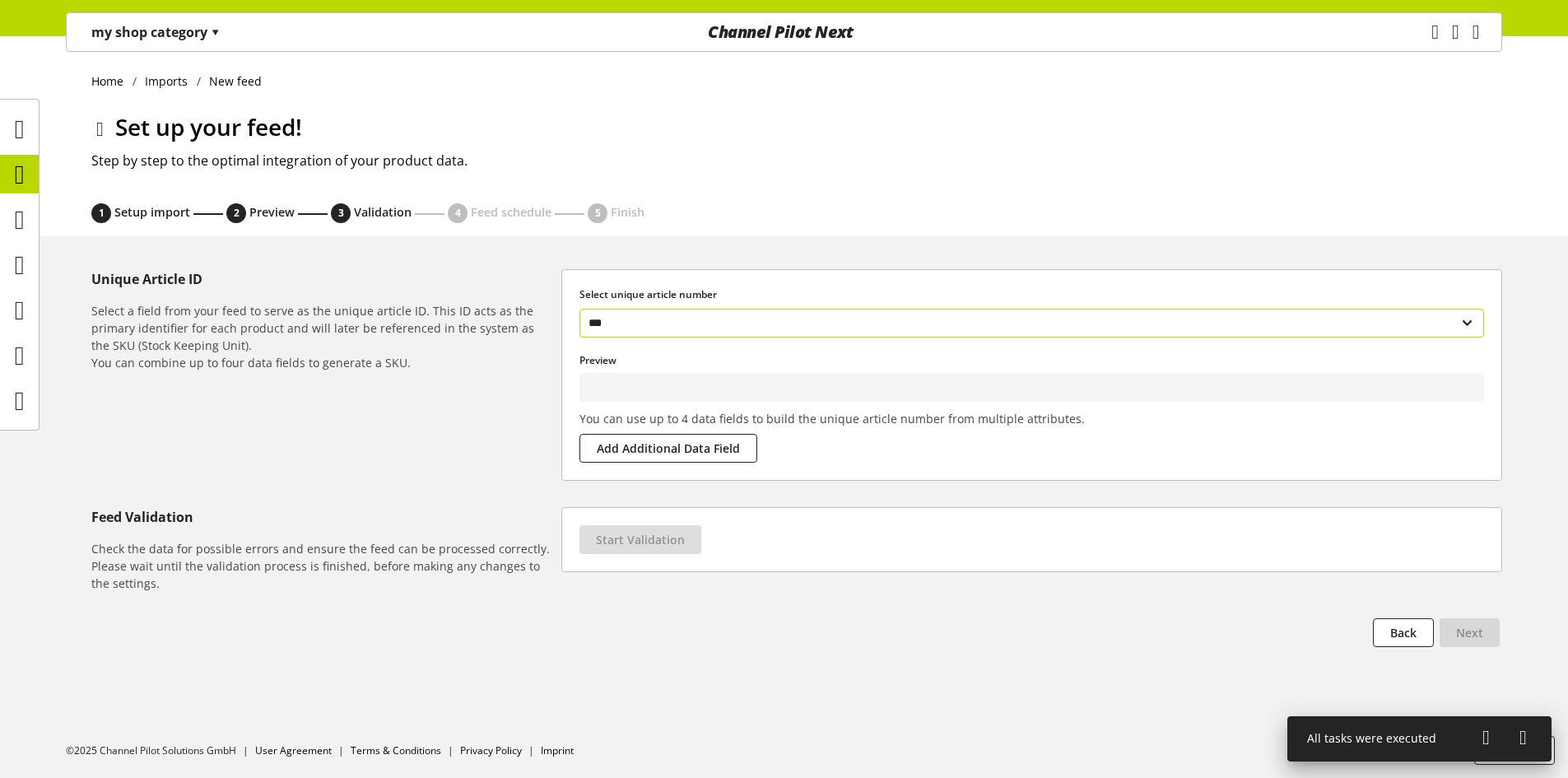 type on "*****" 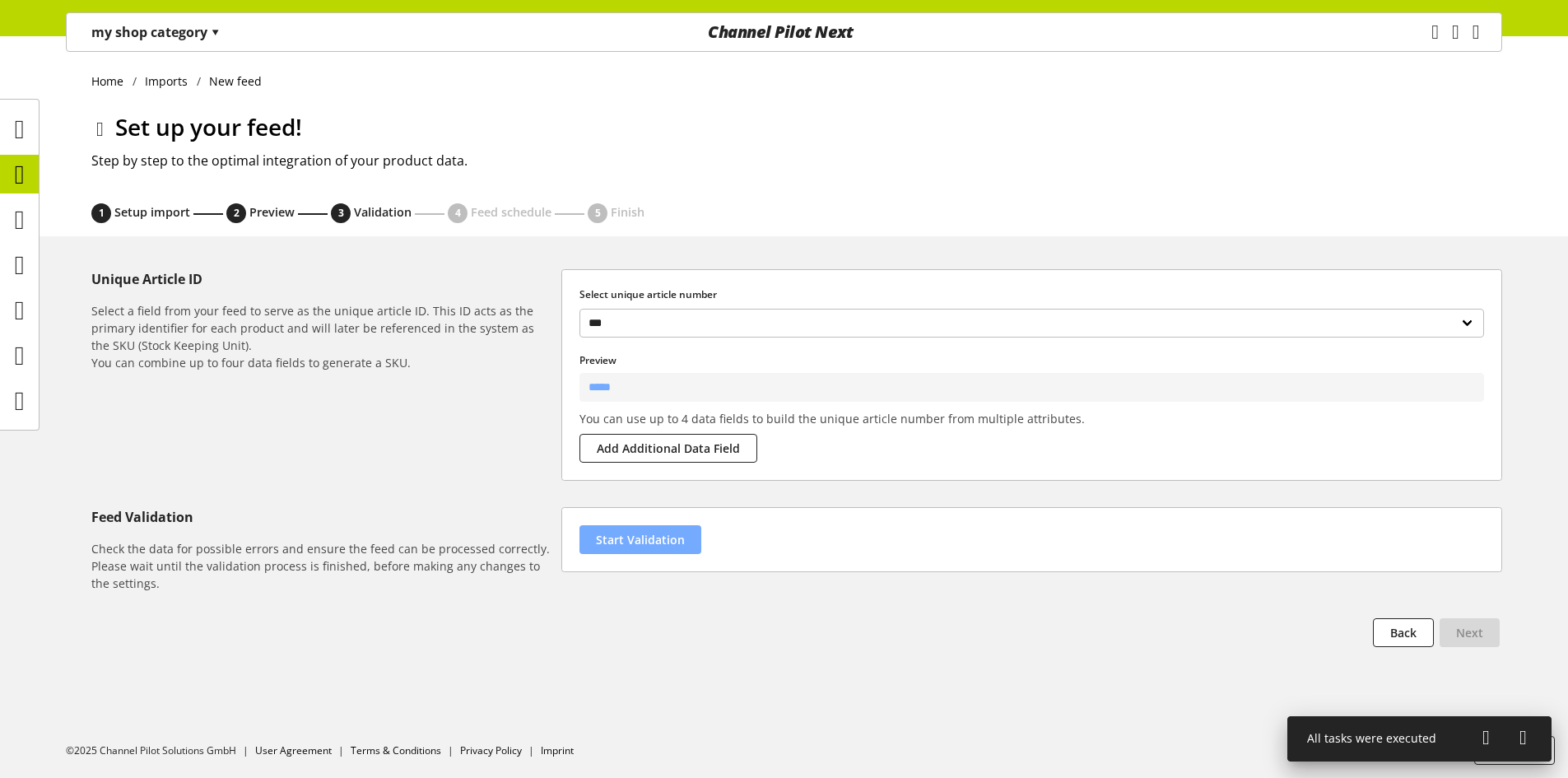 click on "Start Validation" at bounding box center [640, 539] 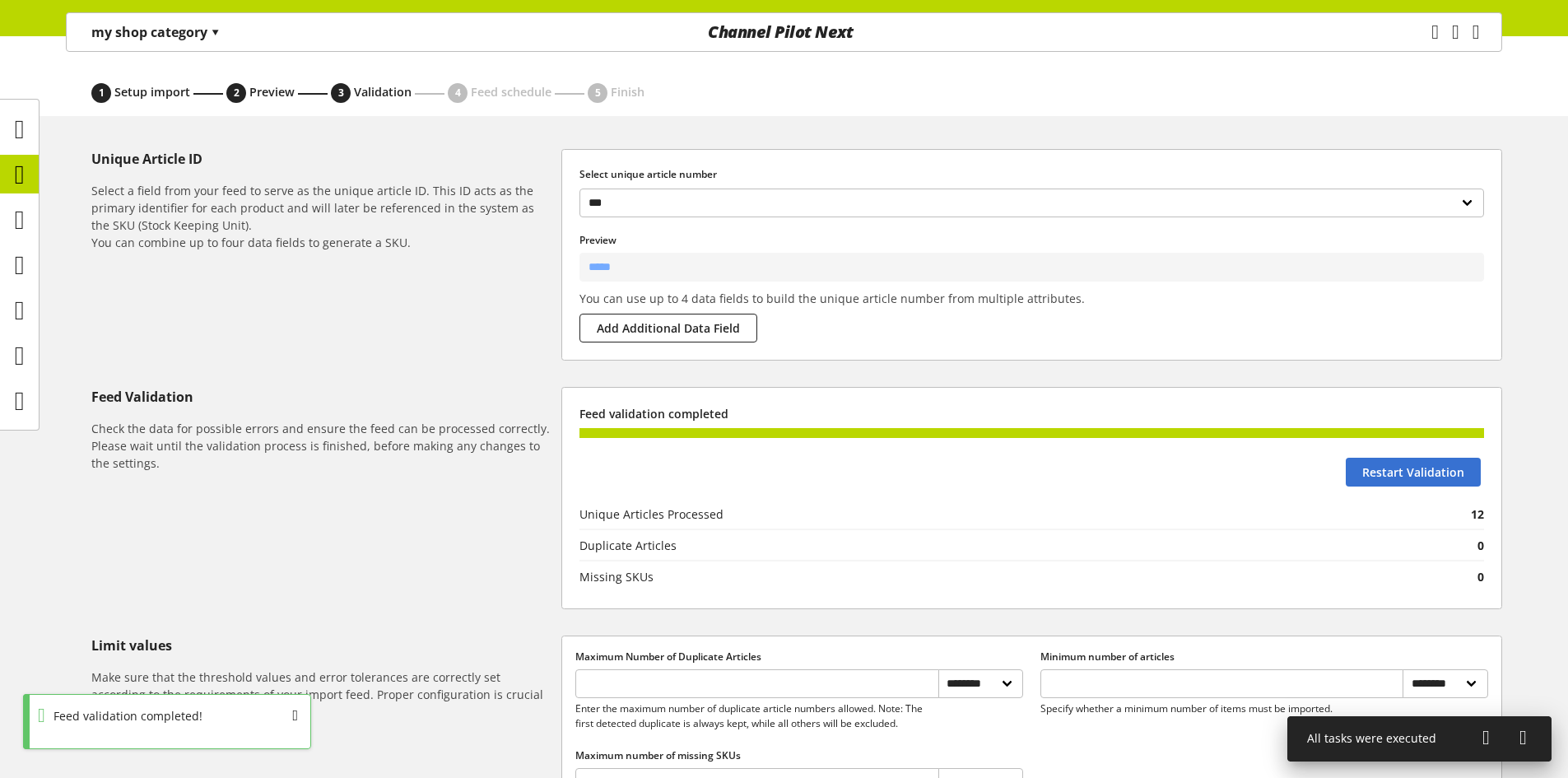 scroll, scrollTop: 329, scrollLeft: 0, axis: vertical 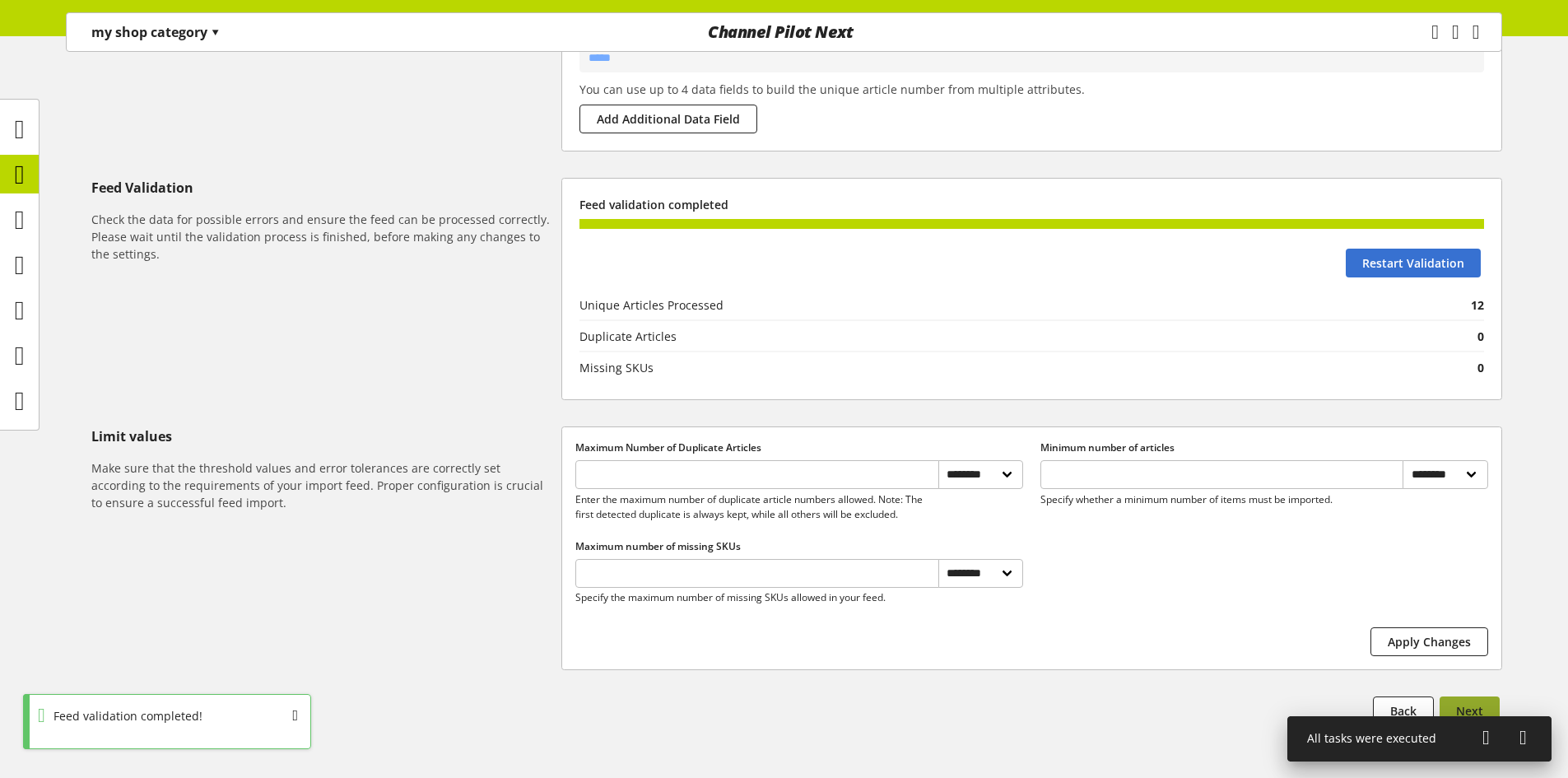 click on "Next" at bounding box center [1469, 710] 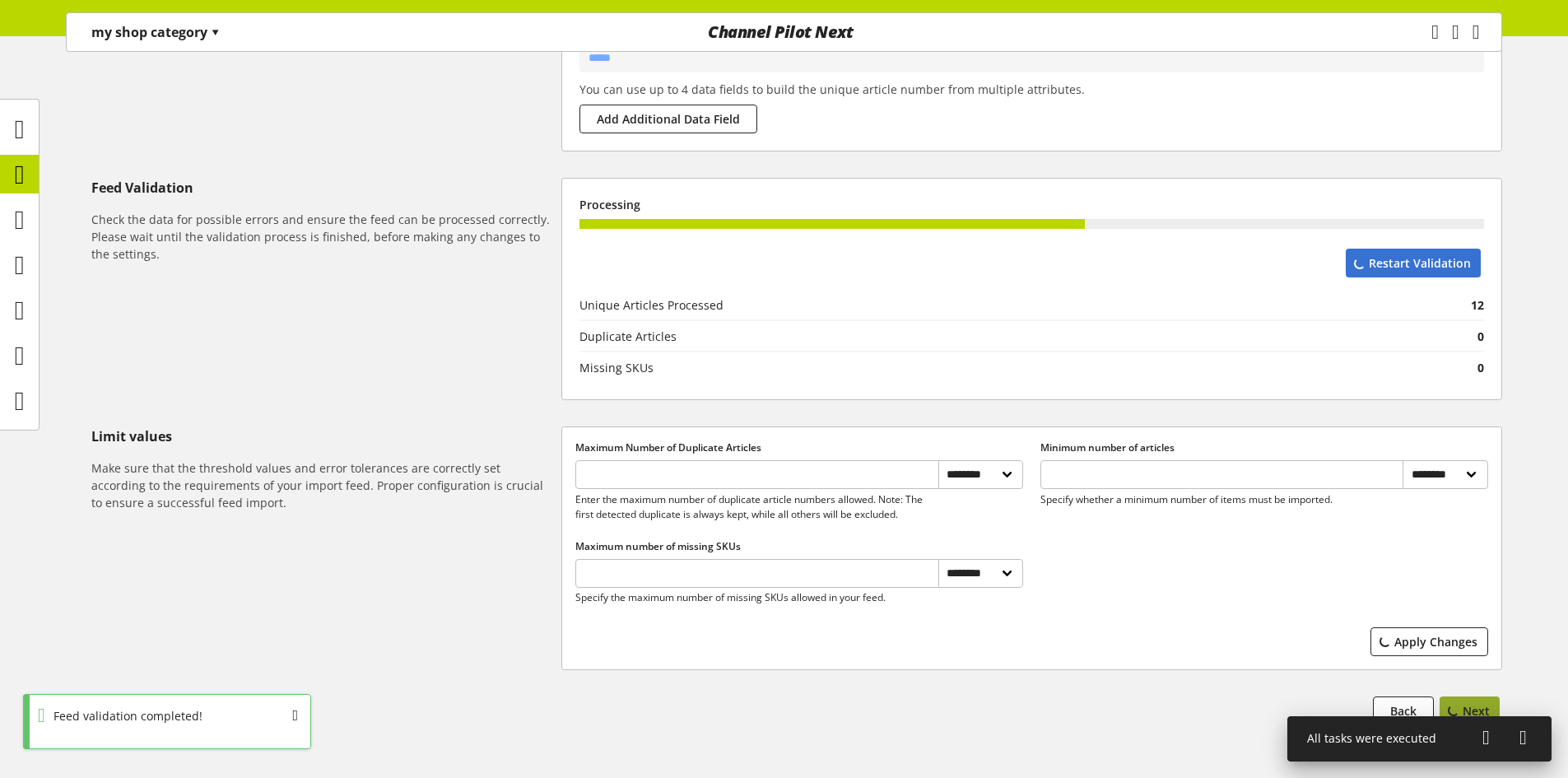 scroll, scrollTop: 0, scrollLeft: 0, axis: both 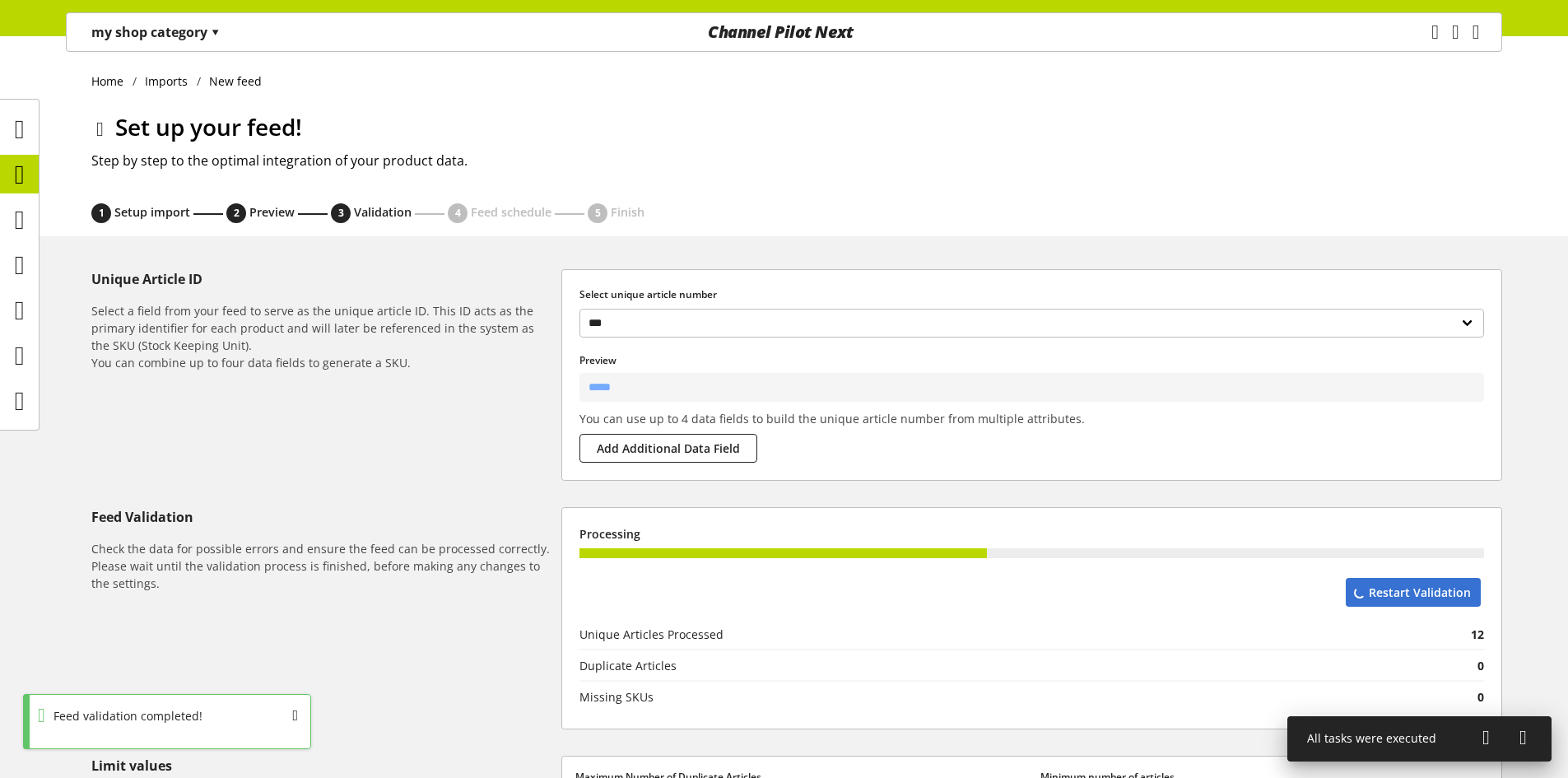 select on "****" 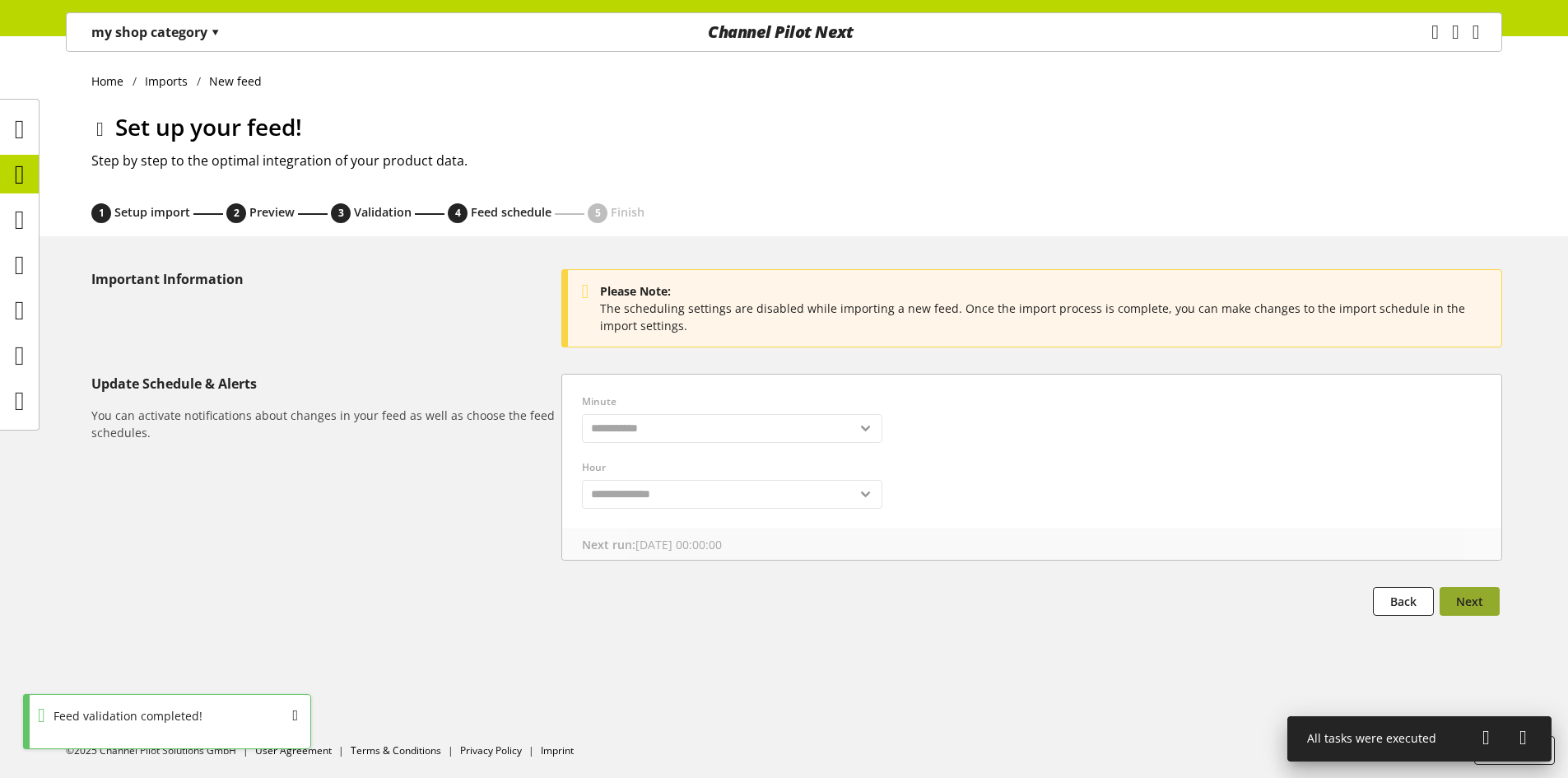 click on "Next" at bounding box center (1469, 601) 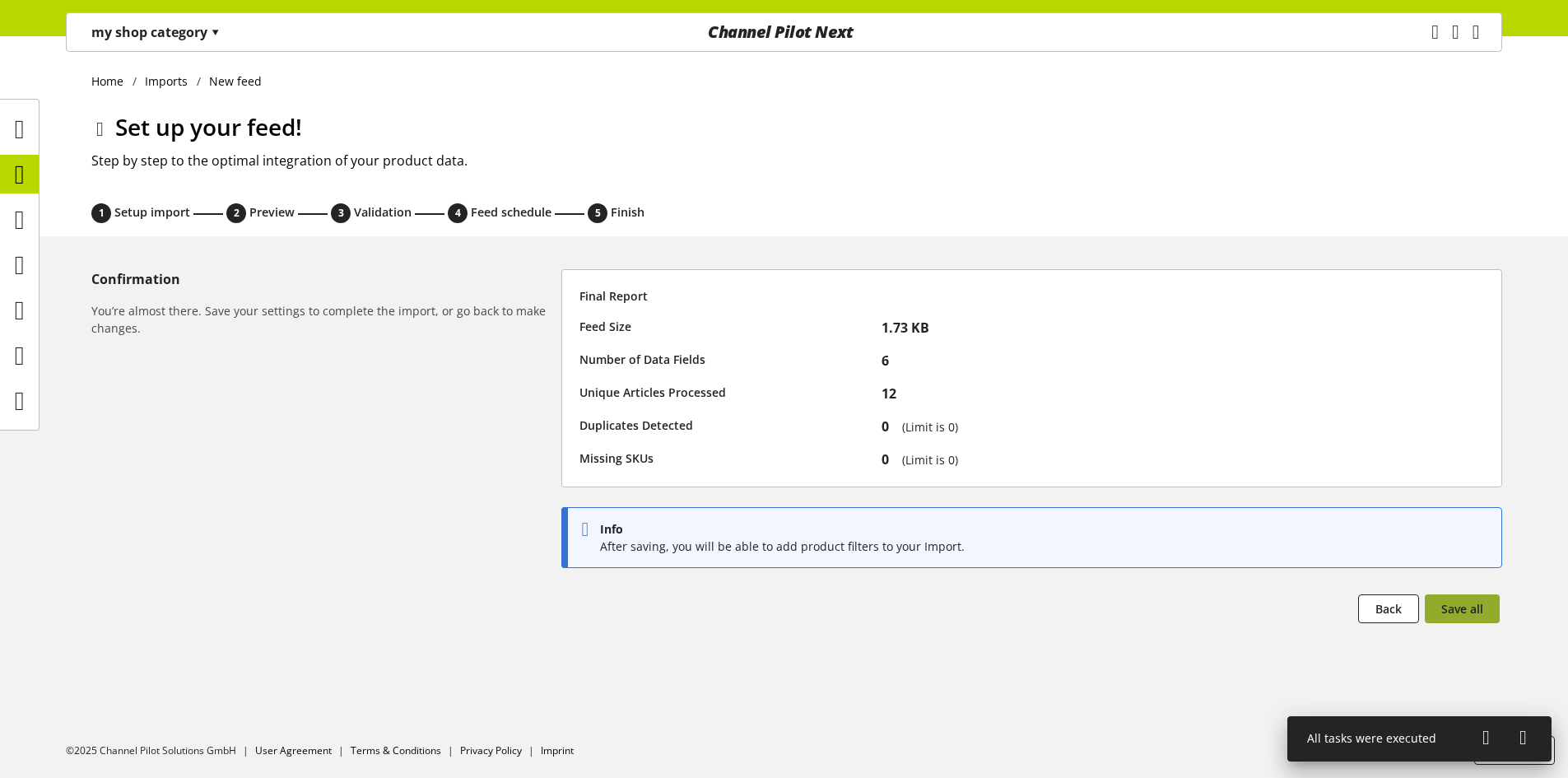 click on "Save all" at bounding box center (1462, 608) 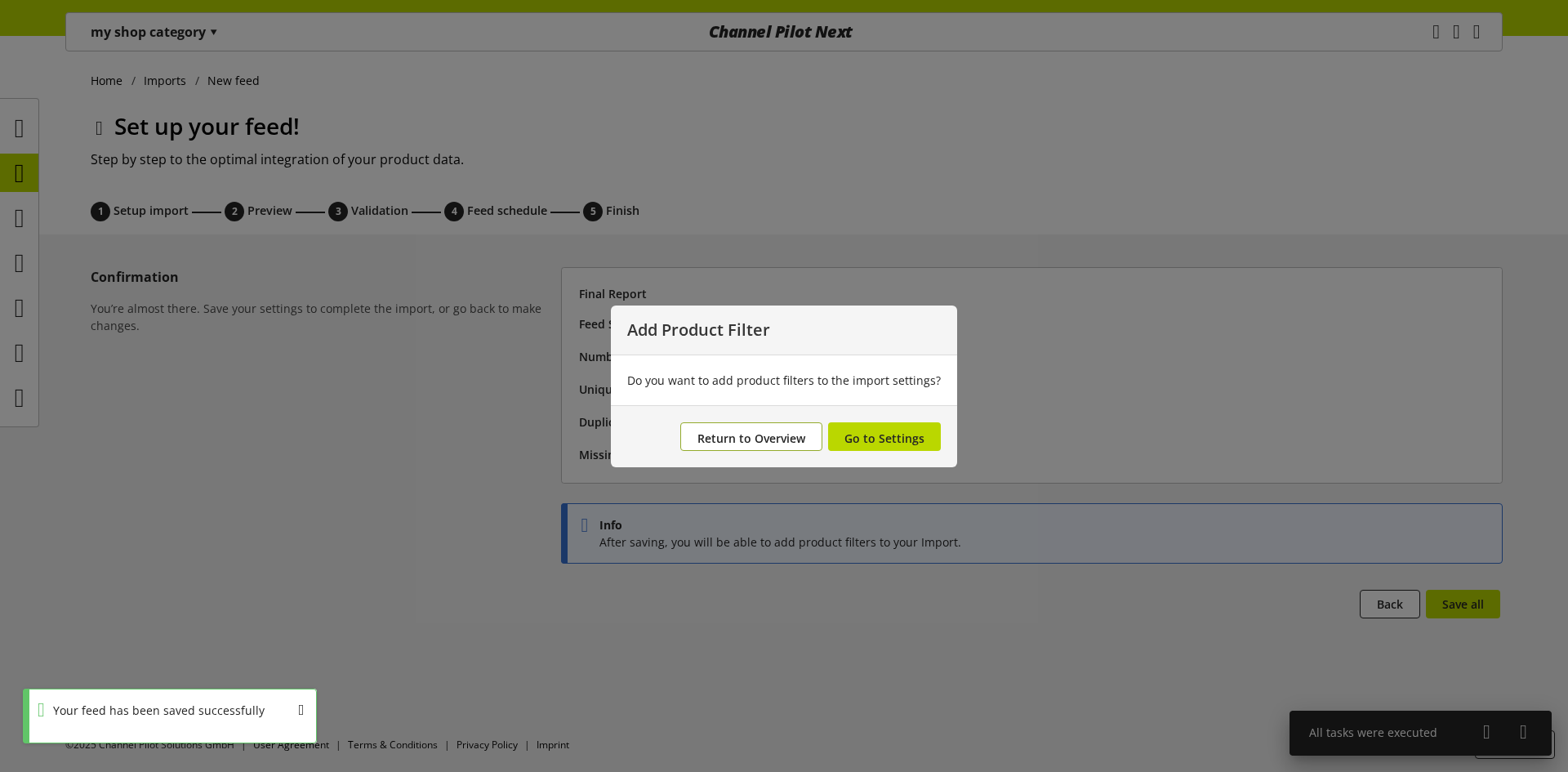 click on "Return to Overview" at bounding box center (751, 438) 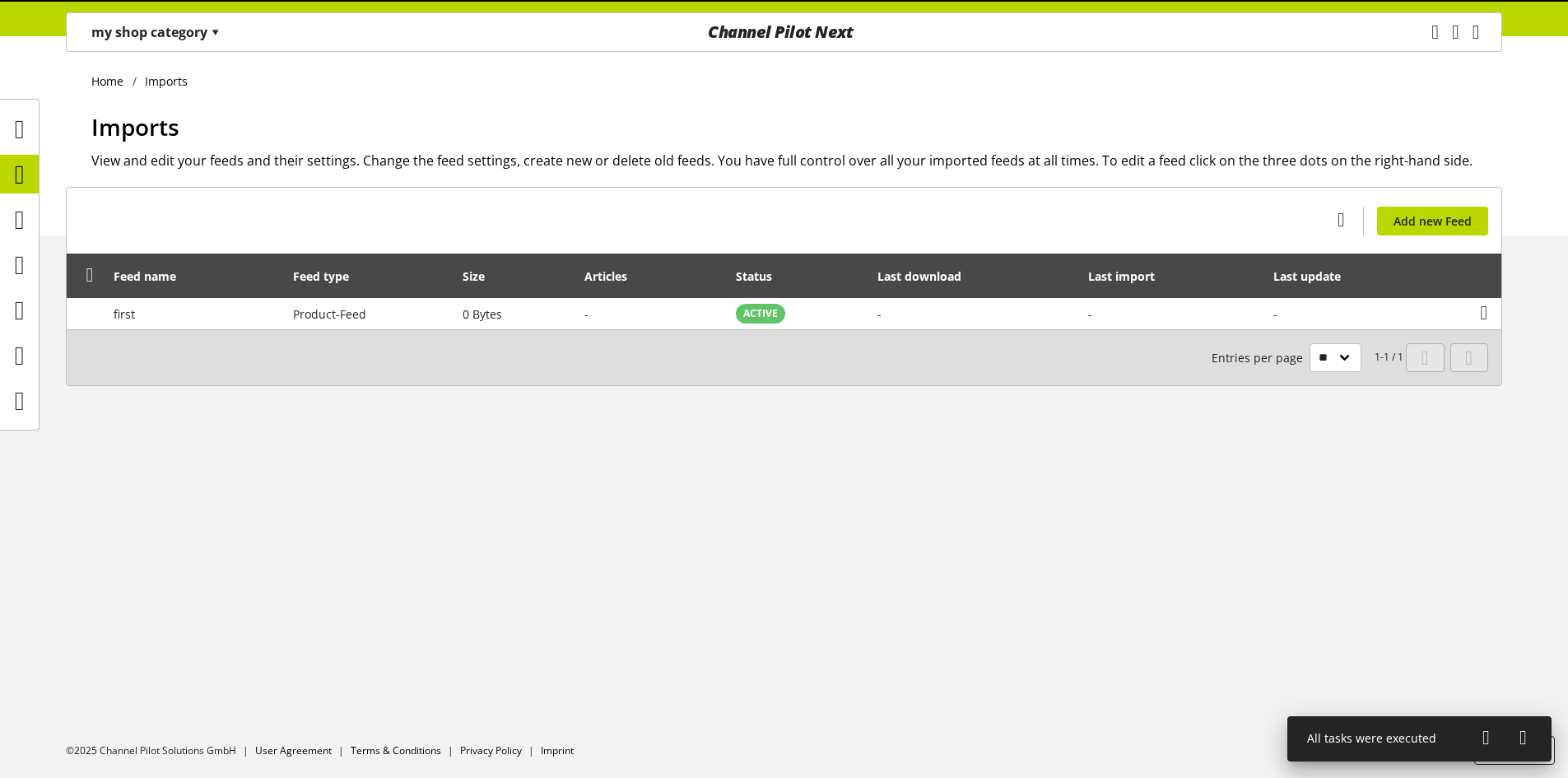 scroll, scrollTop: 0, scrollLeft: 0, axis: both 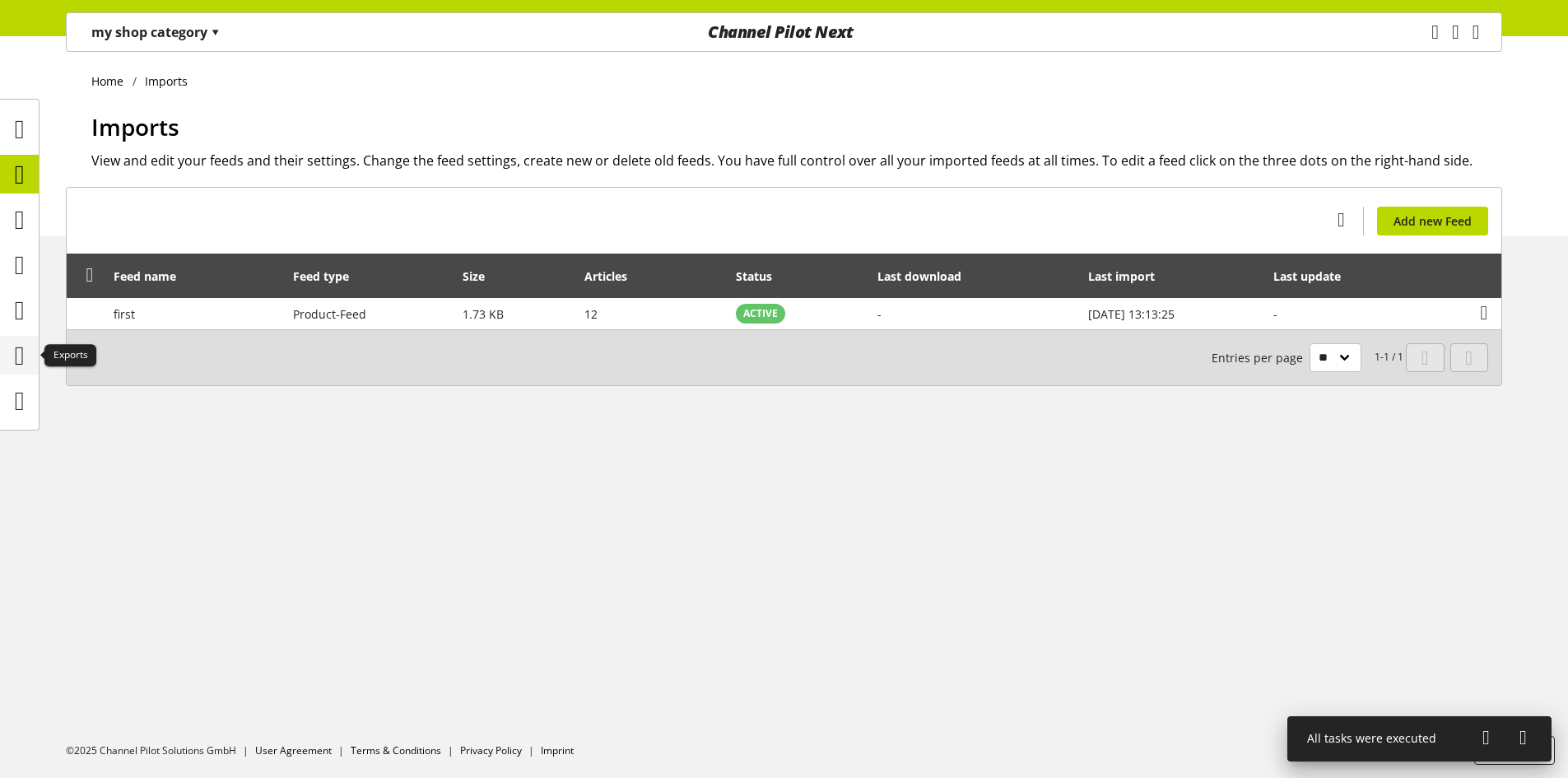 click at bounding box center [19, 355] 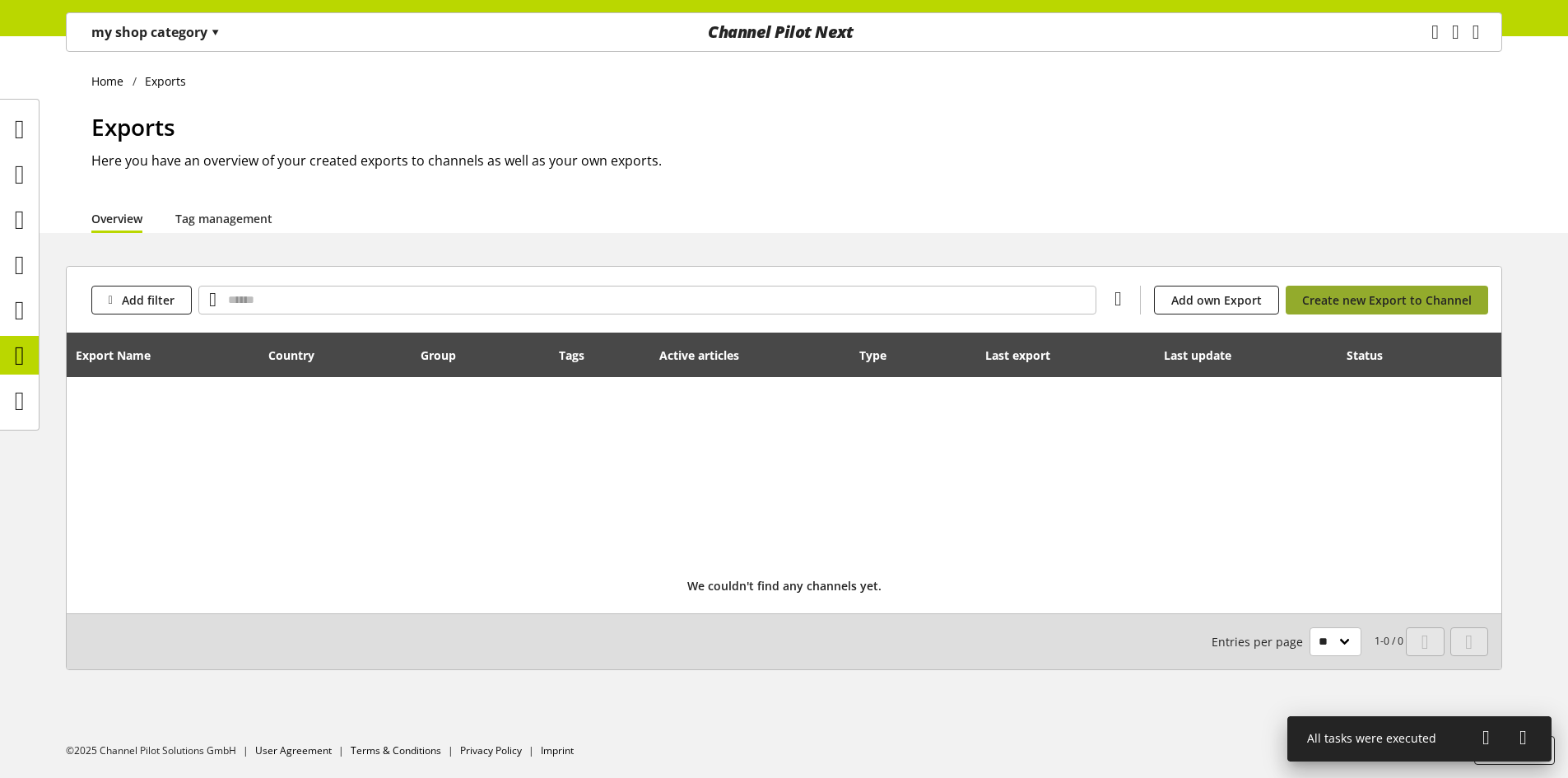 click on "Create new Export to Channel" at bounding box center (1387, 300) 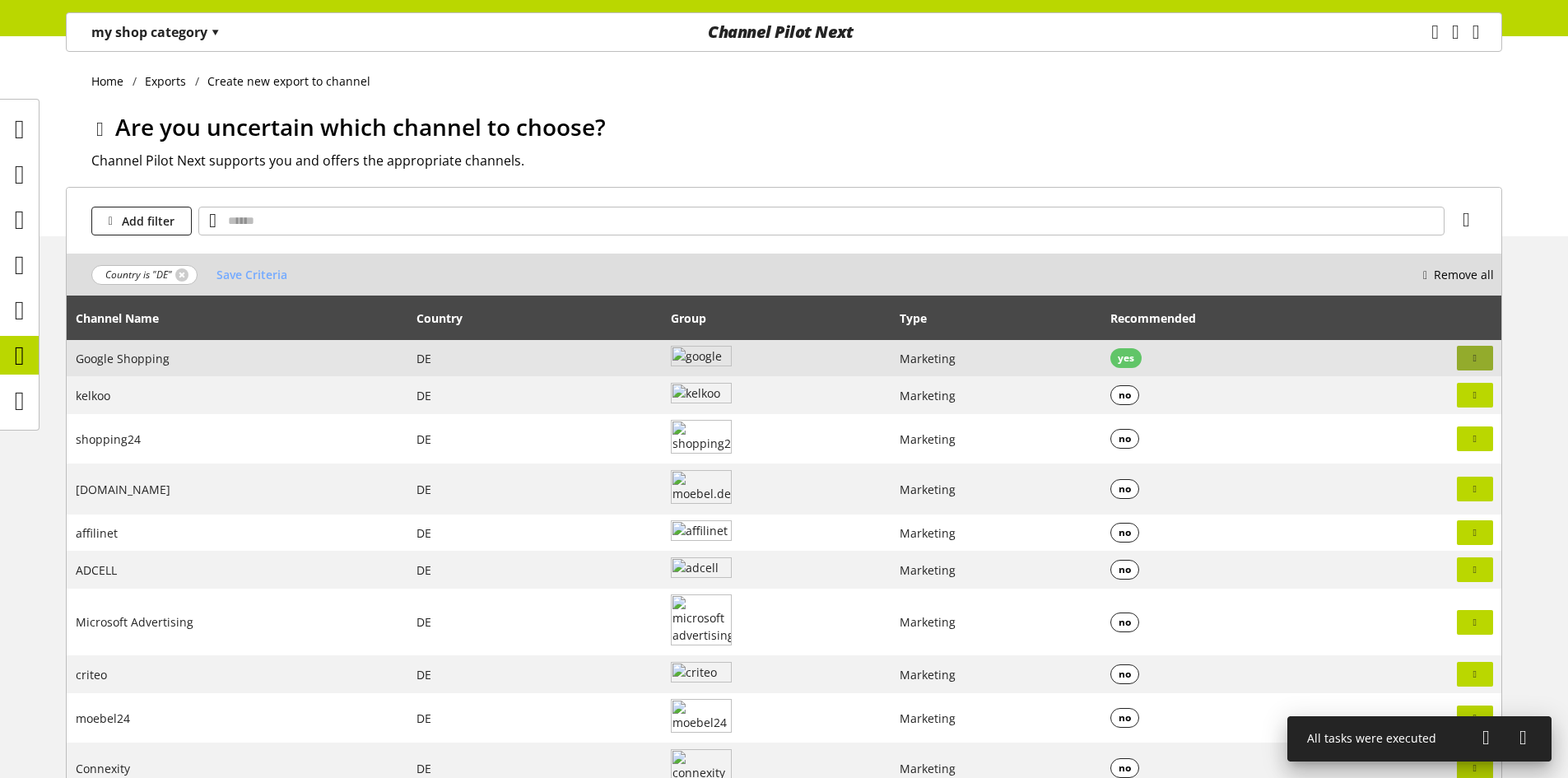 click at bounding box center [1475, 358] 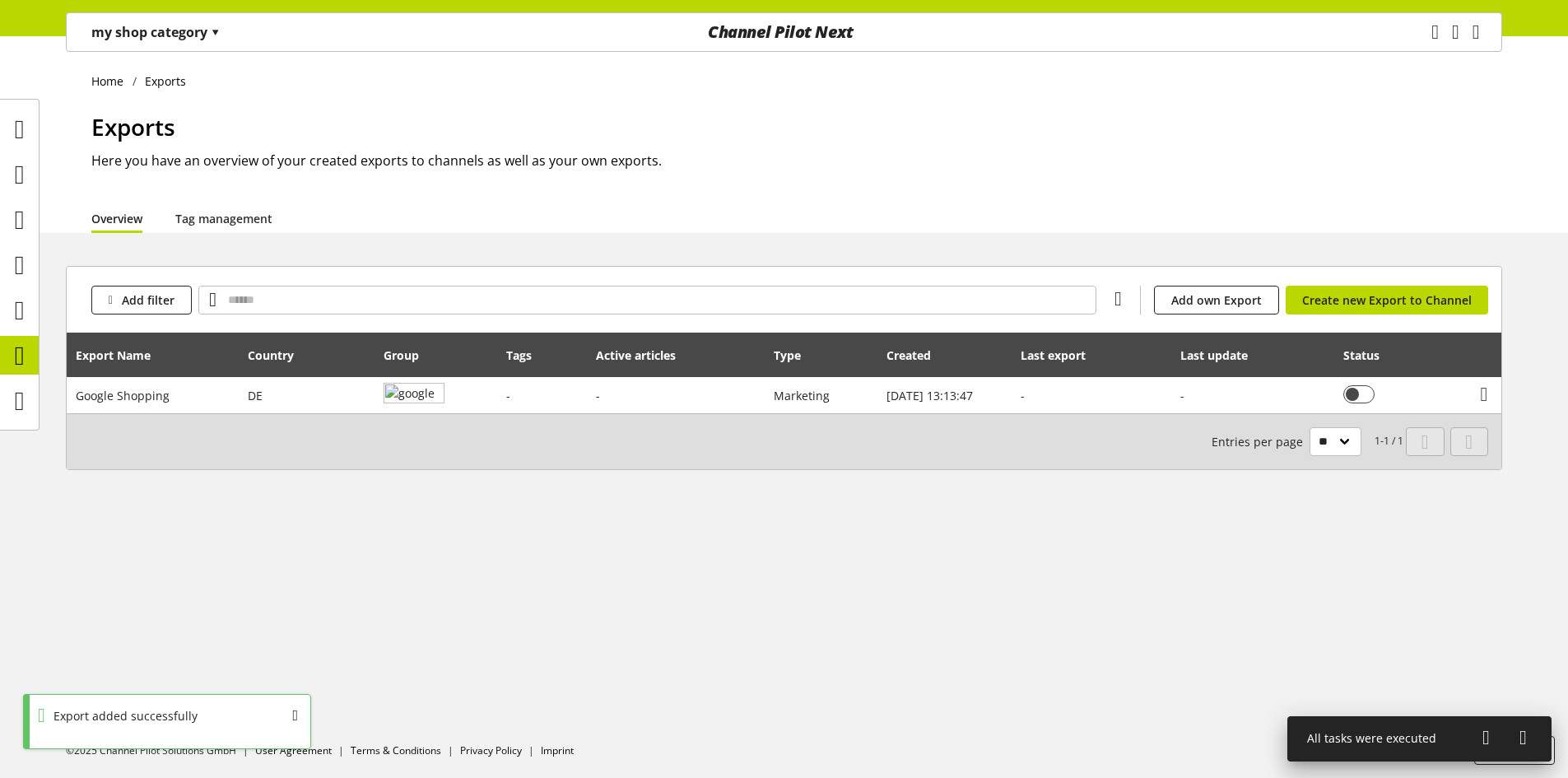 click on "my shop category ▾" at bounding box center (156, 32) 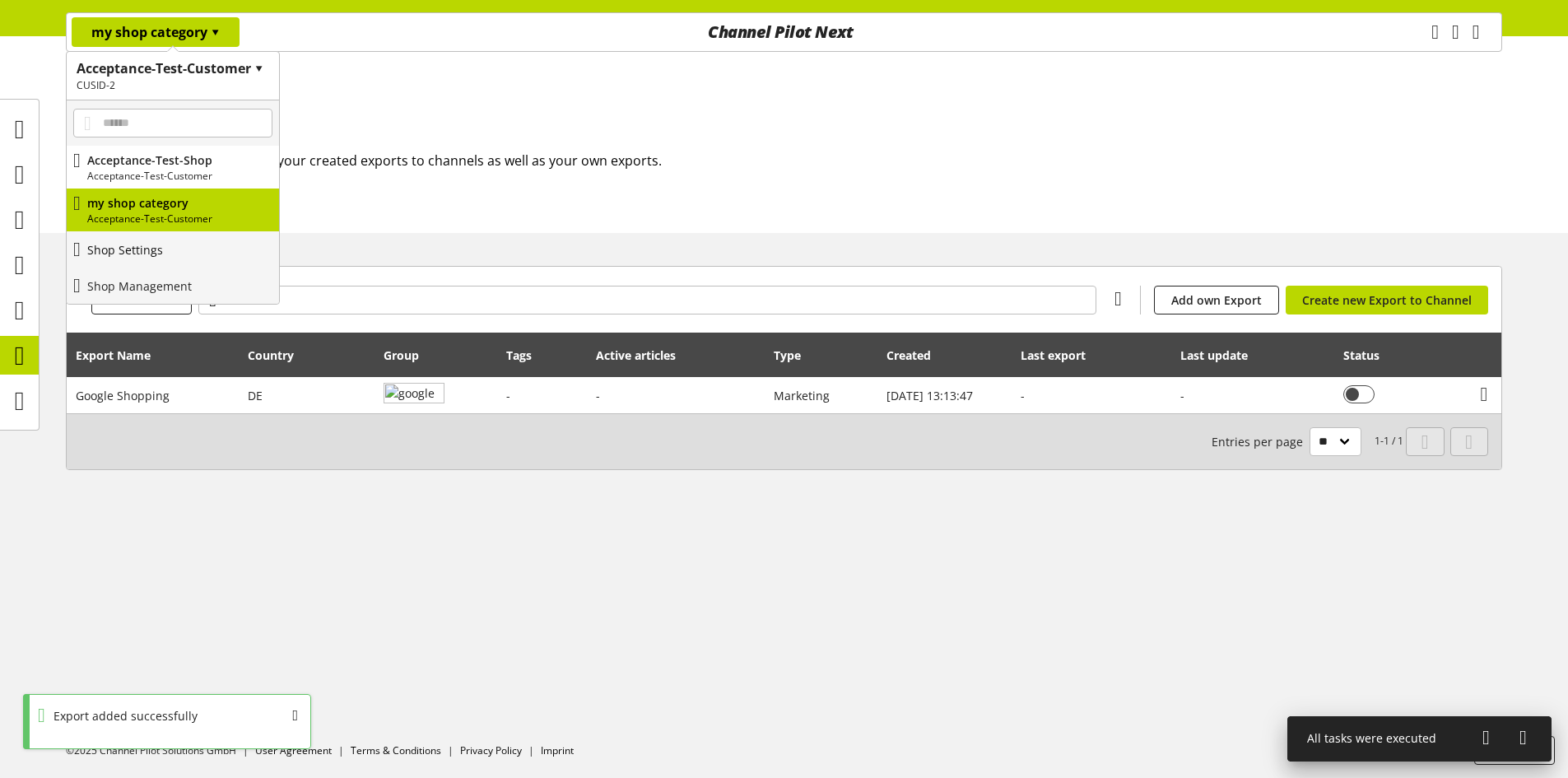 click on "Shop Settings" at bounding box center (173, 249) 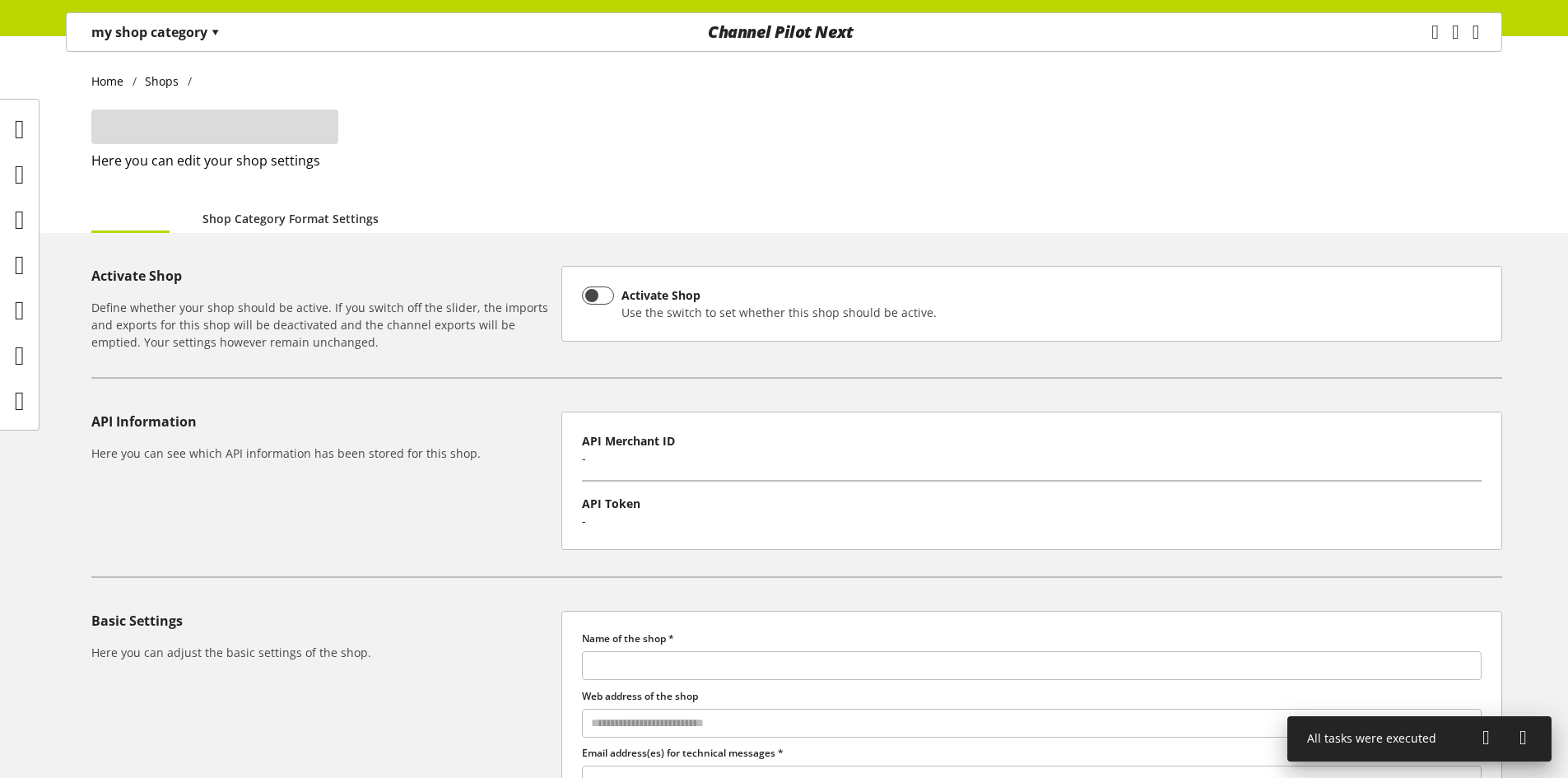 type on "**********" 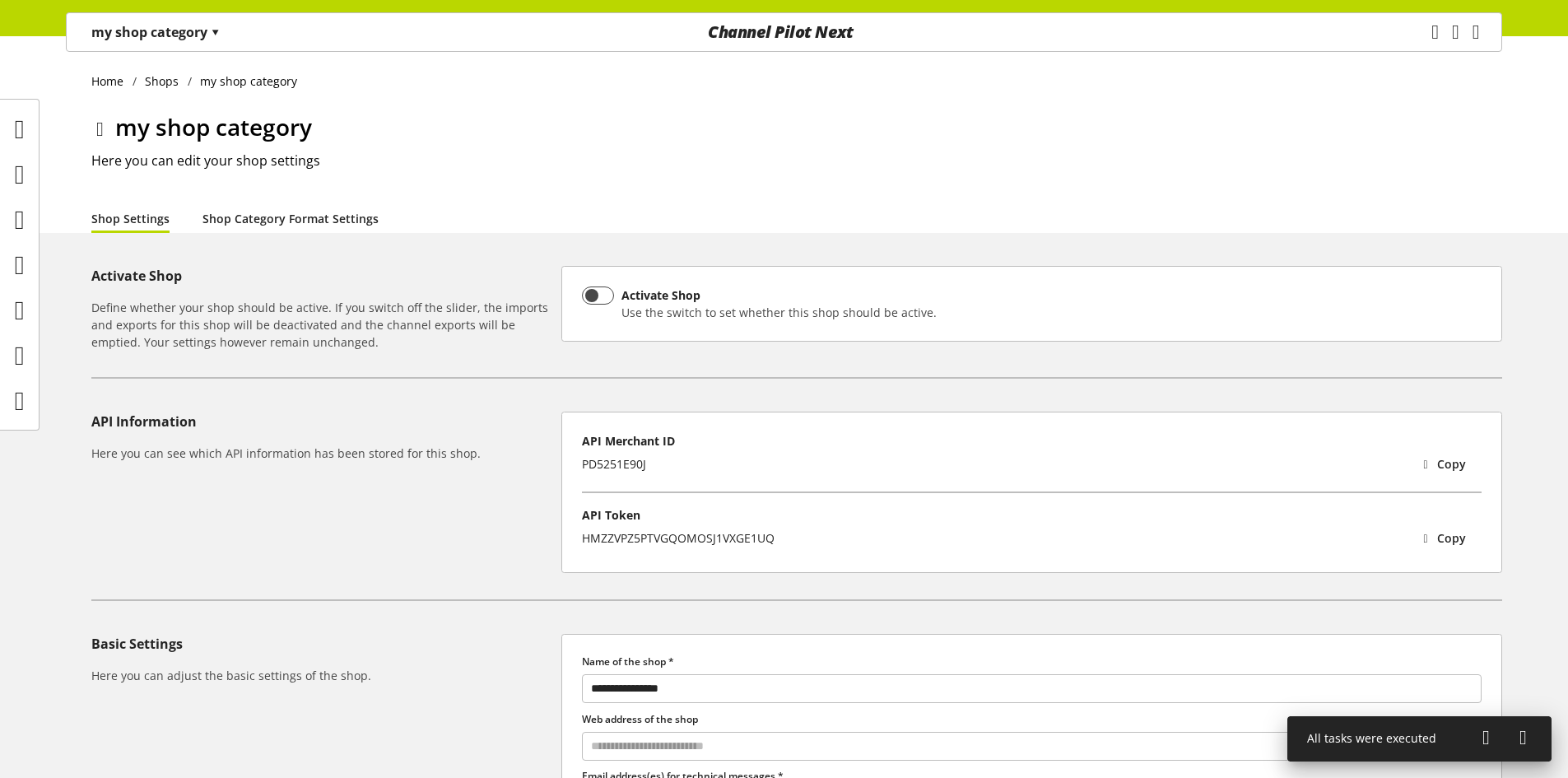 click on "Shop Category Format Settings" at bounding box center (291, 218) 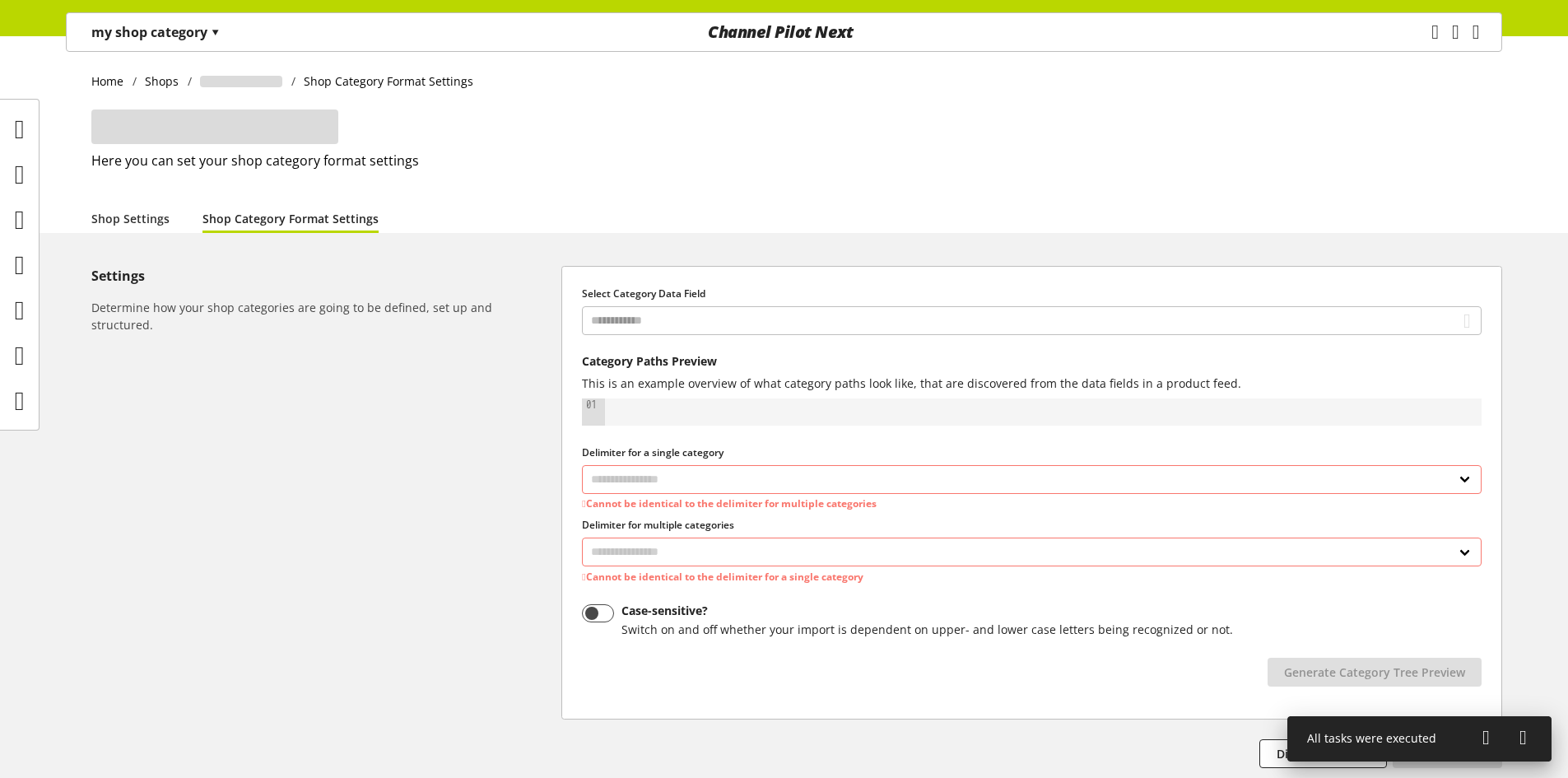 select 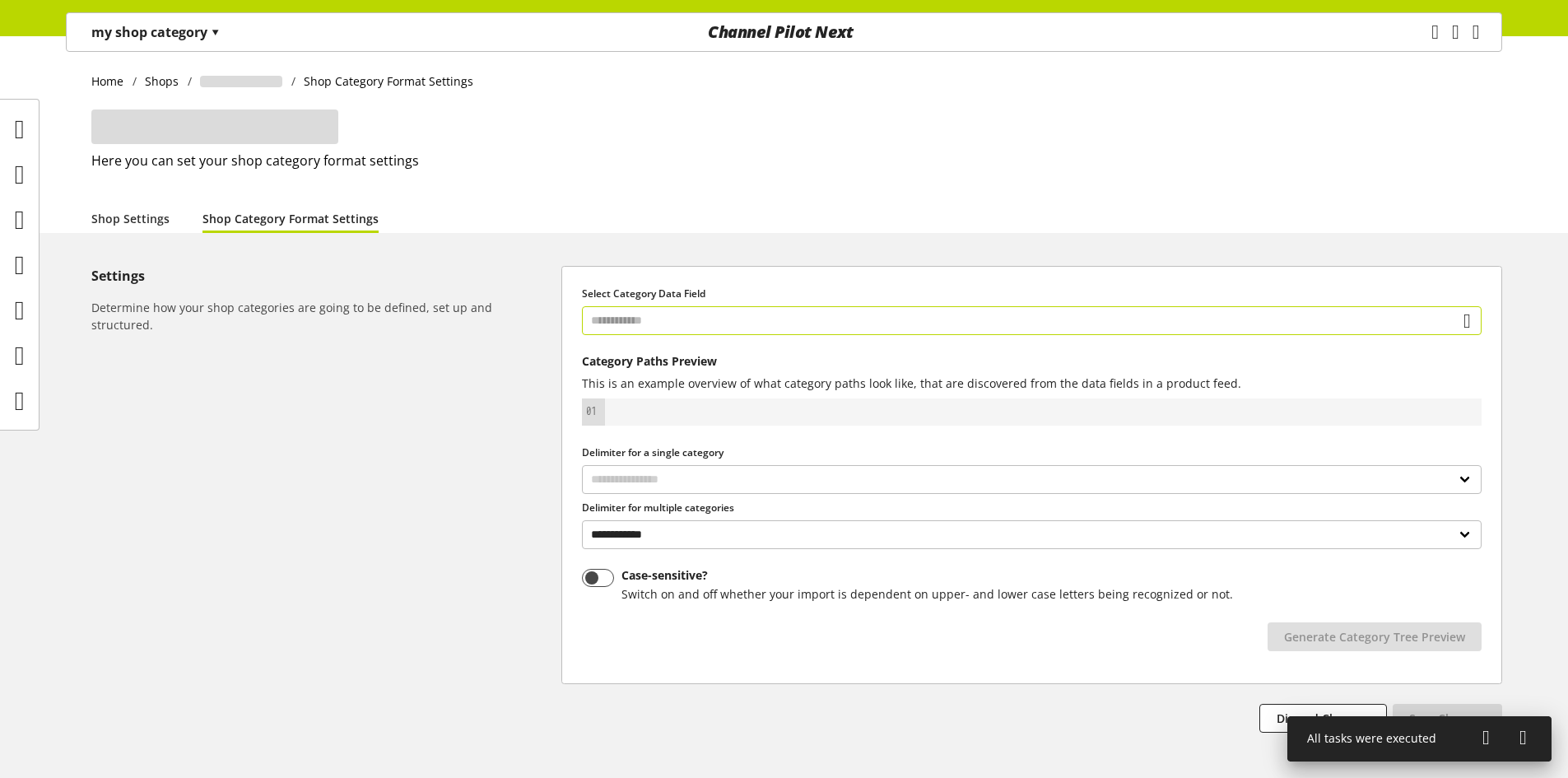 click at bounding box center (1031, 320) 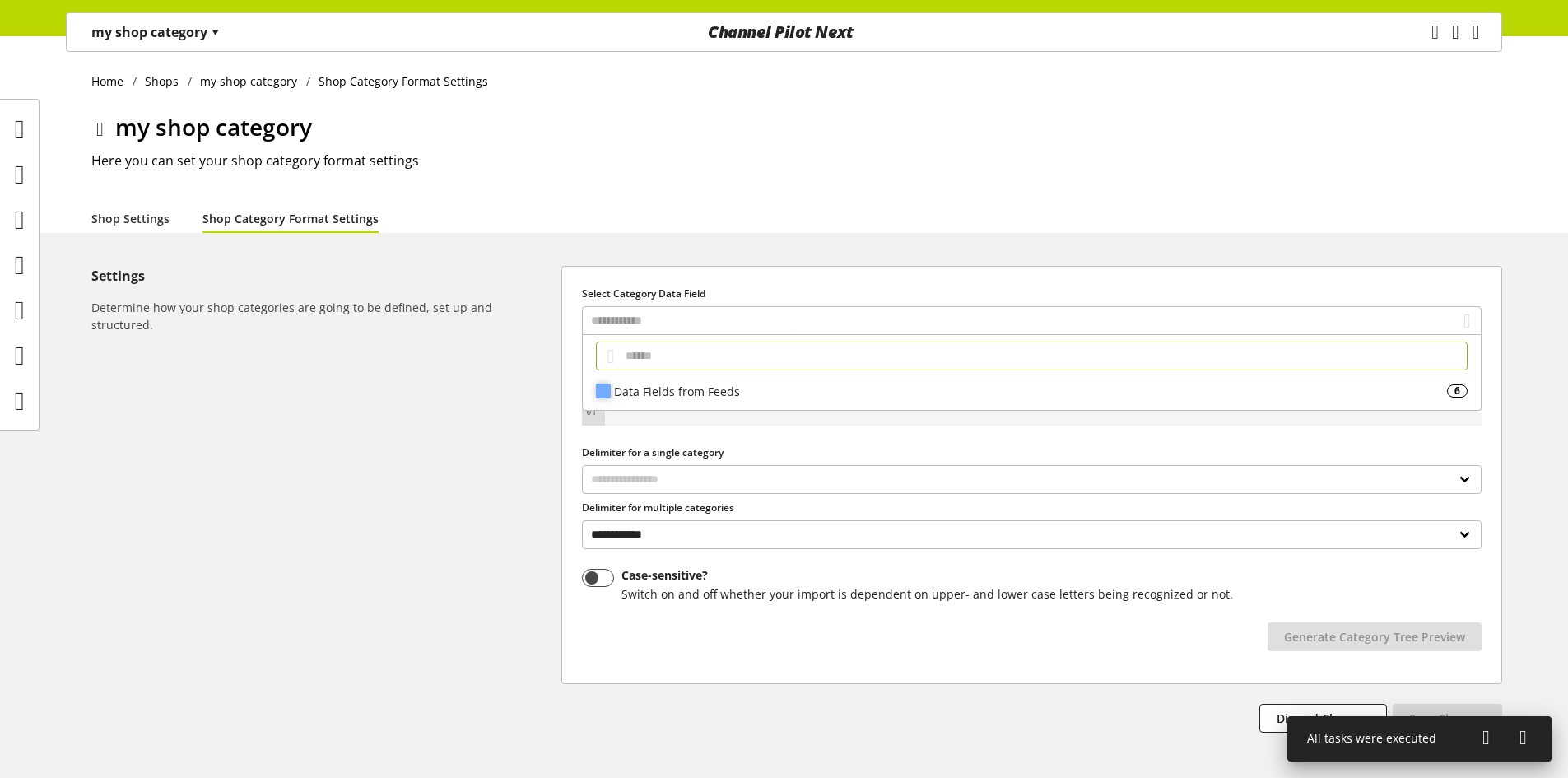 click on "Data Fields from Feeds" at bounding box center [1031, 391] 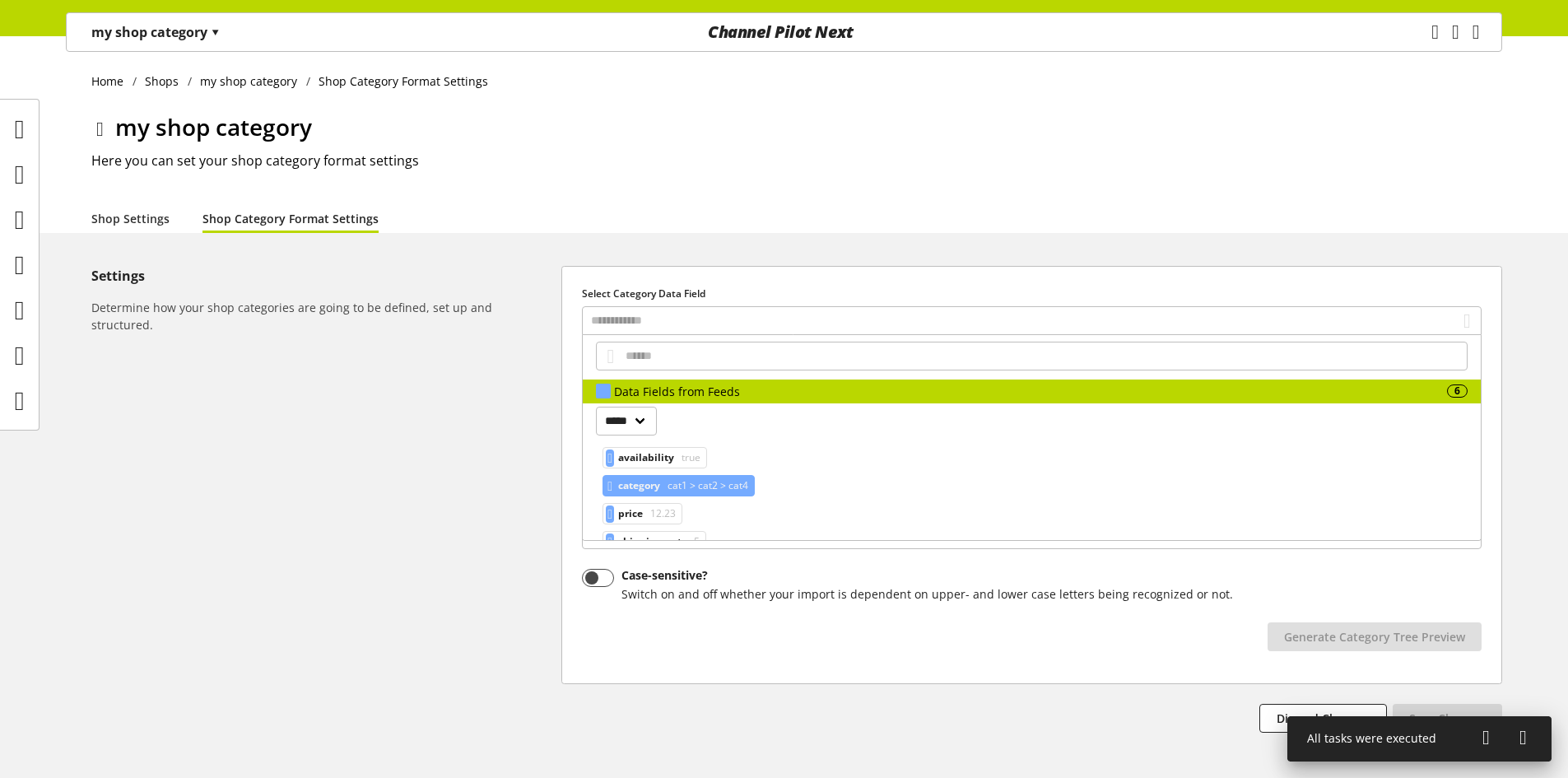 click on "category" at bounding box center (639, 486) 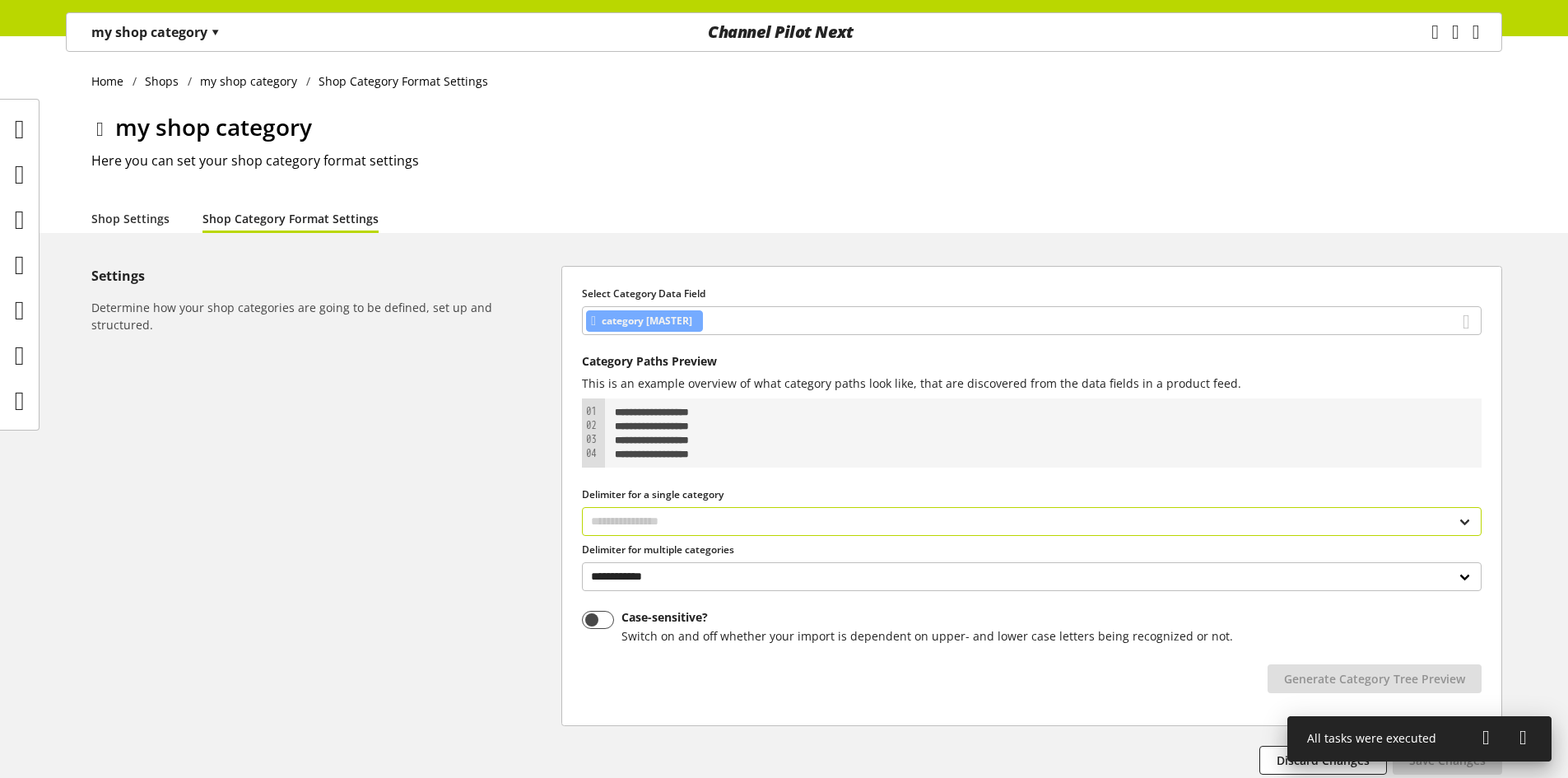 click on "**********" at bounding box center [1031, 521] 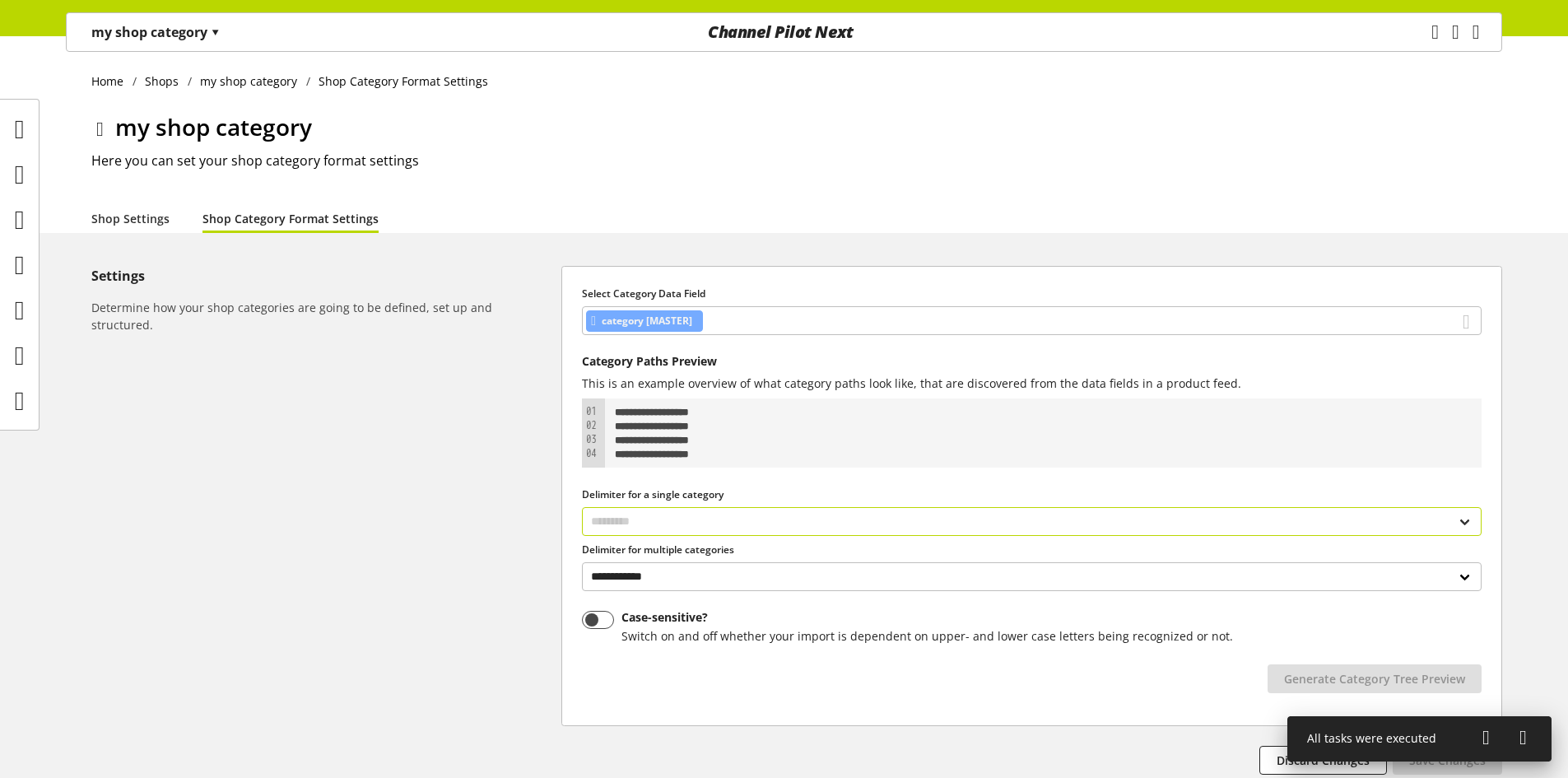 click on "**********" at bounding box center (1031, 521) 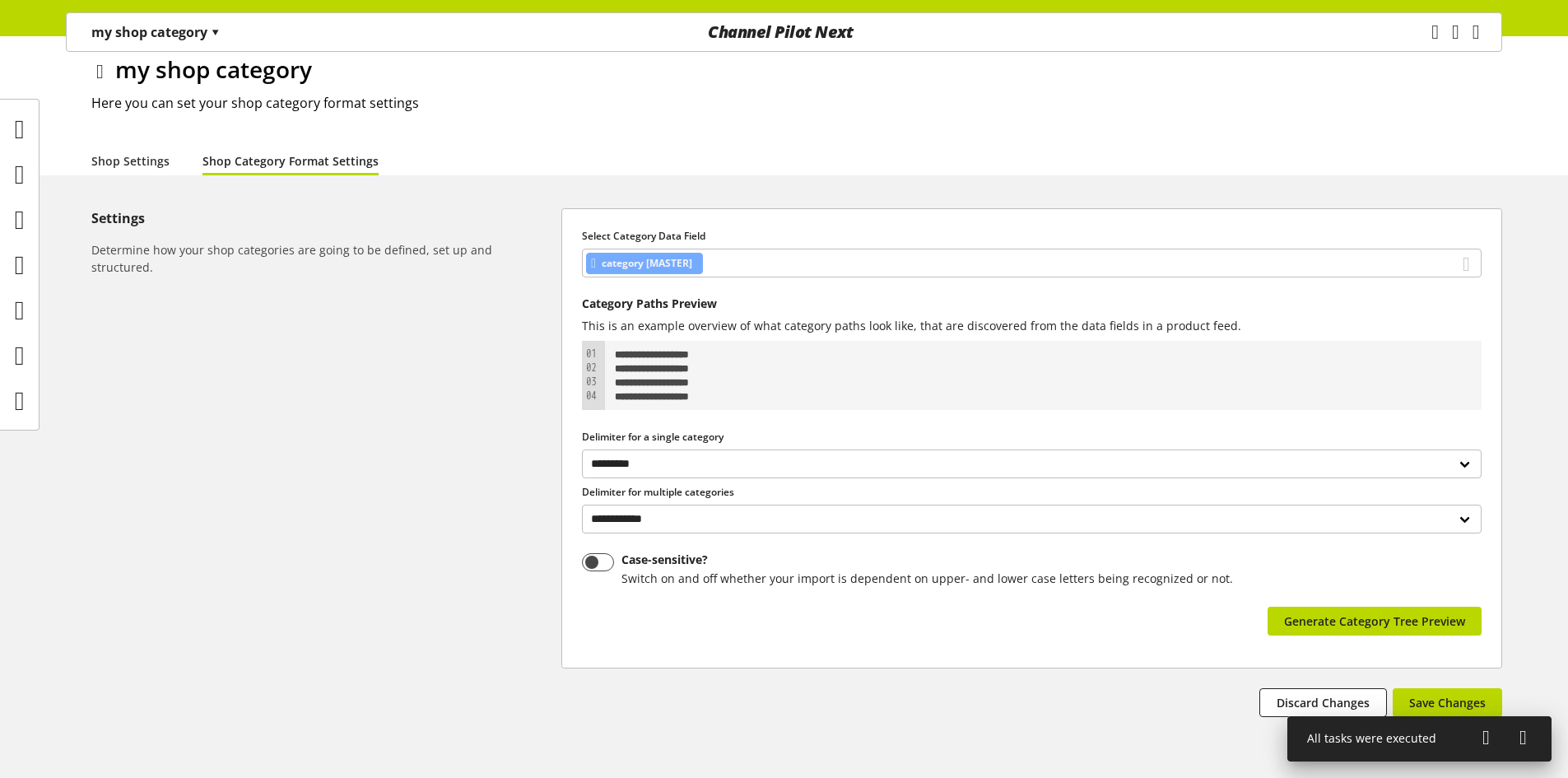 scroll, scrollTop: 118, scrollLeft: 0, axis: vertical 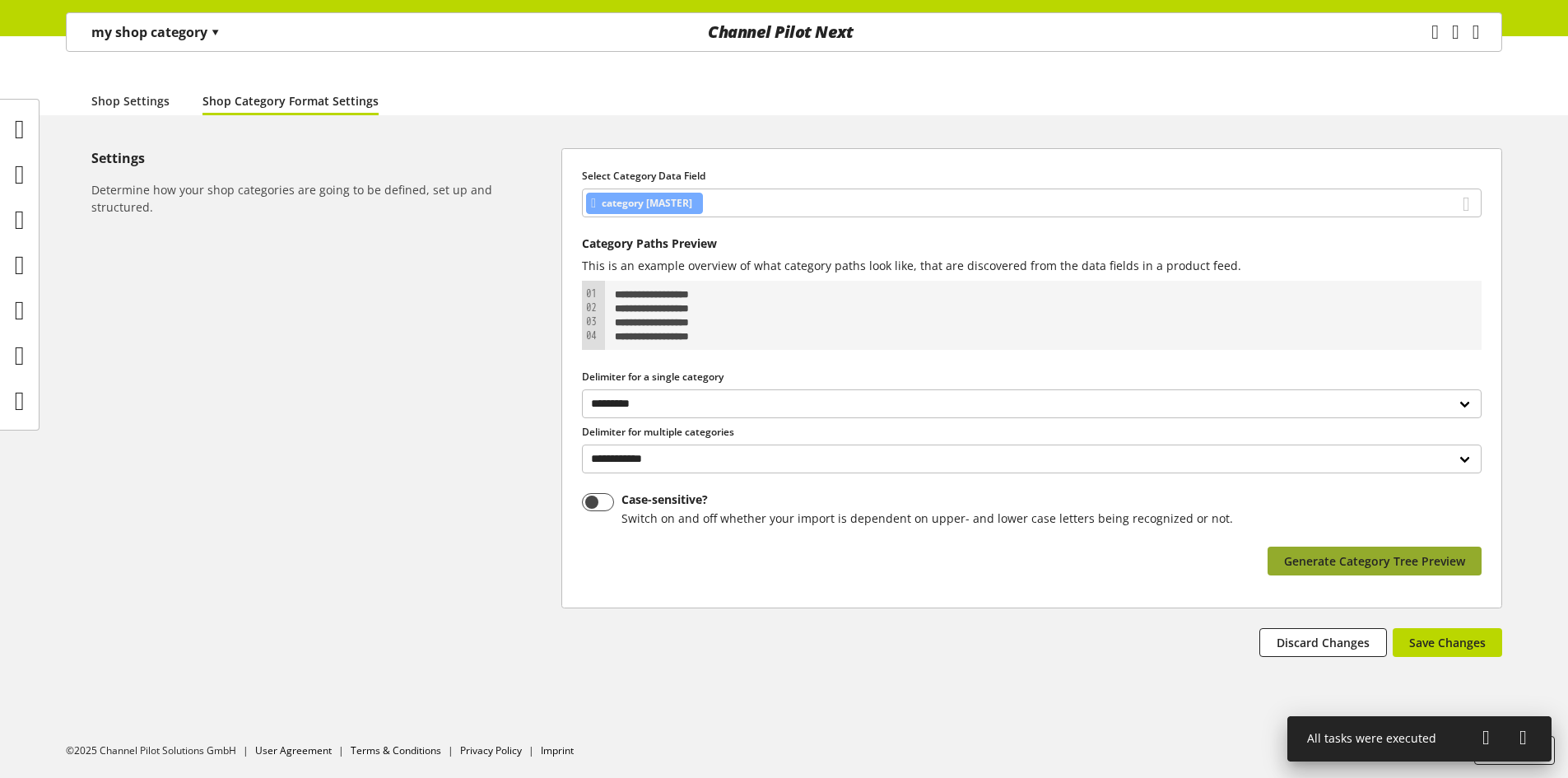 click on "Generate Category Tree Preview" at bounding box center (1375, 561) 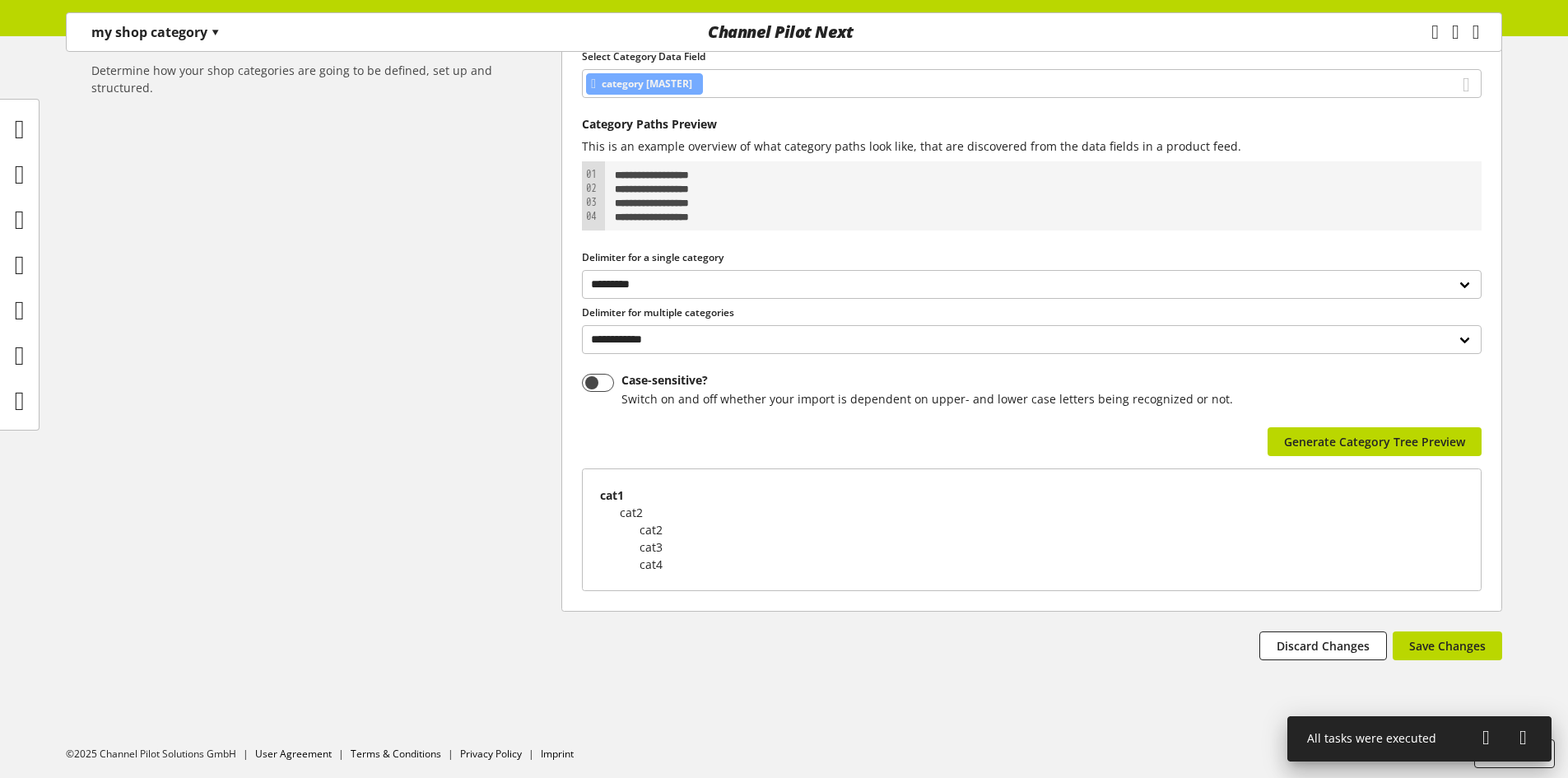 scroll, scrollTop: 240, scrollLeft: 0, axis: vertical 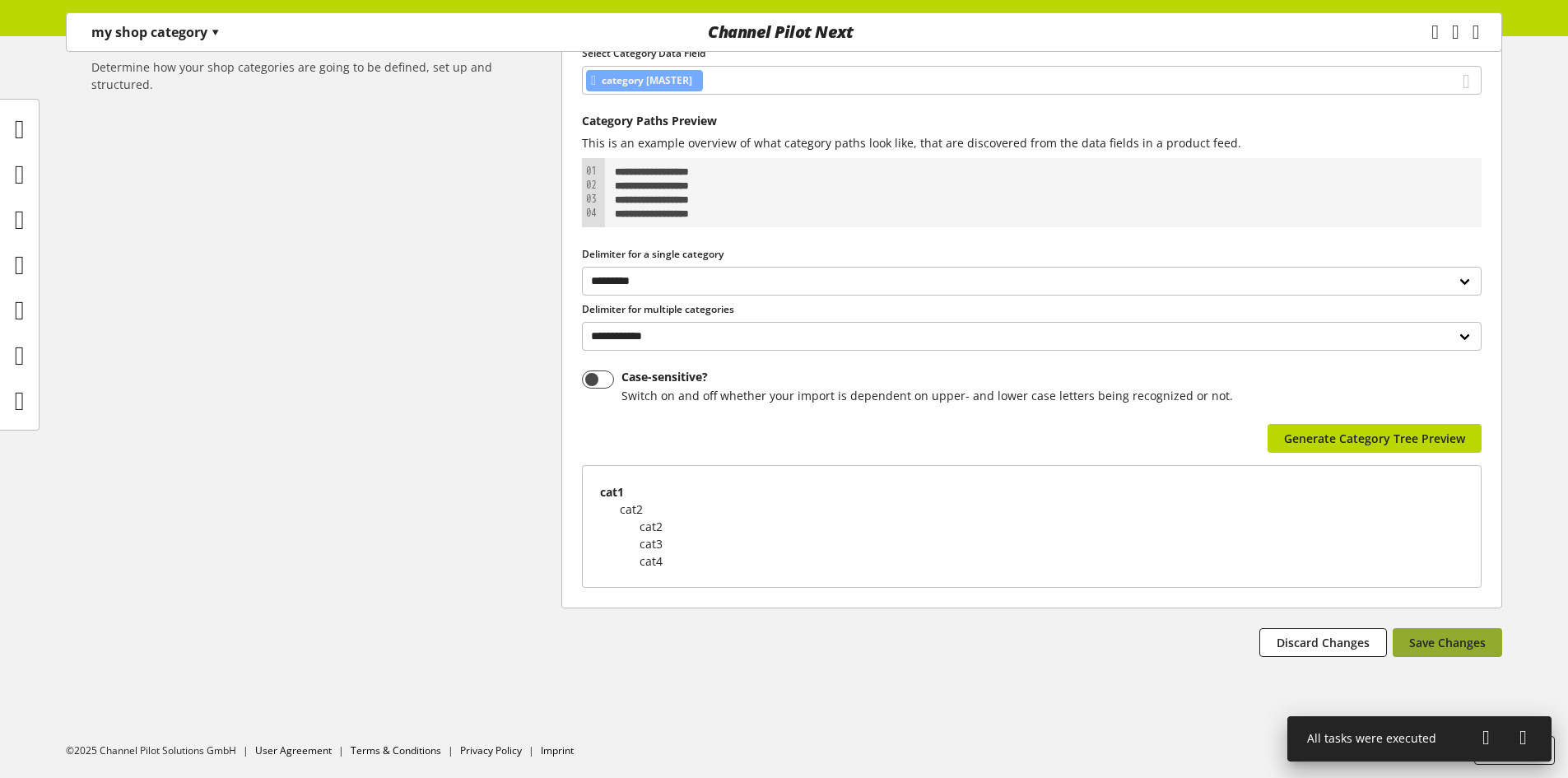click on "Save Changes" at bounding box center [1447, 642] 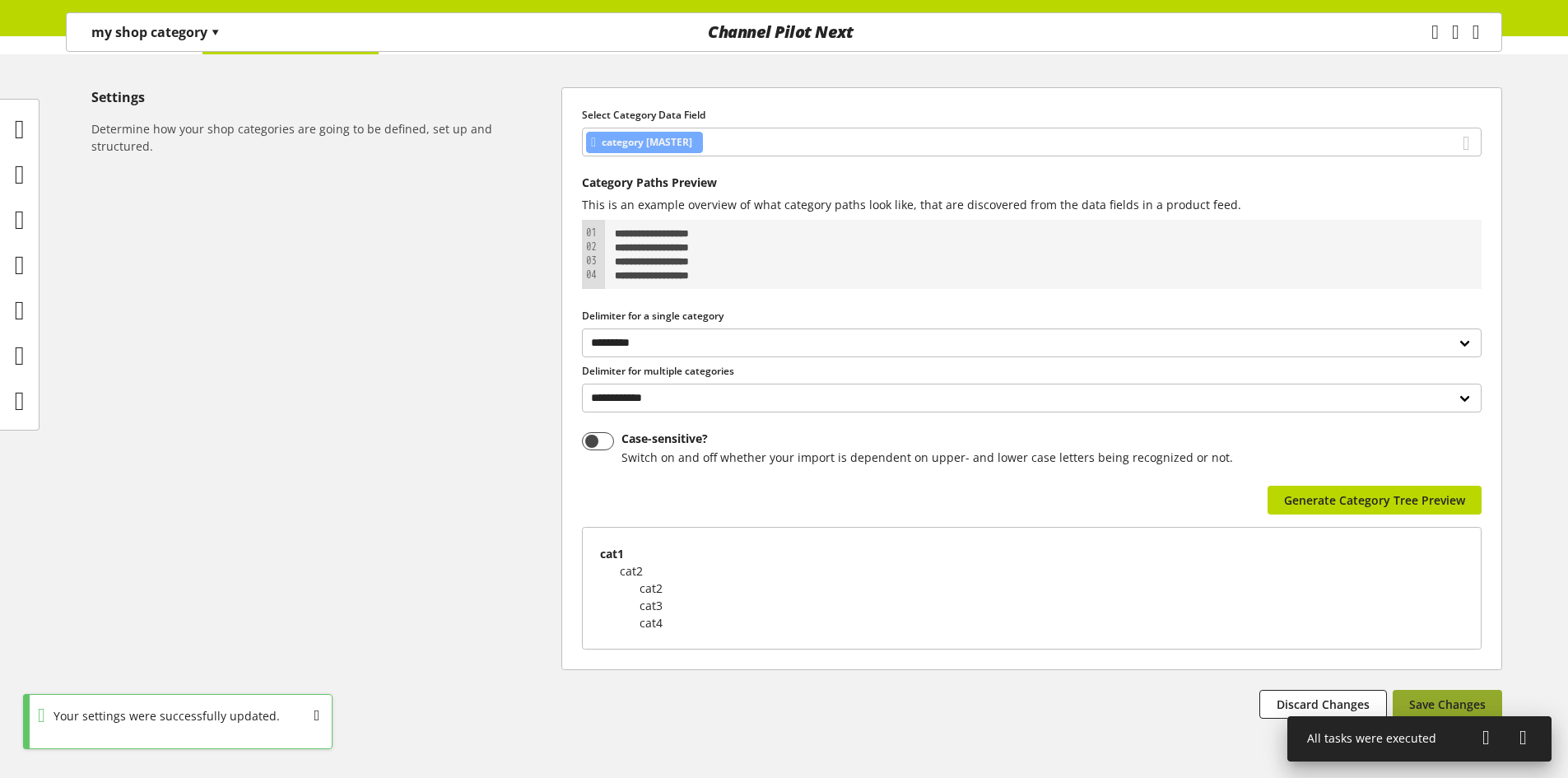 scroll, scrollTop: 76, scrollLeft: 0, axis: vertical 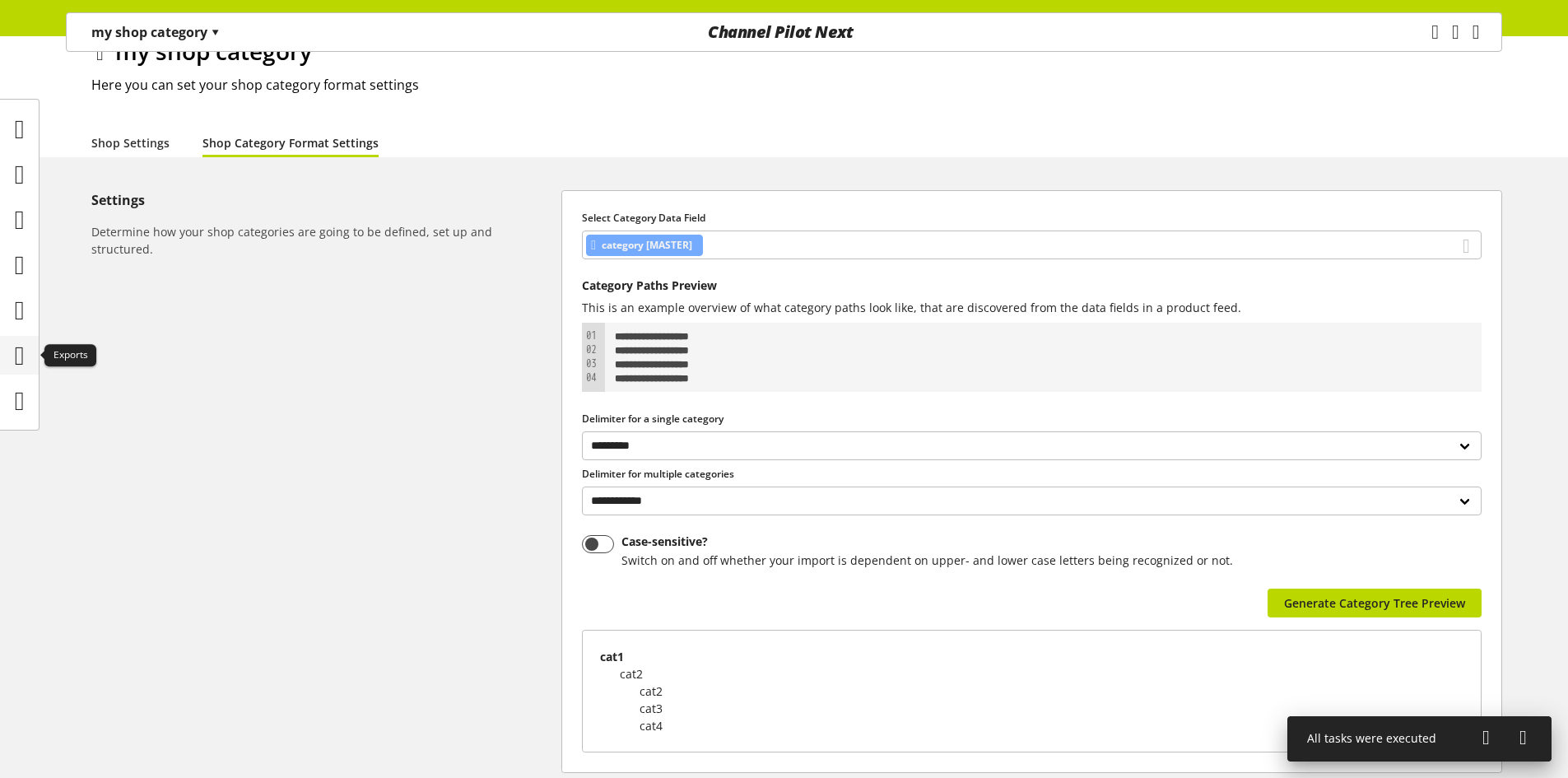 click at bounding box center [19, 355] 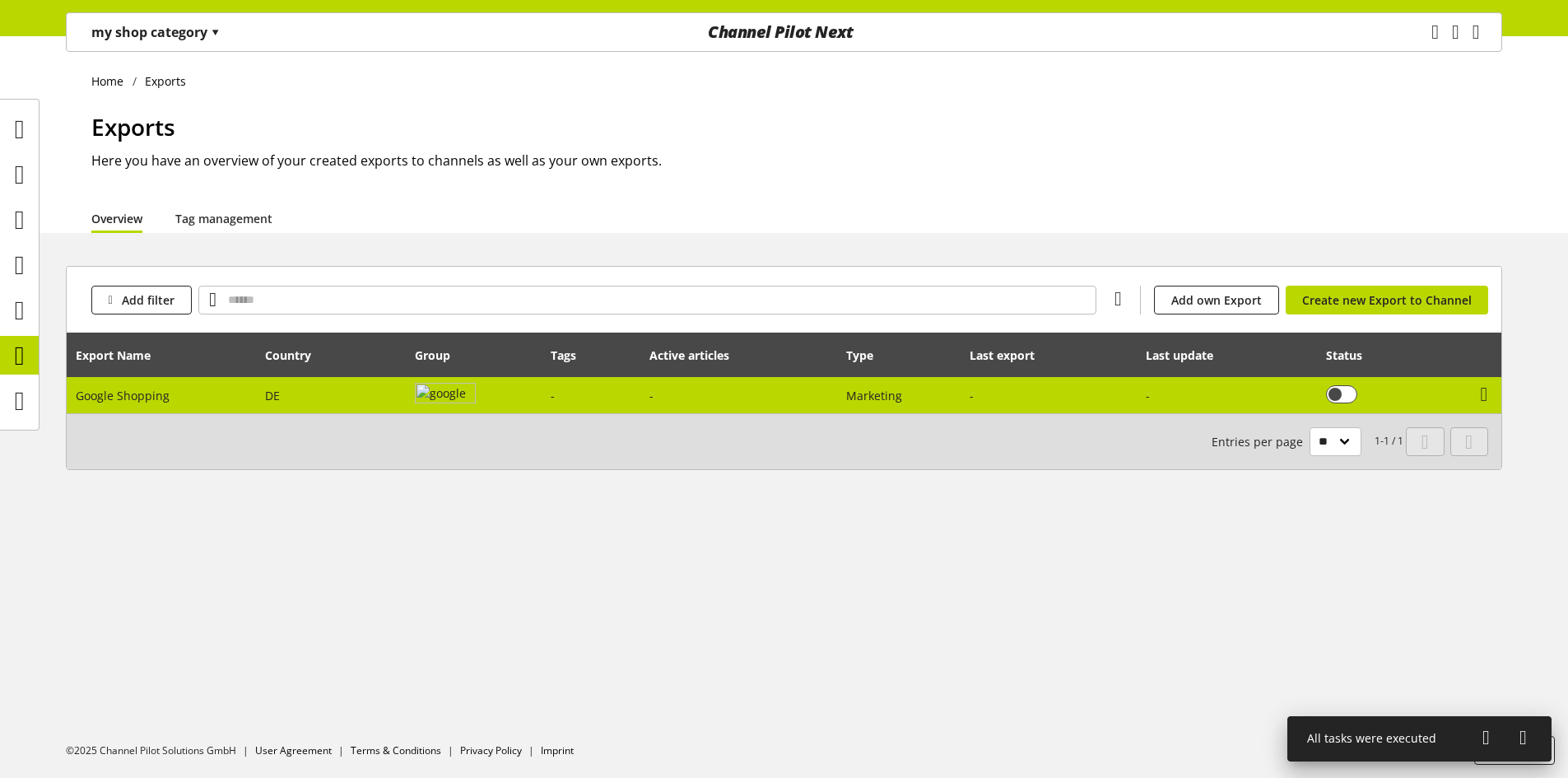 click on "You don't have permission to edit an export" at bounding box center (1385, 395) 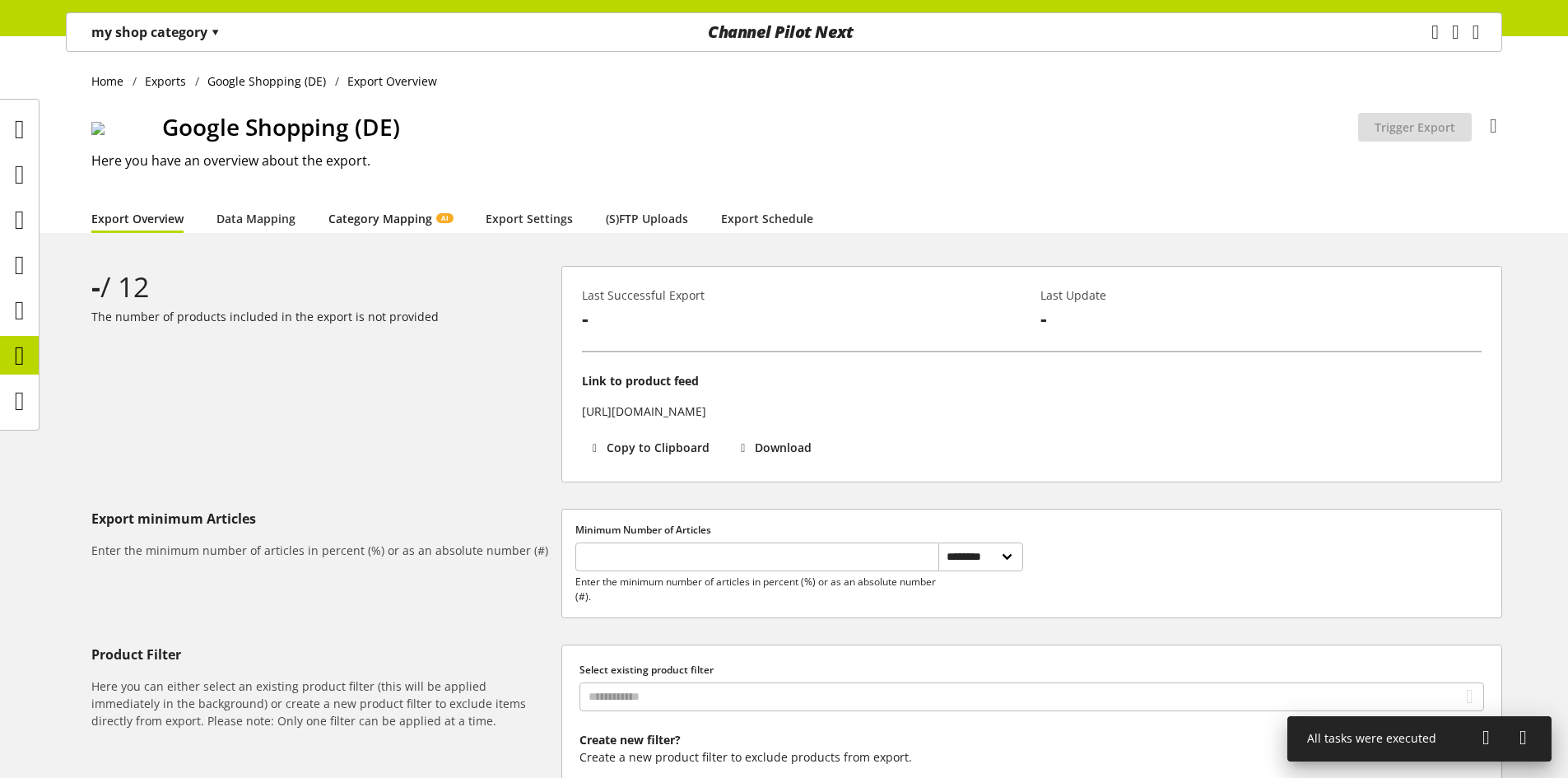 click on "Category Mapping AI" at bounding box center (390, 218) 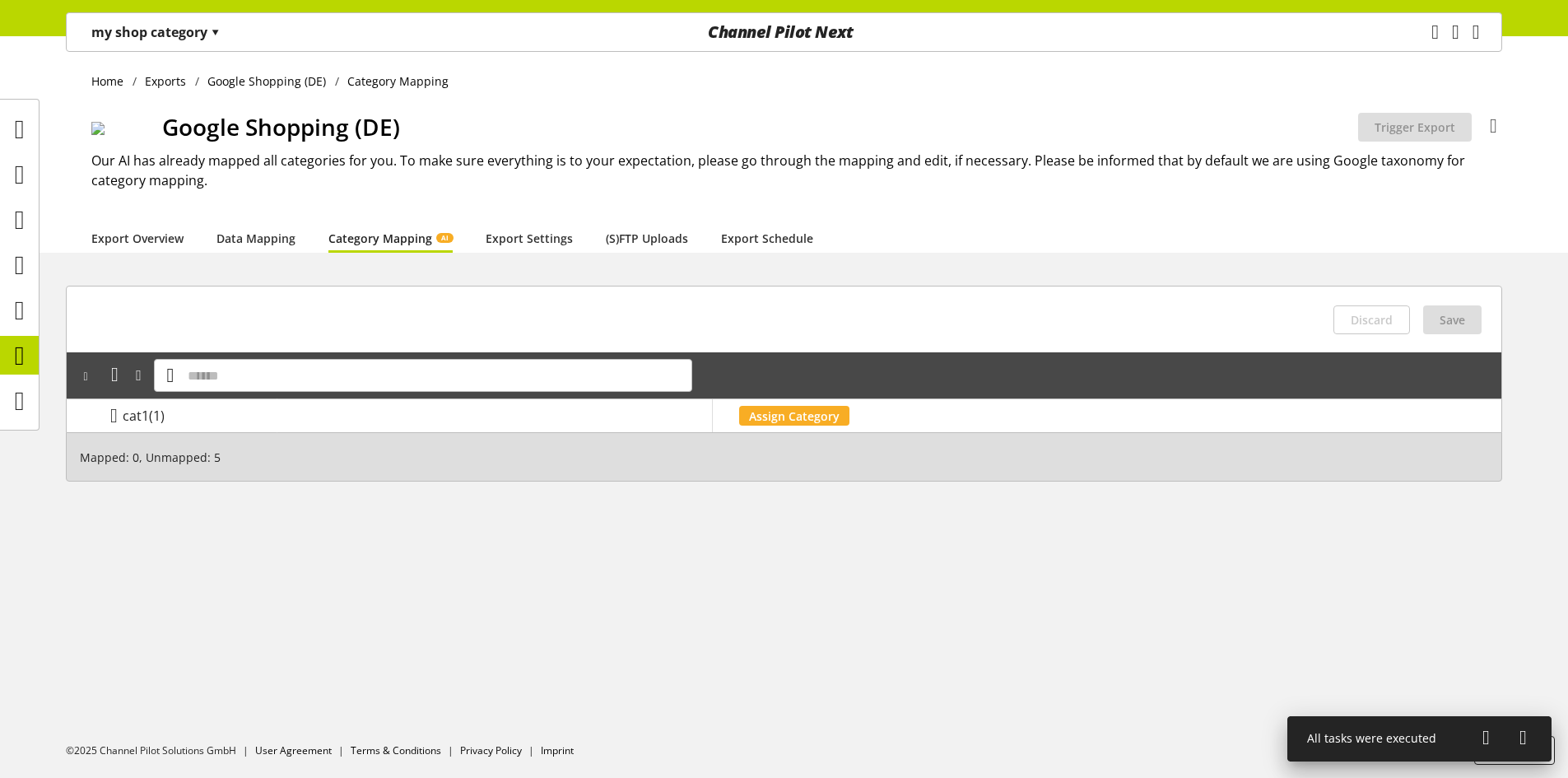 click on "cat1  (1)" at bounding box center (417, 416) 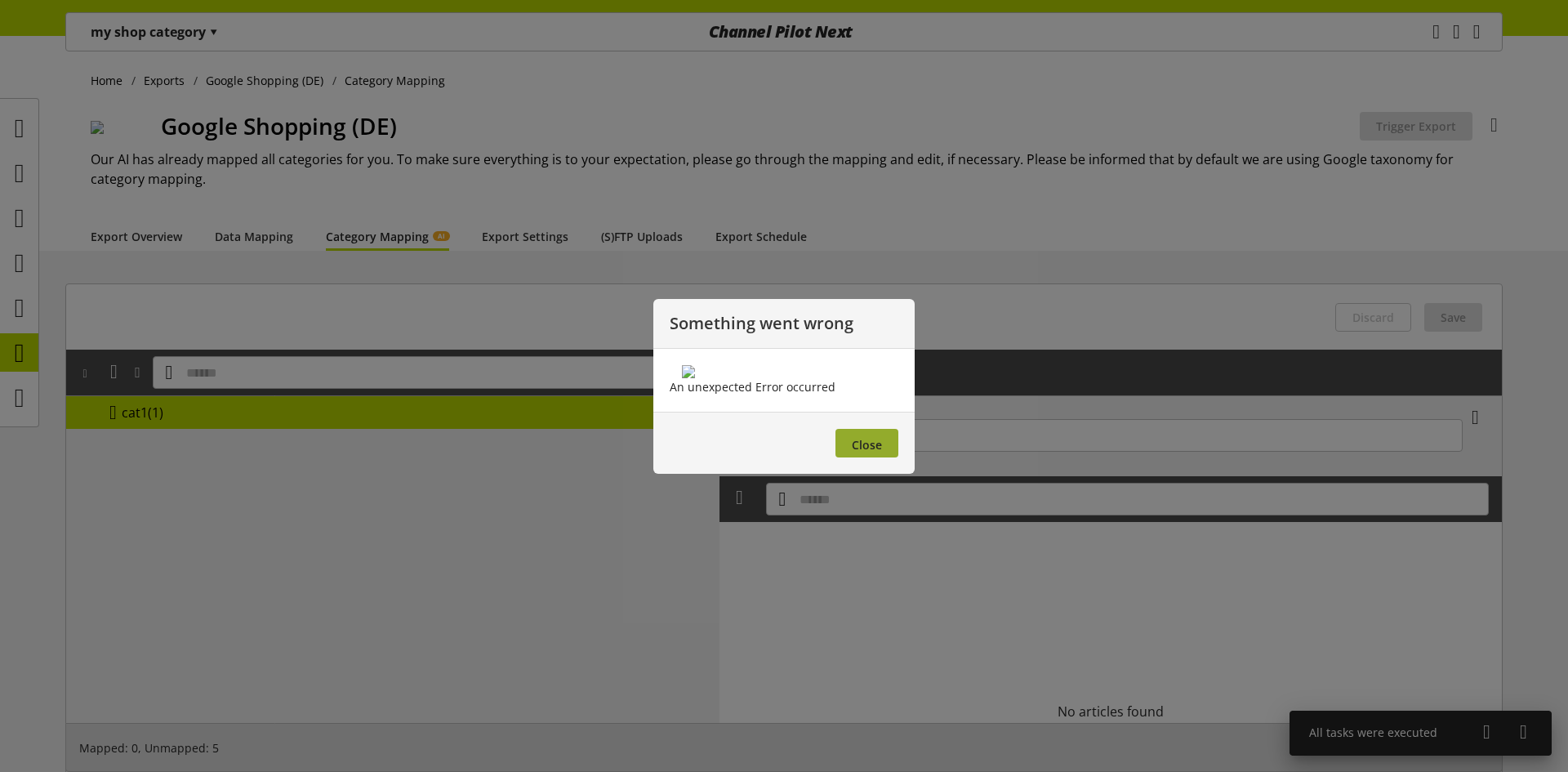 click on "Close" at bounding box center [866, 444] 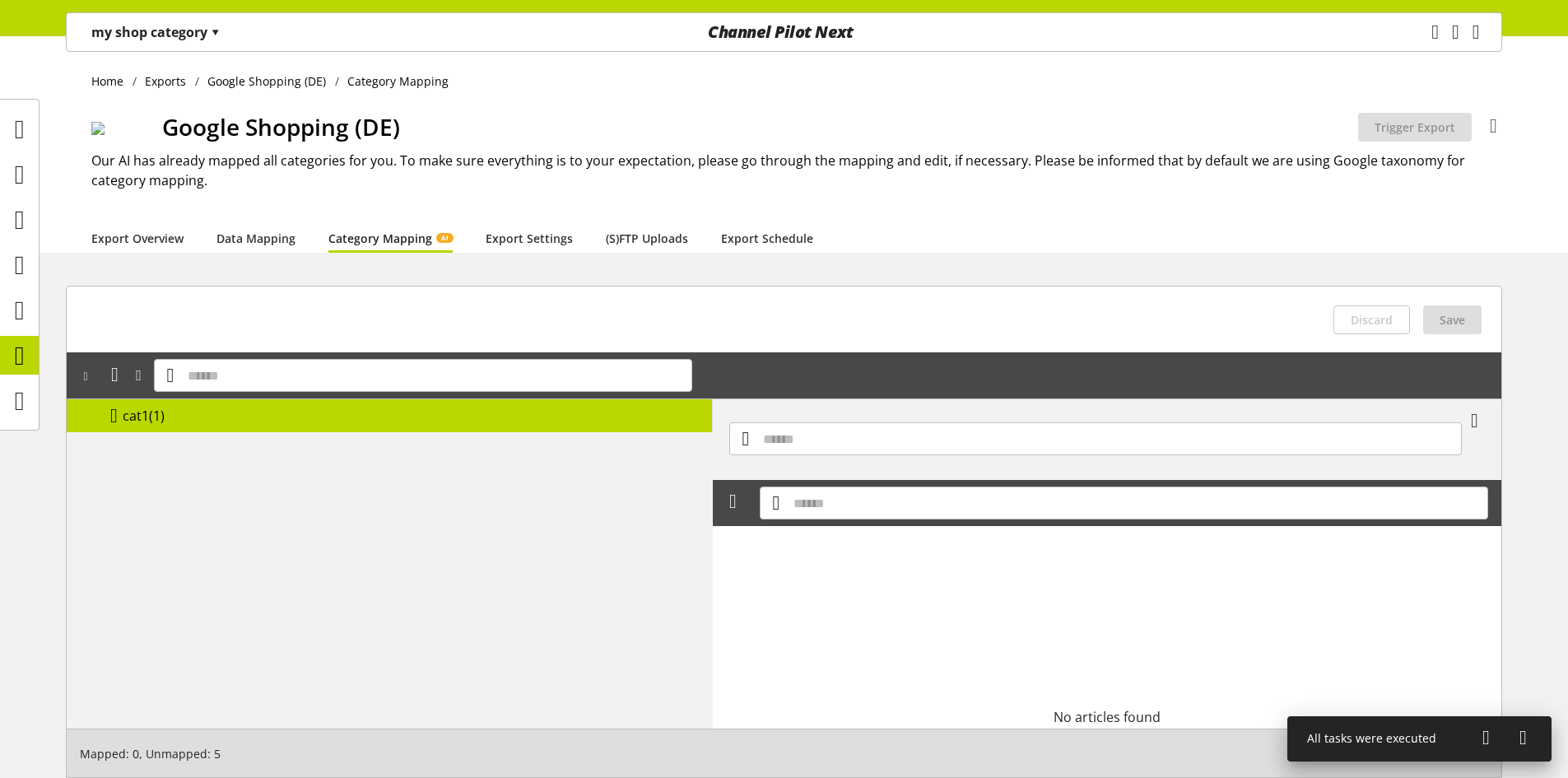 click at bounding box center [114, 416] 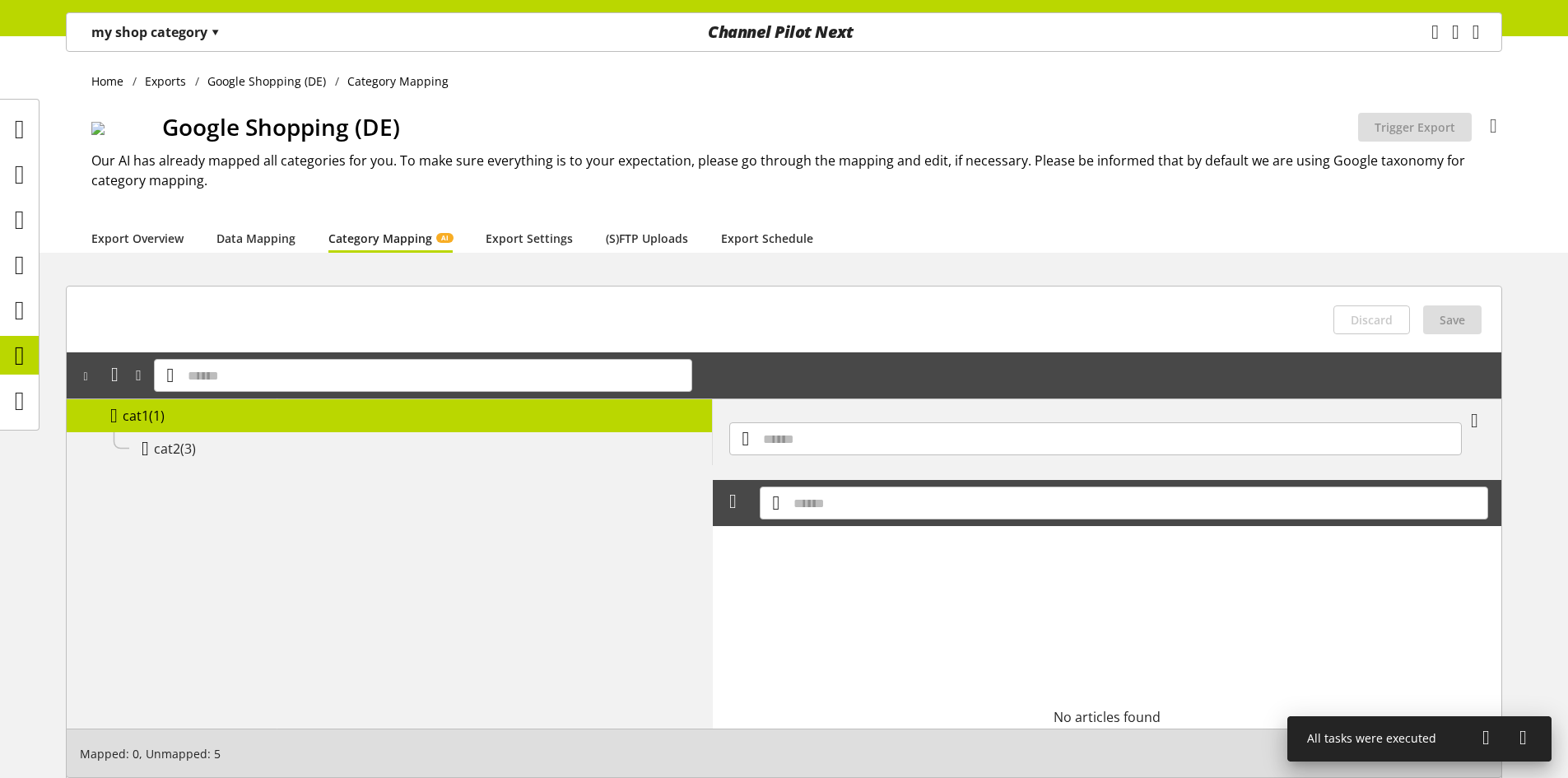 click at bounding box center [145, 449] 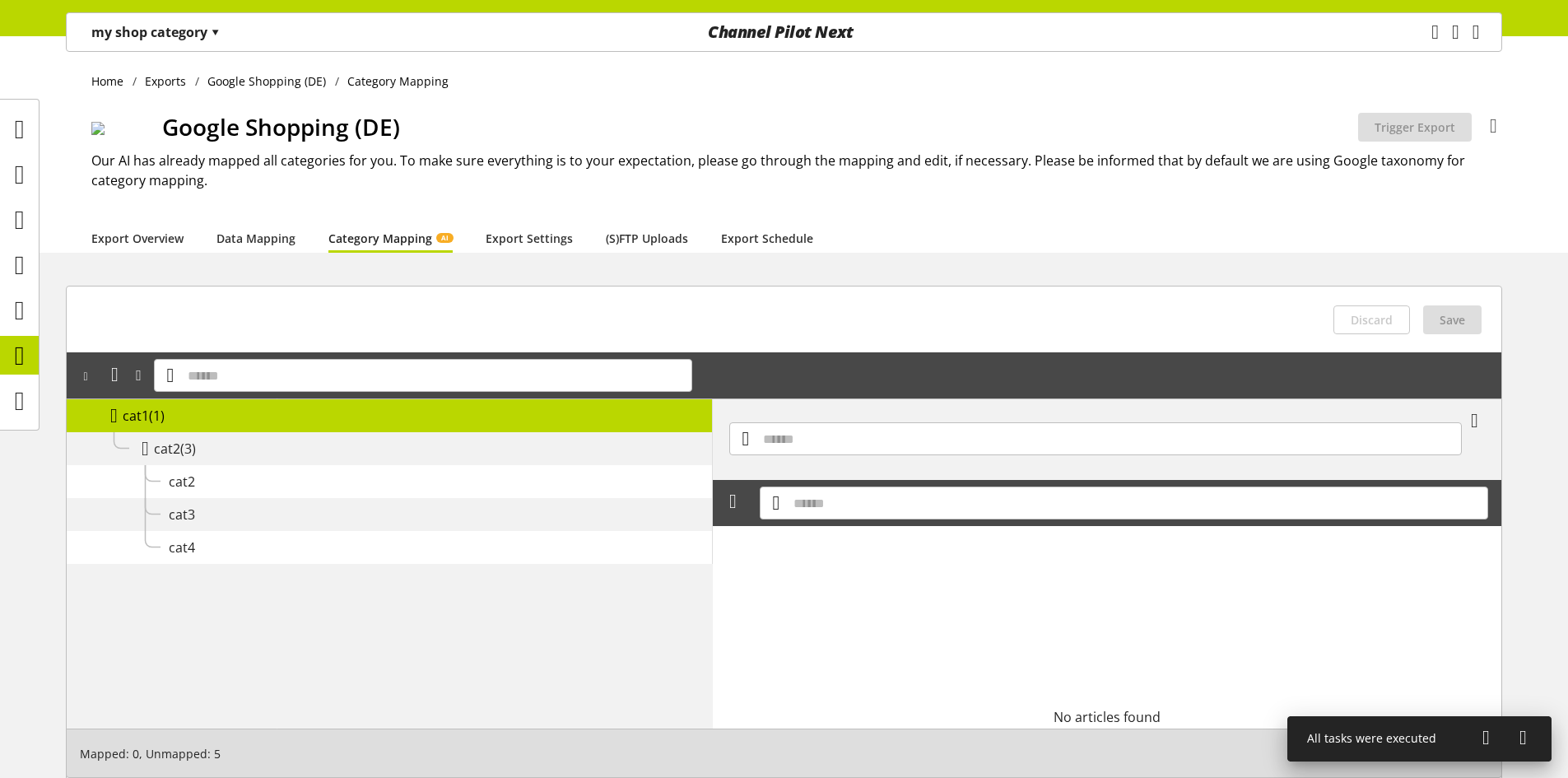 click on "cat3" at bounding box center [440, 515] 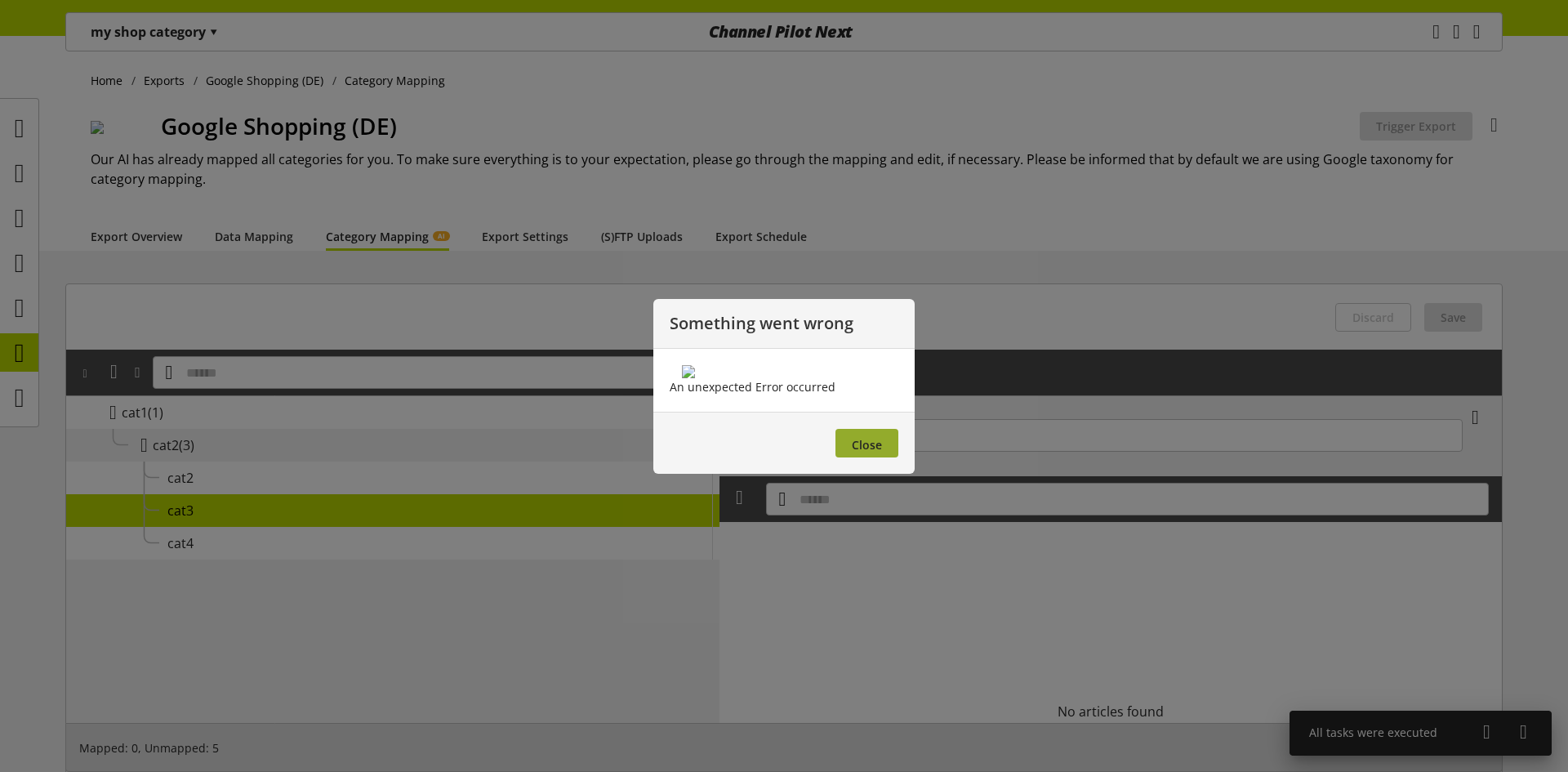 click on "Close" at bounding box center (866, 444) 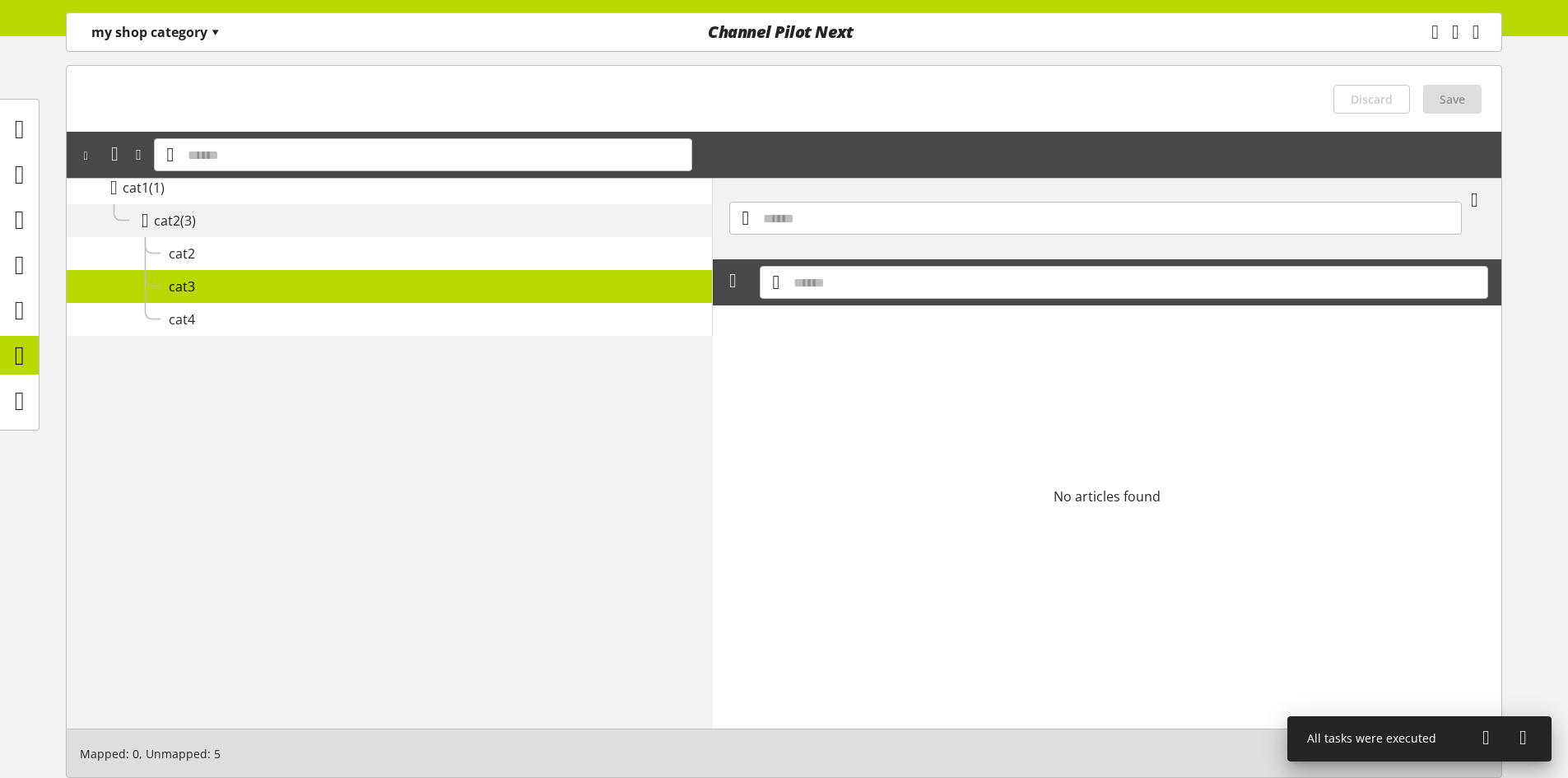 scroll, scrollTop: 247, scrollLeft: 0, axis: vertical 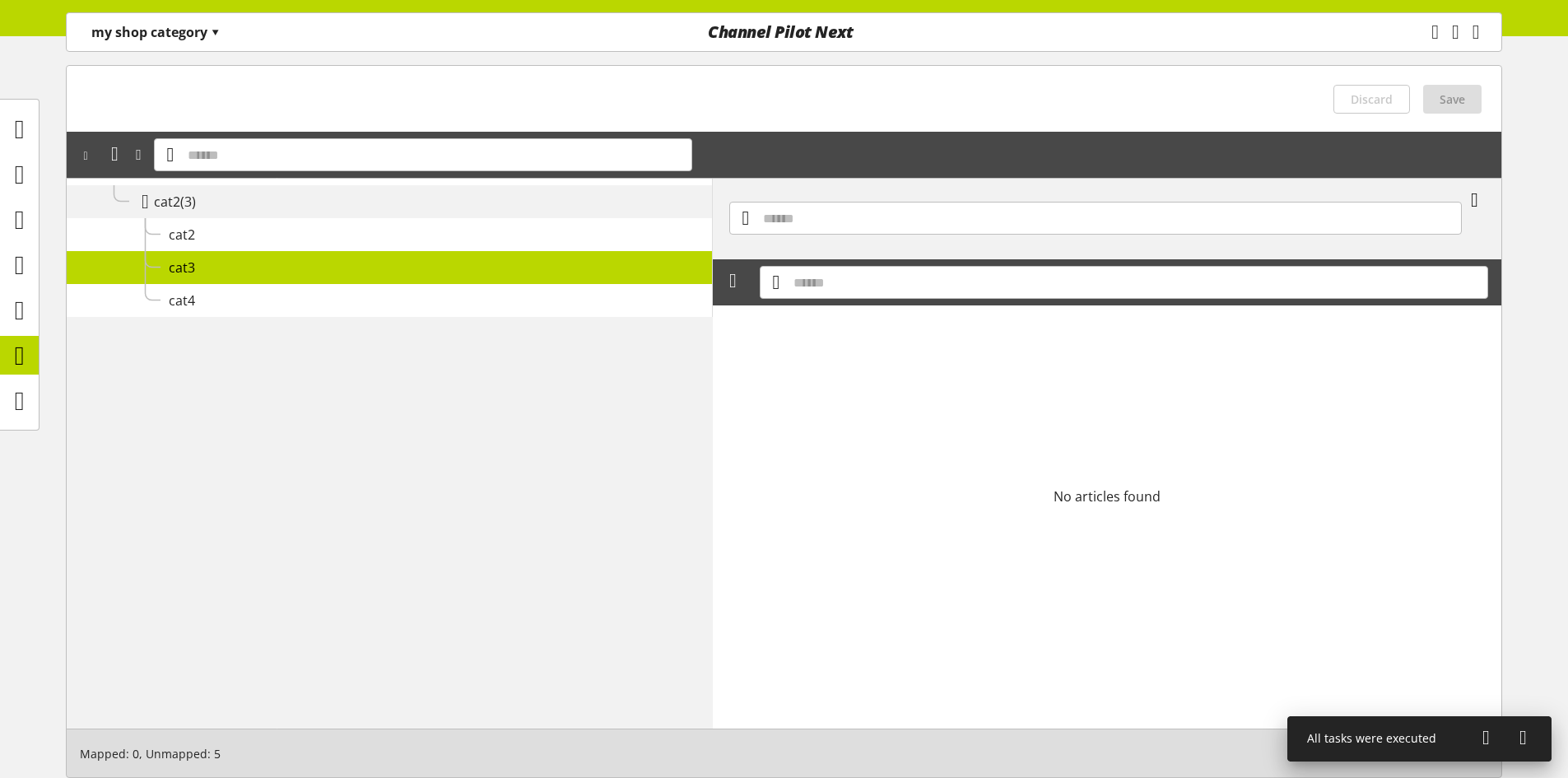 click at bounding box center (1474, 202) 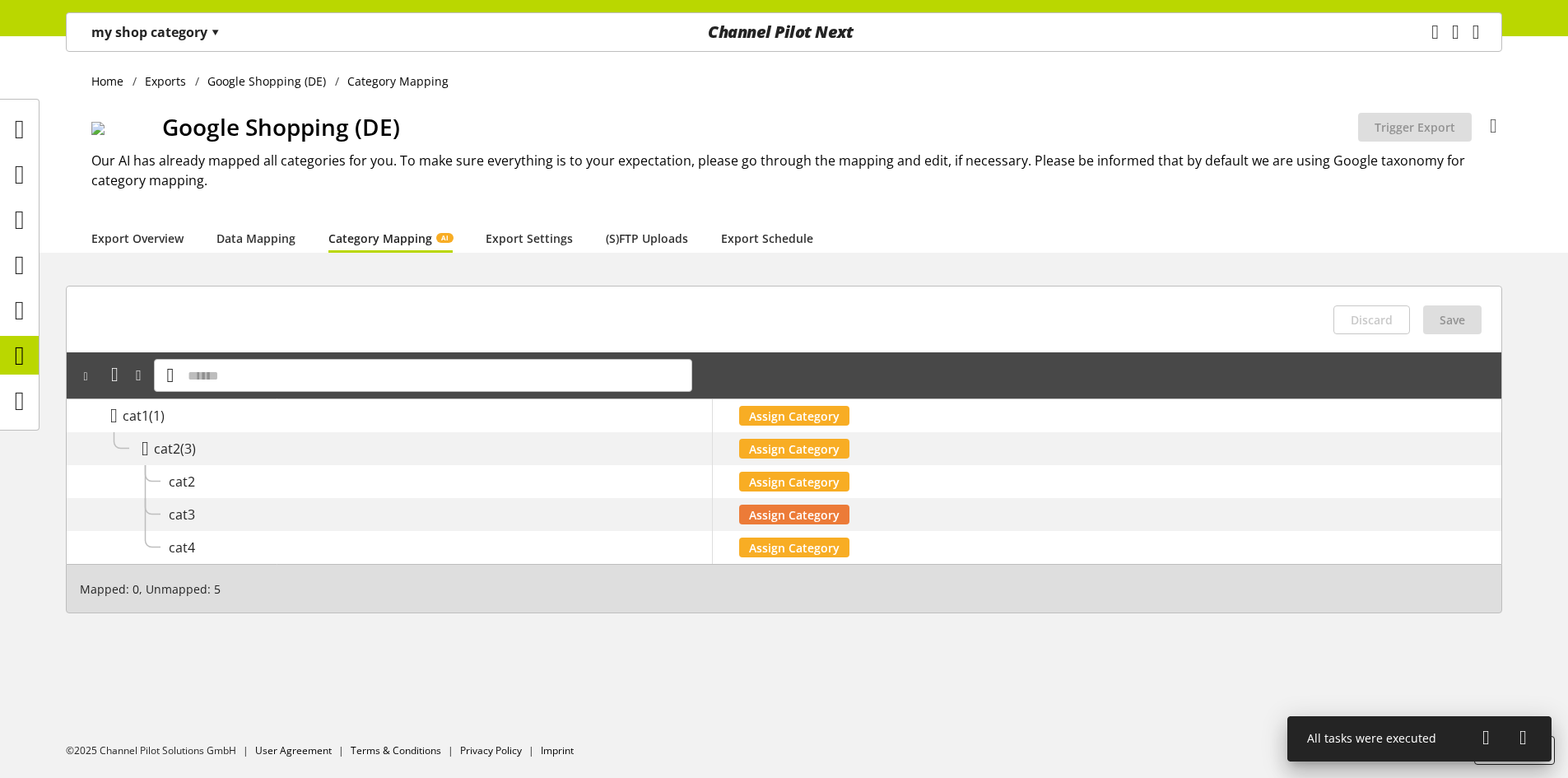 click on "Assign Category" at bounding box center (794, 515) 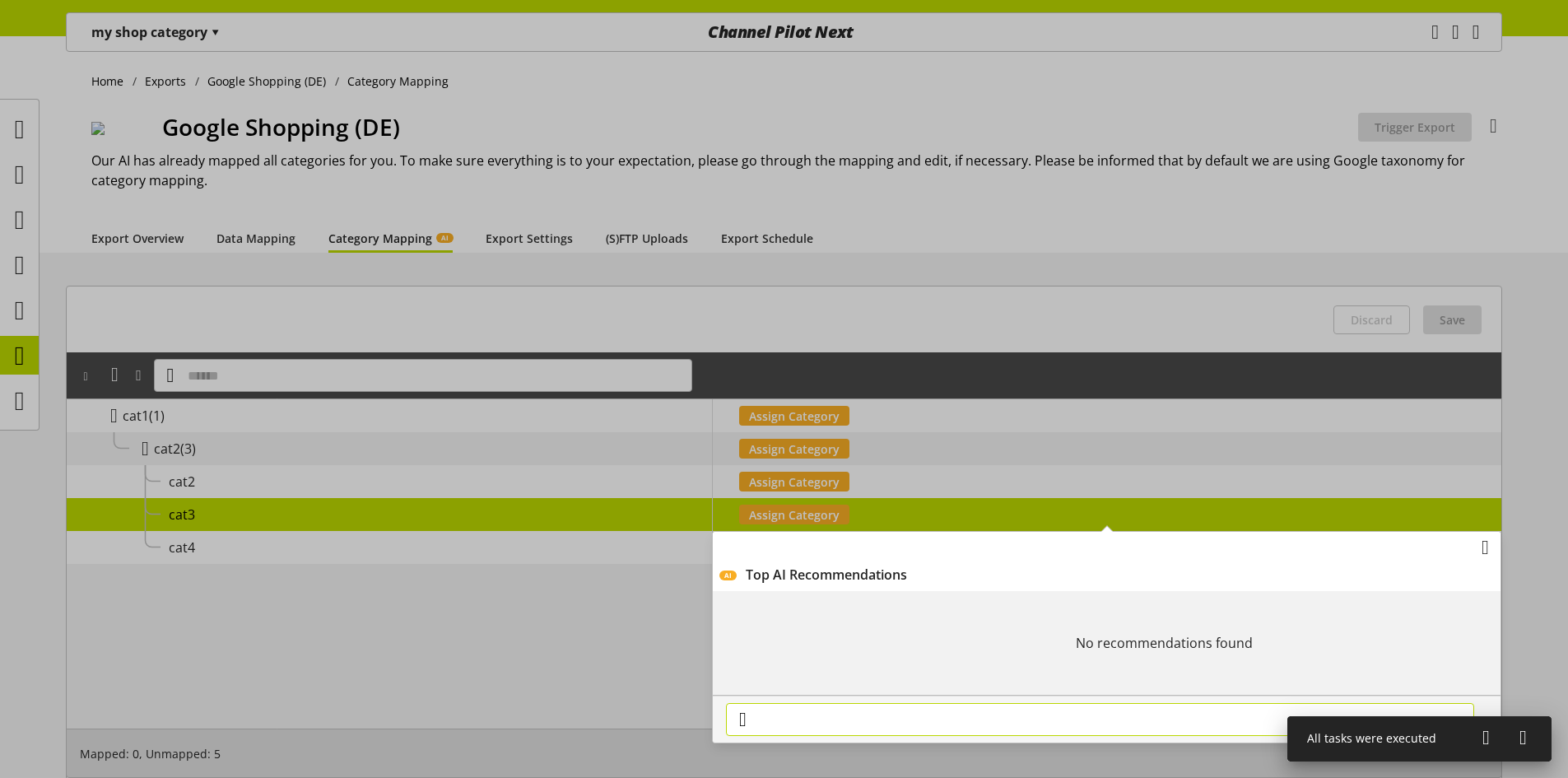 click at bounding box center [1100, 720] 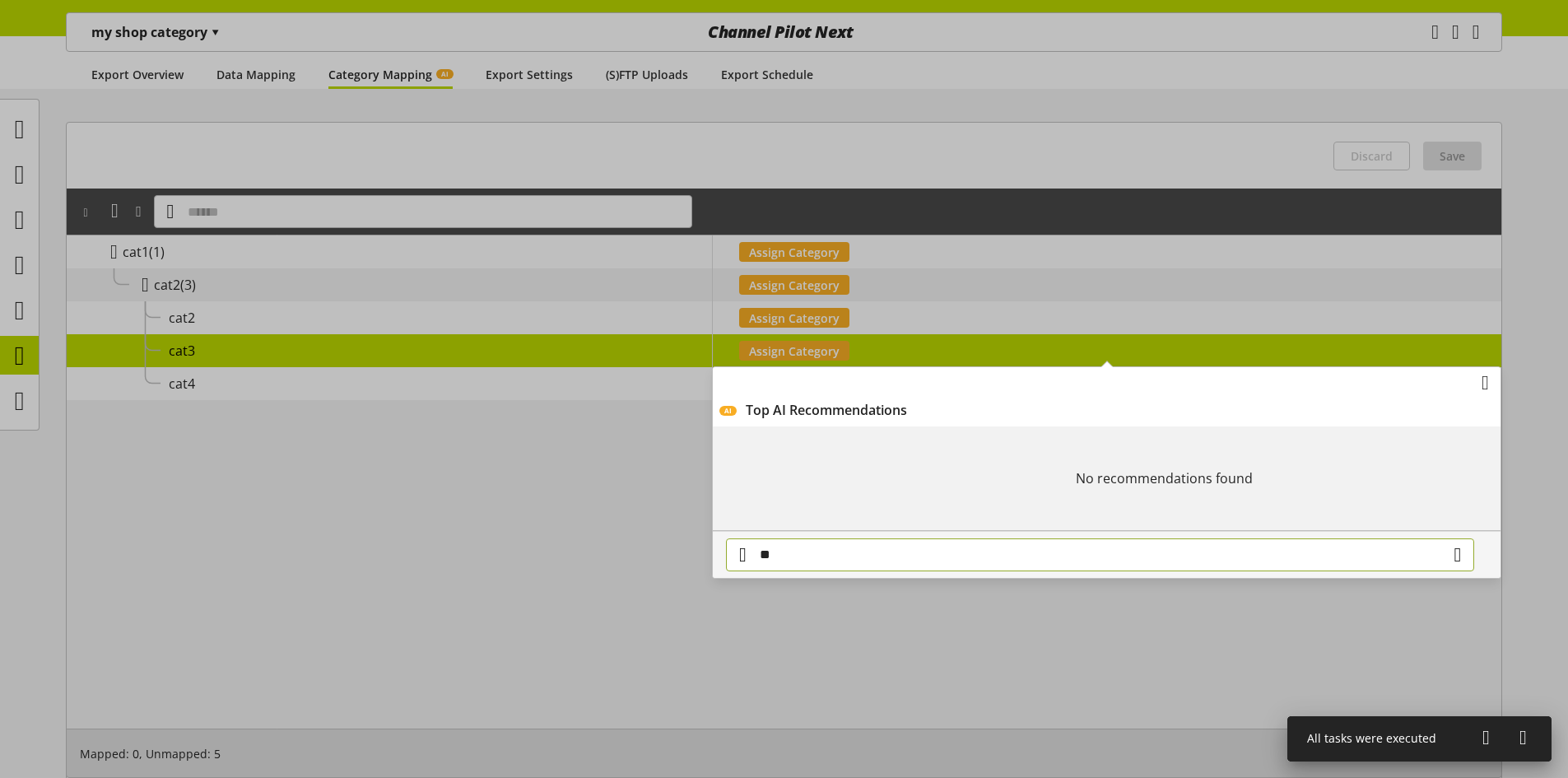 scroll, scrollTop: 165, scrollLeft: 0, axis: vertical 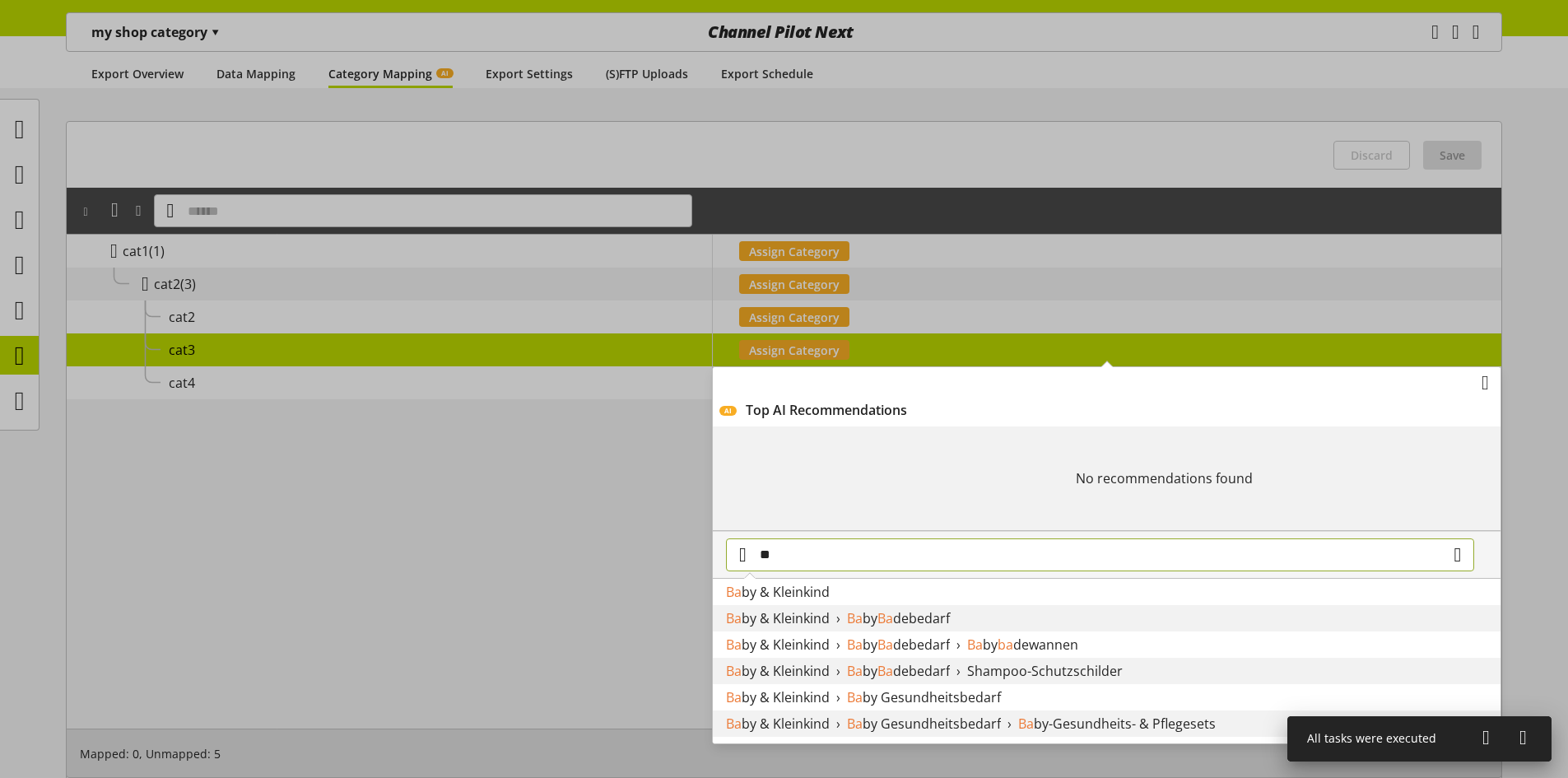 type on "**" 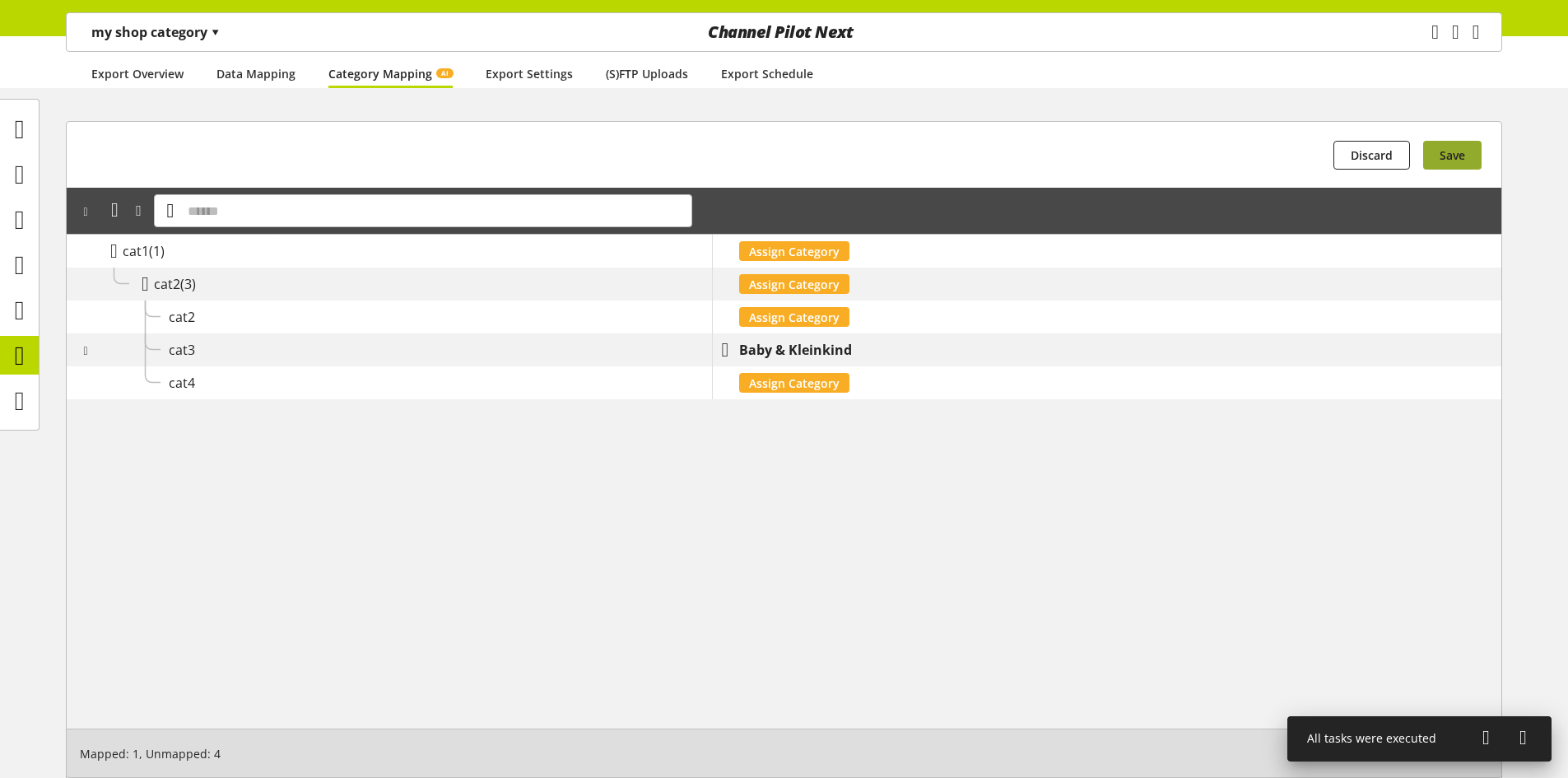 click on "Save" at bounding box center (1452, 155) 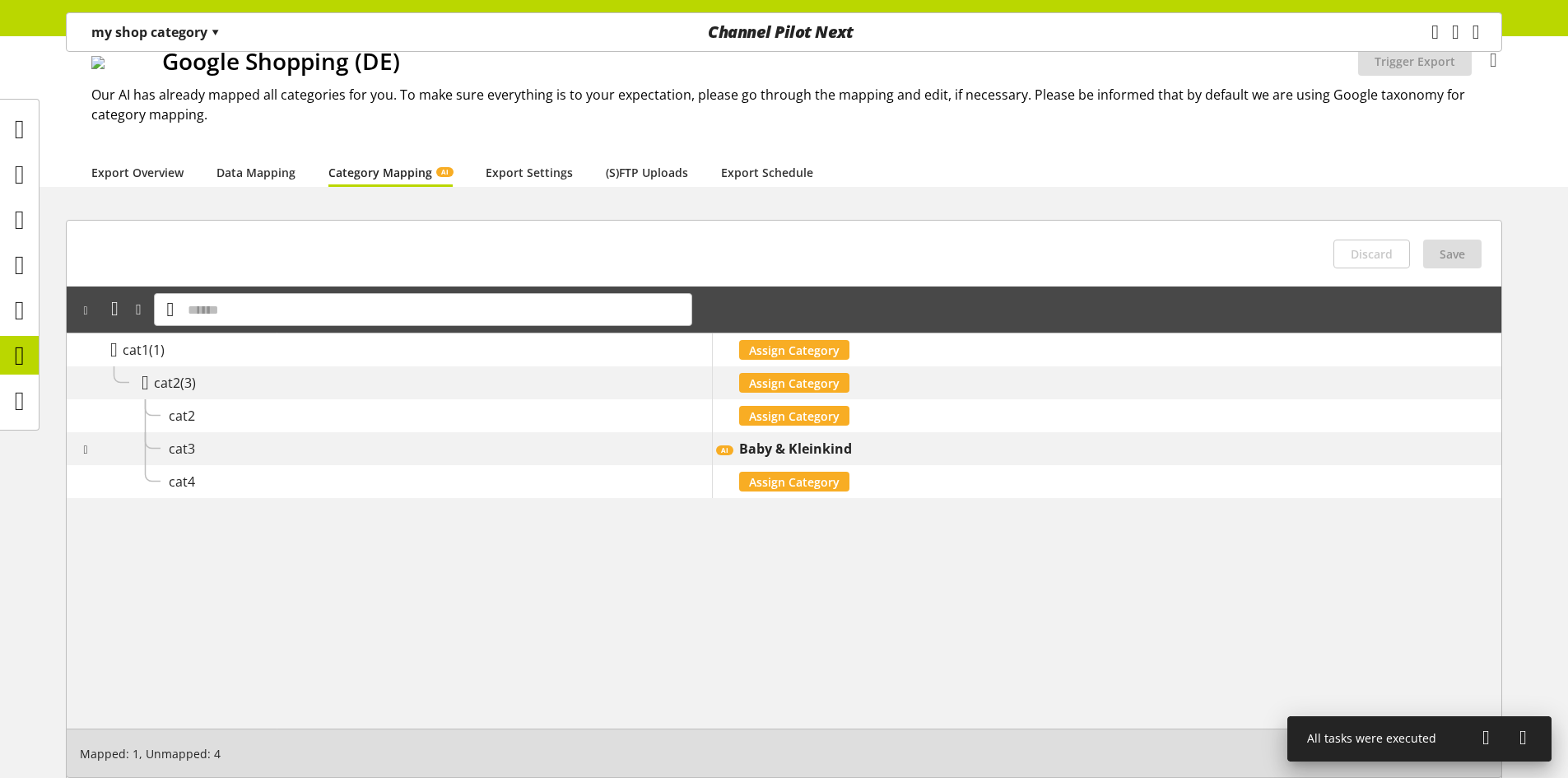 scroll, scrollTop: 0, scrollLeft: 0, axis: both 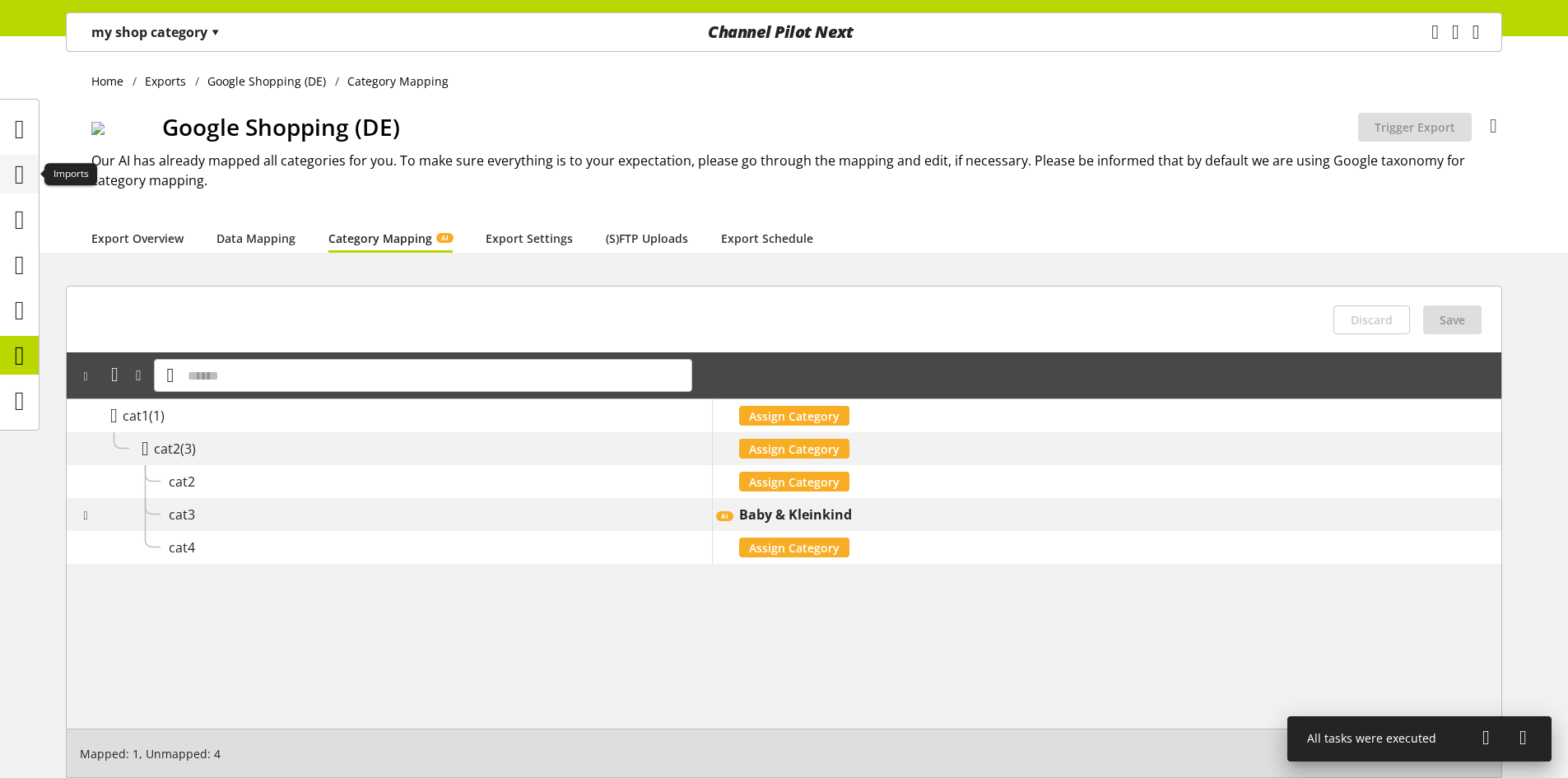 click at bounding box center [20, 175] 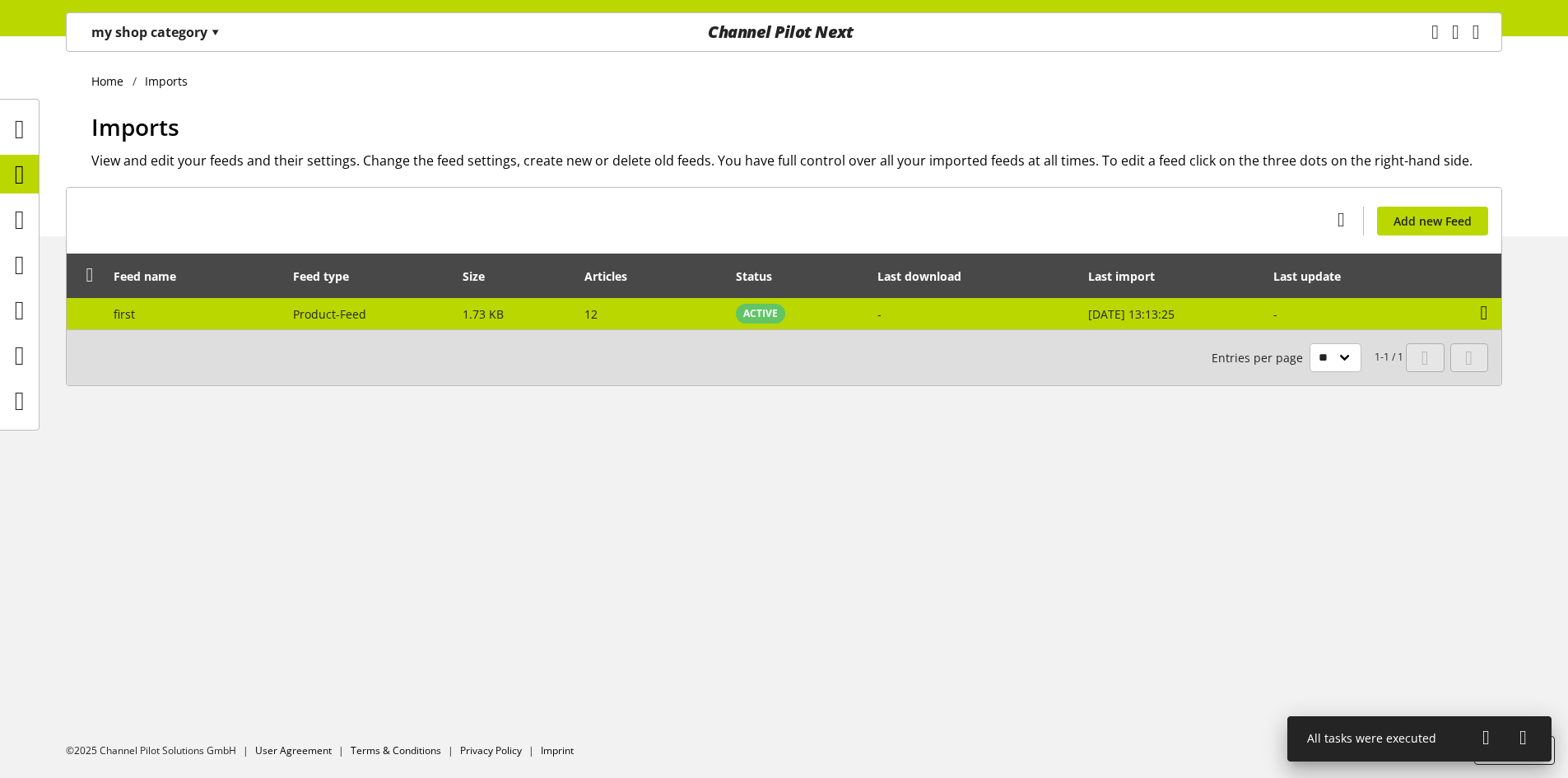 click at bounding box center [1484, 313] 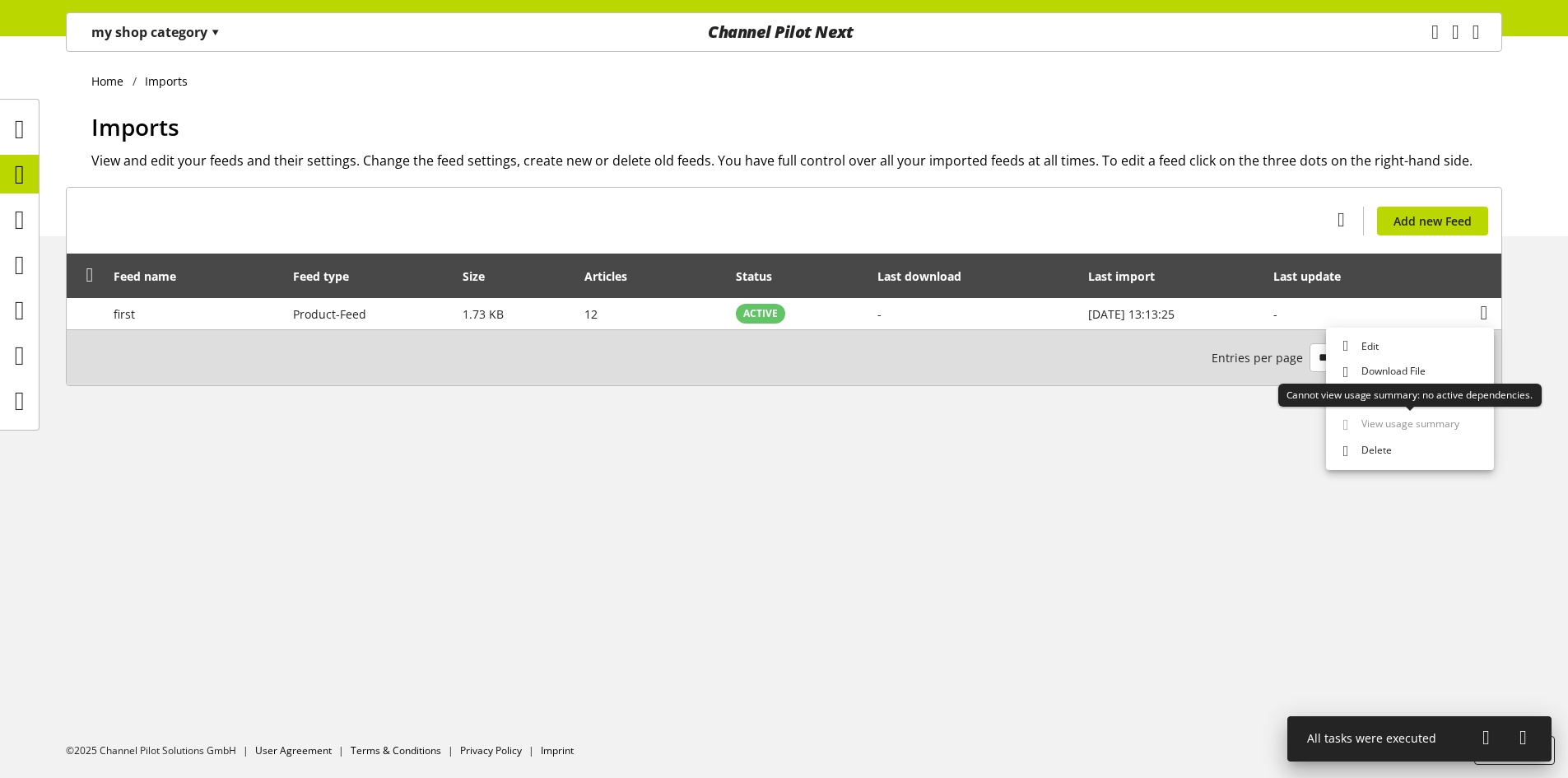 click on "You don't have permission to create an import feed. Add new Feed Feed name Feed type Size Articles Status Last download Last import Last update    first Product-Feed 1.73 KB 12 ACTIVE - [DATE] 13:13:25 -  1-1 / 1  Entries per page ** ** ** ***" at bounding box center [784, 306] 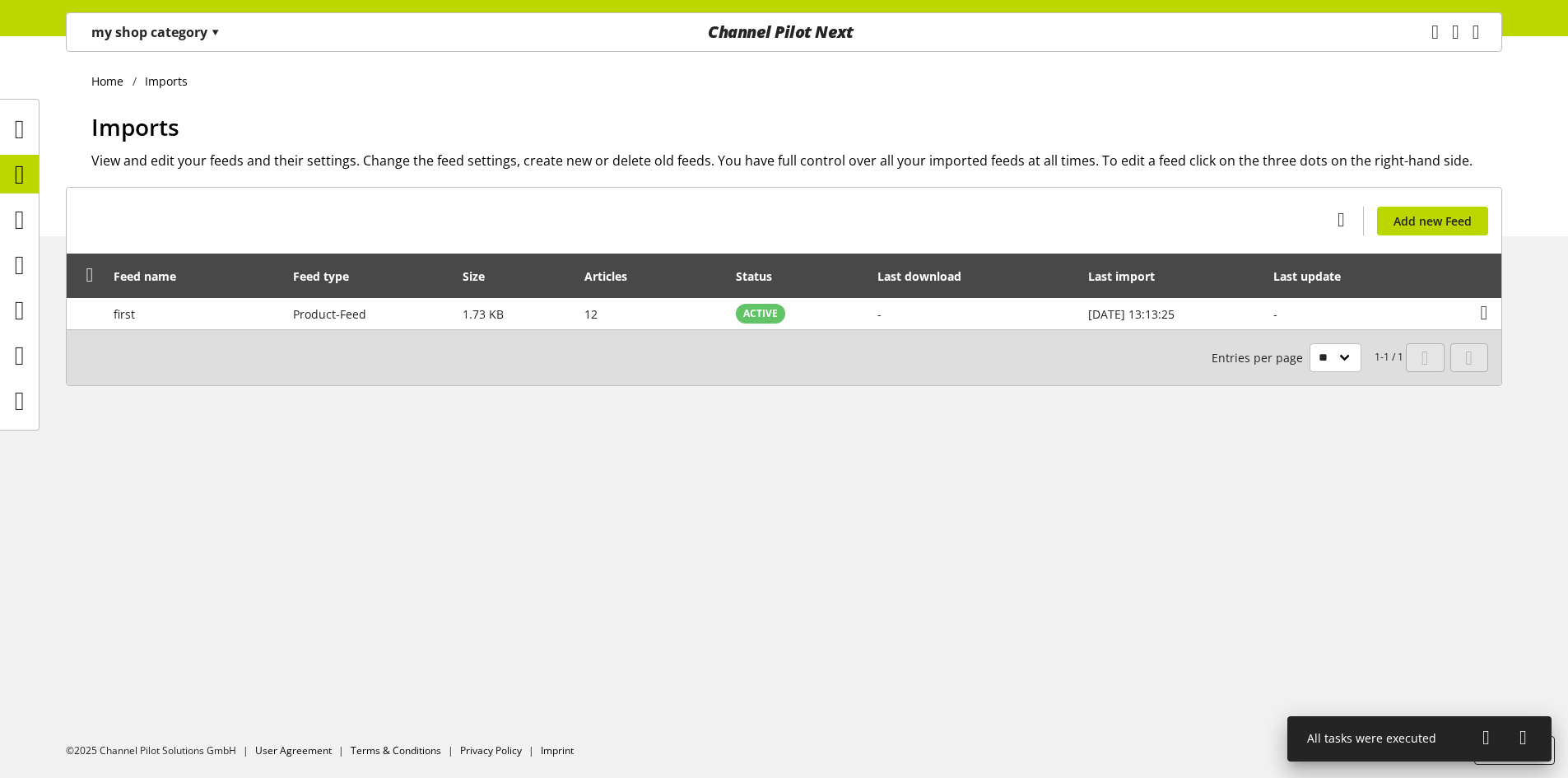 click on "my shop category ▾" at bounding box center [156, 32] 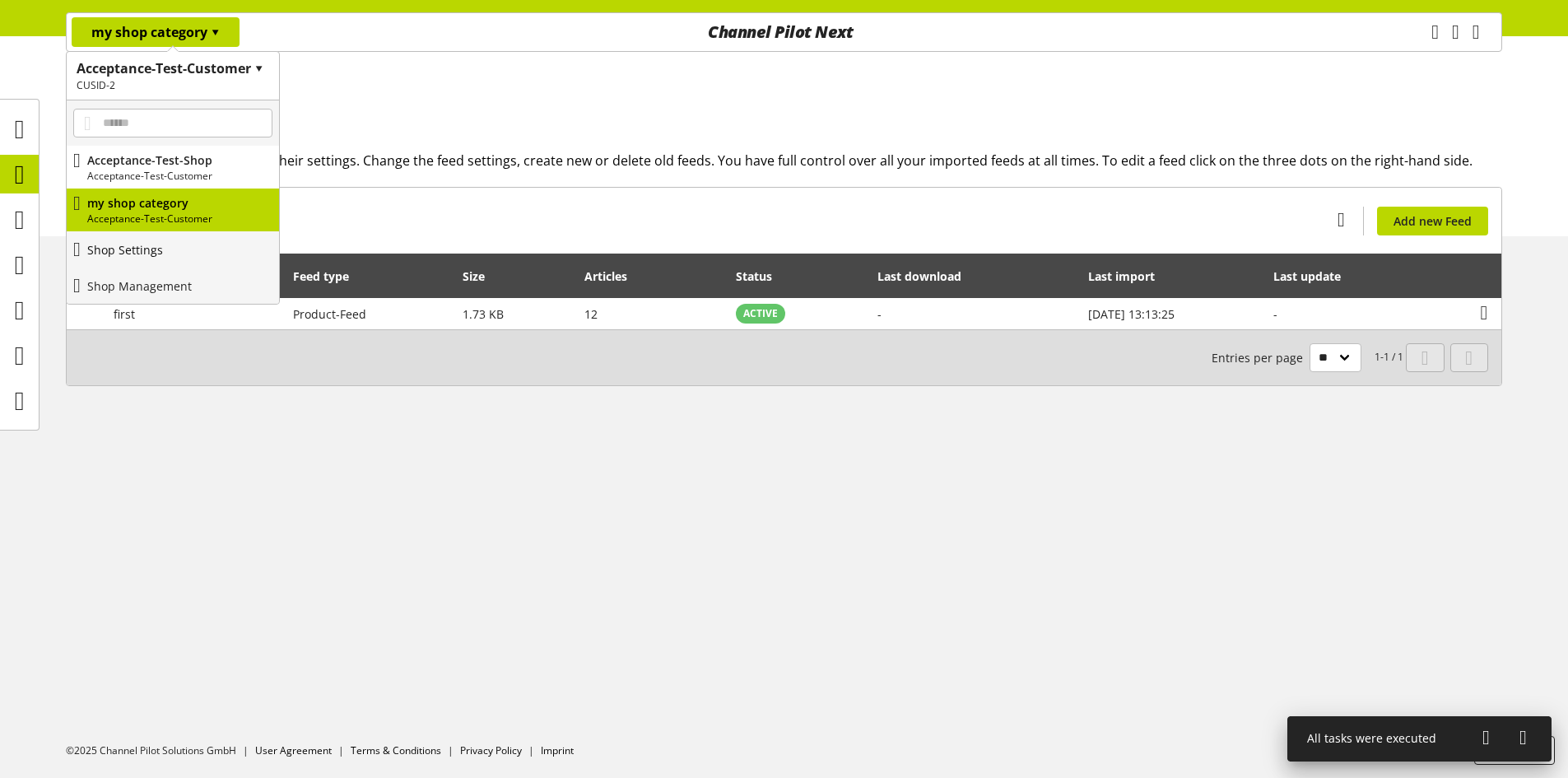 click on "Shop Settings" at bounding box center (125, 249) 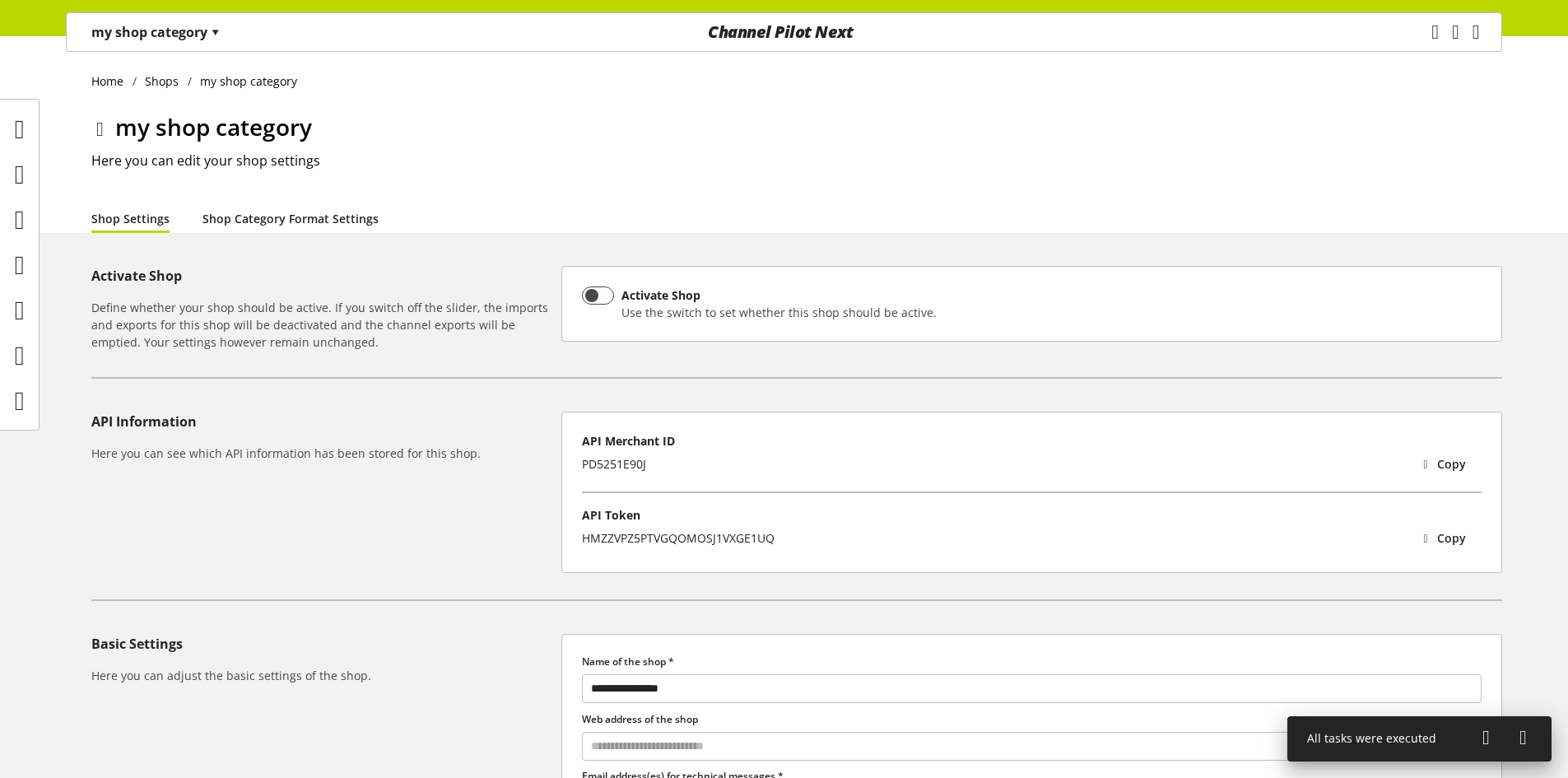 click on "Shop Category Format Settings" at bounding box center (291, 218) 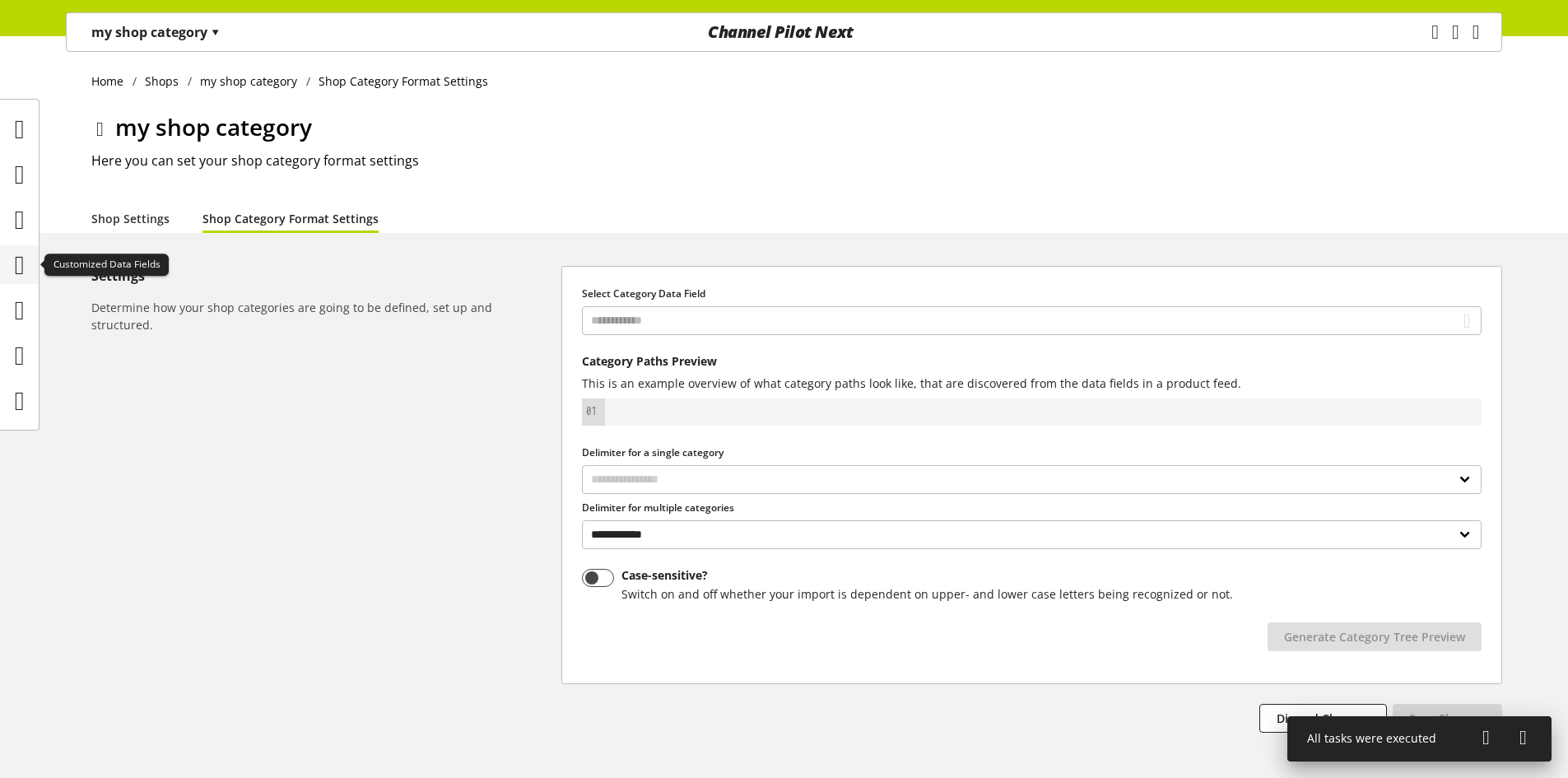 click at bounding box center [20, 265] 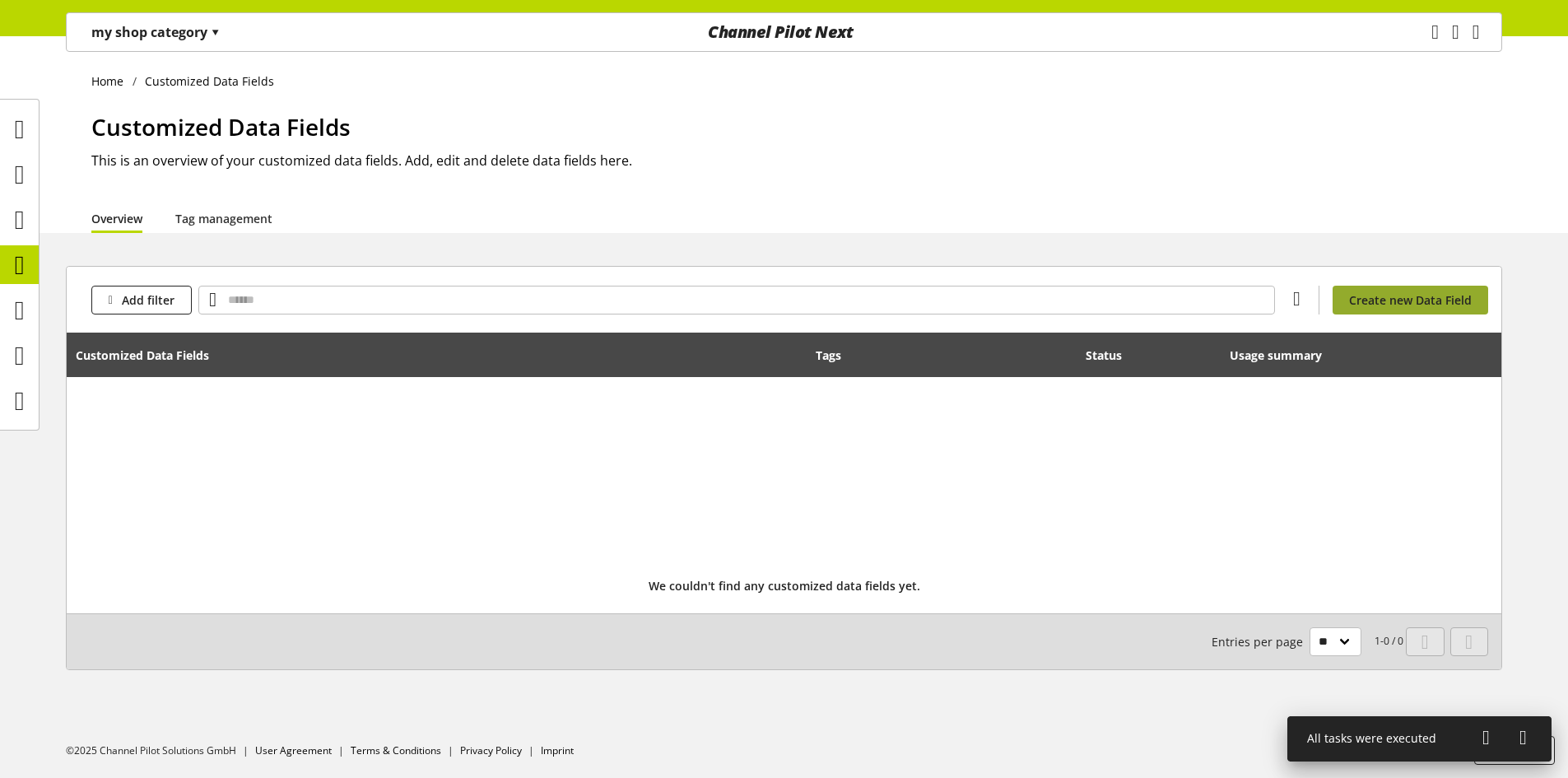 click on "Create new Data Field" at bounding box center [1410, 300] 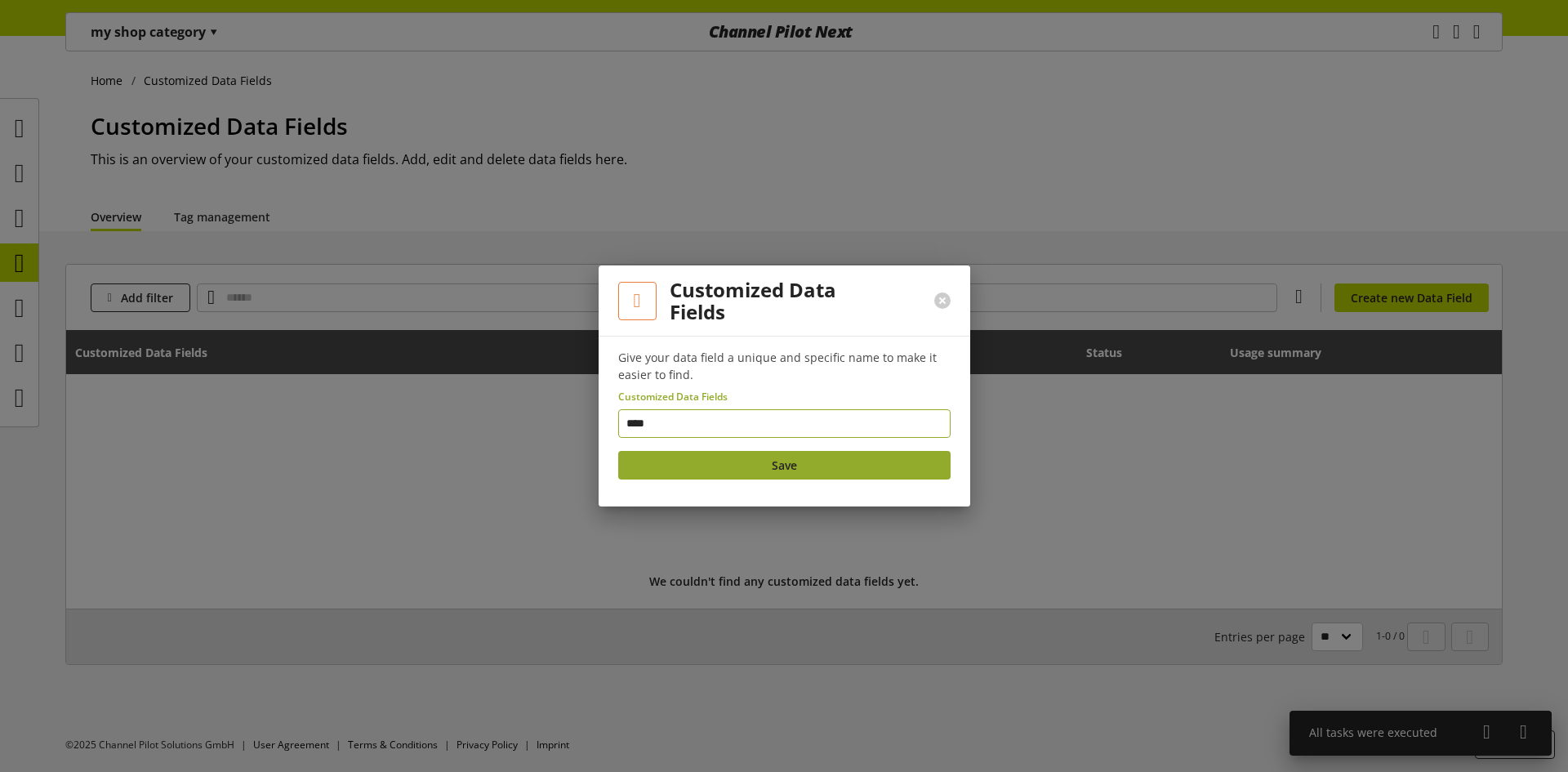 type on "****" 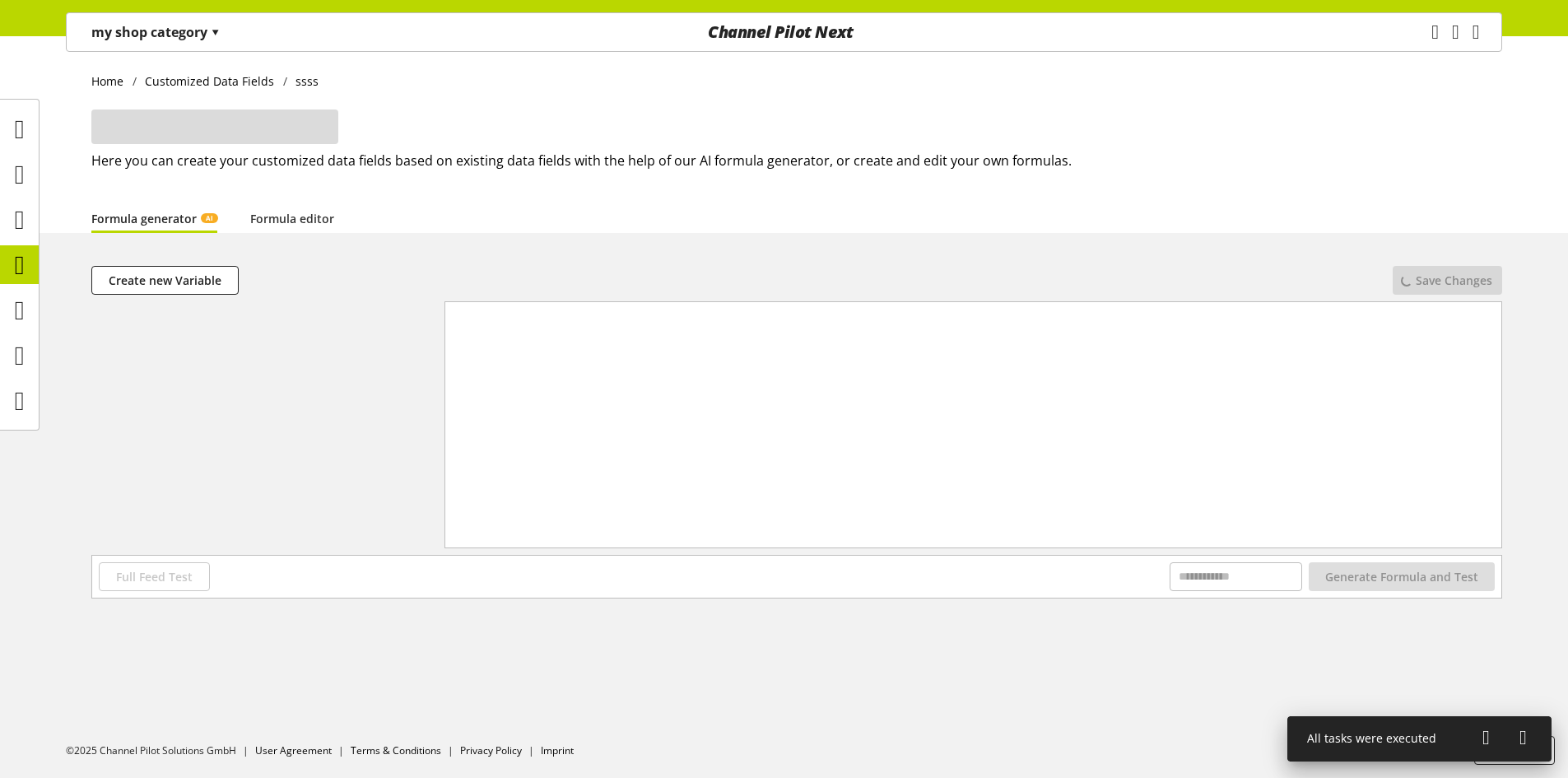 click on "**********" at bounding box center (974, 404) 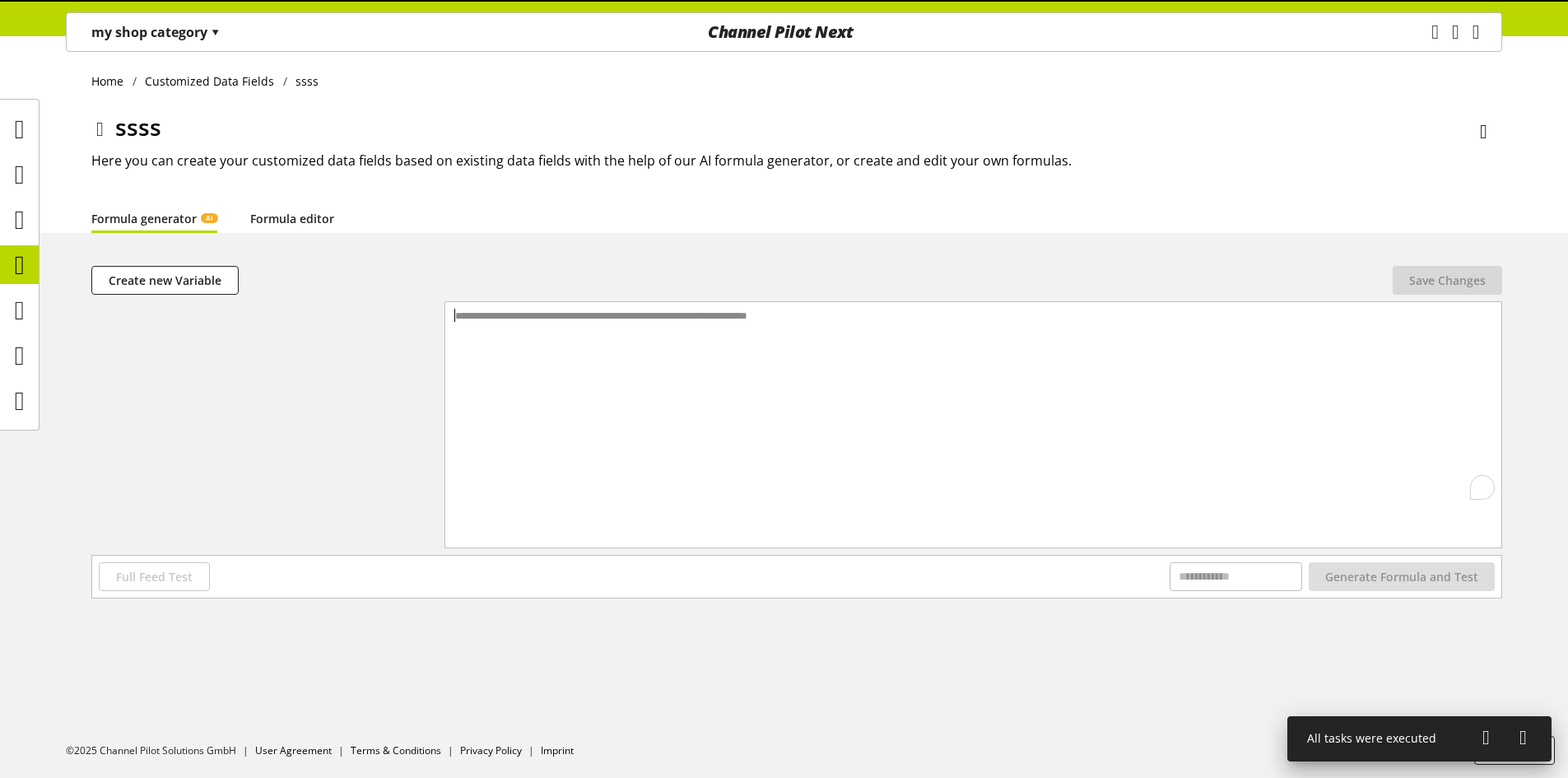 click on "Formula editor" at bounding box center [292, 218] 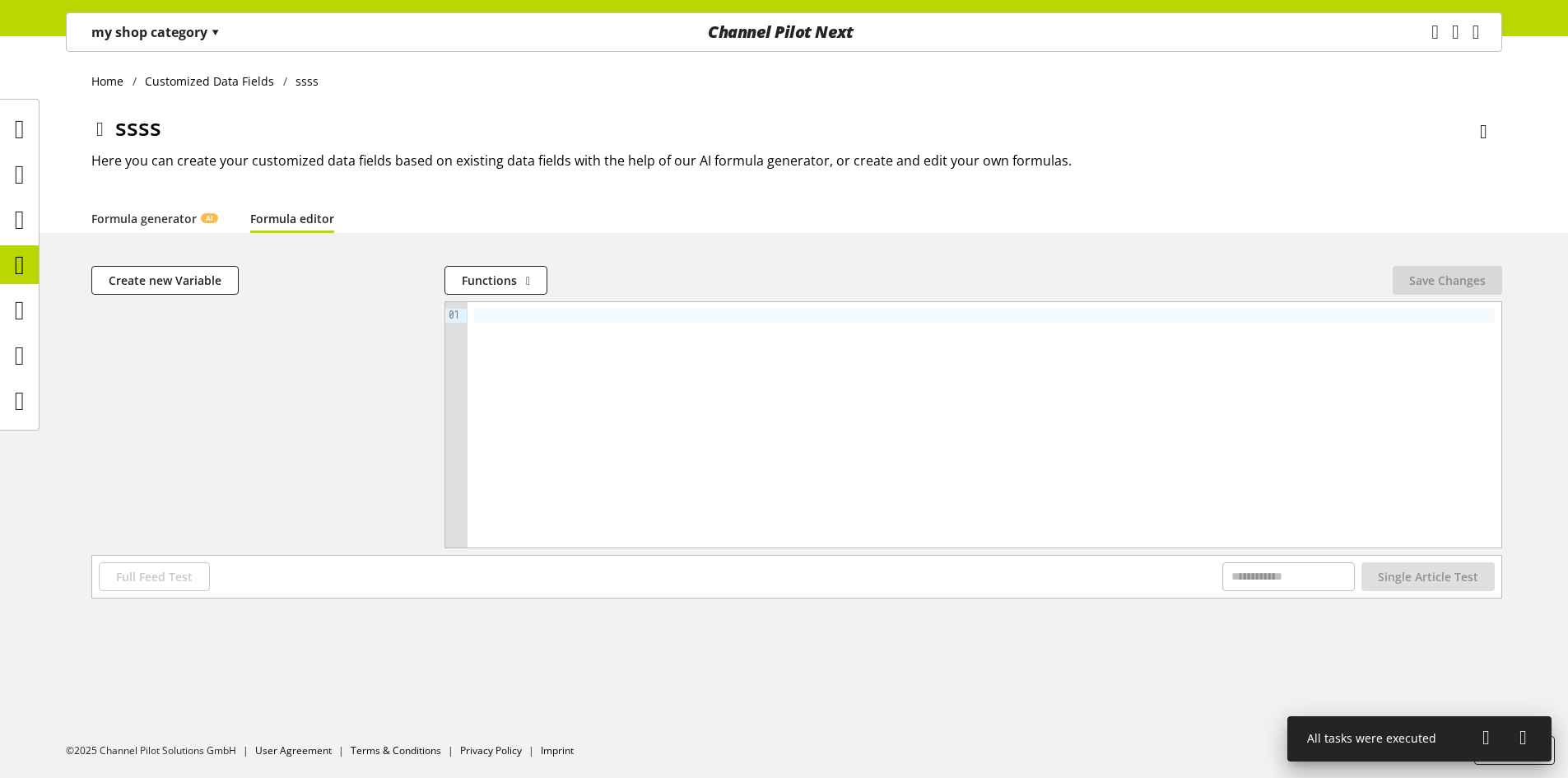click at bounding box center [984, 425] 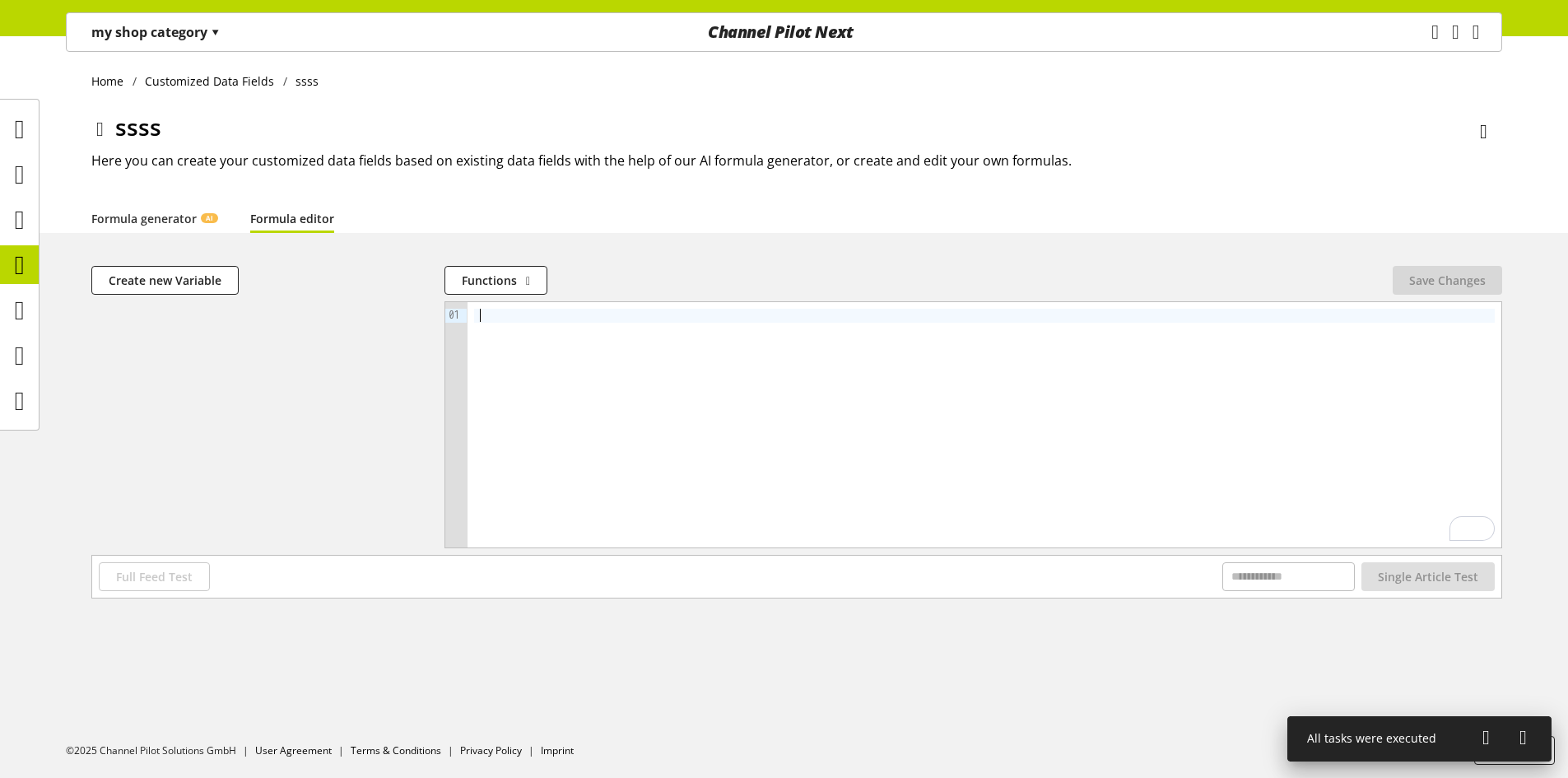 type 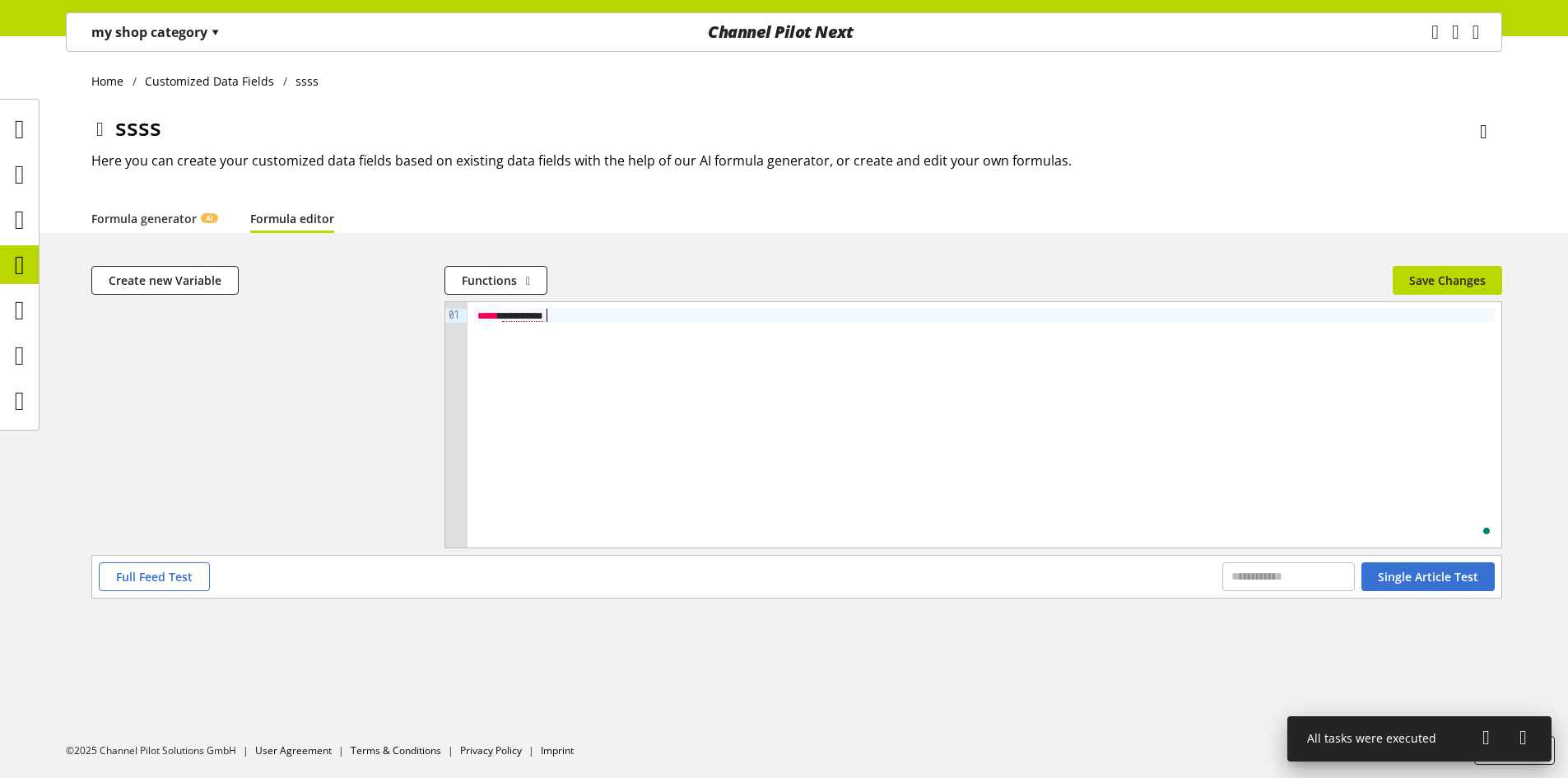 click on "*********" at bounding box center [523, 316] 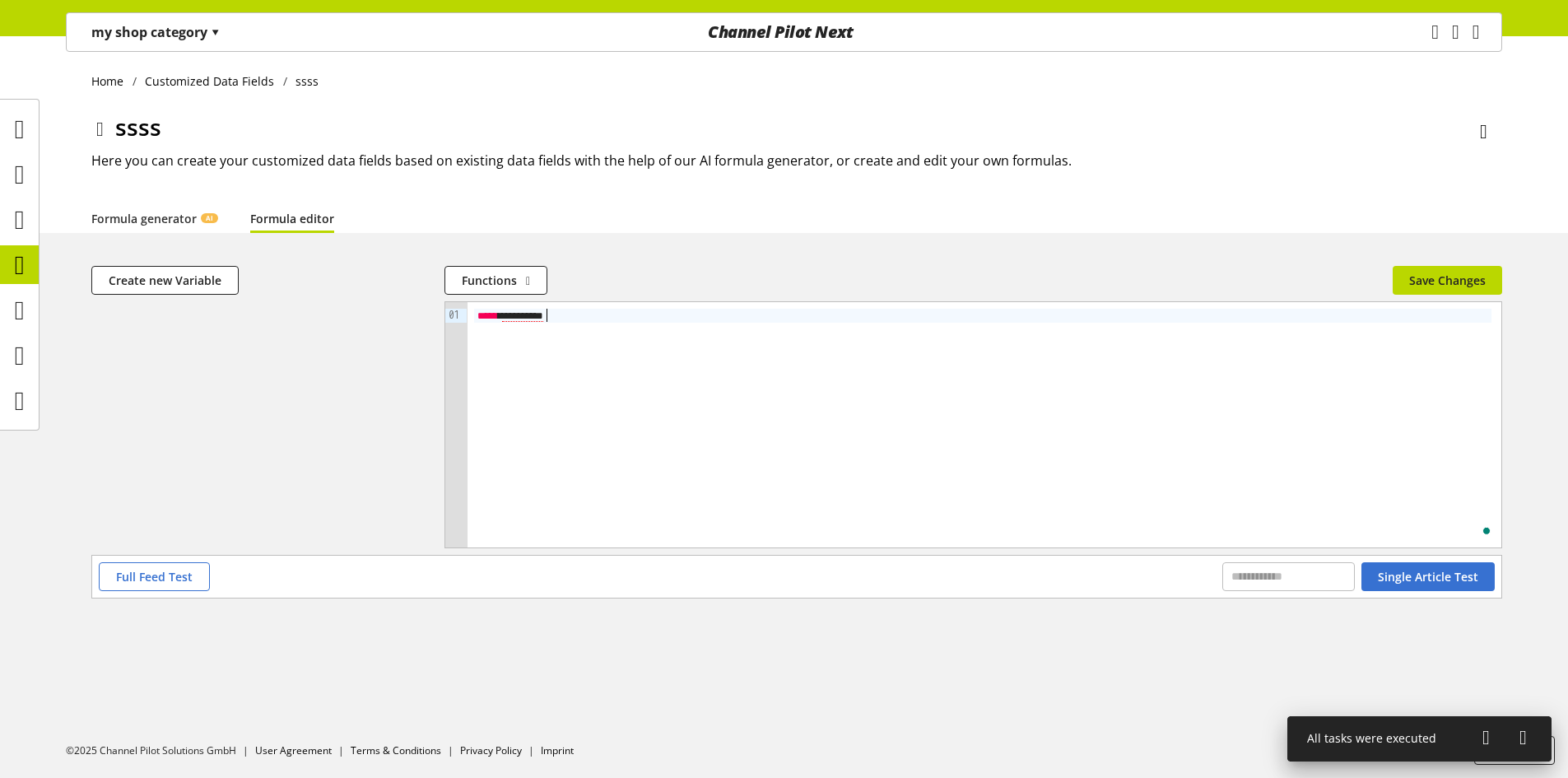 type on "*********" 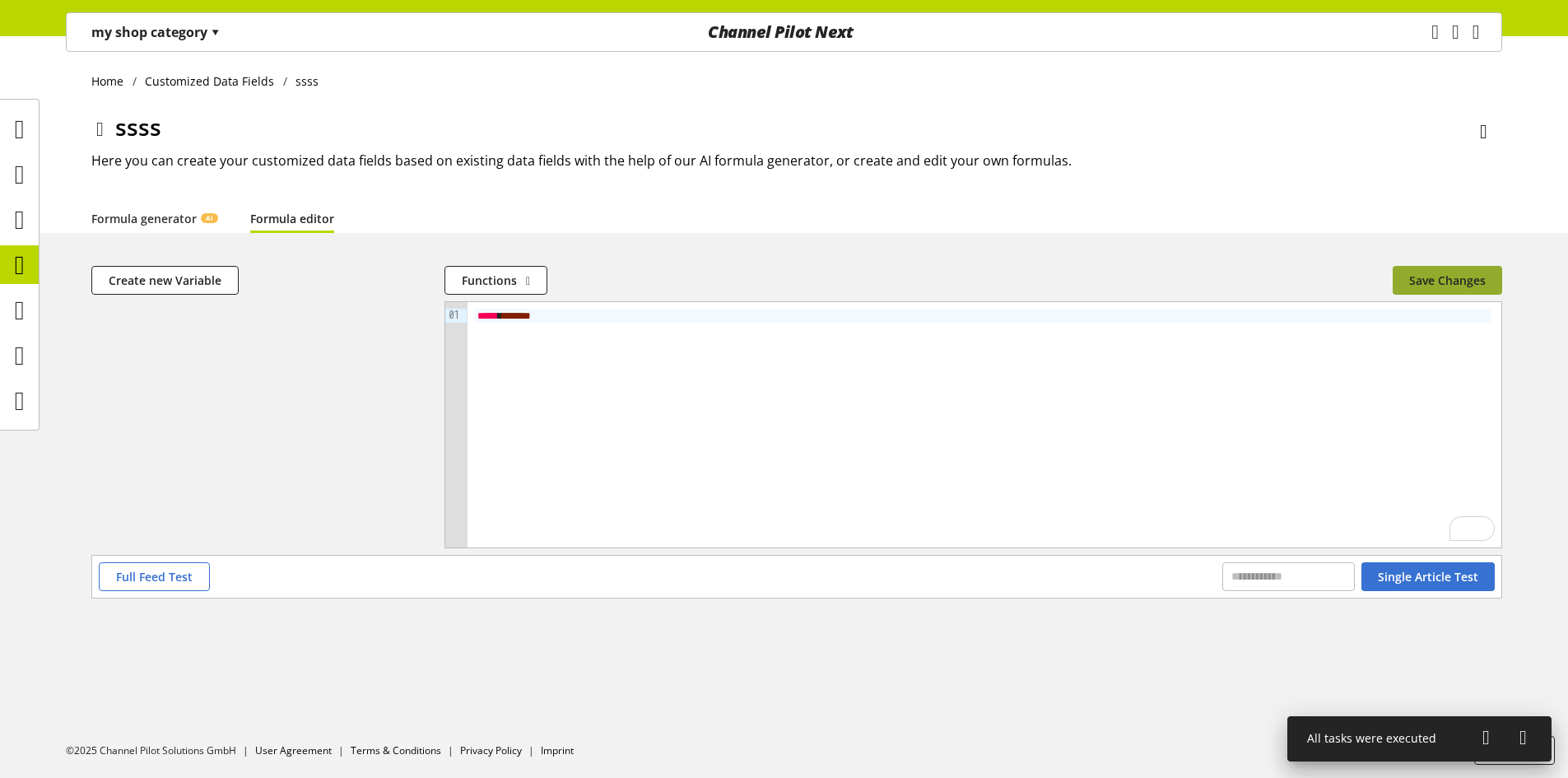 click on "Save Changes" at bounding box center [1447, 280] 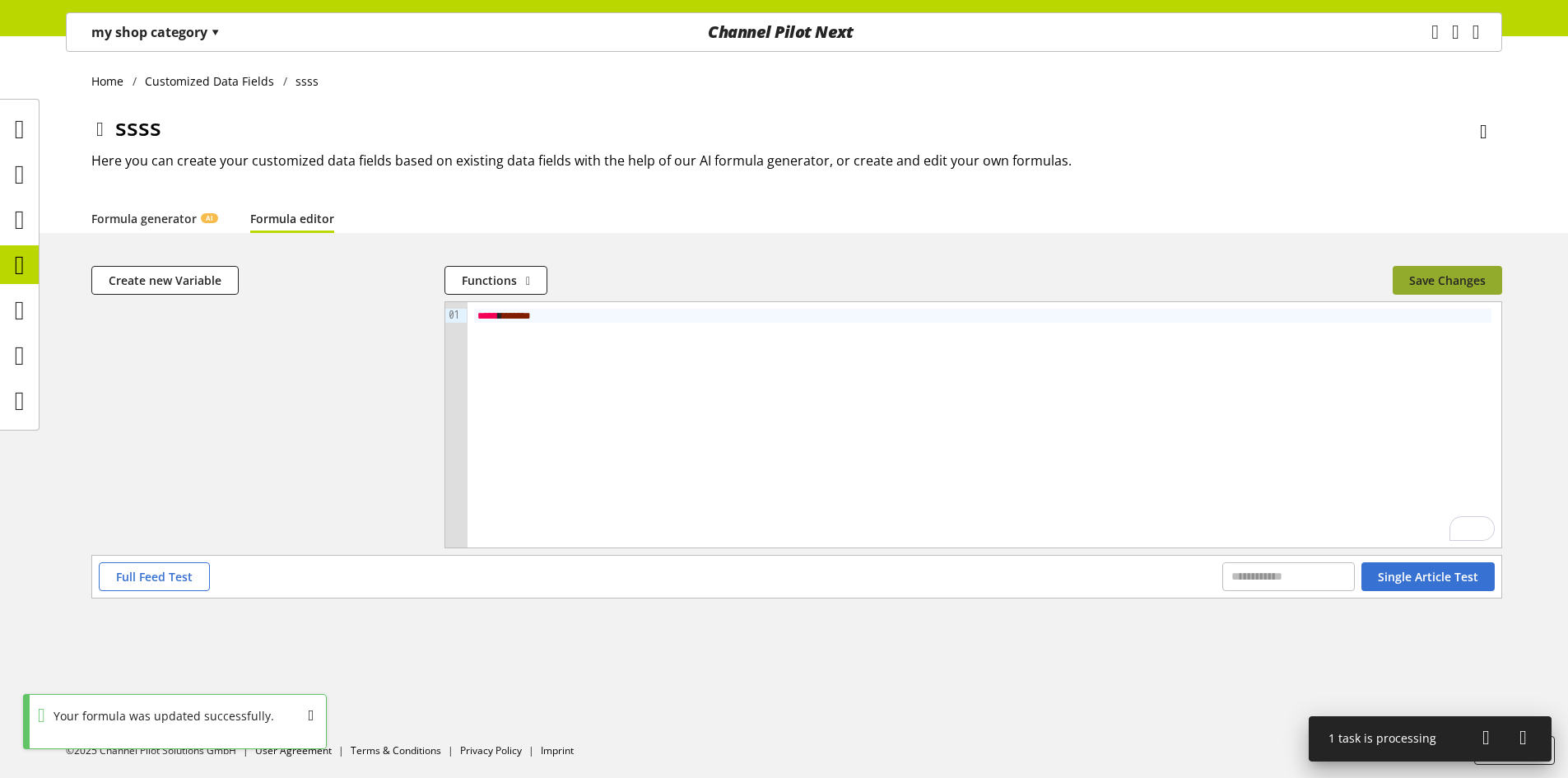 type 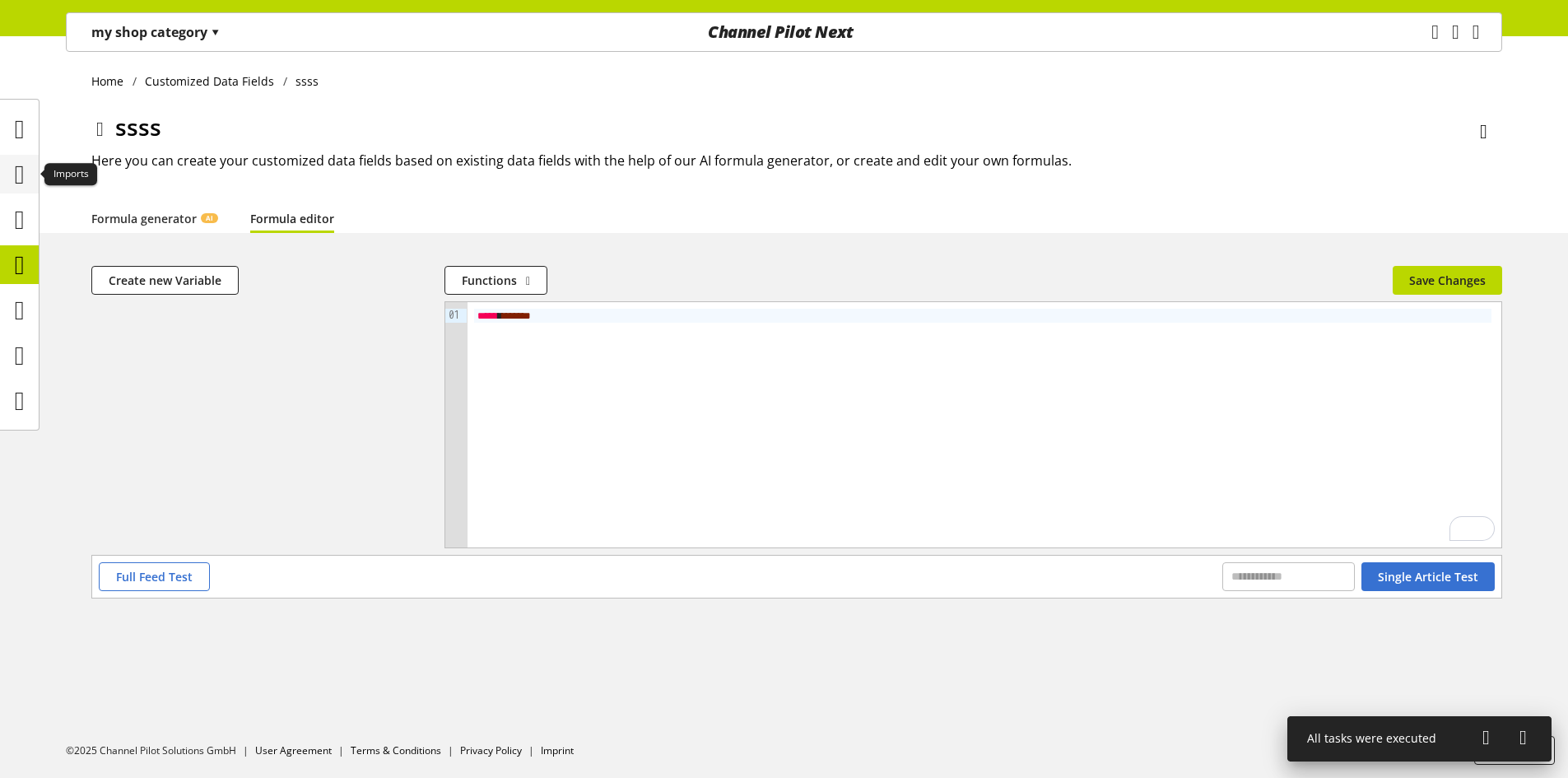 click at bounding box center [20, 175] 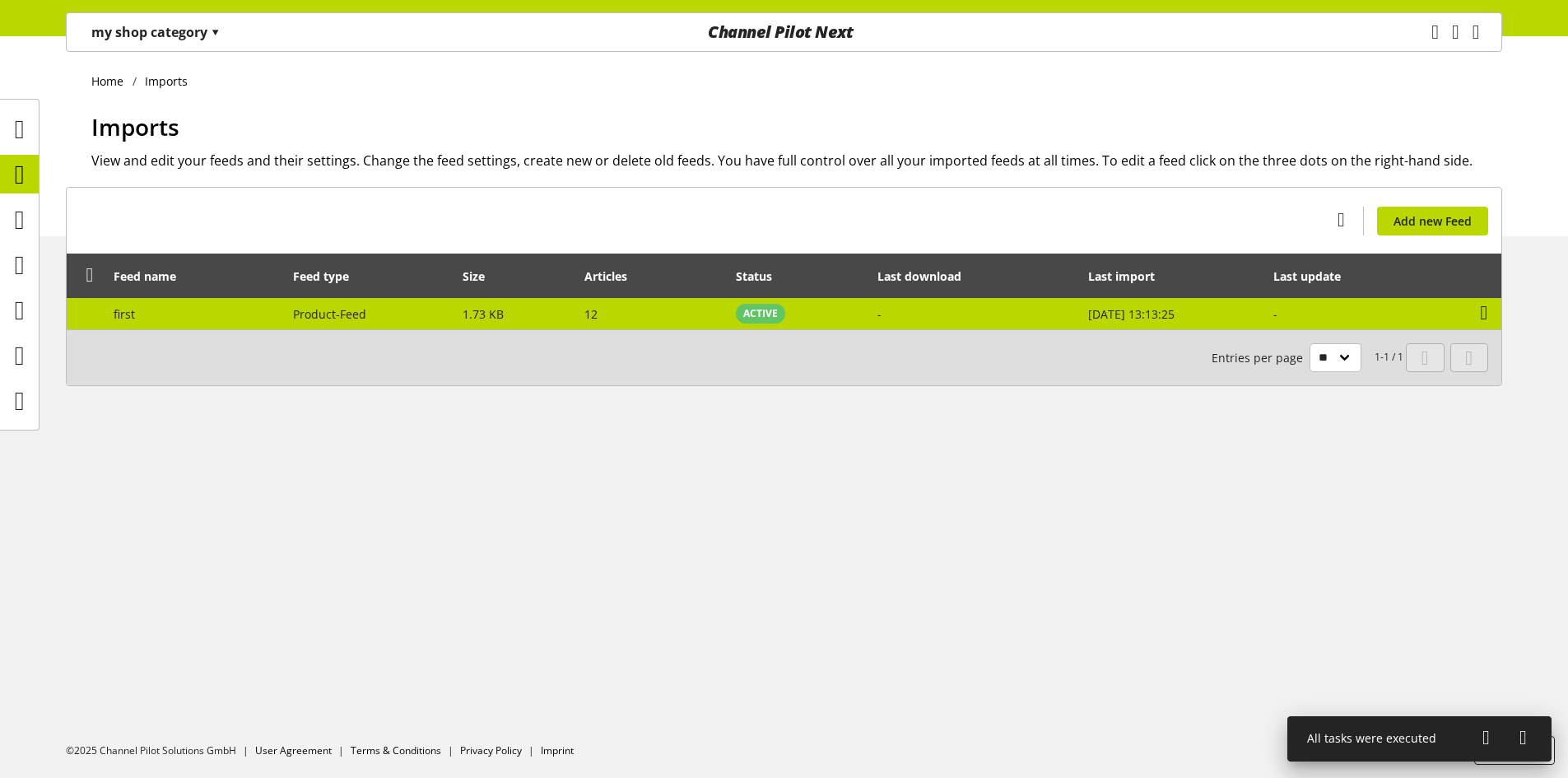 click at bounding box center [1484, 313] 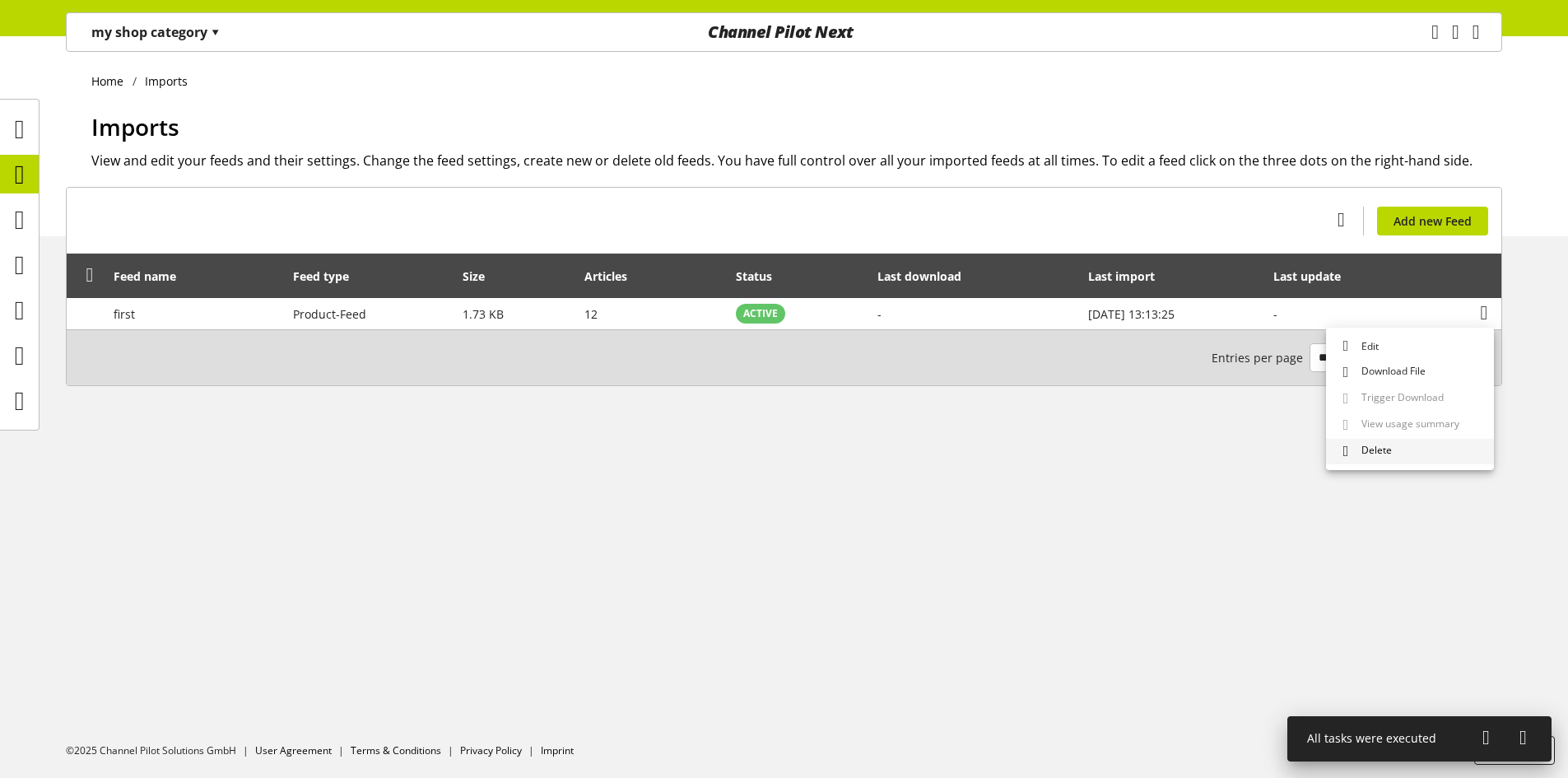 click on "Delete" at bounding box center (1410, 452) 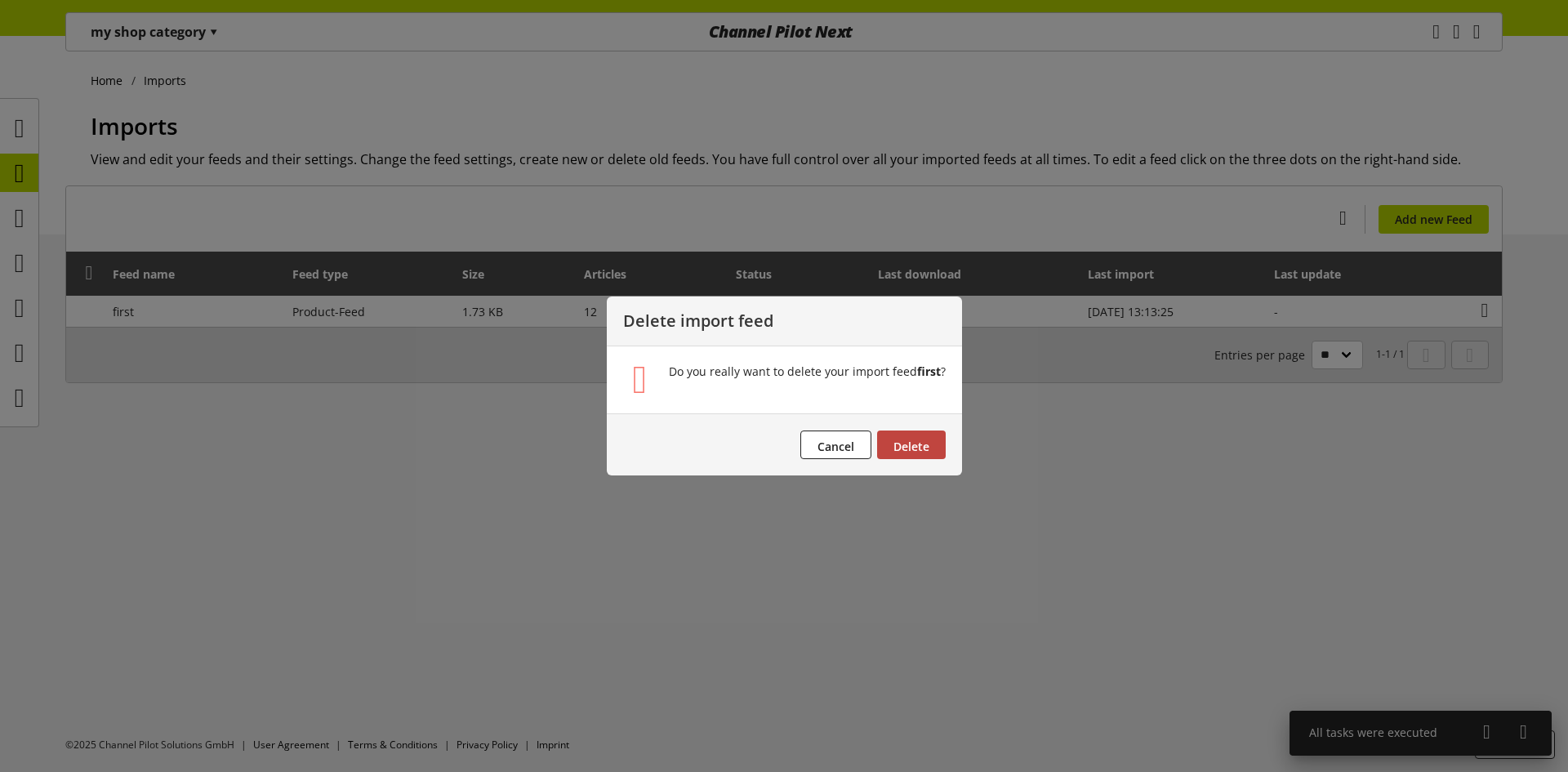 click on "Delete" at bounding box center [911, 446] 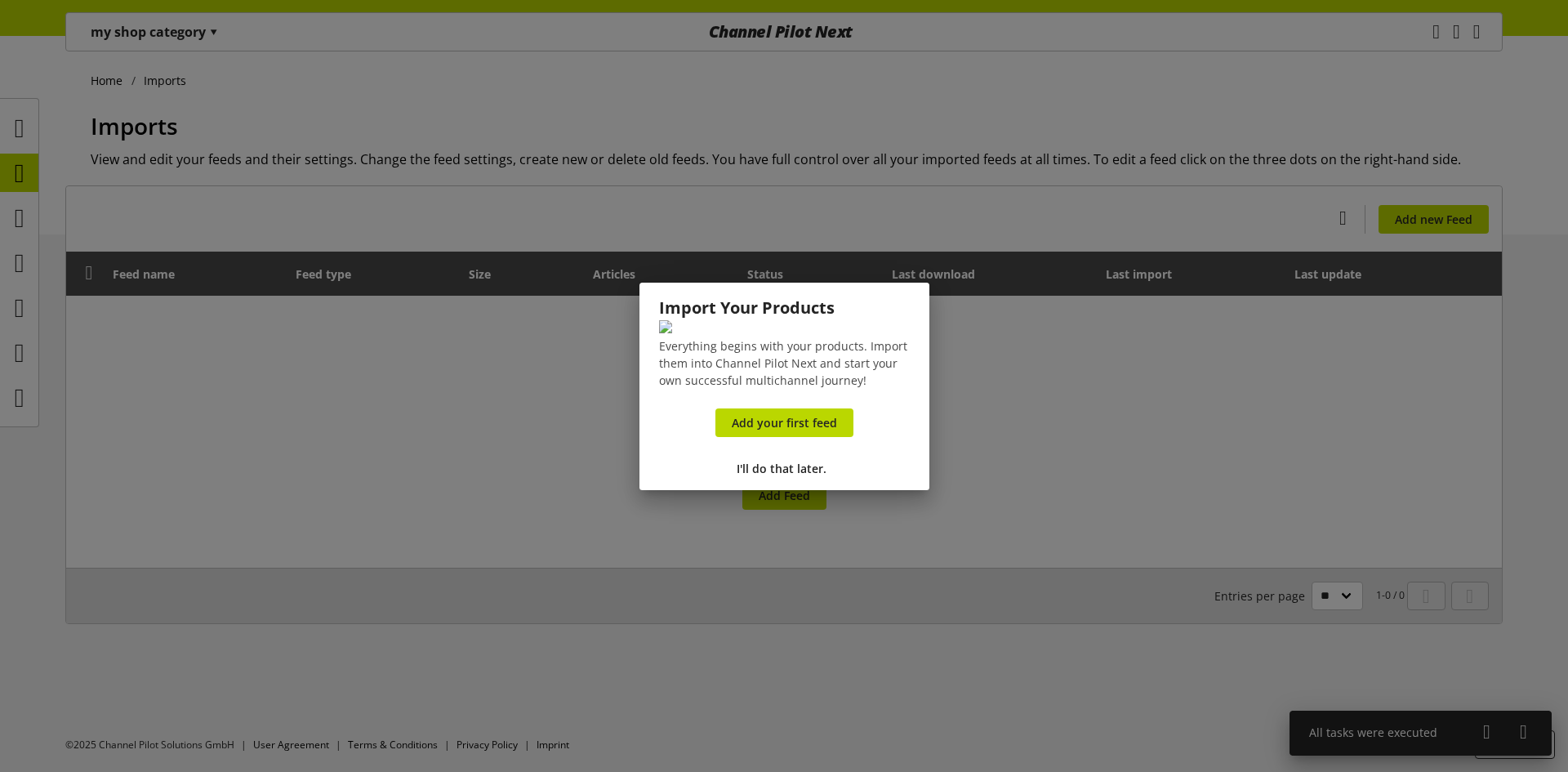 click at bounding box center [784, 386] 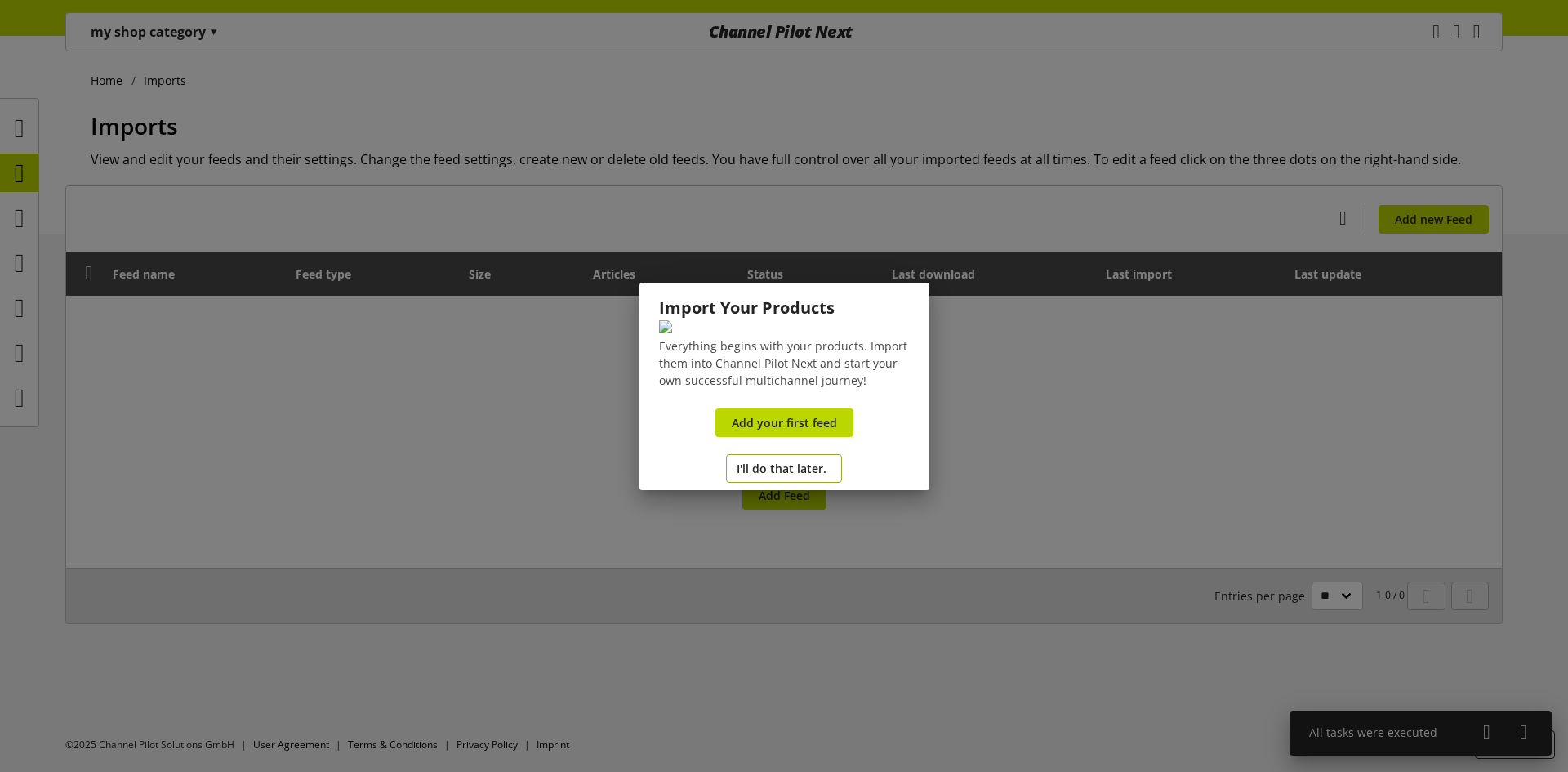 click on "I'll do that later." at bounding box center [782, 468] 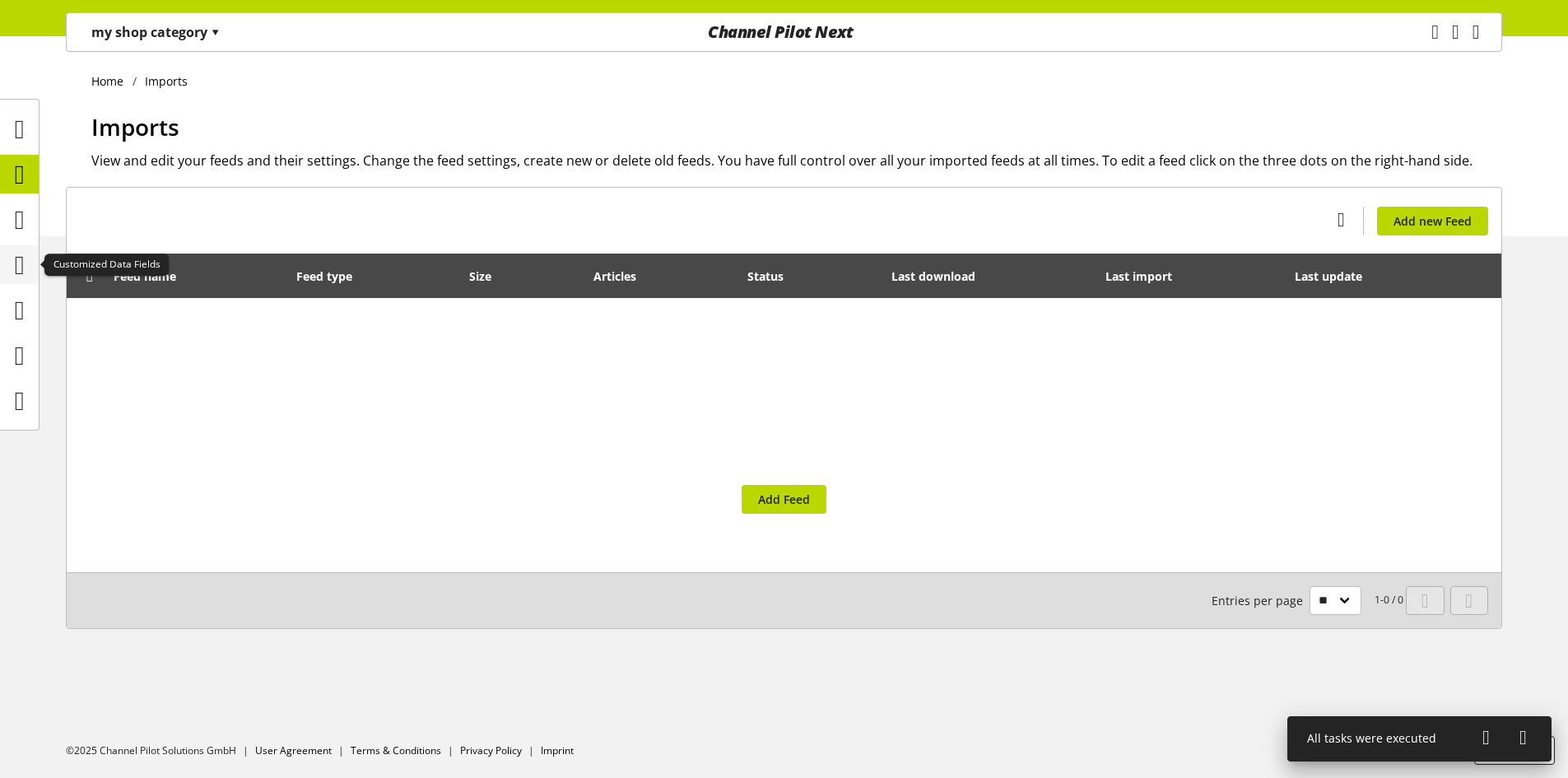 click at bounding box center [20, 265] 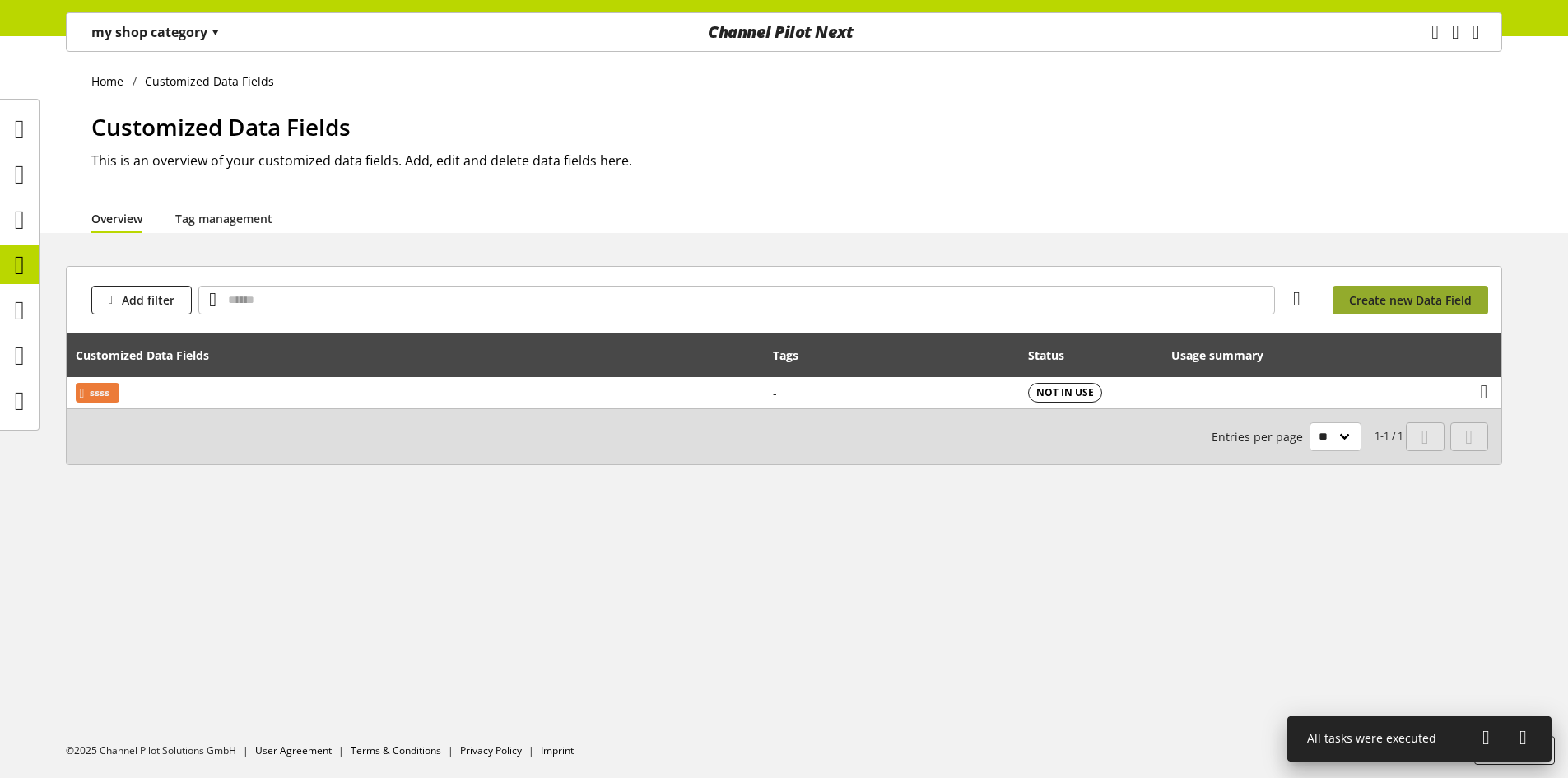 click on "Create new Data Field" at bounding box center [1410, 300] 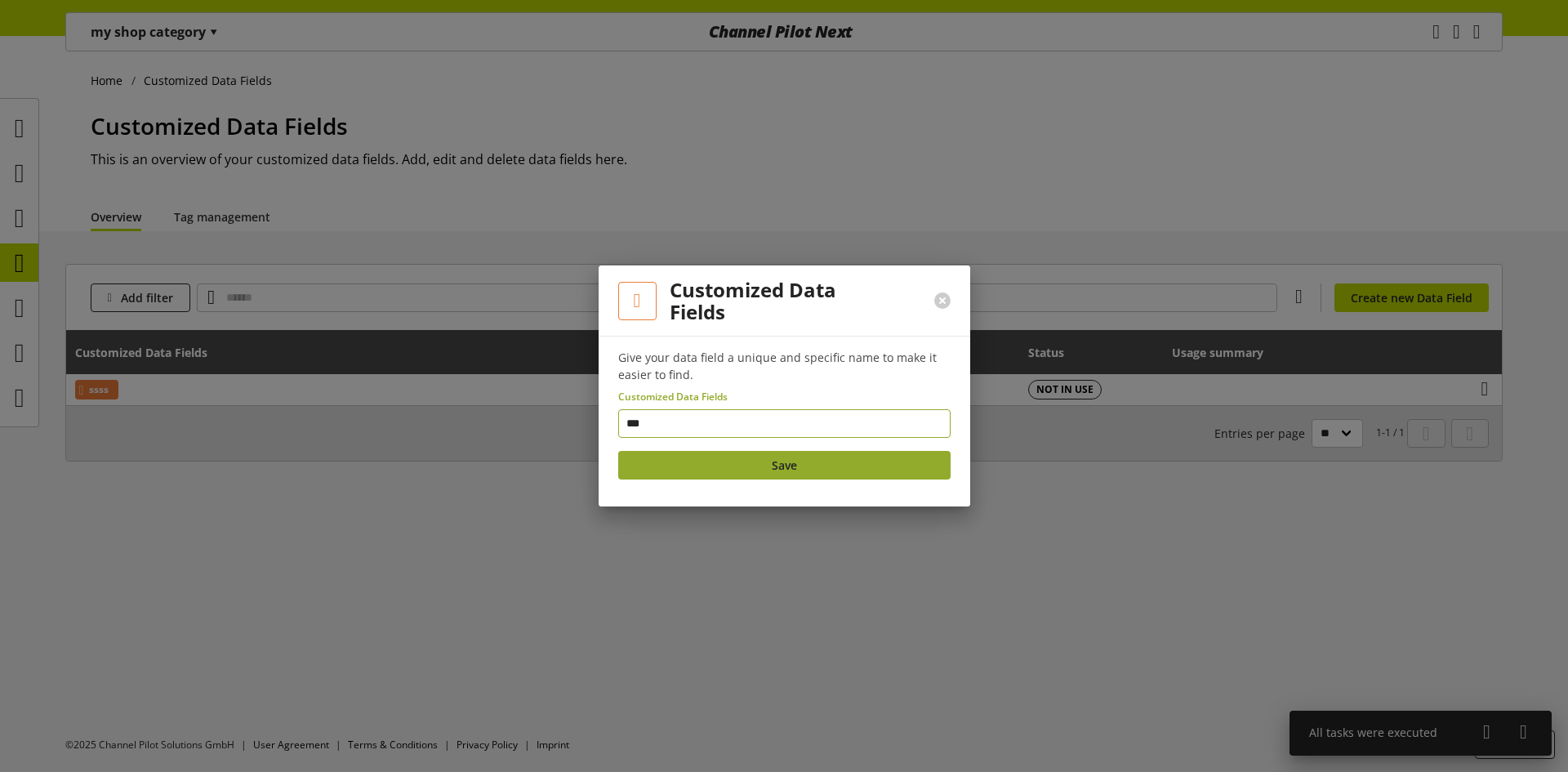 type on "***" 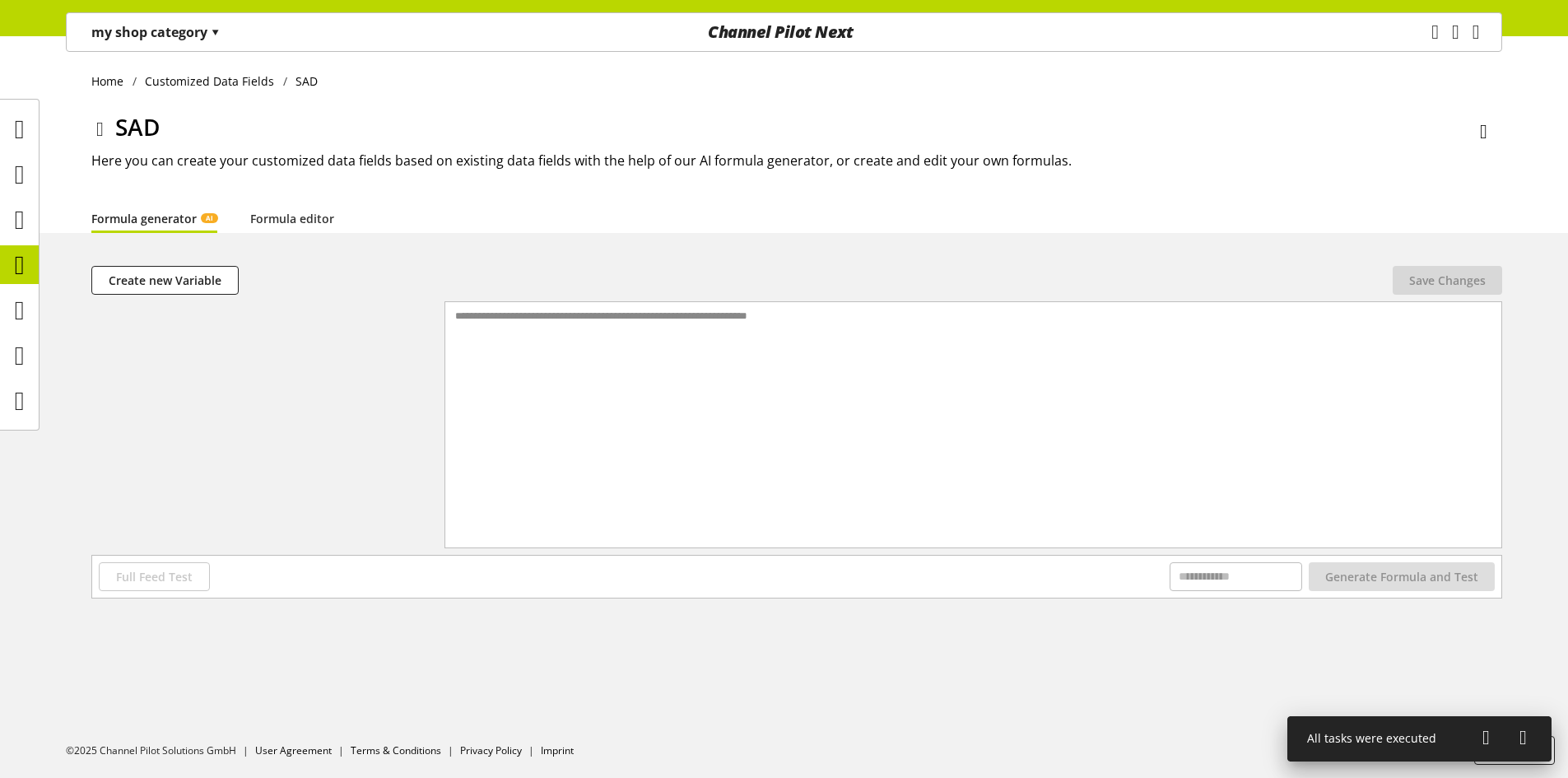 click on "Formula editor" at bounding box center [309, 218] 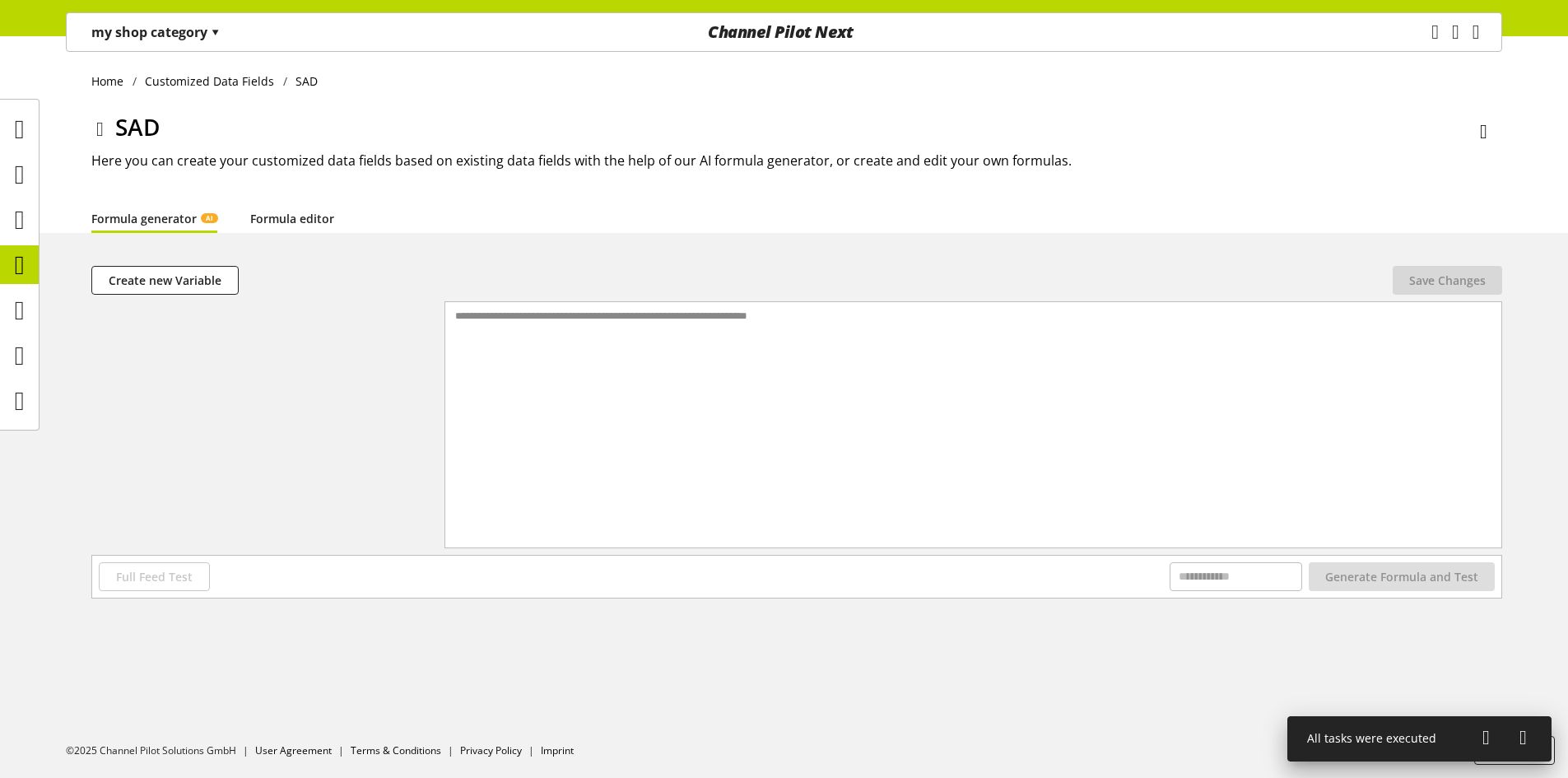 click on "Formula editor" at bounding box center (292, 218) 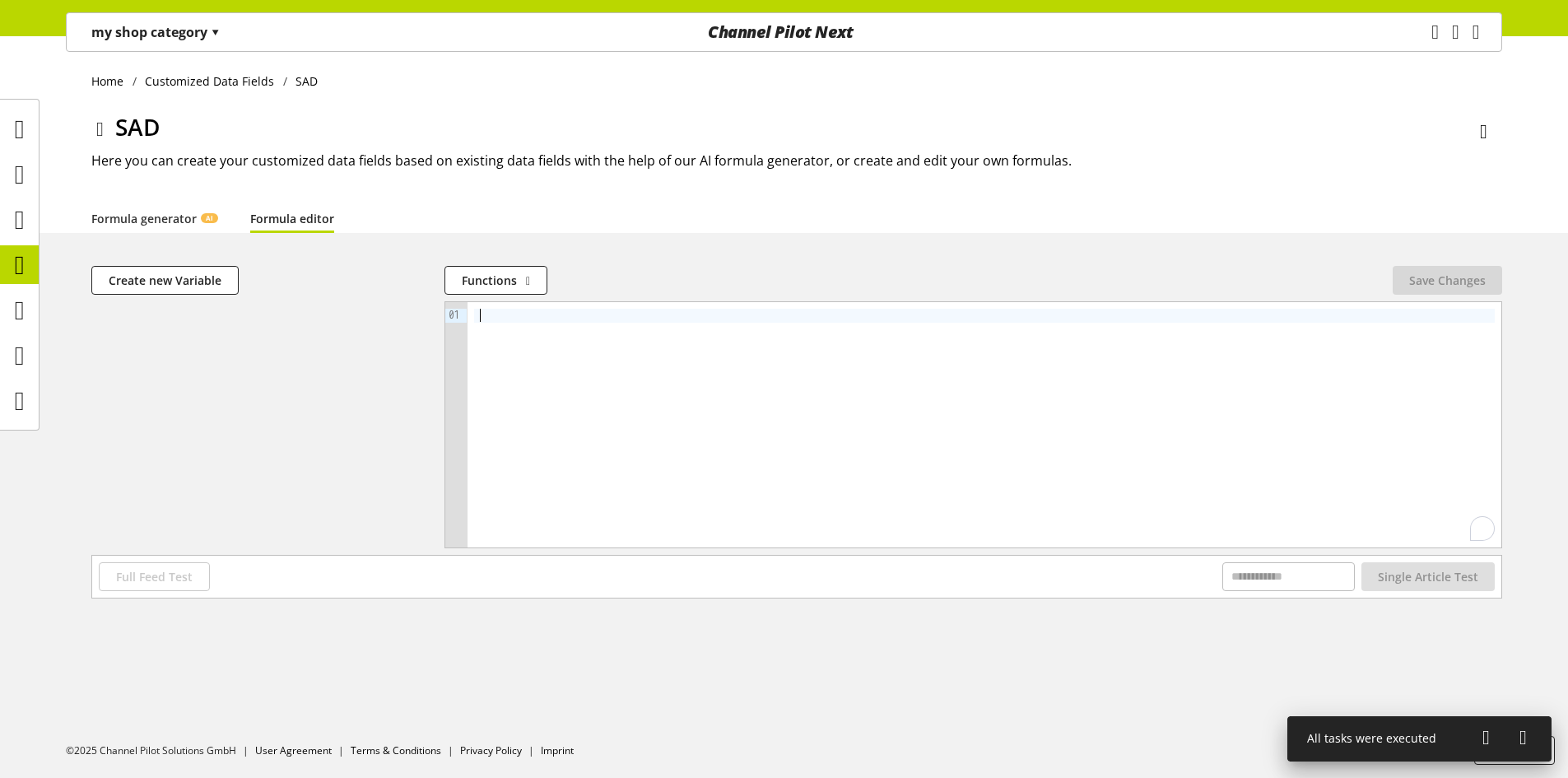 click at bounding box center (984, 315) 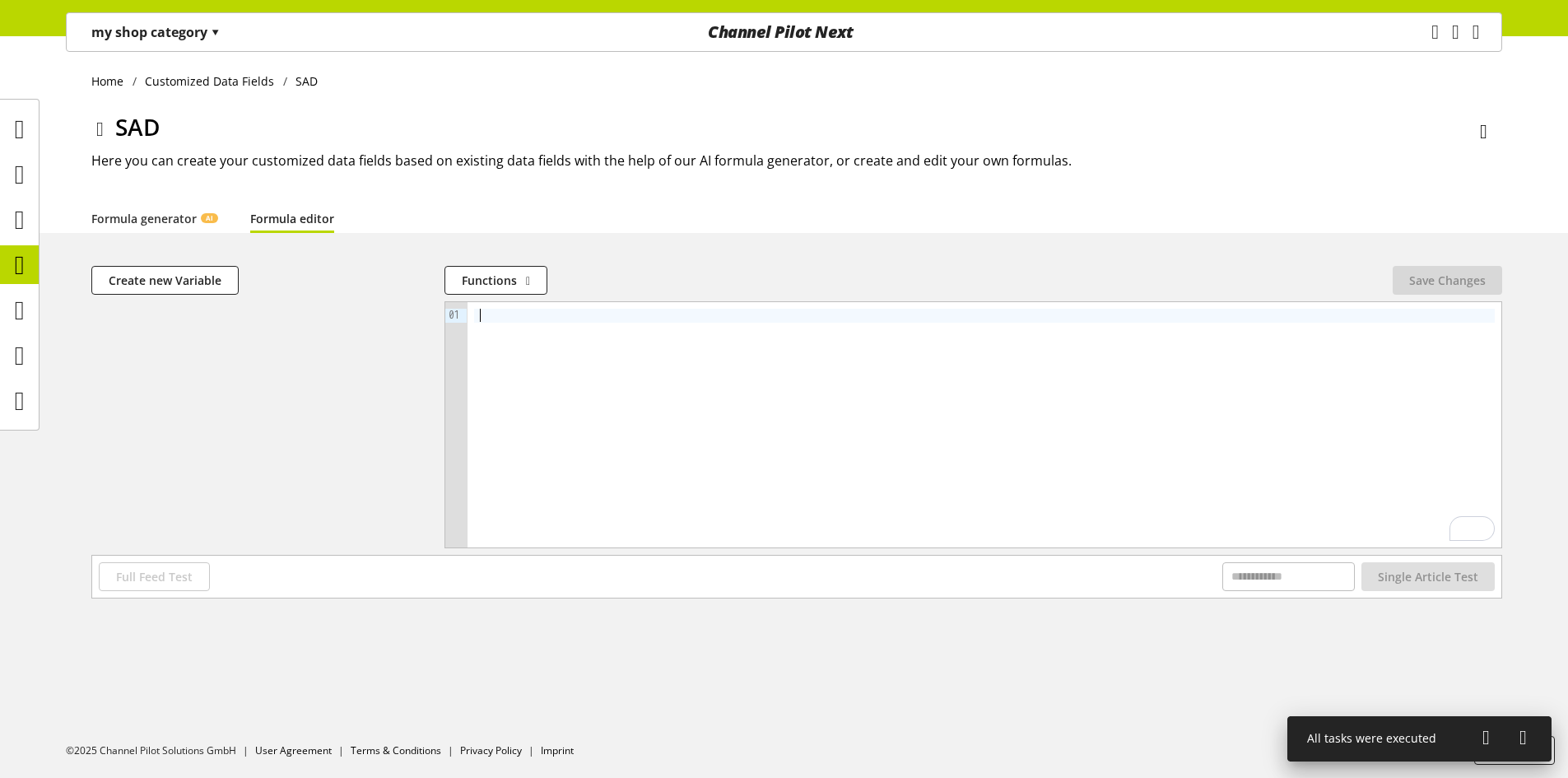 type 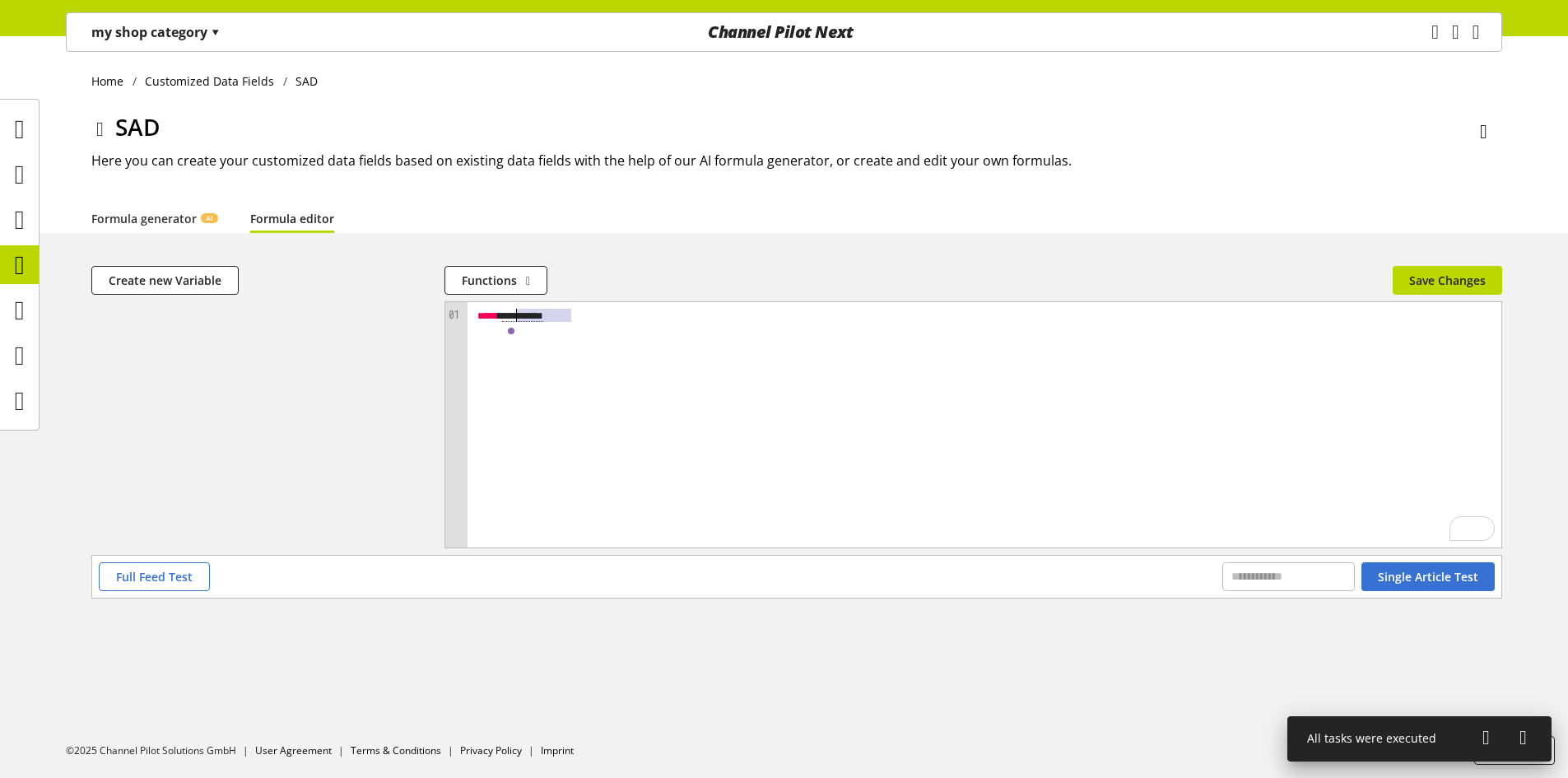 scroll, scrollTop: 0, scrollLeft: 0, axis: both 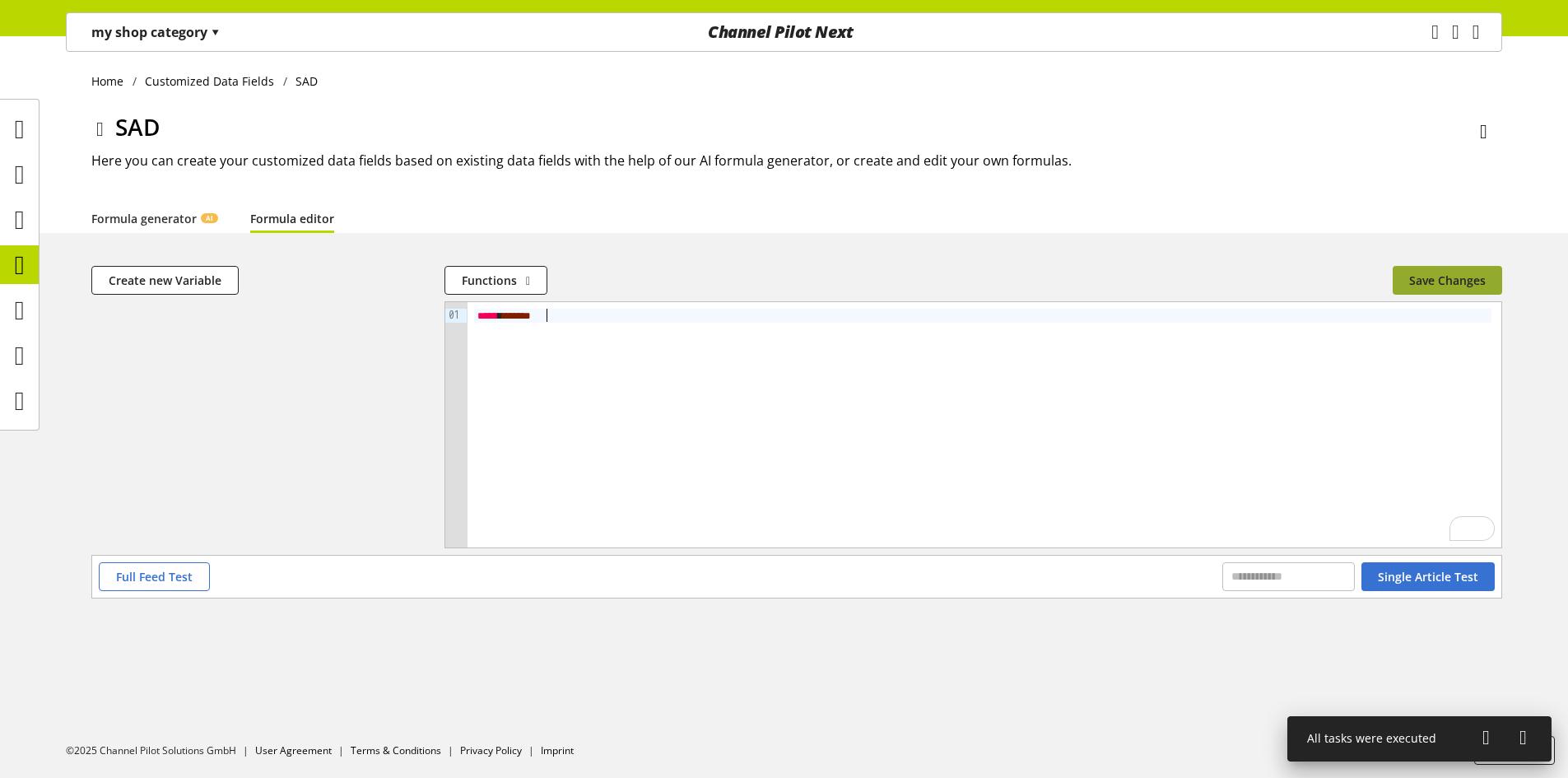 click on "Save Changes" at bounding box center [1447, 280] 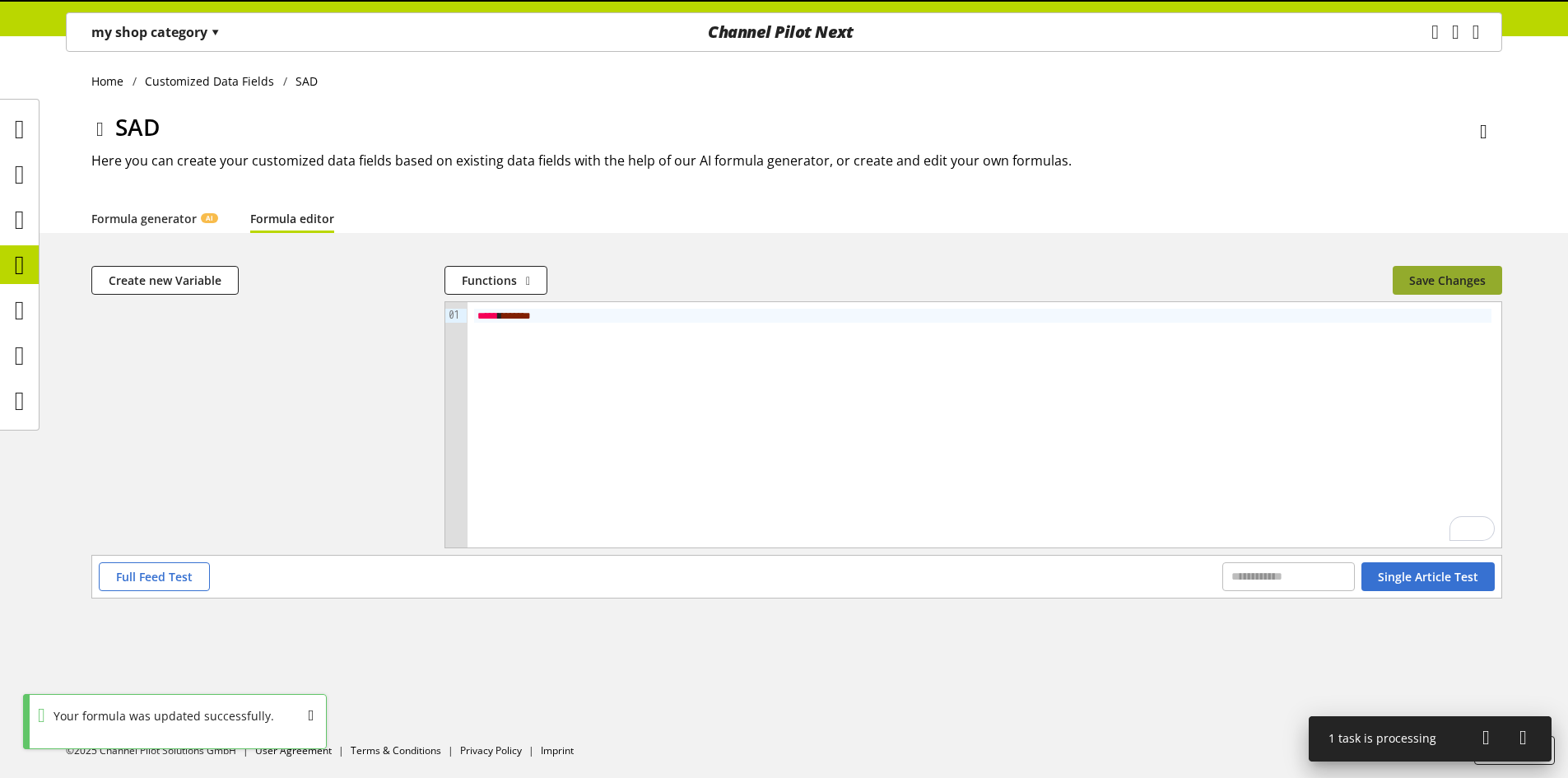 type 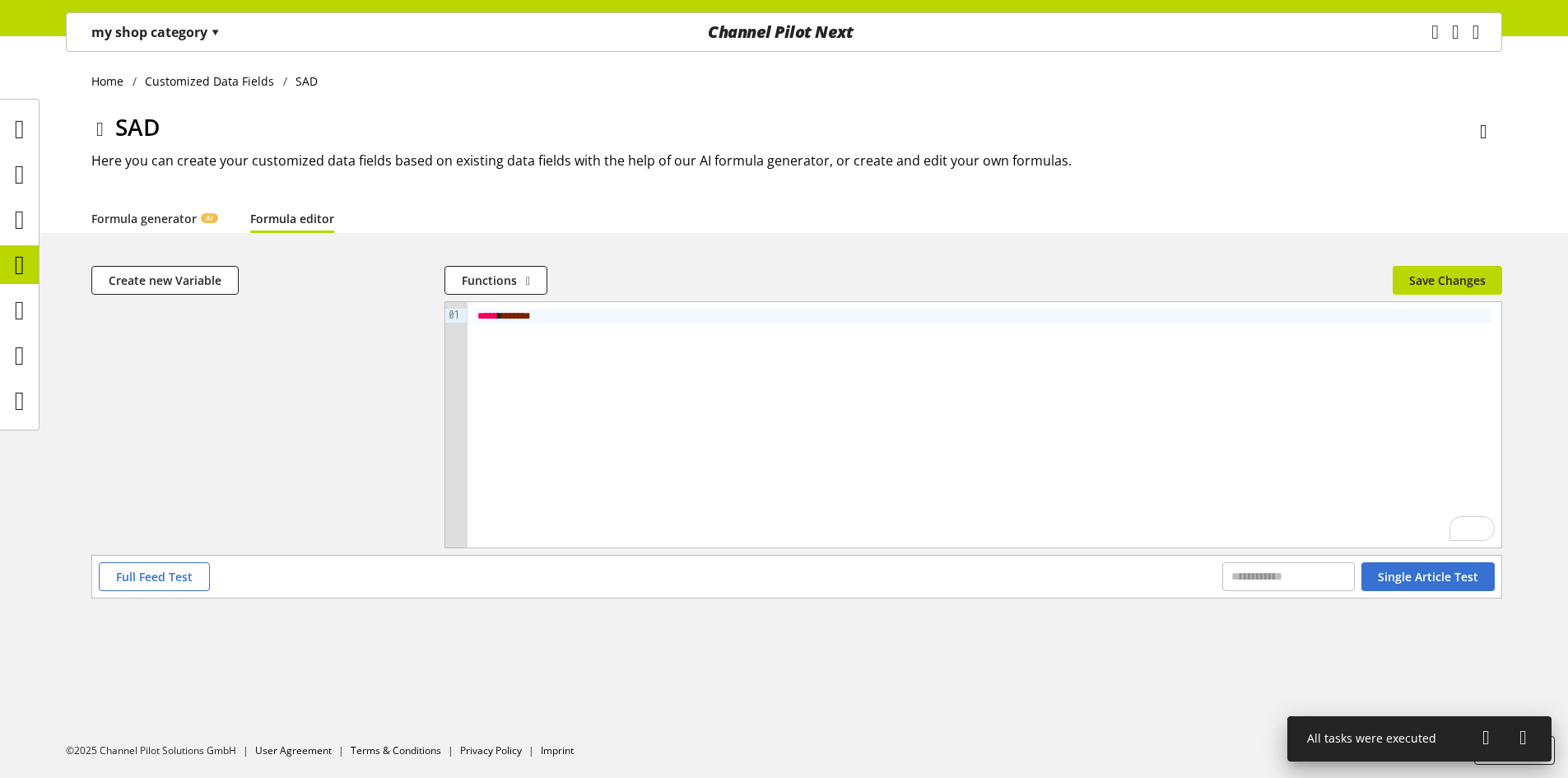 click on "*" at bounding box center [527, 315] 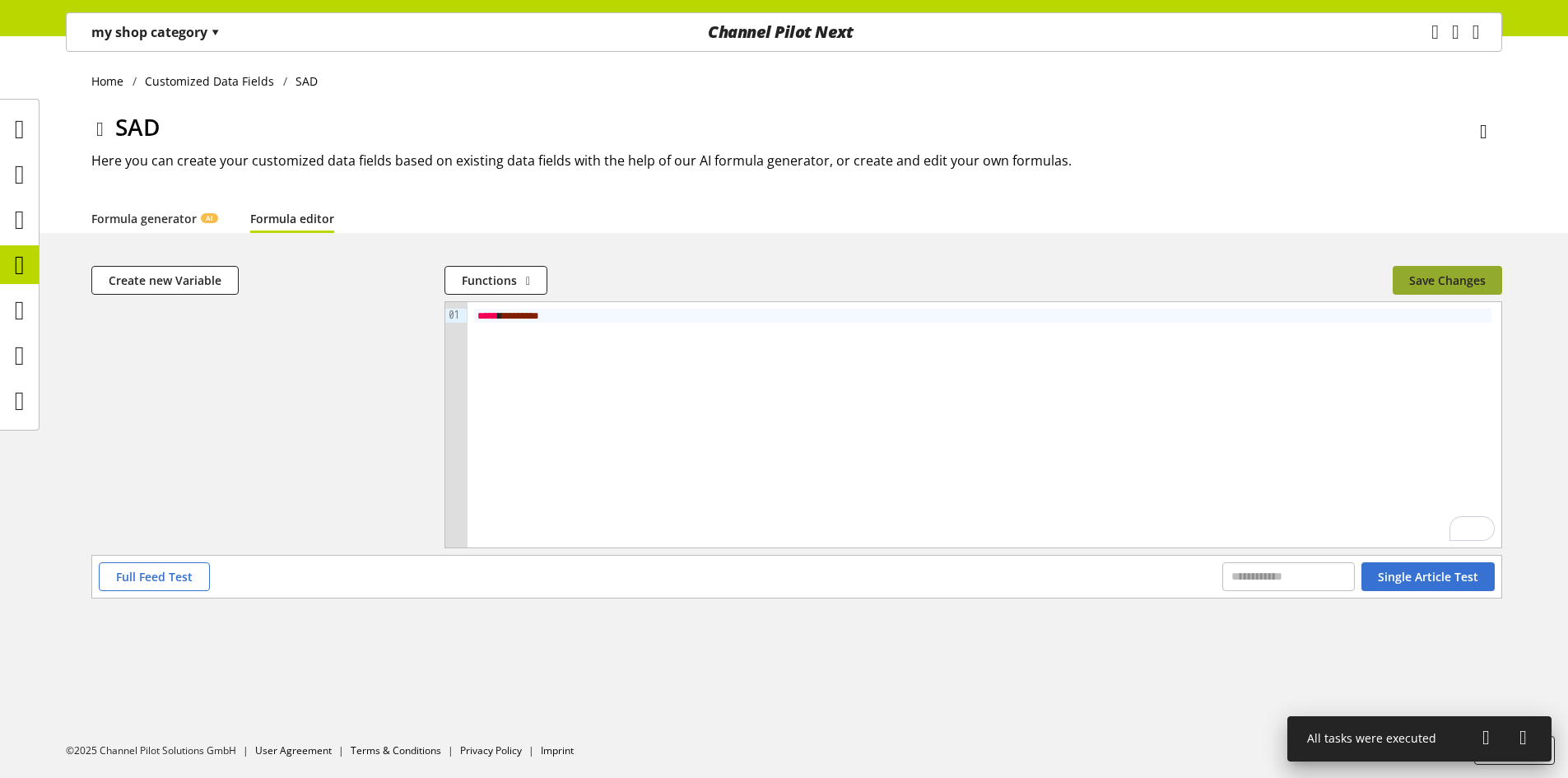 click on "Save Changes" at bounding box center [1447, 280] 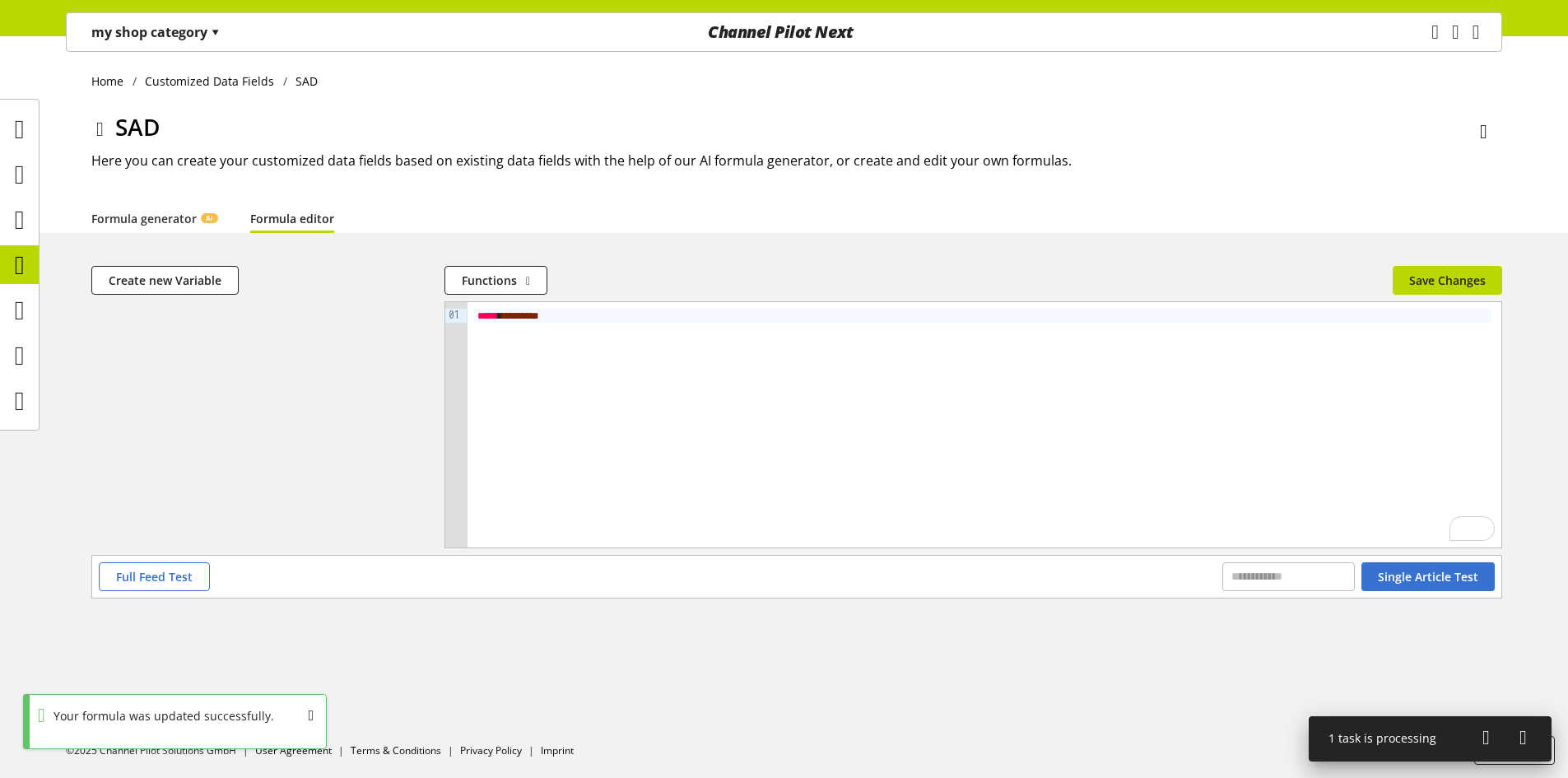 click at bounding box center (1486, 738) 